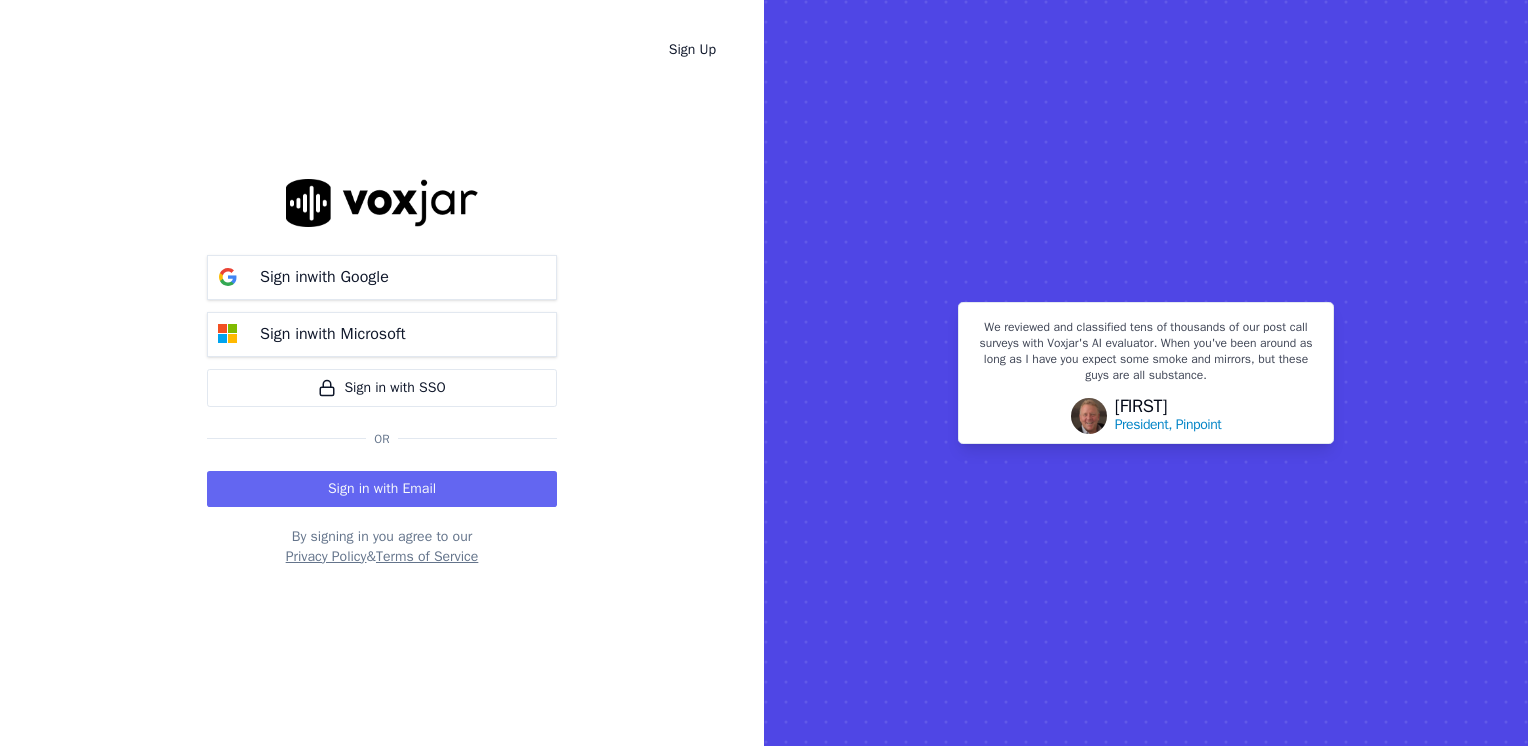scroll, scrollTop: 0, scrollLeft: 0, axis: both 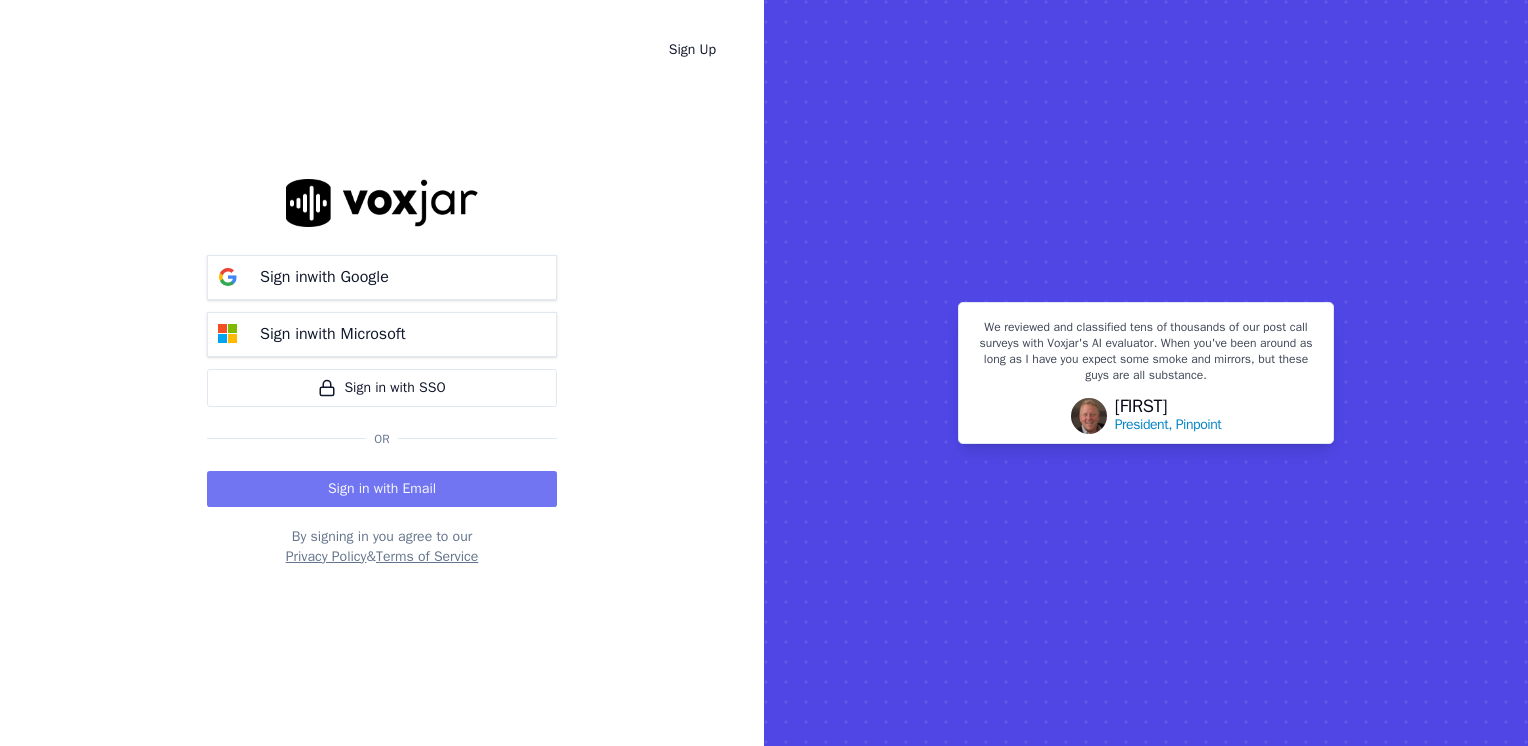 click on "Sign in with Email" at bounding box center (382, 489) 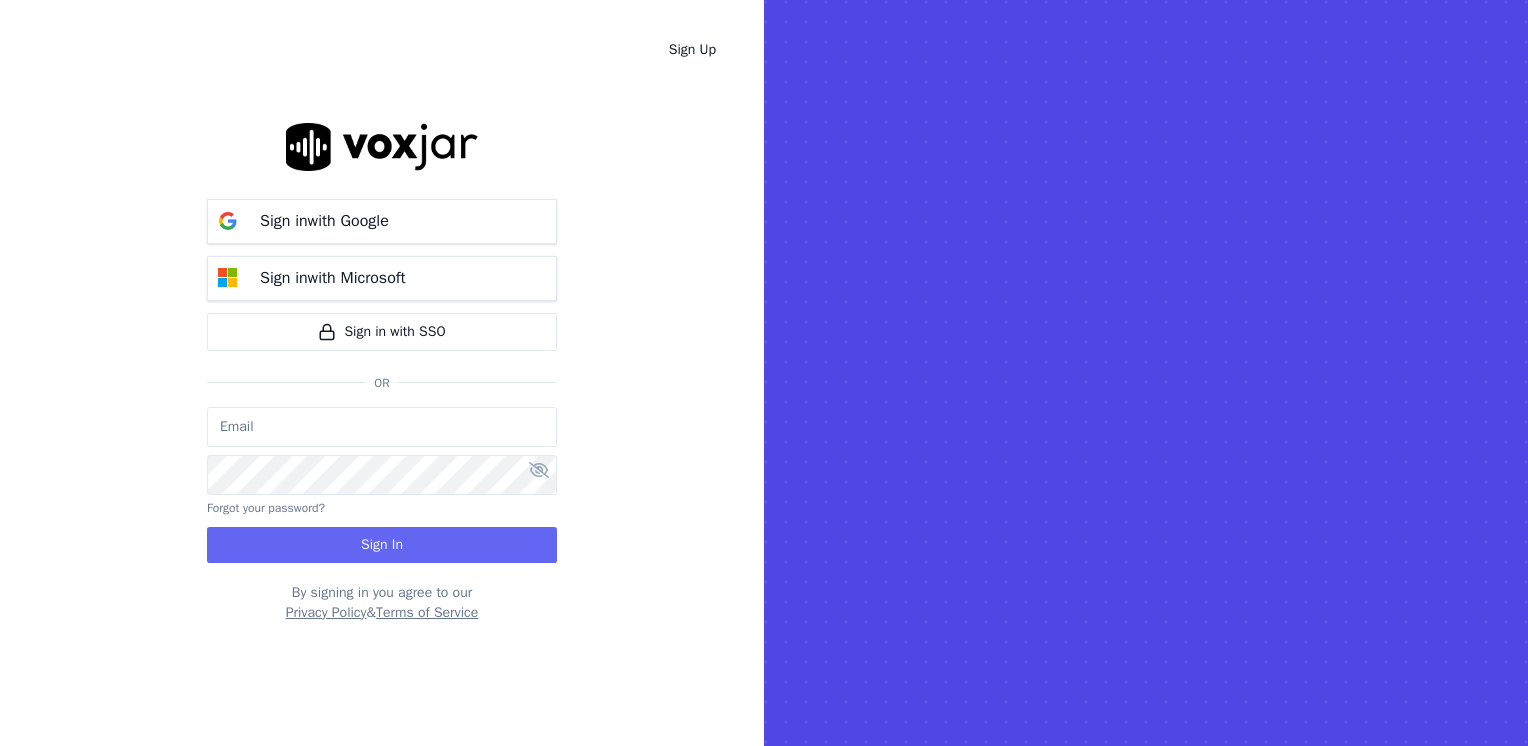 click at bounding box center (382, 427) 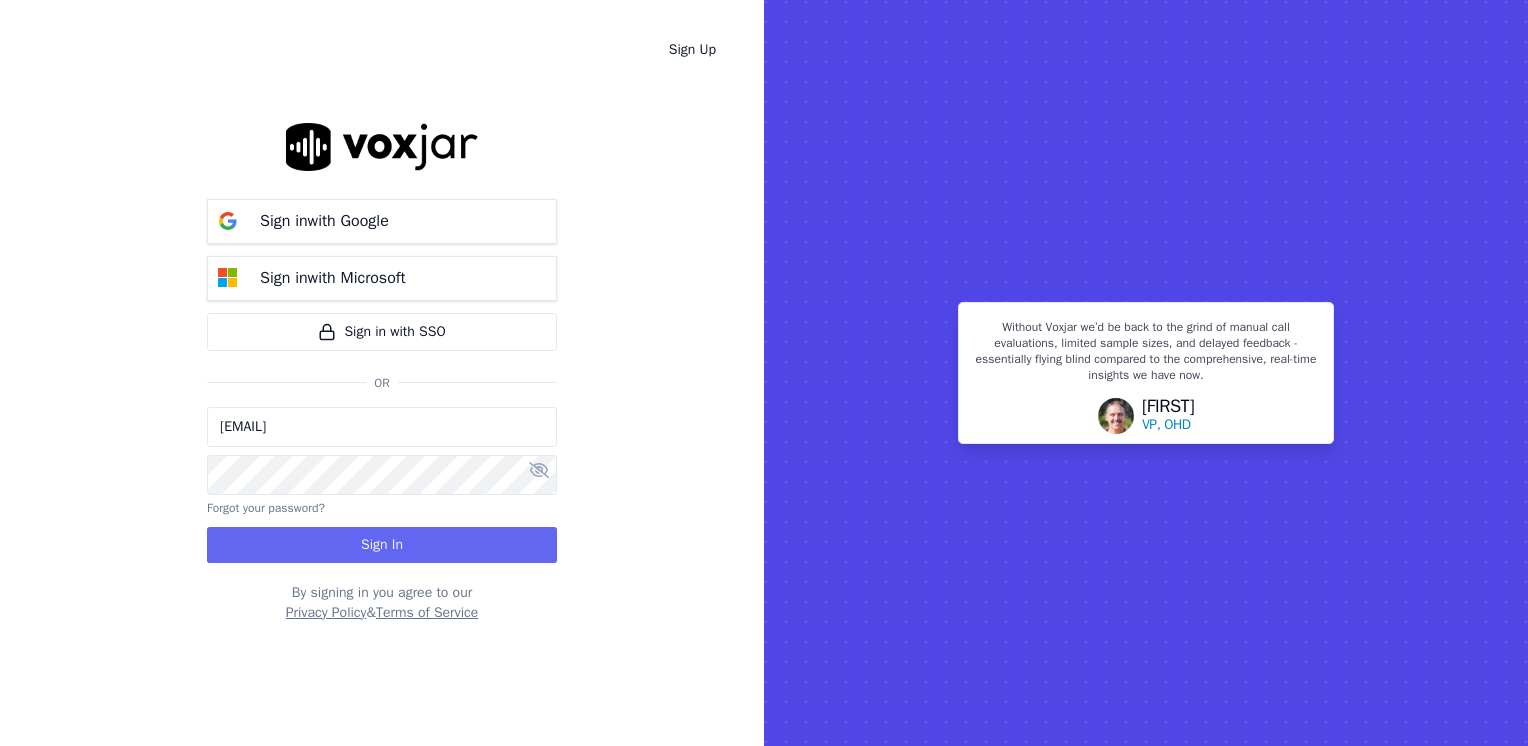 type on "[EMAIL]" 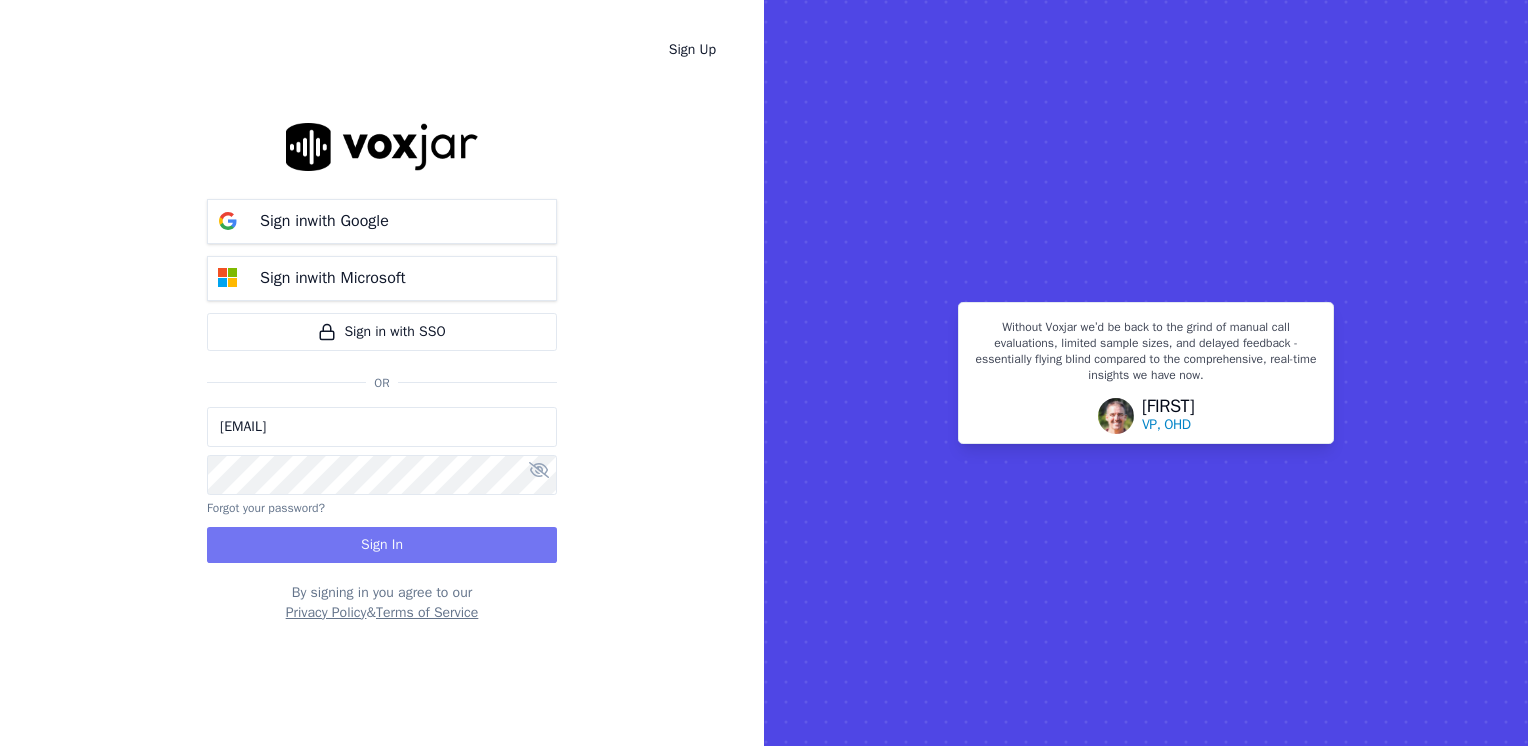 click on "Sign In" at bounding box center (382, 545) 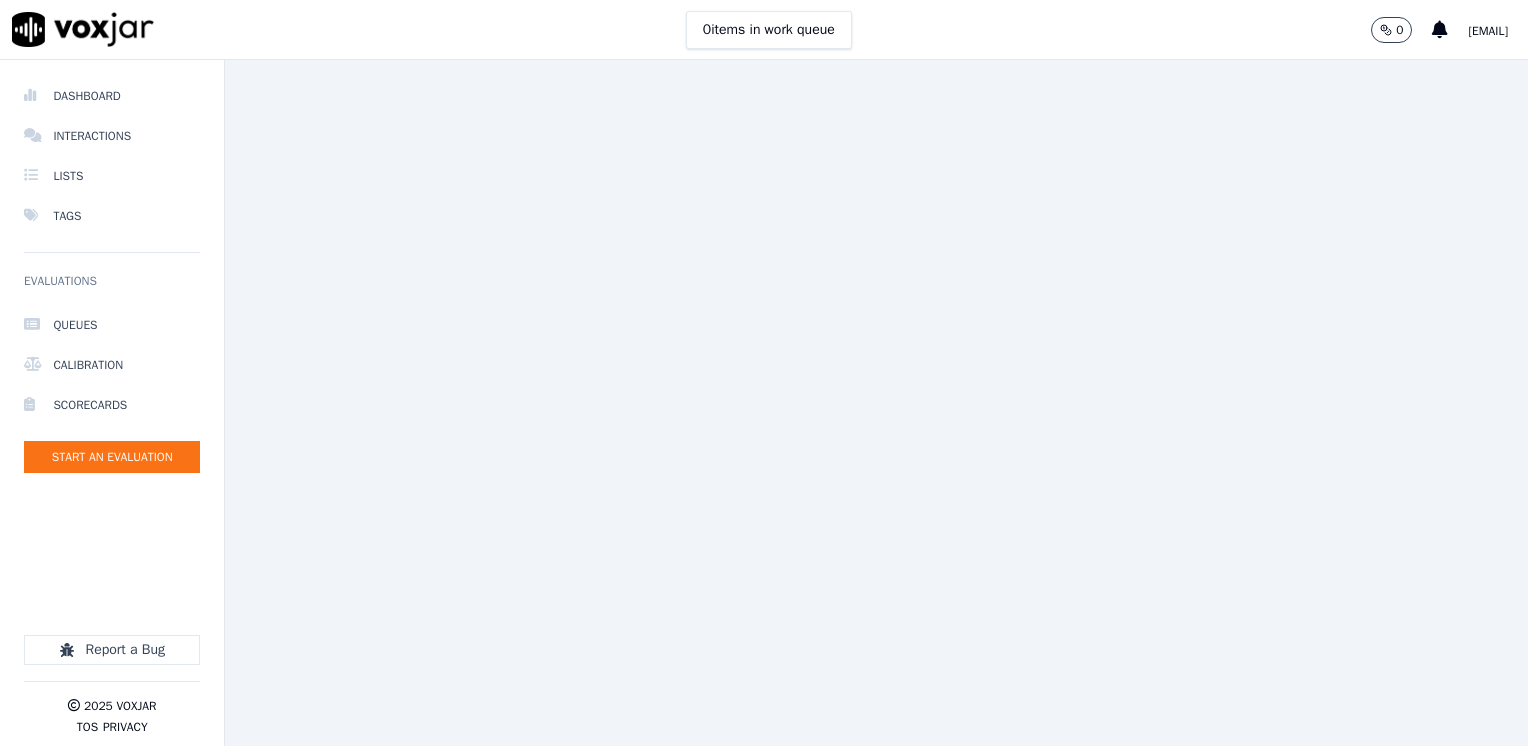 scroll, scrollTop: 0, scrollLeft: 0, axis: both 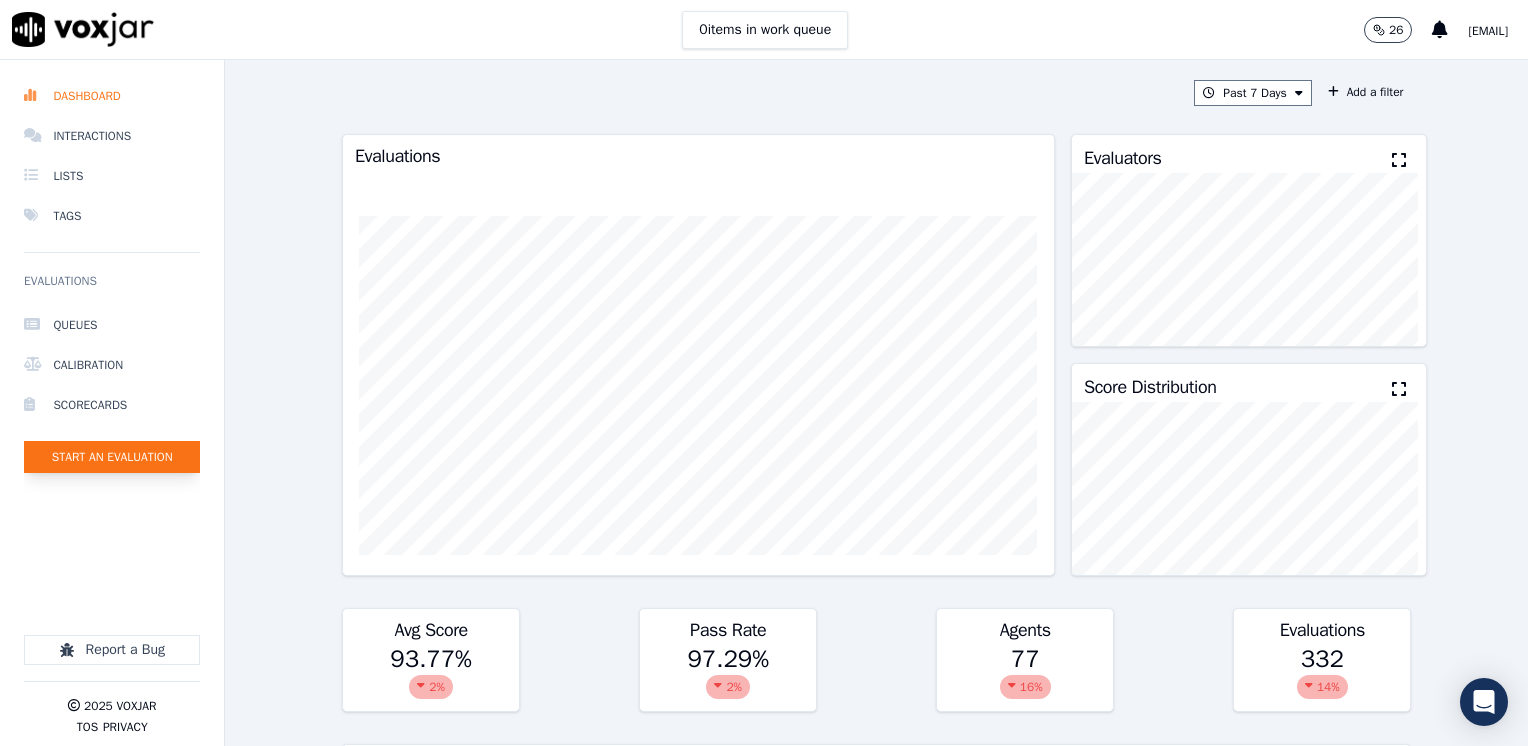 click on "Start an Evaluation" 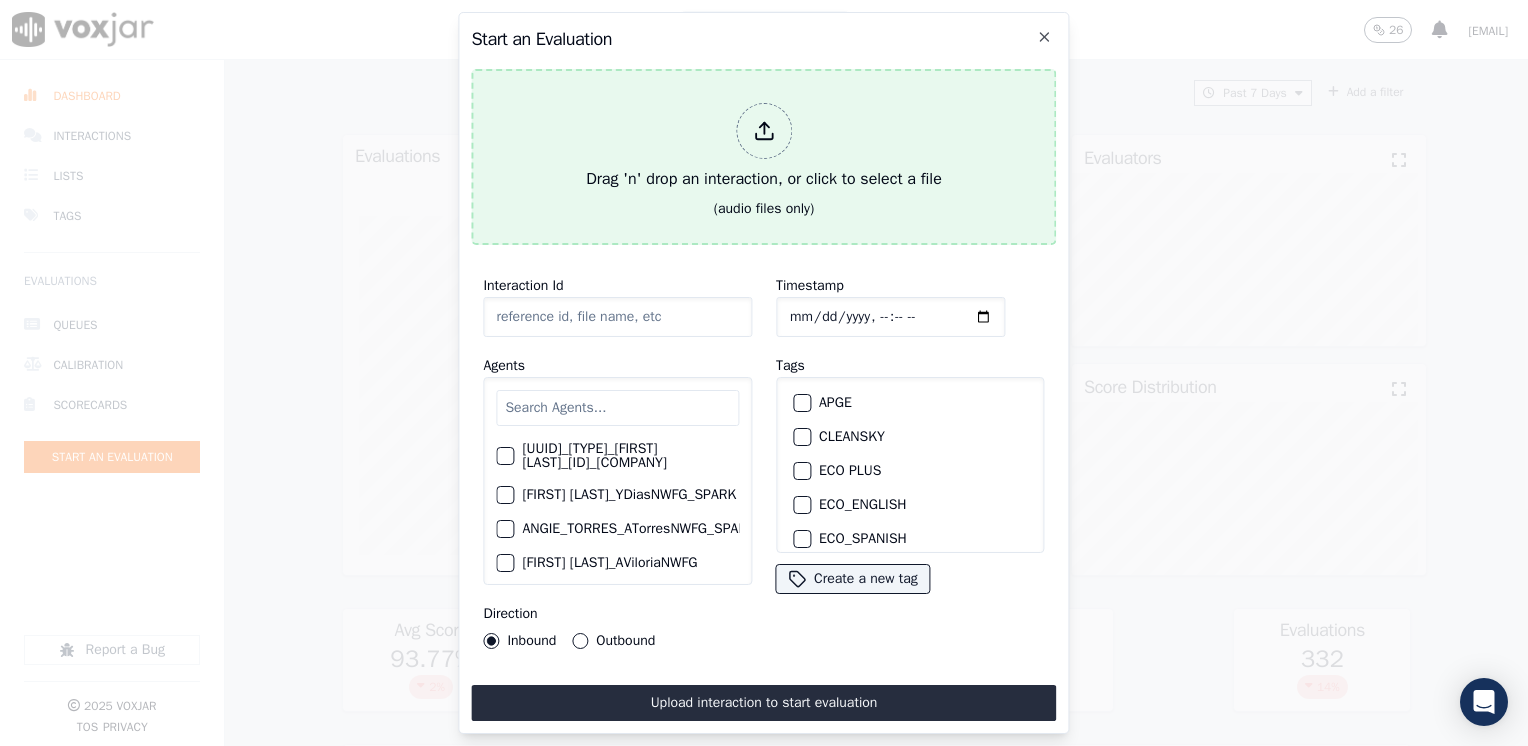 click at bounding box center [764, 131] 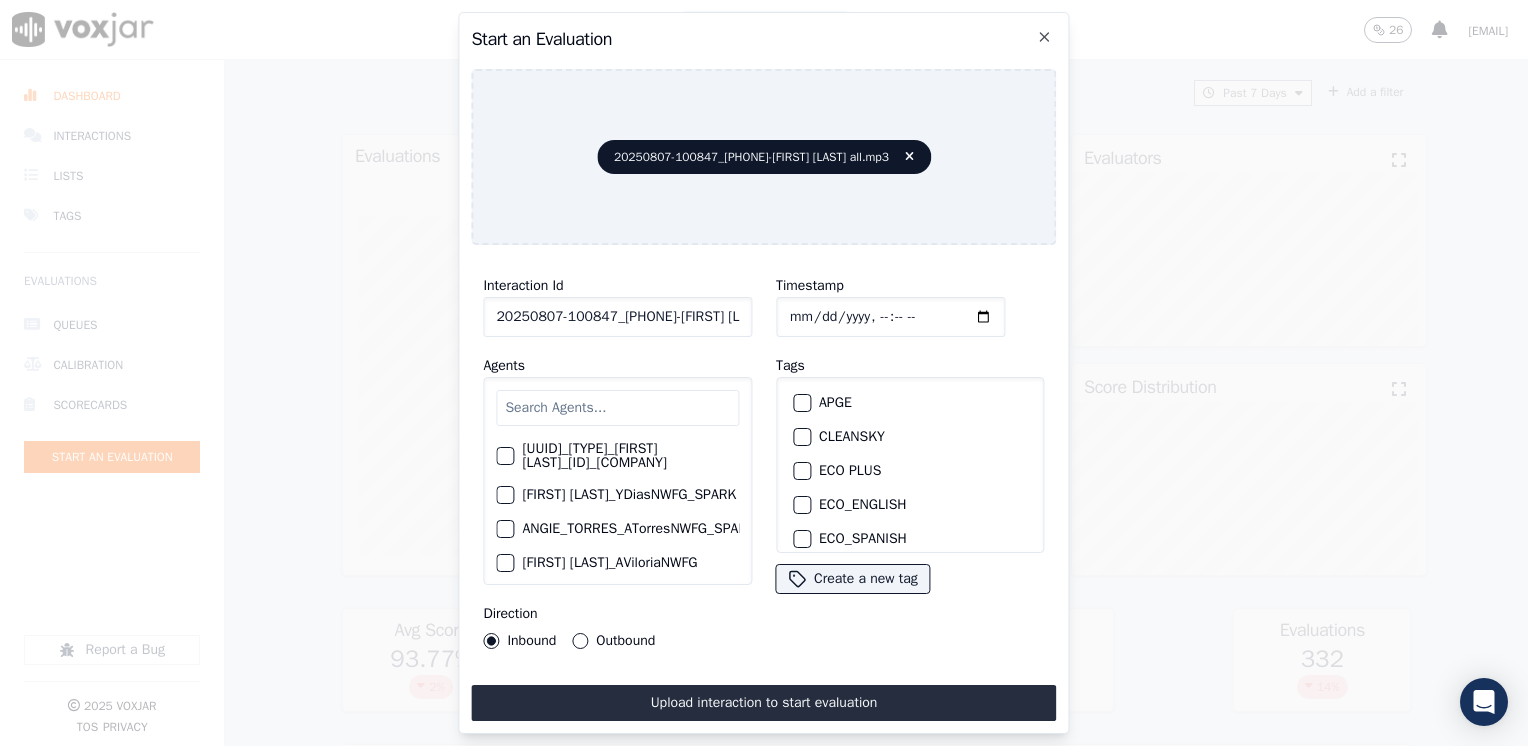 click at bounding box center [617, 408] 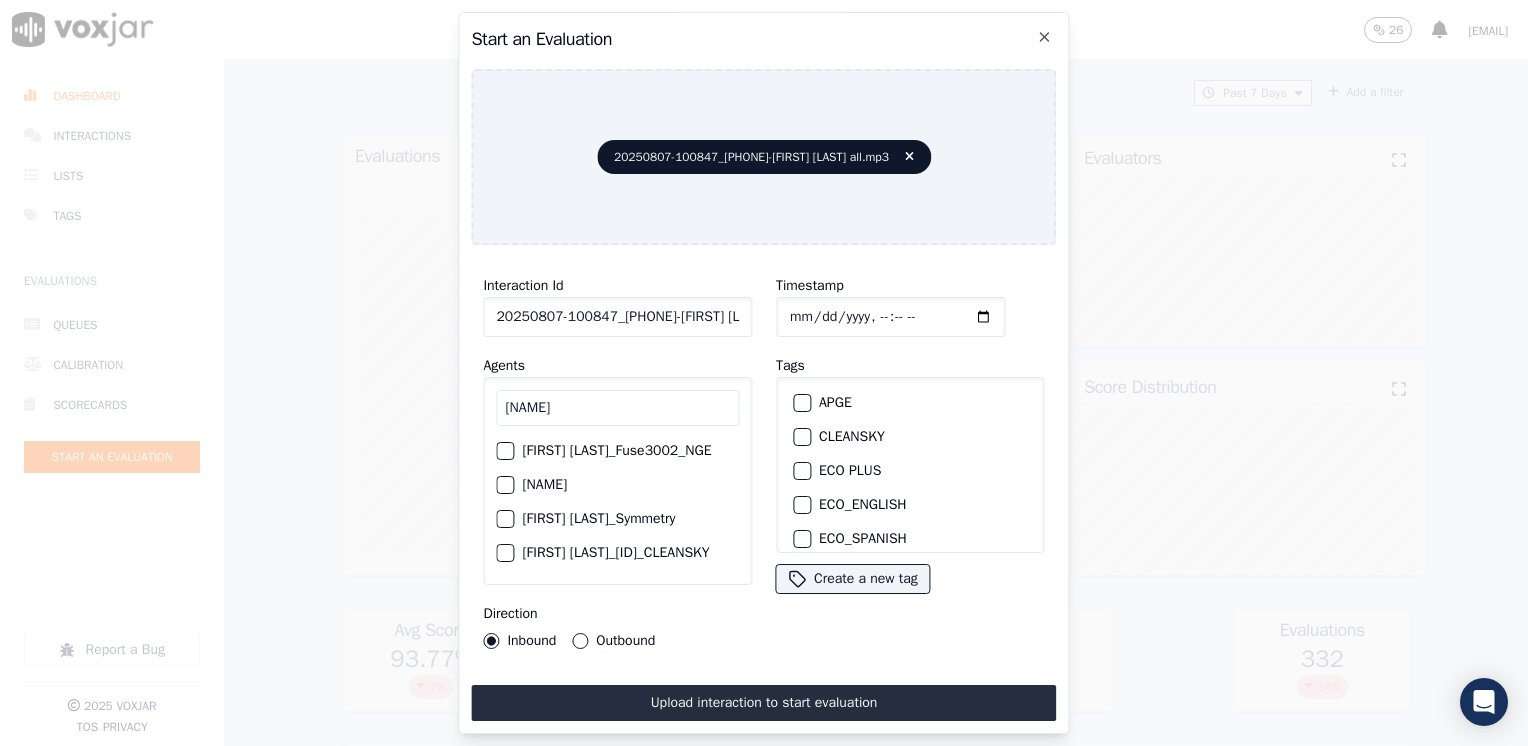 type on "[NAME]" 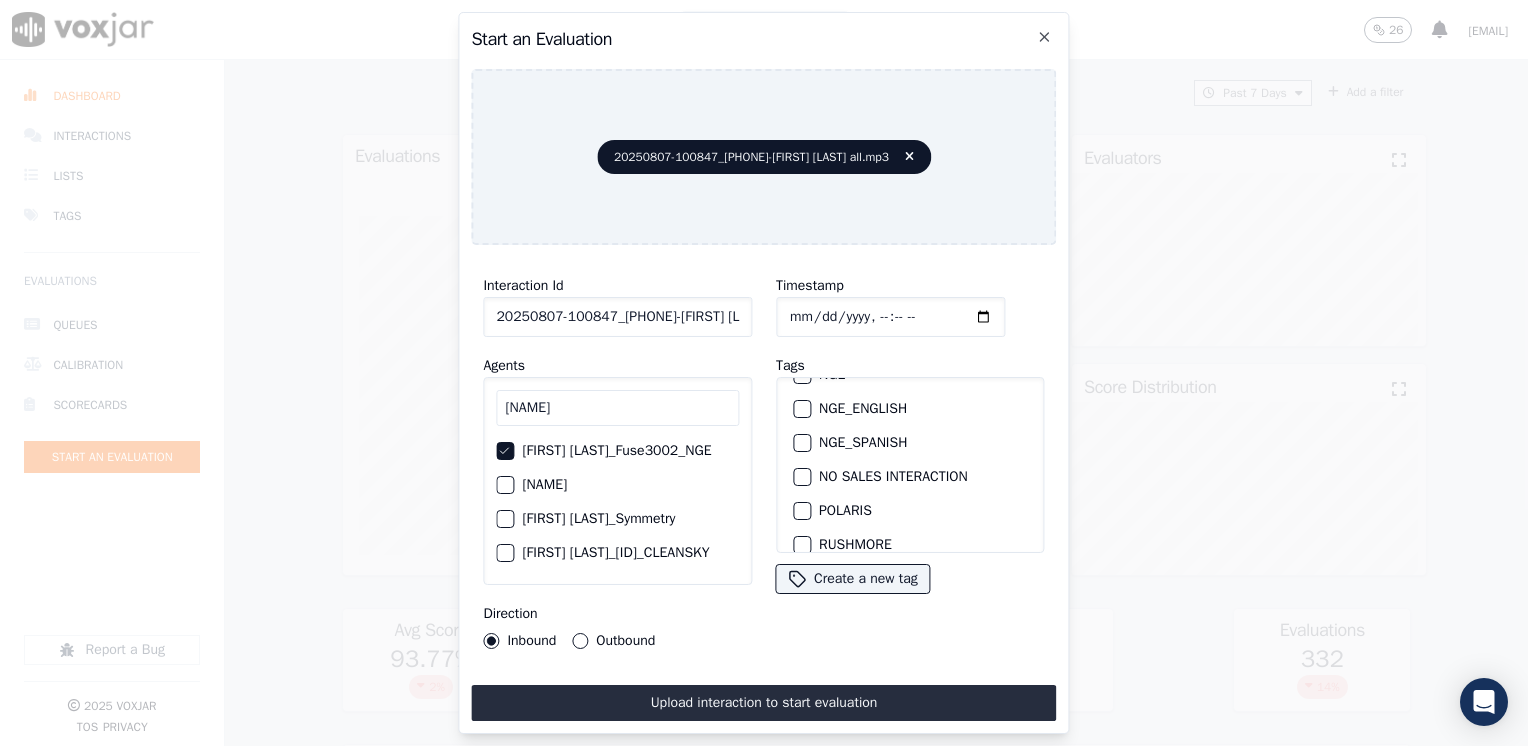 scroll, scrollTop: 200, scrollLeft: 0, axis: vertical 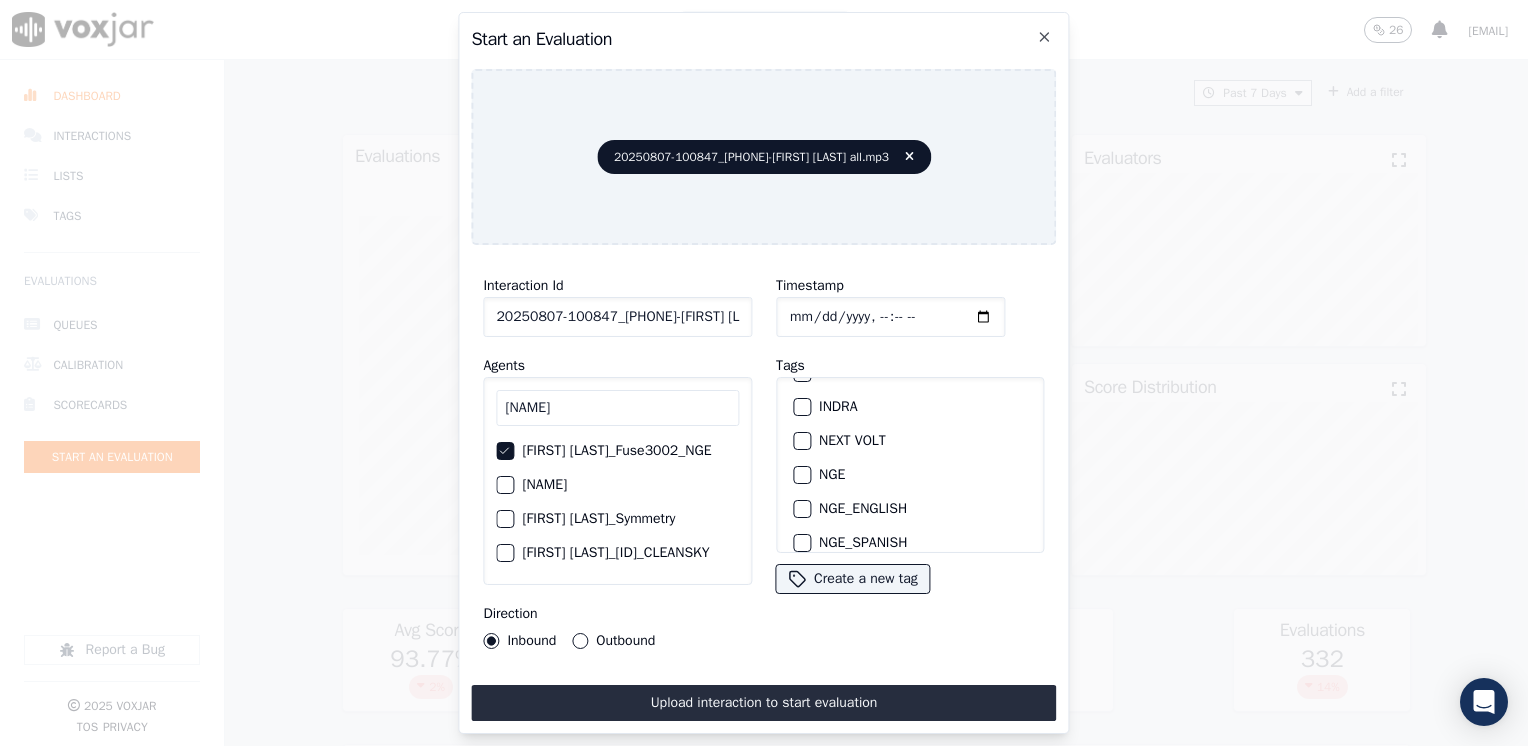 click at bounding box center (801, 475) 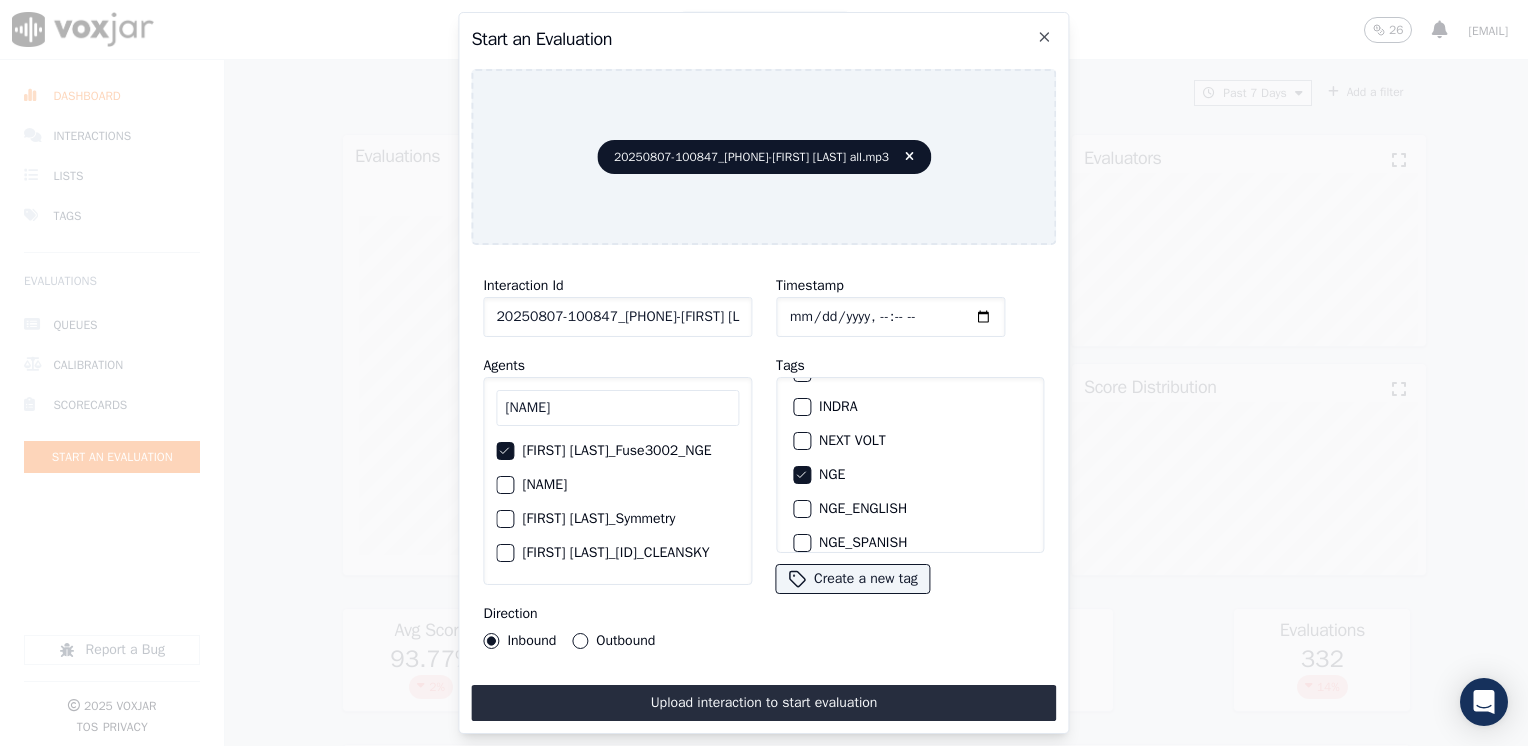 click on "Inbound     Outbound" at bounding box center [569, 641] 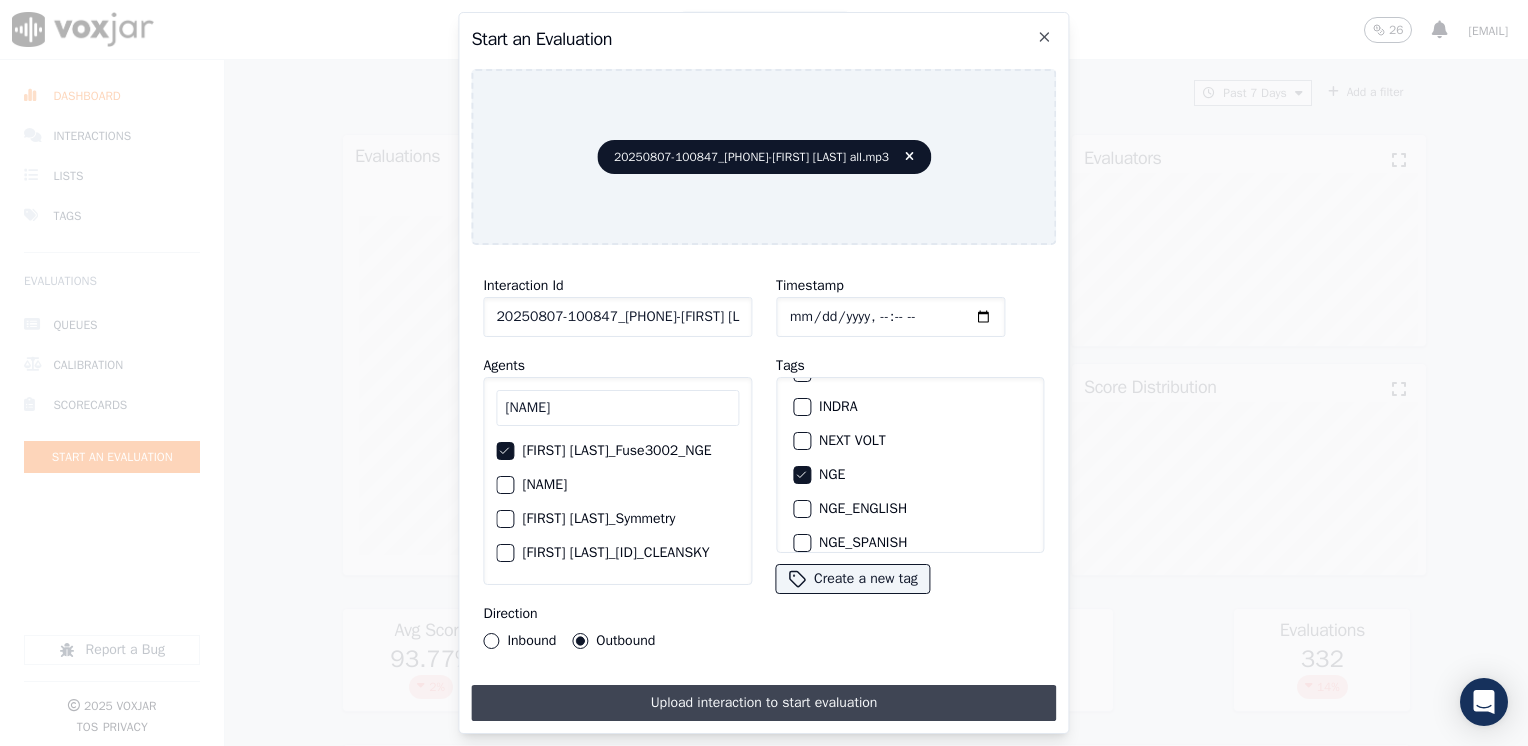 click on "Upload interaction to start evaluation" at bounding box center (763, 703) 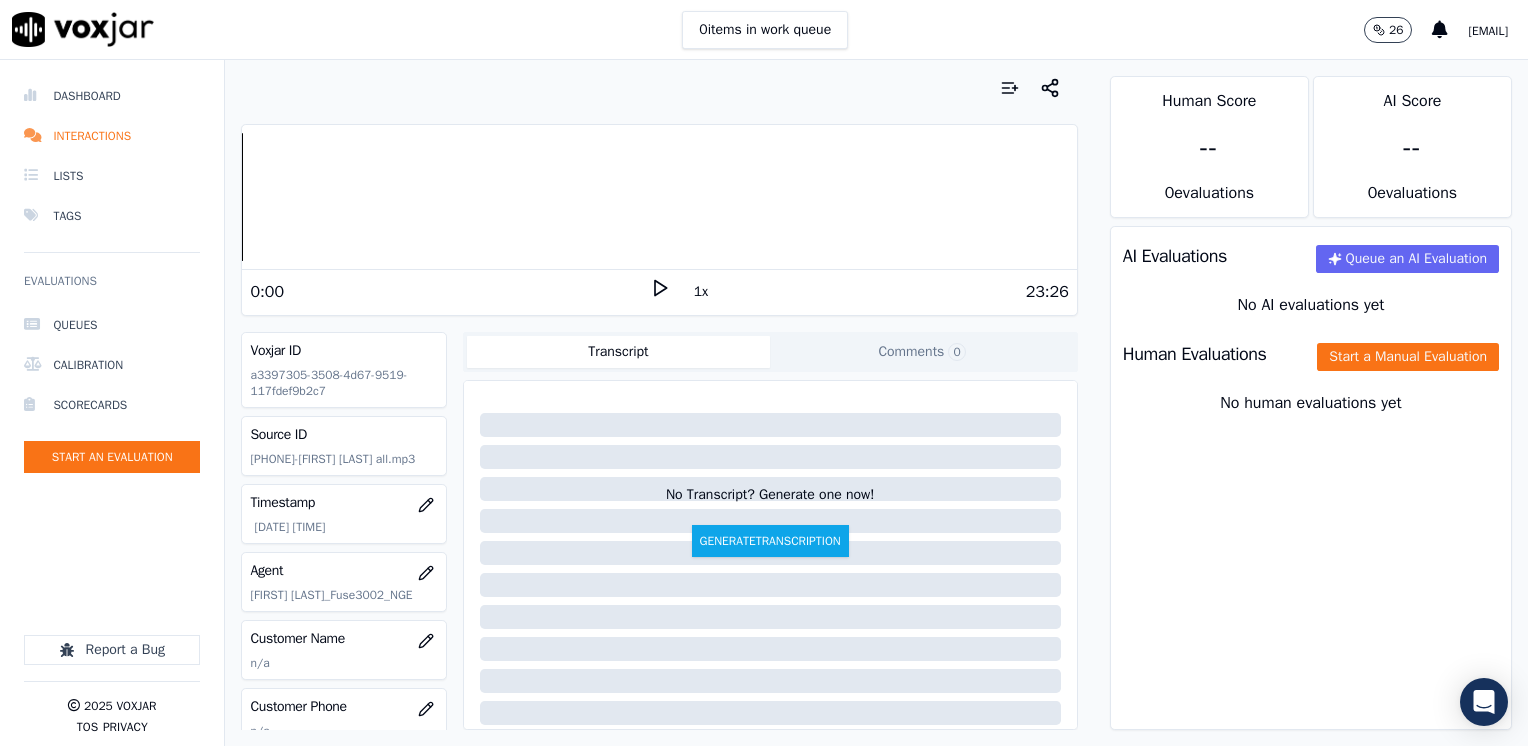 click 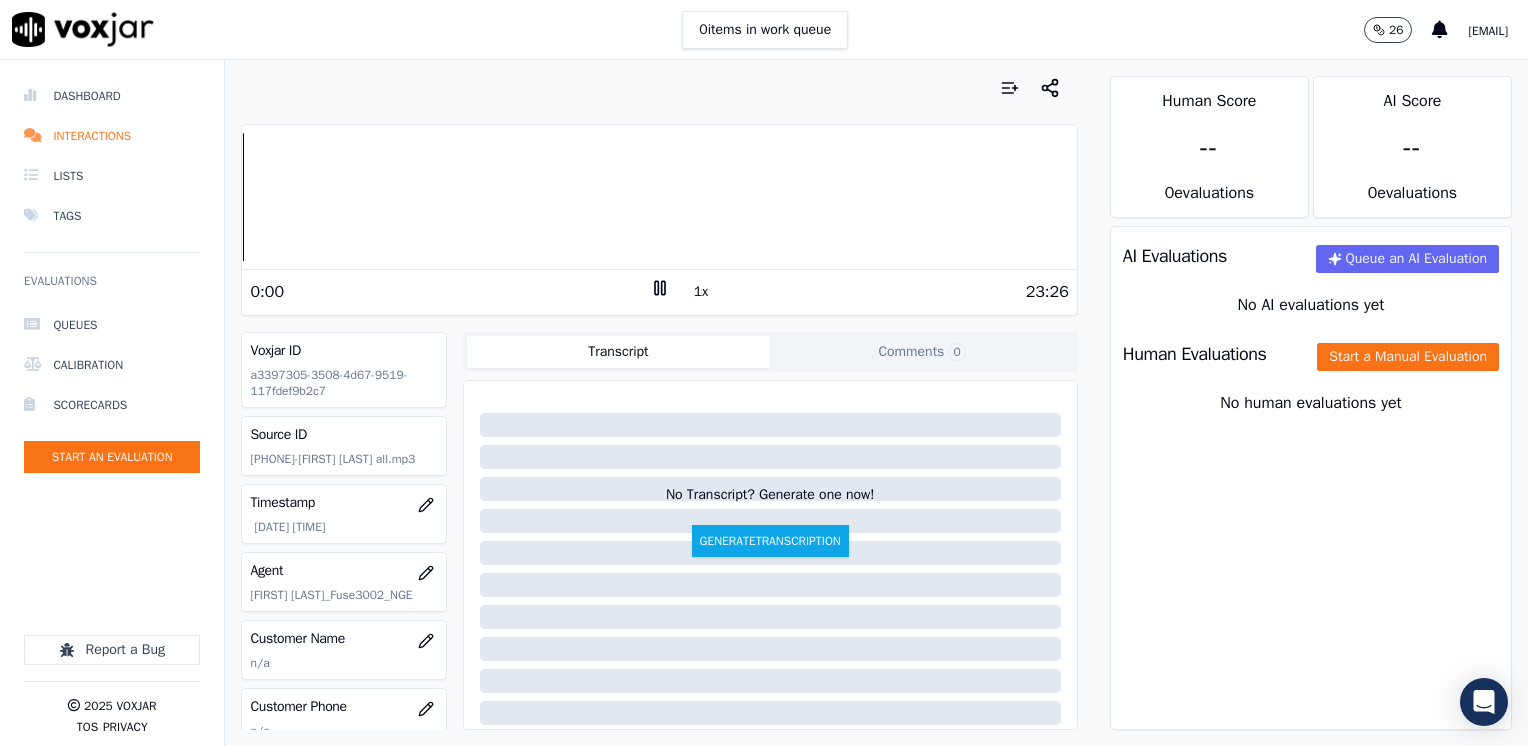 click 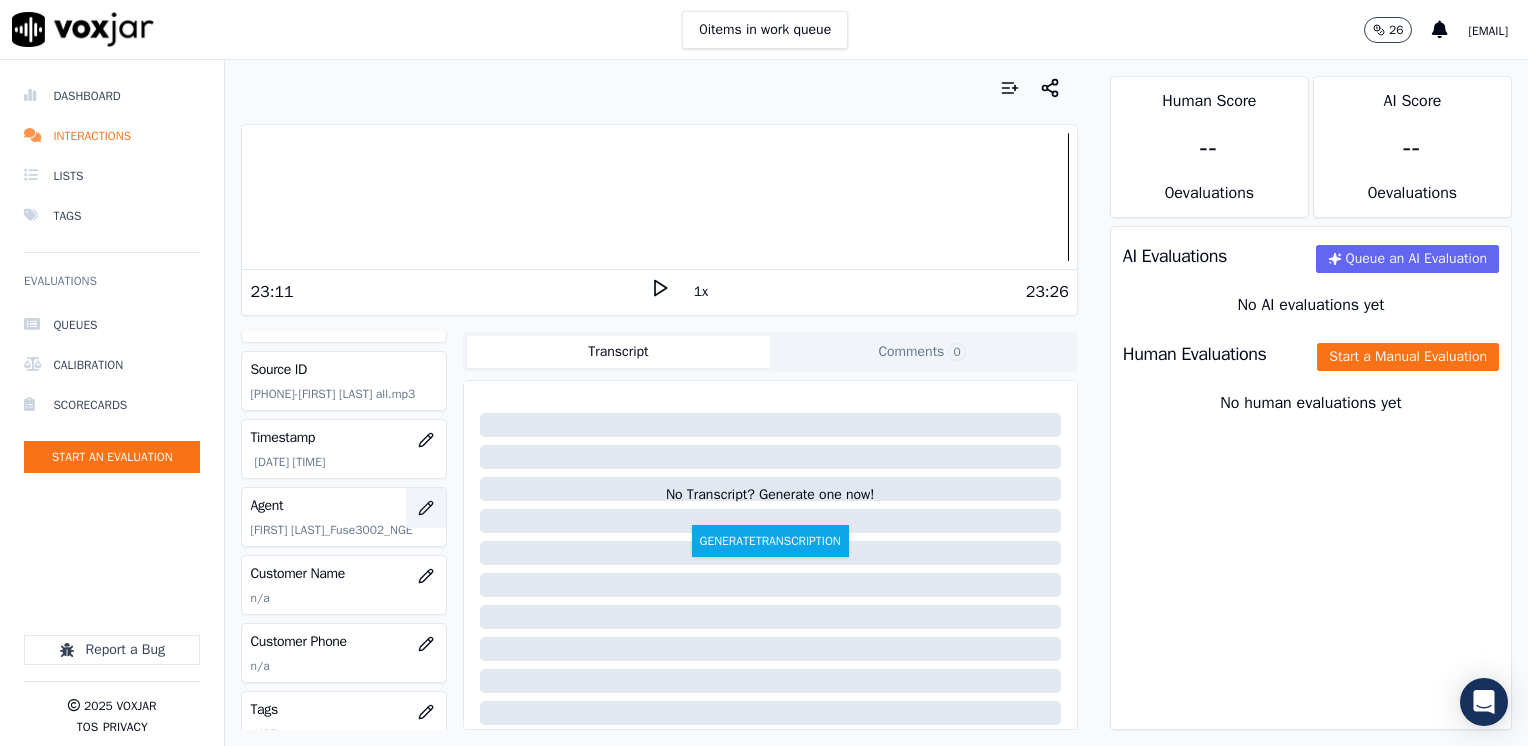 scroll, scrollTop: 100, scrollLeft: 0, axis: vertical 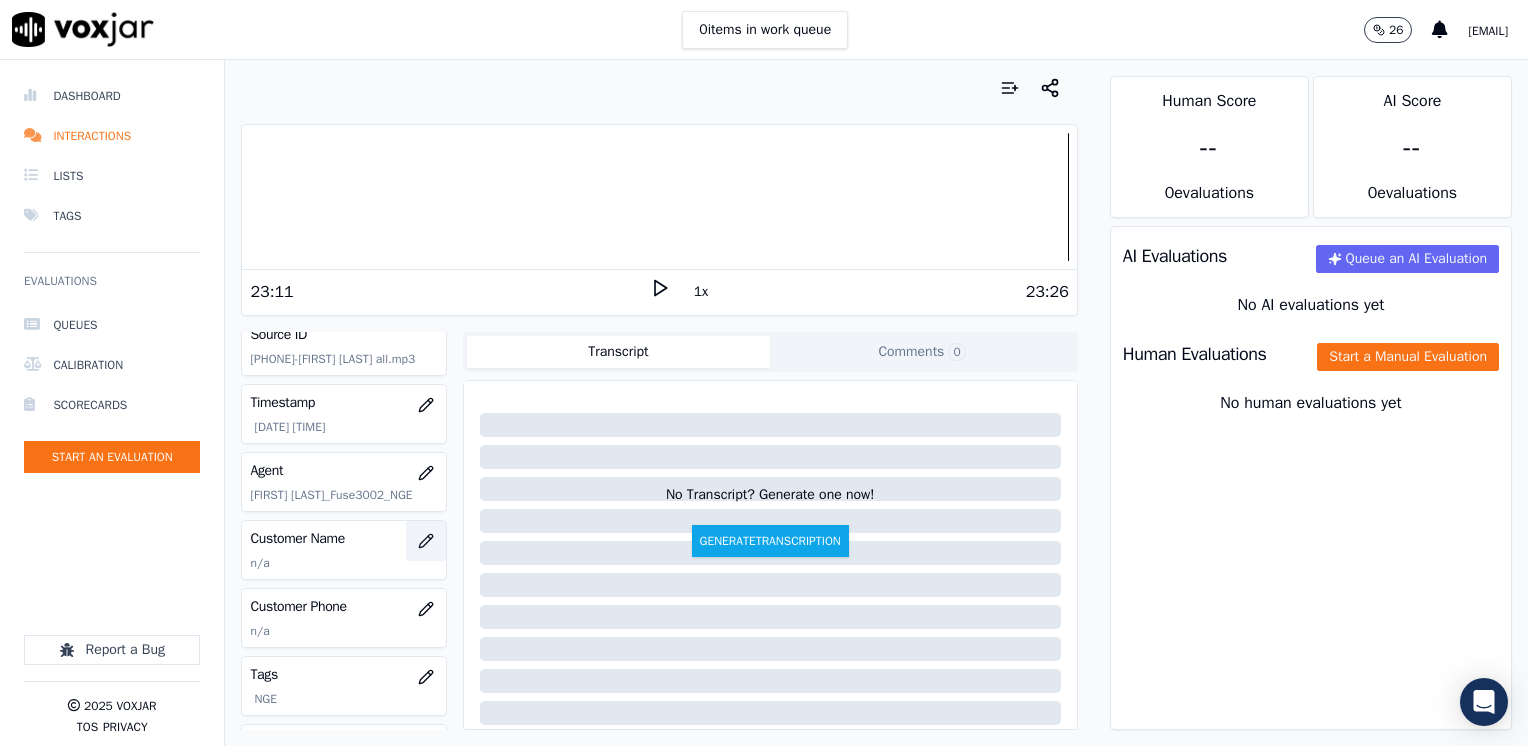 click at bounding box center [426, 541] 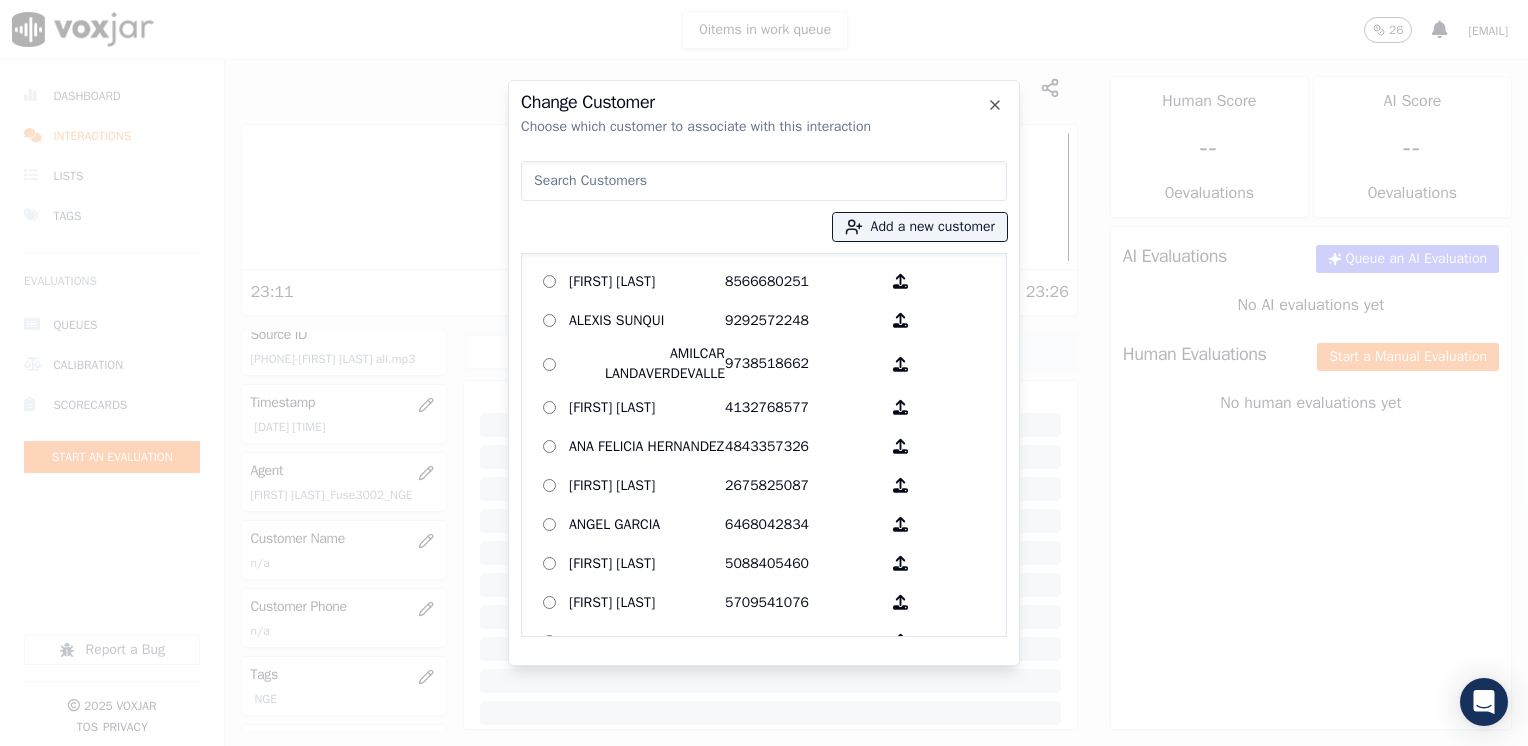 click at bounding box center [764, 181] 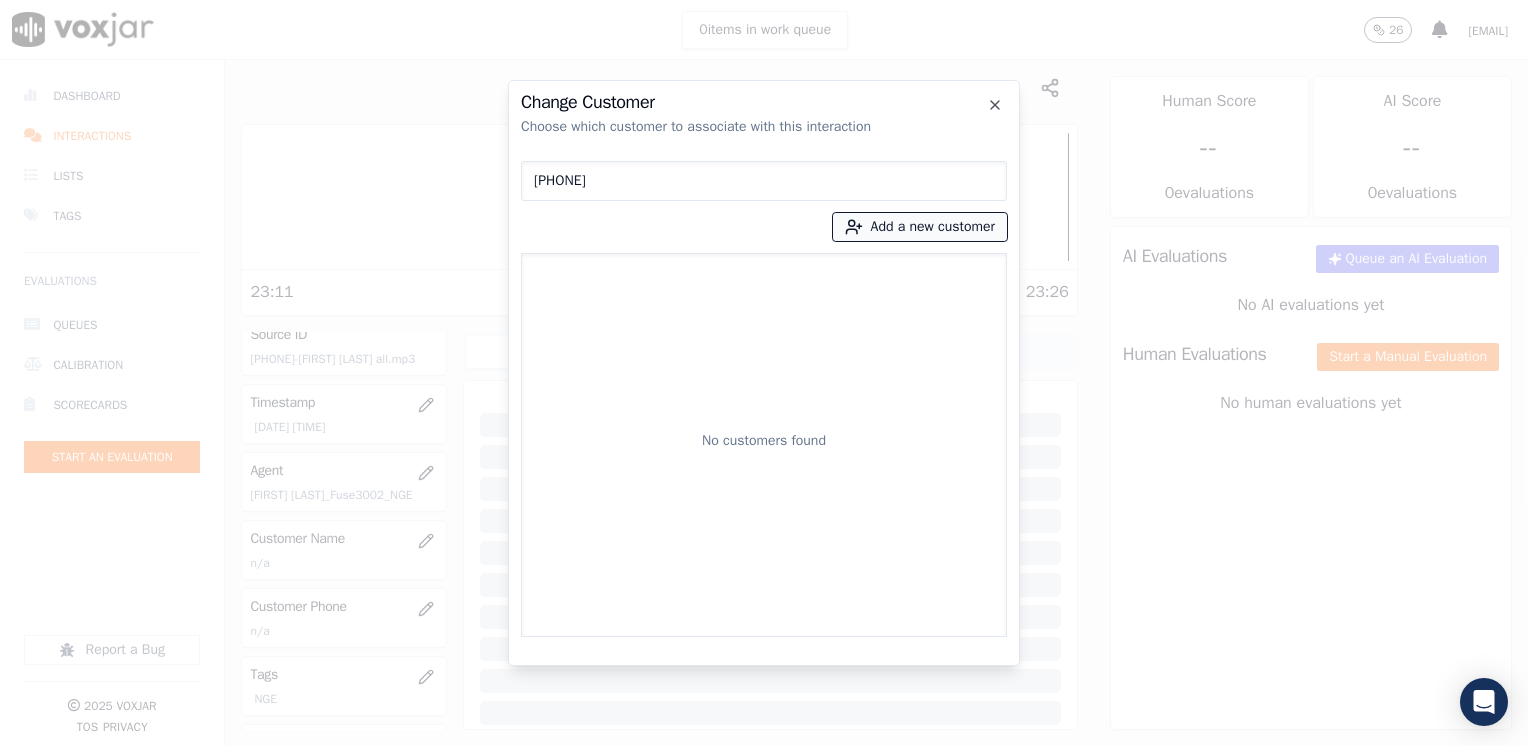 type on "[PHONE]" 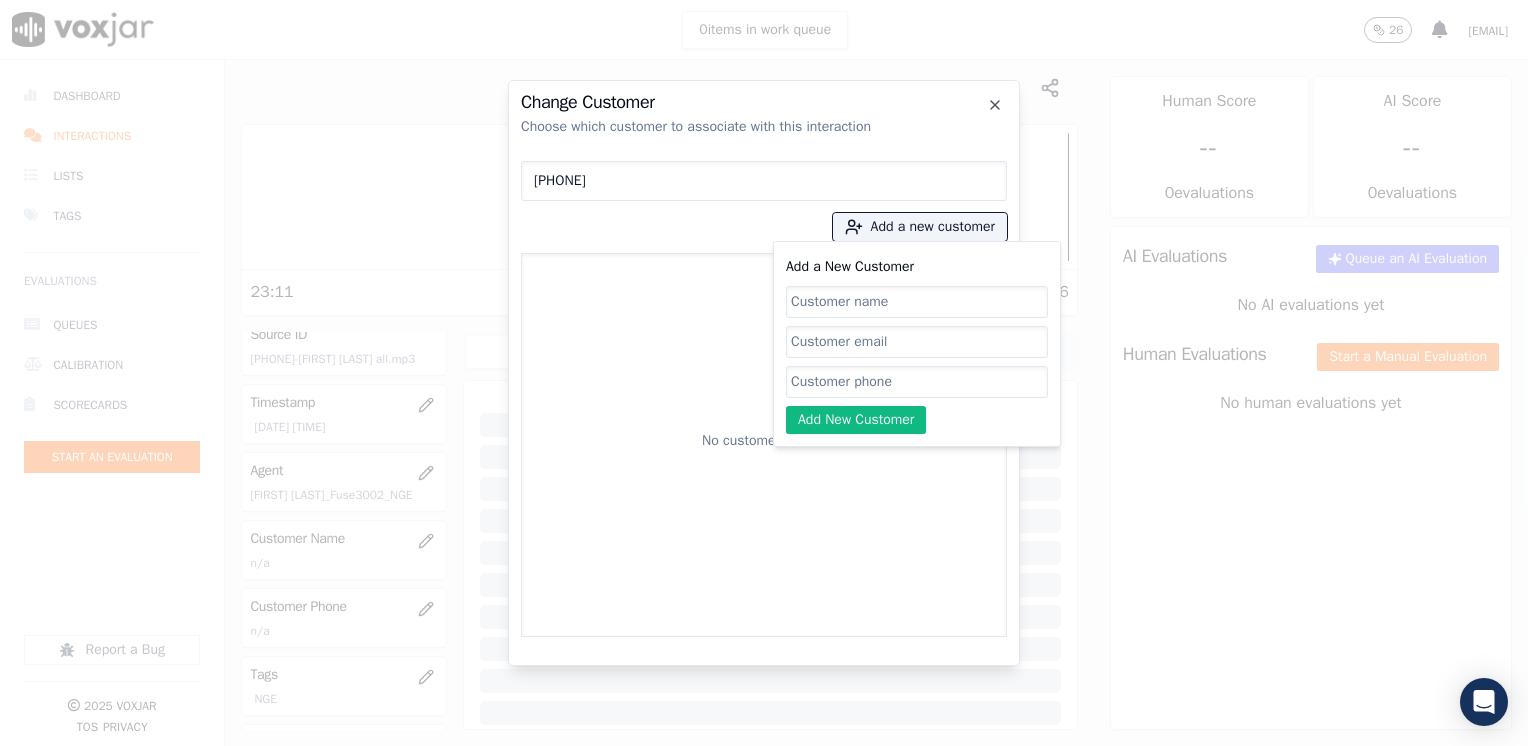 click on "Add a New Customer" 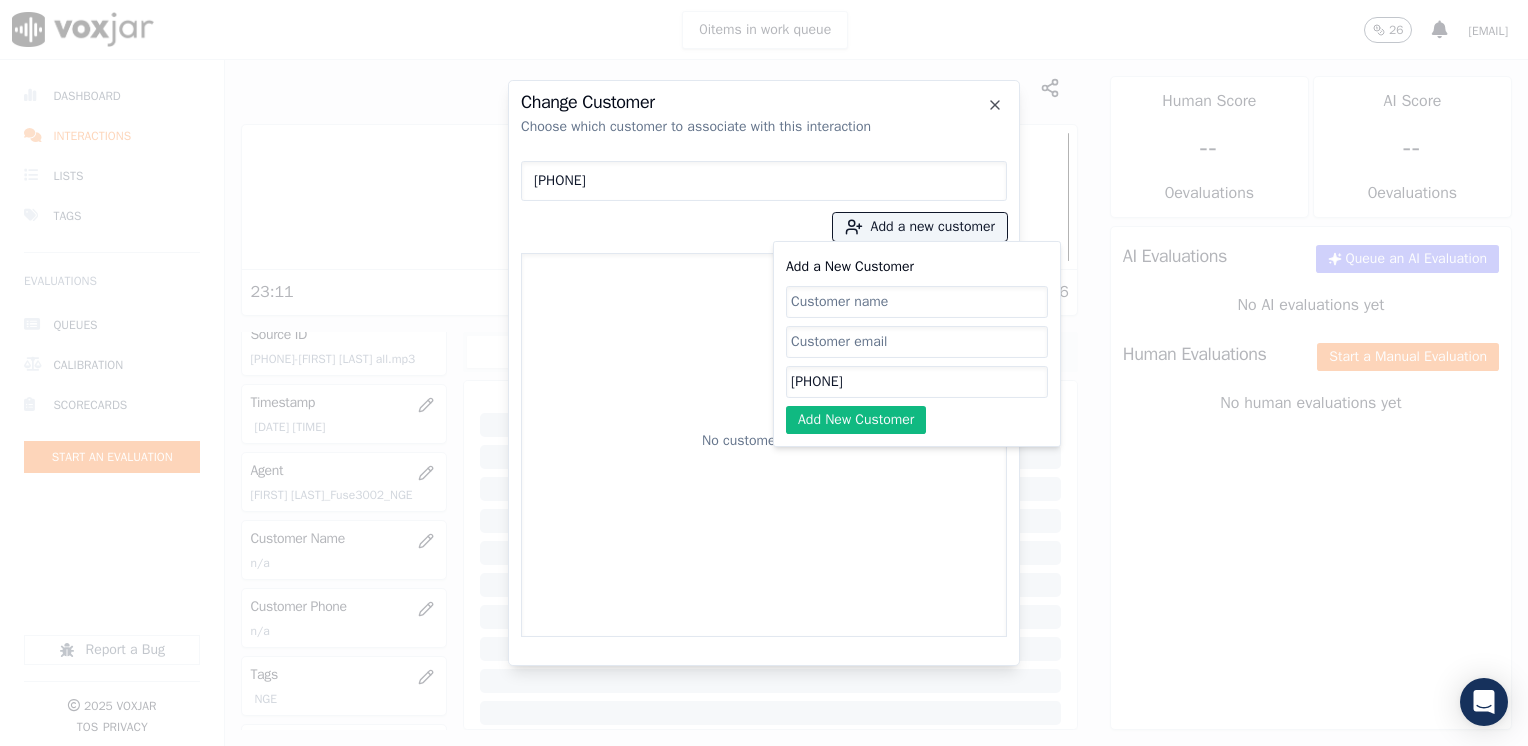 type on "[PHONE]" 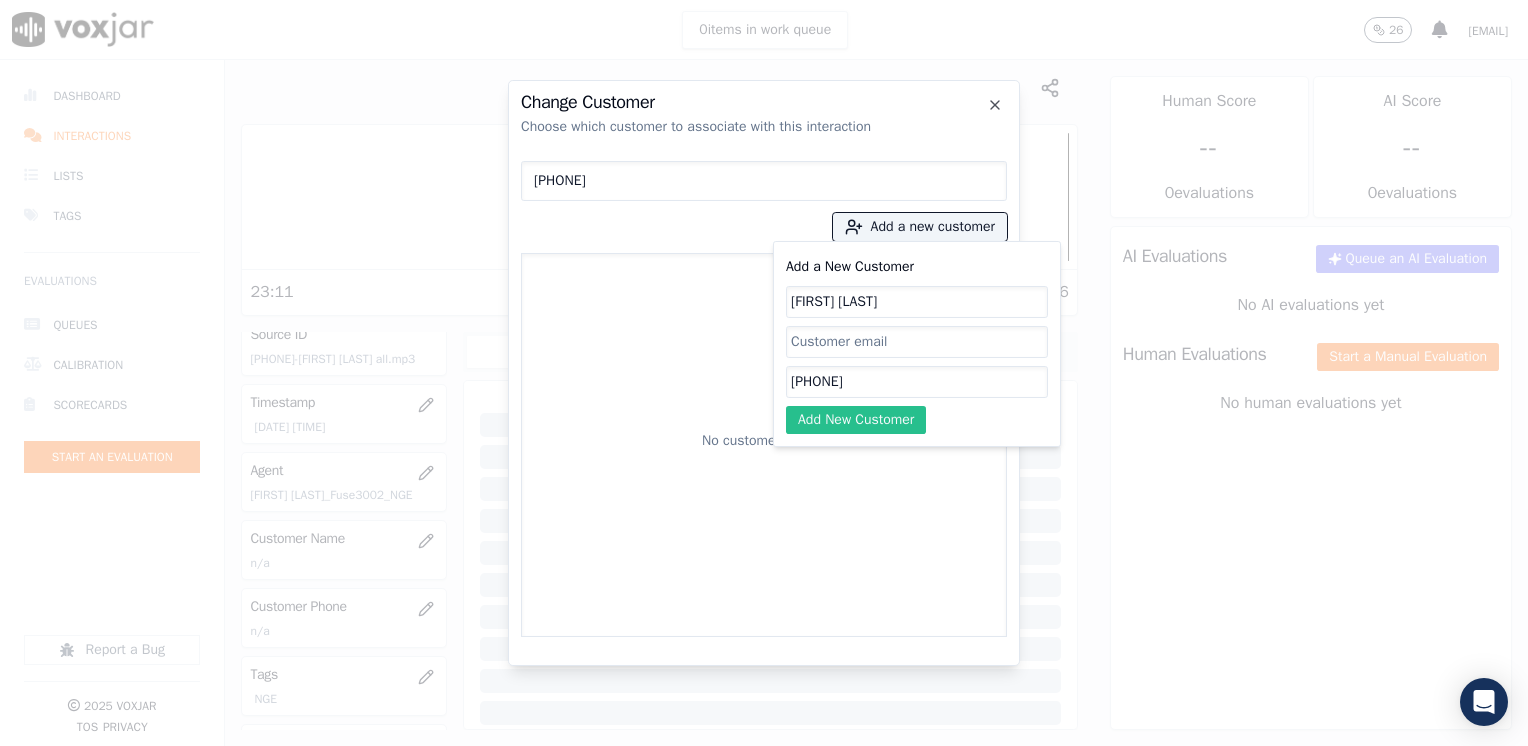 type on "[FIRST] [LAST]" 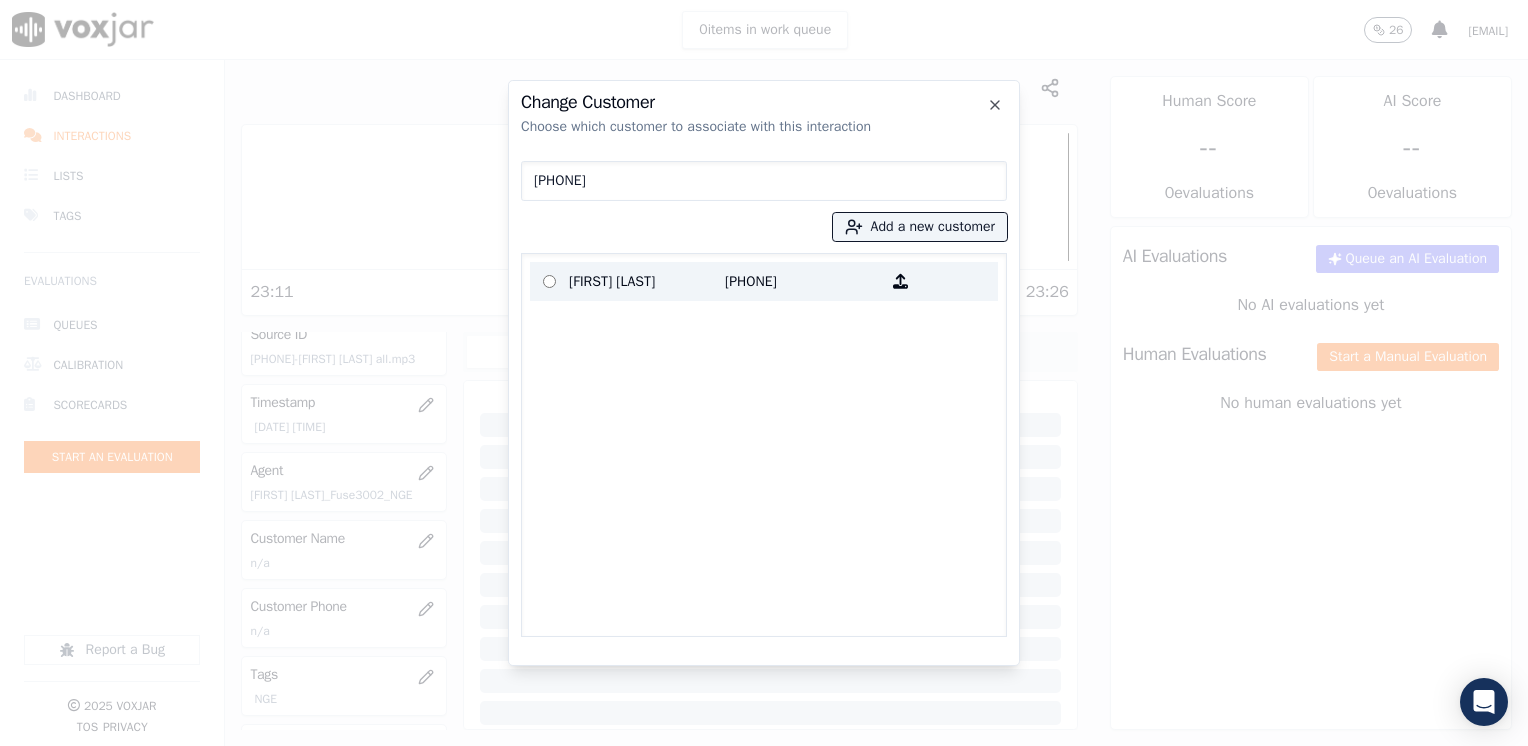 click on "[FIRST] [LAST]" at bounding box center [647, 281] 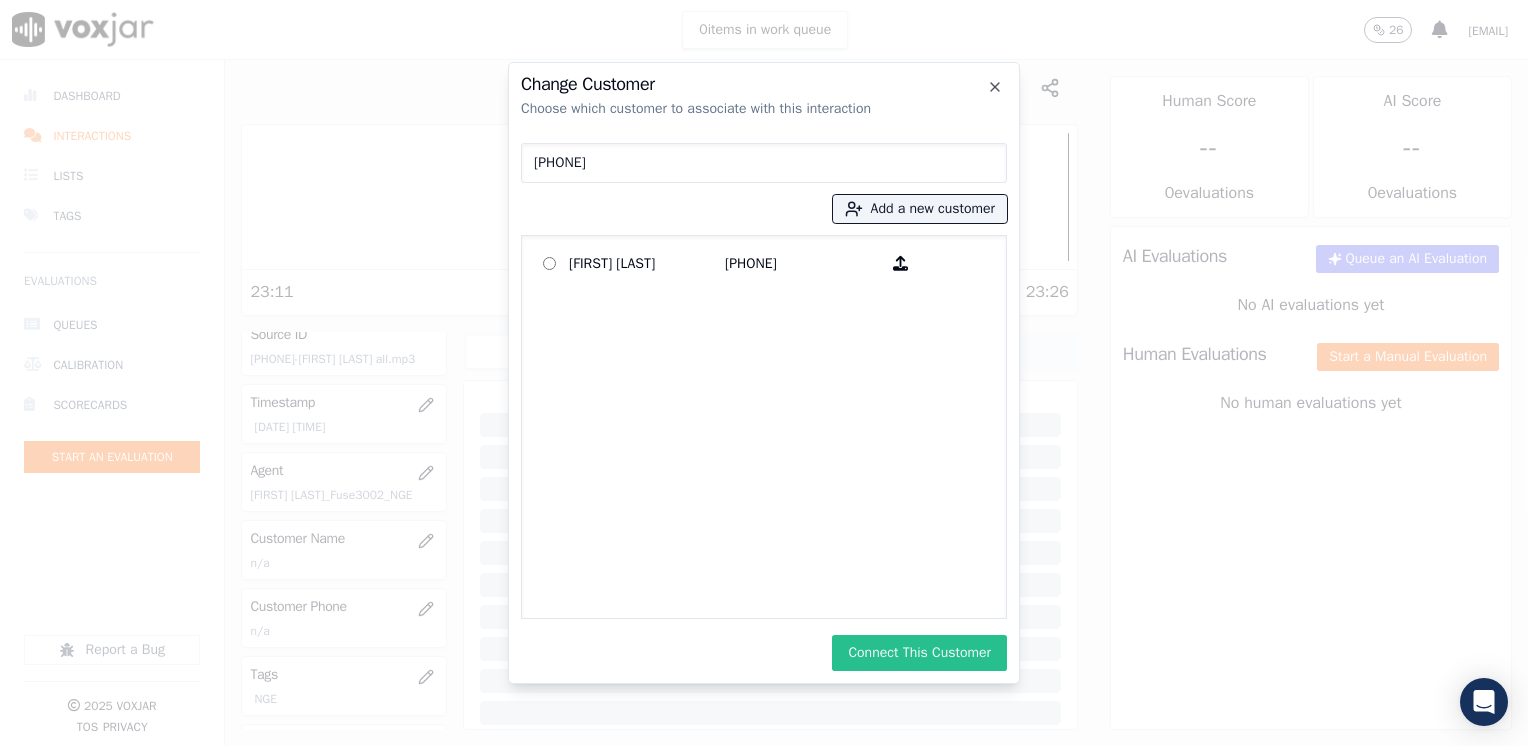 click on "Connect This Customer" at bounding box center (919, 653) 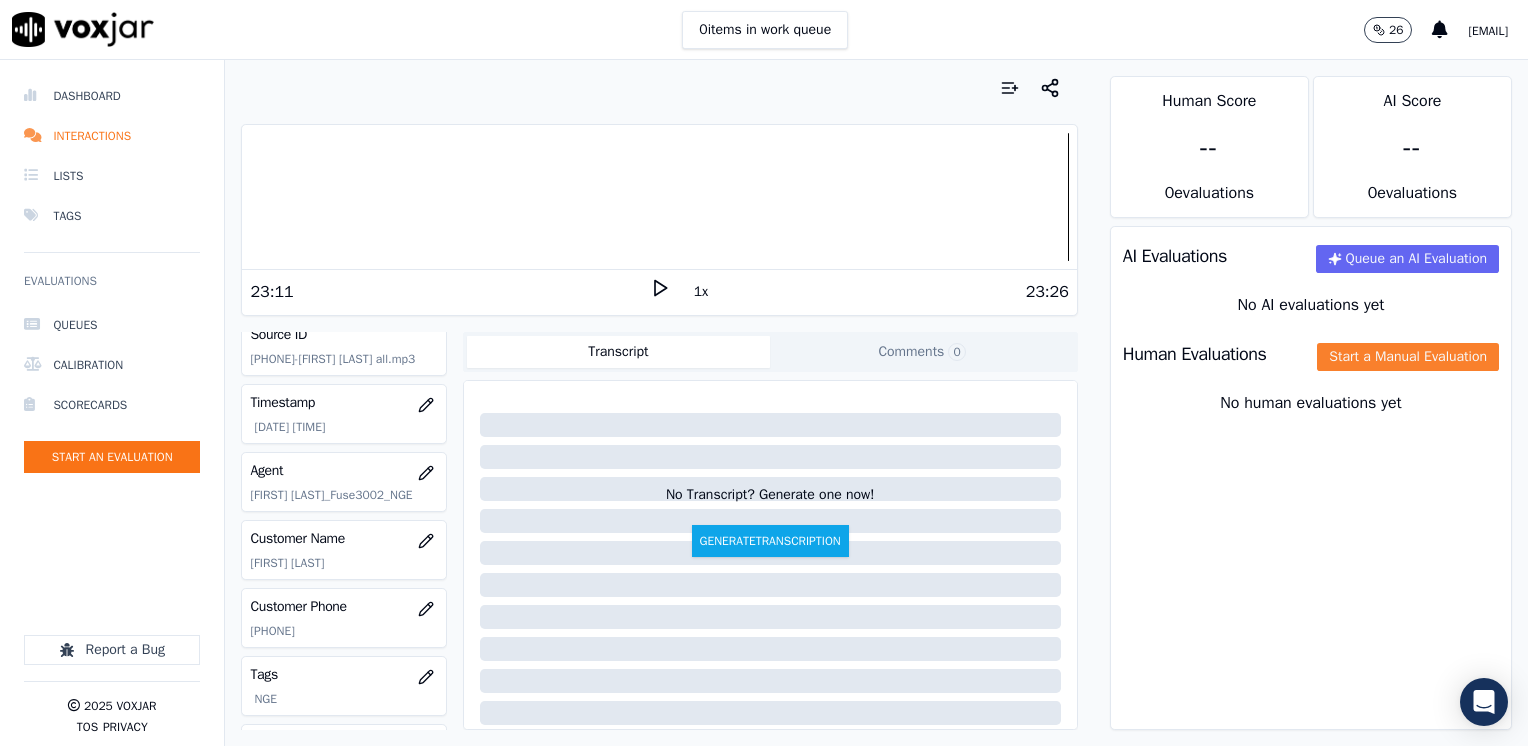 click on "Start a Manual Evaluation" 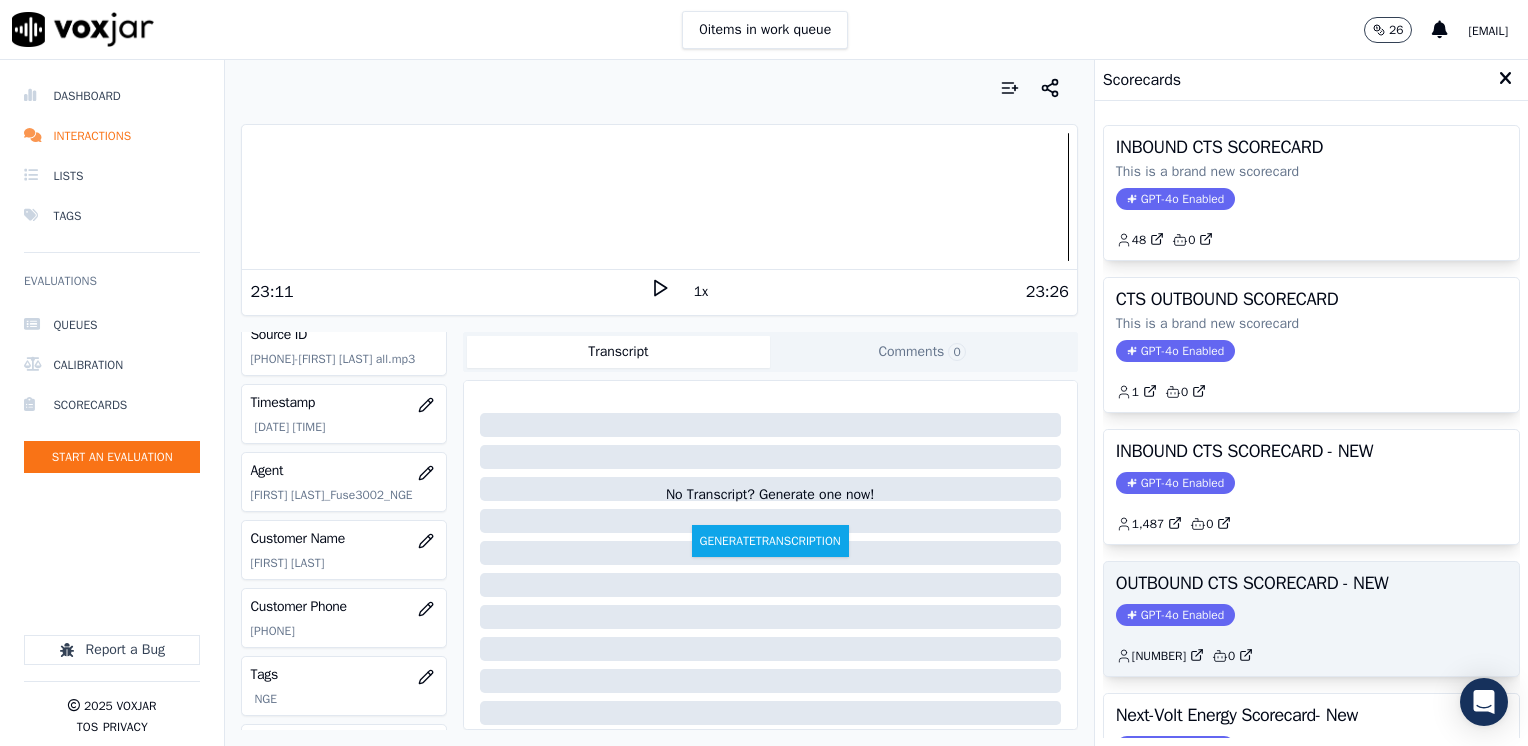 click on "GPT-4o Enabled" at bounding box center (1175, 615) 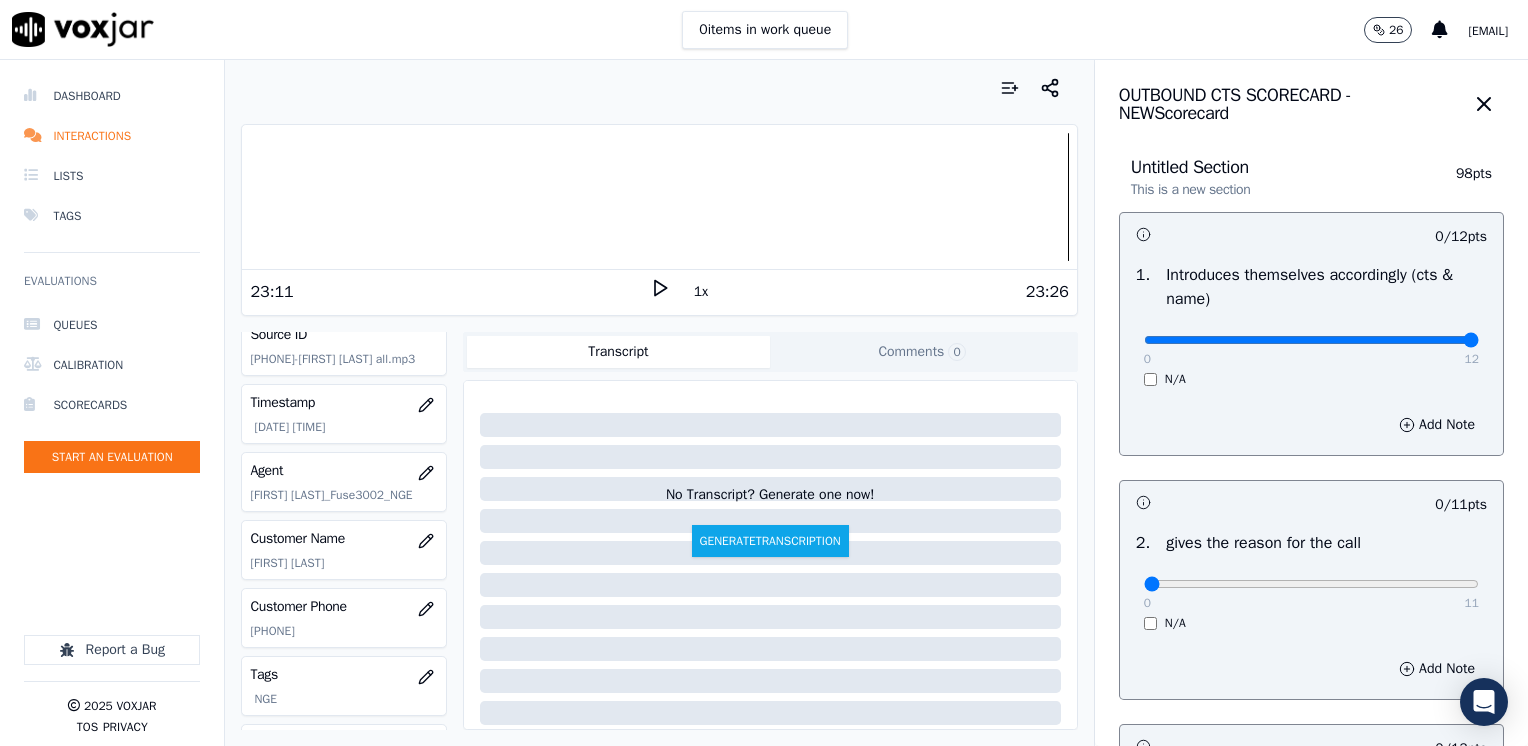 drag, startPoint x: 1136, startPoint y: 343, endPoint x: 1531, endPoint y: 416, distance: 401.68893 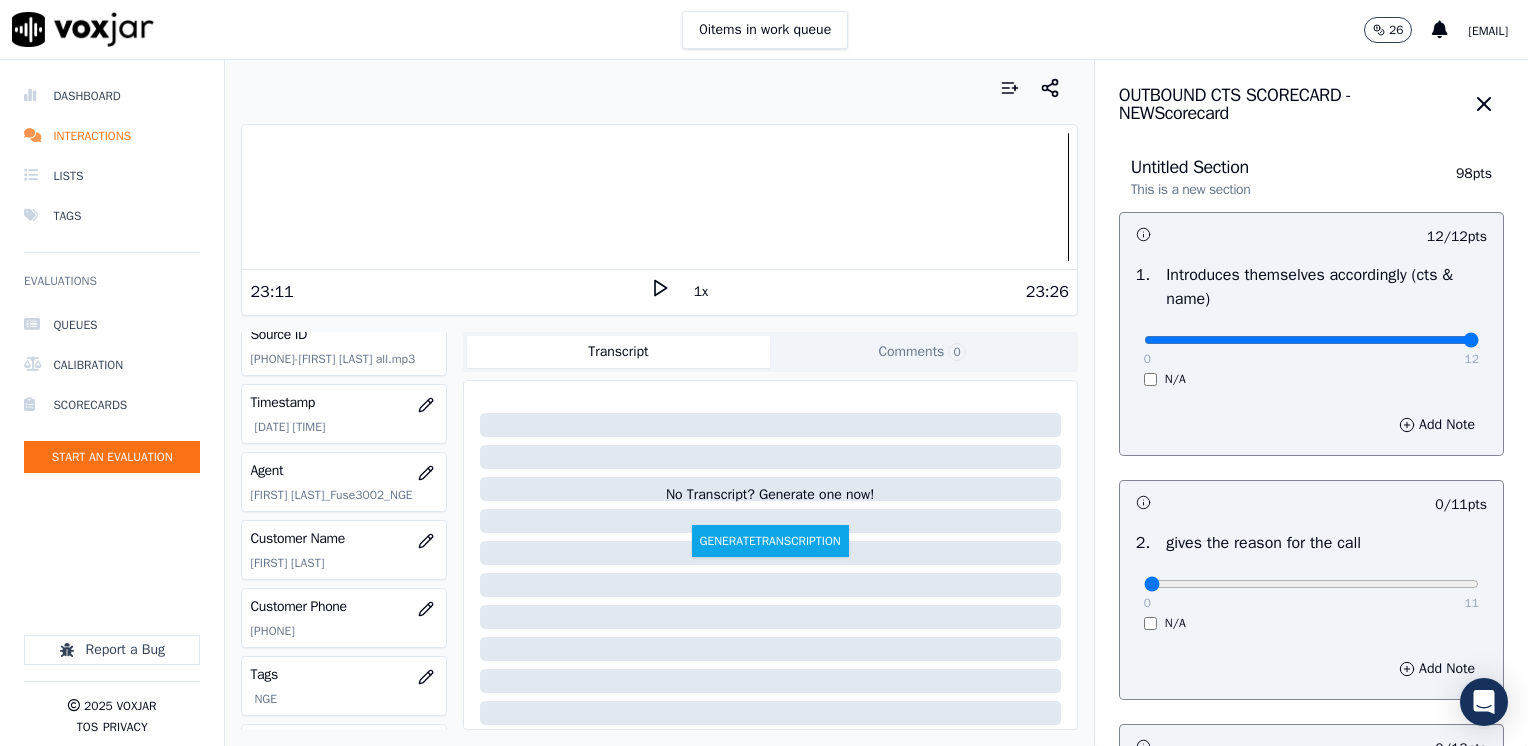 scroll, scrollTop: 200, scrollLeft: 0, axis: vertical 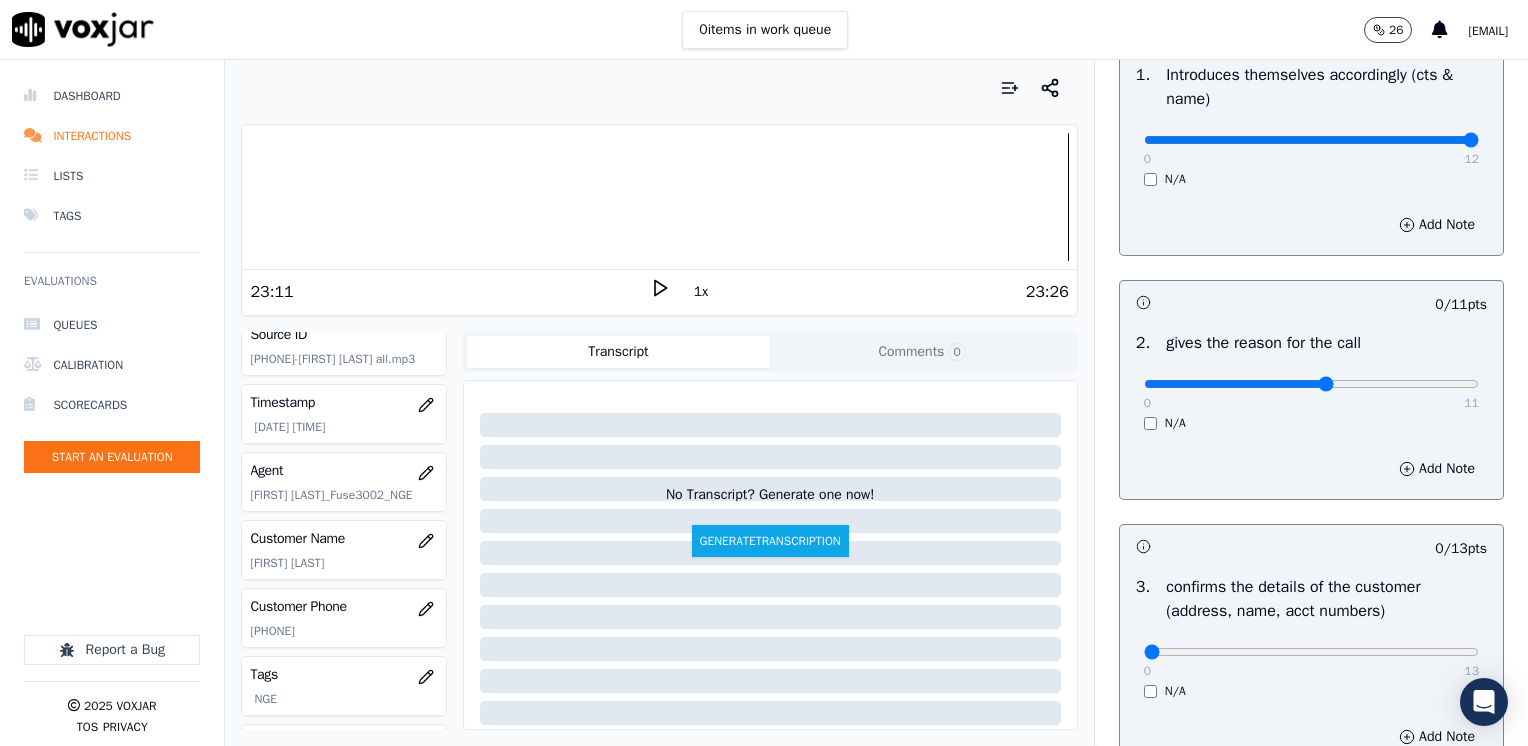 type on "6" 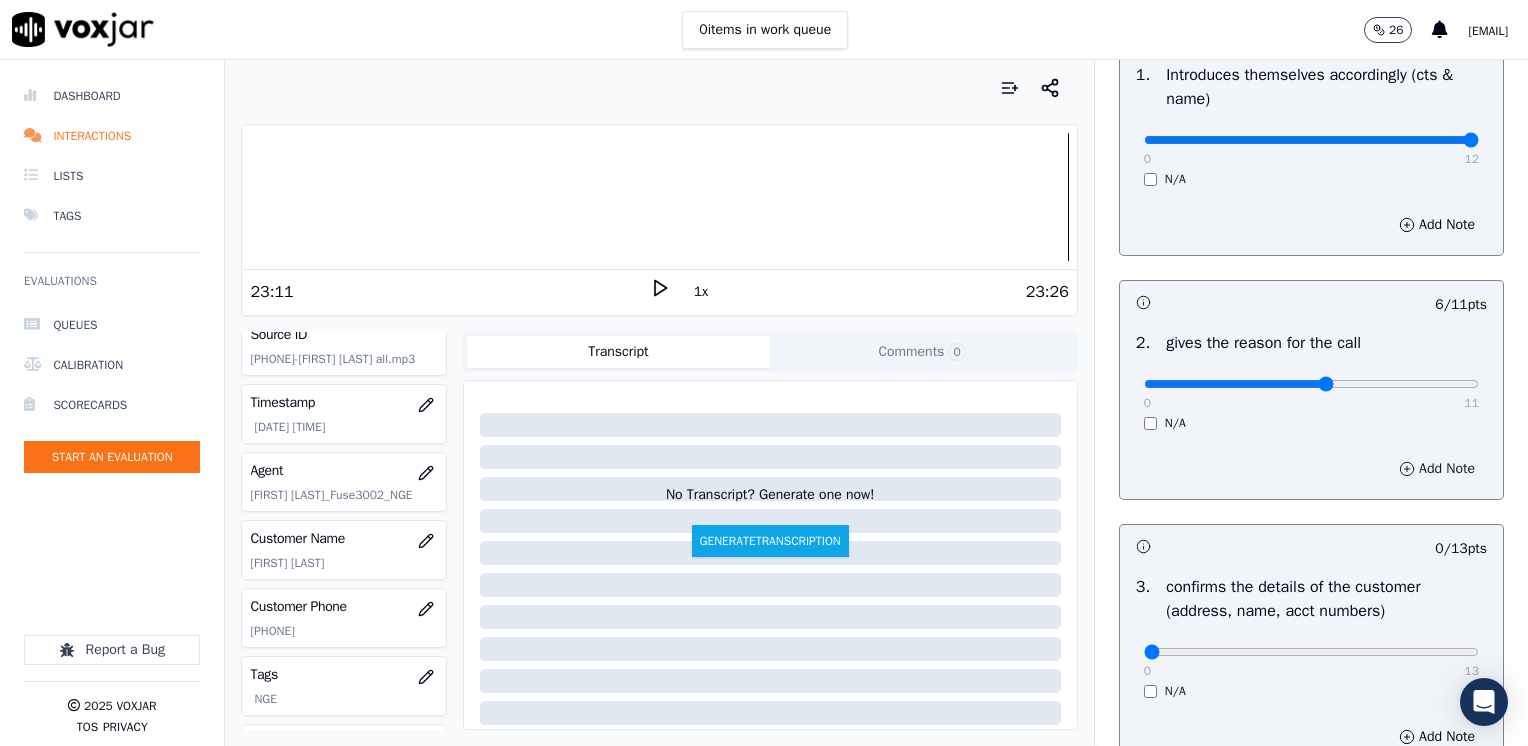 click on "Add Note" at bounding box center (1437, 469) 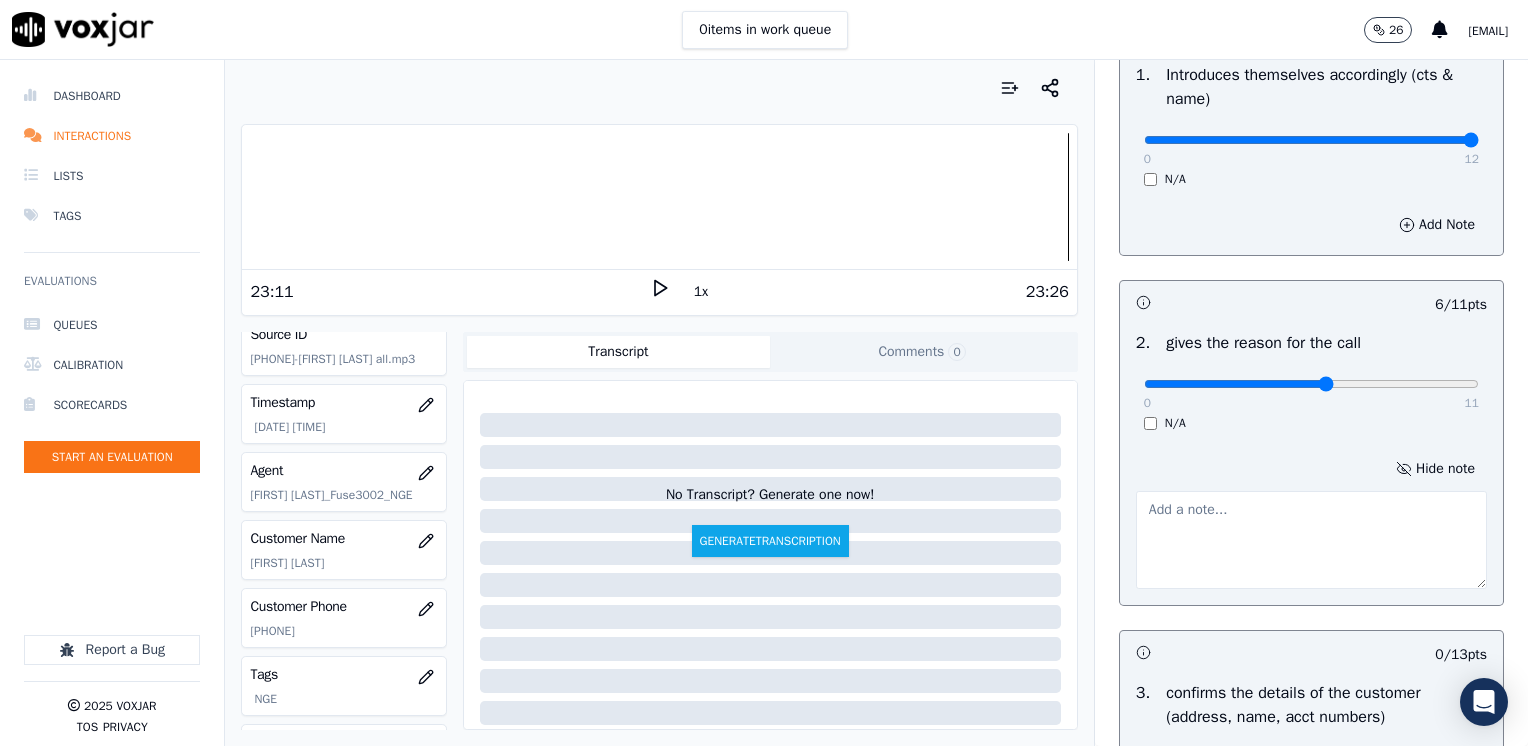 click at bounding box center (1311, 540) 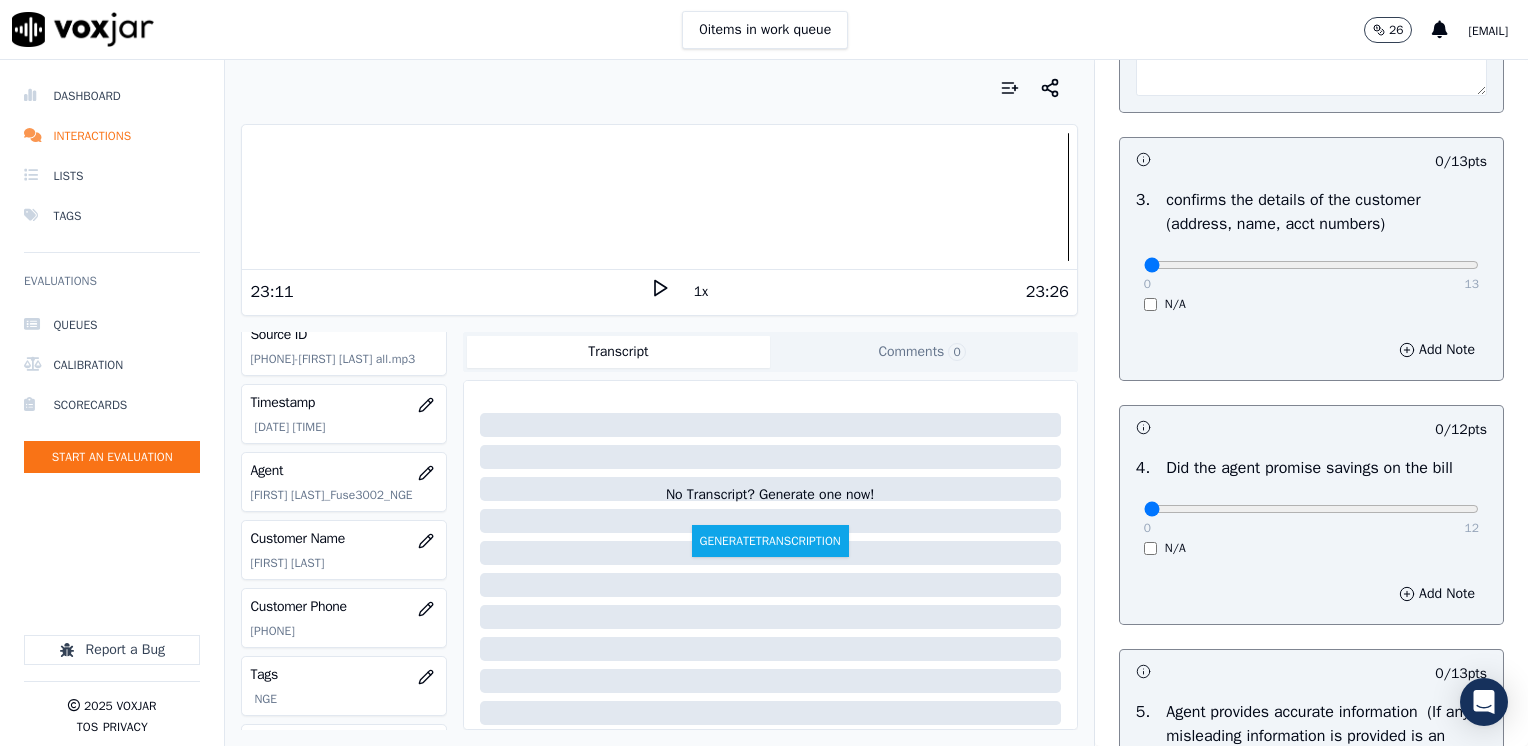 scroll, scrollTop: 700, scrollLeft: 0, axis: vertical 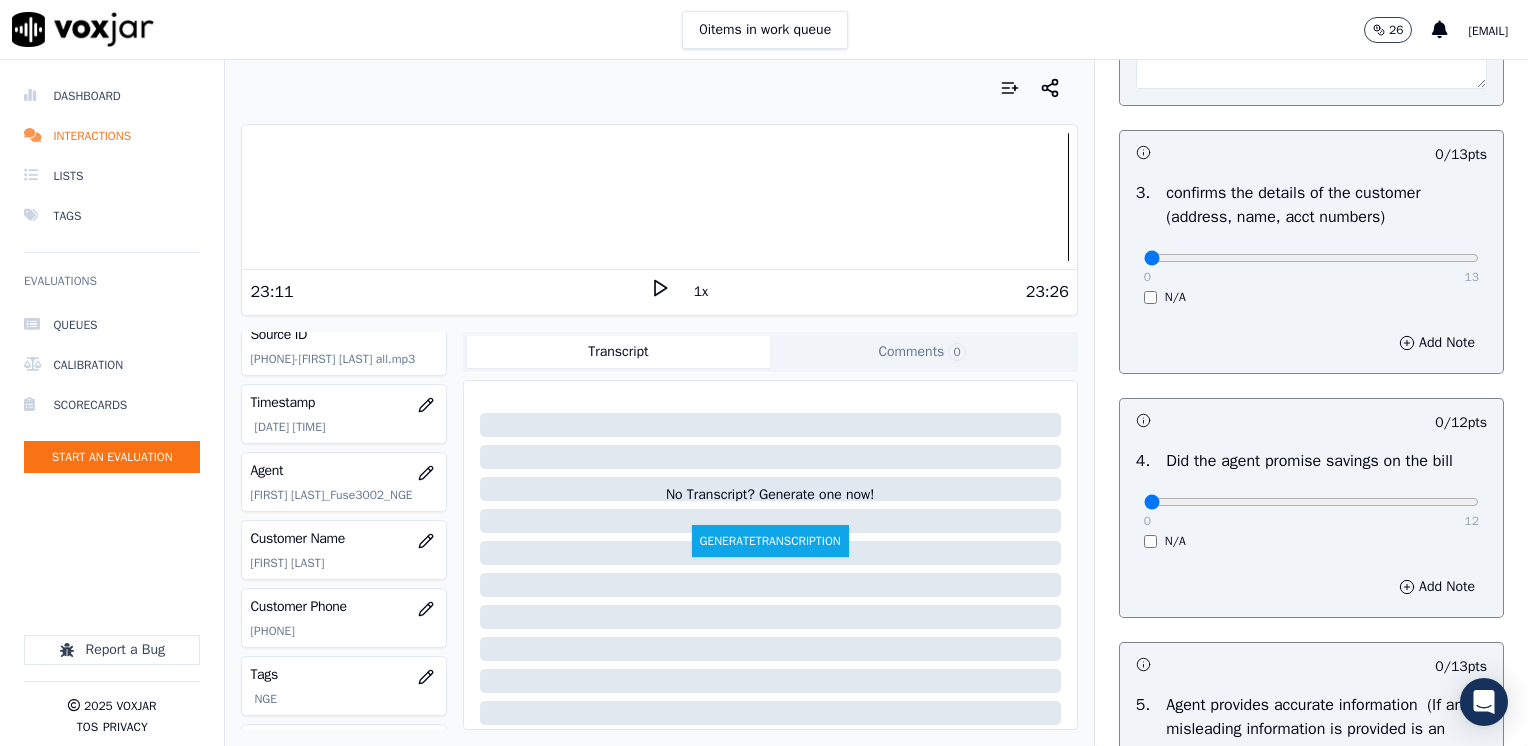 type on "Make sure to state the reason for the call" 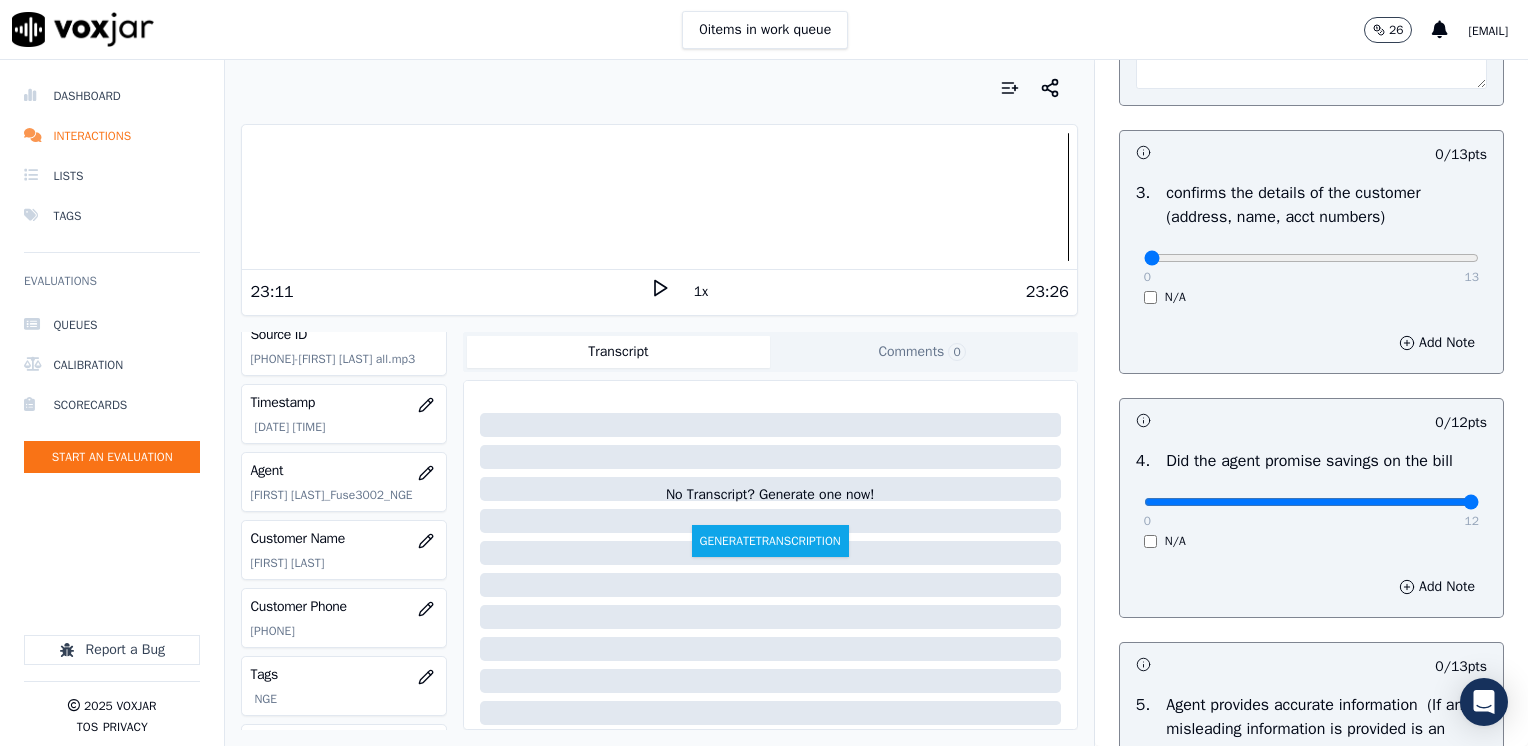 drag, startPoint x: 1137, startPoint y: 497, endPoint x: 1531, endPoint y: 526, distance: 395.06583 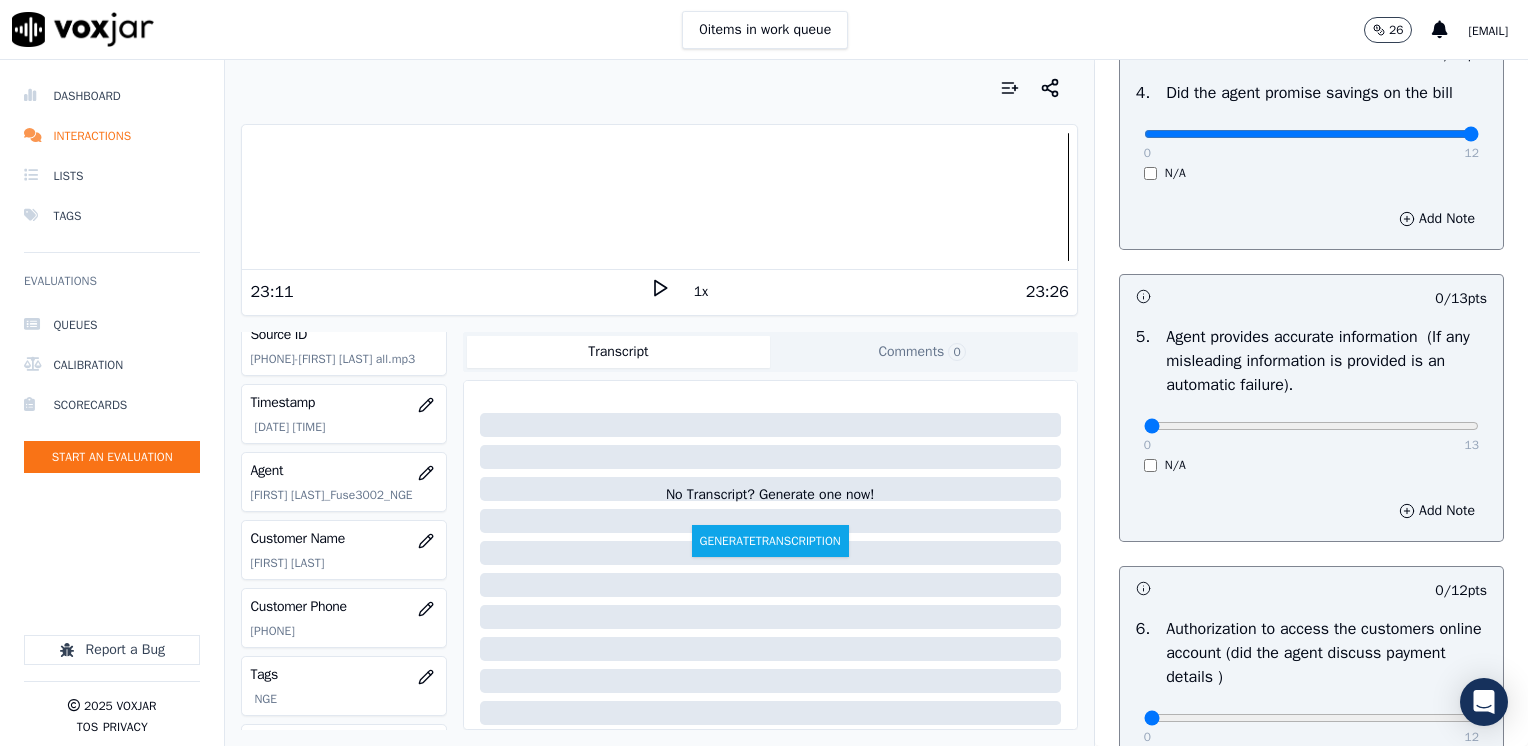 scroll, scrollTop: 1200, scrollLeft: 0, axis: vertical 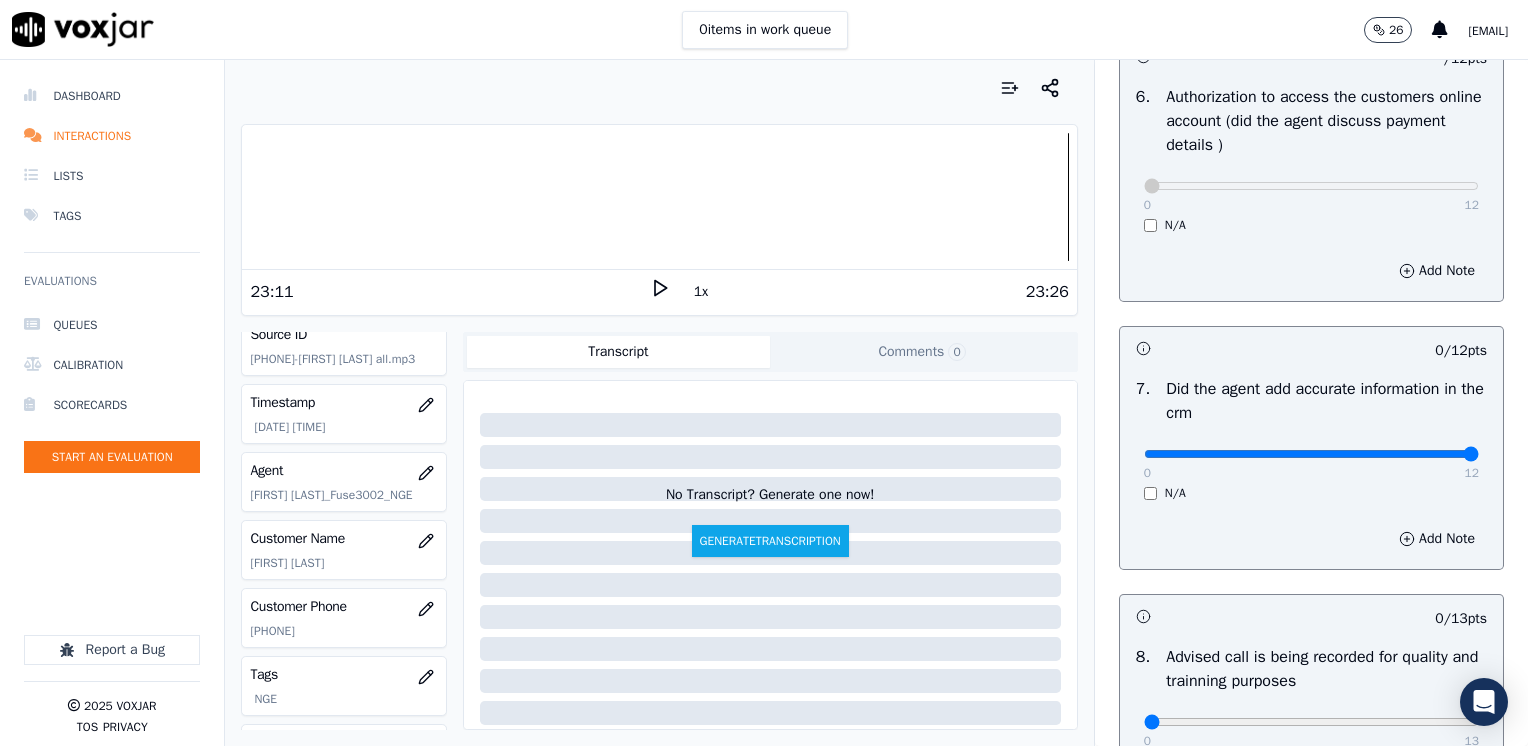 drag, startPoint x: 1134, startPoint y: 455, endPoint x: 1531, endPoint y: 415, distance: 399.01 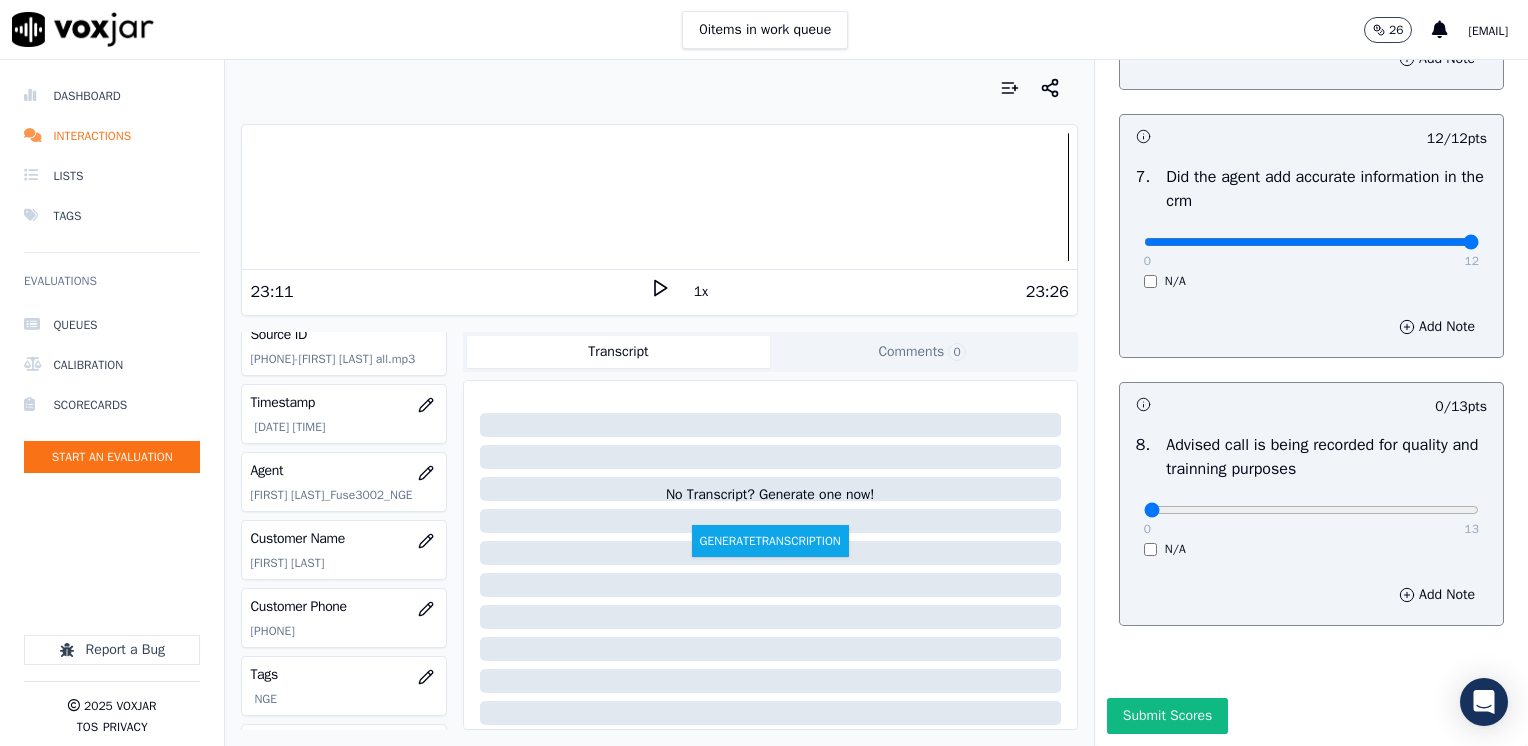 scroll, scrollTop: 1853, scrollLeft: 0, axis: vertical 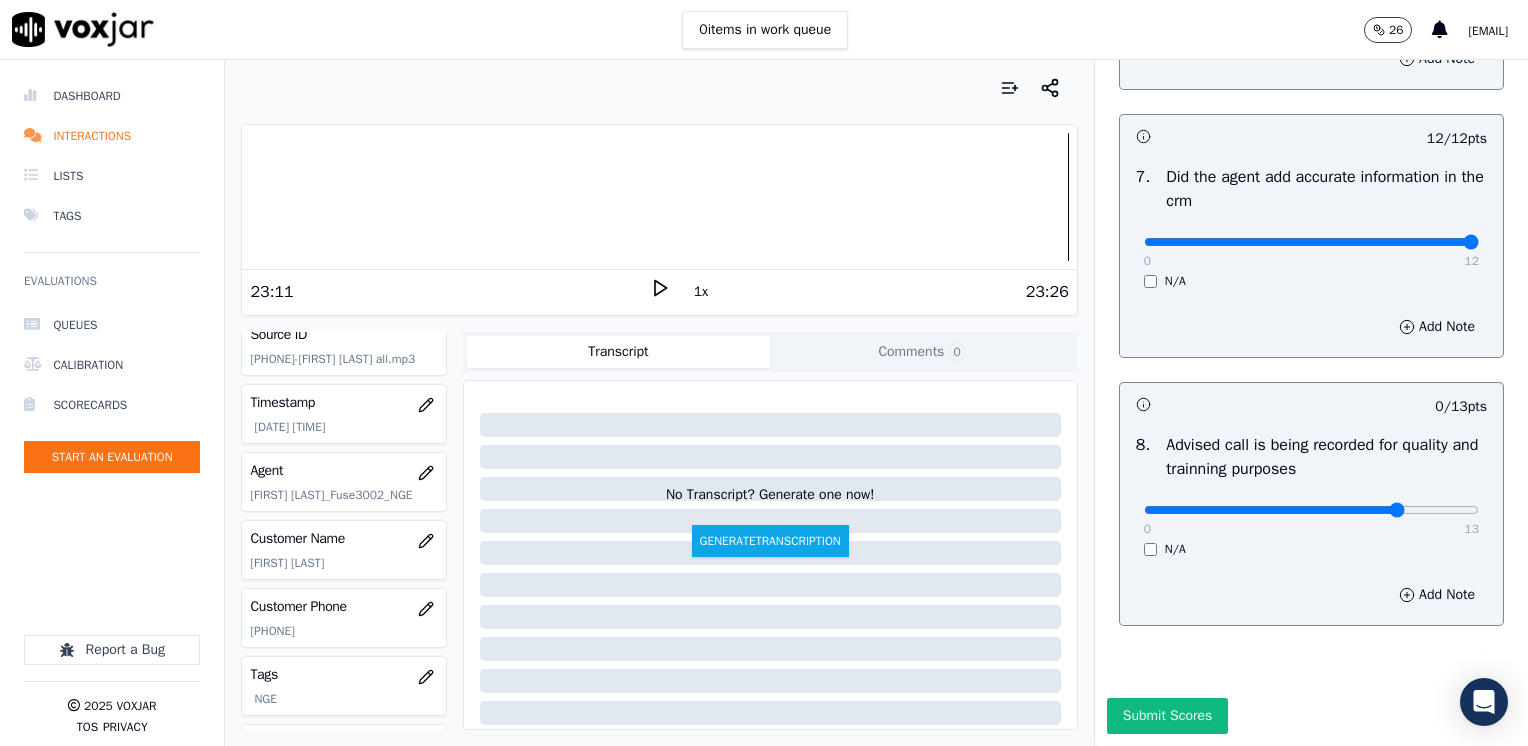 type on "10" 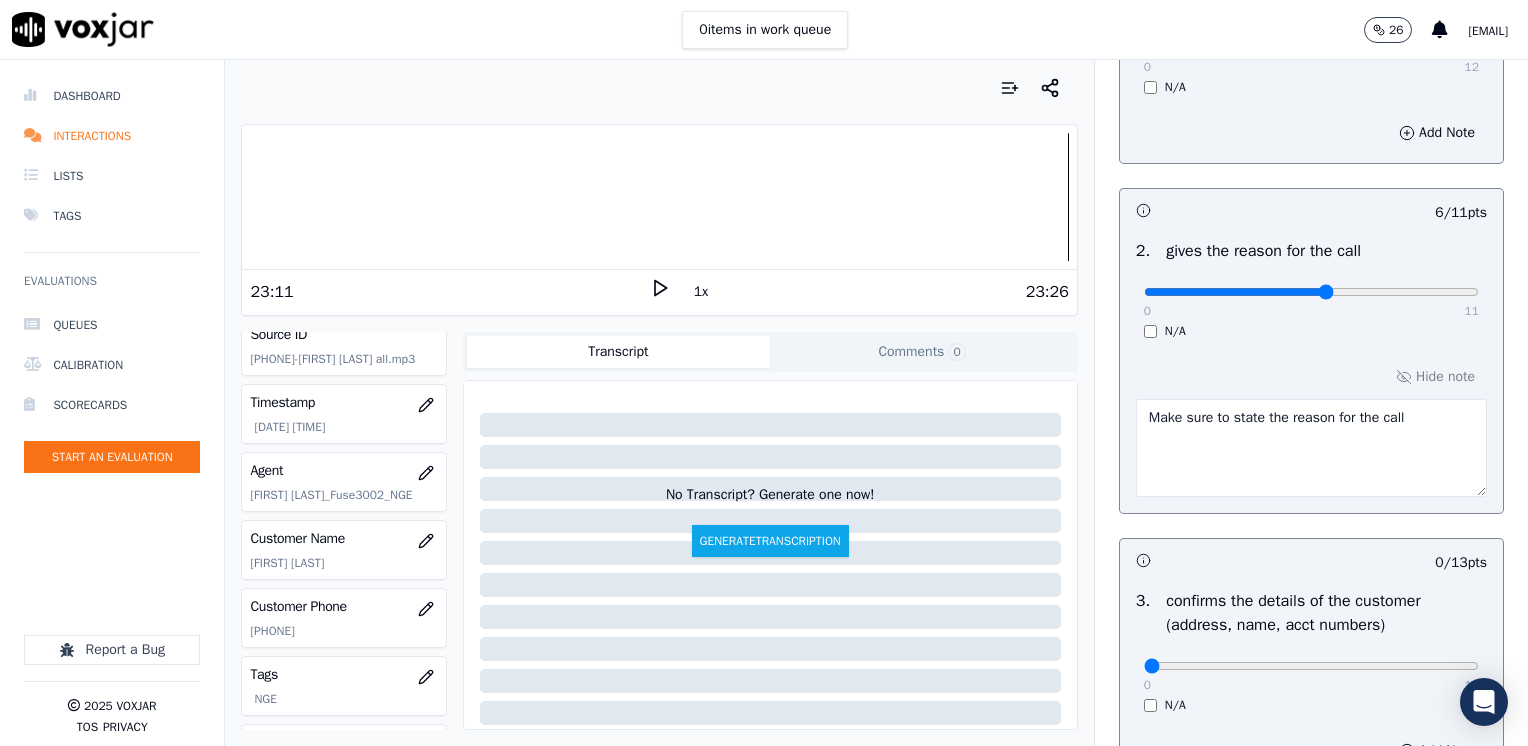 scroll, scrollTop: 253, scrollLeft: 0, axis: vertical 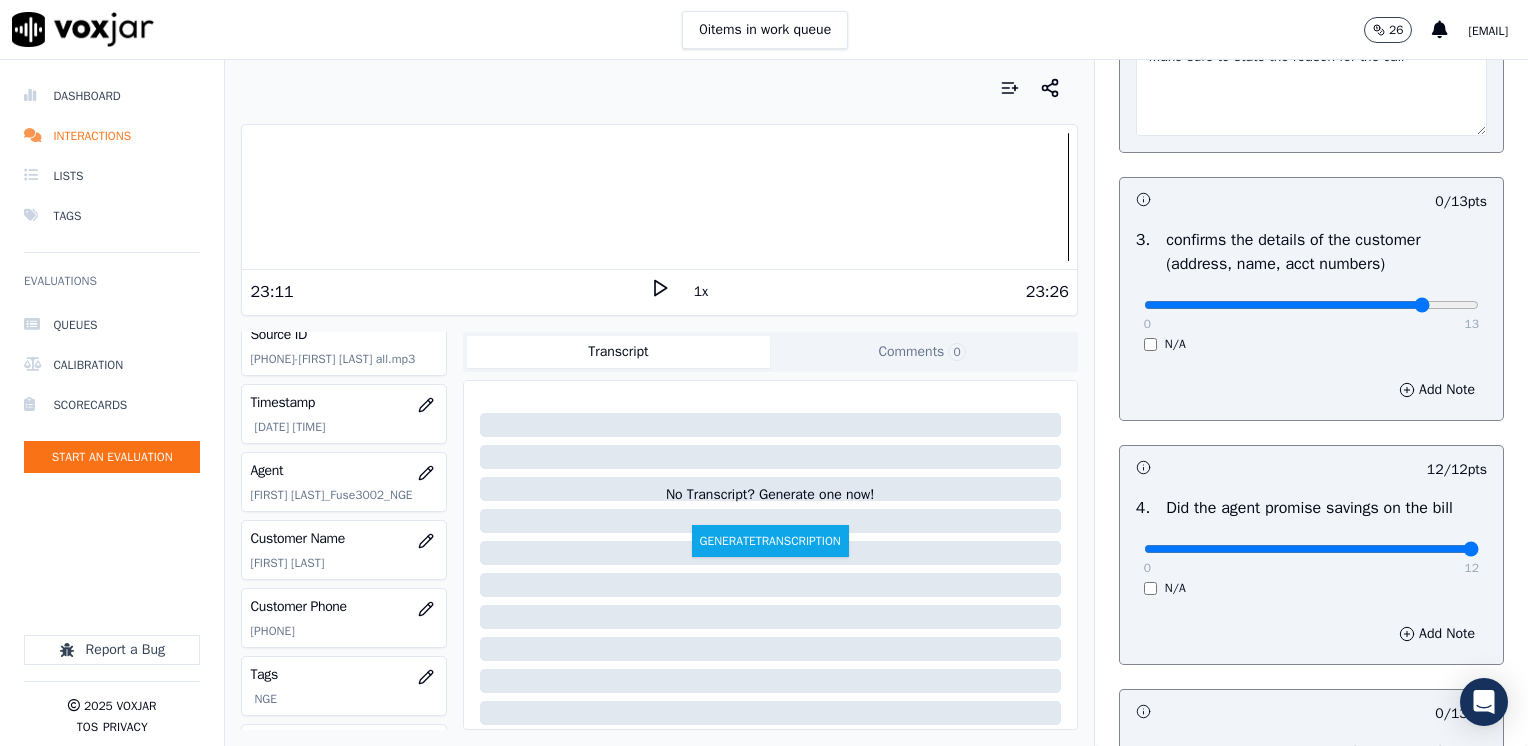 type on "11" 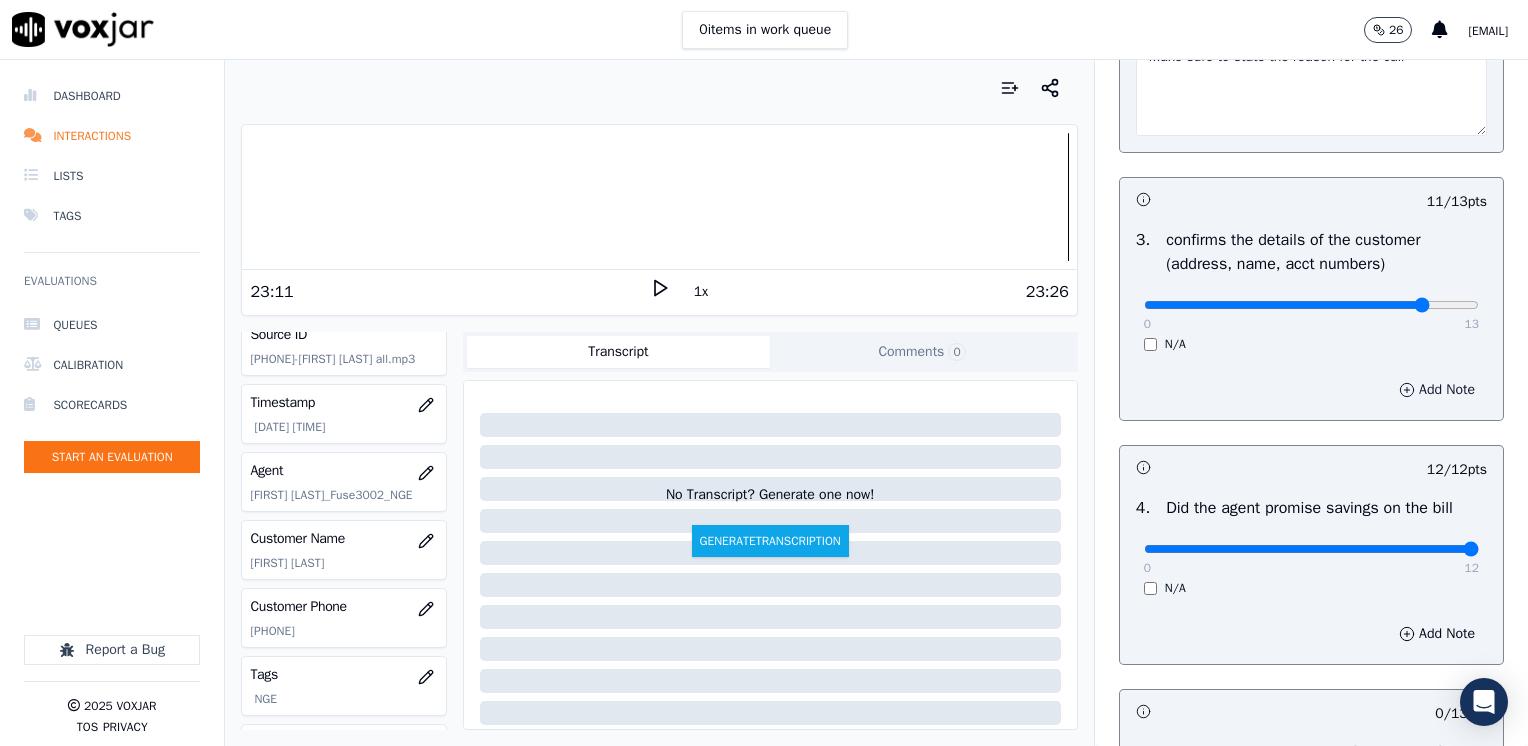 click on "Add Note" at bounding box center [1437, 390] 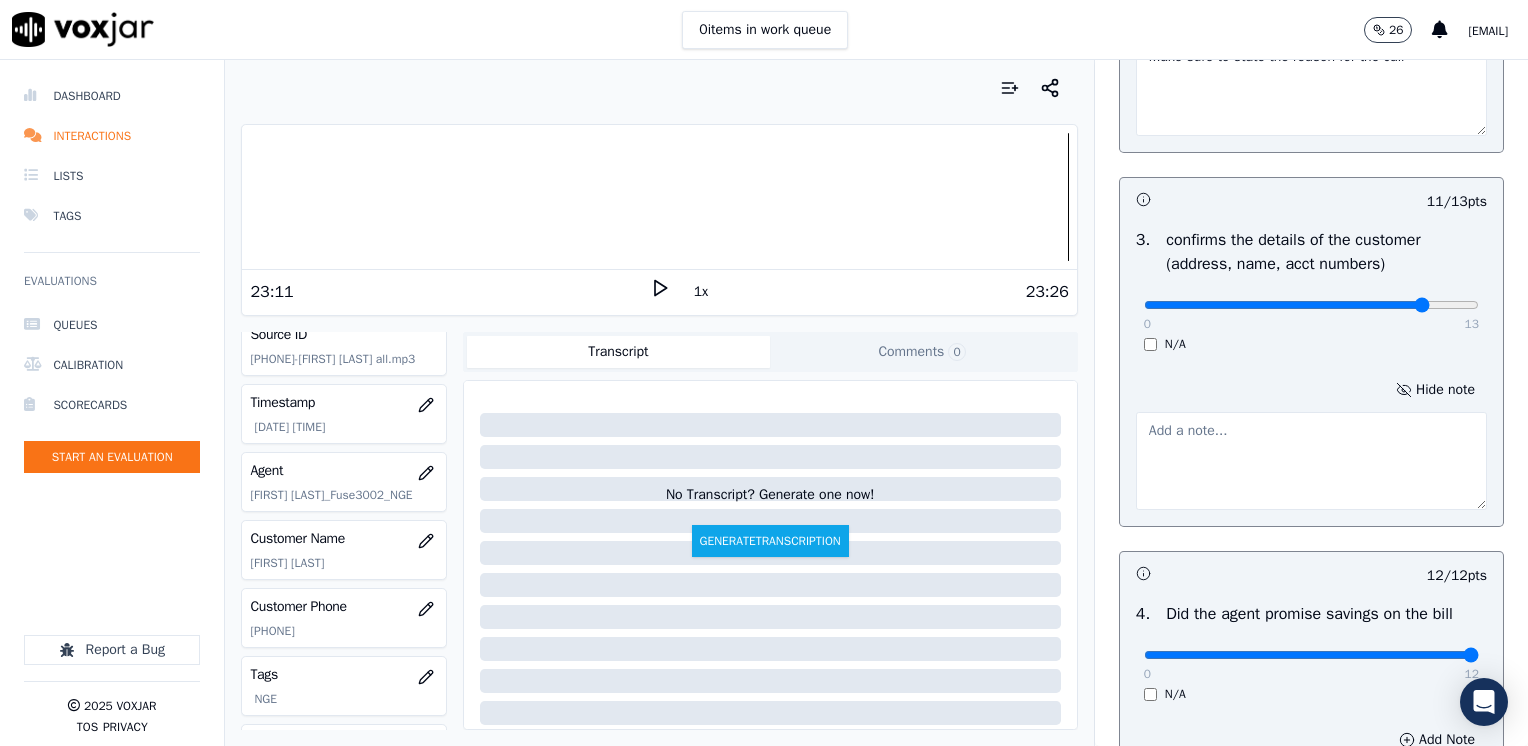click at bounding box center (1311, 461) 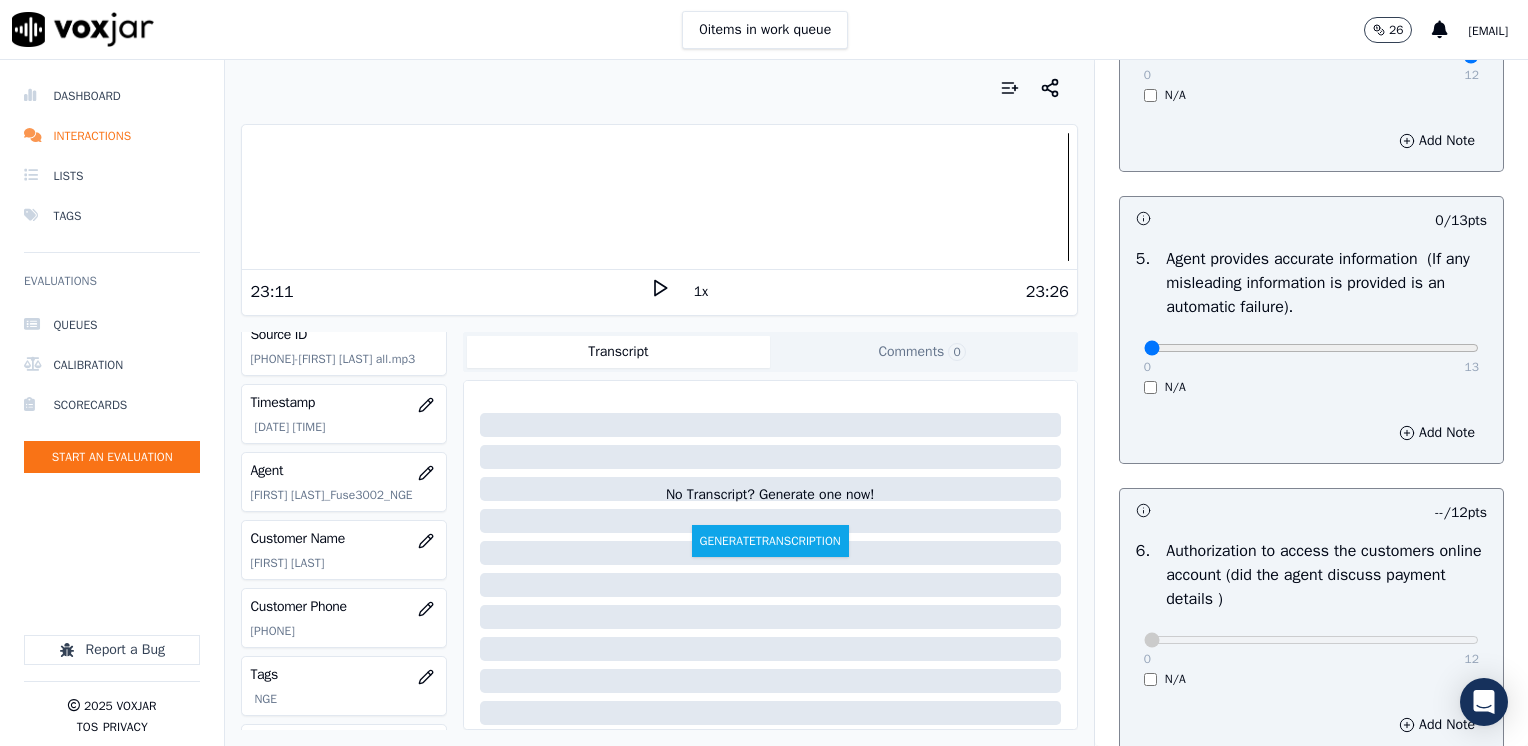scroll, scrollTop: 1253, scrollLeft: 0, axis: vertical 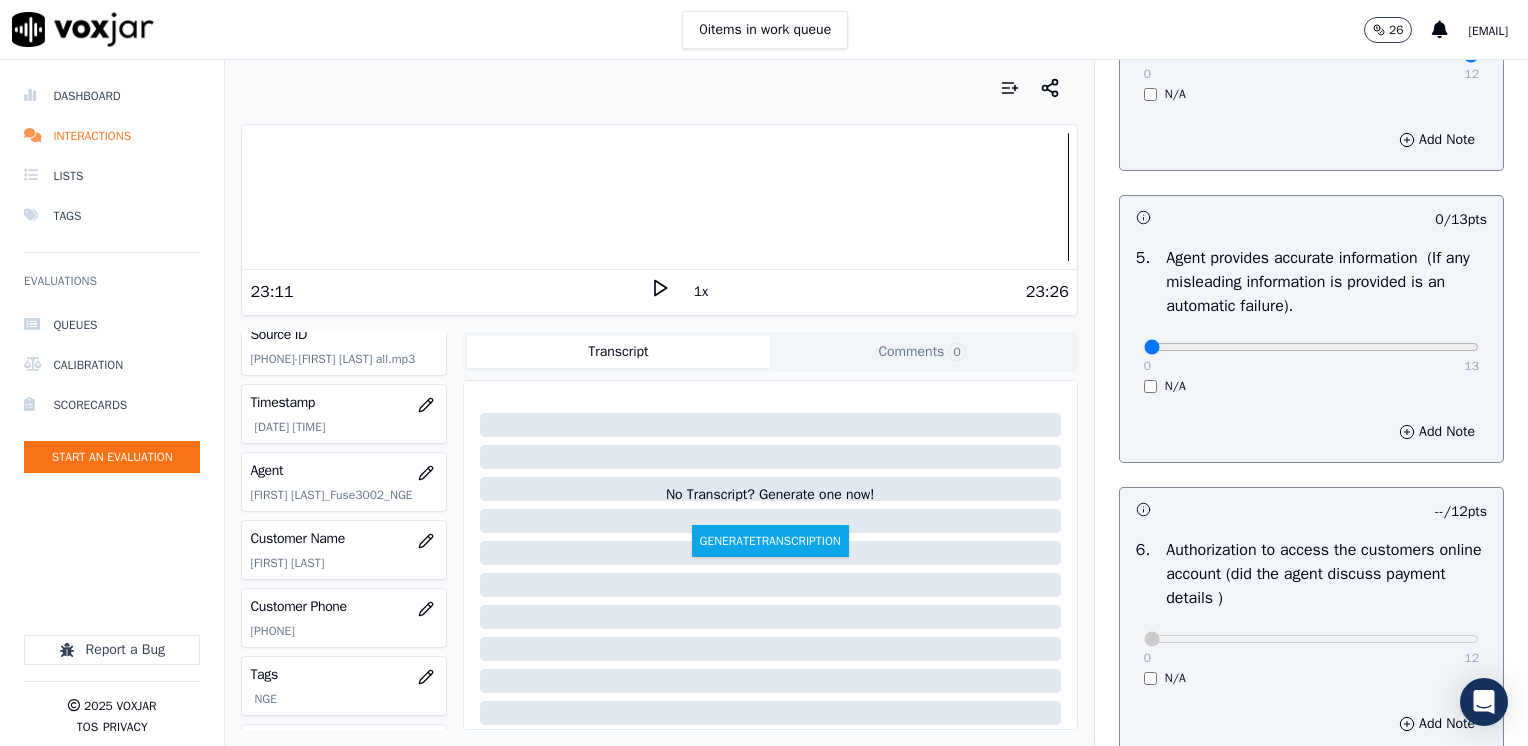 type on "Make sure to confirm full service address, account number and the name as it appears on the bill before reading the script" 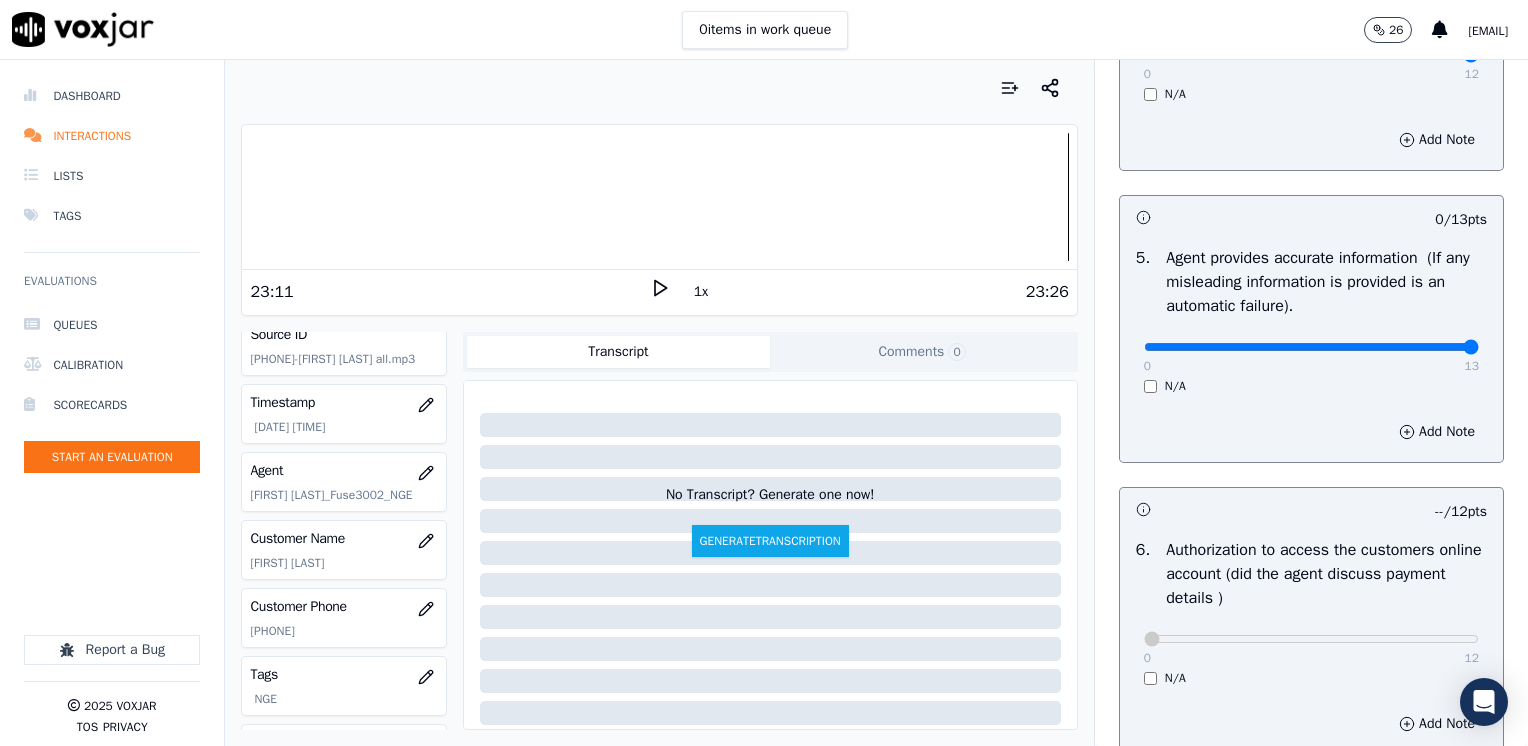 drag, startPoint x: 1130, startPoint y: 338, endPoint x: 1531, endPoint y: 340, distance: 401.00497 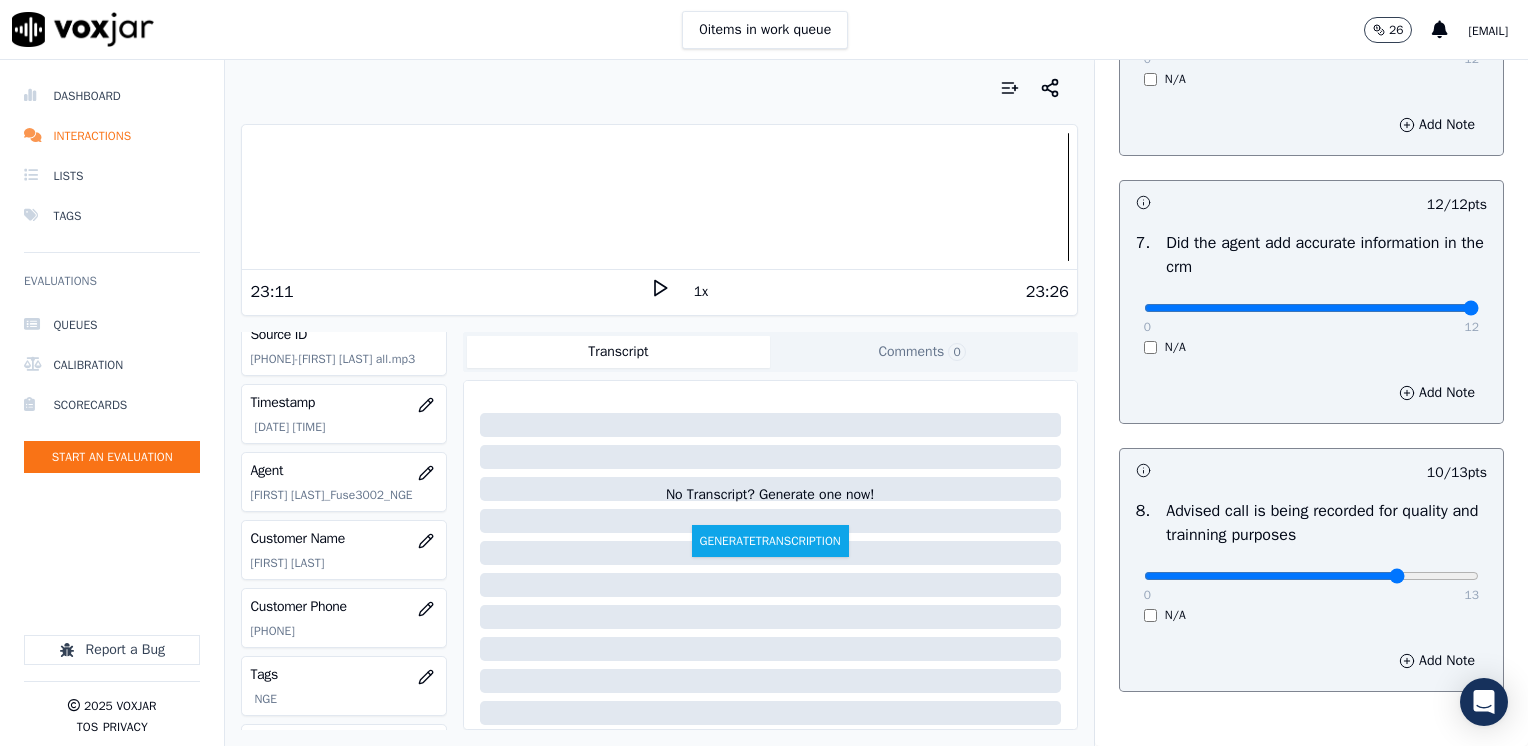 scroll, scrollTop: 1959, scrollLeft: 0, axis: vertical 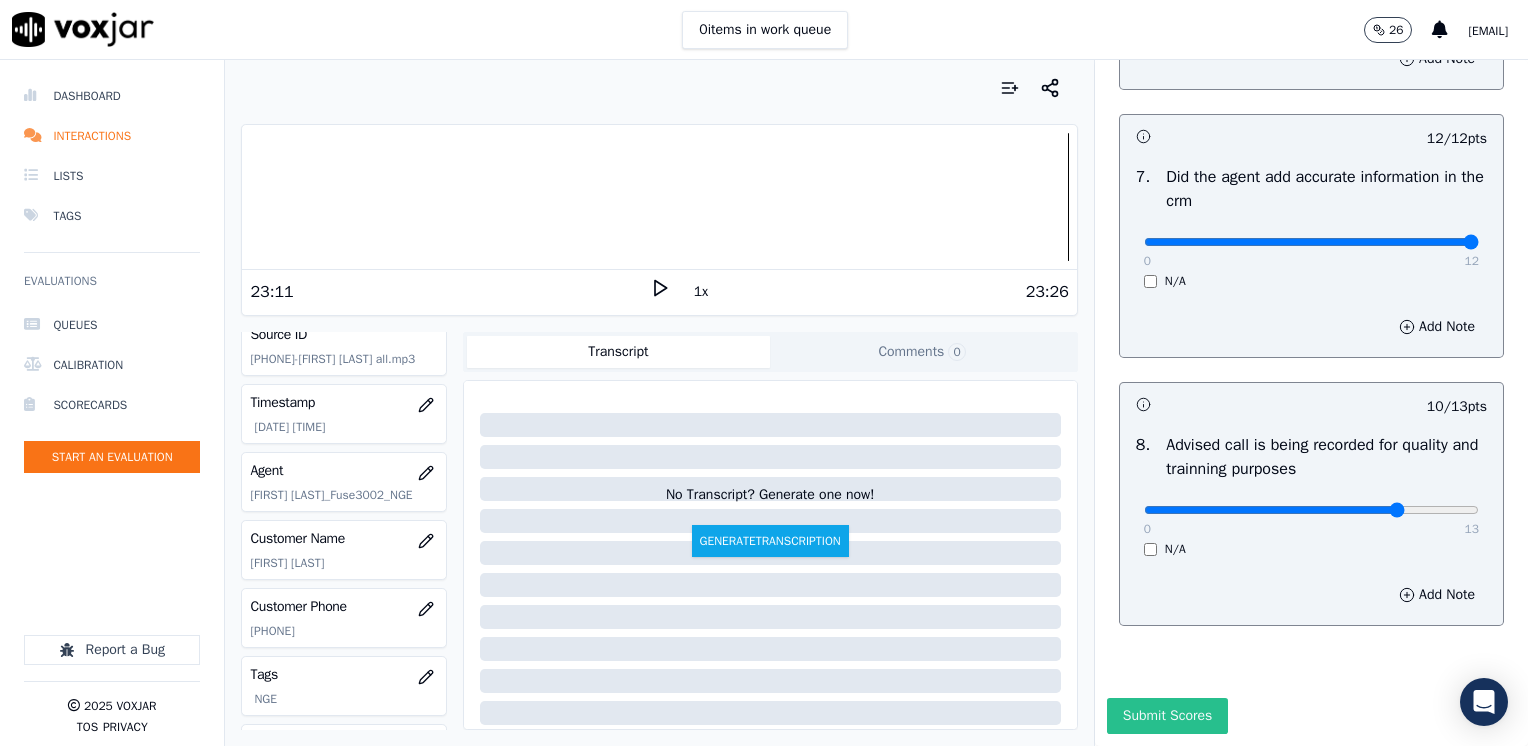 click on "Submit Scores" at bounding box center [1167, 716] 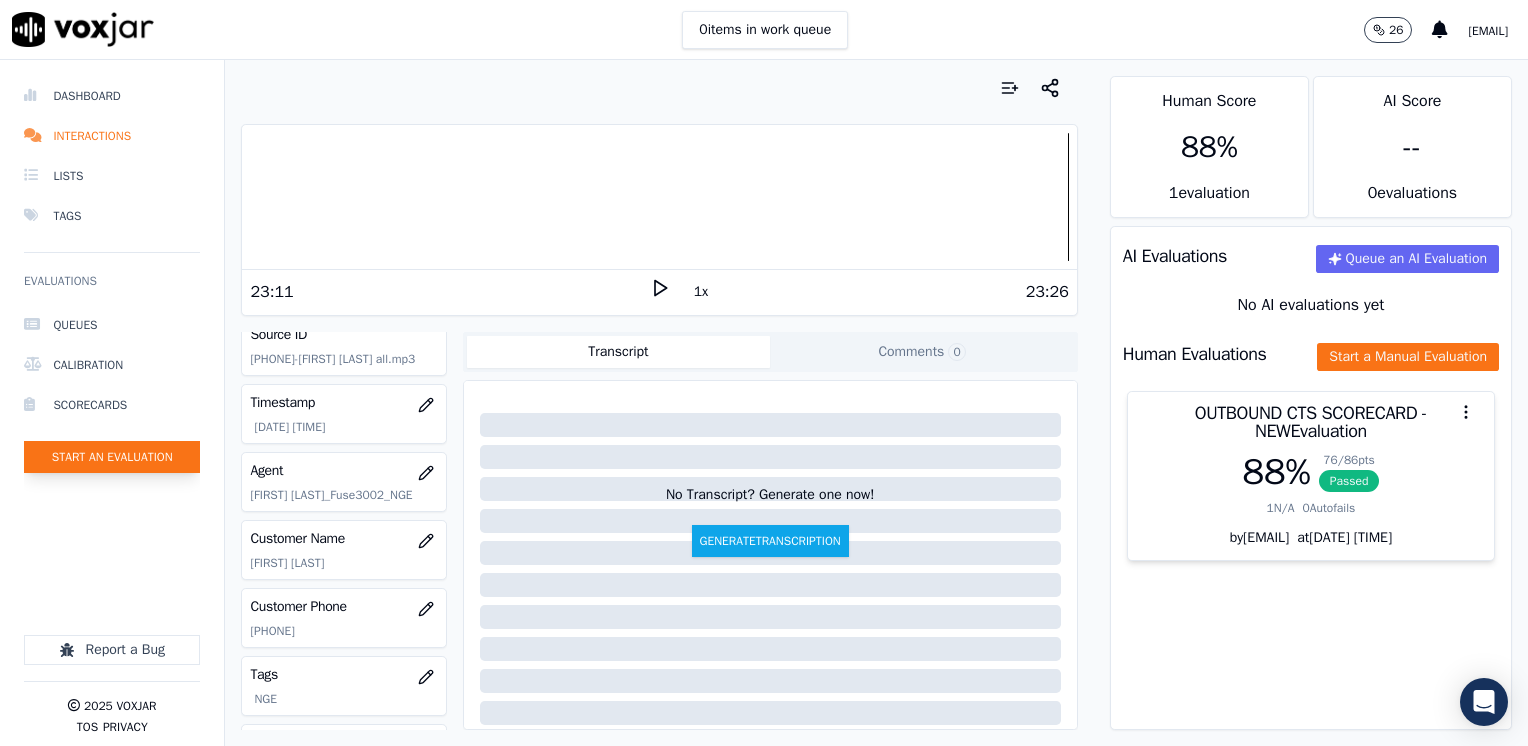 click on "Start an Evaluation" 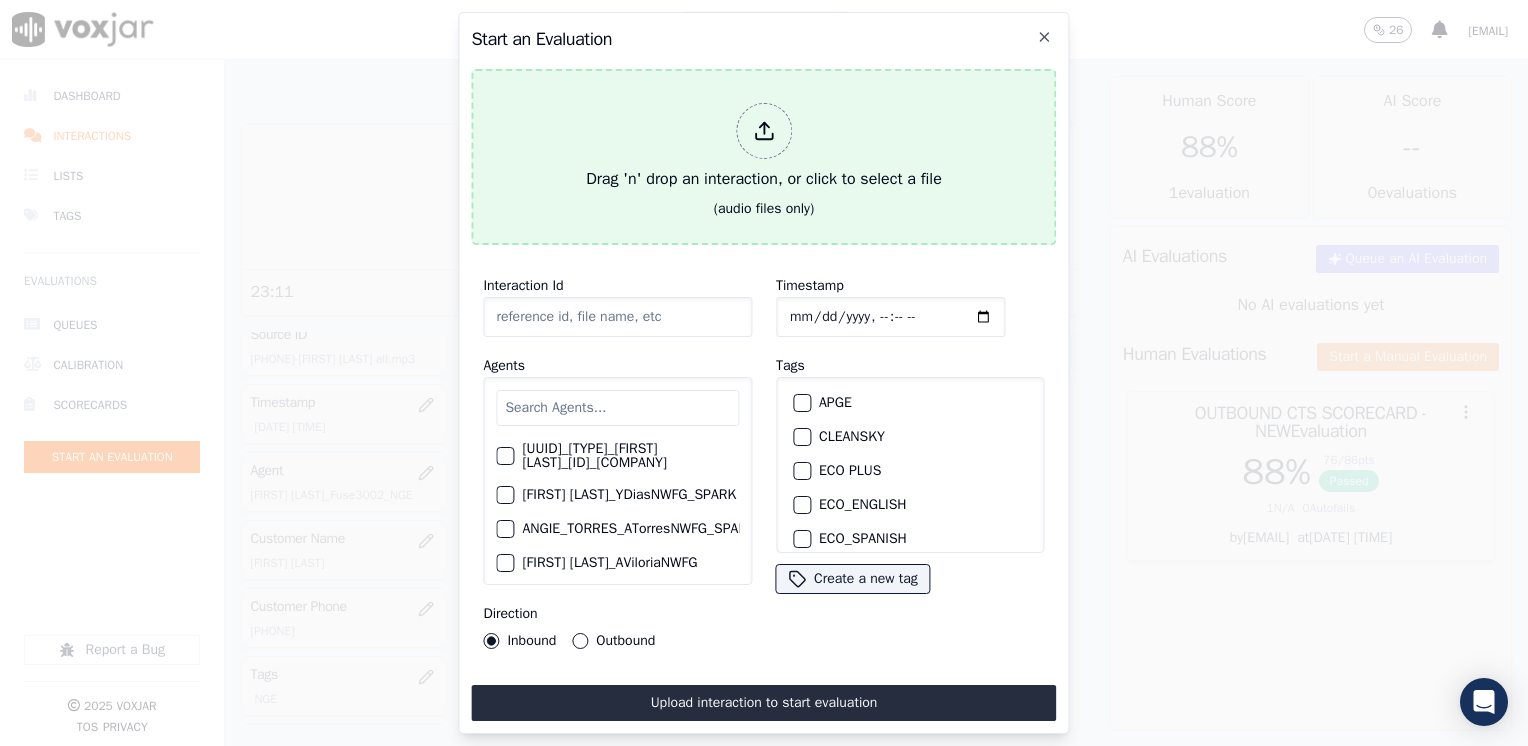 click at bounding box center [764, 131] 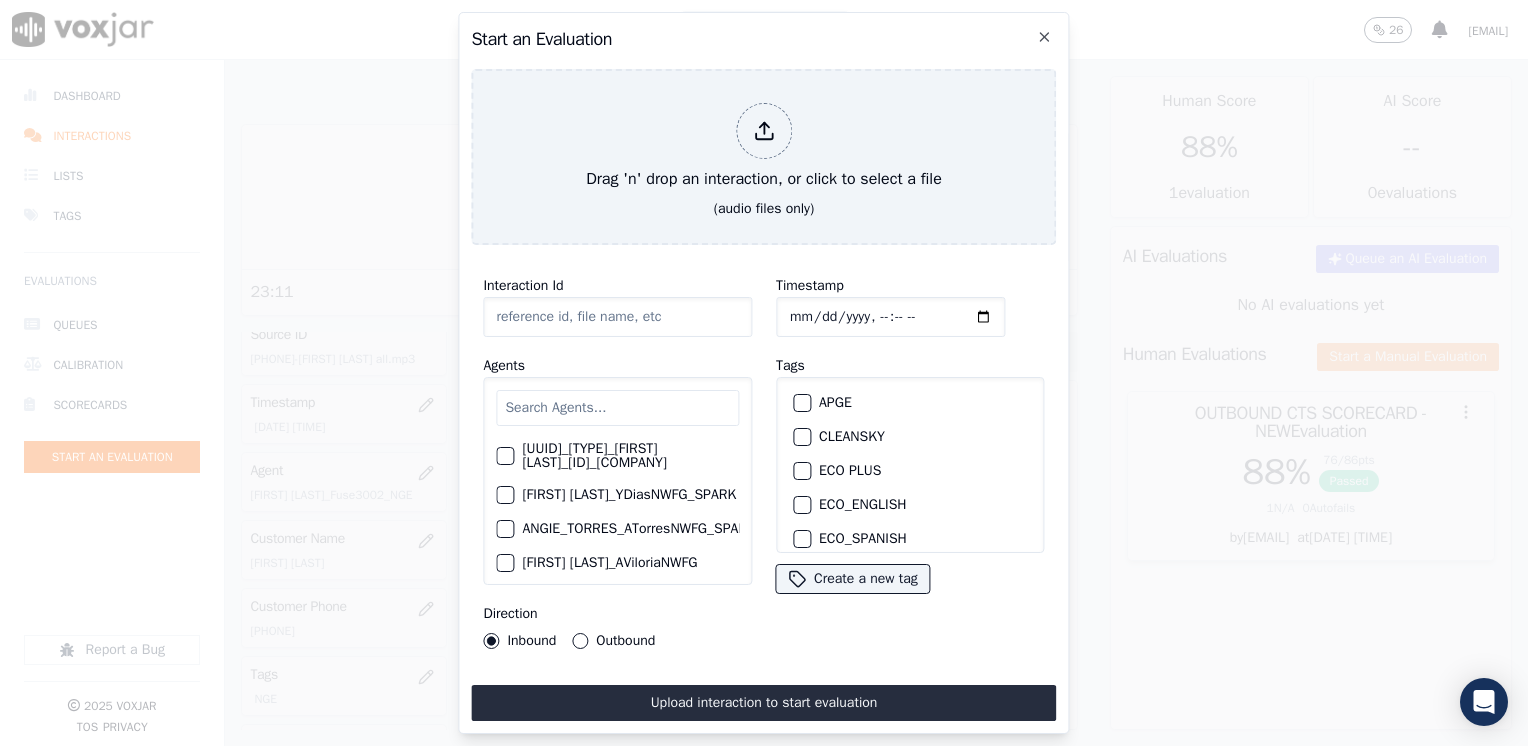 type on "[DATE]_[ID]-[NAME] all.mp3" 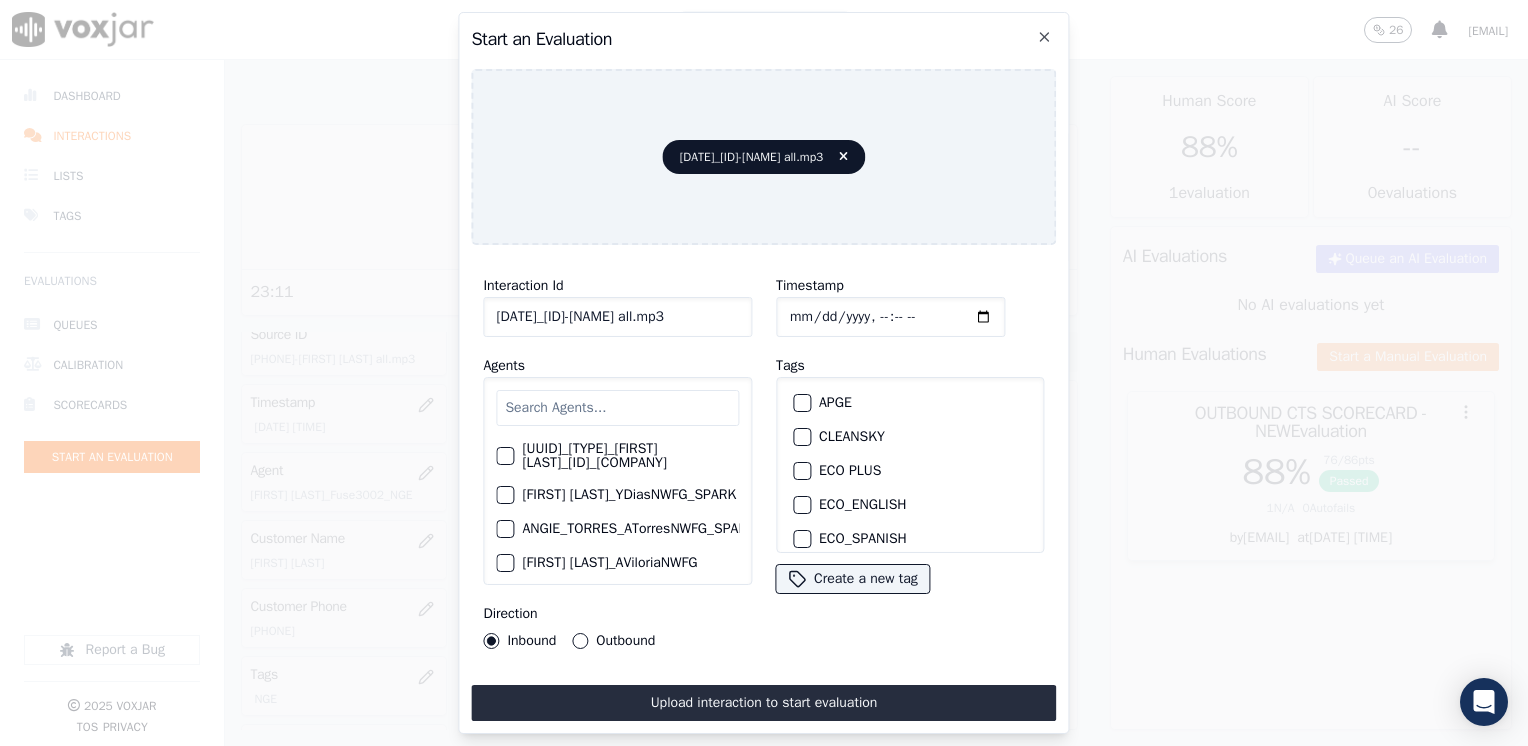 click at bounding box center [617, 408] 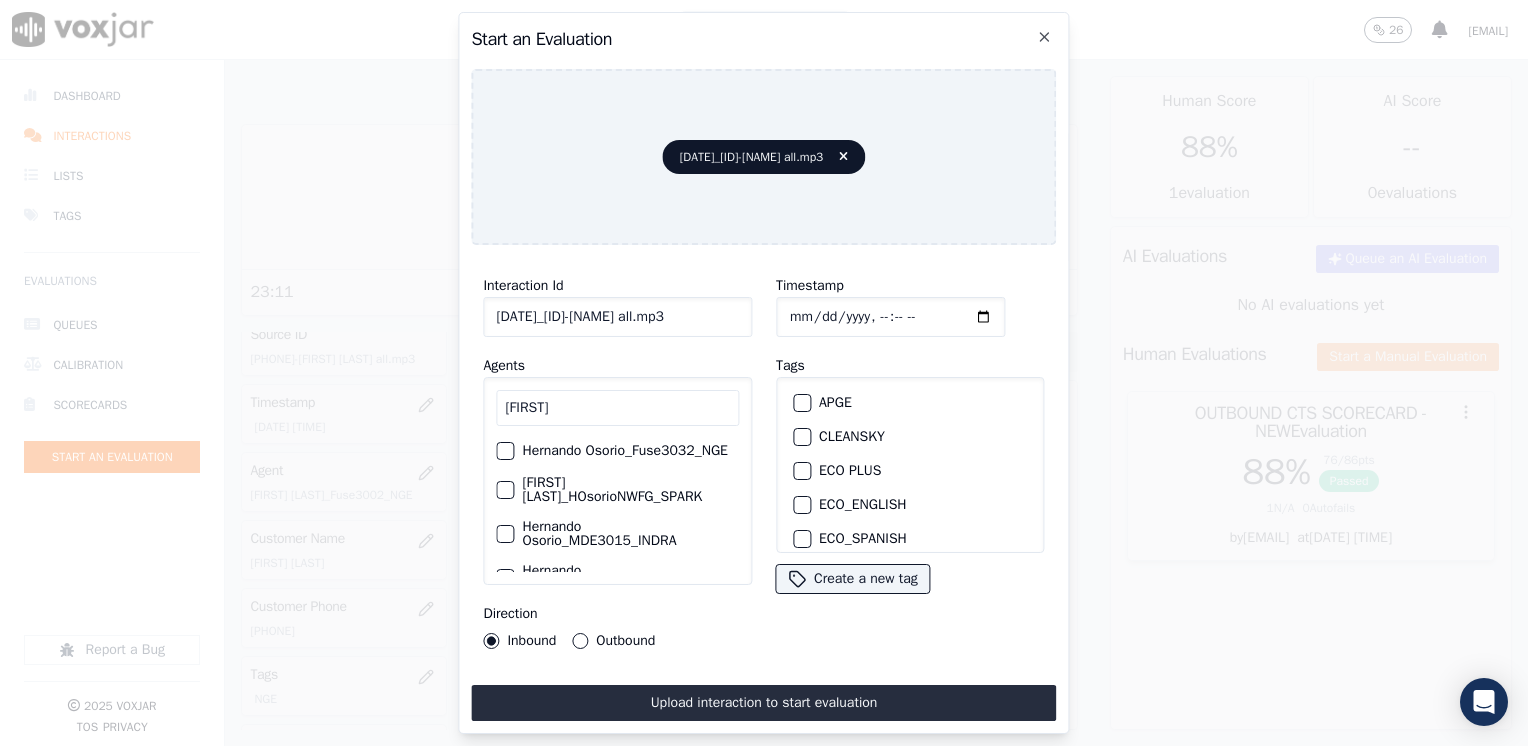 type on "[FIRST]" 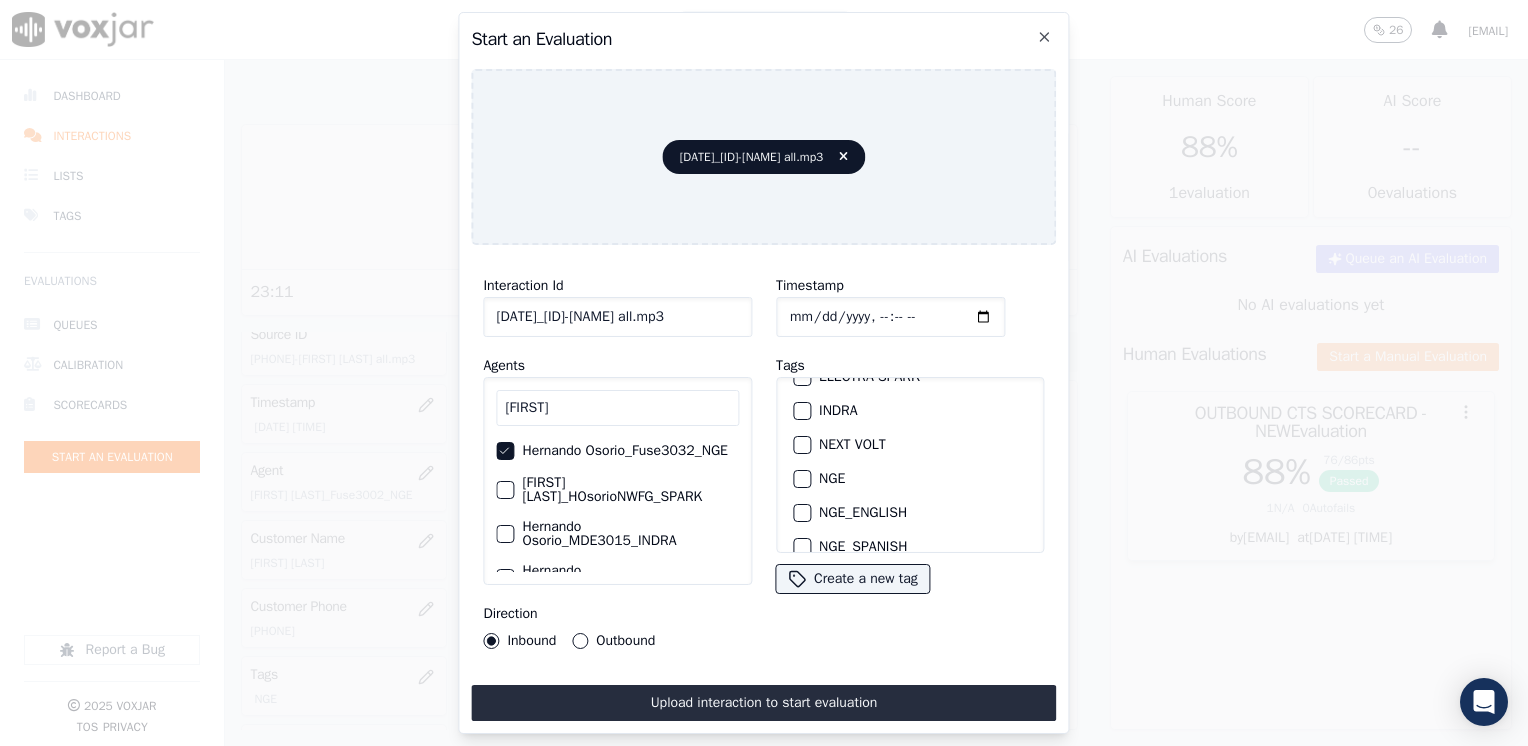scroll, scrollTop: 200, scrollLeft: 0, axis: vertical 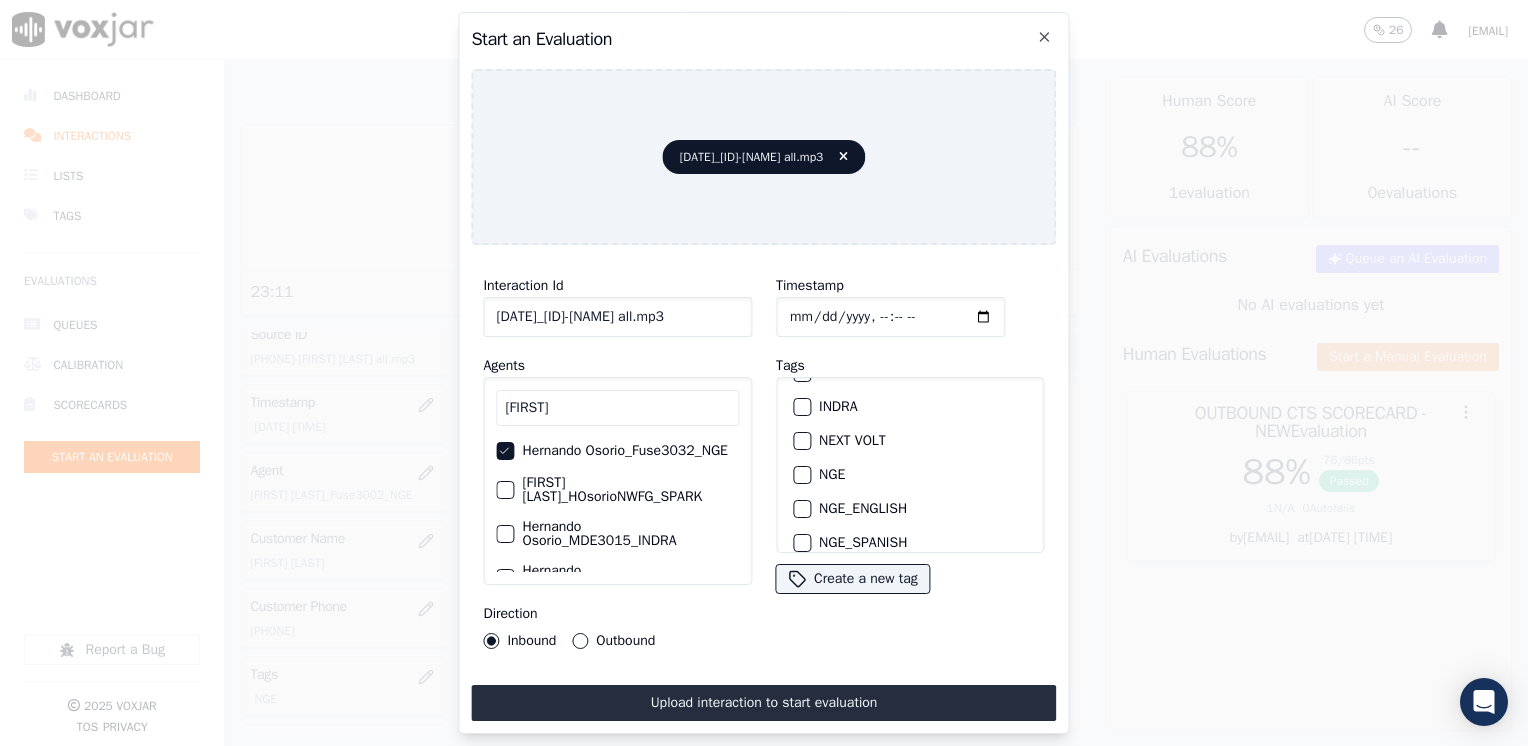 click at bounding box center (801, 475) 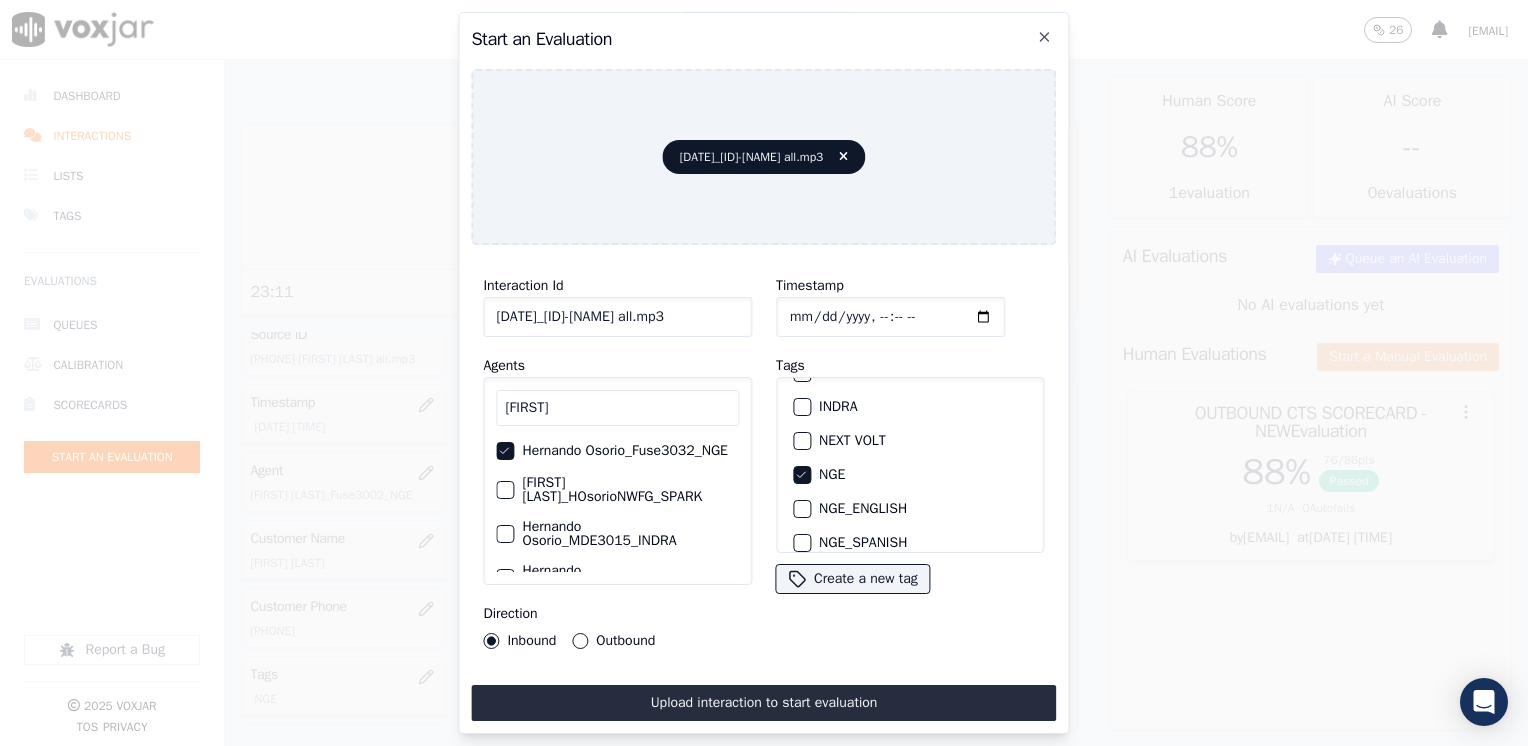 click on "Timestamp" 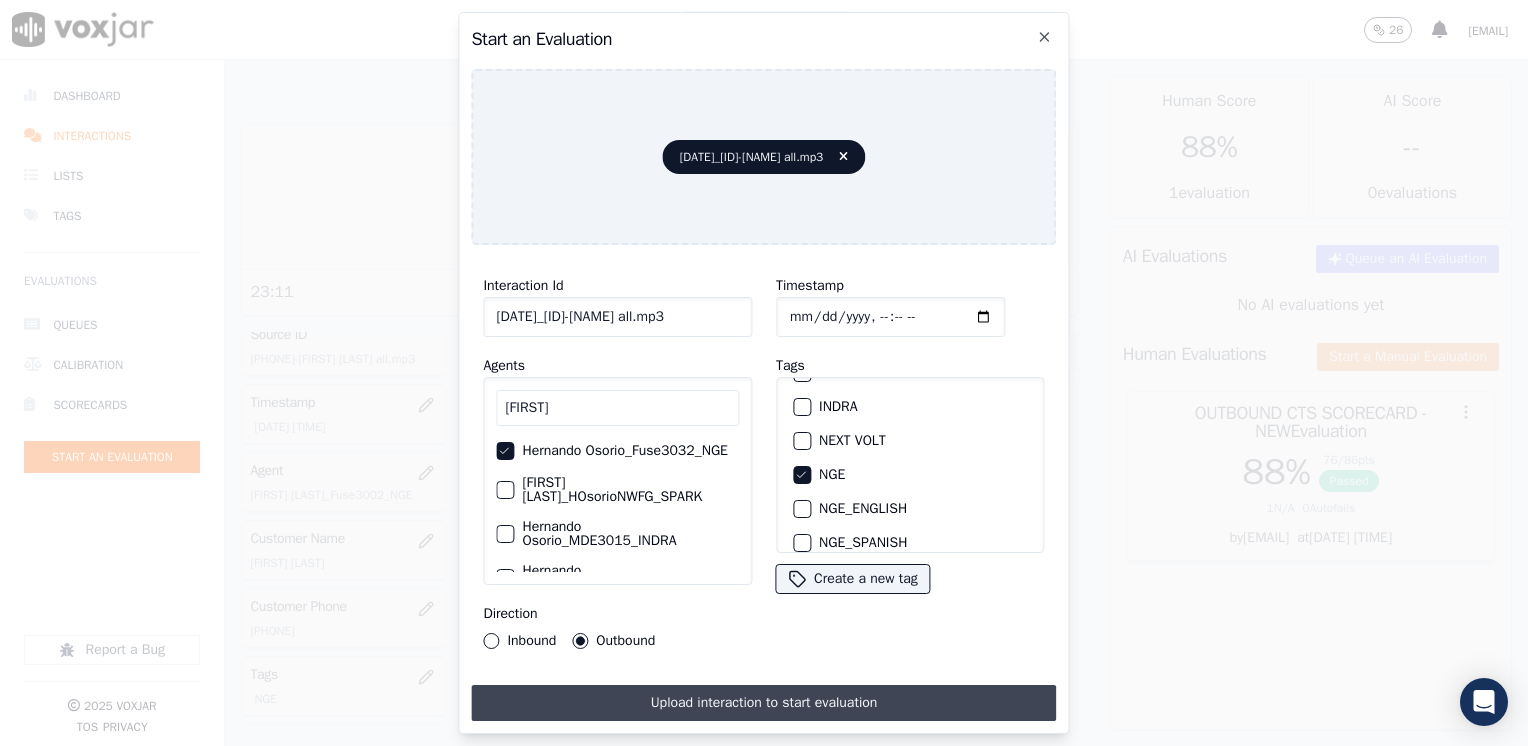 click on "Upload interaction to start evaluation" at bounding box center [763, 703] 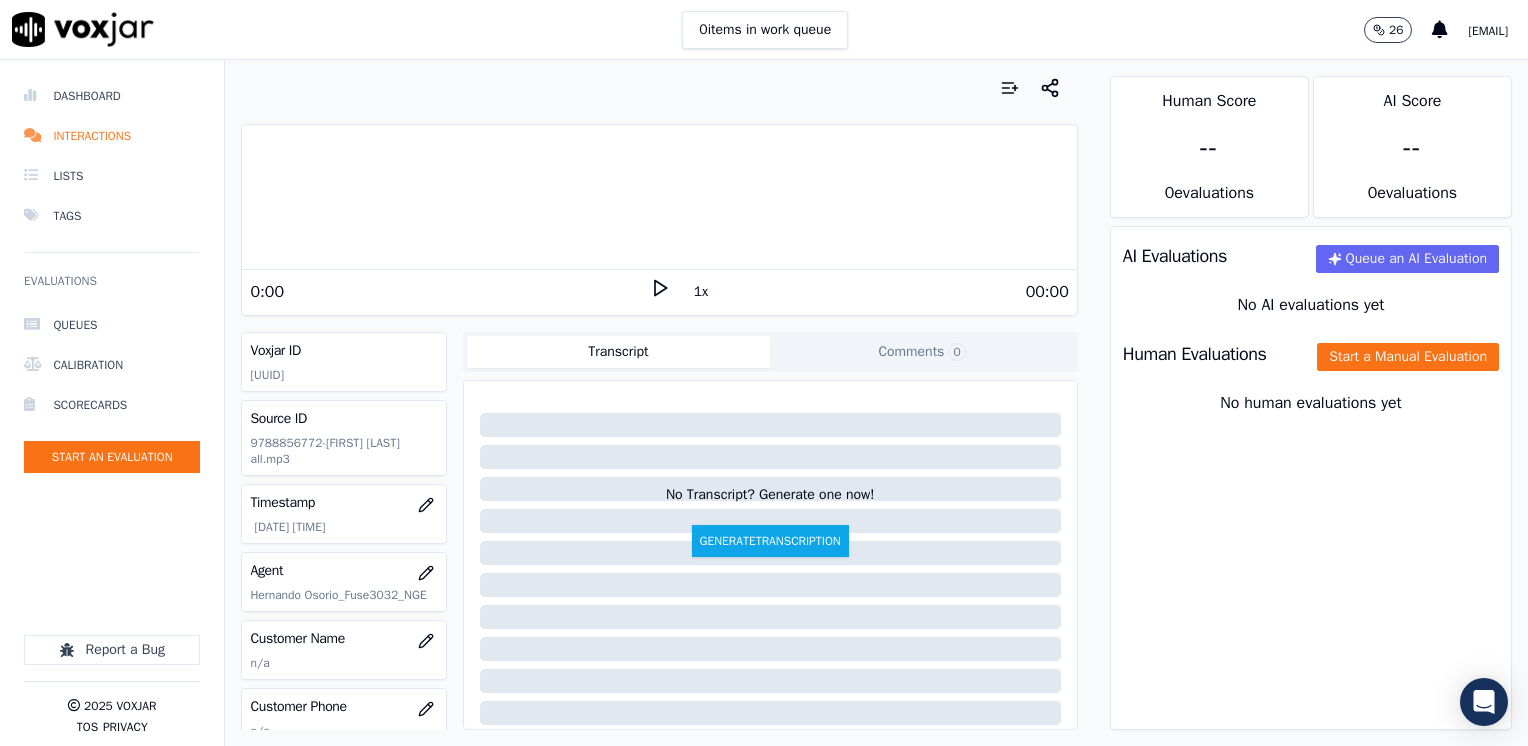 click 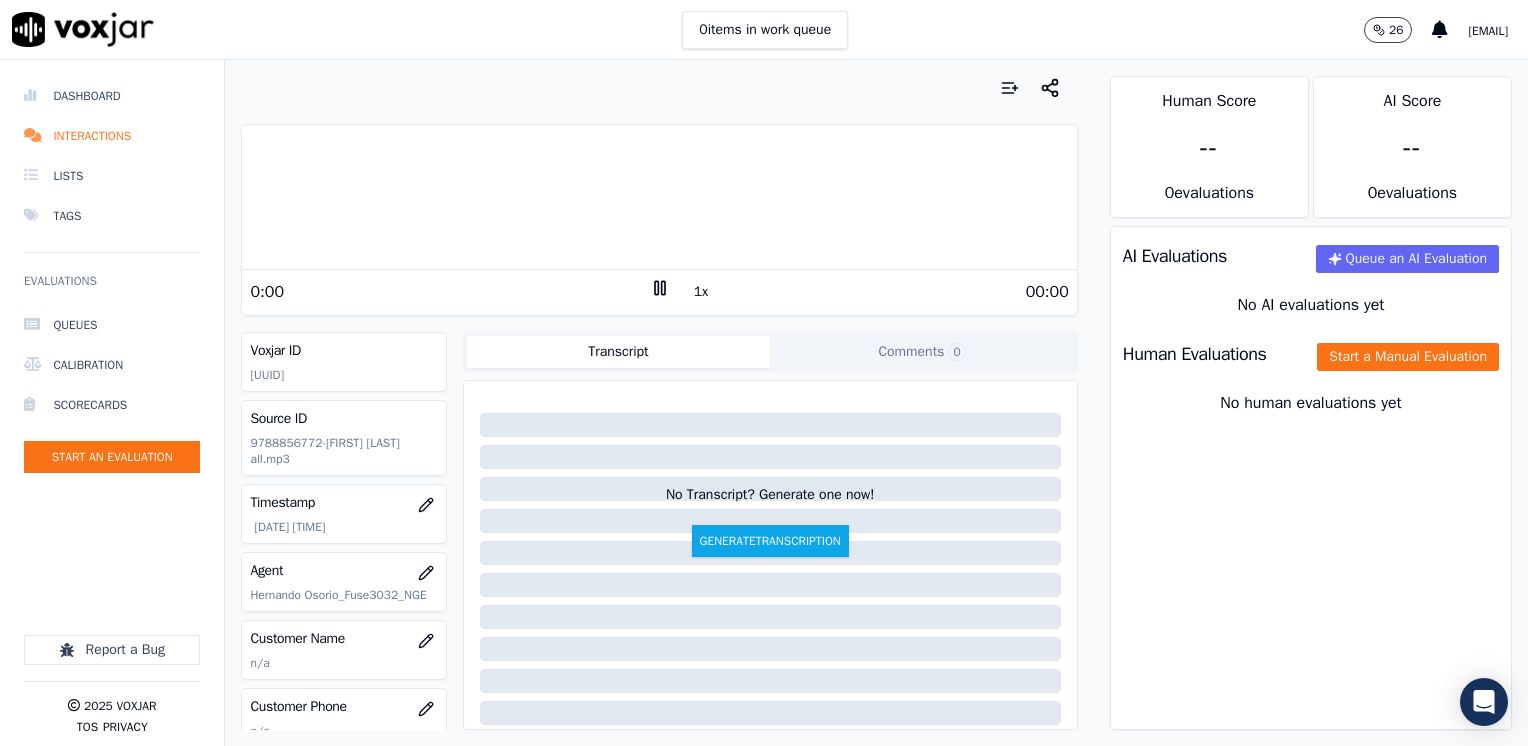 click 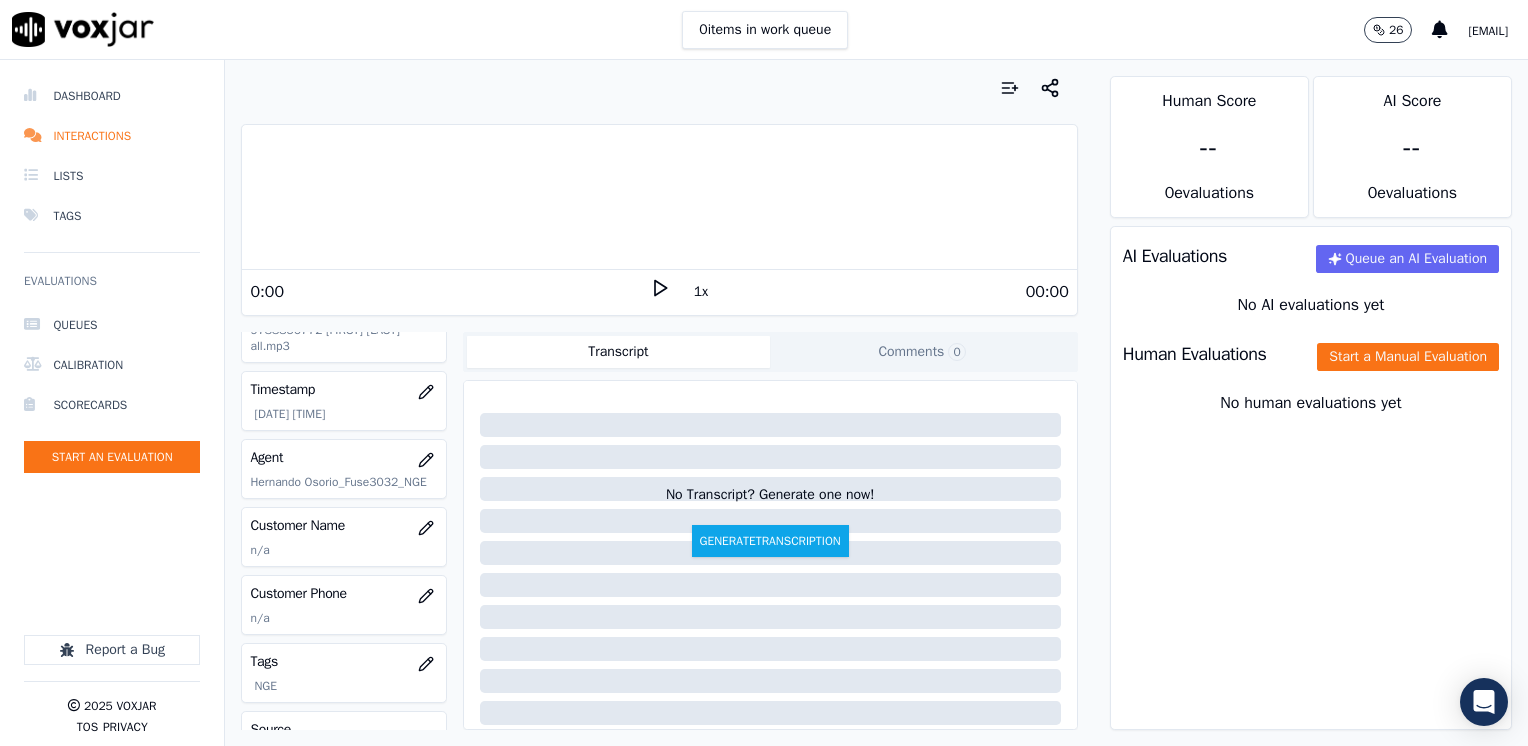 scroll, scrollTop: 200, scrollLeft: 0, axis: vertical 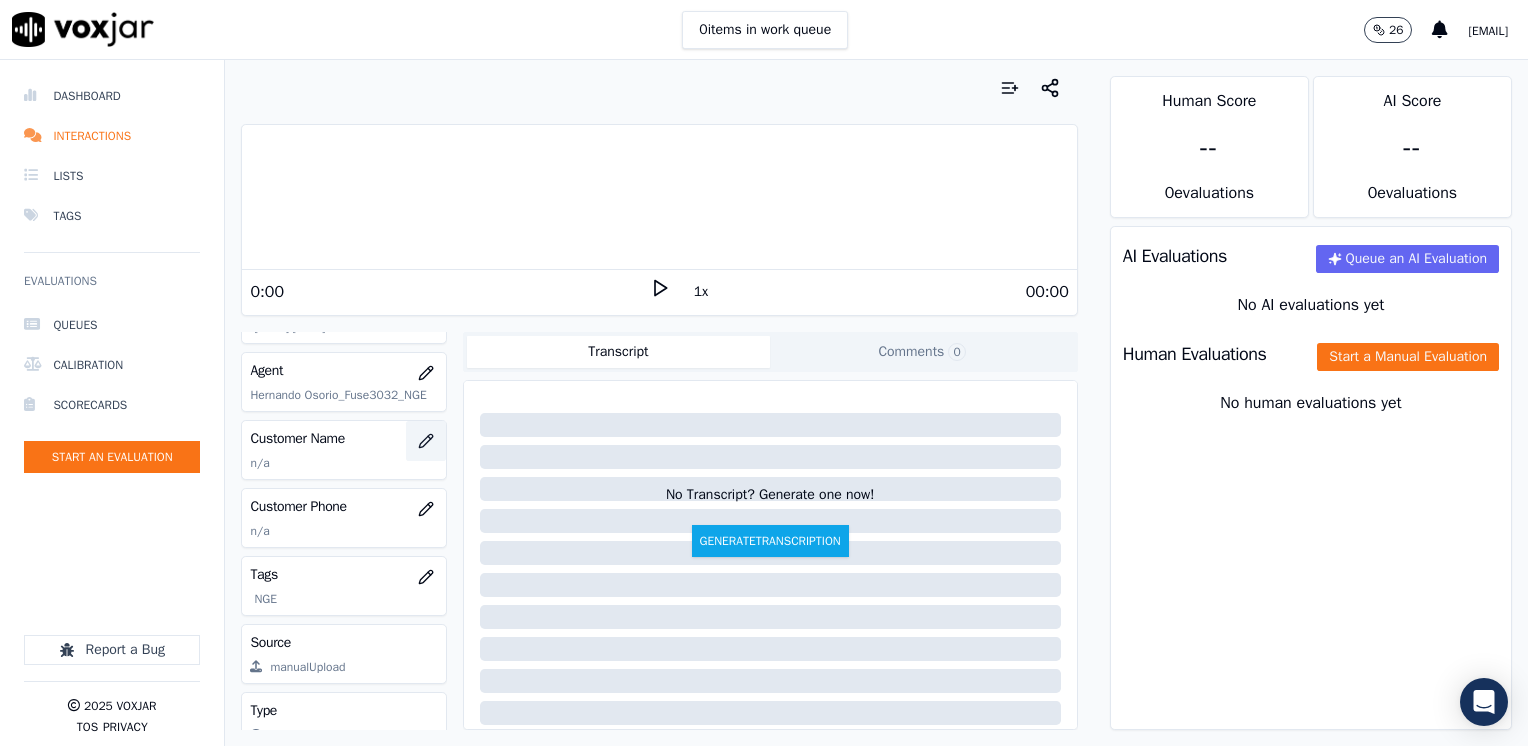 click 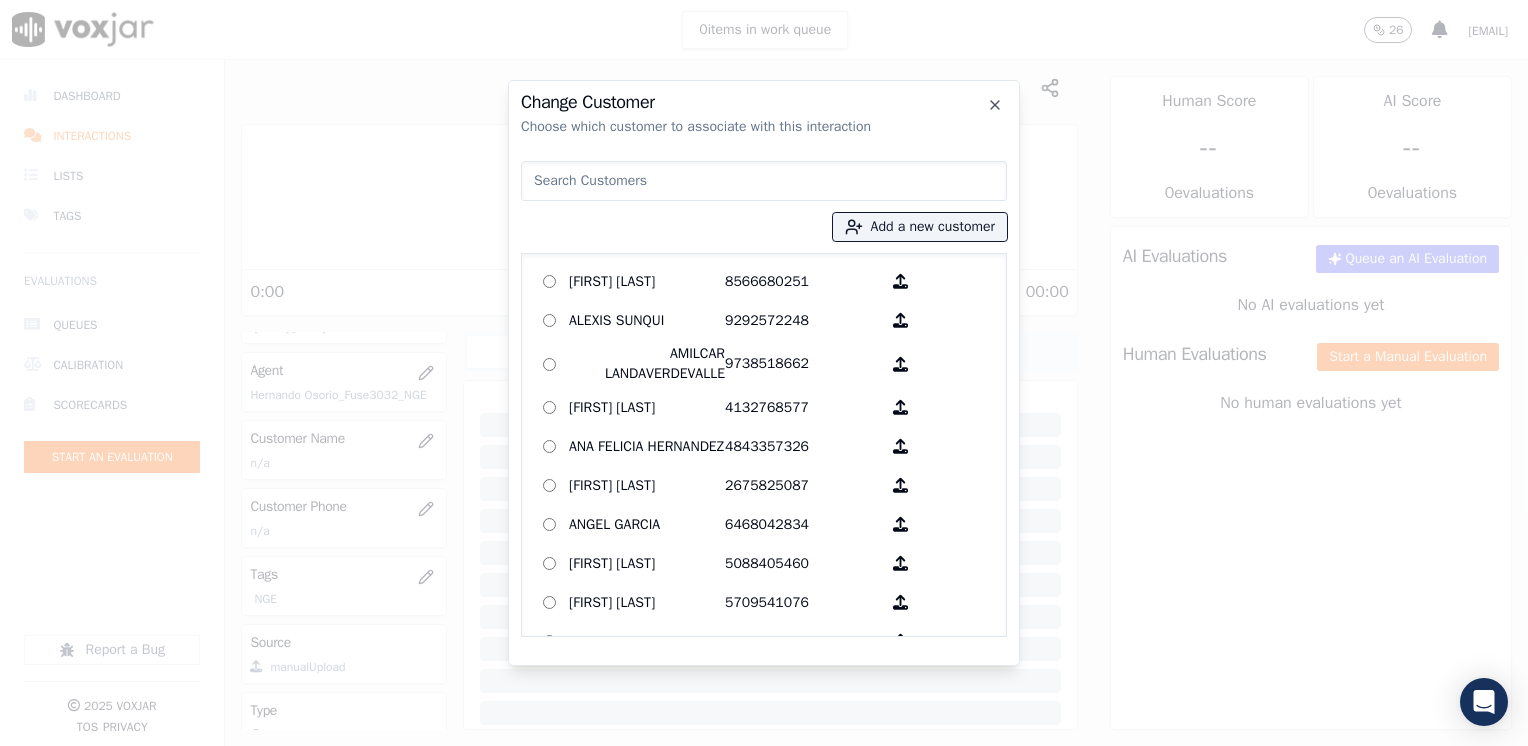 click at bounding box center (764, 181) 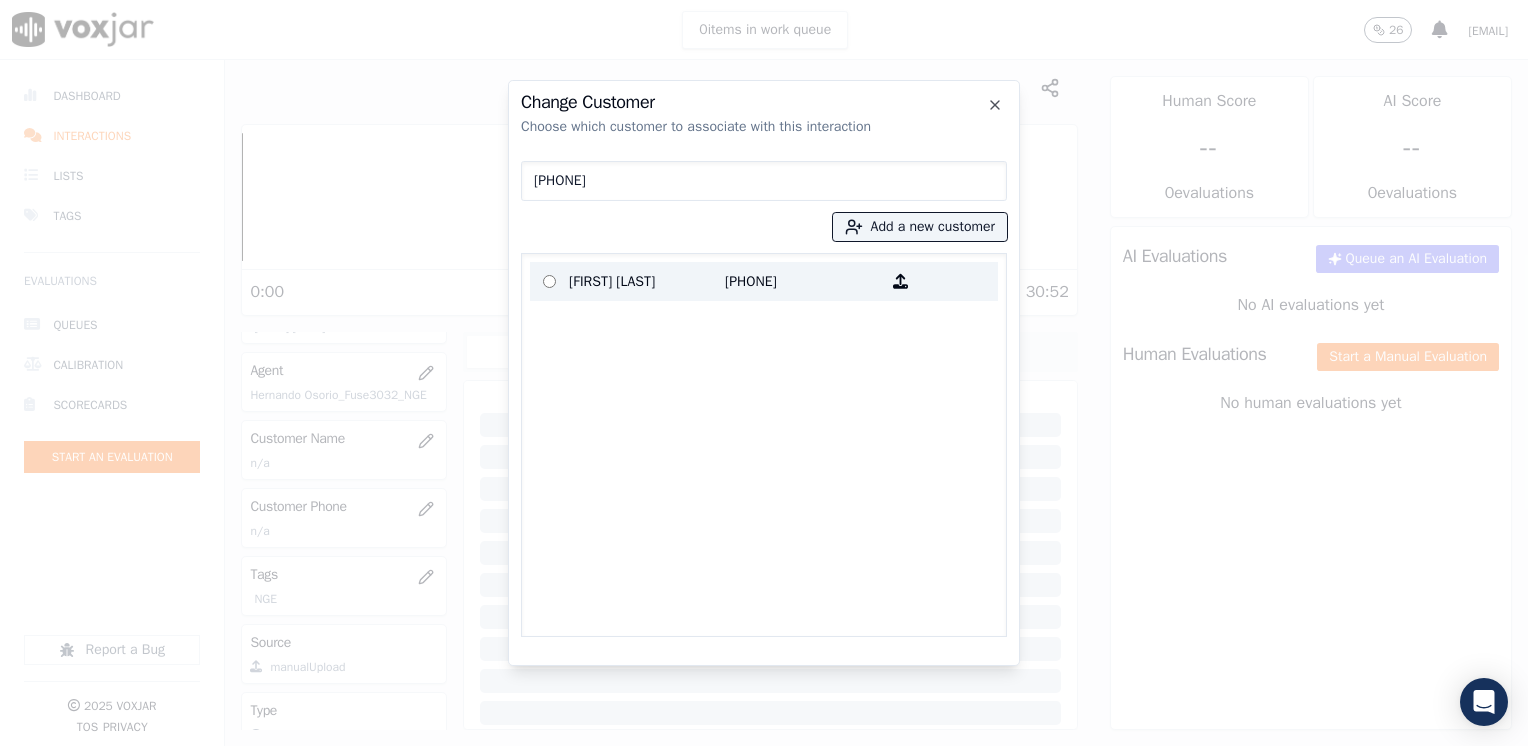 type on "[PHONE]" 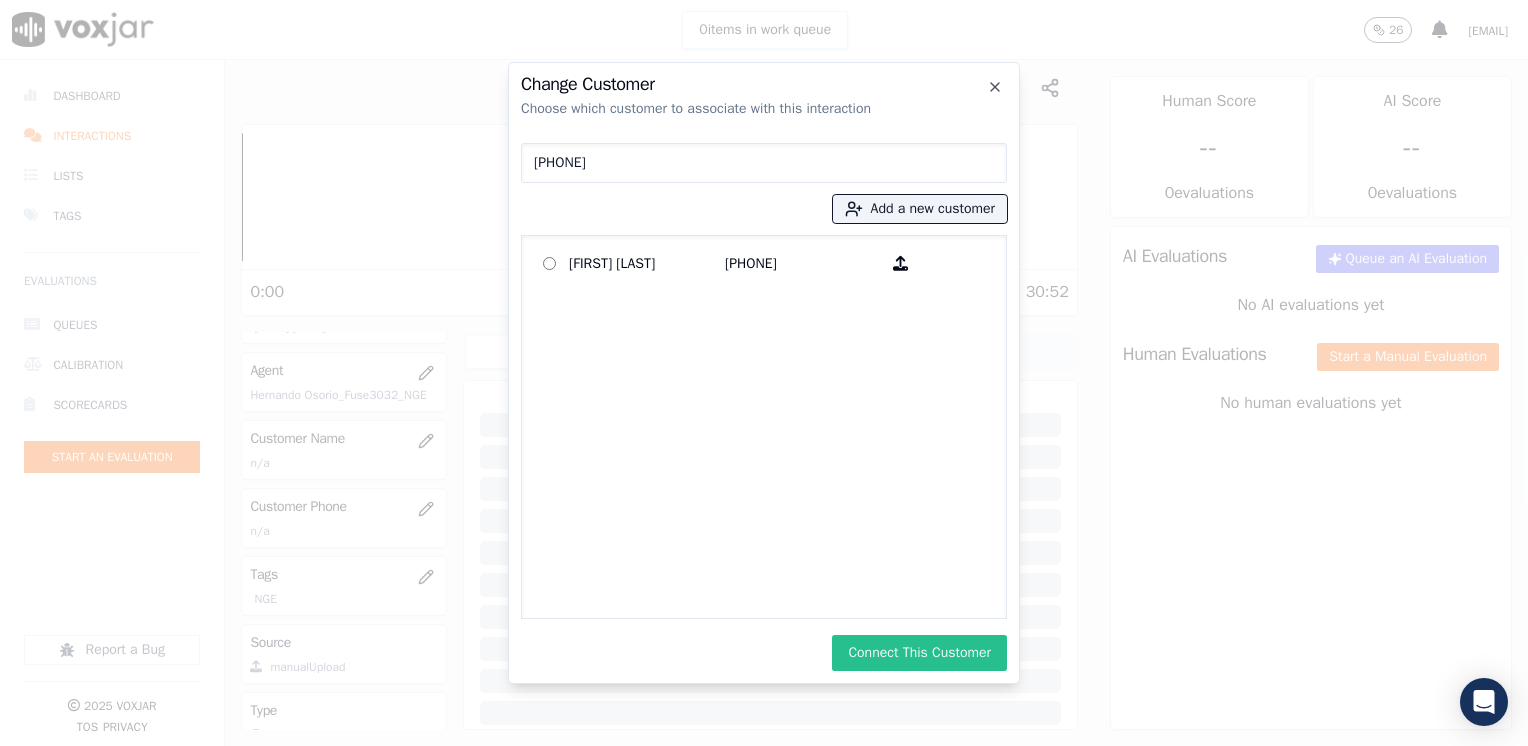 click on "Connect This Customer" at bounding box center (919, 653) 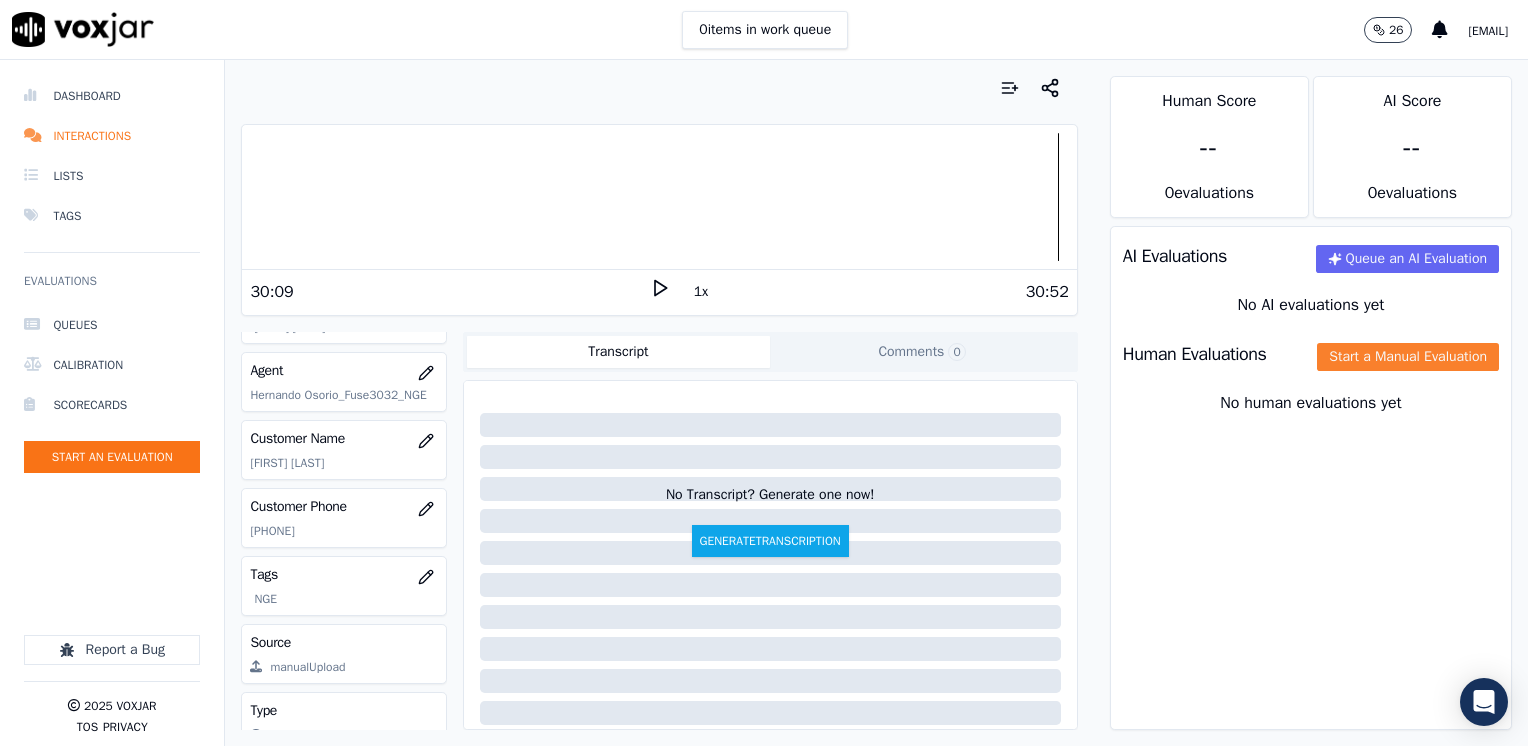 click on "Start a Manual Evaluation" 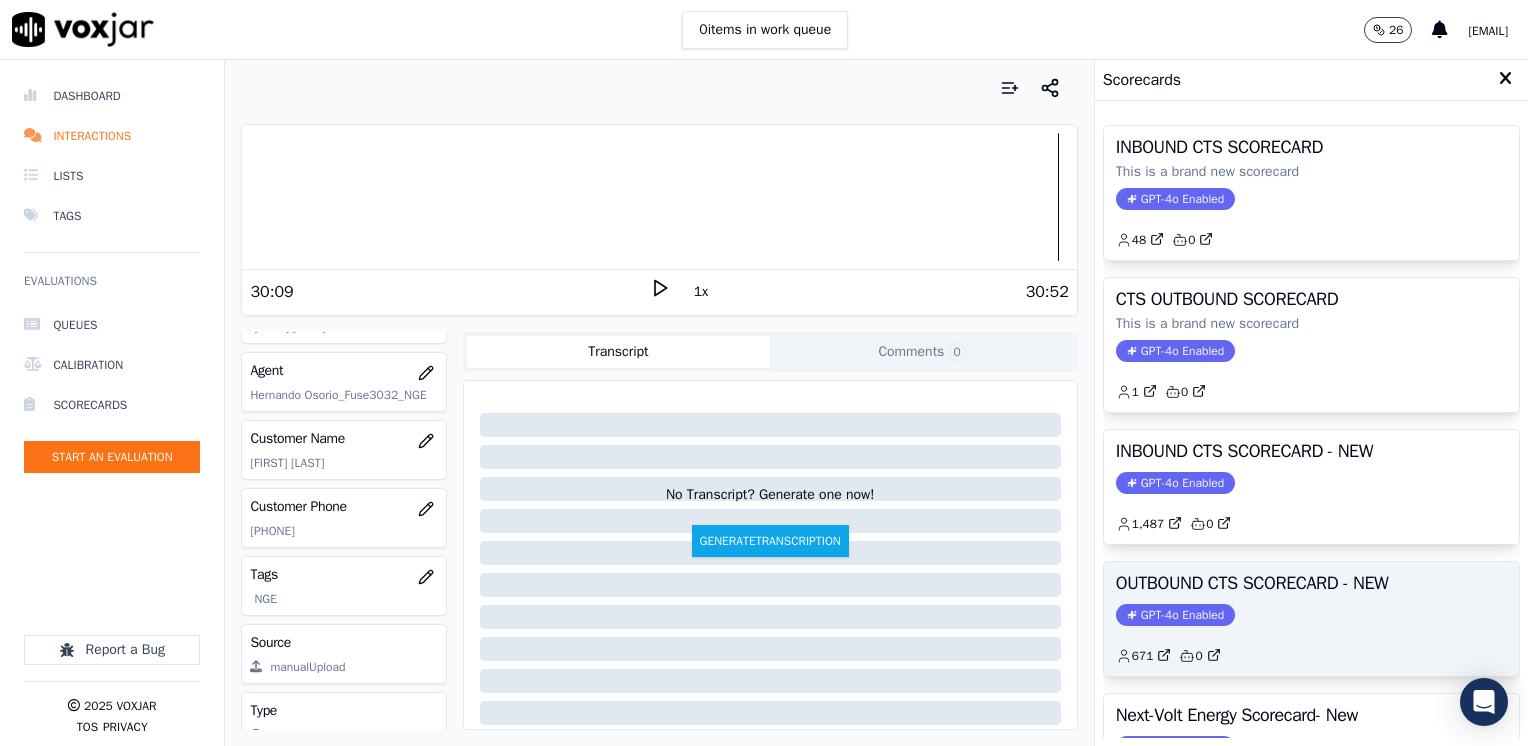 click on "GPT-4o Enabled" at bounding box center (1175, 615) 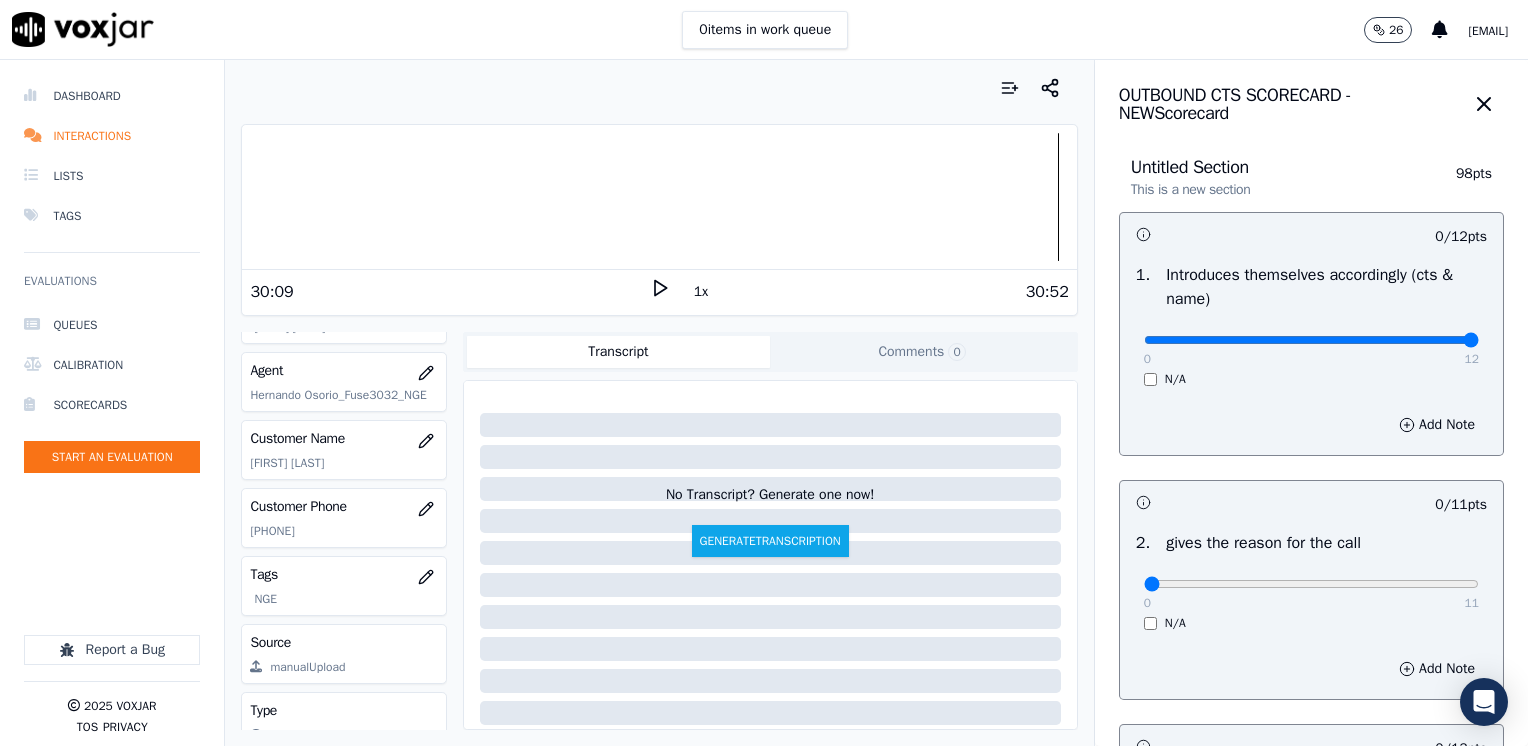 drag, startPoint x: 1136, startPoint y: 341, endPoint x: 1531, endPoint y: 386, distance: 397.55502 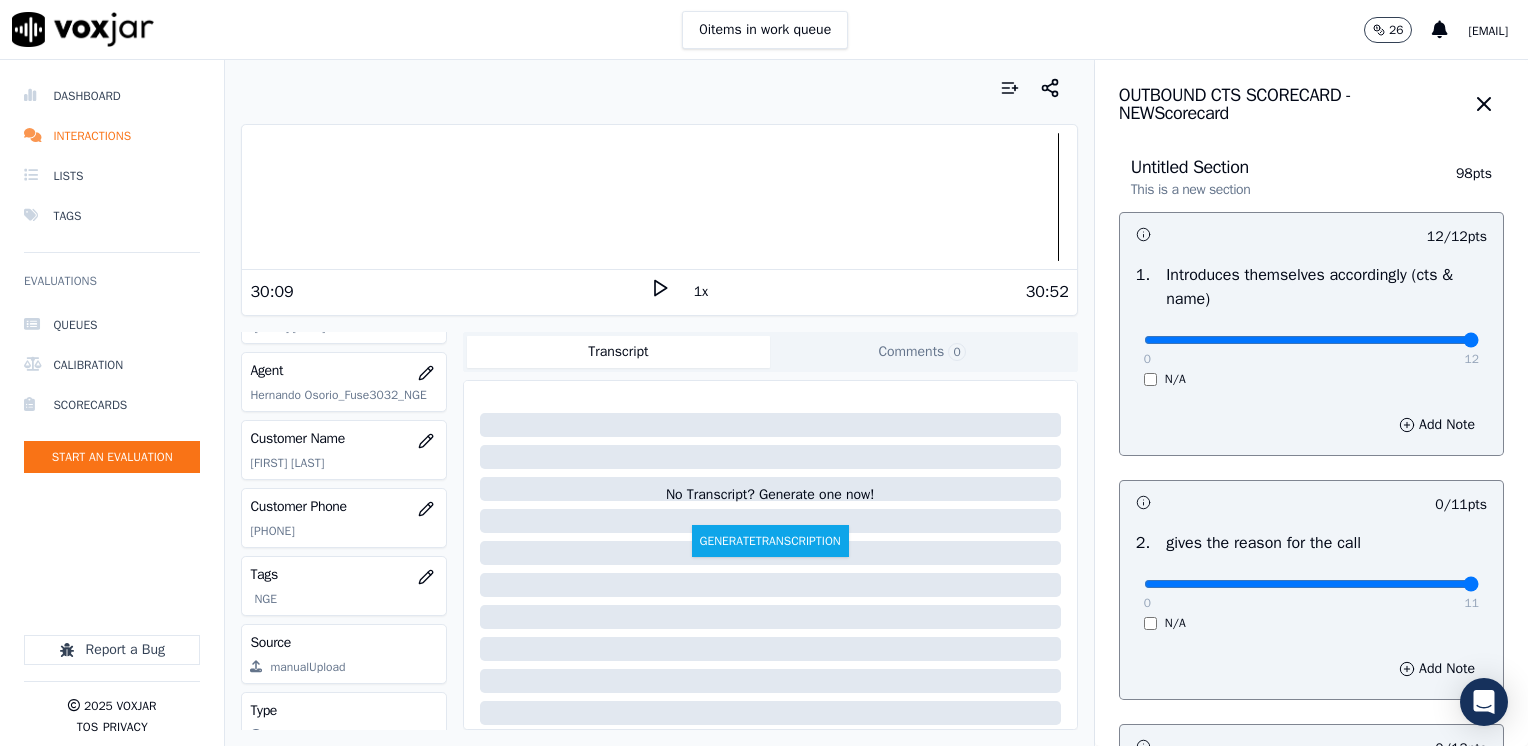 drag, startPoint x: 1148, startPoint y: 582, endPoint x: 1527, endPoint y: 582, distance: 379 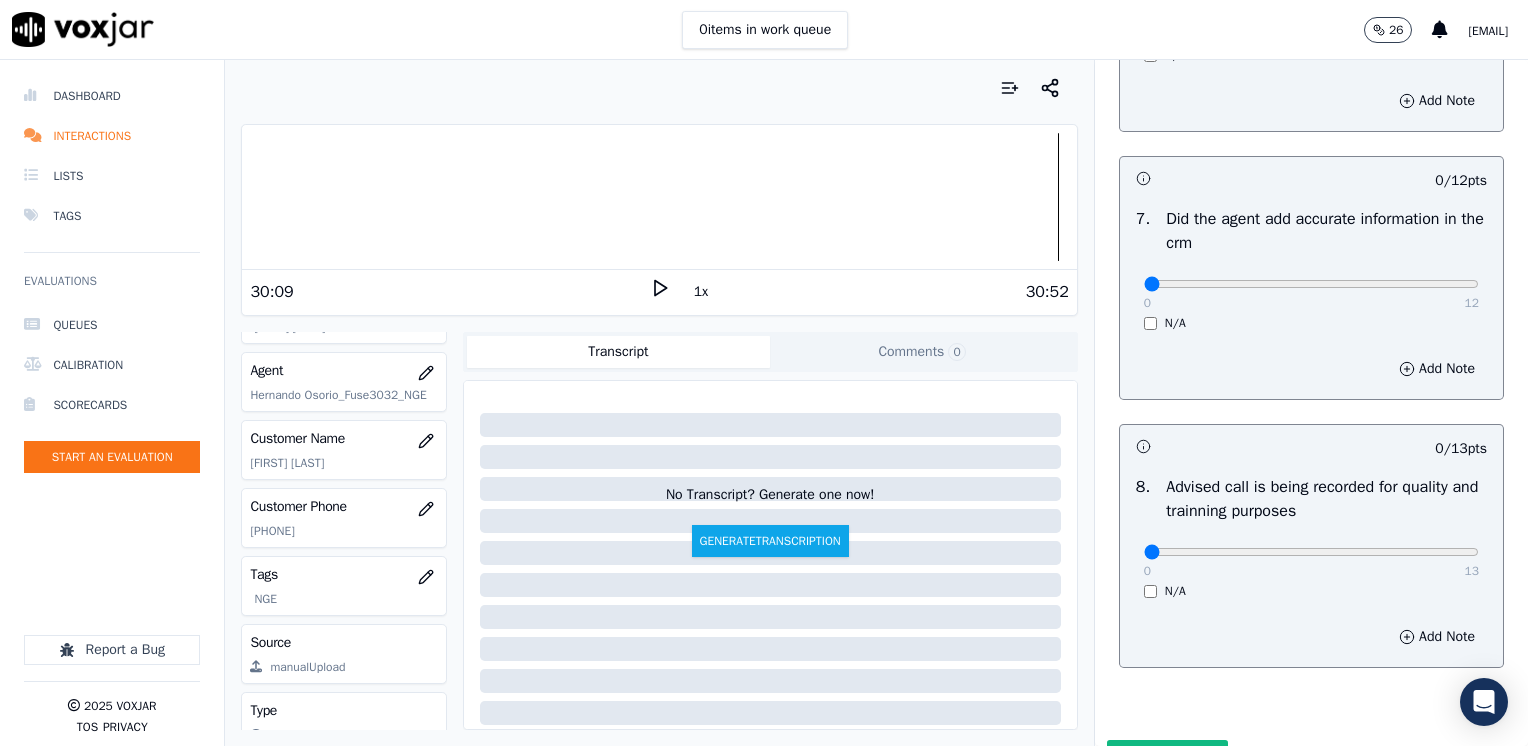 scroll, scrollTop: 1748, scrollLeft: 0, axis: vertical 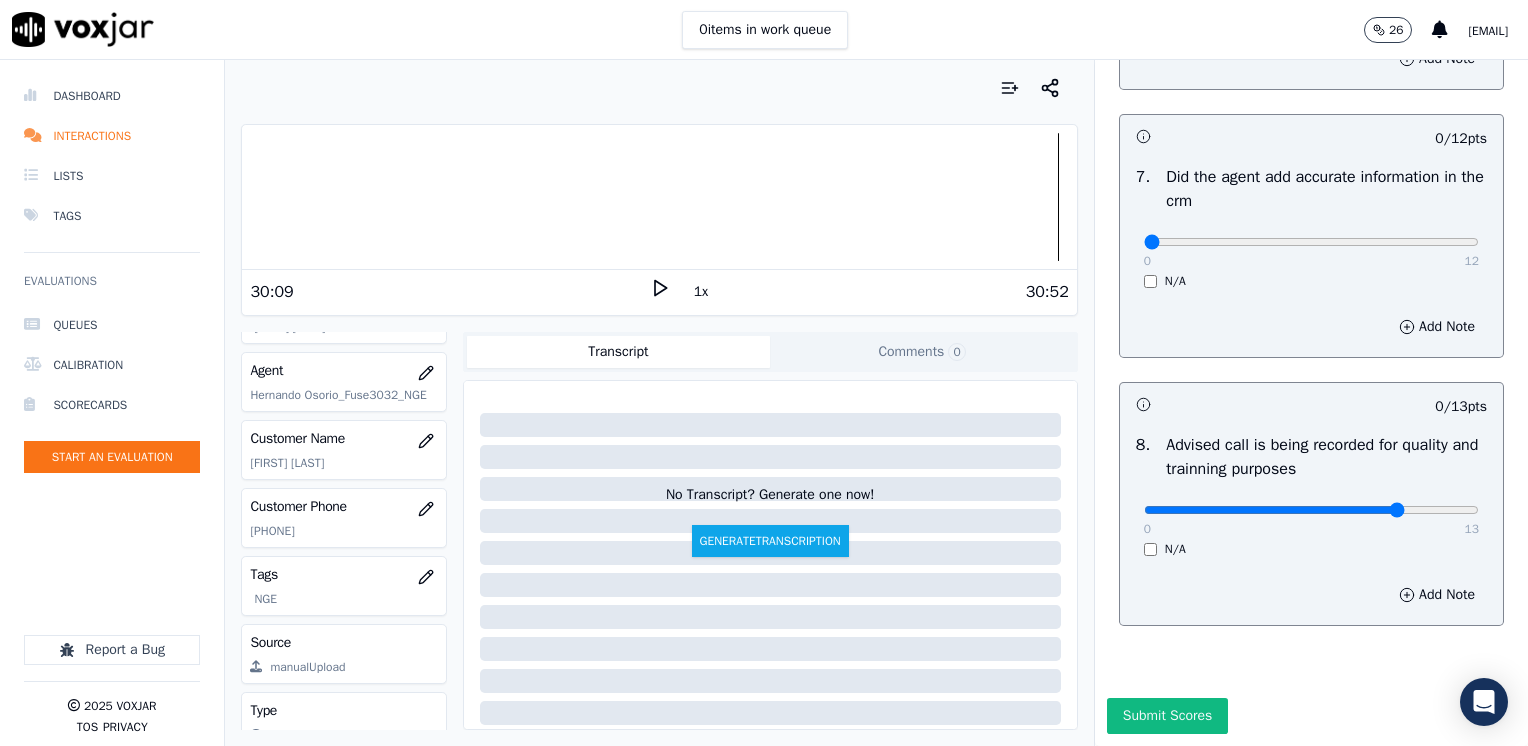 type on "10" 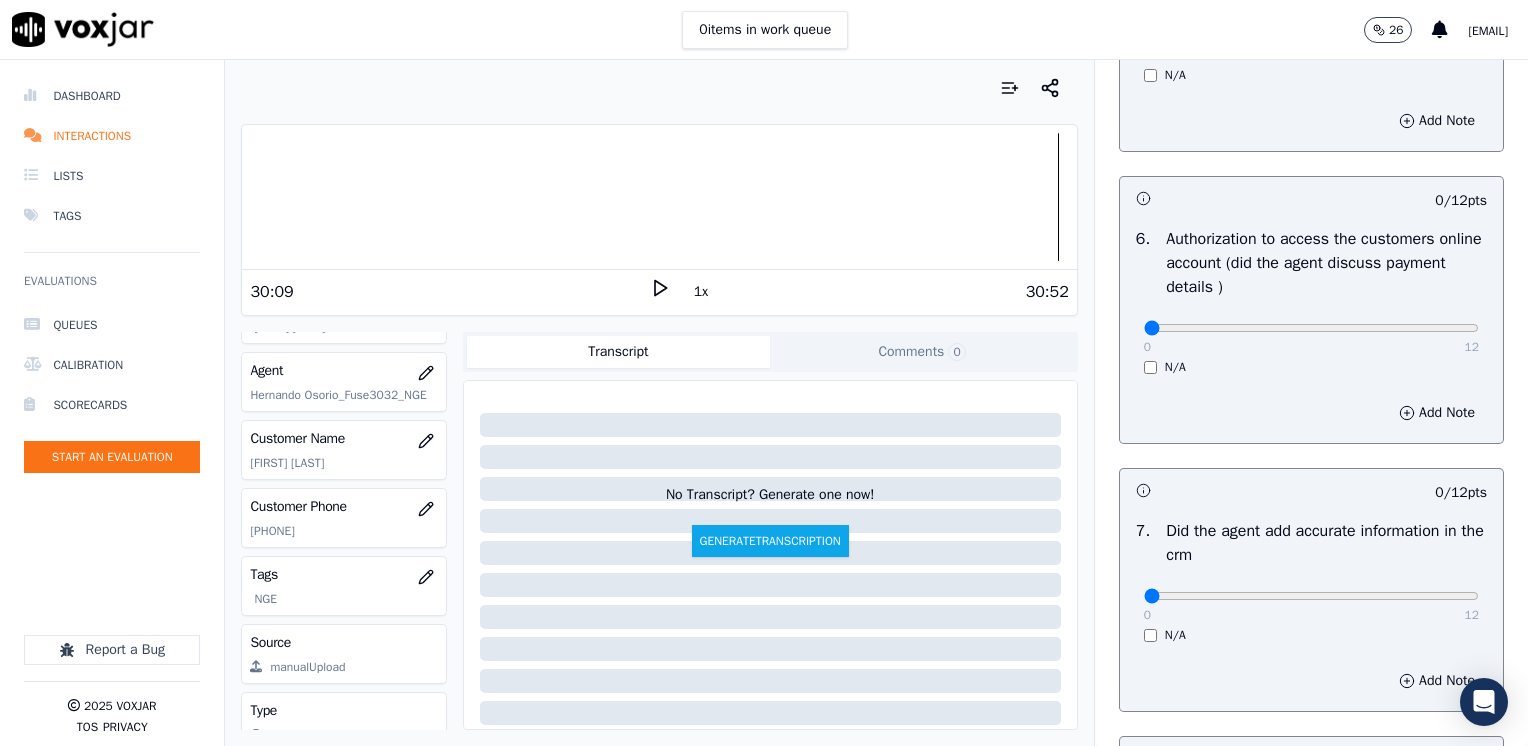 scroll, scrollTop: 1348, scrollLeft: 0, axis: vertical 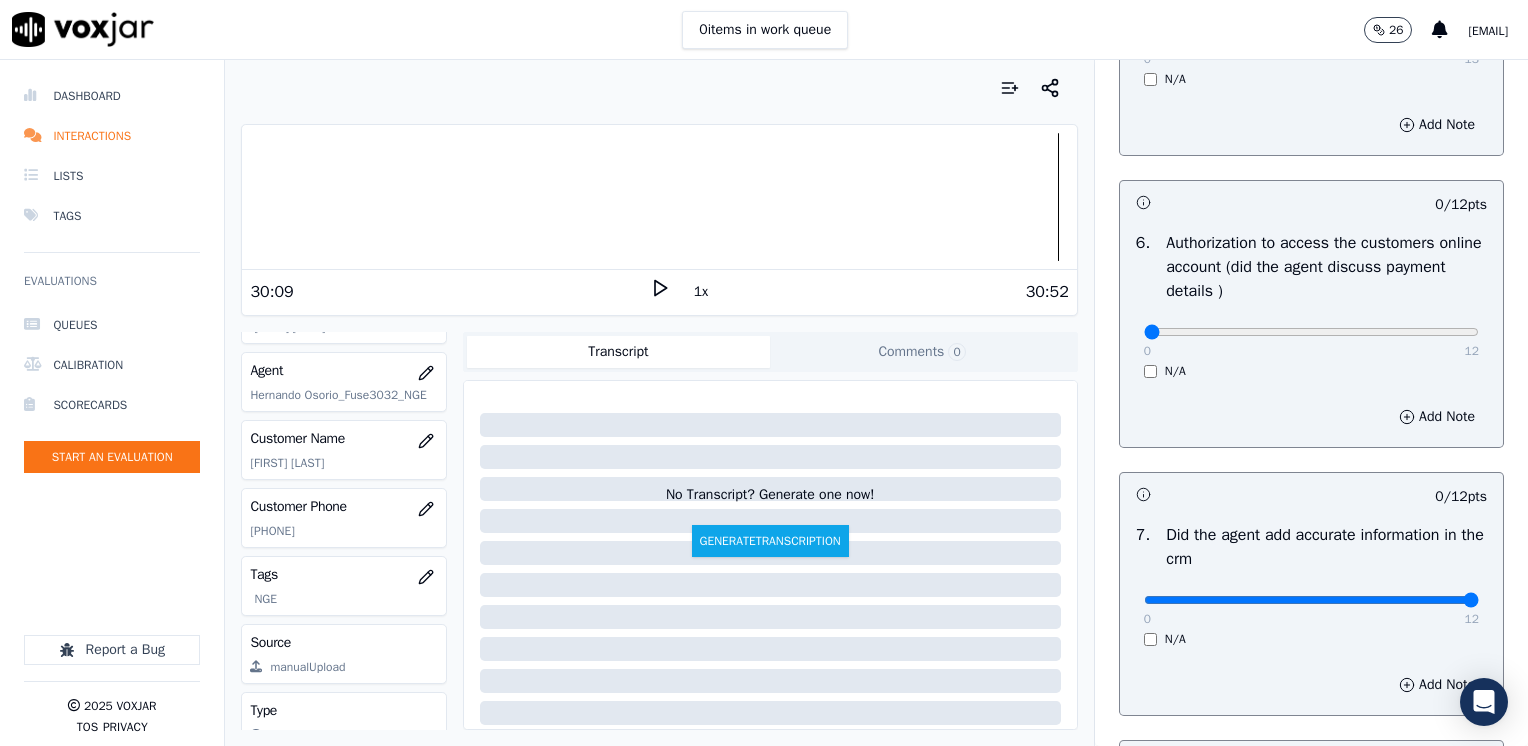 drag, startPoint x: 1125, startPoint y: 597, endPoint x: 1531, endPoint y: 550, distance: 408.7114 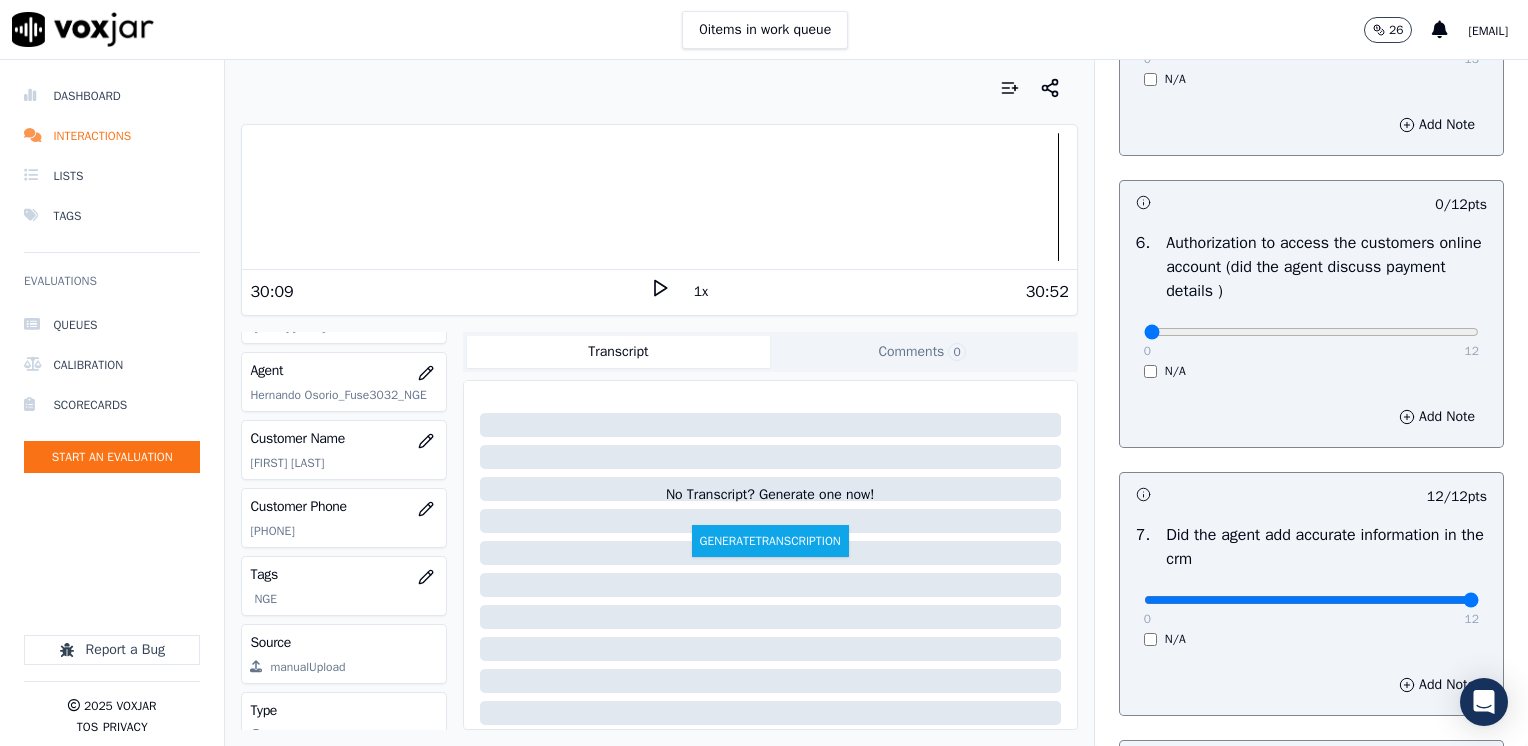 click on "N/A" at bounding box center (1311, 371) 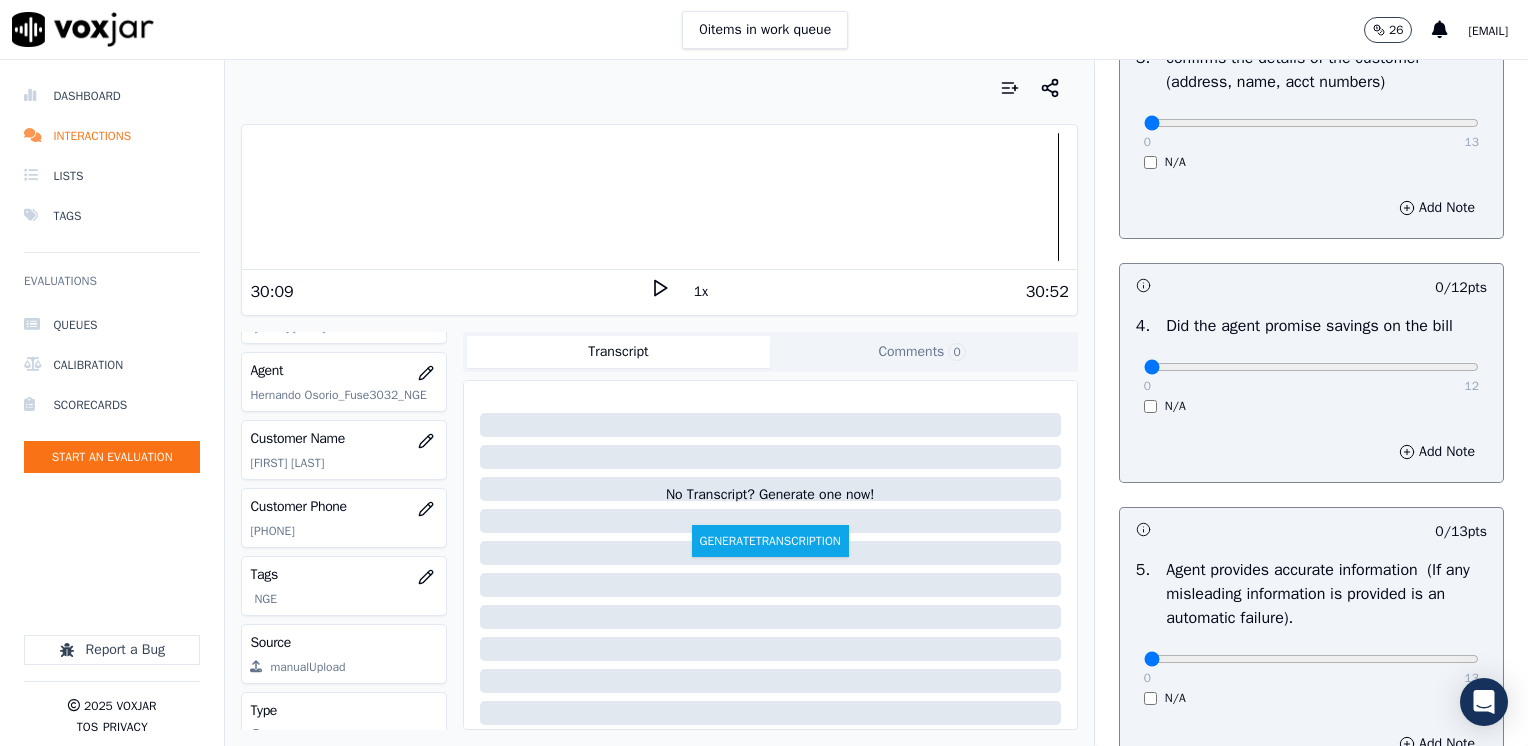scroll, scrollTop: 548, scrollLeft: 0, axis: vertical 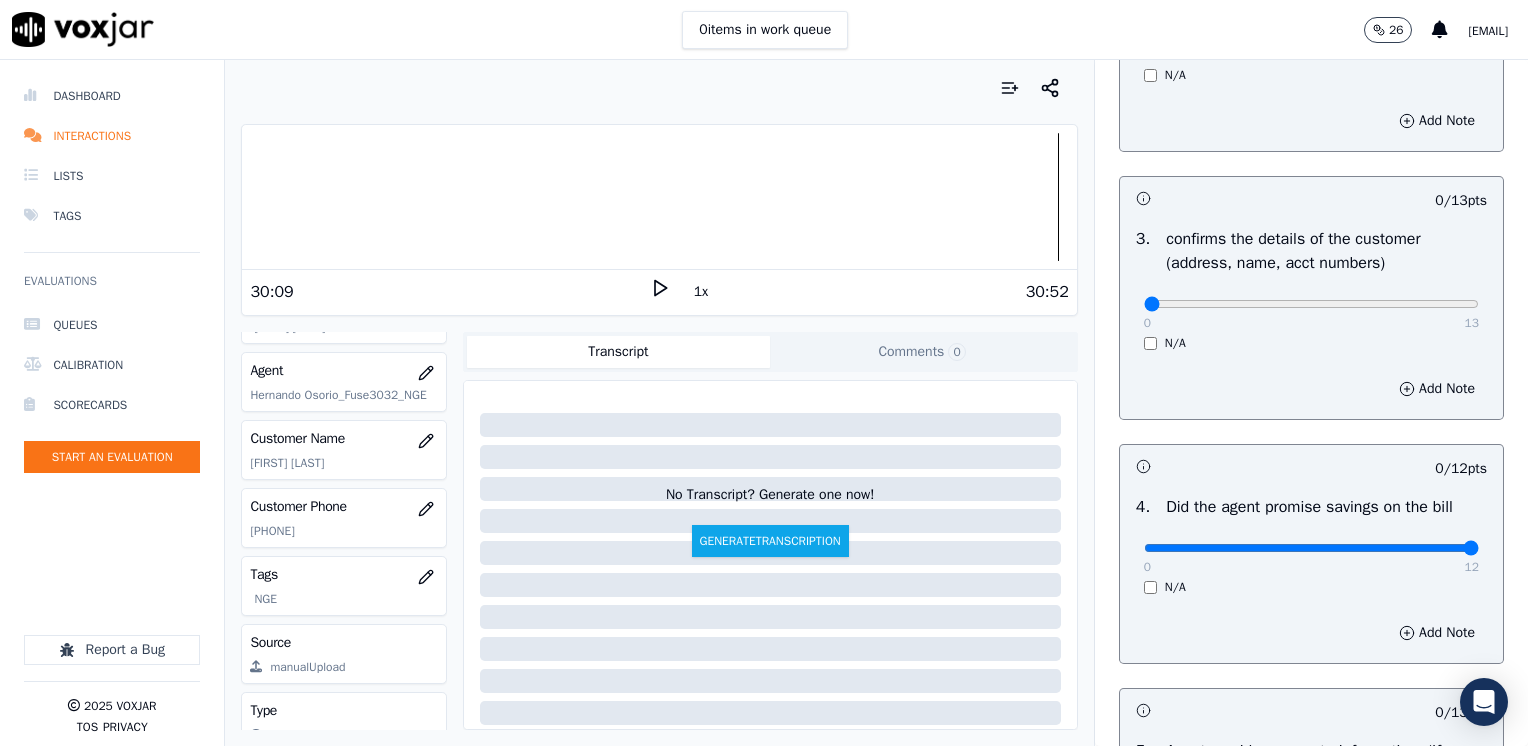 drag, startPoint x: 1140, startPoint y: 542, endPoint x: 1531, endPoint y: 546, distance: 391.02045 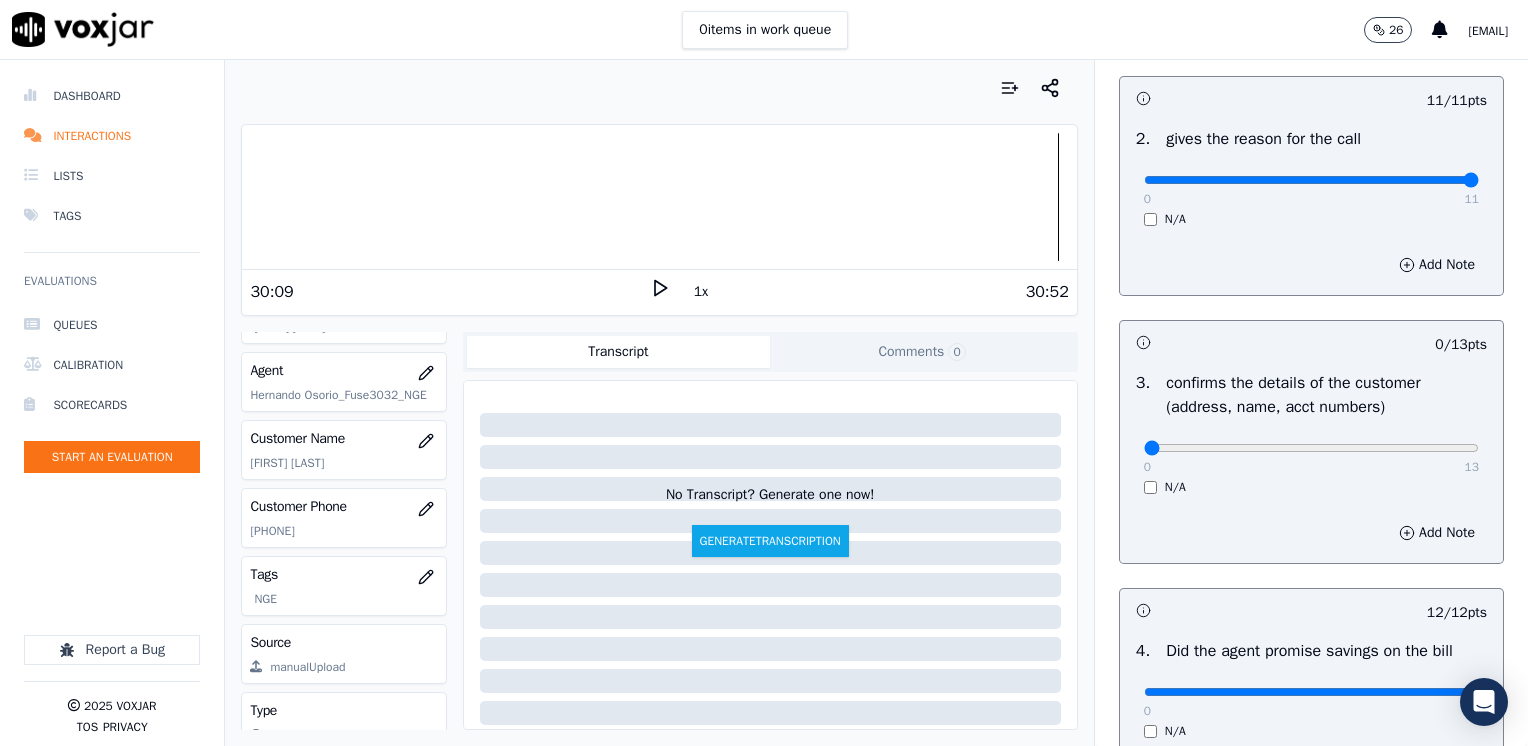 scroll, scrollTop: 348, scrollLeft: 0, axis: vertical 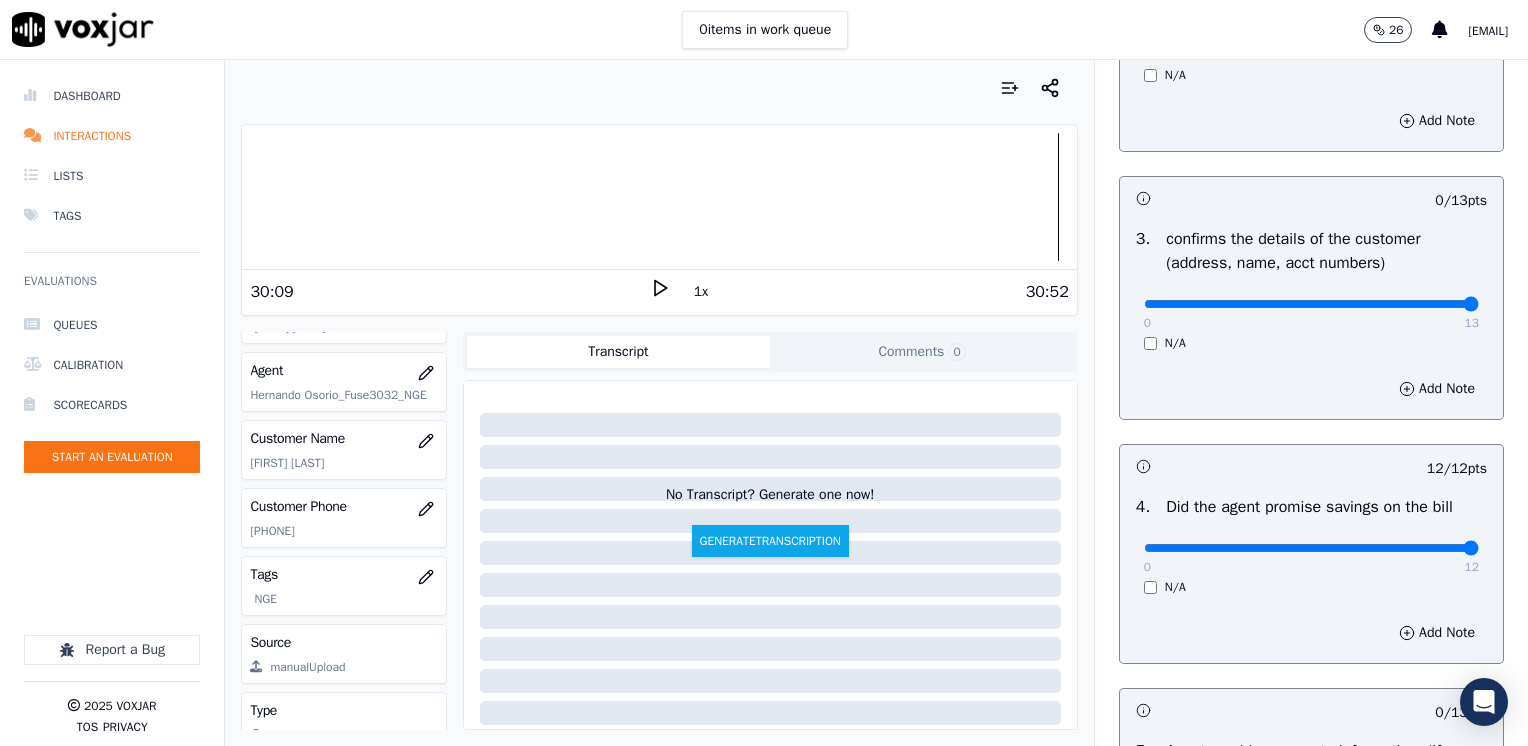 drag, startPoint x: 1127, startPoint y: 301, endPoint x: 1531, endPoint y: 318, distance: 404.3575 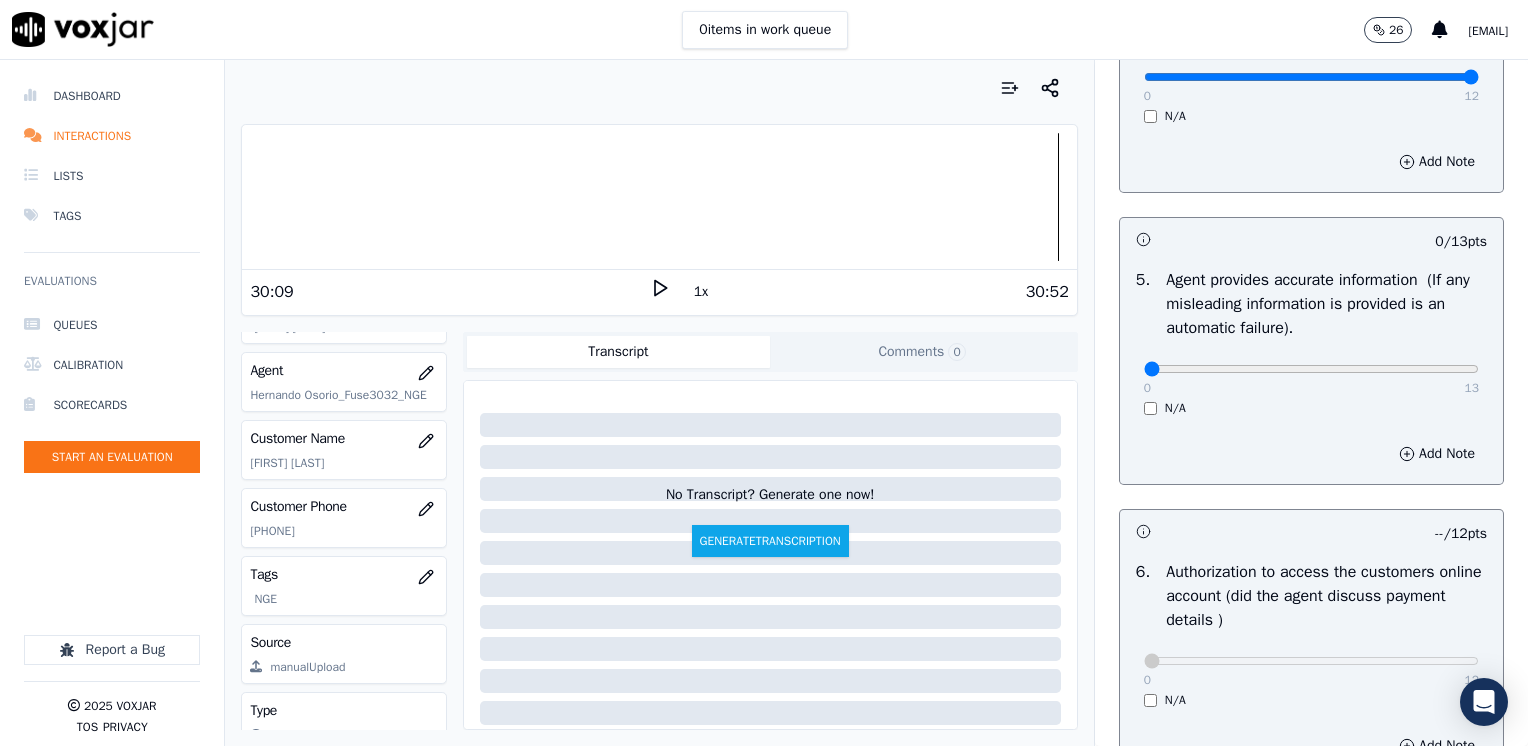 scroll, scrollTop: 1048, scrollLeft: 0, axis: vertical 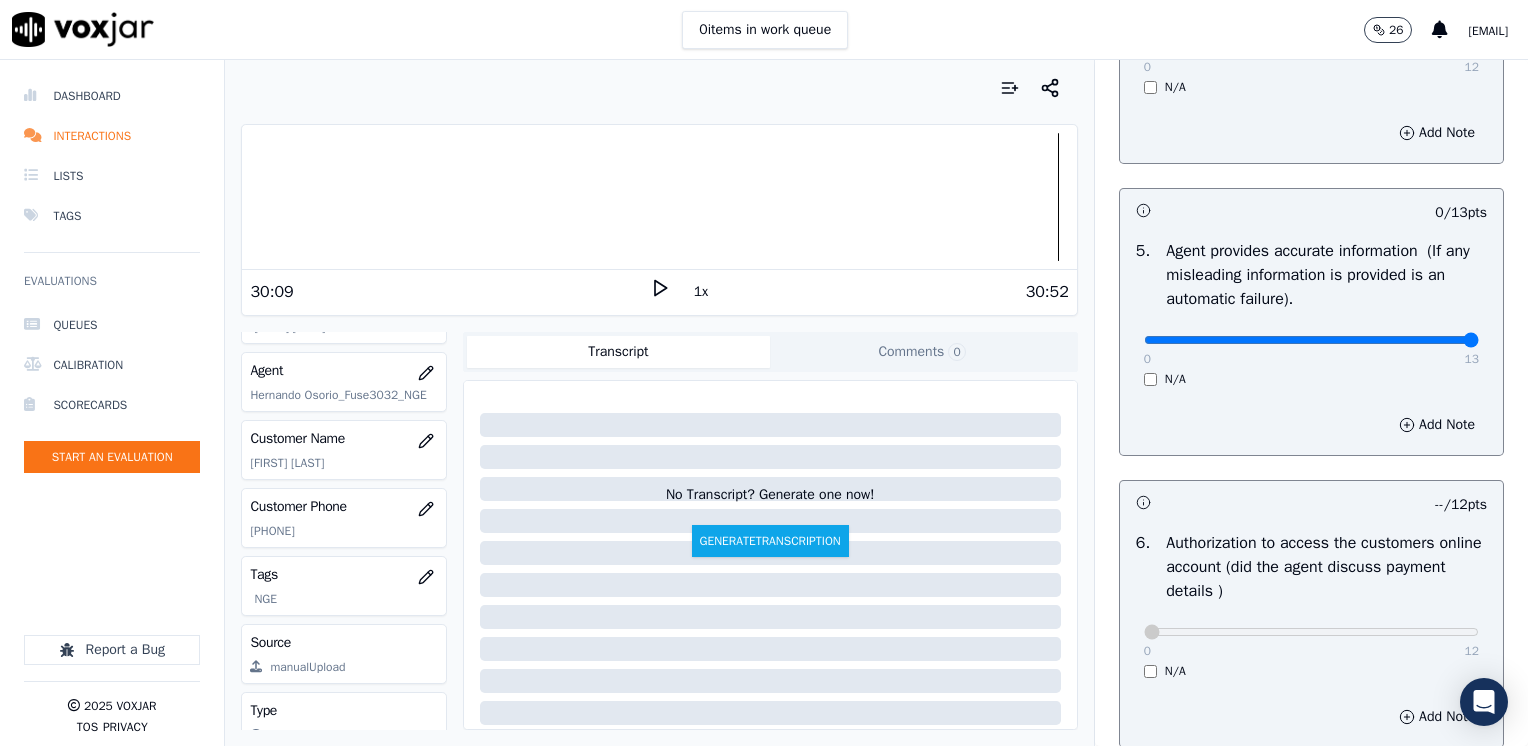 drag, startPoint x: 1136, startPoint y: 341, endPoint x: 1531, endPoint y: 406, distance: 400.31238 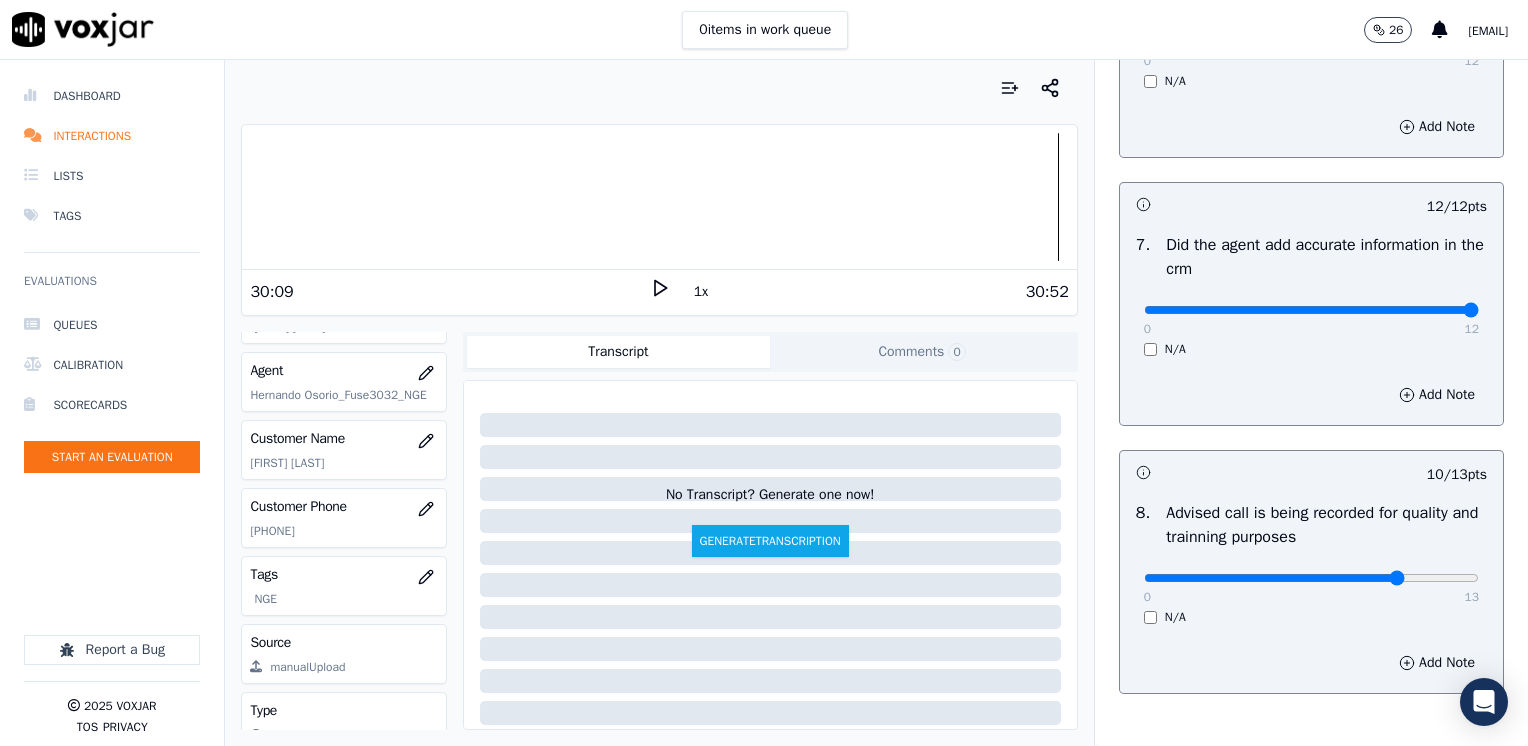 scroll, scrollTop: 1748, scrollLeft: 0, axis: vertical 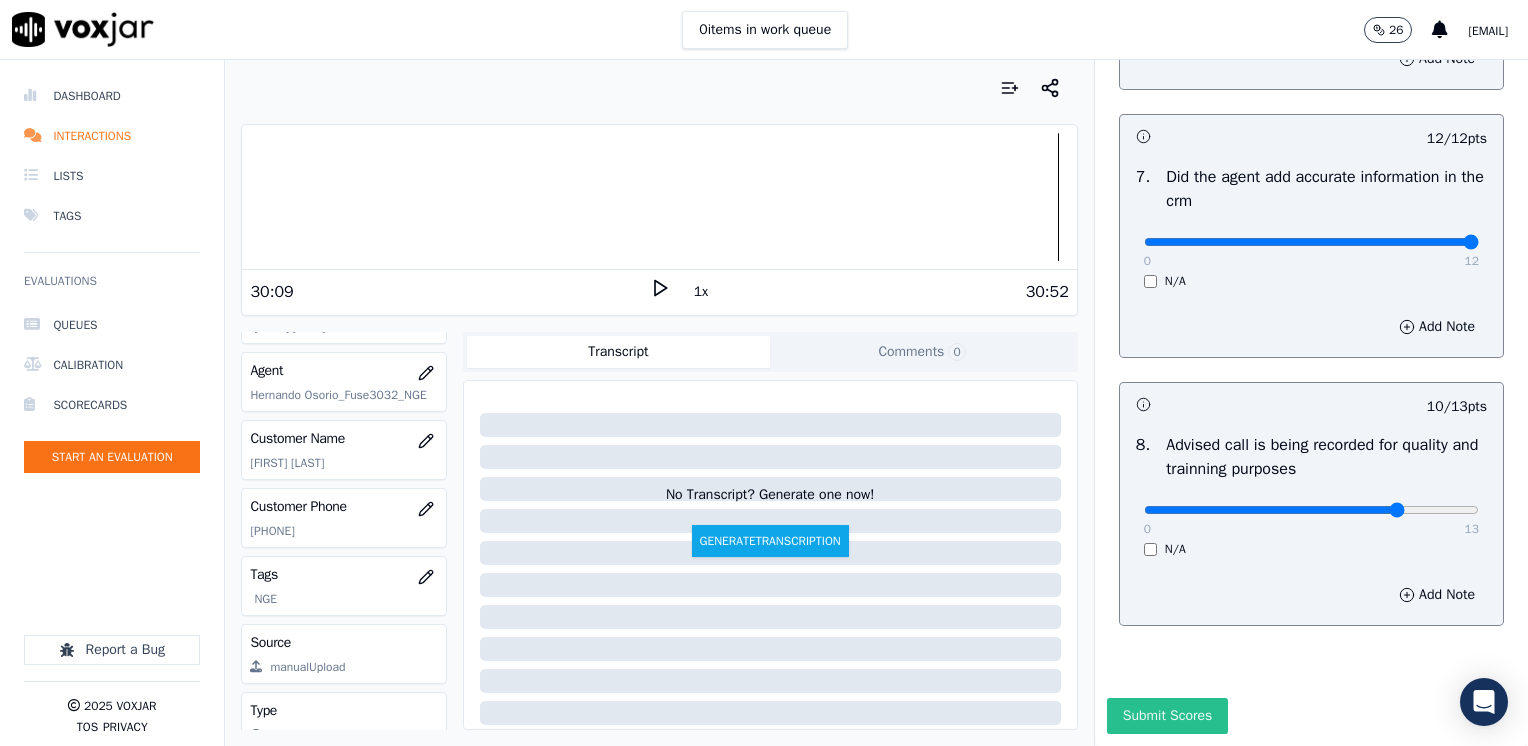 click on "Submit Scores" at bounding box center (1167, 716) 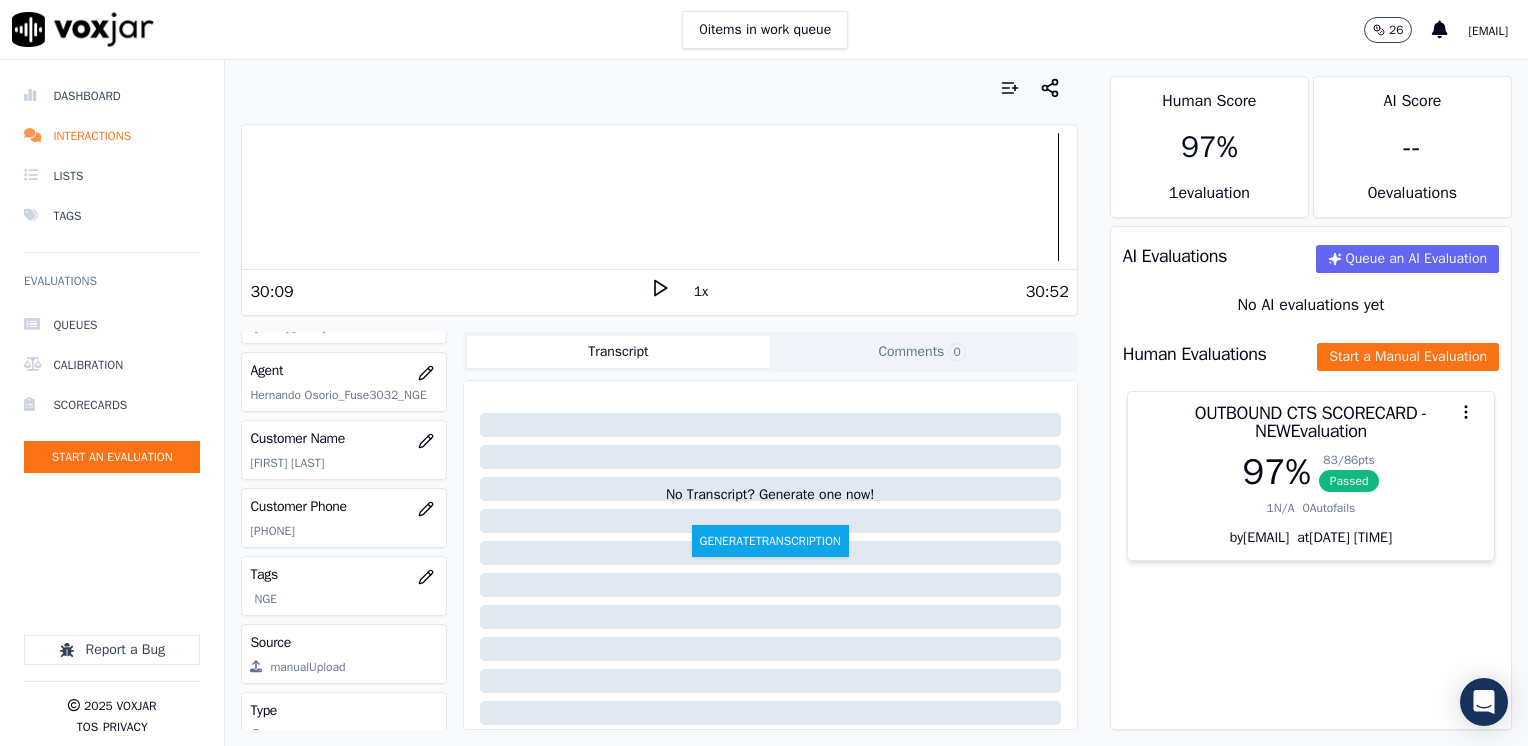 click on "Queues   Calibration   Scorecards   Start an Evaluation" 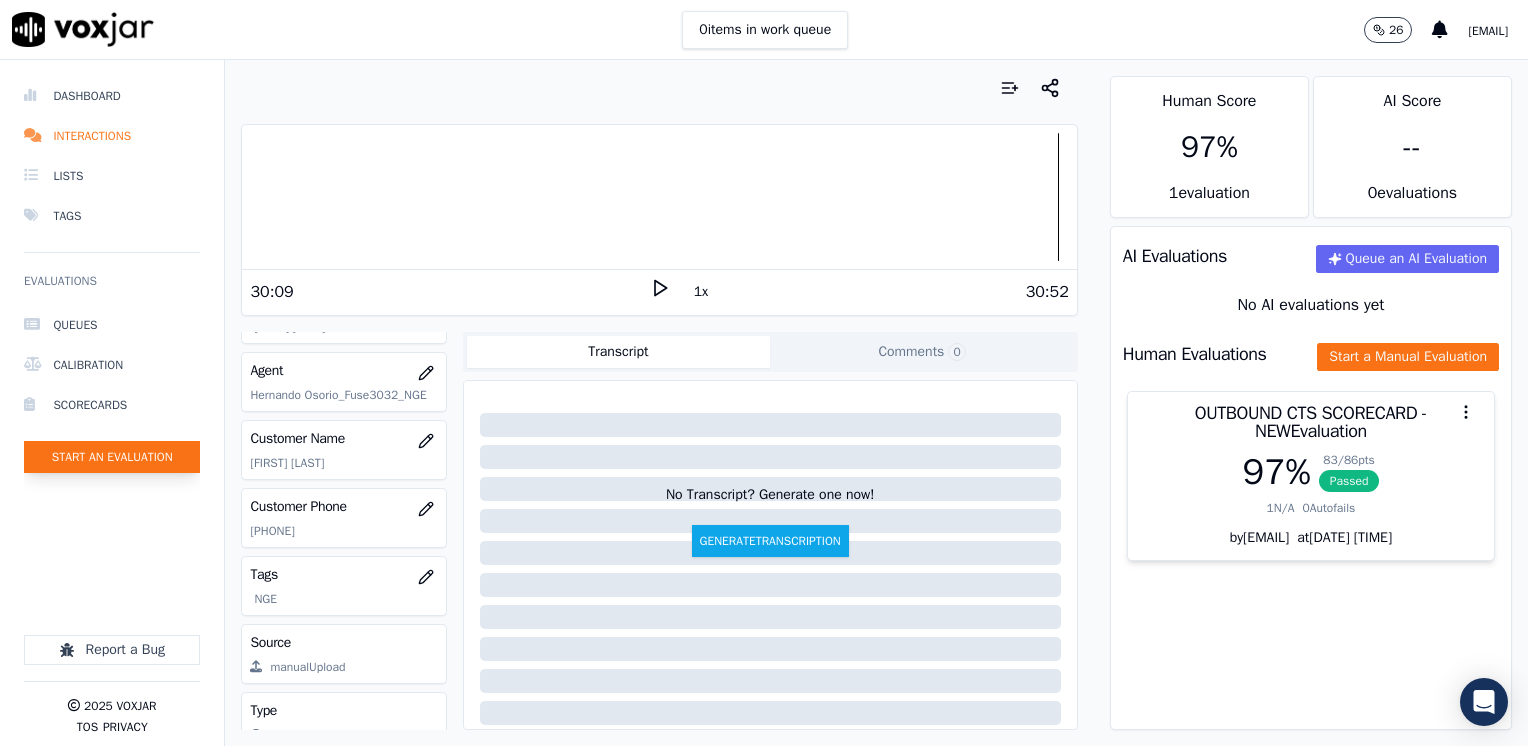 click on "Start an Evaluation" 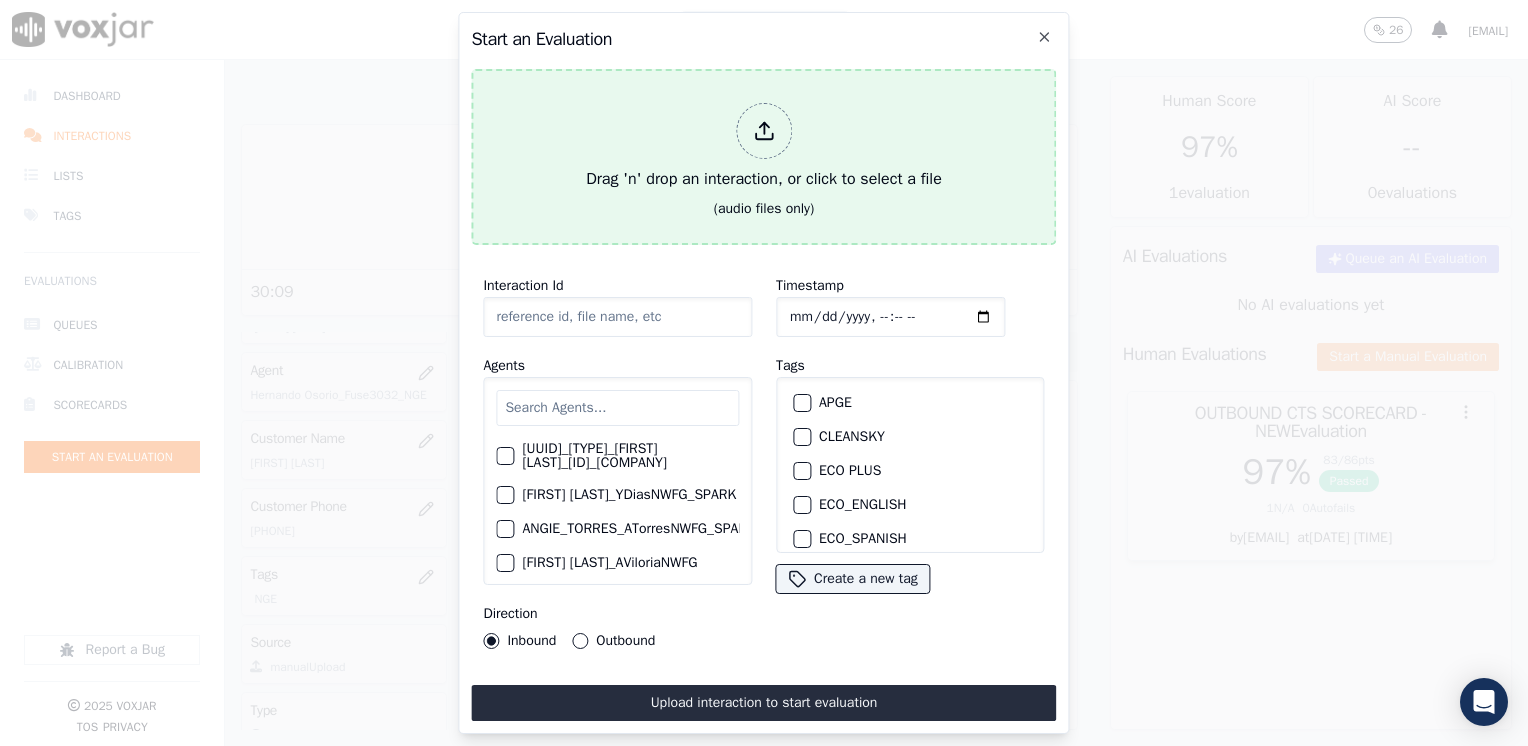 click 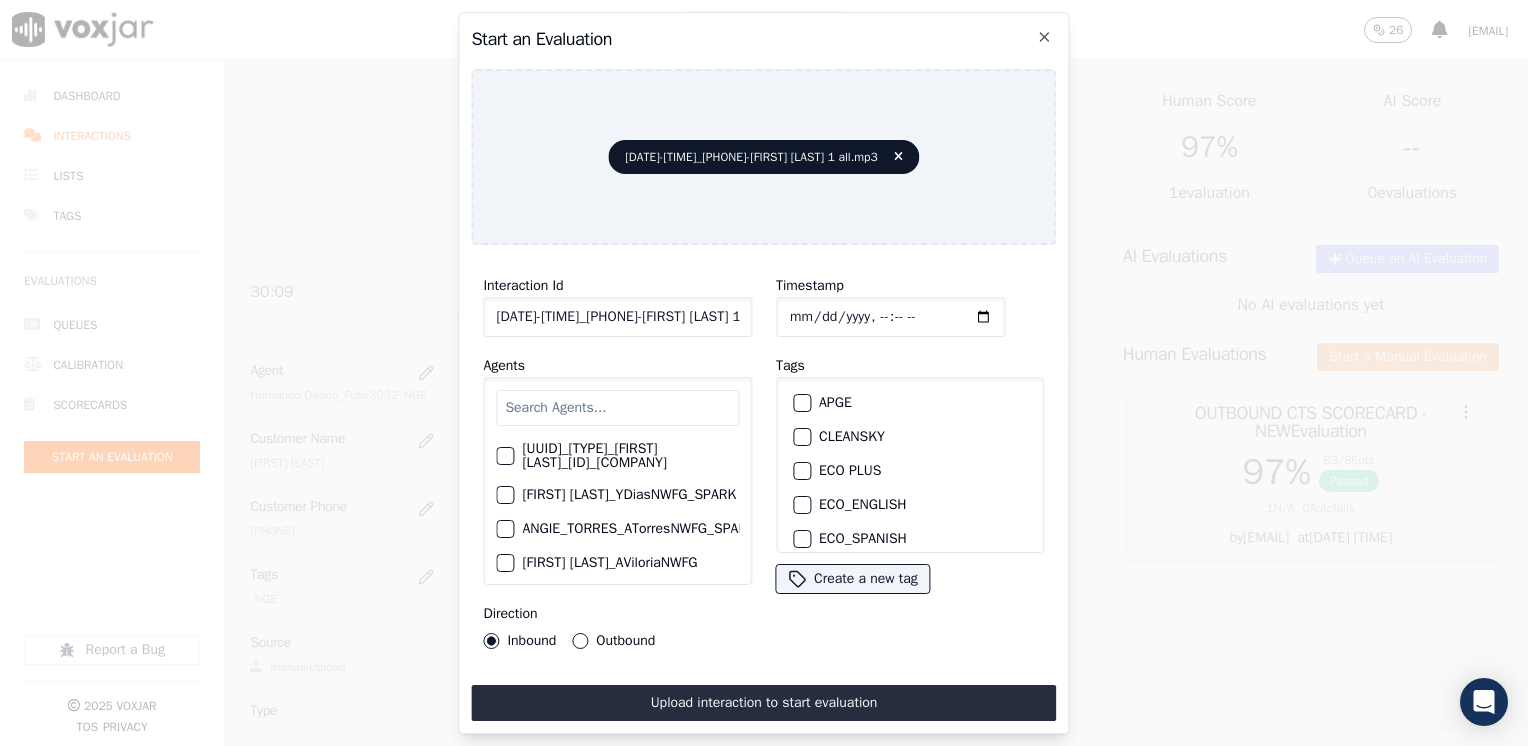 click at bounding box center (617, 408) 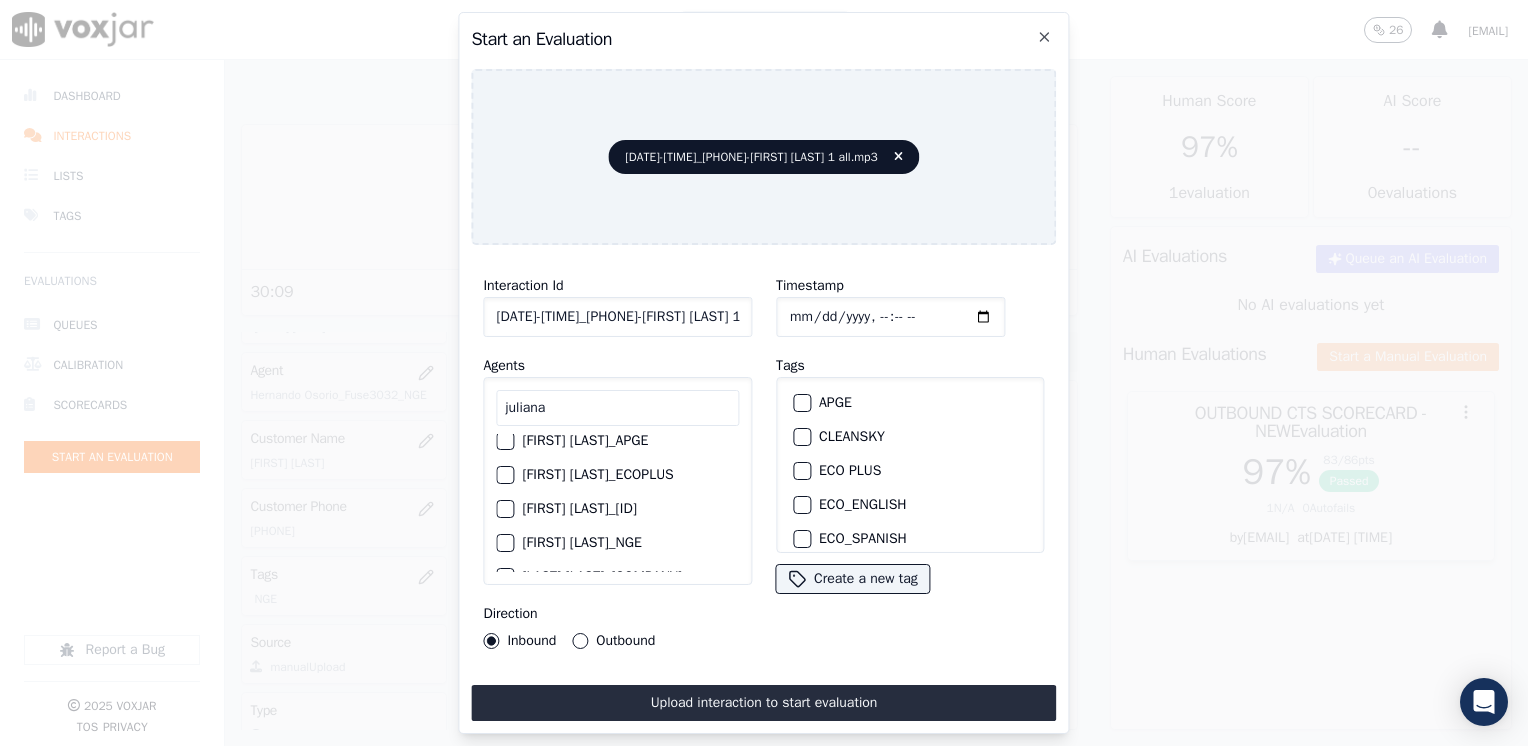 scroll, scrollTop: 100, scrollLeft: 0, axis: vertical 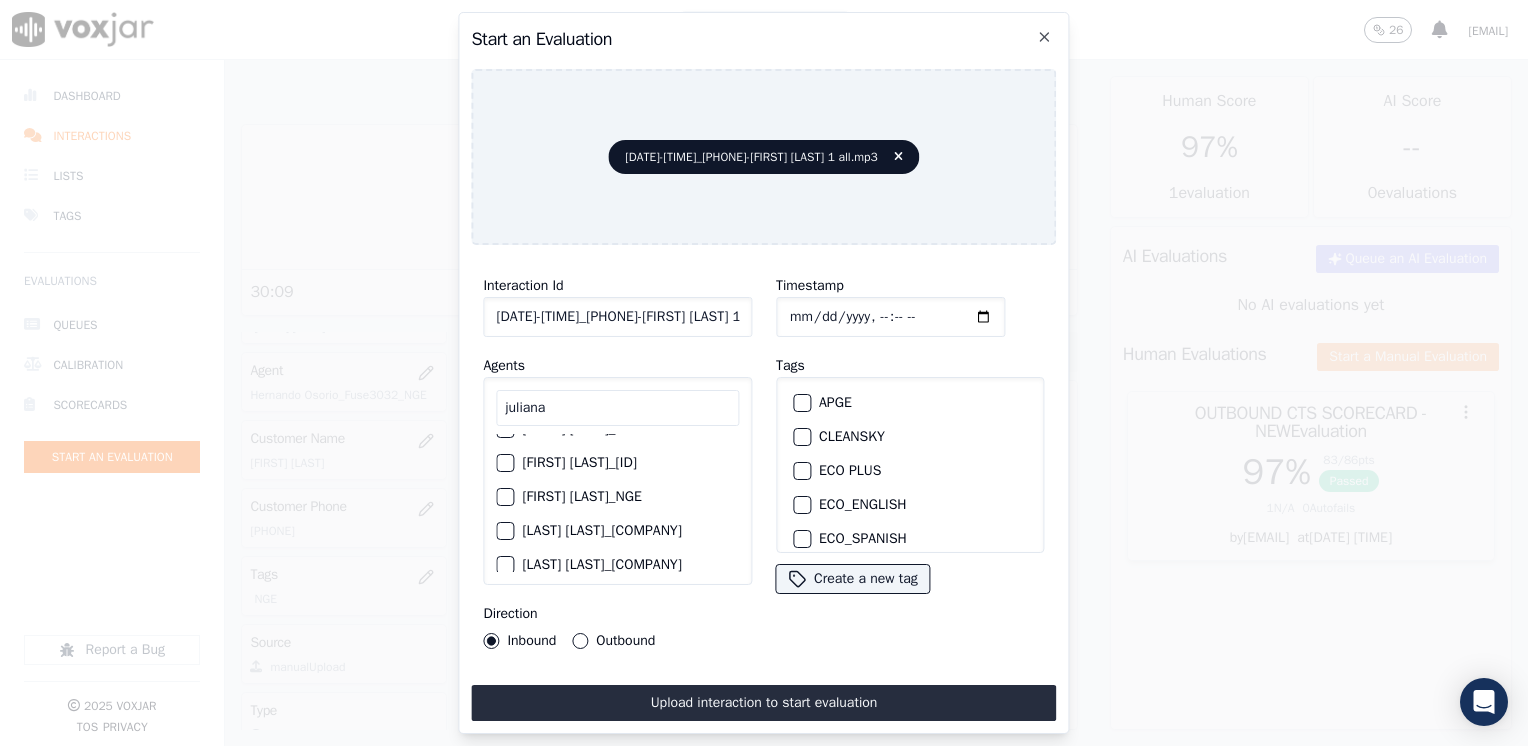 type on "juliana" 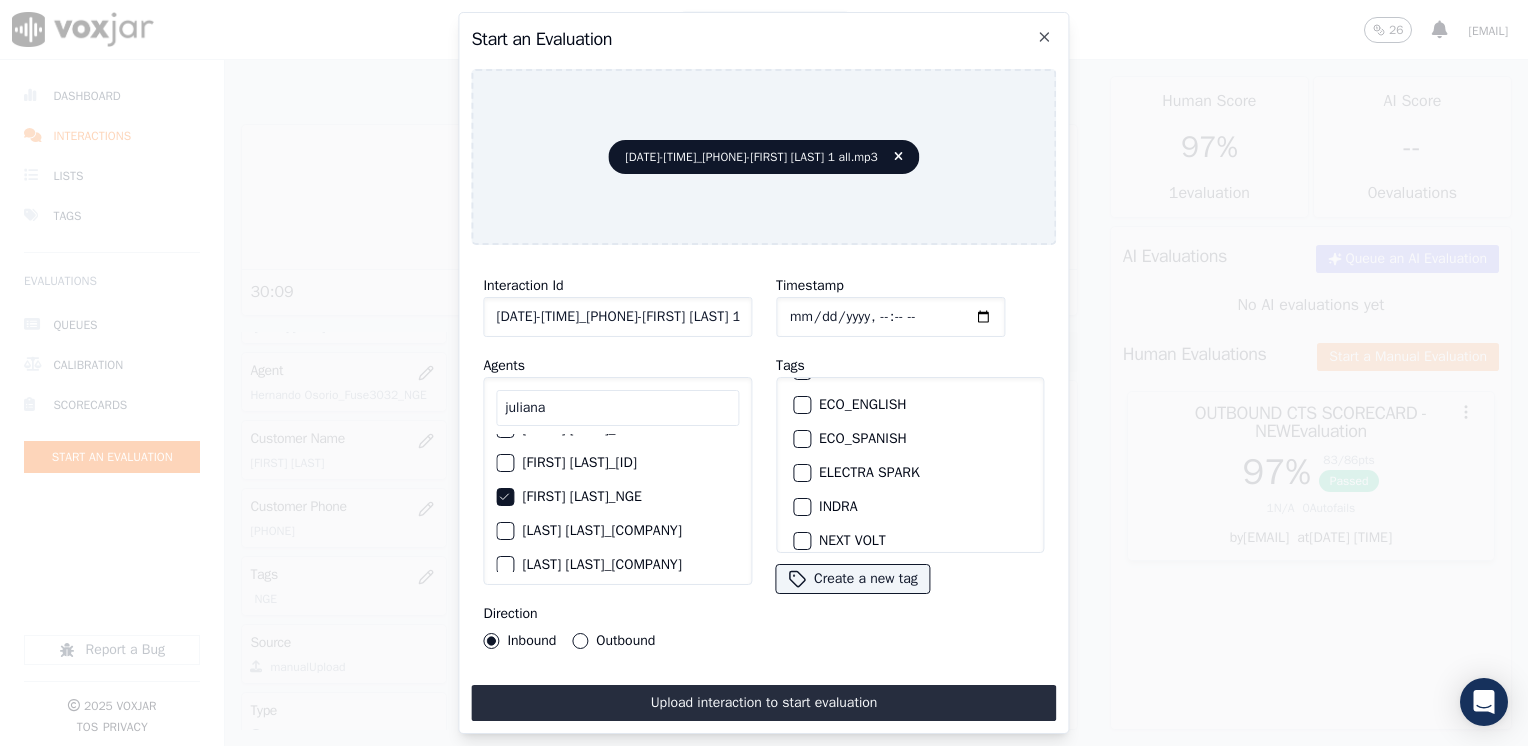 scroll, scrollTop: 200, scrollLeft: 0, axis: vertical 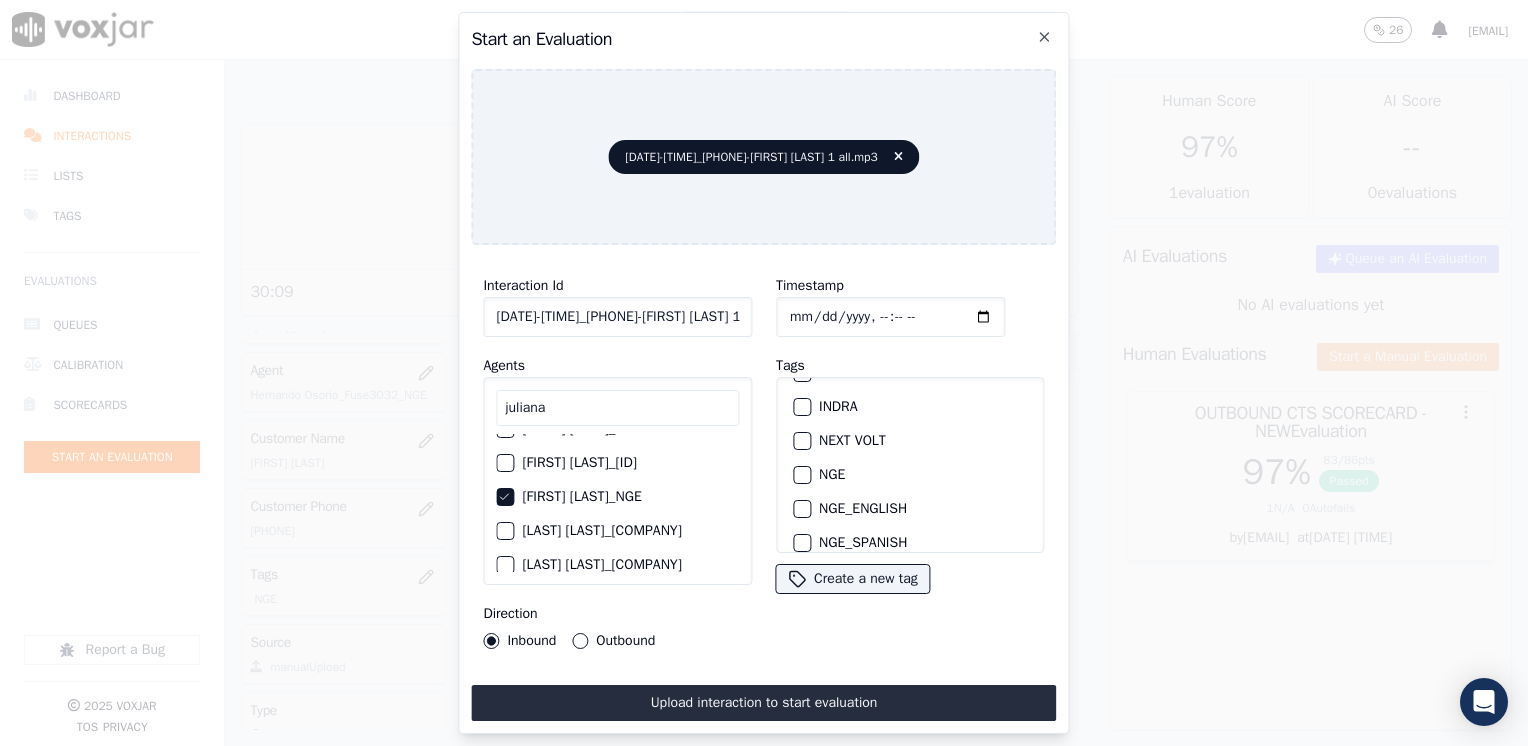 click at bounding box center (801, 475) 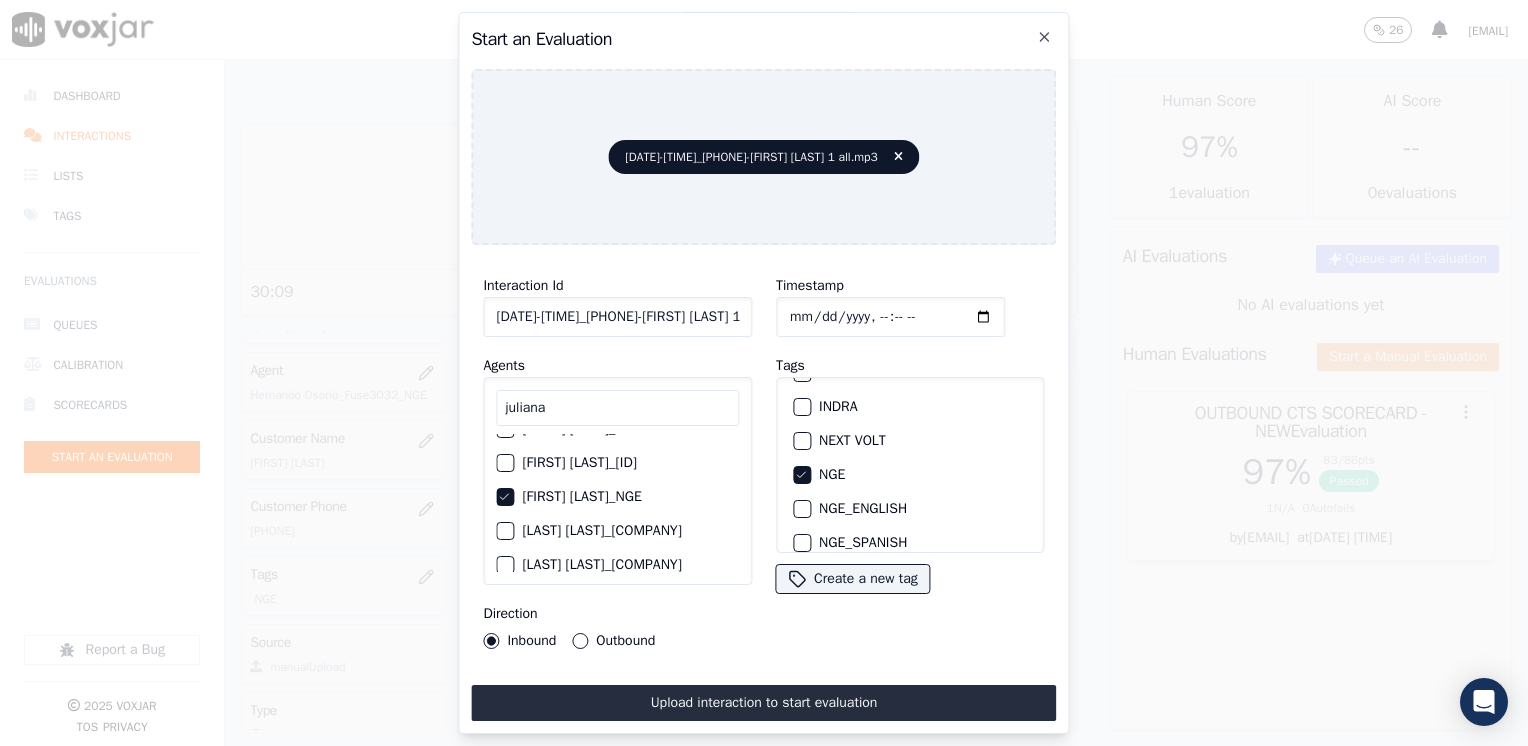 click on "Outbound" at bounding box center (580, 641) 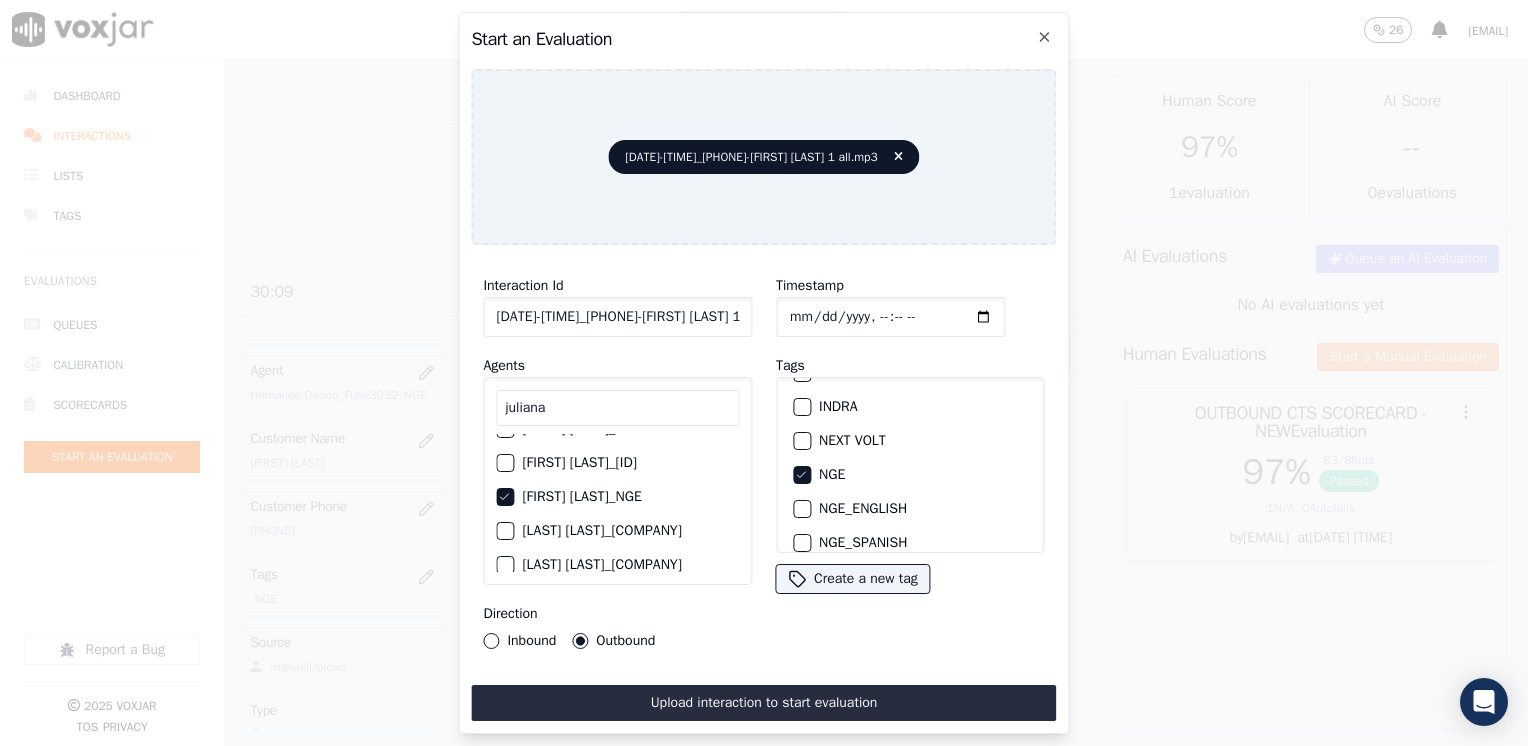 click on "Timestamp" 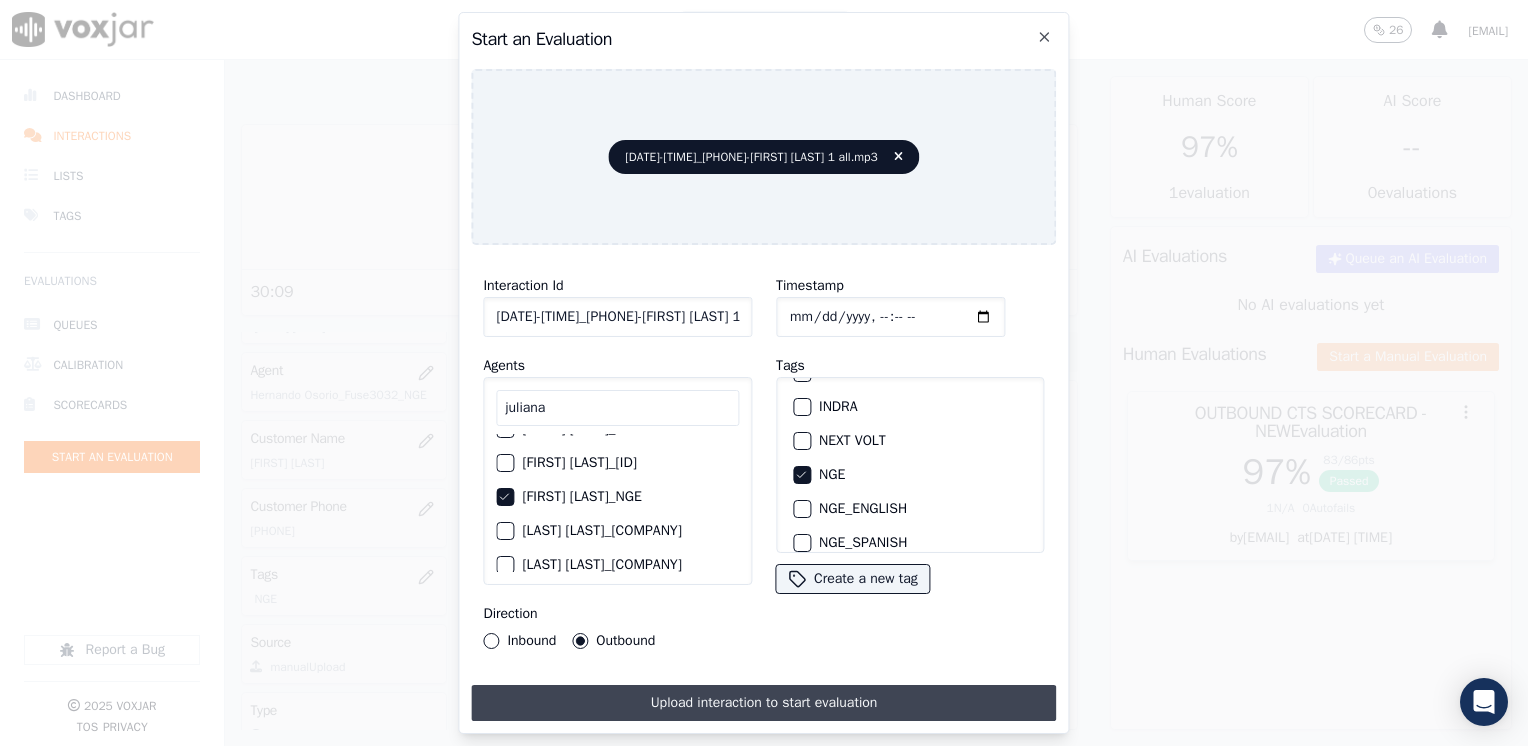 type on "[DATE]T[TIME]" 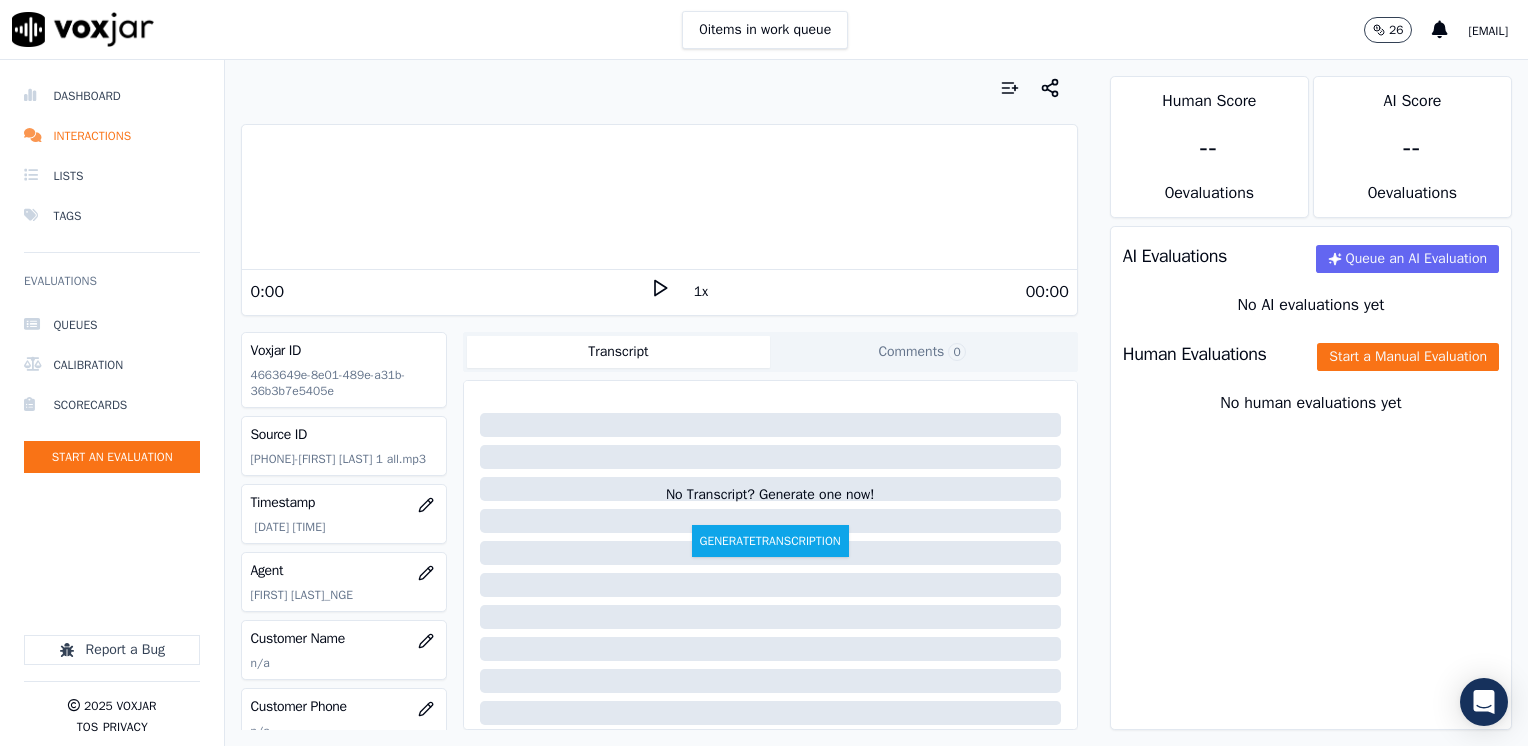 click 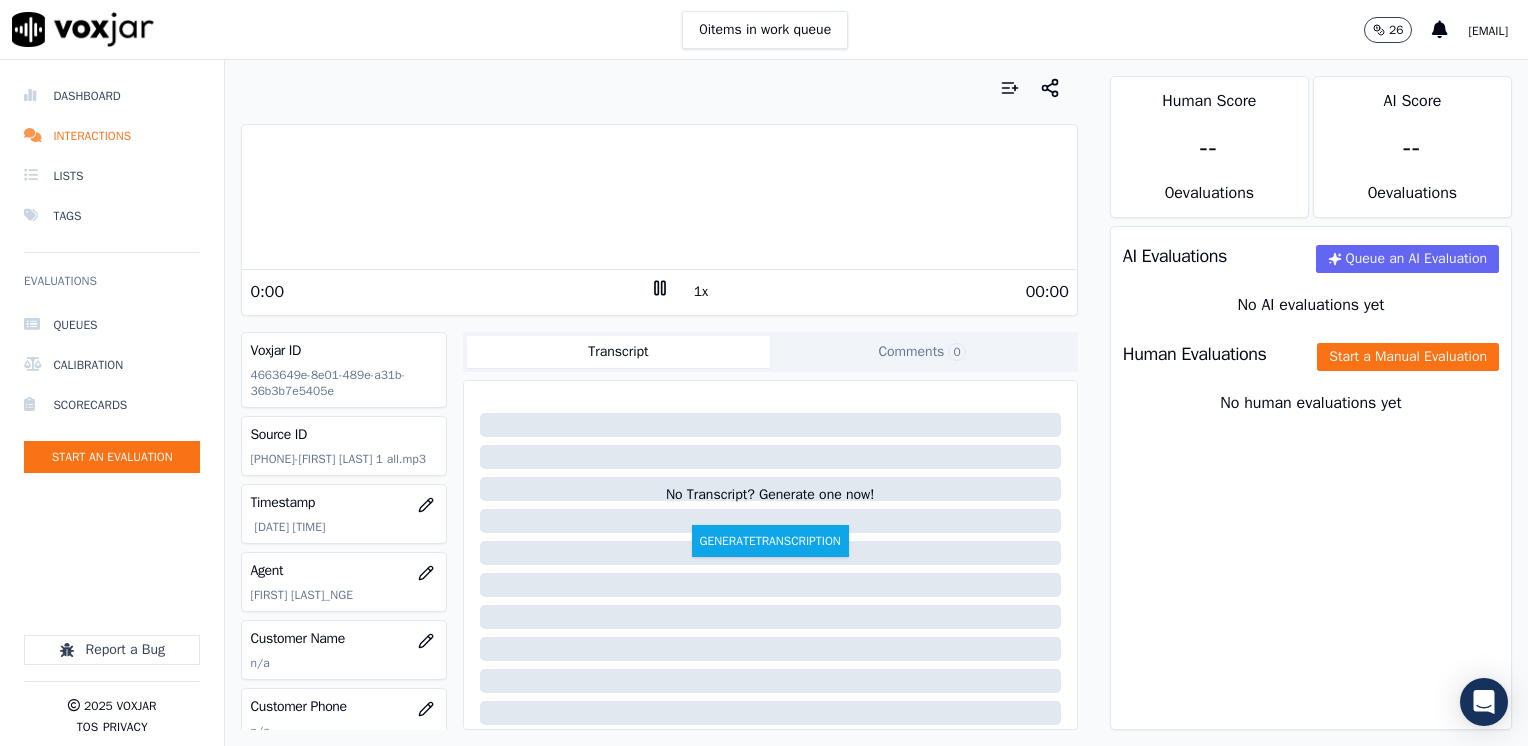 click 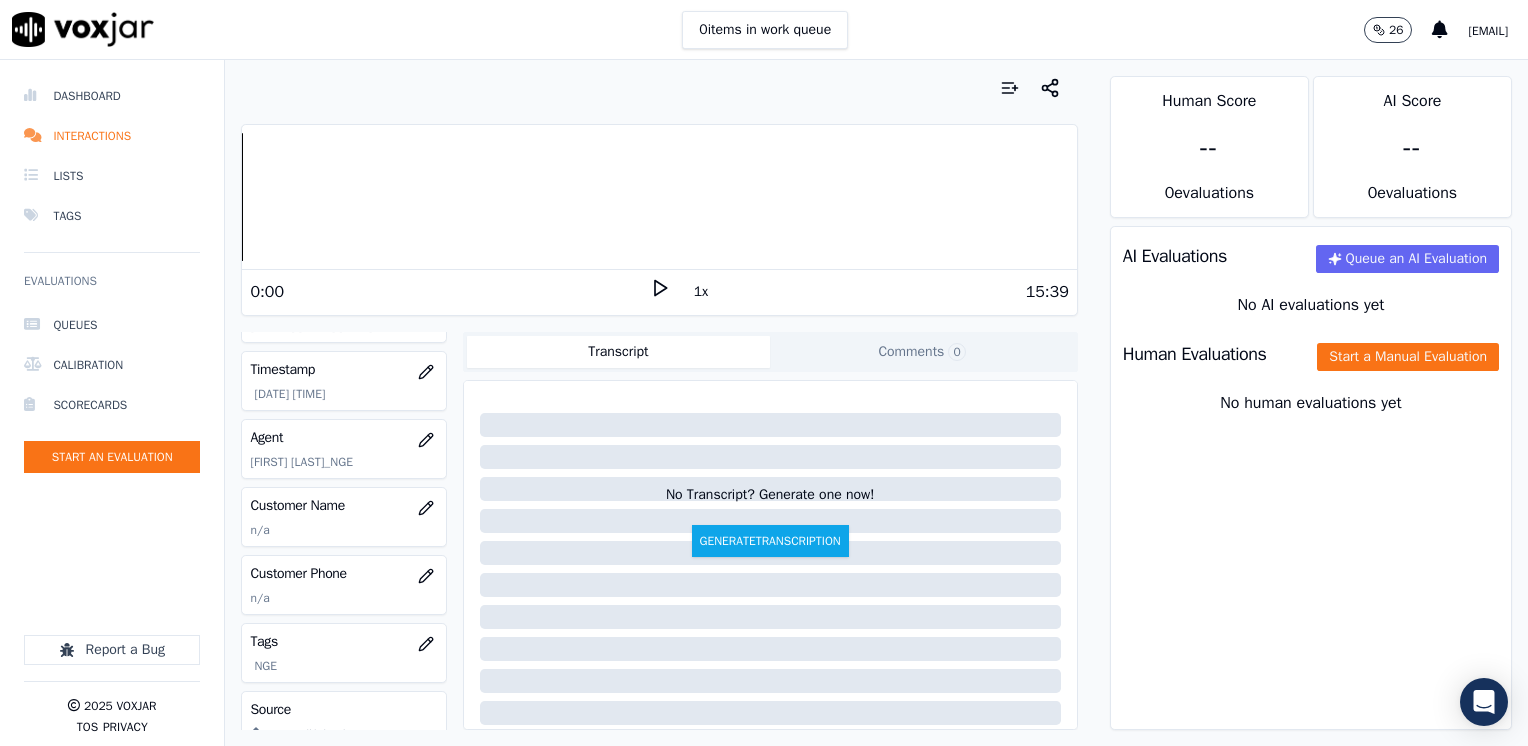scroll, scrollTop: 100, scrollLeft: 0, axis: vertical 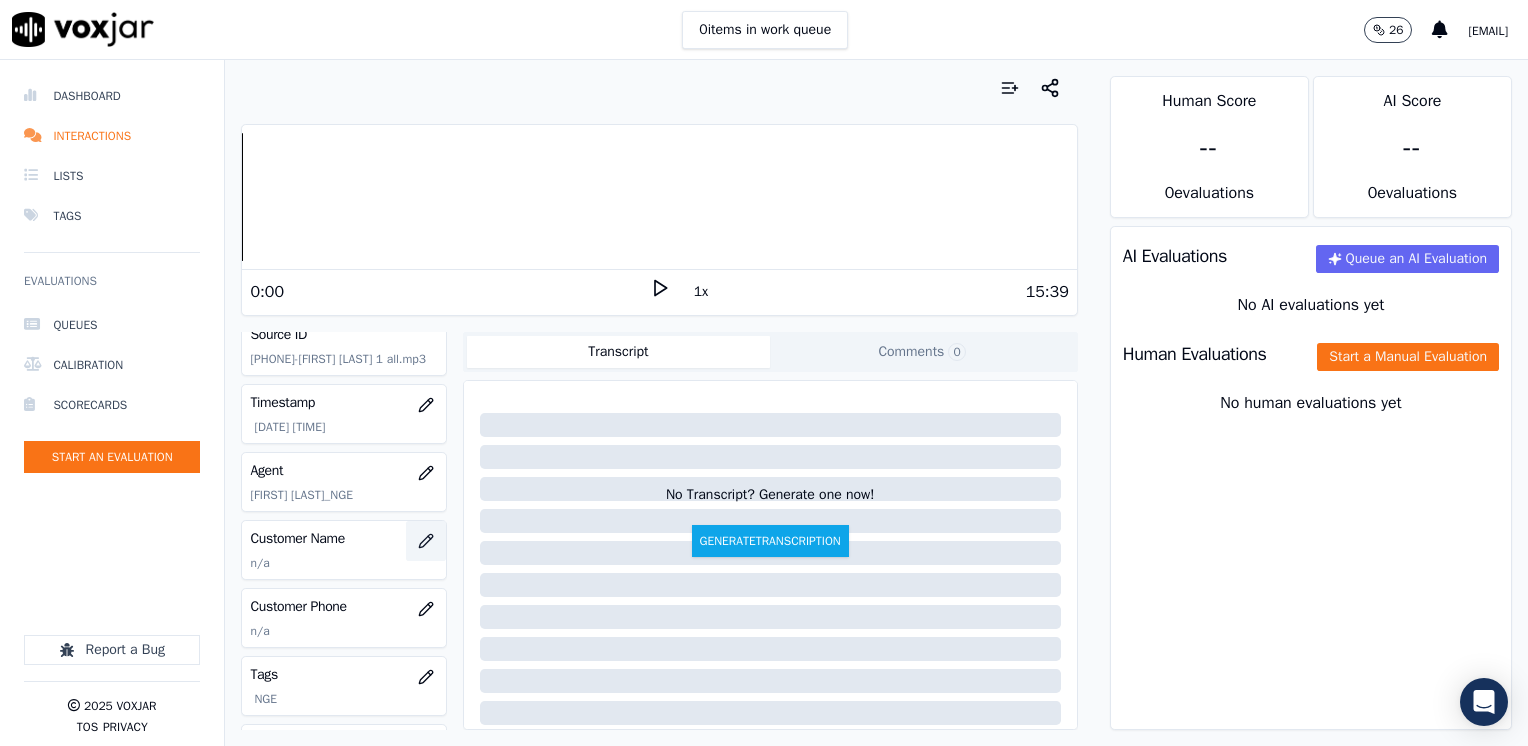 click 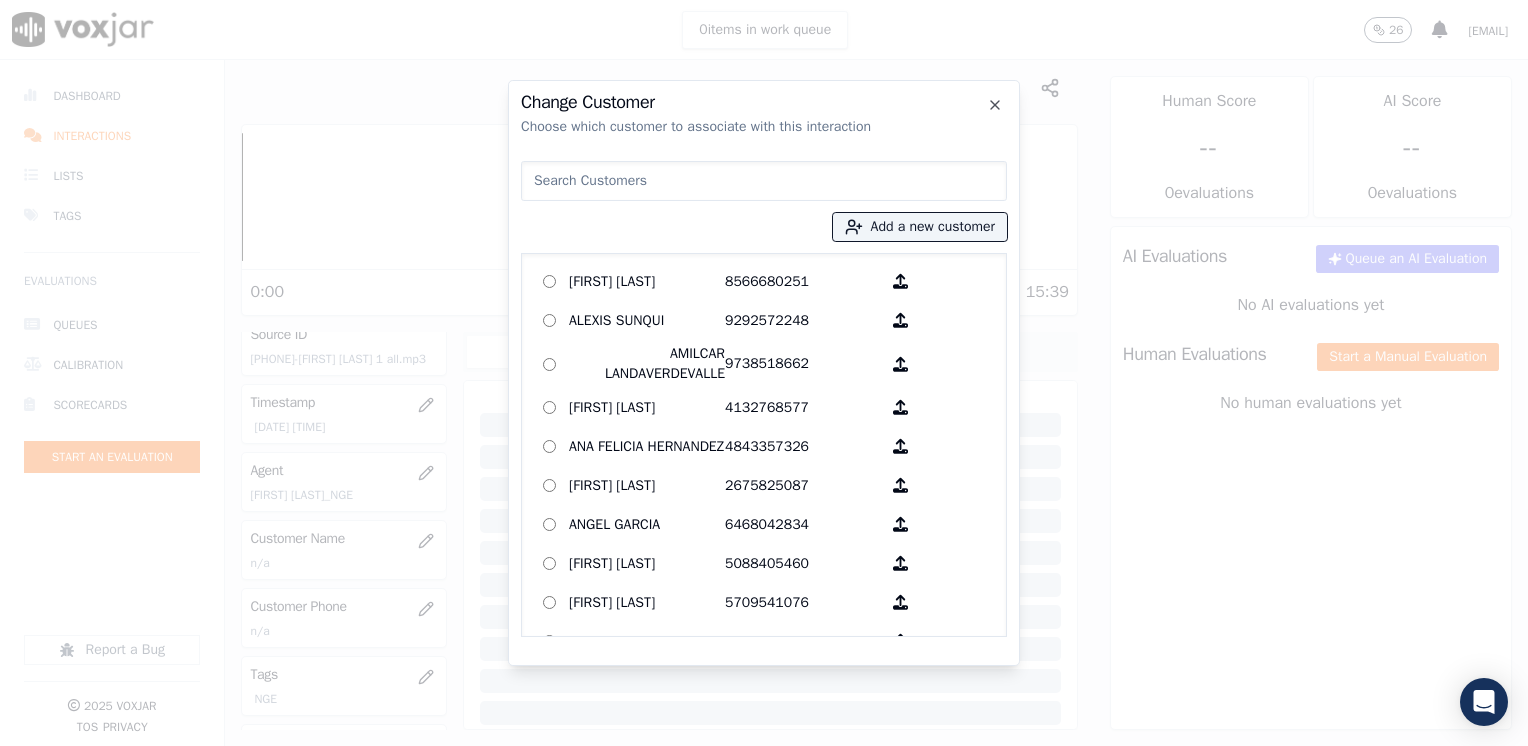 click at bounding box center (764, 181) 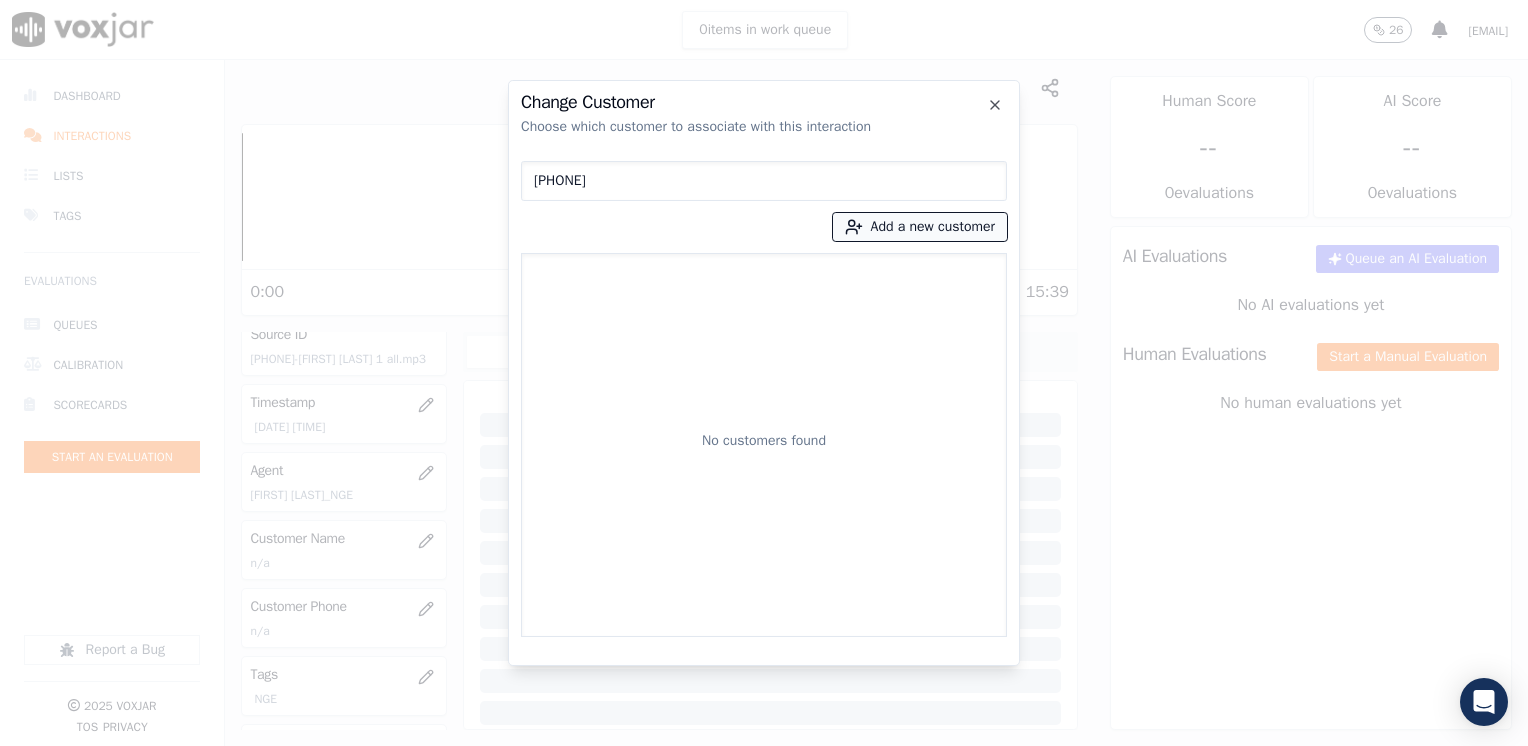 type on "[PHONE]" 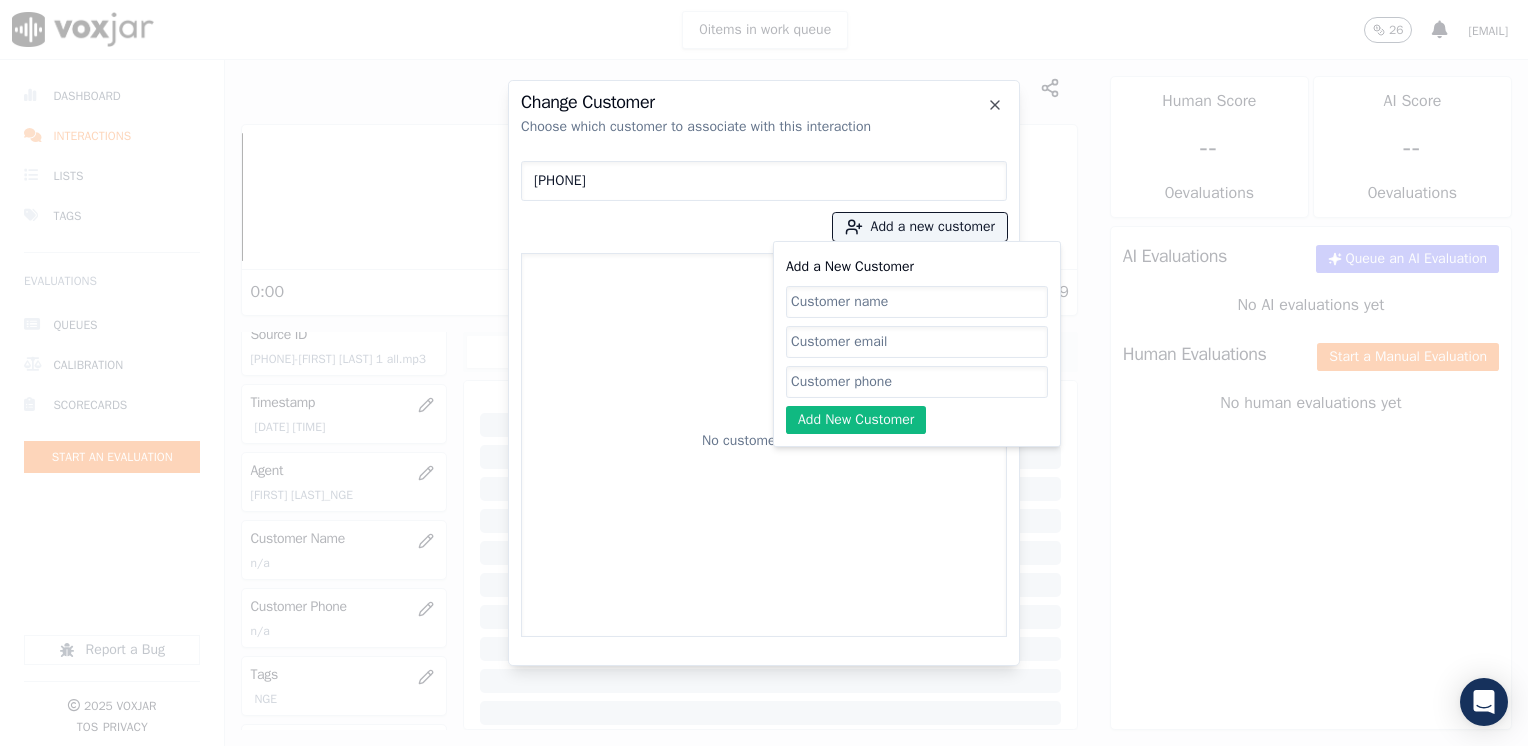 click on "Add a New Customer" 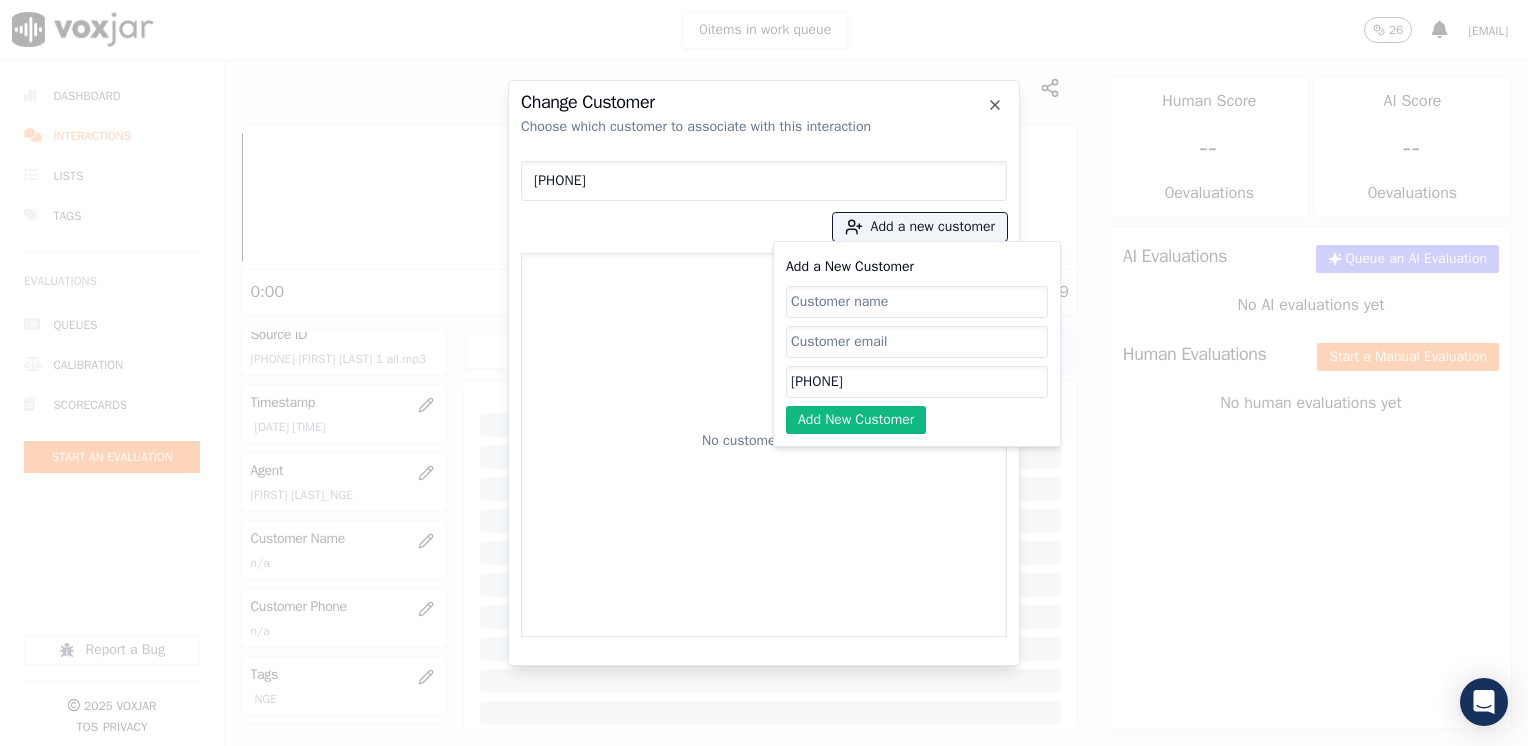 type on "[PHONE]" 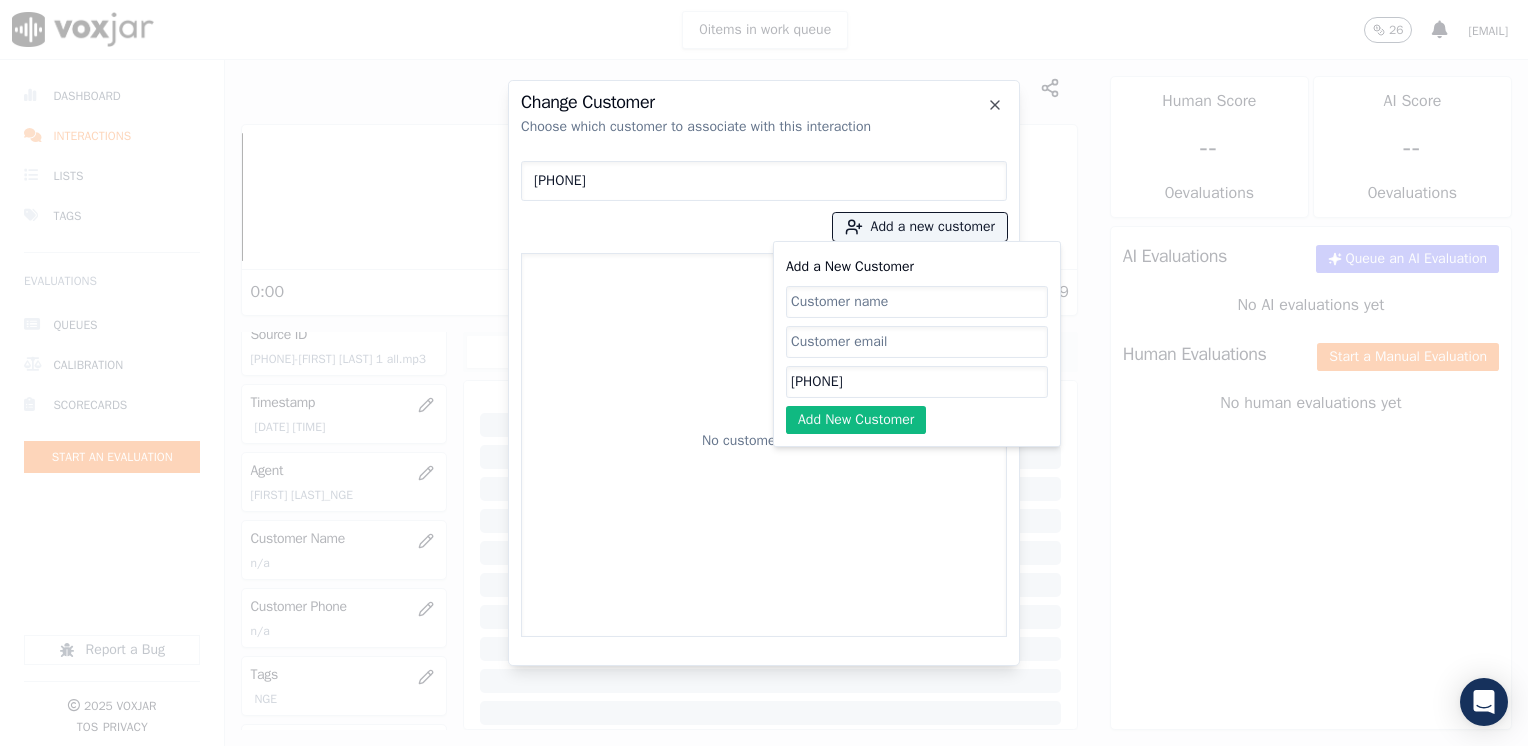 click on "Add a New Customer" 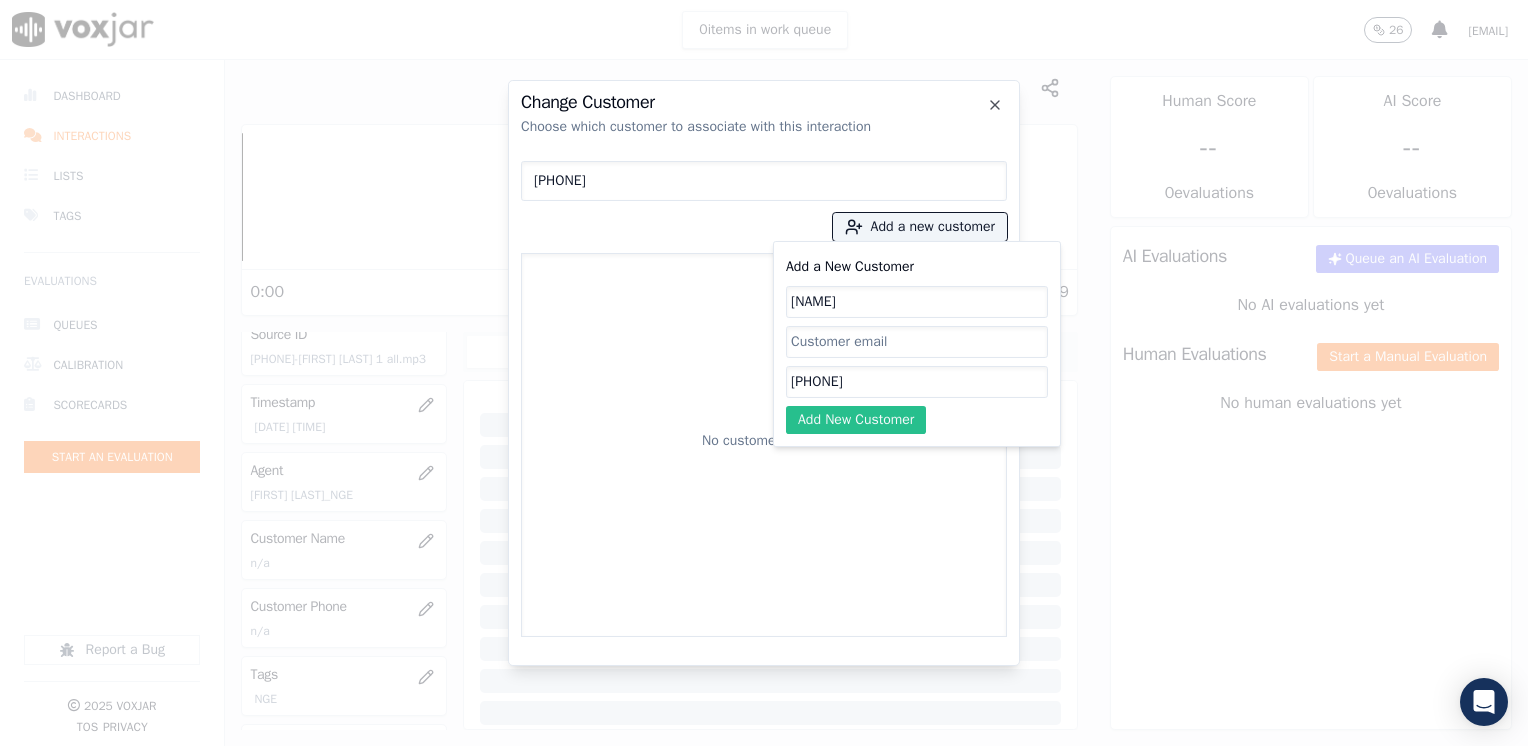 click on "Add New Customer" 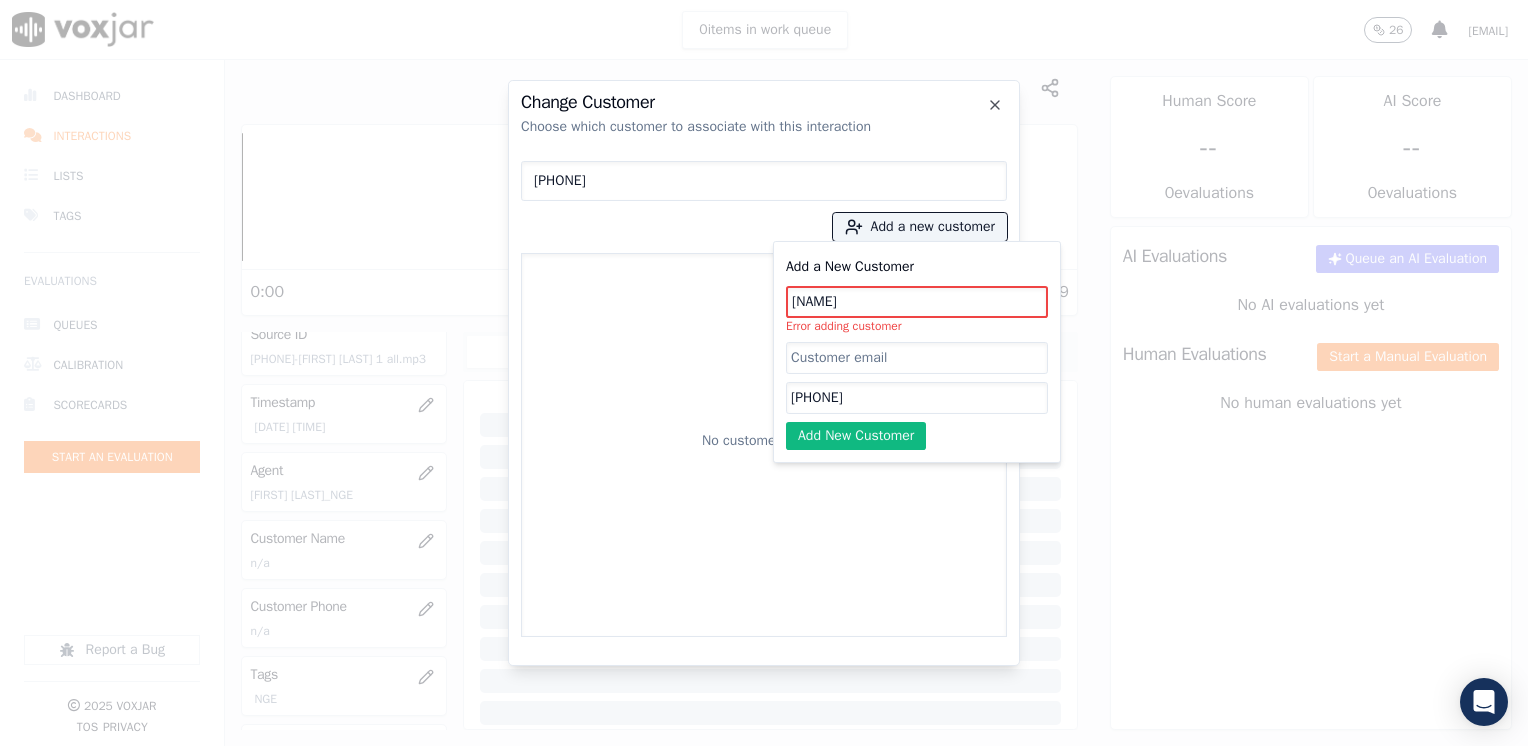 click on "[NAME]" 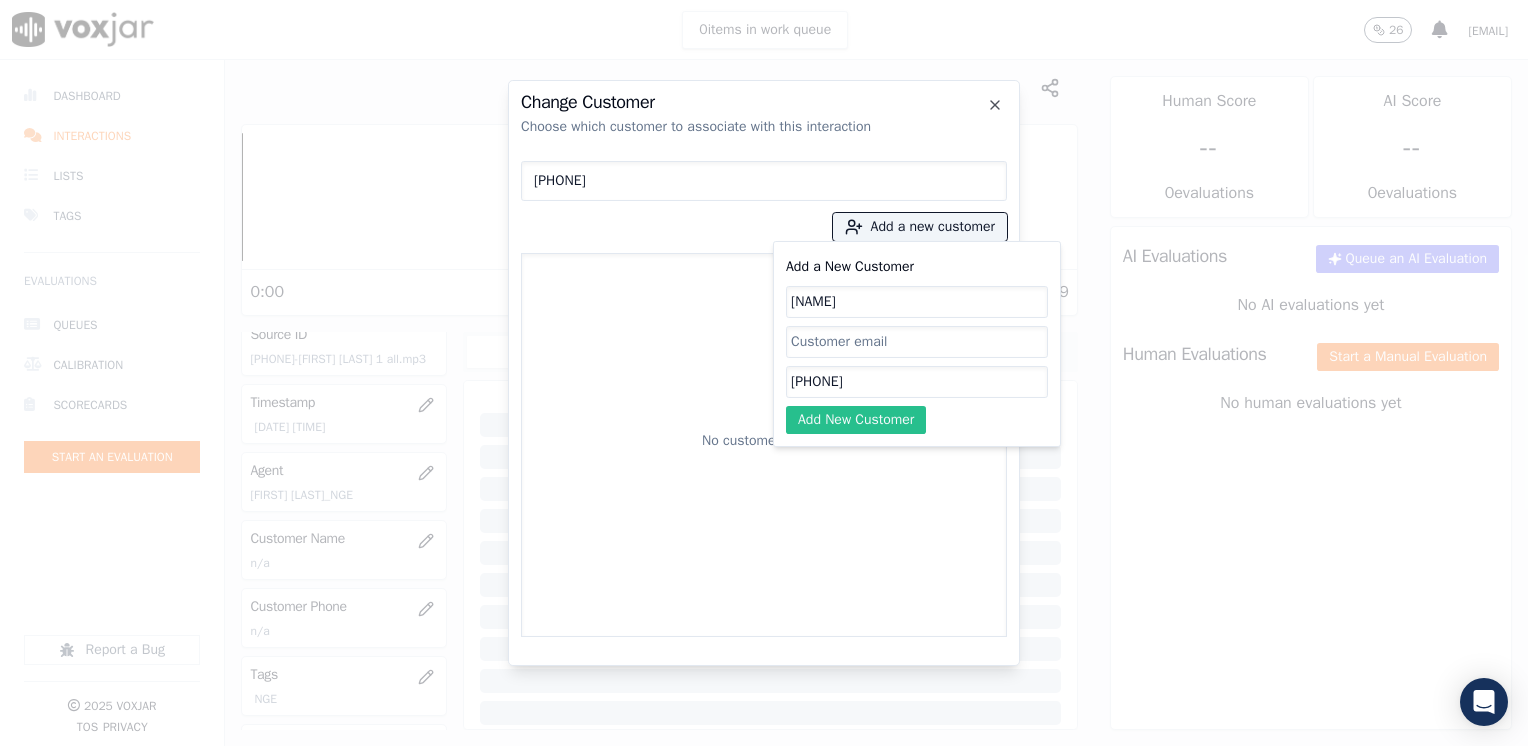 type on "[NAME]" 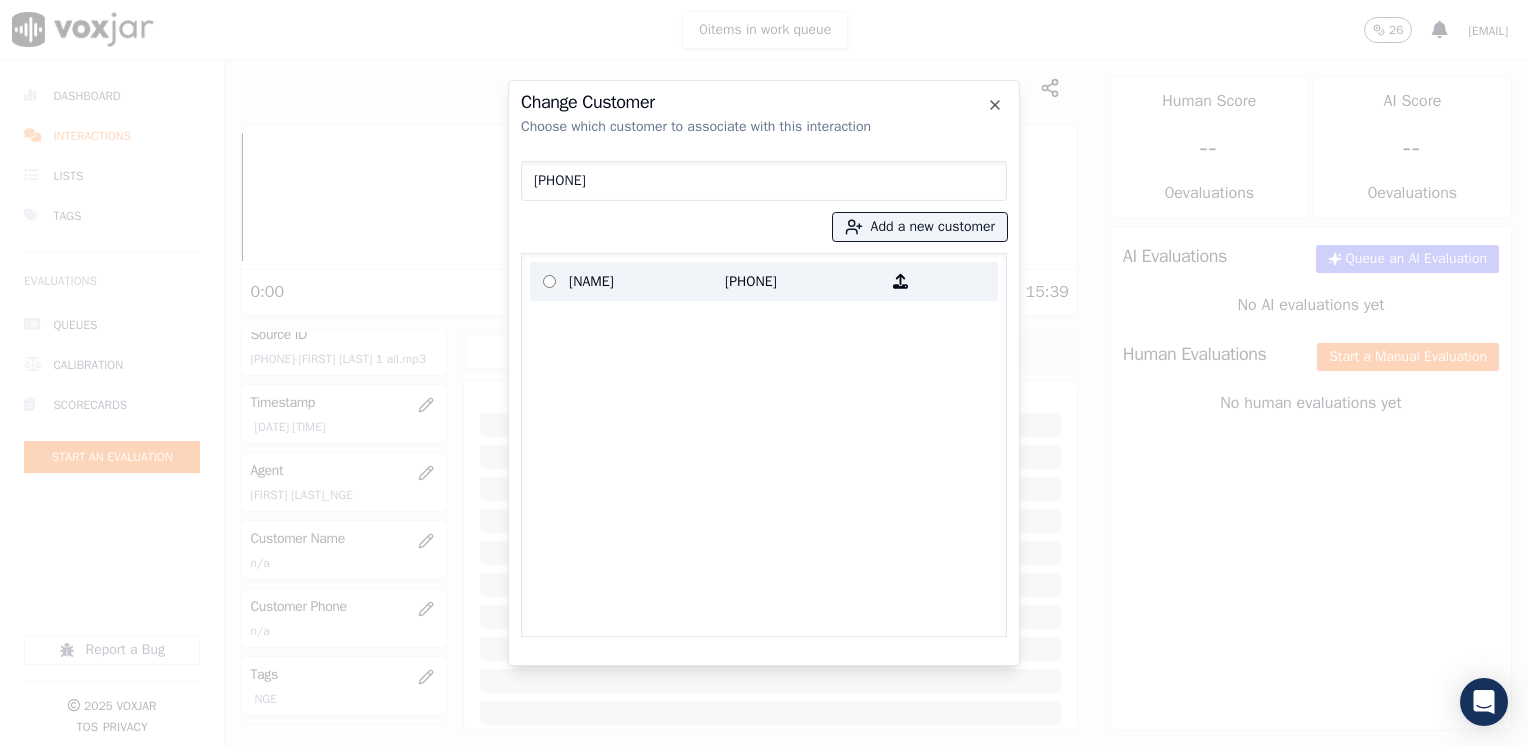 click on "[PHONE]" at bounding box center [803, 281] 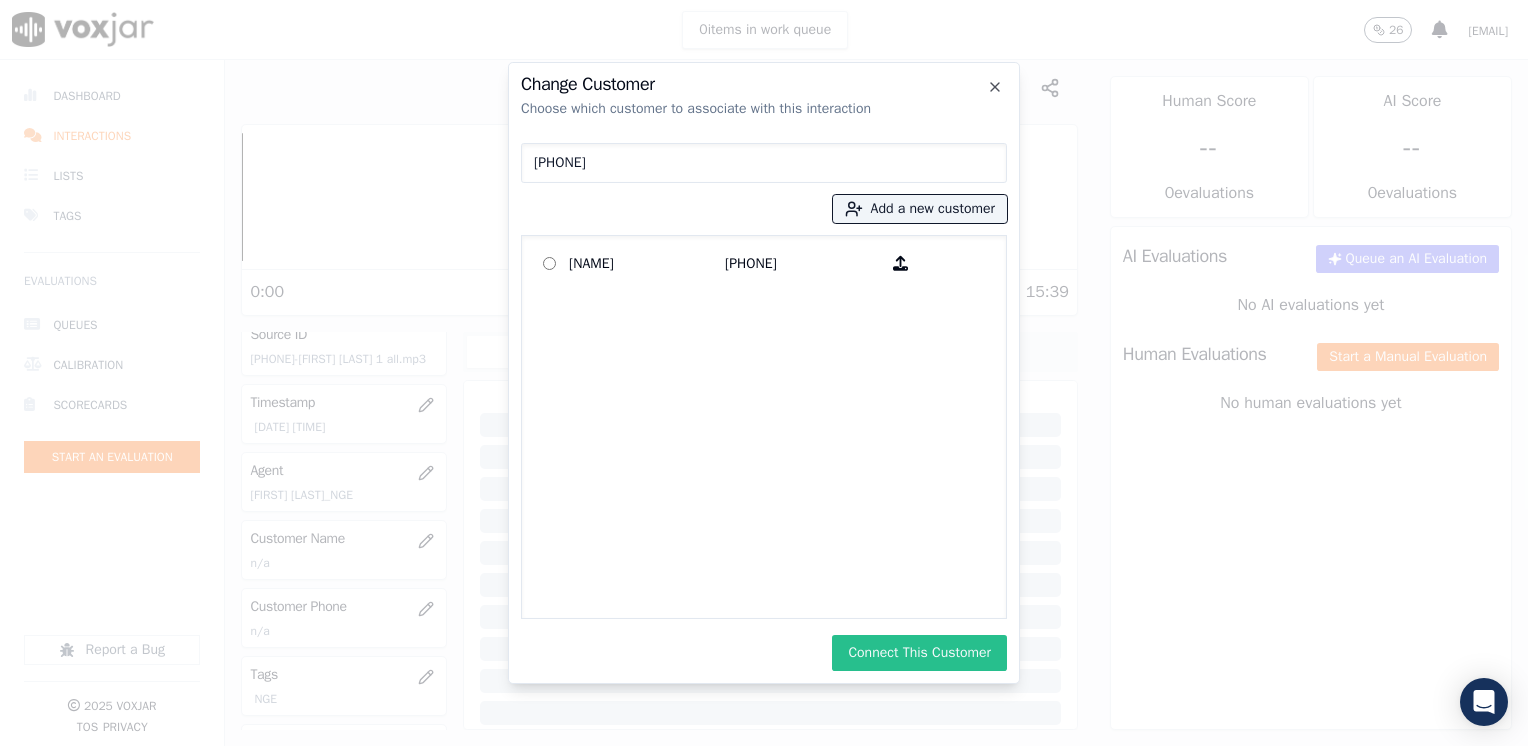 click on "Connect This Customer" at bounding box center (919, 653) 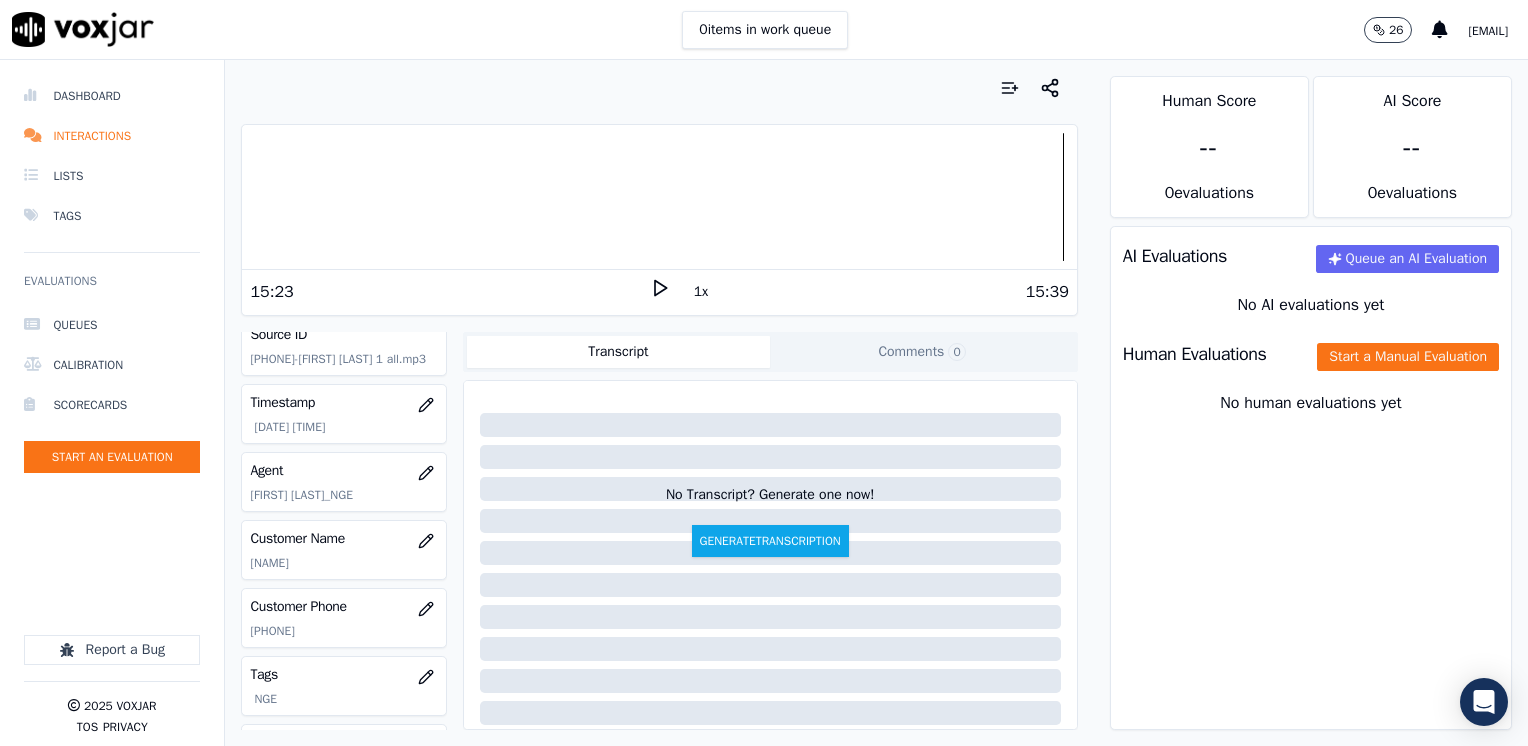 click on "Human Evaluations   Start a Manual Evaluation" at bounding box center (1311, 354) 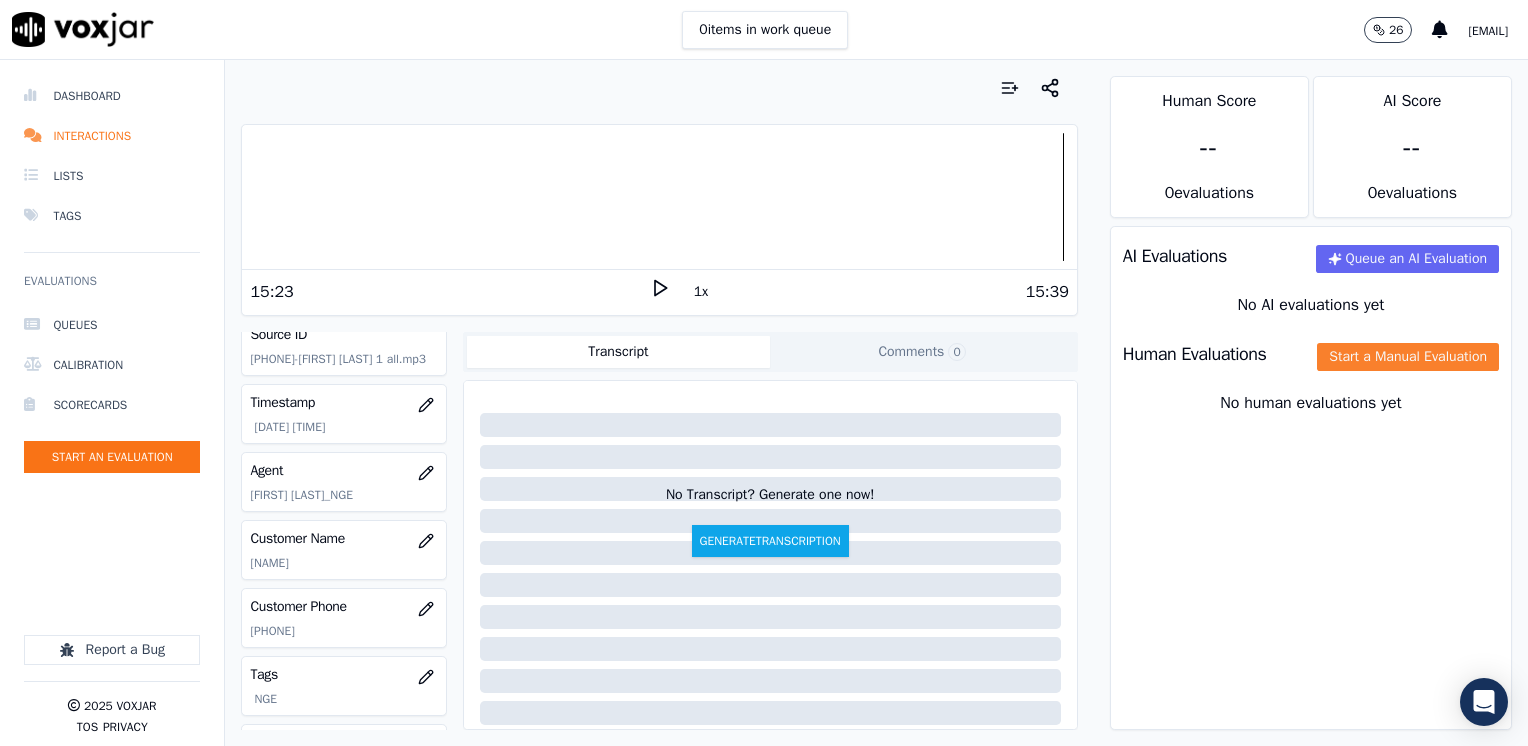 click on "Start a Manual Evaluation" 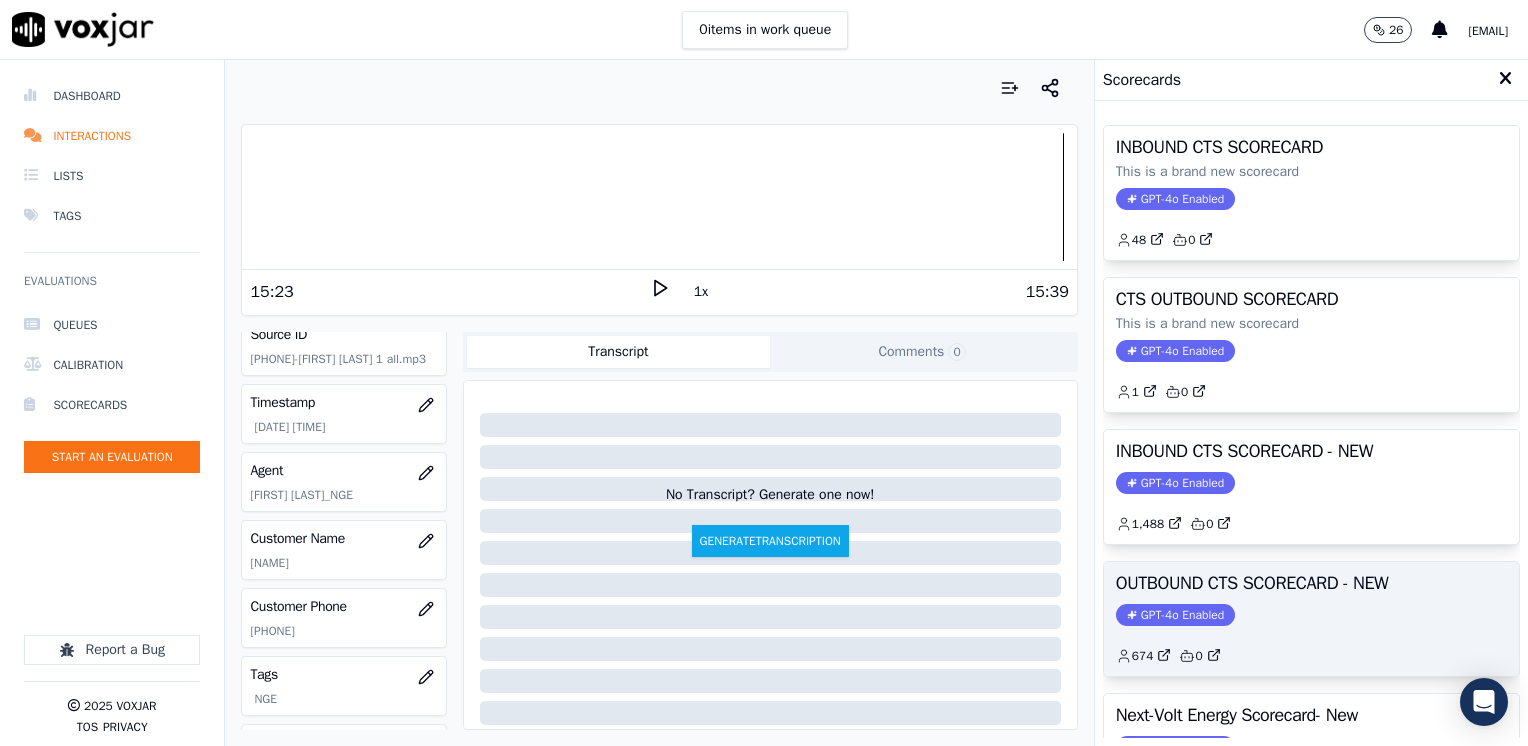 click on "OUTBOUND CTS SCORECARD - NEW        GPT-4o Enabled       674         0" at bounding box center (1311, 619) 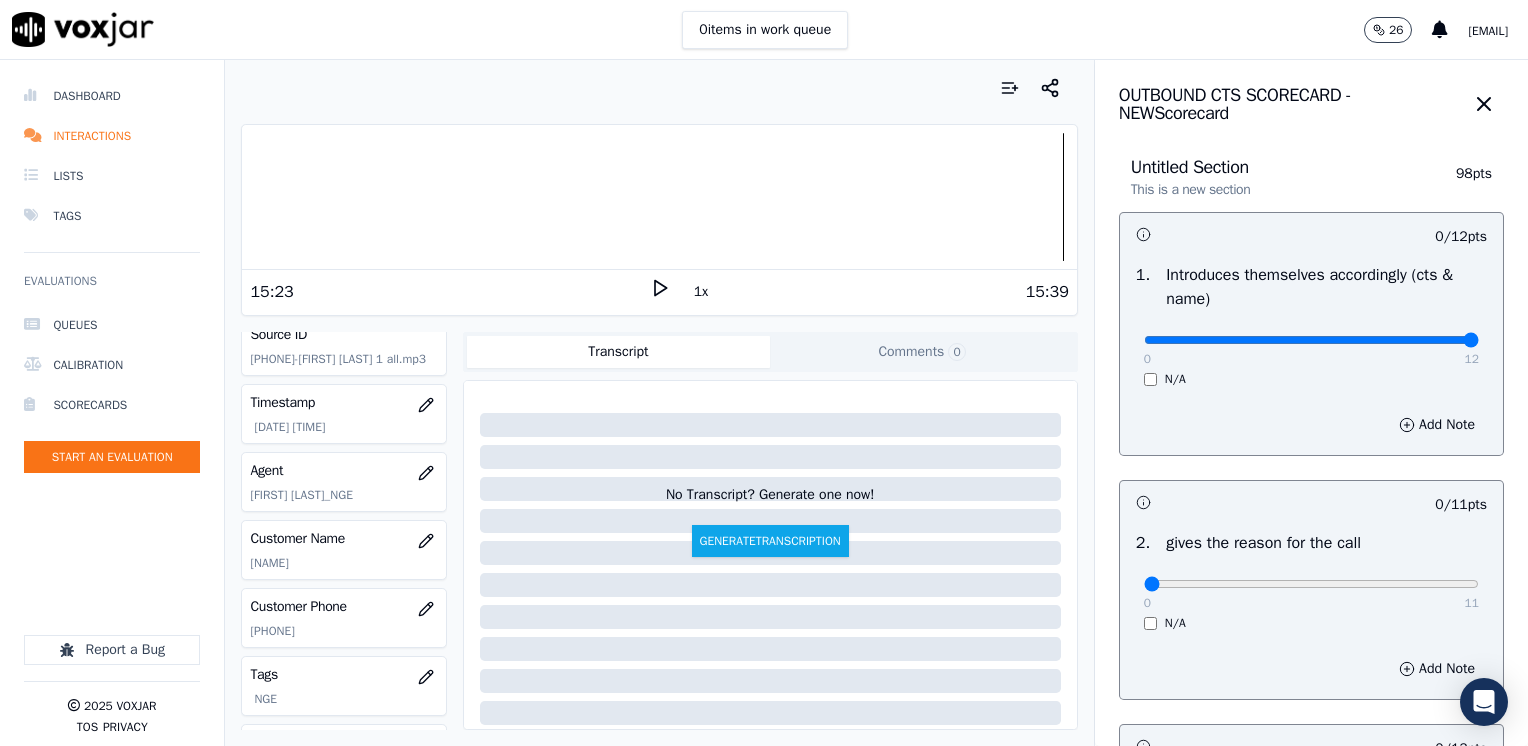 drag, startPoint x: 1132, startPoint y: 334, endPoint x: 1531, endPoint y: 343, distance: 399.1015 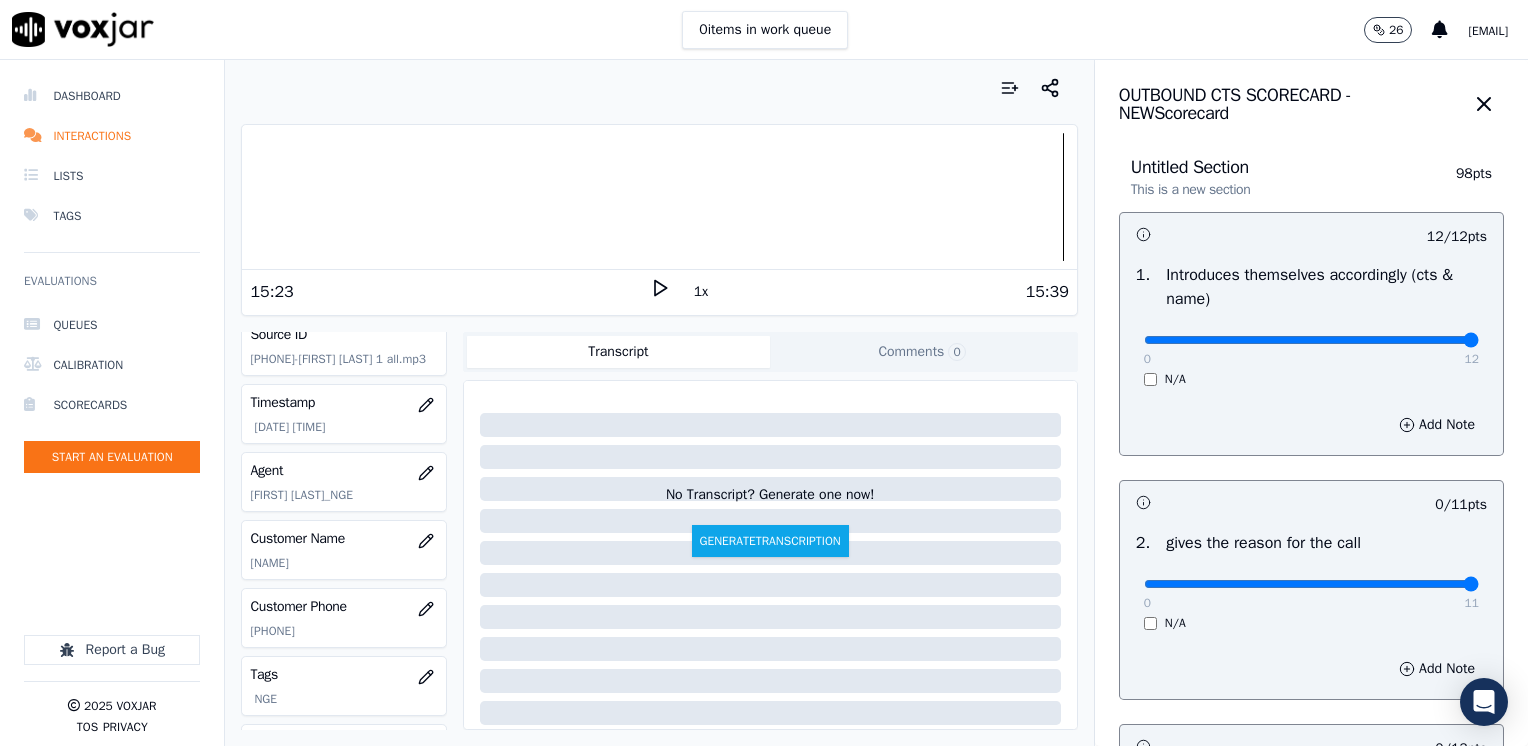 drag, startPoint x: 1131, startPoint y: 579, endPoint x: 1531, endPoint y: 577, distance: 400.005 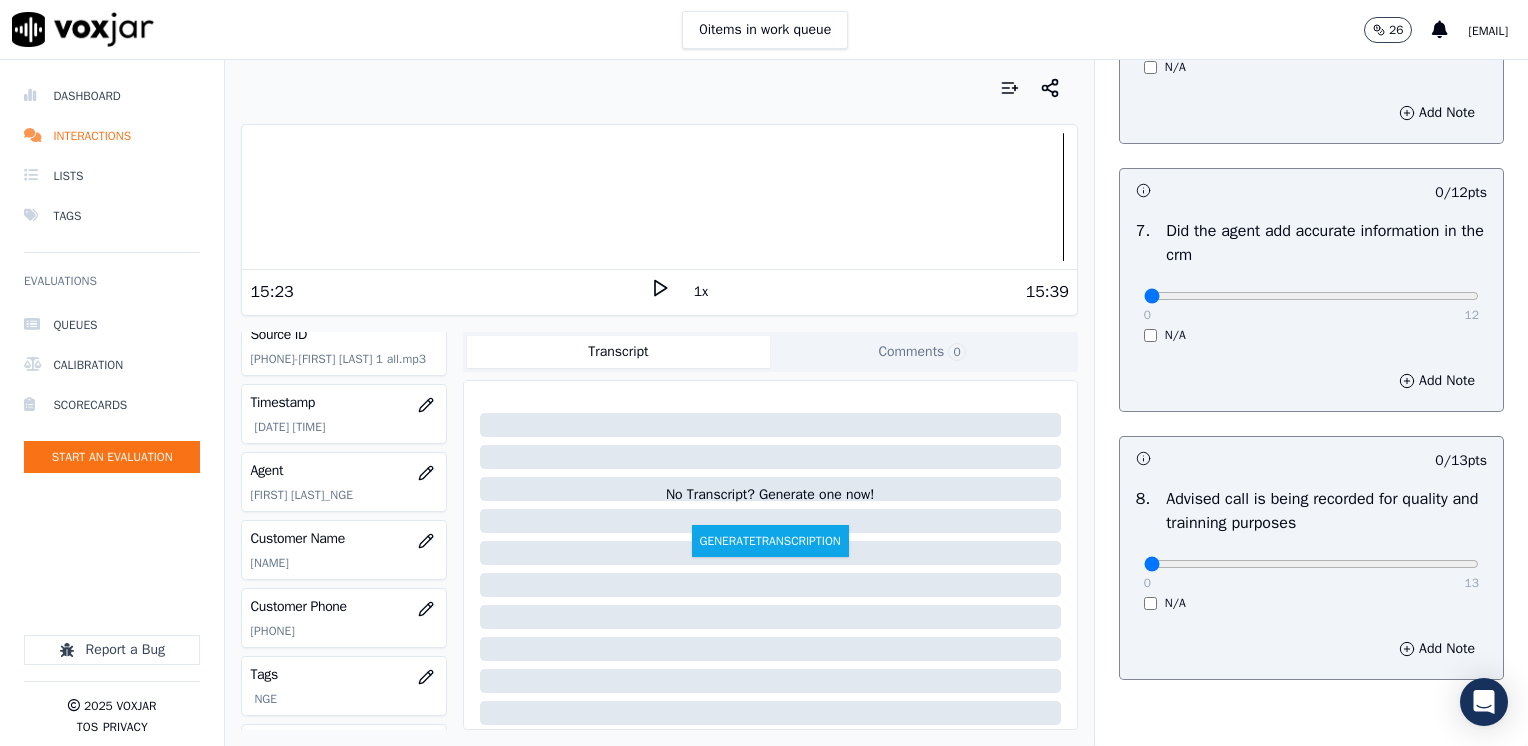 scroll, scrollTop: 1748, scrollLeft: 0, axis: vertical 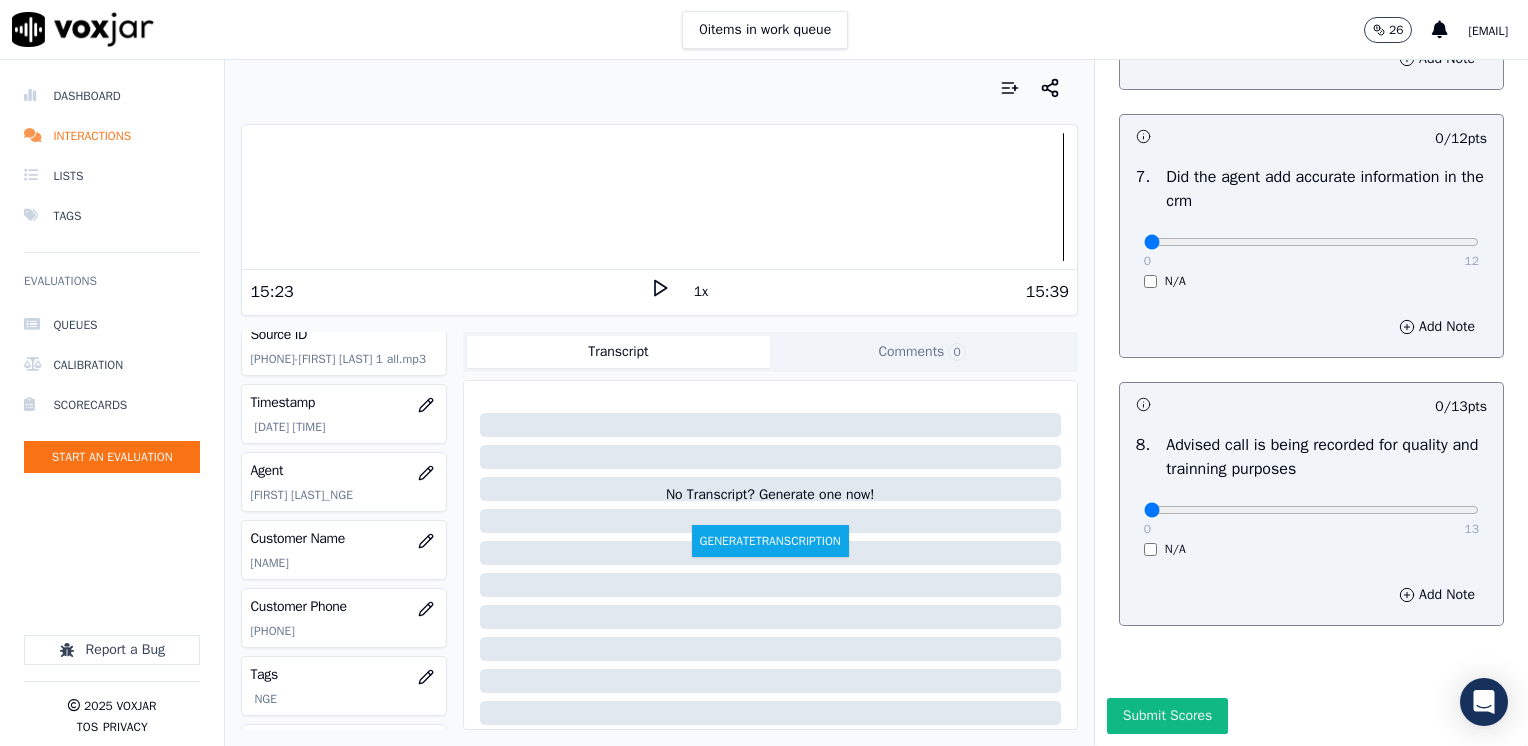 click on "0   13     N/A" at bounding box center (1311, 519) 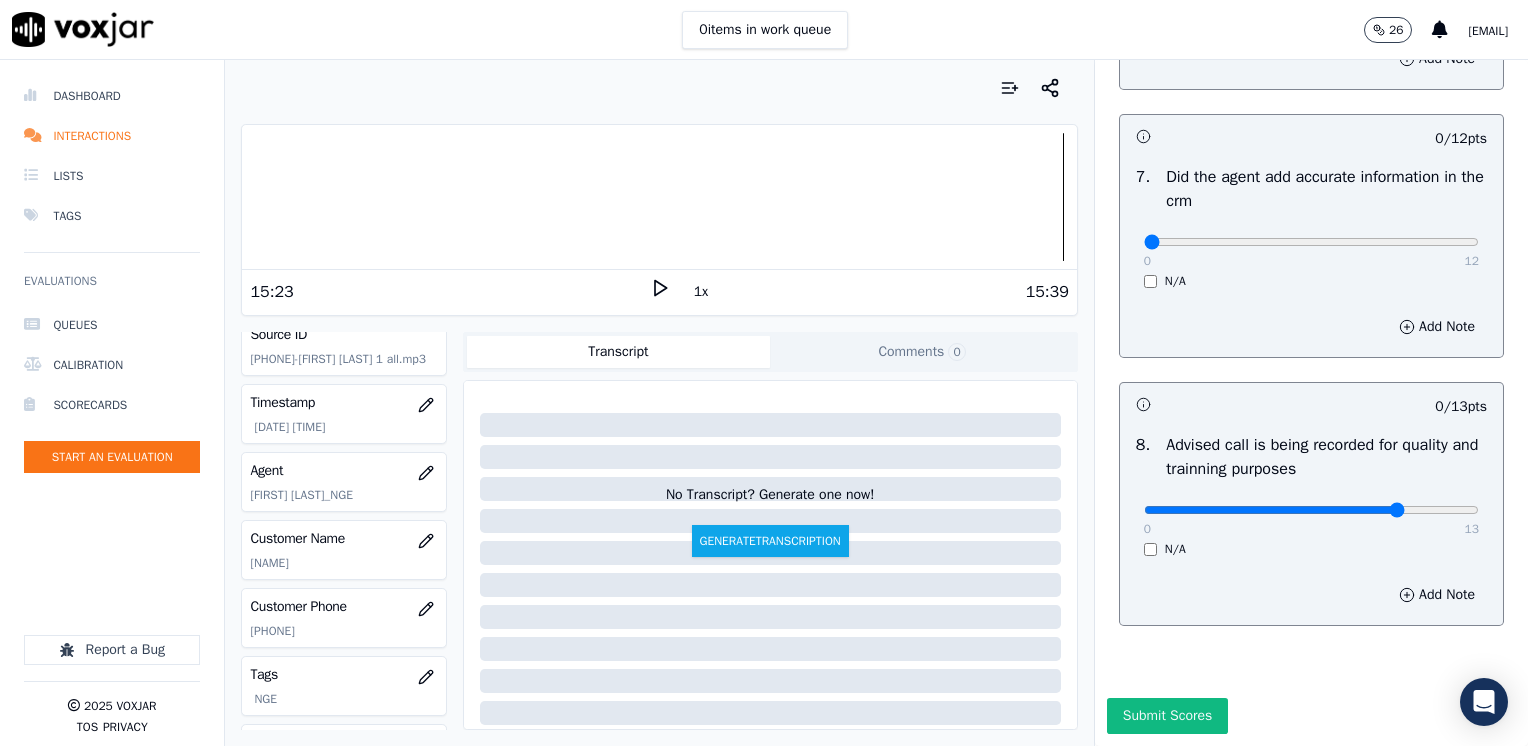 type on "10" 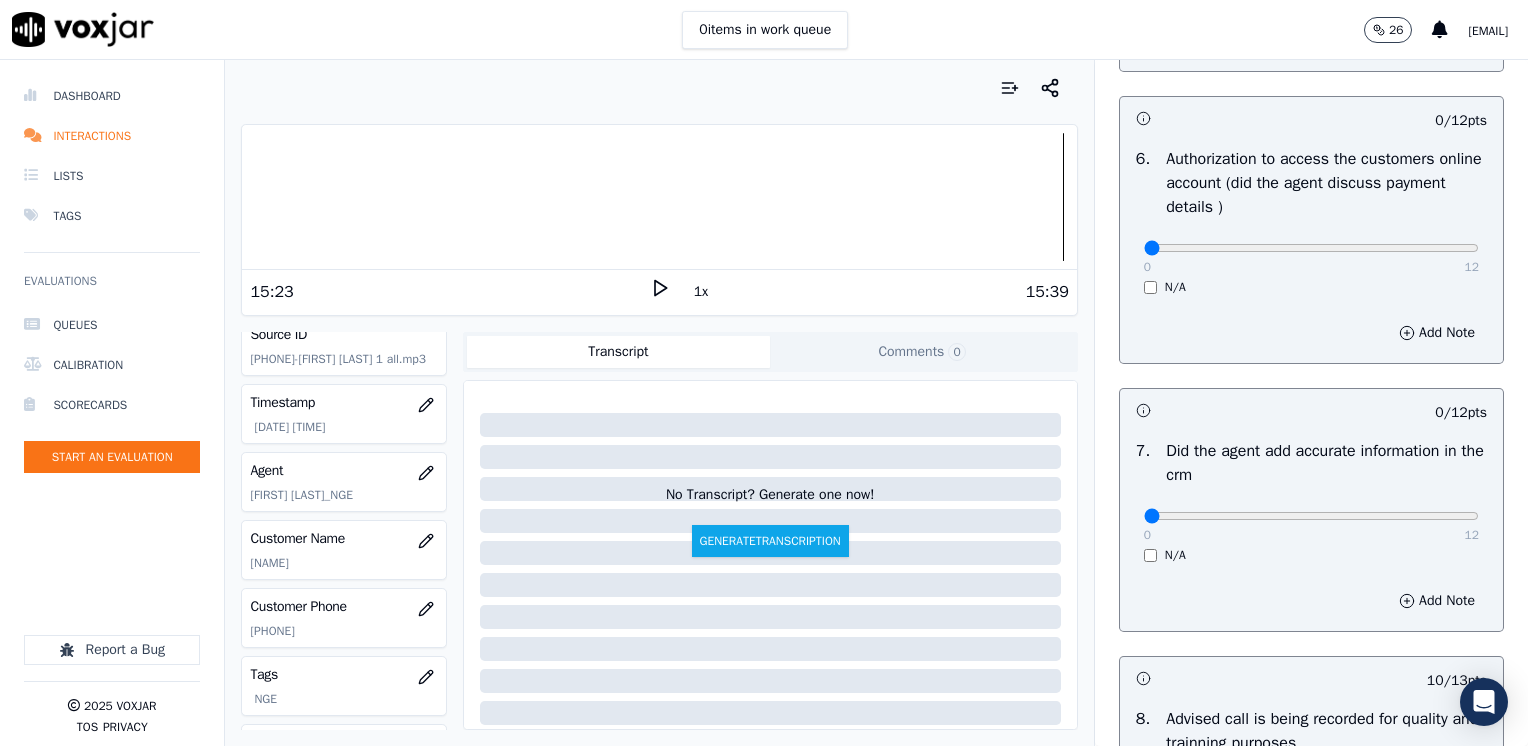 scroll, scrollTop: 1348, scrollLeft: 0, axis: vertical 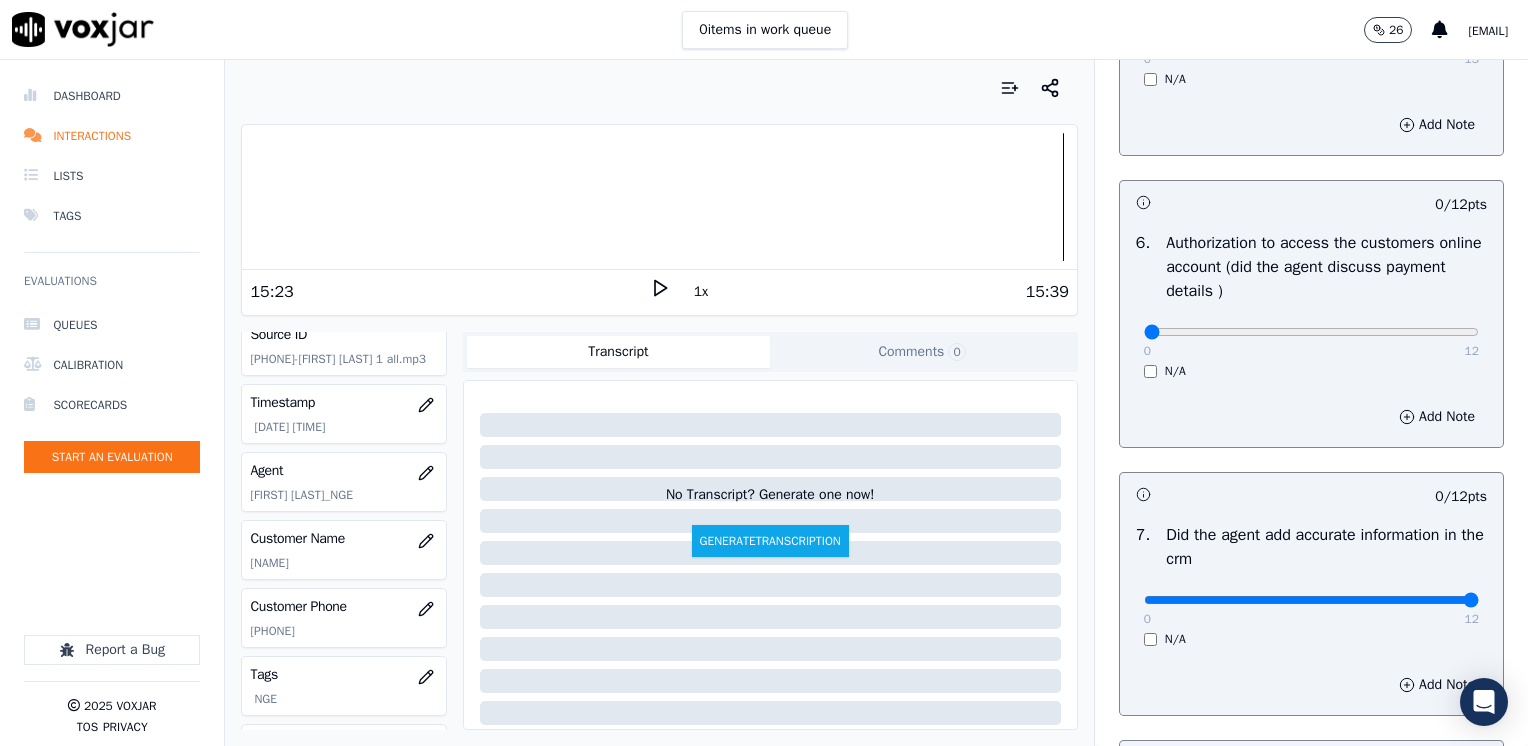 drag, startPoint x: 1126, startPoint y: 599, endPoint x: 1531, endPoint y: 587, distance: 405.17773 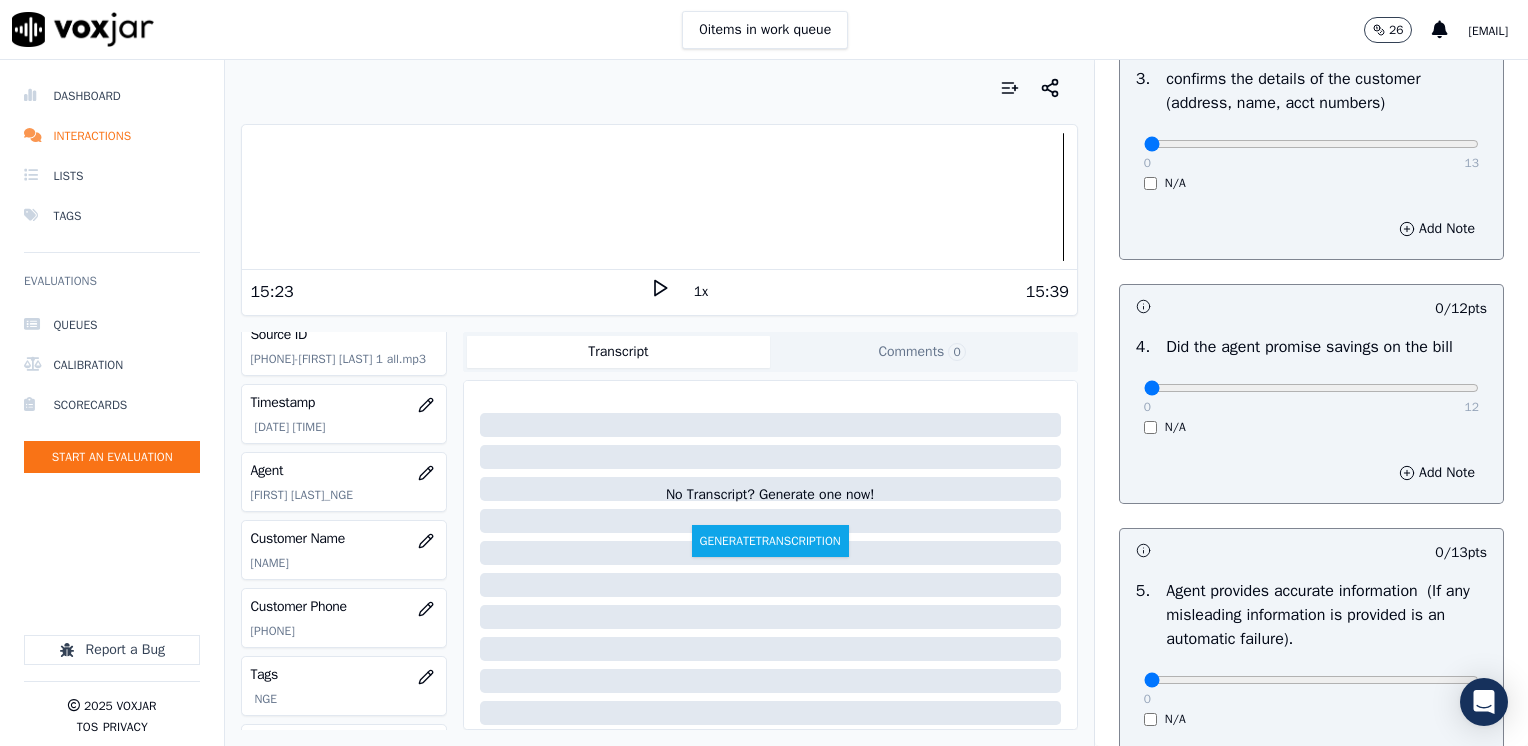 scroll, scrollTop: 648, scrollLeft: 0, axis: vertical 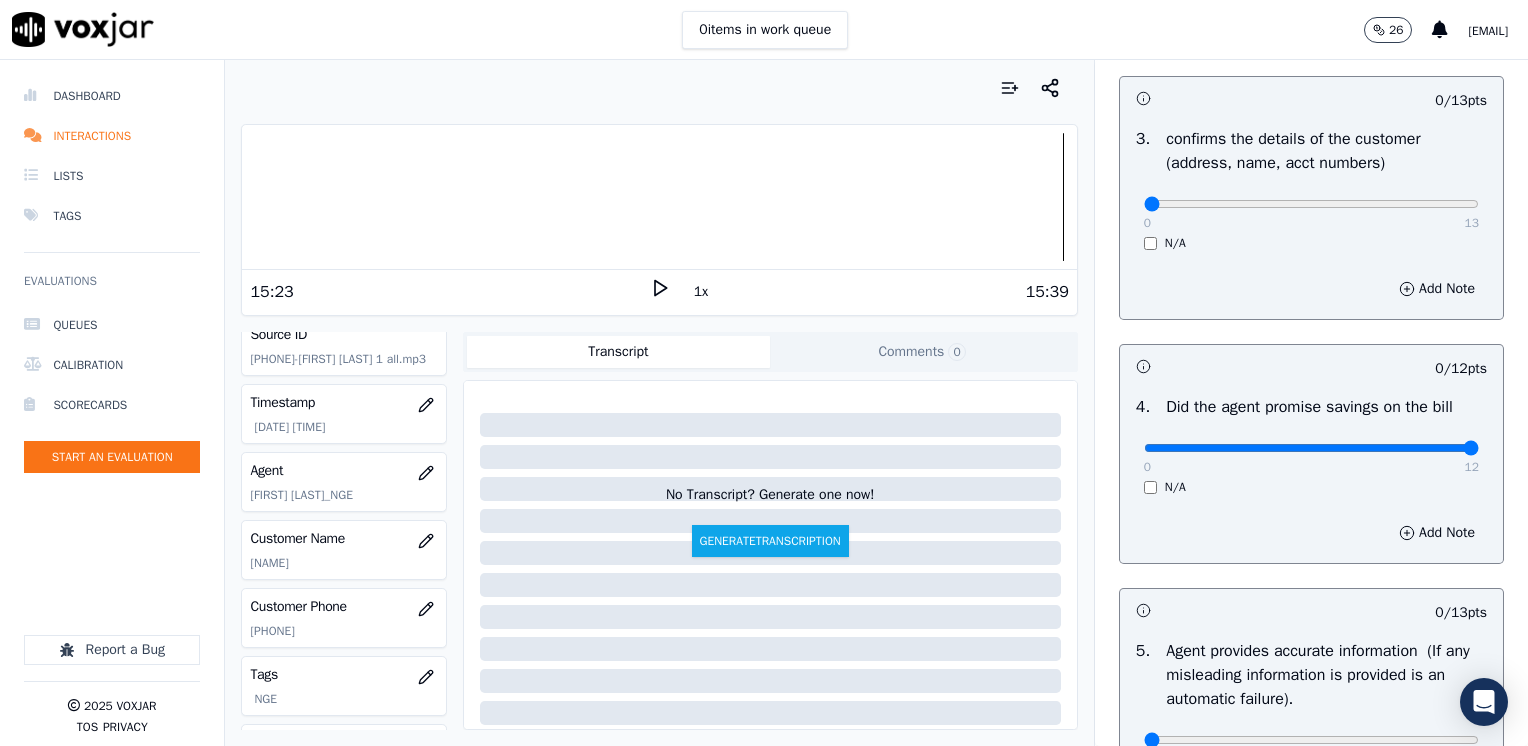 drag, startPoint x: 1129, startPoint y: 450, endPoint x: 1531, endPoint y: 474, distance: 402.7158 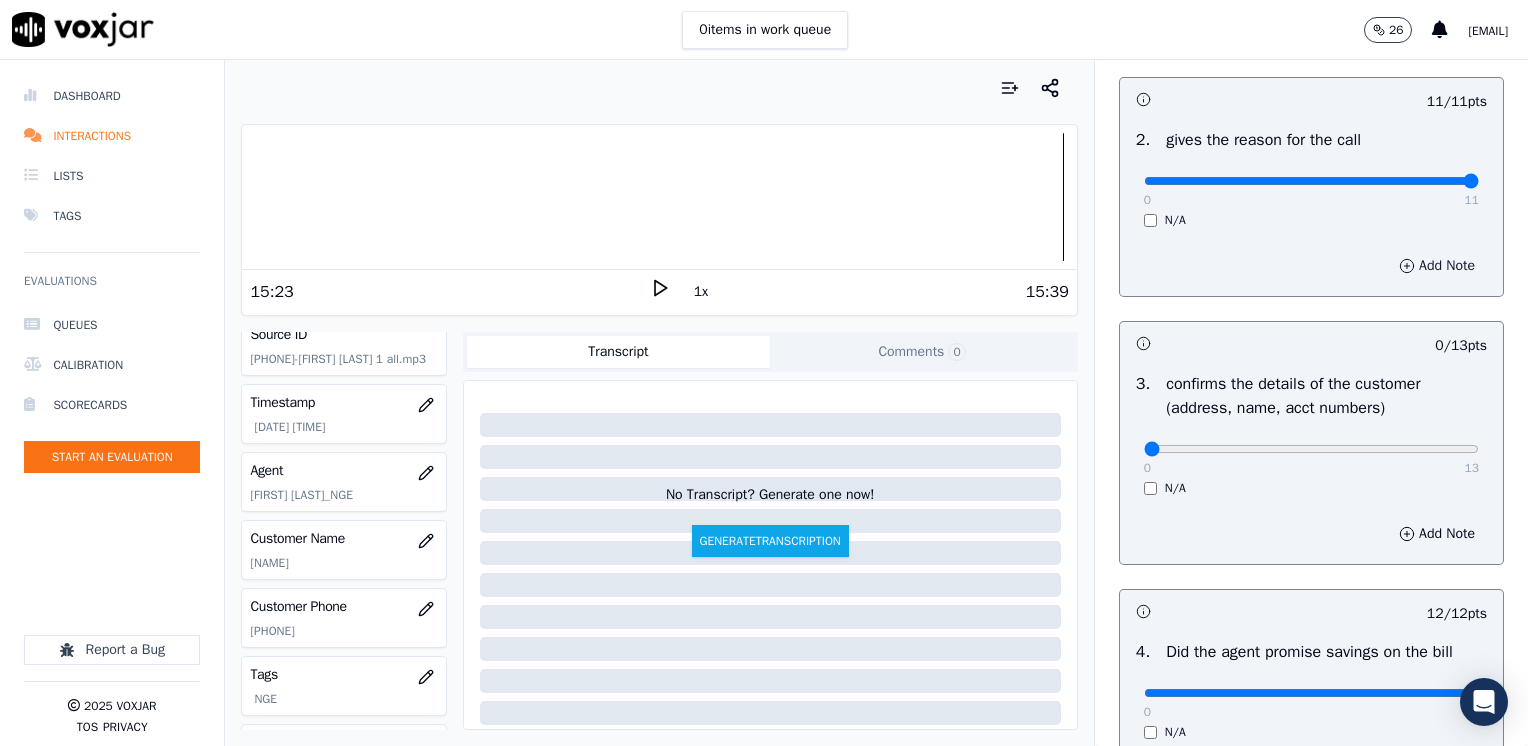 scroll, scrollTop: 348, scrollLeft: 0, axis: vertical 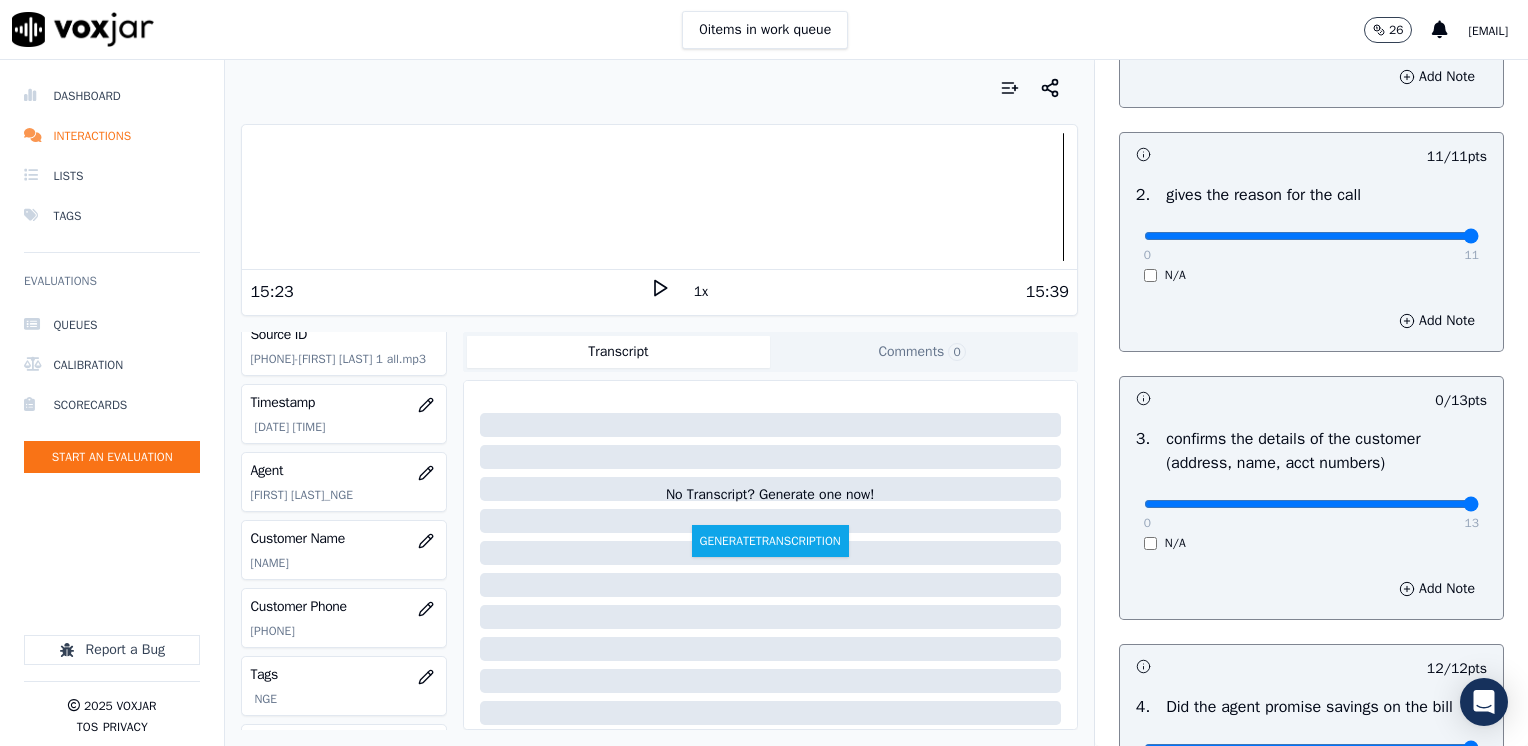drag, startPoint x: 1128, startPoint y: 501, endPoint x: 1531, endPoint y: 492, distance: 403.1005 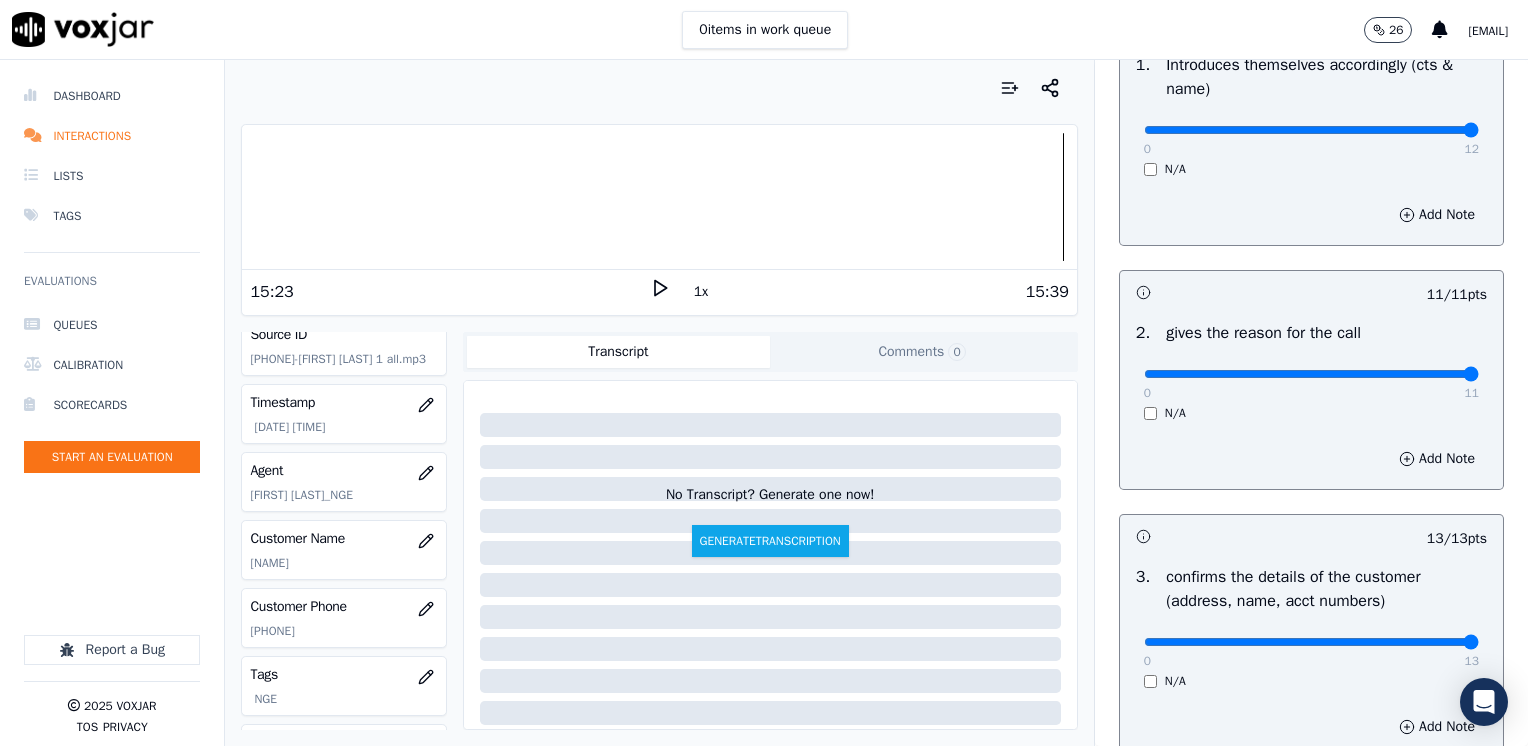 scroll, scrollTop: 400, scrollLeft: 0, axis: vertical 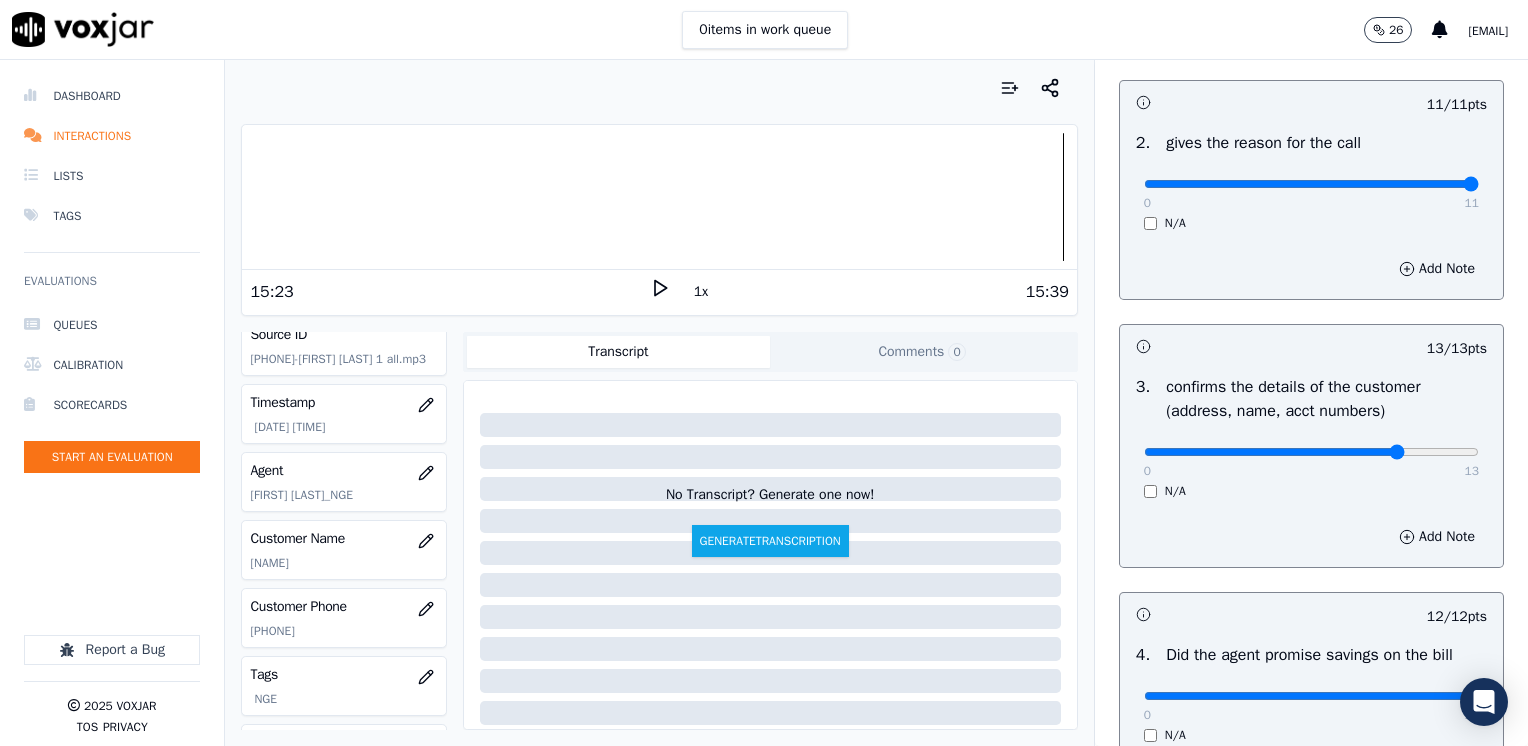 type on "10" 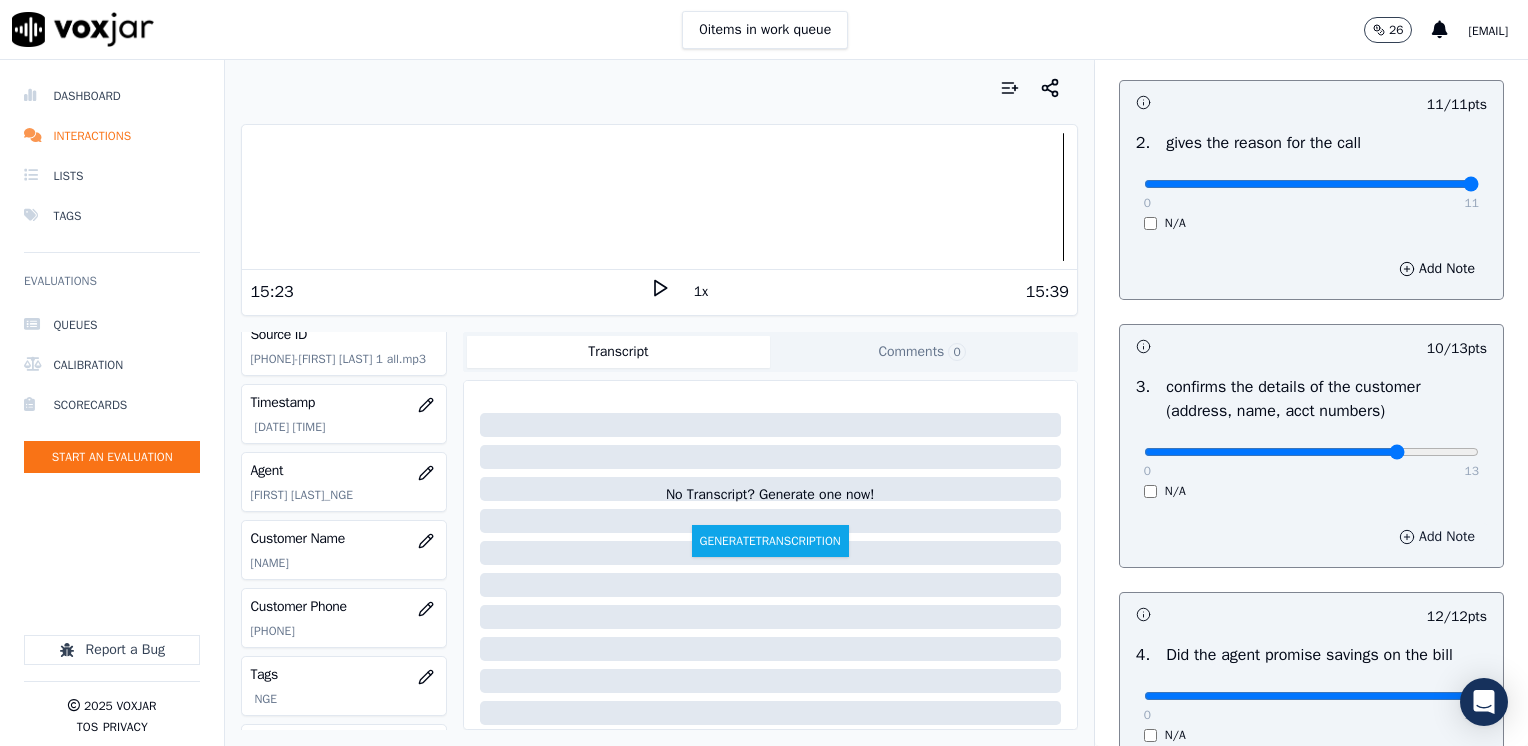 click on "Add Note" at bounding box center [1437, 537] 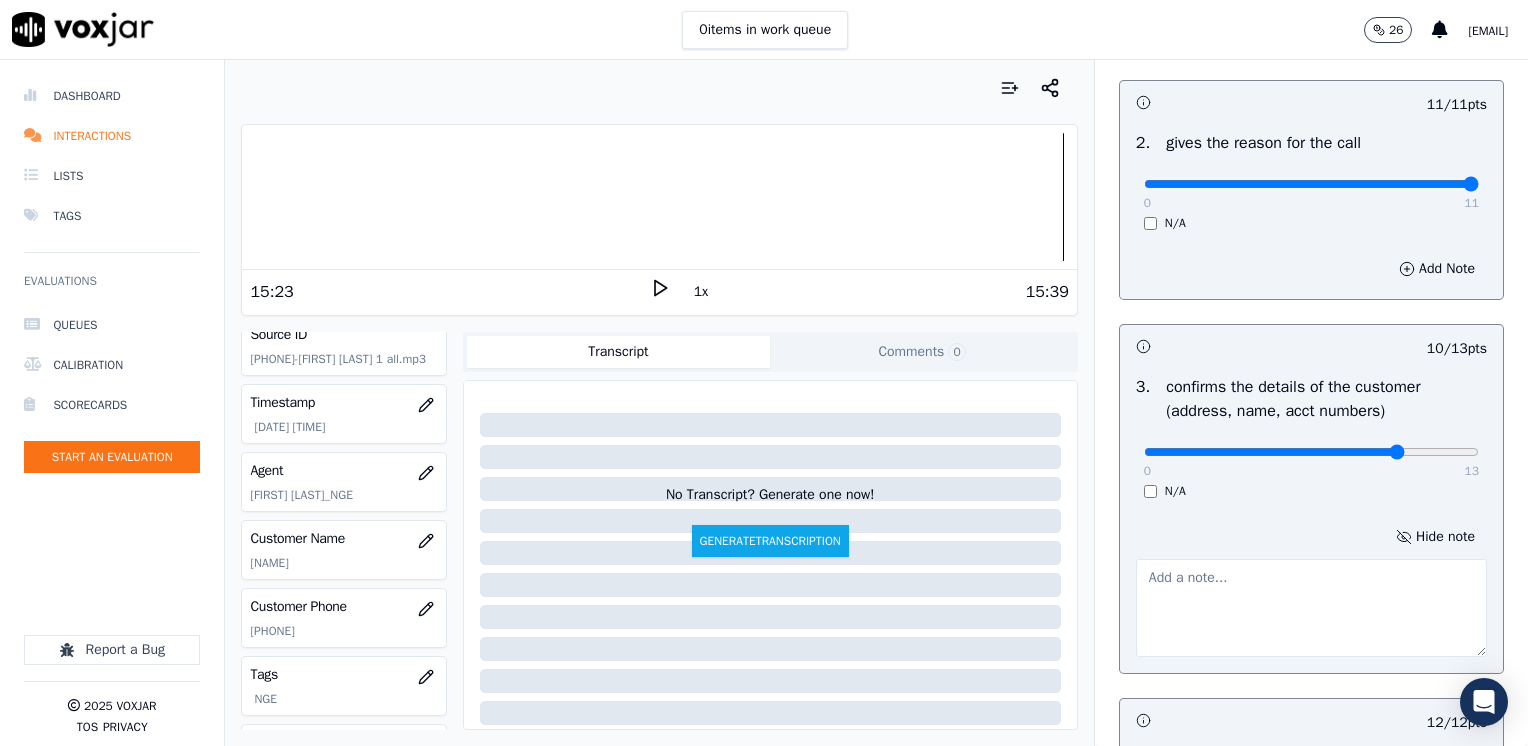 click at bounding box center (1311, 608) 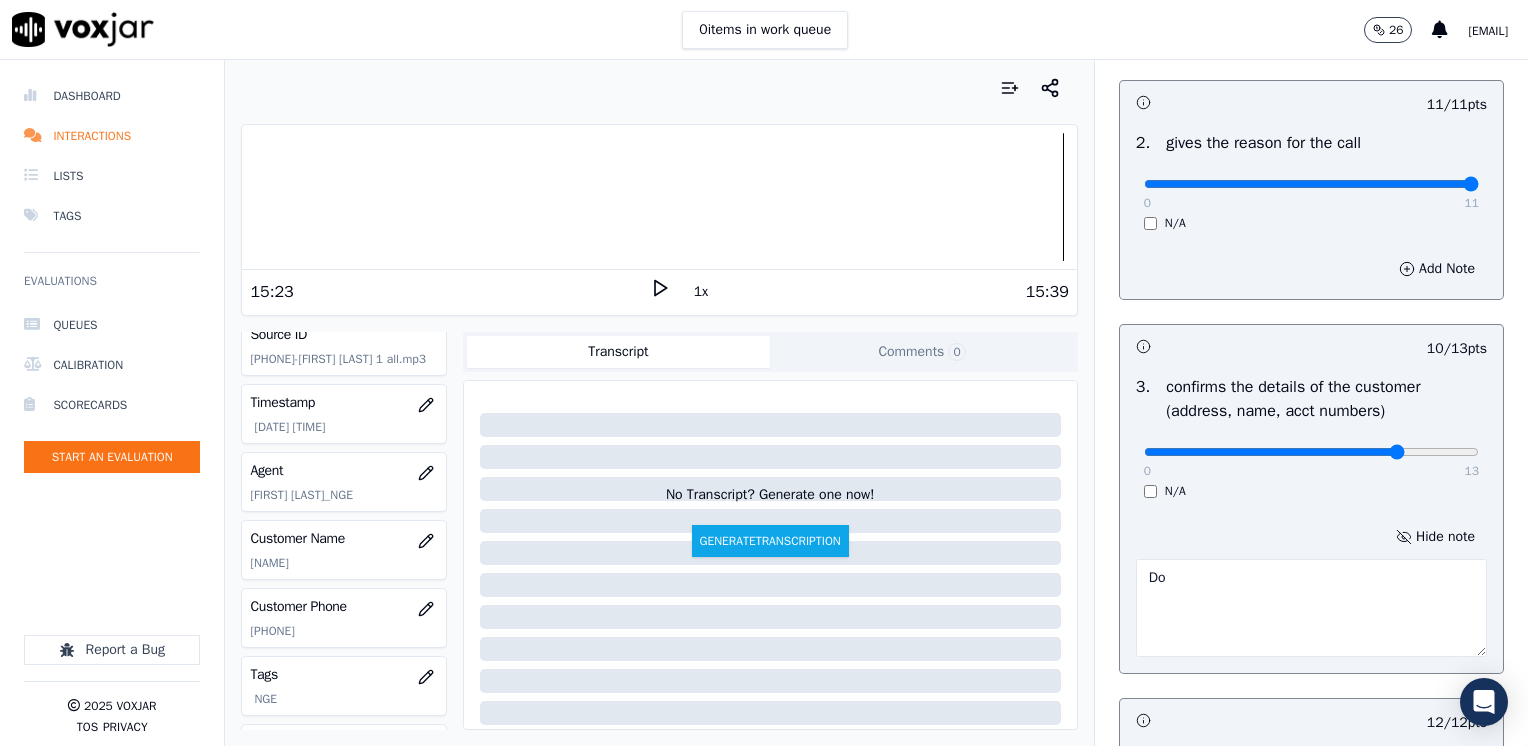 type on "D" 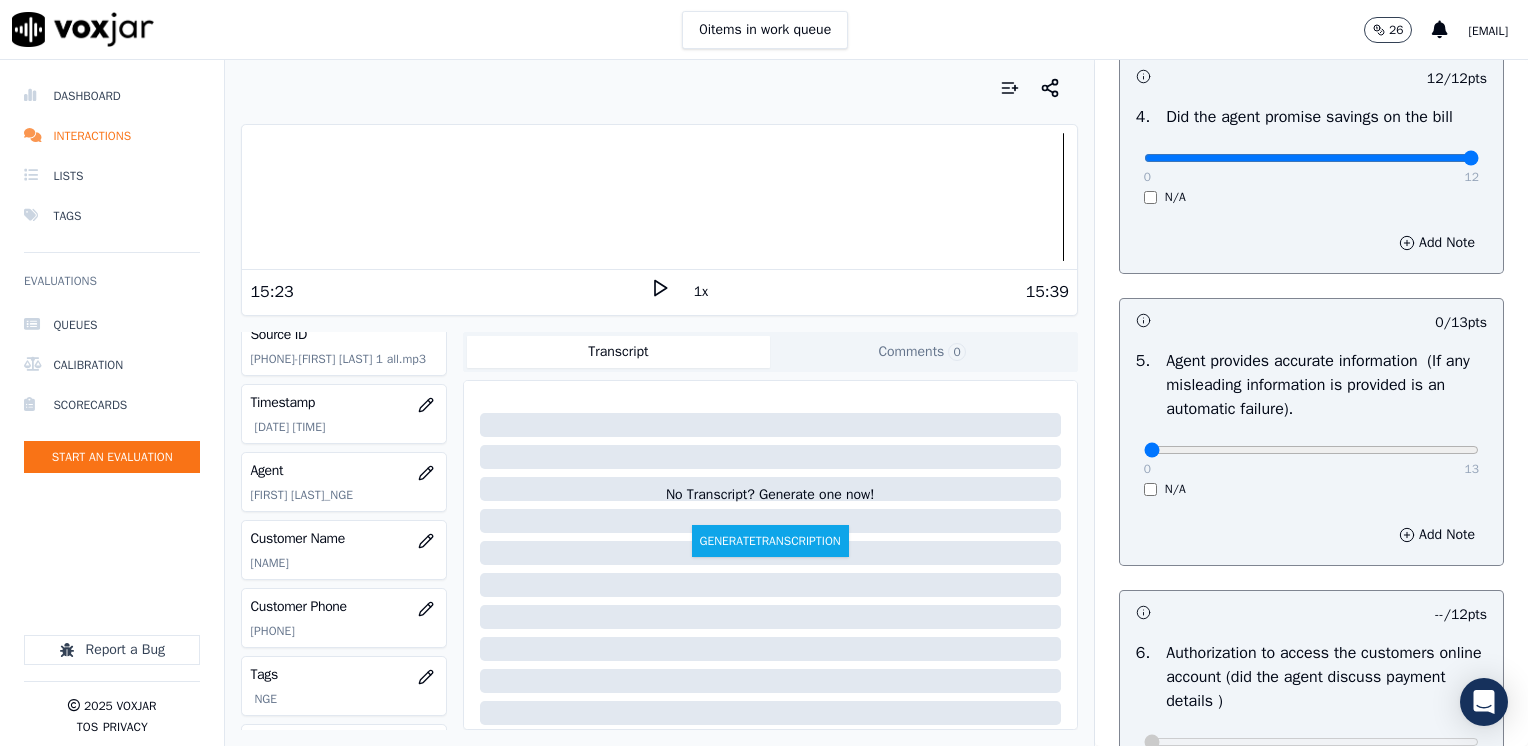 scroll, scrollTop: 1200, scrollLeft: 0, axis: vertical 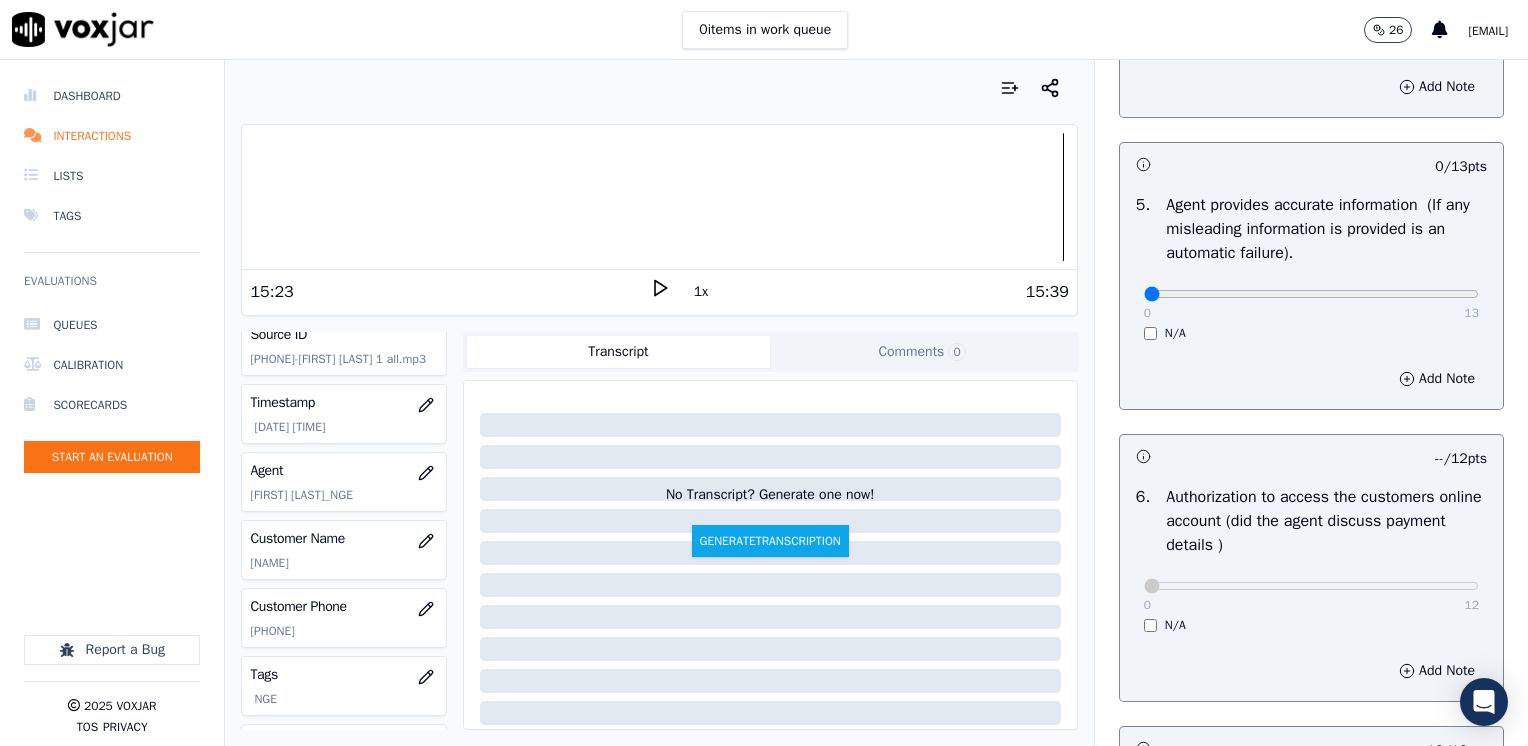 type on "Make sure to confirm full service address, the name as it appears on the bill before reading the script" 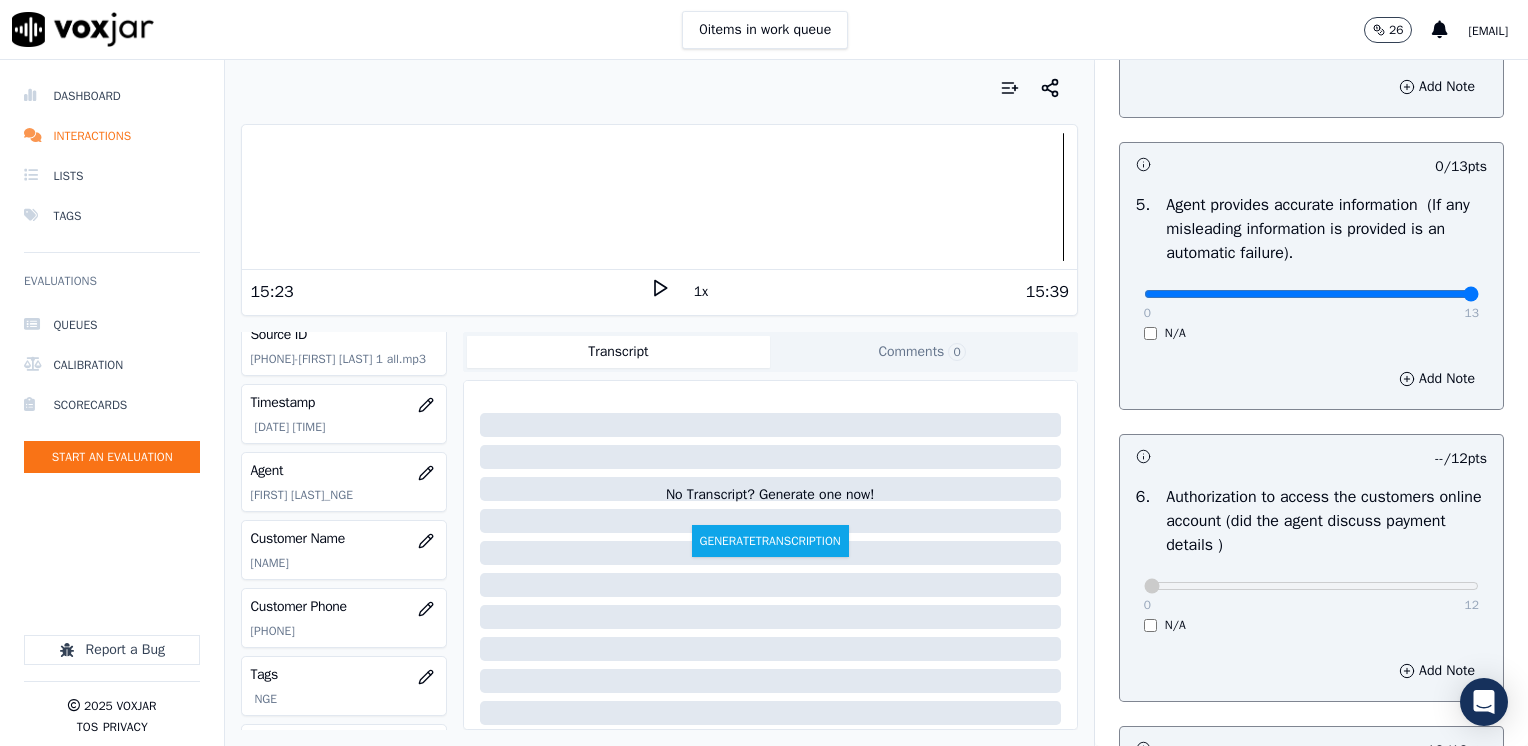 drag, startPoint x: 1129, startPoint y: 293, endPoint x: 1531, endPoint y: 306, distance: 402.21014 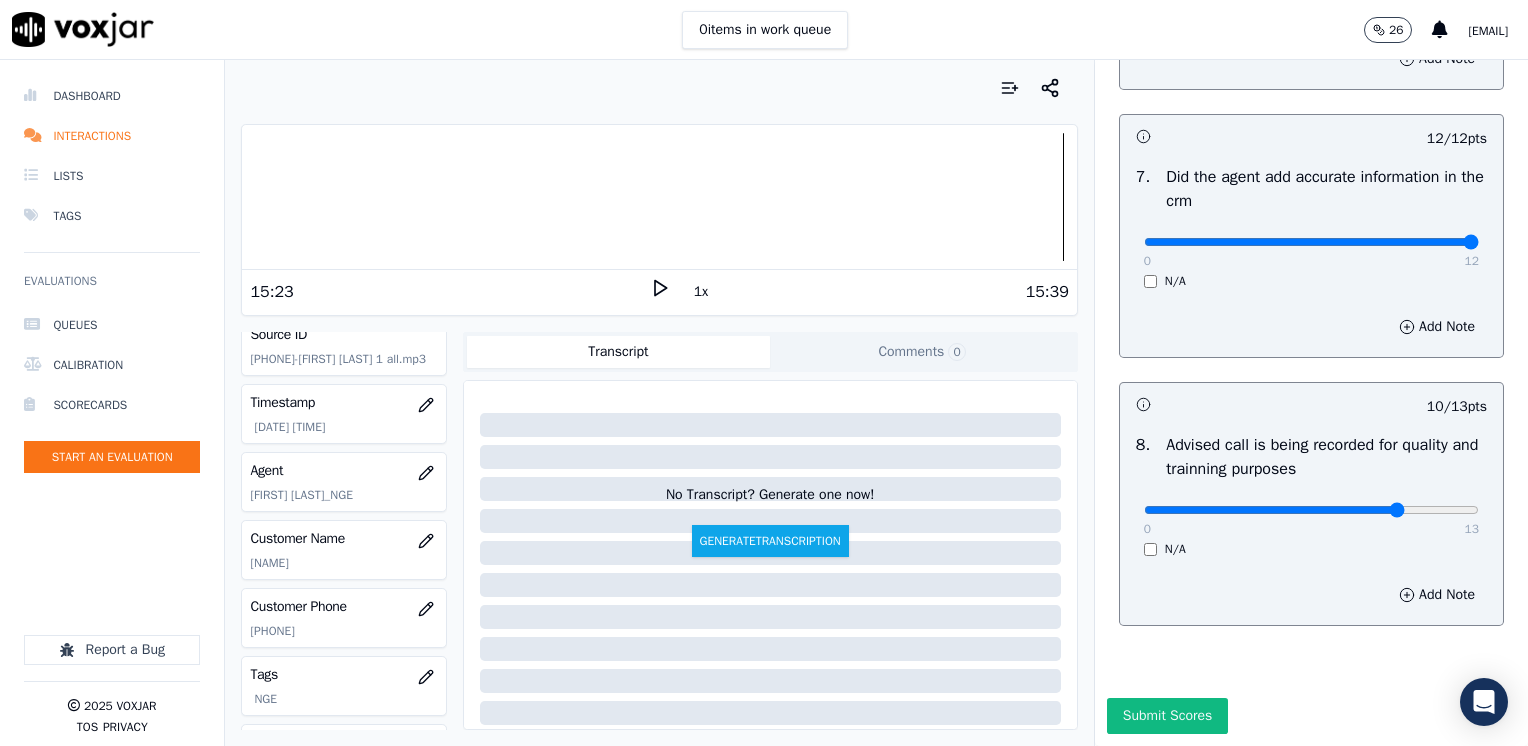 scroll, scrollTop: 1853, scrollLeft: 0, axis: vertical 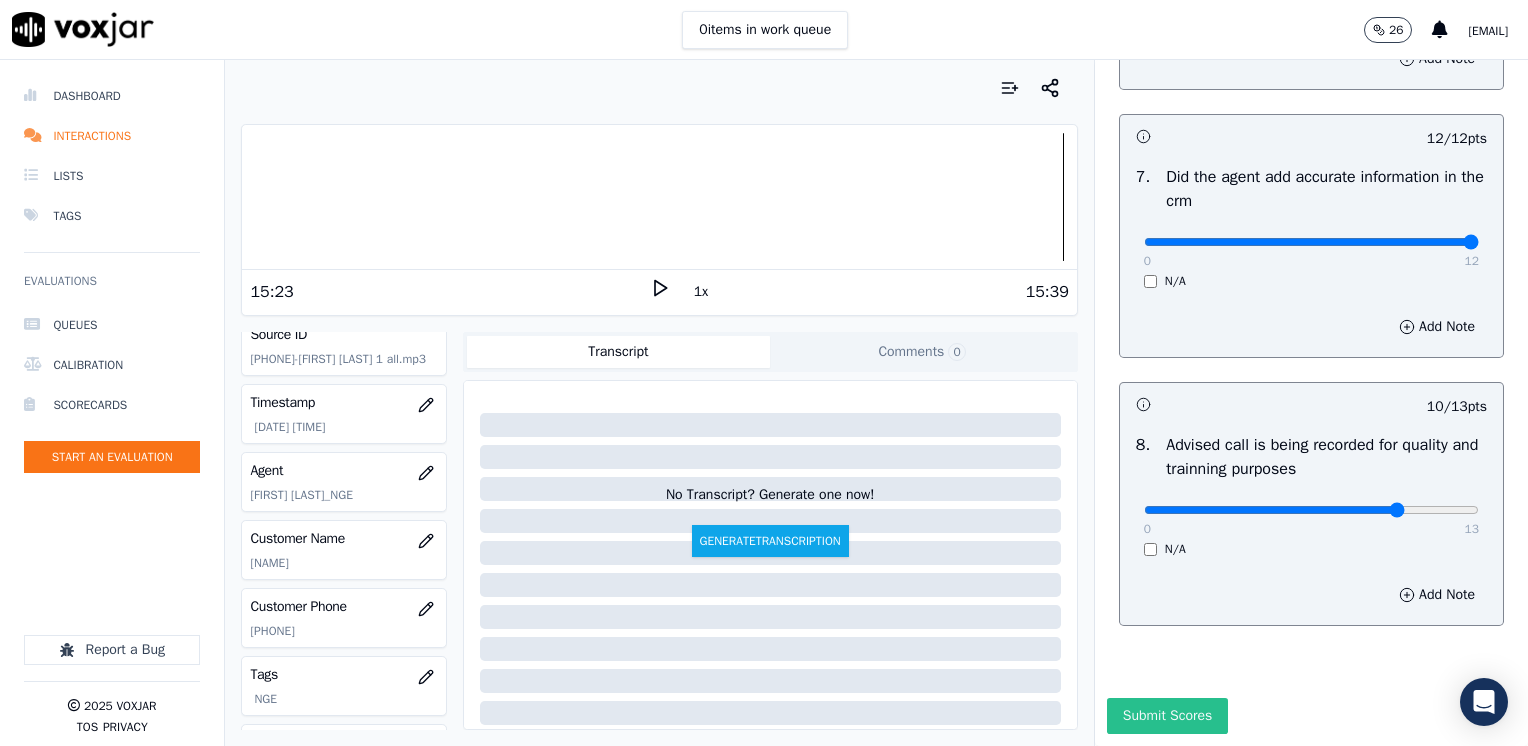 click on "Submit Scores" at bounding box center [1167, 716] 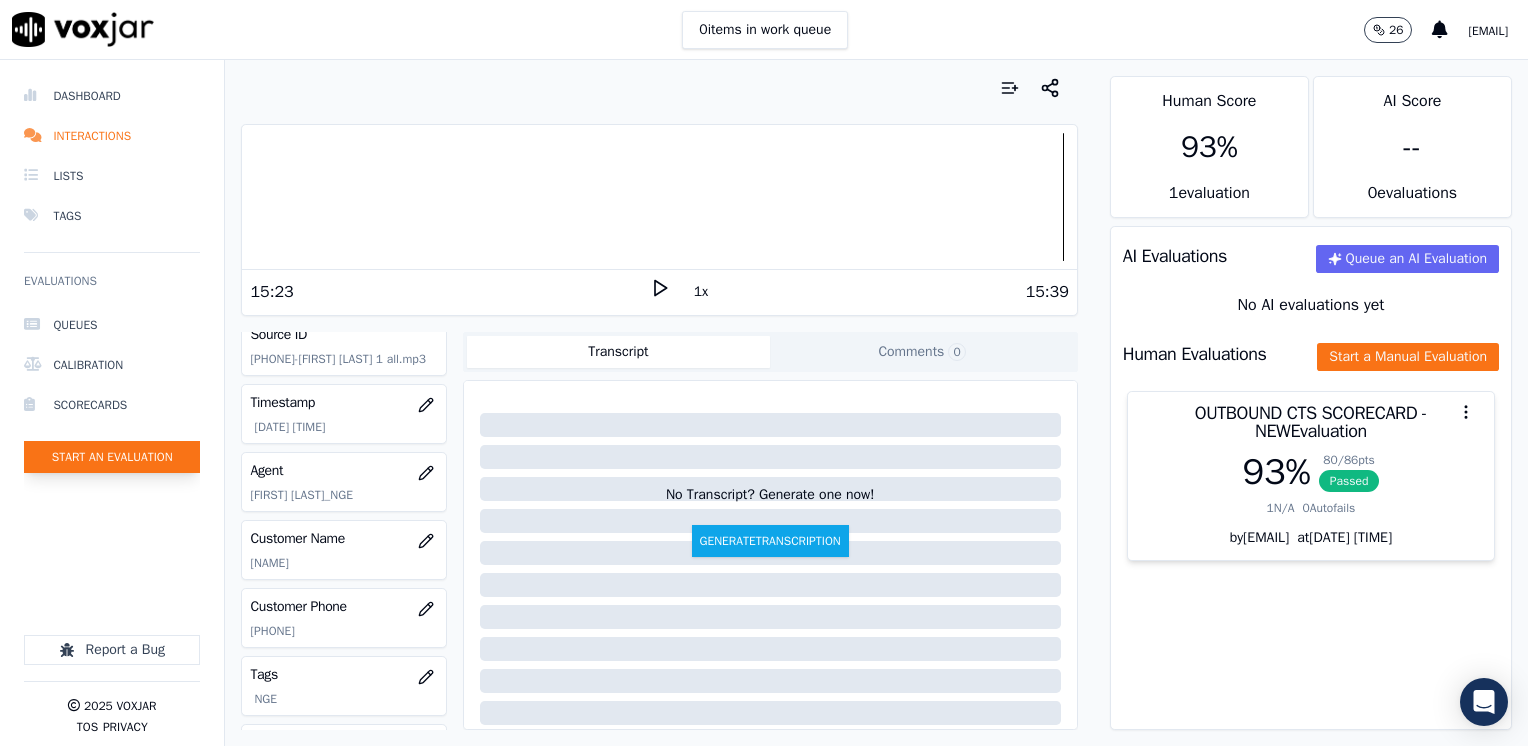 click on "Start an Evaluation" 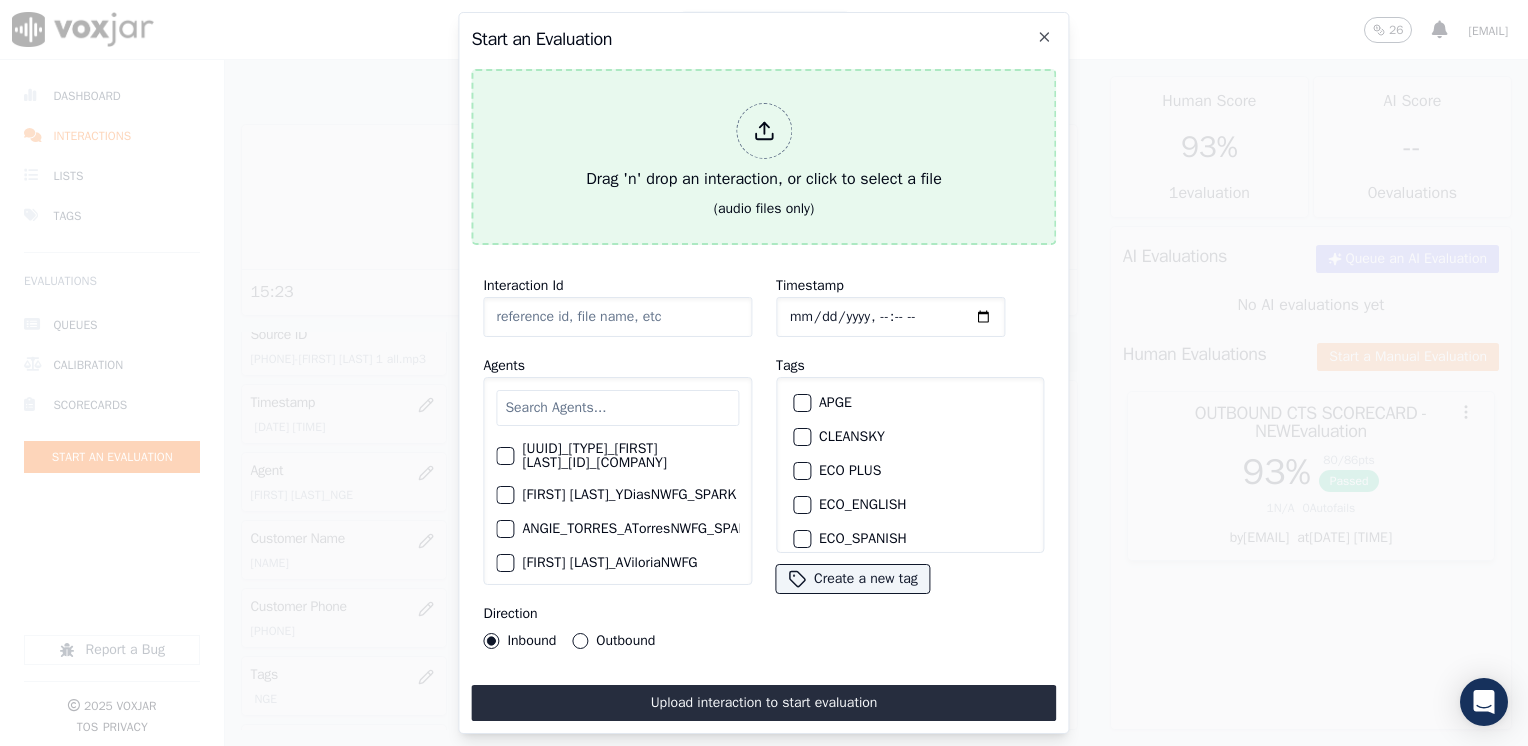 click at bounding box center (764, 131) 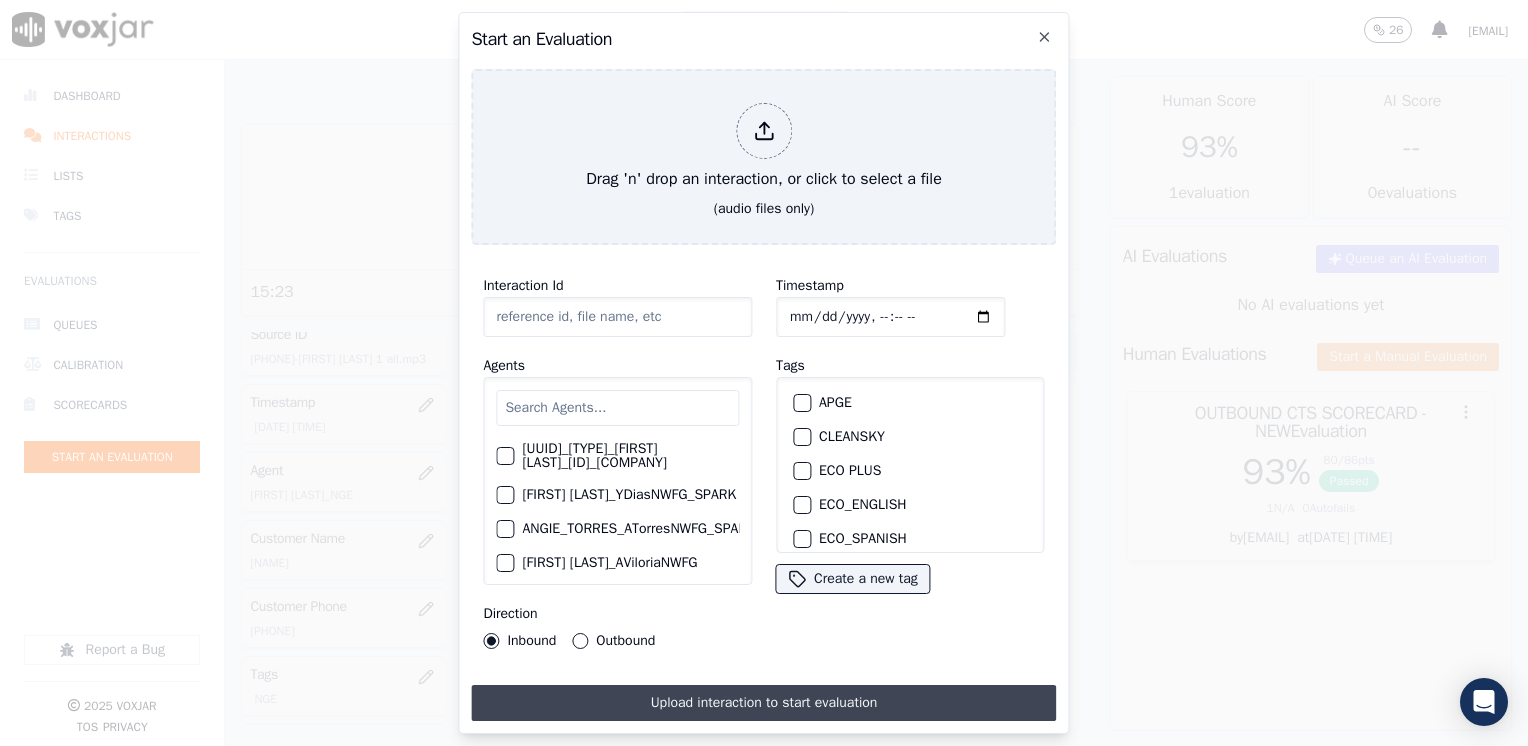 type on "[DATE]-[TIME]_[NUMBER]-[NAME] all.mp3" 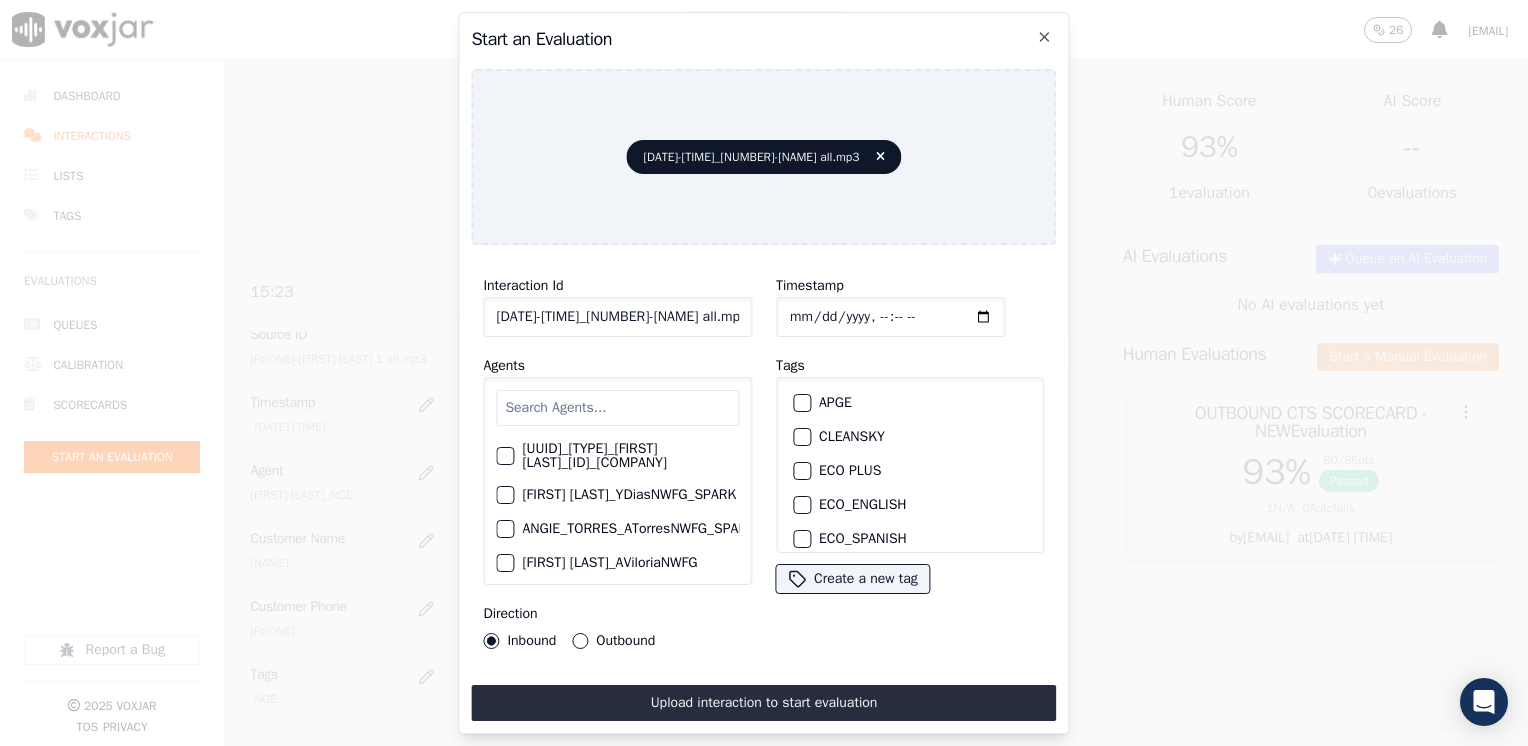click at bounding box center [617, 408] 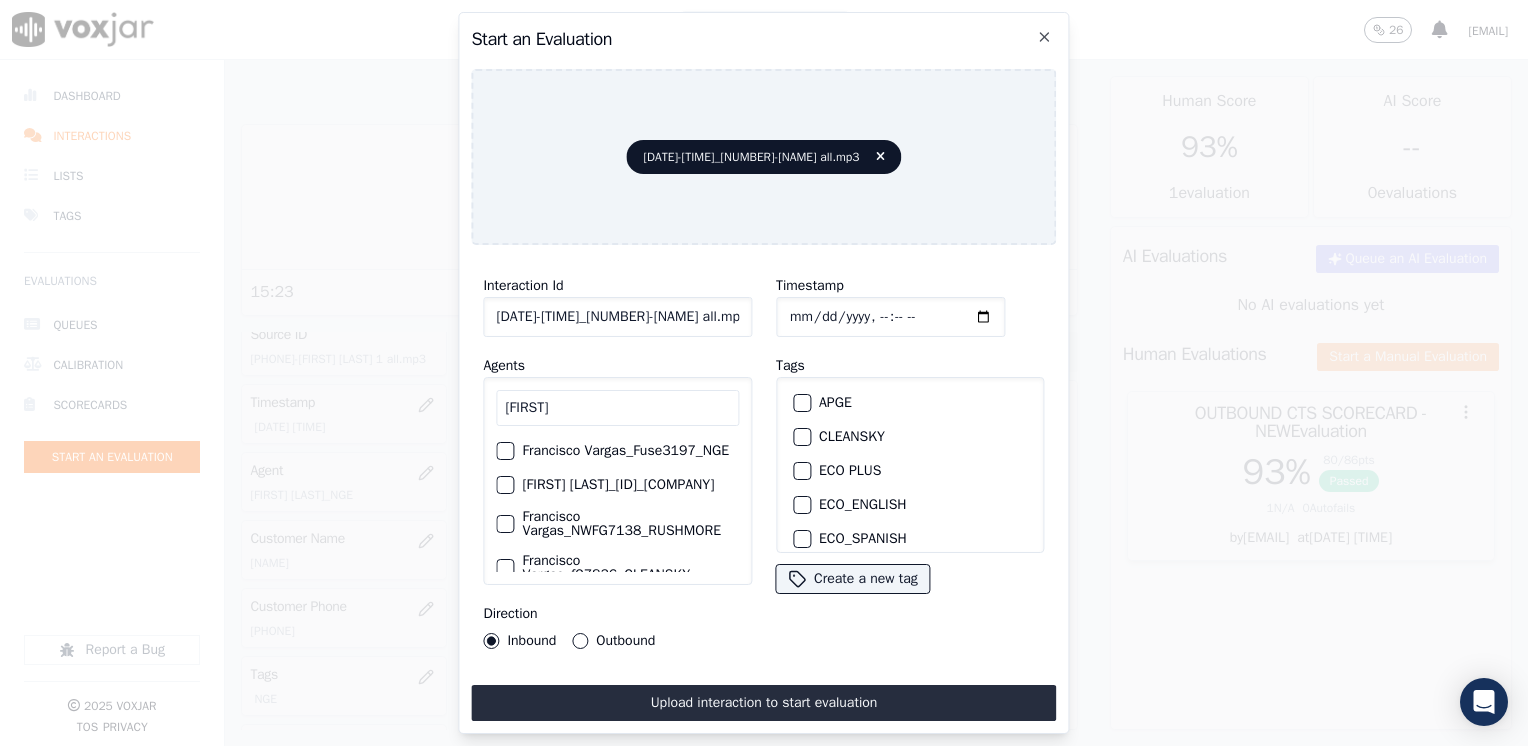 type on "[FIRST]" 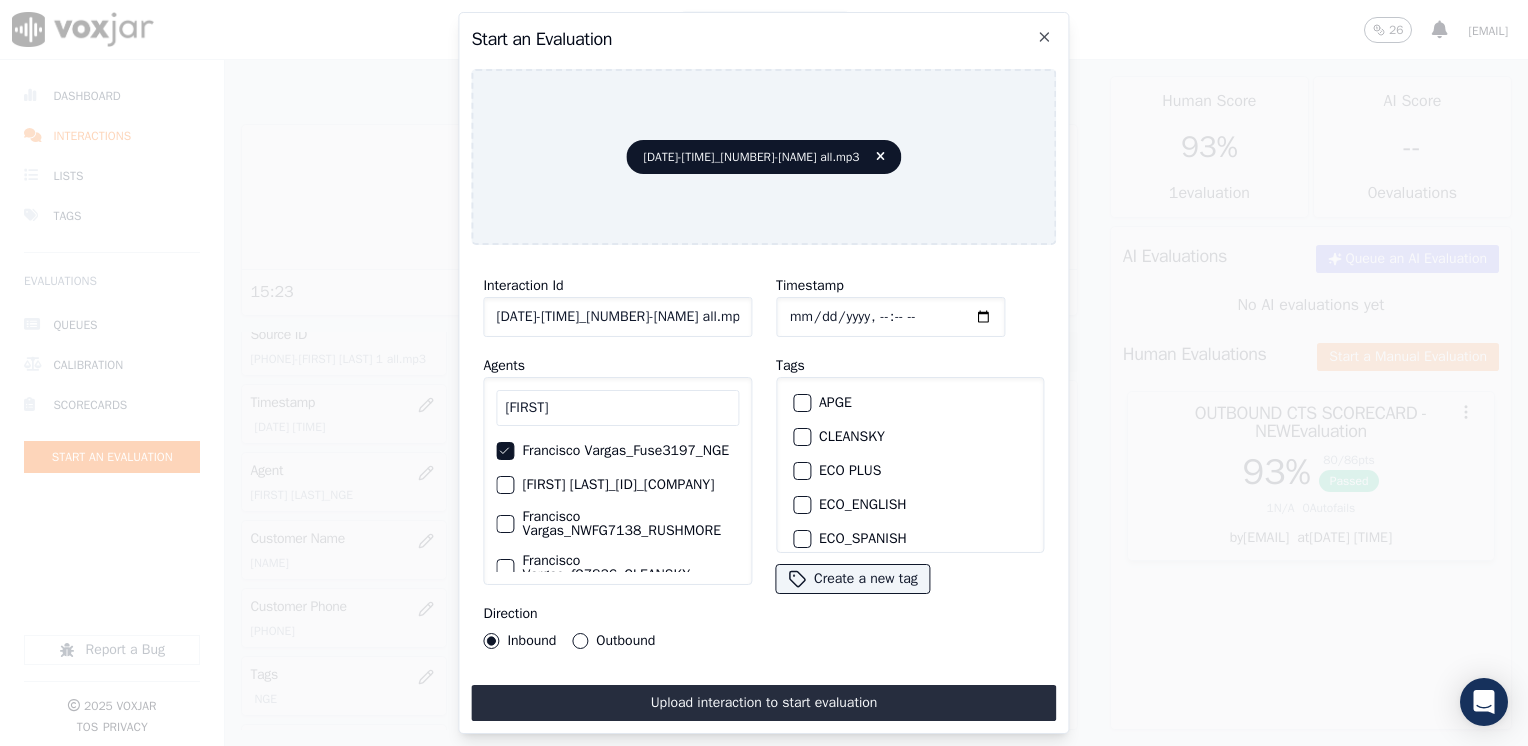click on "CLEANSKY" at bounding box center (802, 437) 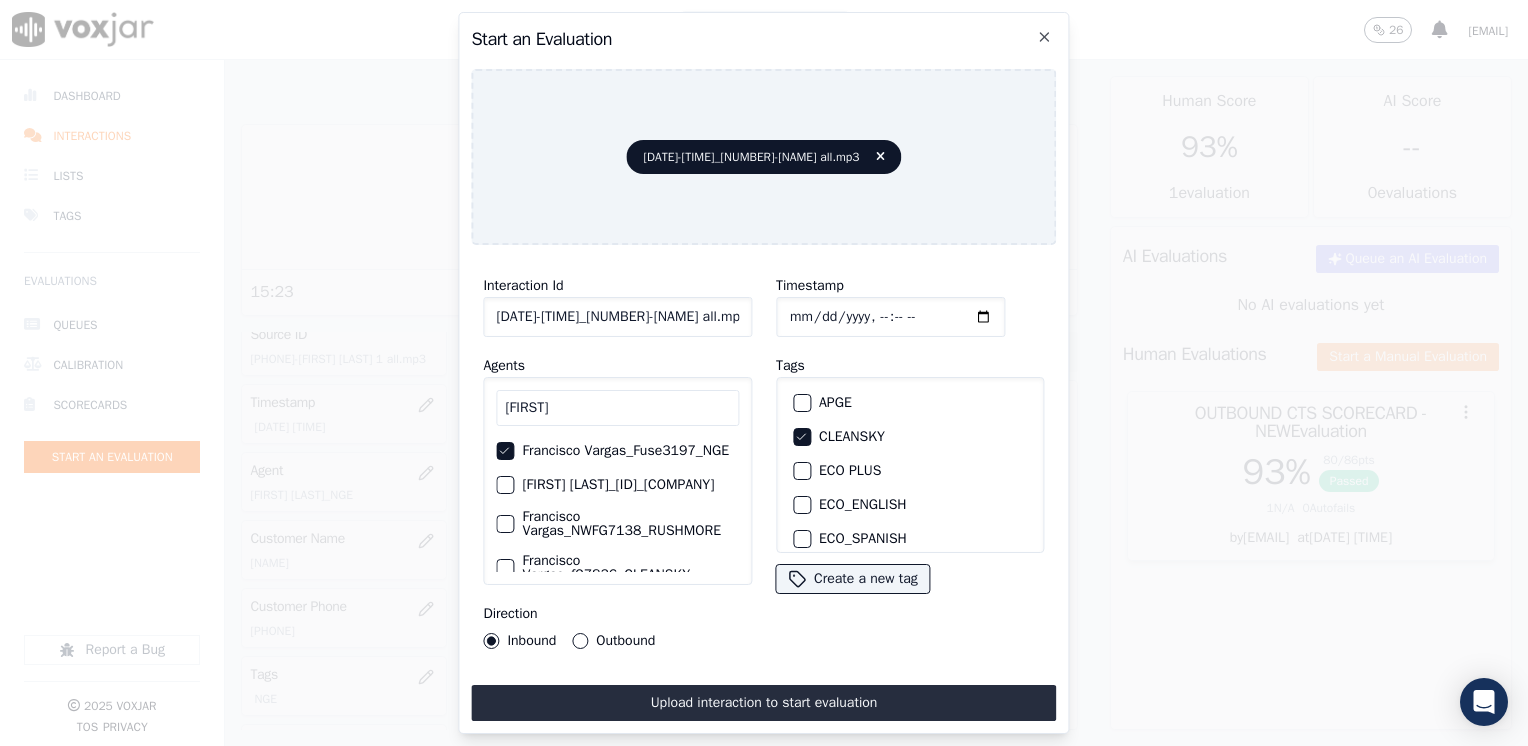 click on "Timestamp" 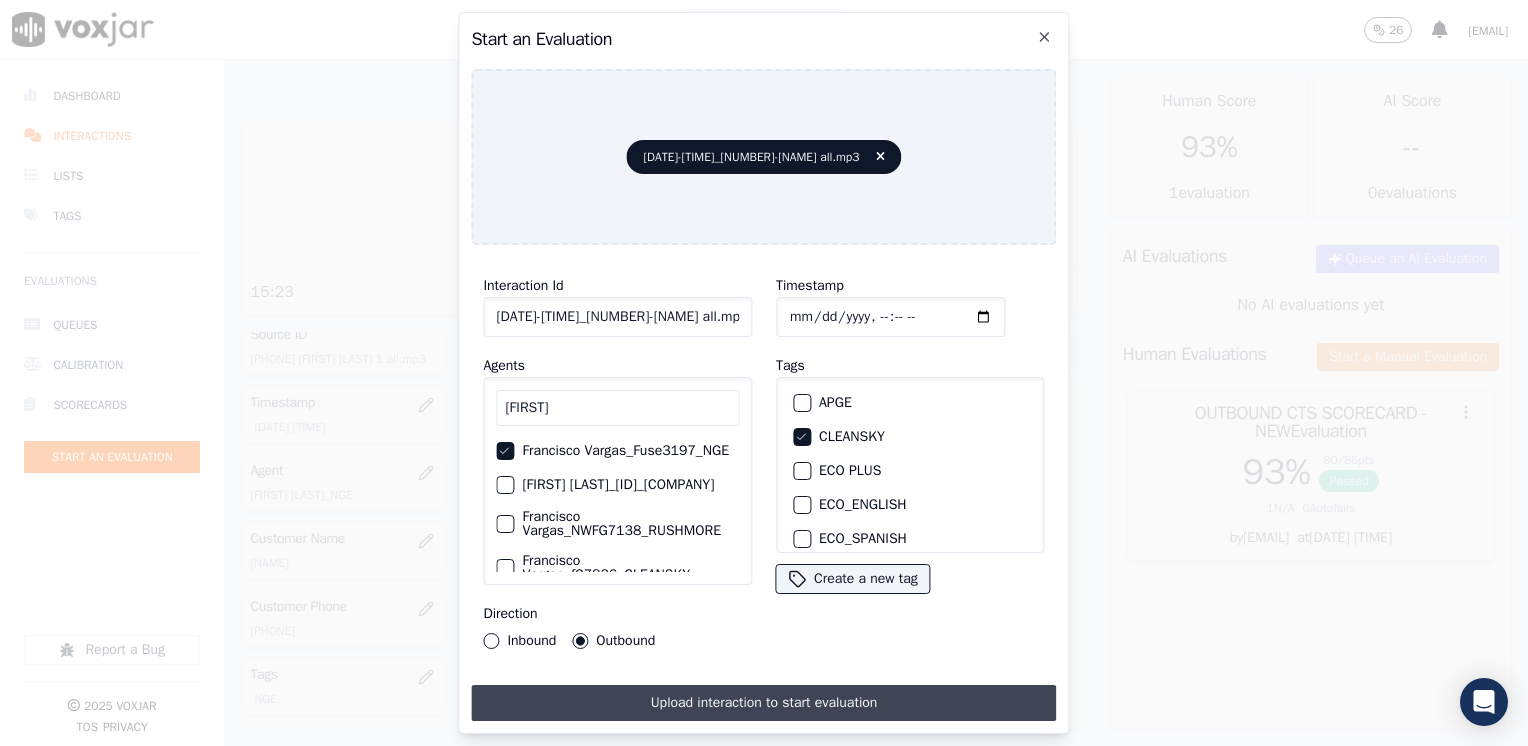click on "Upload interaction to start evaluation" at bounding box center [763, 703] 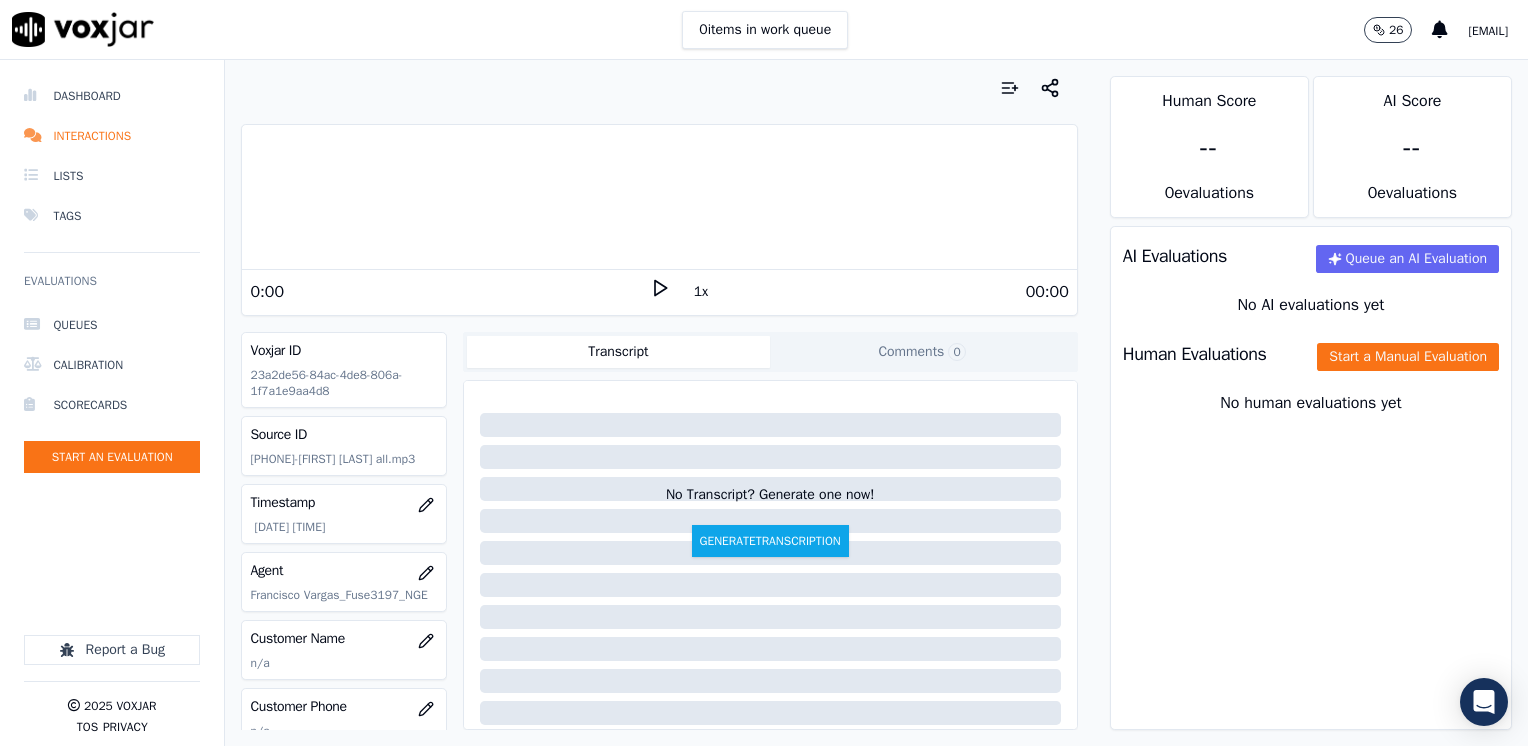 click 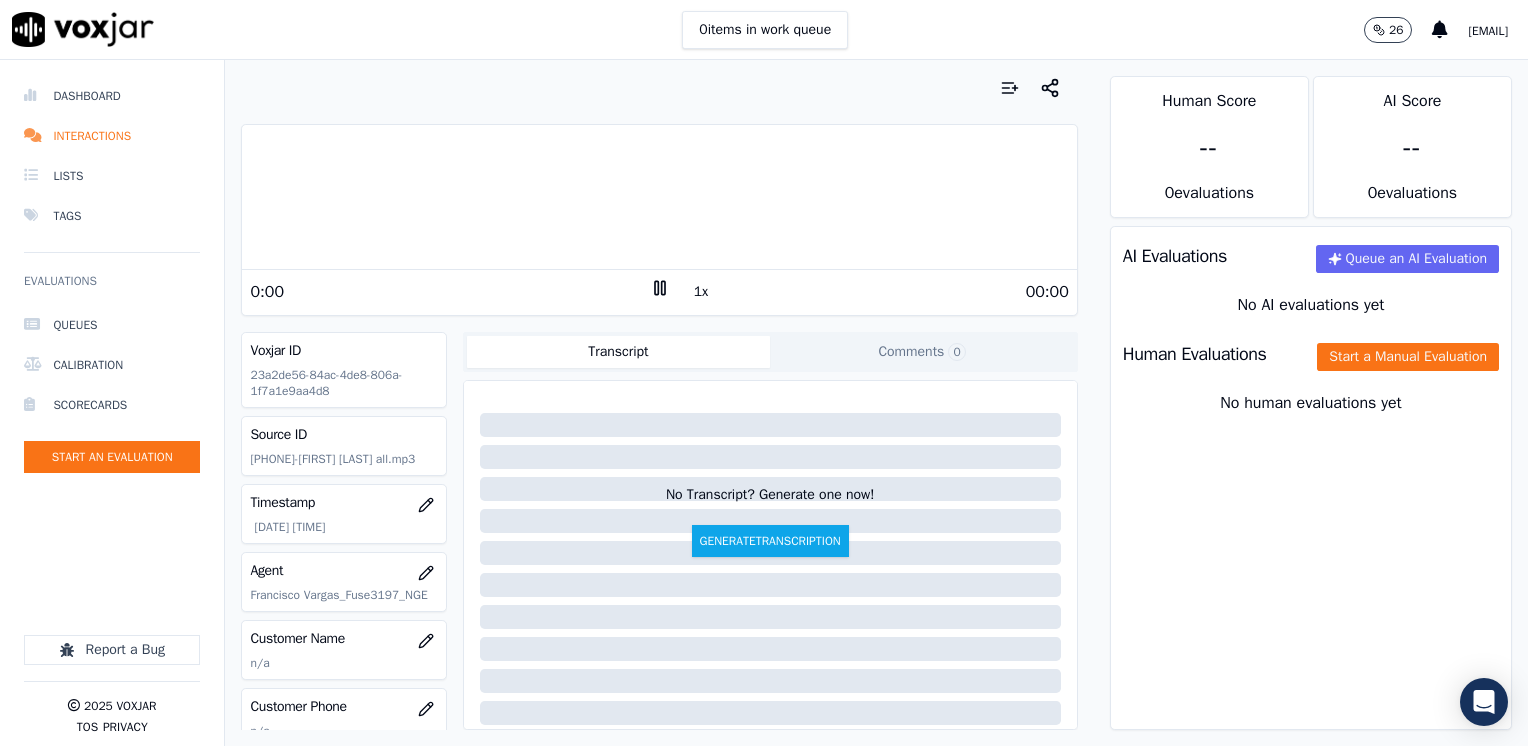 click 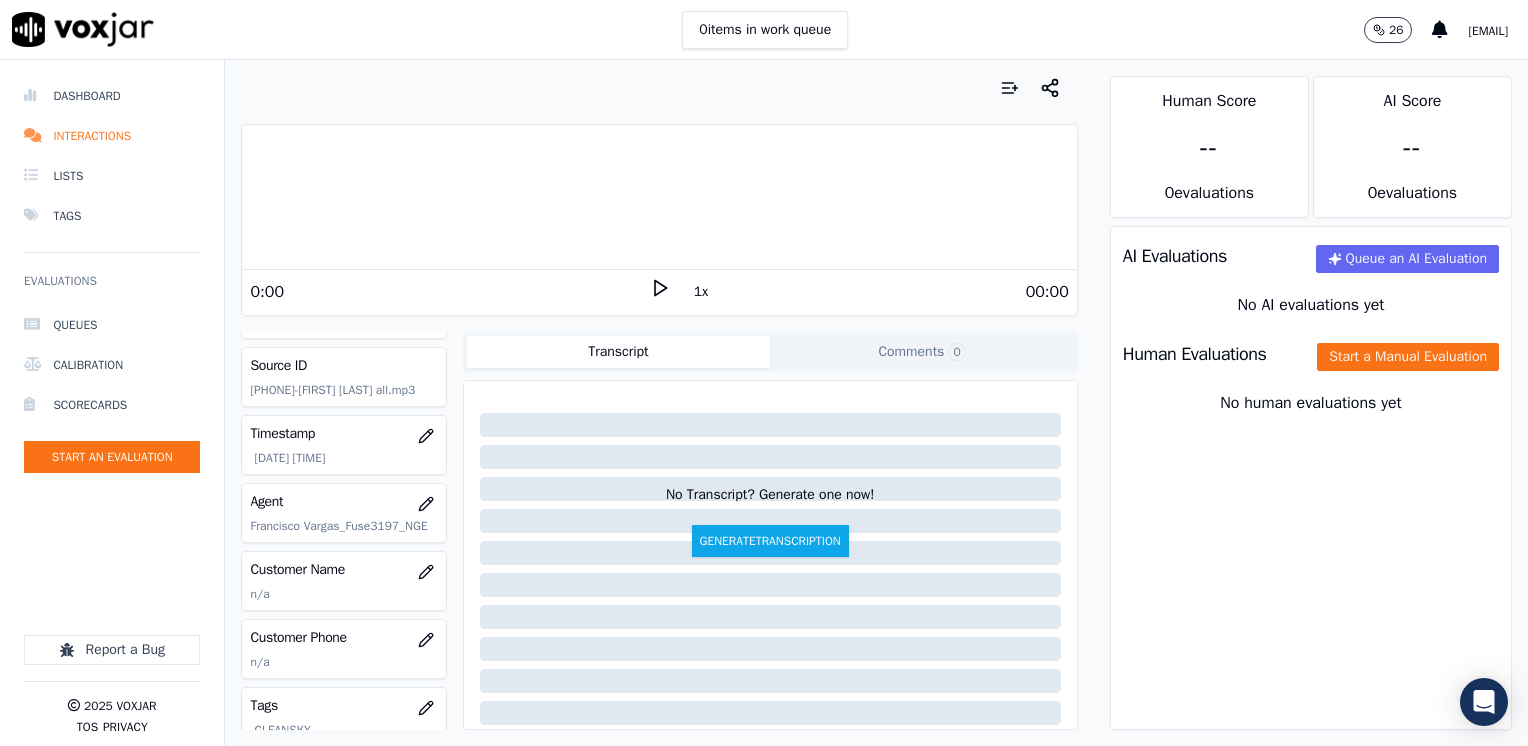 scroll, scrollTop: 200, scrollLeft: 0, axis: vertical 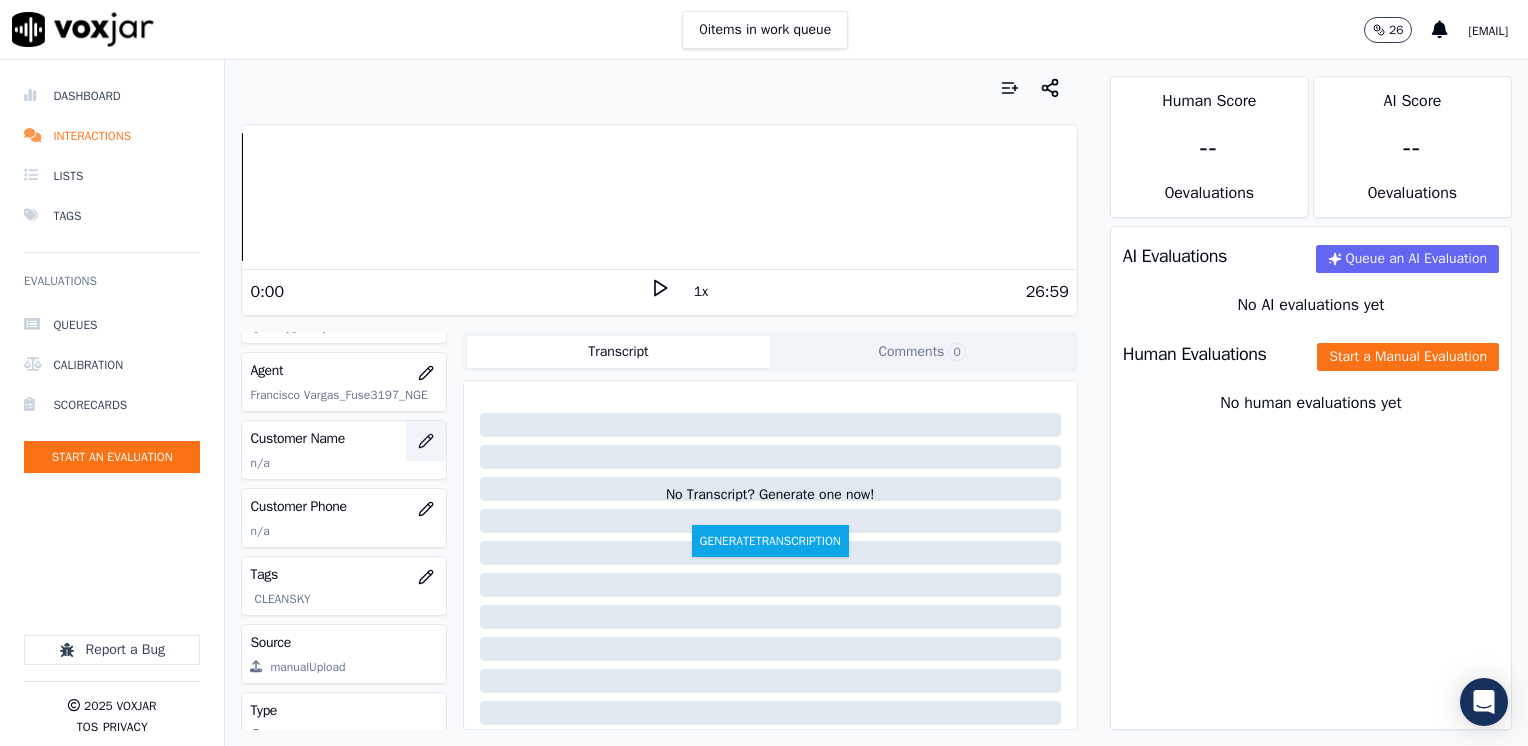 click 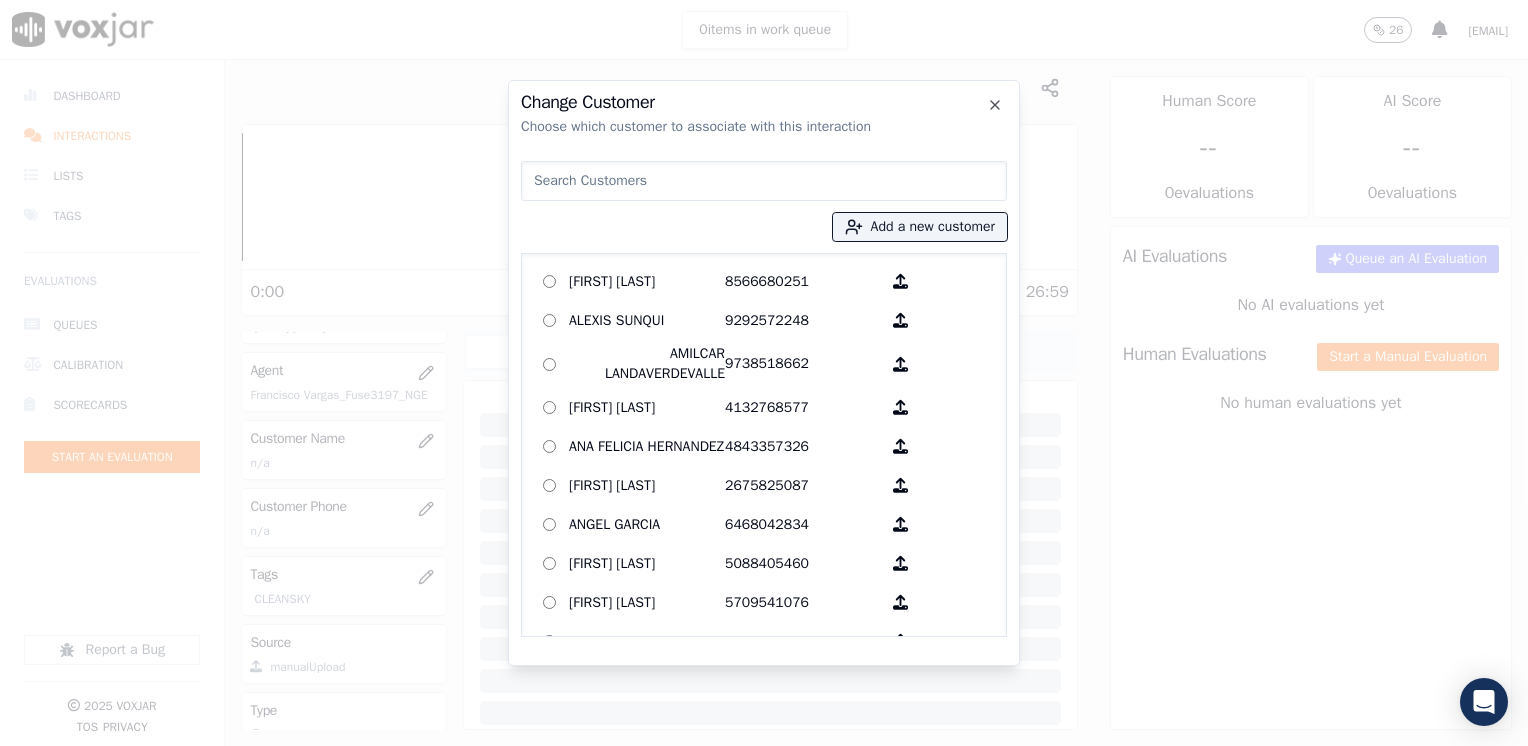 click at bounding box center [764, 181] 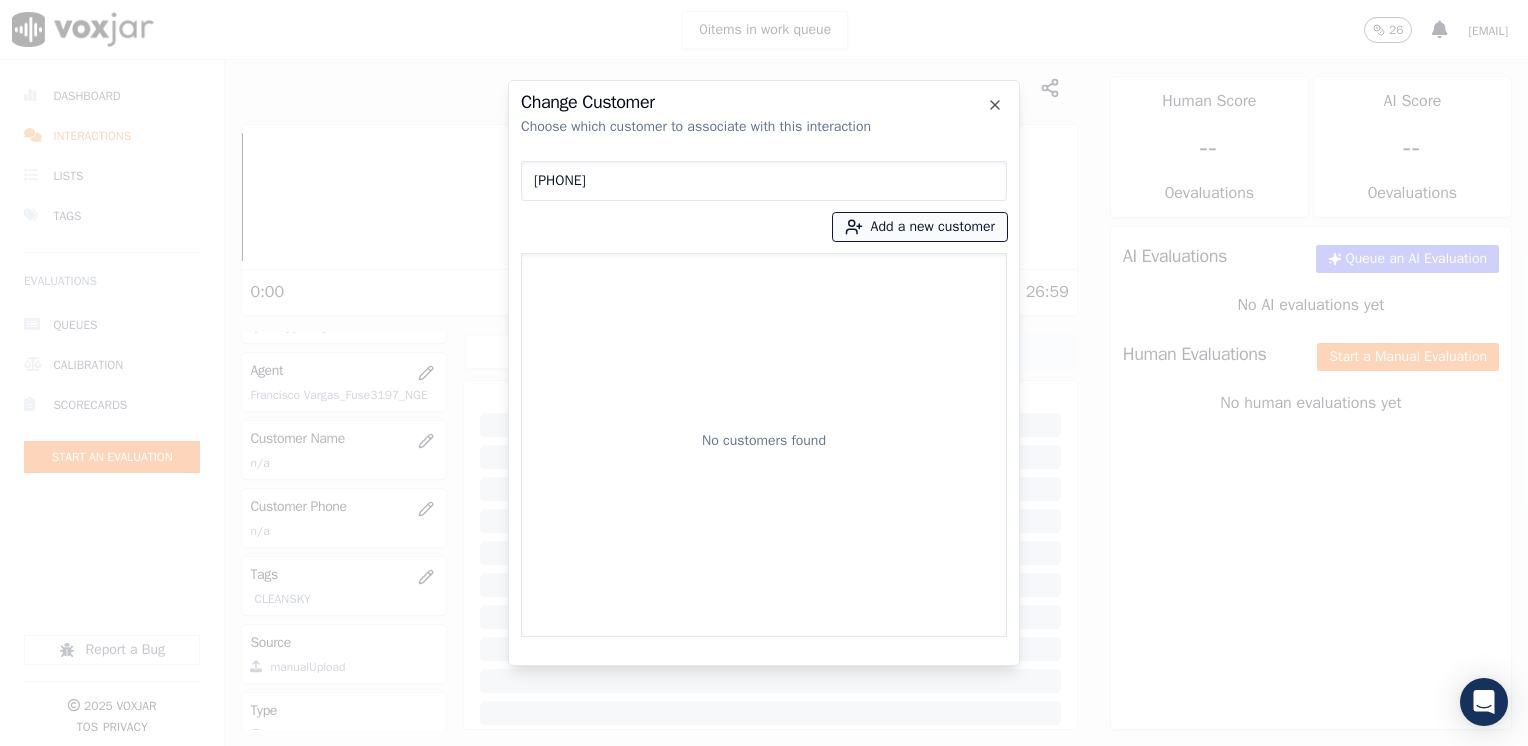type on "[PHONE]" 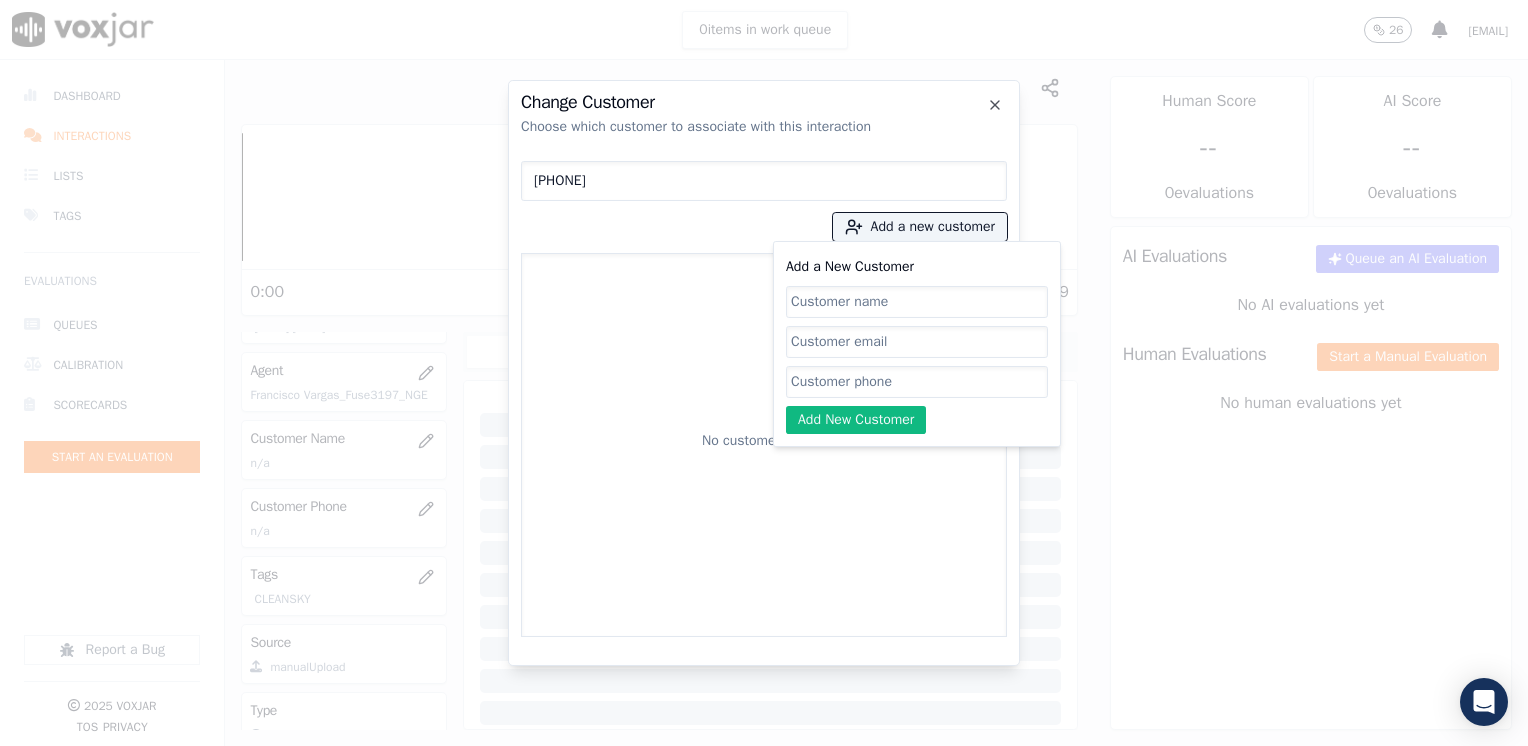 click on "Add a New Customer" 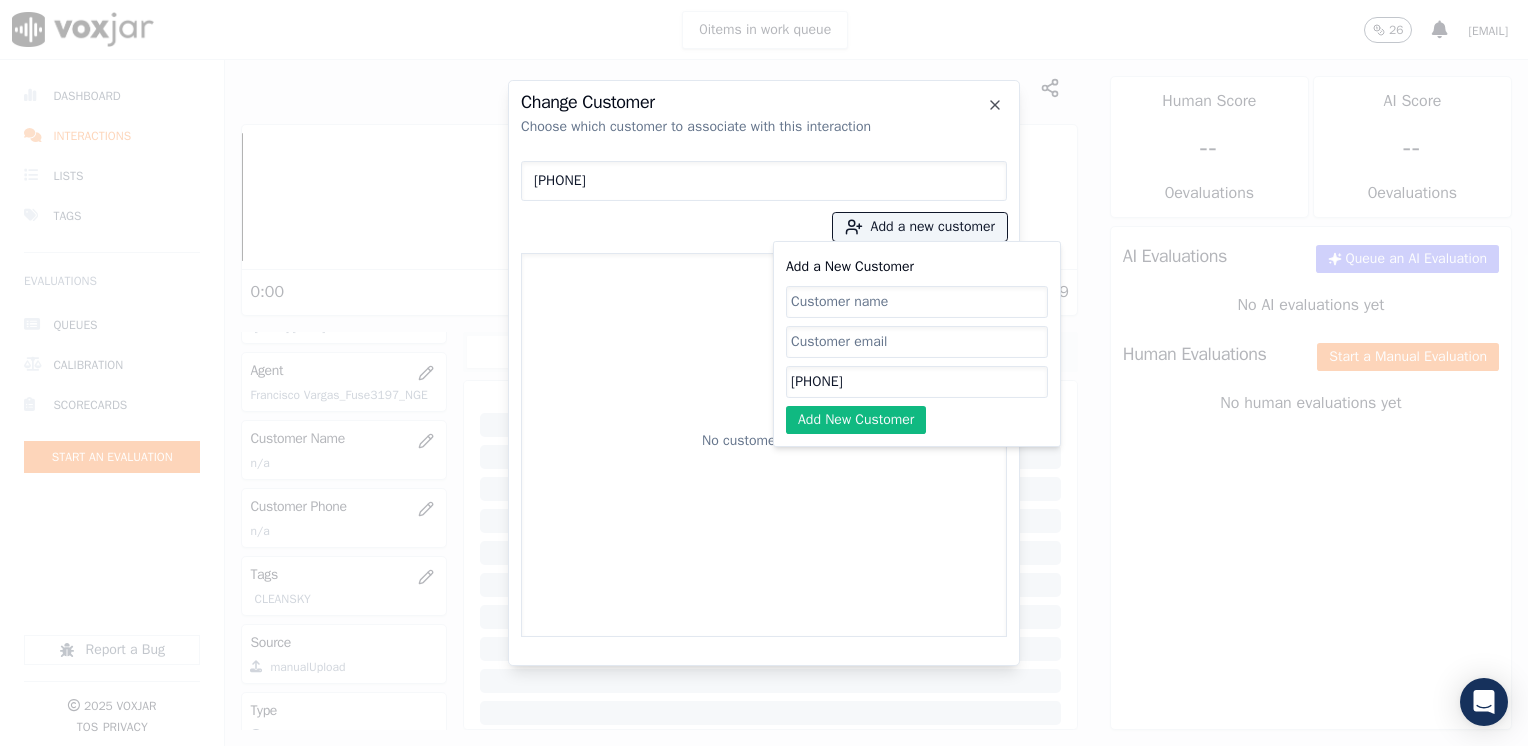 type on "[PHONE]" 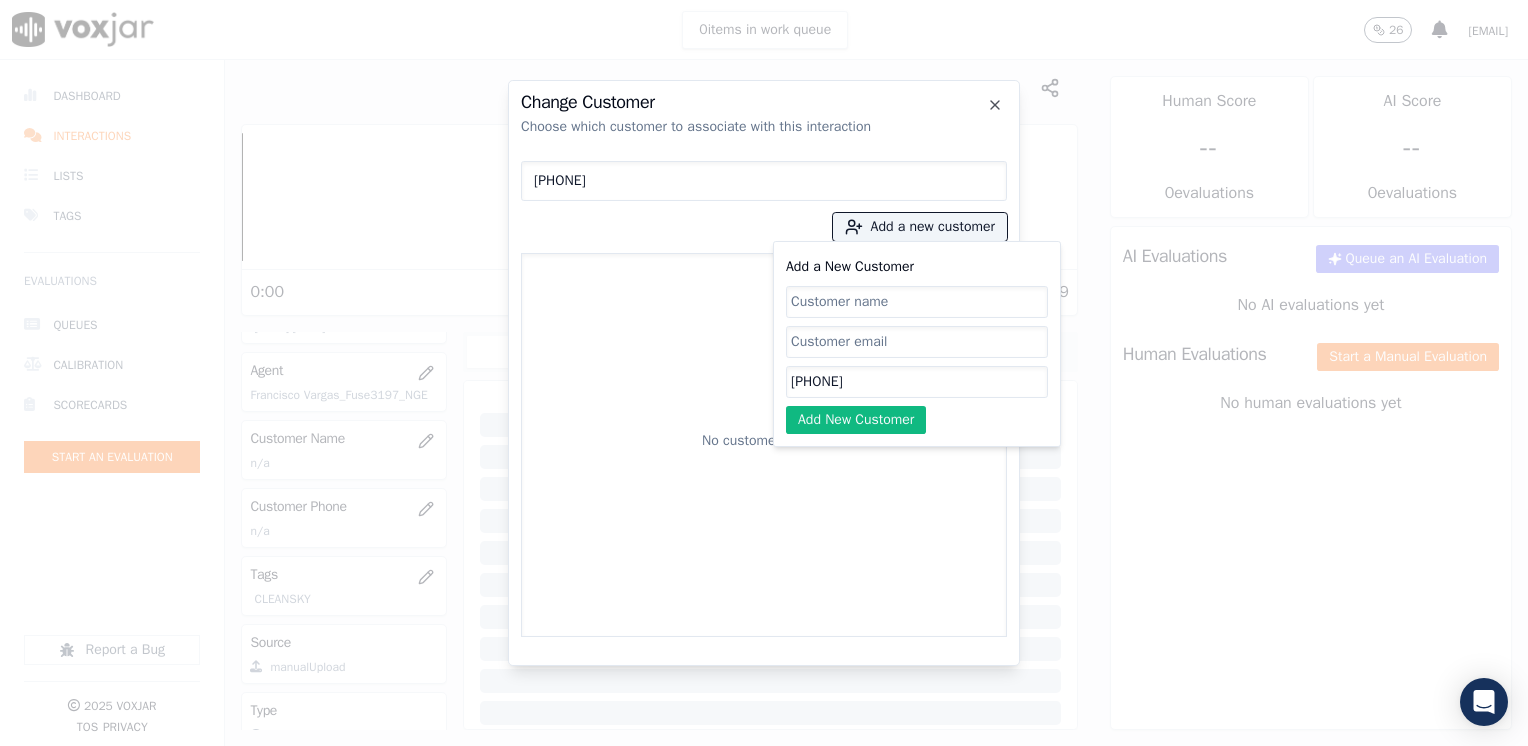 click on "Add a New Customer" 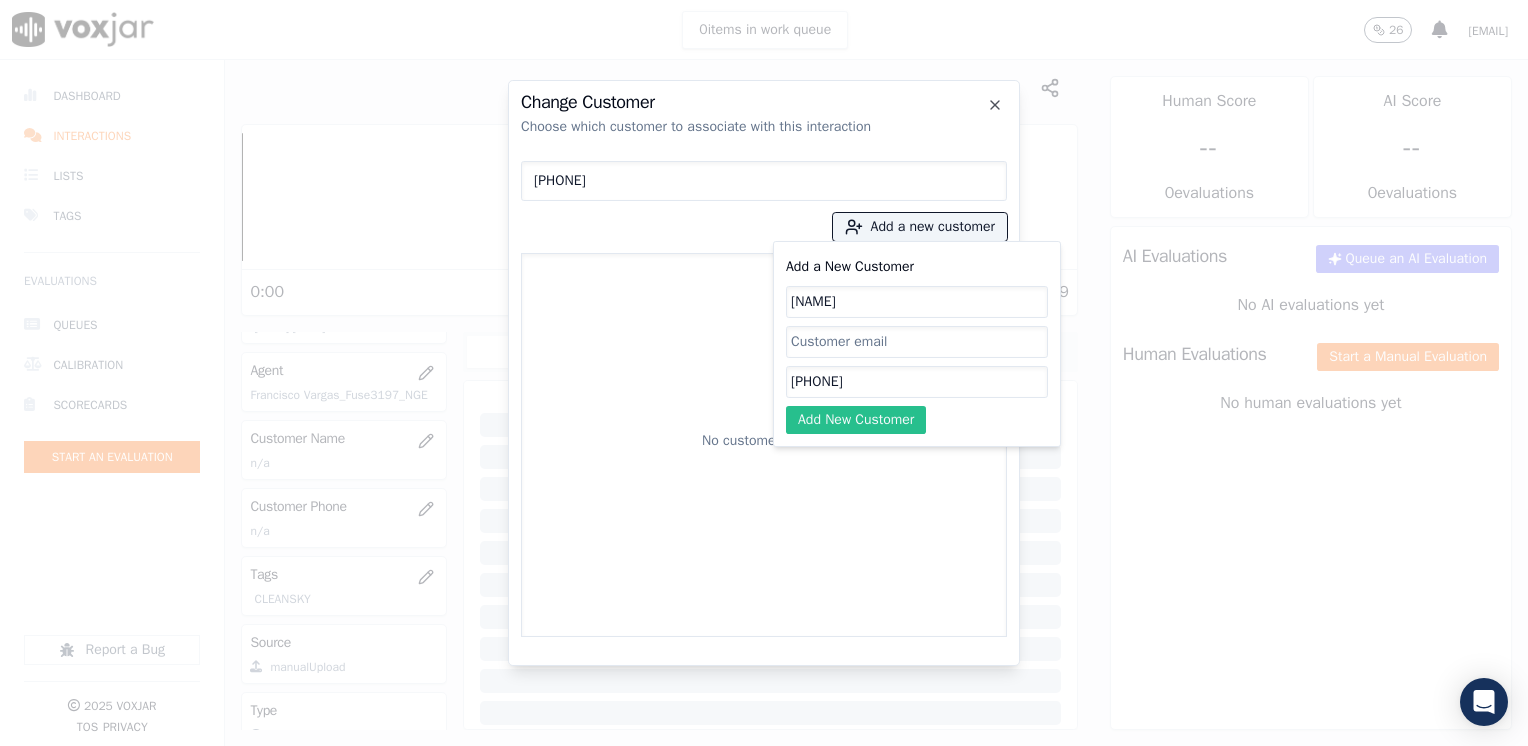 type on "[NAME]" 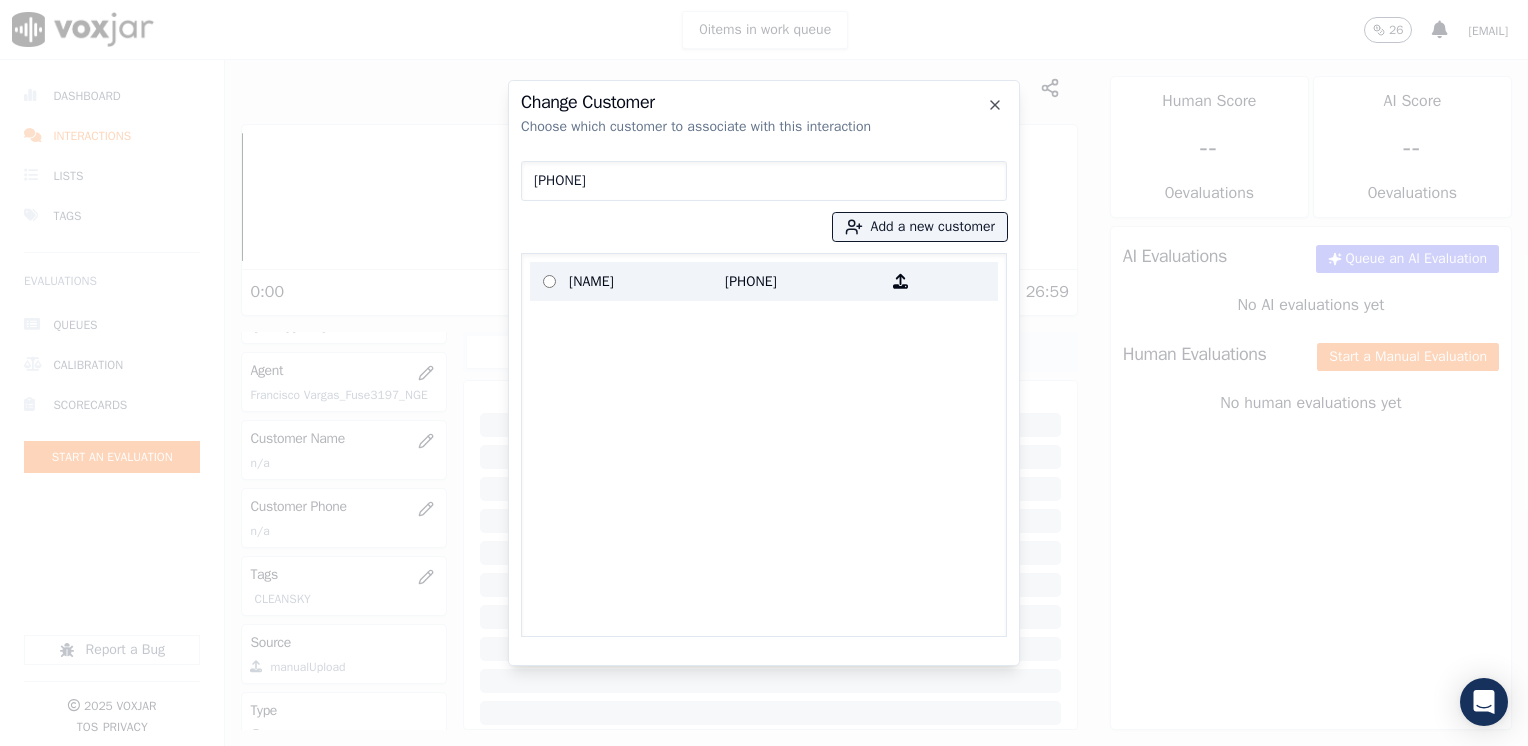 click on "[NAME]   [PHONE]" at bounding box center [764, 281] 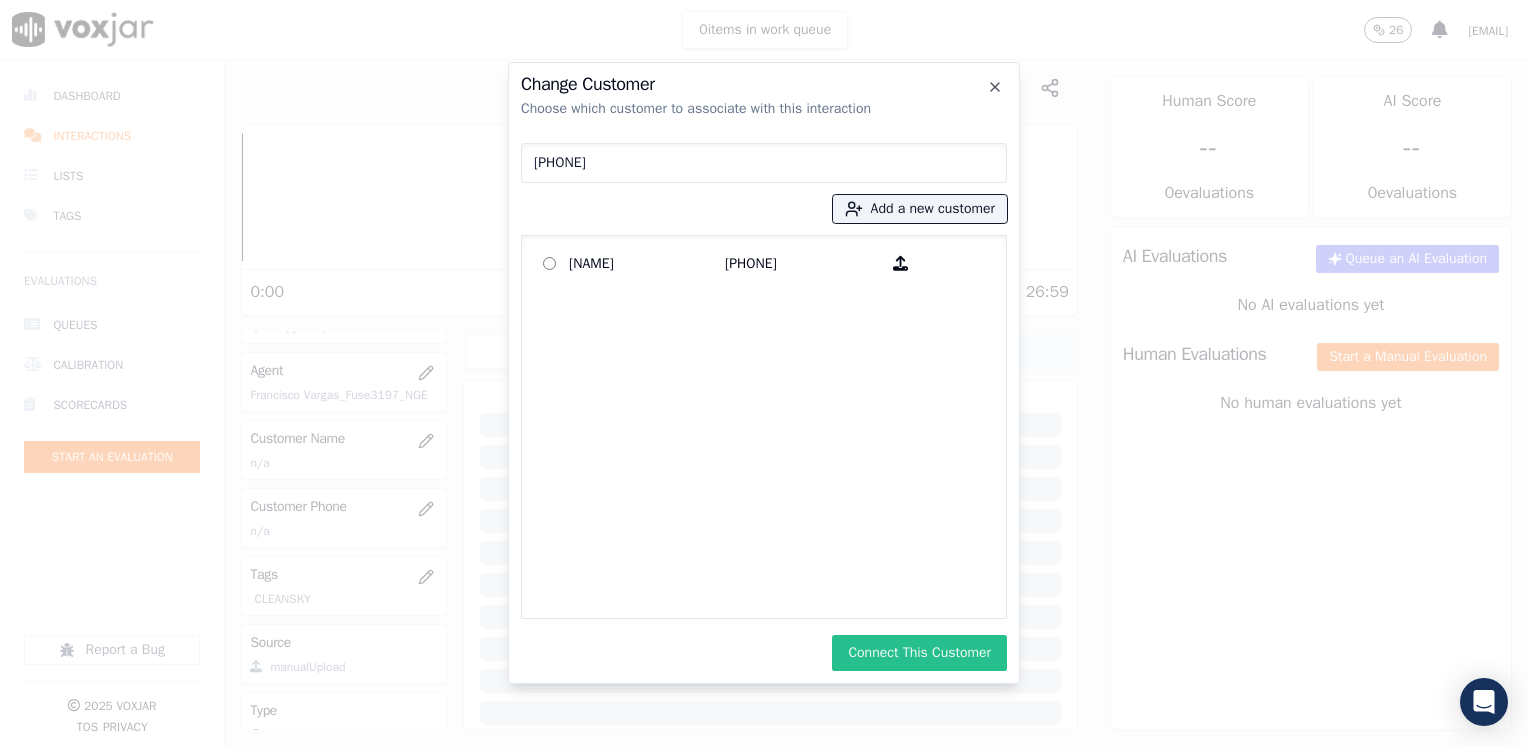 click on "Connect This Customer" at bounding box center (919, 653) 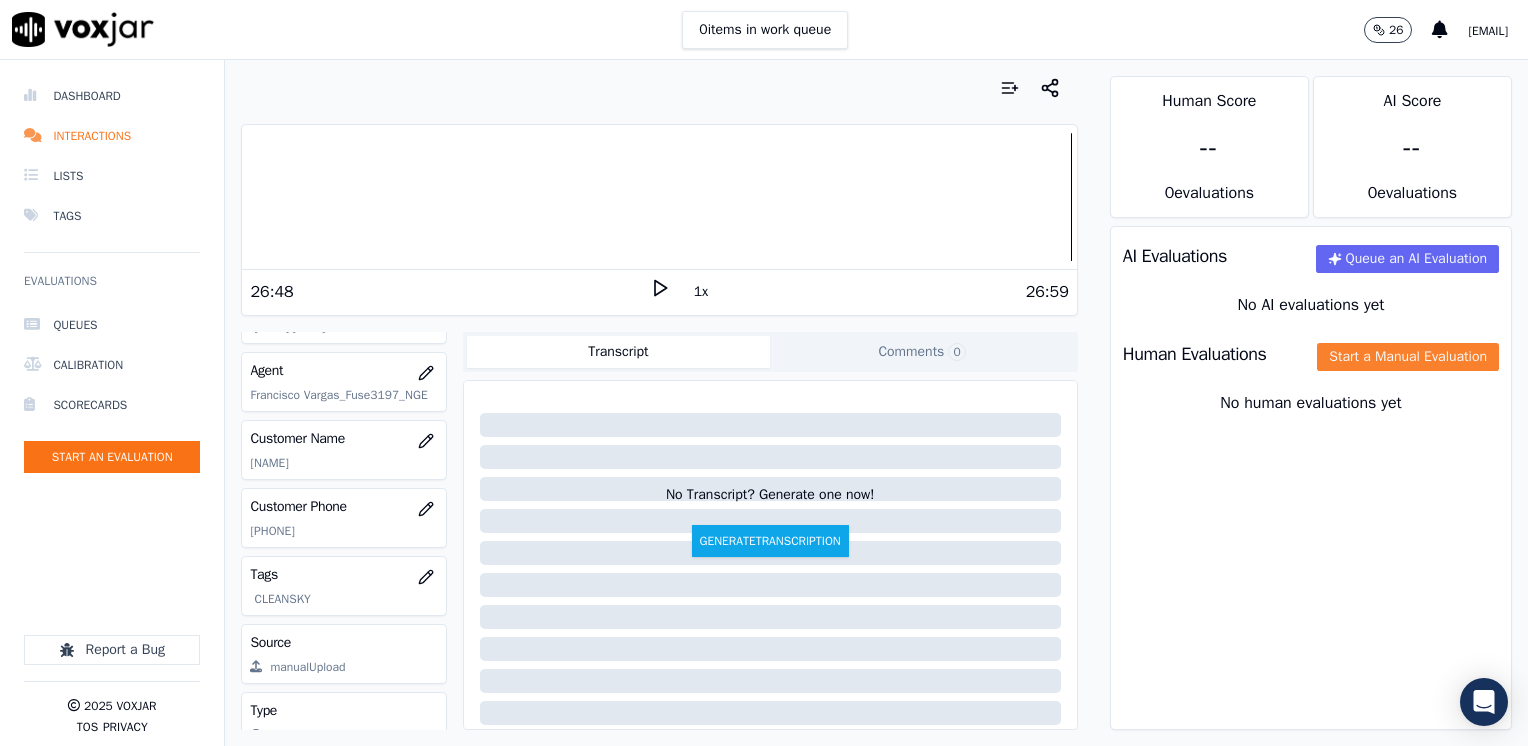 click on "Start a Manual Evaluation" 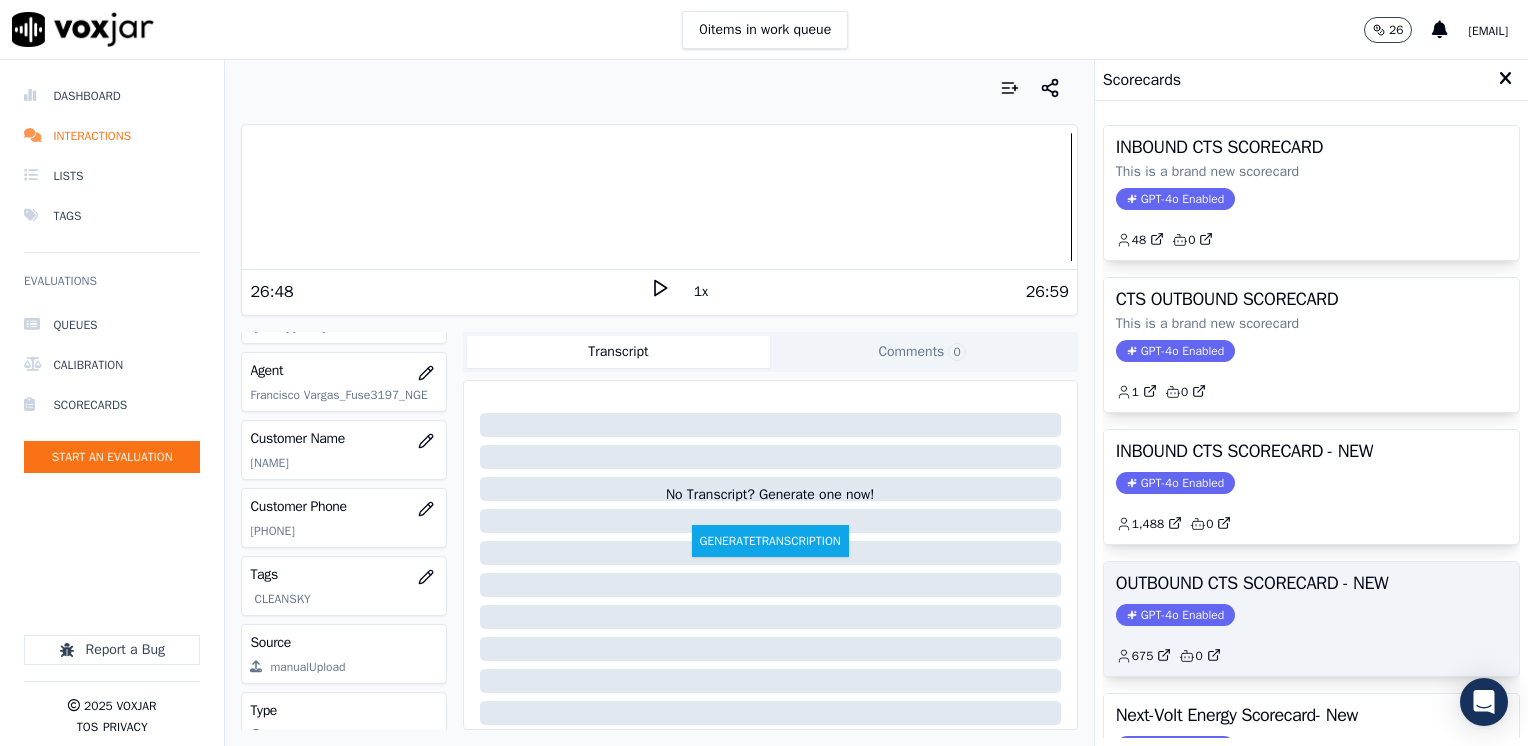 click on "OUTBOUND CTS SCORECARD - NEW        GPT-4o Enabled       675         0" at bounding box center [1311, 619] 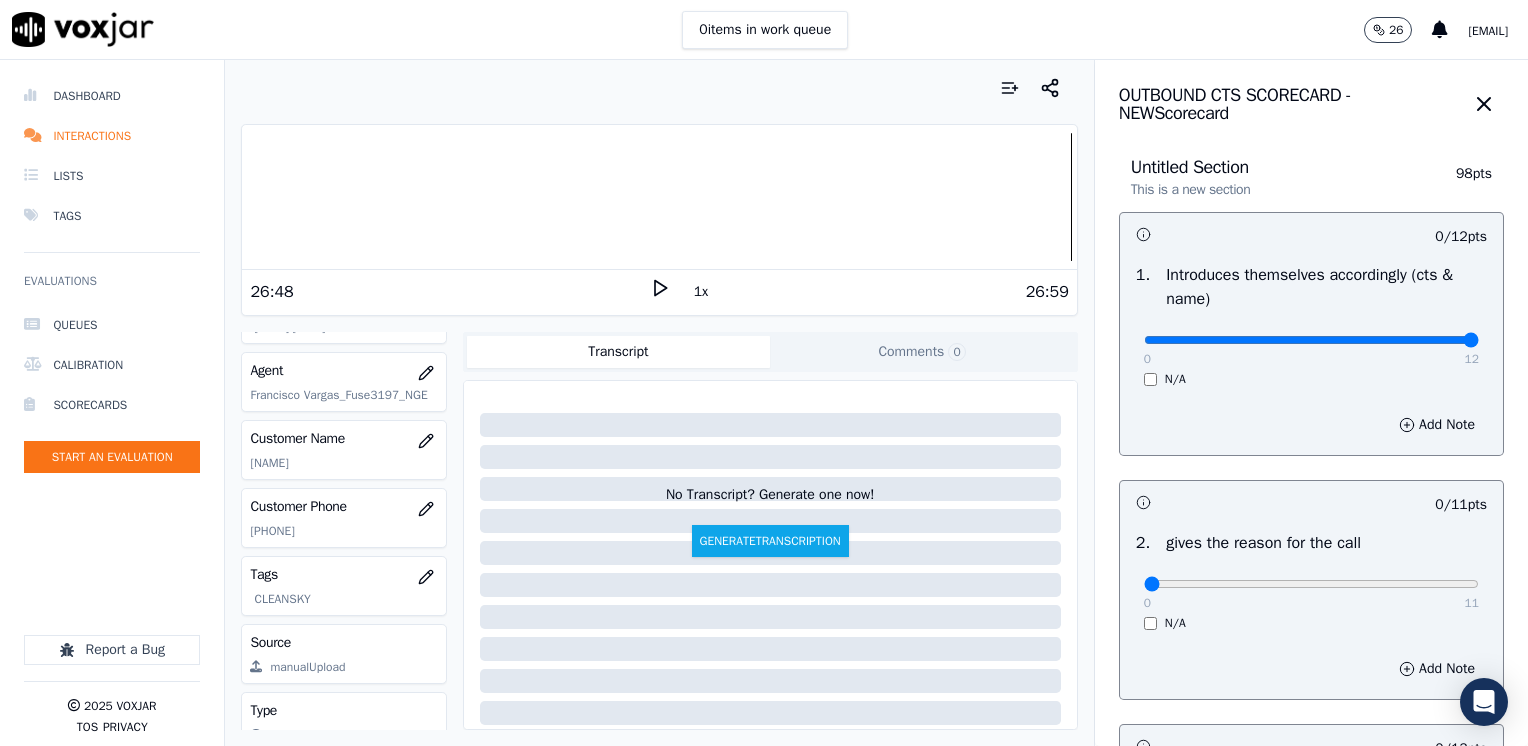 drag, startPoint x: 1129, startPoint y: 338, endPoint x: 1531, endPoint y: 338, distance: 402 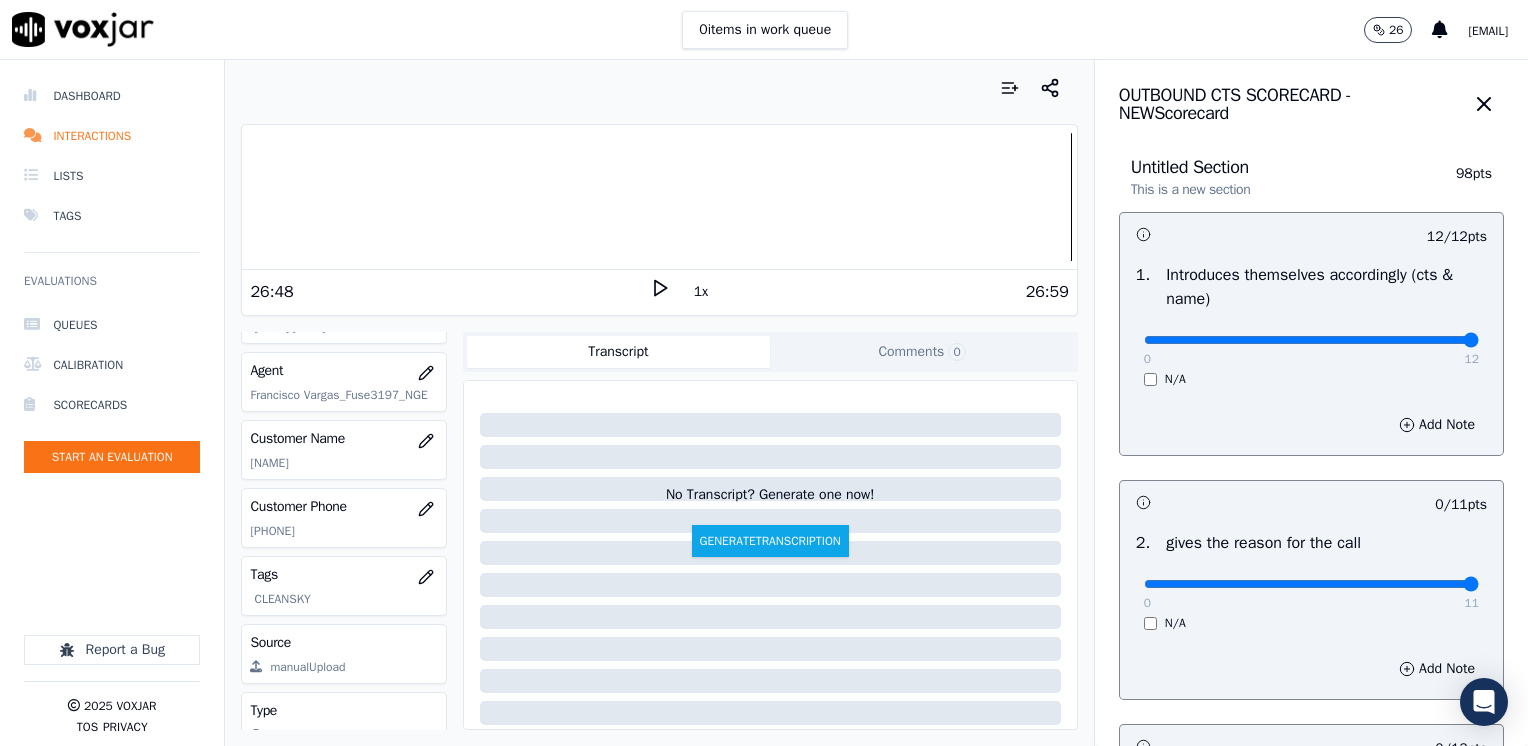 drag, startPoint x: 1130, startPoint y: 586, endPoint x: 1449, endPoint y: 582, distance: 319.0251 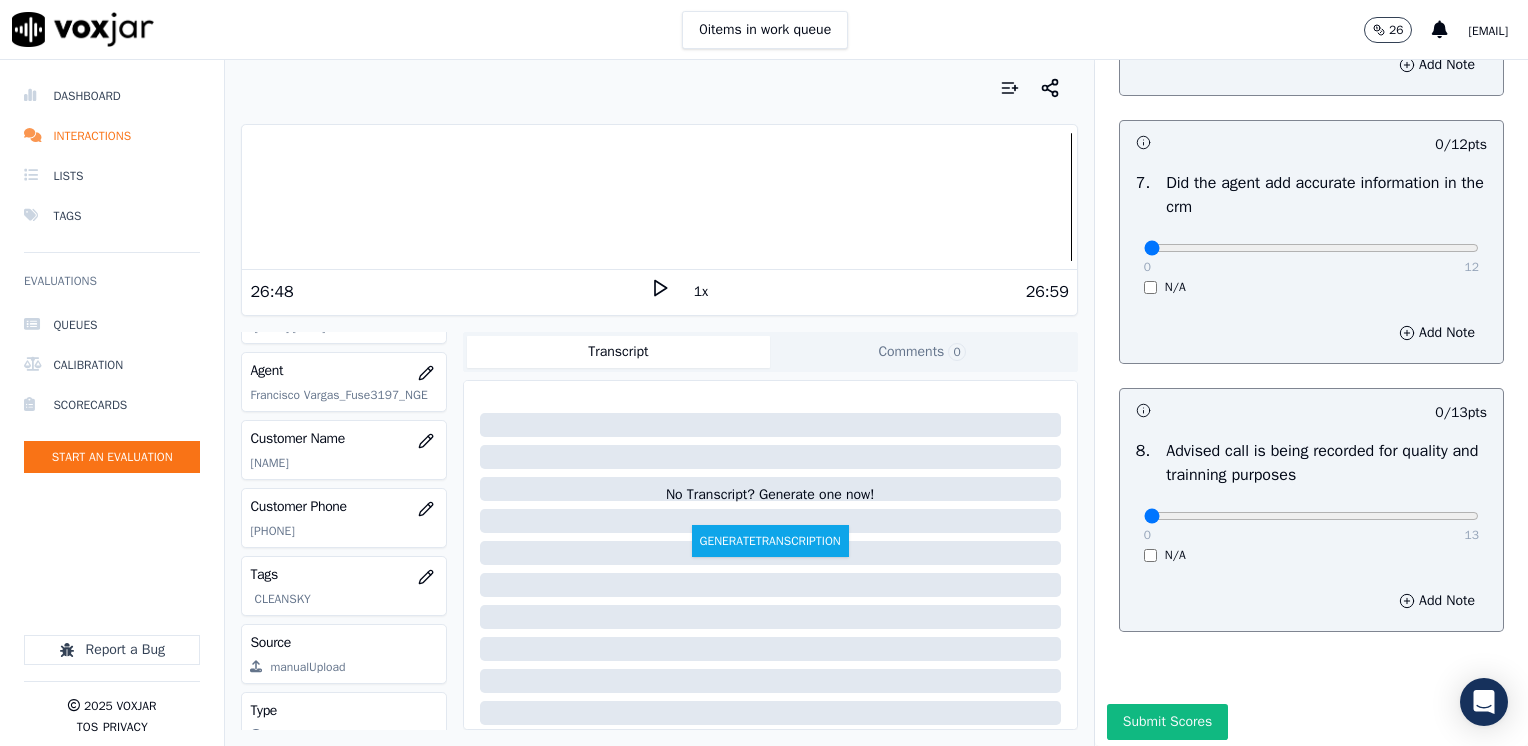 scroll, scrollTop: 1748, scrollLeft: 0, axis: vertical 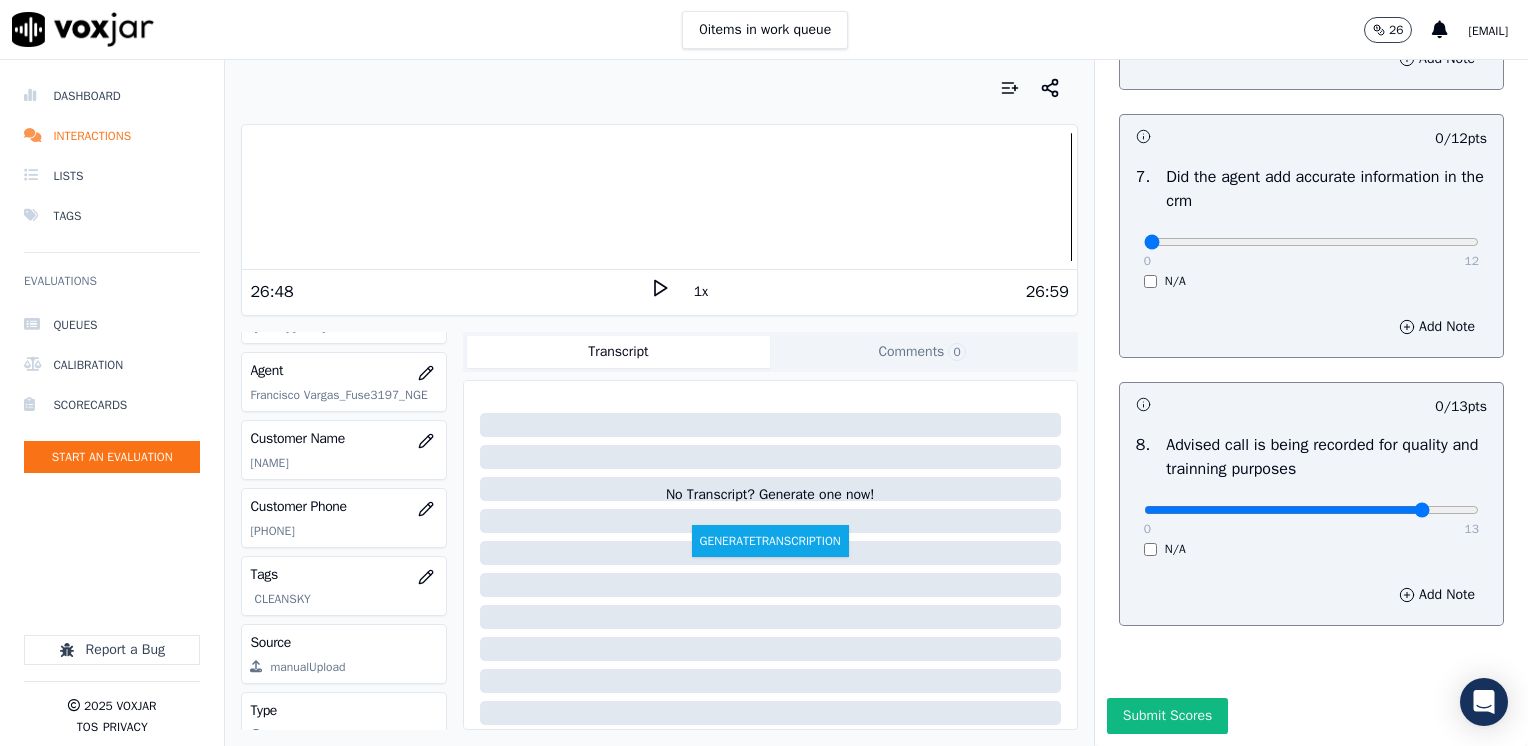 click at bounding box center [1311, -1366] 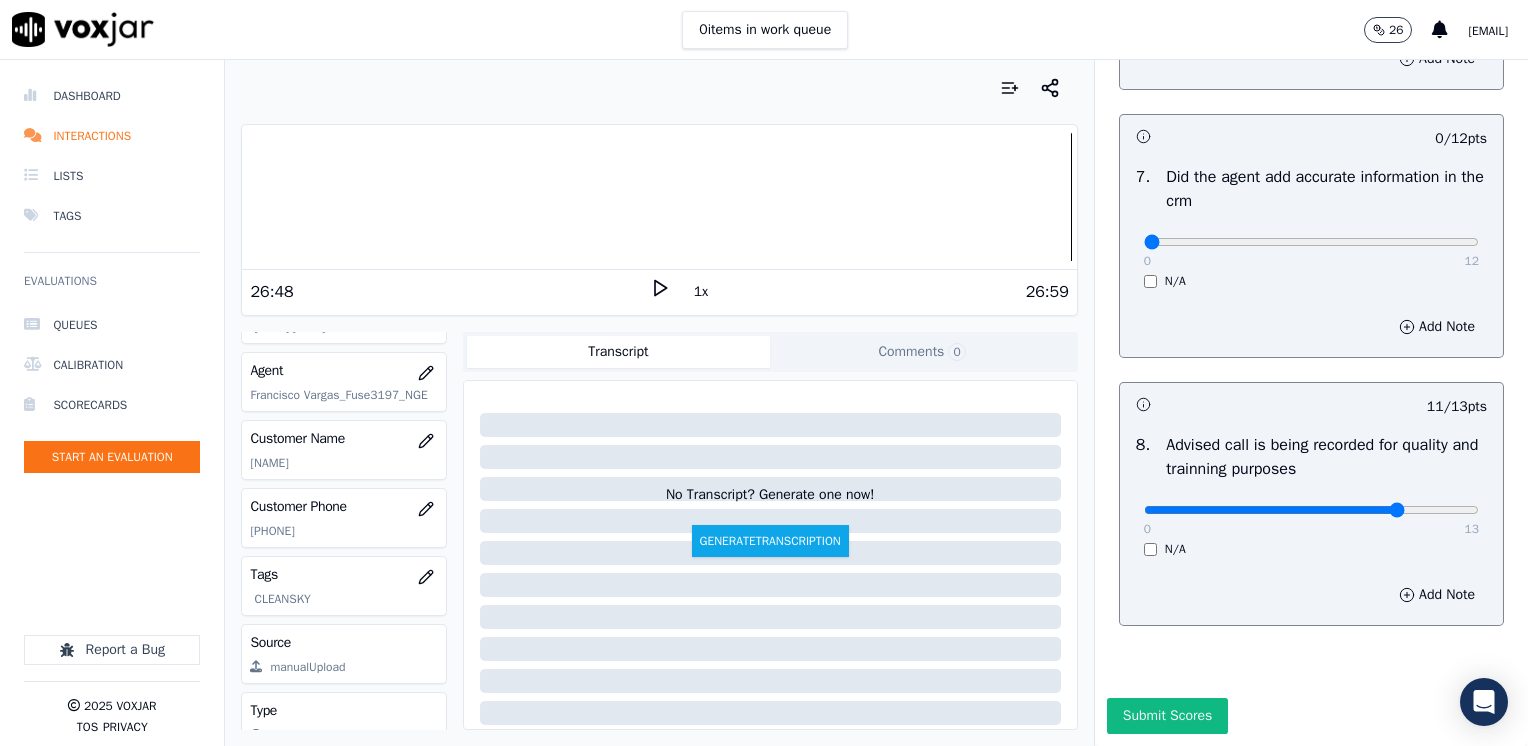 type on "10" 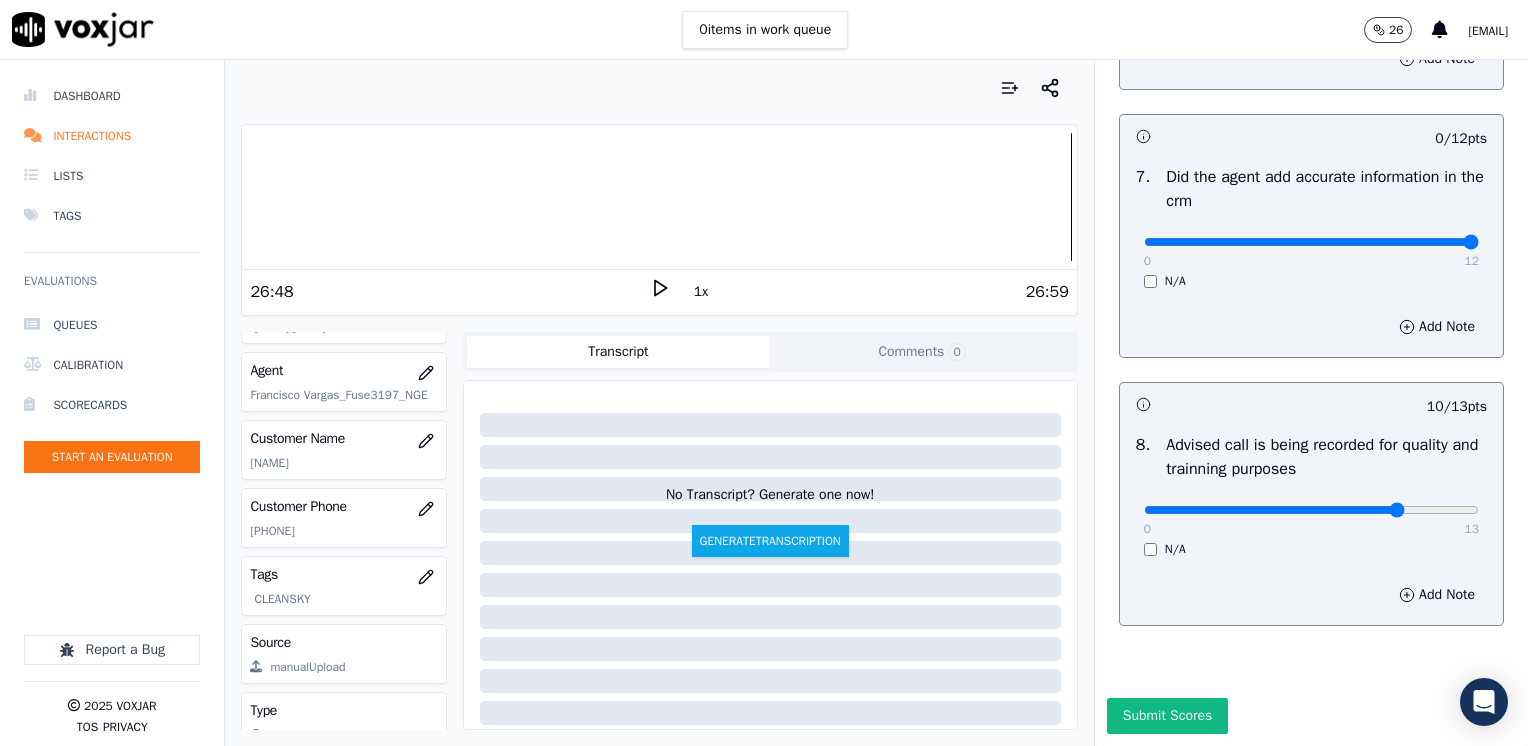 drag, startPoint x: 1129, startPoint y: 198, endPoint x: 1527, endPoint y: 196, distance: 398.00504 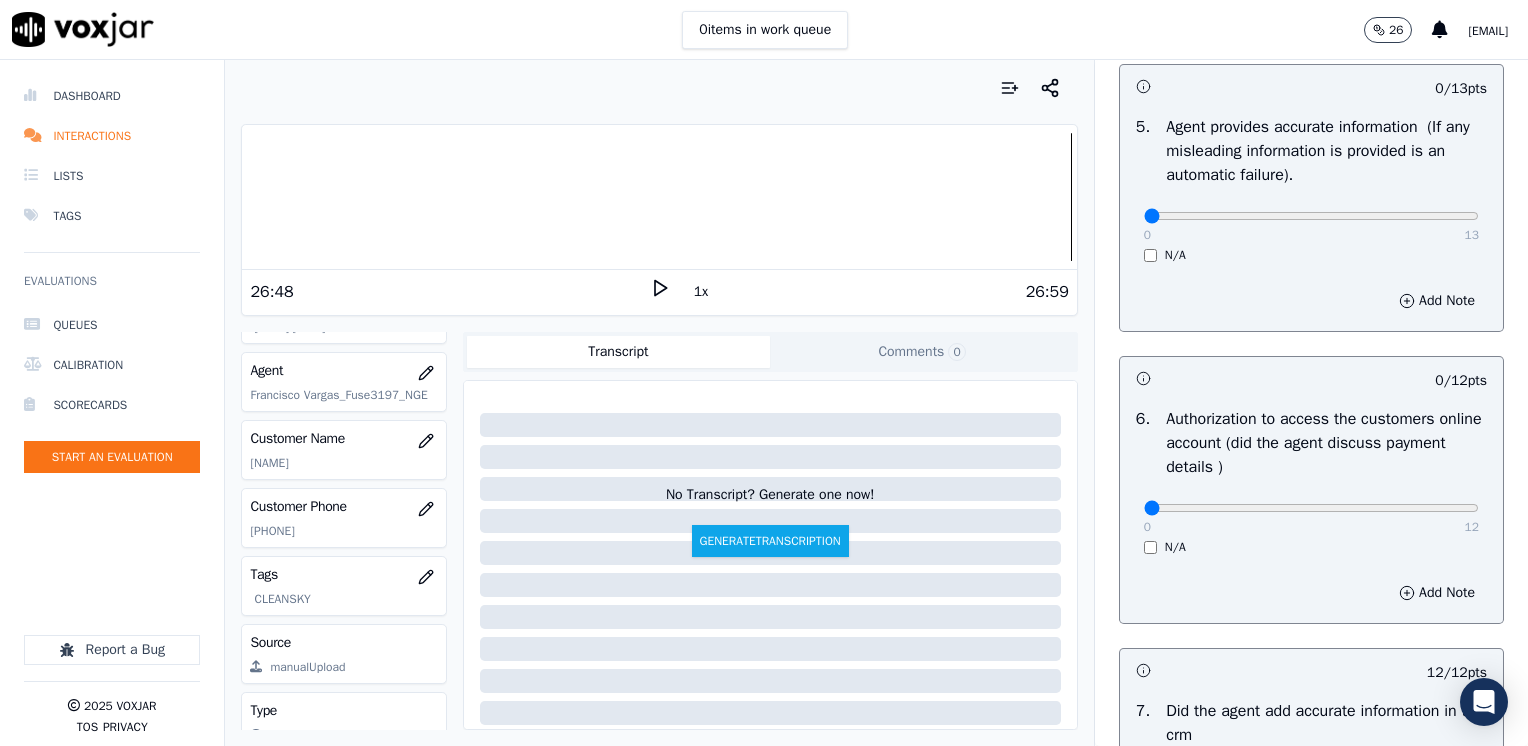 scroll, scrollTop: 1148, scrollLeft: 0, axis: vertical 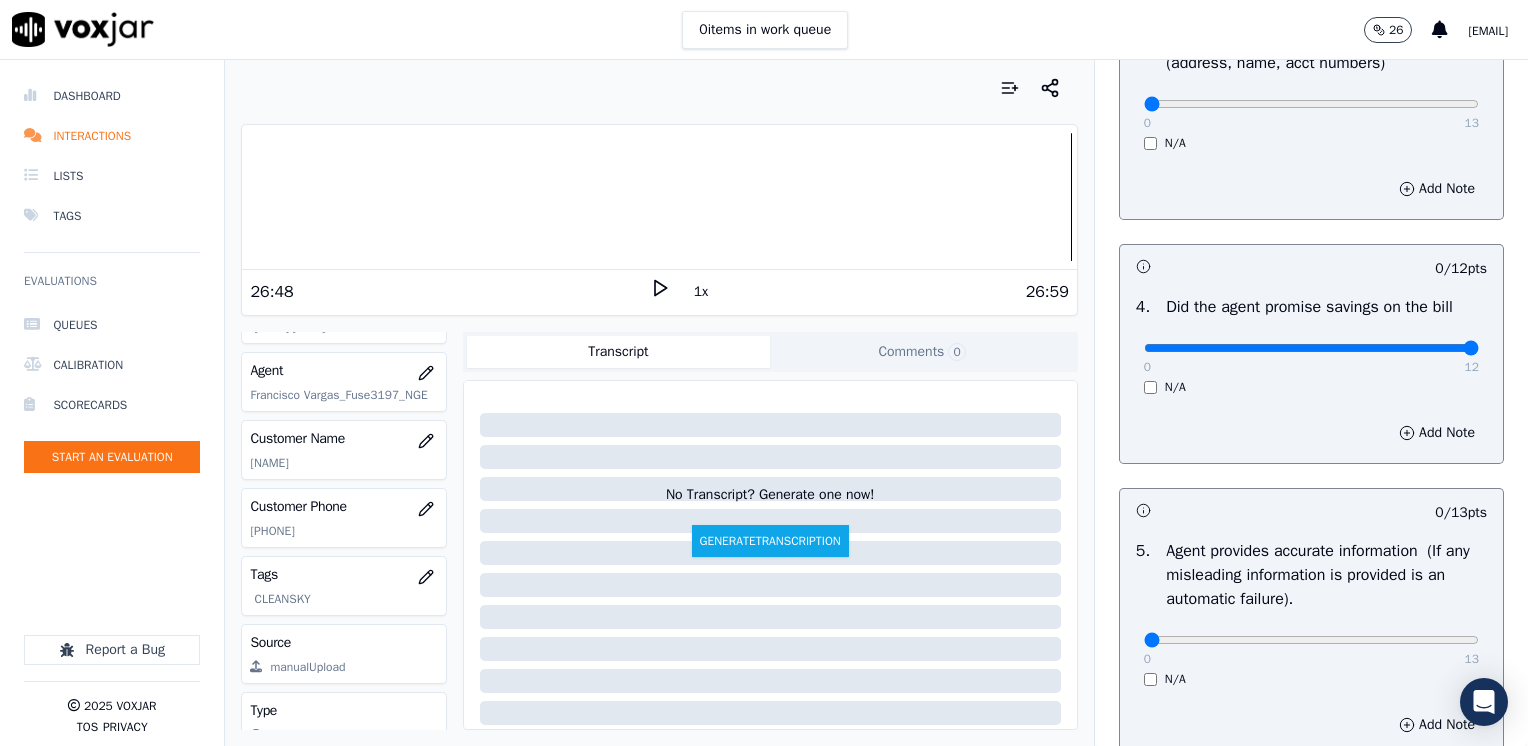 drag, startPoint x: 1132, startPoint y: 352, endPoint x: 1531, endPoint y: 353, distance: 399.00125 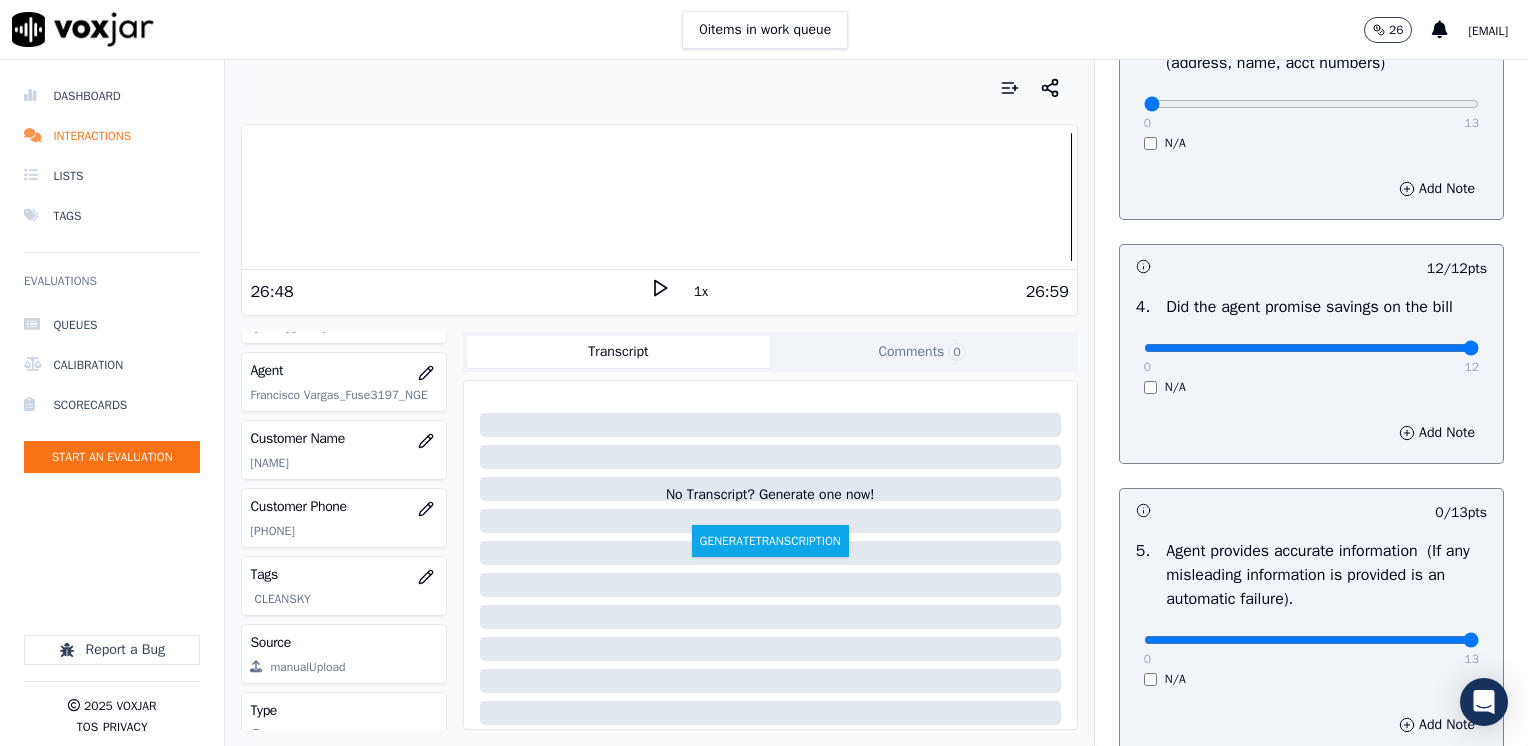 type on "13" 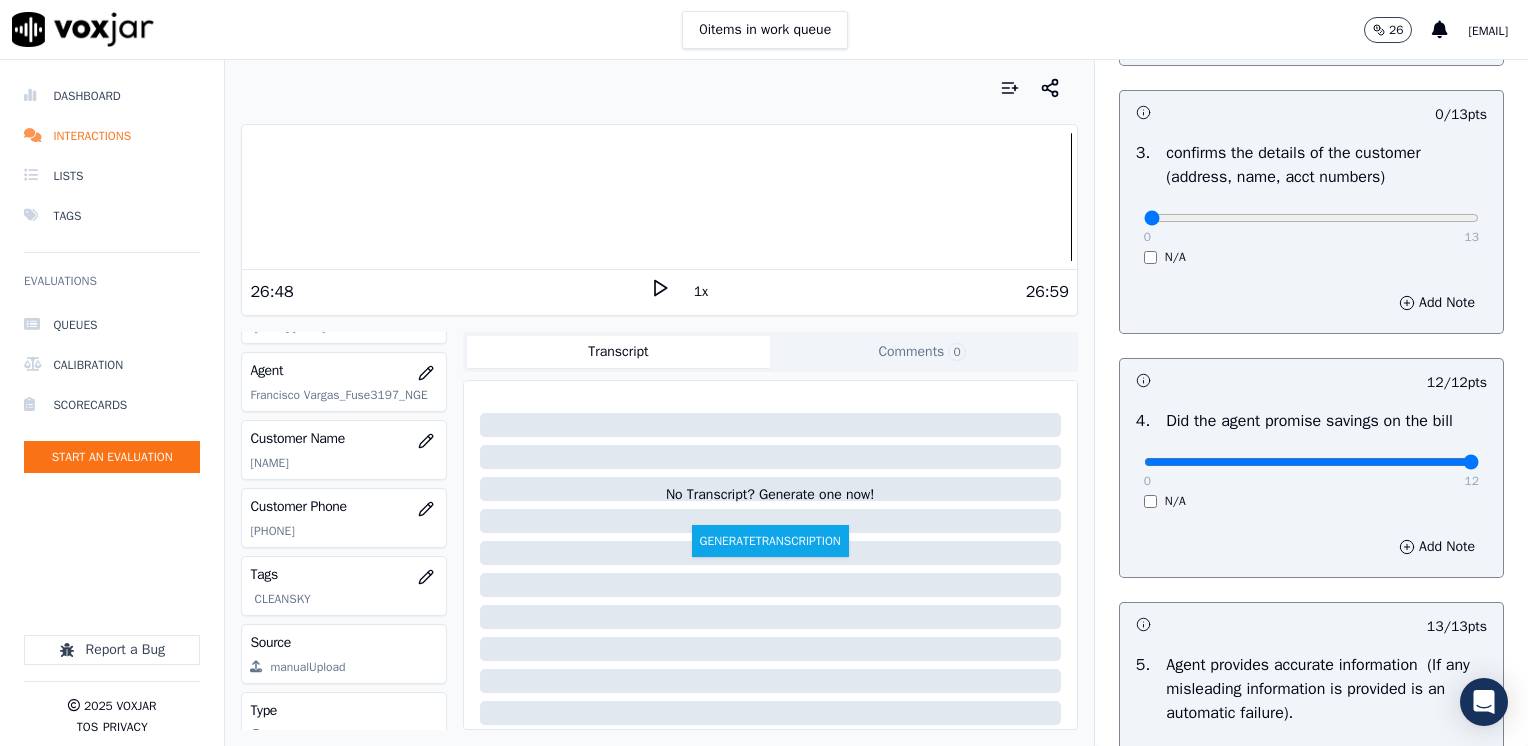 scroll, scrollTop: 448, scrollLeft: 0, axis: vertical 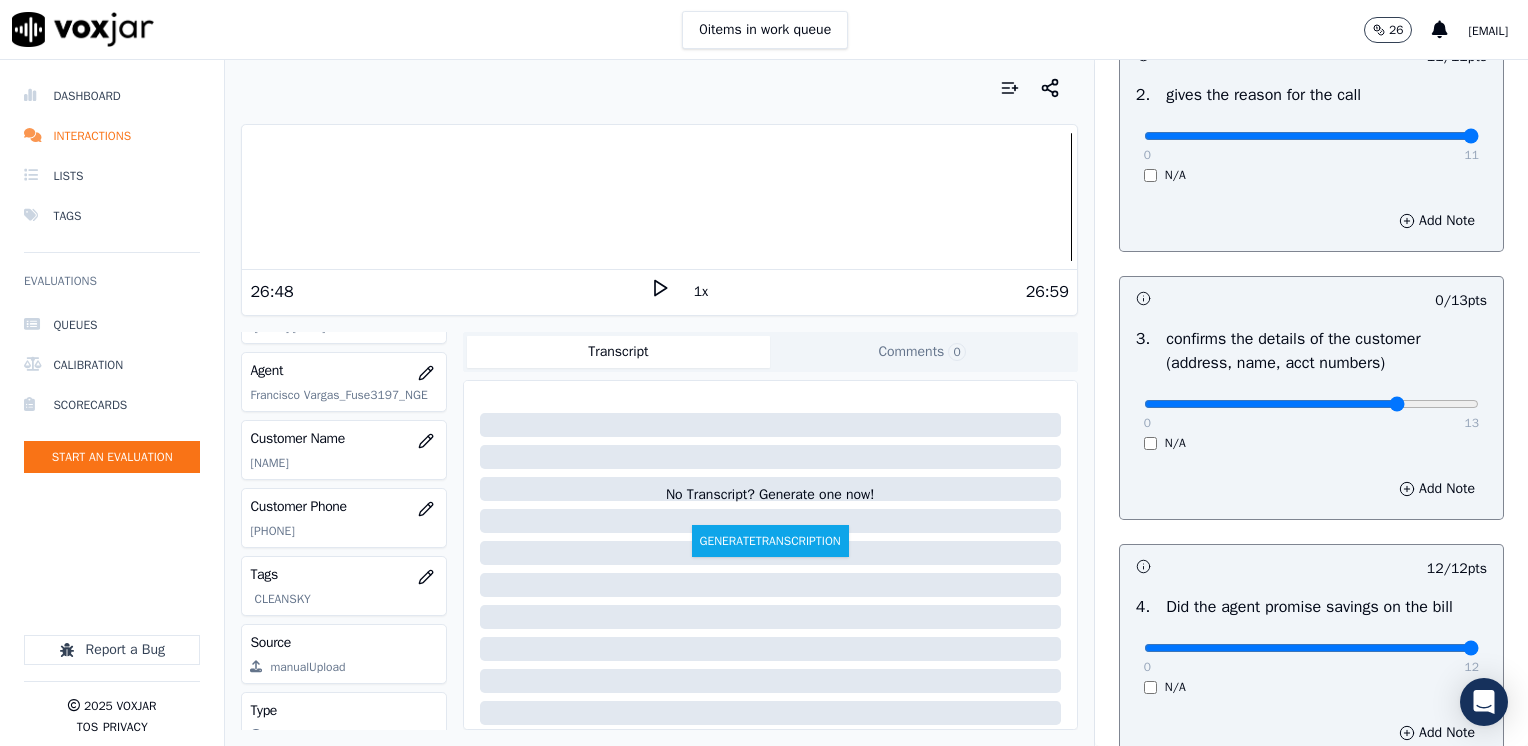 type on "10" 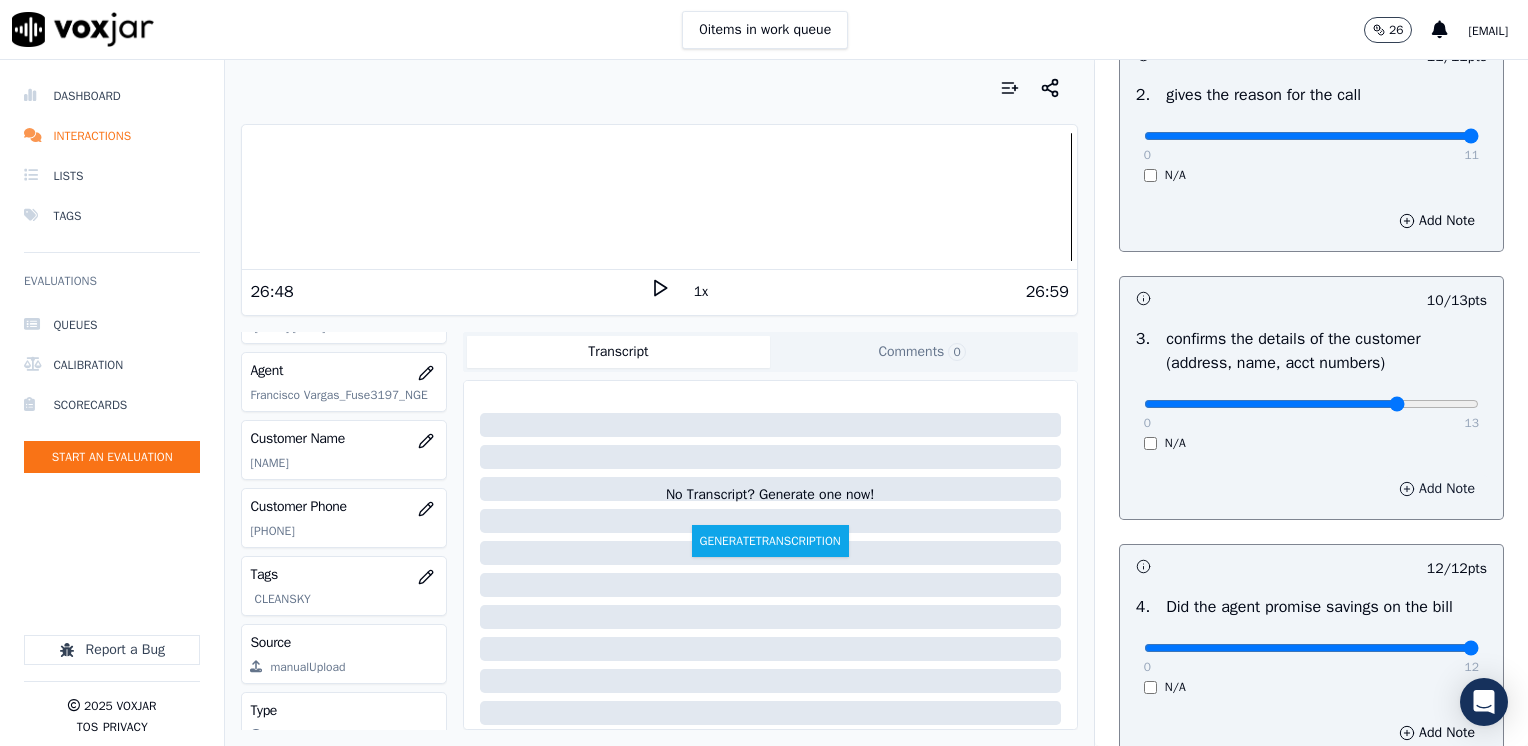 click on "Add Note" at bounding box center (1437, 489) 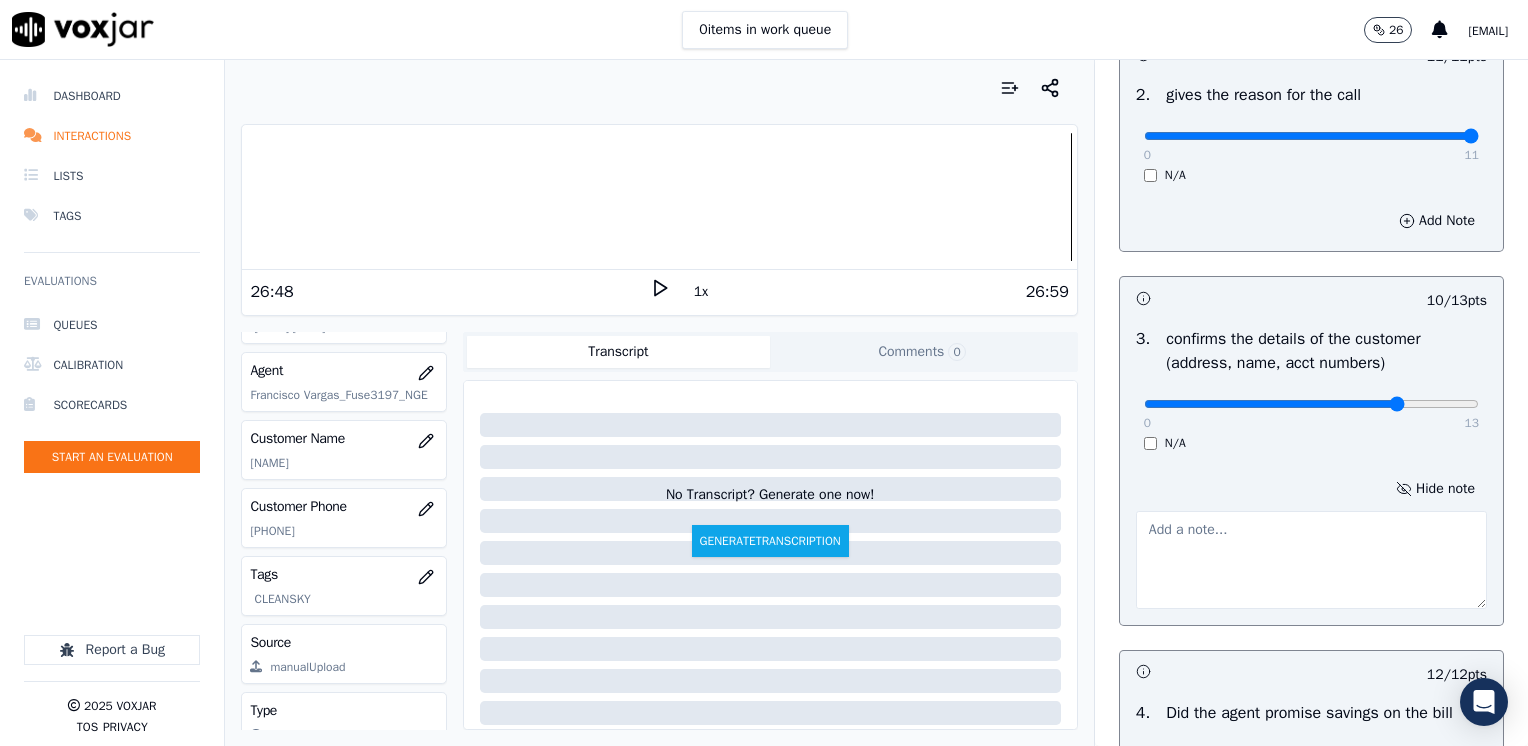 click at bounding box center (1311, 560) 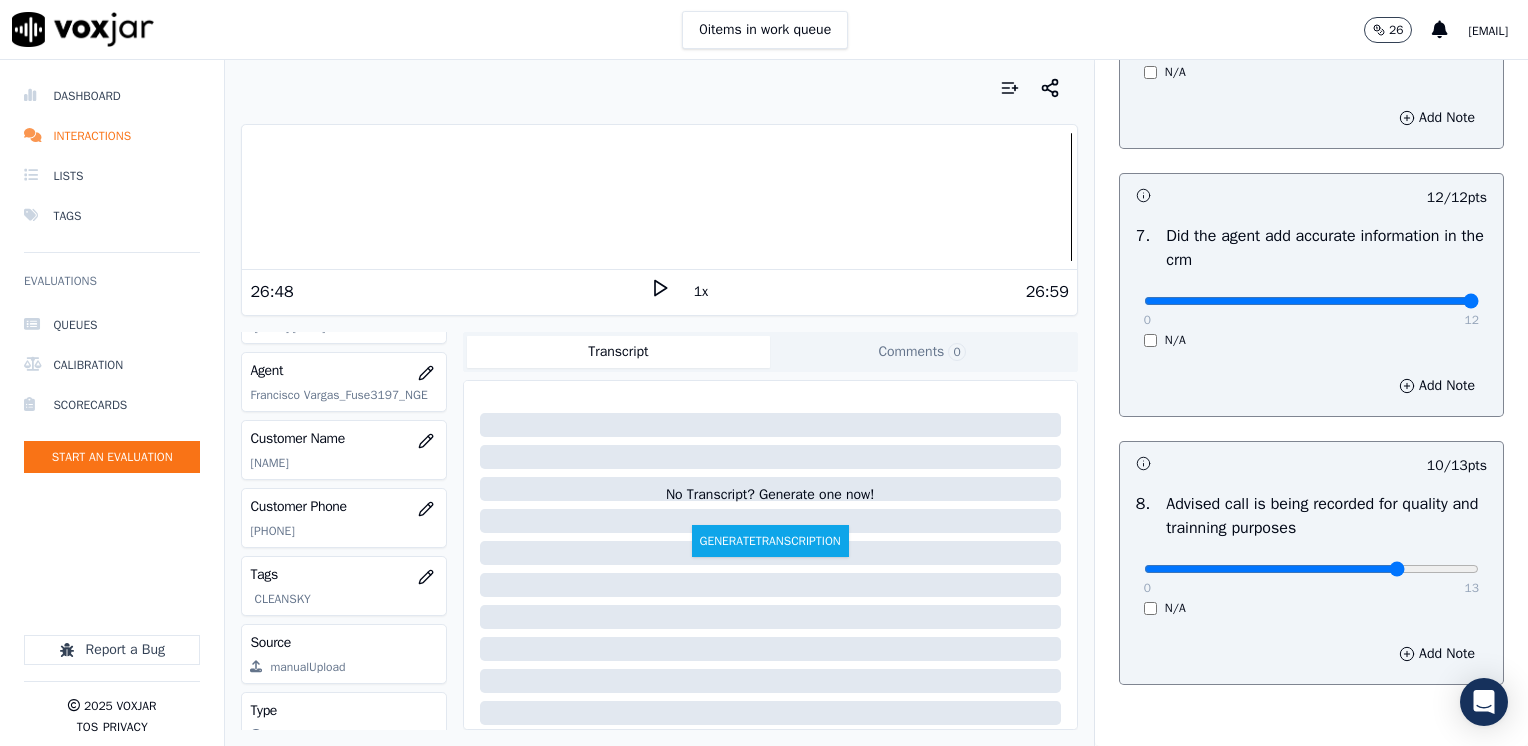 scroll, scrollTop: 1853, scrollLeft: 0, axis: vertical 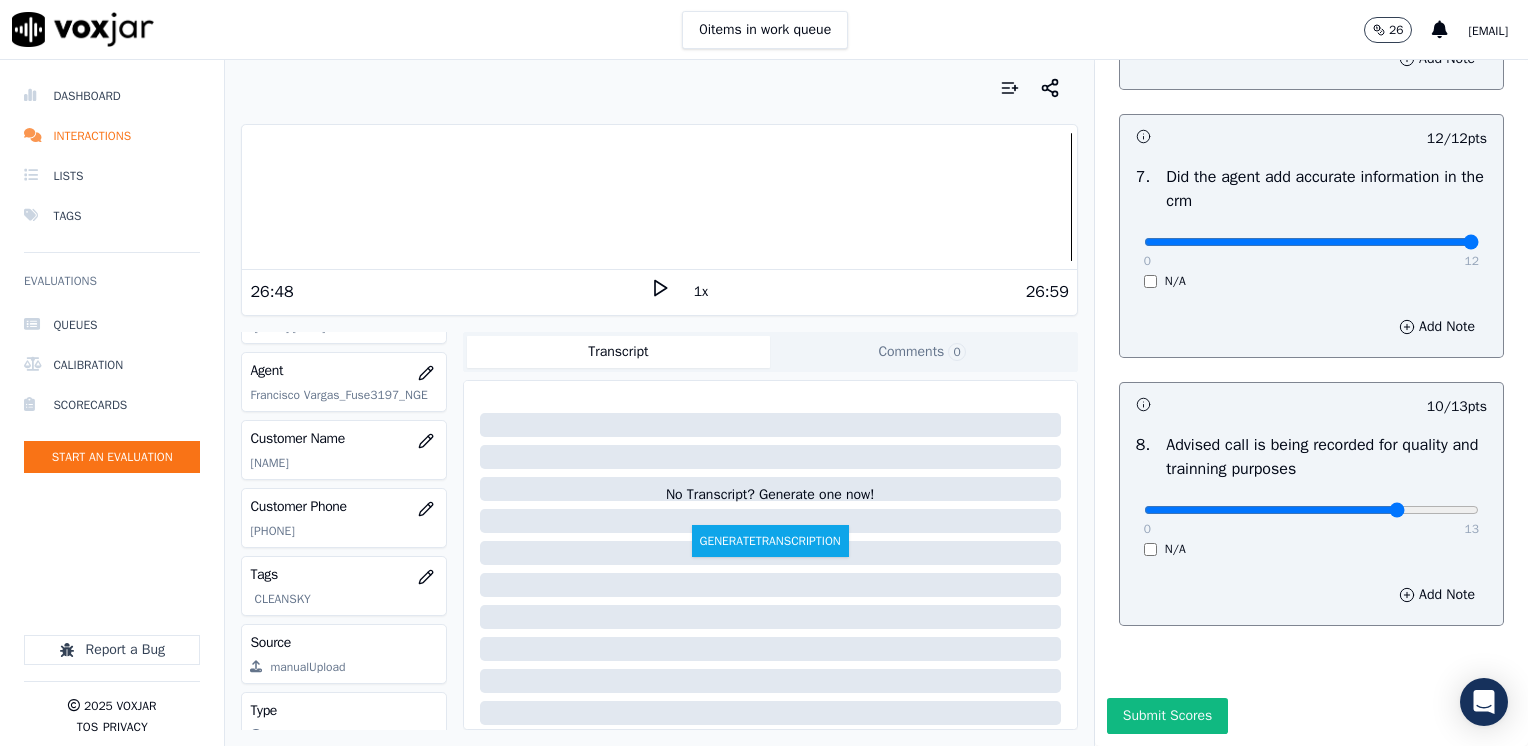 type on "Make sure to confirm full service address before reading the script" 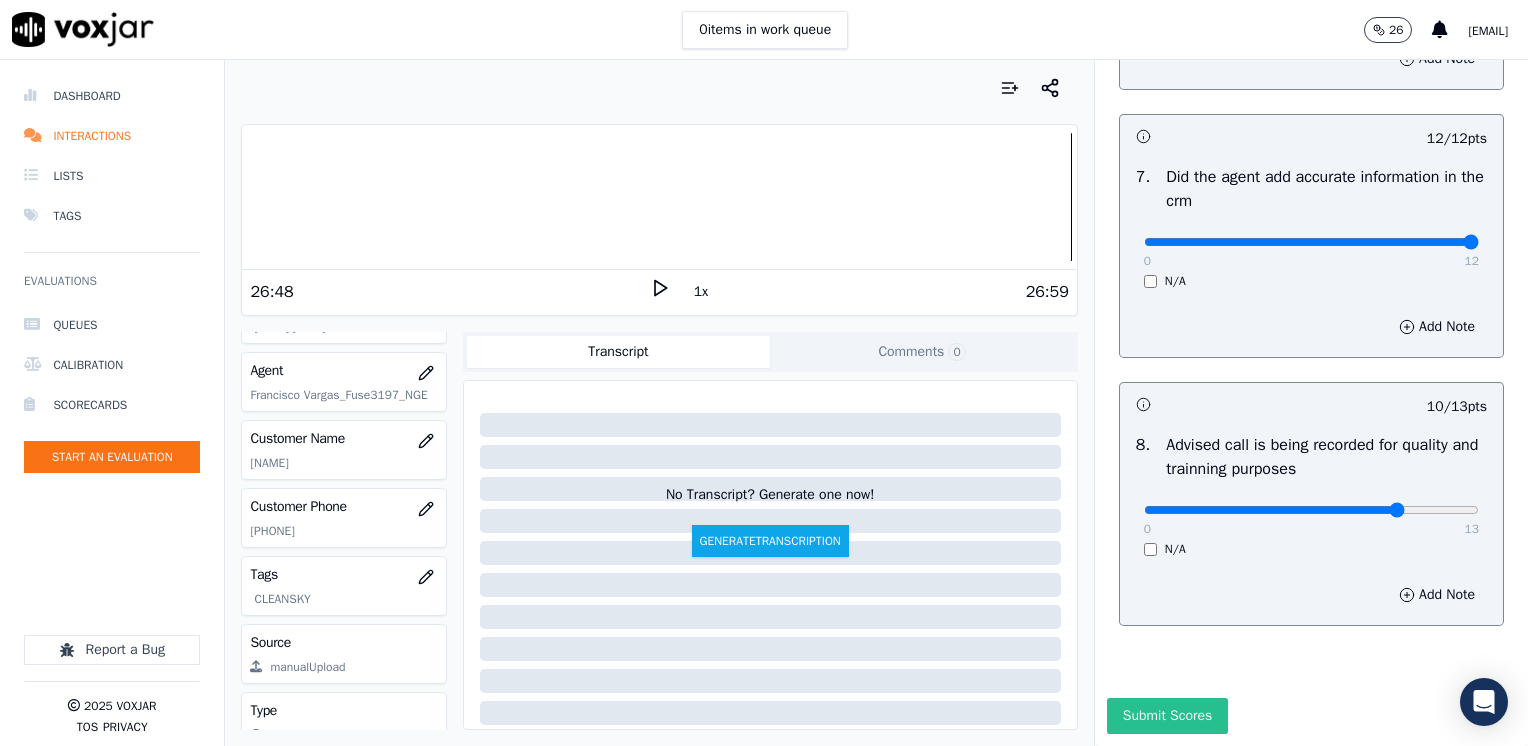 drag, startPoint x: 1204, startPoint y: 650, endPoint x: 1198, endPoint y: 664, distance: 15.231546 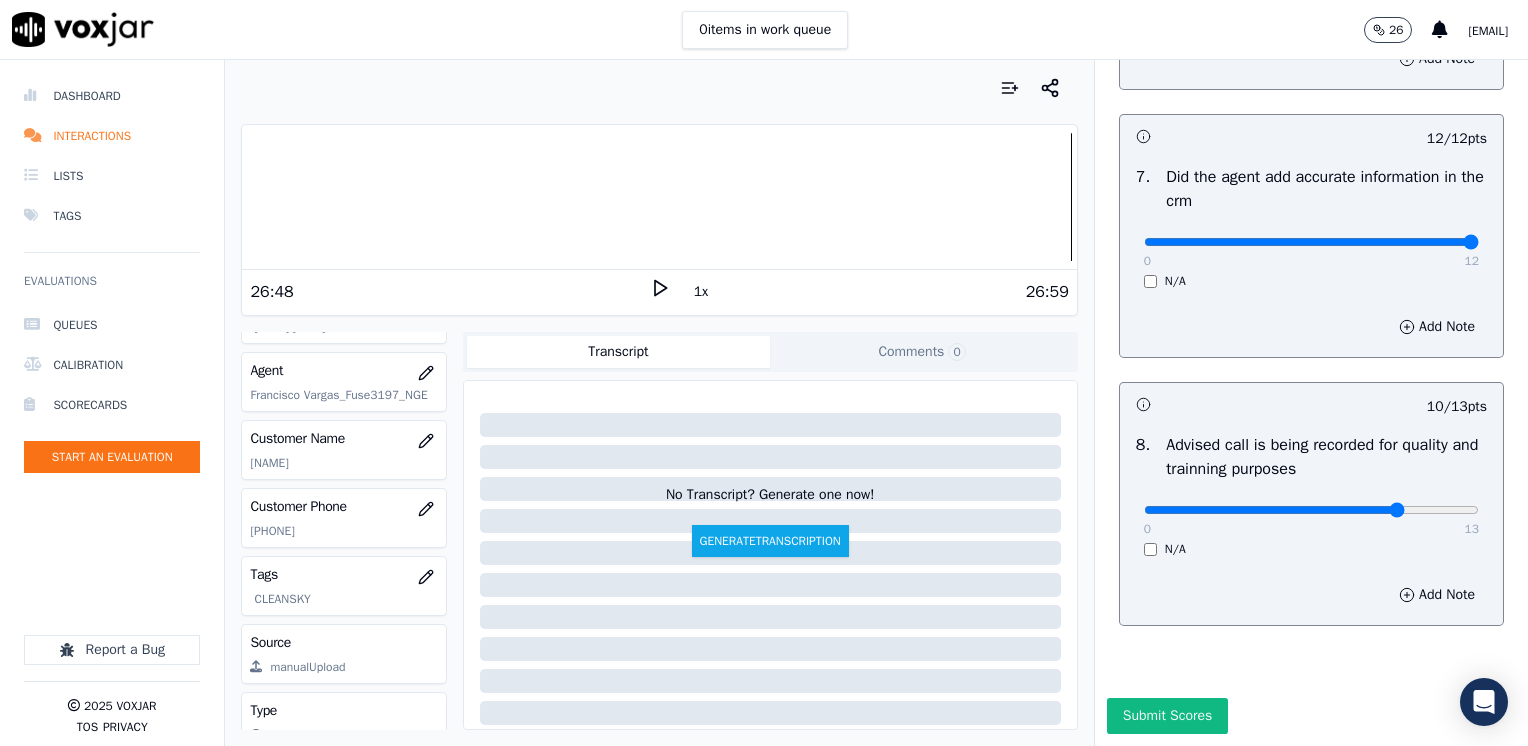 drag, startPoint x: 1178, startPoint y: 678, endPoint x: 474, endPoint y: 611, distance: 707.181 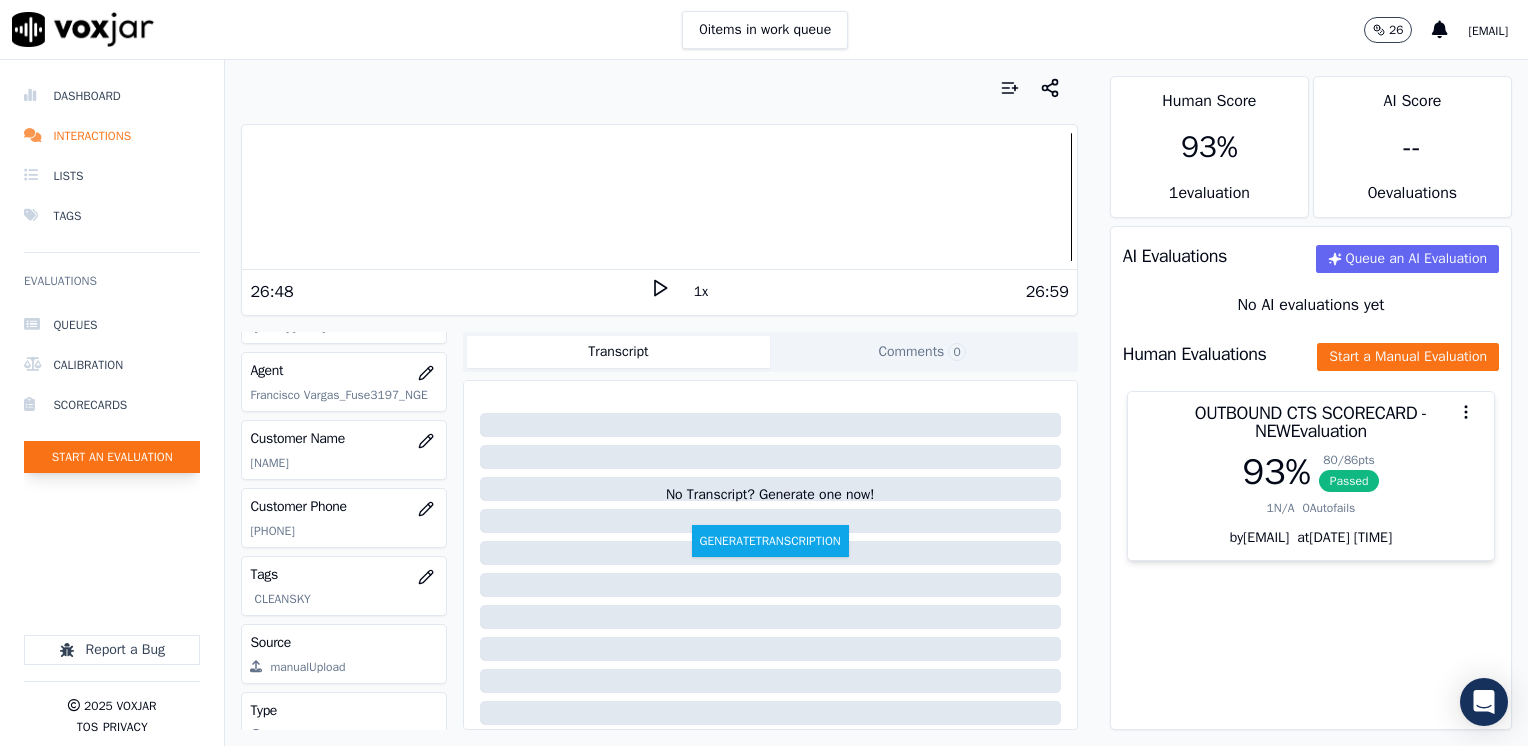click on "Start an Evaluation" 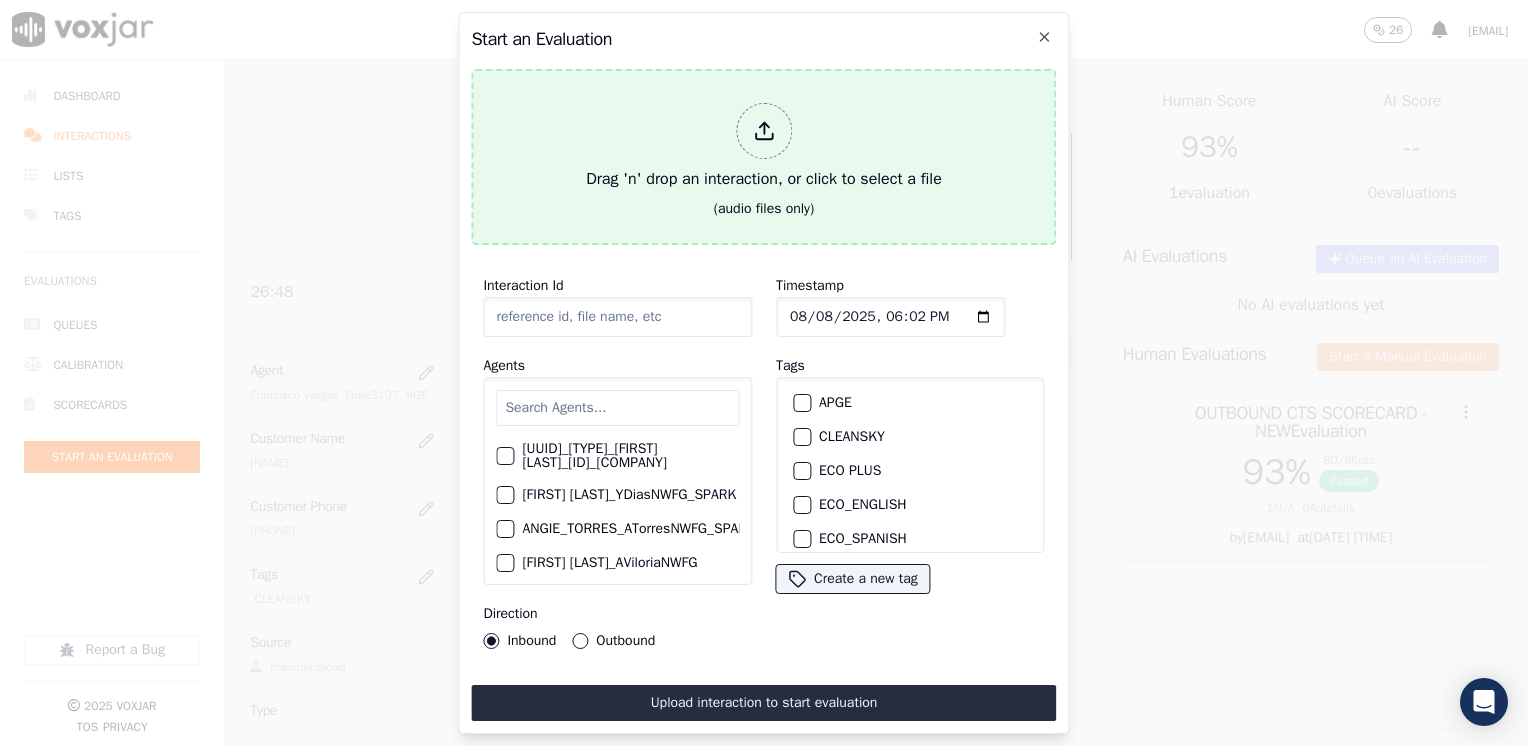 click 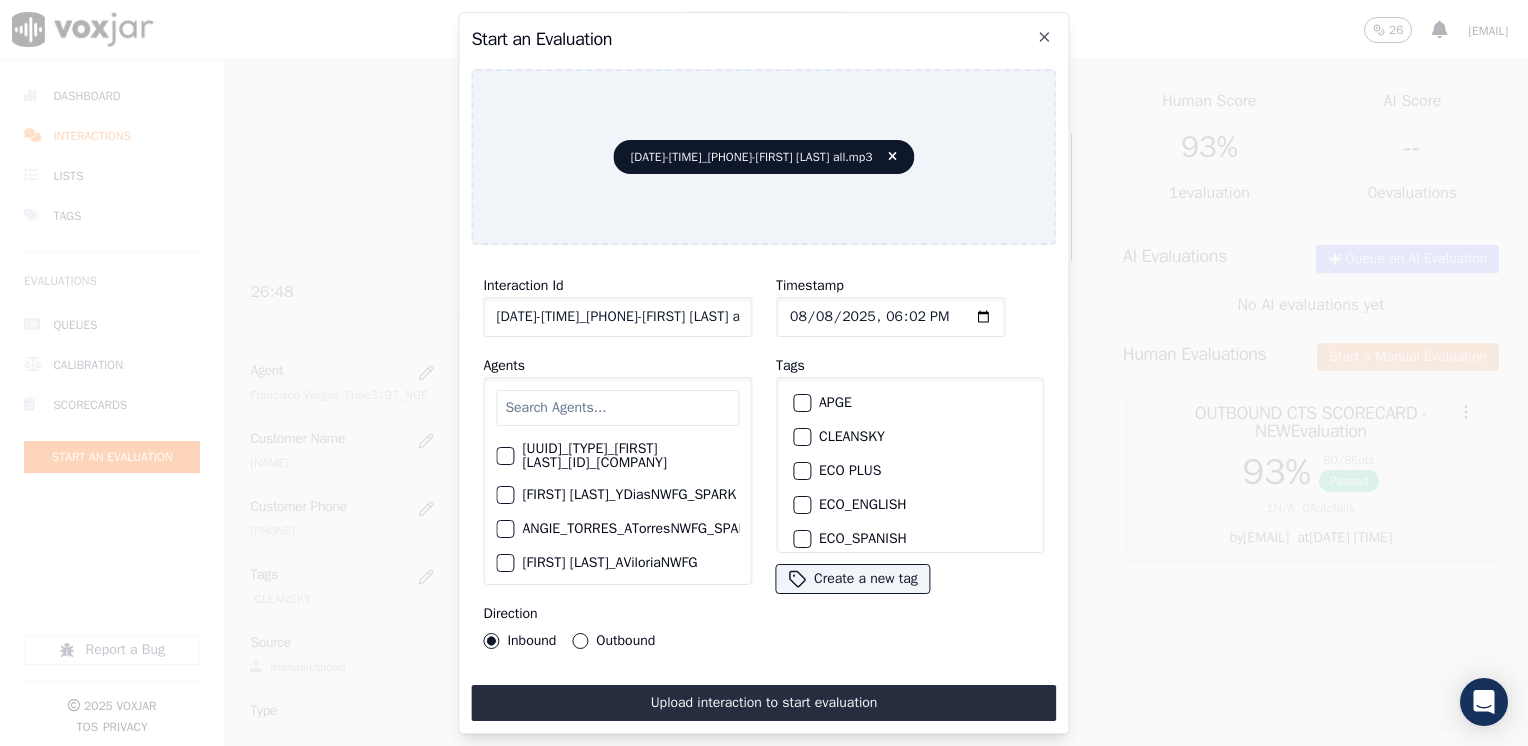 click at bounding box center (617, 408) 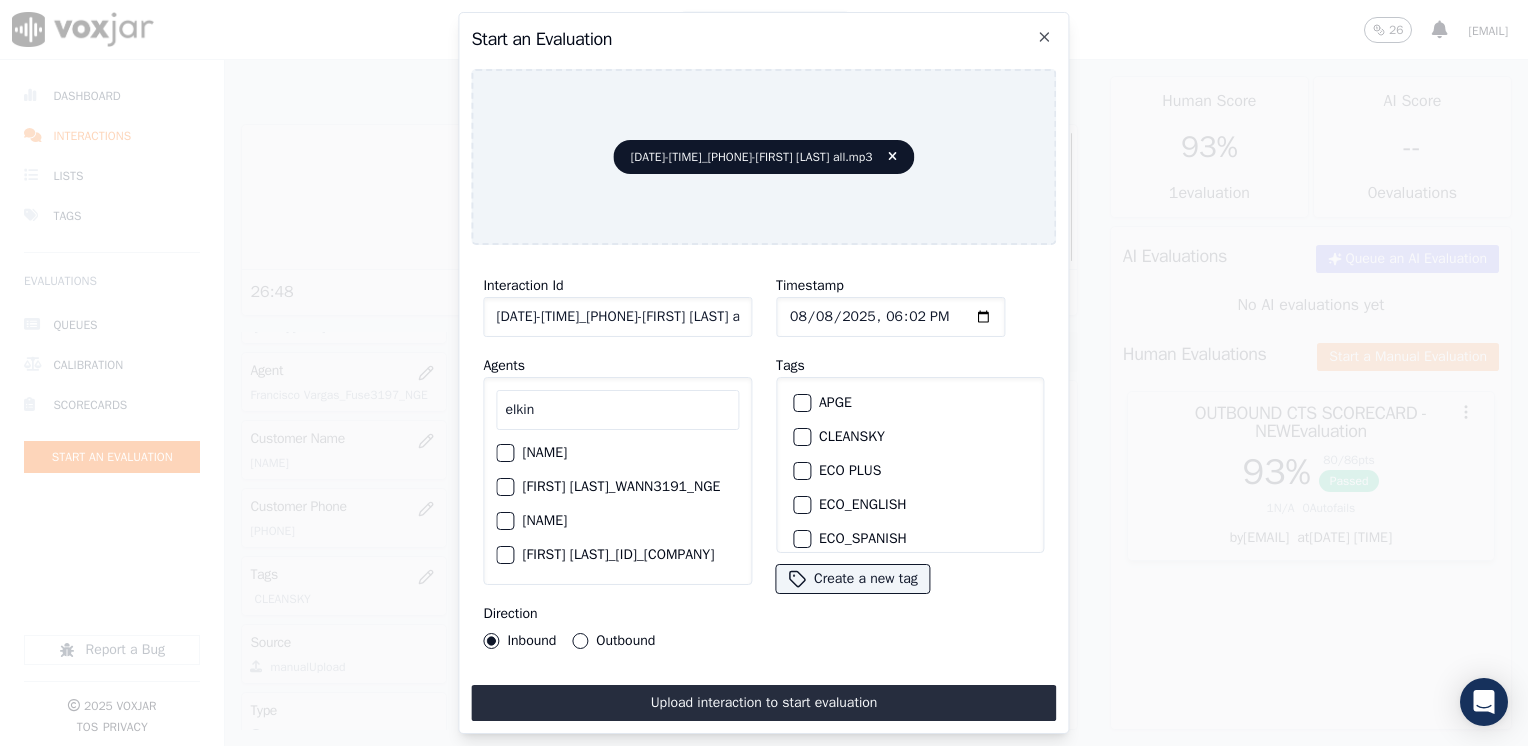 scroll, scrollTop: 8, scrollLeft: 0, axis: vertical 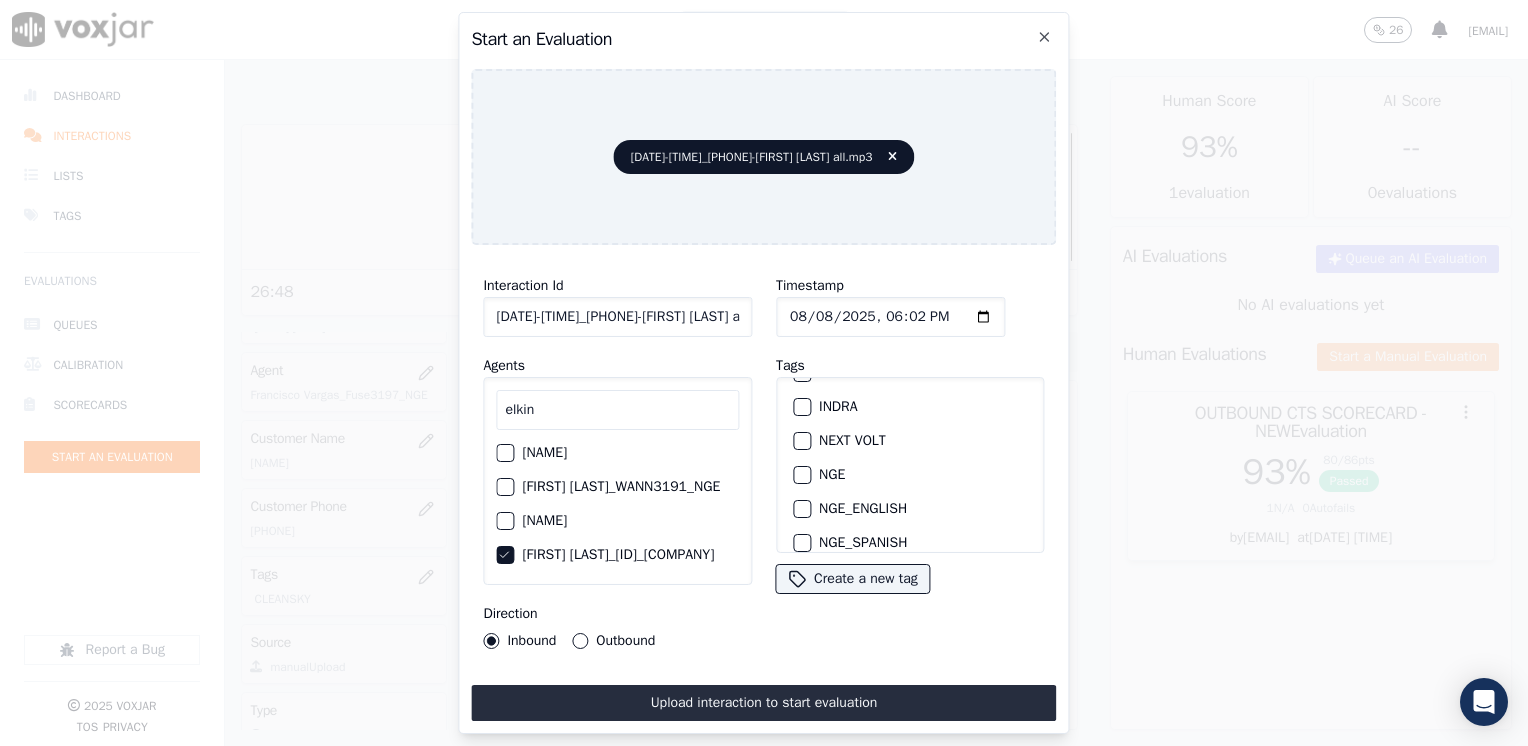 click at bounding box center (801, 407) 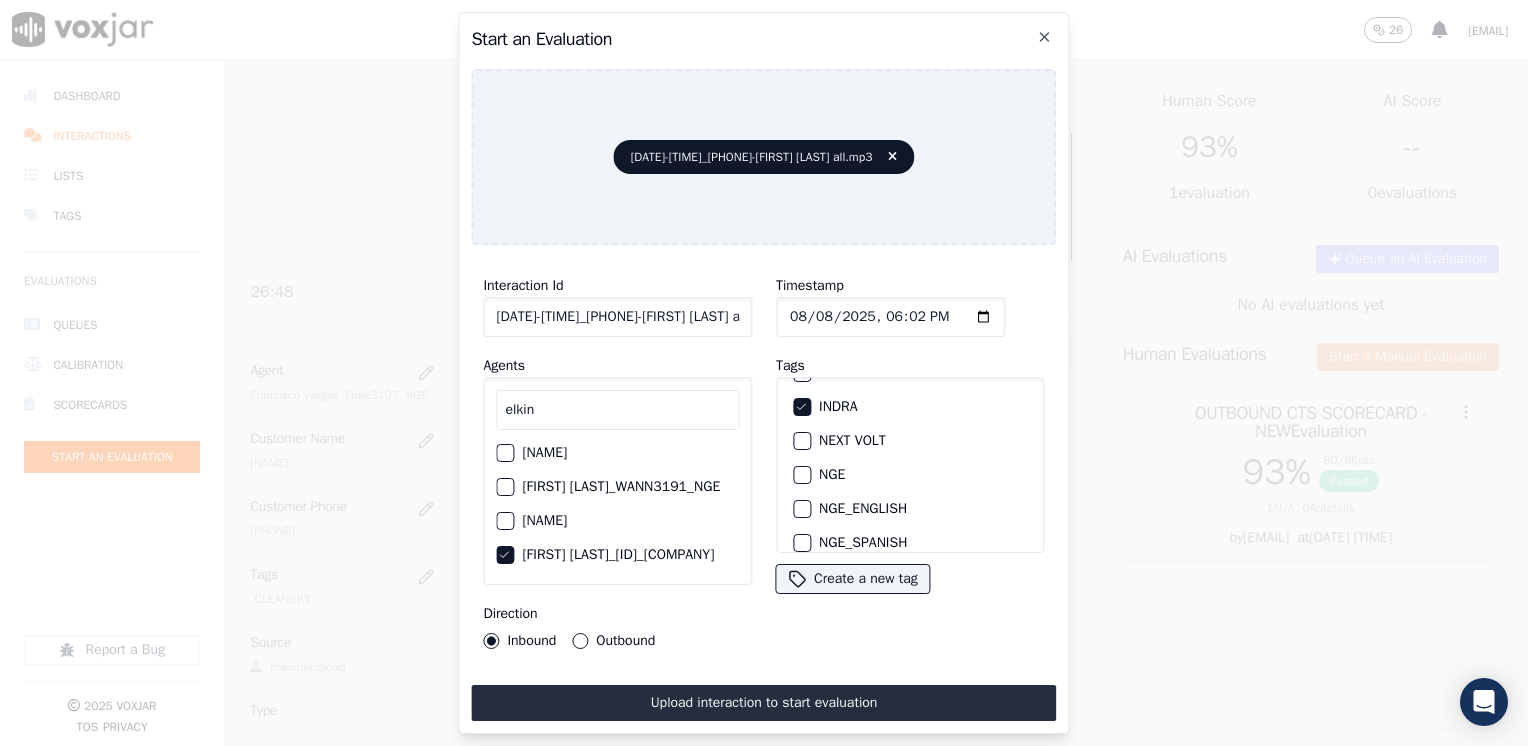 click on "Timestamp" 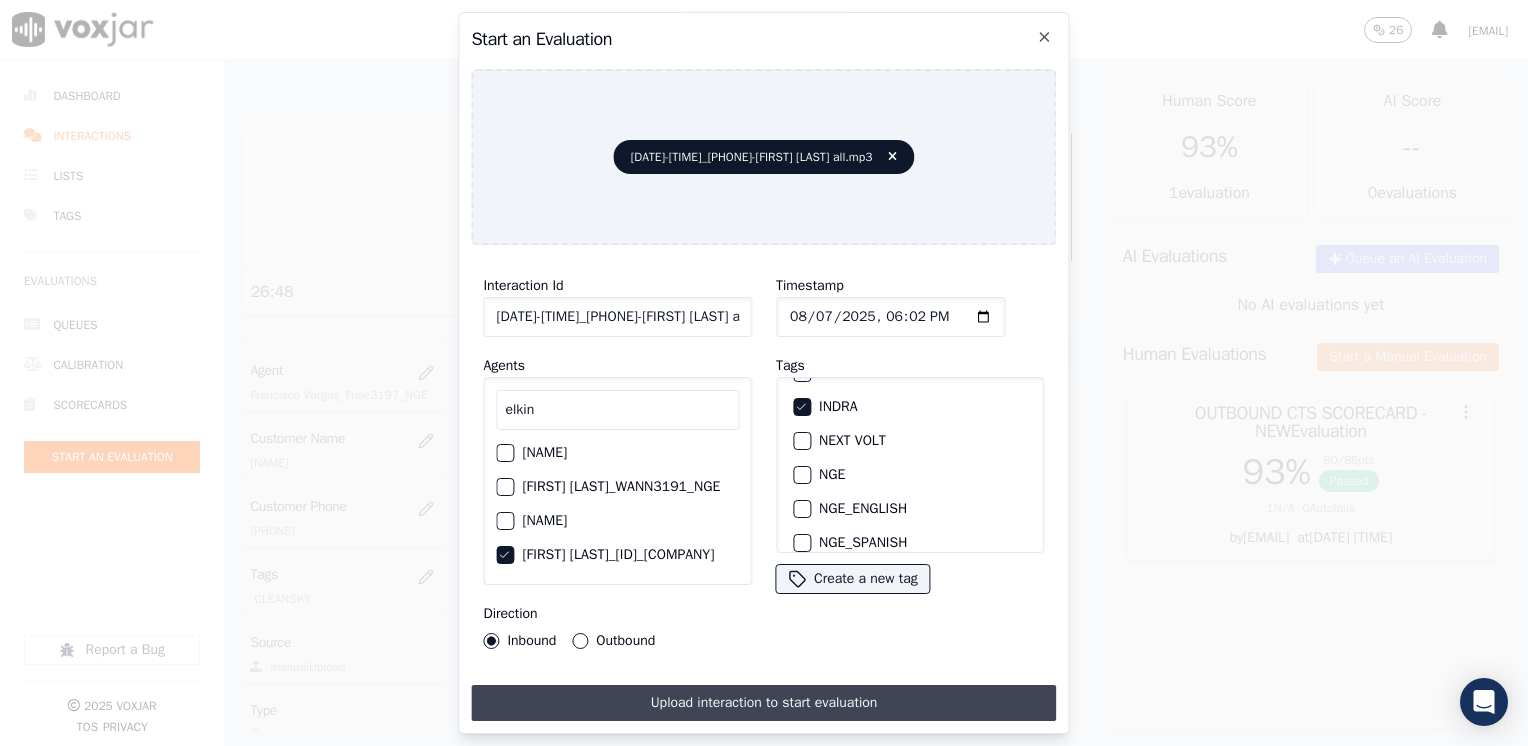 type on "2025-08-07T18:02" 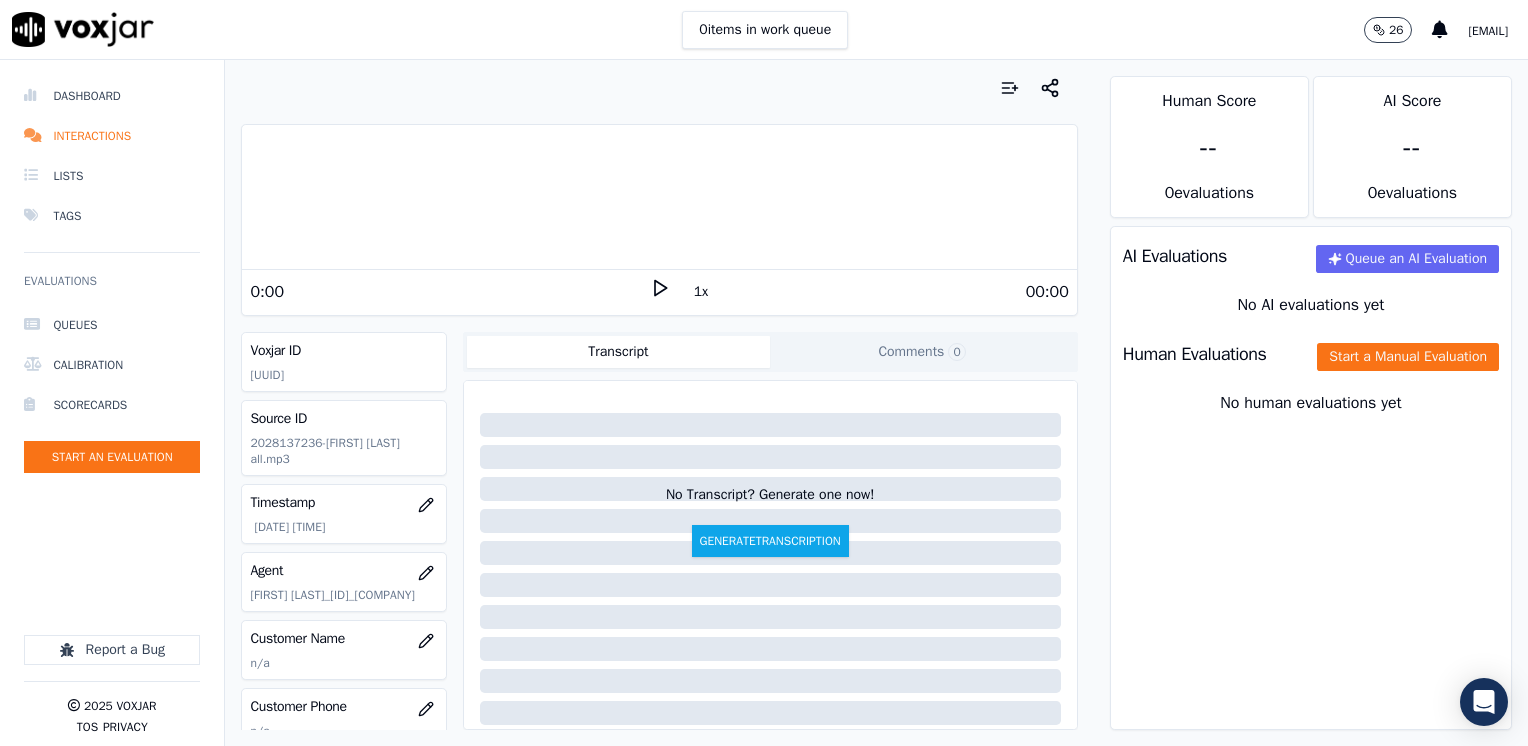 click 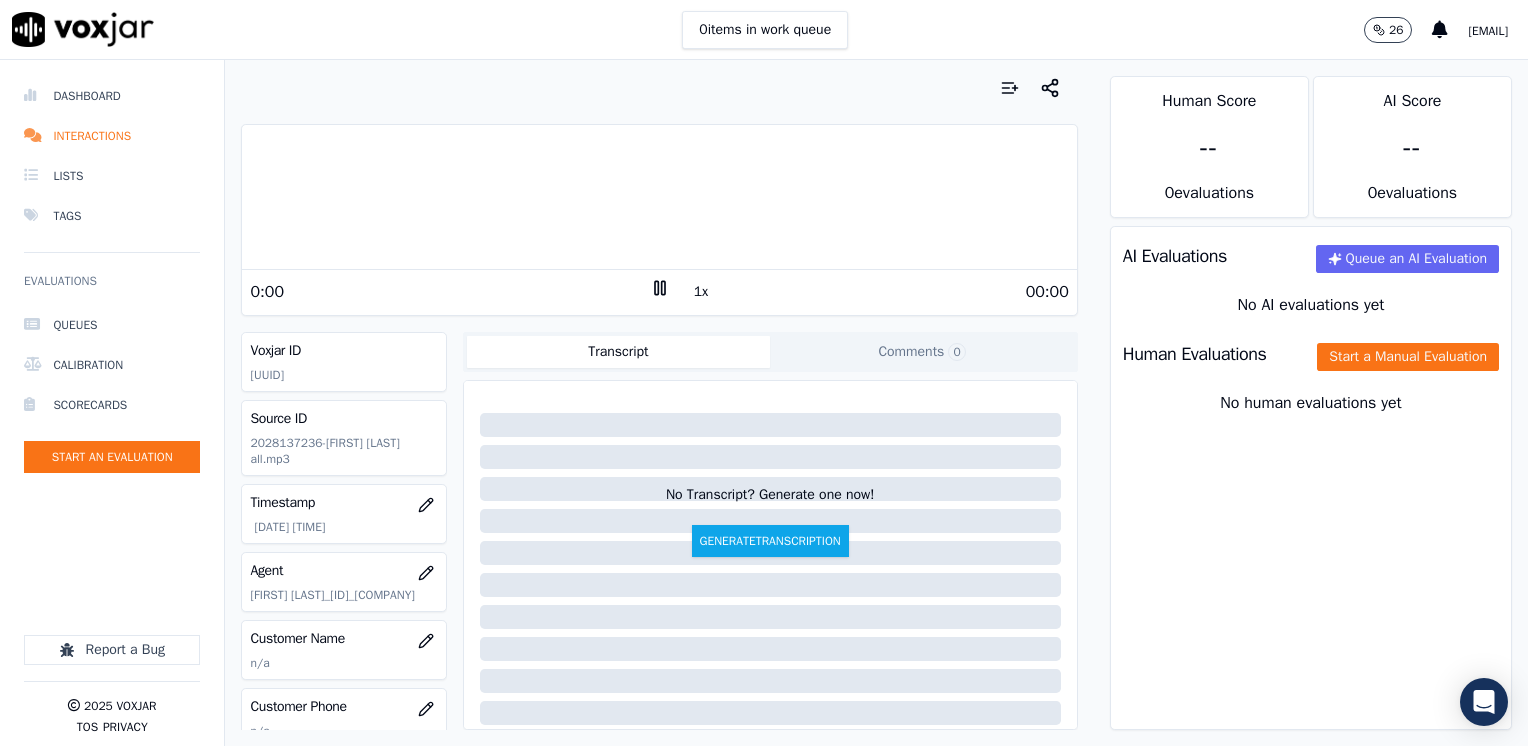 click 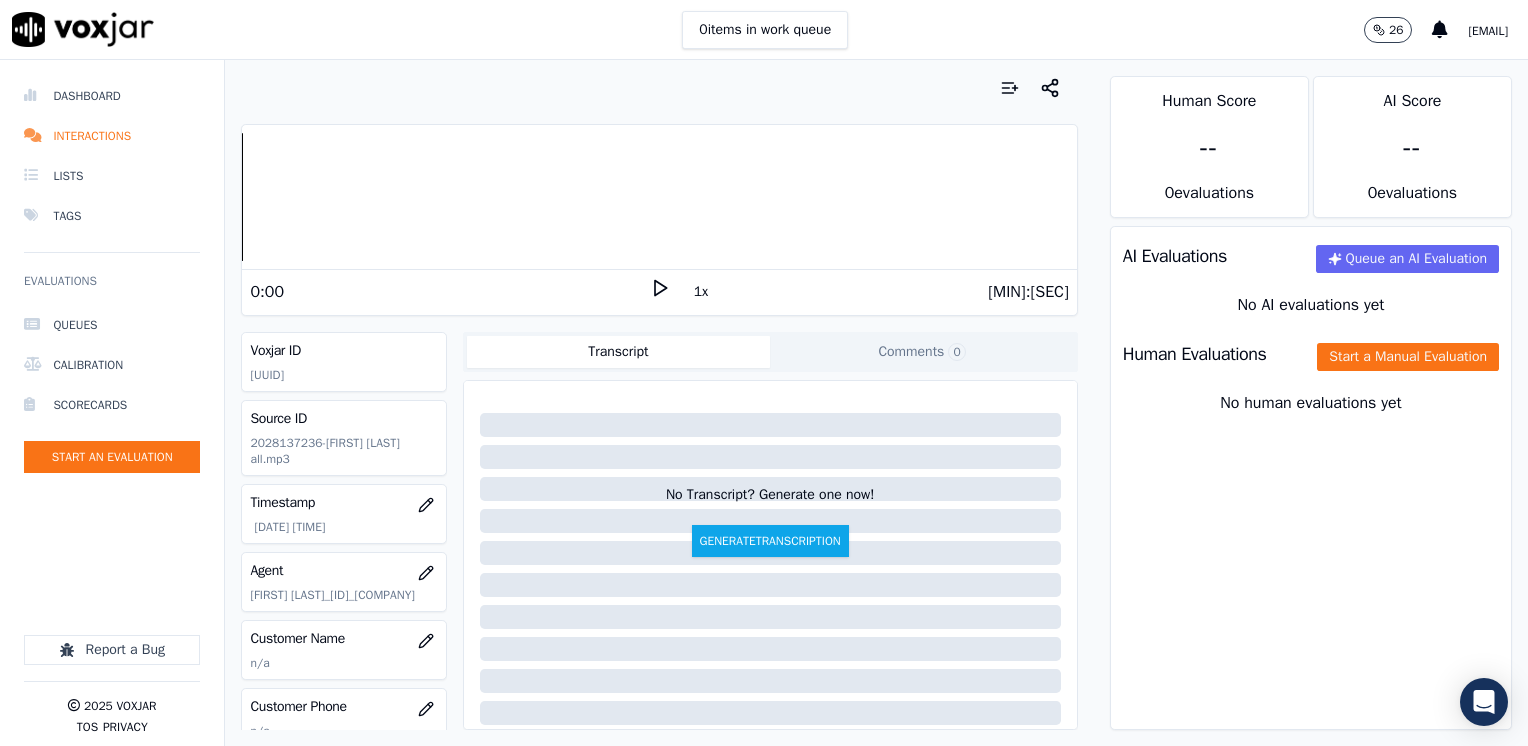 scroll, scrollTop: 200, scrollLeft: 0, axis: vertical 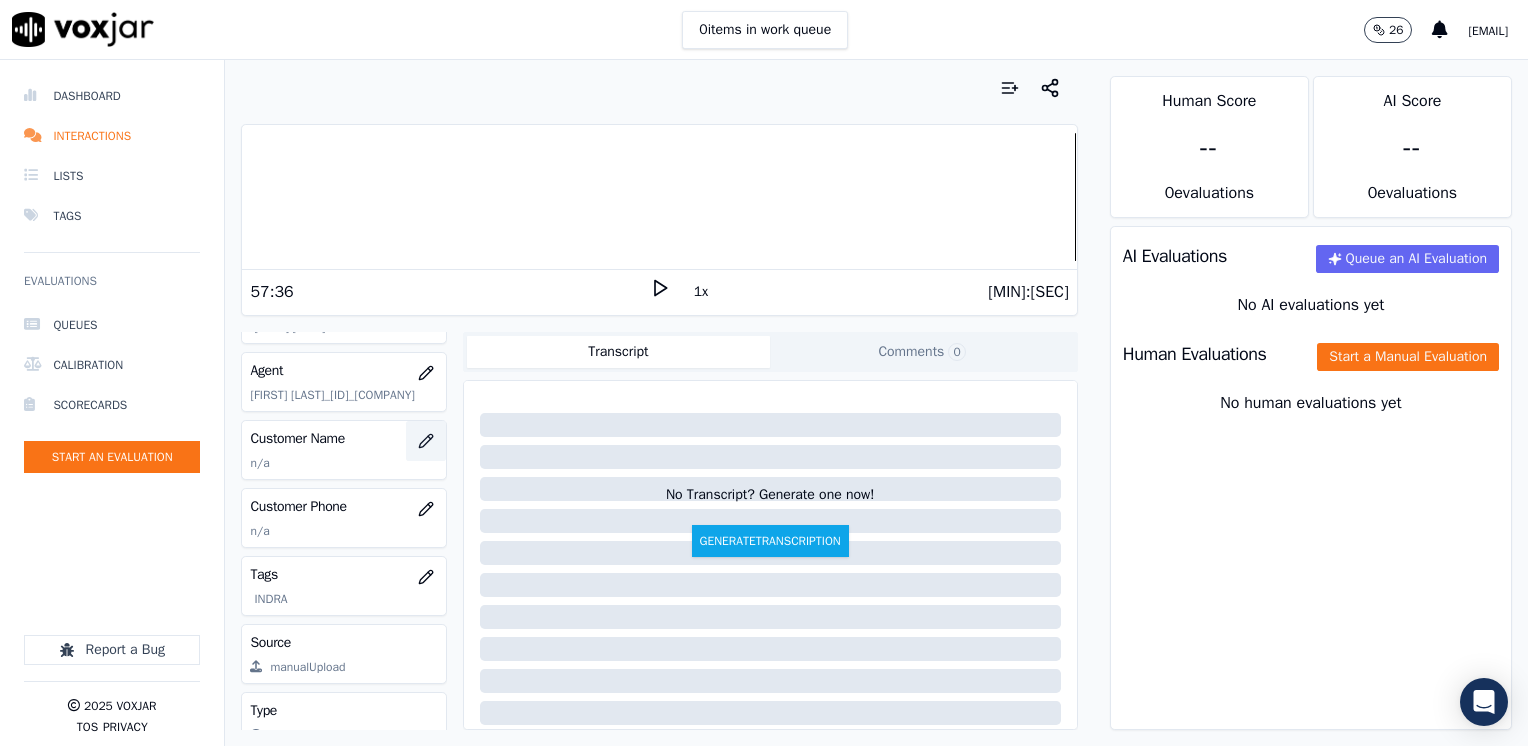 click at bounding box center [426, 441] 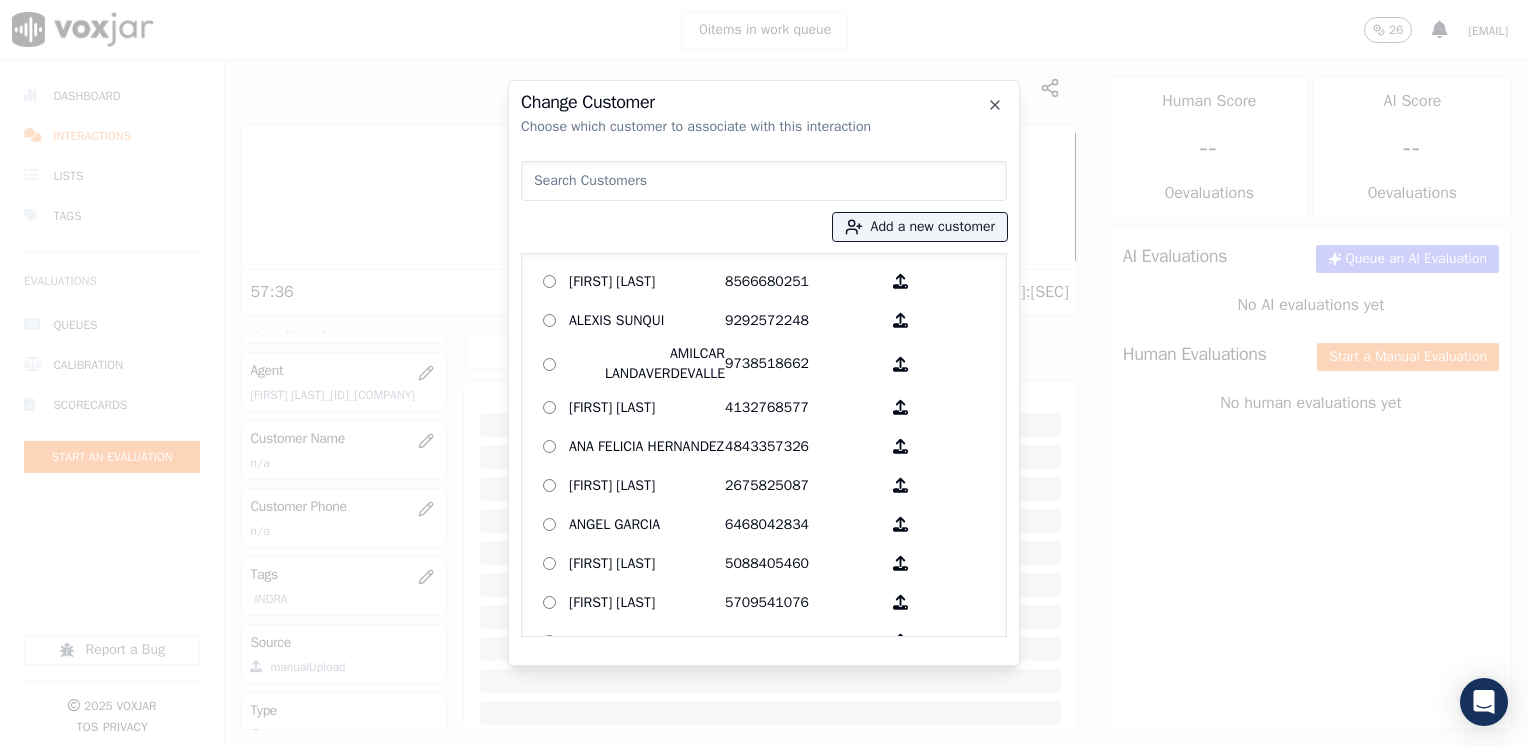 click at bounding box center [764, 181] 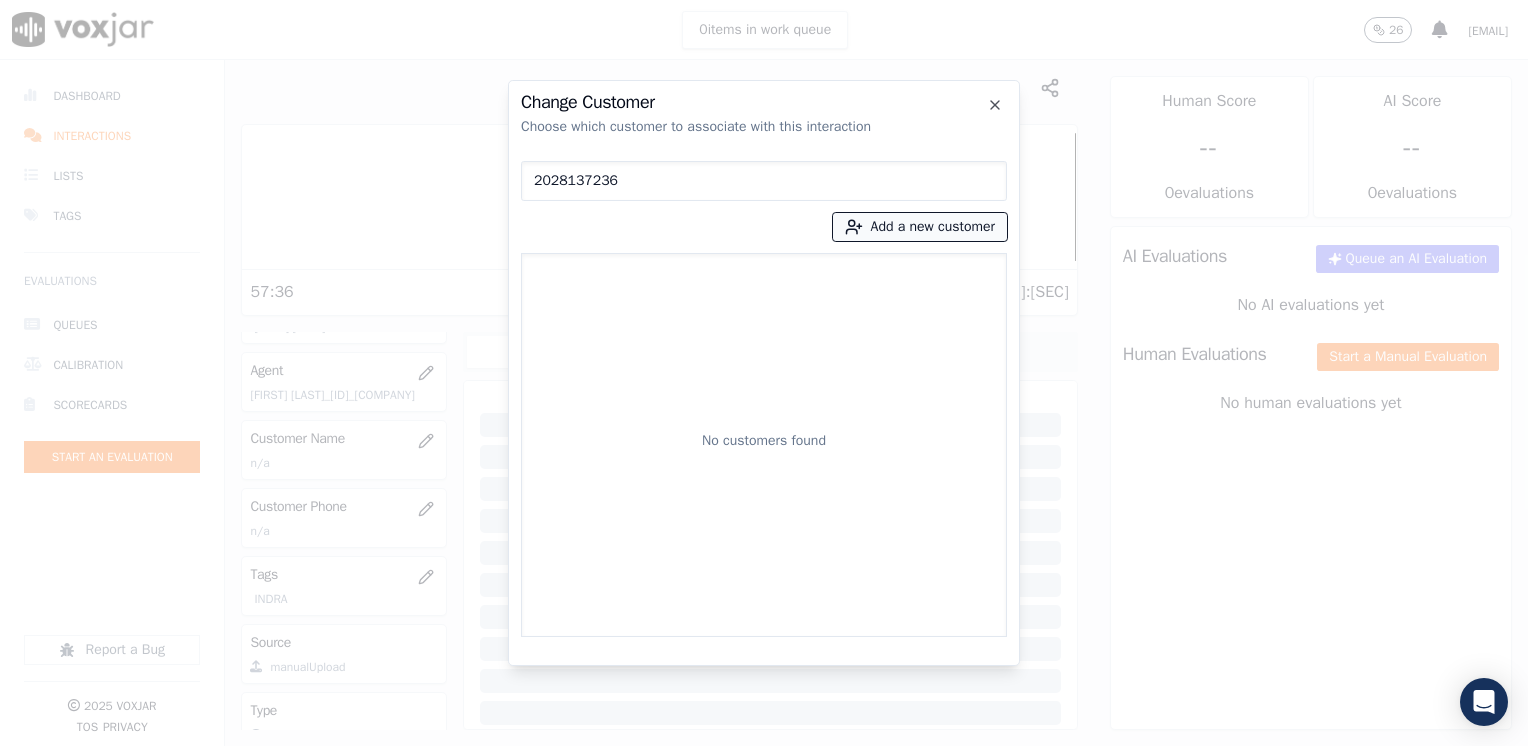 type on "2028137236" 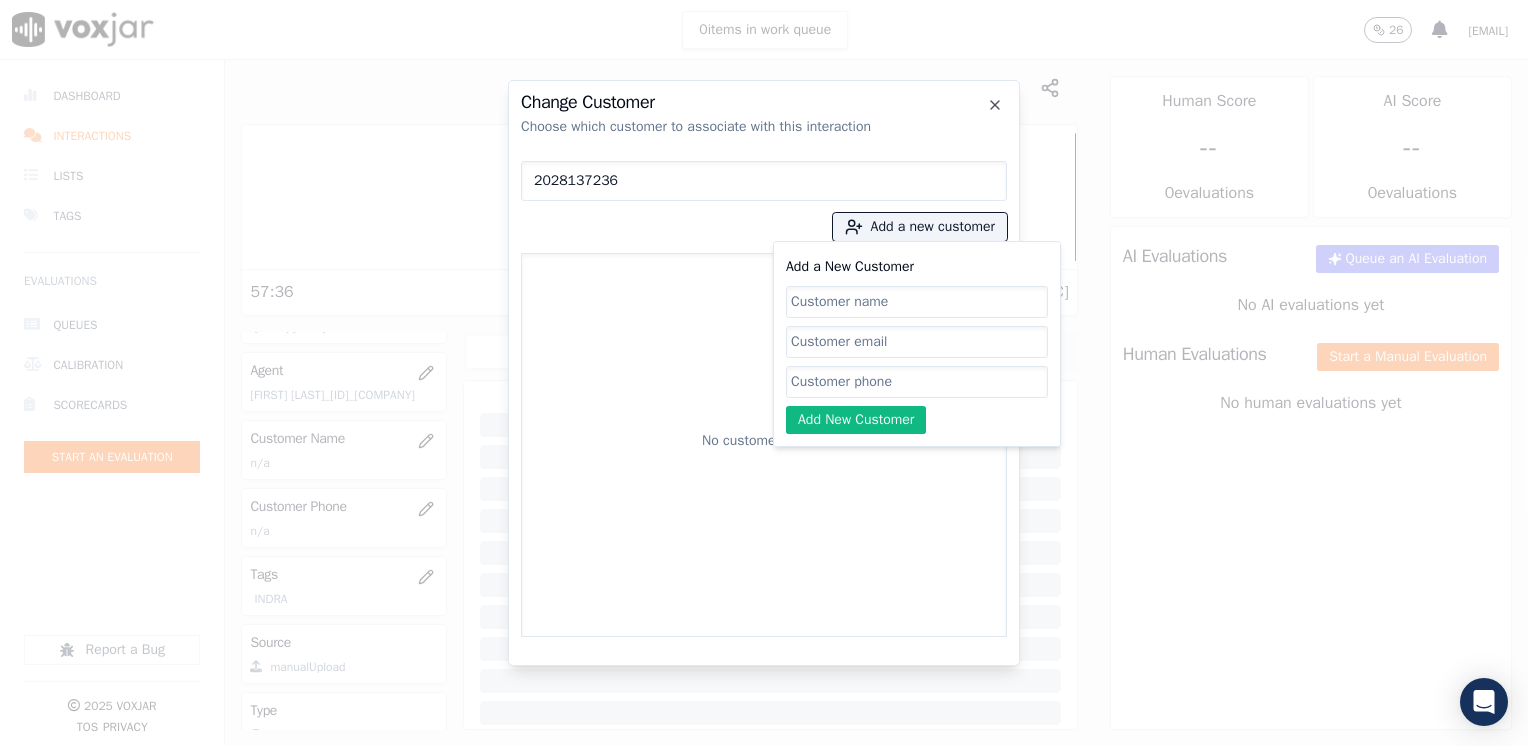 click on "Add a New Customer" 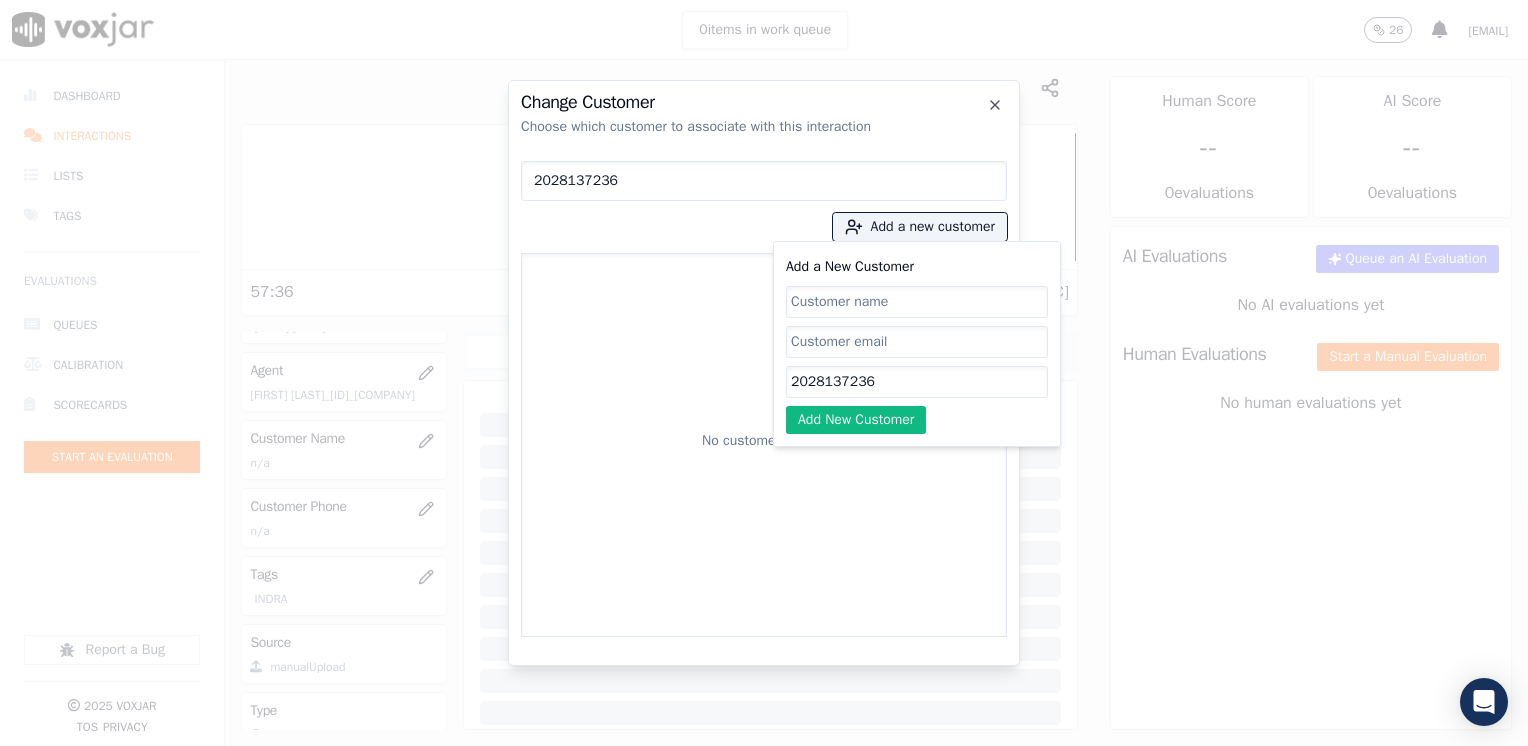 type on "2028137236" 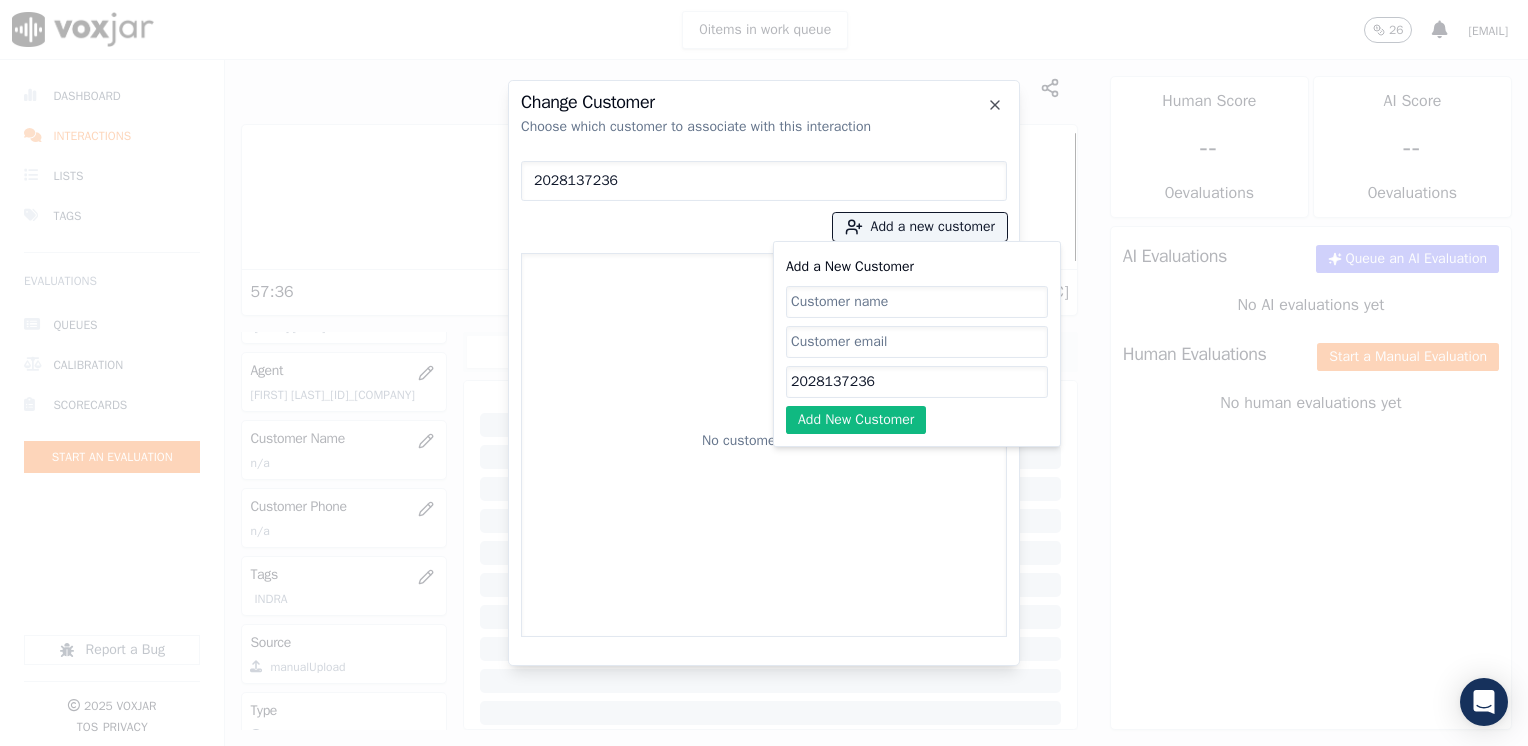 click on "Add a New Customer" 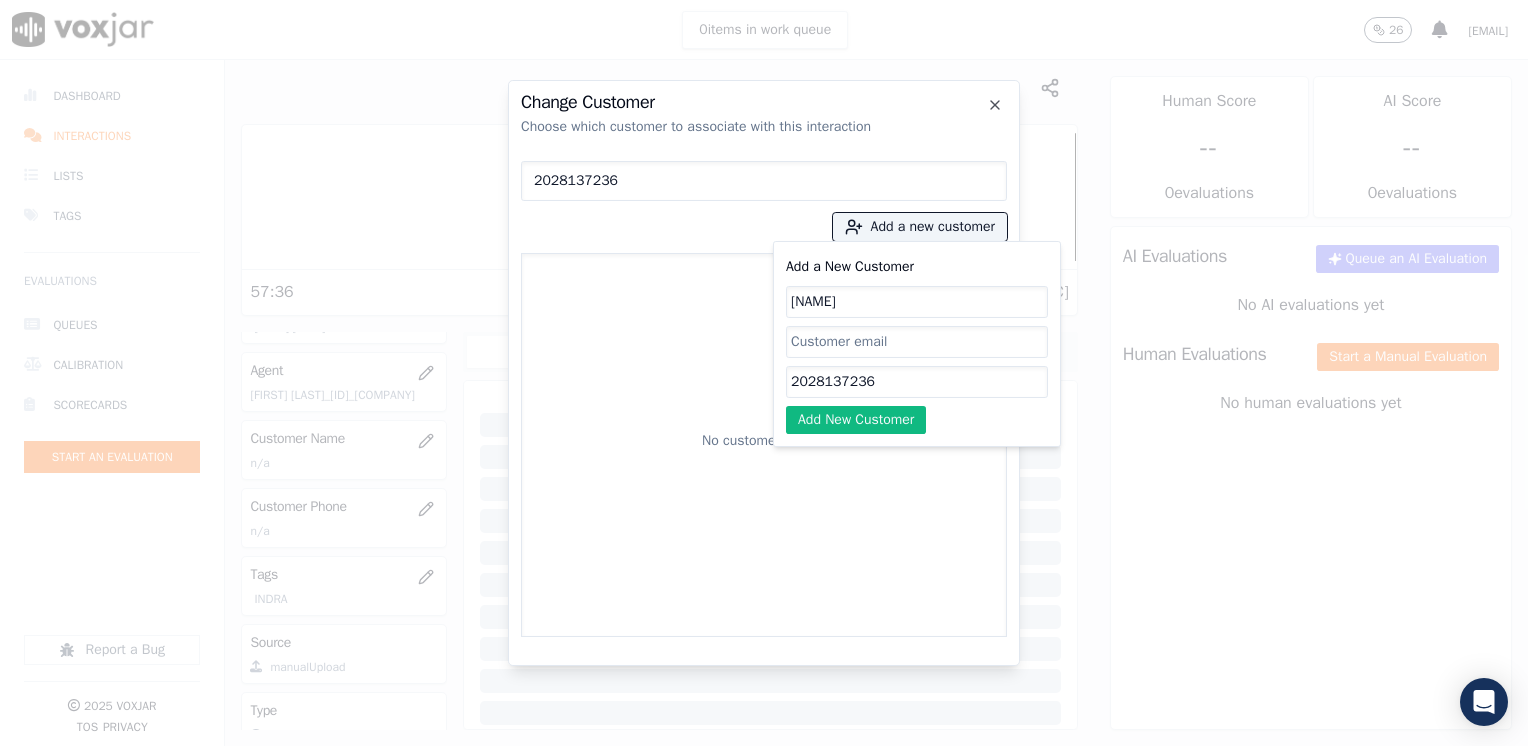 type on "[NAME]" 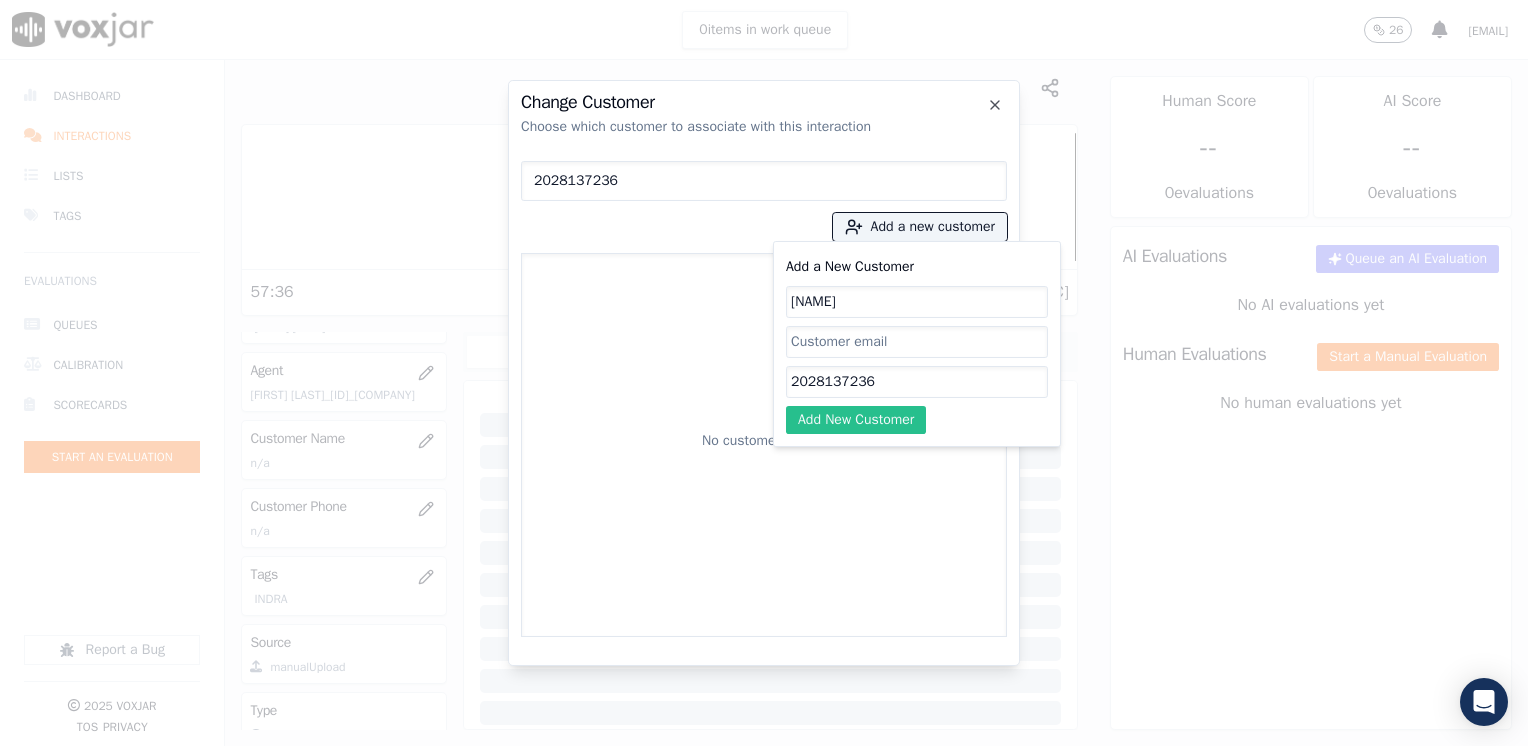 click on "Add New Customer" 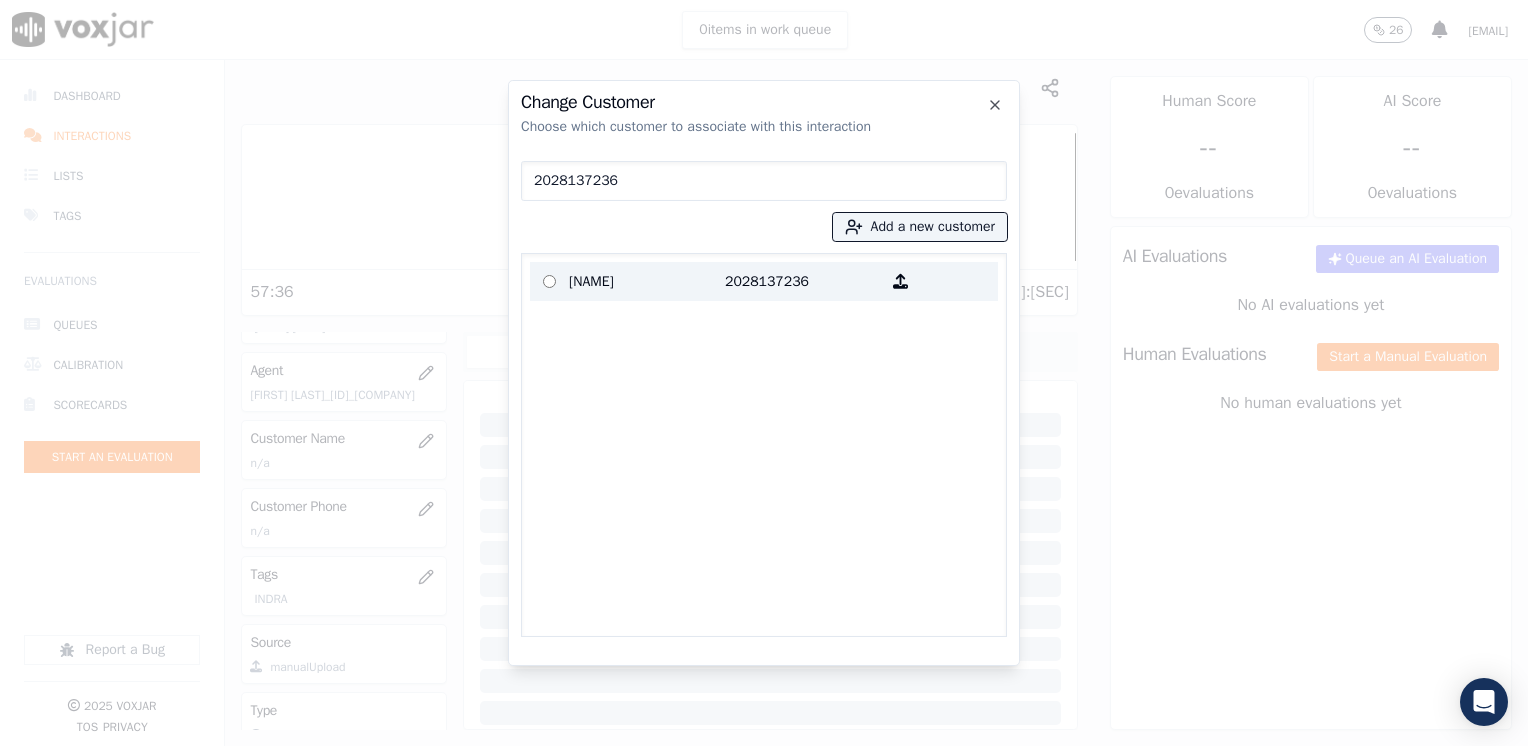 click on "2028137236" at bounding box center [803, 281] 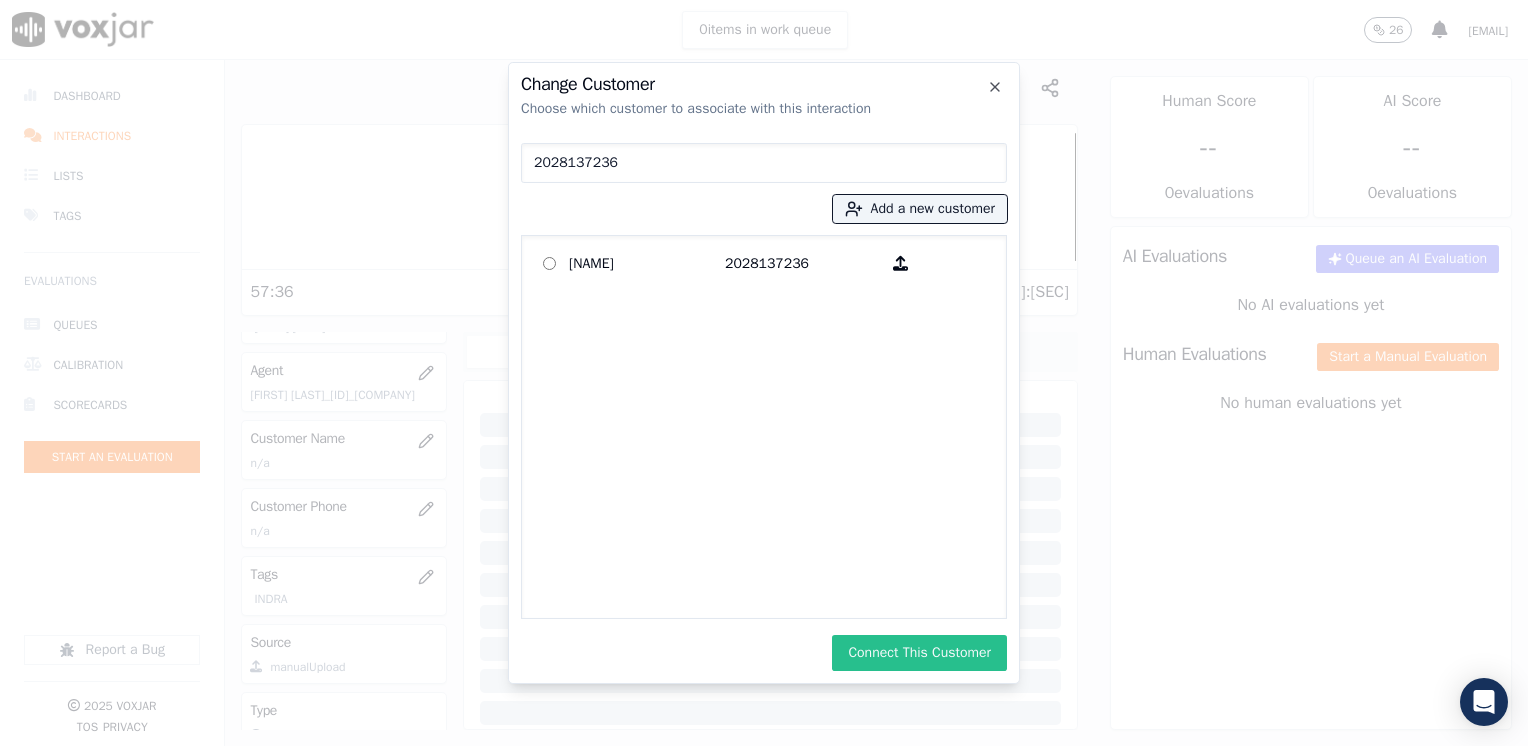 click on "Connect This Customer" at bounding box center [919, 653] 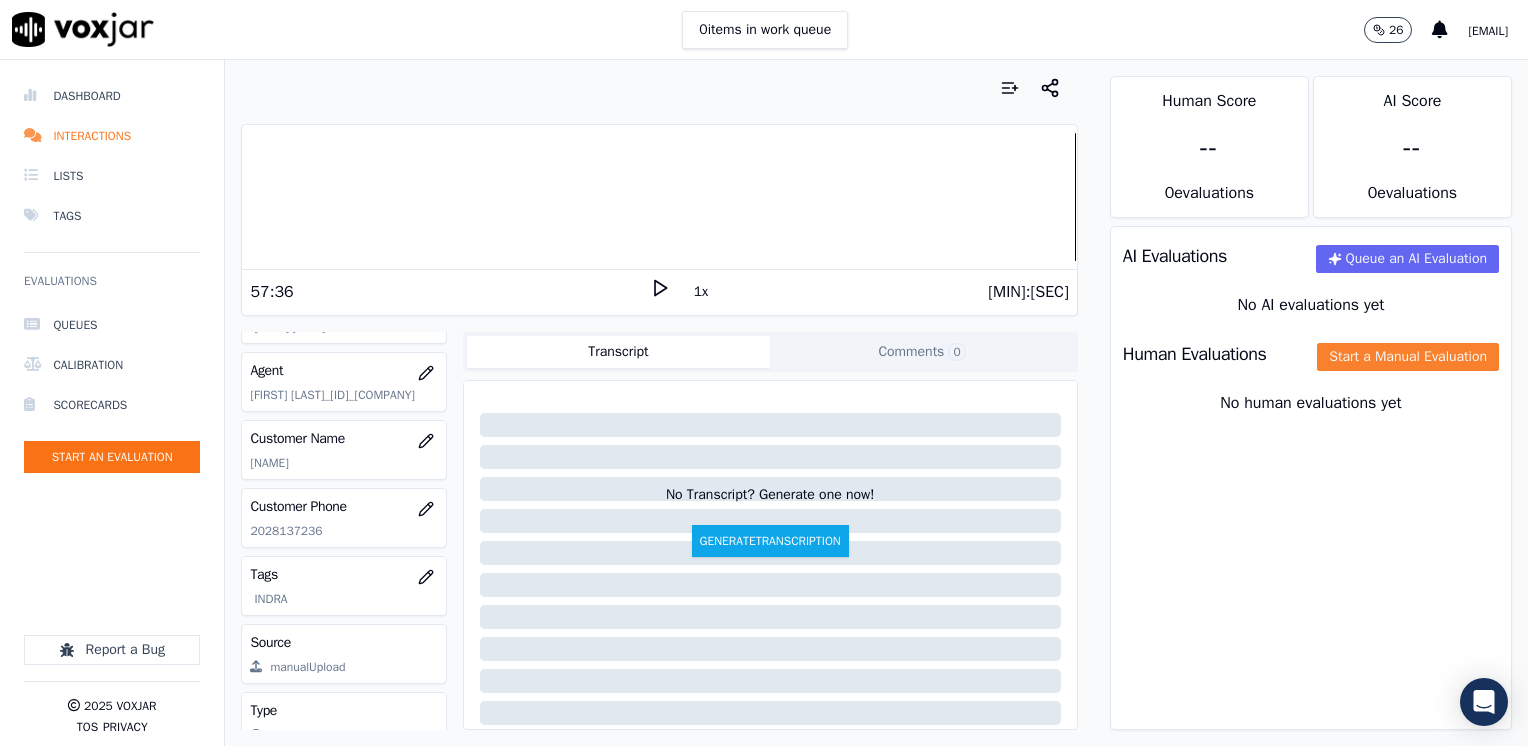 click on "Start a Manual Evaluation" 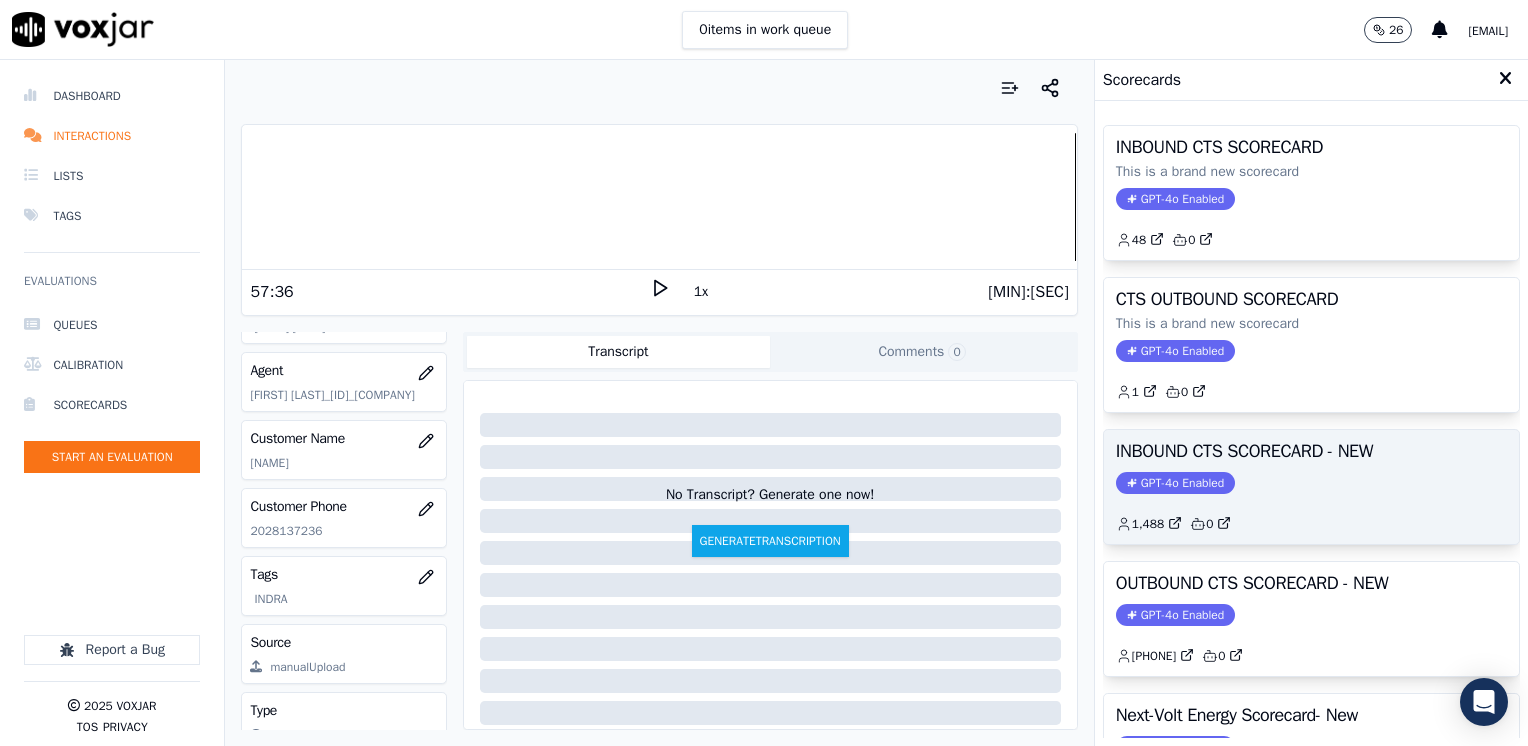 click on "GPT-4o Enabled" at bounding box center (1175, 483) 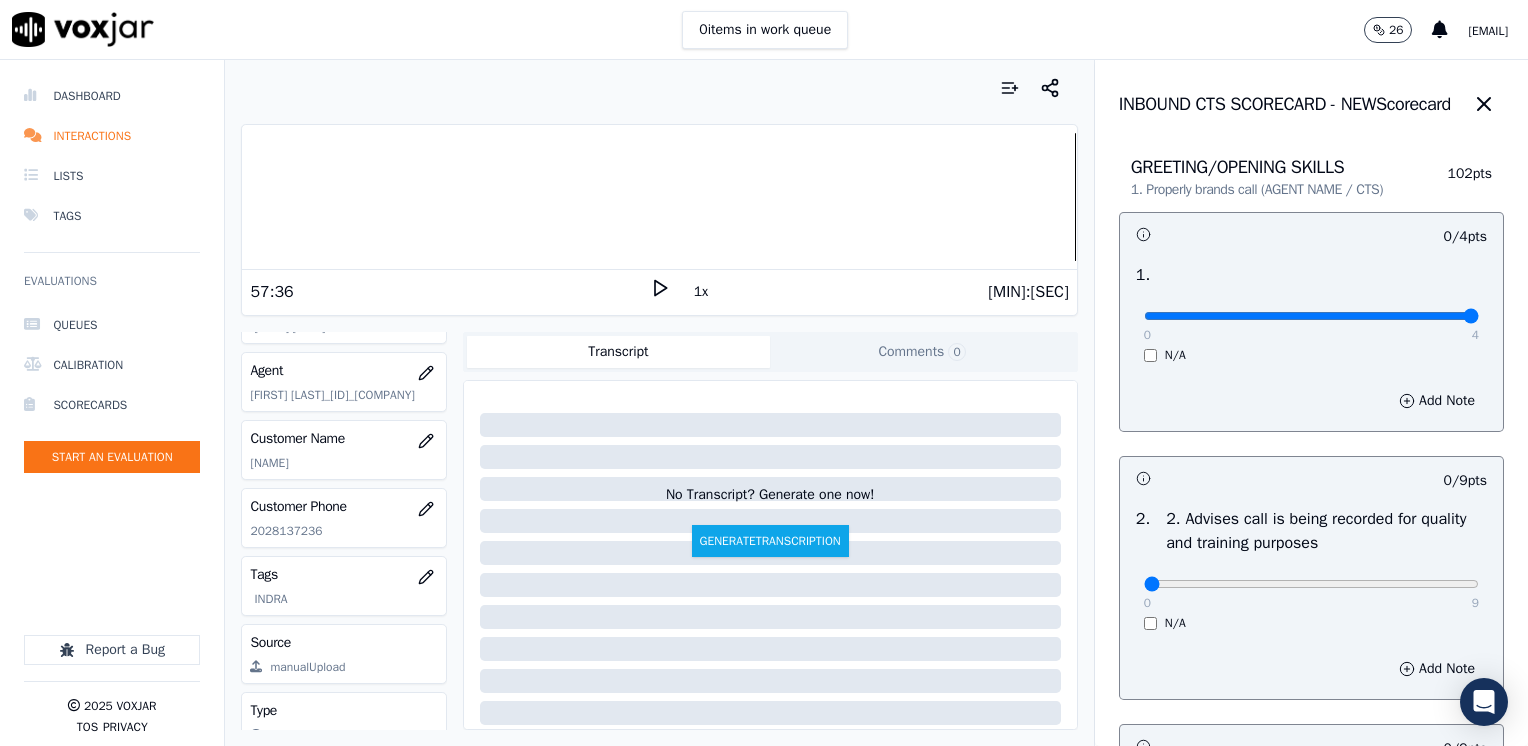 drag, startPoint x: 1124, startPoint y: 311, endPoint x: 1531, endPoint y: 302, distance: 407.0995 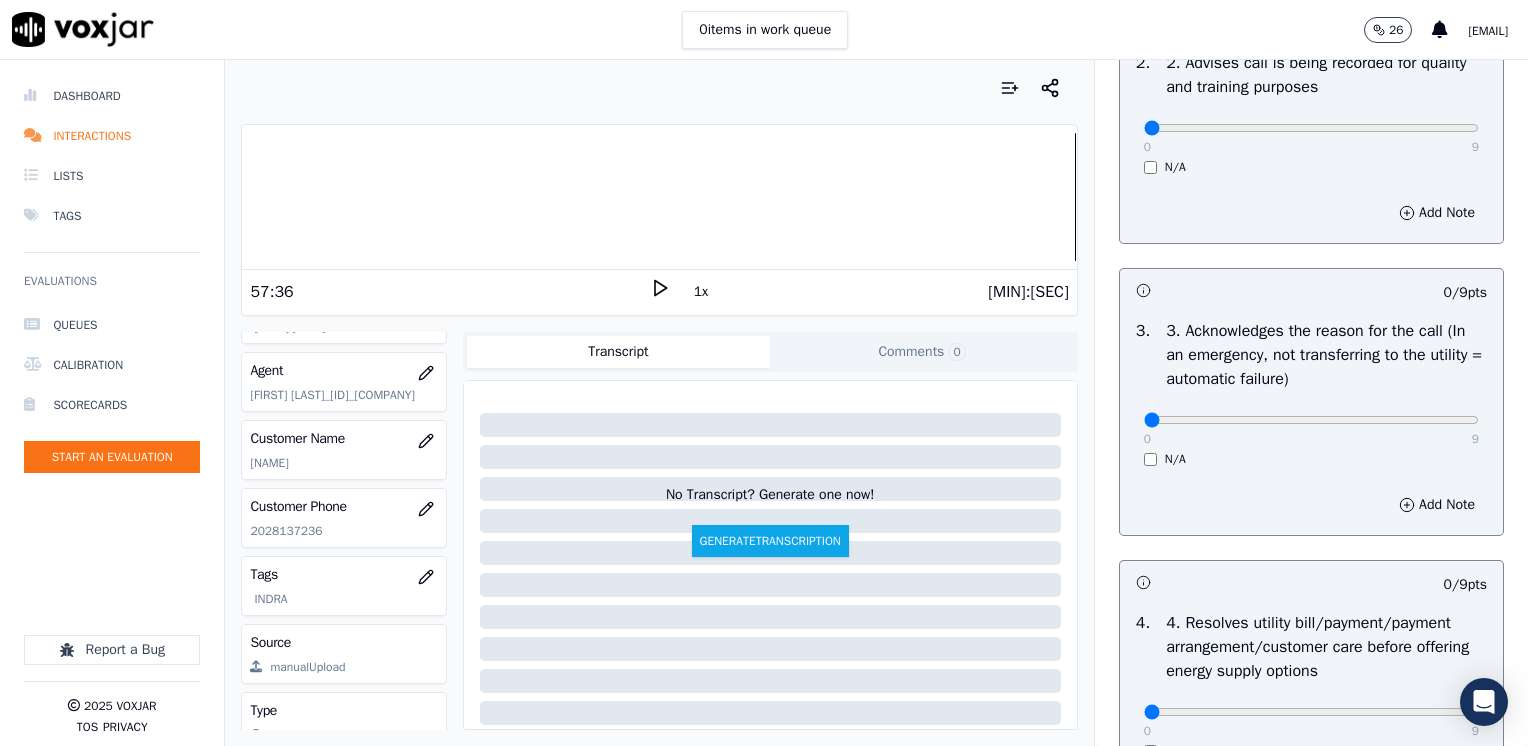 scroll, scrollTop: 500, scrollLeft: 0, axis: vertical 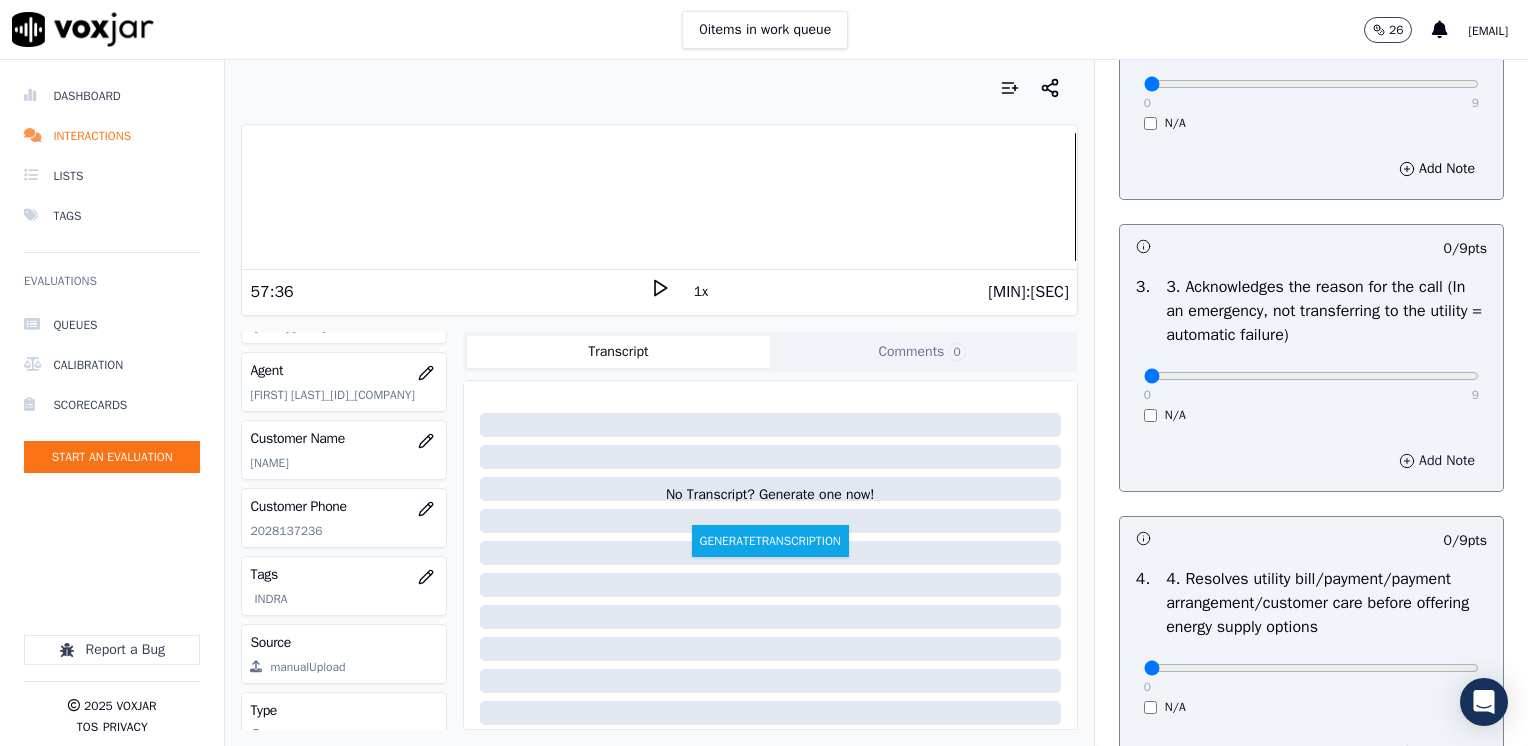 click on "Add Note" at bounding box center [1437, 461] 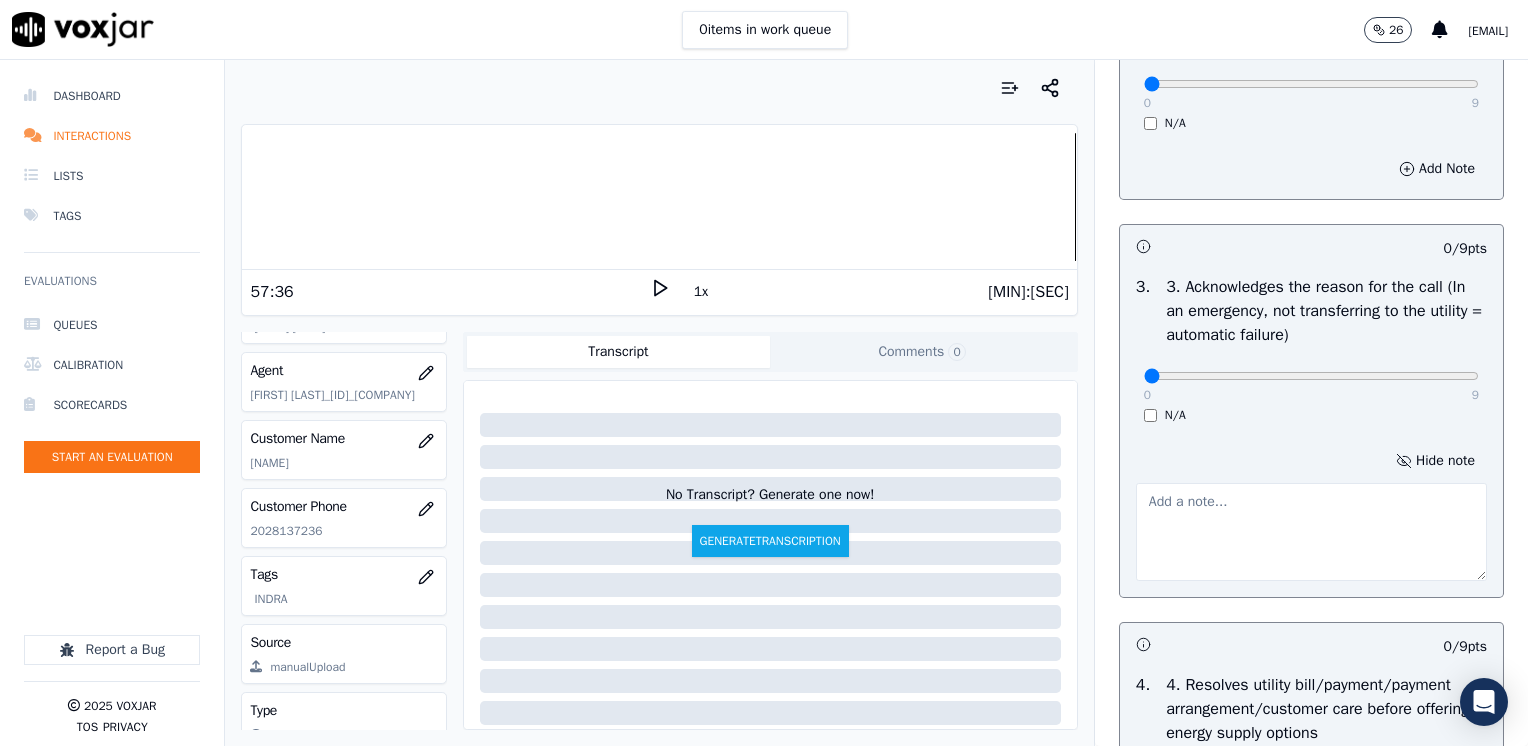 click at bounding box center [1311, 532] 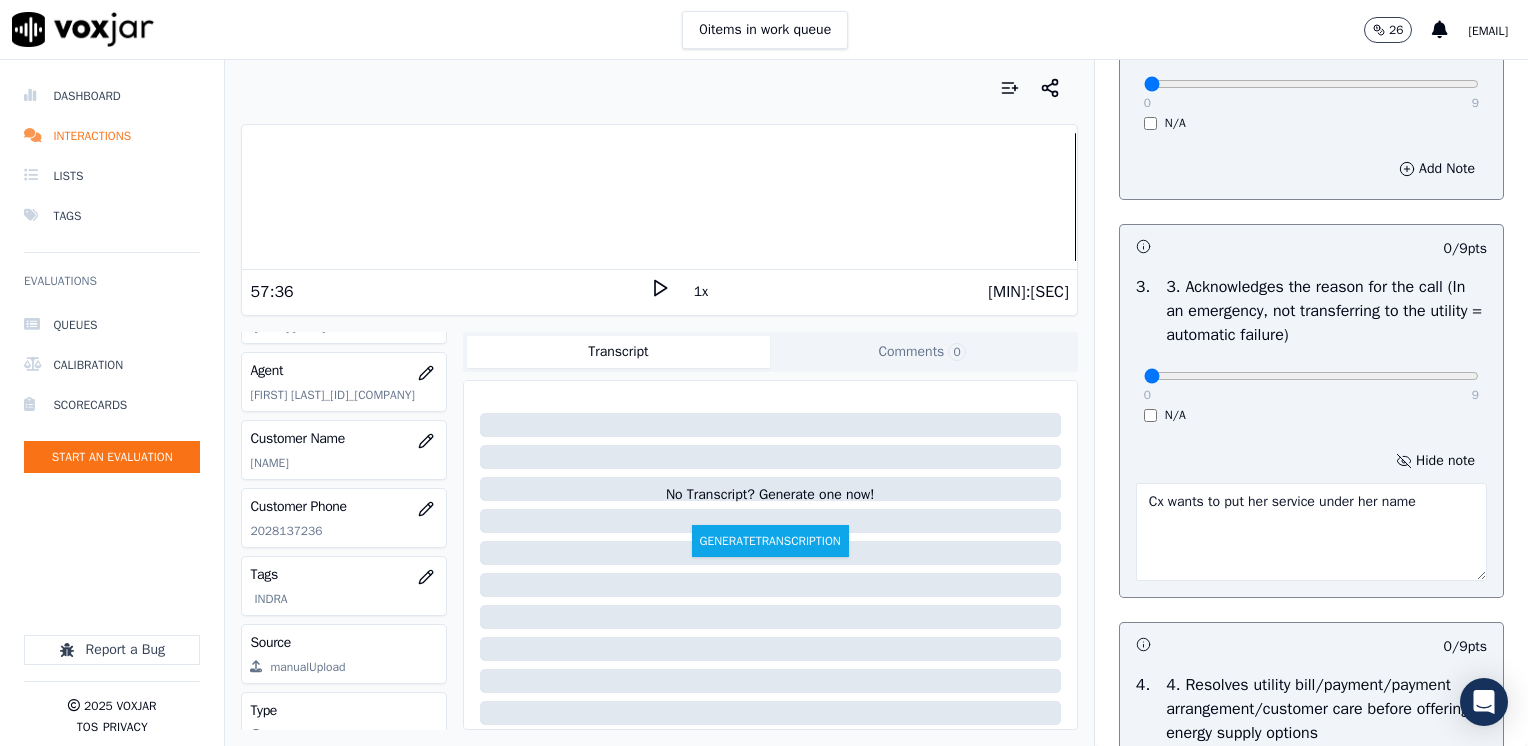 type on "Cx wants to put her service under her name" 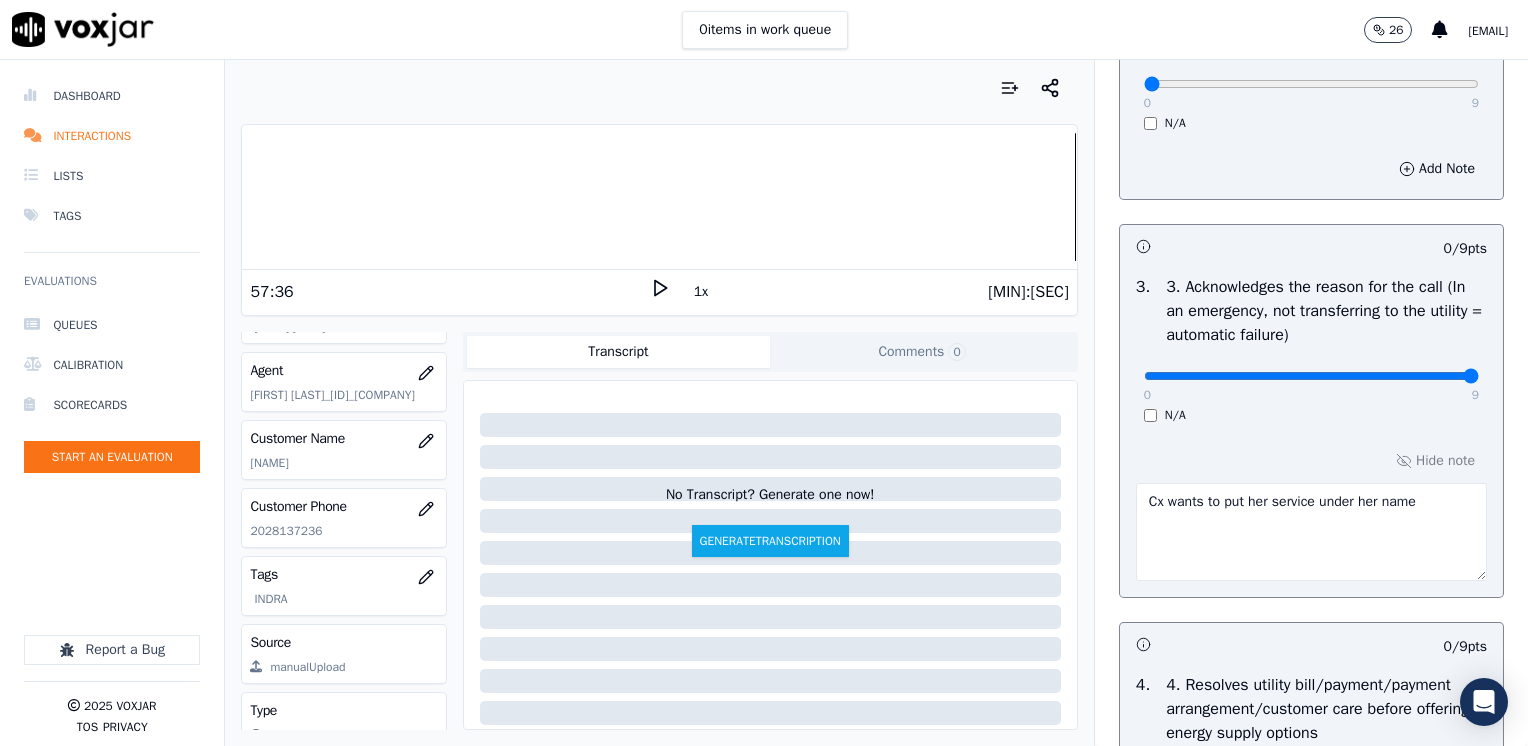 drag, startPoint x: 1132, startPoint y: 378, endPoint x: 1531, endPoint y: 378, distance: 399 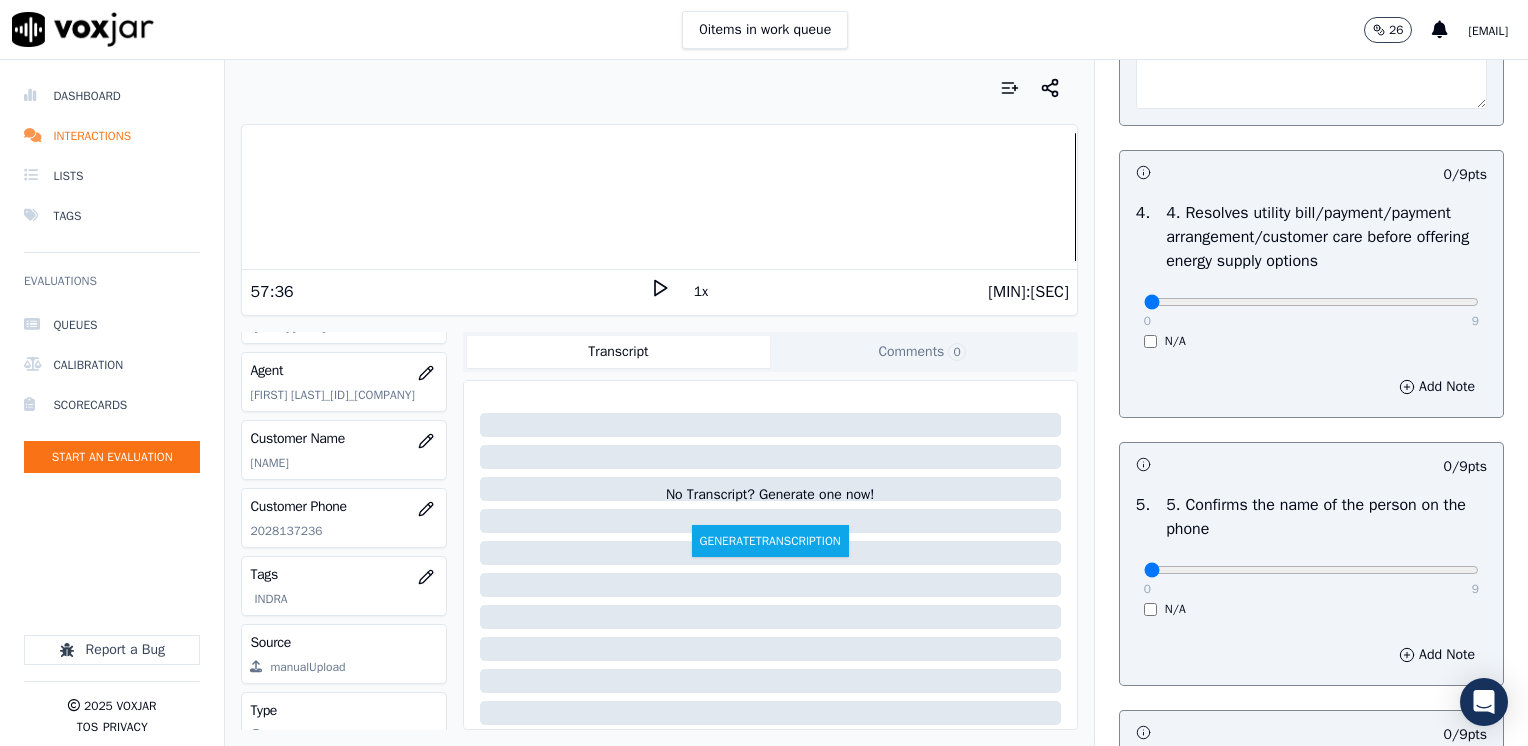 scroll, scrollTop: 1100, scrollLeft: 0, axis: vertical 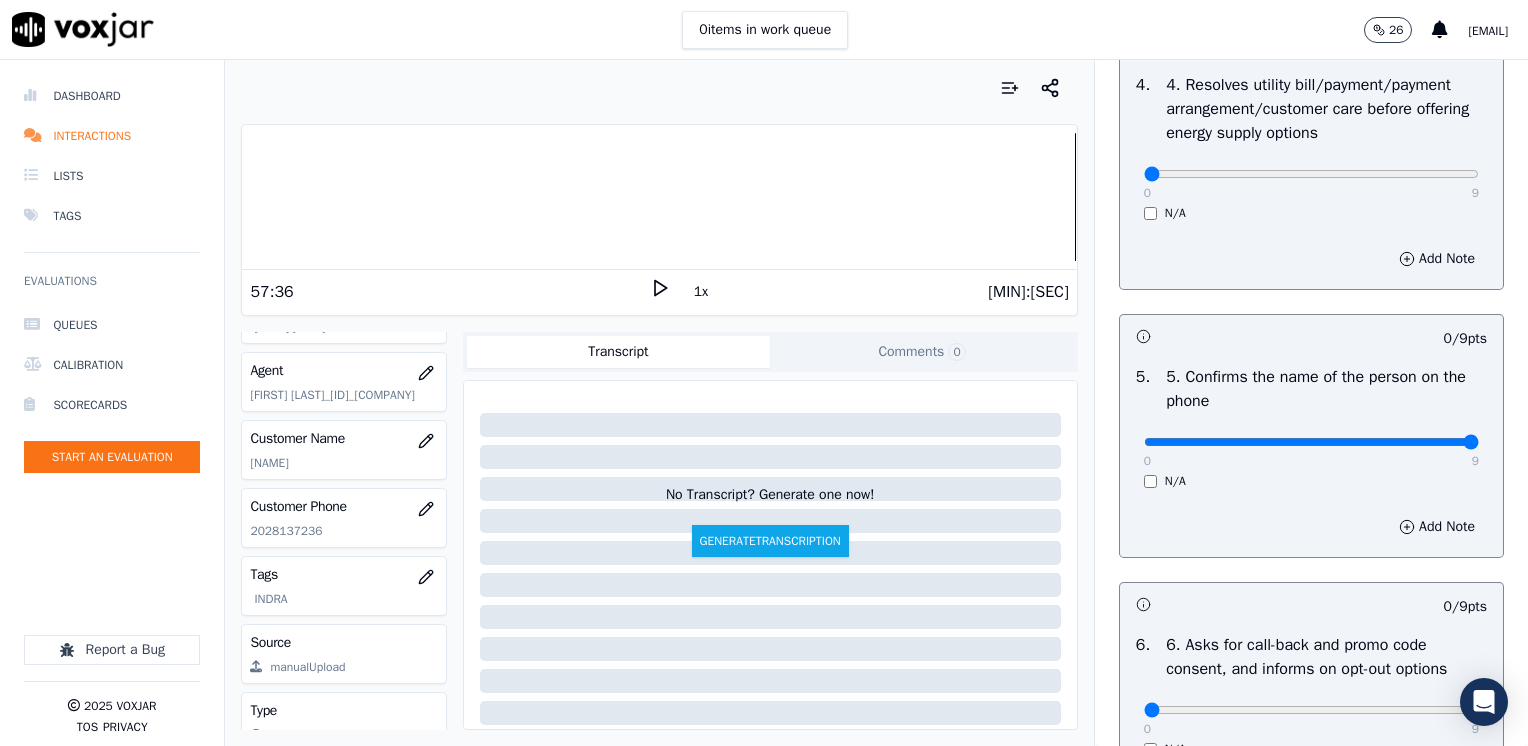 drag, startPoint x: 1137, startPoint y: 443, endPoint x: 1531, endPoint y: 442, distance: 394.00128 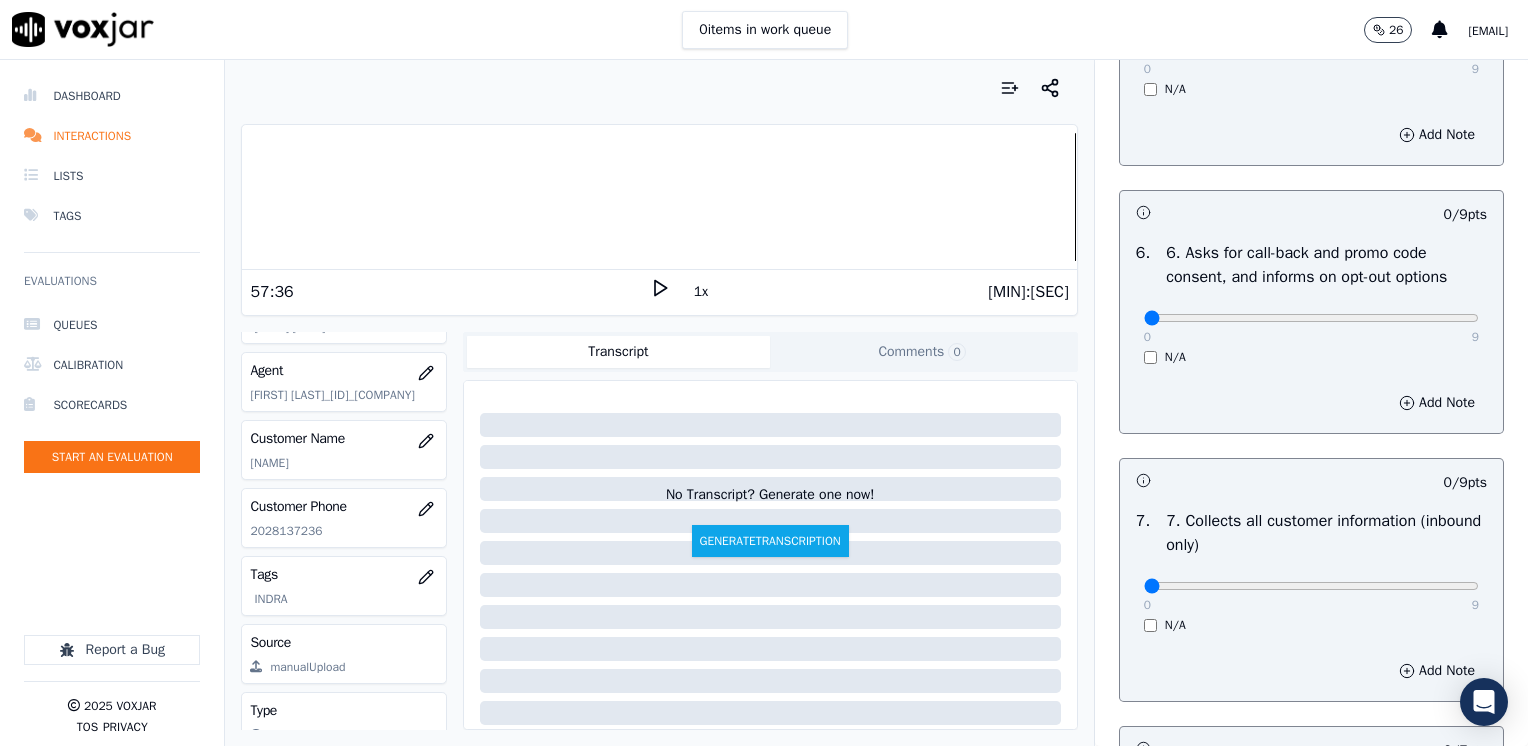 scroll, scrollTop: 1500, scrollLeft: 0, axis: vertical 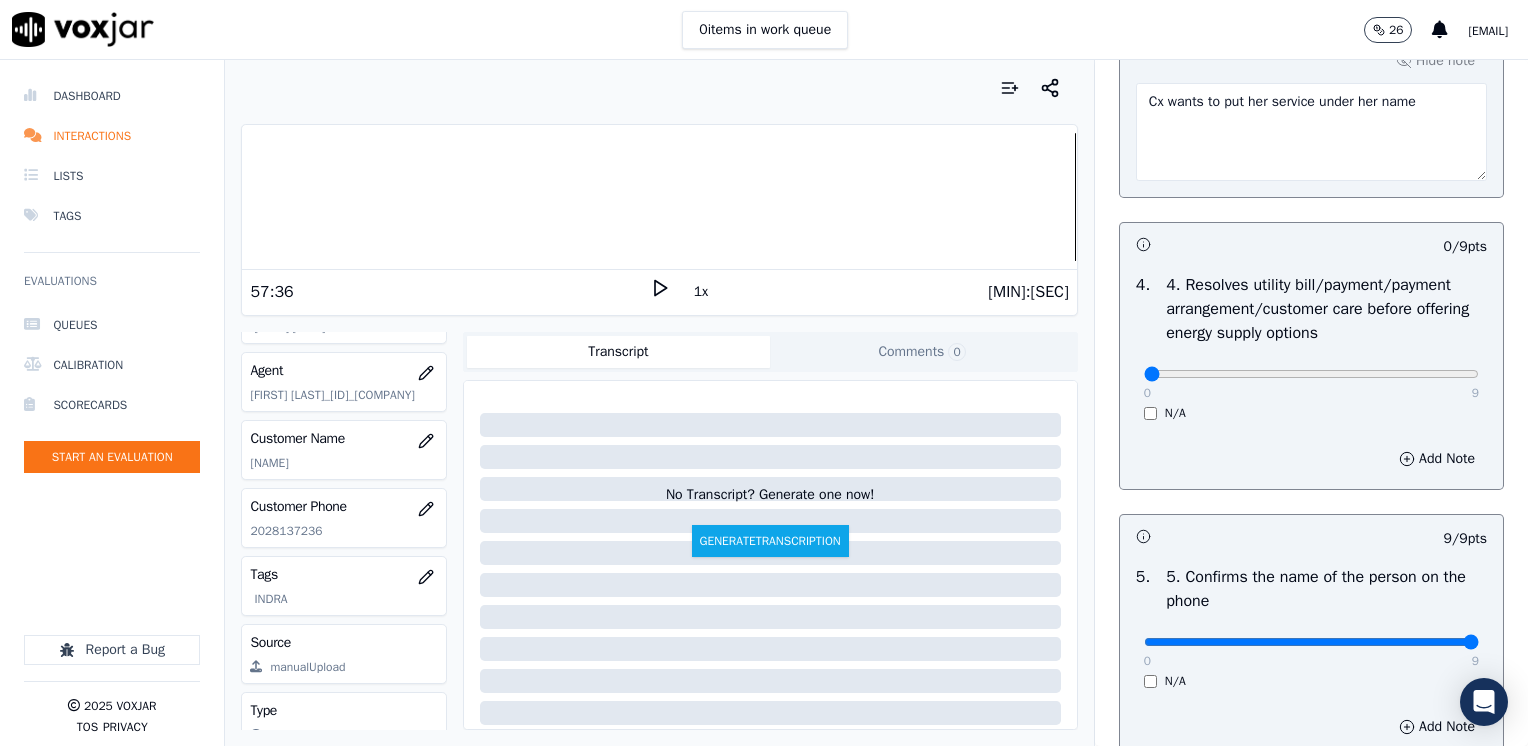 click on "0   9" at bounding box center [1311, 373] 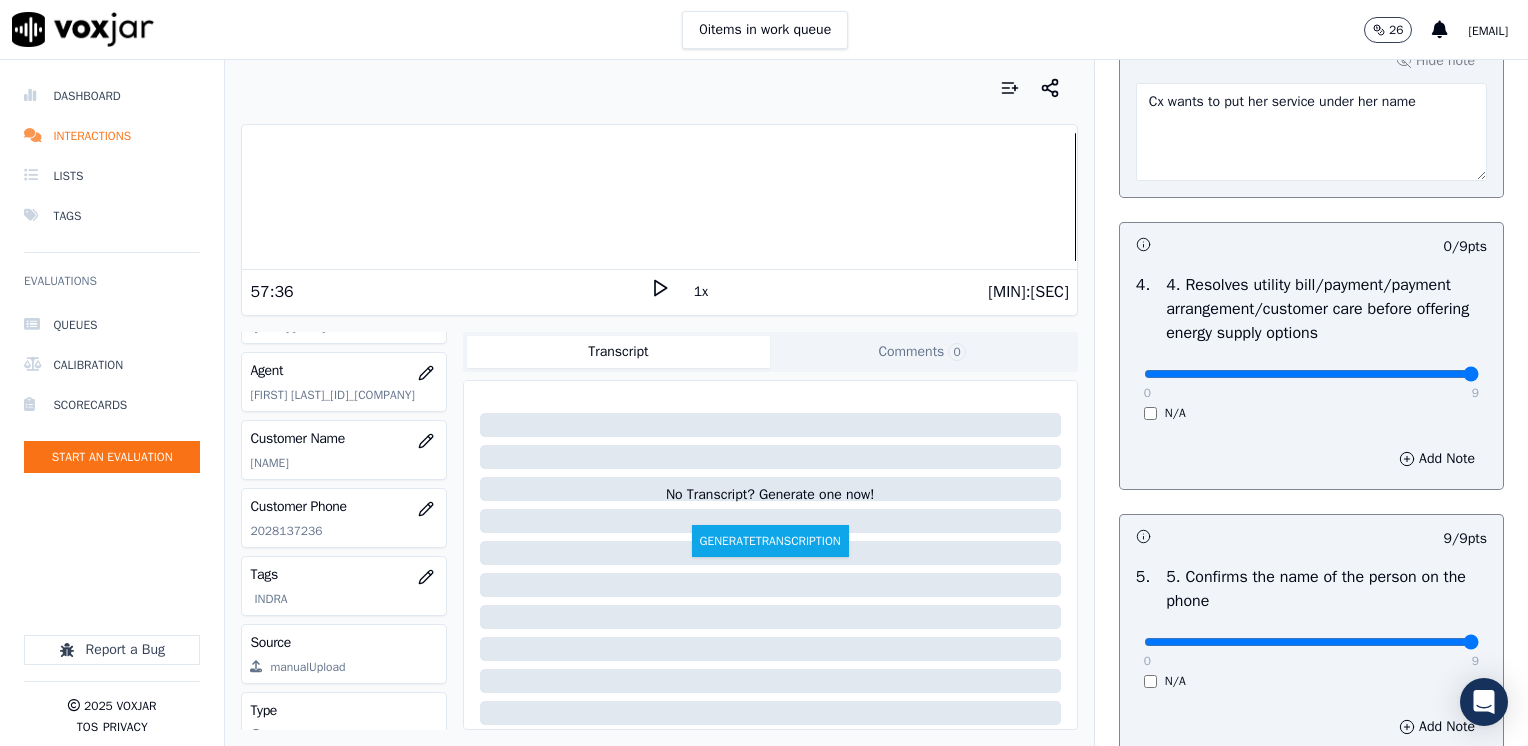 drag, startPoint x: 1132, startPoint y: 376, endPoint x: 1531, endPoint y: 378, distance: 399.005 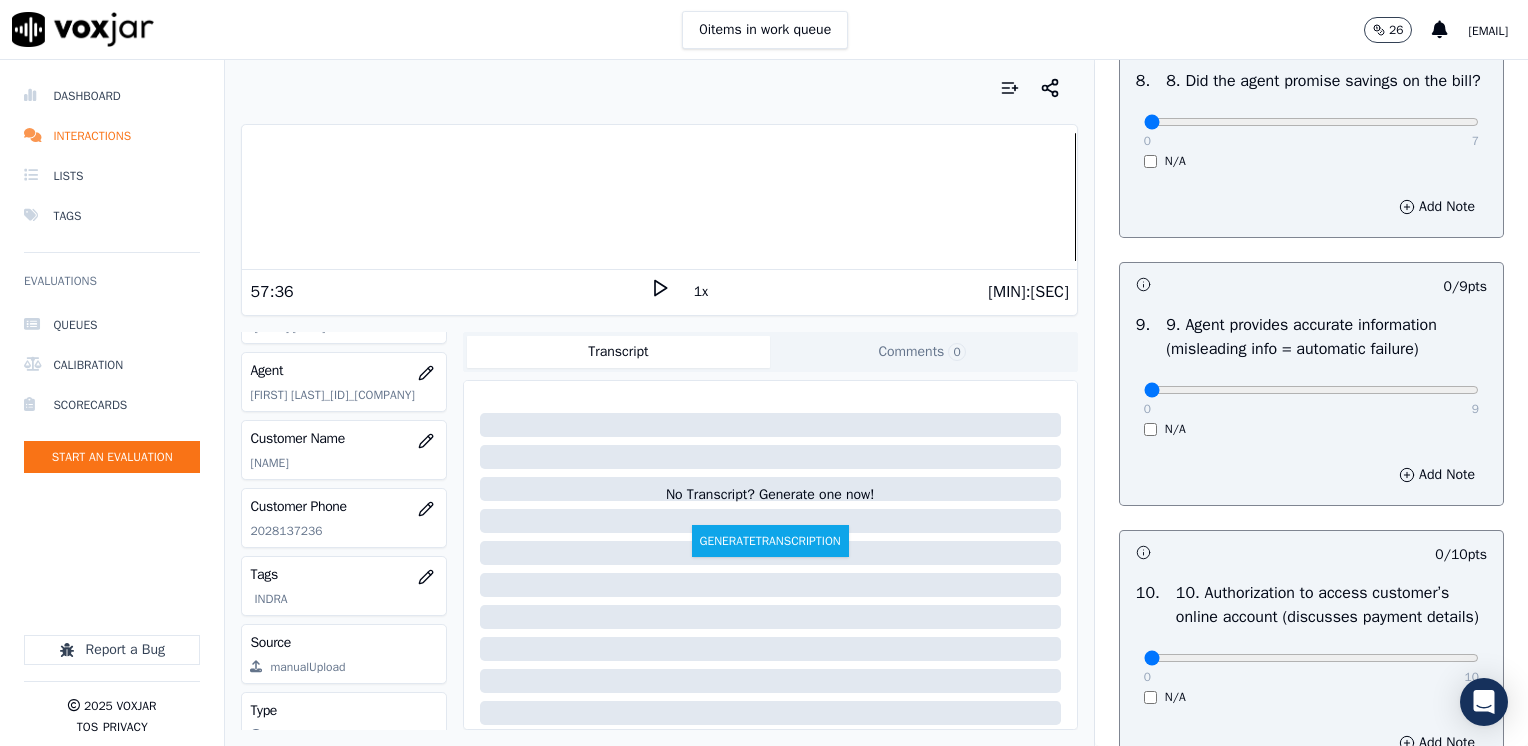 scroll, scrollTop: 1900, scrollLeft: 0, axis: vertical 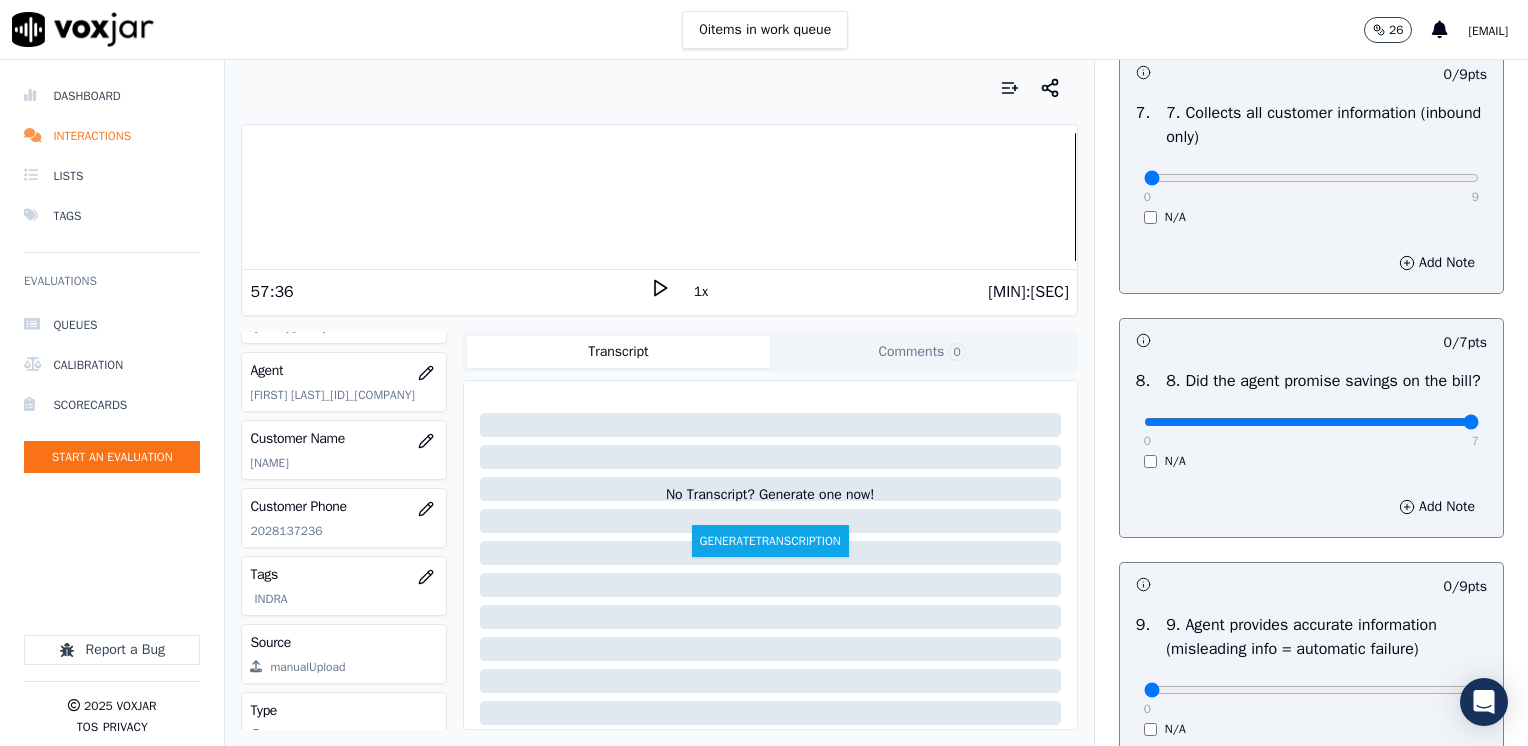 drag, startPoint x: 1131, startPoint y: 442, endPoint x: 1531, endPoint y: 501, distance: 404.32785 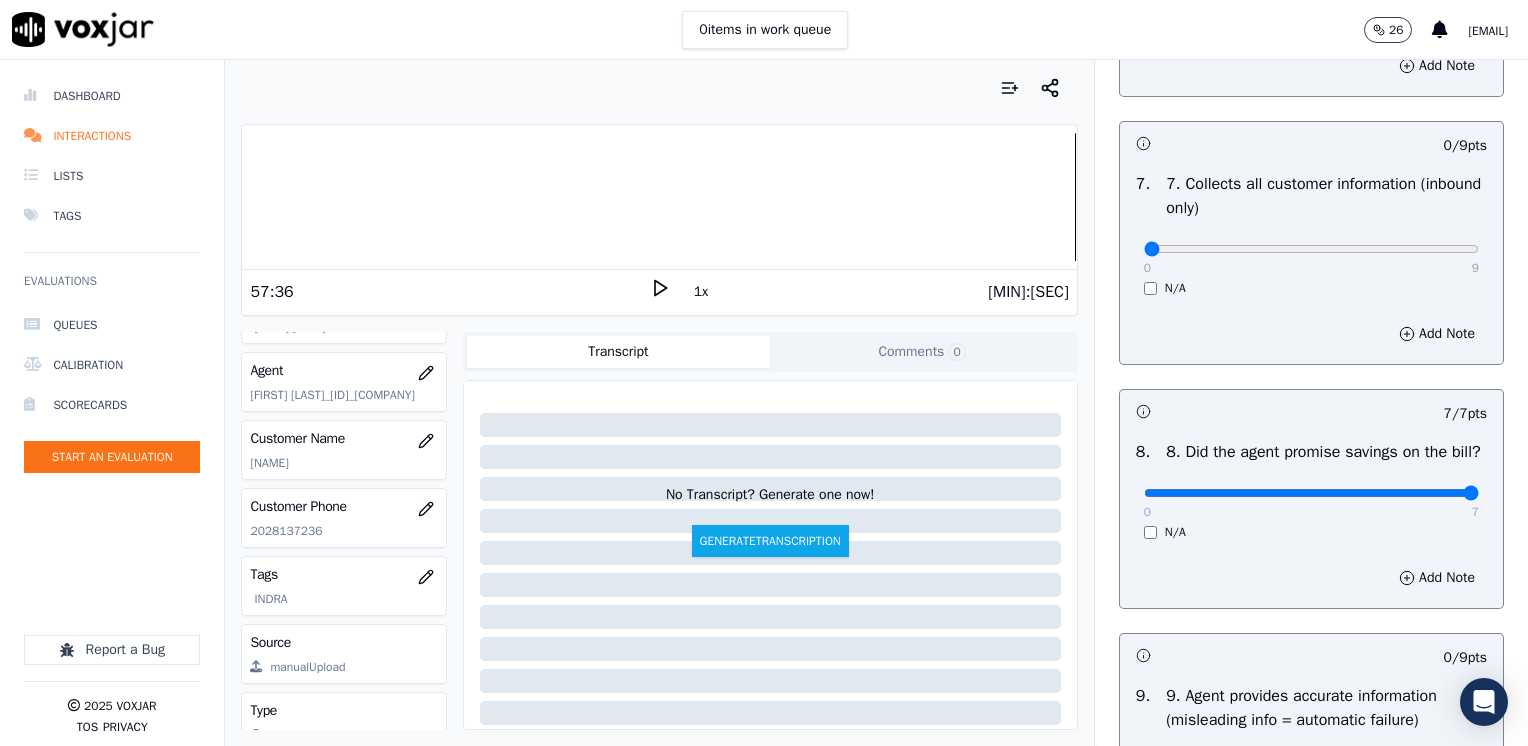 scroll, scrollTop: 1800, scrollLeft: 0, axis: vertical 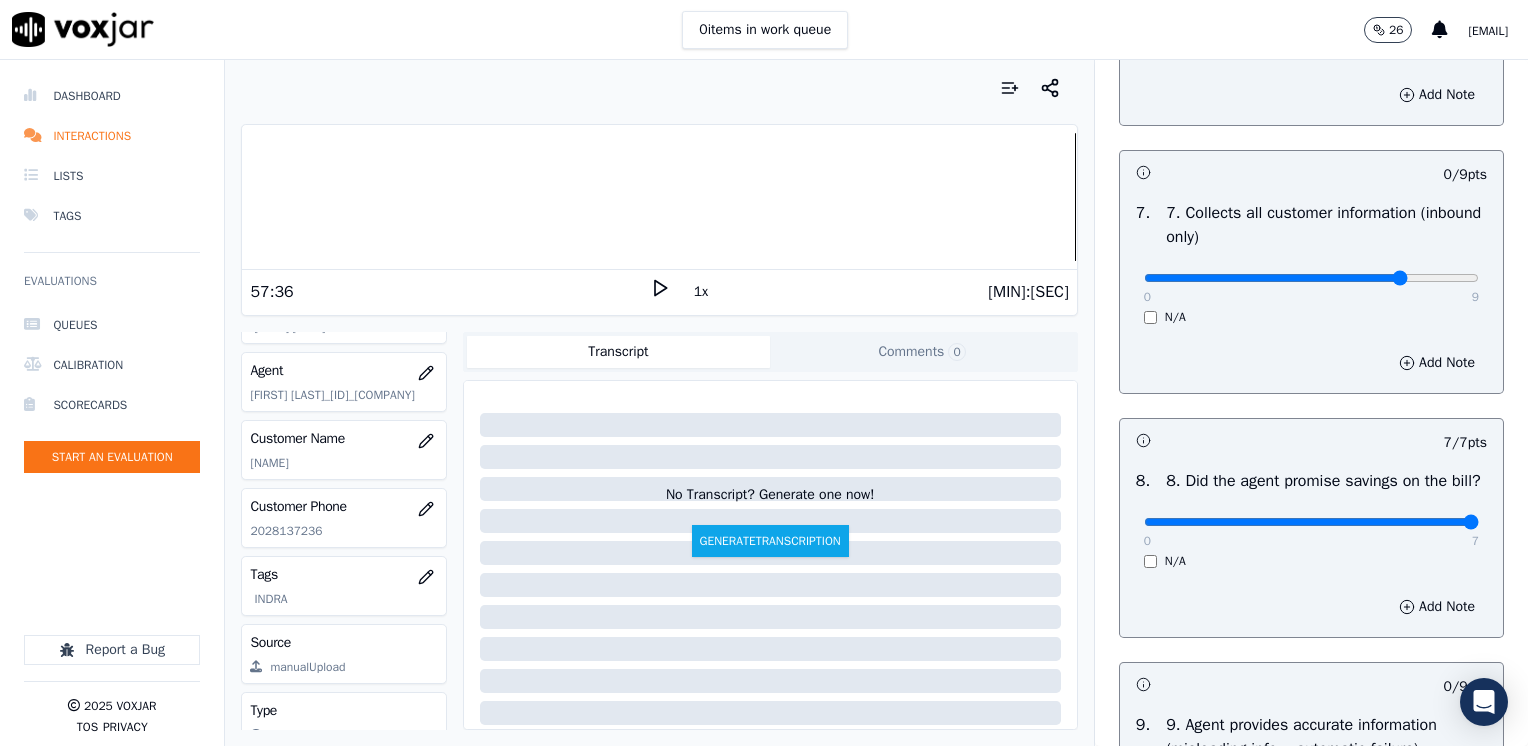type on "7" 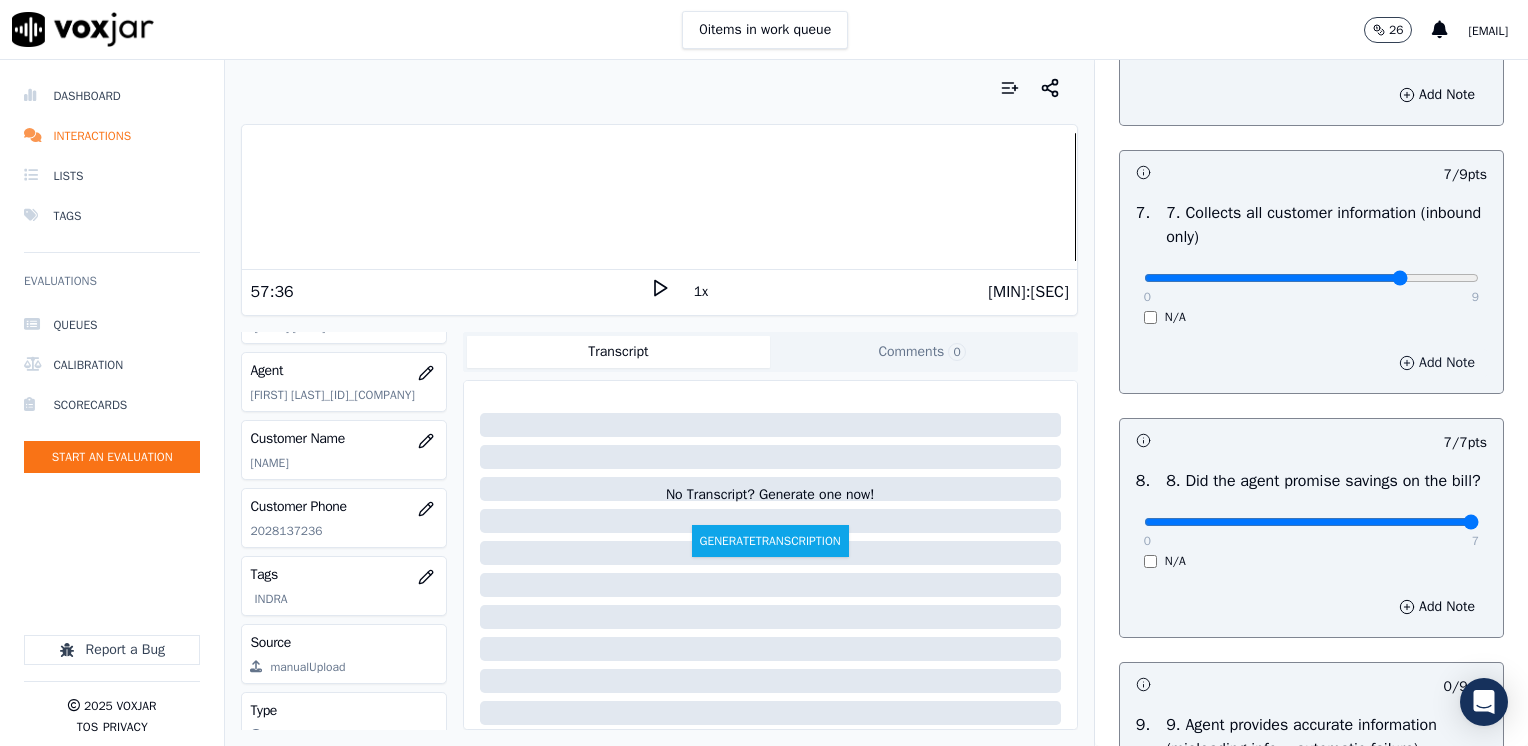click on "Add Note" at bounding box center [1437, 363] 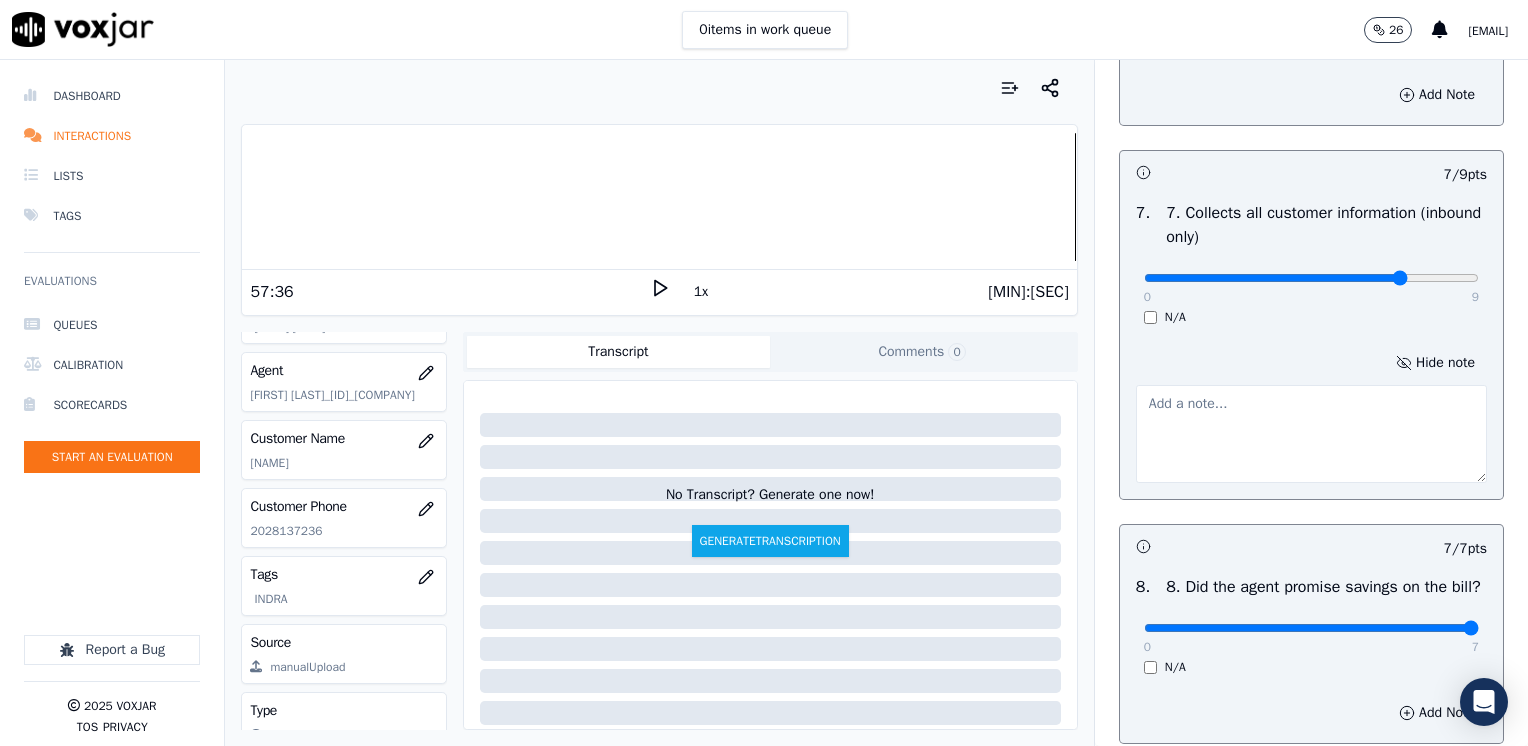 click at bounding box center [1311, 434] 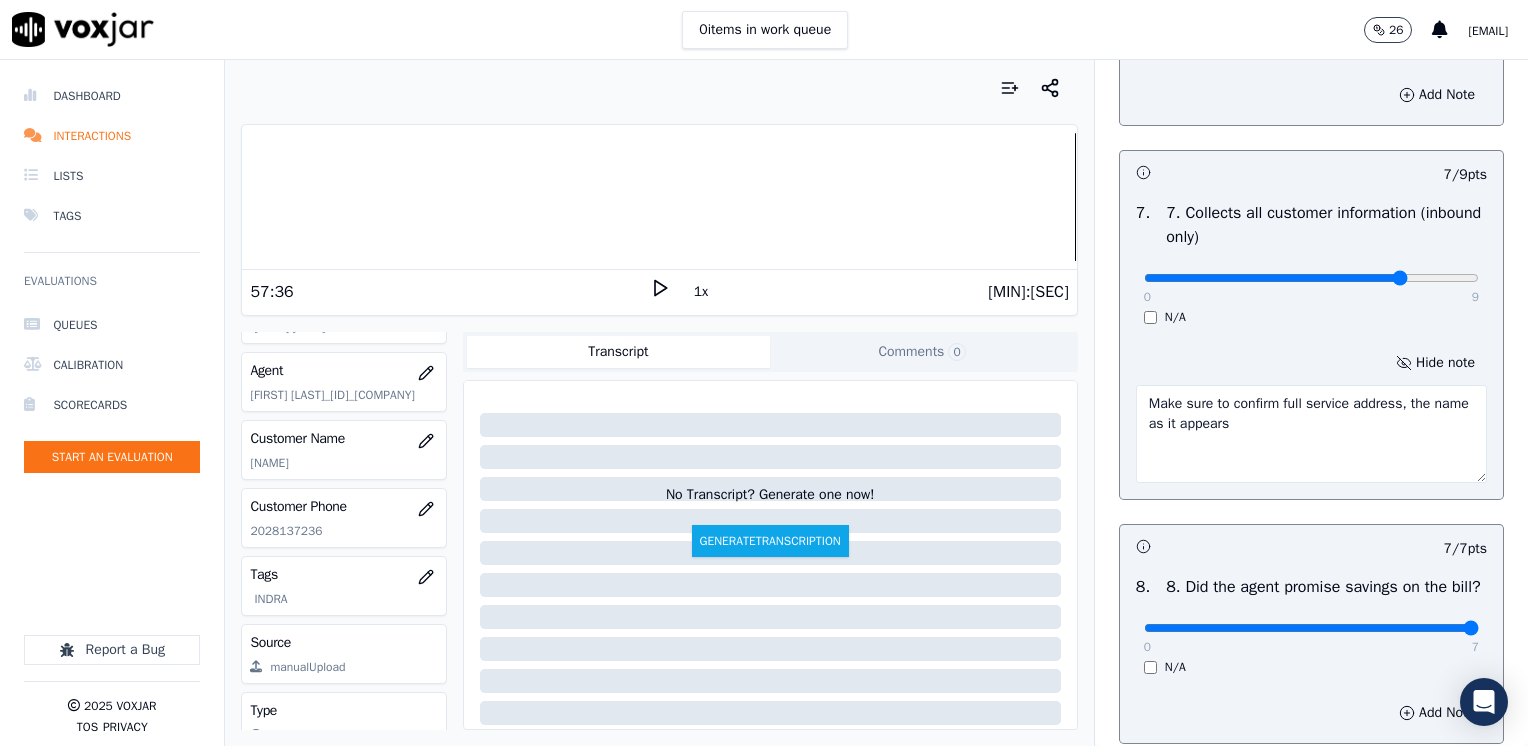 drag, startPoint x: 1264, startPoint y: 426, endPoint x: 1114, endPoint y: 435, distance: 150.26976 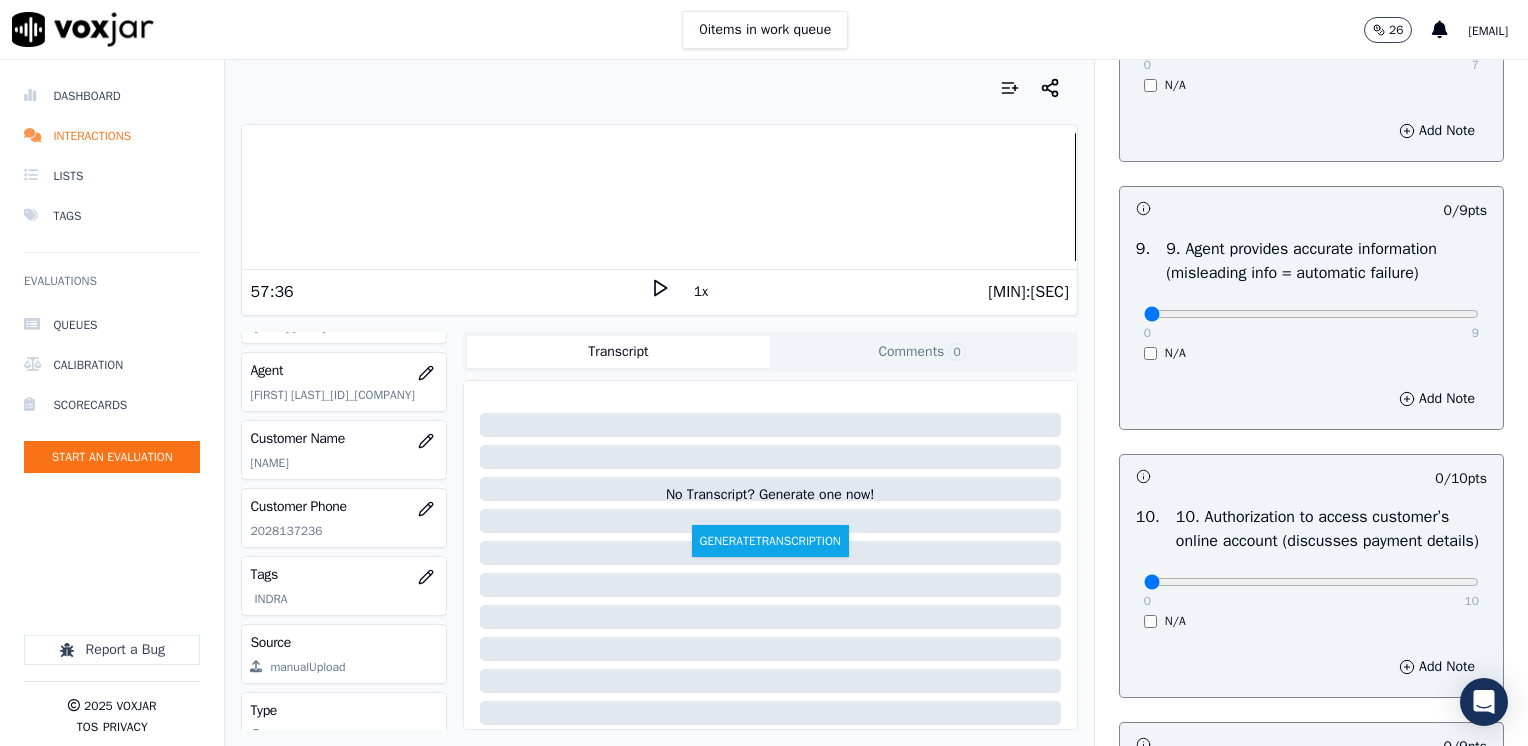 scroll, scrollTop: 2500, scrollLeft: 0, axis: vertical 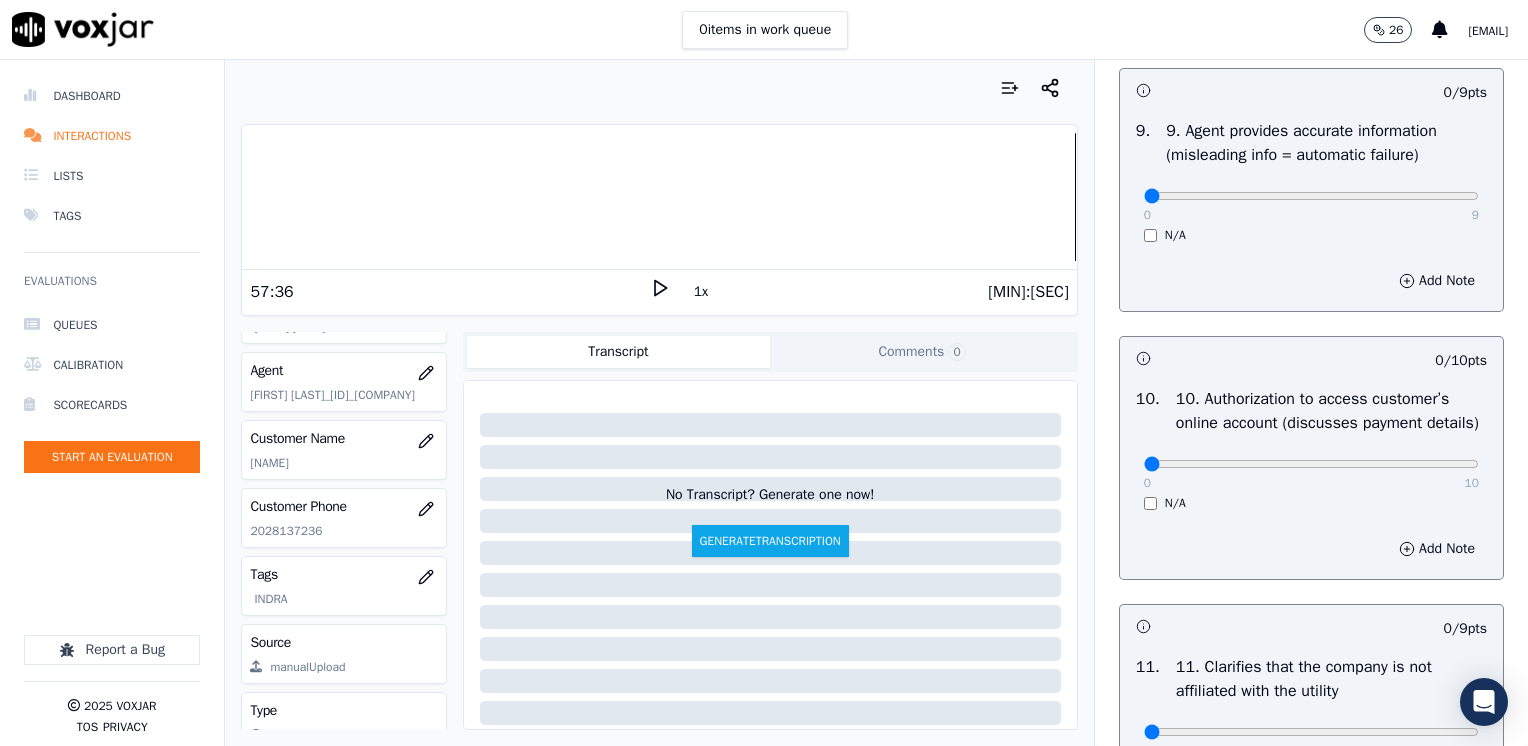 type on "Make sure to confirm full service address, and the account number before reading the script" 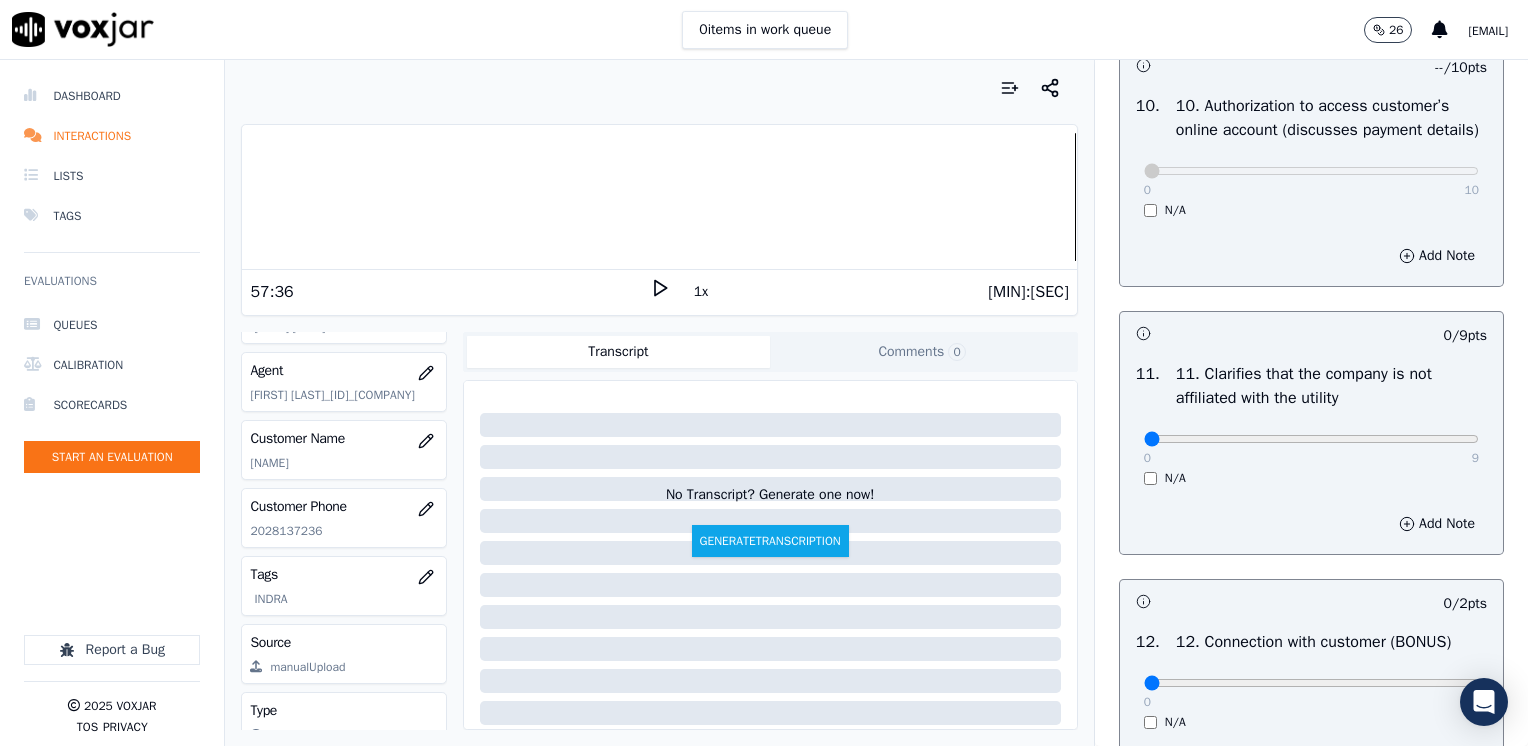 scroll, scrollTop: 2800, scrollLeft: 0, axis: vertical 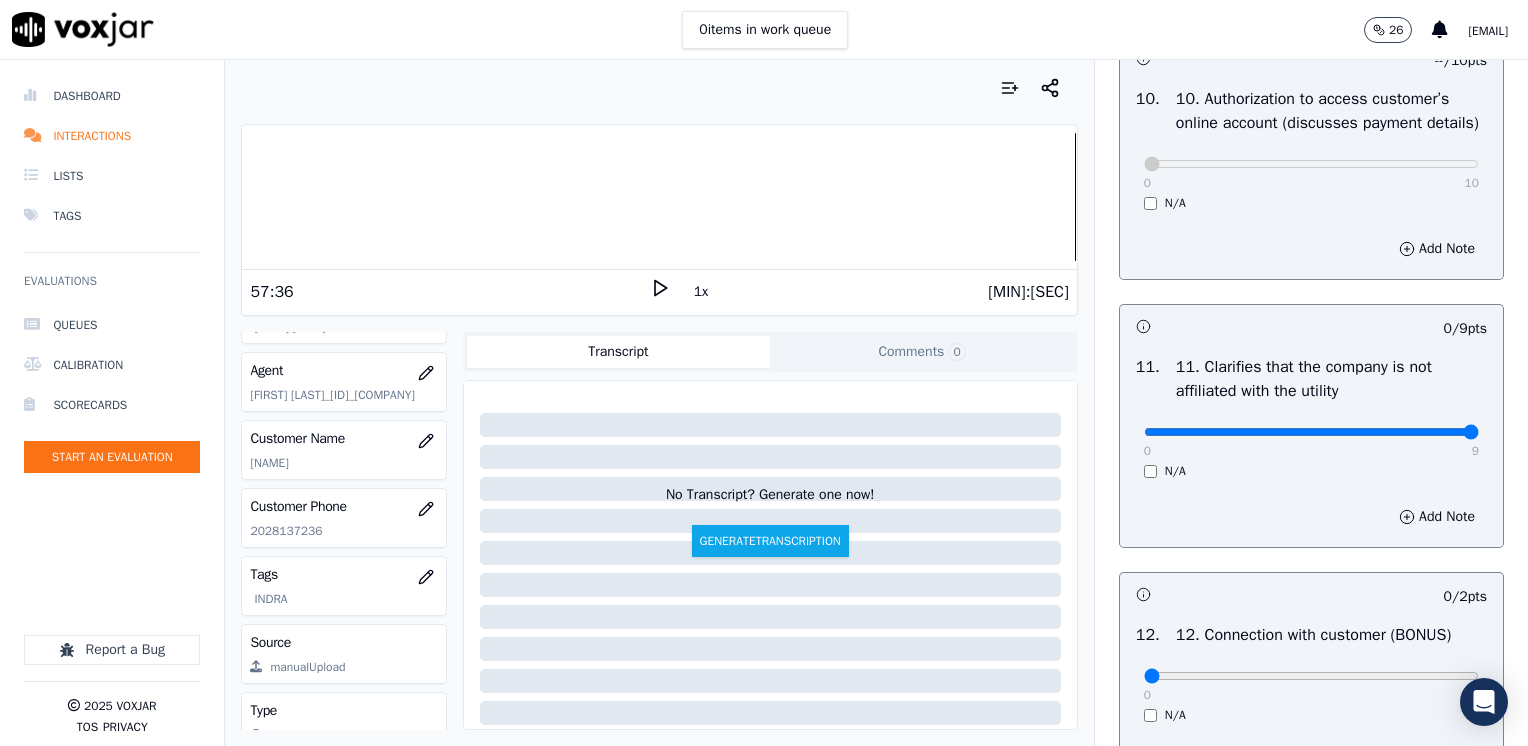 drag, startPoint x: 1130, startPoint y: 475, endPoint x: 1531, endPoint y: 464, distance: 401.15085 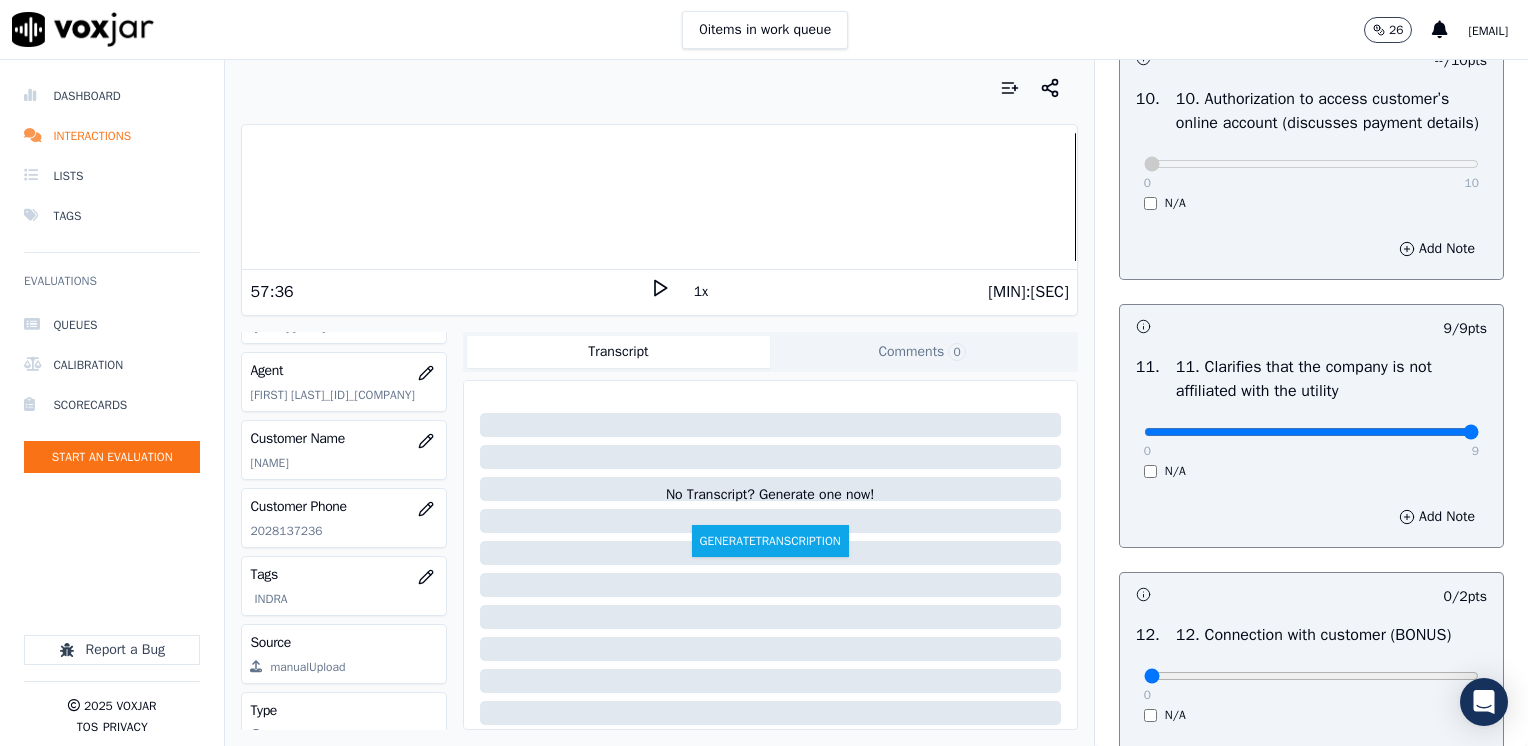 scroll, scrollTop: 3000, scrollLeft: 0, axis: vertical 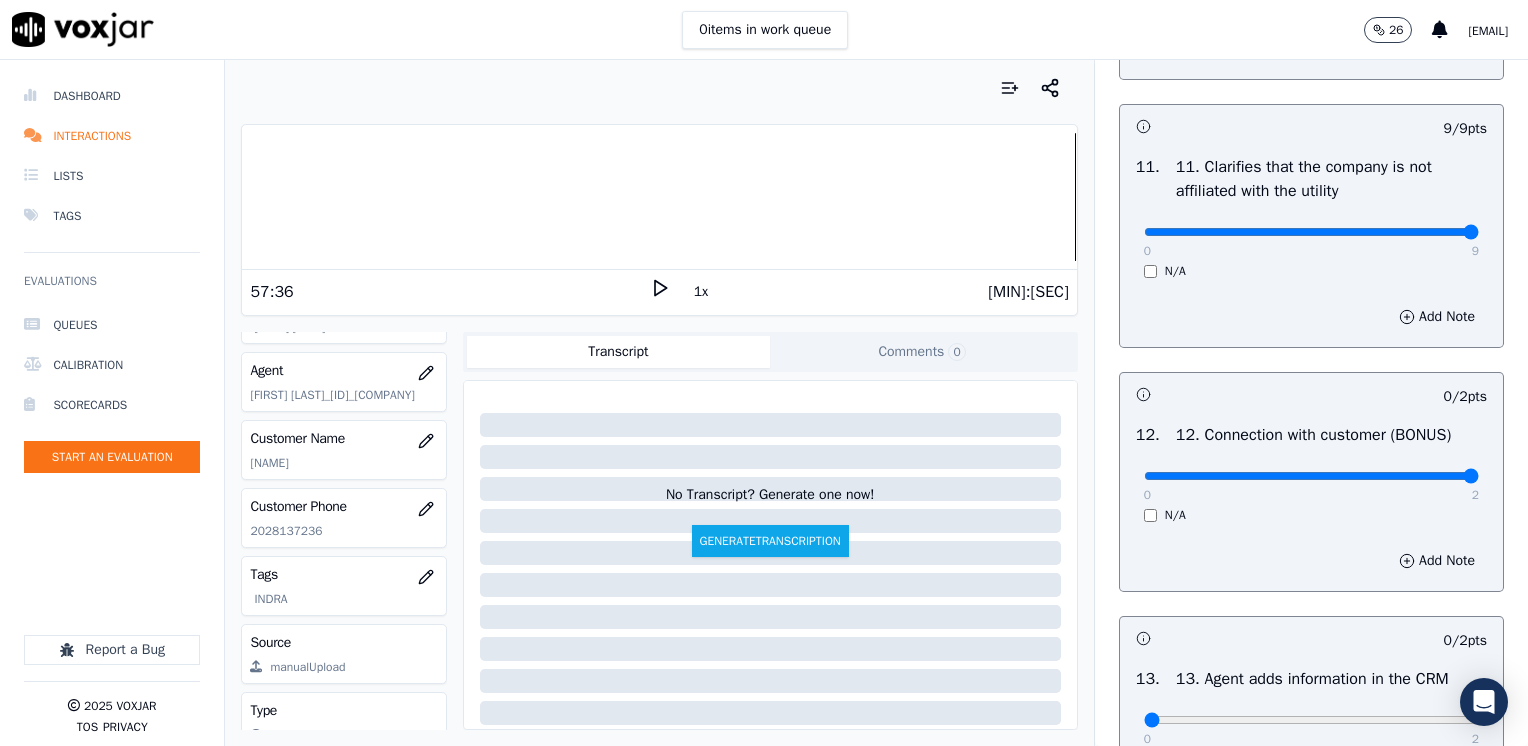 drag, startPoint x: 1134, startPoint y: 521, endPoint x: 1531, endPoint y: 521, distance: 397 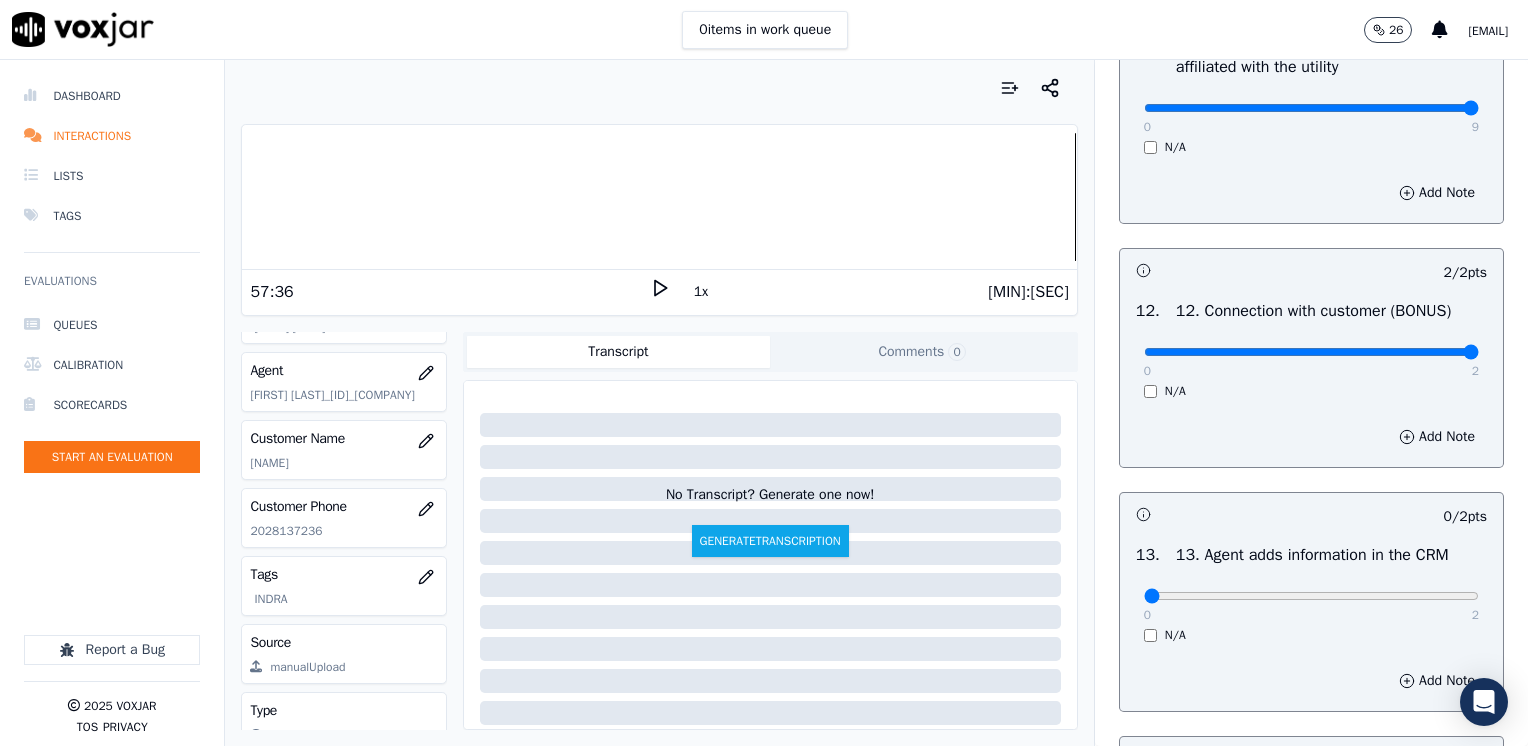 scroll, scrollTop: 3300, scrollLeft: 0, axis: vertical 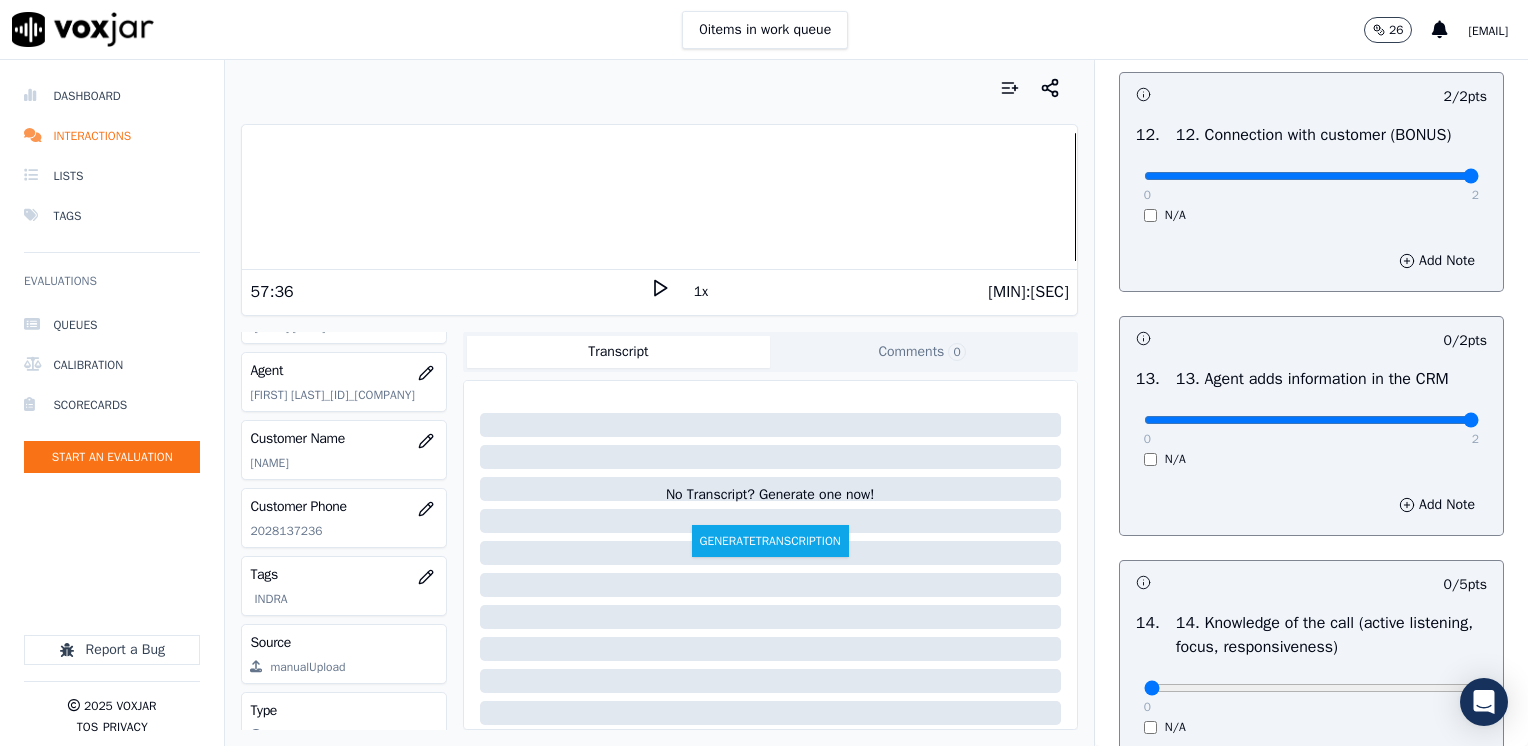 drag, startPoint x: 1127, startPoint y: 465, endPoint x: 1531, endPoint y: 510, distance: 406.49847 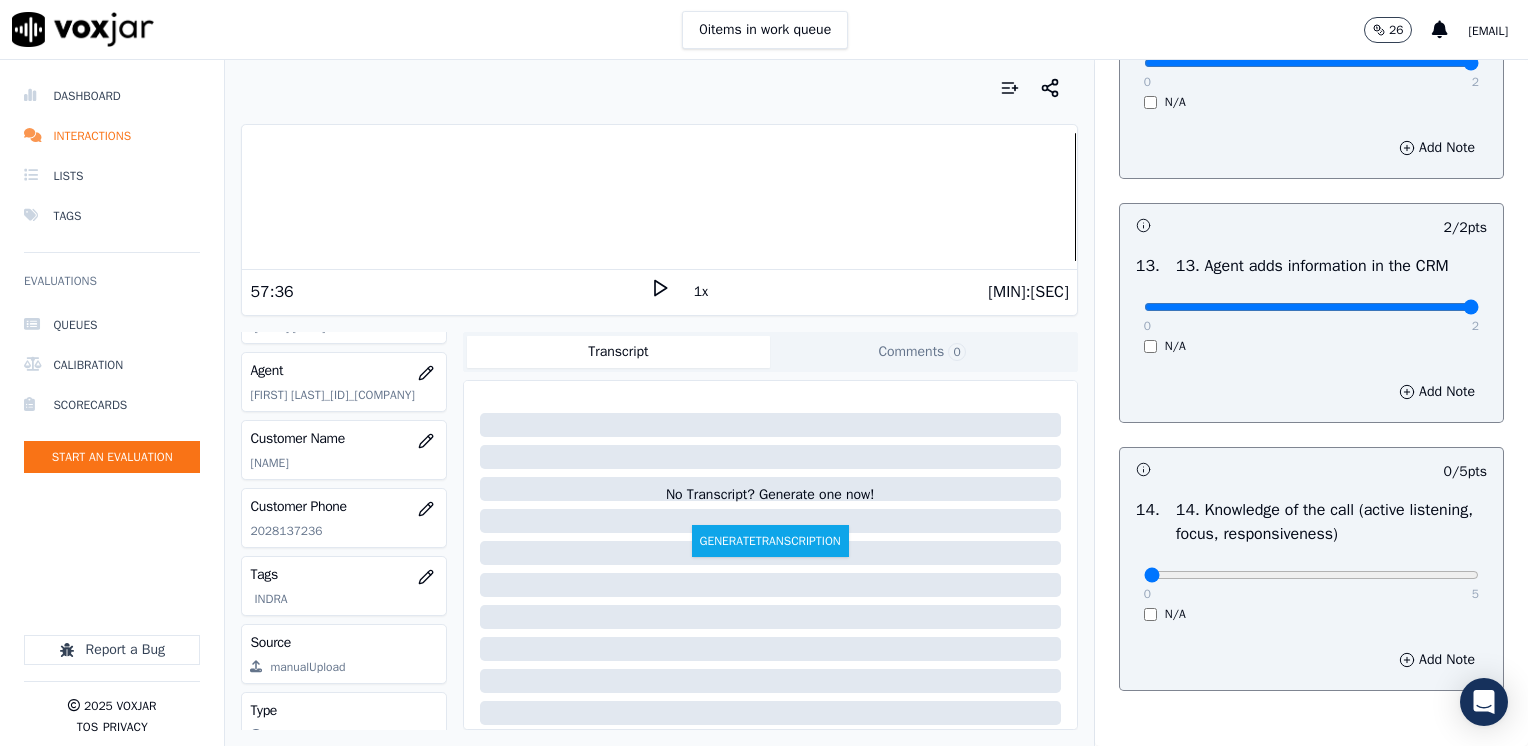 scroll, scrollTop: 3564, scrollLeft: 0, axis: vertical 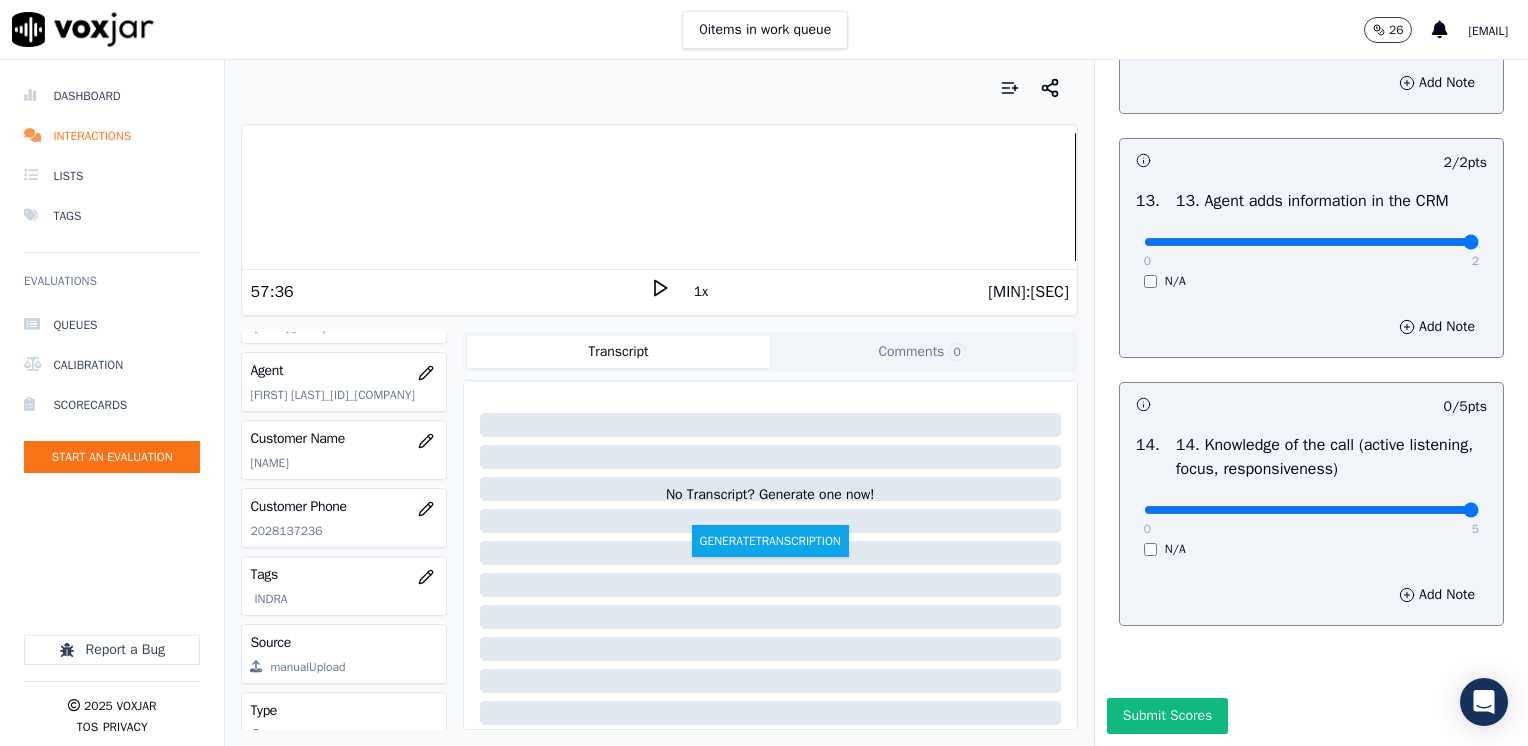drag, startPoint x: 1135, startPoint y: 462, endPoint x: 1472, endPoint y: 491, distance: 338.24548 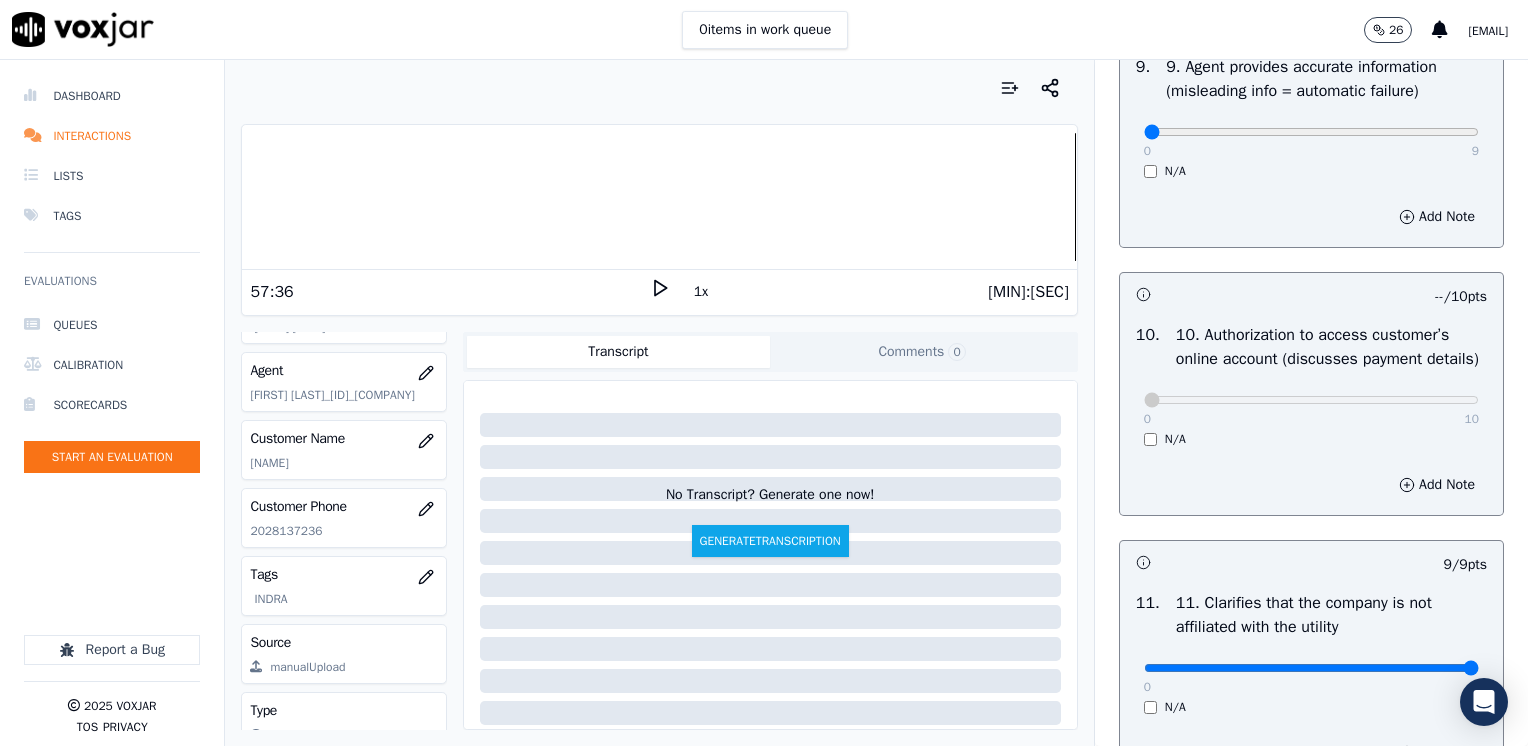 scroll, scrollTop: 2364, scrollLeft: 0, axis: vertical 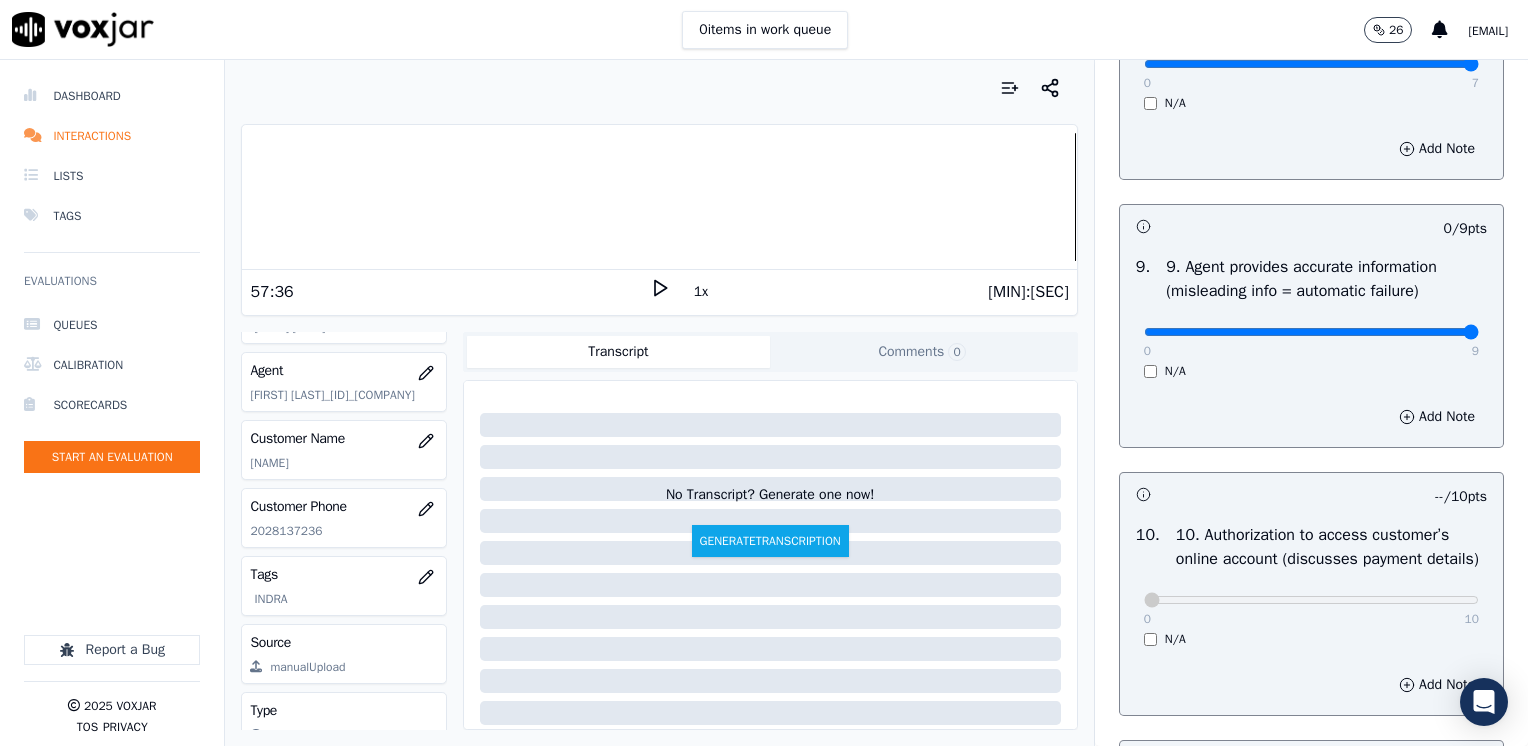 drag, startPoint x: 1176, startPoint y: 350, endPoint x: 1531, endPoint y: 350, distance: 355 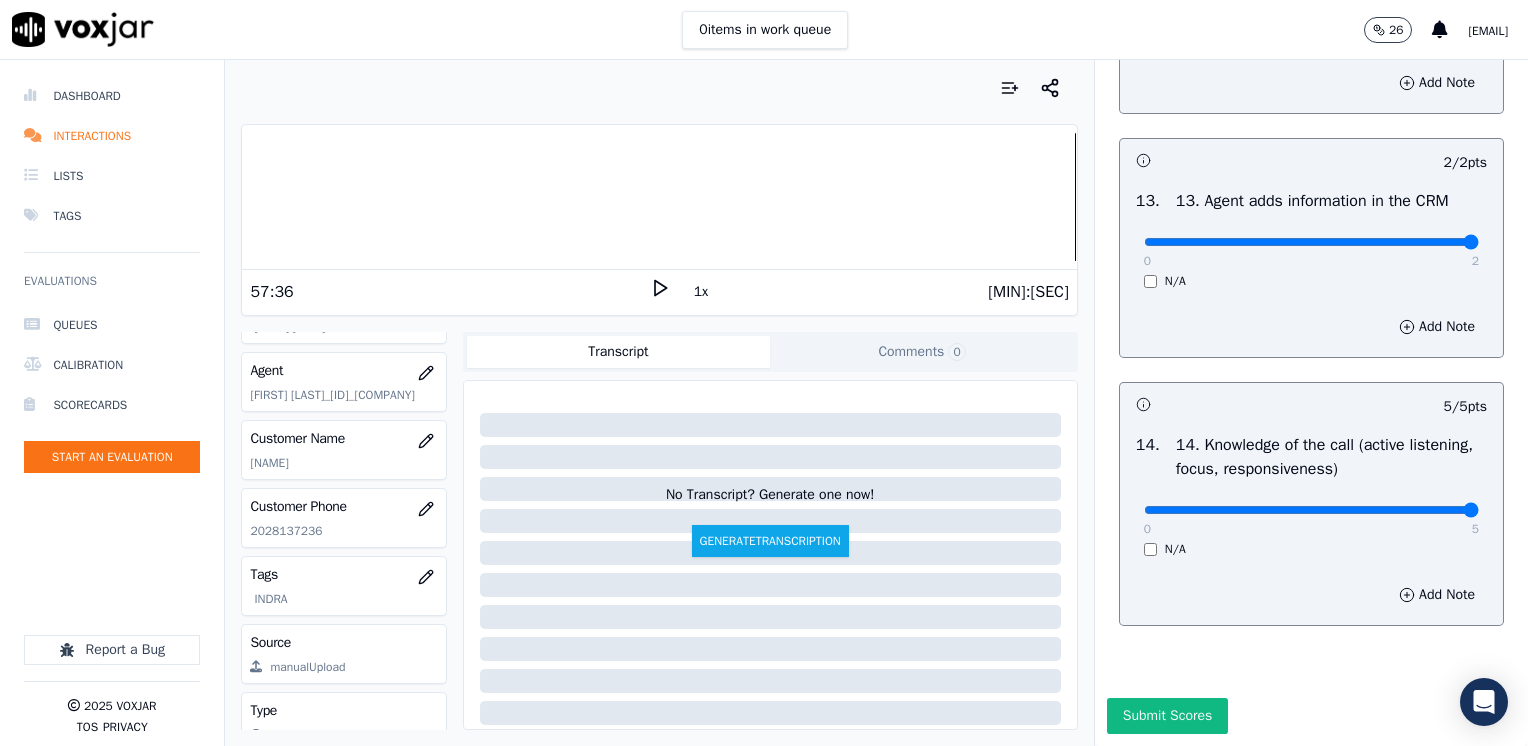 scroll, scrollTop: 3564, scrollLeft: 0, axis: vertical 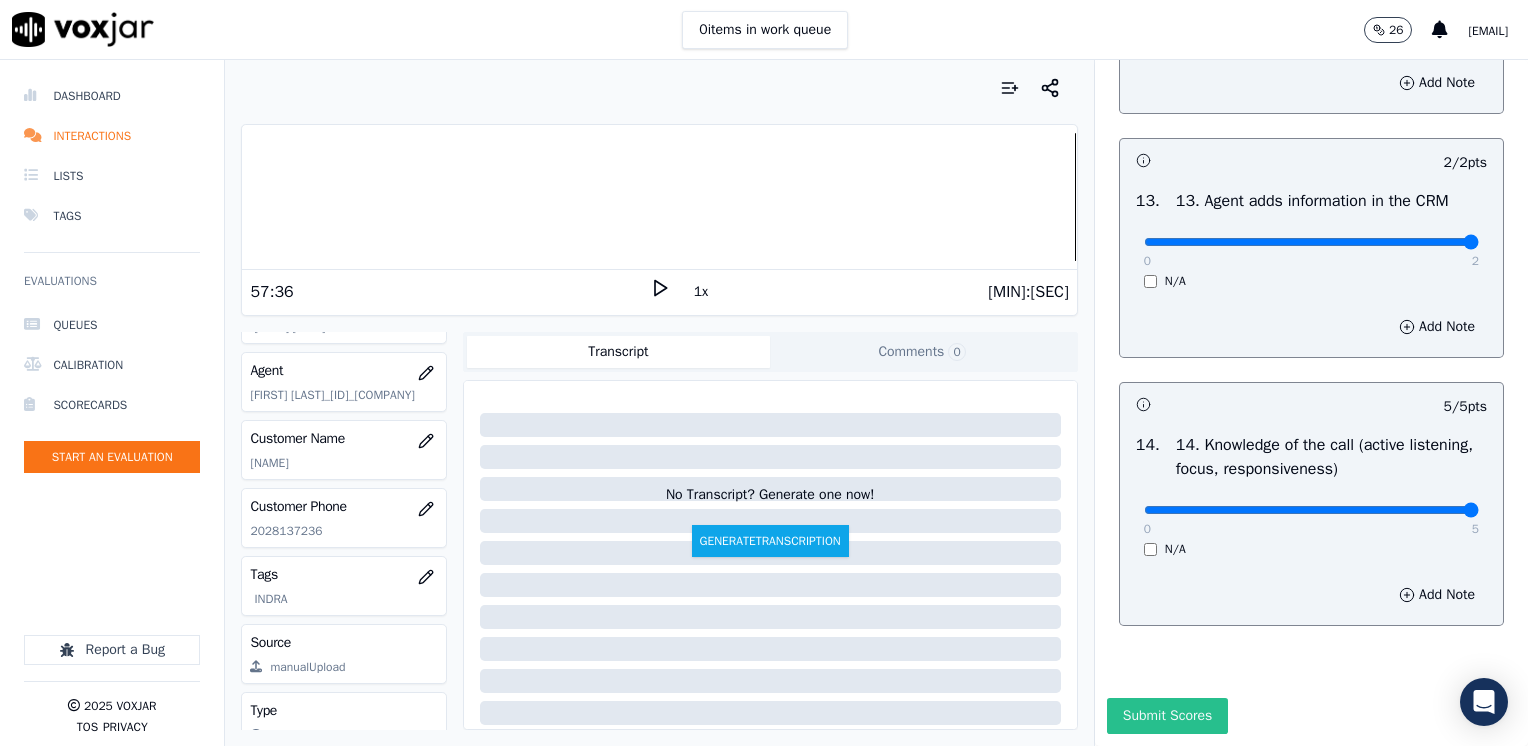 click on "Submit Scores" at bounding box center (1167, 716) 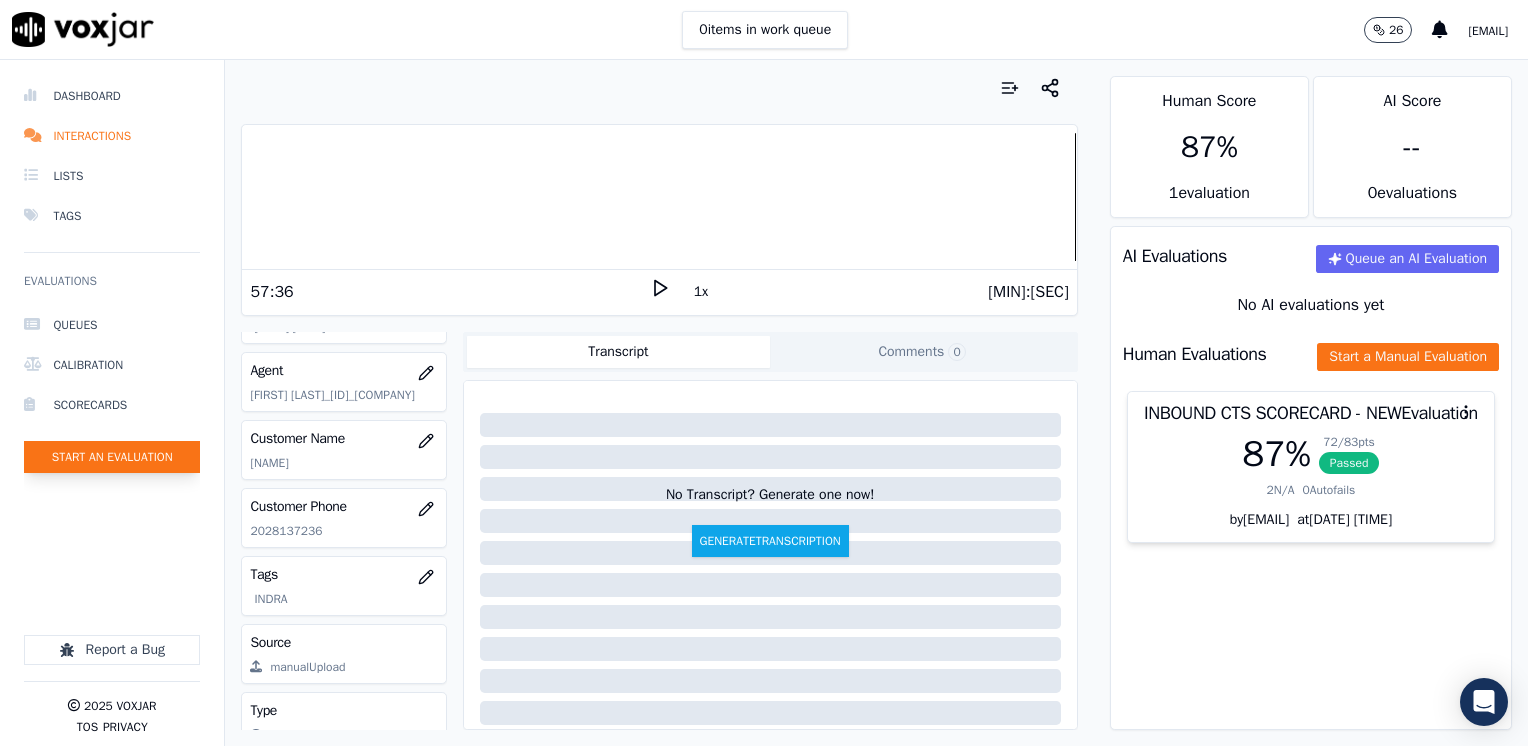 click on "Start an Evaluation" 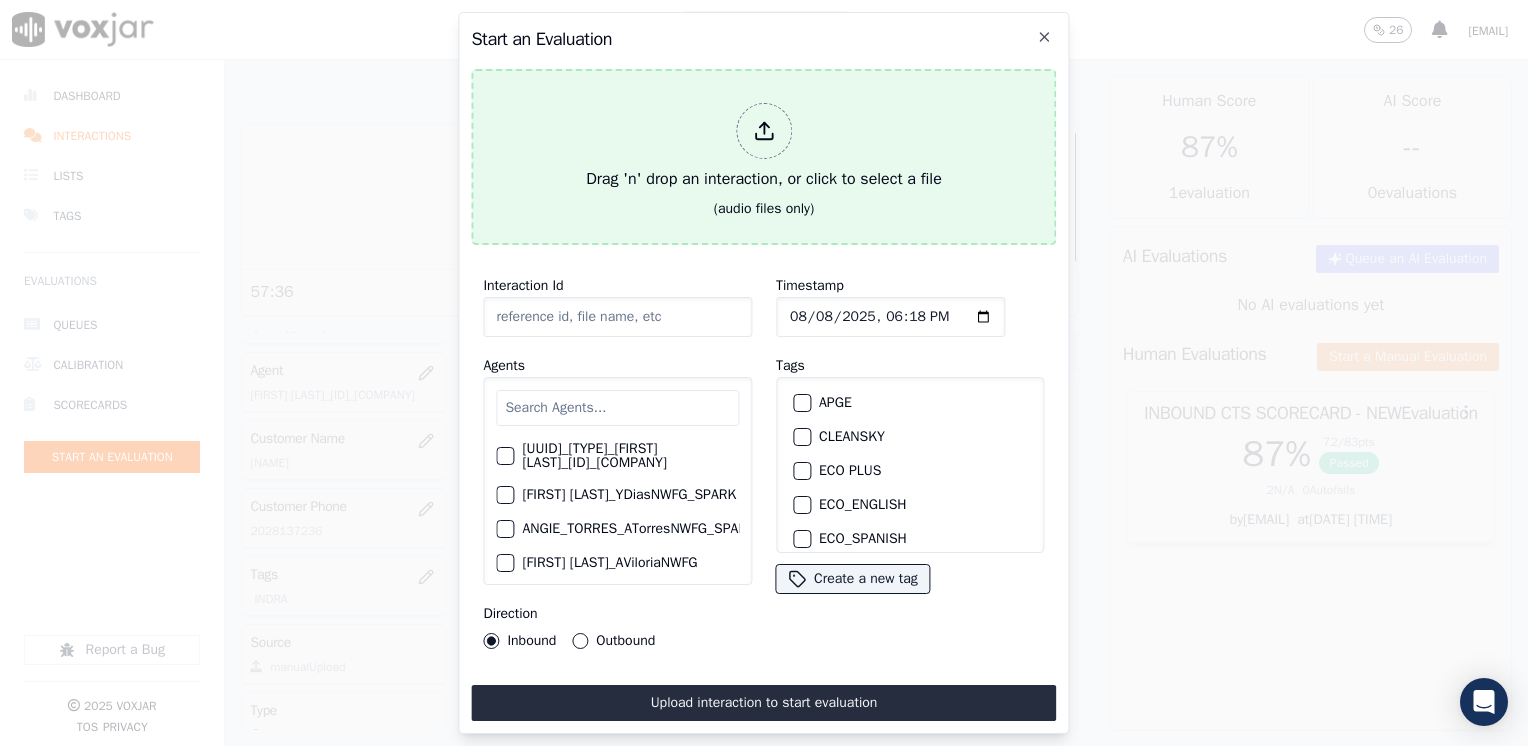 click at bounding box center [764, 131] 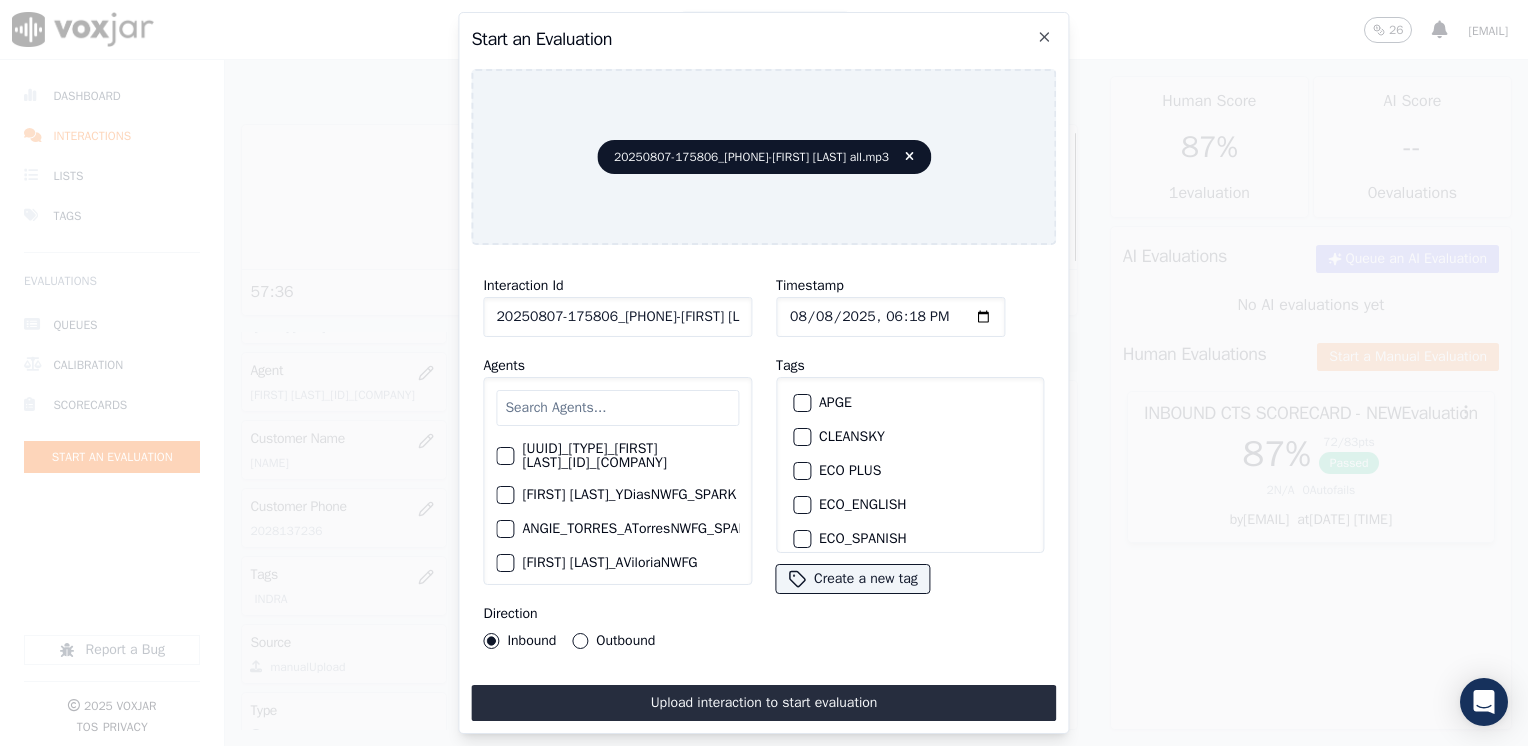 click at bounding box center (617, 408) 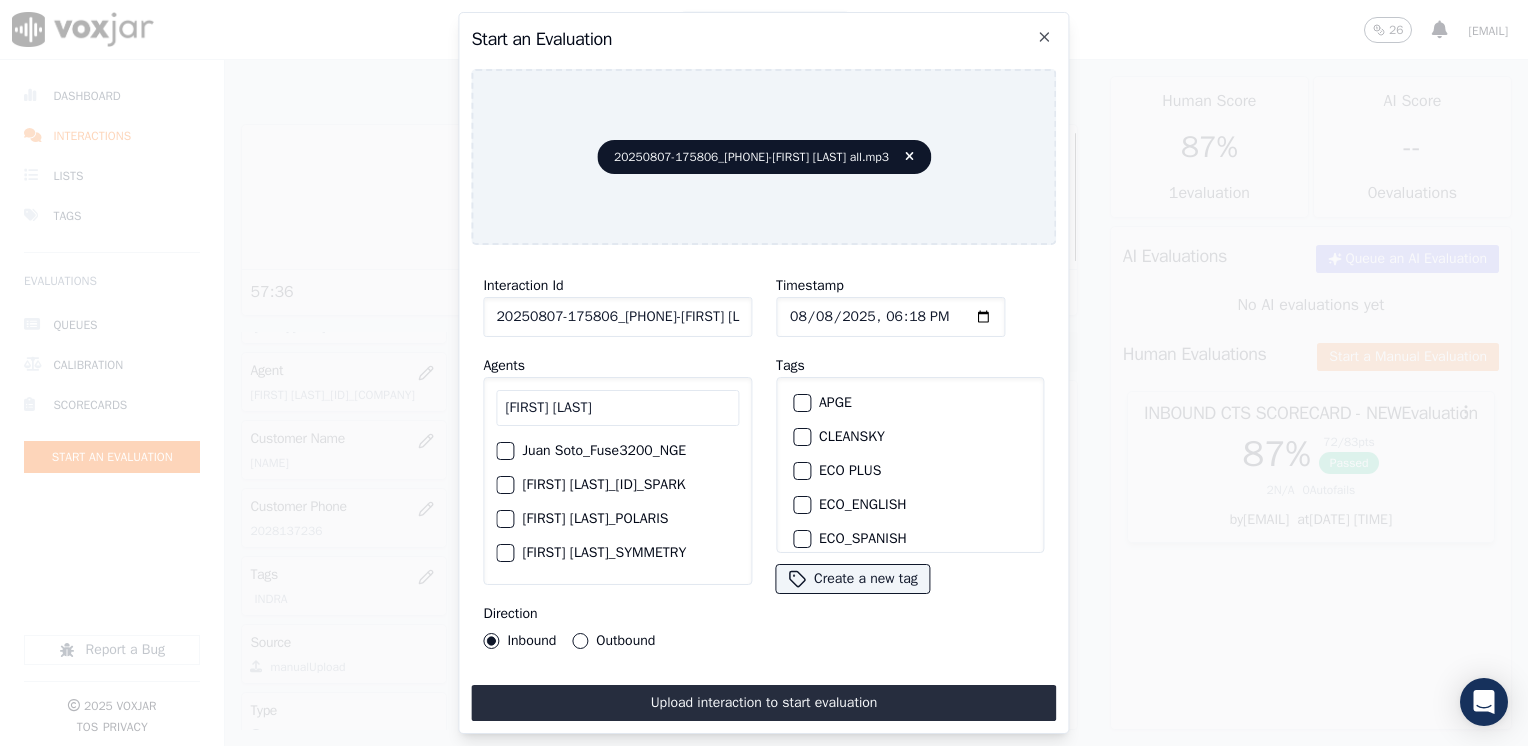 scroll, scrollTop: 63, scrollLeft: 0, axis: vertical 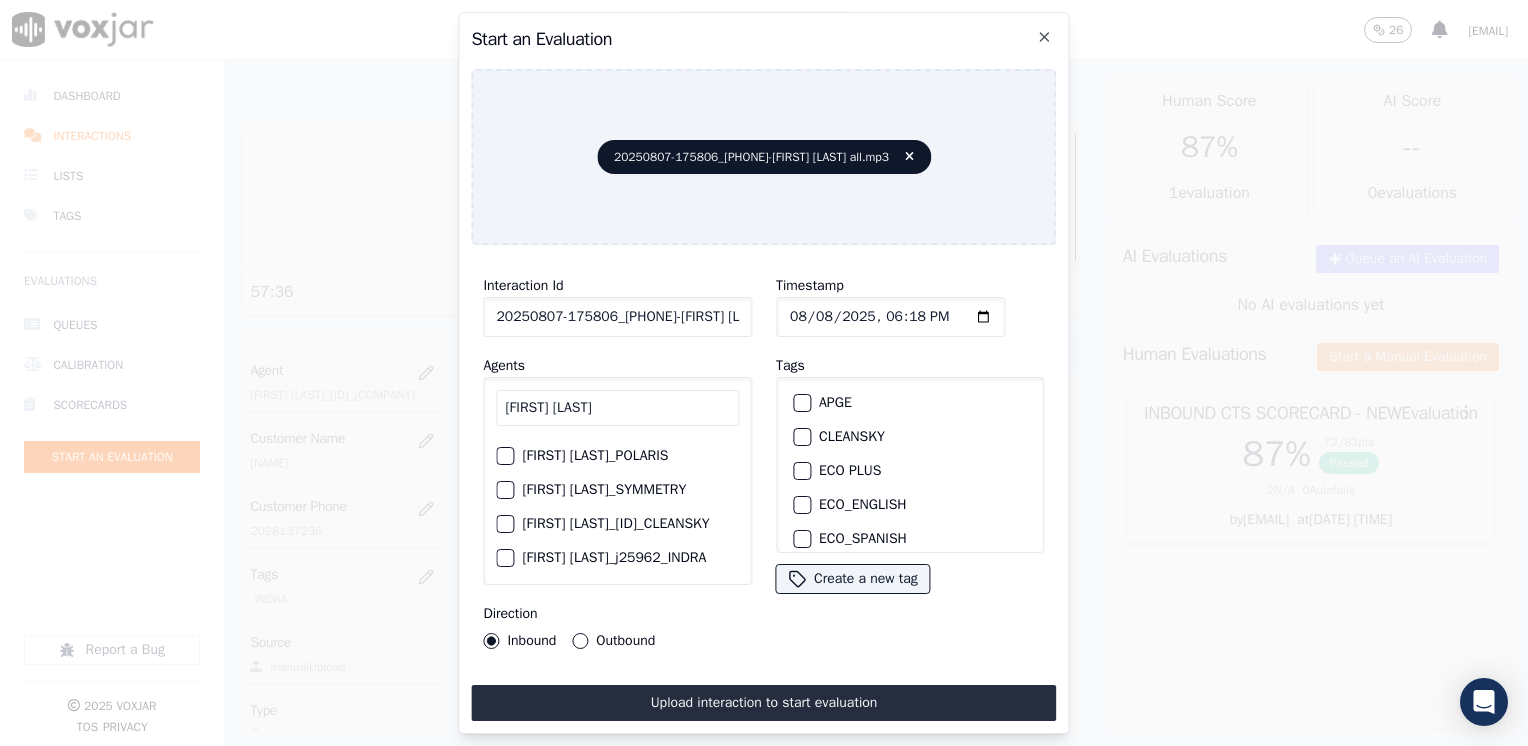 type on "[FIRST] [LAST]" 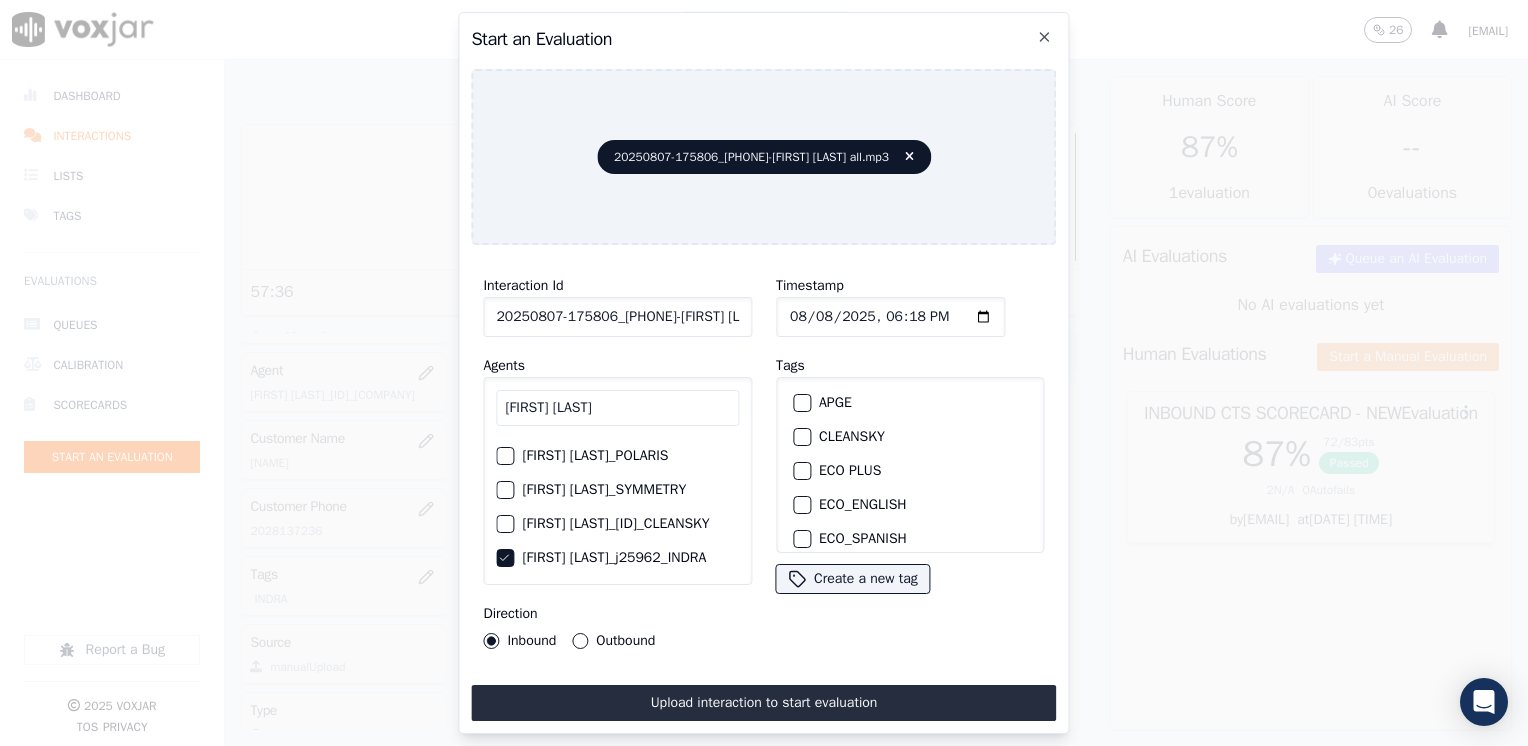 scroll, scrollTop: 100, scrollLeft: 0, axis: vertical 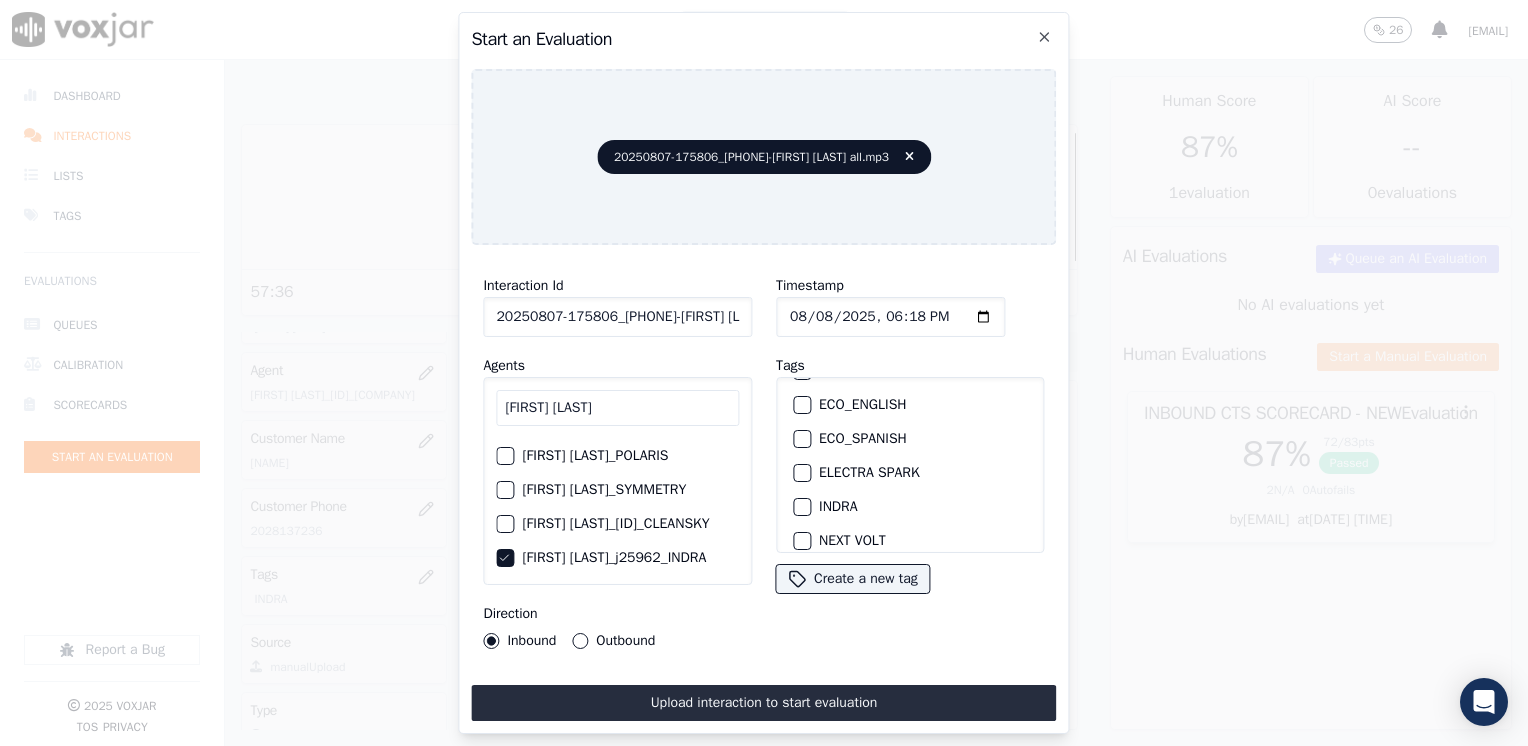click at bounding box center [801, 507] 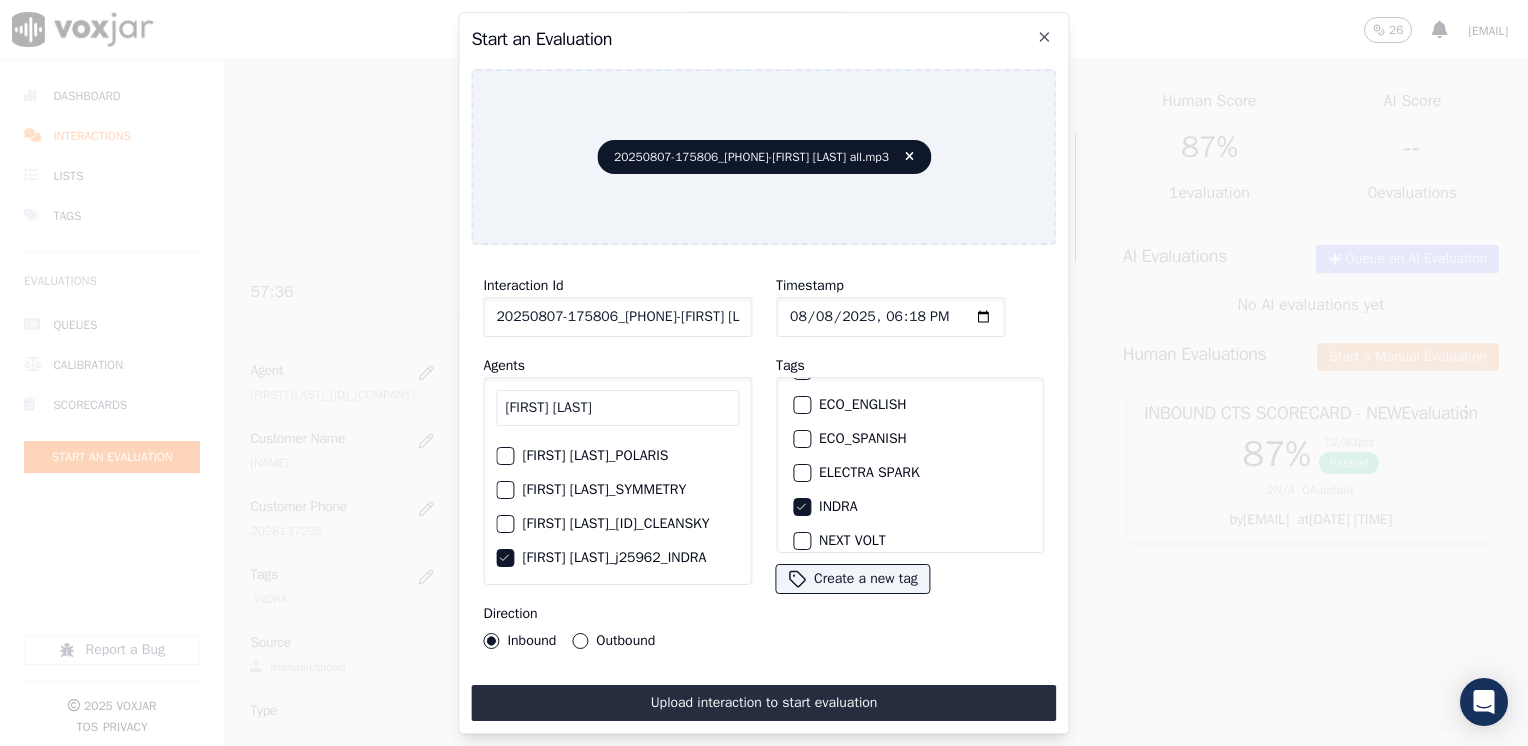 click on "Timestamp" 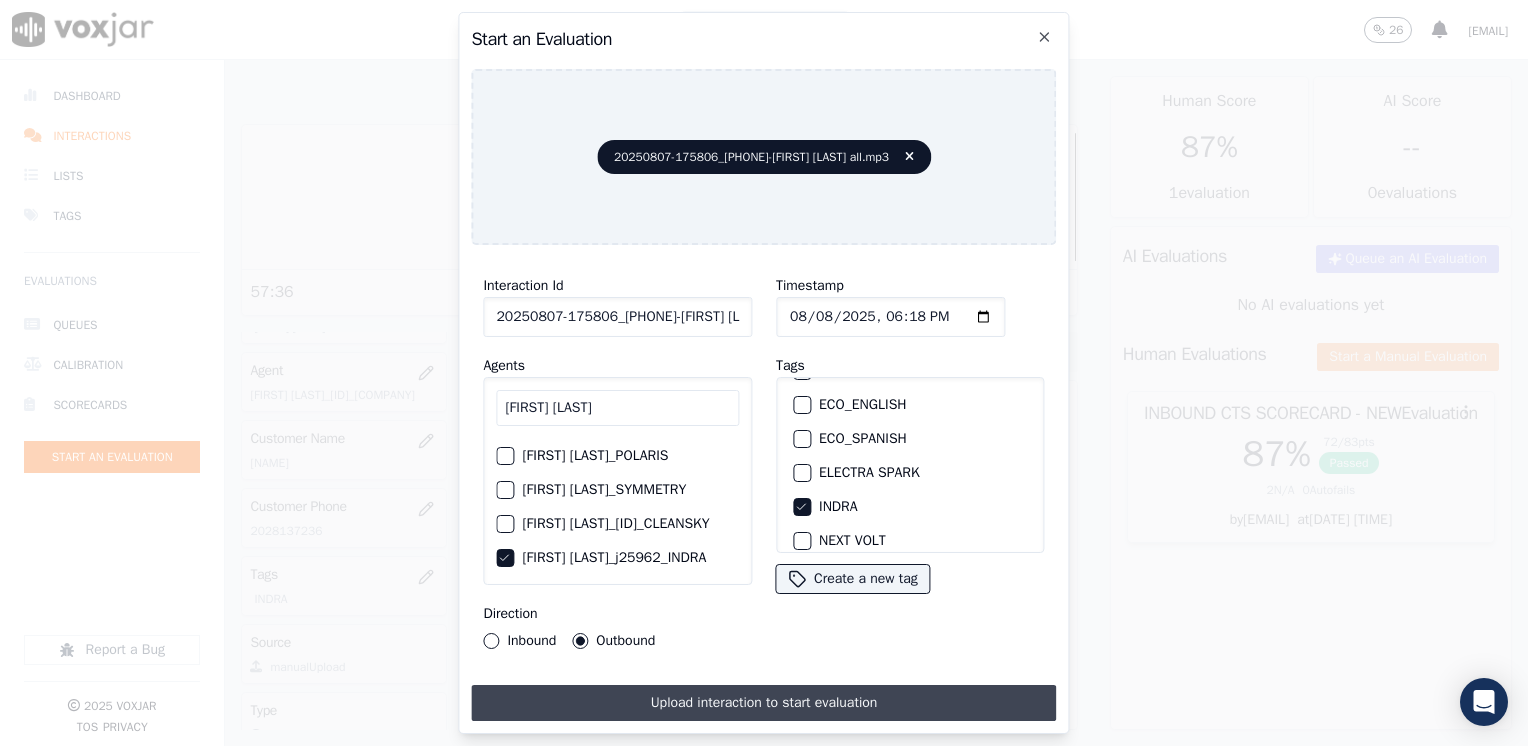 click on "Upload interaction to start evaluation" at bounding box center (763, 703) 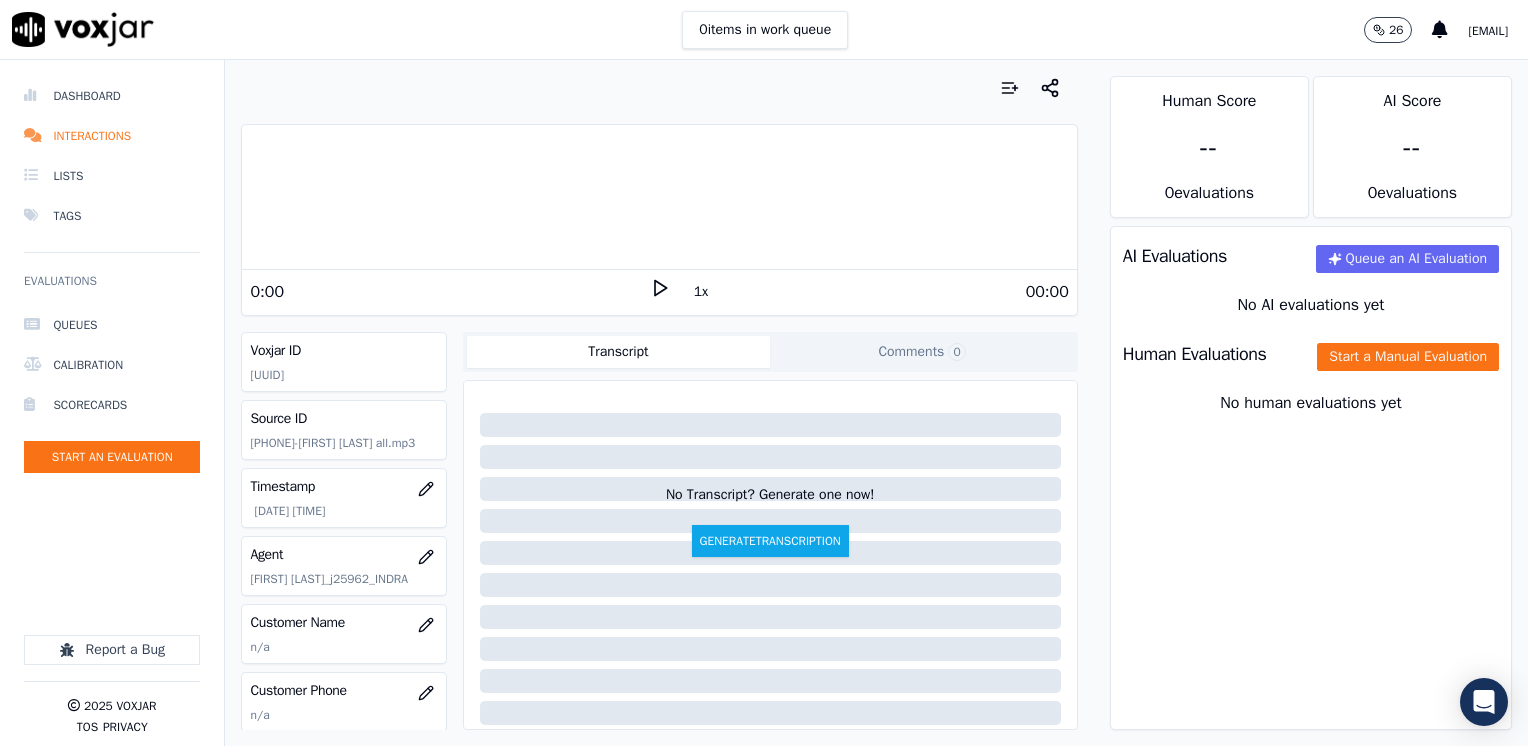 click 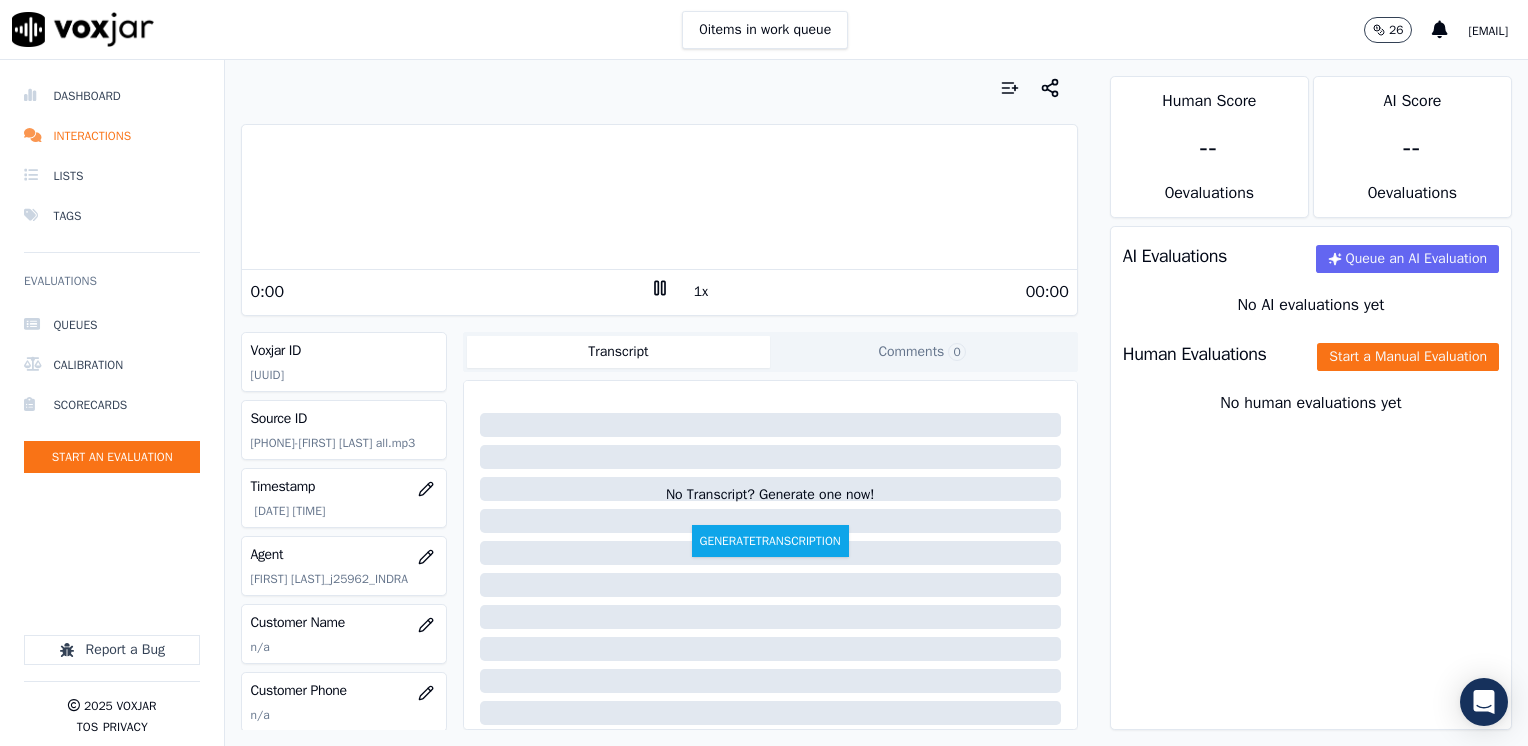 click 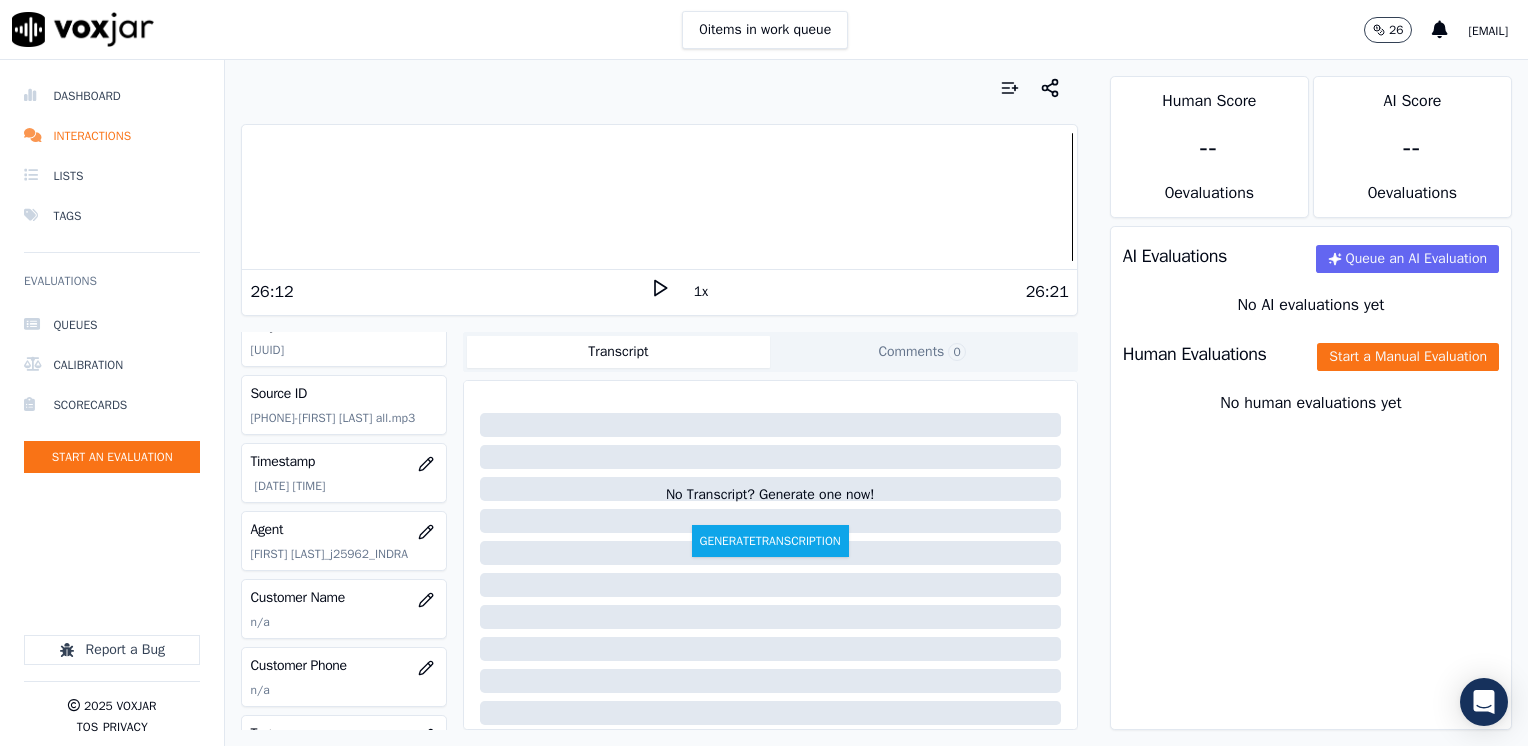 scroll, scrollTop: 100, scrollLeft: 0, axis: vertical 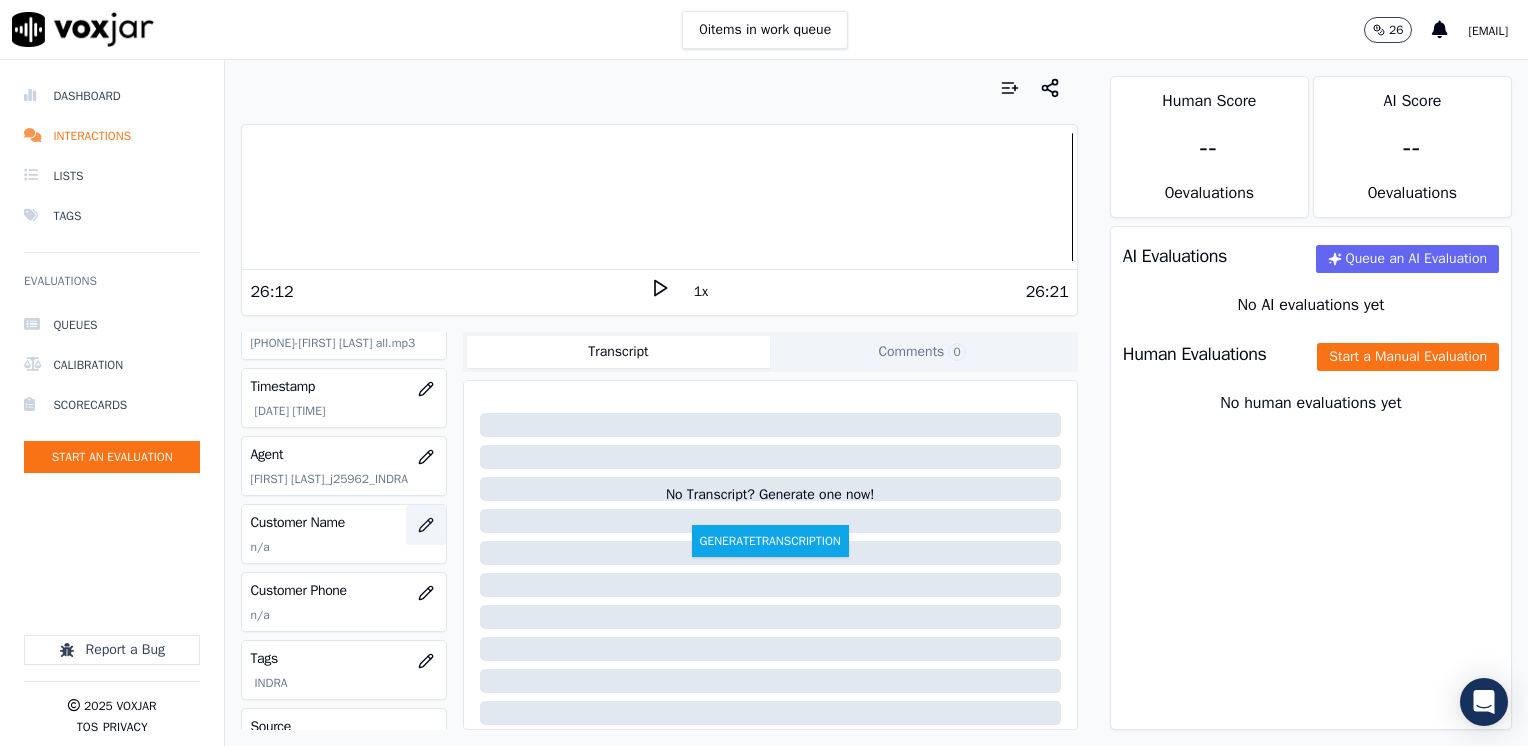 click 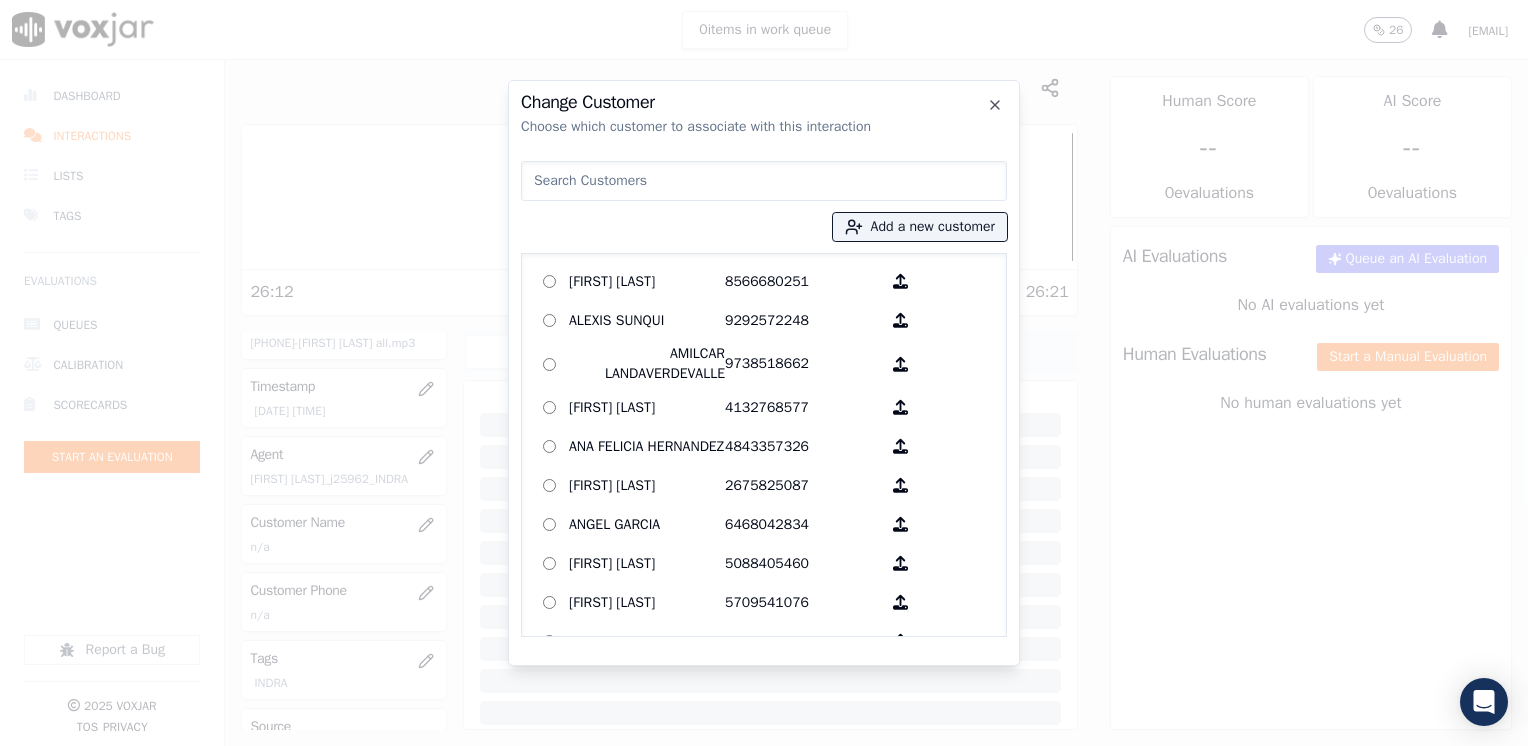click at bounding box center (764, 181) 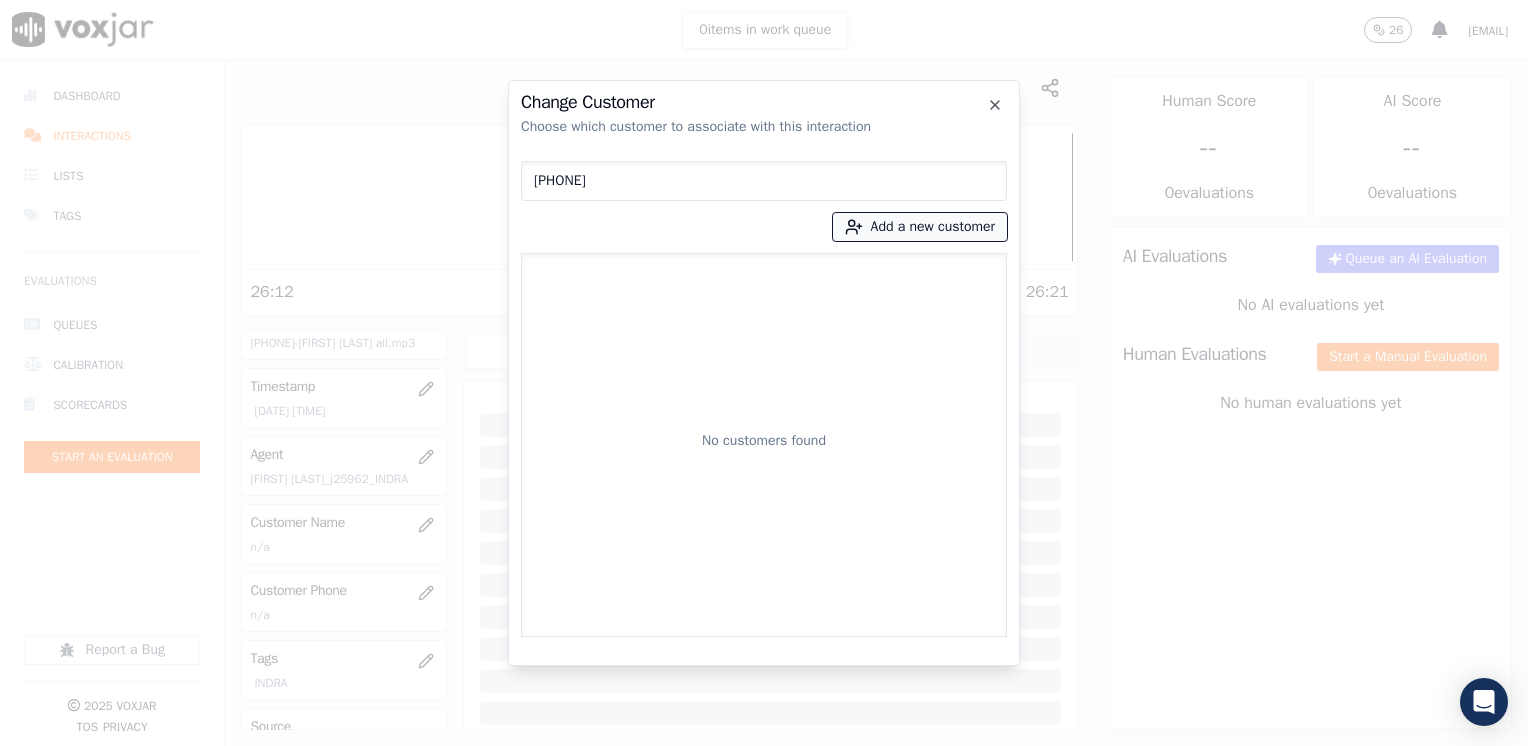 type on "[PHONE]" 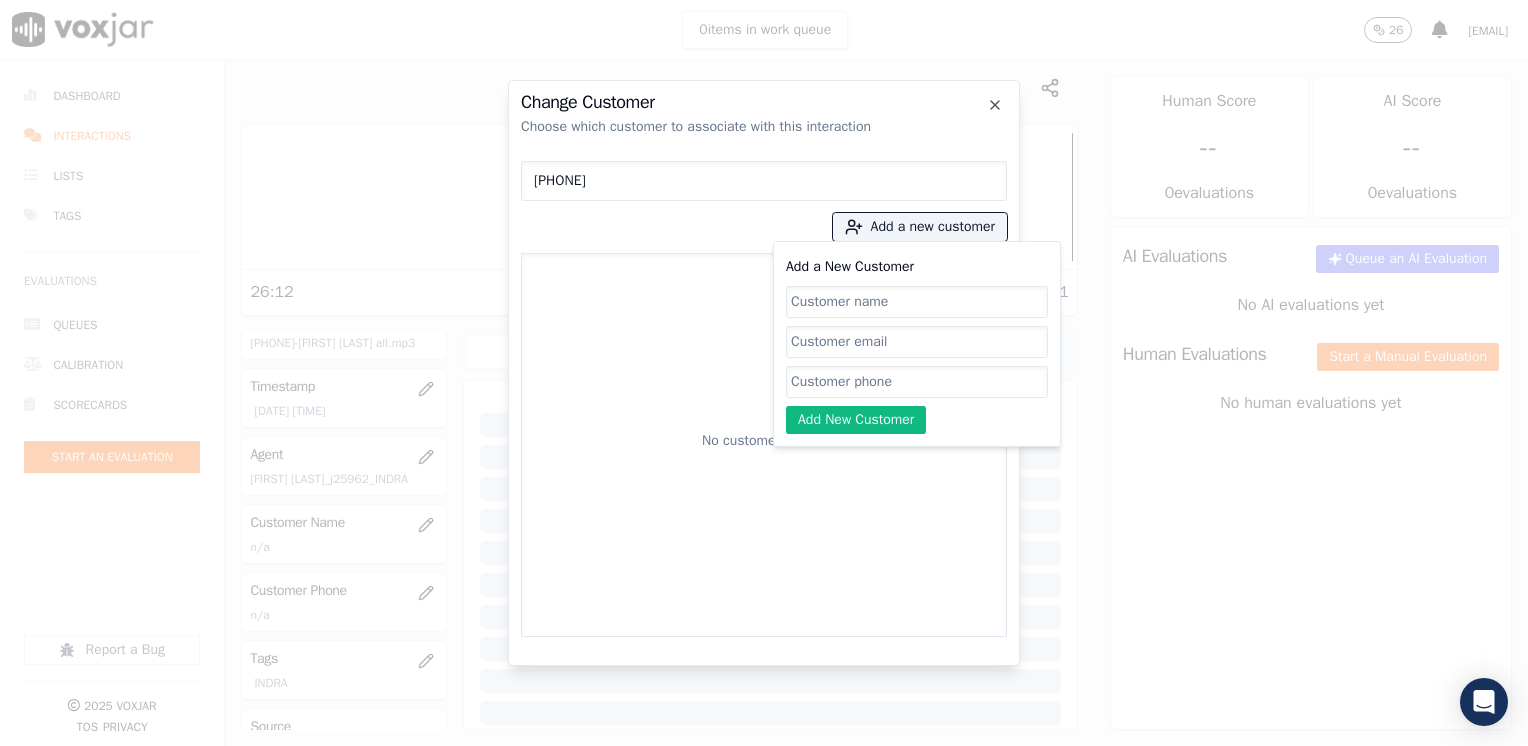 click on "Add a New Customer" 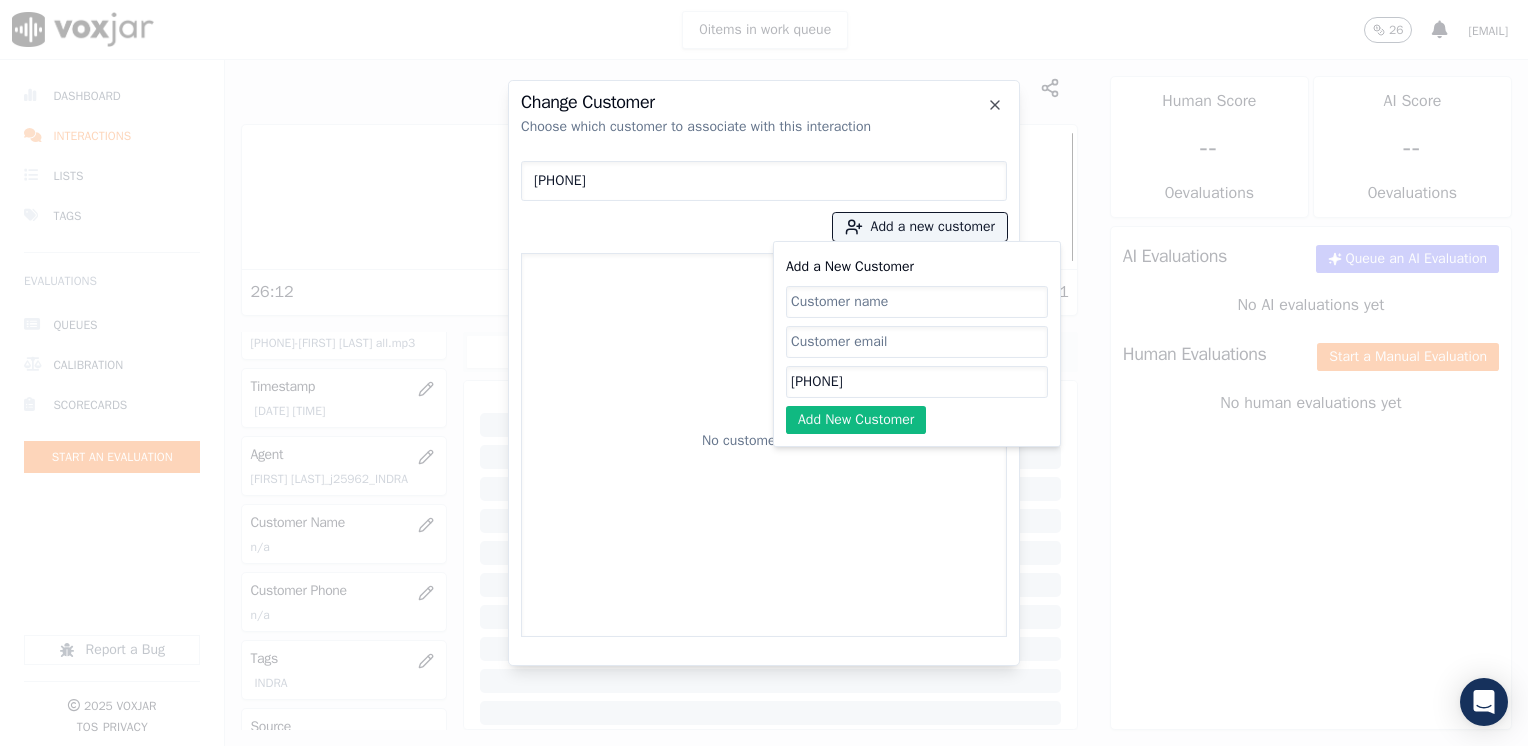 type on "[PHONE]" 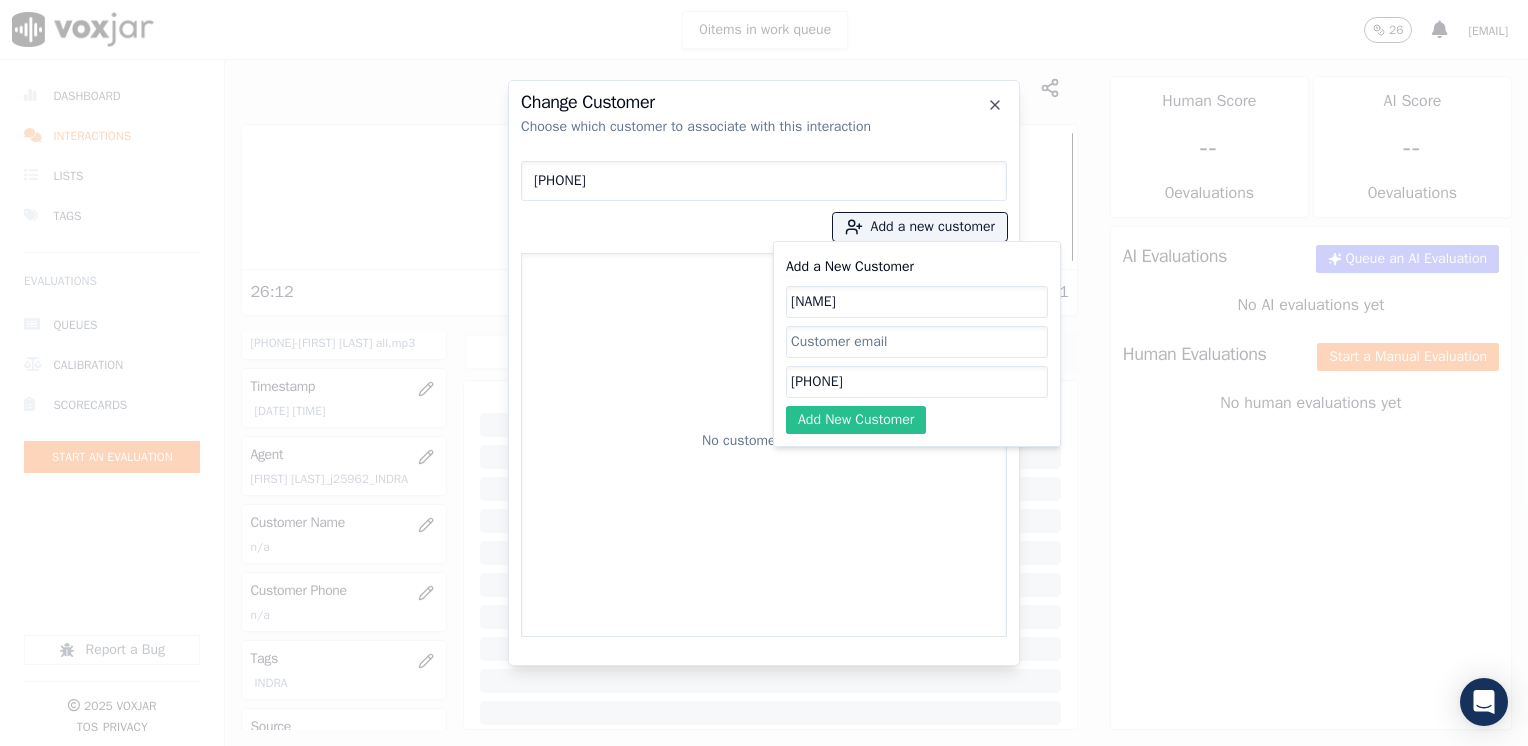 type on "[NAME]" 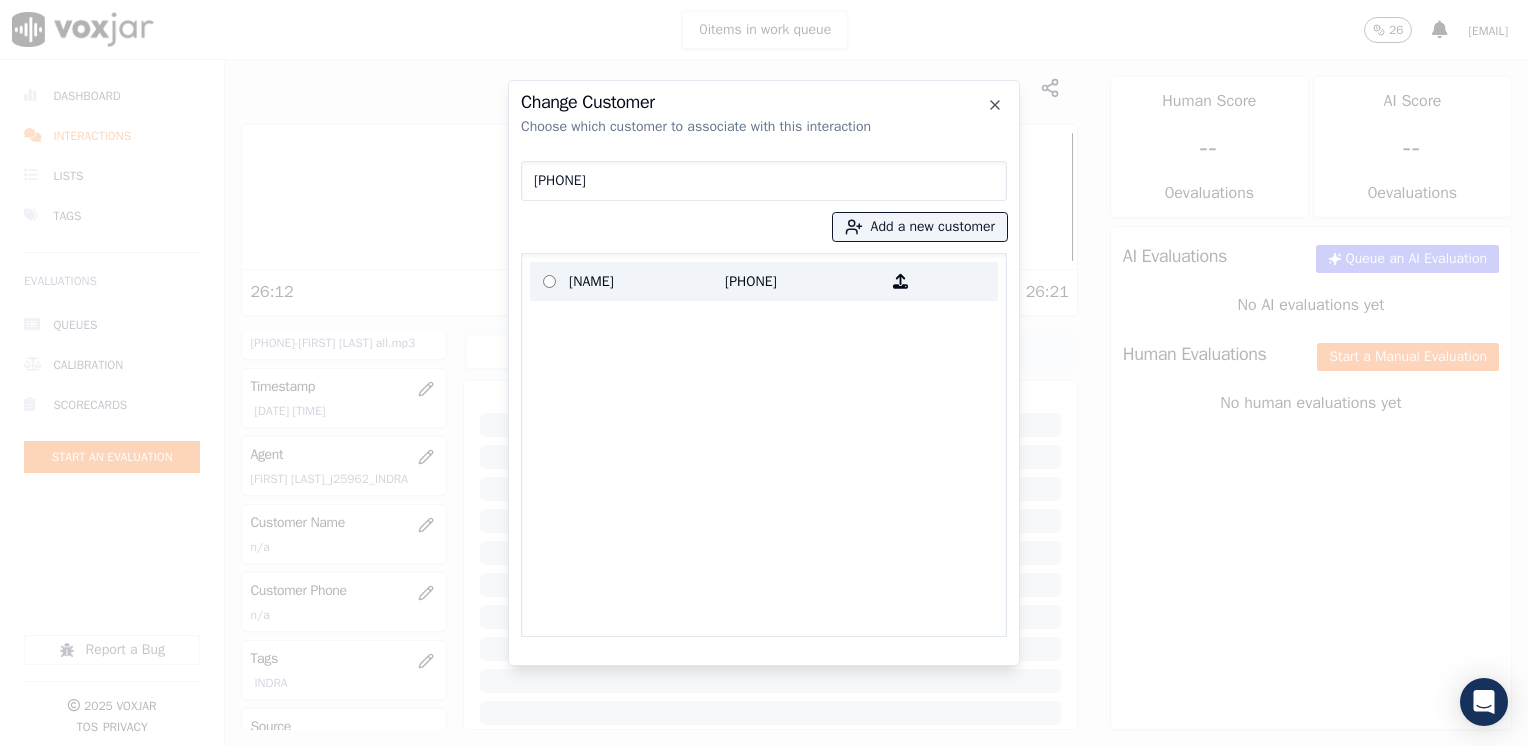 click on "[PHONE]" at bounding box center [803, 281] 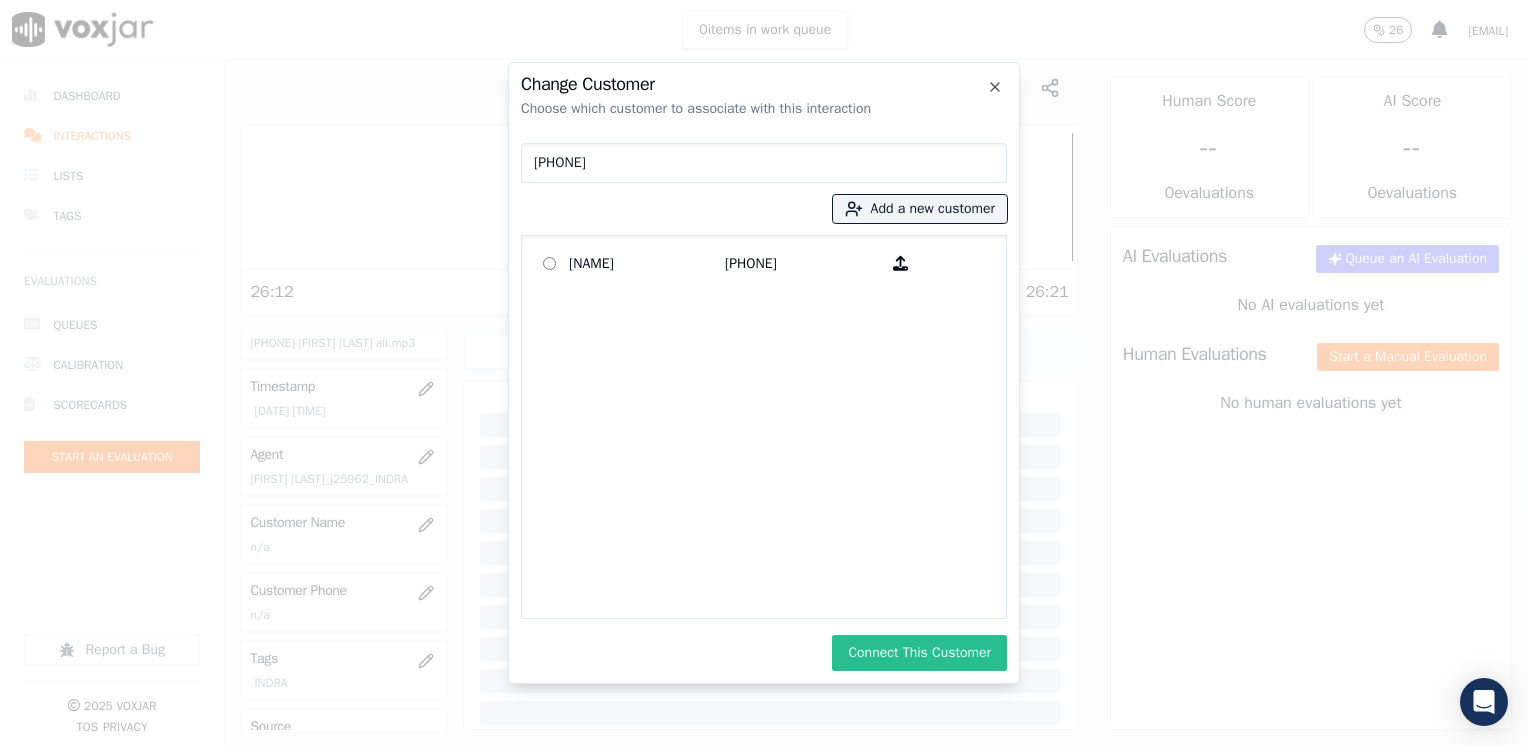 click on "Connect This Customer" at bounding box center [919, 653] 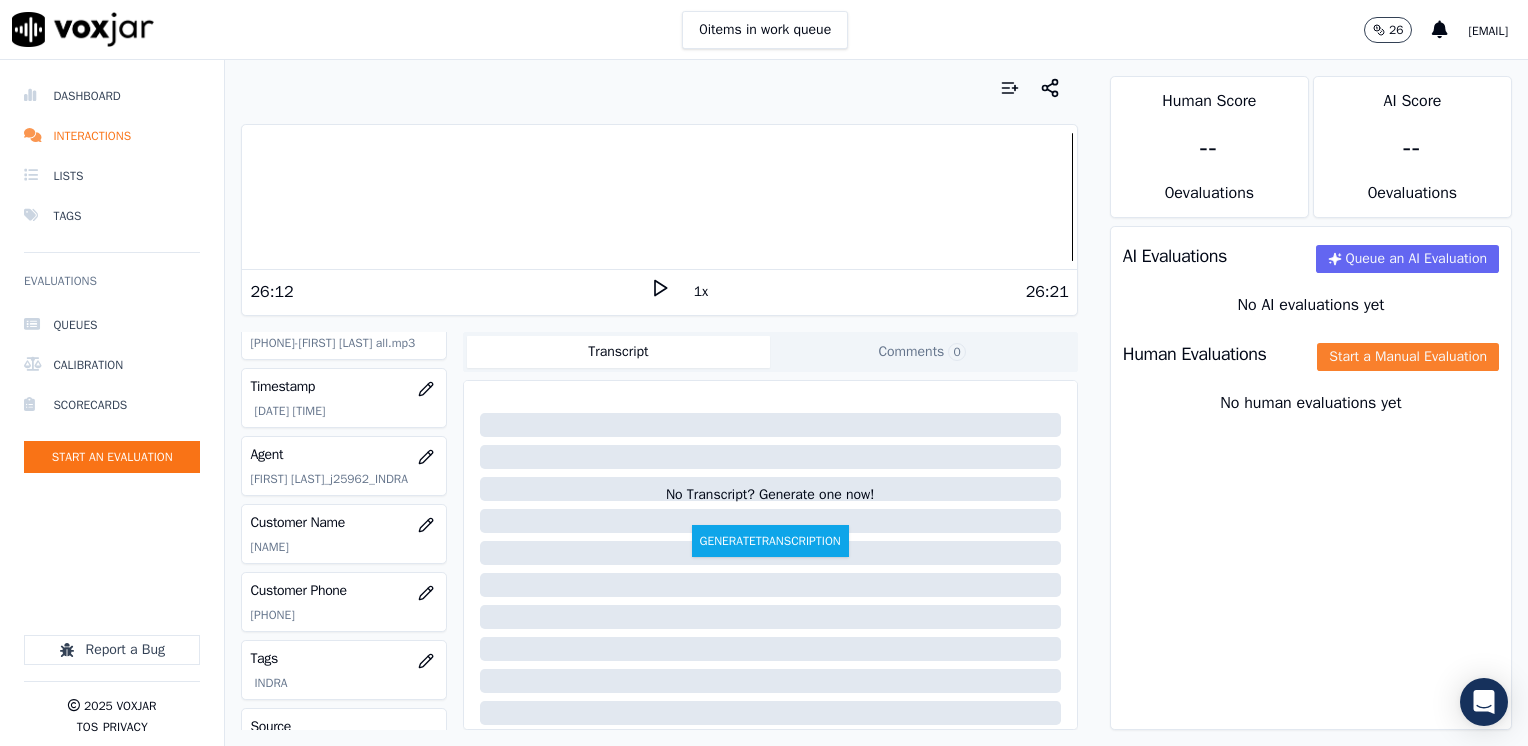 click on "Start a Manual Evaluation" 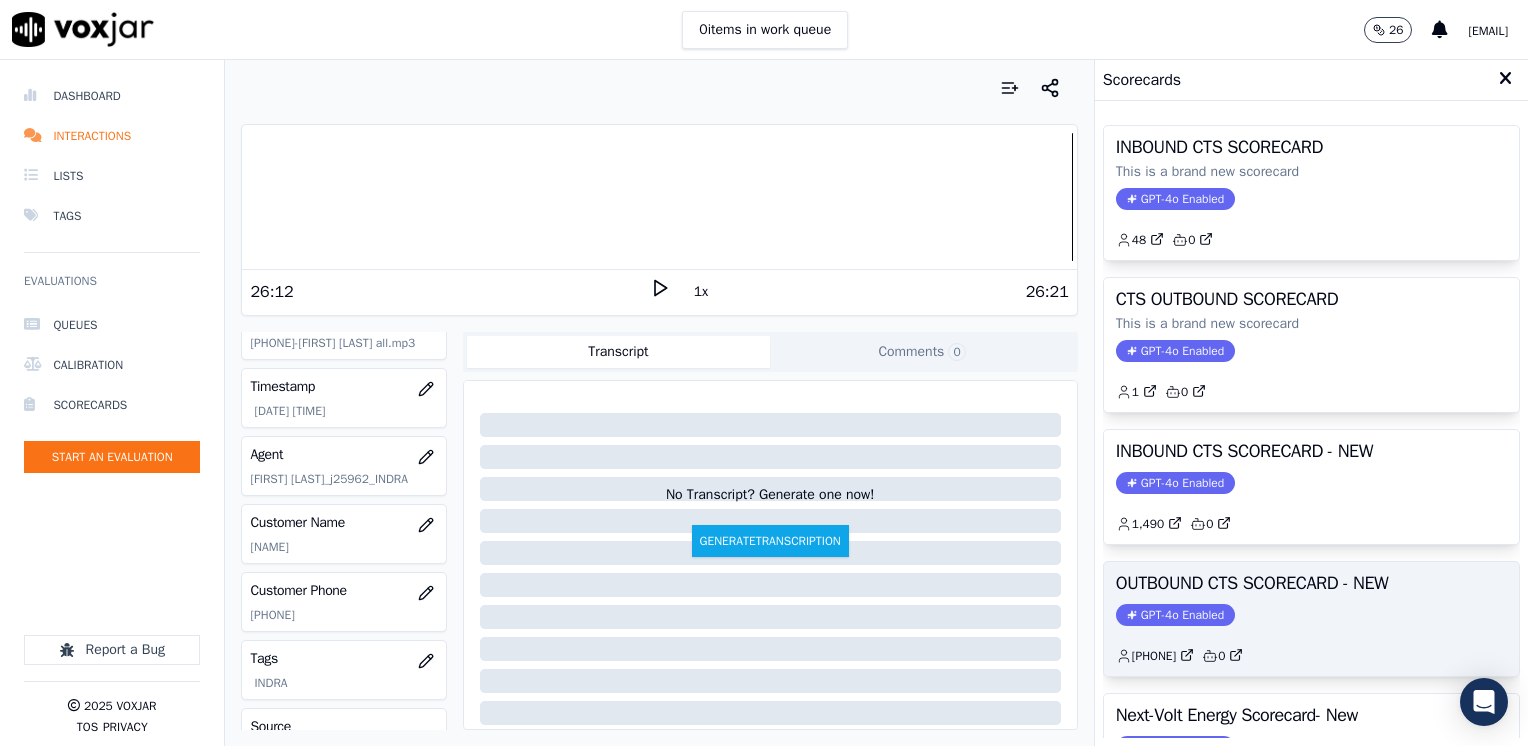 click on "GPT-4o Enabled" at bounding box center (1175, 615) 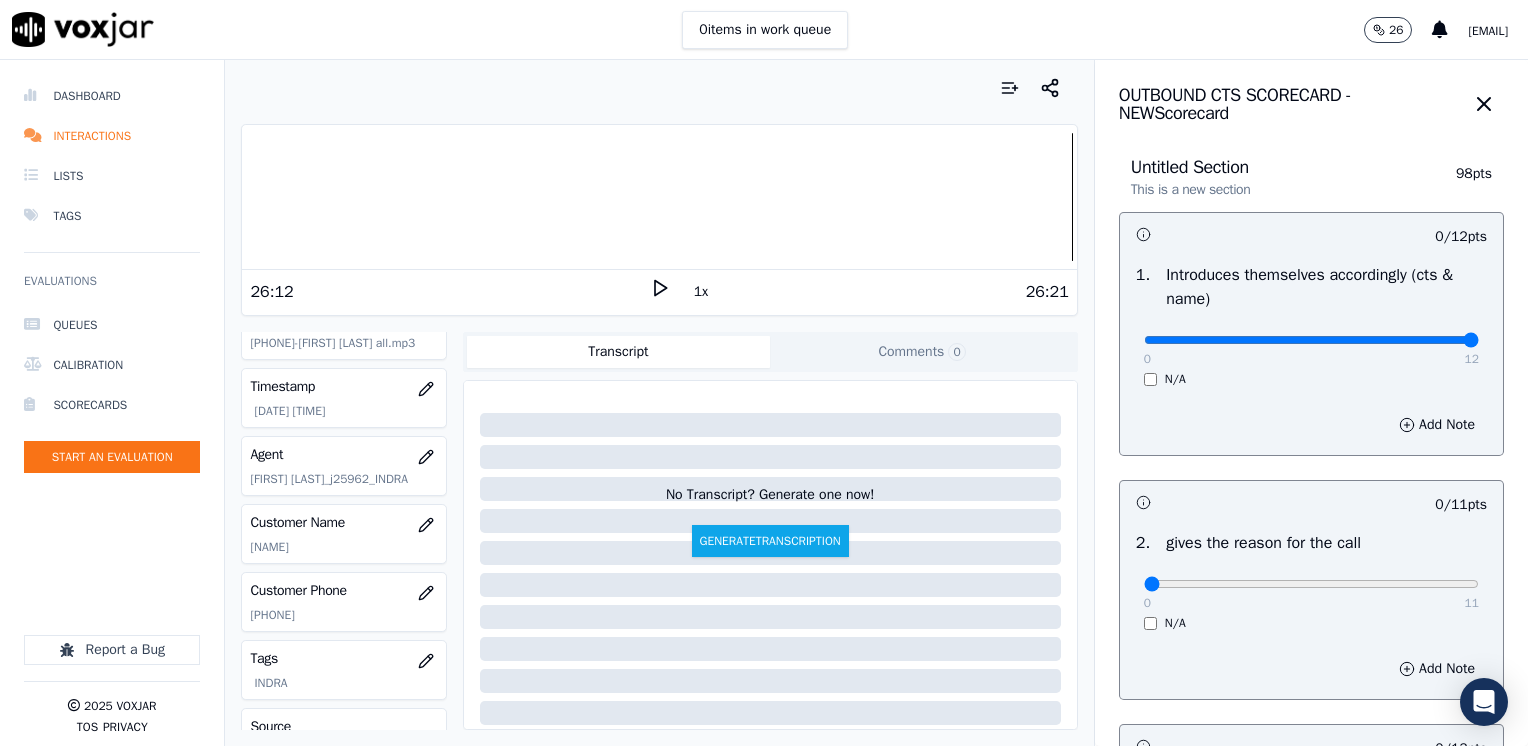 drag, startPoint x: 1531, startPoint y: 378, endPoint x: 1511, endPoint y: 397, distance: 27.58623 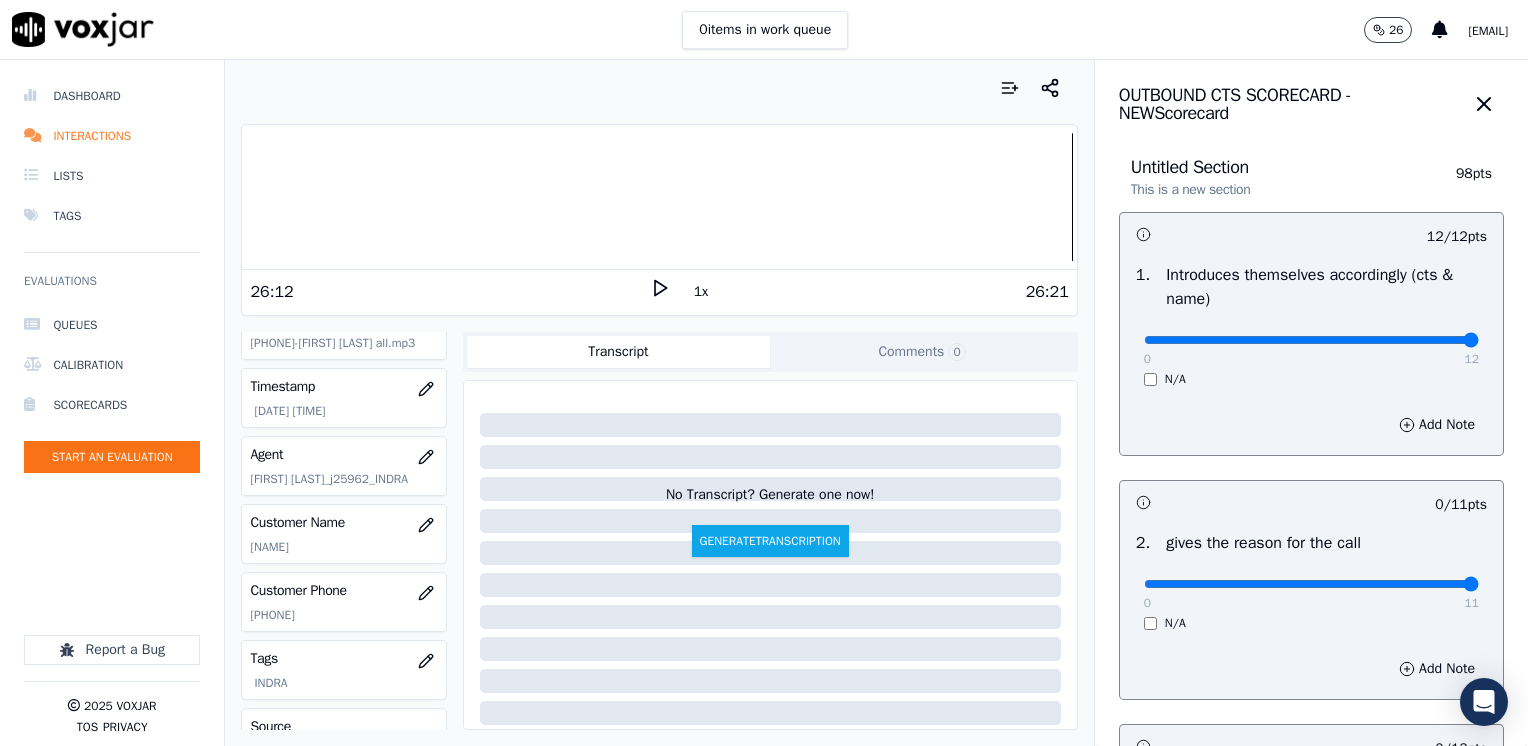 drag, startPoint x: 1131, startPoint y: 590, endPoint x: 1531, endPoint y: 583, distance: 400.06125 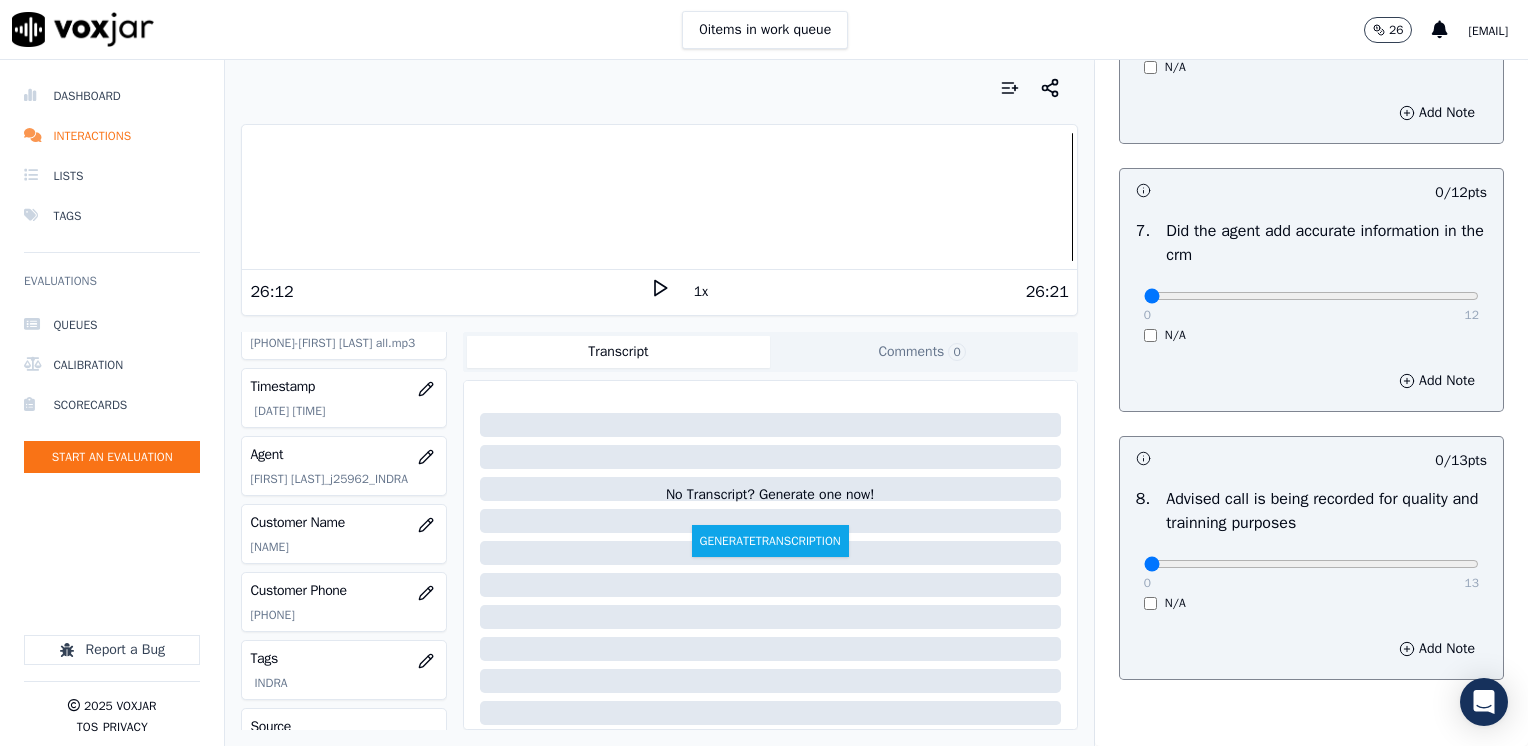 scroll, scrollTop: 1748, scrollLeft: 0, axis: vertical 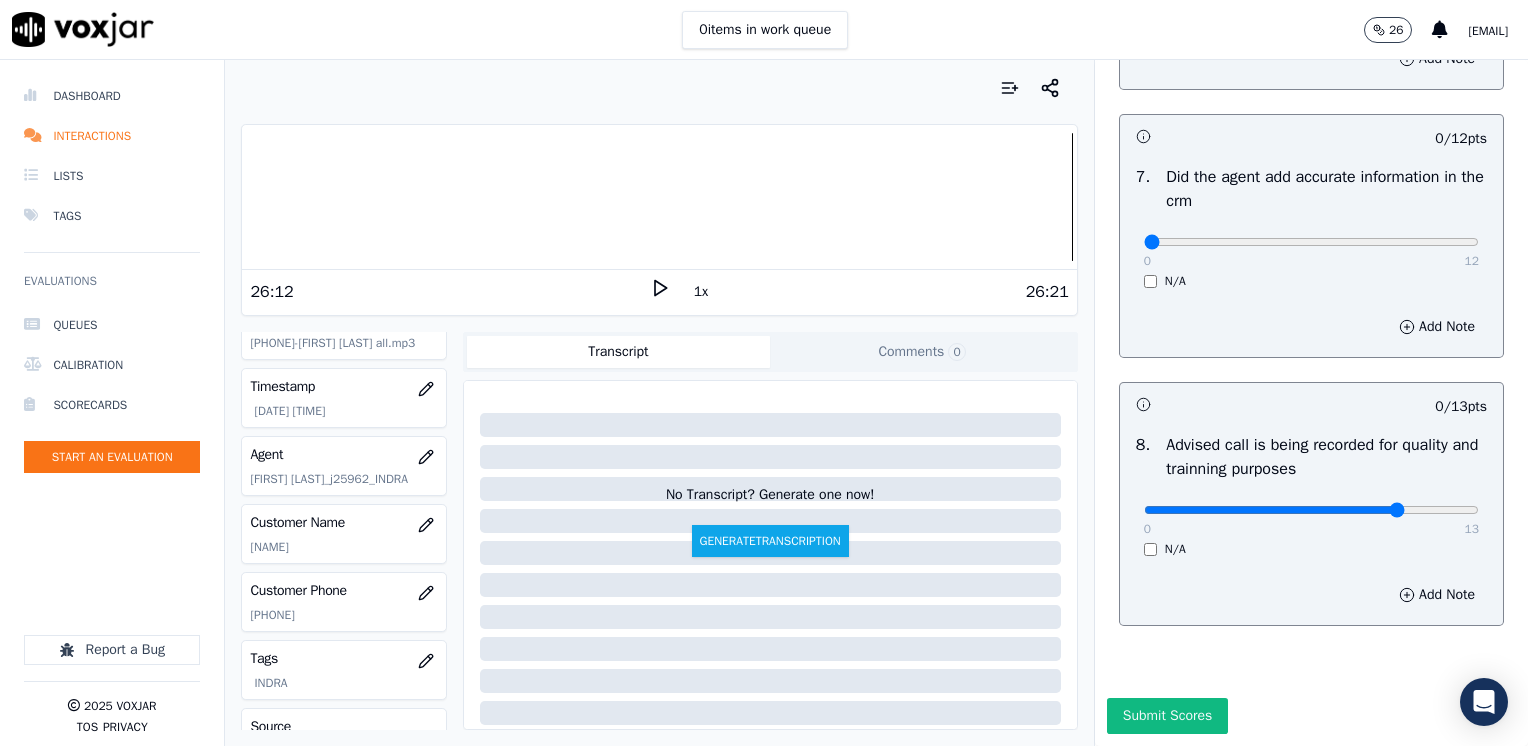type on "10" 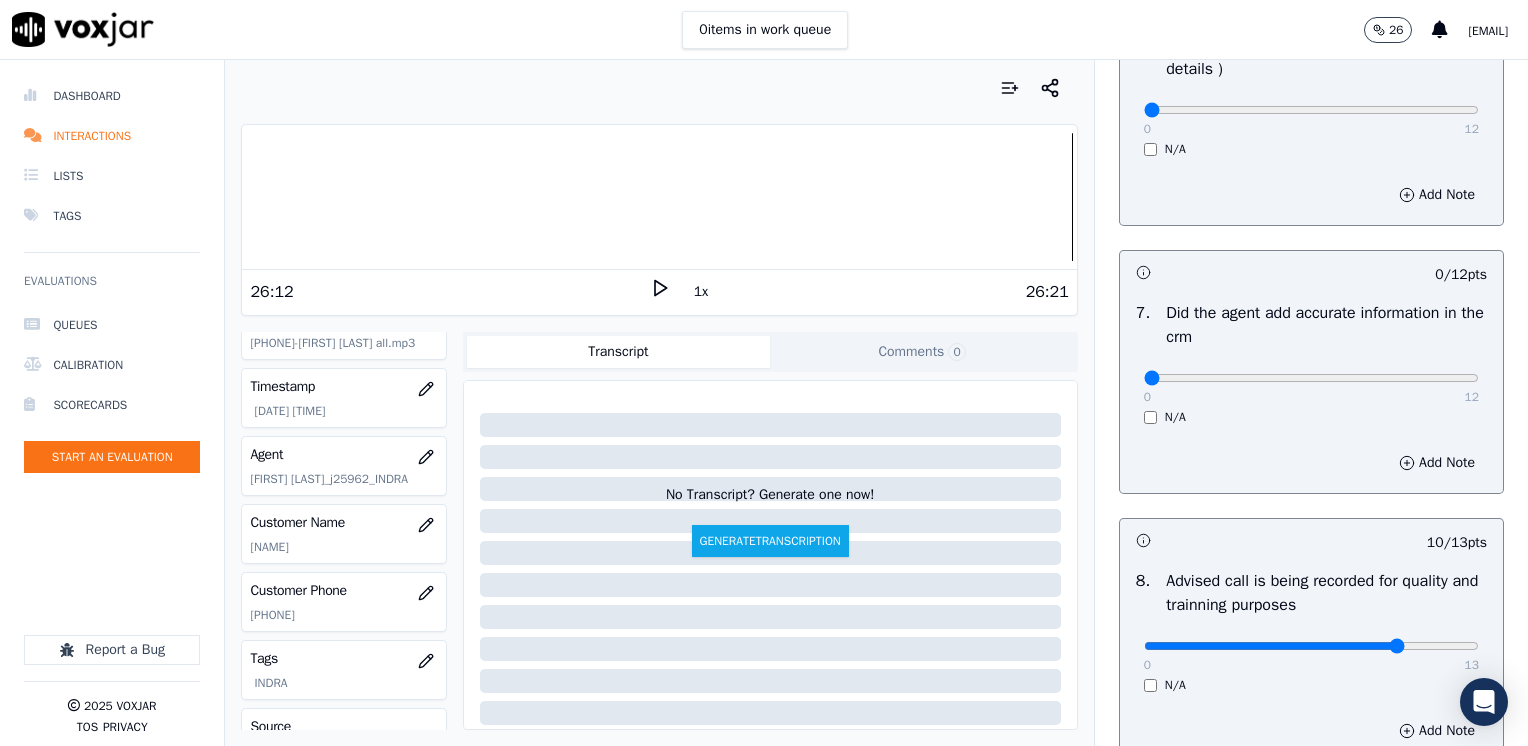 scroll, scrollTop: 1548, scrollLeft: 0, axis: vertical 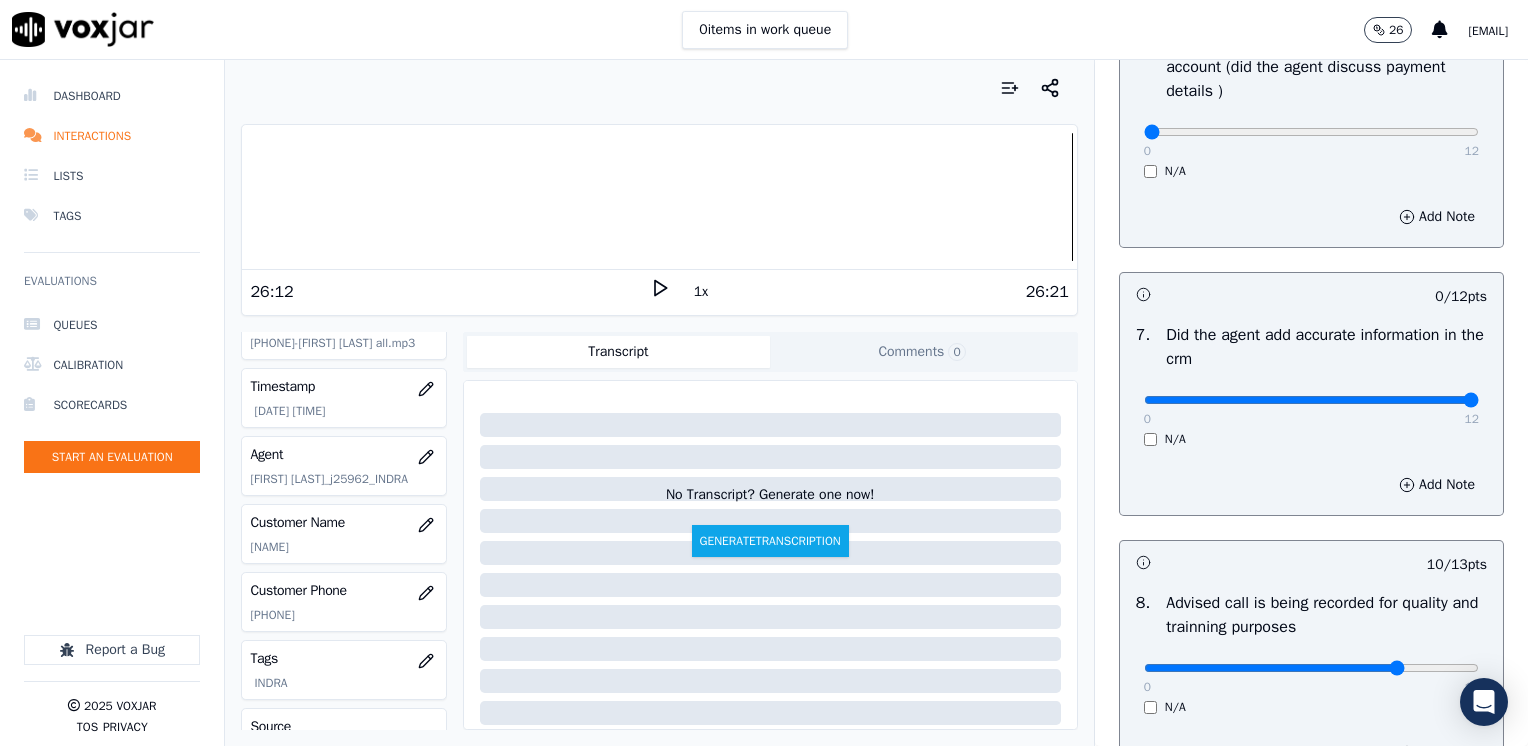 drag, startPoint x: 1130, startPoint y: 401, endPoint x: 1527, endPoint y: 467, distance: 402.44876 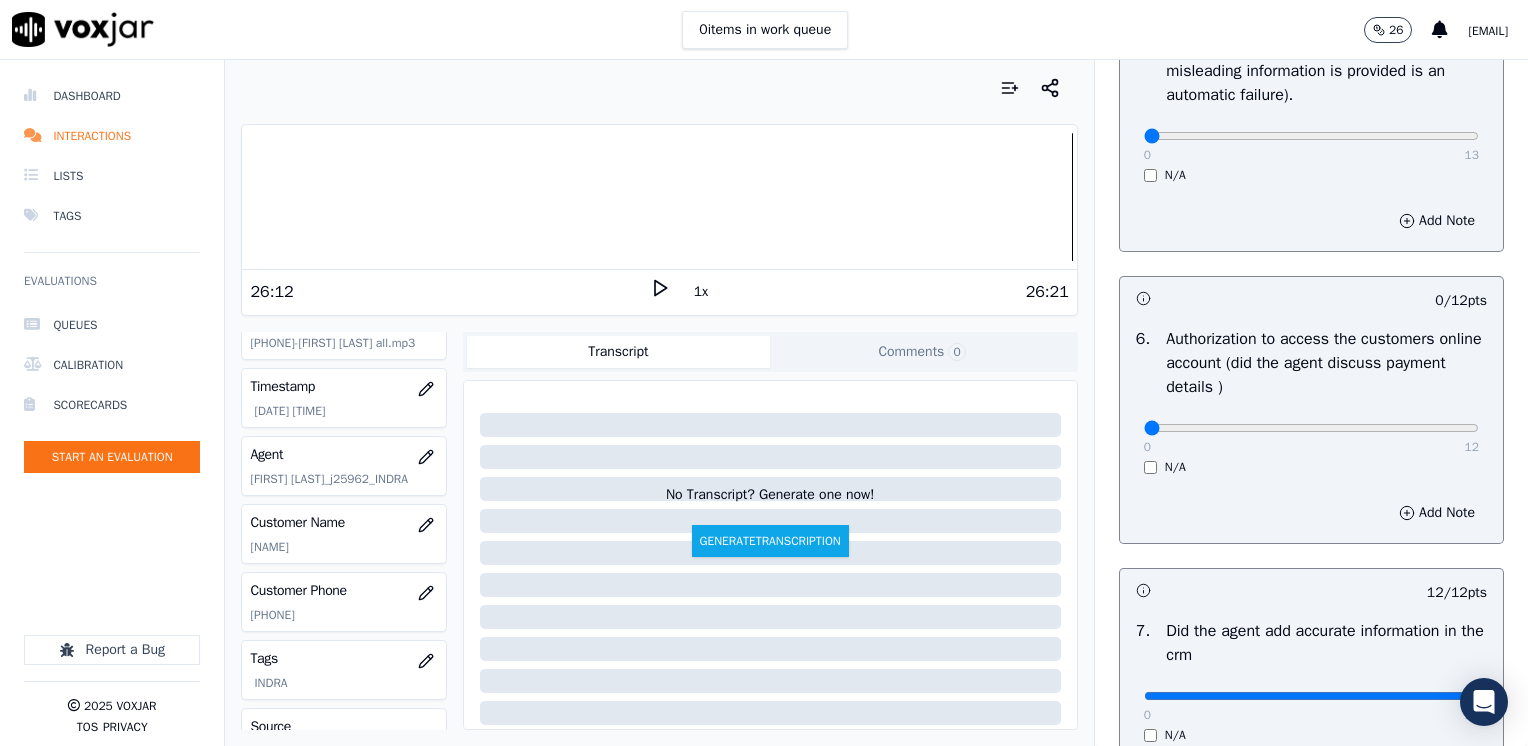 scroll, scrollTop: 1248, scrollLeft: 0, axis: vertical 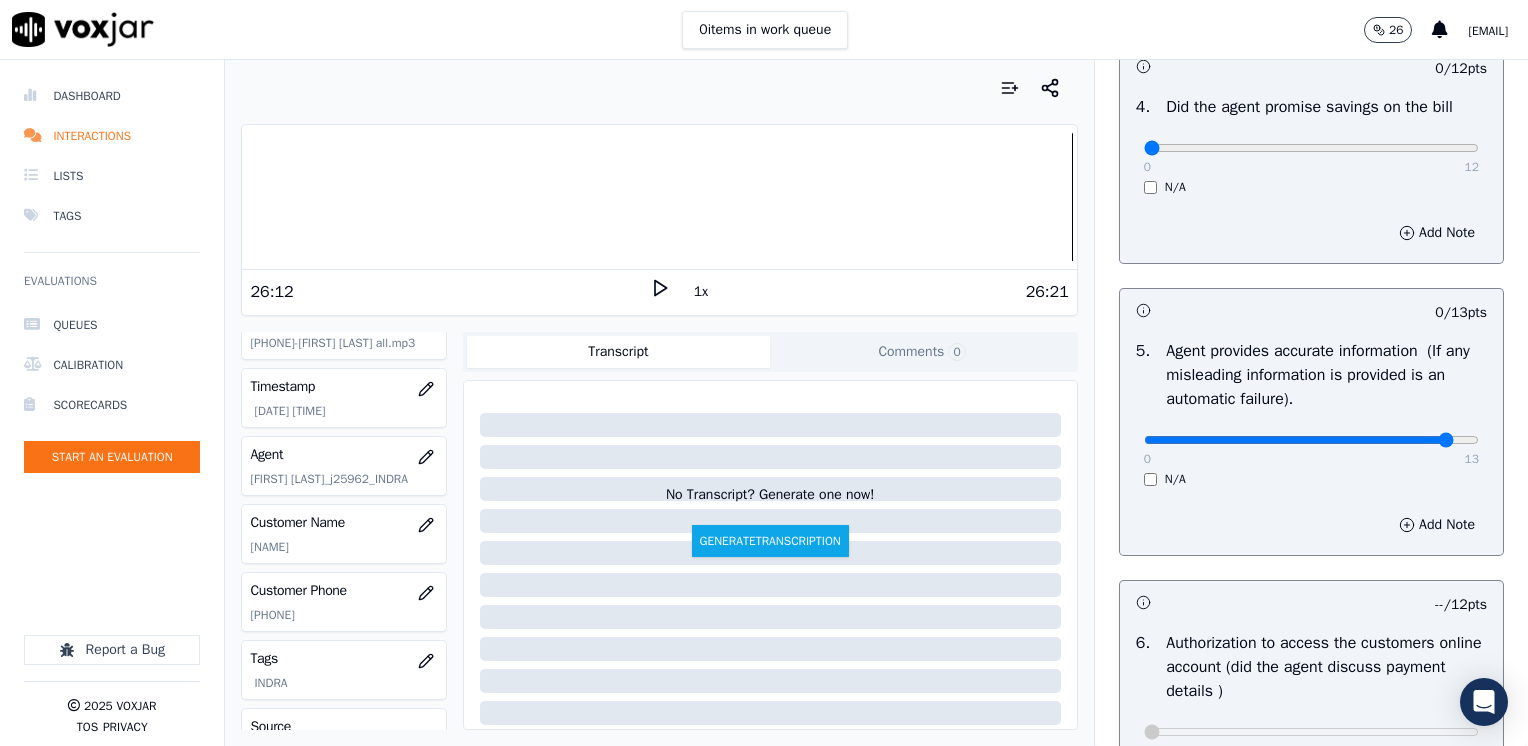 type on "12" 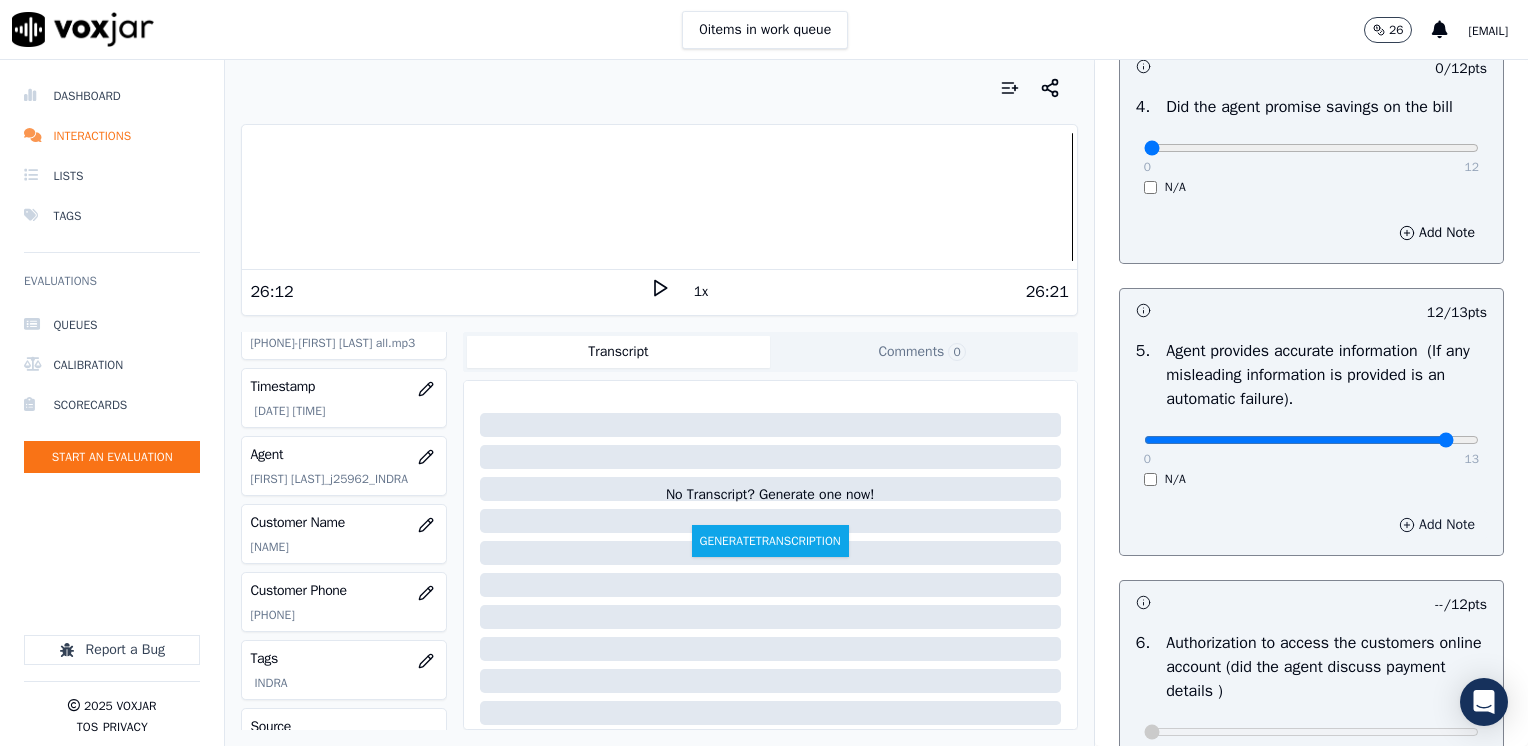 click on "Add Note" at bounding box center (1437, 525) 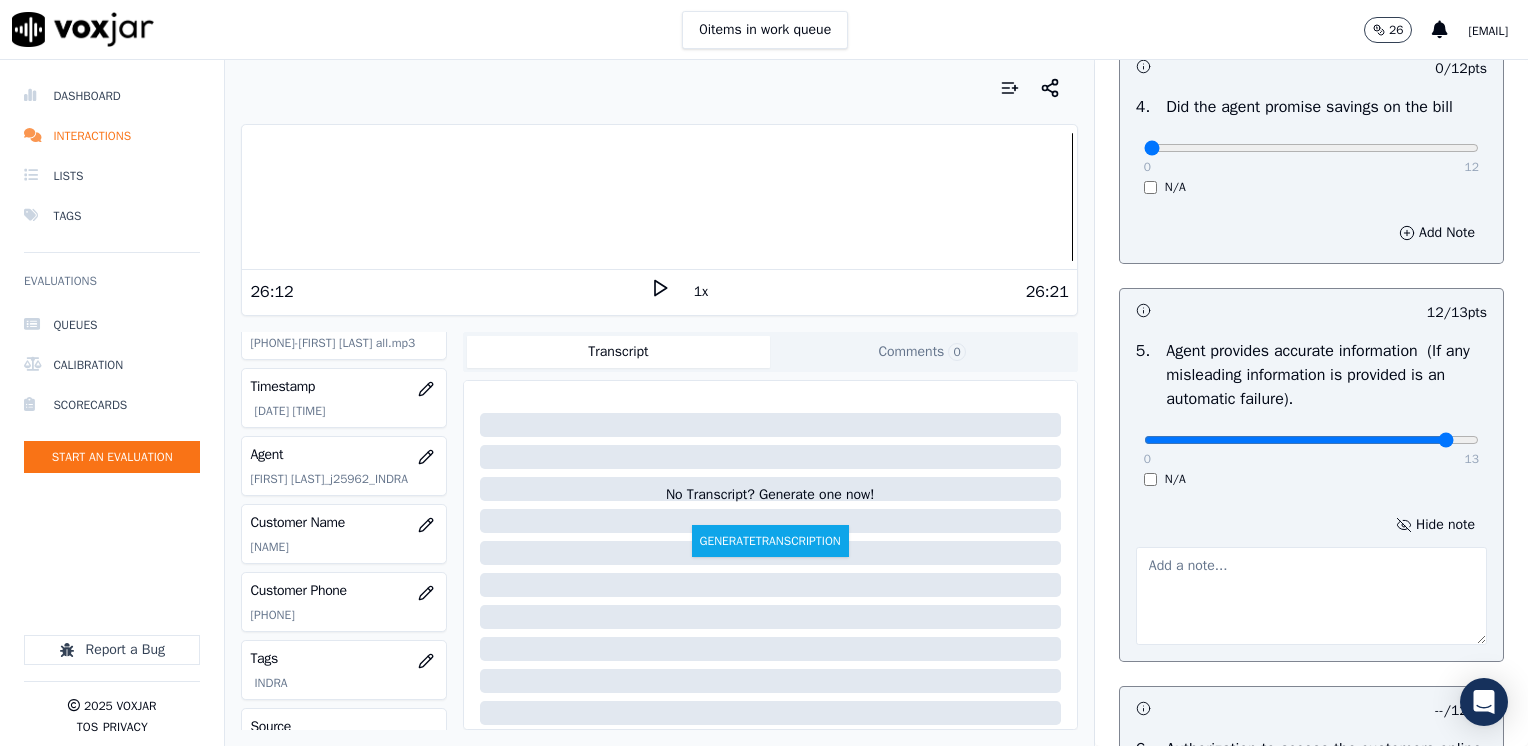 click at bounding box center (1311, 596) 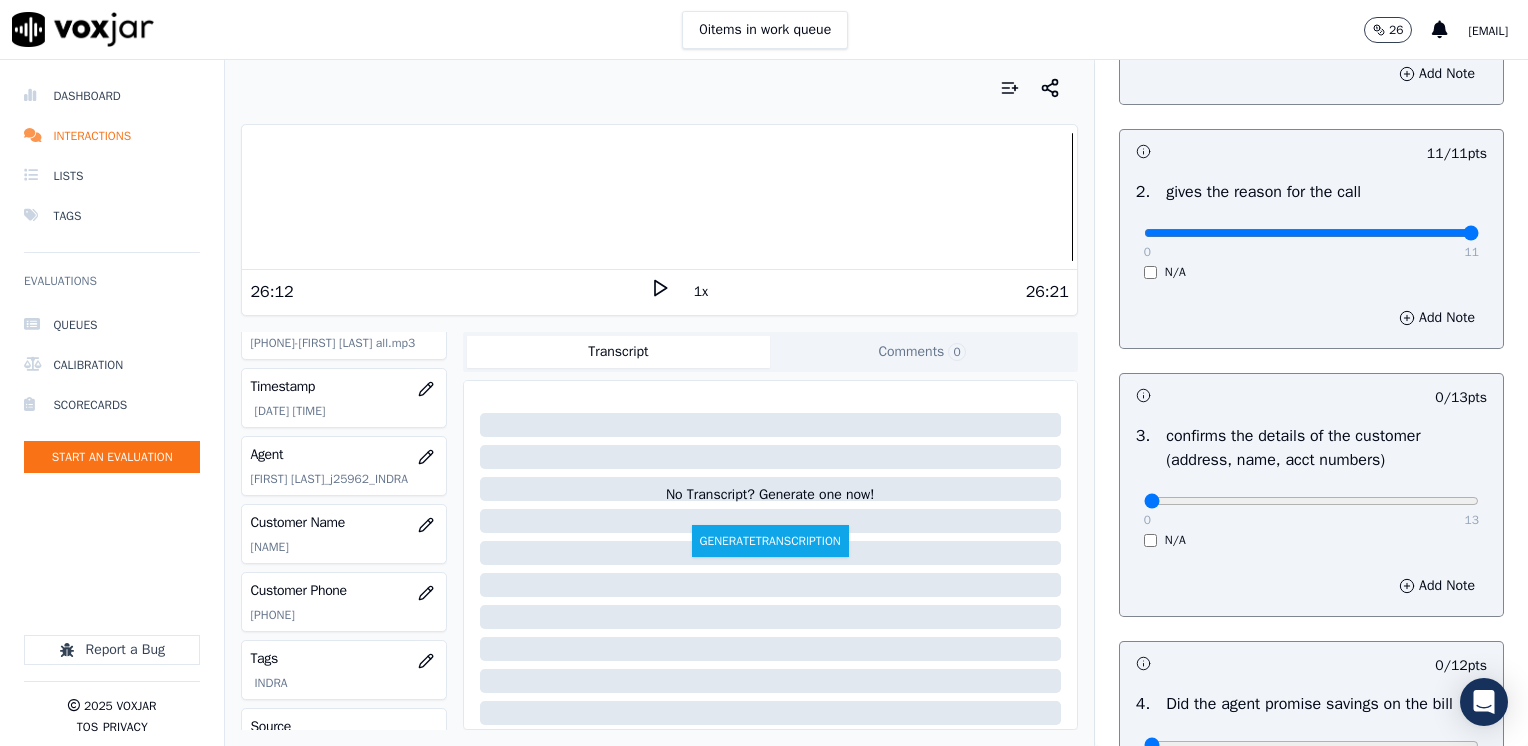 scroll, scrollTop: 348, scrollLeft: 0, axis: vertical 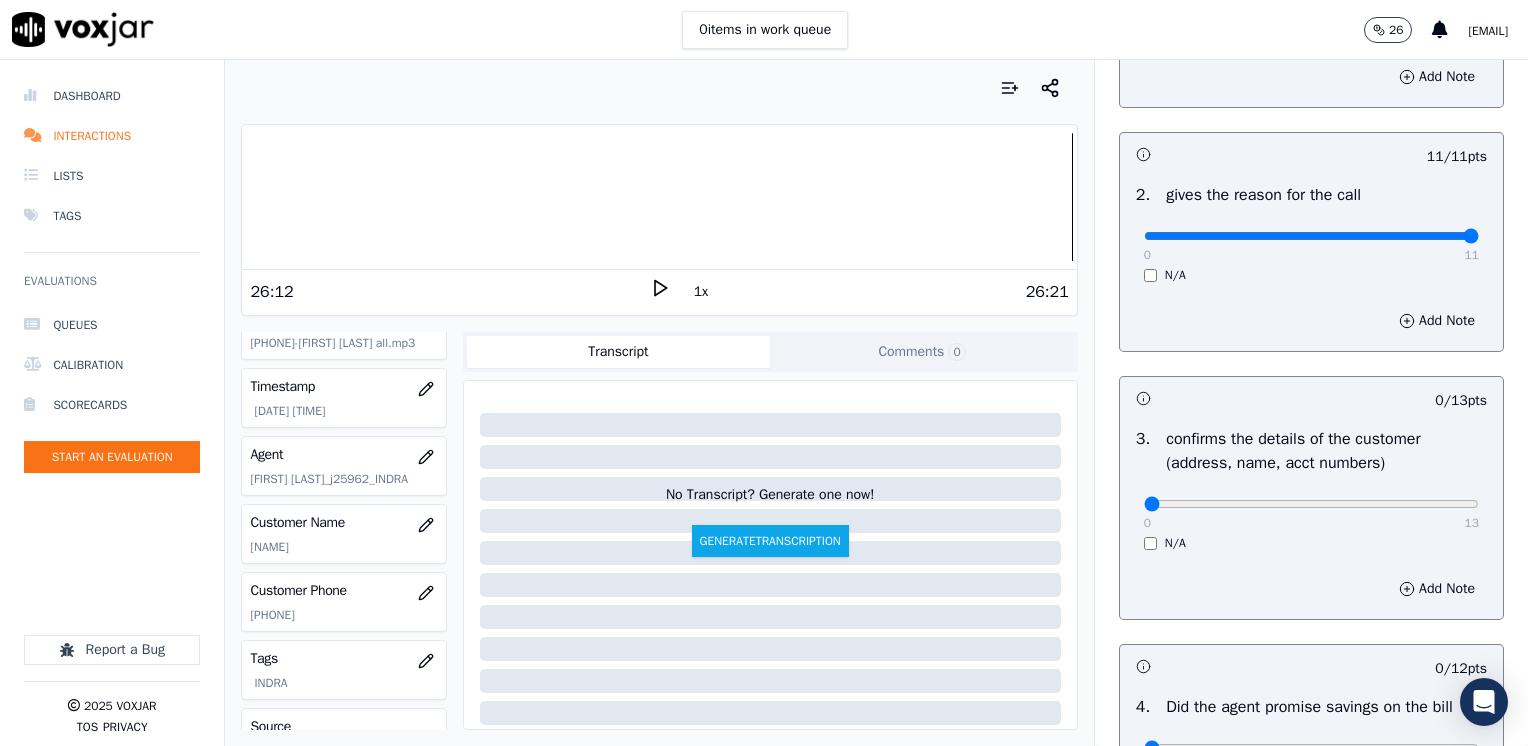 type on "Avoid using phrases like "tarifa mas baja"" 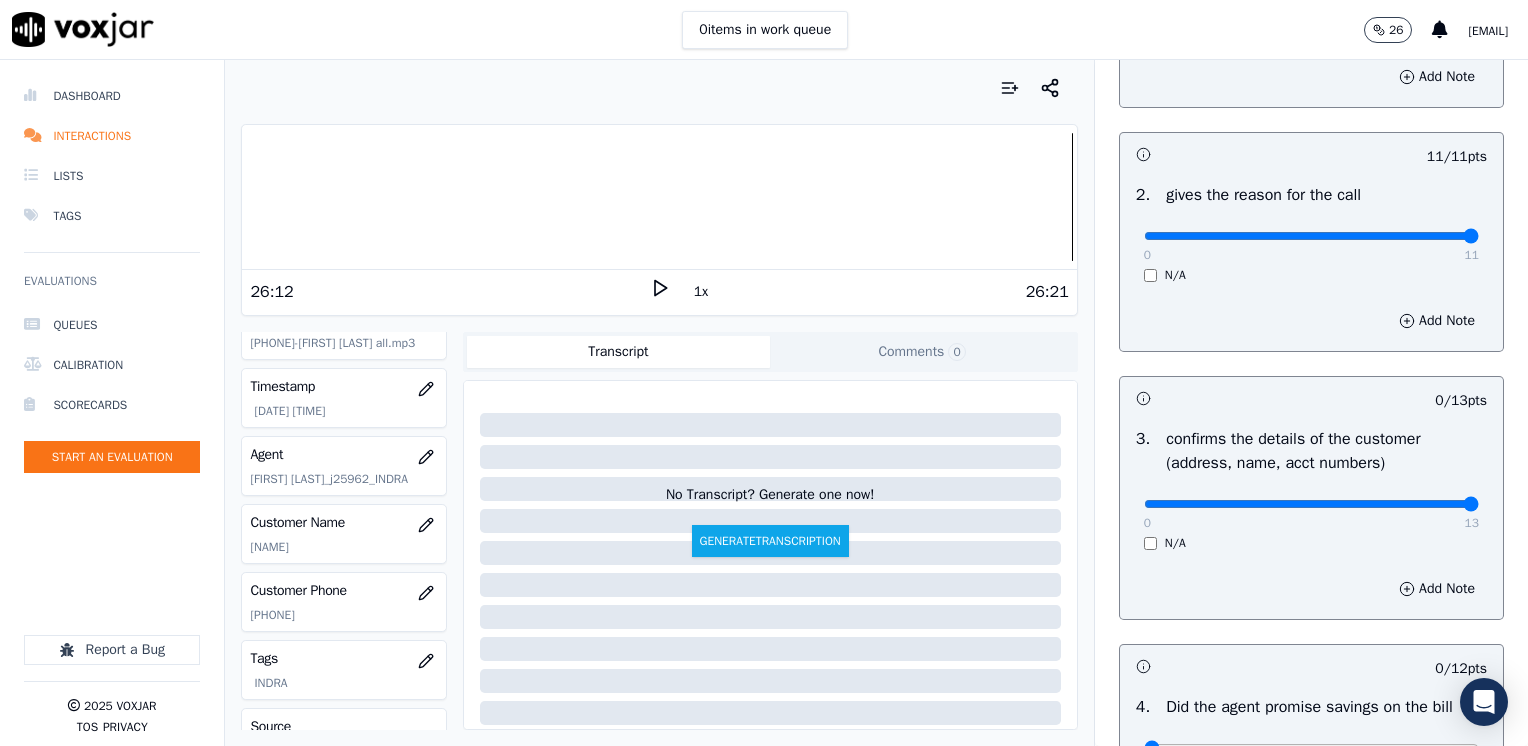 drag, startPoint x: 1128, startPoint y: 506, endPoint x: 1527, endPoint y: 502, distance: 399.02005 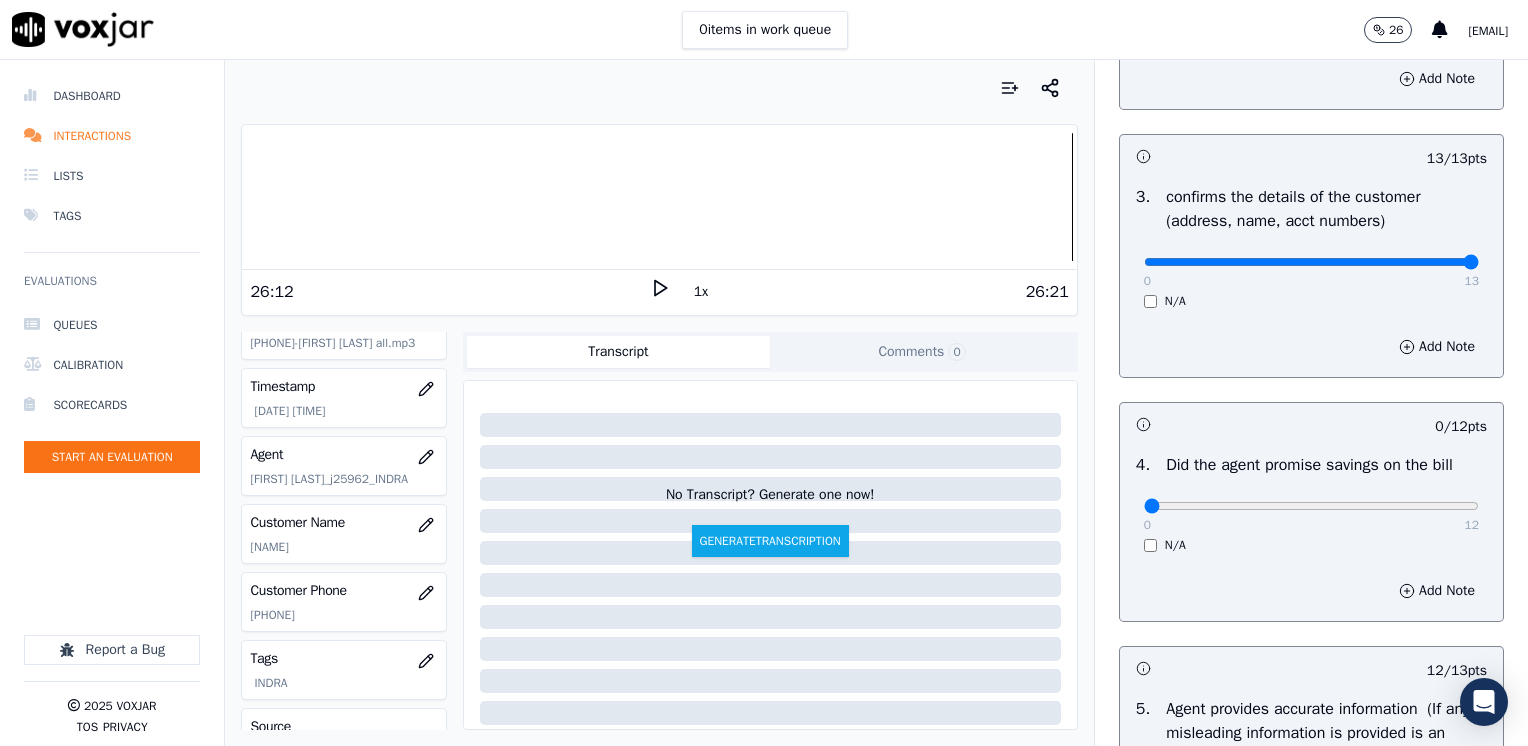 scroll, scrollTop: 848, scrollLeft: 0, axis: vertical 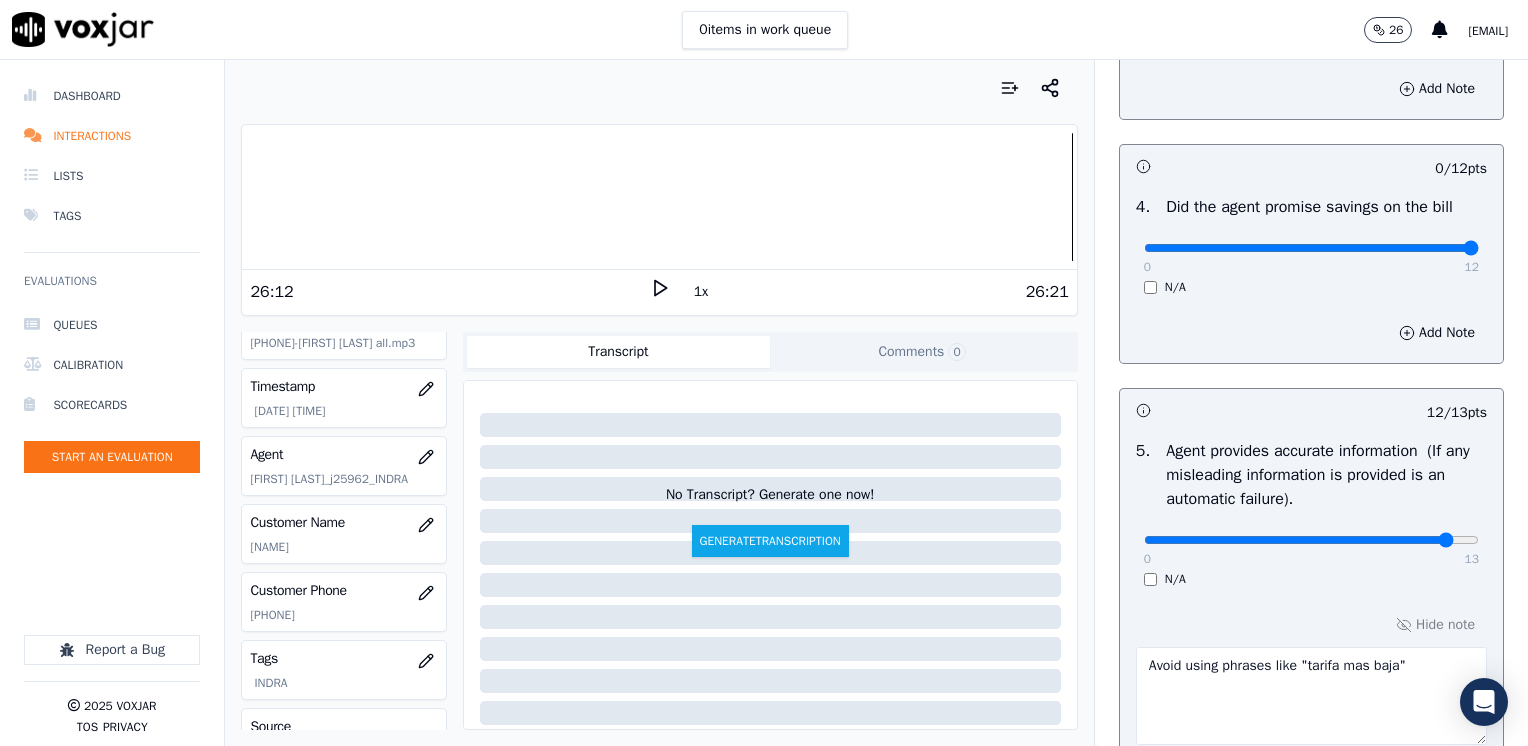 drag, startPoint x: 1127, startPoint y: 245, endPoint x: 1531, endPoint y: 297, distance: 407.3328 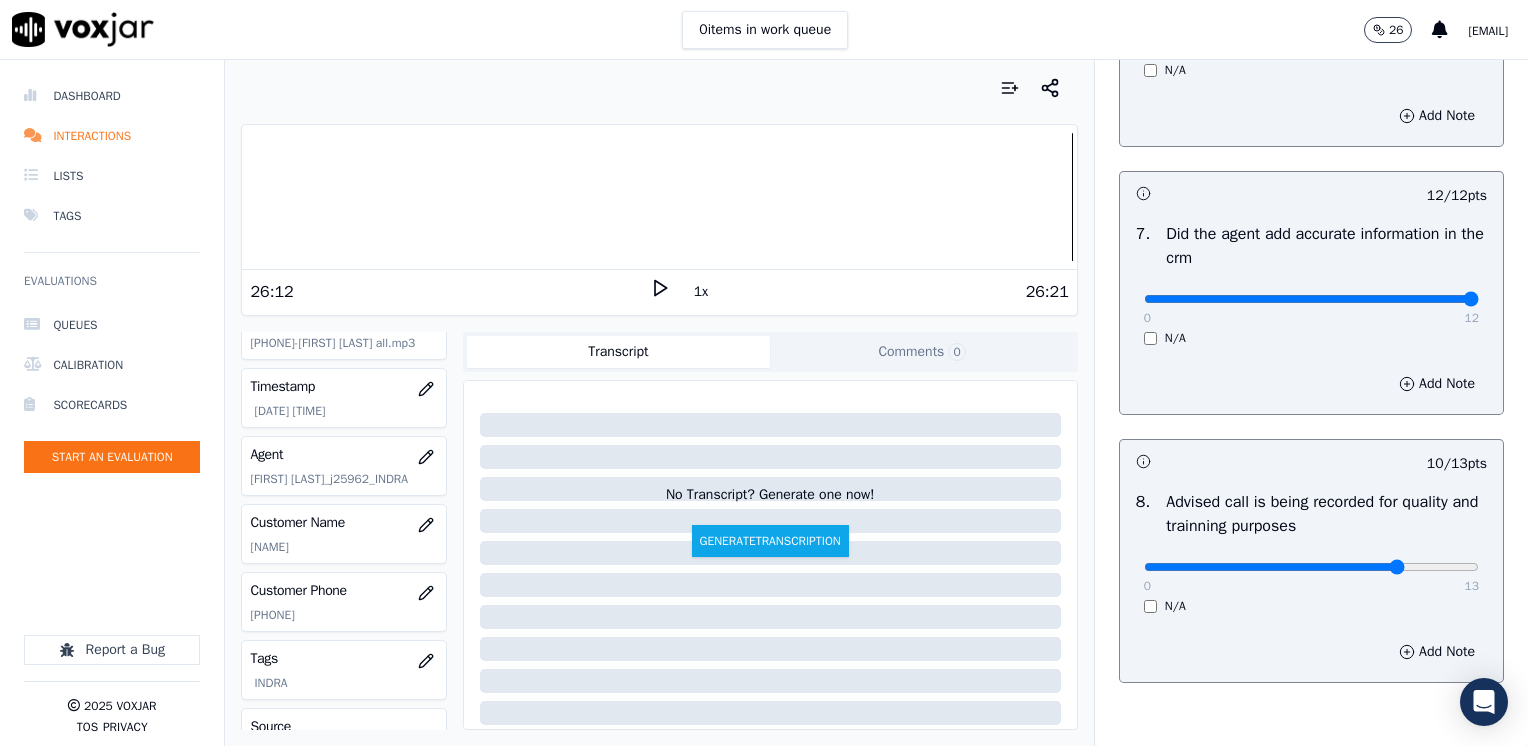 scroll, scrollTop: 1853, scrollLeft: 0, axis: vertical 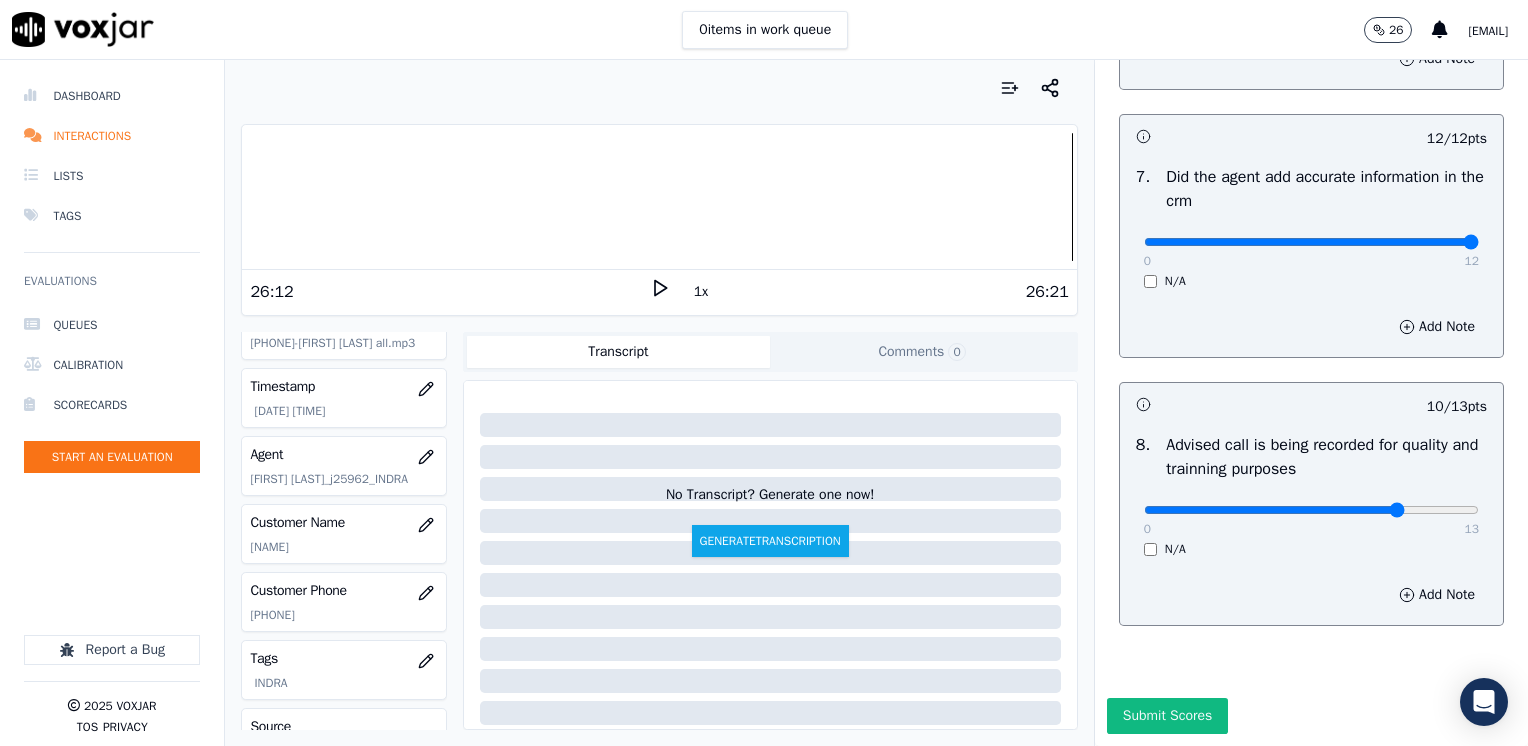 click on "Untitled Section   This is a new section   98  pts                 12 / 12  pts     1 .   Introduces themselves accordingly (cts & name)     0   12     N/A      Add Note                           11 / 11  pts     2 .   gives the reason for the call      0   11     N/A      Add Note                           13 / 13  pts     3 .   confirms the details of the customer (address, name, acct numbers)     0   13     N/A      Add Note                           12 / 12  pts     4 .   Did the agent promise savings on the bill     0   12     N/A      Add Note                           12 / 13  pts     5 .   Agent provides accurate information  (If any misleading information is provided is an automatic failure).     0   13     N/A      Hide note   Avoid using phrases like "tarifa mas baja"                         -- / 12  pts     6 .   Authorization to access the customers online account (did the agent discuss payment details )     0   12     N/A      Add Note                           12 / 12  pts     7 .       0   12" at bounding box center (1311, -492) 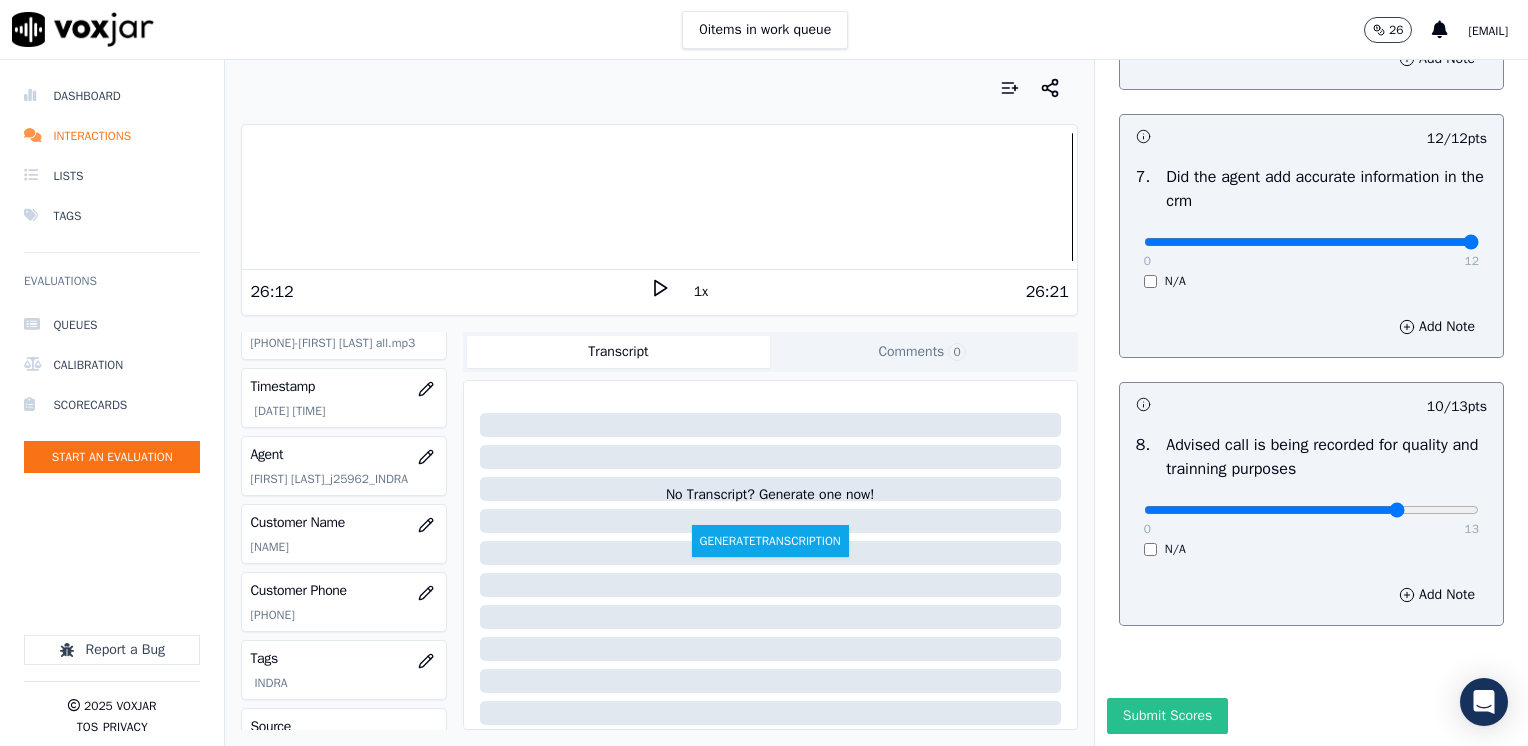 click on "Submit Scores" at bounding box center [1167, 716] 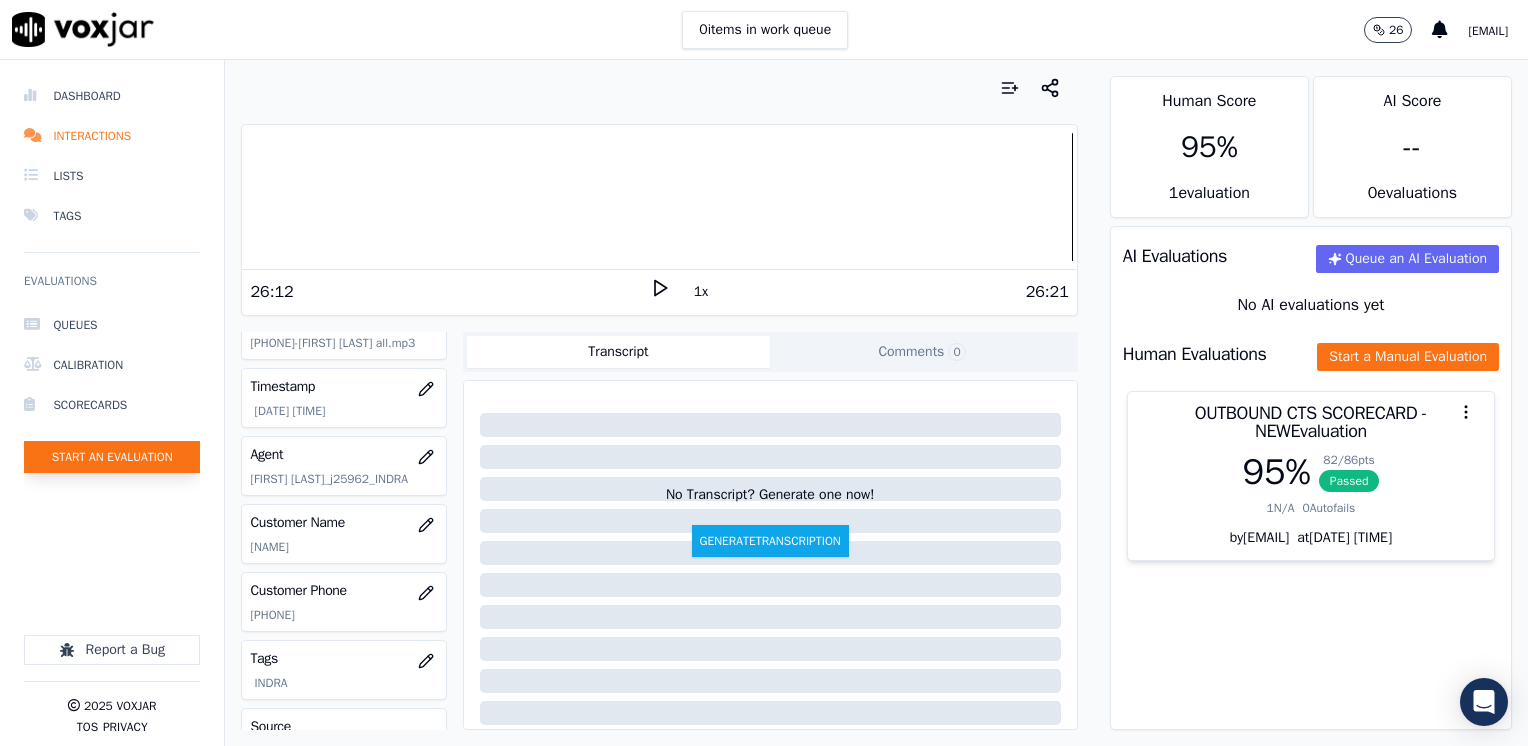 click on "Start an Evaluation" 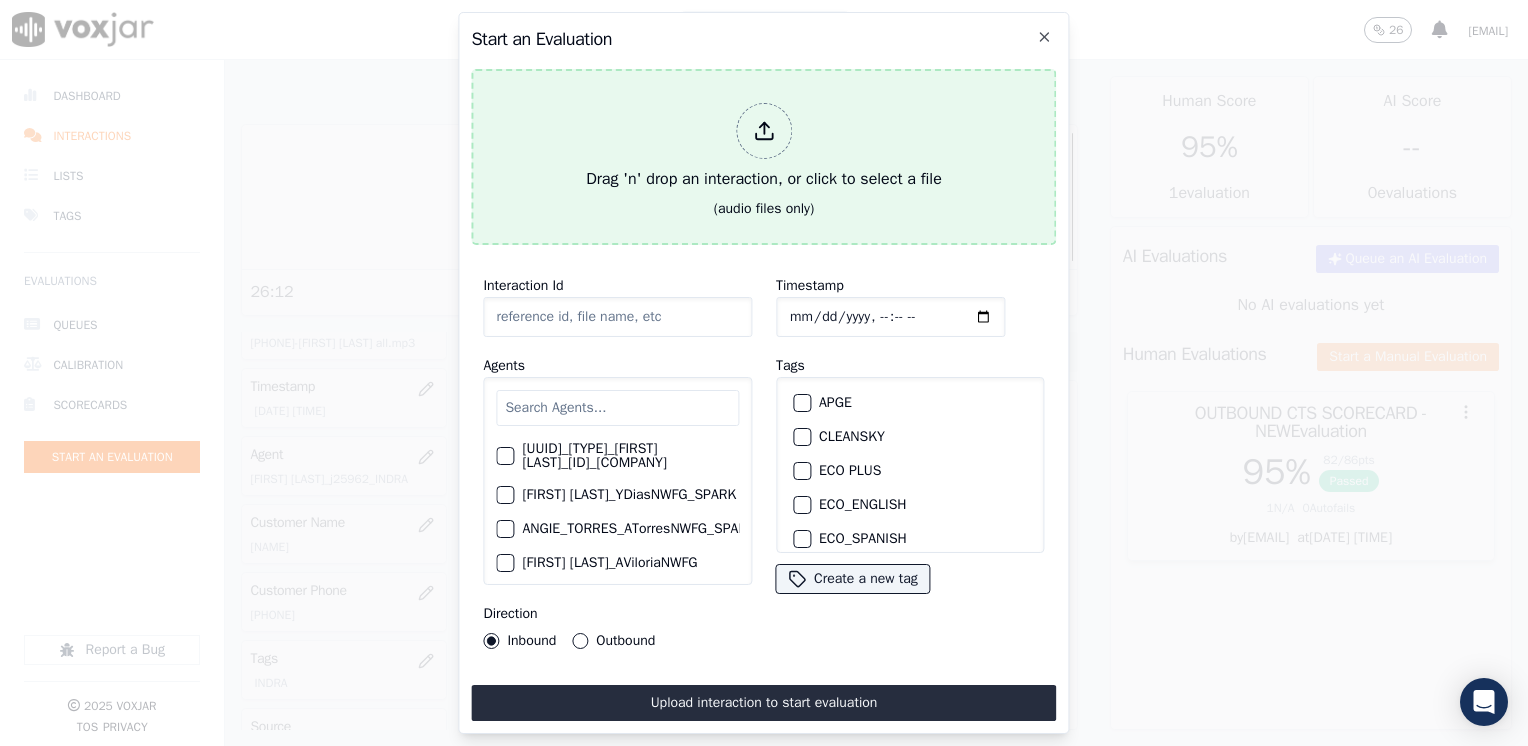 click at bounding box center [764, 131] 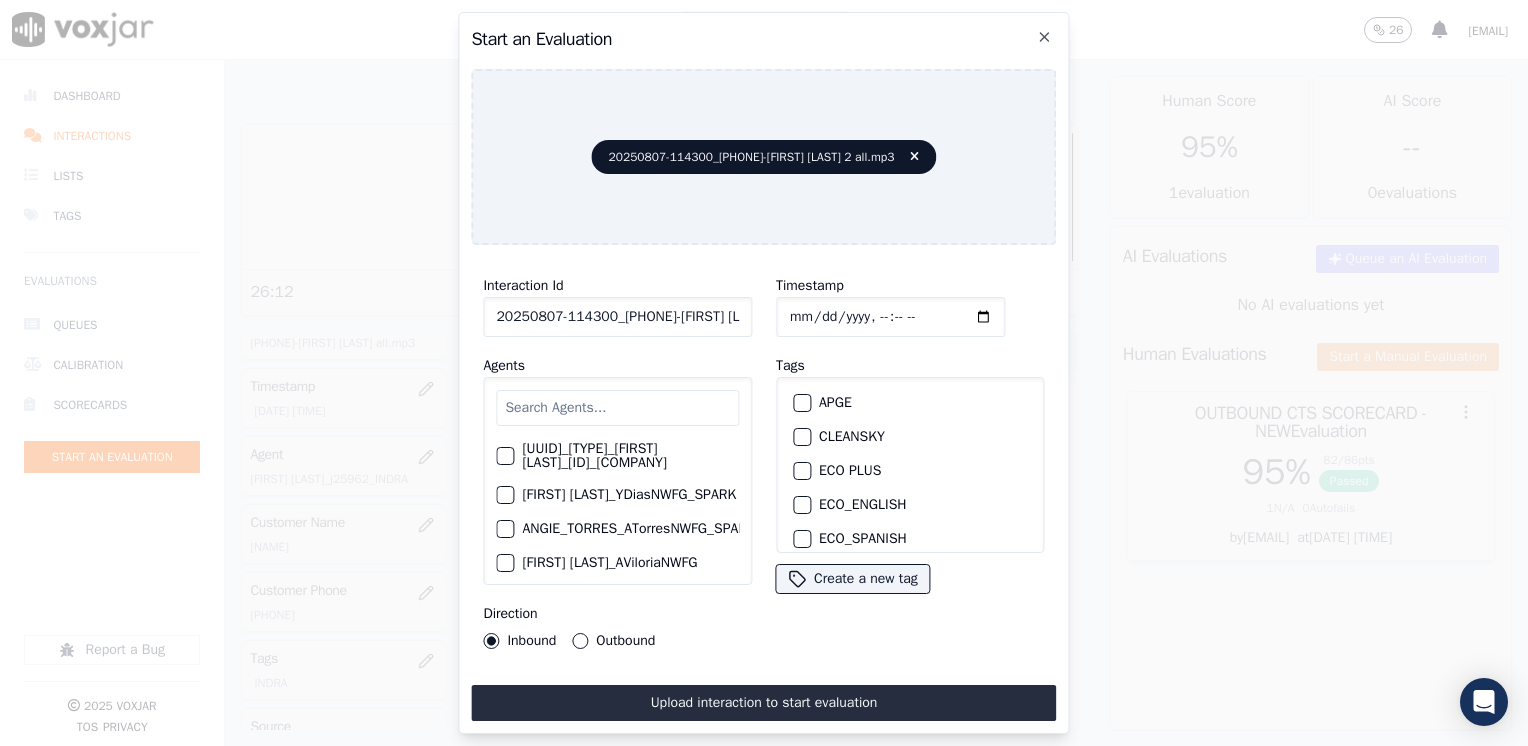 click at bounding box center (617, 408) 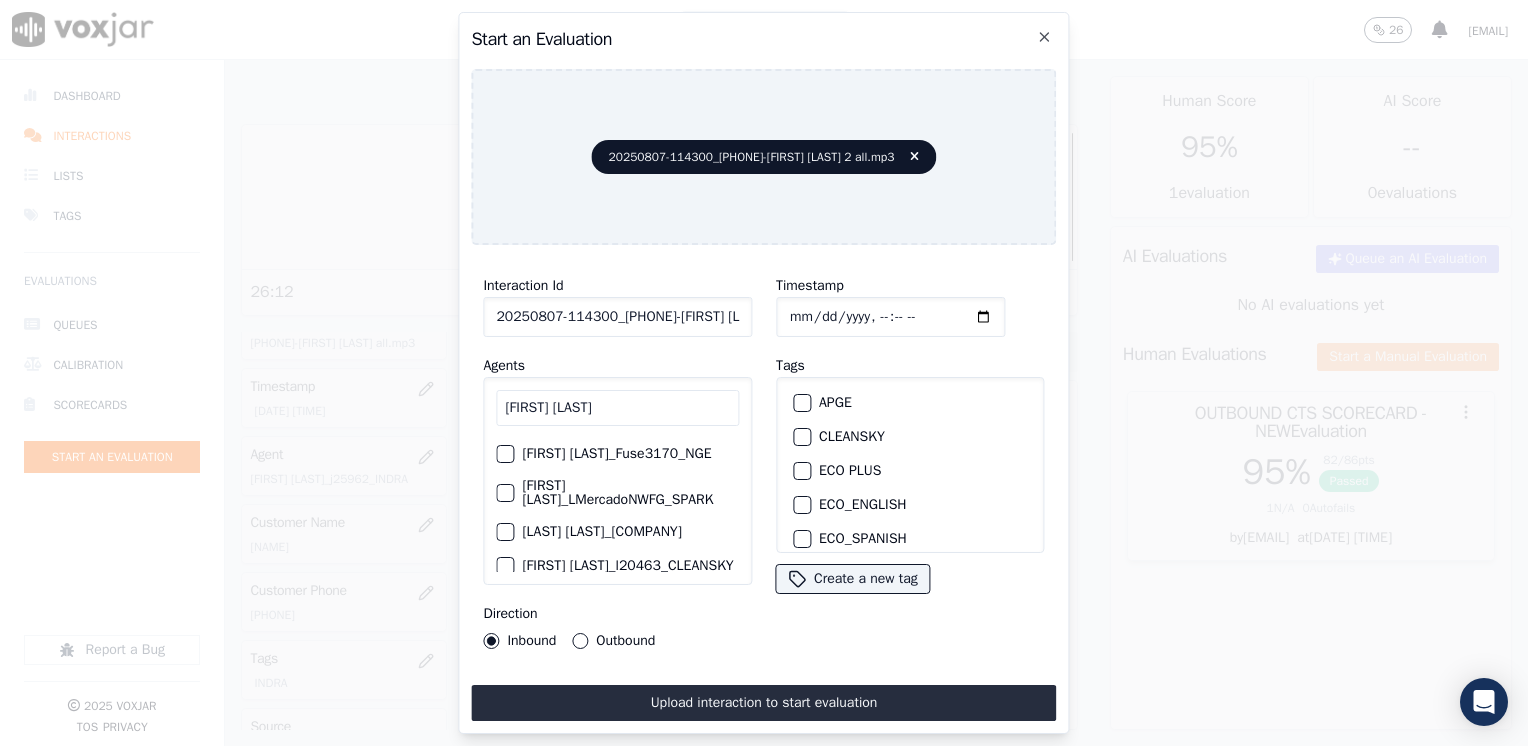 scroll, scrollTop: 100, scrollLeft: 0, axis: vertical 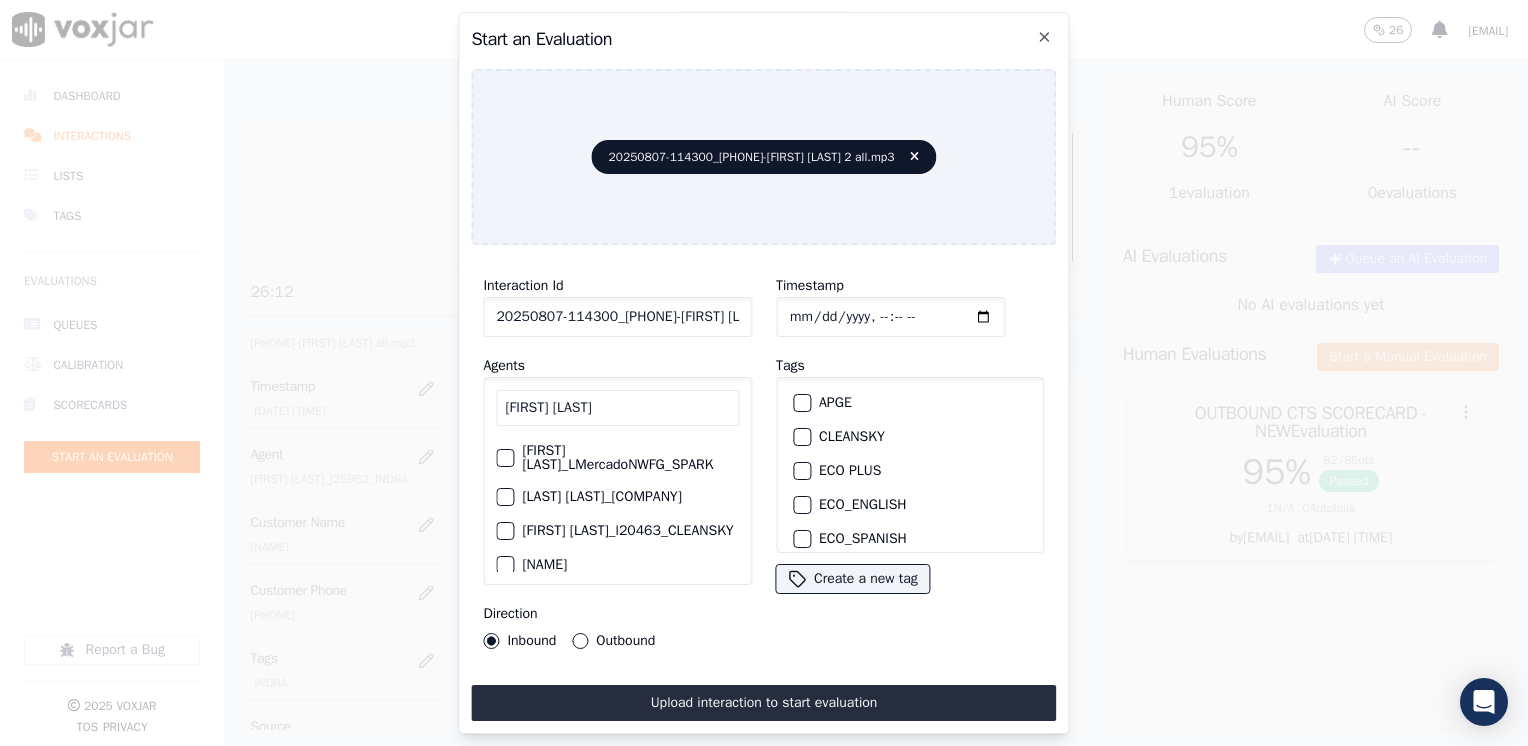 type on "[FIRST] [LAST]" 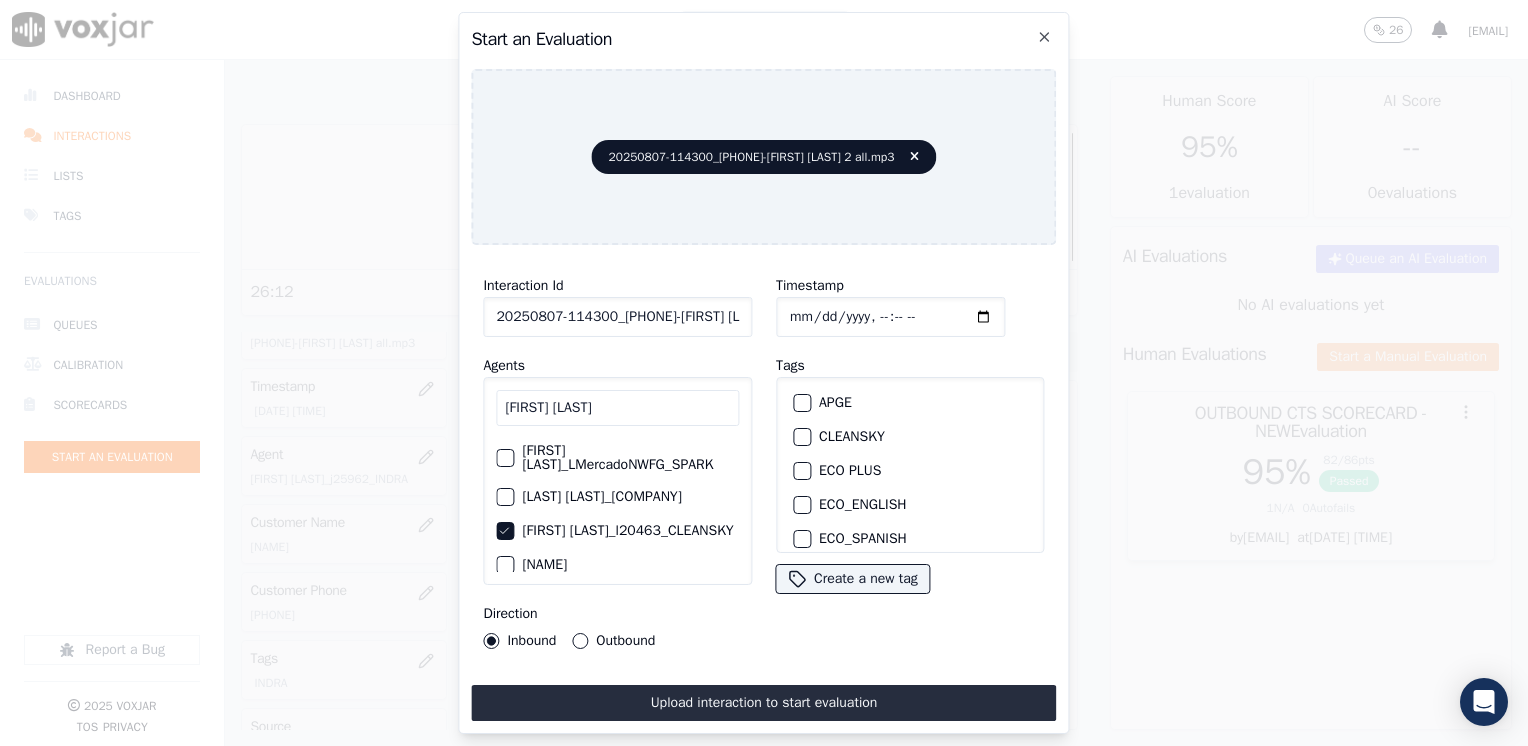 click at bounding box center [801, 437] 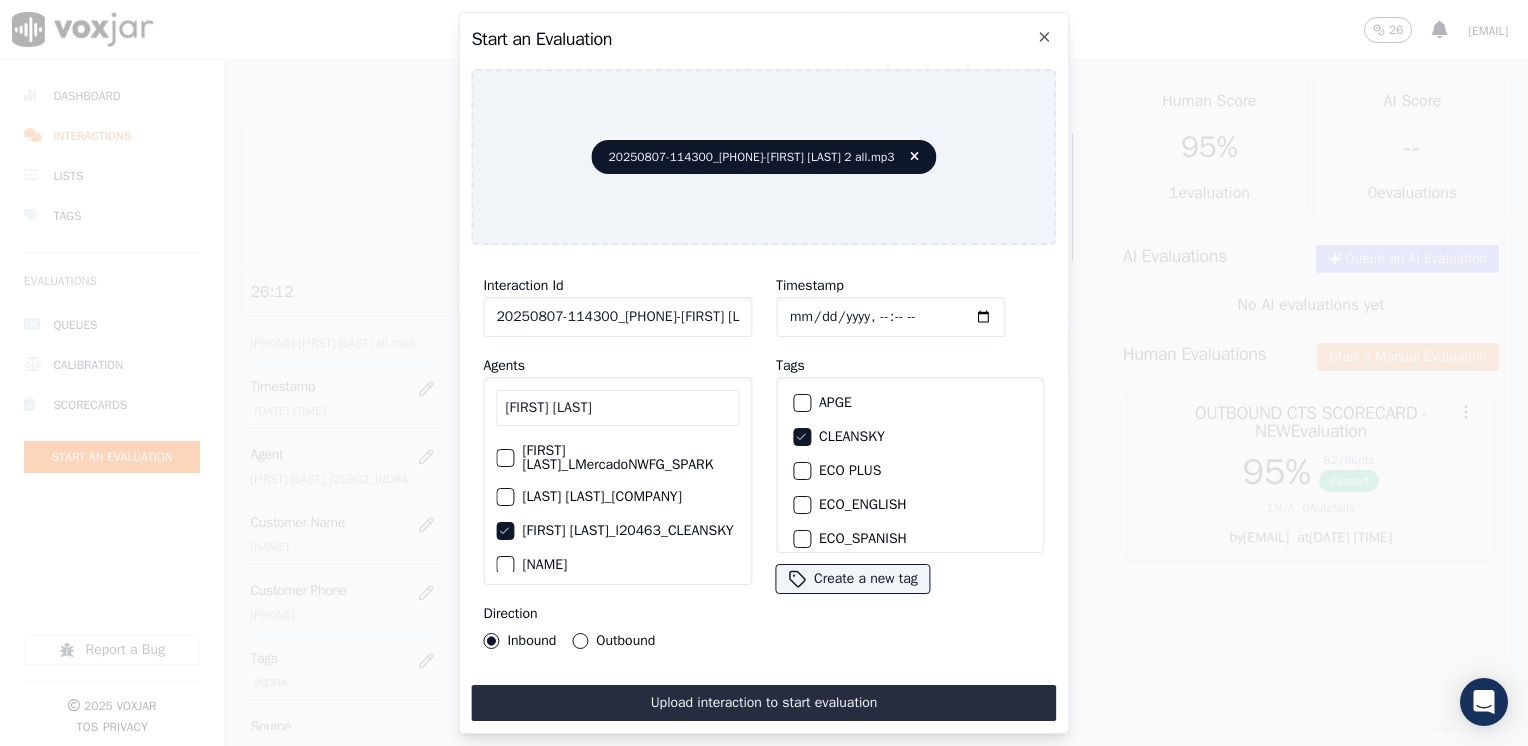 click on "Timestamp" 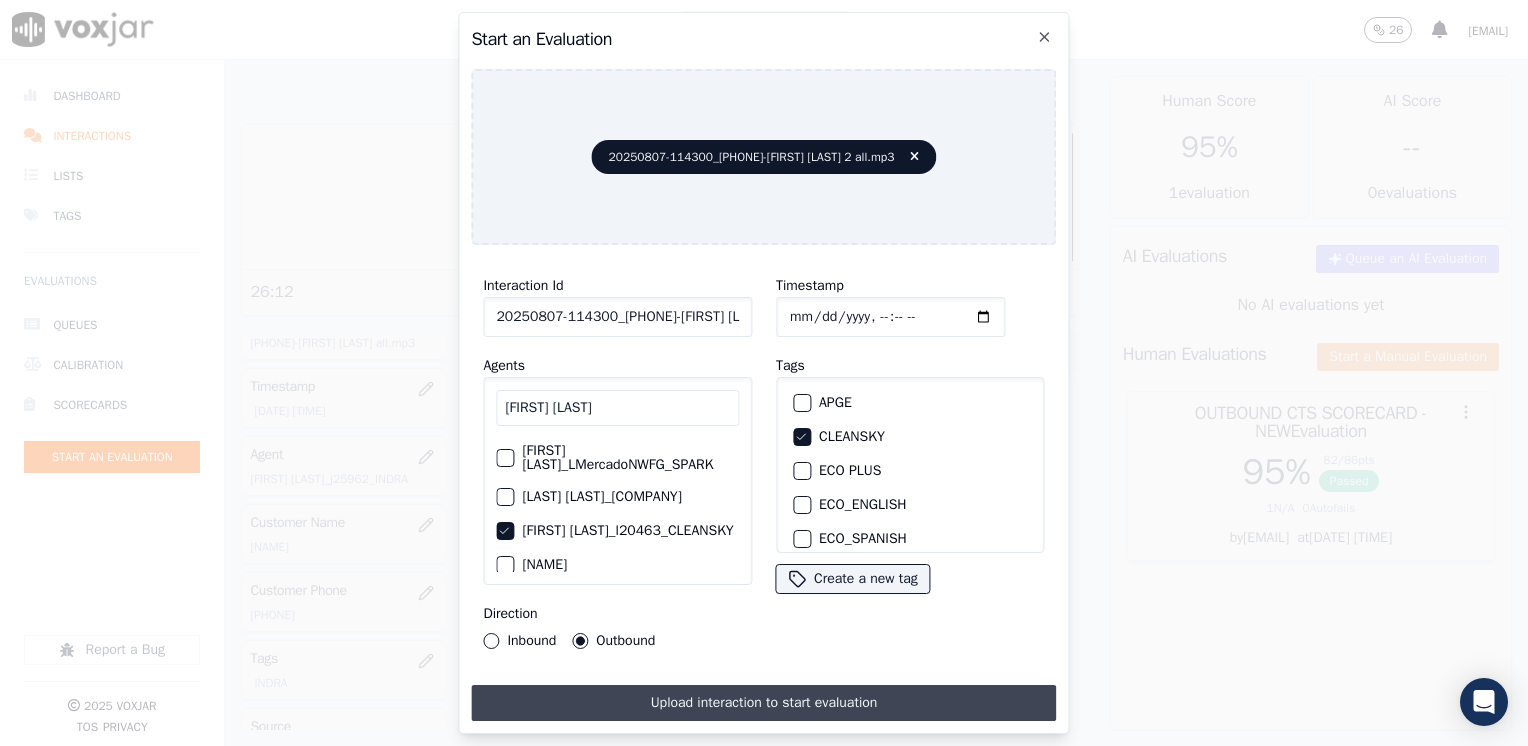 click on "Upload interaction to start evaluation" at bounding box center [763, 703] 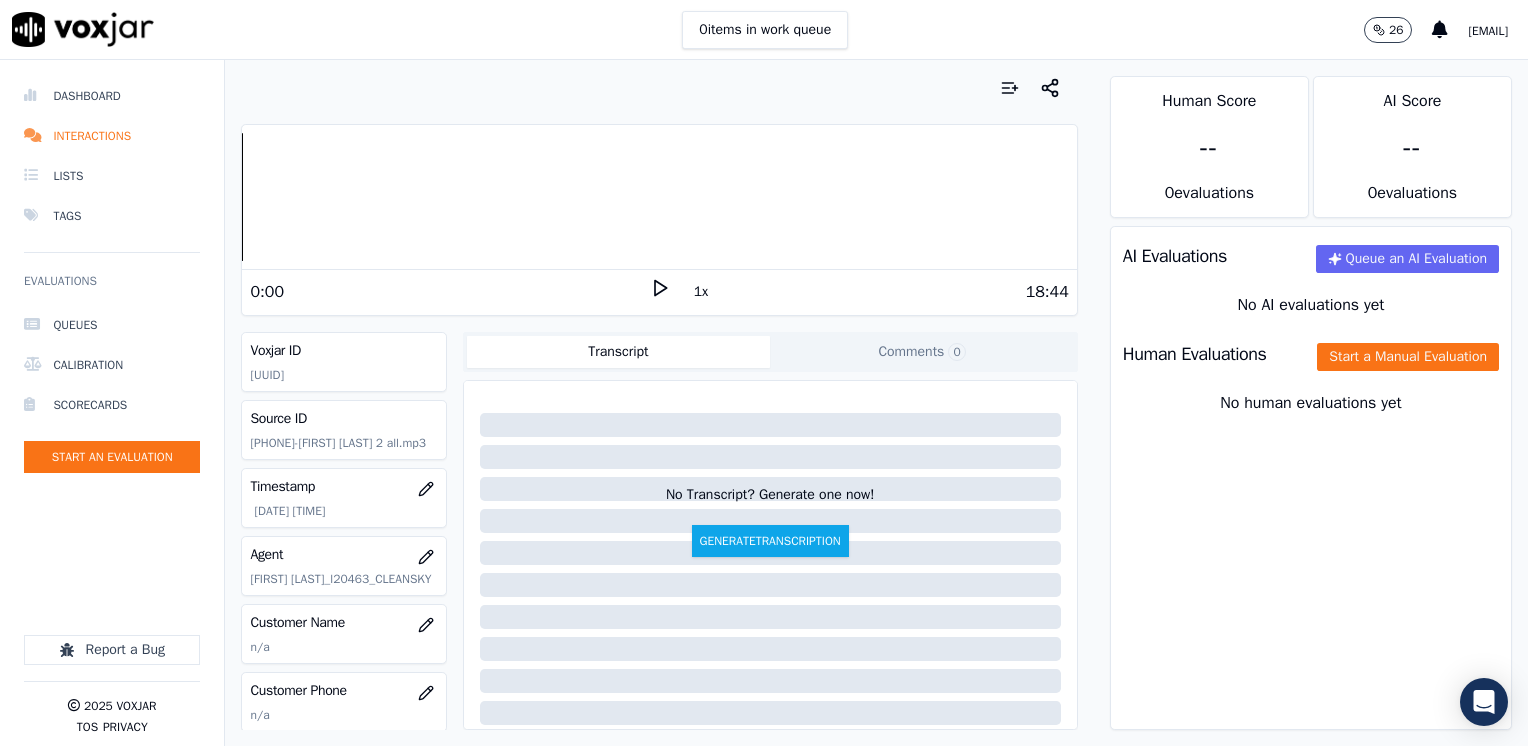 click 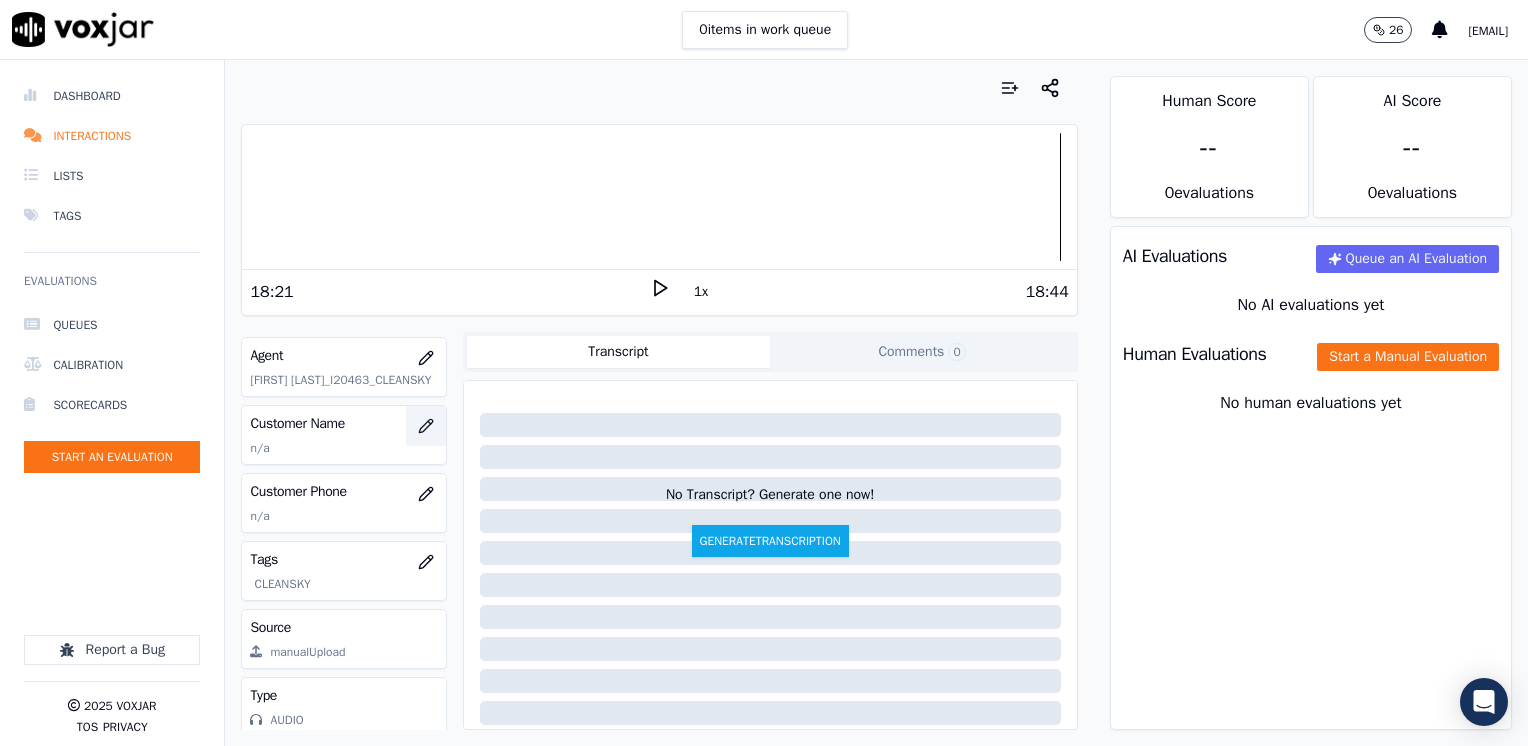 scroll, scrollTop: 200, scrollLeft: 0, axis: vertical 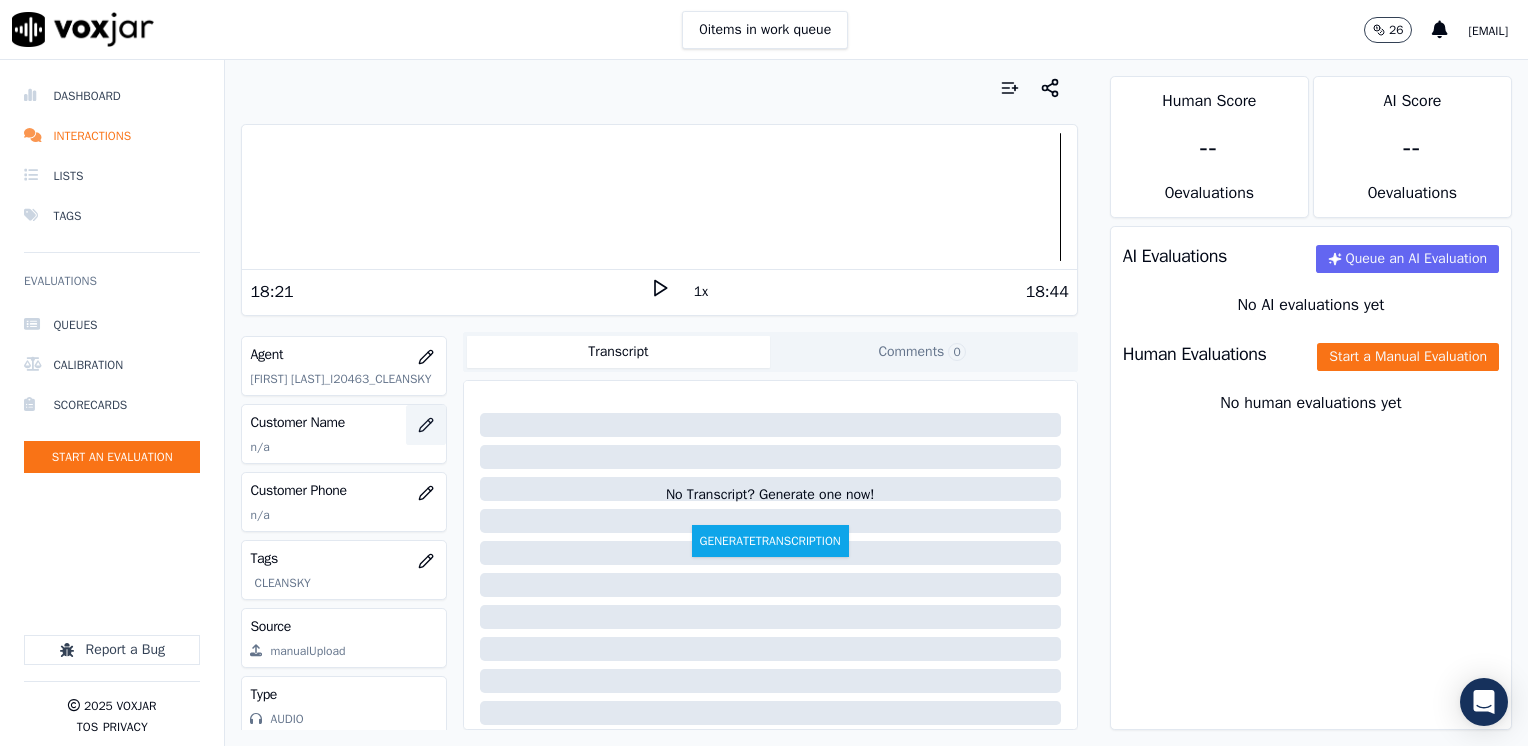 click 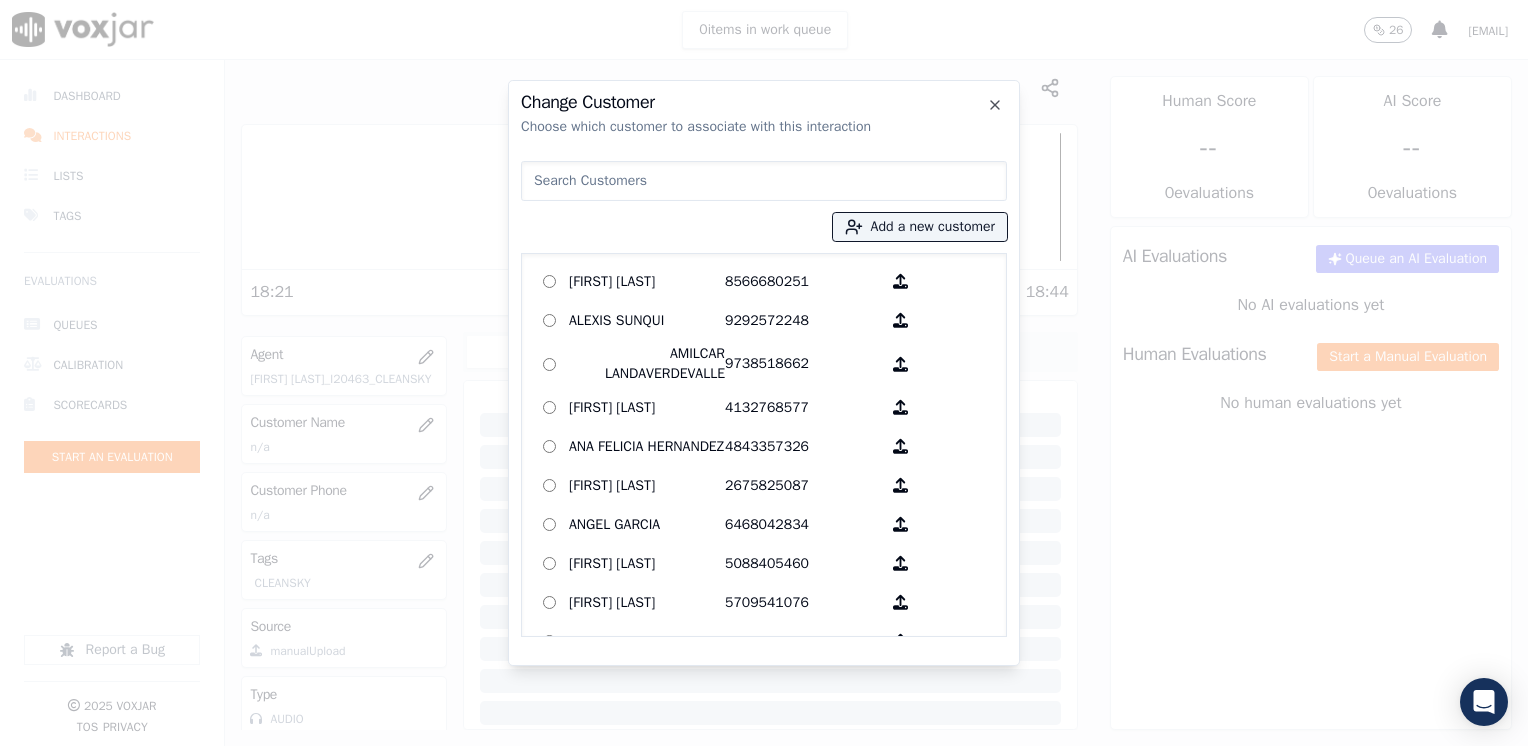 click at bounding box center (764, 181) 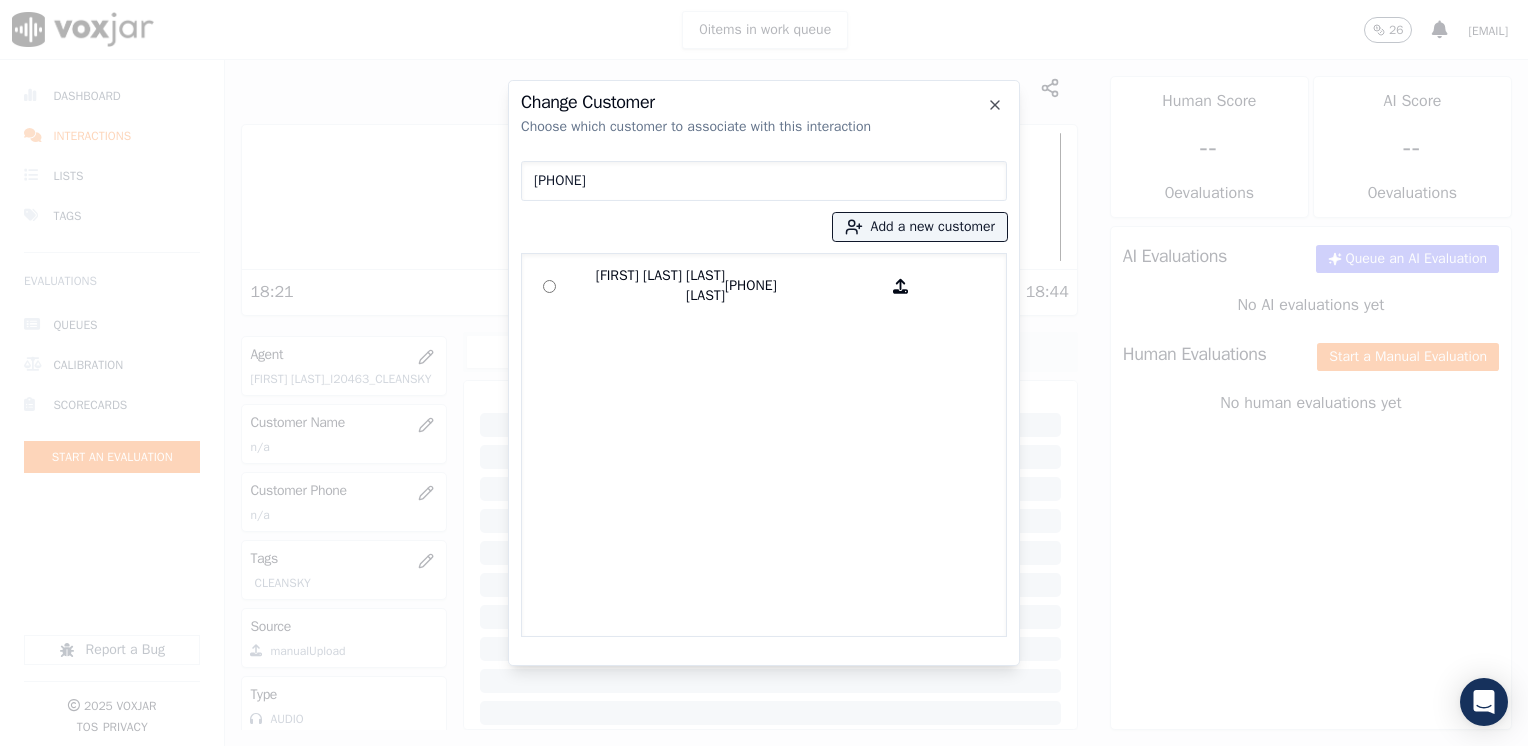 type on "[PHONE]" 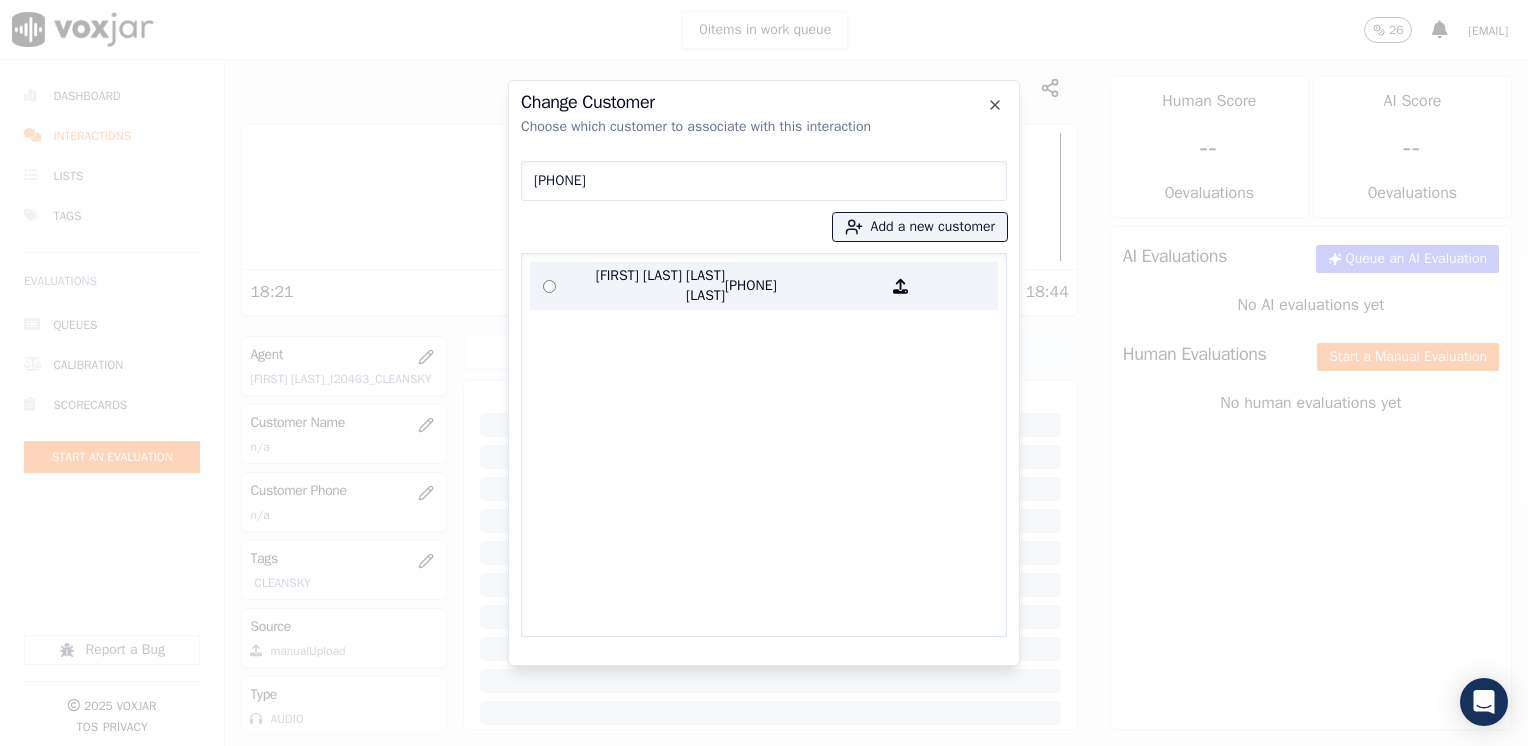click on "[PHONE]" at bounding box center [803, 286] 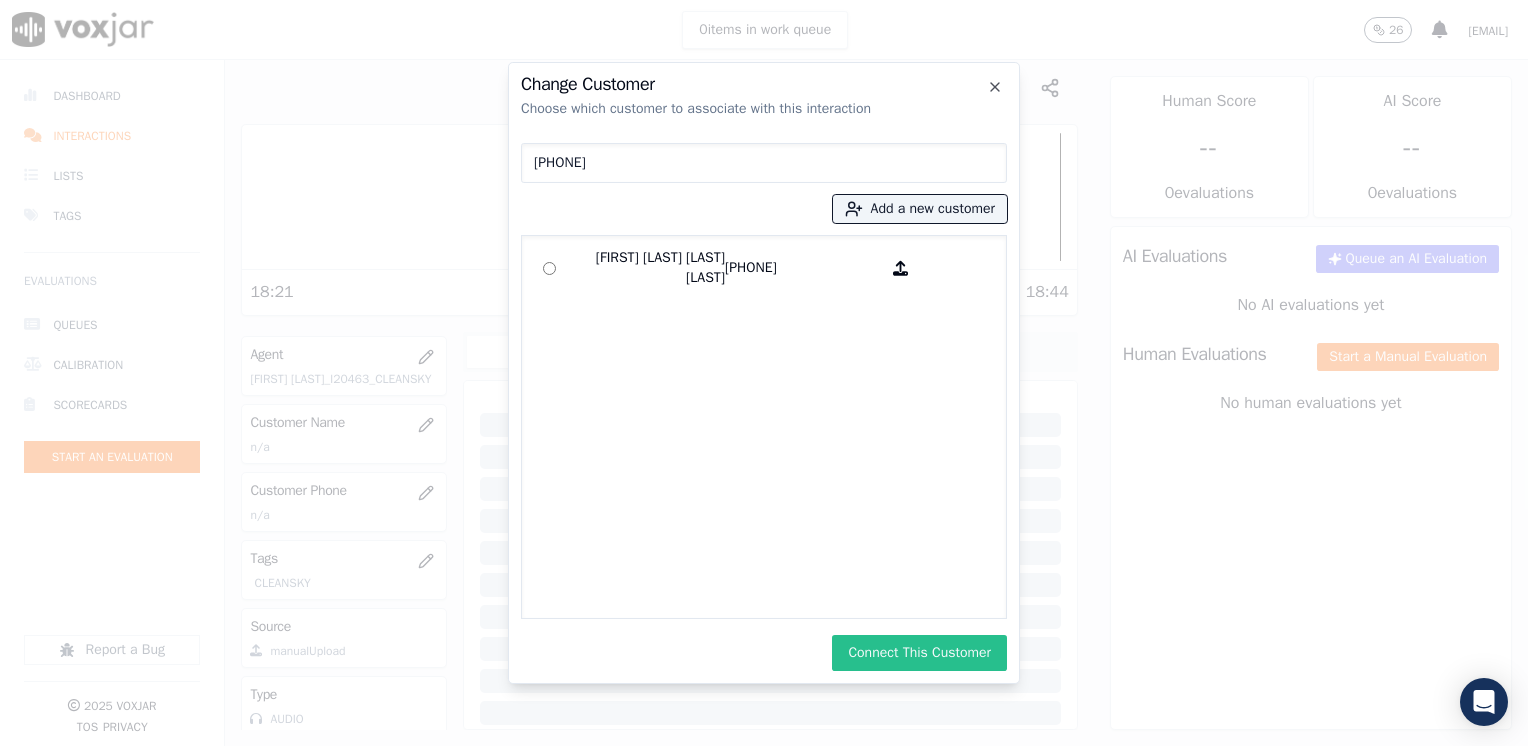 click on "Connect This Customer" at bounding box center (919, 653) 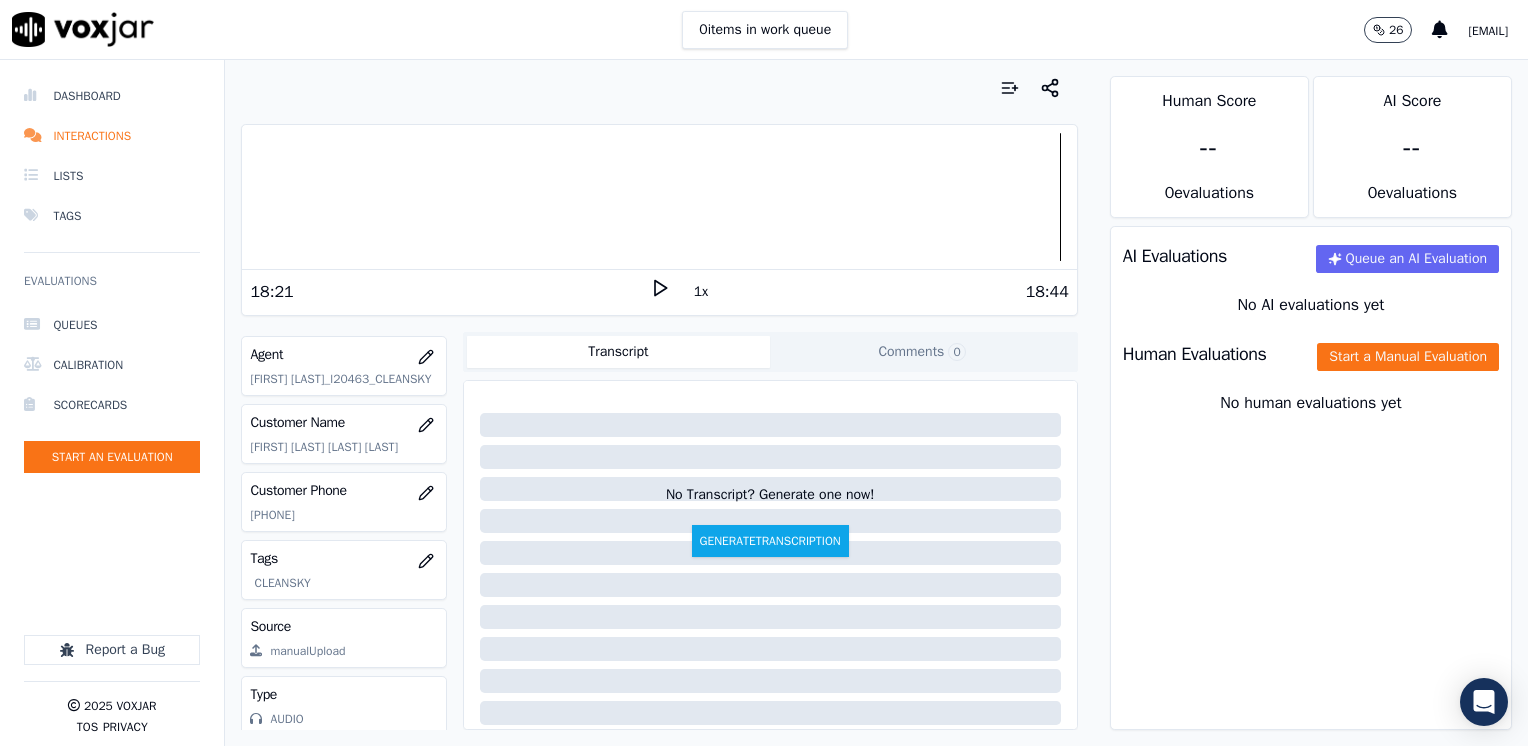 click on "Human Evaluations   Start a Manual Evaluation" at bounding box center (1311, 354) 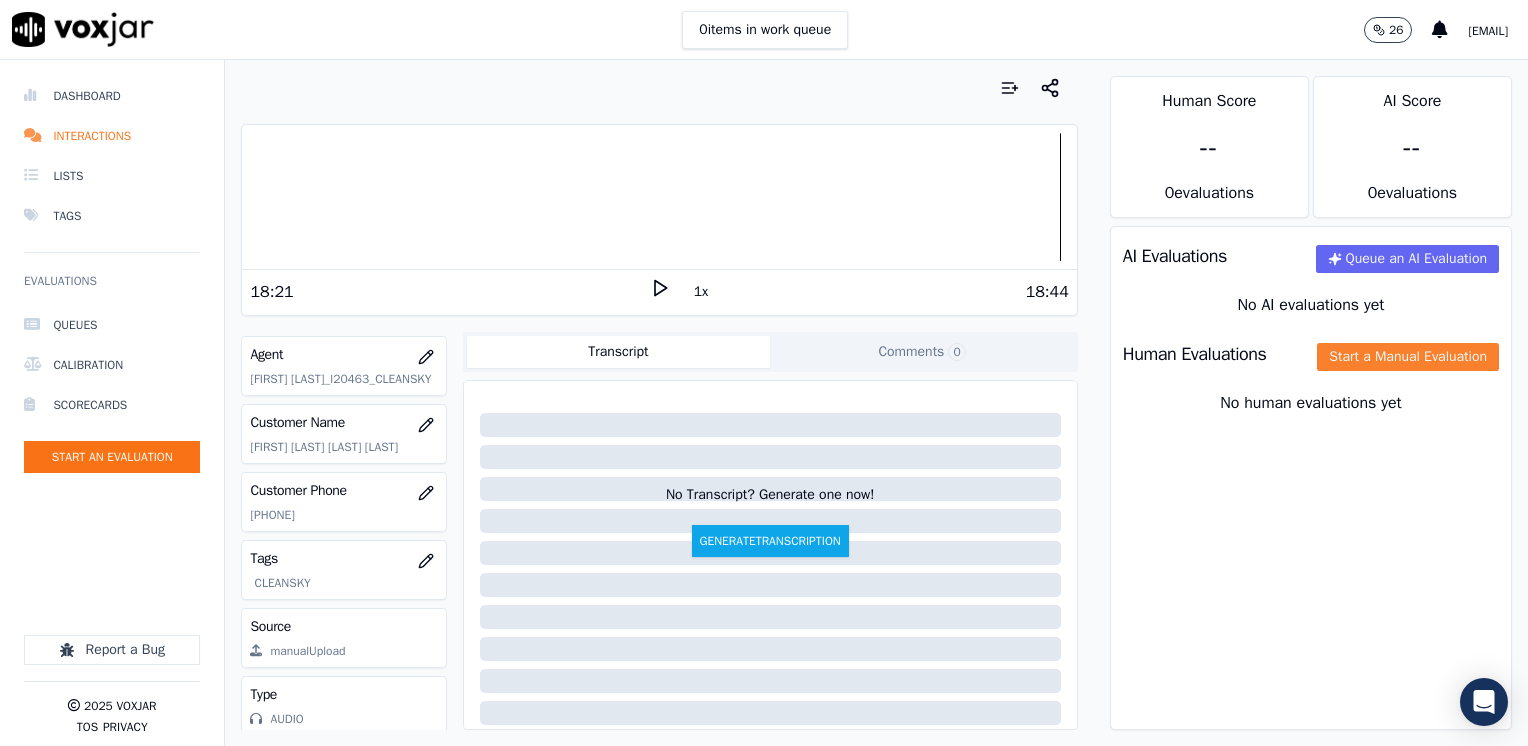 click on "Start a Manual Evaluation" 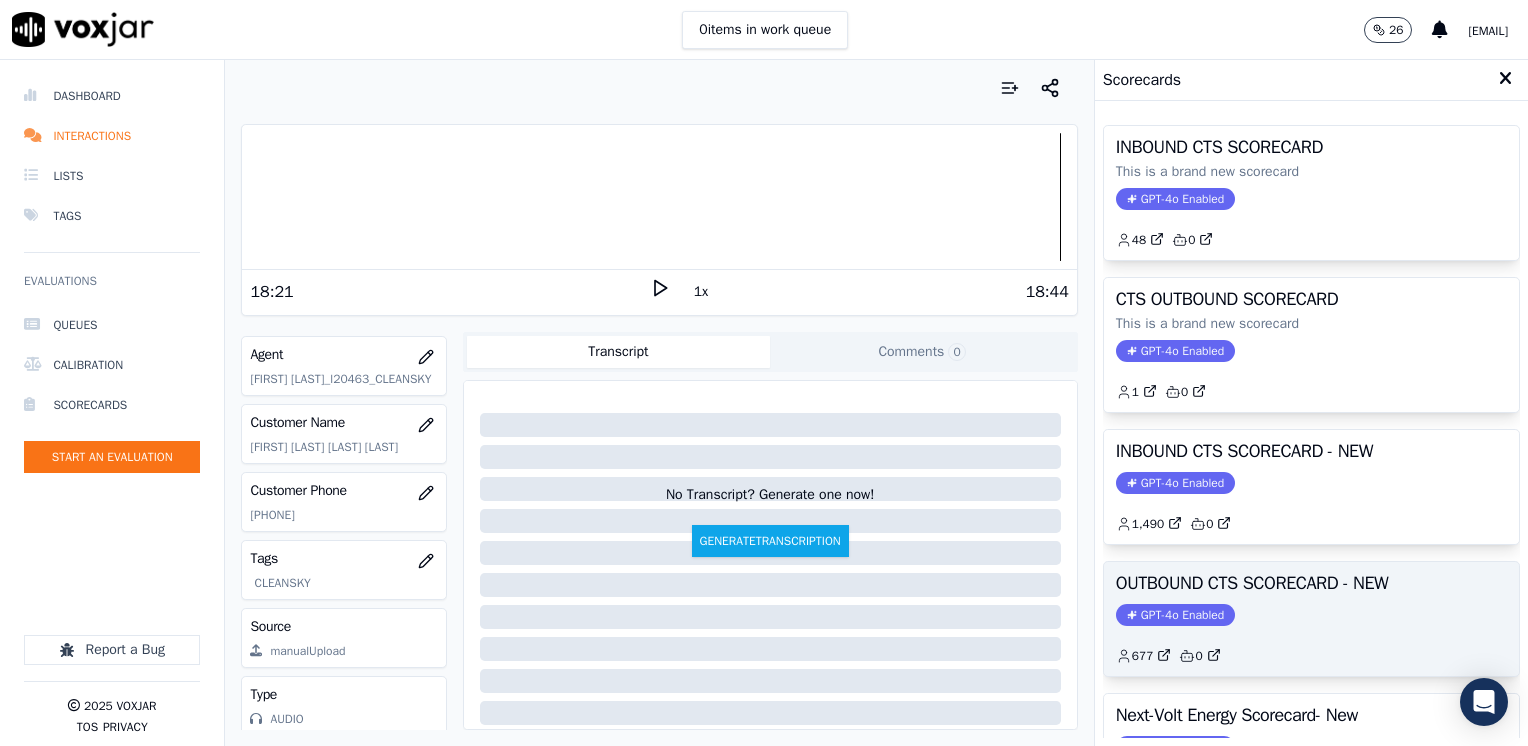 click on "GPT-4o Enabled" at bounding box center [1175, 615] 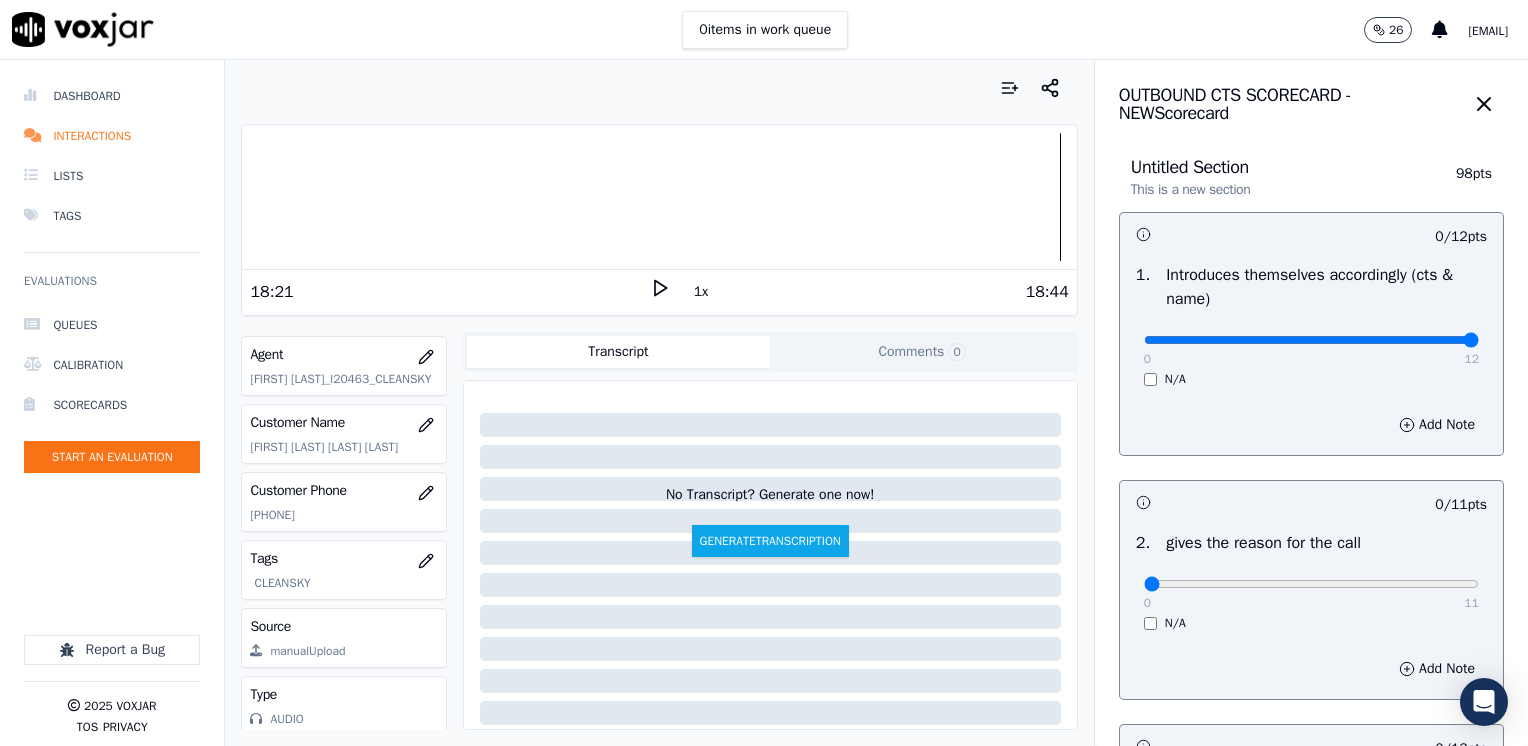 drag, startPoint x: 1143, startPoint y: 342, endPoint x: 1531, endPoint y: 326, distance: 388.32974 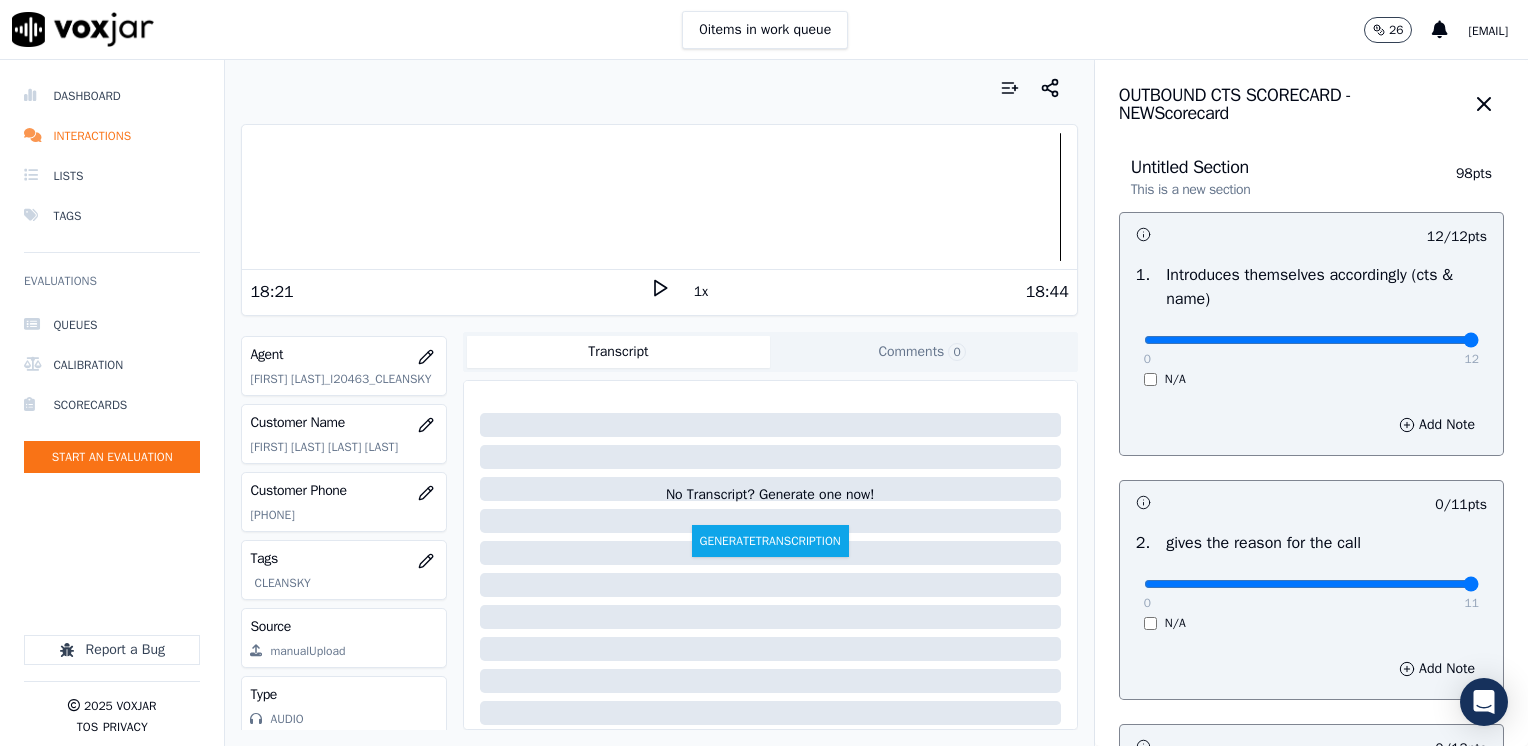 drag, startPoint x: 1124, startPoint y: 583, endPoint x: 1531, endPoint y: 533, distance: 410.05975 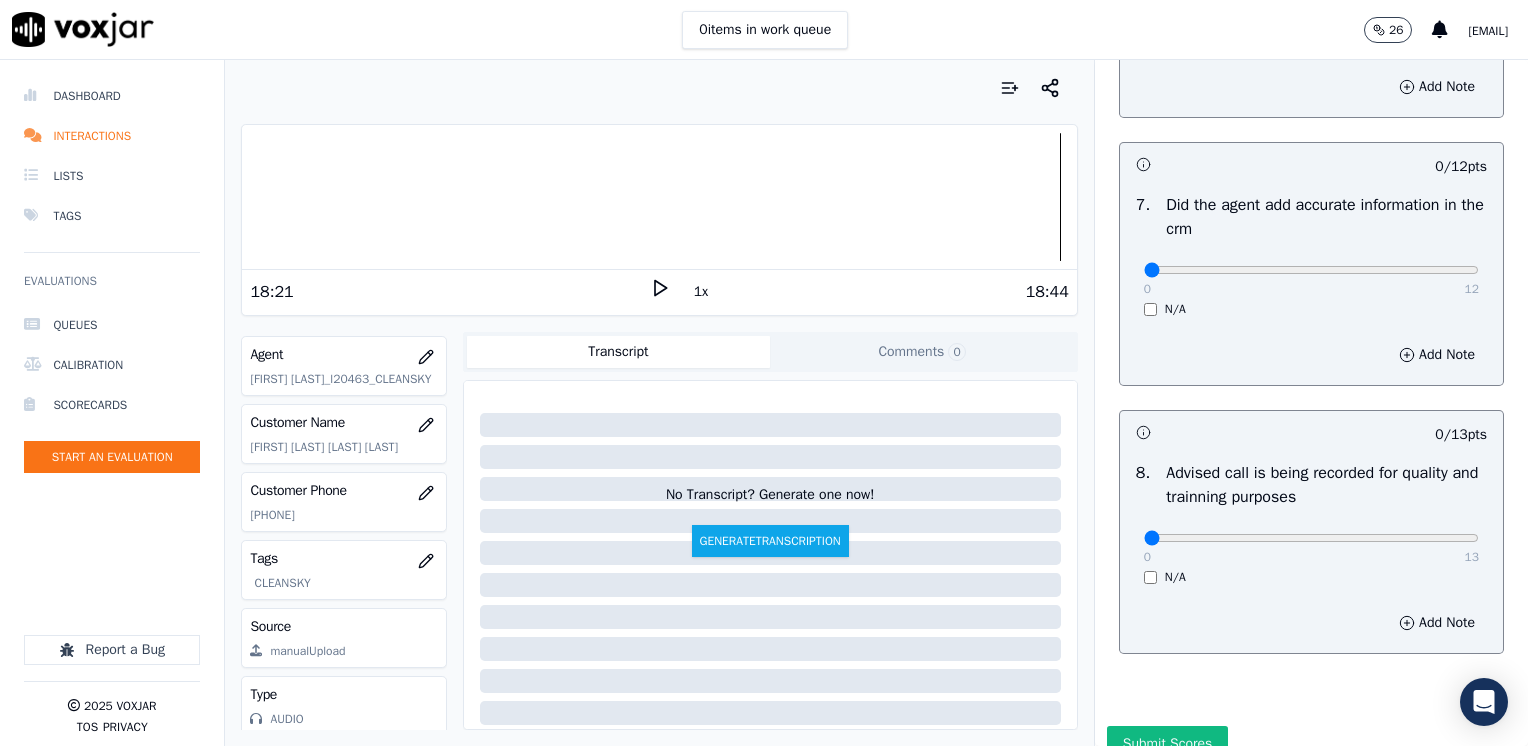 scroll, scrollTop: 1748, scrollLeft: 0, axis: vertical 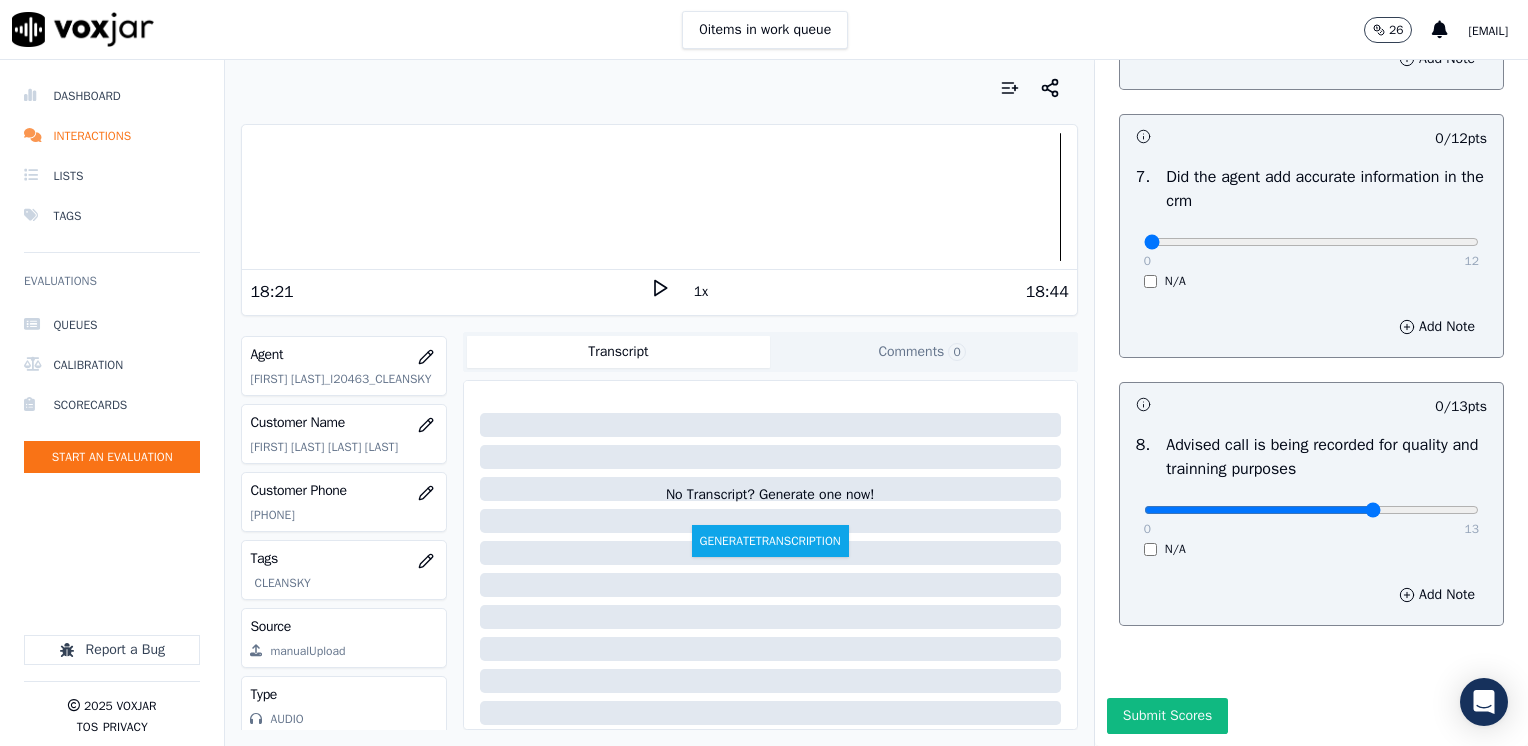 click at bounding box center [1311, -1366] 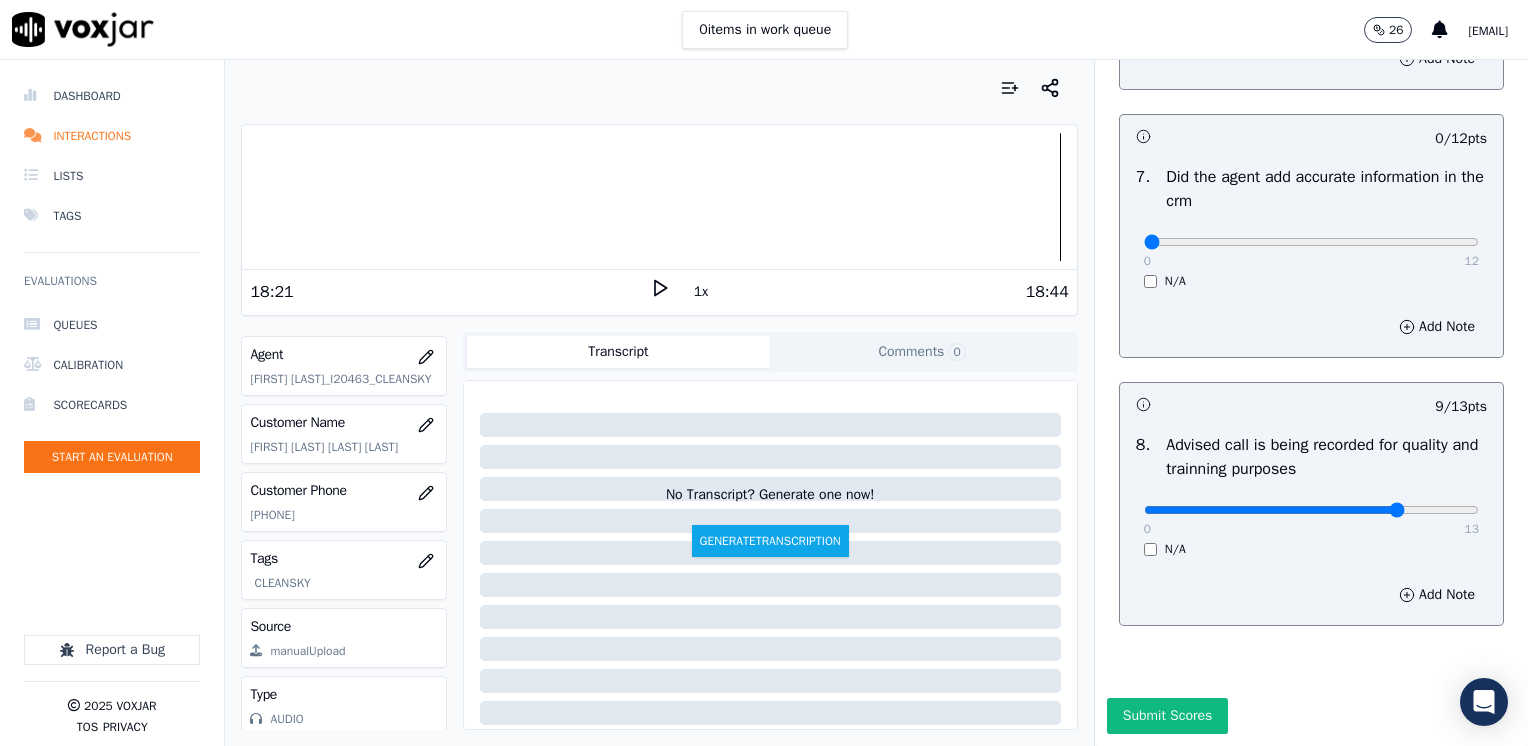 type on "10" 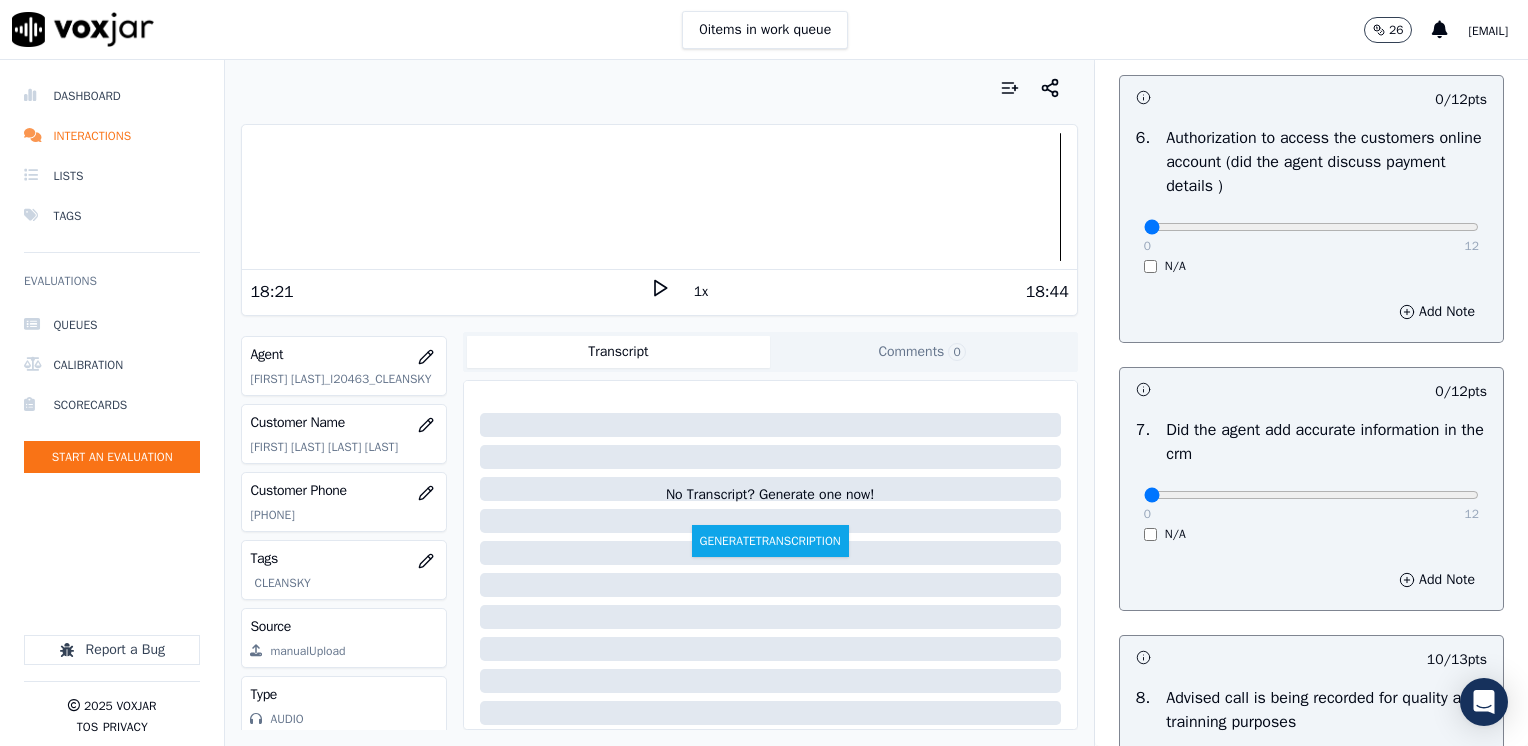 scroll, scrollTop: 1448, scrollLeft: 0, axis: vertical 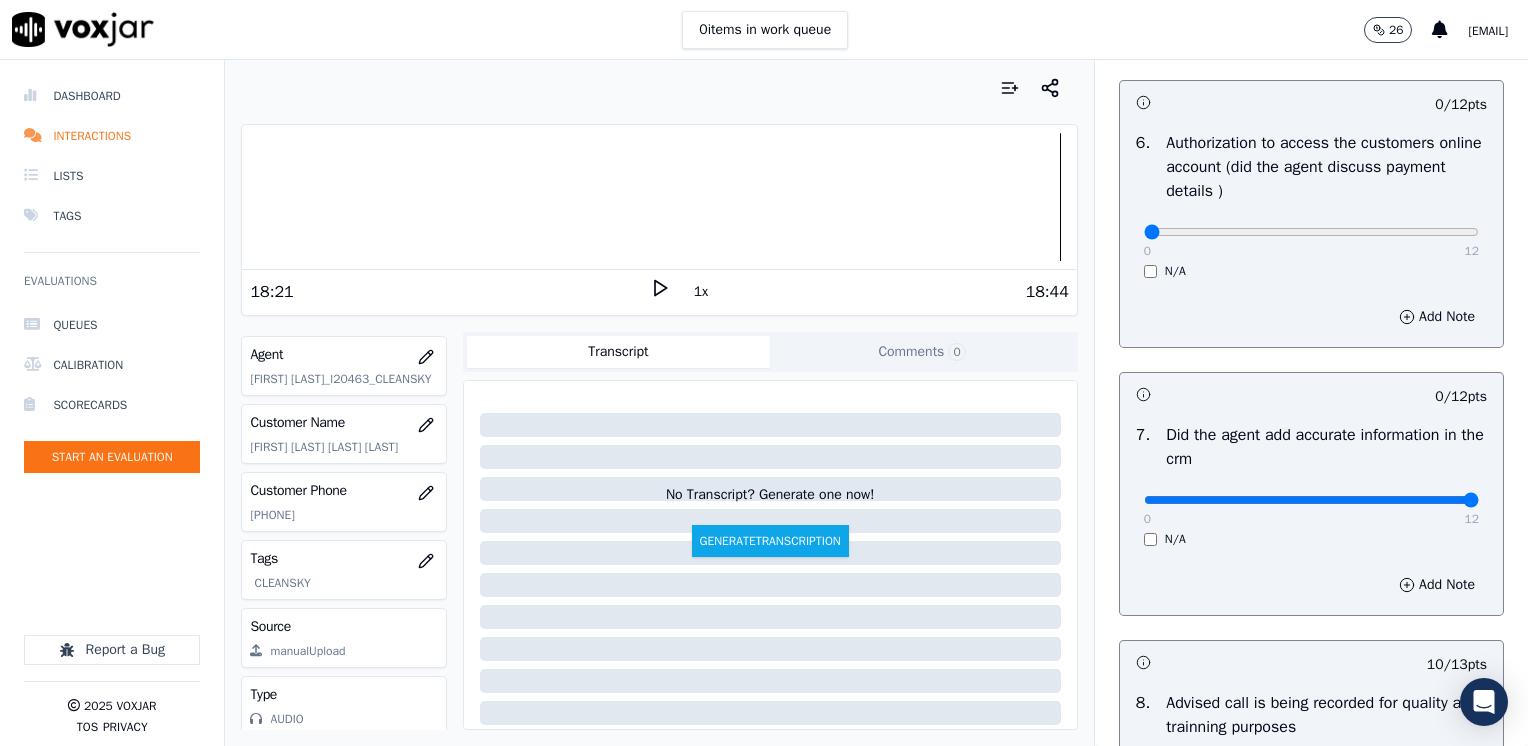 drag, startPoint x: 1129, startPoint y: 498, endPoint x: 1531, endPoint y: 480, distance: 402.40277 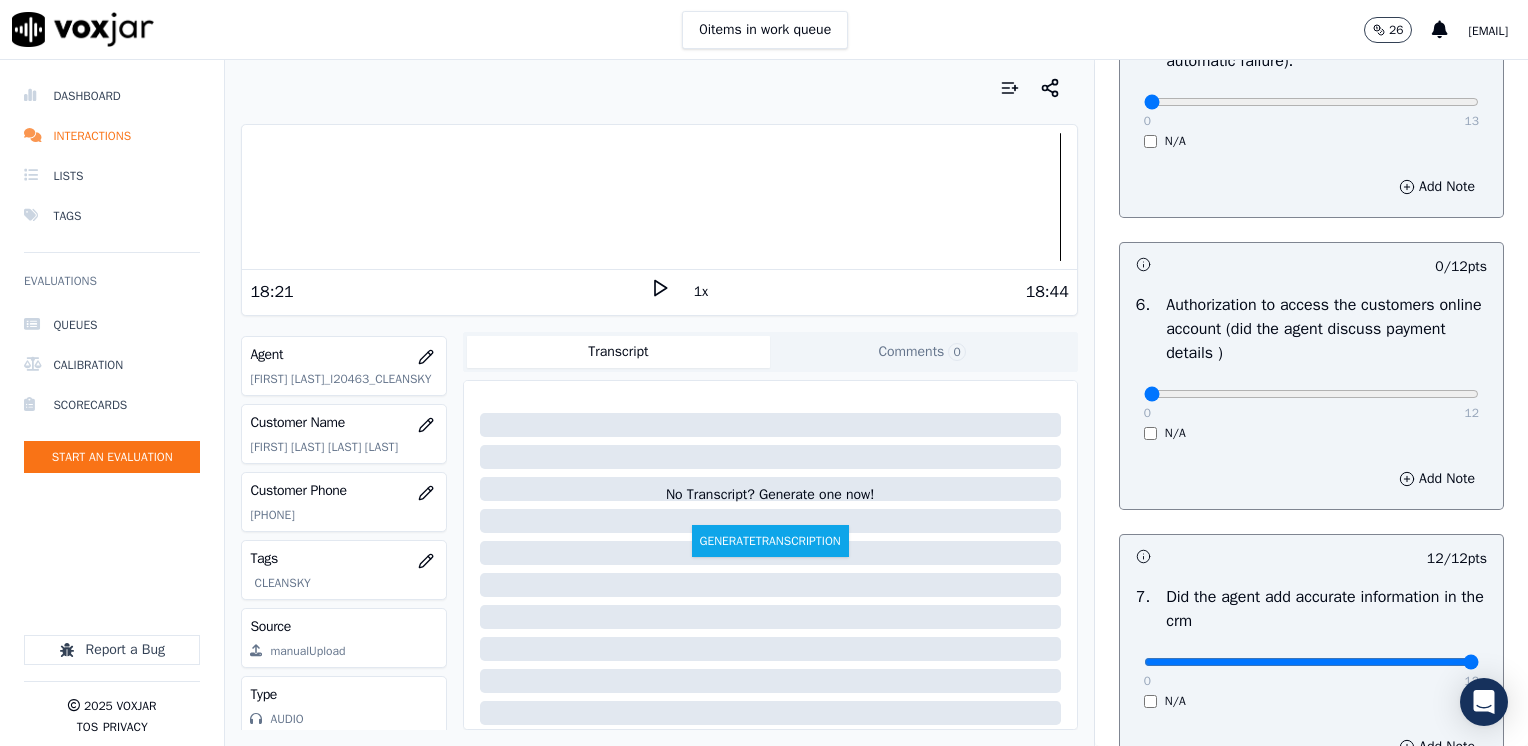 scroll, scrollTop: 1248, scrollLeft: 0, axis: vertical 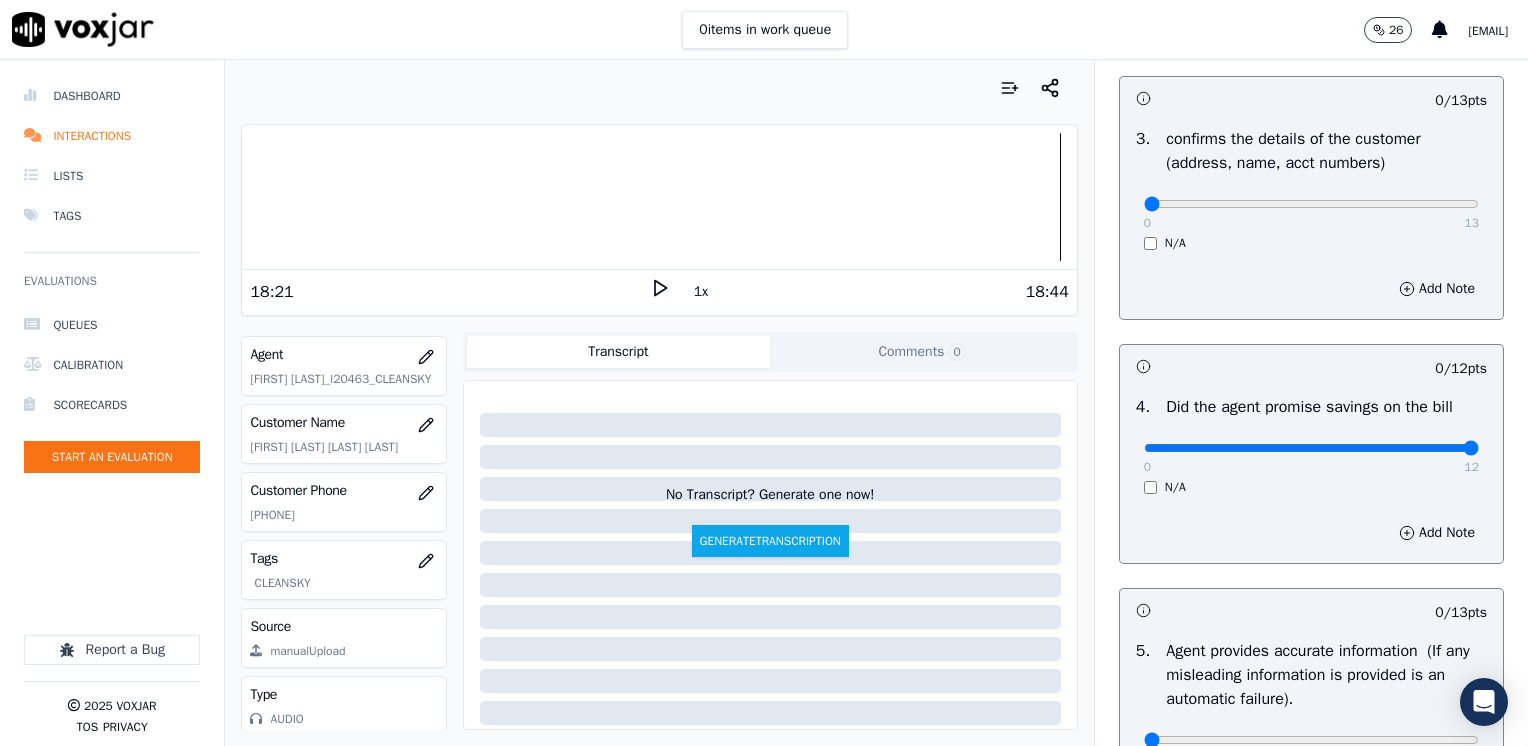 drag, startPoint x: 1136, startPoint y: 446, endPoint x: 1308, endPoint y: 471, distance: 173.80736 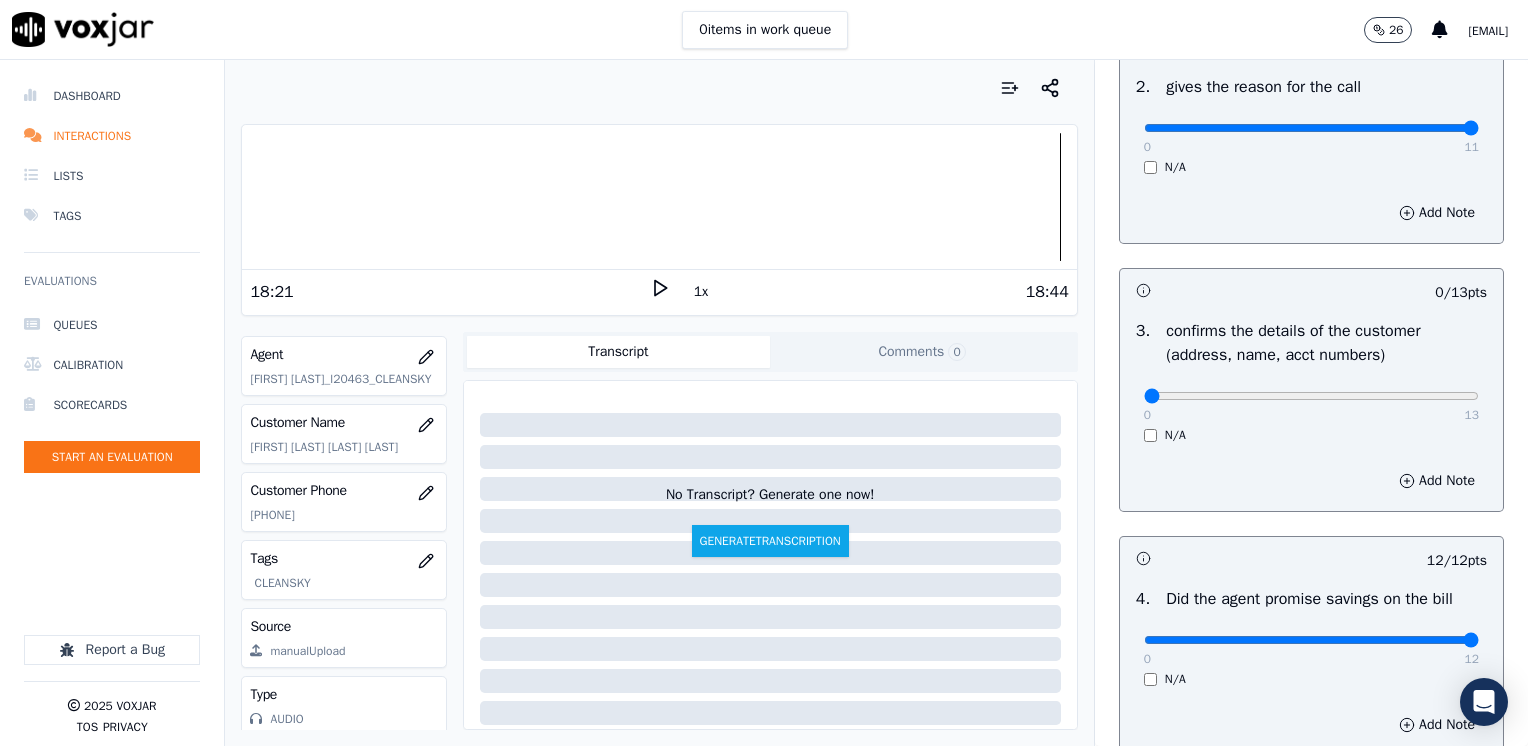 scroll, scrollTop: 448, scrollLeft: 0, axis: vertical 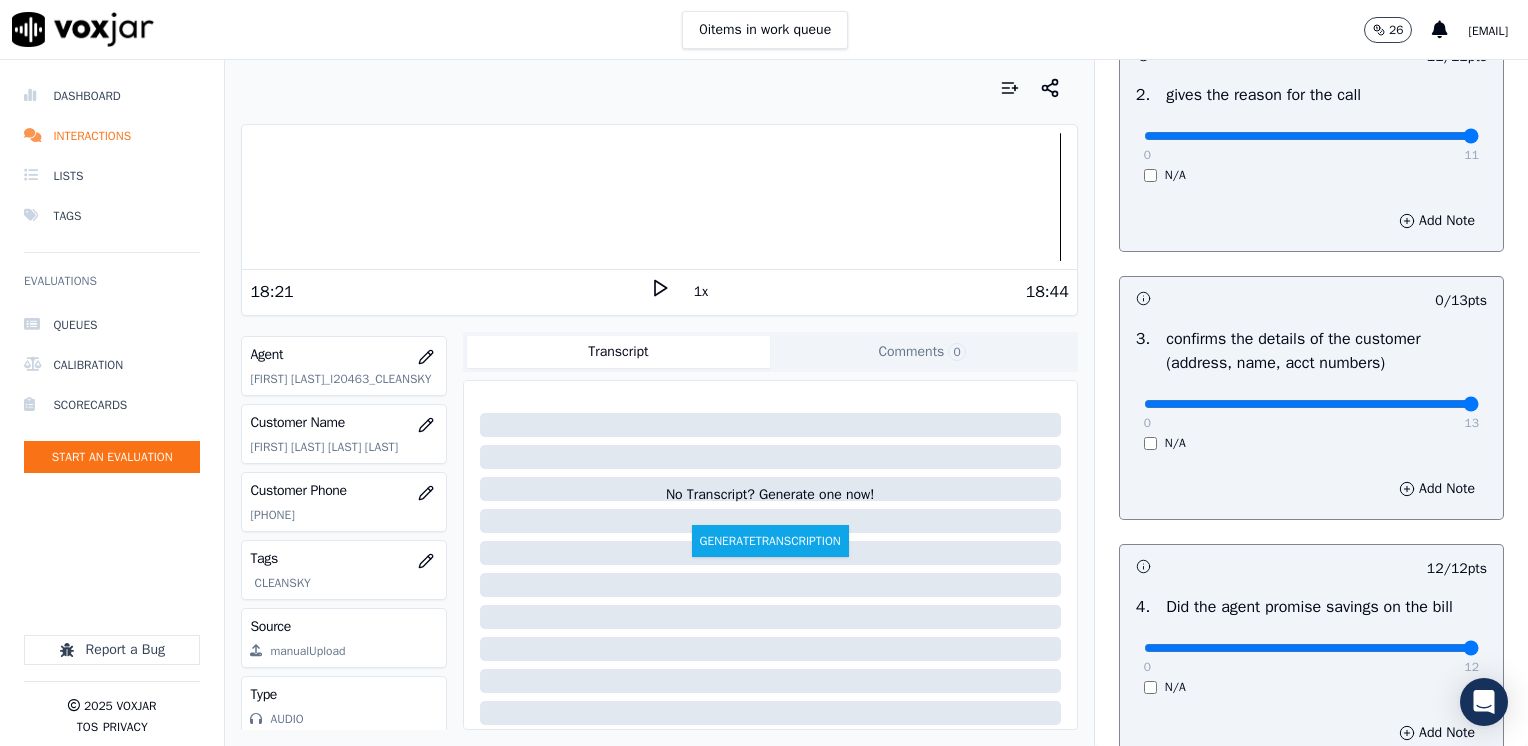 drag, startPoint x: 1135, startPoint y: 402, endPoint x: 1531, endPoint y: 402, distance: 396 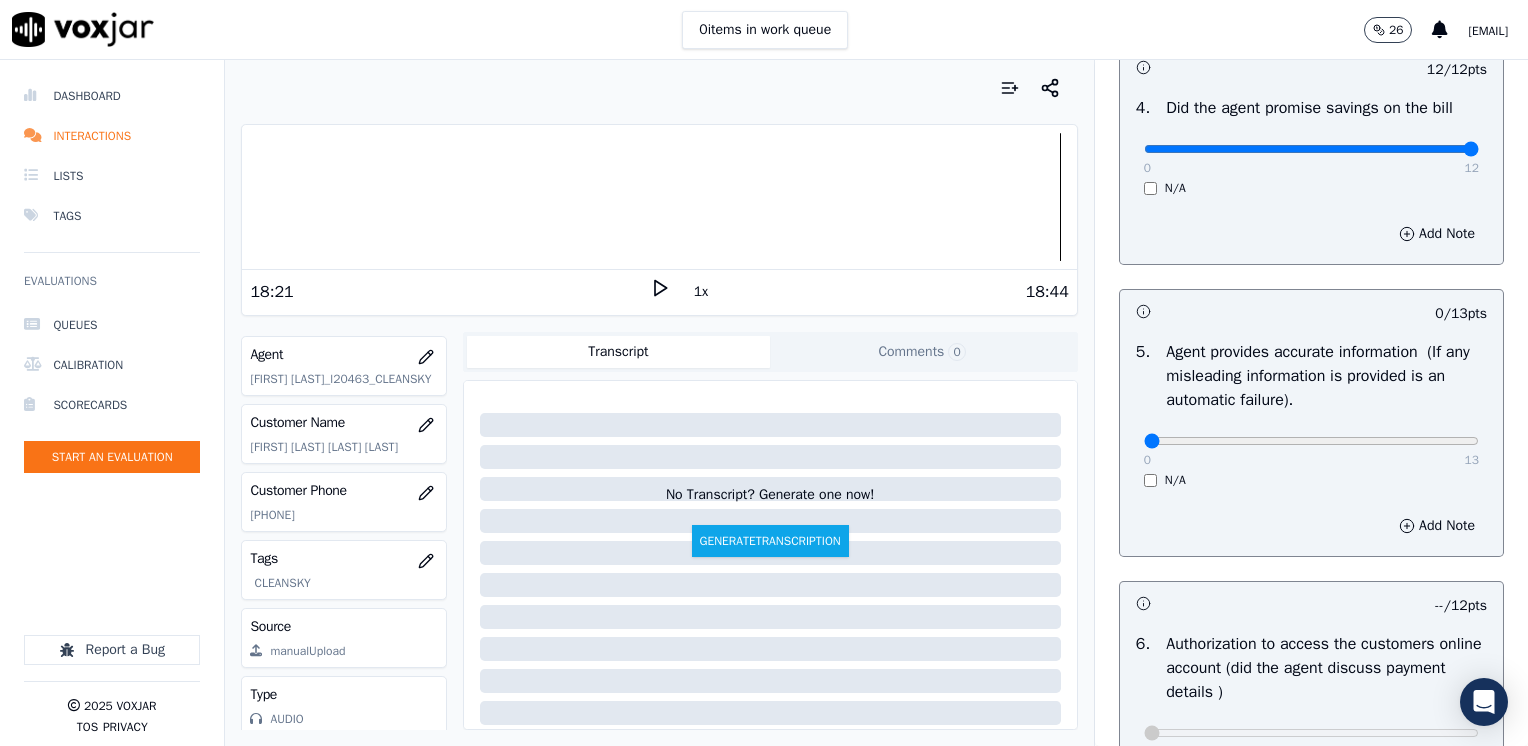 scroll, scrollTop: 948, scrollLeft: 0, axis: vertical 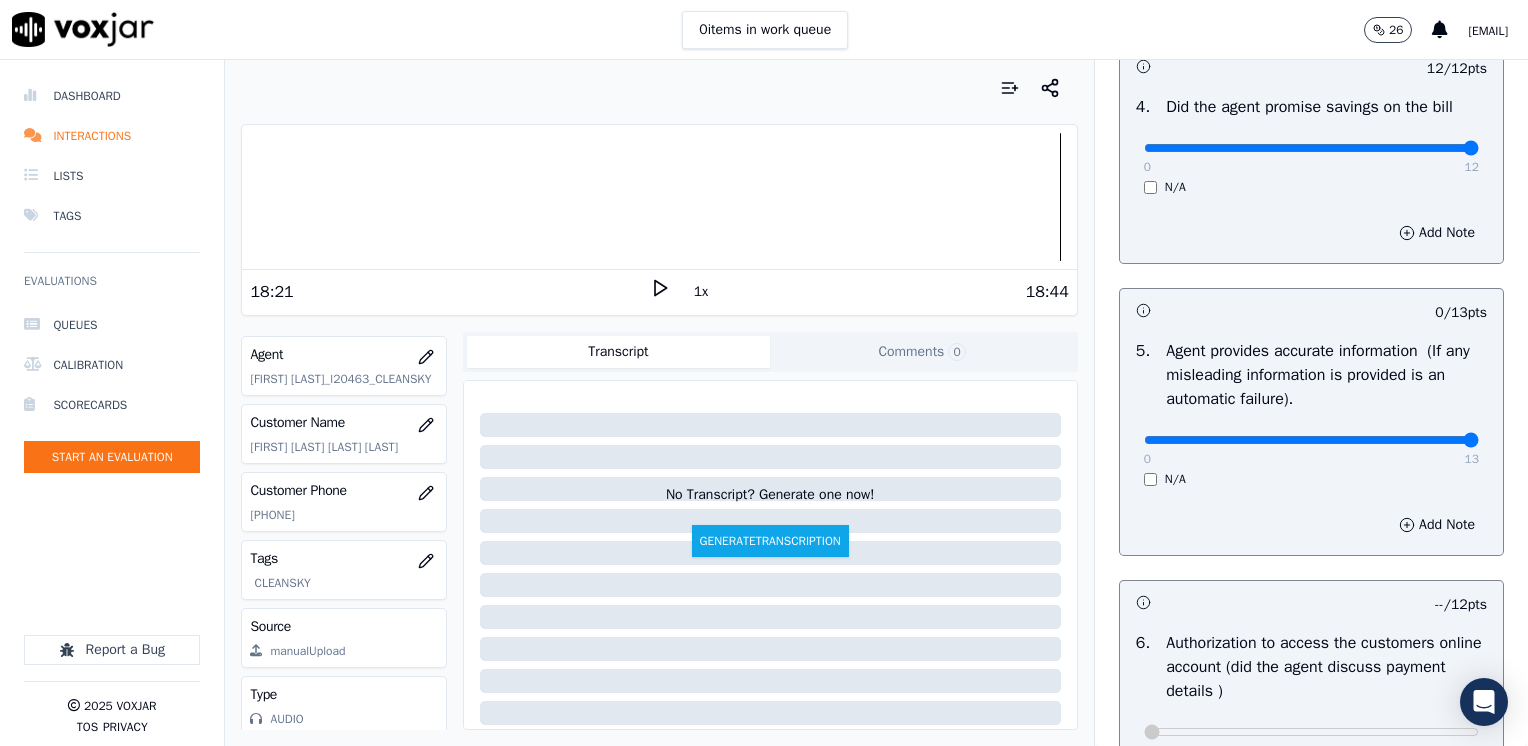 drag, startPoint x: 1128, startPoint y: 440, endPoint x: 1531, endPoint y: 440, distance: 403 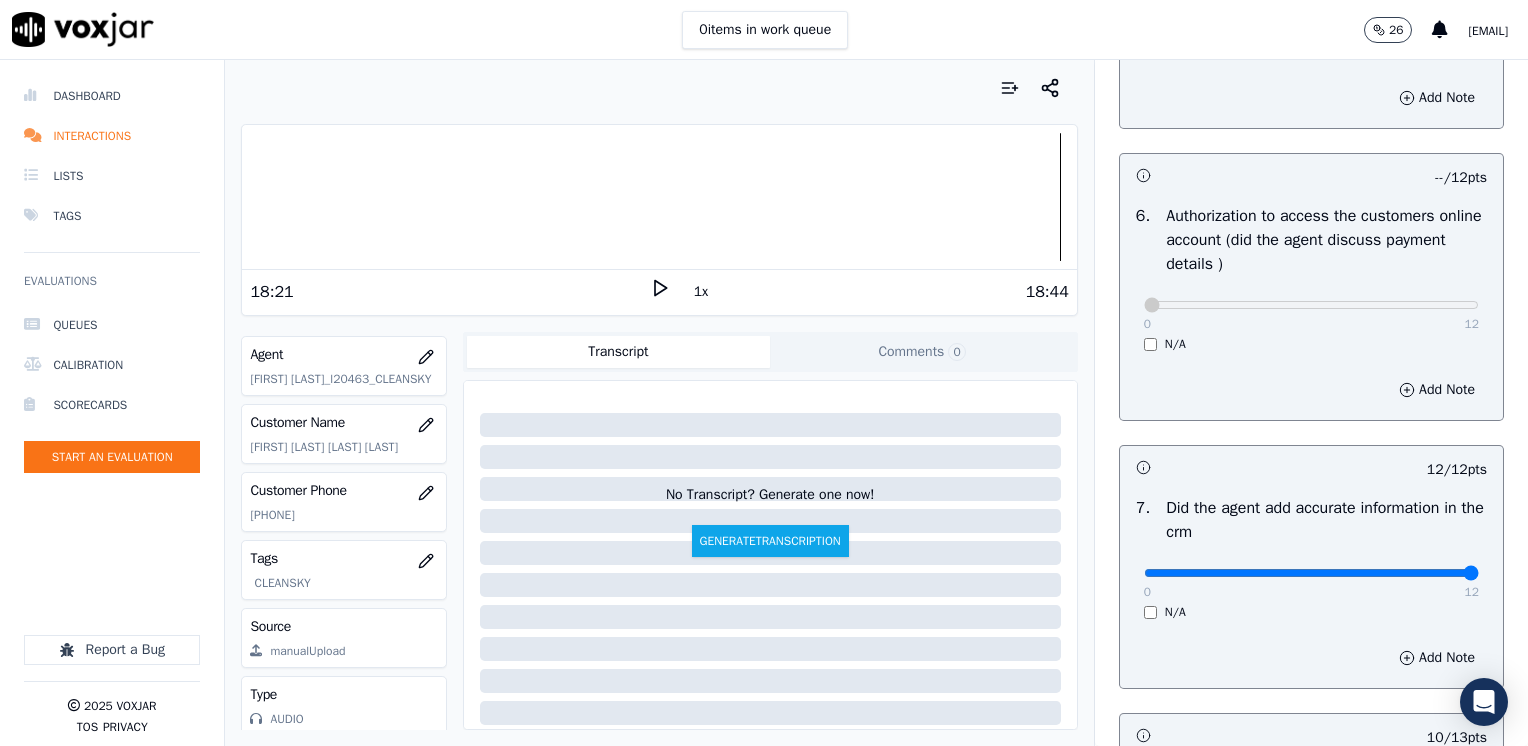 scroll, scrollTop: 1748, scrollLeft: 0, axis: vertical 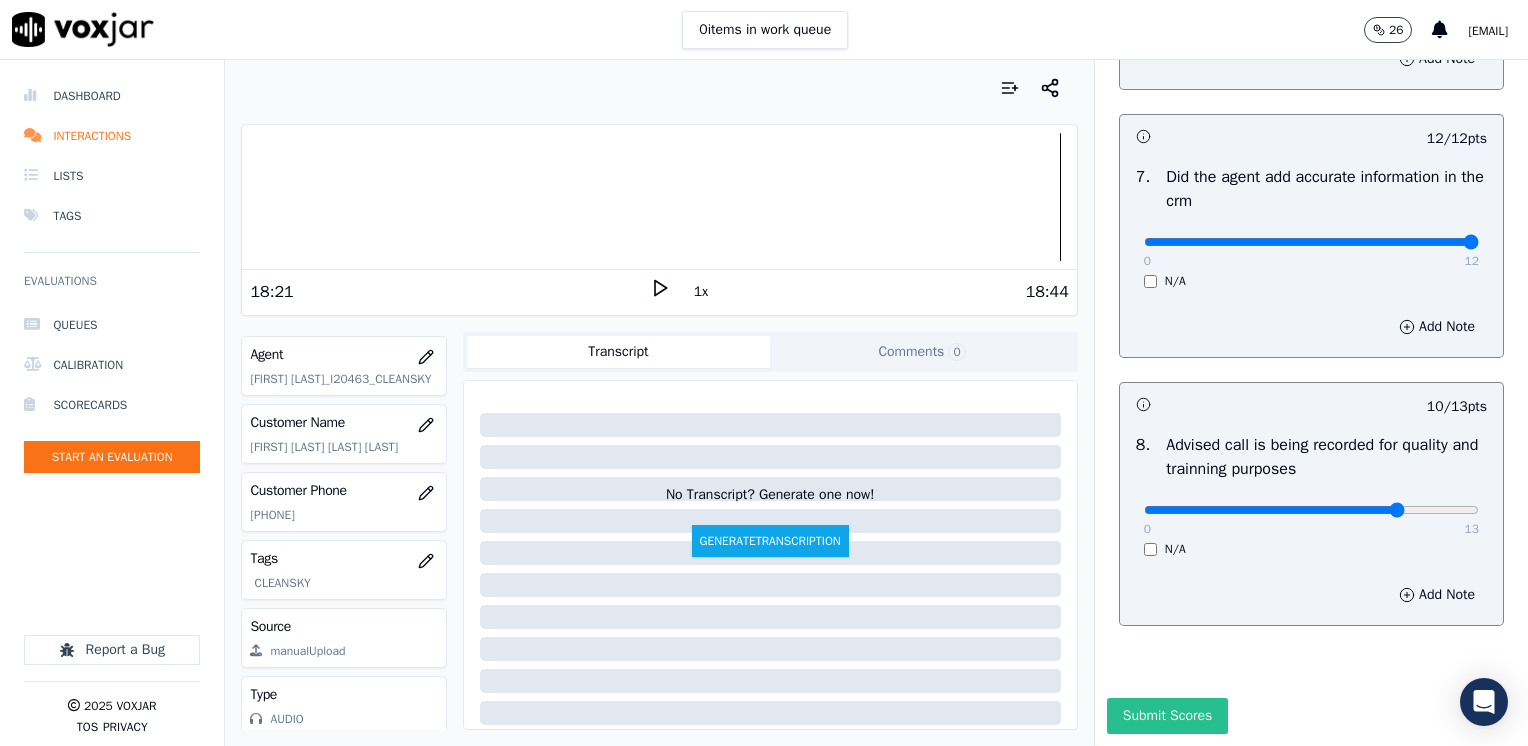 click on "Submit Scores" at bounding box center [1167, 716] 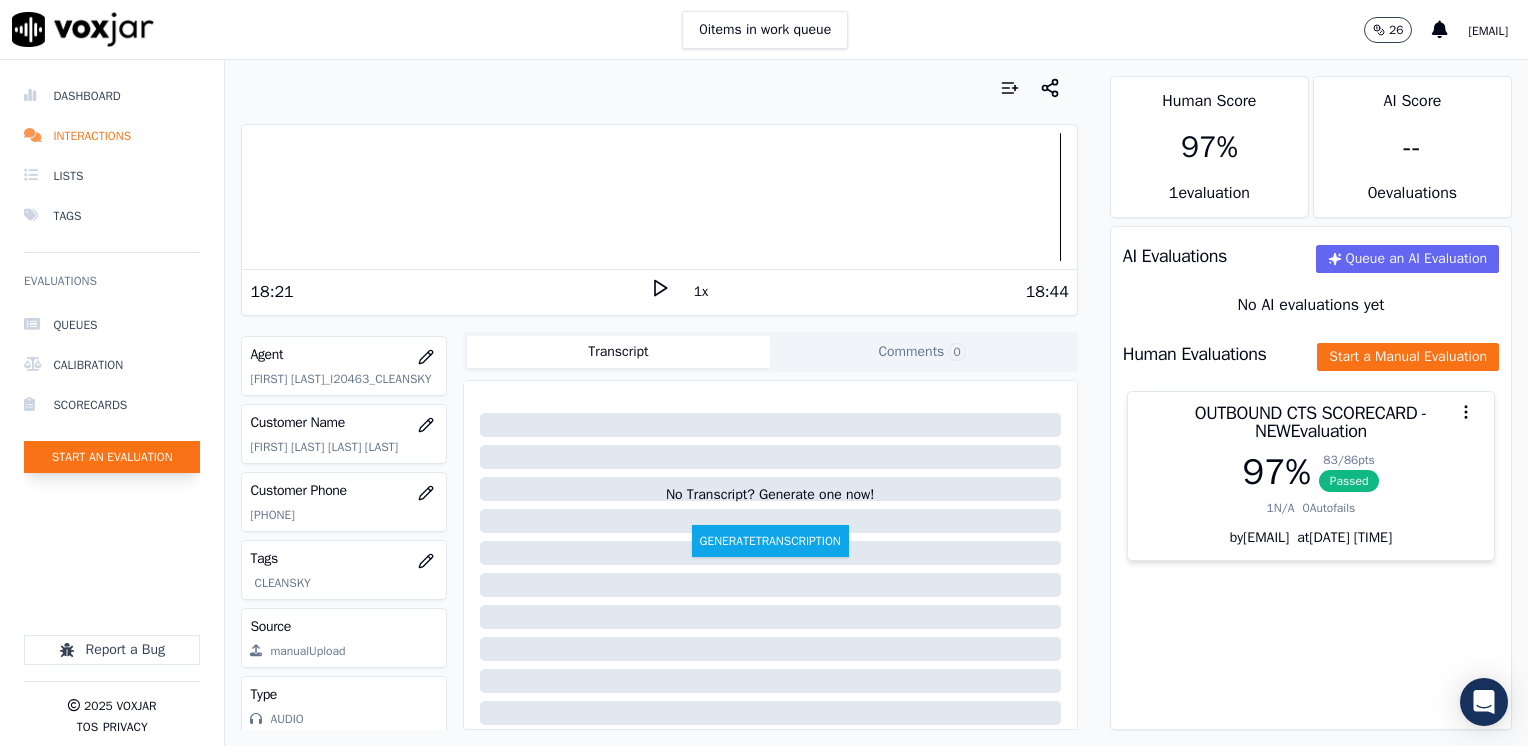 click on "Start an Evaluation" 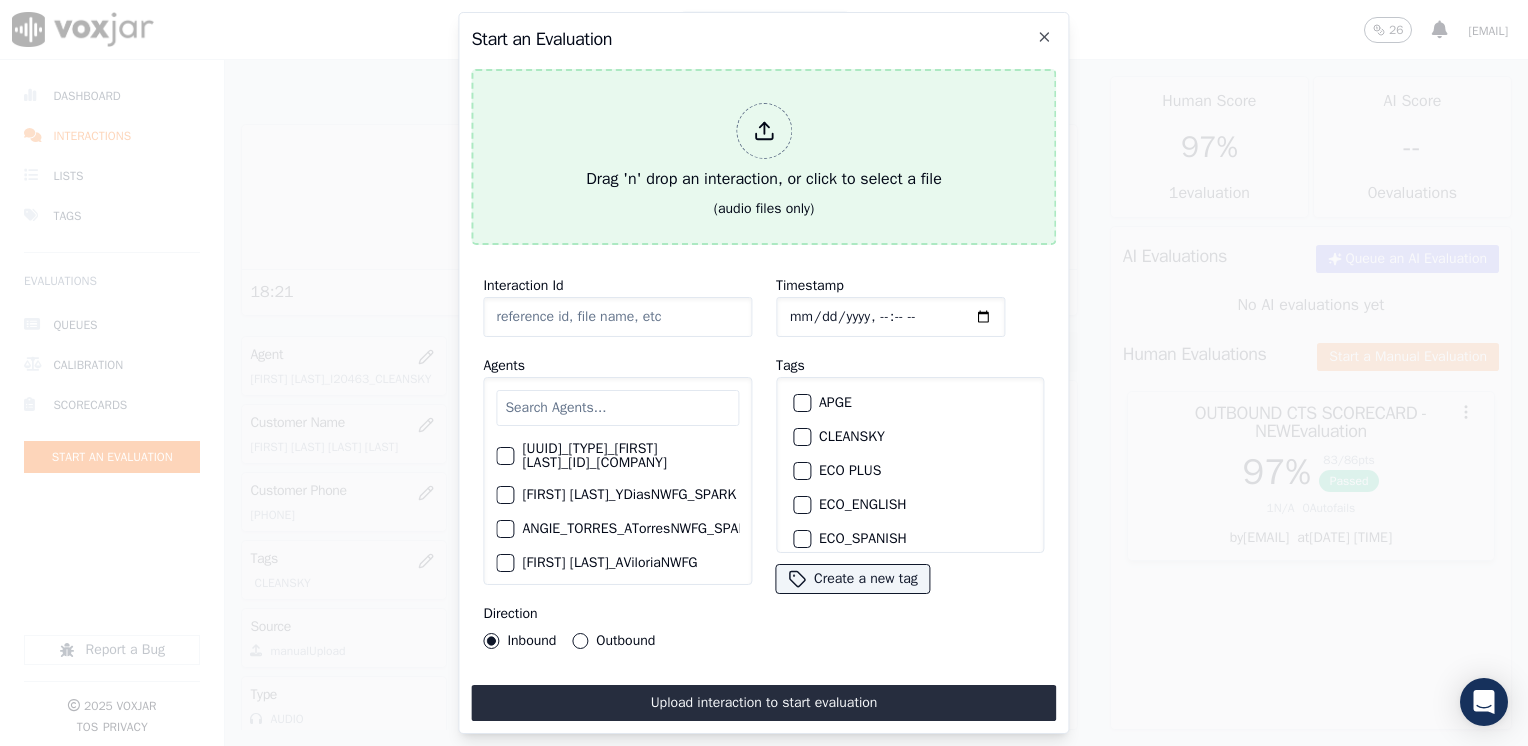 click 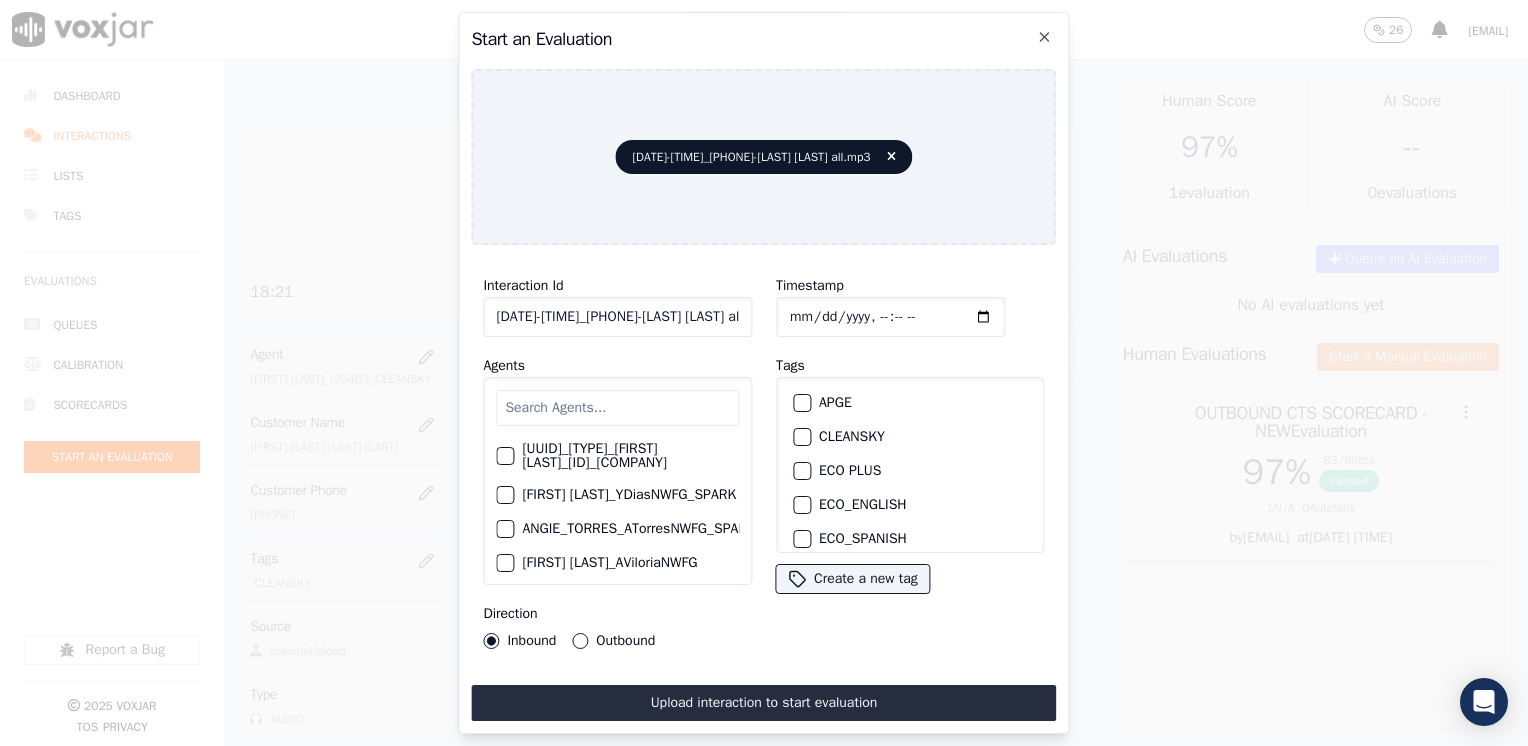 click on "Timestamp" 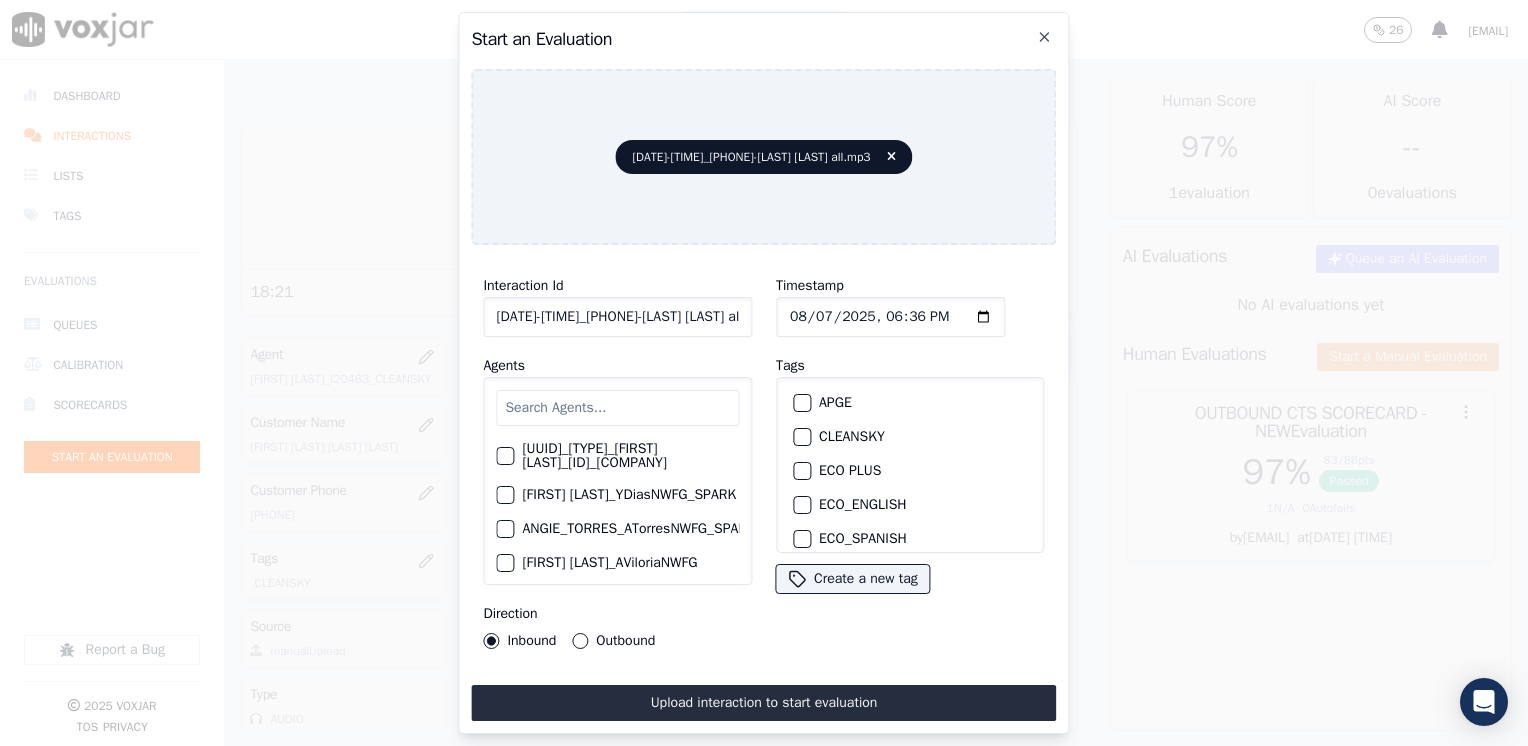 type on "2025-08-07T18:36" 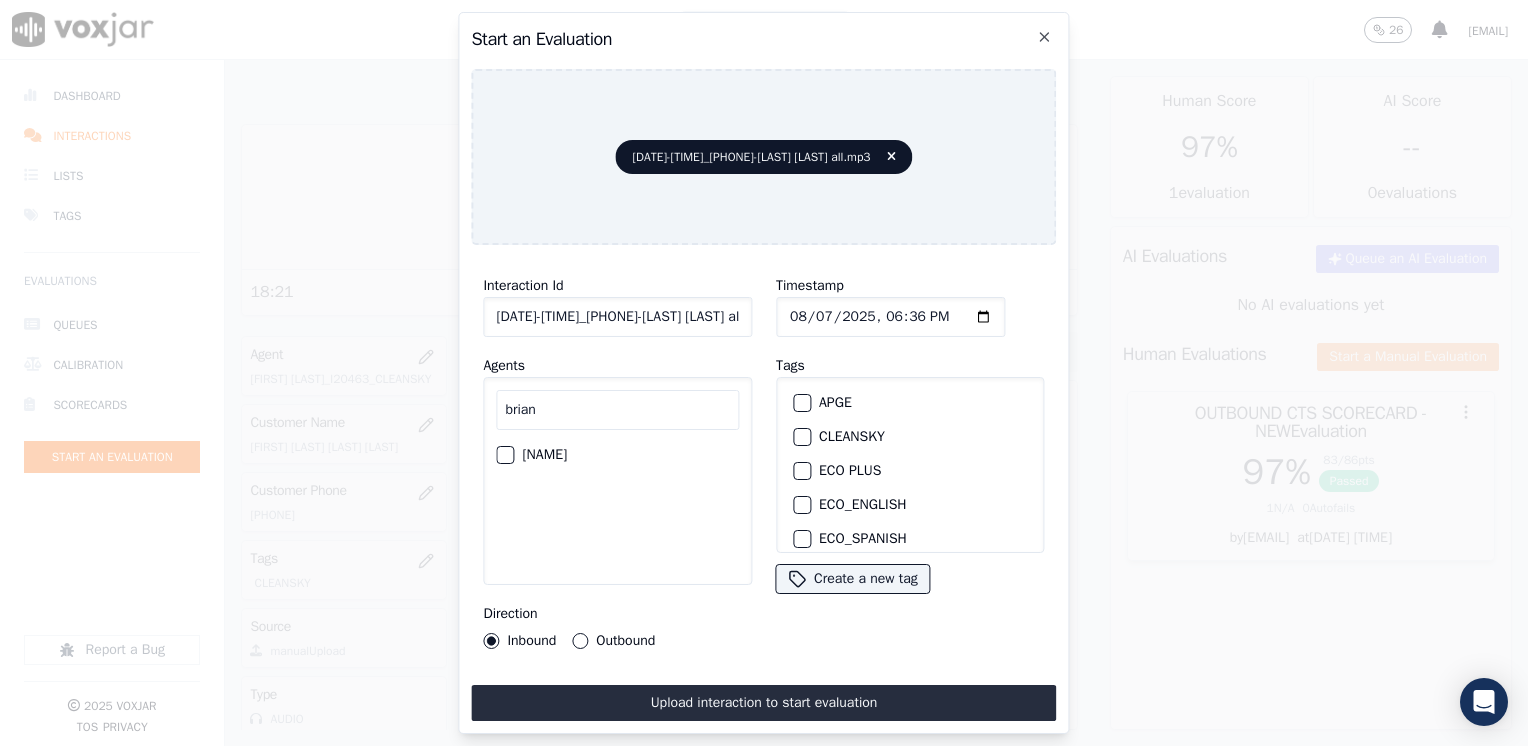 type on "brian" 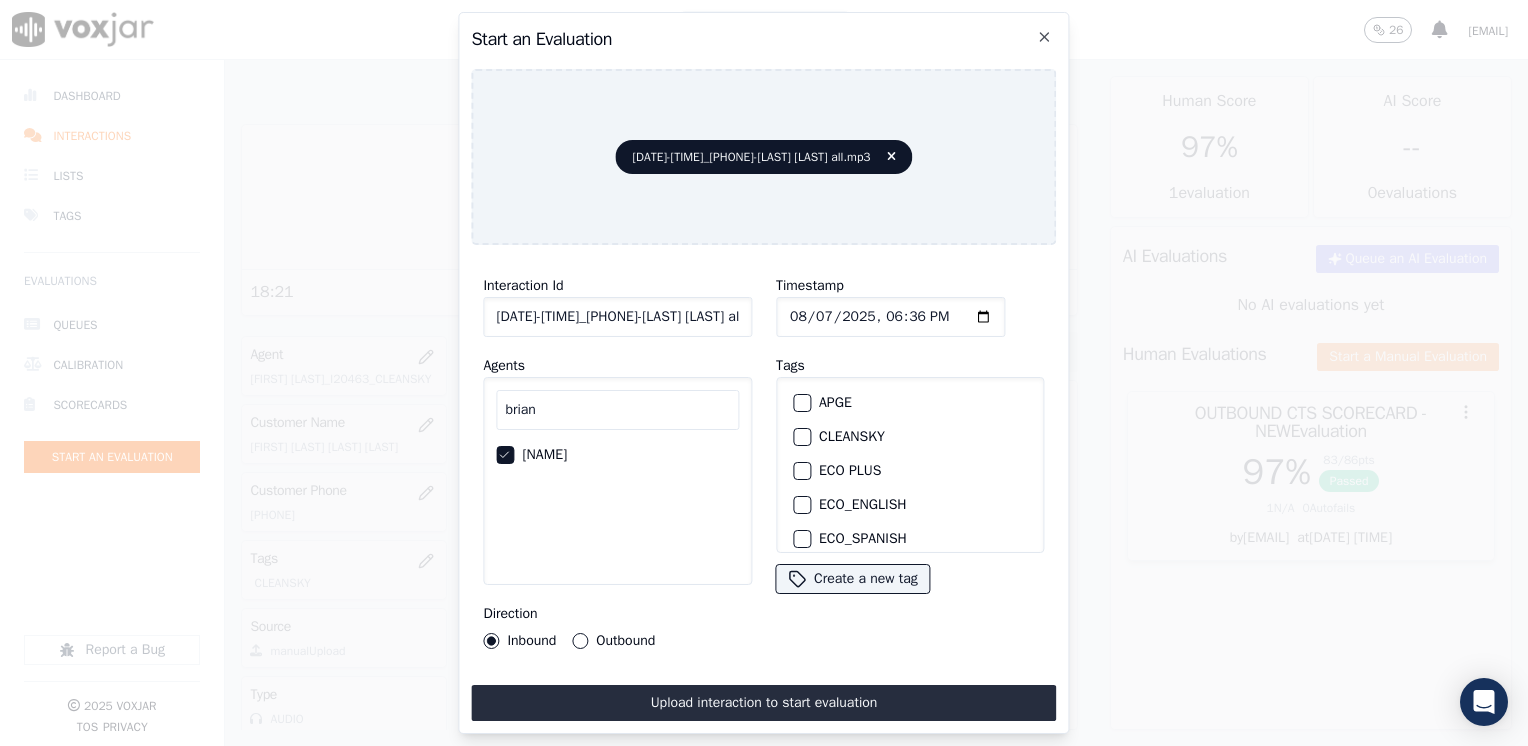 click at bounding box center (801, 437) 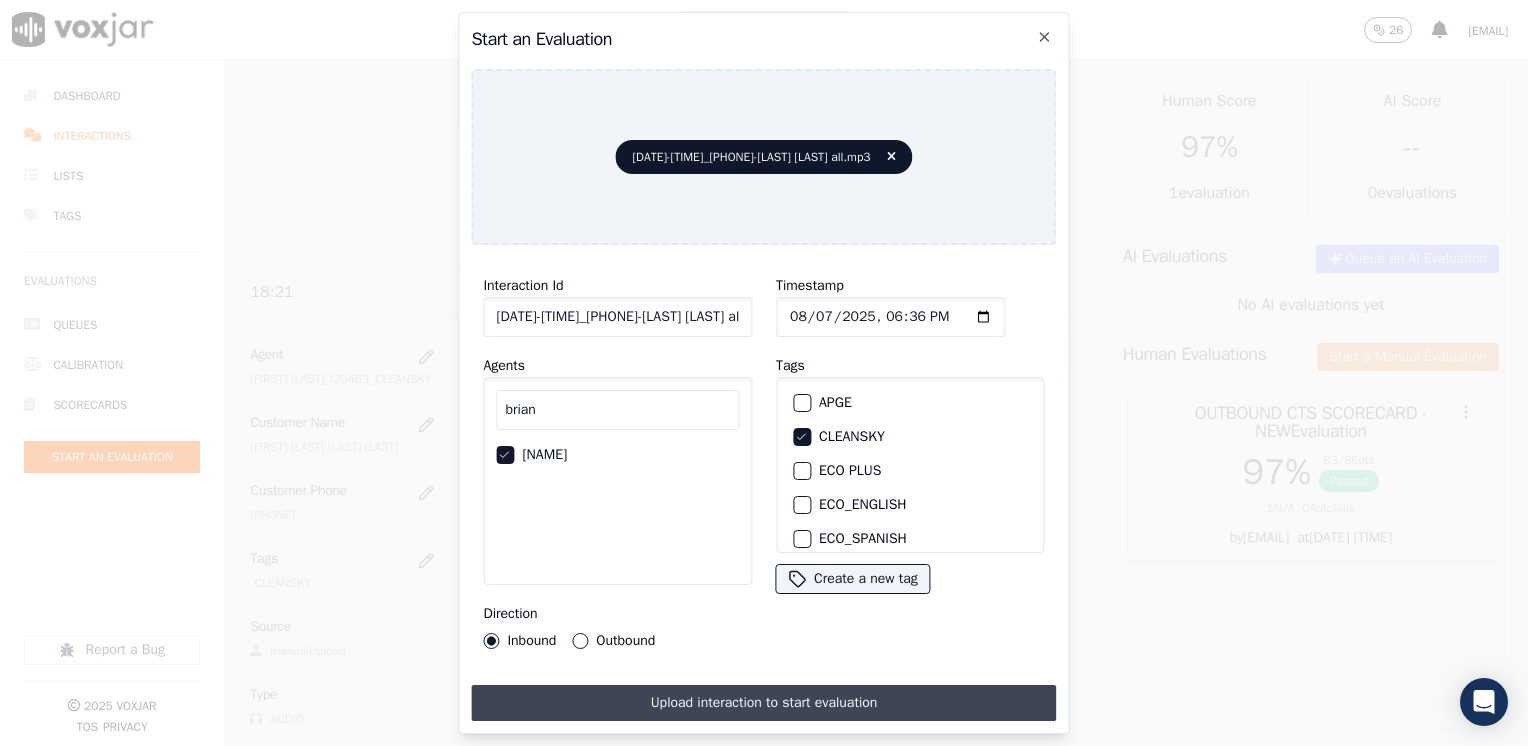 click on "Upload interaction to start evaluation" at bounding box center [763, 703] 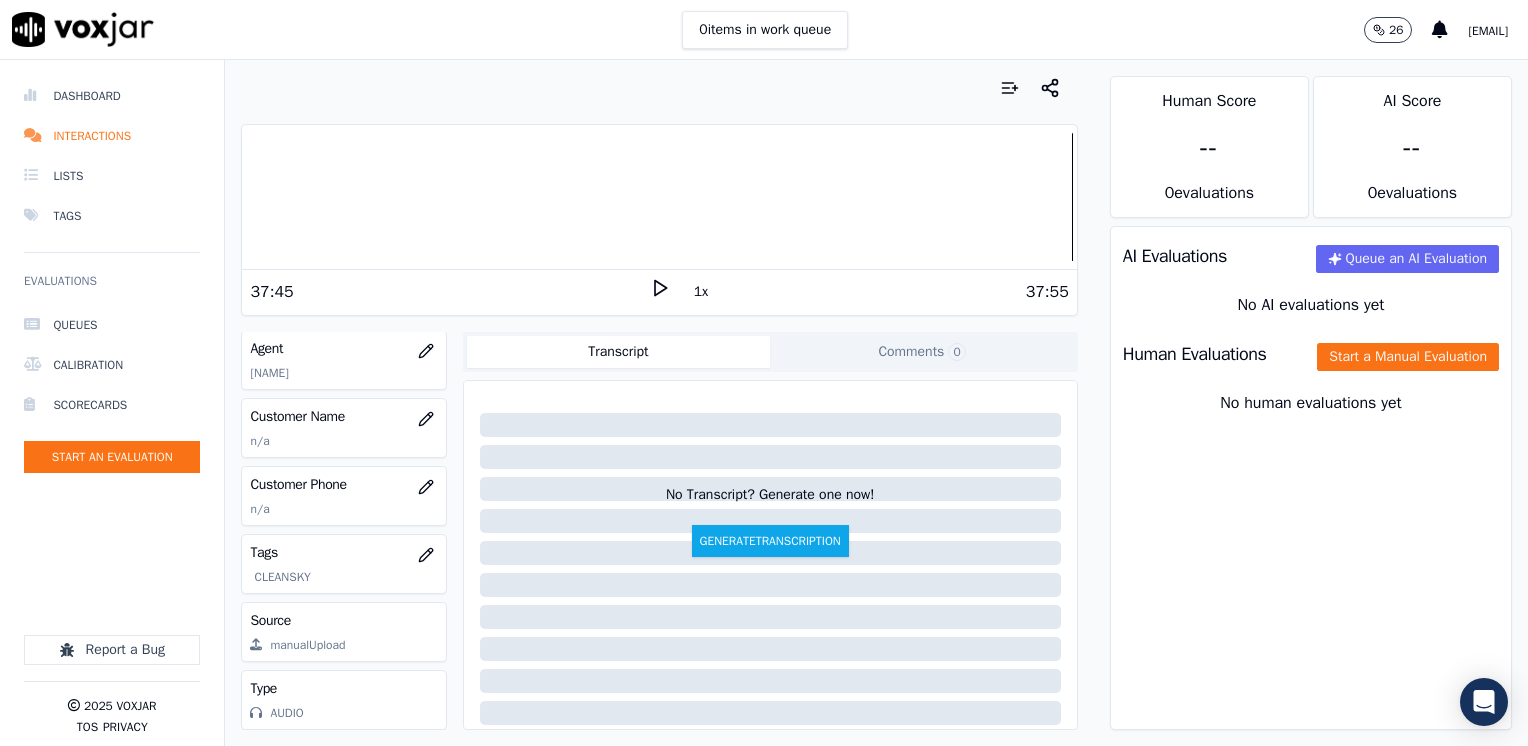 scroll, scrollTop: 195, scrollLeft: 0, axis: vertical 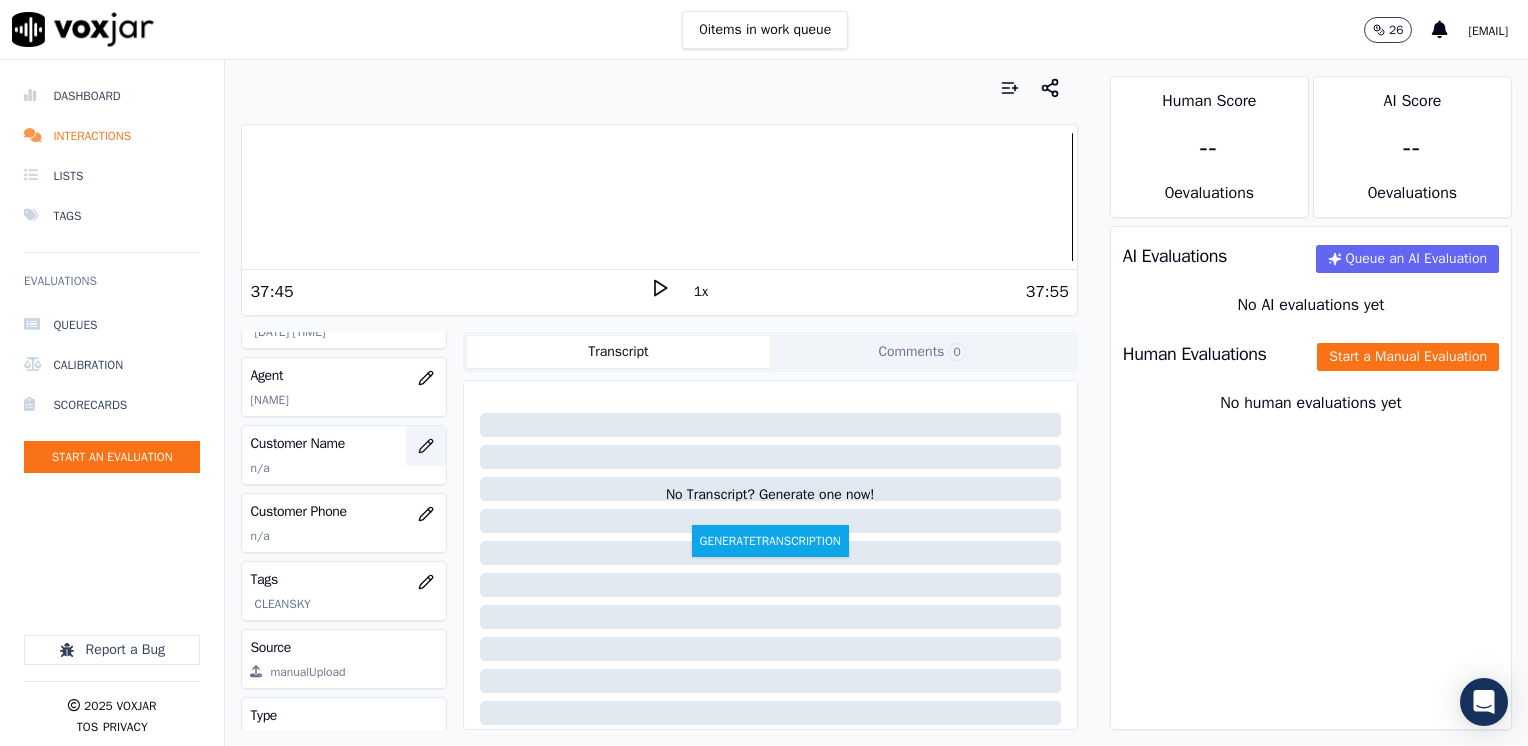 click 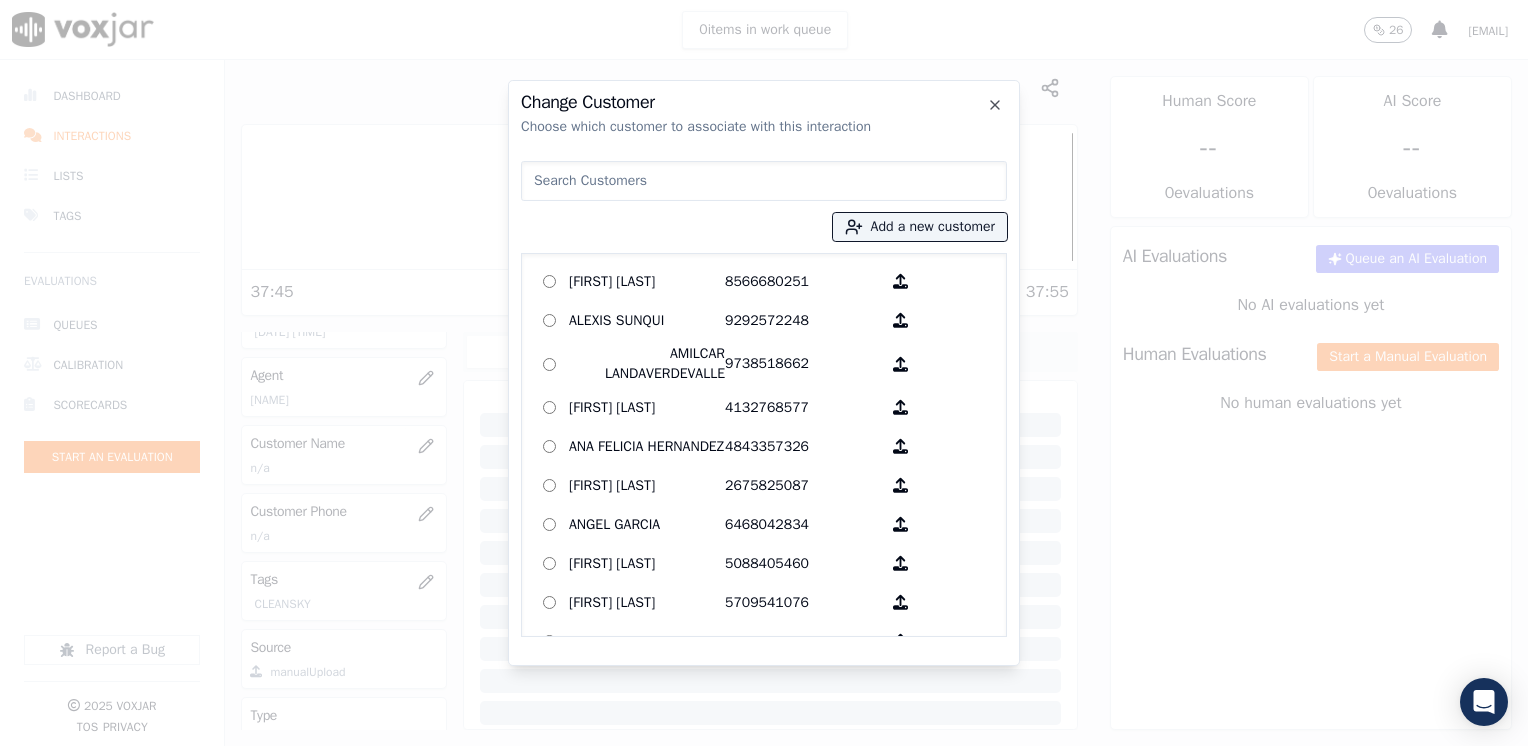 click at bounding box center (764, 181) 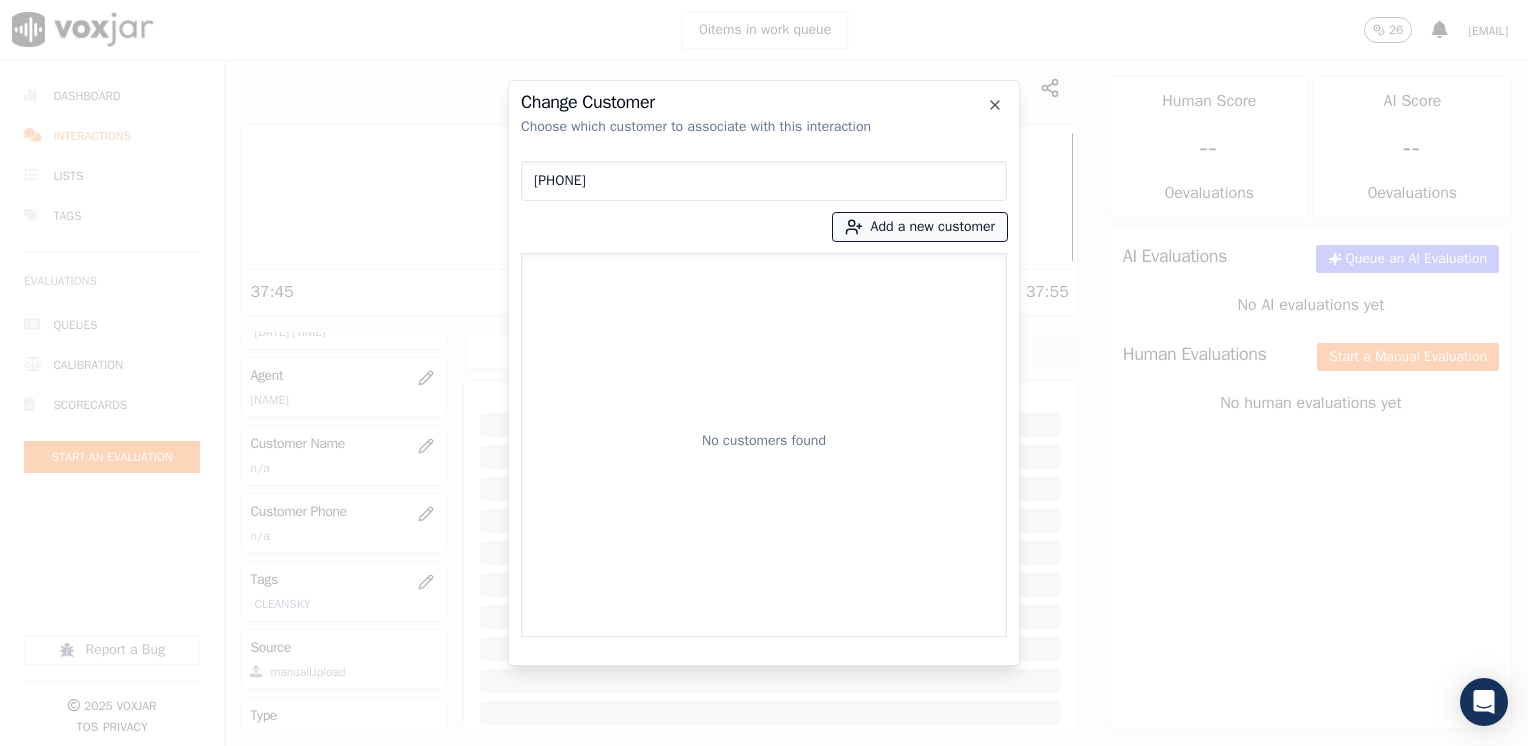type on "[PHONE]" 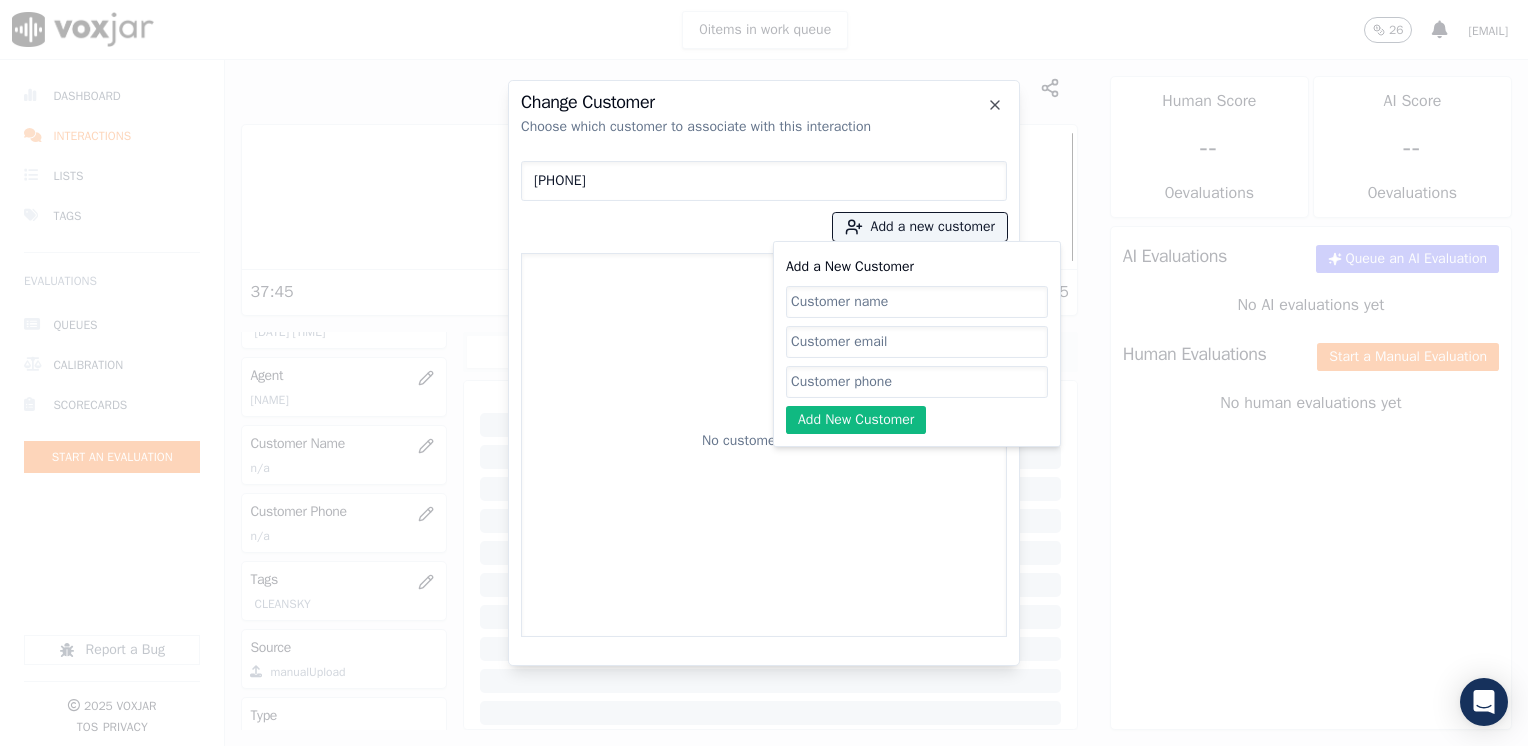click on "Add a New Customer" 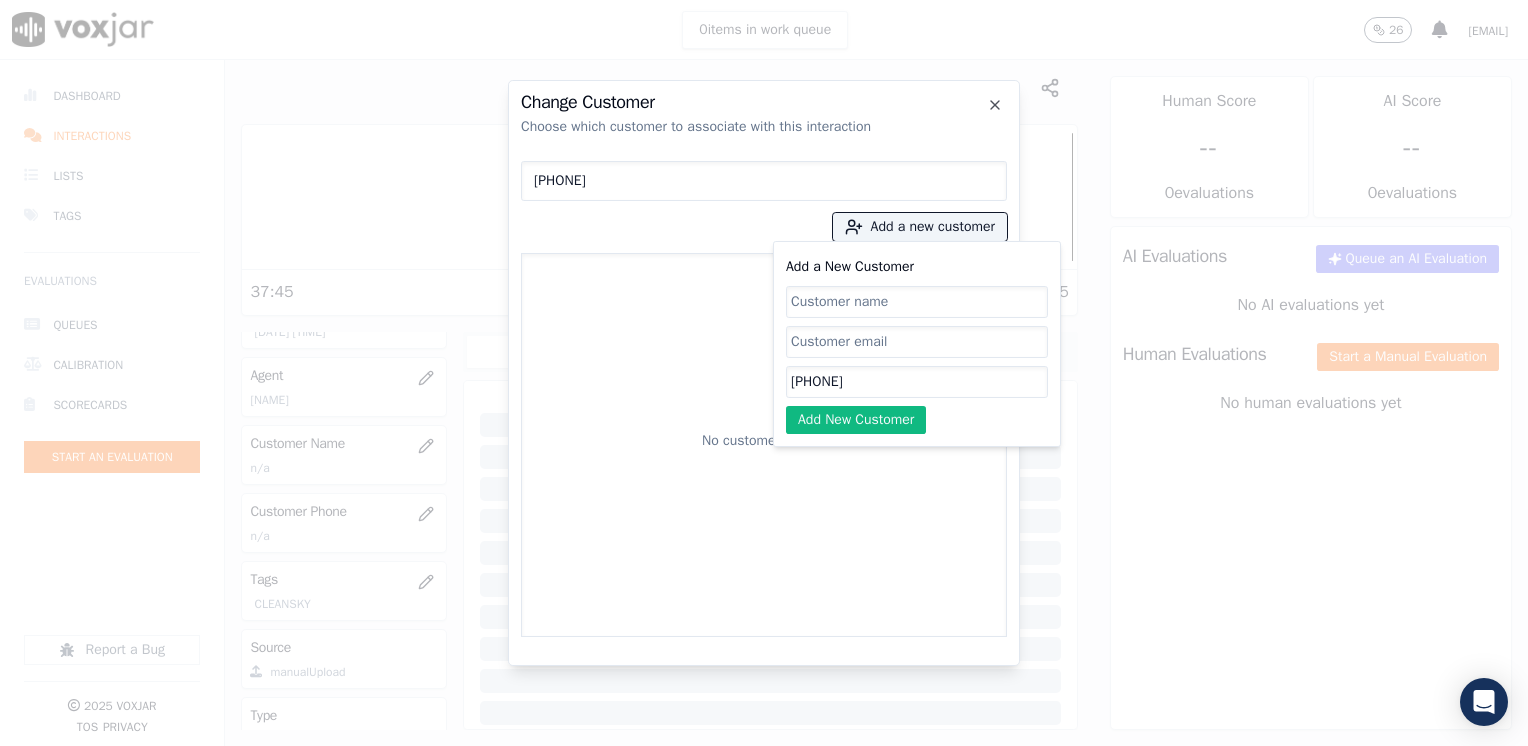 type on "[PHONE]" 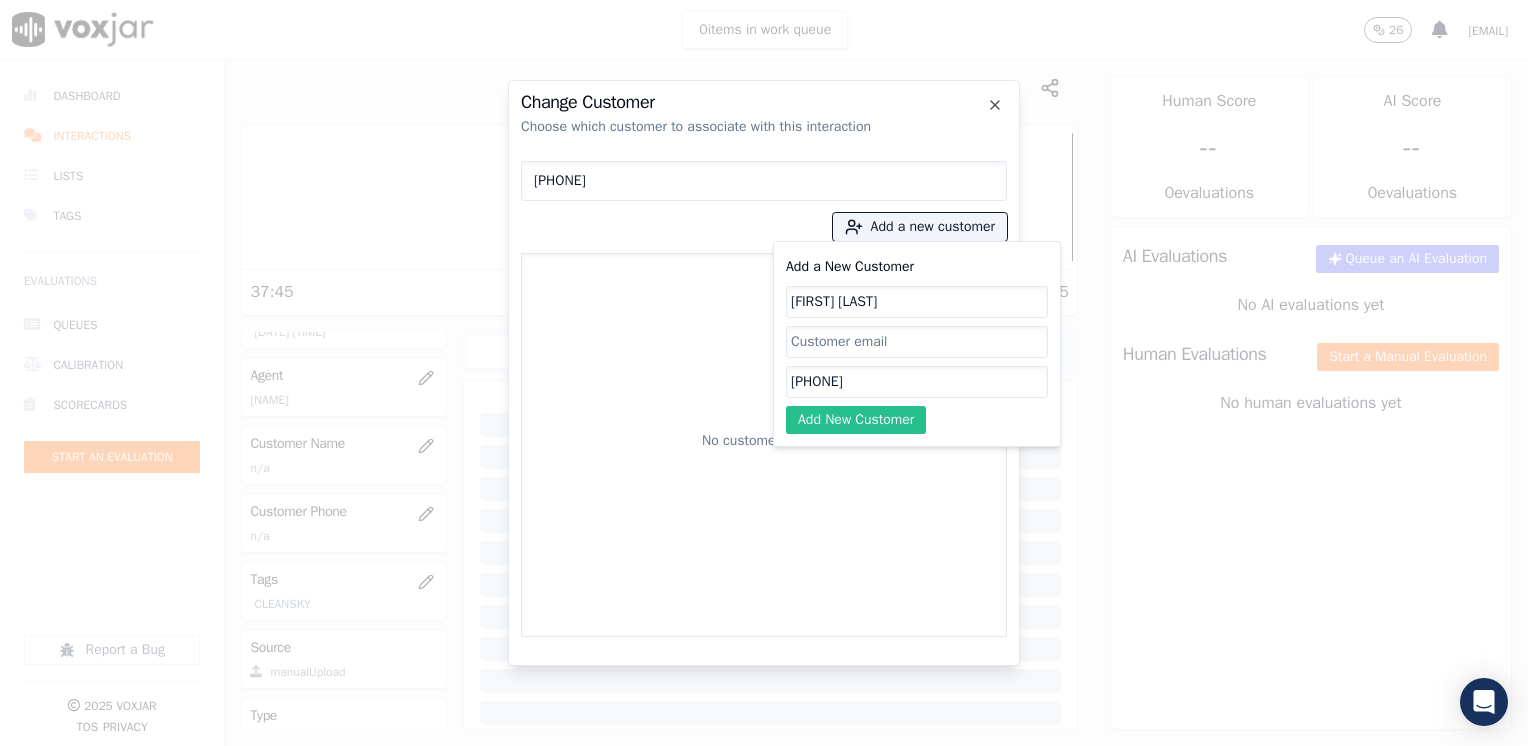 type on "[FIRST] [LAST]" 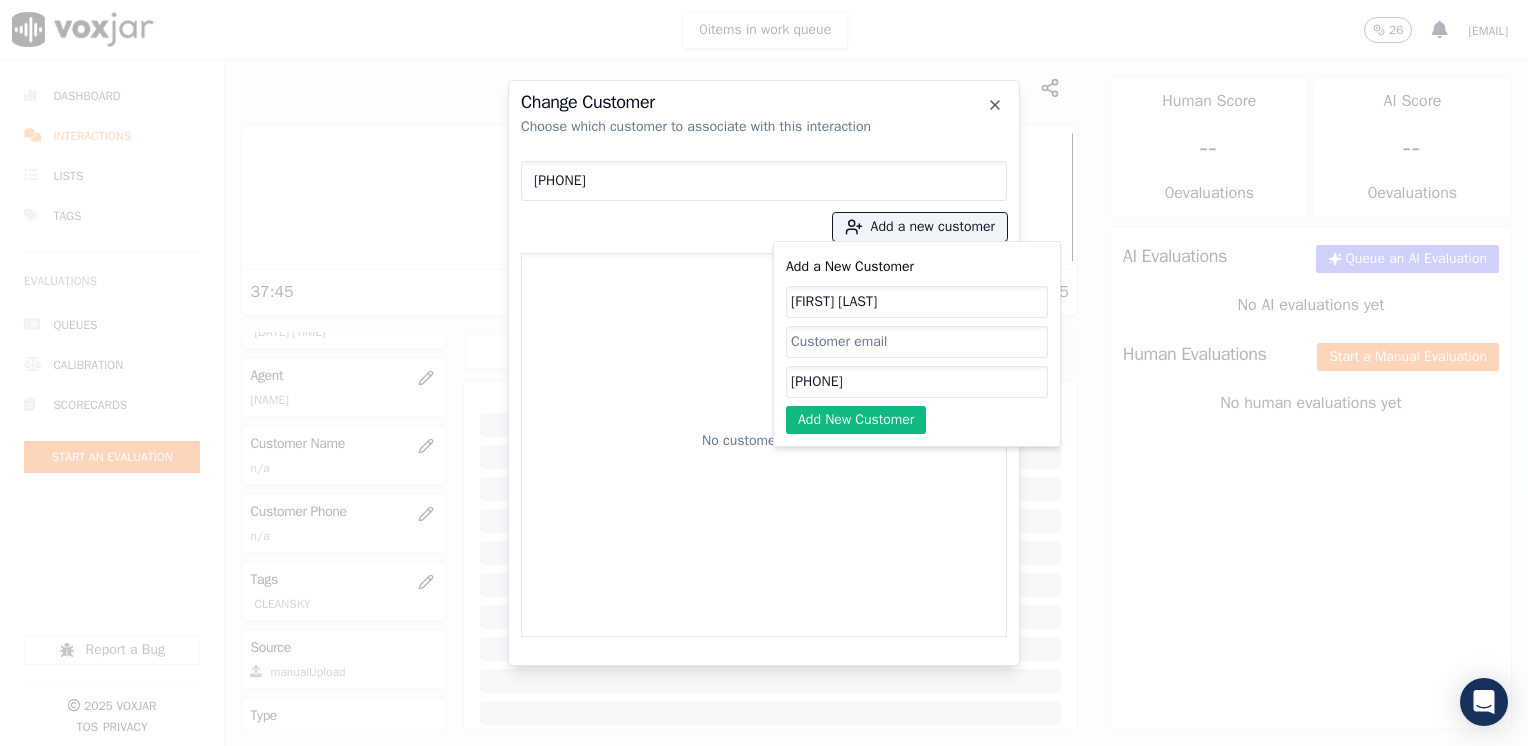 click on "Add New Customer" 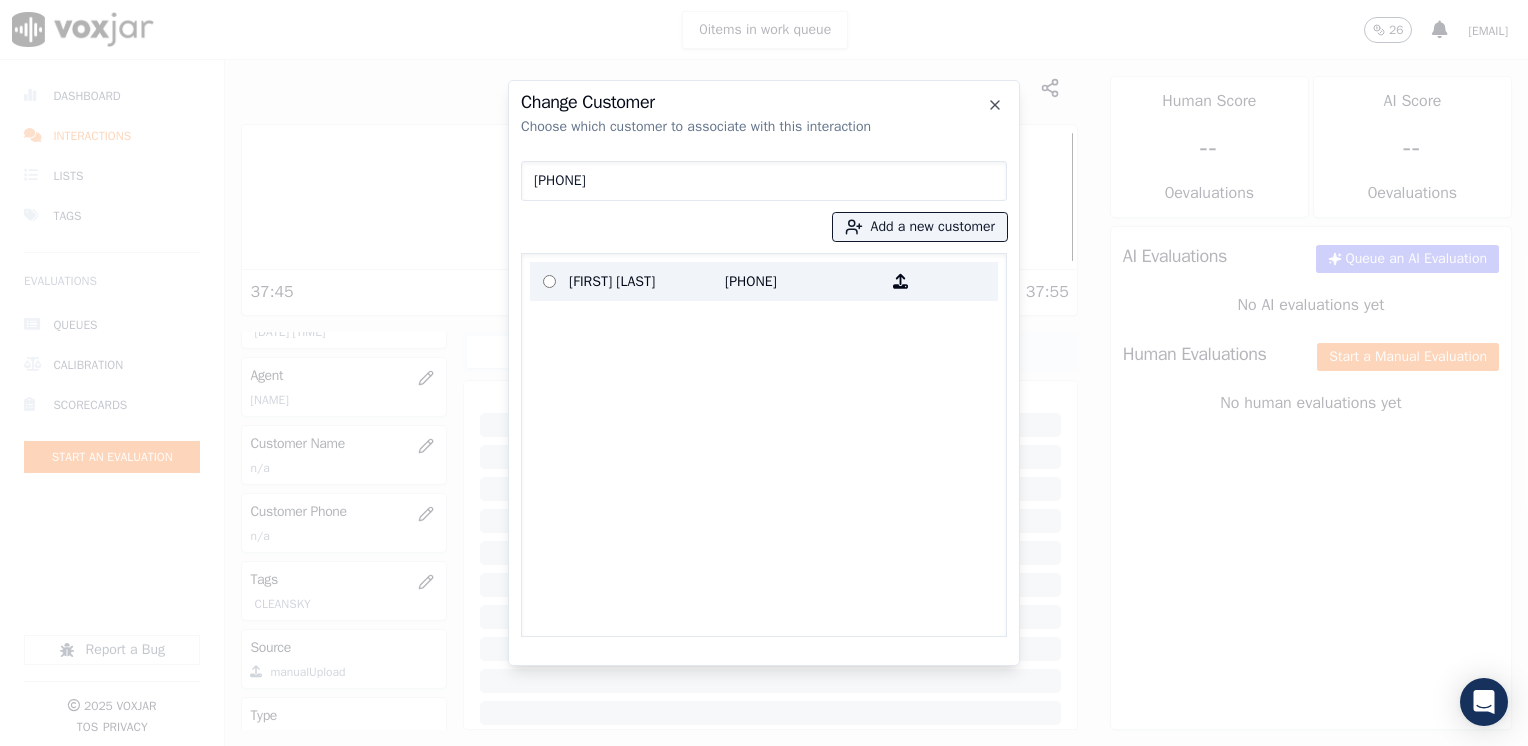click on "[PHONE]" at bounding box center (803, 281) 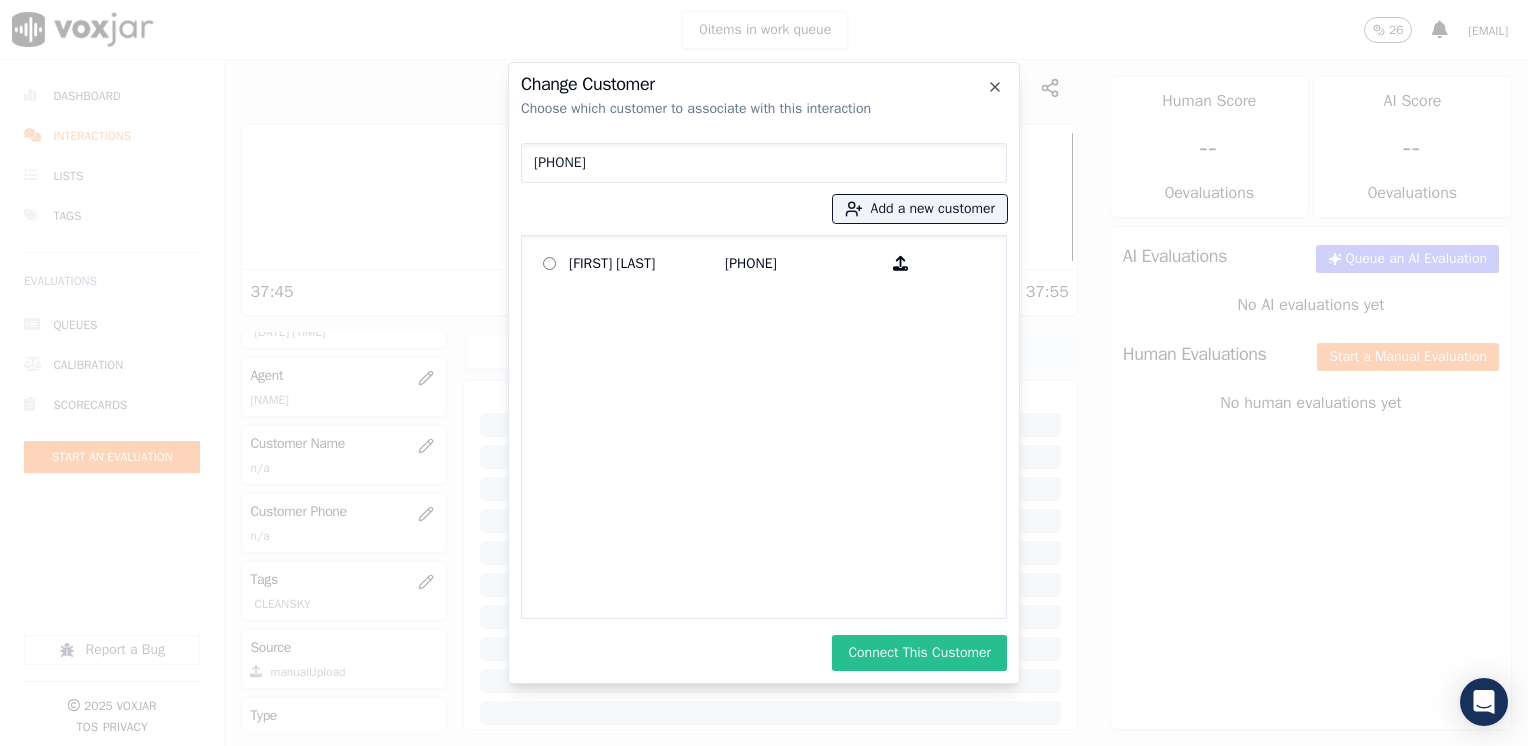 click on "Connect This Customer" at bounding box center [919, 653] 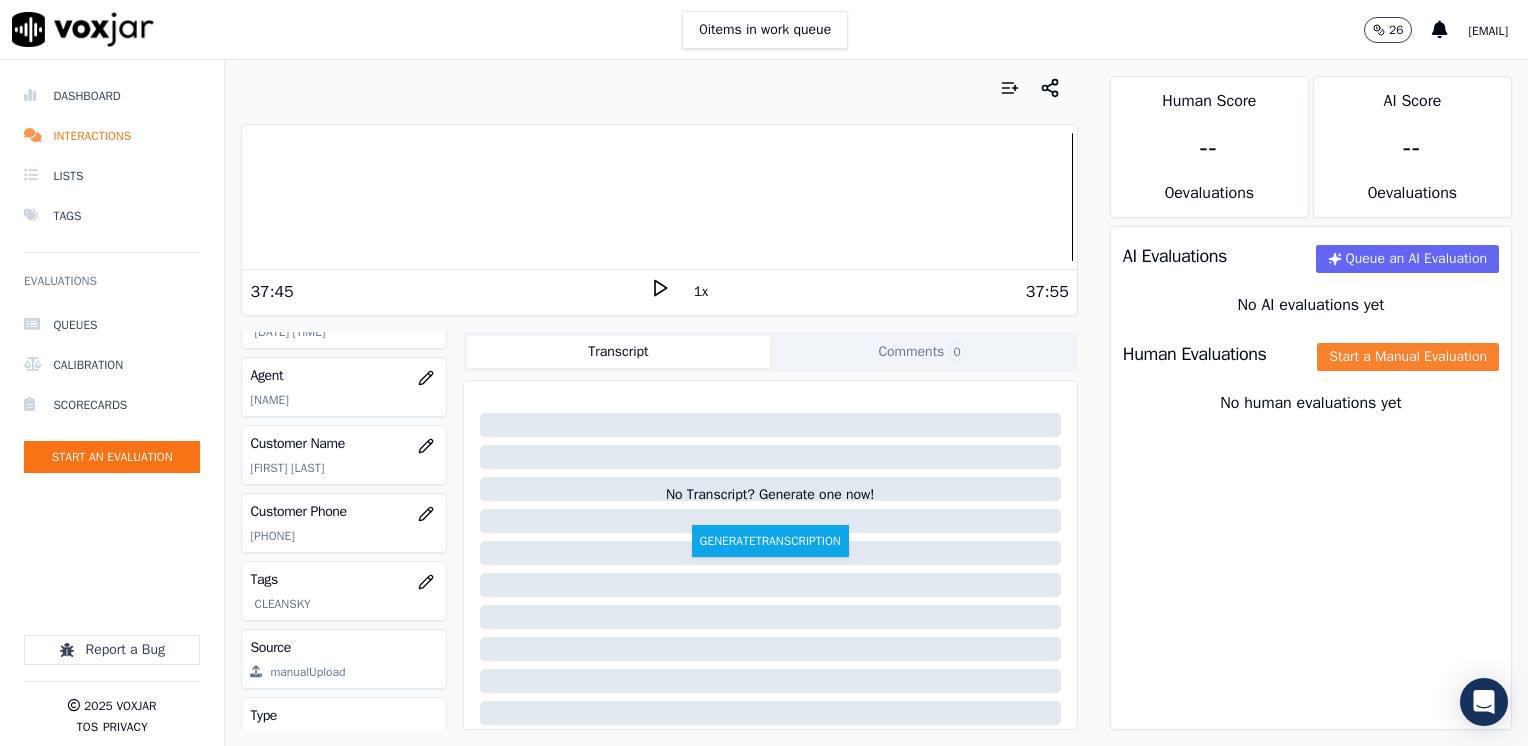 click on "Start a Manual Evaluation" 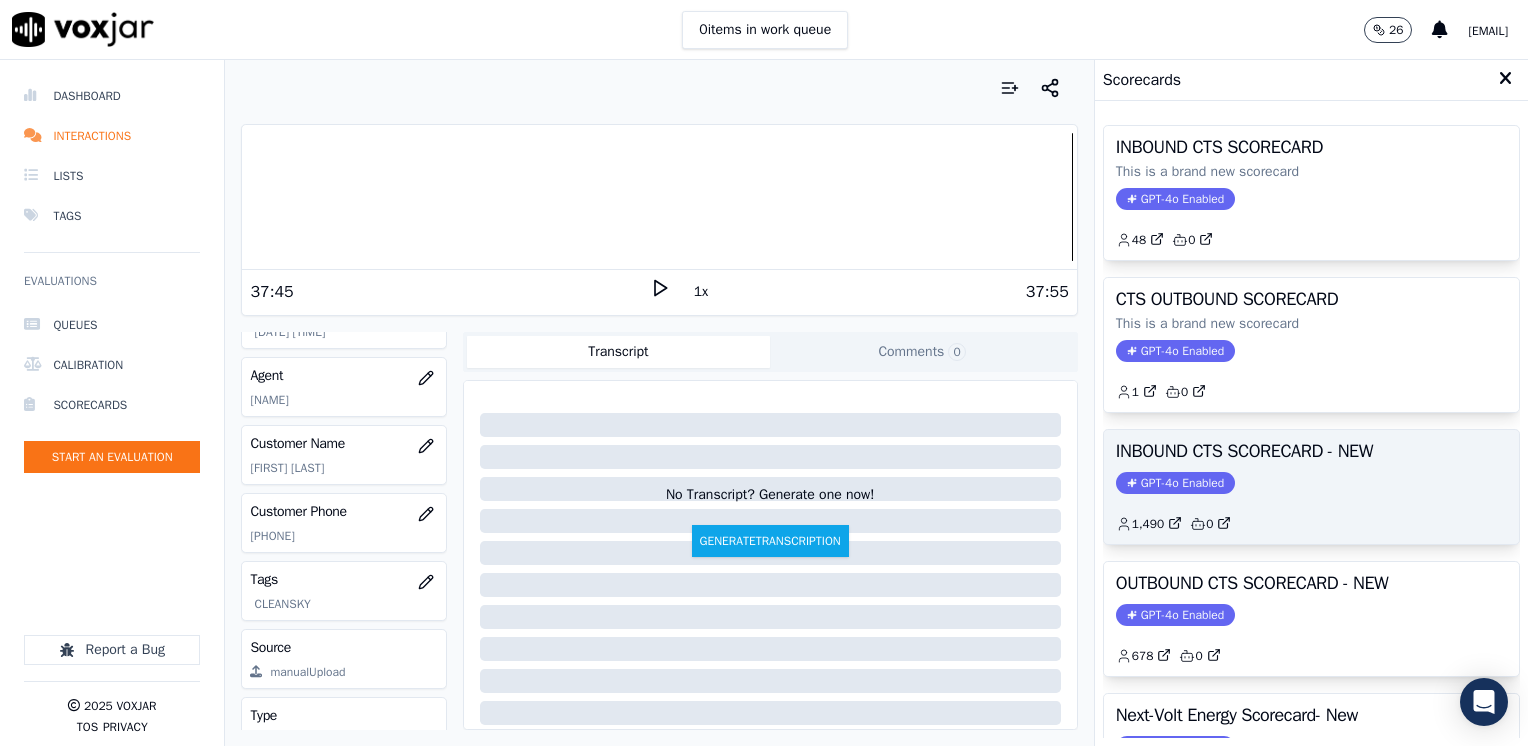 click on "GPT-4o Enabled" at bounding box center (1175, 483) 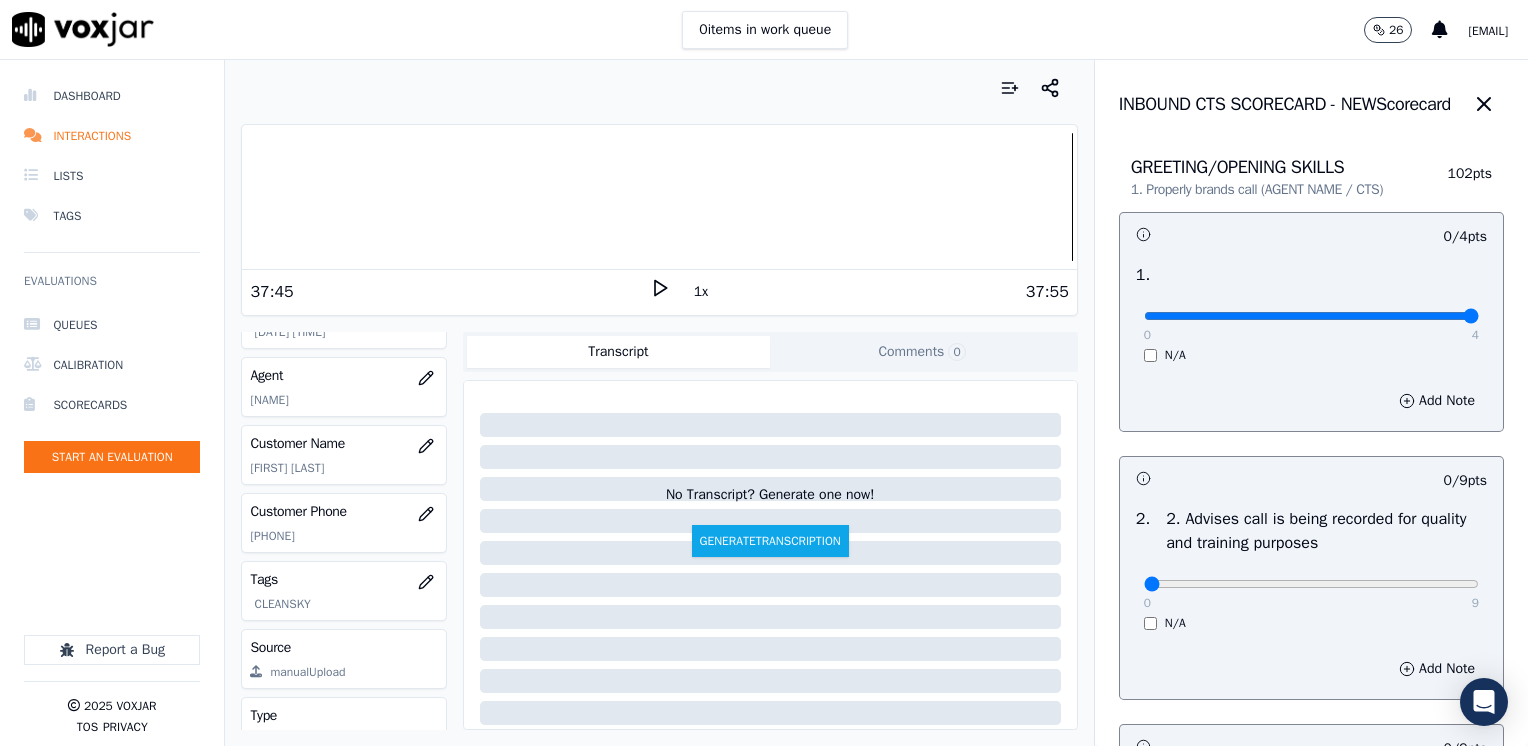 drag, startPoint x: 1128, startPoint y: 319, endPoint x: 1531, endPoint y: 319, distance: 403 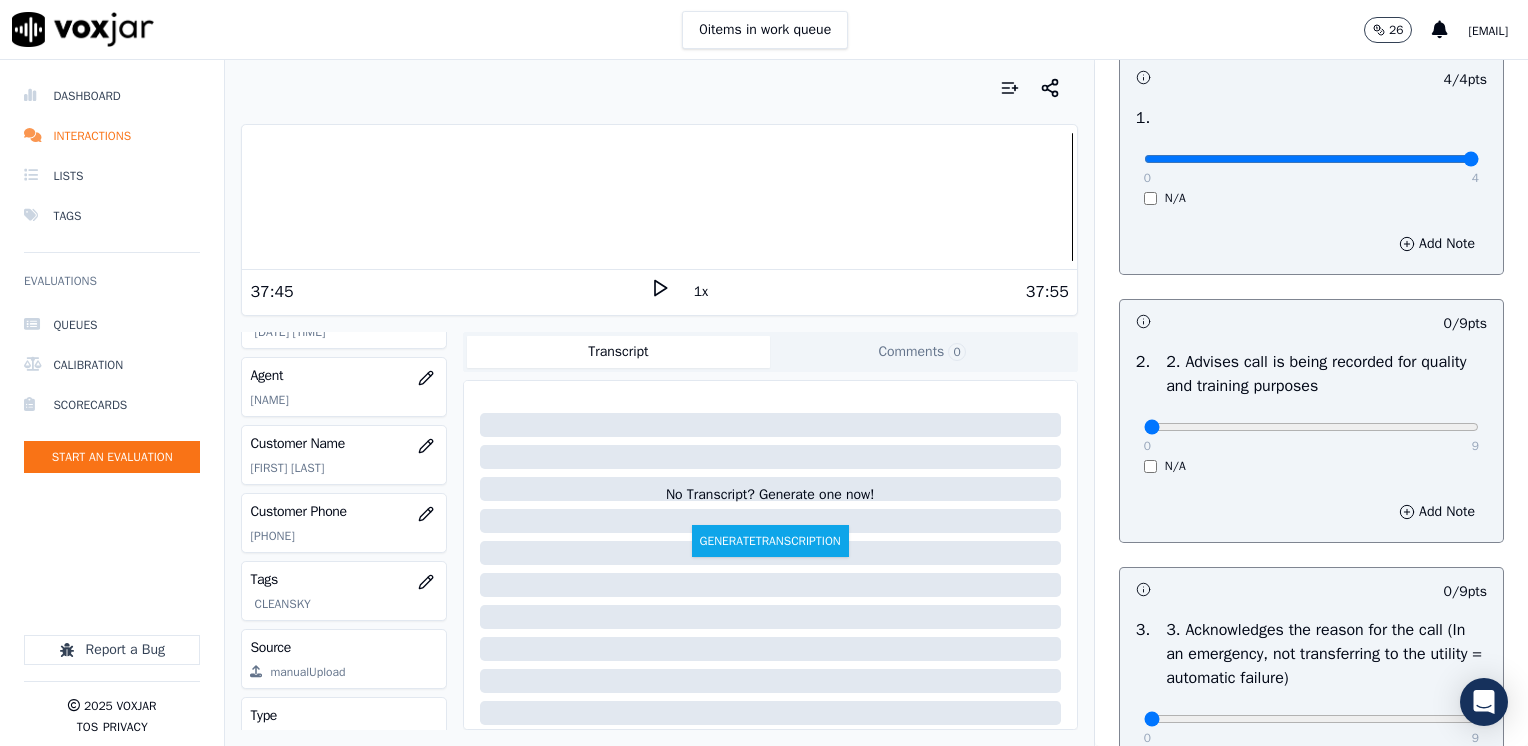 scroll, scrollTop: 400, scrollLeft: 0, axis: vertical 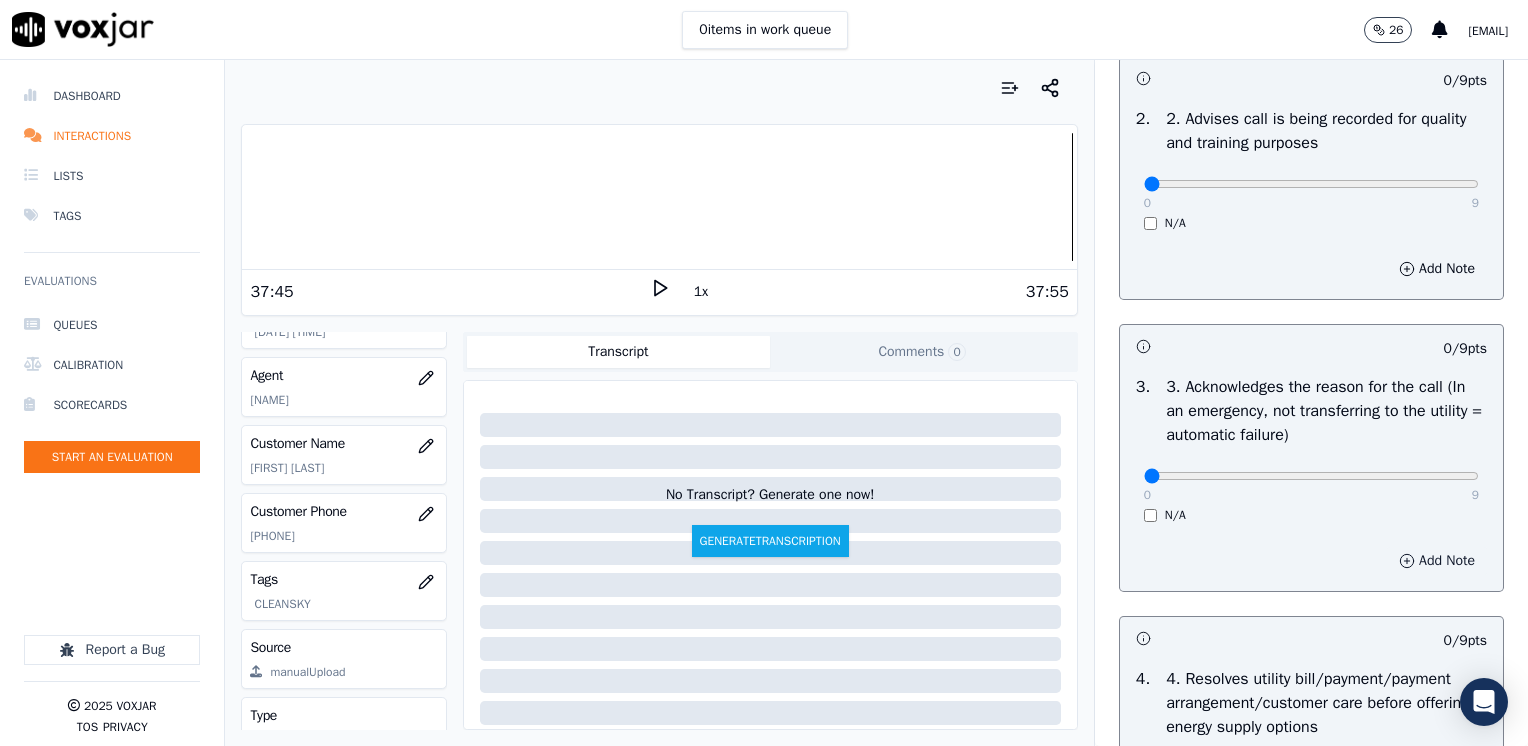 click on "Add Note" at bounding box center (1437, 561) 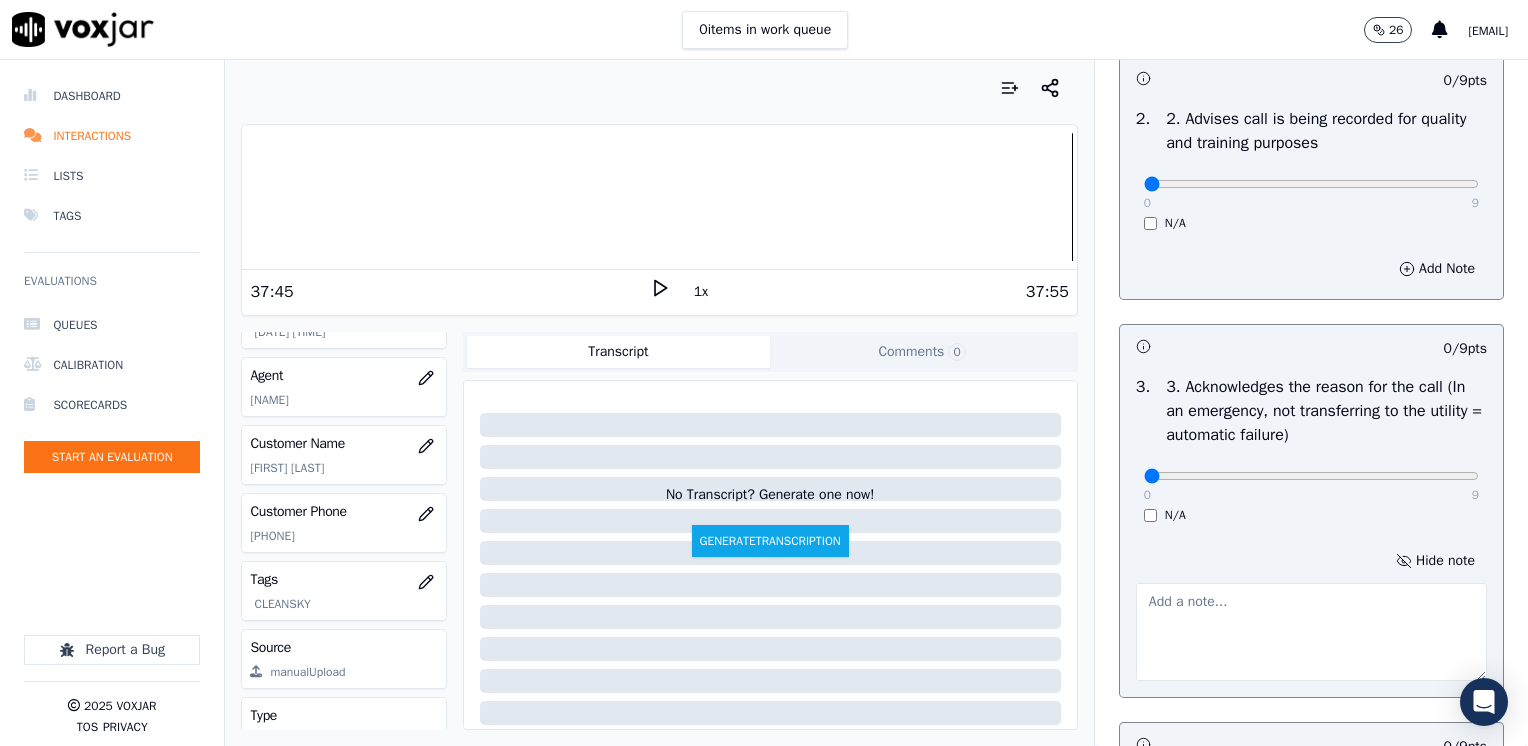 click at bounding box center (1311, 632) 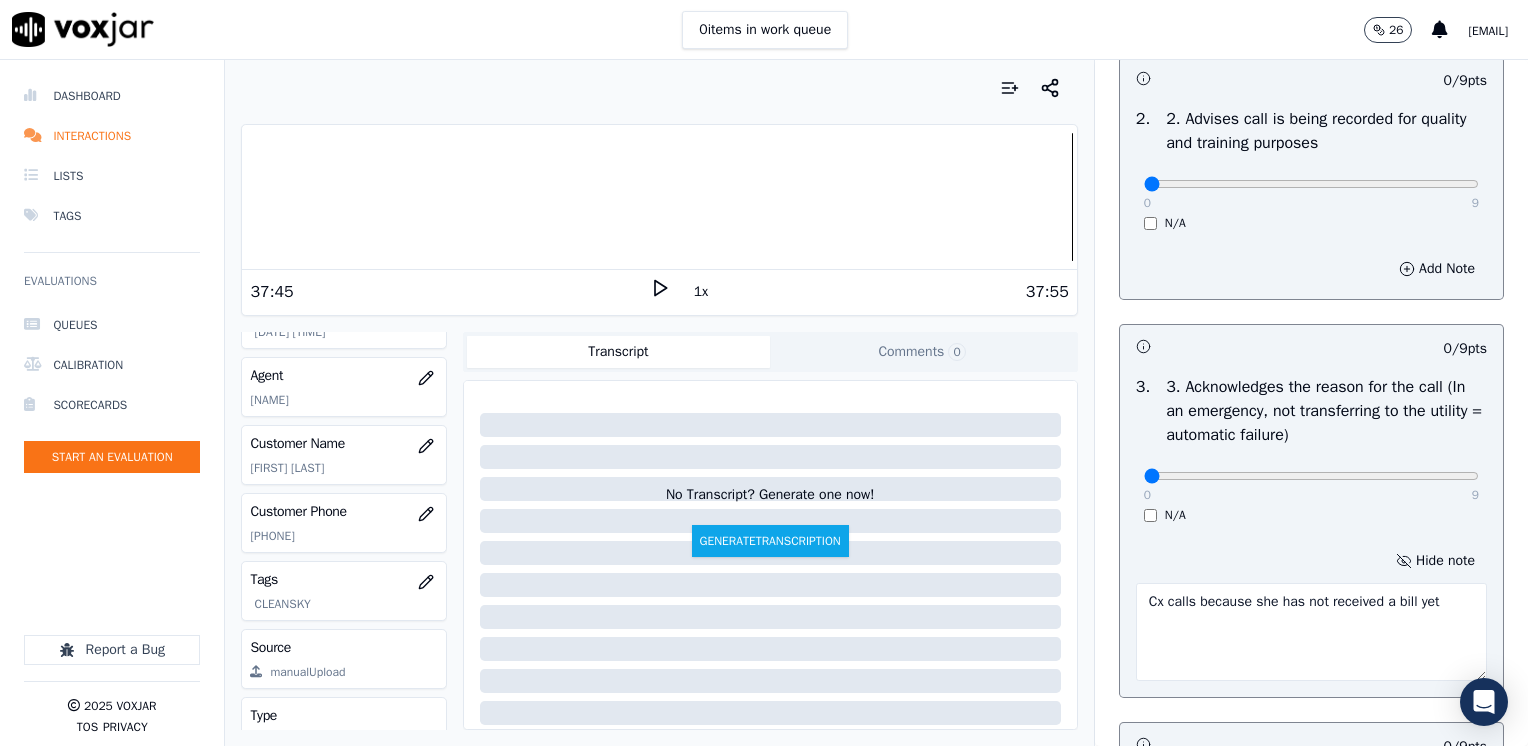 type on "Cx calls because she has not received a bill yet" 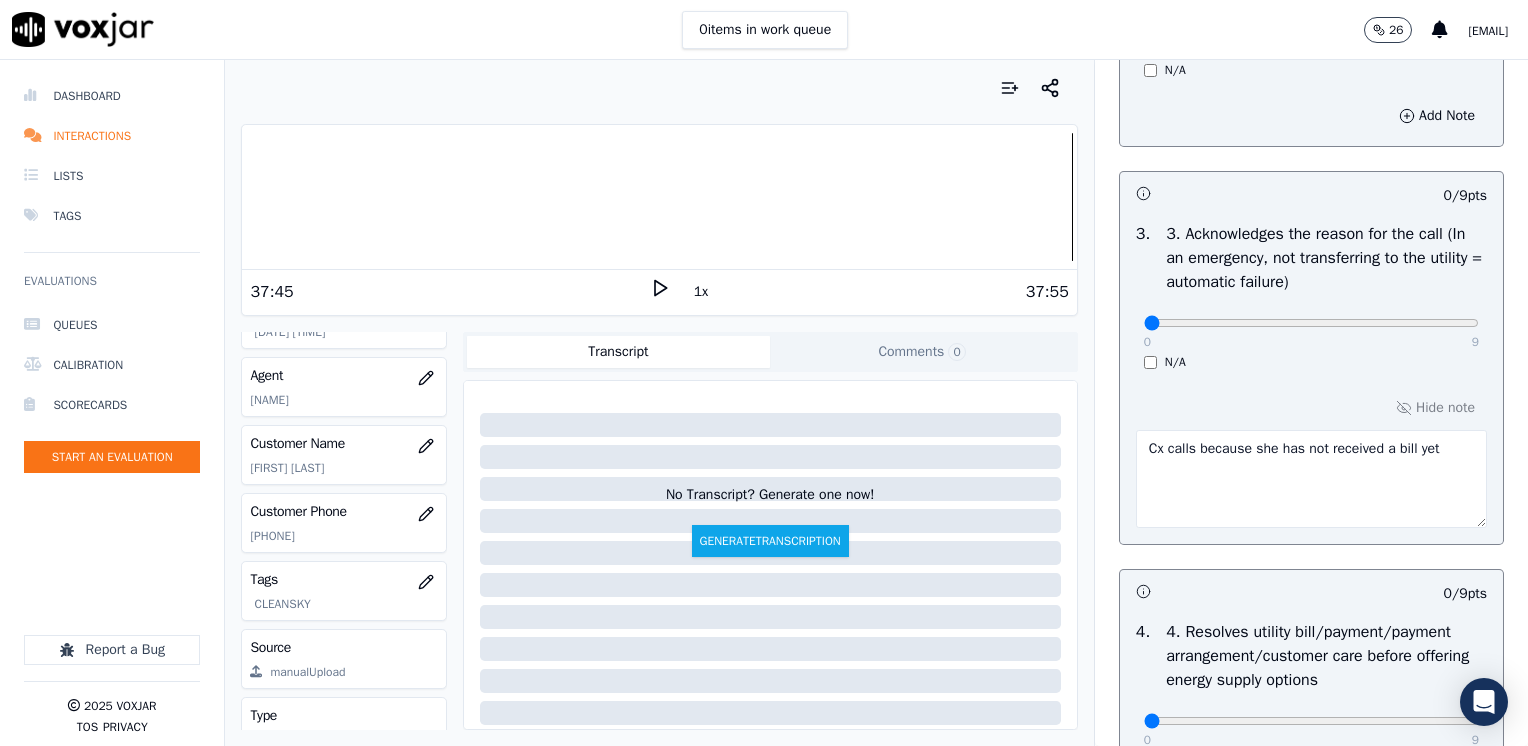 scroll, scrollTop: 700, scrollLeft: 0, axis: vertical 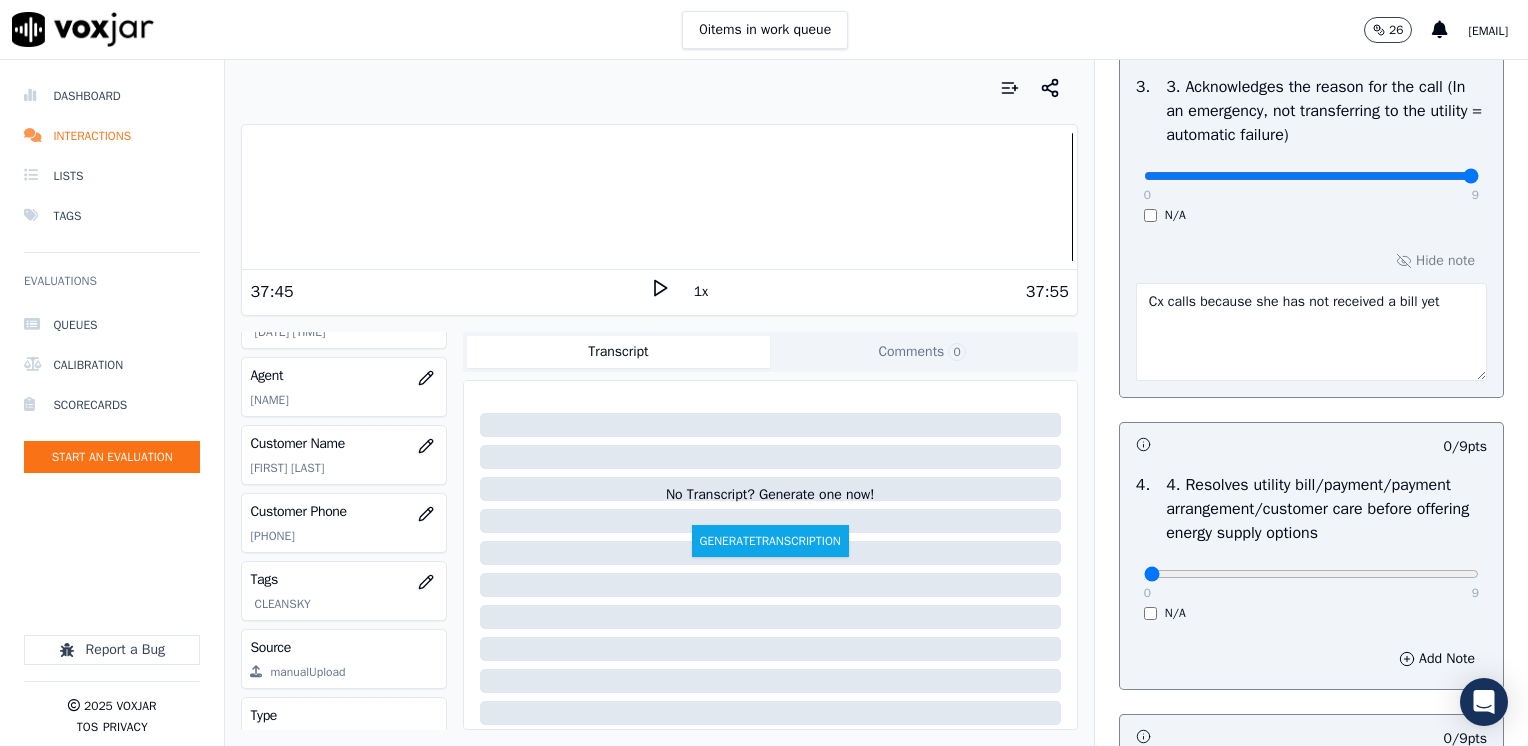 drag, startPoint x: 1135, startPoint y: 172, endPoint x: 1531, endPoint y: 216, distance: 398.43695 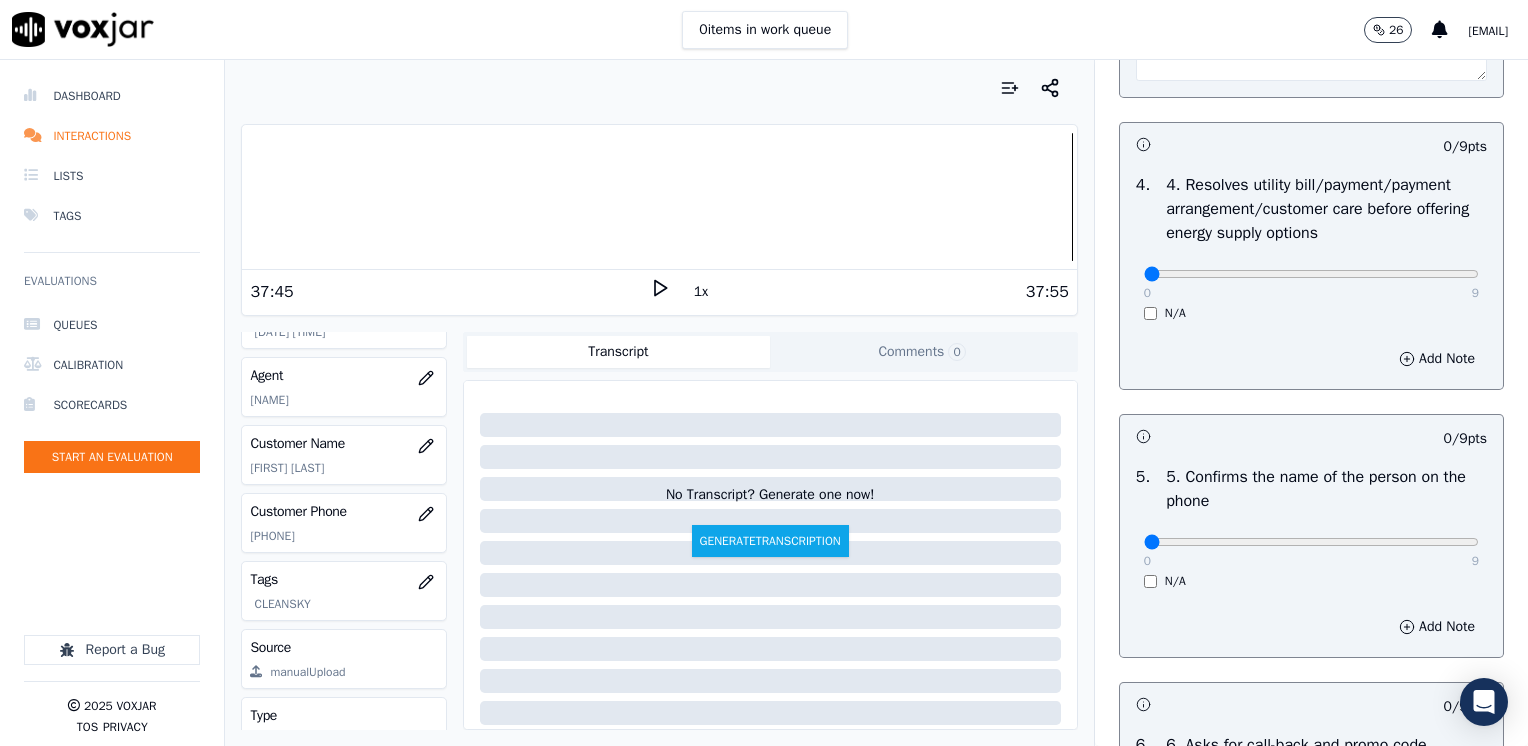 scroll, scrollTop: 1100, scrollLeft: 0, axis: vertical 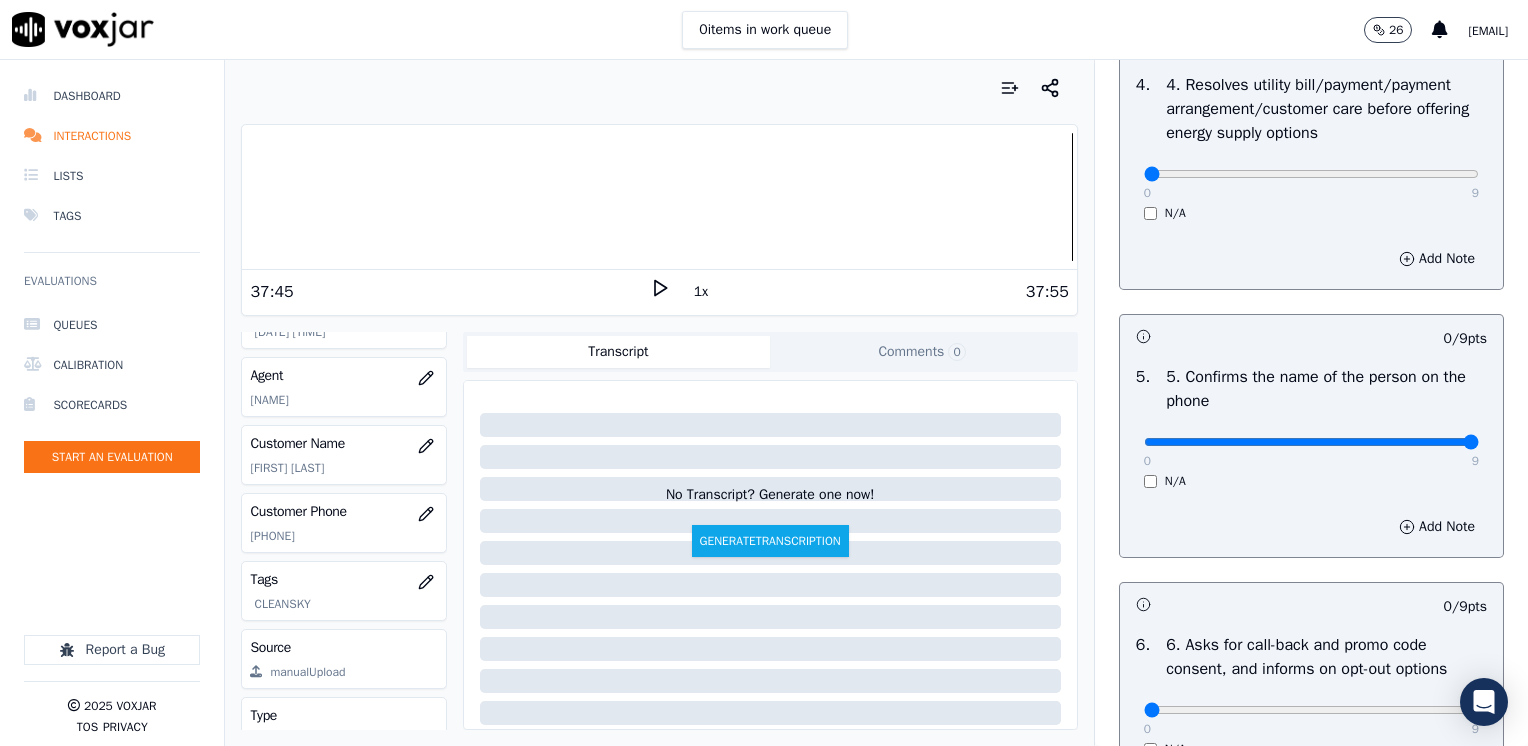 drag, startPoint x: 1135, startPoint y: 439, endPoint x: 1531, endPoint y: 412, distance: 396.91937 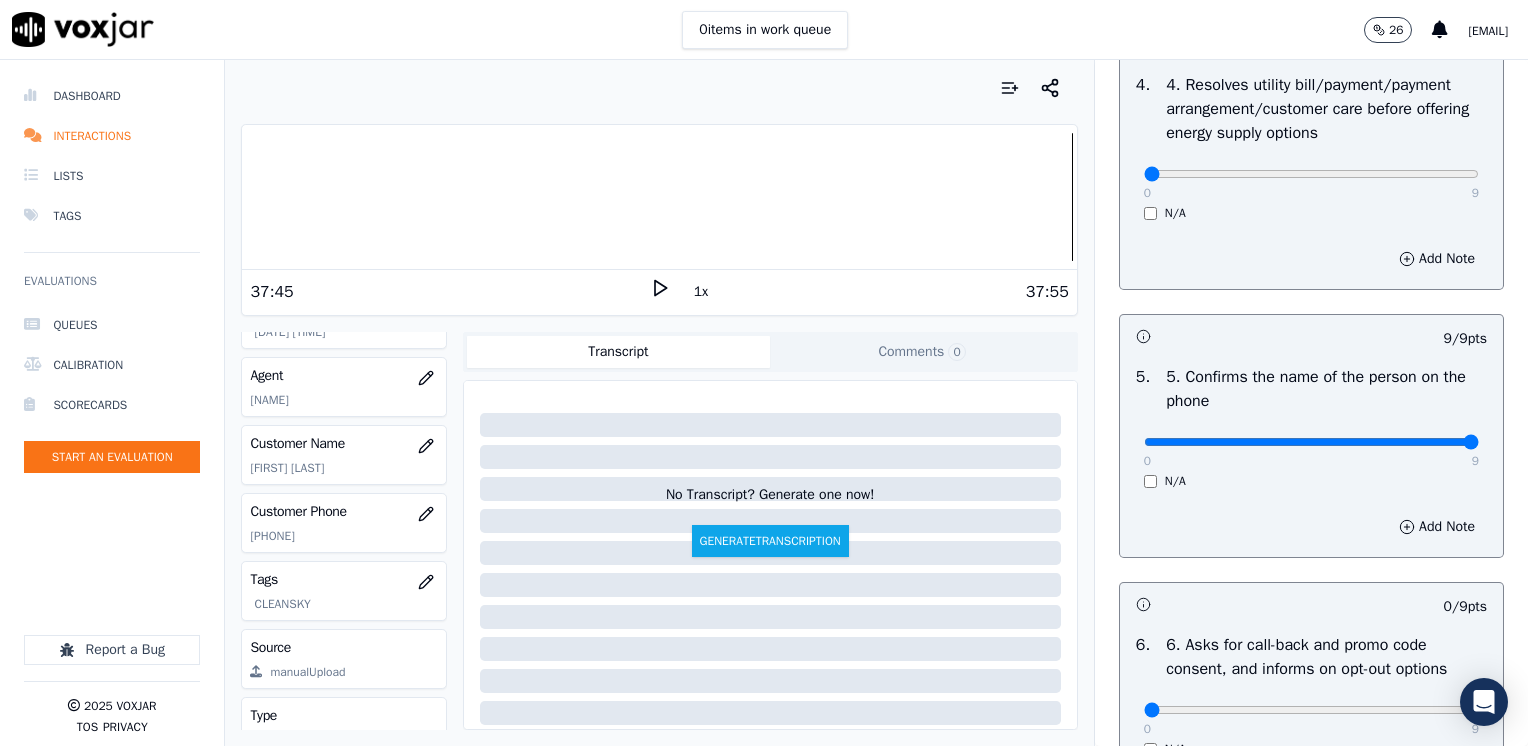scroll, scrollTop: 1300, scrollLeft: 0, axis: vertical 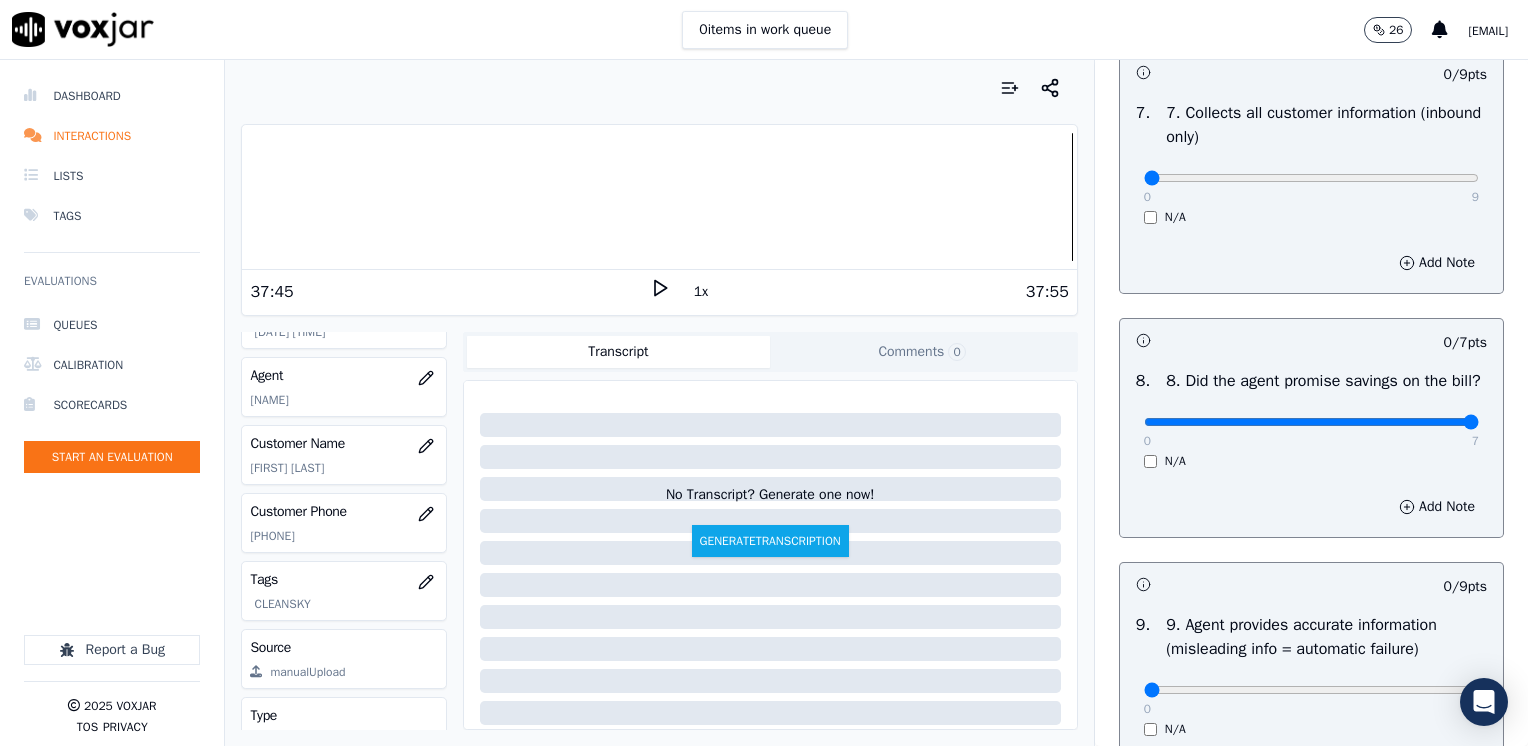 drag, startPoint x: 1136, startPoint y: 443, endPoint x: 1531, endPoint y: 439, distance: 395.02026 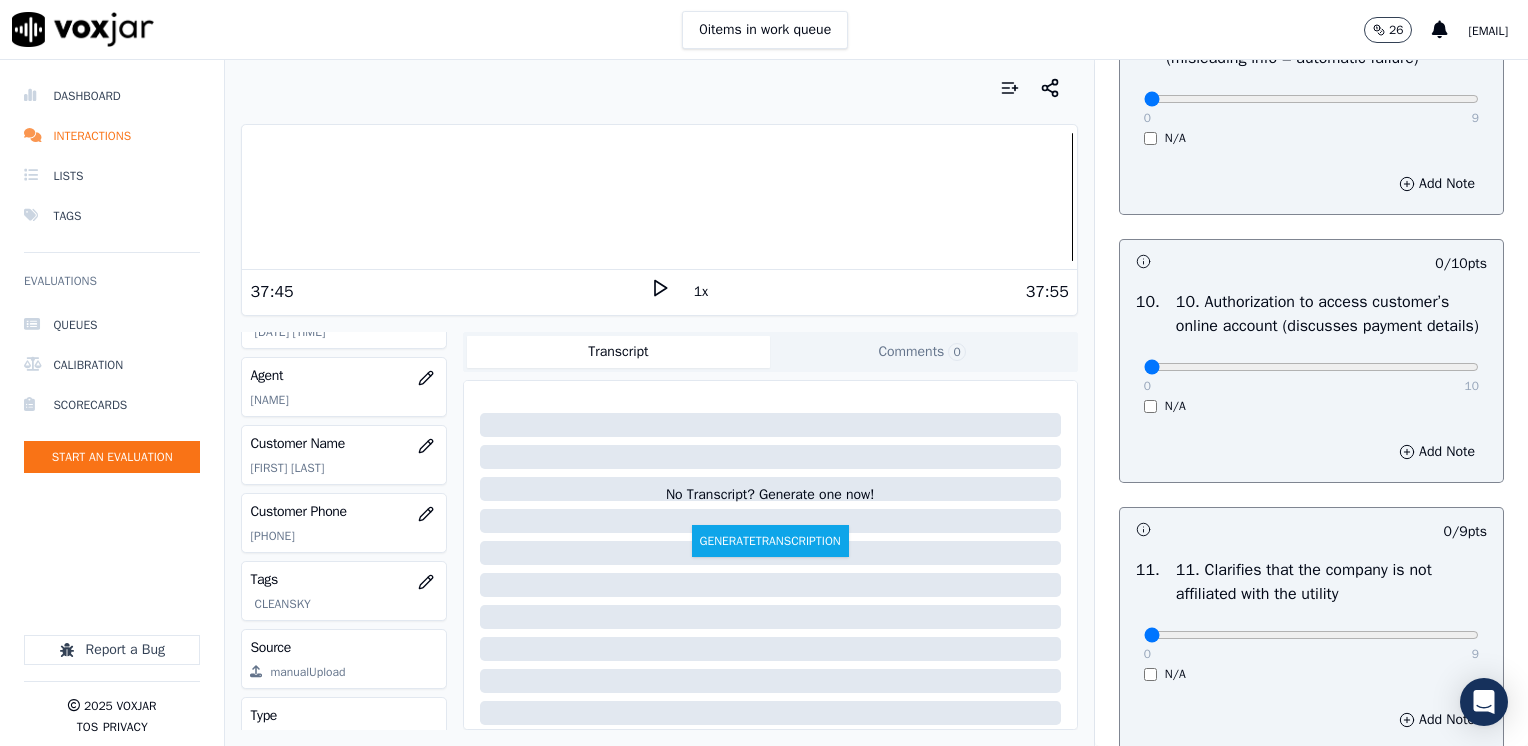 scroll, scrollTop: 2500, scrollLeft: 0, axis: vertical 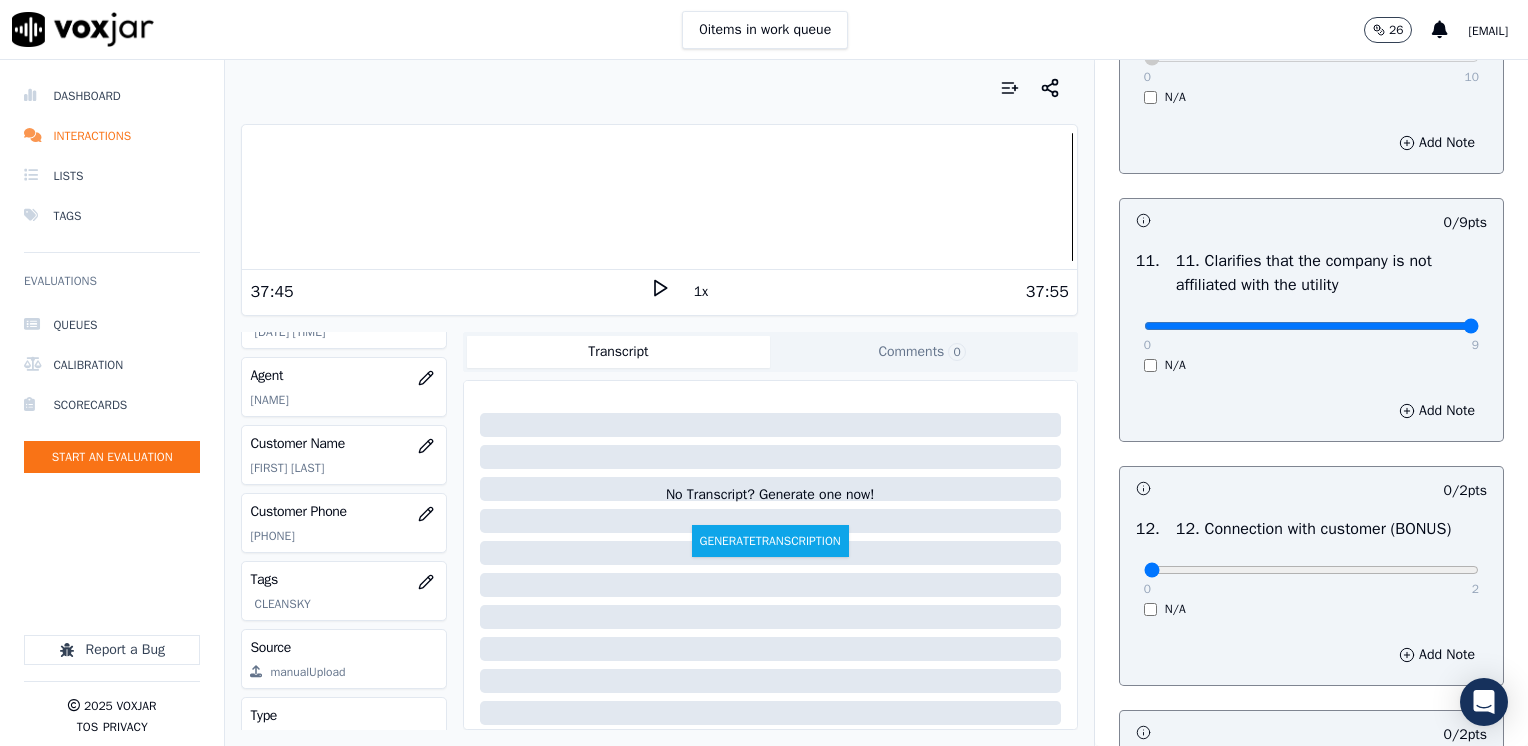 drag, startPoint x: 1126, startPoint y: 370, endPoint x: 1531, endPoint y: 370, distance: 405 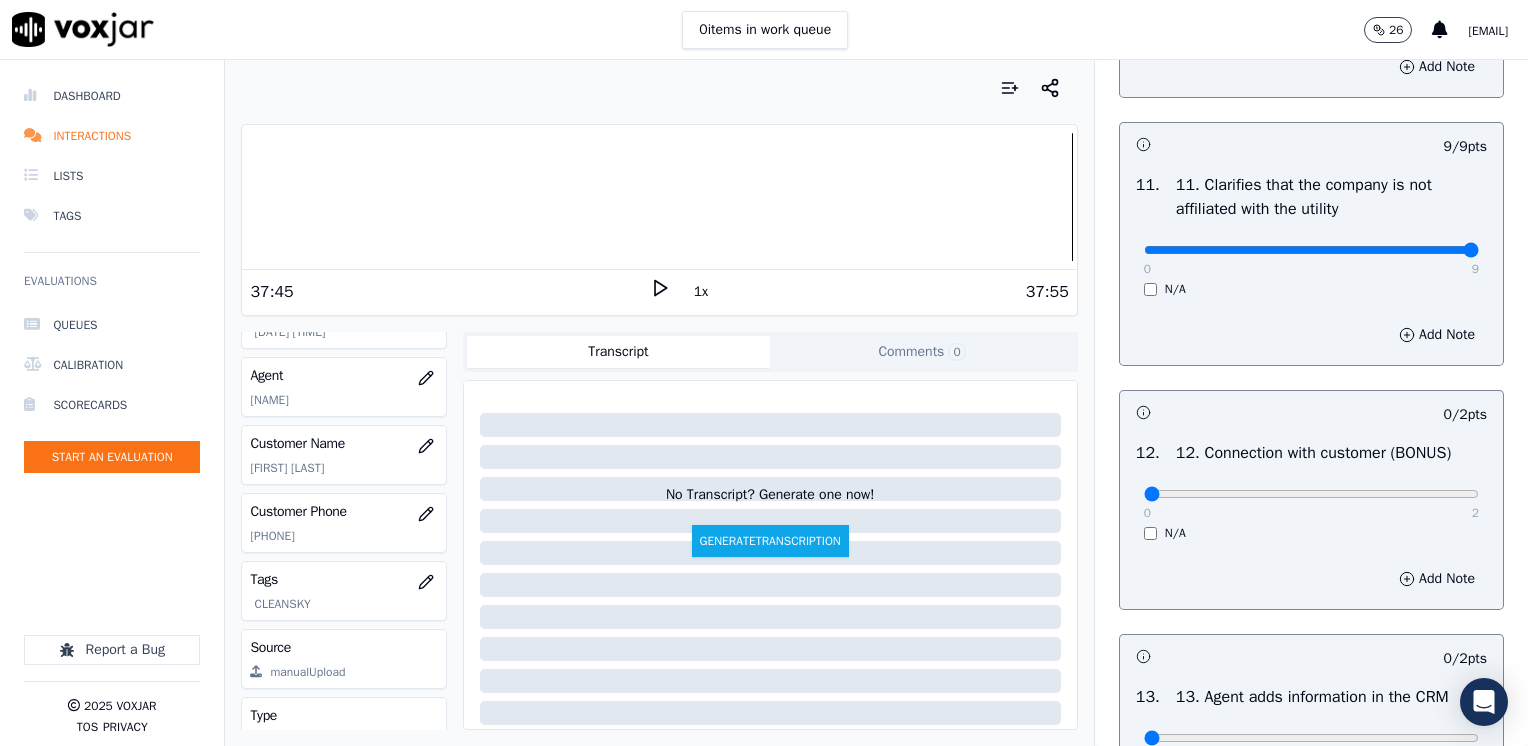 scroll, scrollTop: 2700, scrollLeft: 0, axis: vertical 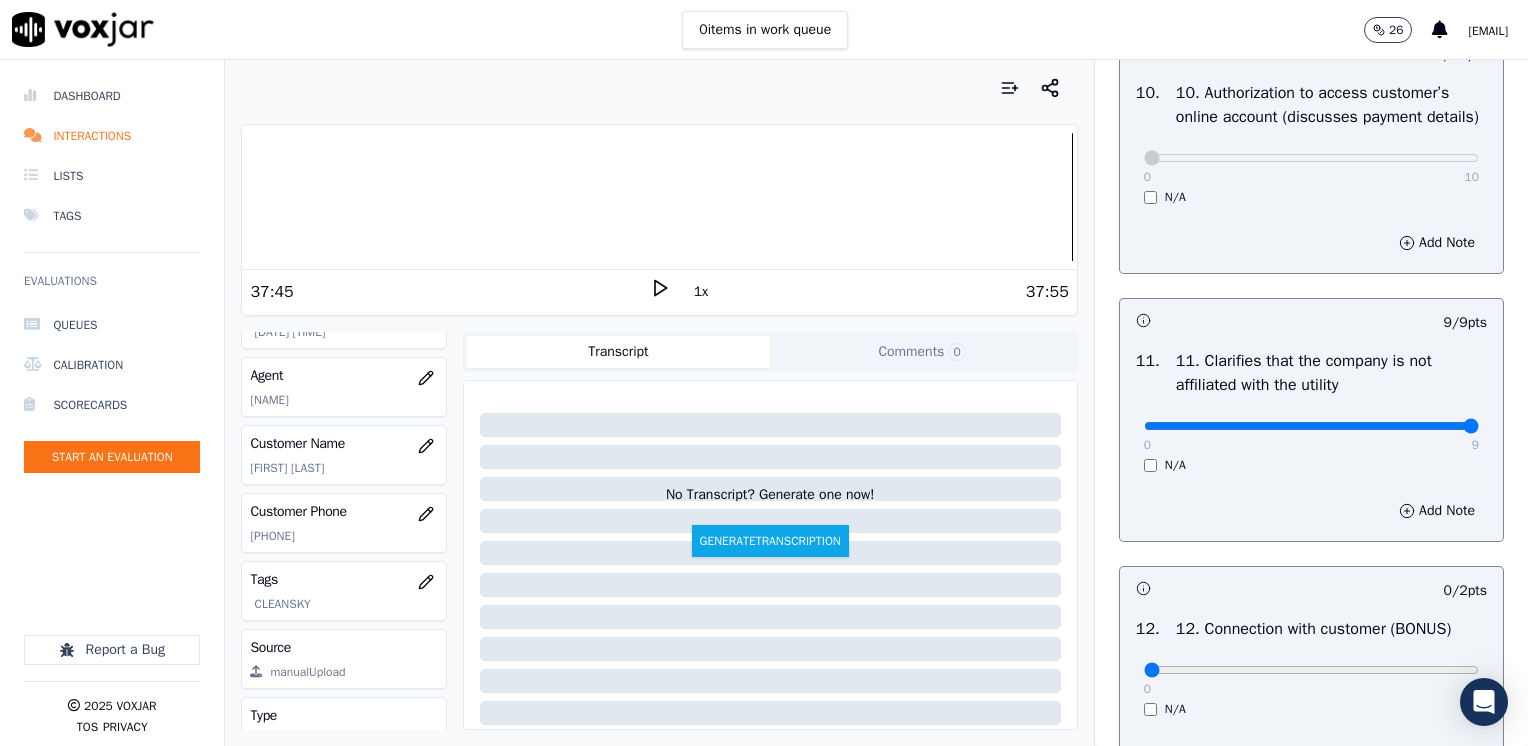 click on "N/A" at bounding box center (1311, 197) 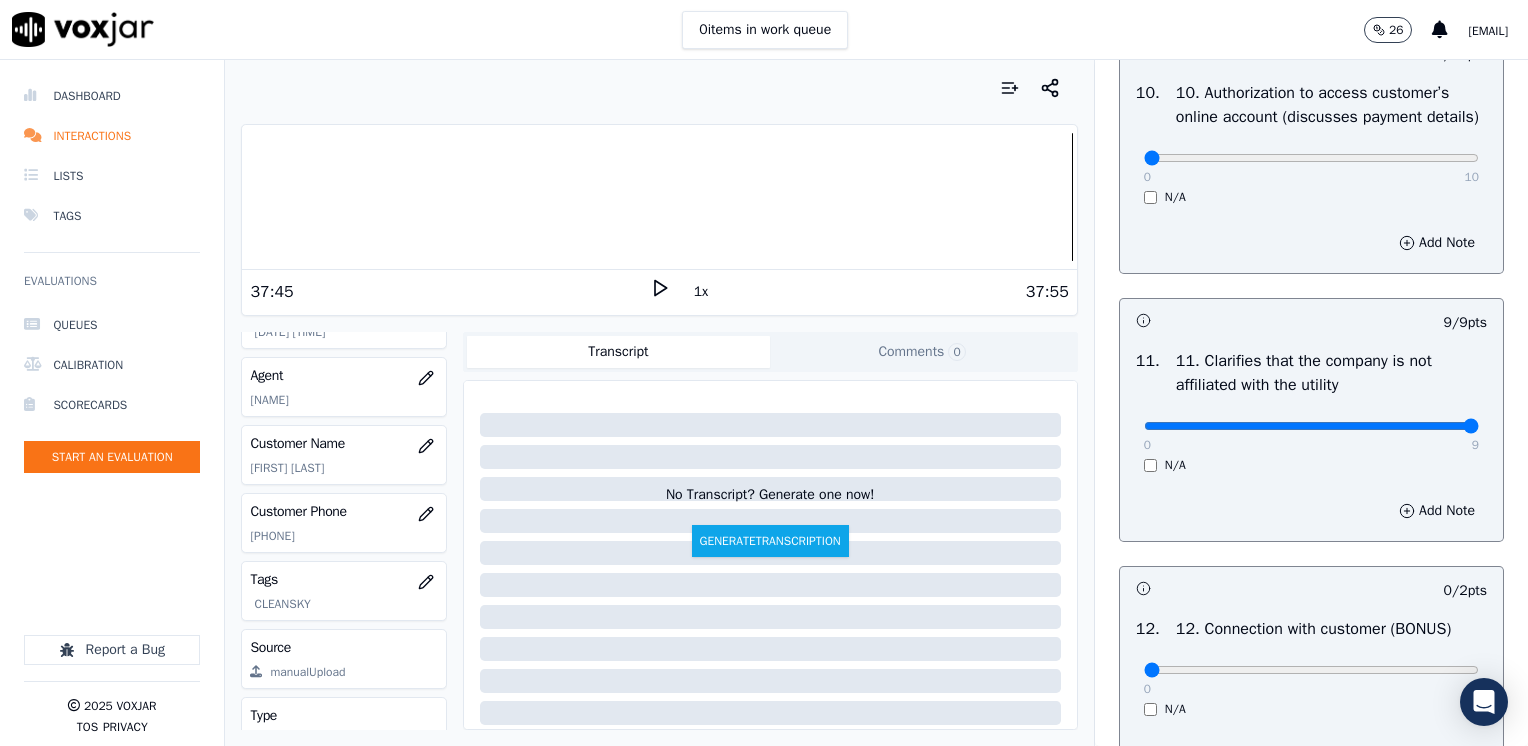 scroll, scrollTop: 2900, scrollLeft: 0, axis: vertical 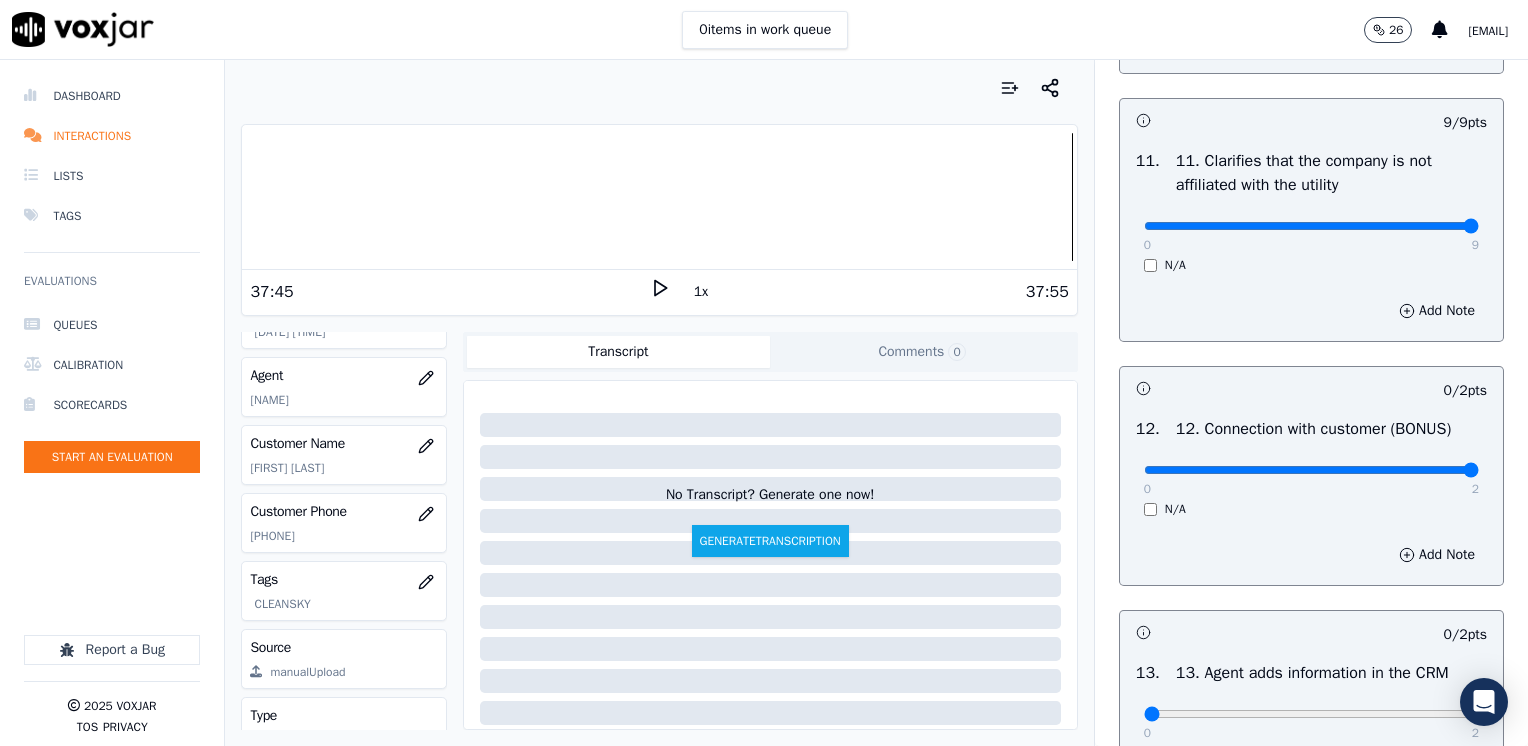 drag, startPoint x: 1139, startPoint y: 510, endPoint x: 1531, endPoint y: 504, distance: 392.04593 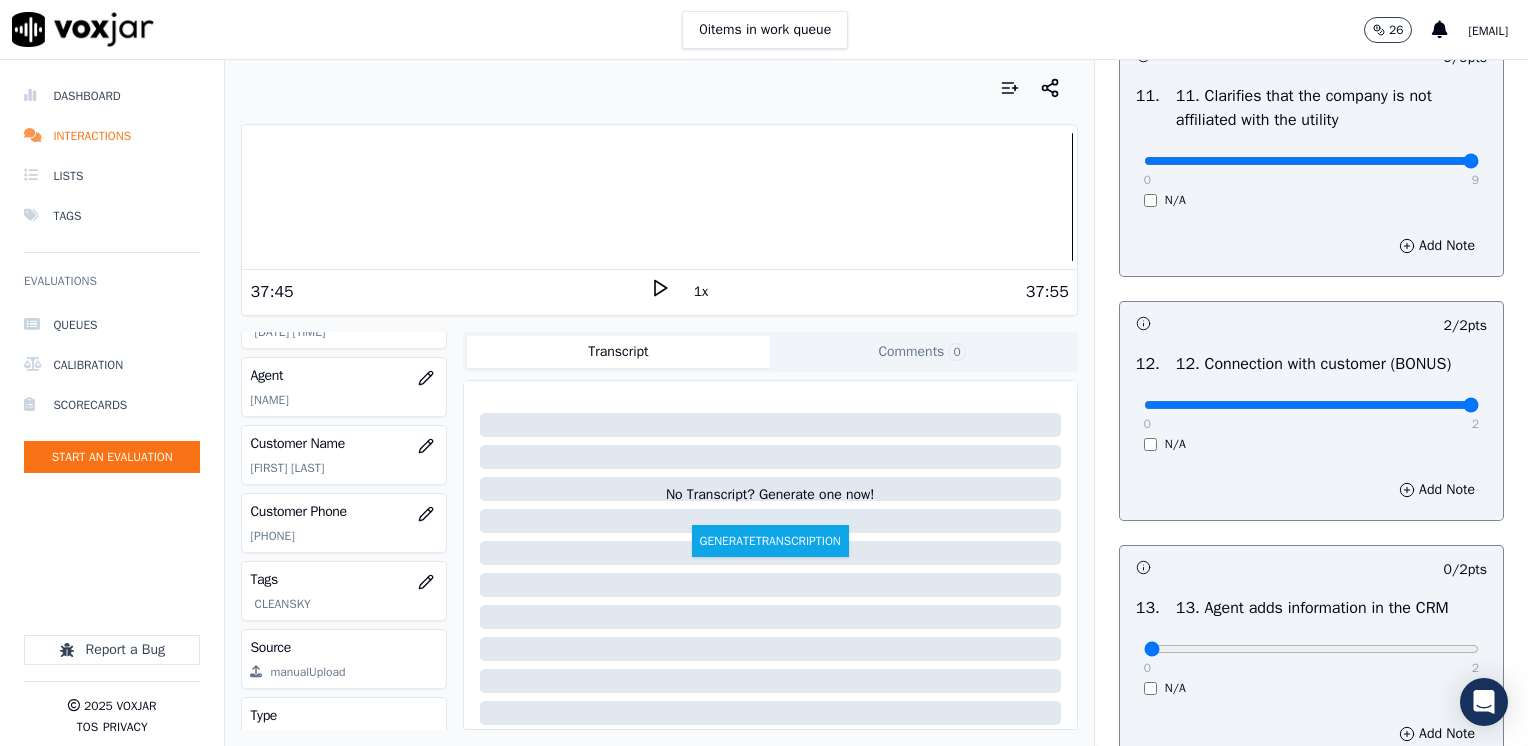 scroll, scrollTop: 3200, scrollLeft: 0, axis: vertical 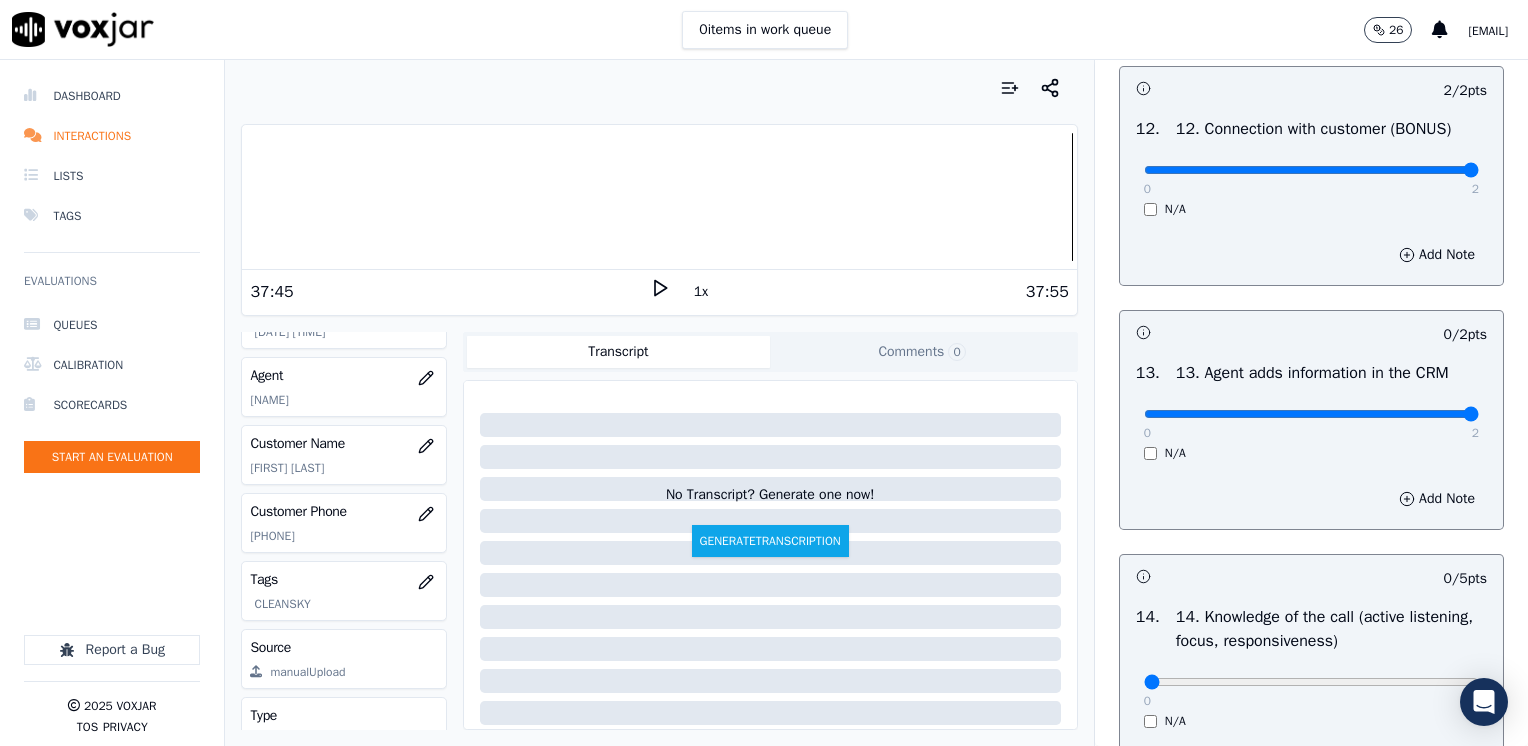 drag, startPoint x: 1136, startPoint y: 454, endPoint x: 1531, endPoint y: 558, distance: 408.46176 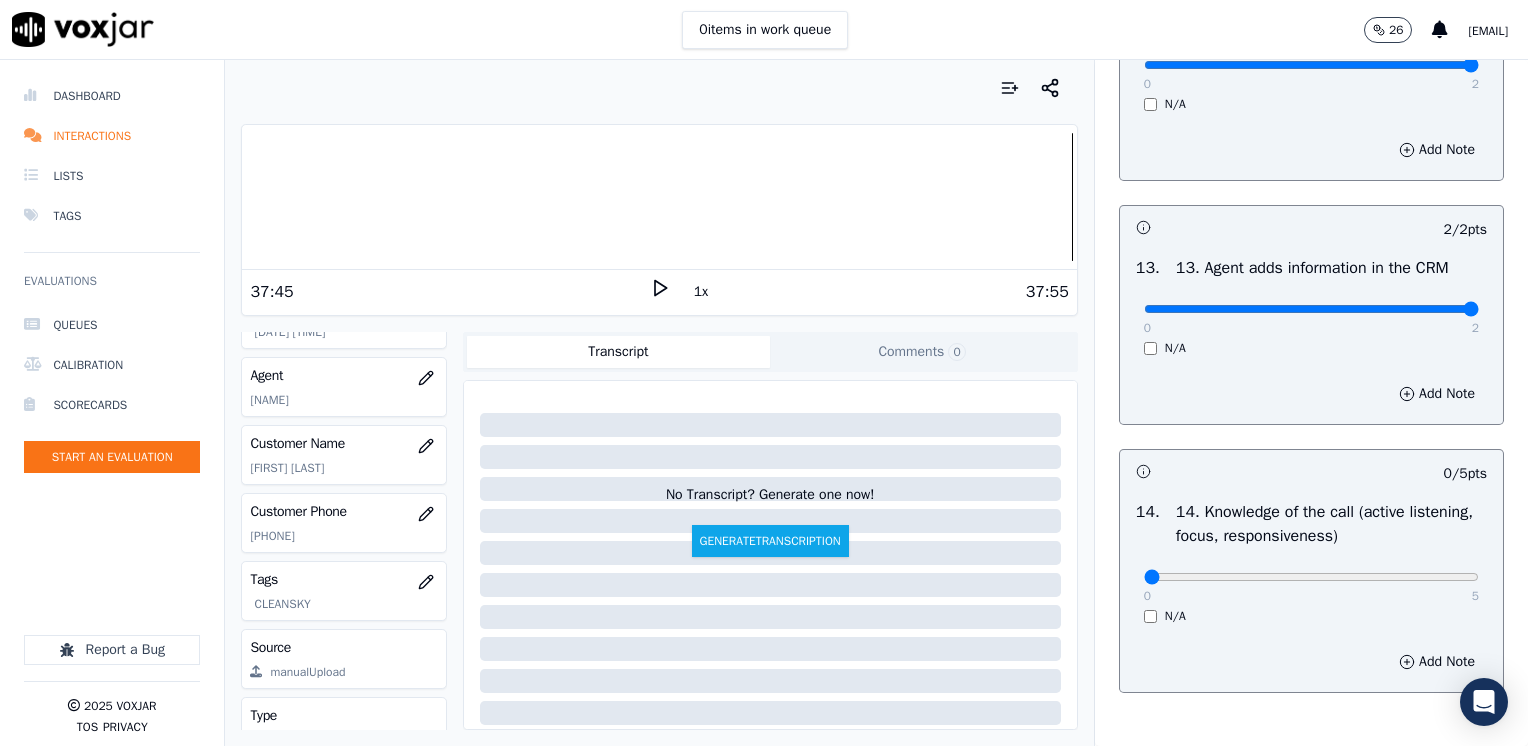 scroll, scrollTop: 3400, scrollLeft: 0, axis: vertical 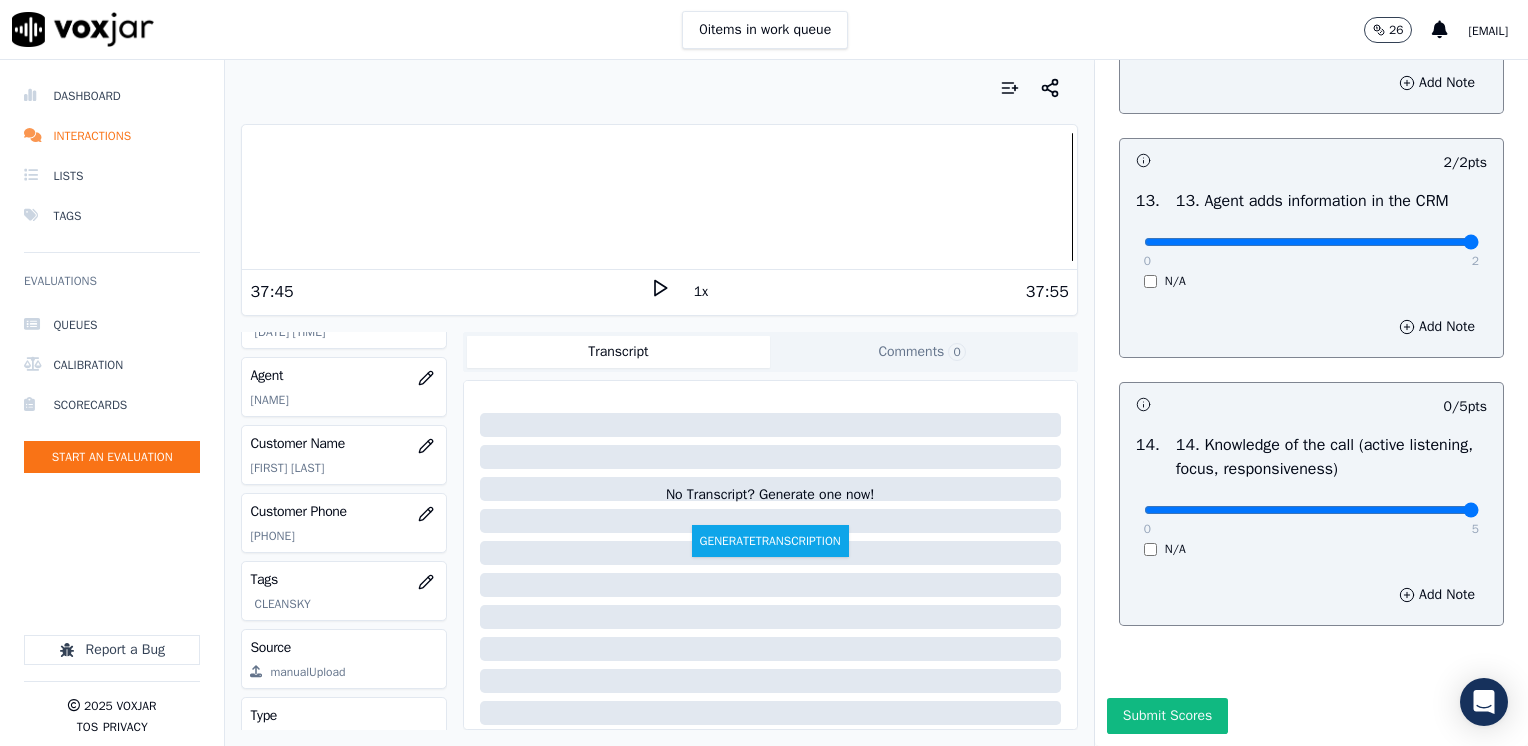 drag, startPoint x: 1136, startPoint y: 523, endPoint x: 1531, endPoint y: 523, distance: 395 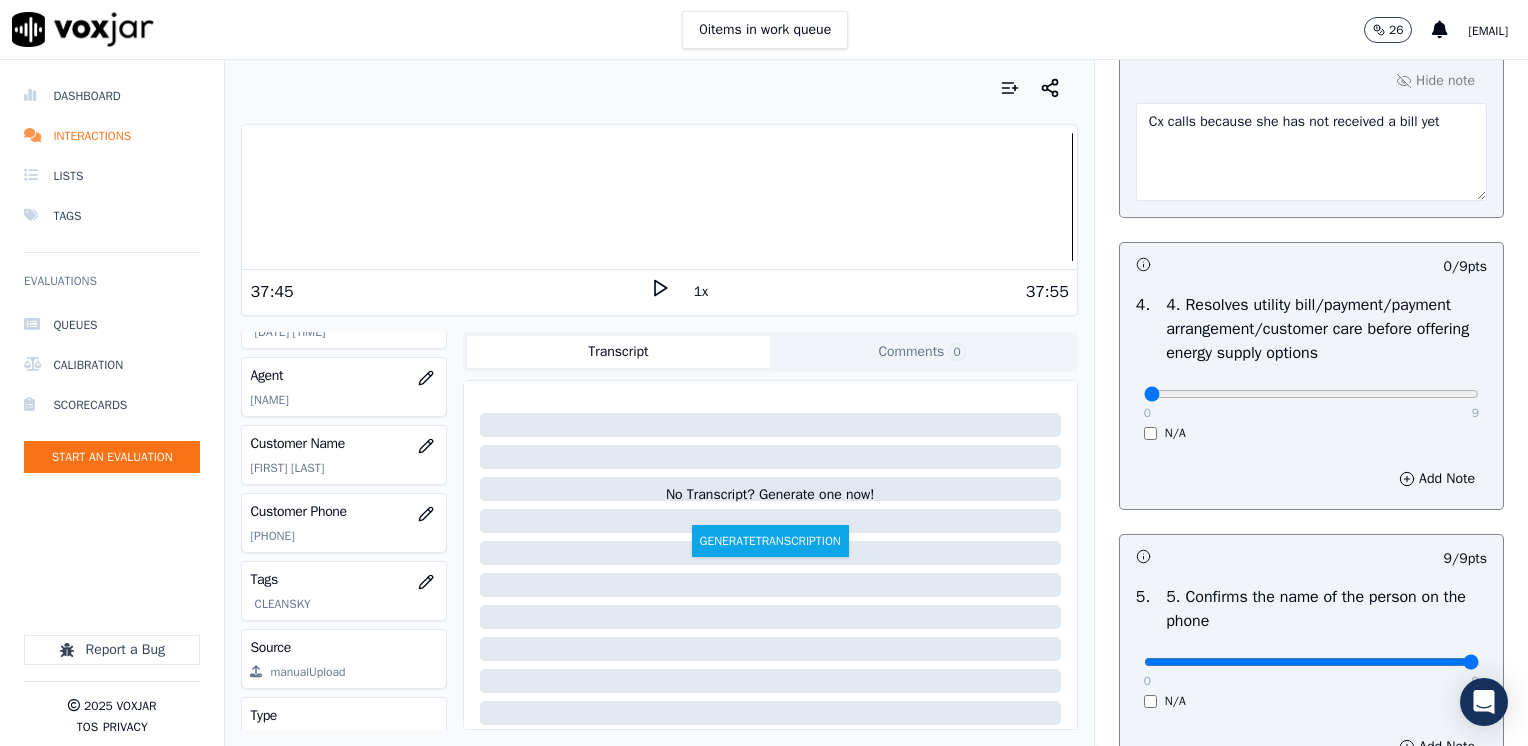 scroll, scrollTop: 500, scrollLeft: 0, axis: vertical 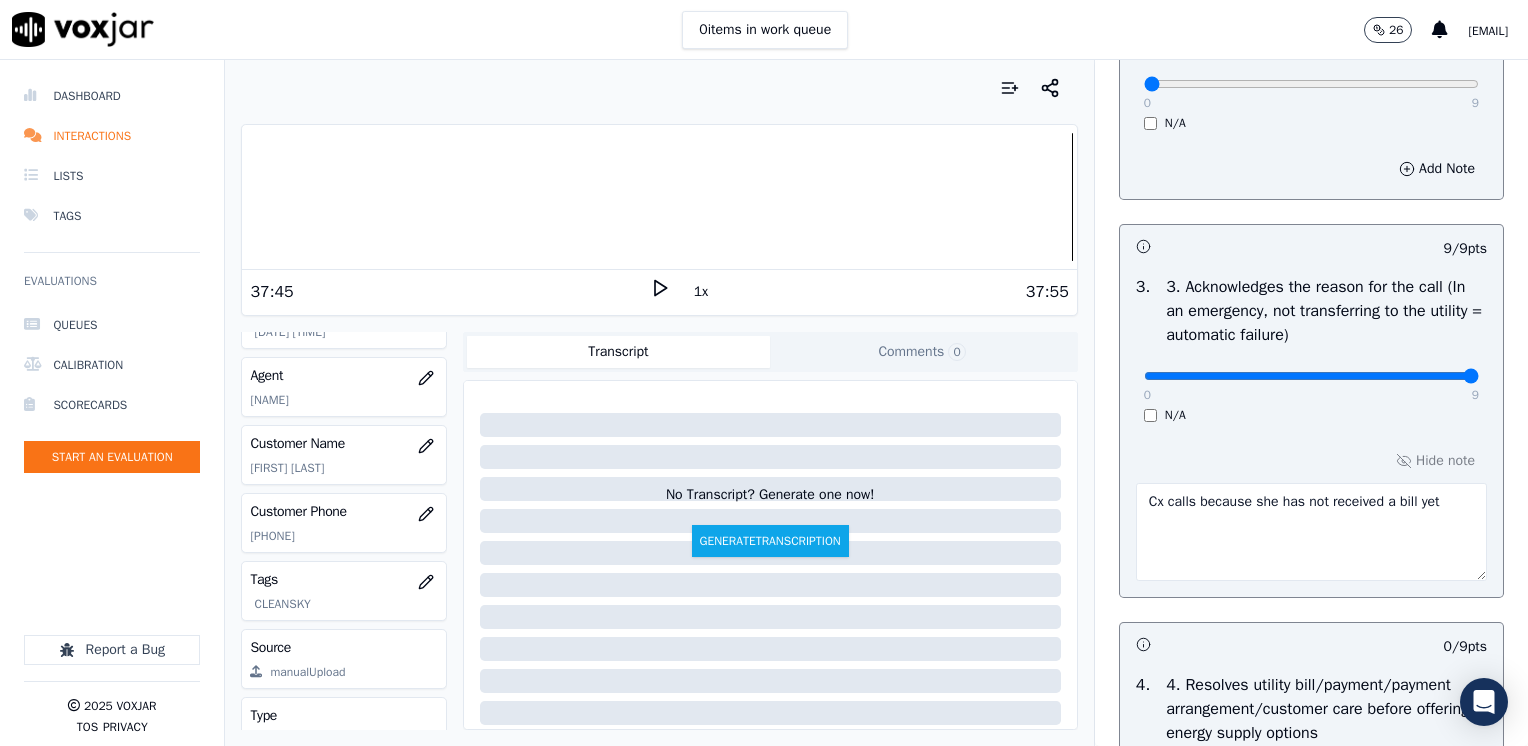 click on "Cx calls because she has not received a bill yet" at bounding box center (1311, 532) 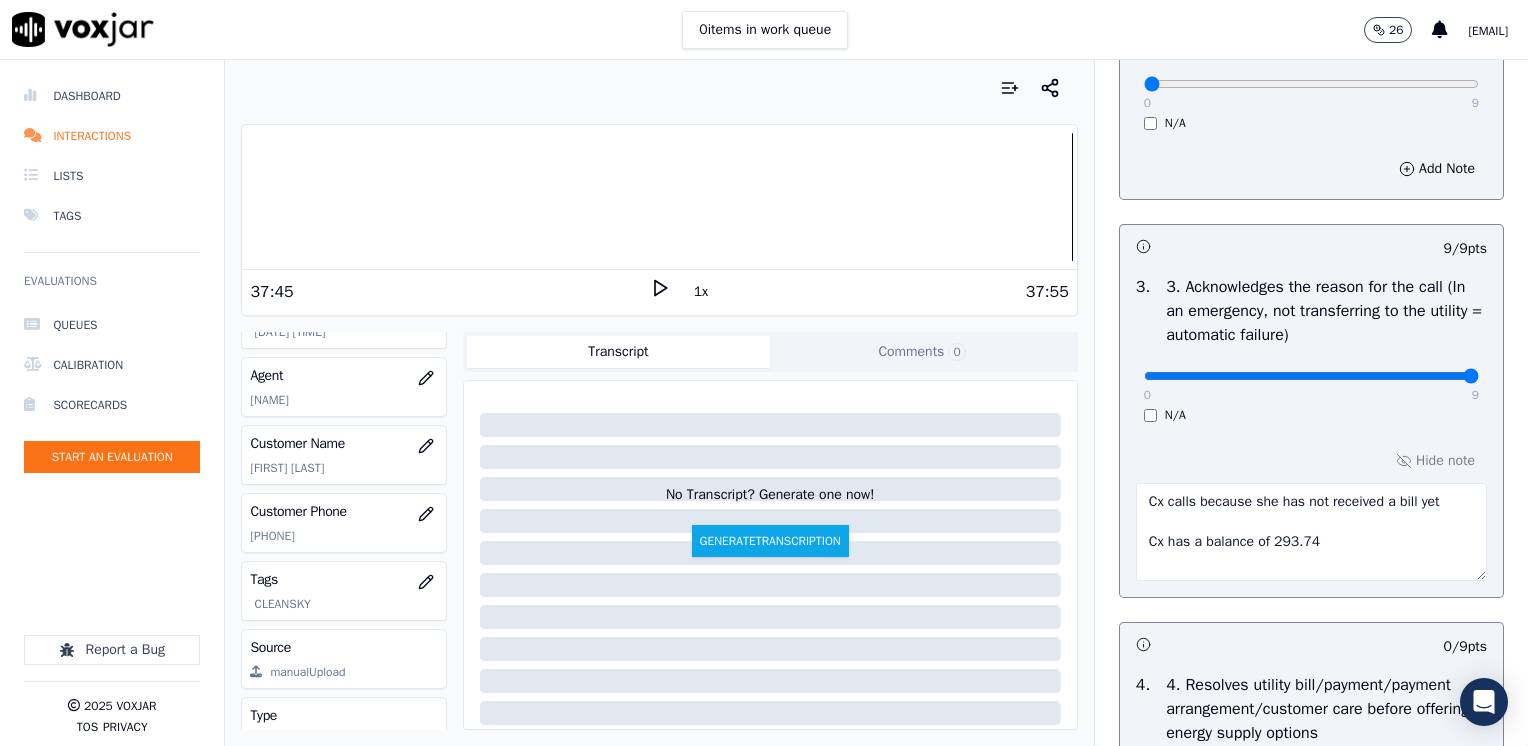 click on "Cx calls because she has not received a bill yet
Cx has a balance of 293.74" at bounding box center (1311, 532) 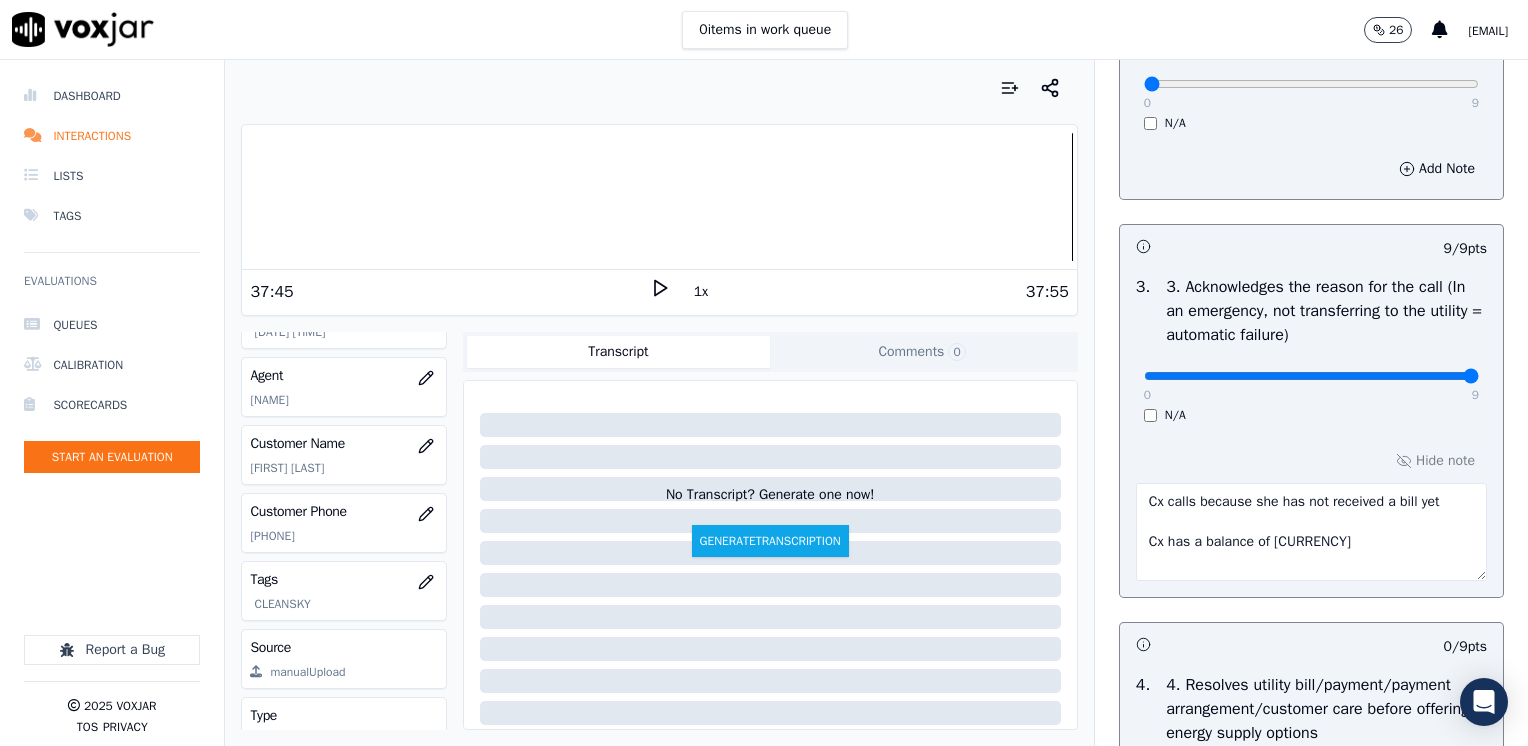 click on "Cx calls because she has not received a bill yet
Cx has a balance of [CURRENCY]" at bounding box center [1311, 532] 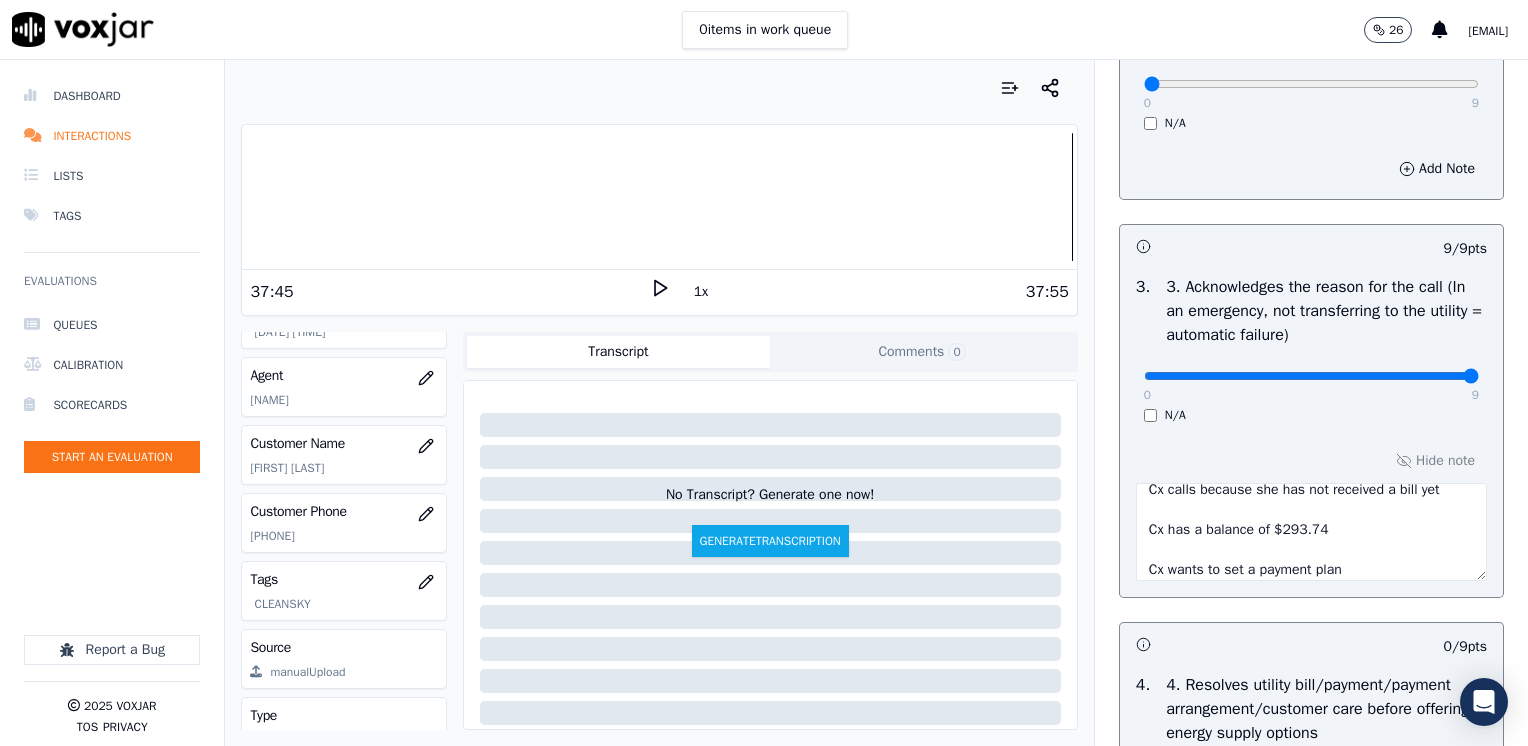 type on "Cx calls because she has not received a bill yet
Cx has a balance of $293.74
Cx wants to set a payment plan" 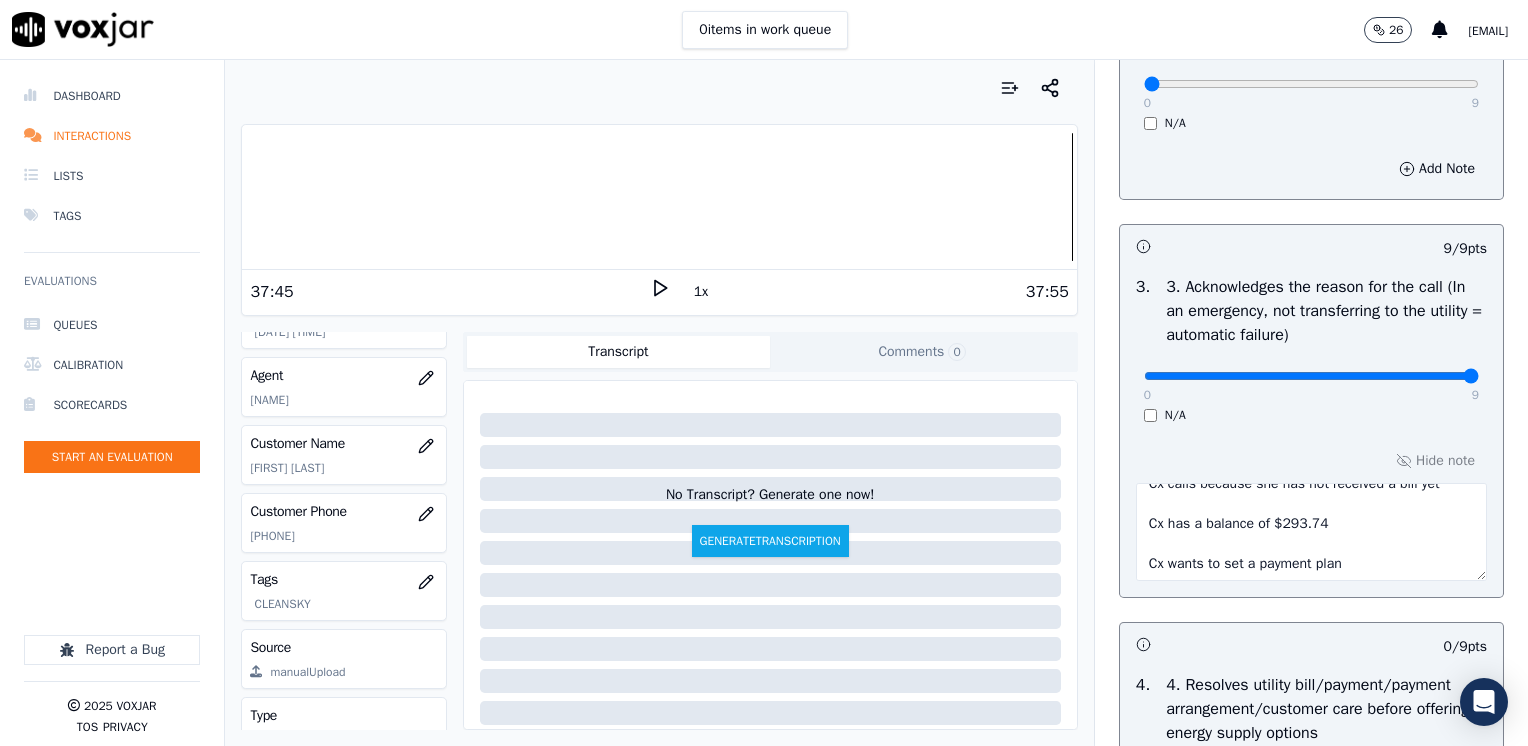 scroll, scrollTop: 20, scrollLeft: 0, axis: vertical 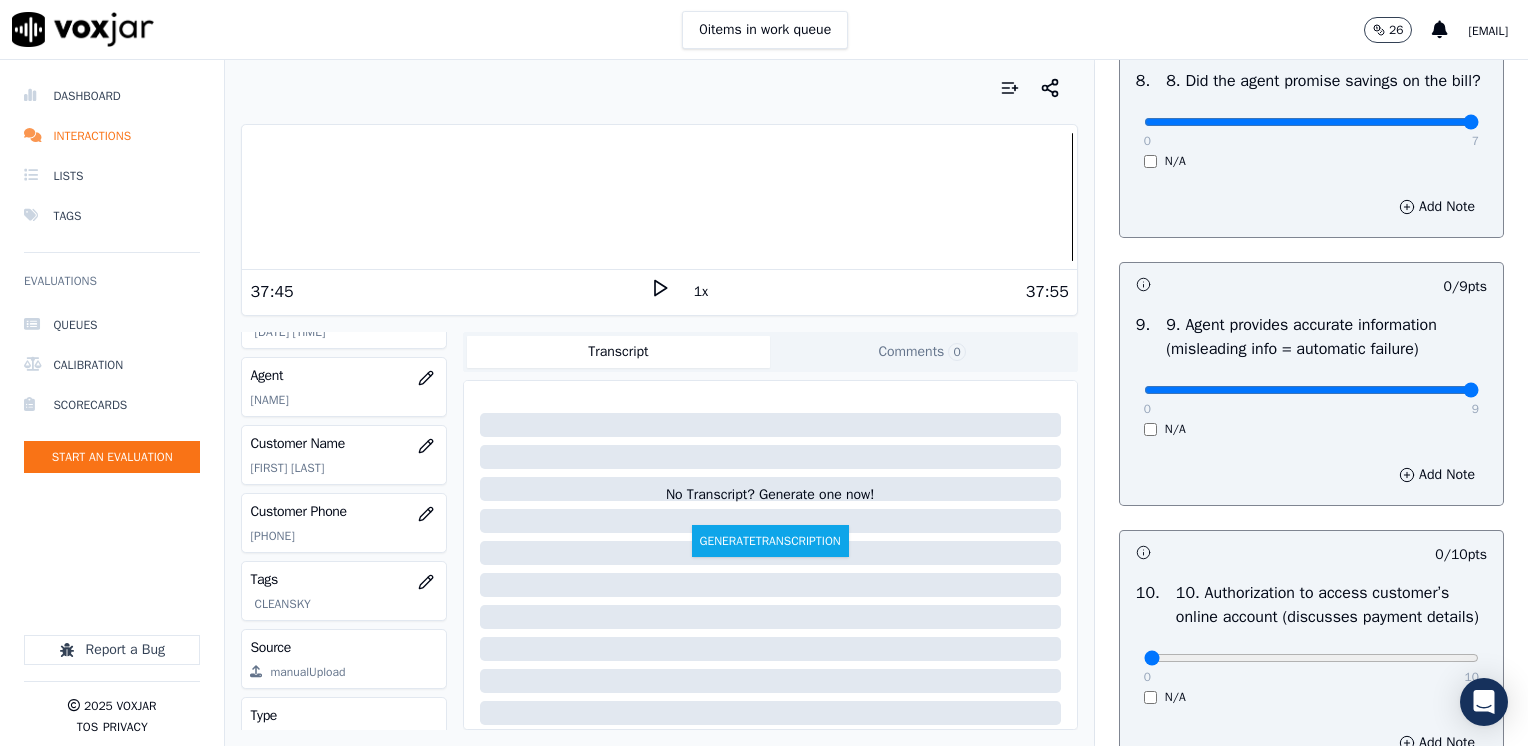 drag, startPoint x: 1135, startPoint y: 402, endPoint x: 1531, endPoint y: 486, distance: 404.81107 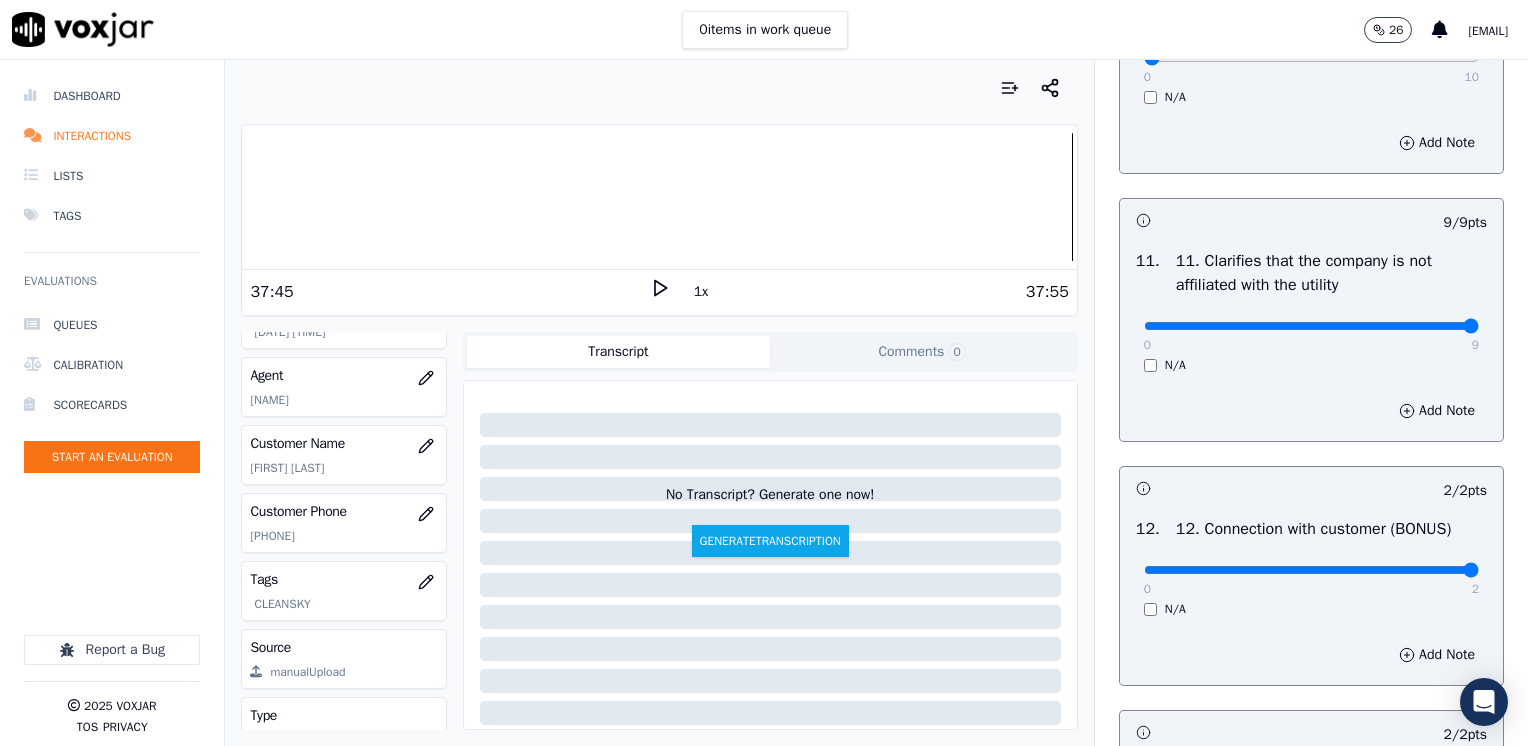 scroll, scrollTop: 2700, scrollLeft: 0, axis: vertical 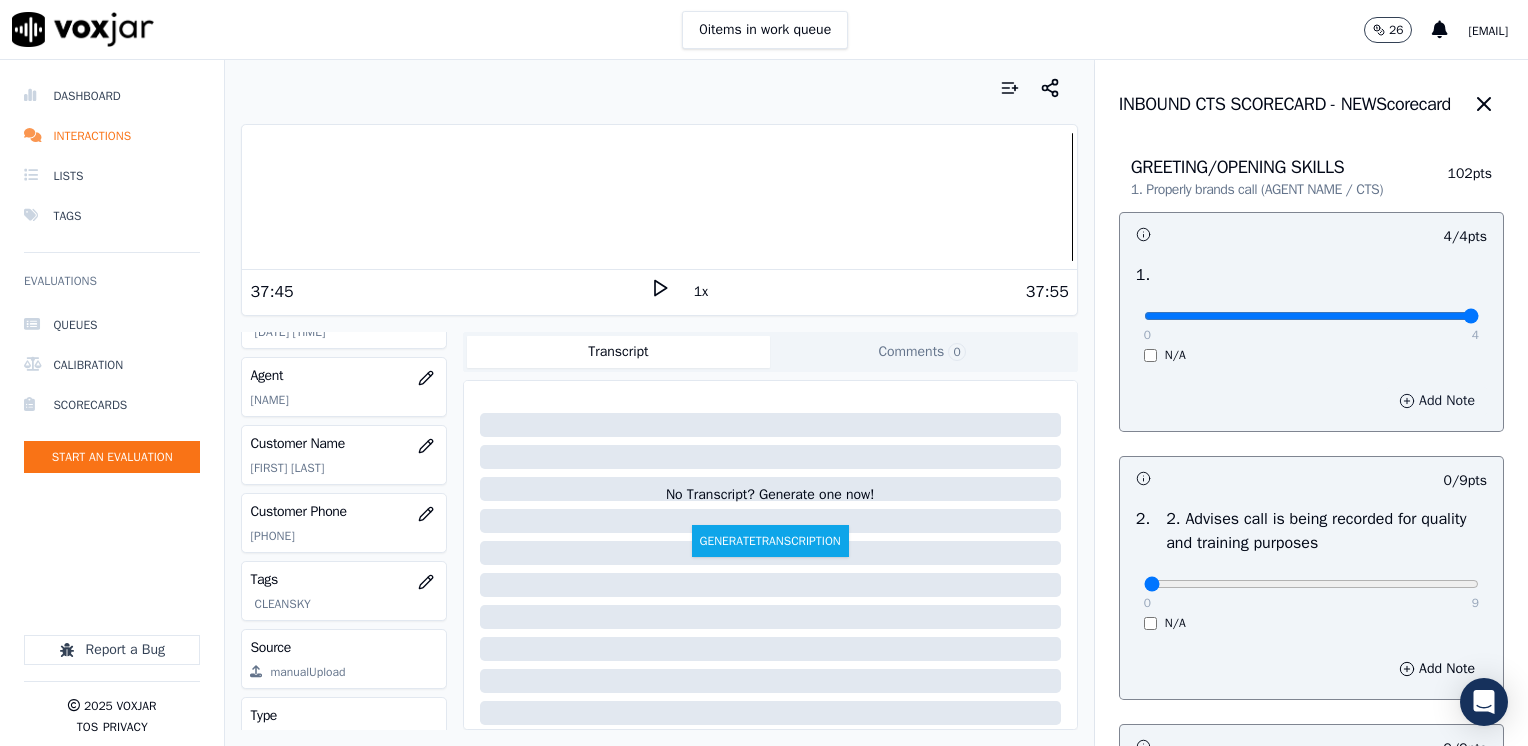 click on "Add Note" at bounding box center [1437, 401] 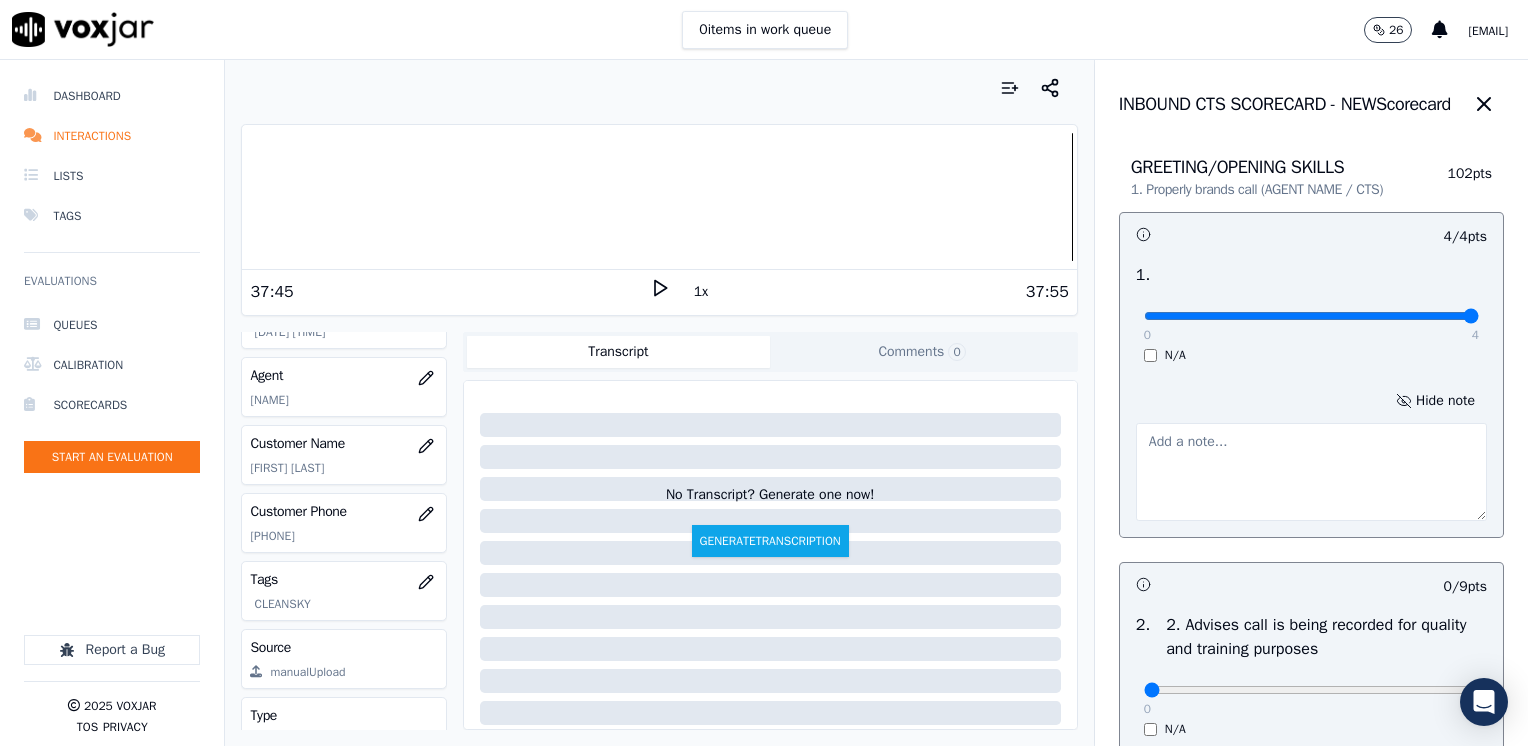click at bounding box center (1311, 472) 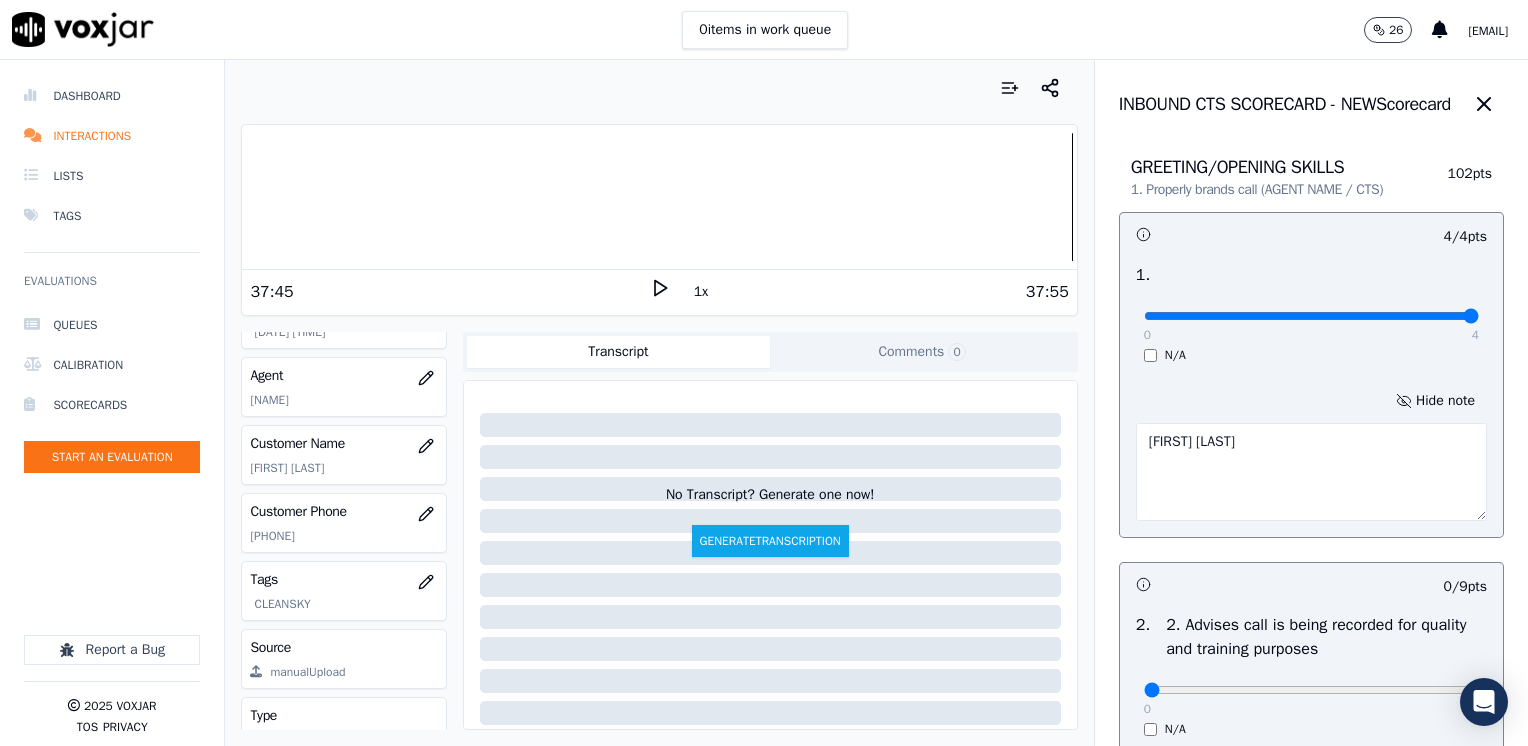 type on "[FIRST] [LAST]" 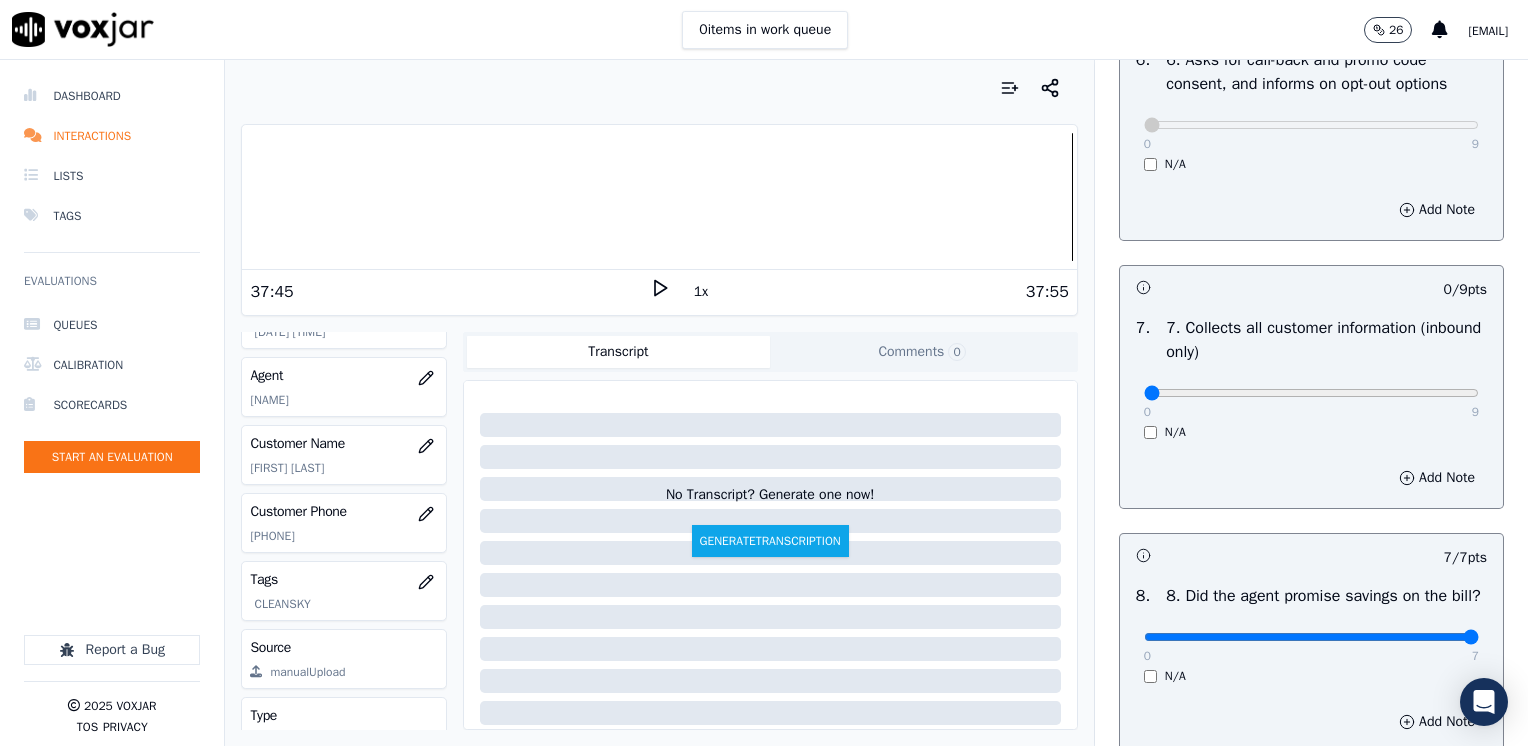 scroll, scrollTop: 1800, scrollLeft: 0, axis: vertical 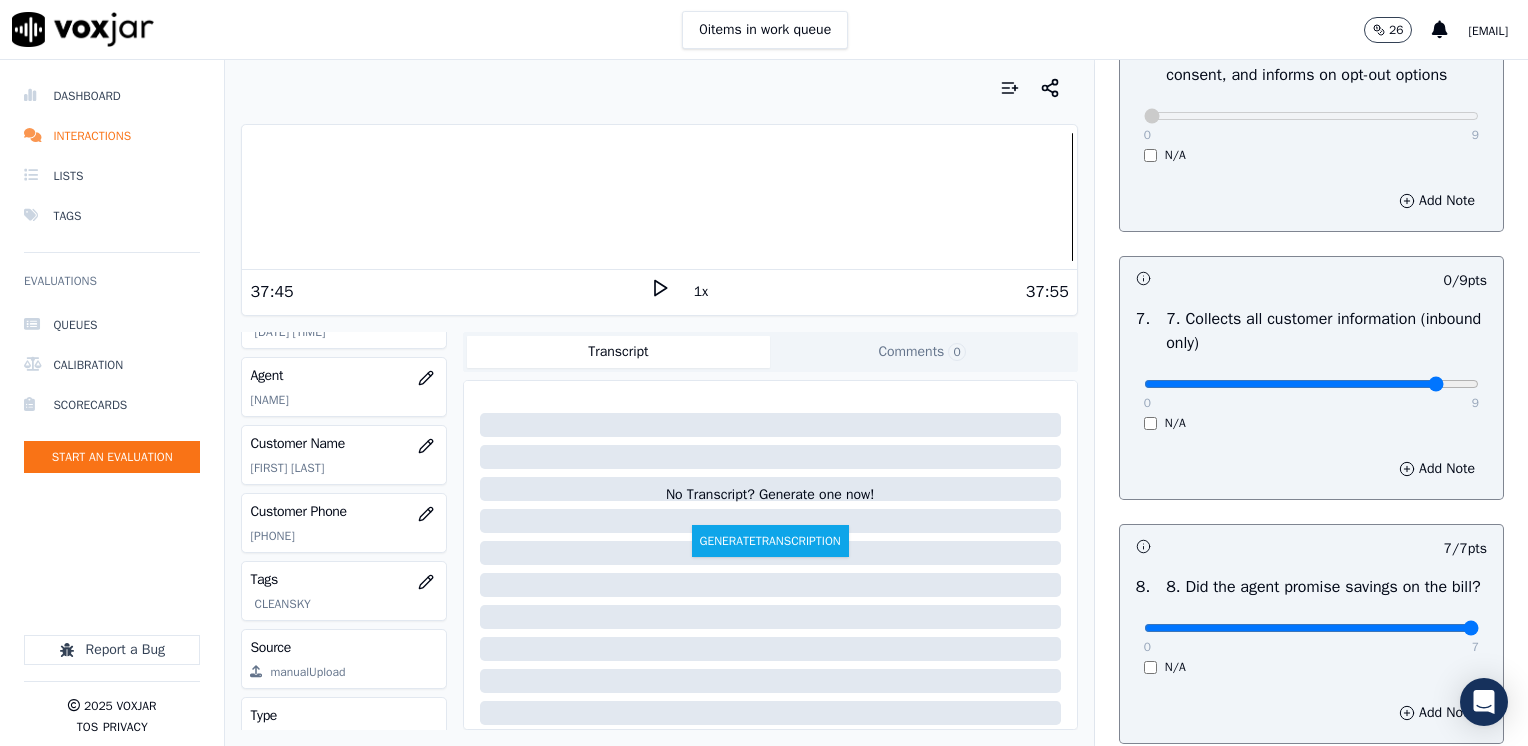 type on "8" 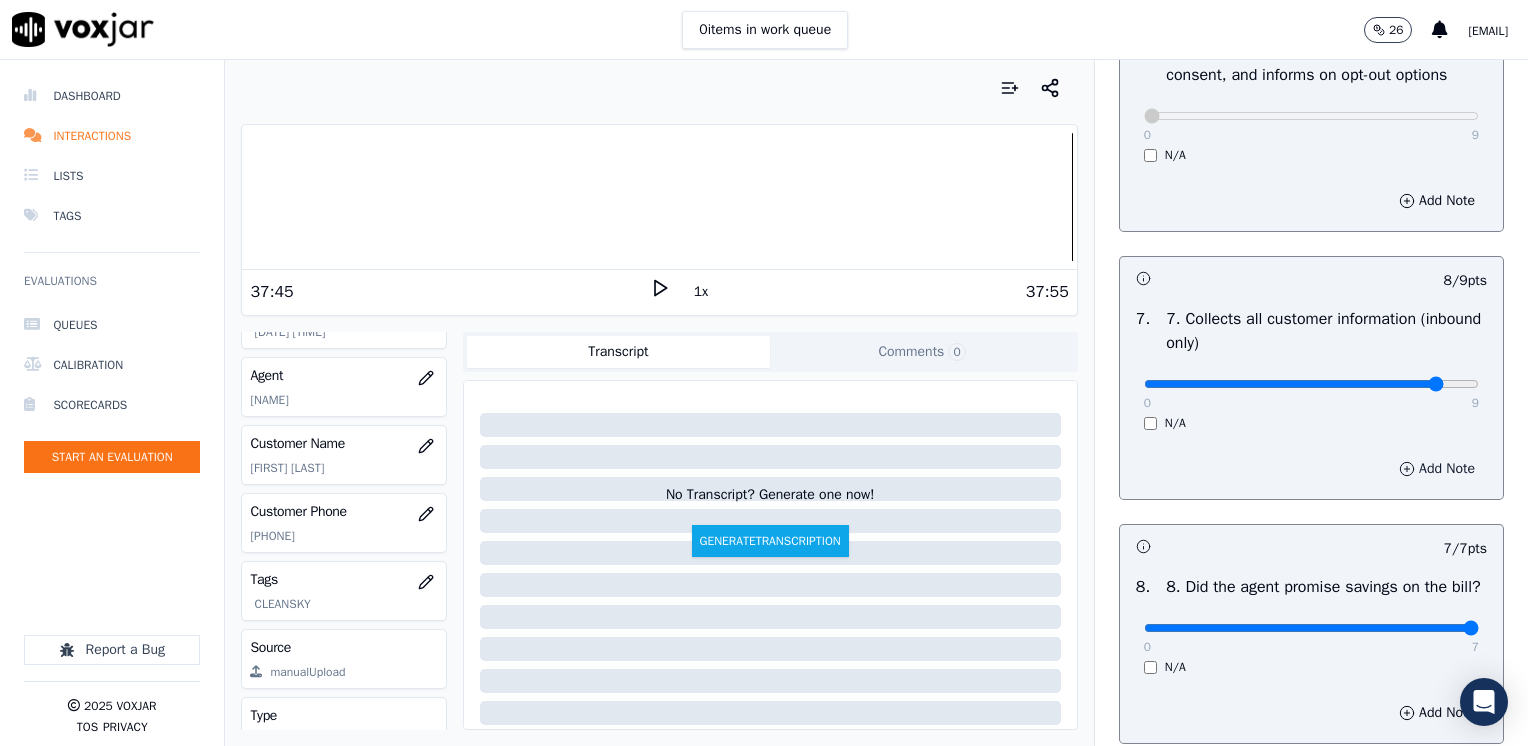 click on "Add Note" at bounding box center [1437, 469] 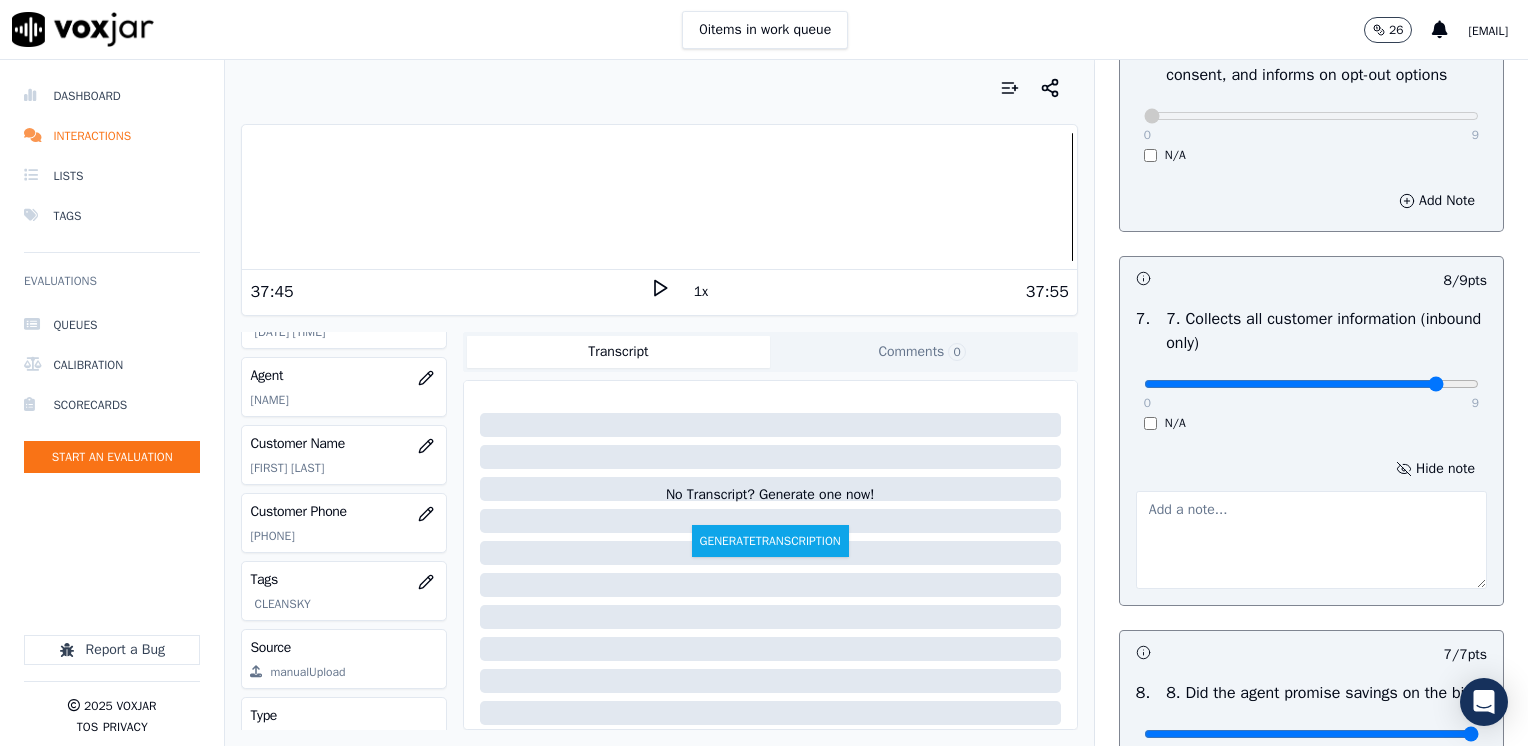 click at bounding box center [1311, 540] 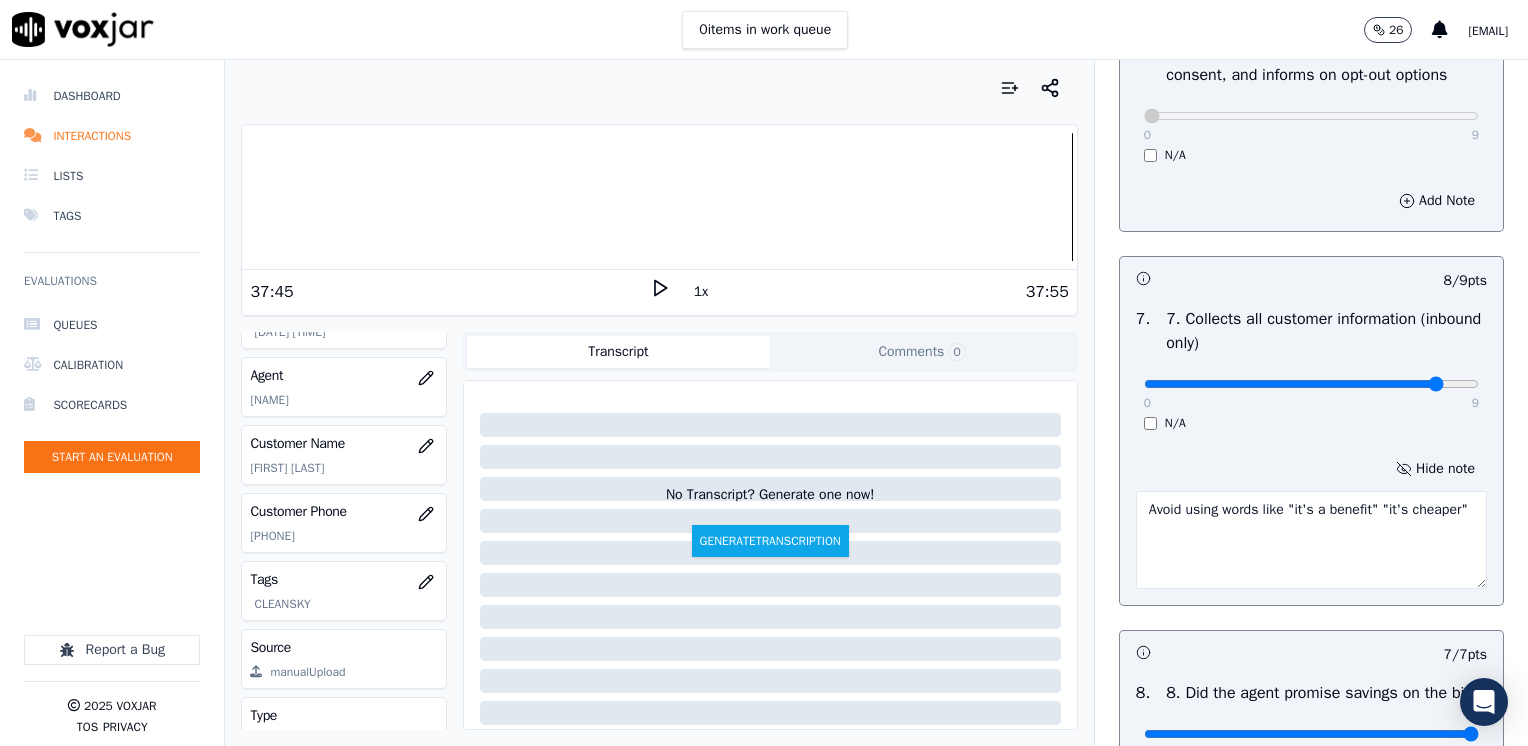 click on "Avoid using words like "it's a benefit" "it's cheaper"" at bounding box center [1311, 540] 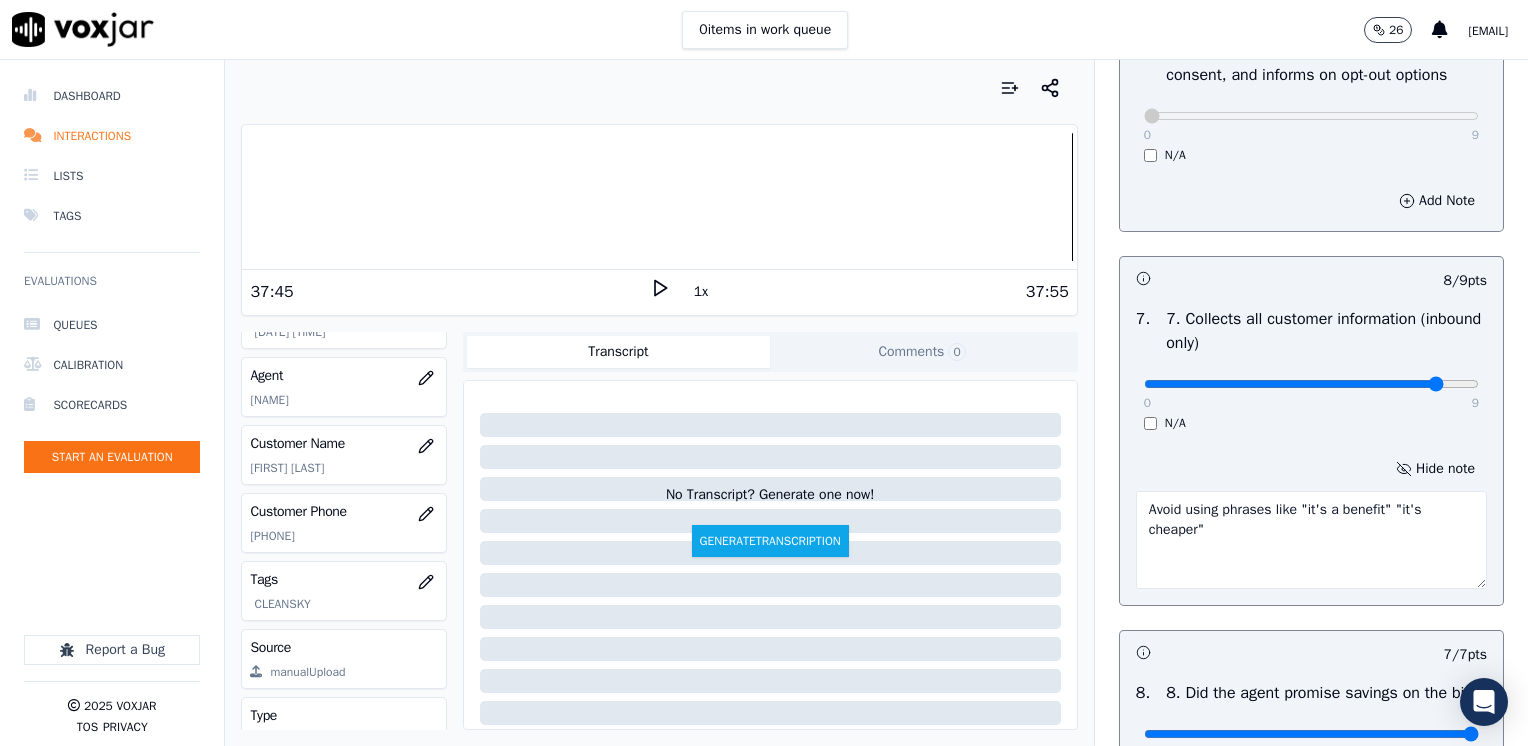 click on "Avoid using phrases like "it's a benefit" "it's cheaper"" at bounding box center [1311, 540] 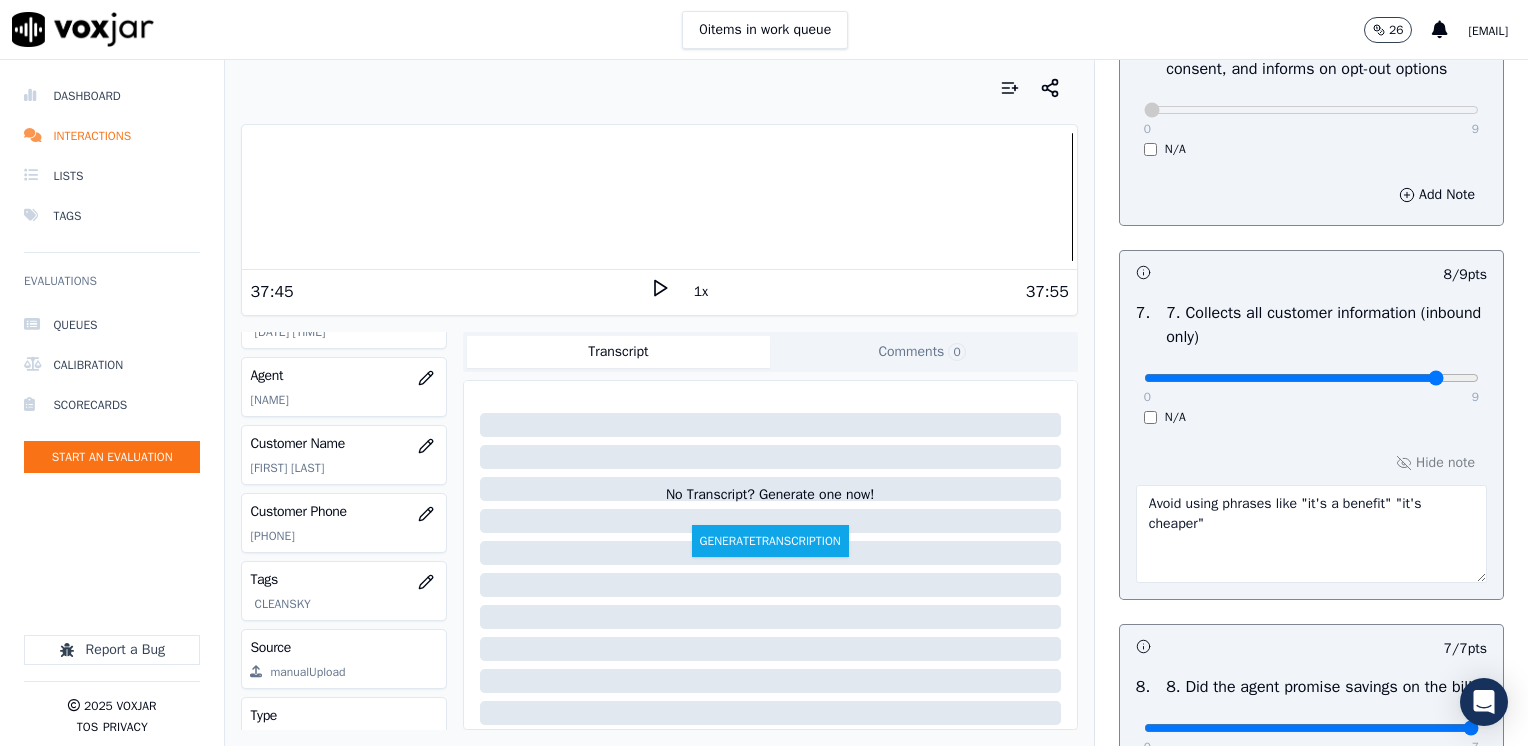 scroll, scrollTop: 1800, scrollLeft: 0, axis: vertical 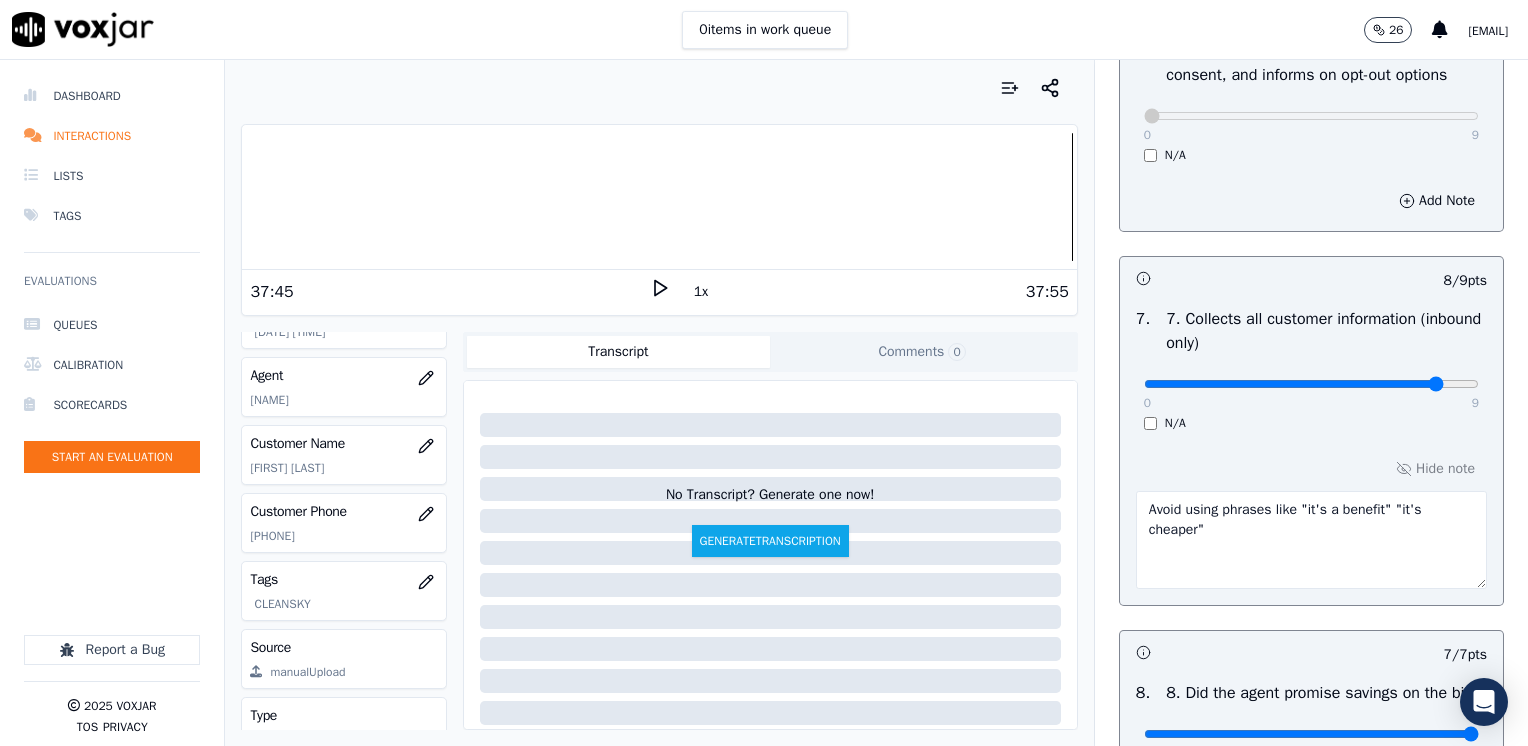 drag, startPoint x: 1217, startPoint y: 537, endPoint x: 1053, endPoint y: 491, distance: 170.32909 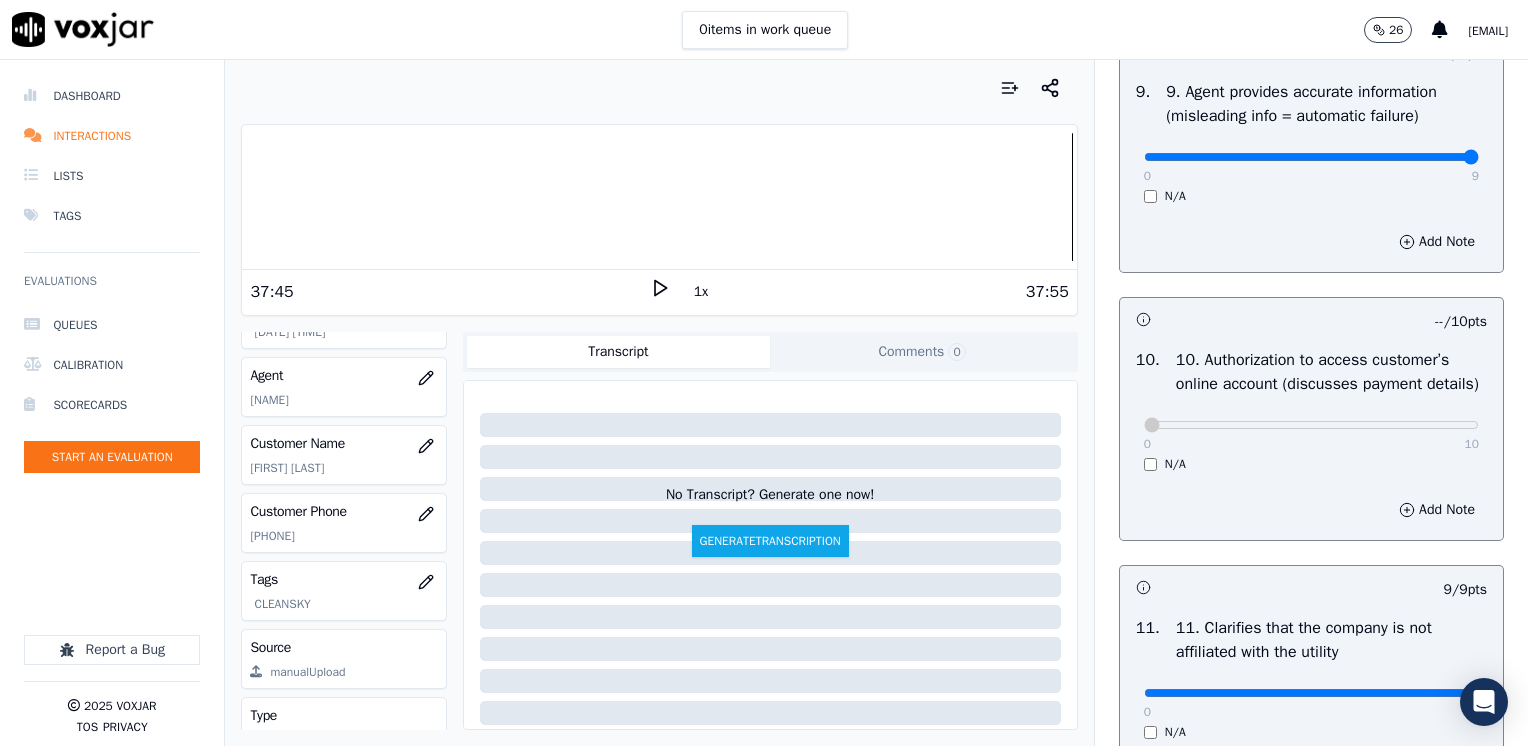 scroll, scrollTop: 2500, scrollLeft: 0, axis: vertical 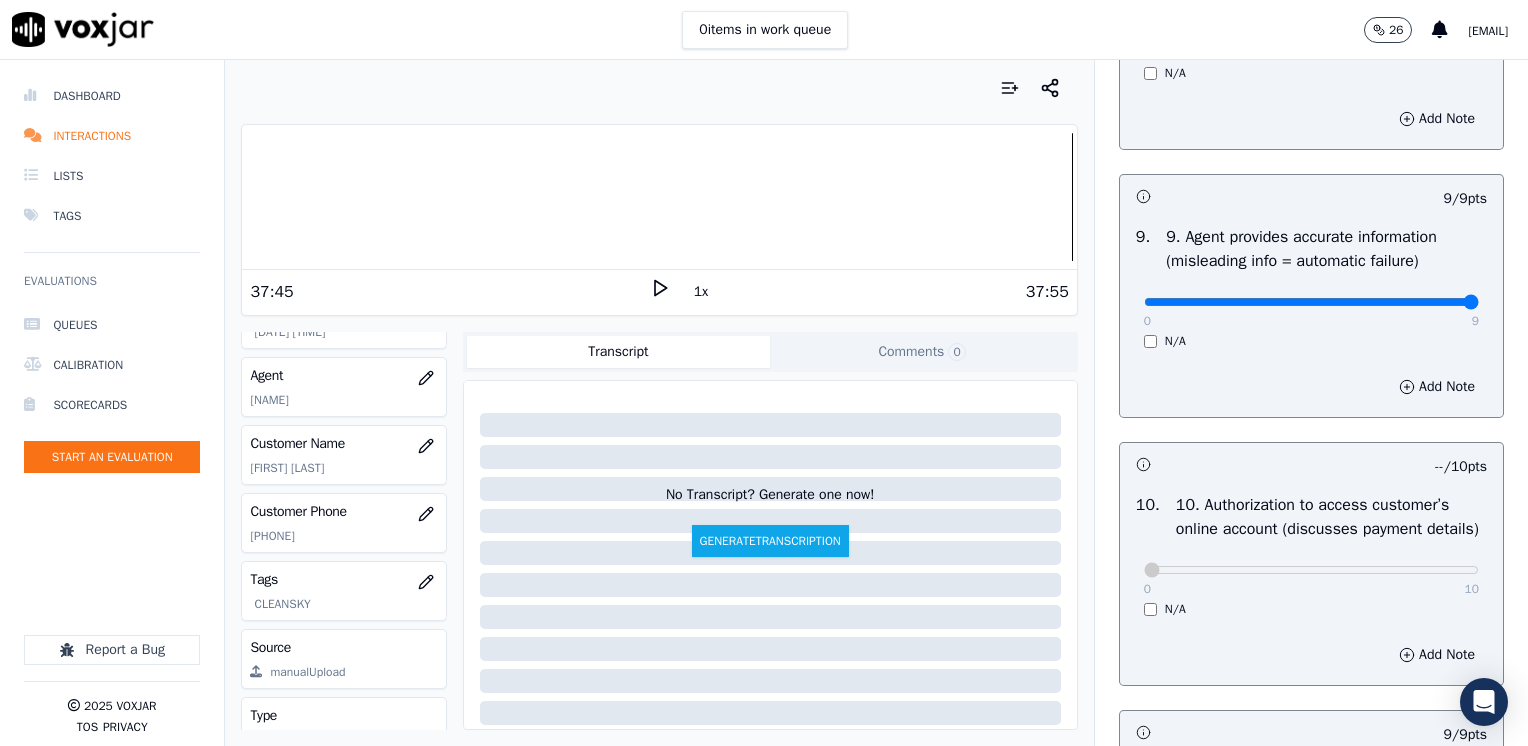 type 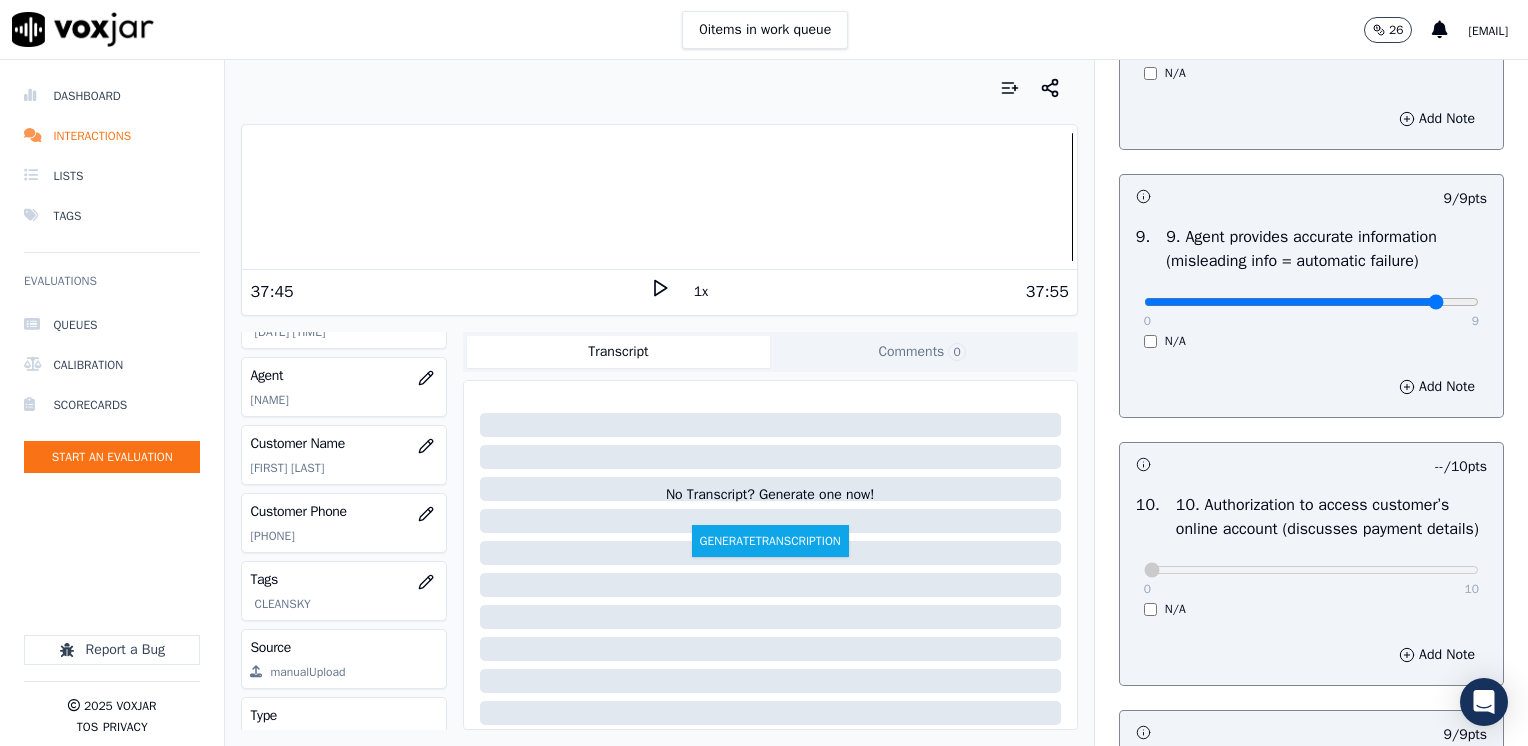 type on "8" 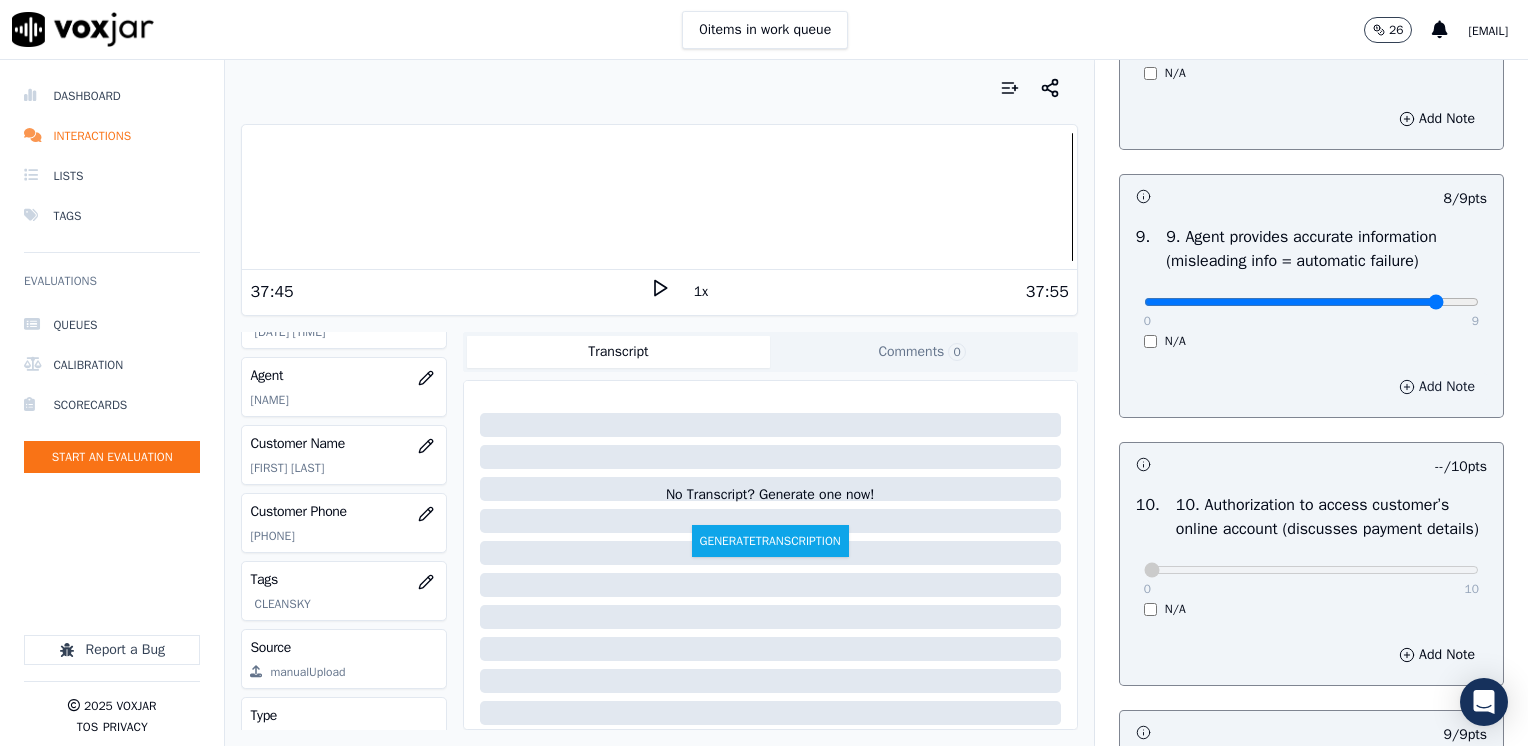 click on "Add Note" at bounding box center [1437, 387] 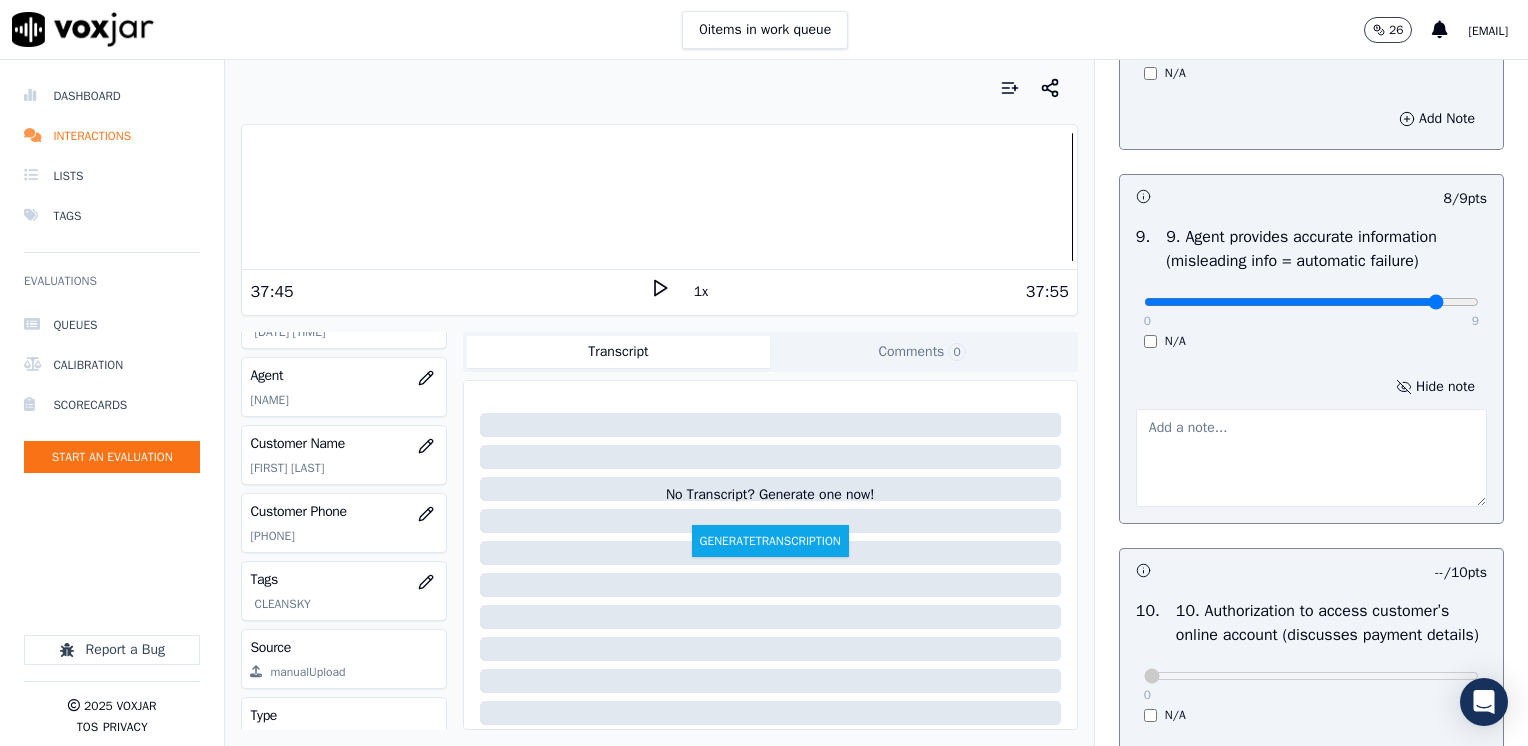 click at bounding box center [1311, 458] 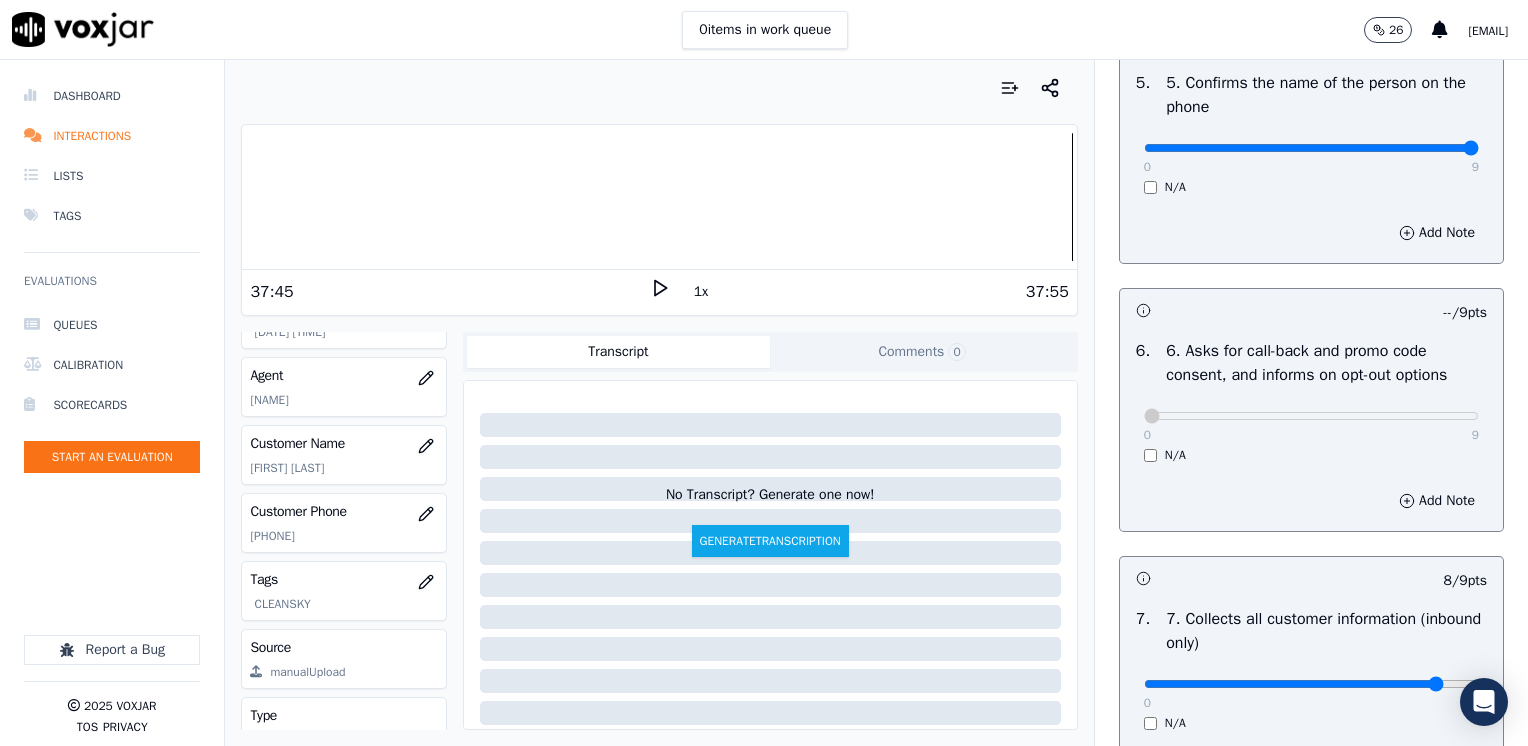 scroll, scrollTop: 1800, scrollLeft: 0, axis: vertical 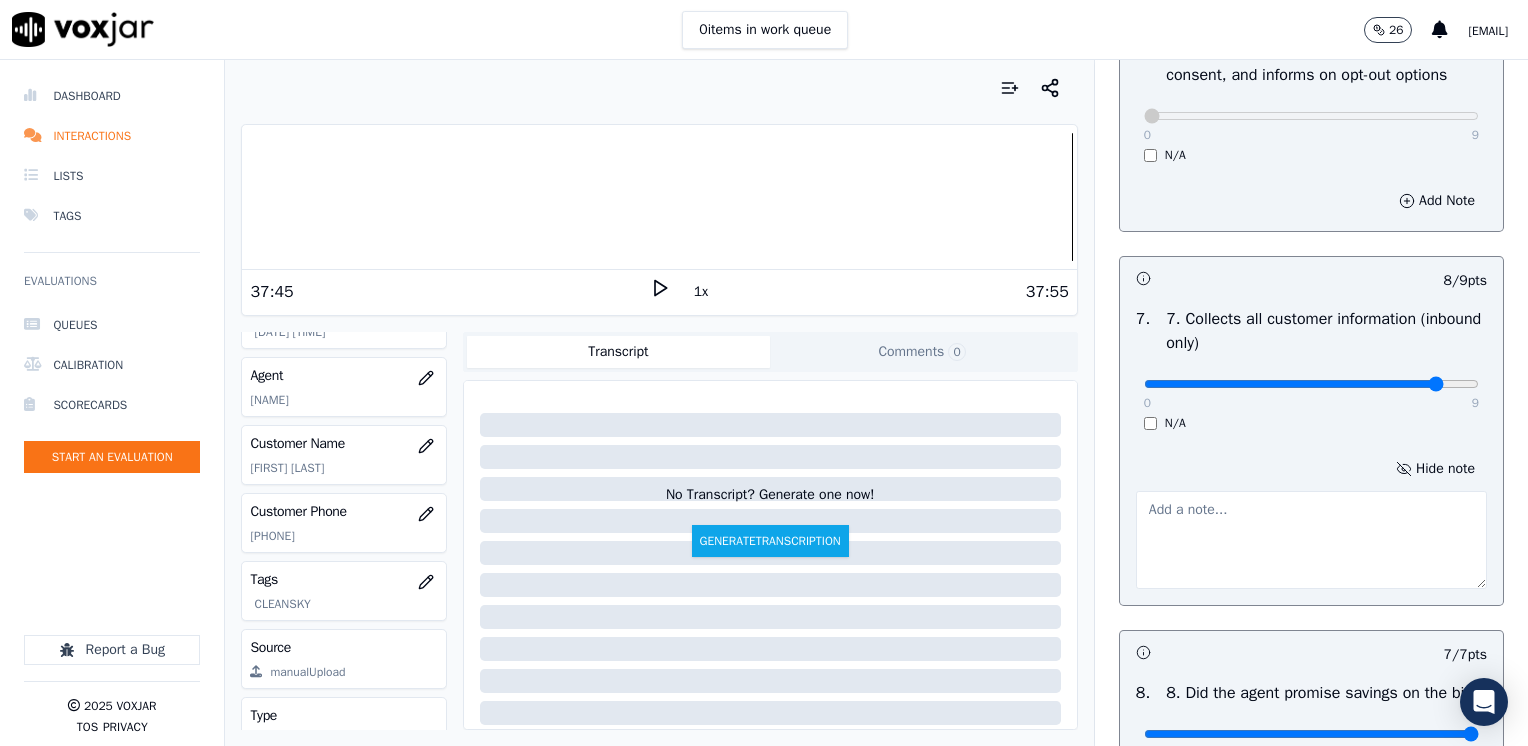 type on "Avoid using phrases like "it's a benefit" "it's cheaper"" 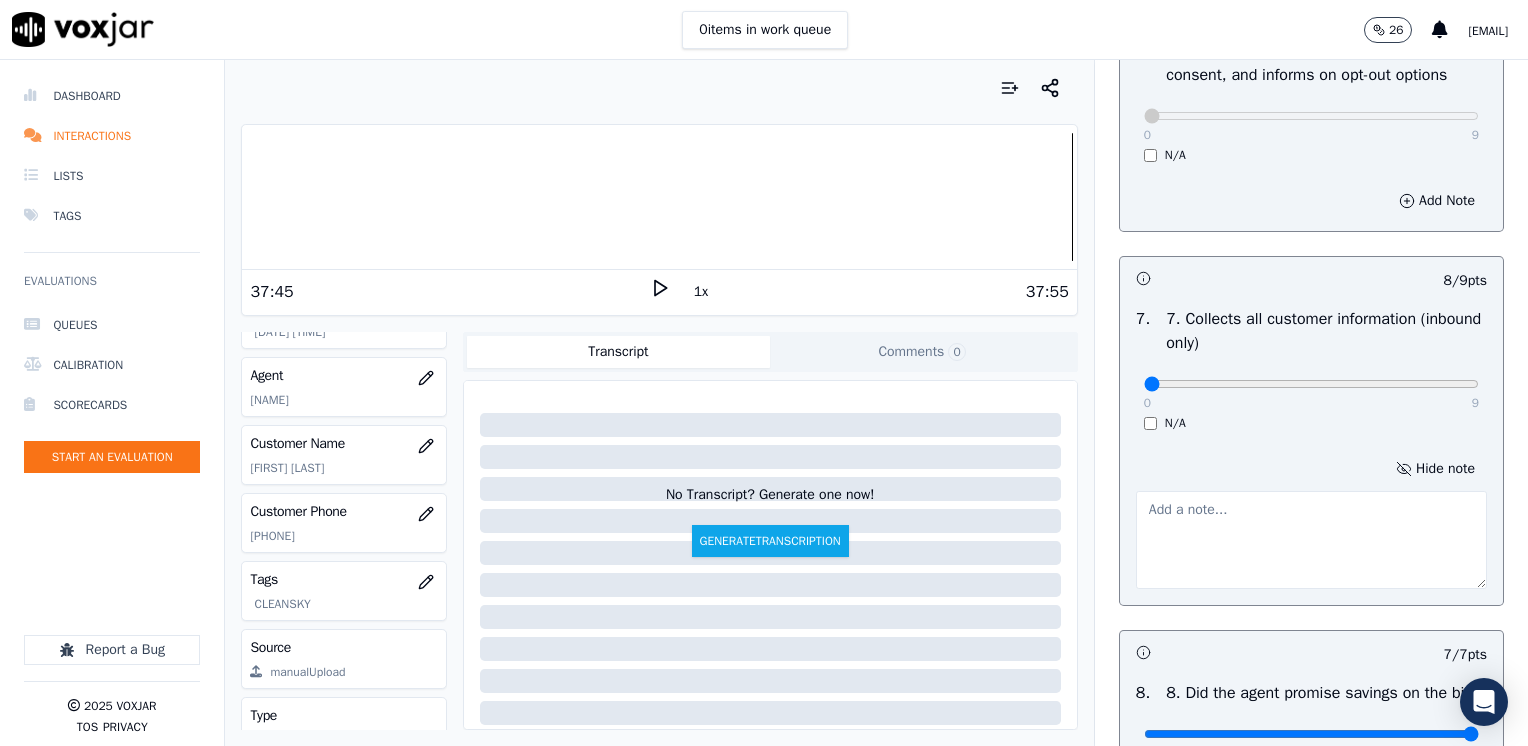 drag, startPoint x: 1386, startPoint y: 384, endPoint x: 787, endPoint y: 387, distance: 599.0075 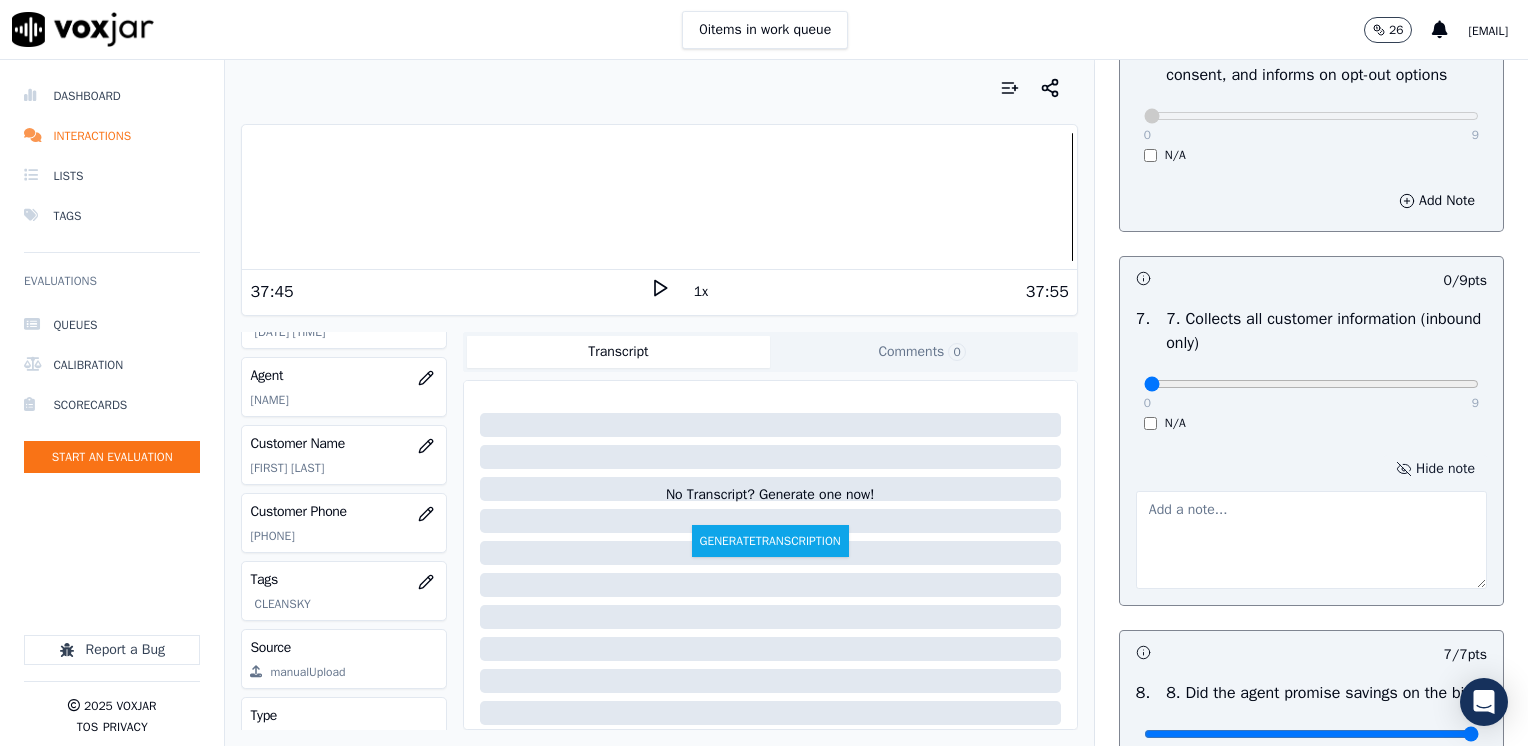 click on "Hide note" at bounding box center (1435, 469) 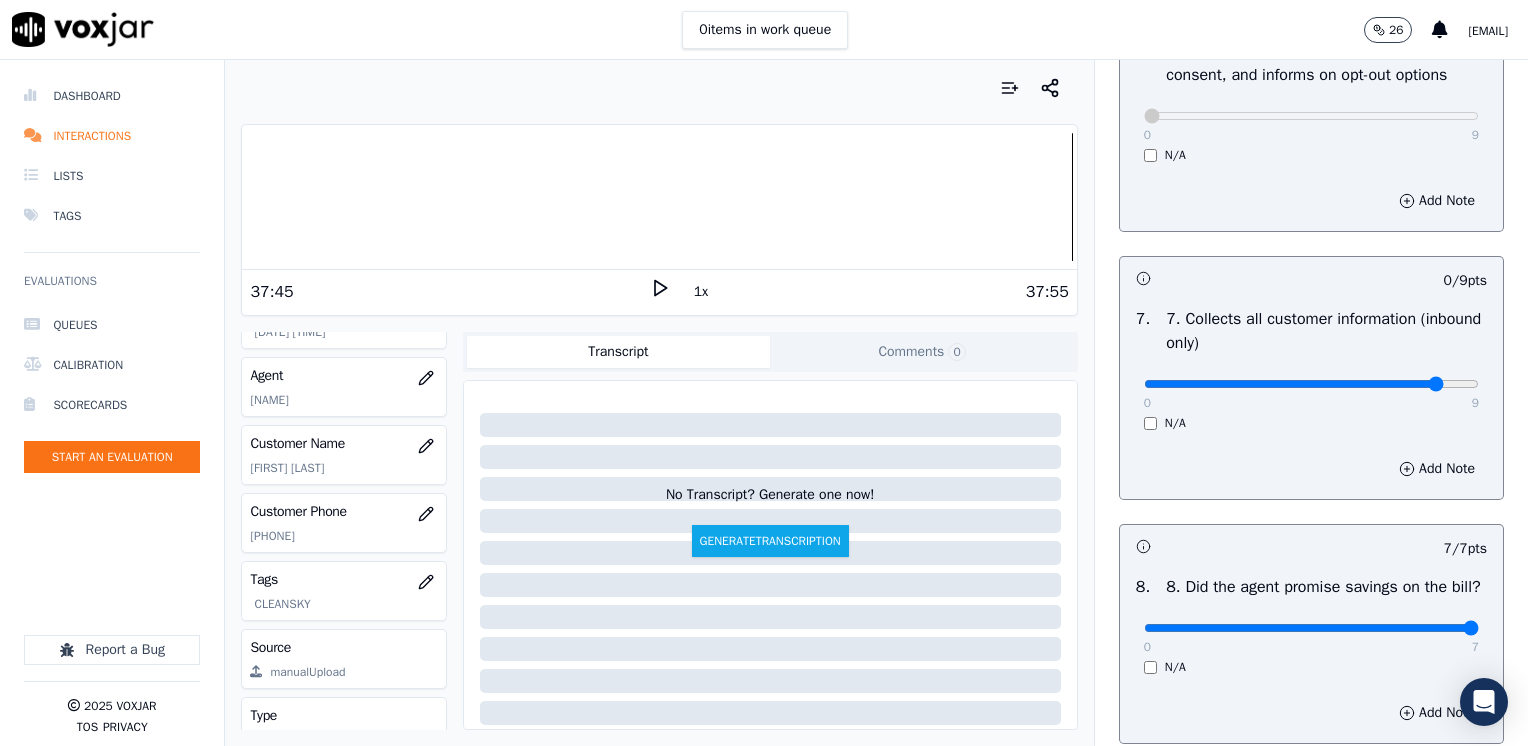 type on "8" 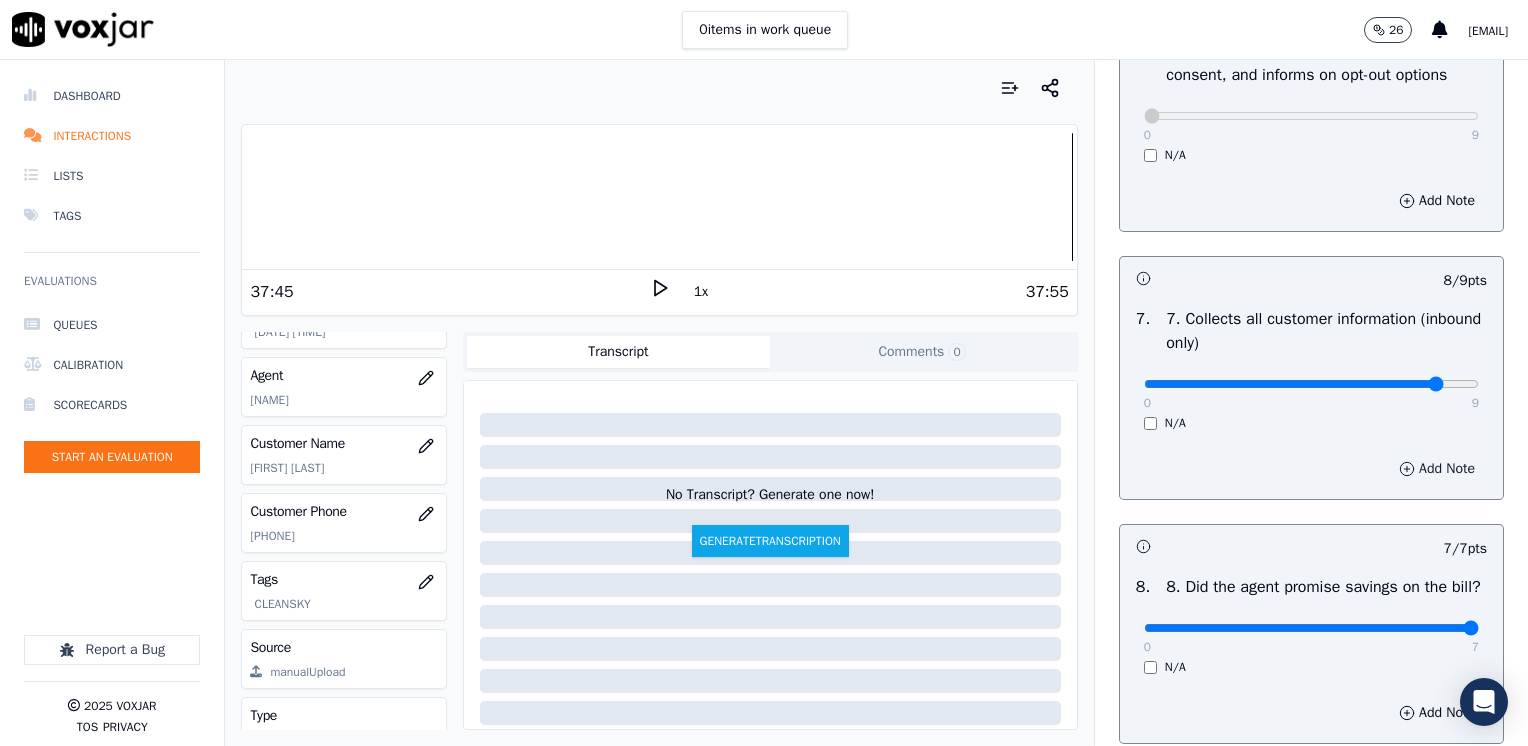 click on "Add Note" at bounding box center [1437, 469] 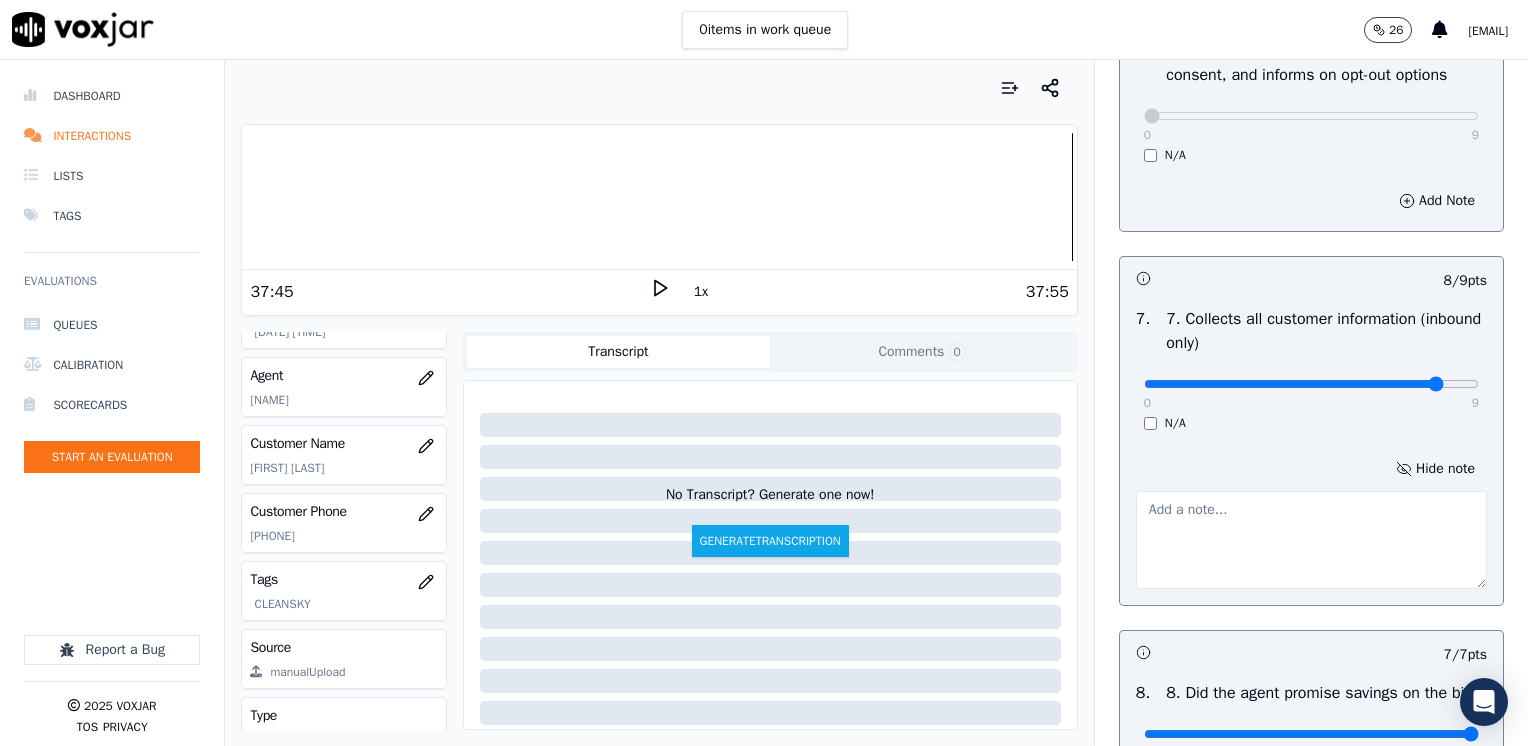 click at bounding box center [1311, 540] 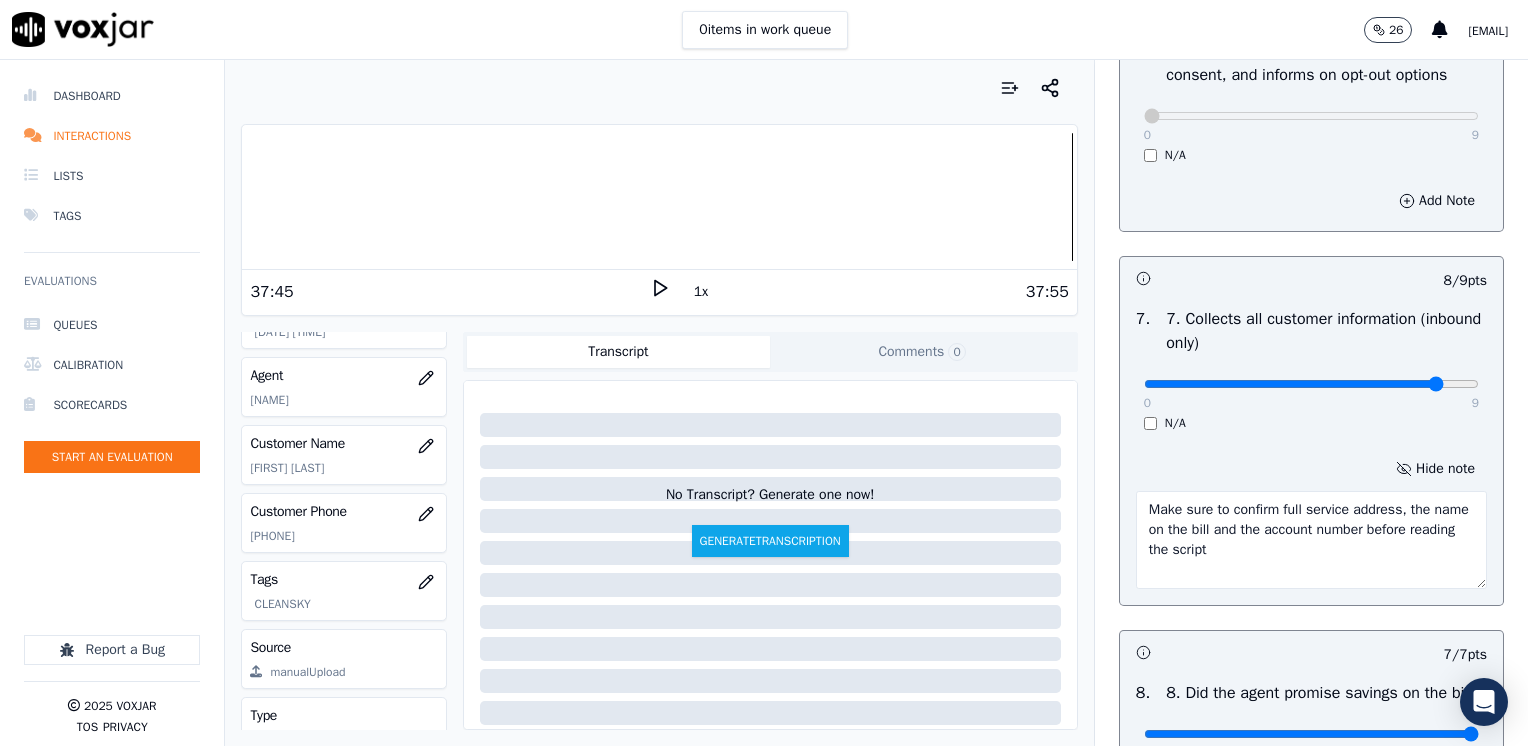type on "Make sure to confirm full service address, the name on the bill and the account number before reading the script" 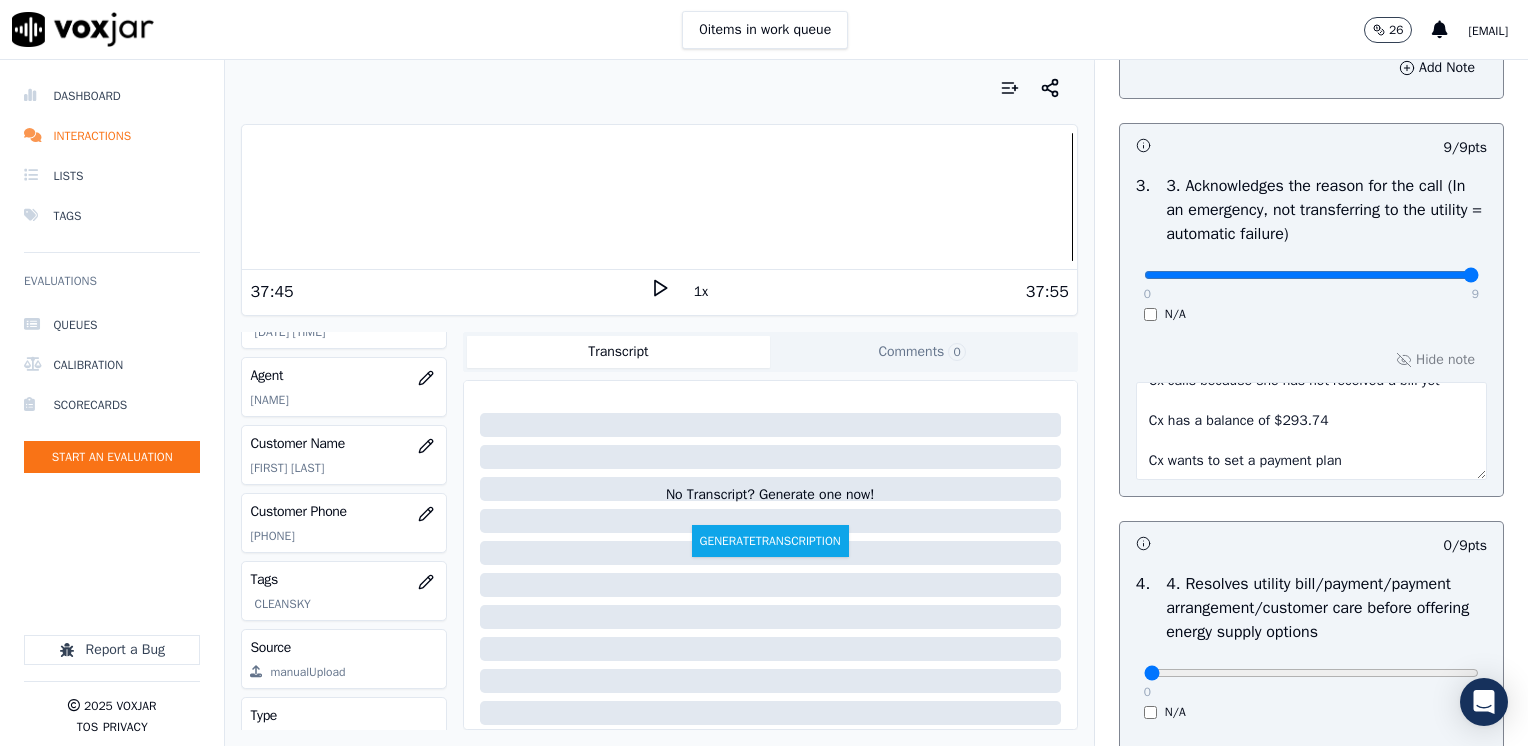 scroll, scrollTop: 876, scrollLeft: 0, axis: vertical 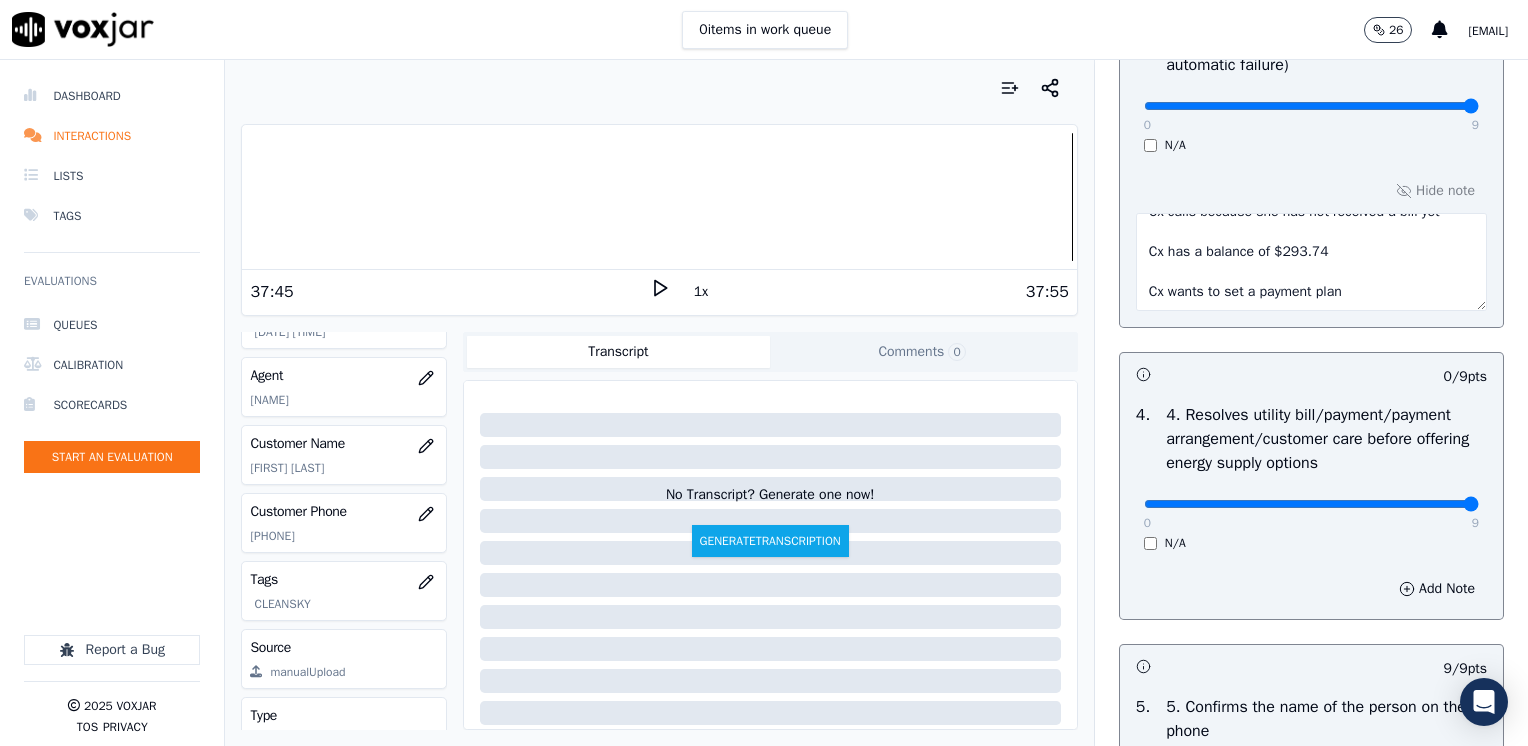 drag, startPoint x: 1135, startPoint y: 498, endPoint x: 1531, endPoint y: 507, distance: 396.10226 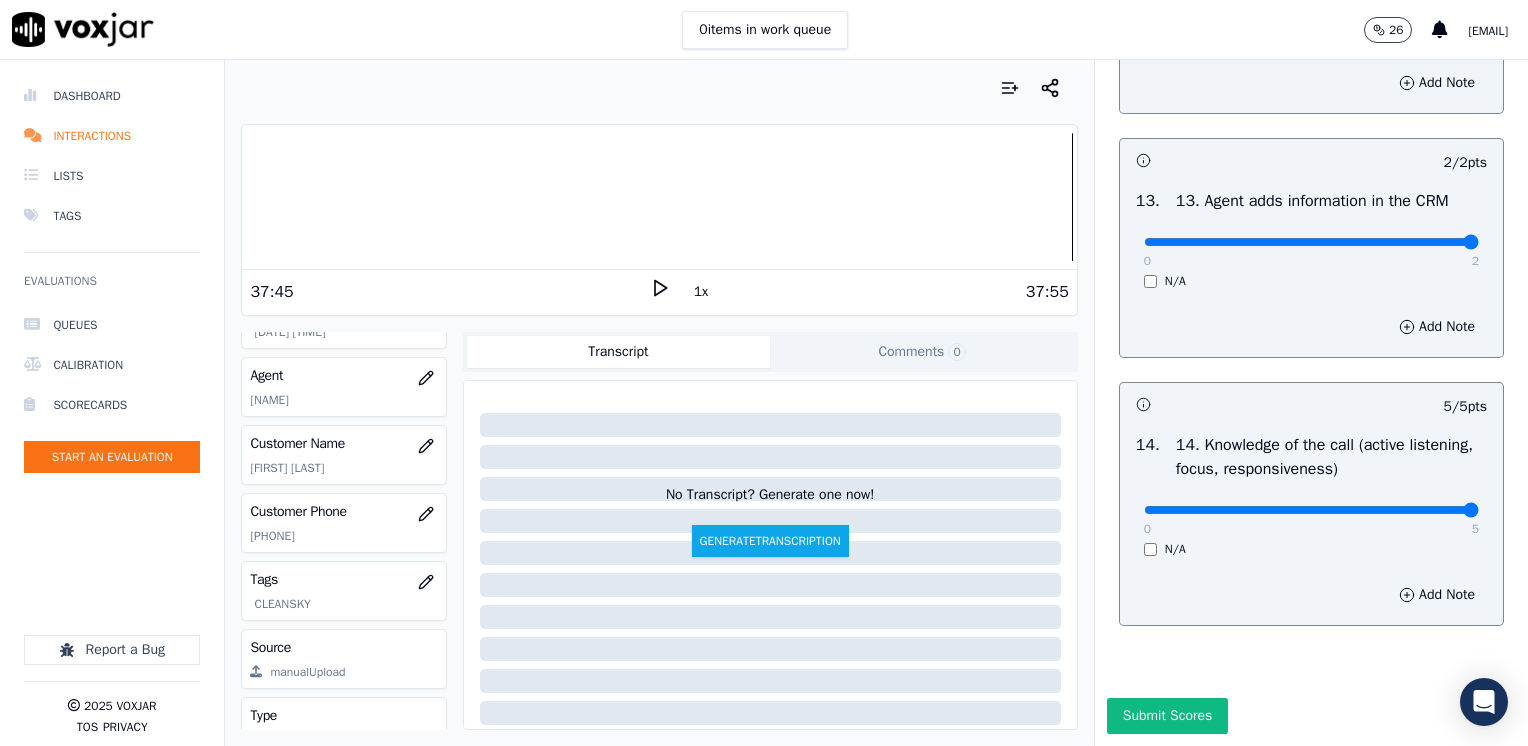 scroll, scrollTop: 3776, scrollLeft: 0, axis: vertical 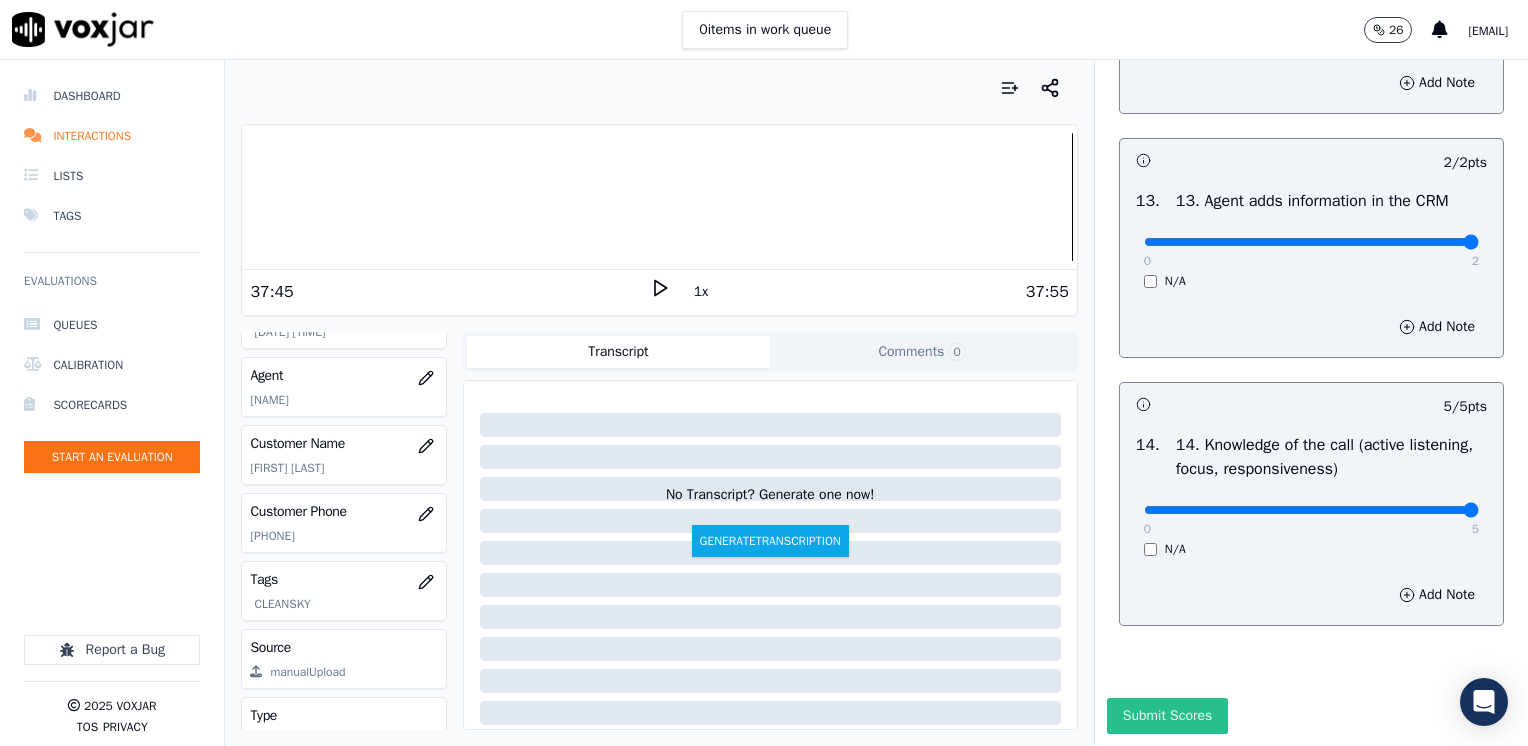 click on "Submit Scores" at bounding box center [1167, 716] 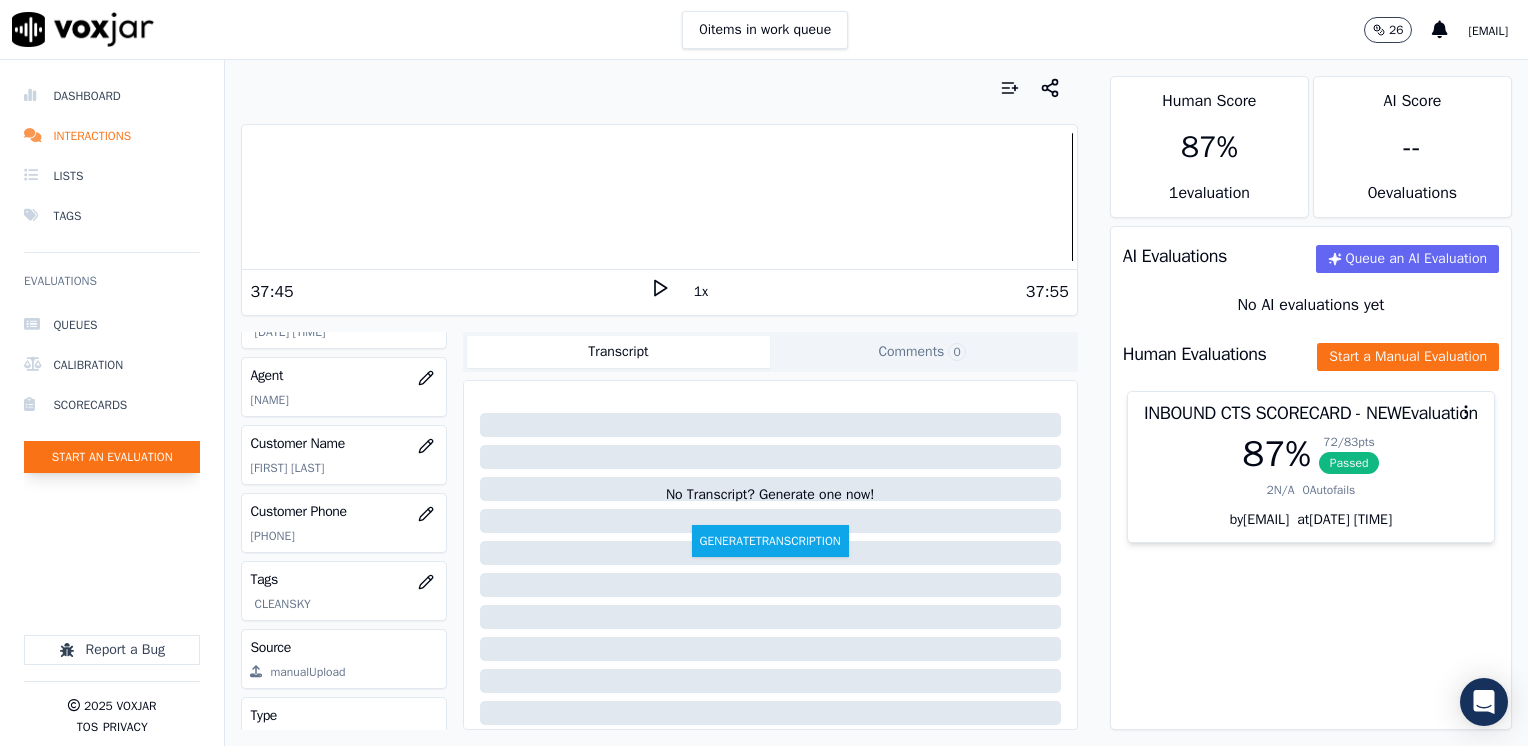 click on "Start an Evaluation" 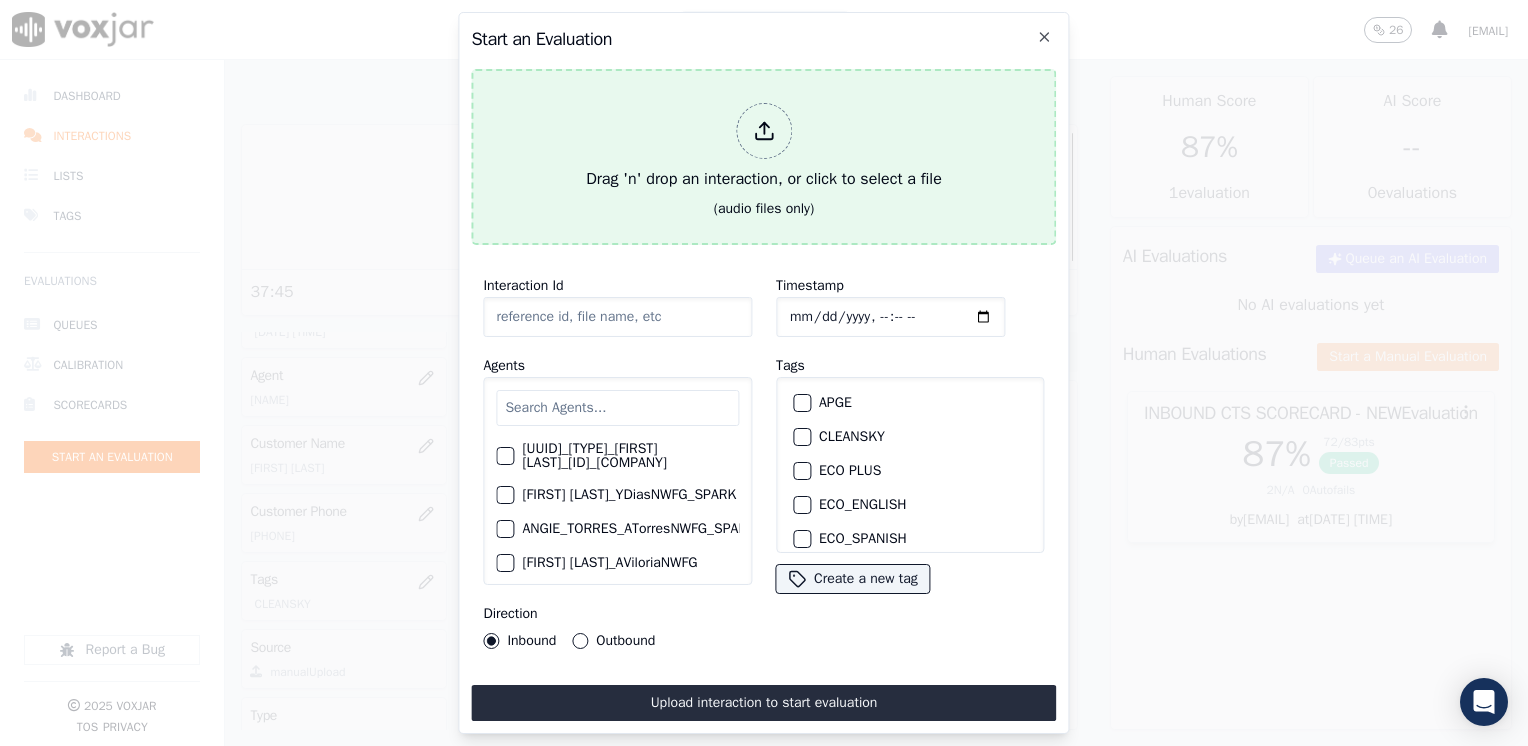 click 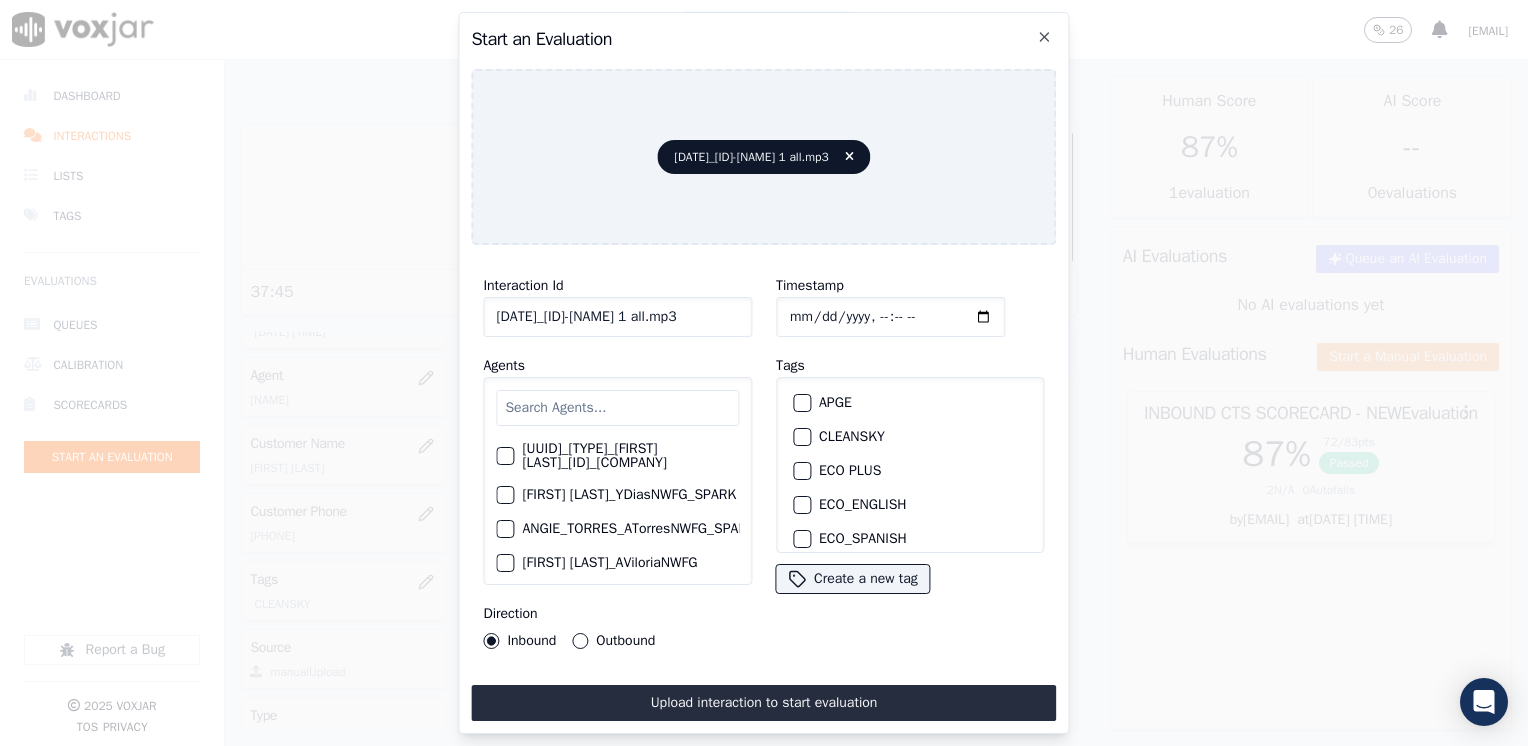 click at bounding box center [617, 408] 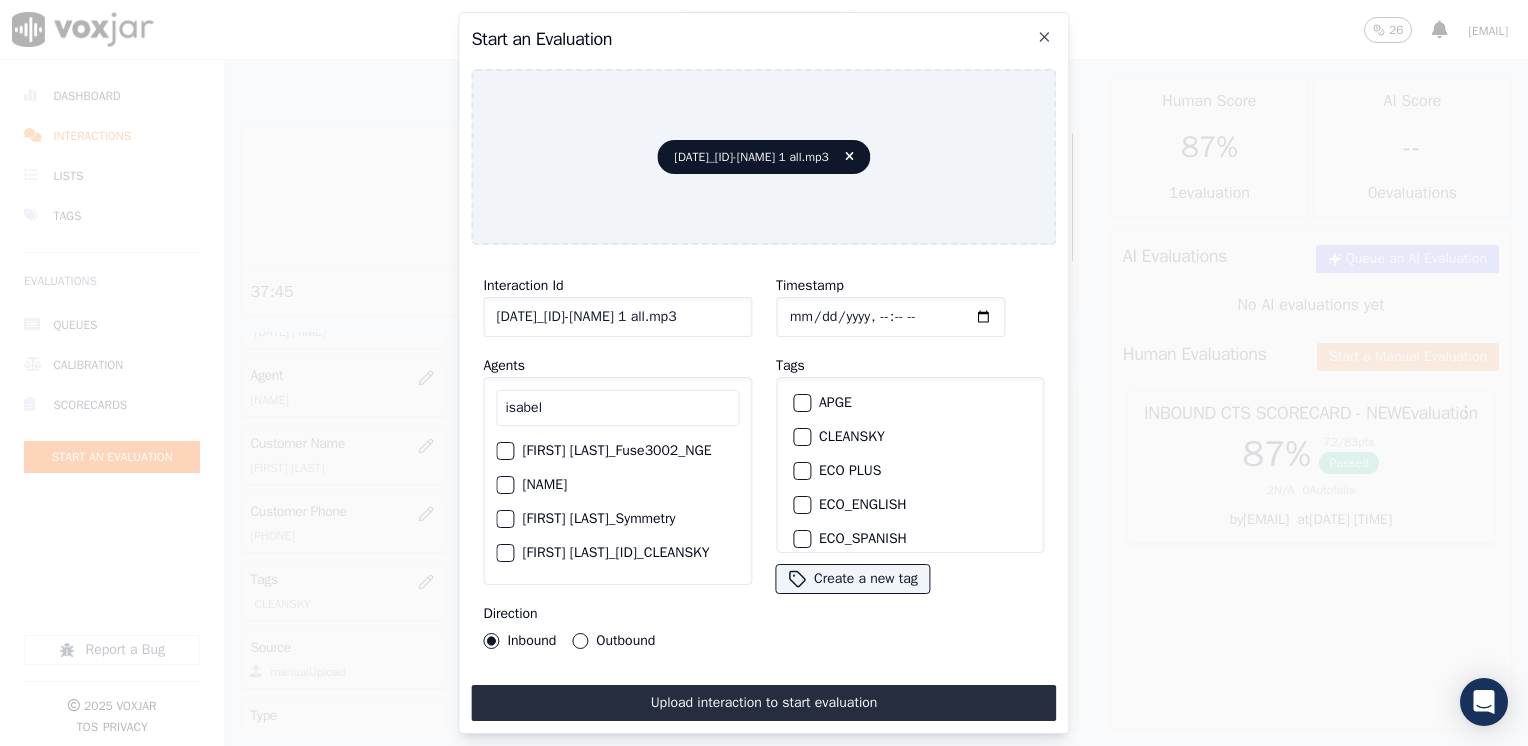 scroll, scrollTop: 60, scrollLeft: 0, axis: vertical 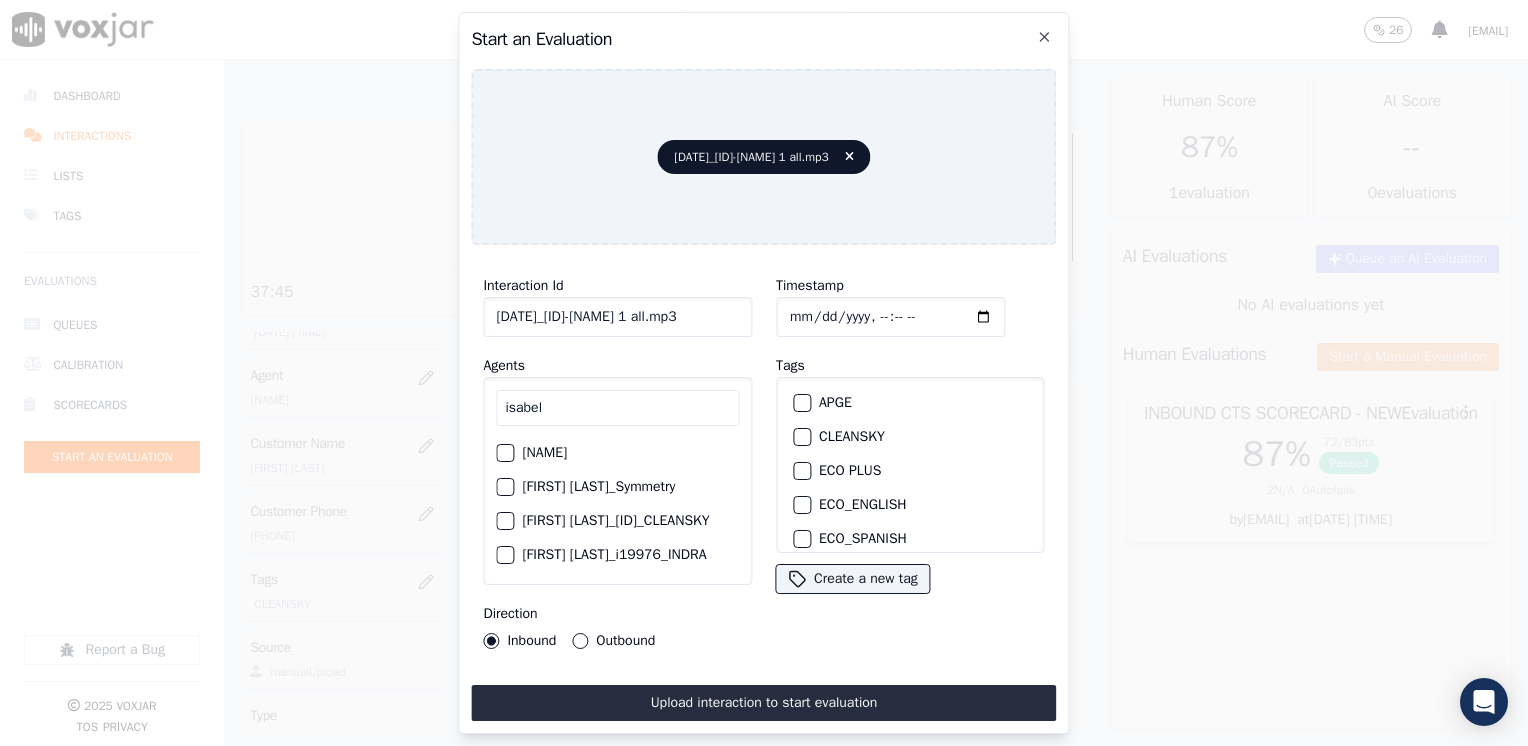 type on "isabel" 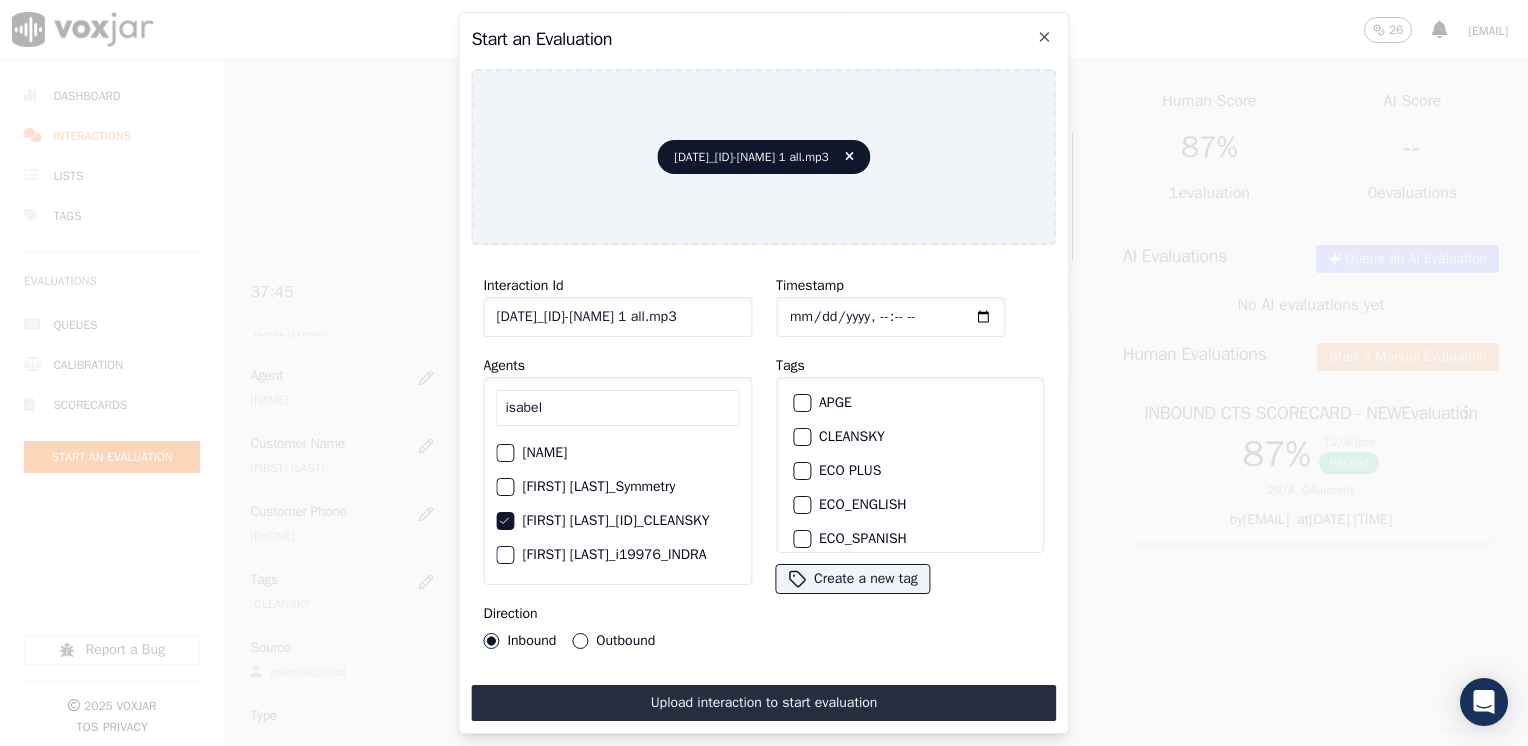 click on "CLEANSKY" at bounding box center (910, 437) 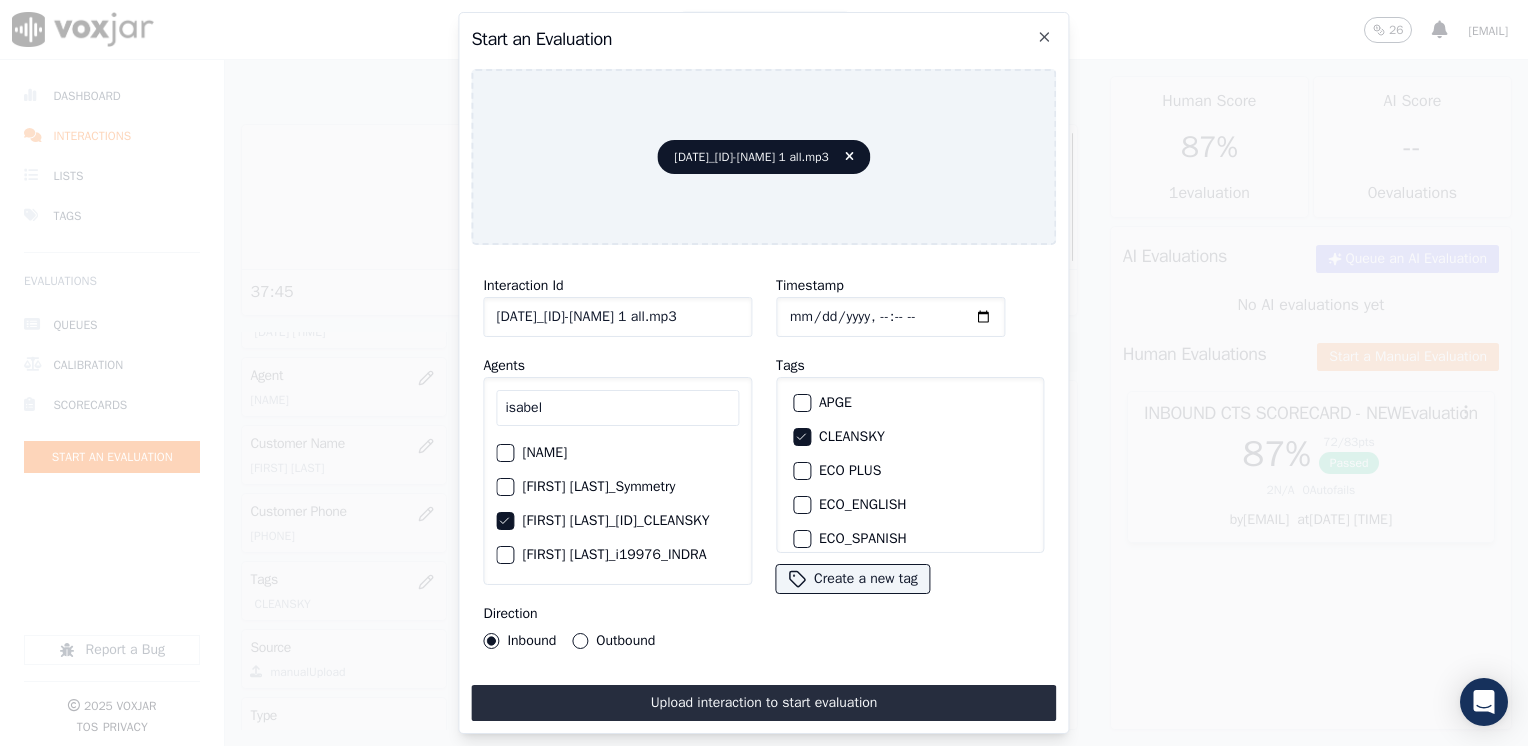 click on "Timestamp" 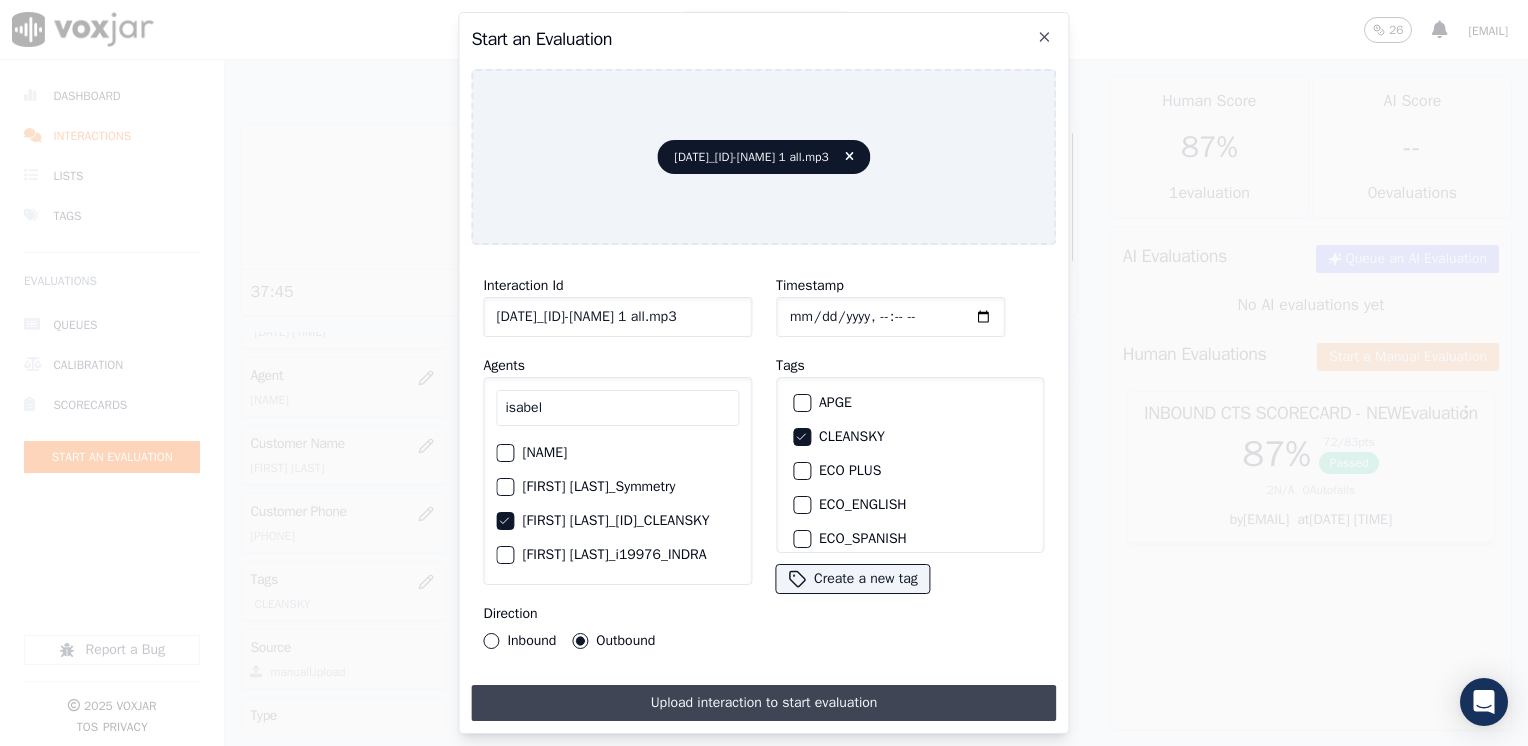click on "Upload interaction to start evaluation" at bounding box center [763, 703] 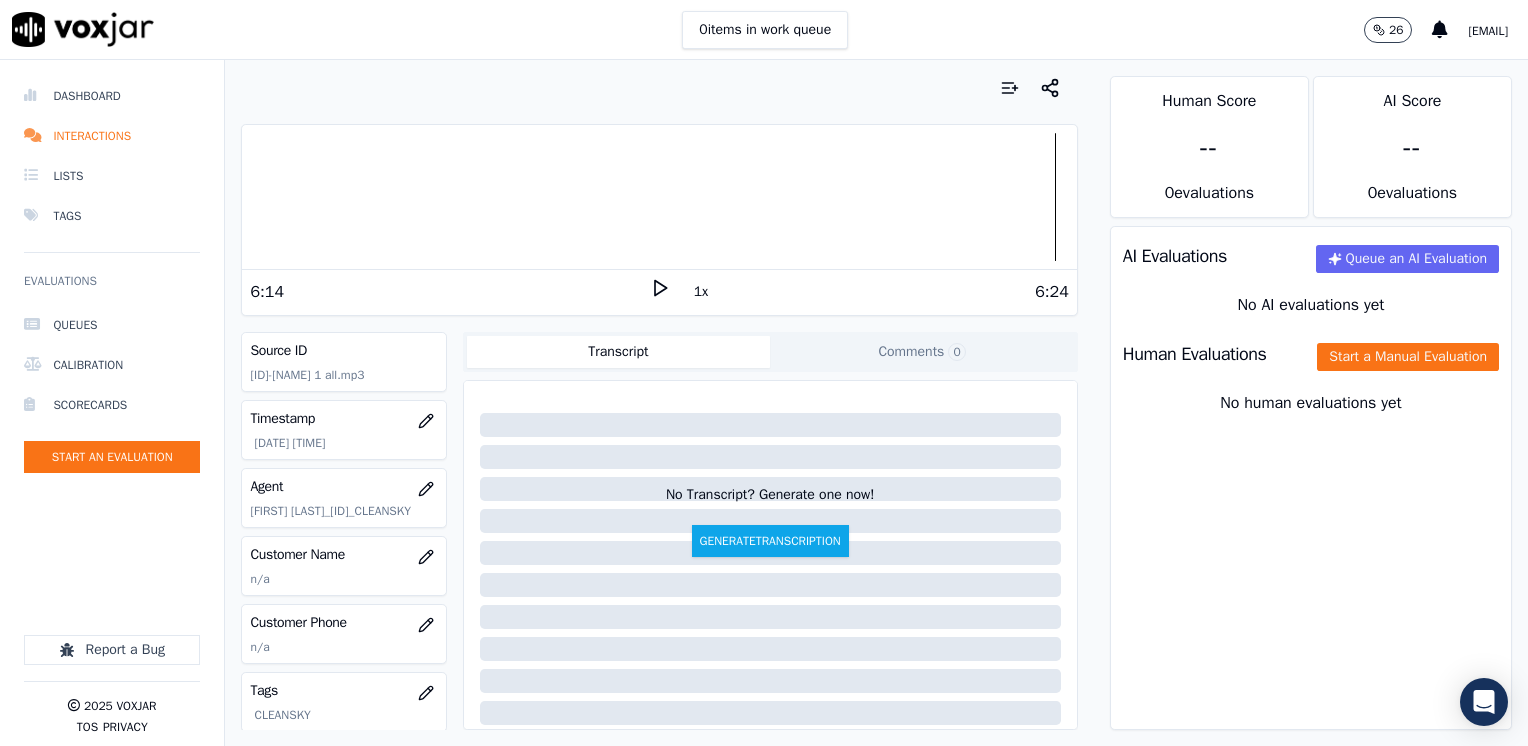 scroll, scrollTop: 100, scrollLeft: 0, axis: vertical 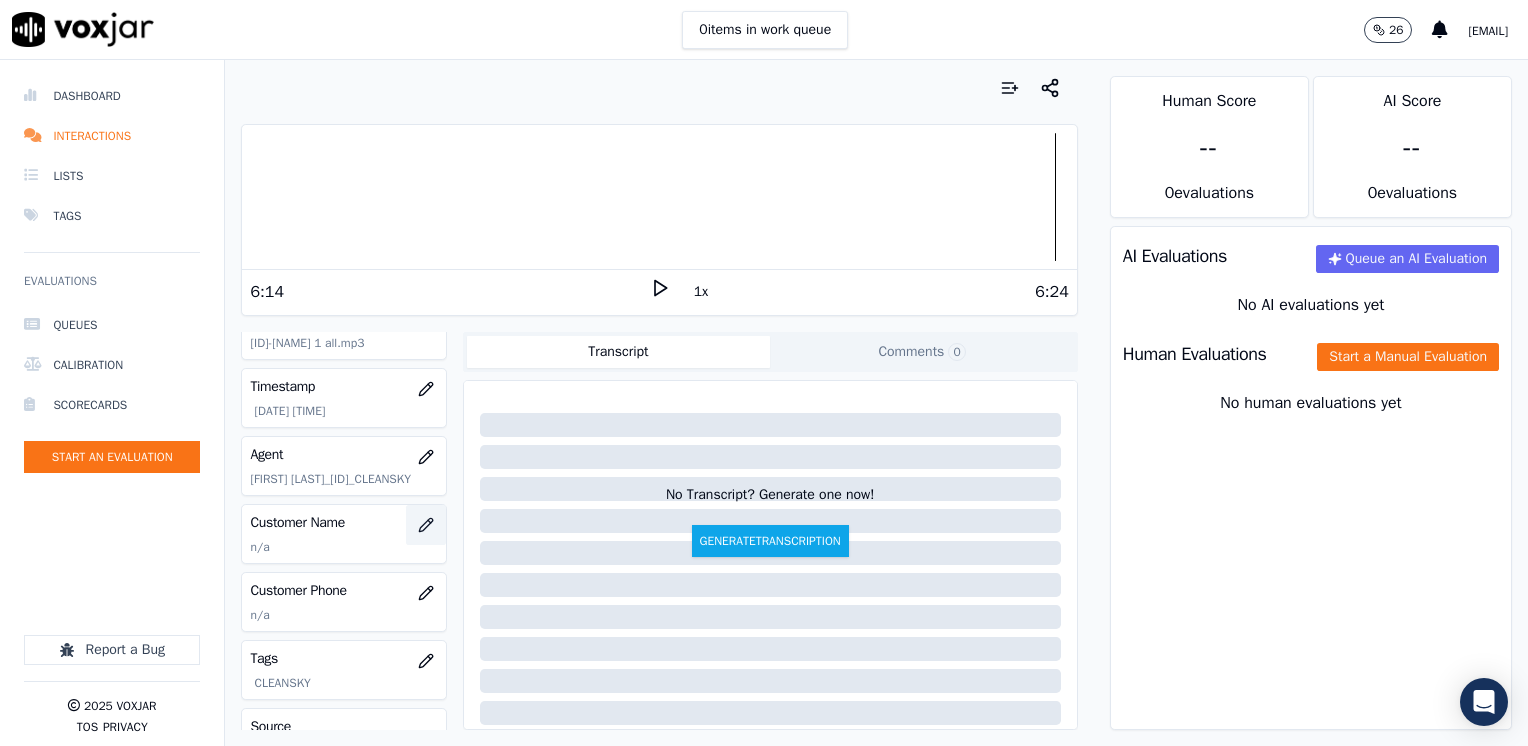 click at bounding box center (426, 525) 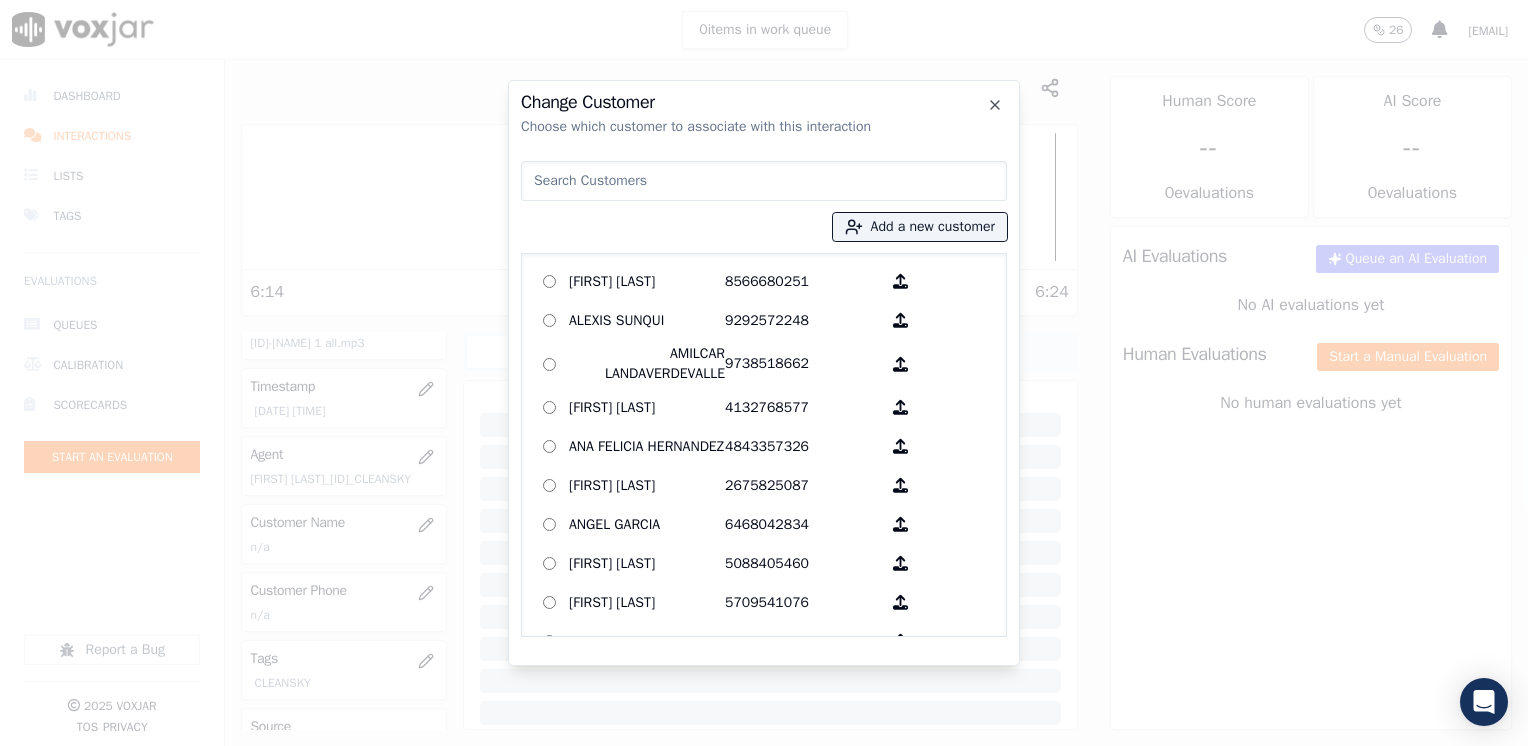 click at bounding box center (764, 181) 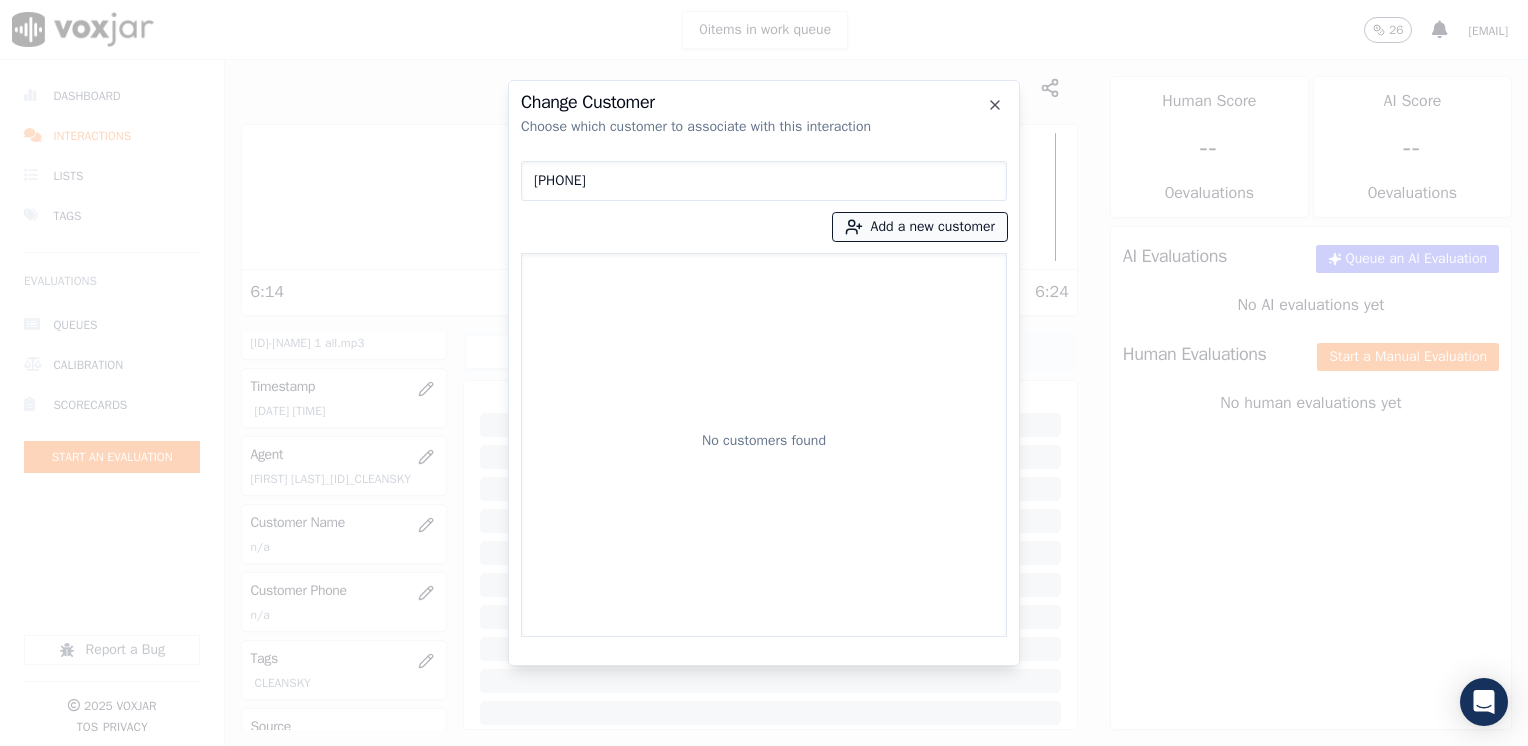 type on "[PHONE]" 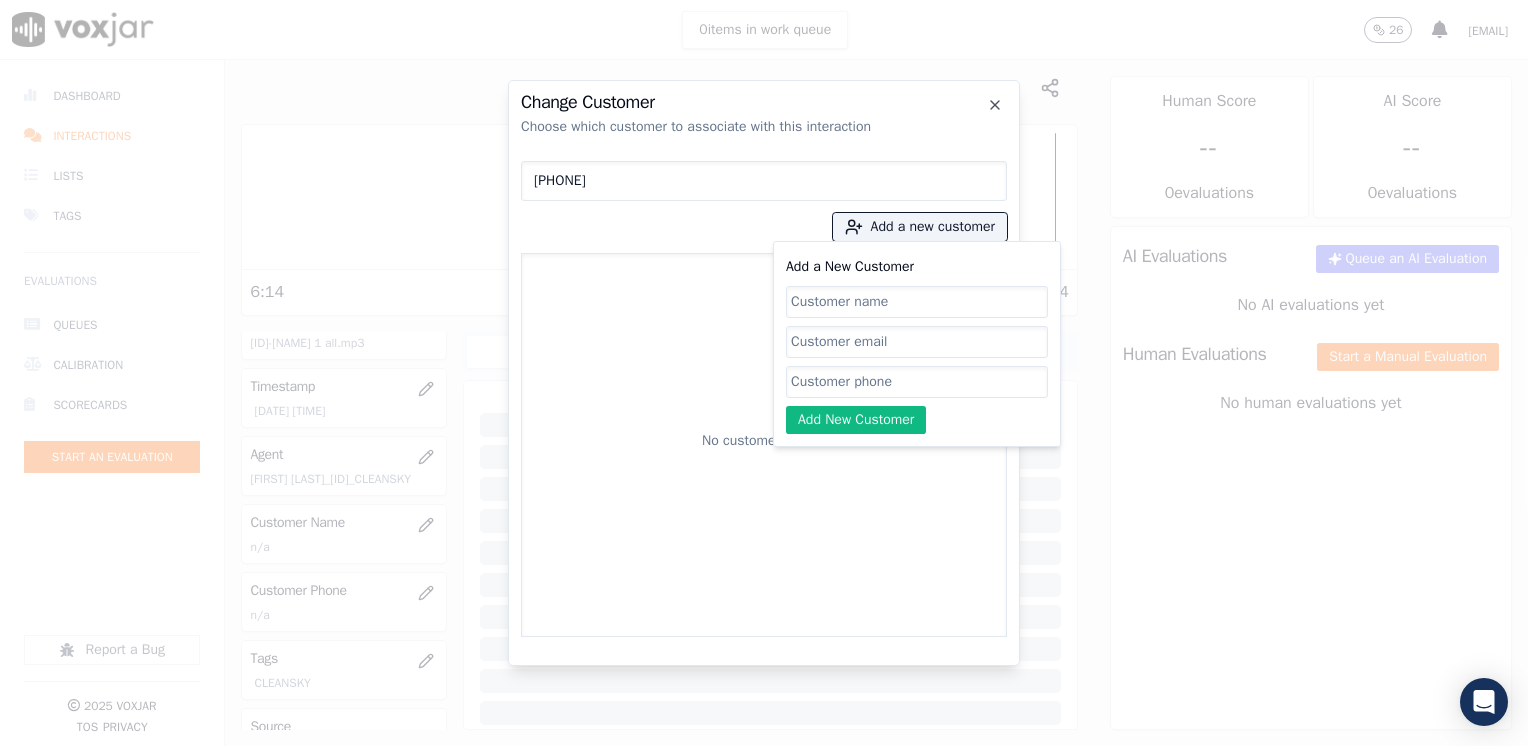 click on "Add a New Customer" 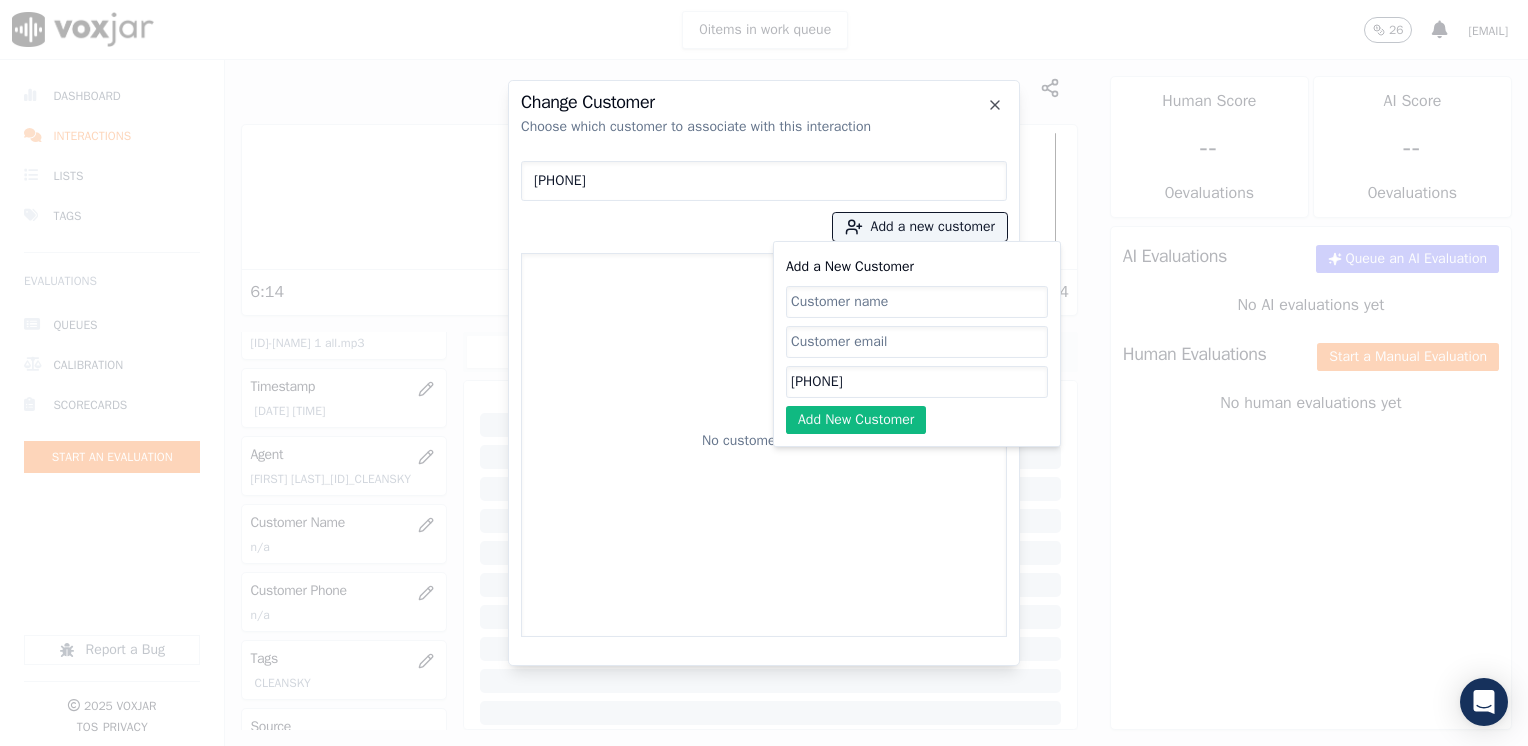 type on "[PHONE]" 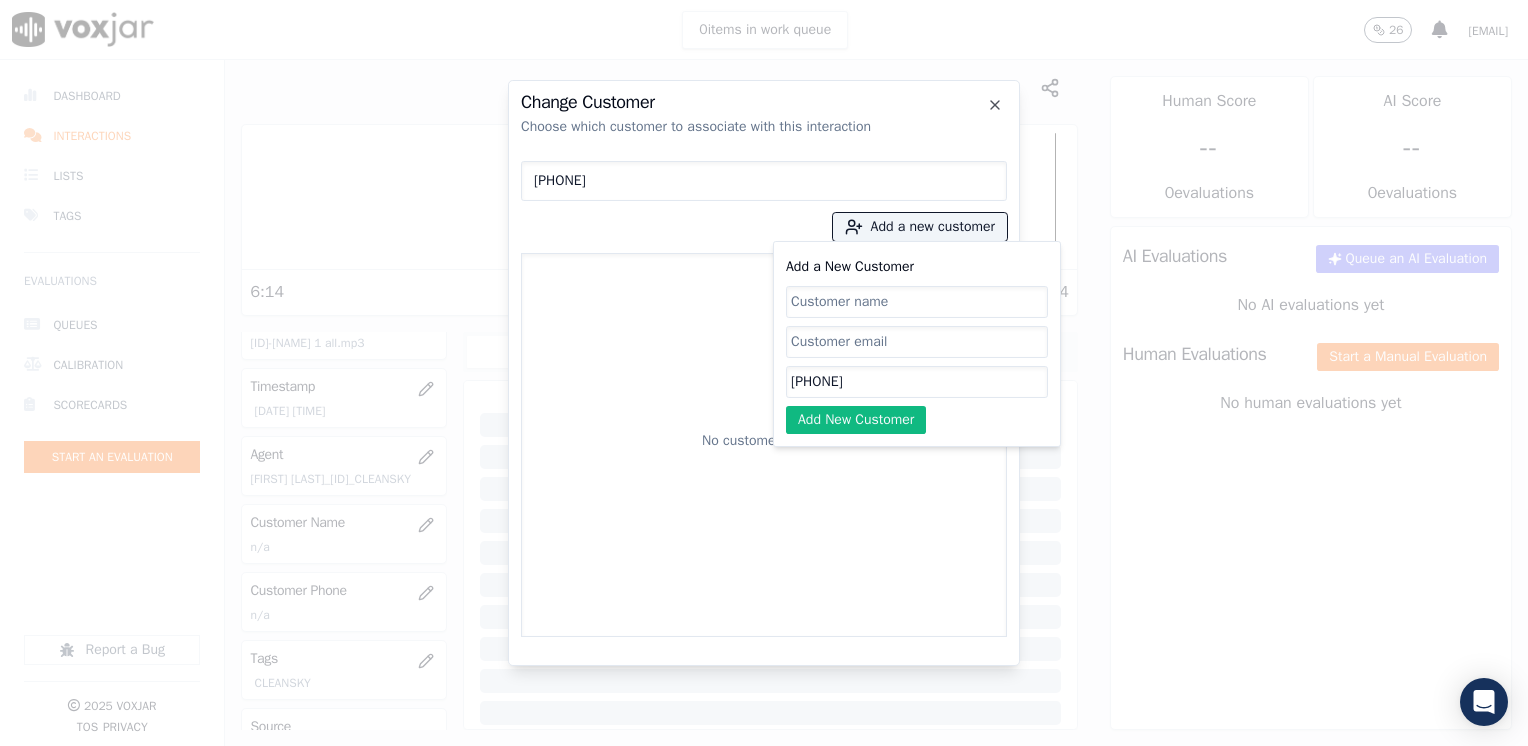 click on "Add a New Customer" 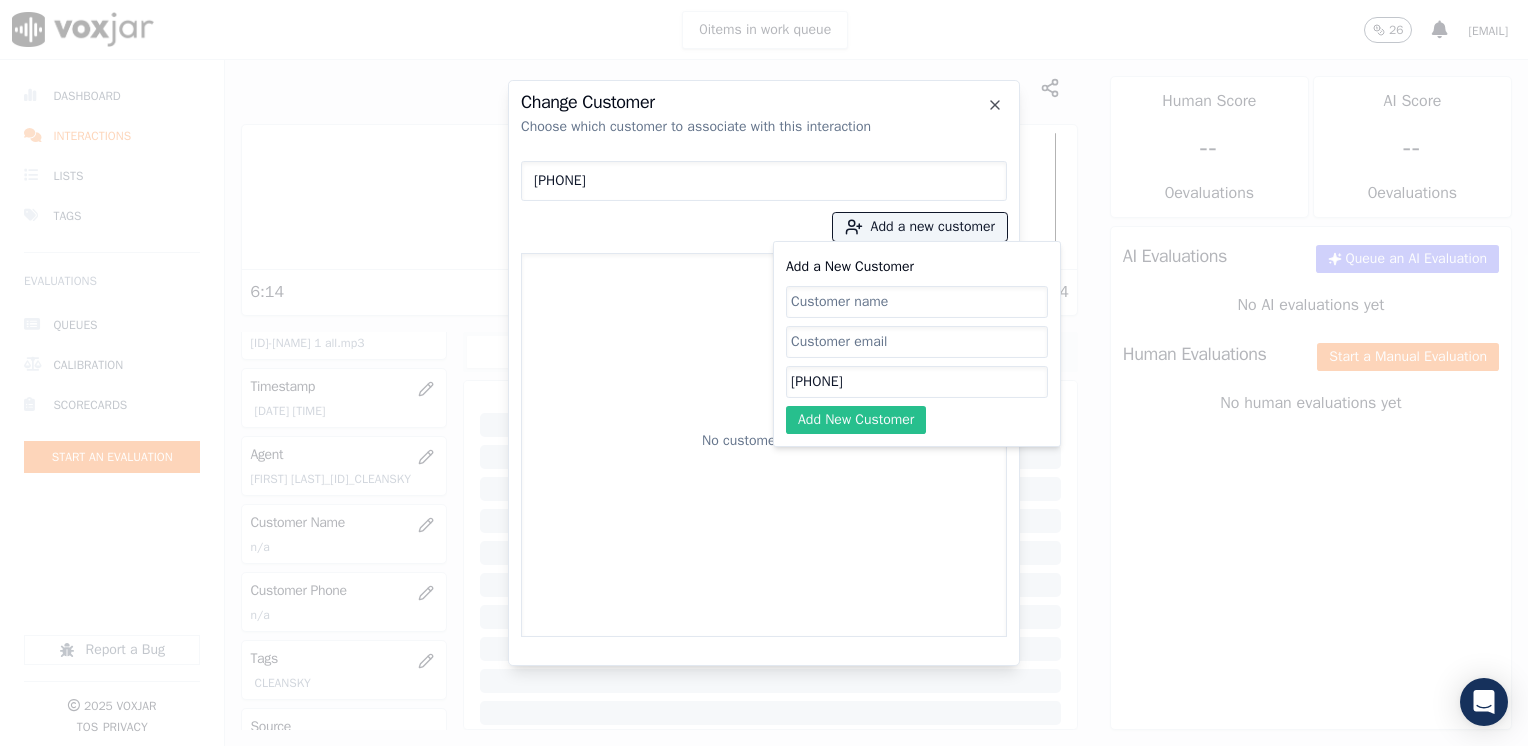 paste on "[NAME]" 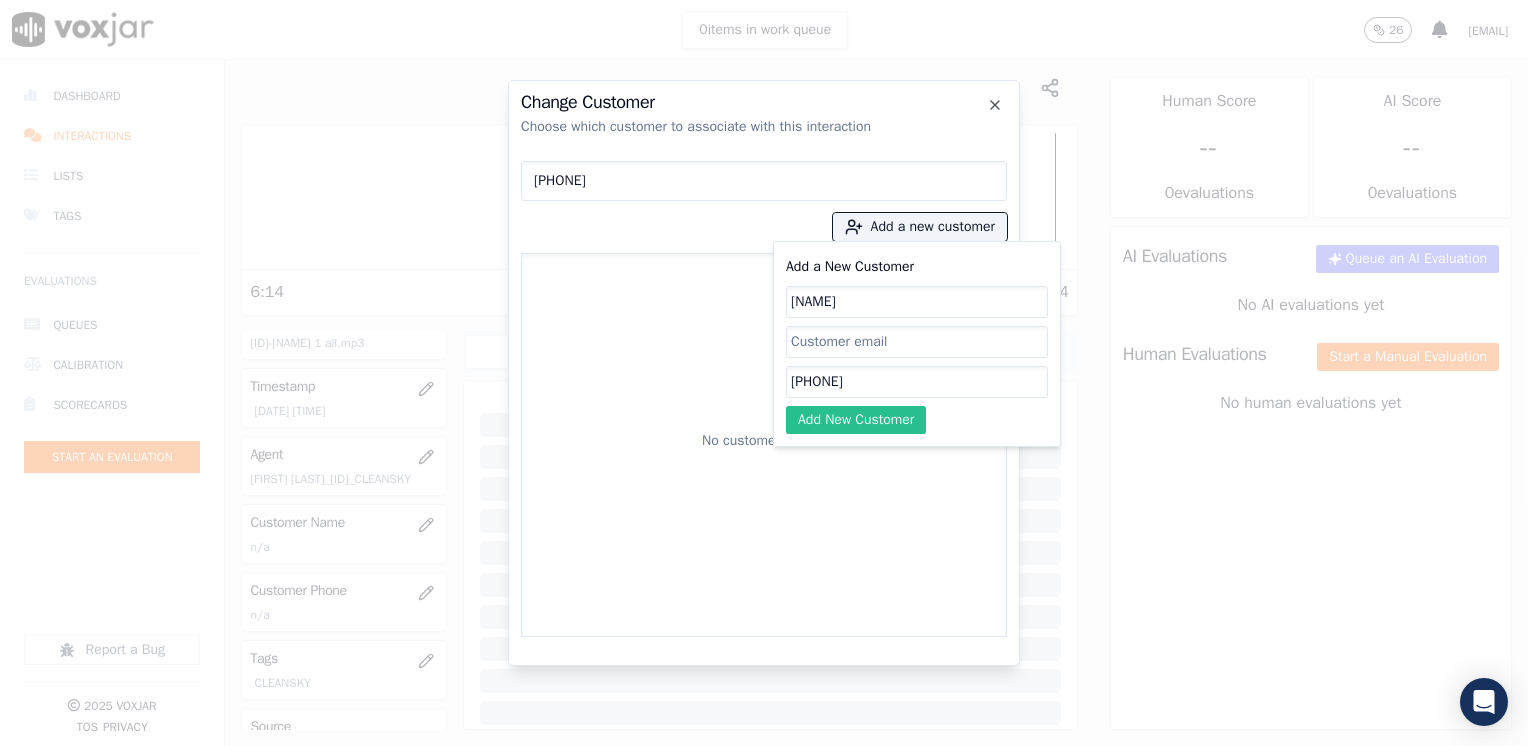 type on "[NAME]" 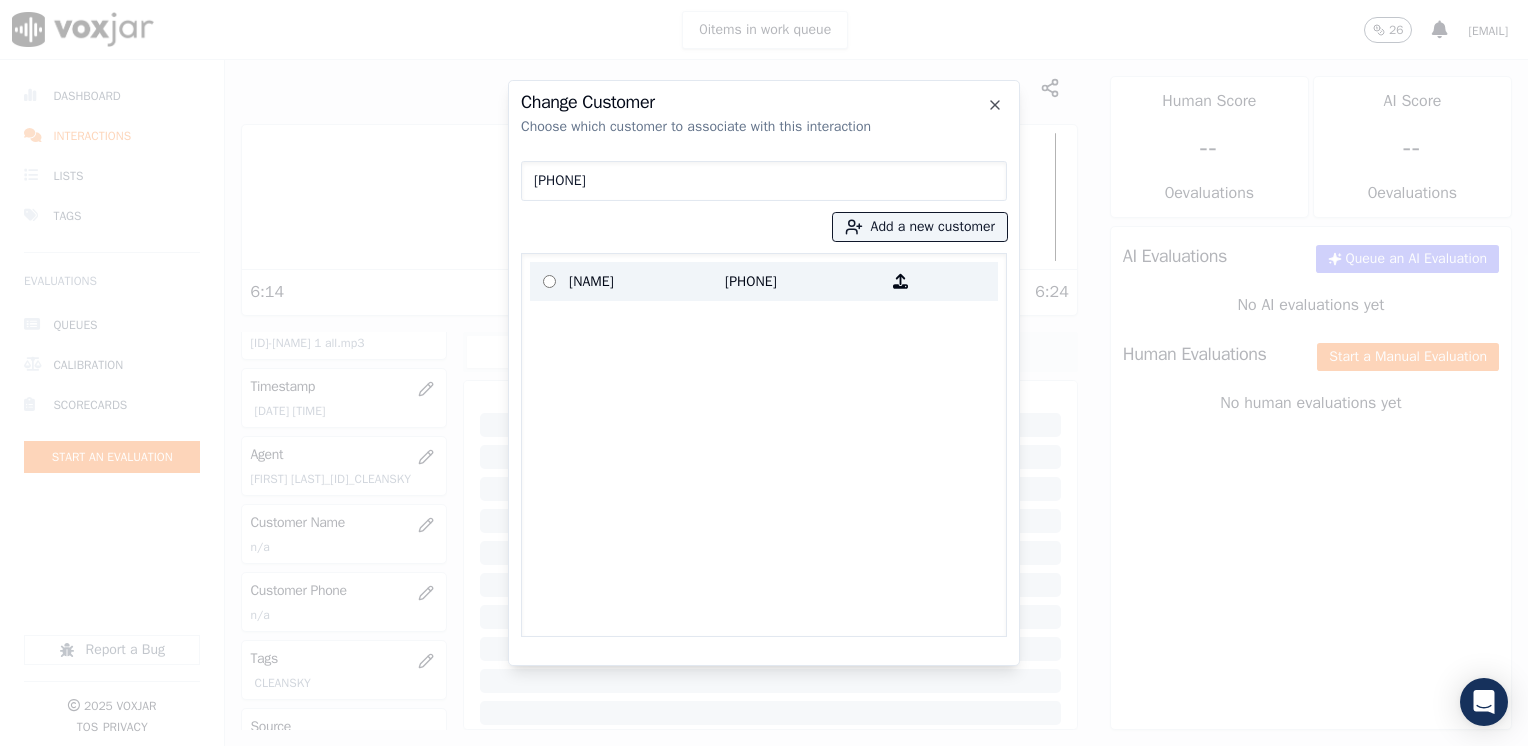 click on "[PHONE]" at bounding box center [803, 281] 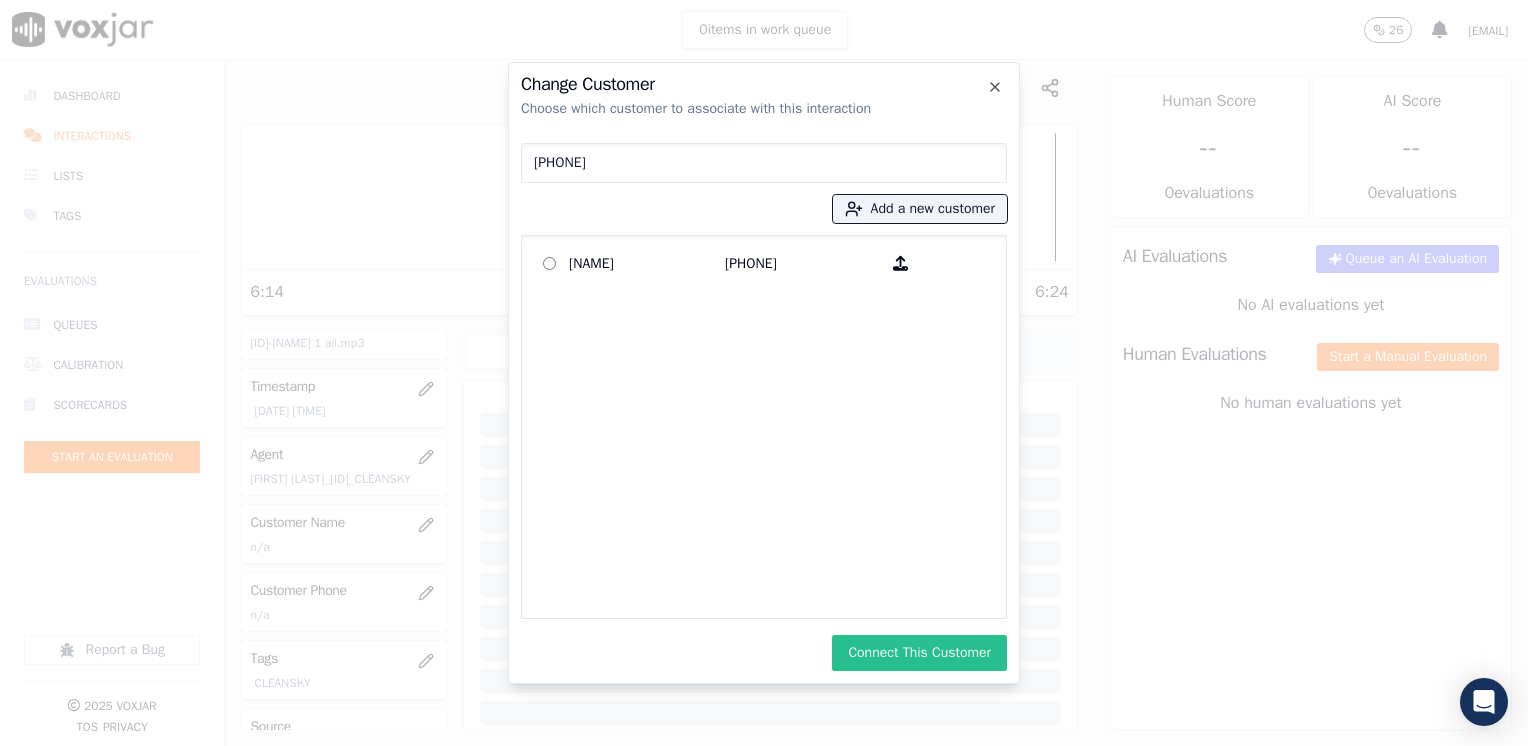 click on "Connect This Customer" at bounding box center [919, 653] 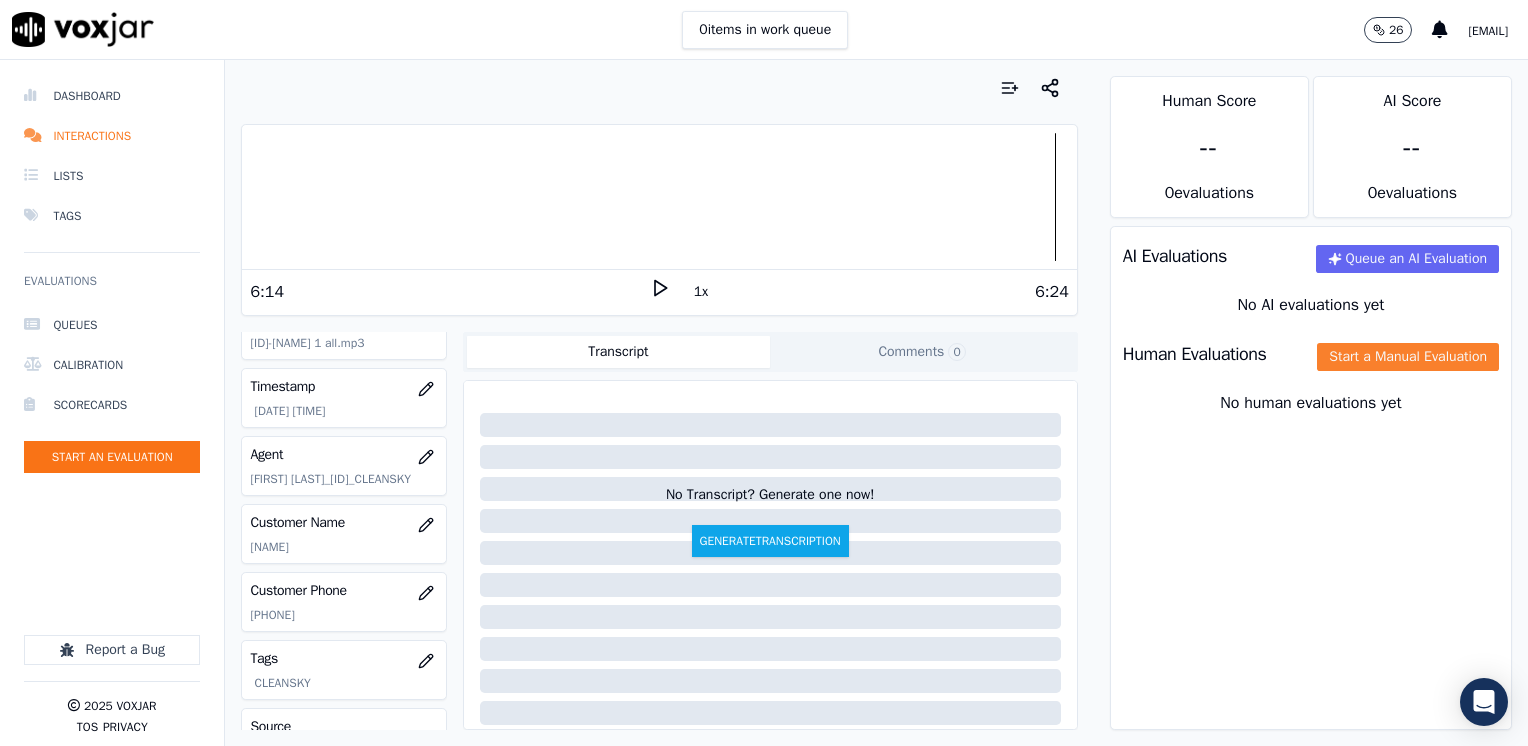 click on "Start a Manual Evaluation" 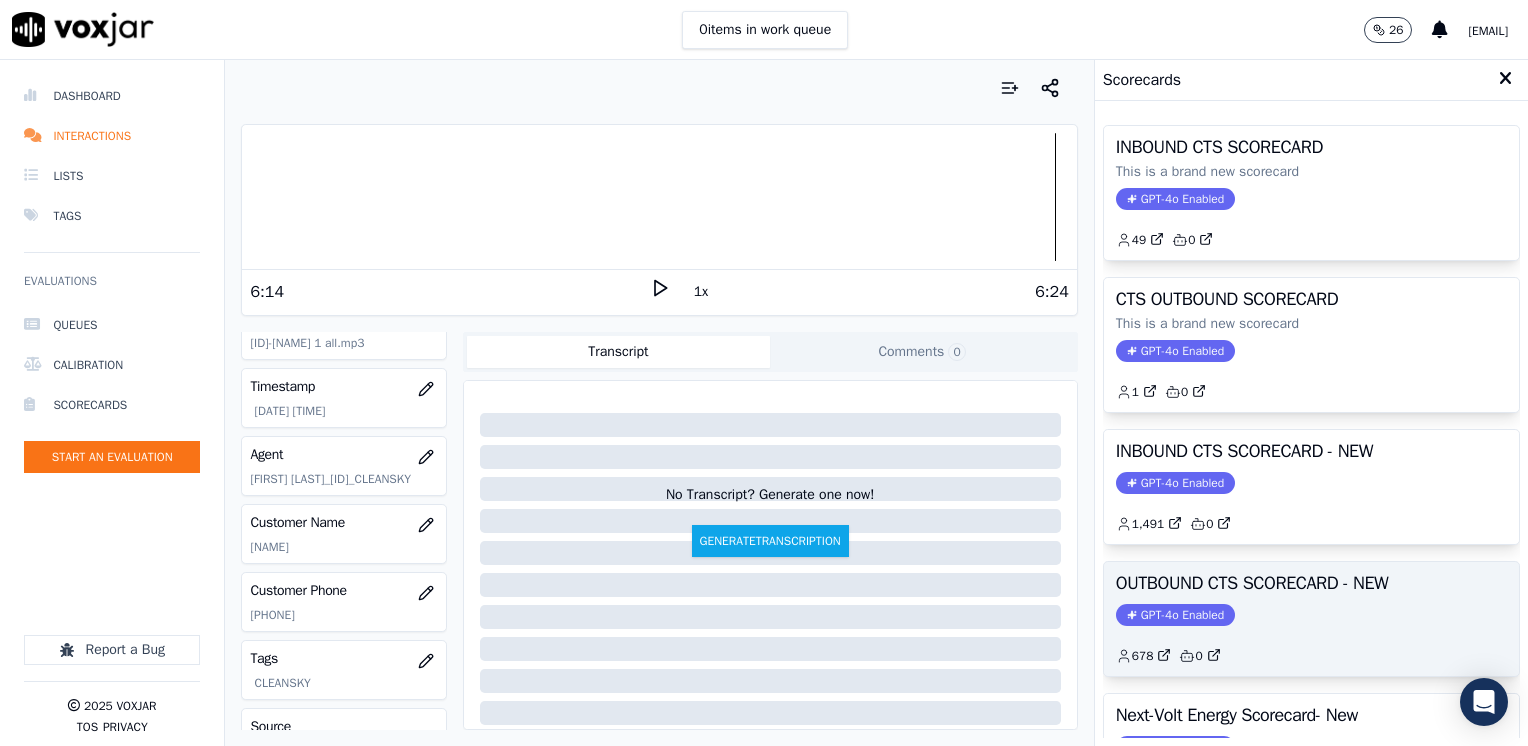 click on "OUTBOUND CTS SCORECARD - NEW        GPT-4o Enabled       678         0" at bounding box center [1311, 619] 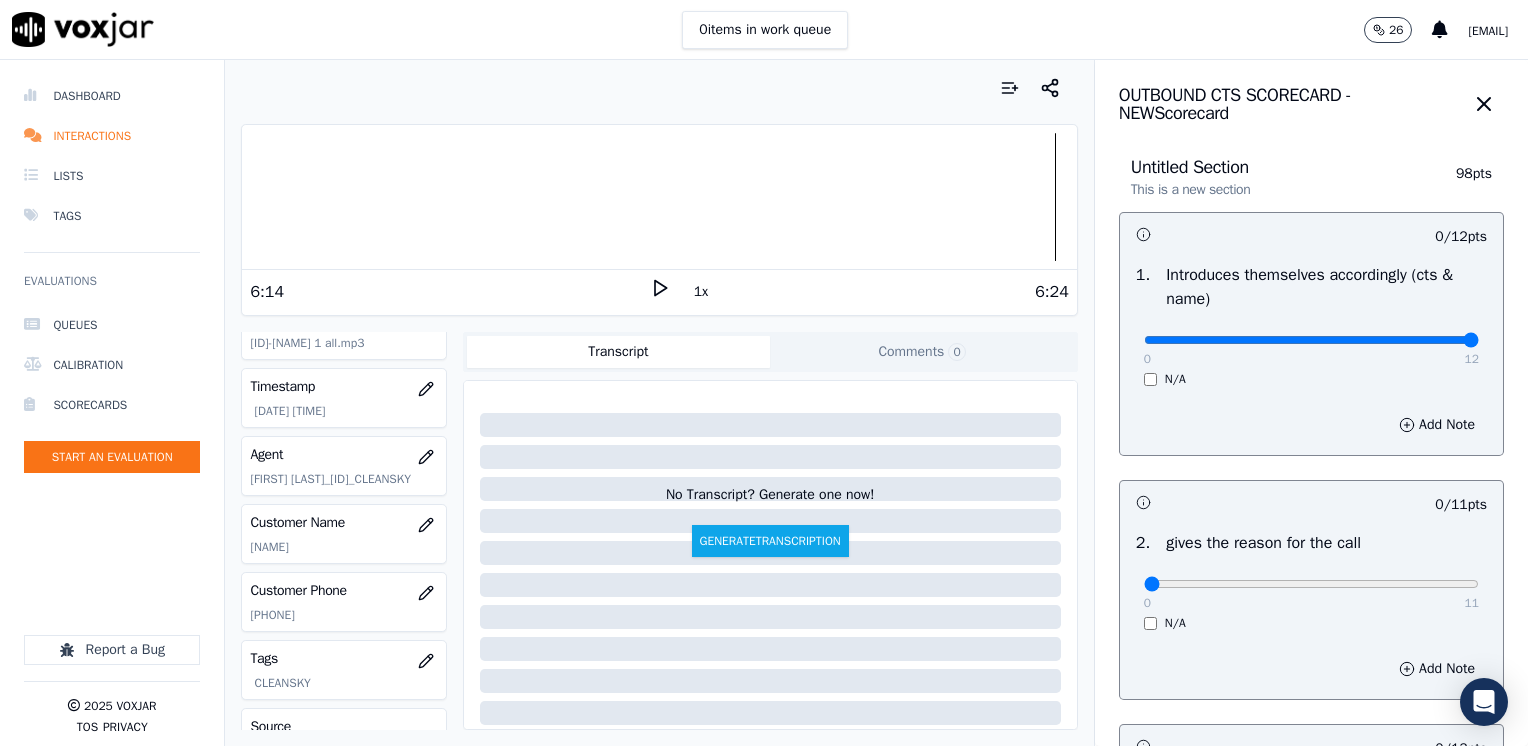 drag, startPoint x: 1128, startPoint y: 339, endPoint x: 1527, endPoint y: 338, distance: 399.00125 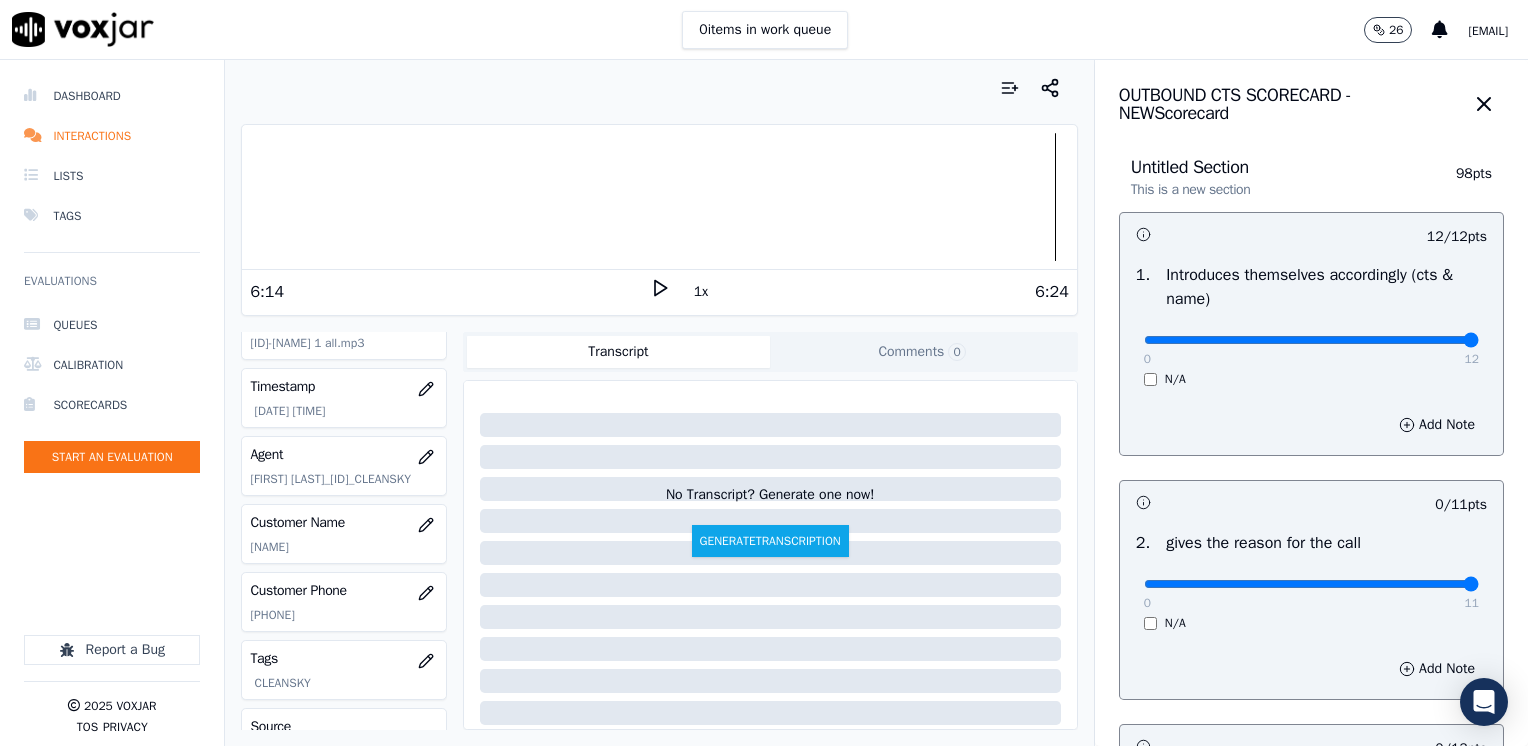 drag, startPoint x: 1128, startPoint y: 591, endPoint x: 1531, endPoint y: 553, distance: 404.7876 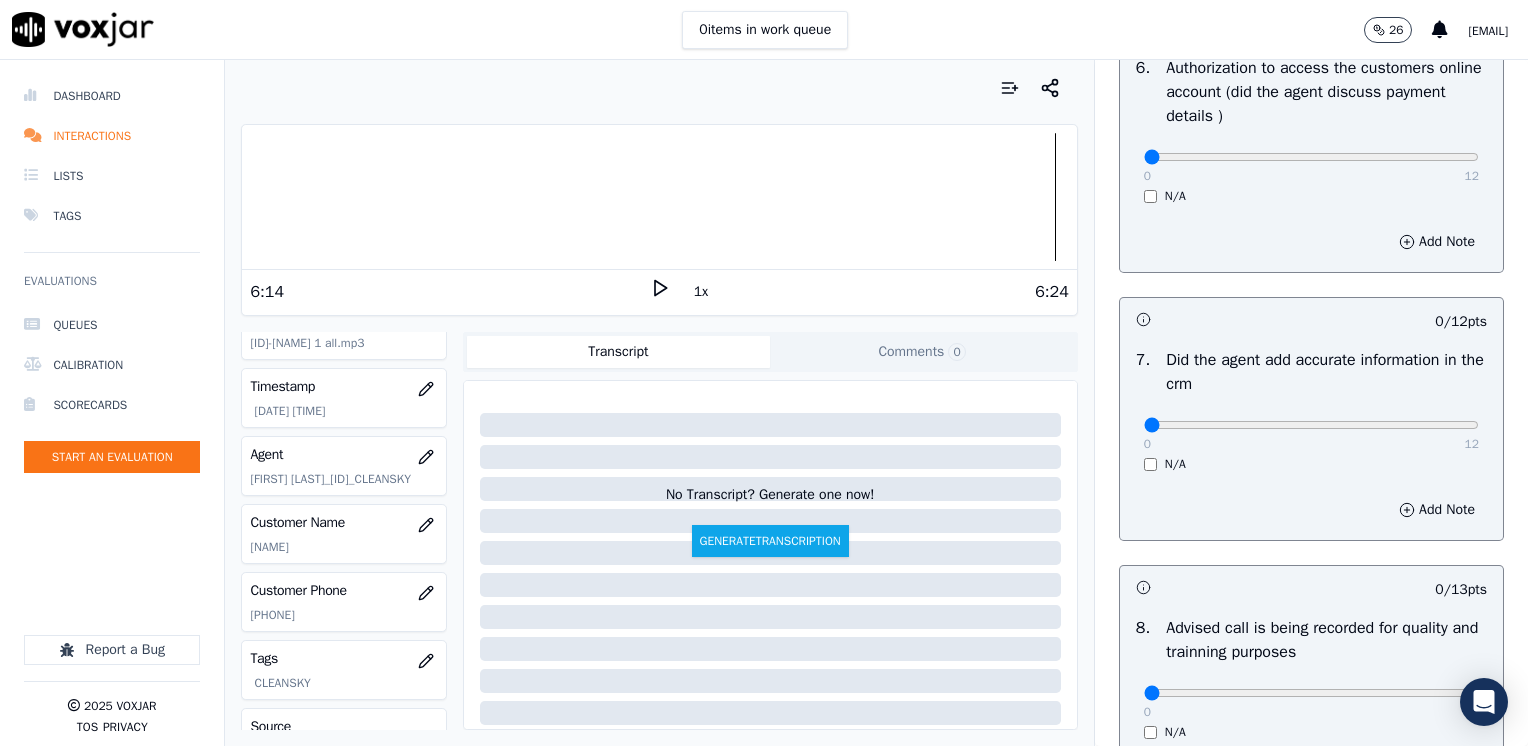 scroll, scrollTop: 1748, scrollLeft: 0, axis: vertical 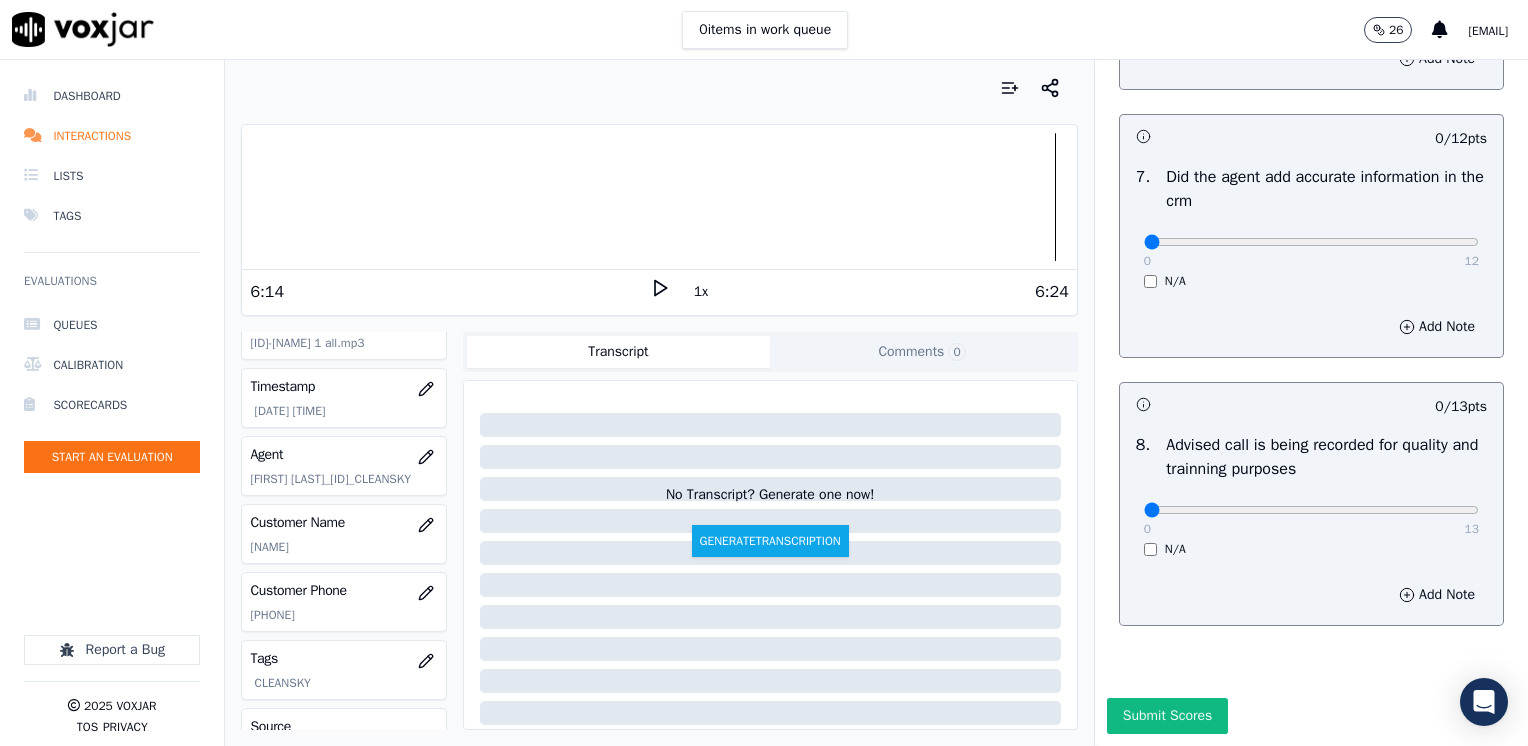 click on "0   13     N/A" at bounding box center (1311, 519) 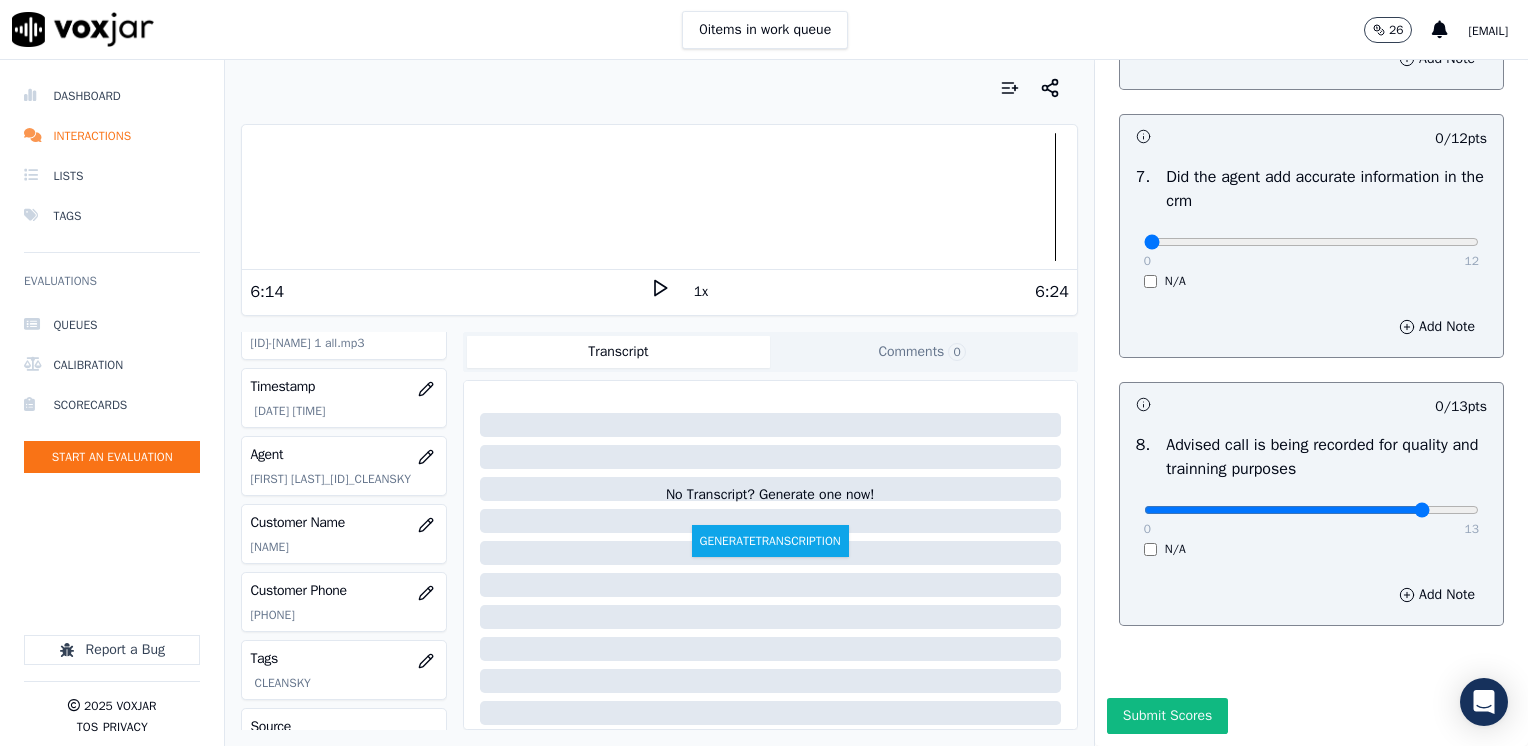 click at bounding box center [1311, -1366] 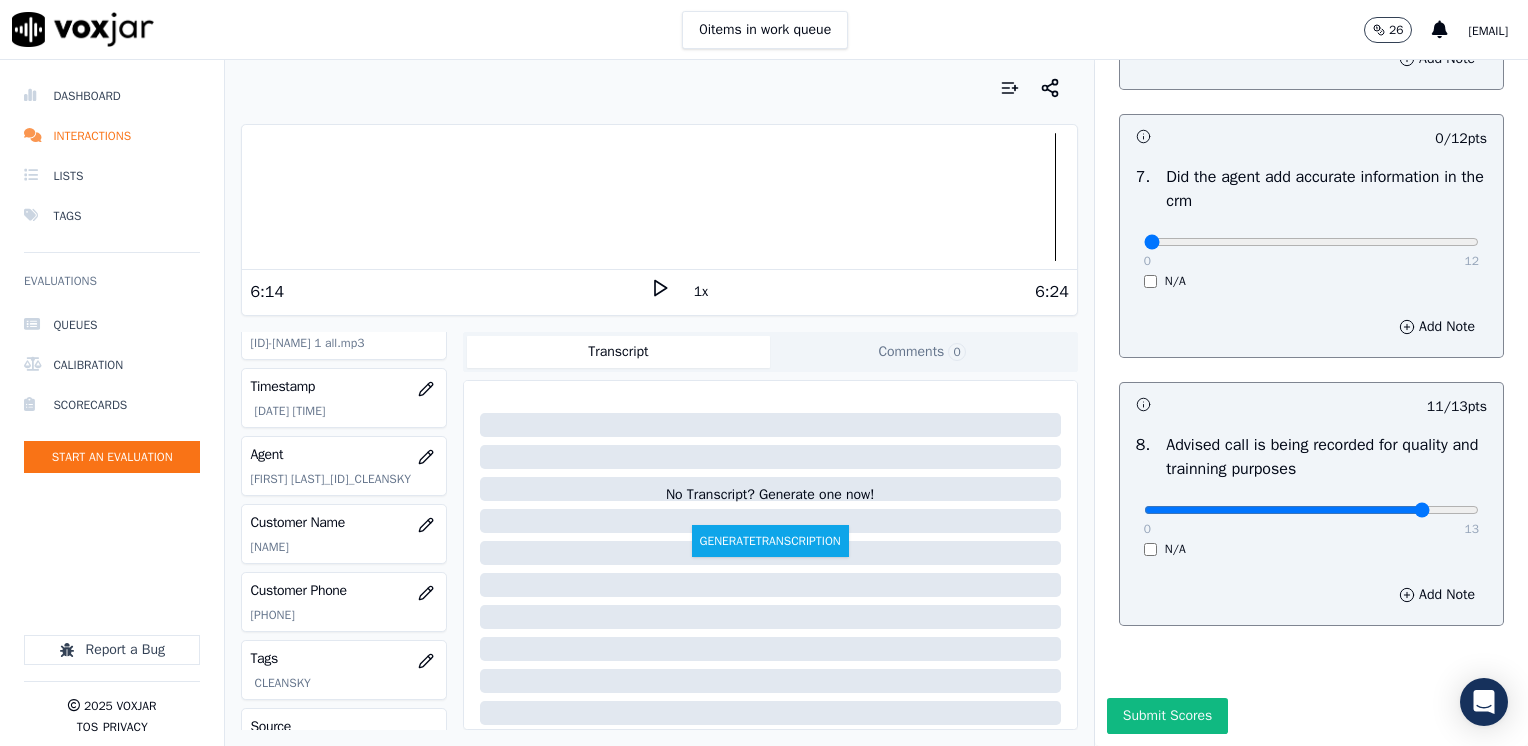 click on "0   13" at bounding box center (1311, 509) 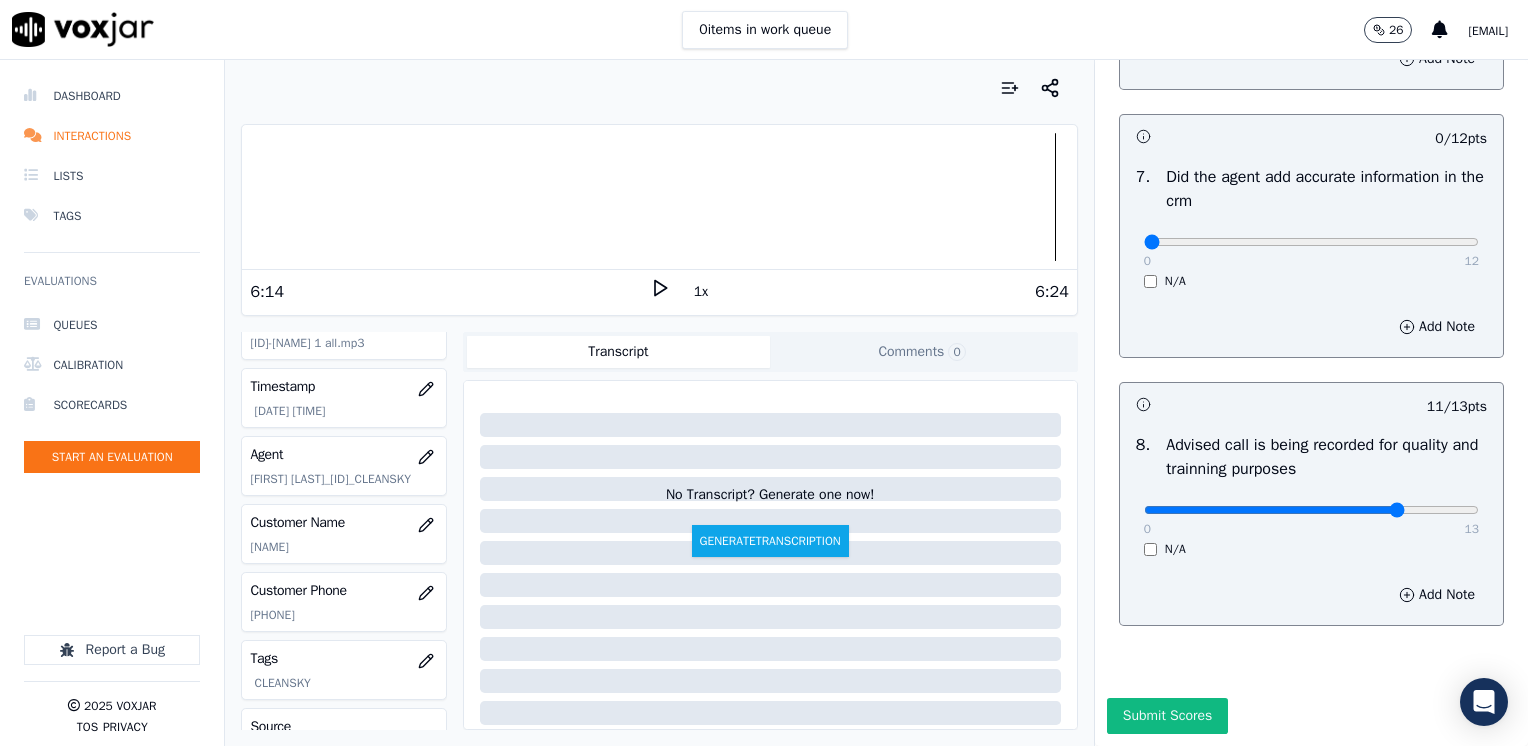 type on "10" 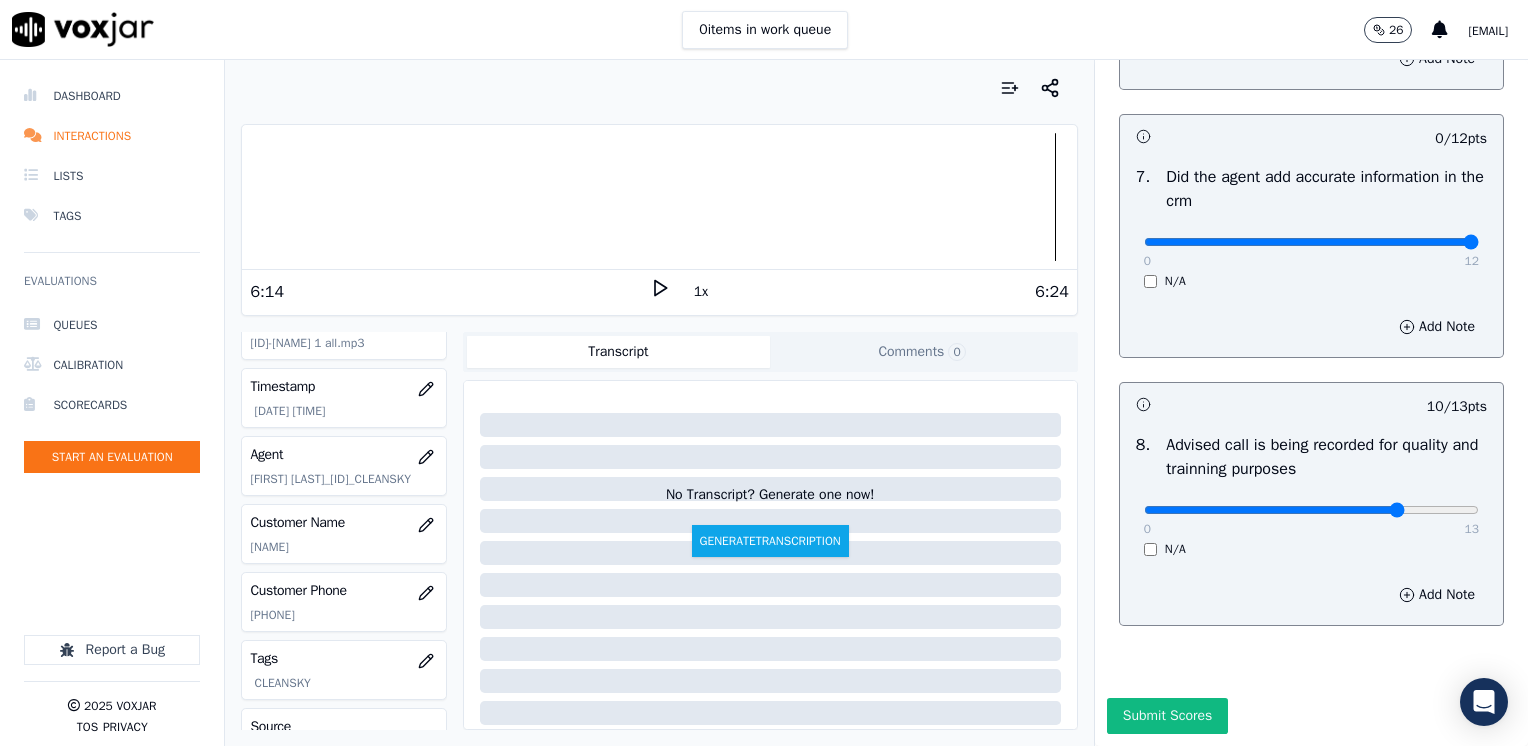drag, startPoint x: 1134, startPoint y: 201, endPoint x: 1531, endPoint y: 284, distance: 405.58353 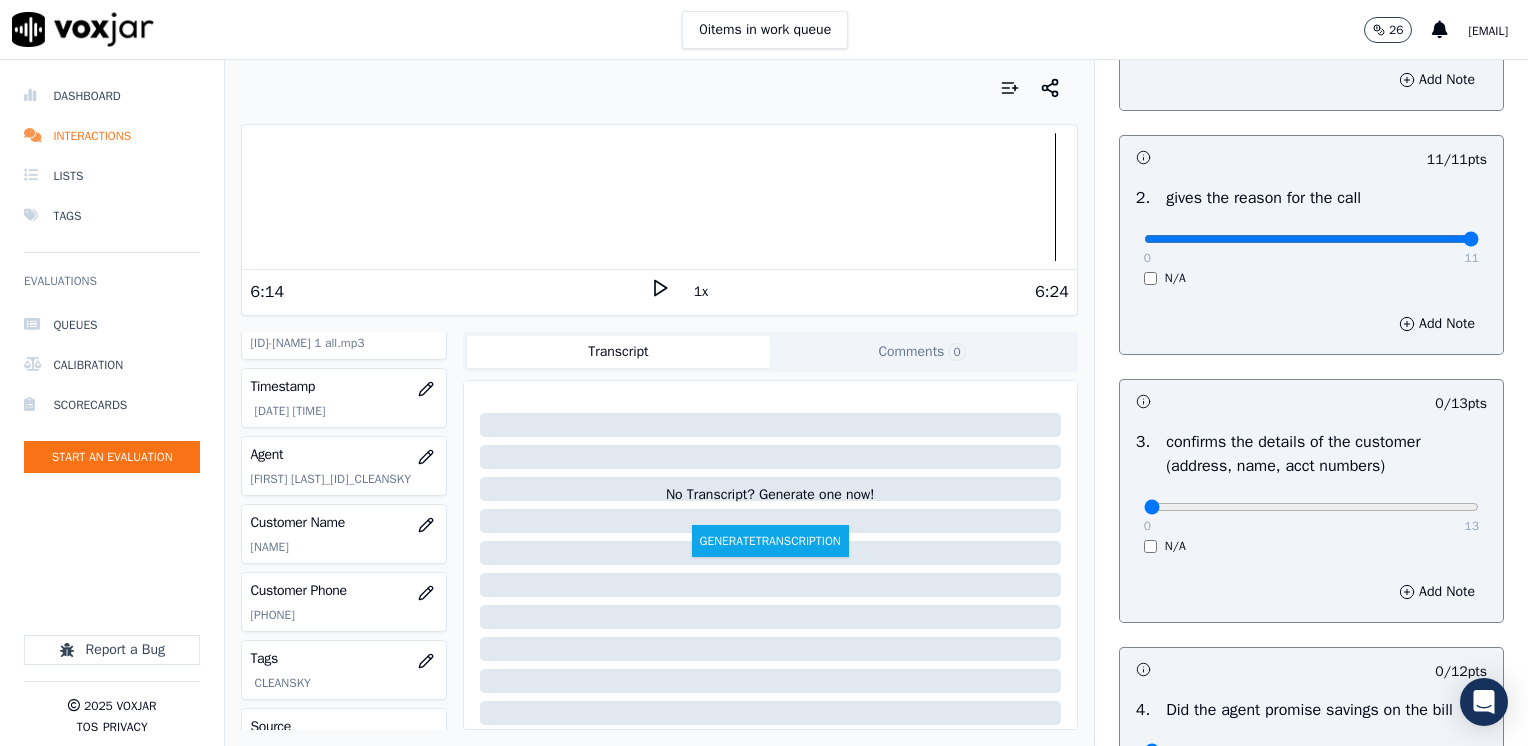 scroll, scrollTop: 0, scrollLeft: 0, axis: both 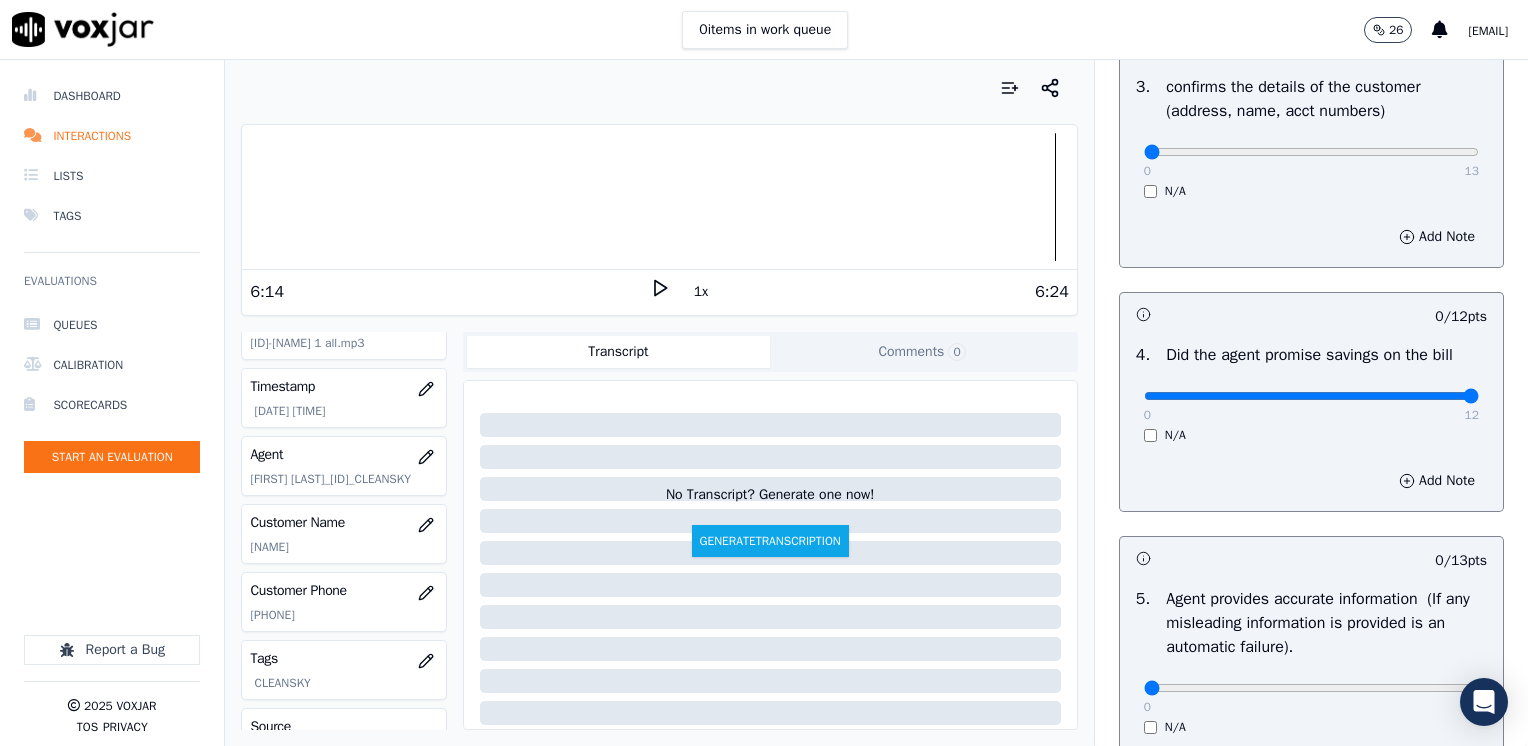drag, startPoint x: 1126, startPoint y: 390, endPoint x: 1531, endPoint y: 393, distance: 405.0111 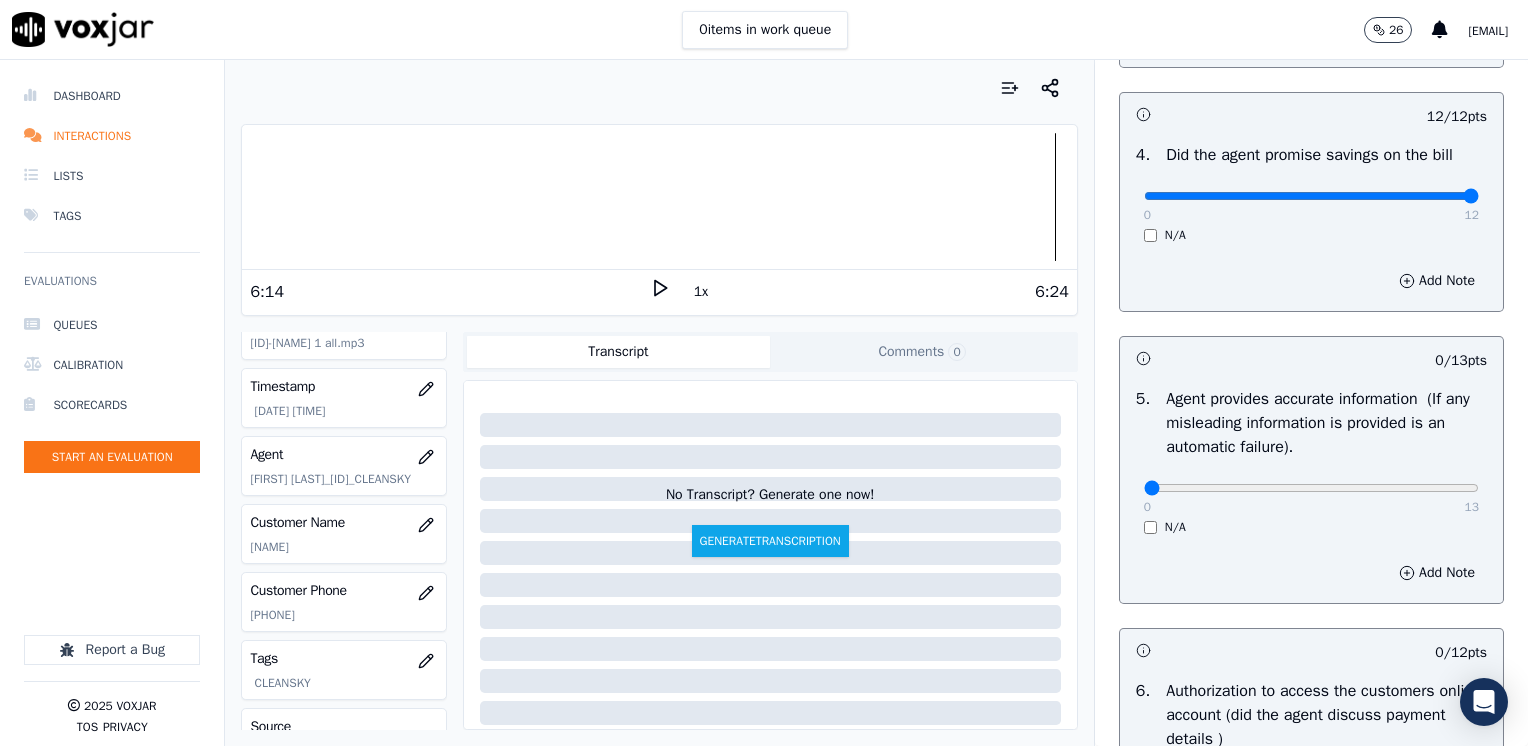 scroll, scrollTop: 1200, scrollLeft: 0, axis: vertical 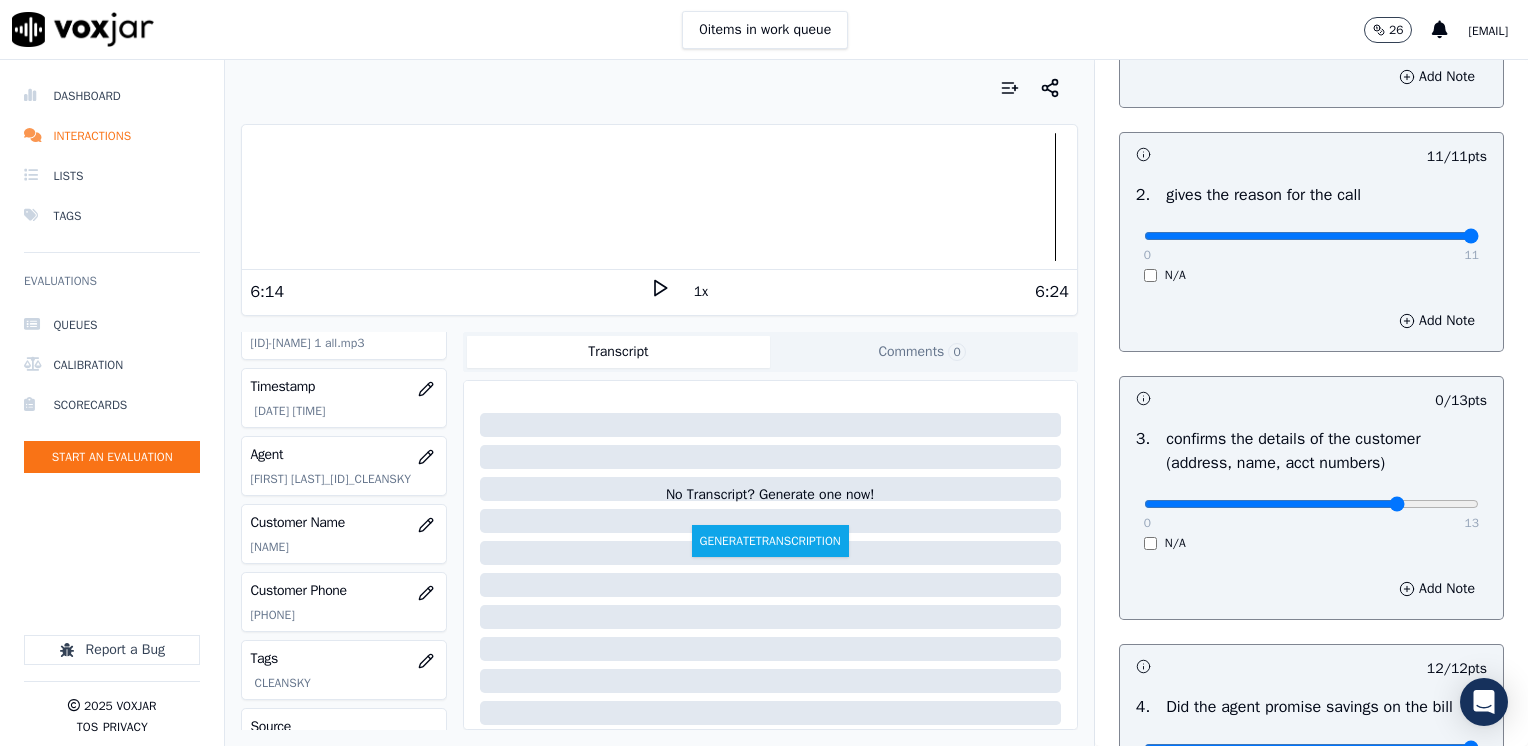 type on "10" 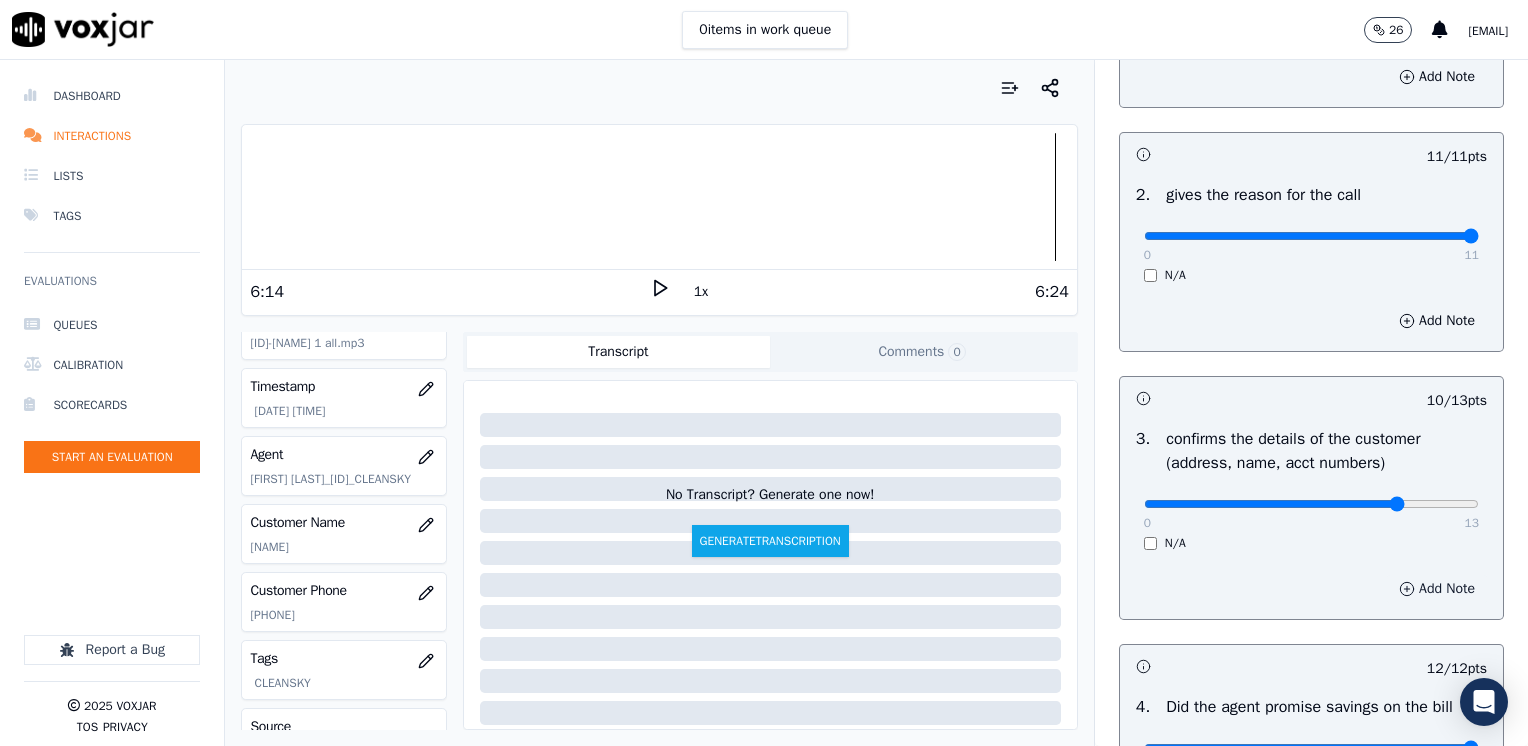 drag, startPoint x: 1420, startPoint y: 580, endPoint x: 1366, endPoint y: 596, distance: 56.32051 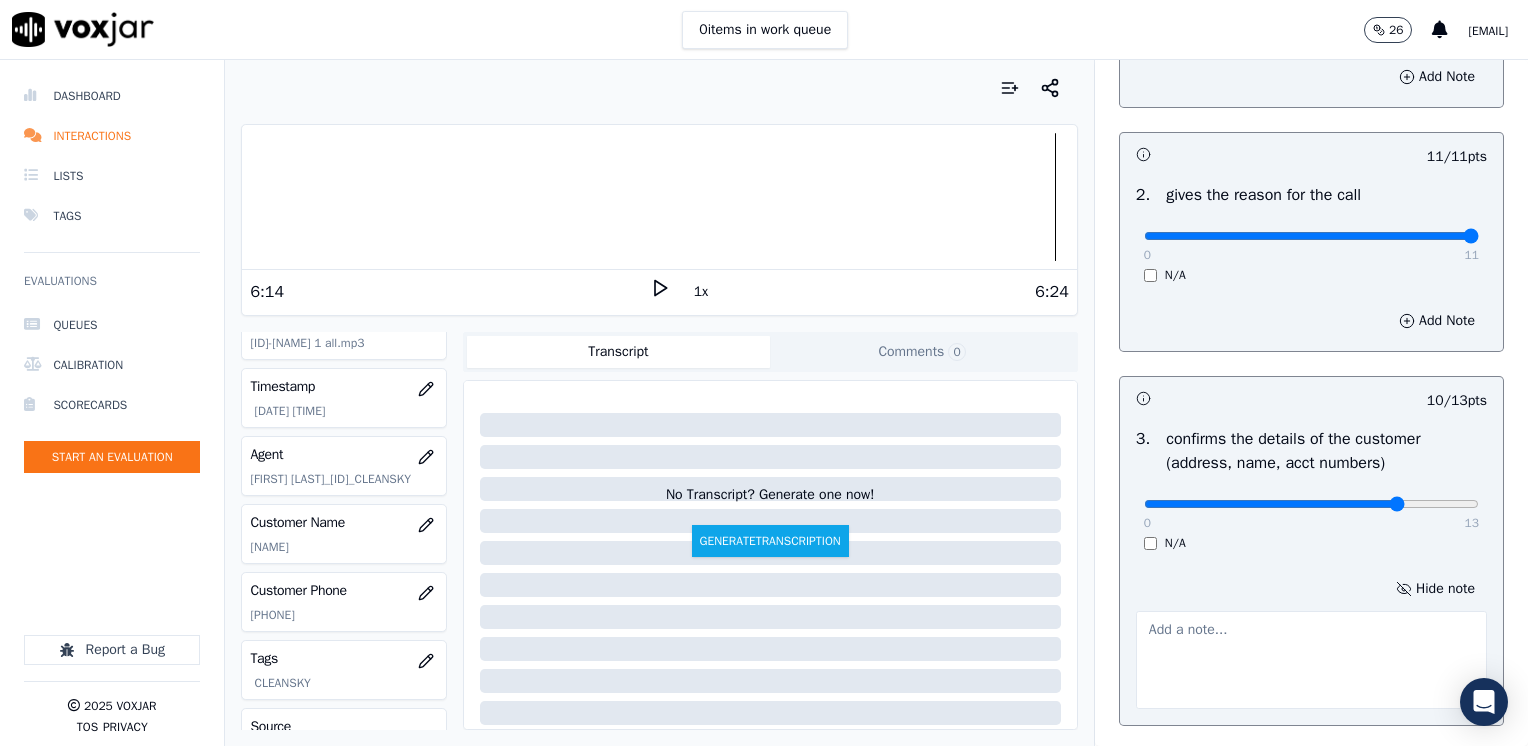 click at bounding box center (1311, 660) 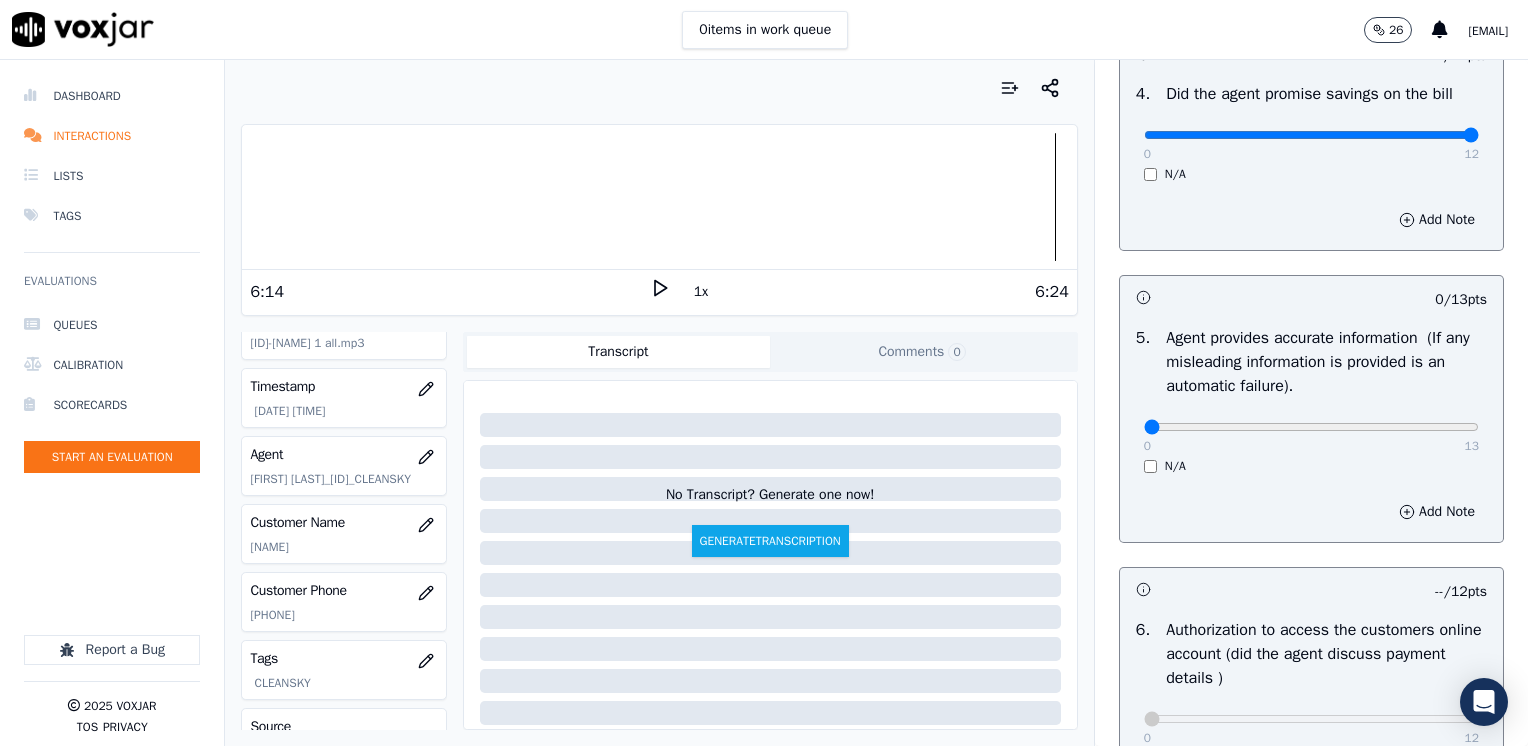 scroll, scrollTop: 1348, scrollLeft: 0, axis: vertical 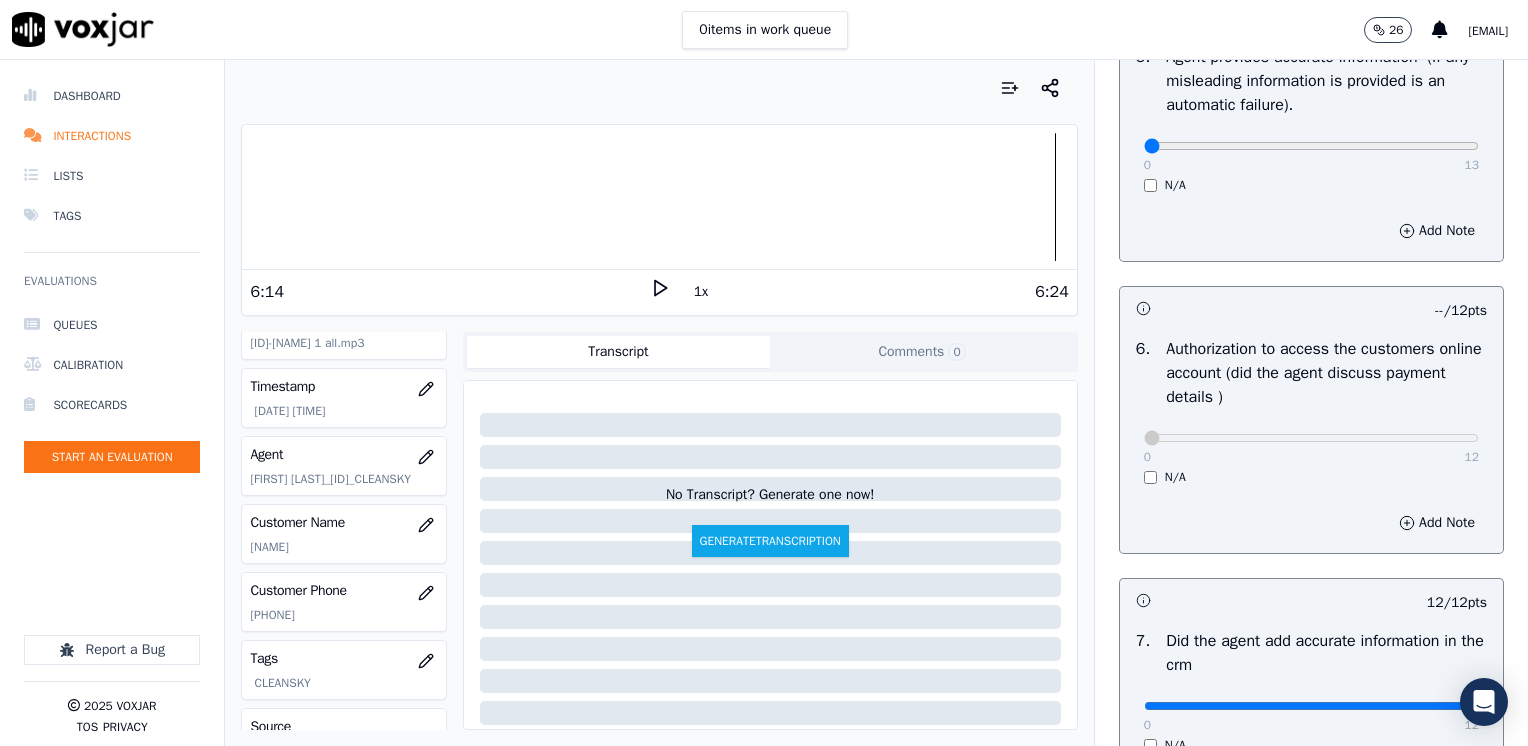 type on "Make sure to confirm full service address and the name as it appears on the bill before reading the CS CTS script" 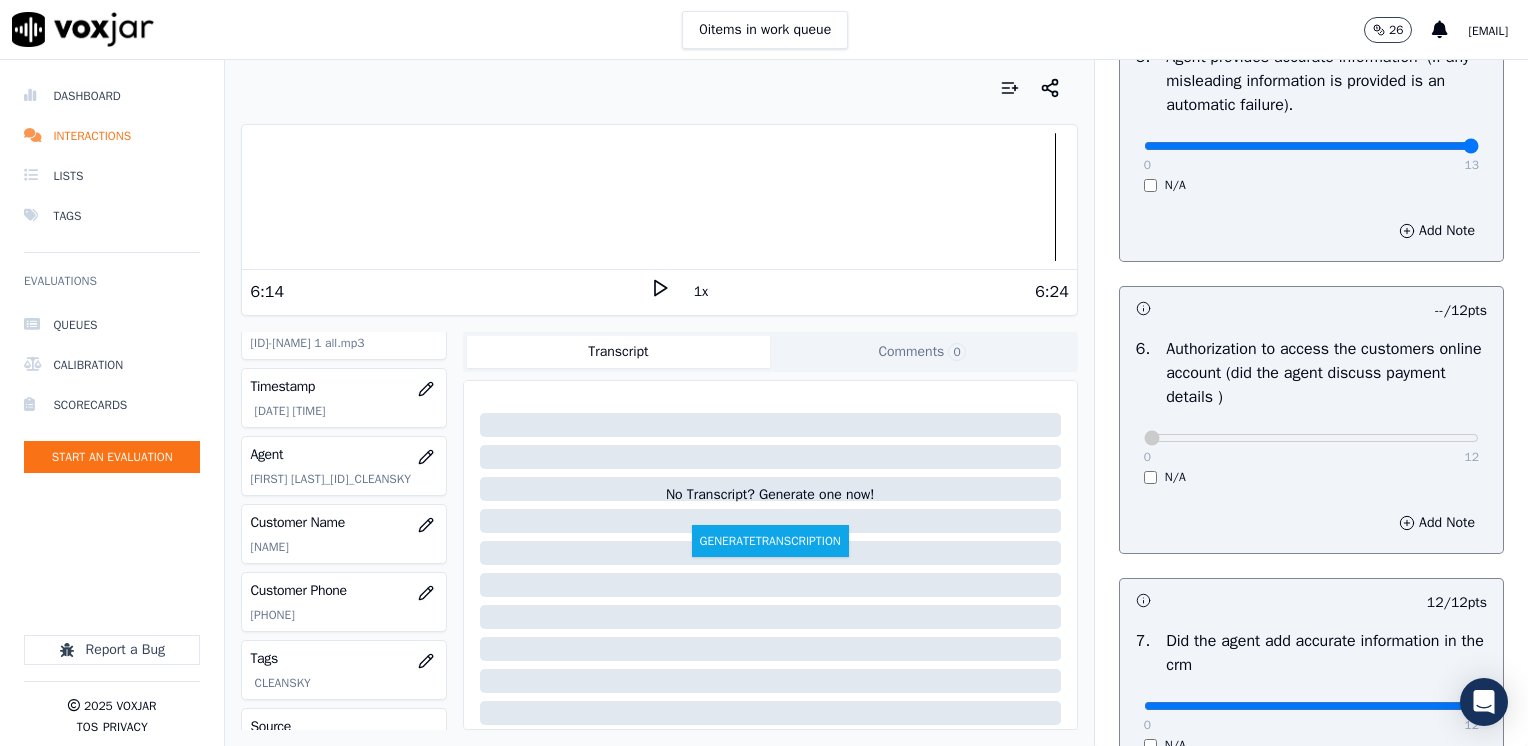 drag, startPoint x: 1452, startPoint y: 147, endPoint x: 1432, endPoint y: 253, distance: 107.87029 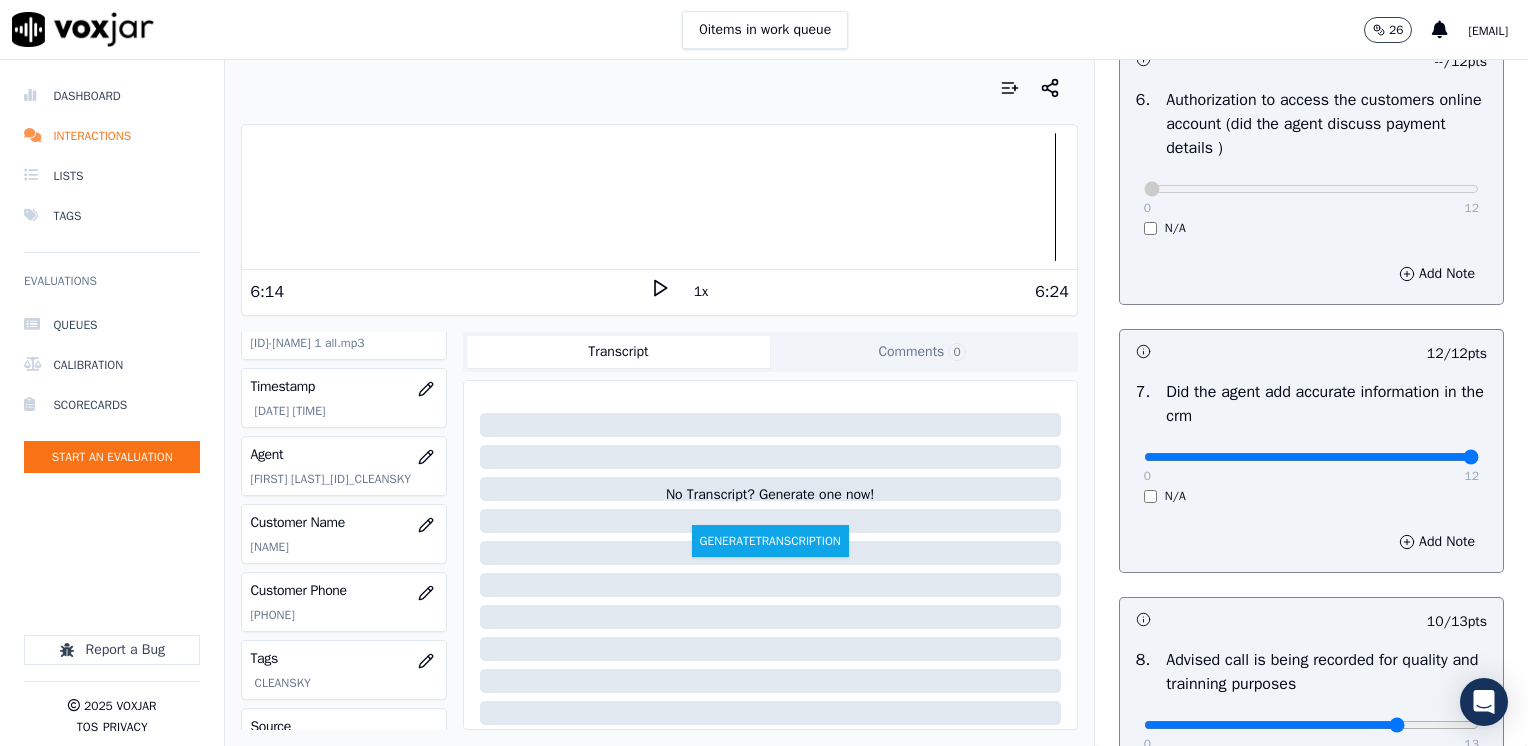 scroll, scrollTop: 1853, scrollLeft: 0, axis: vertical 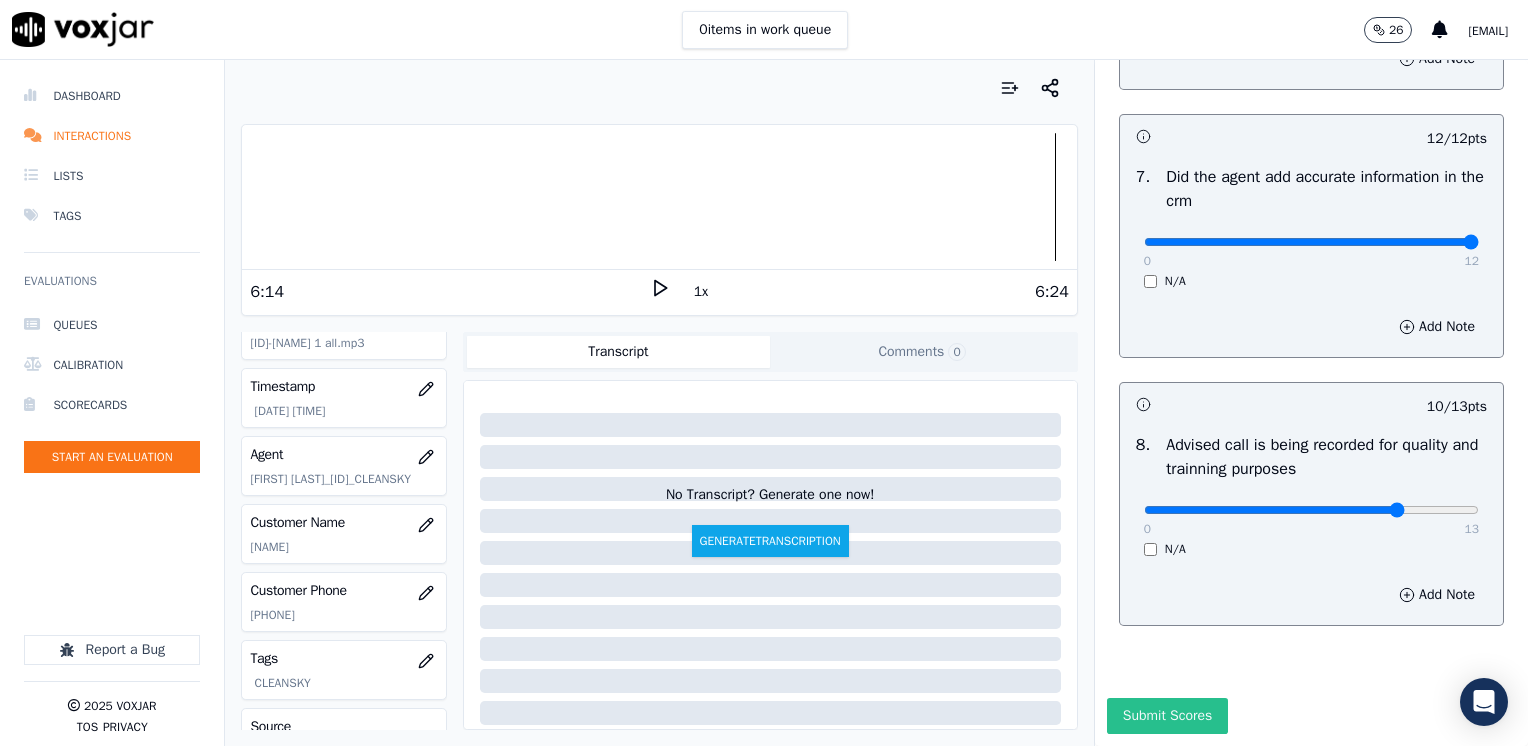 click on "Submit Scores" at bounding box center [1167, 716] 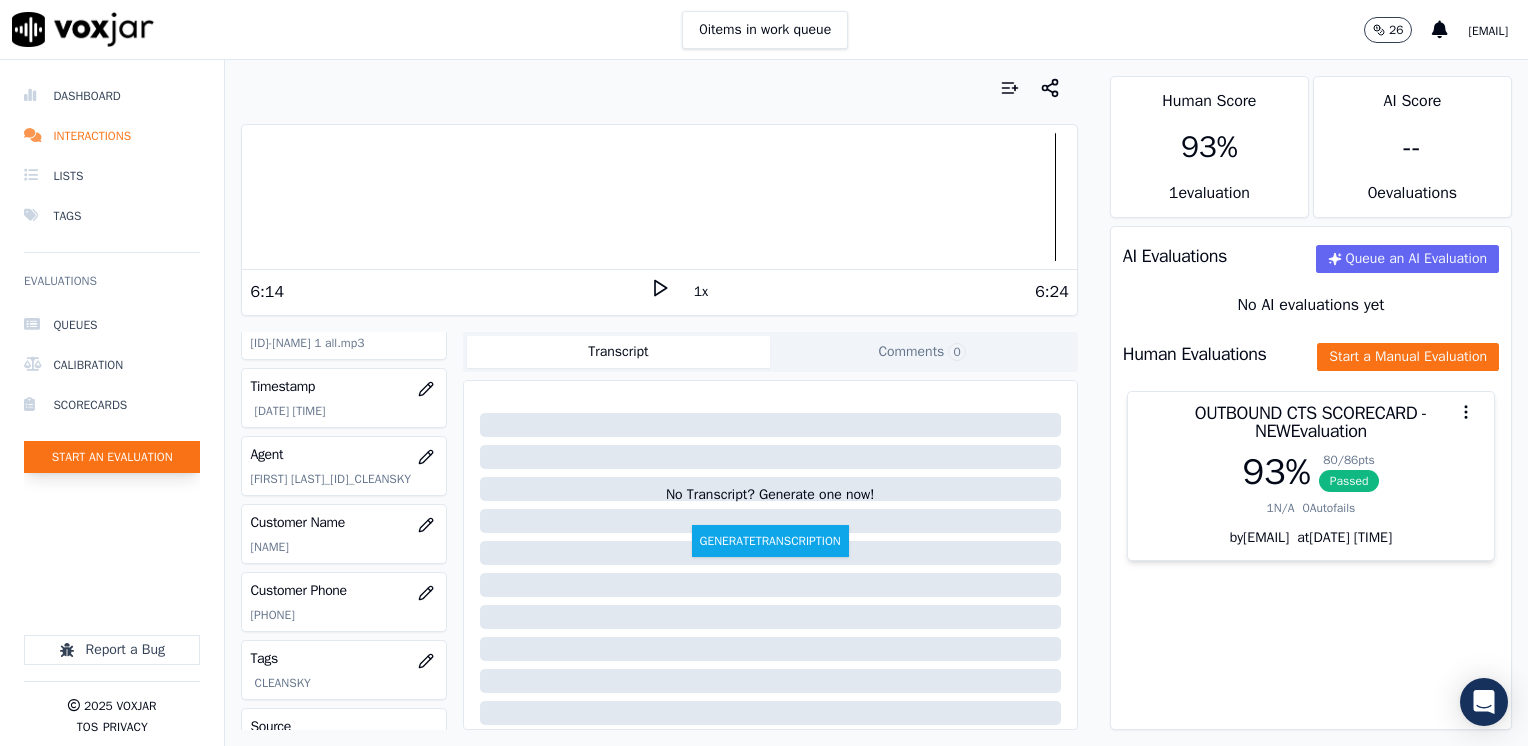 click on "Start an Evaluation" 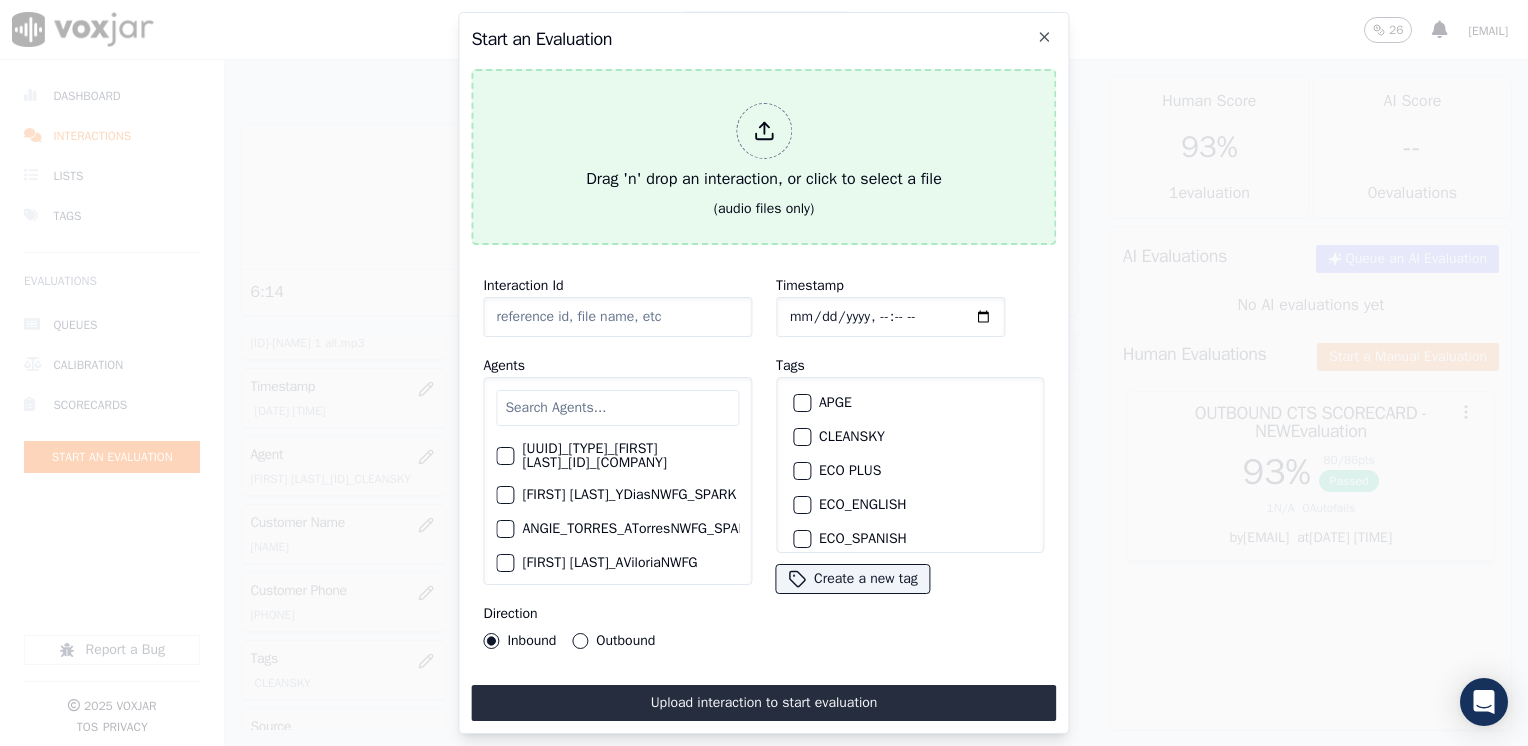 click 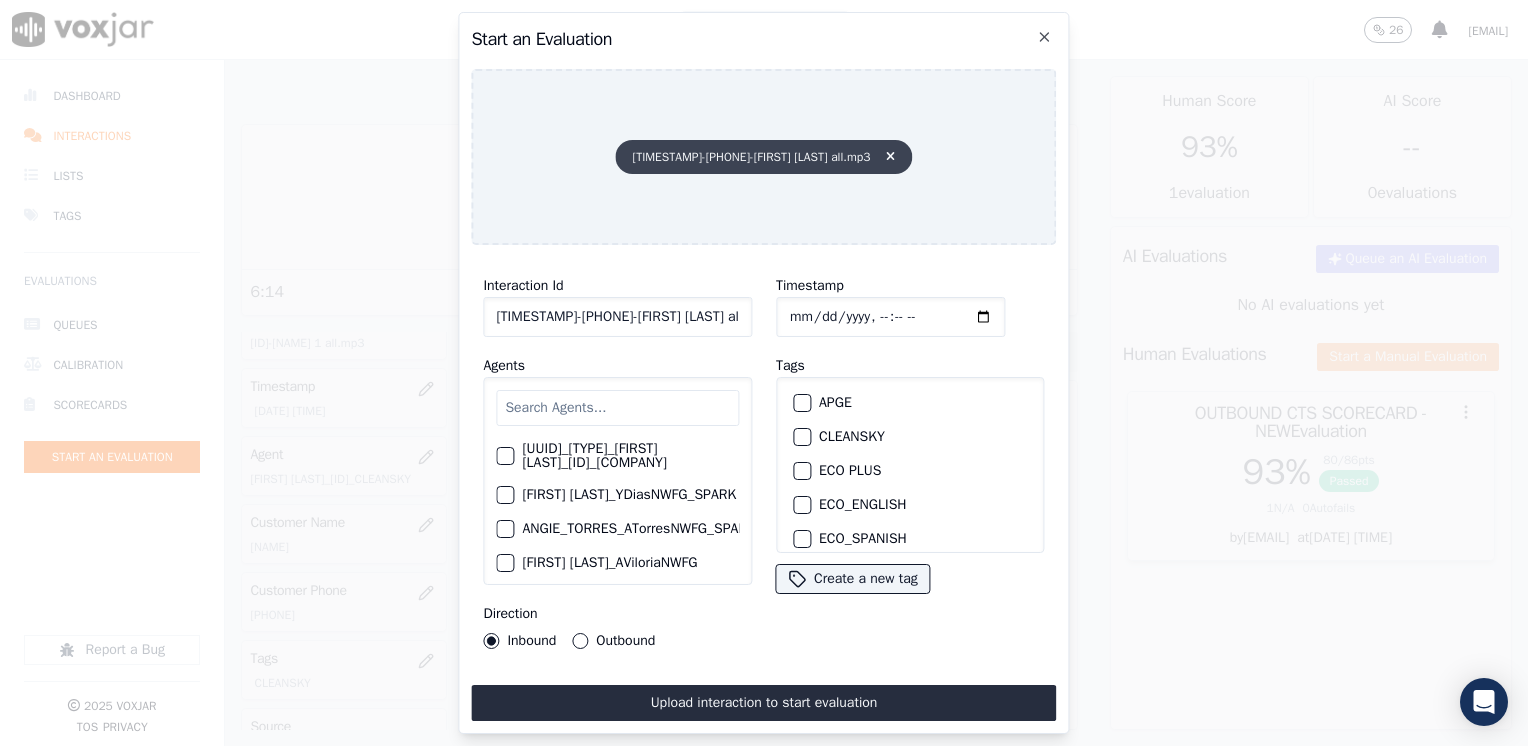 click at bounding box center (890, 157) 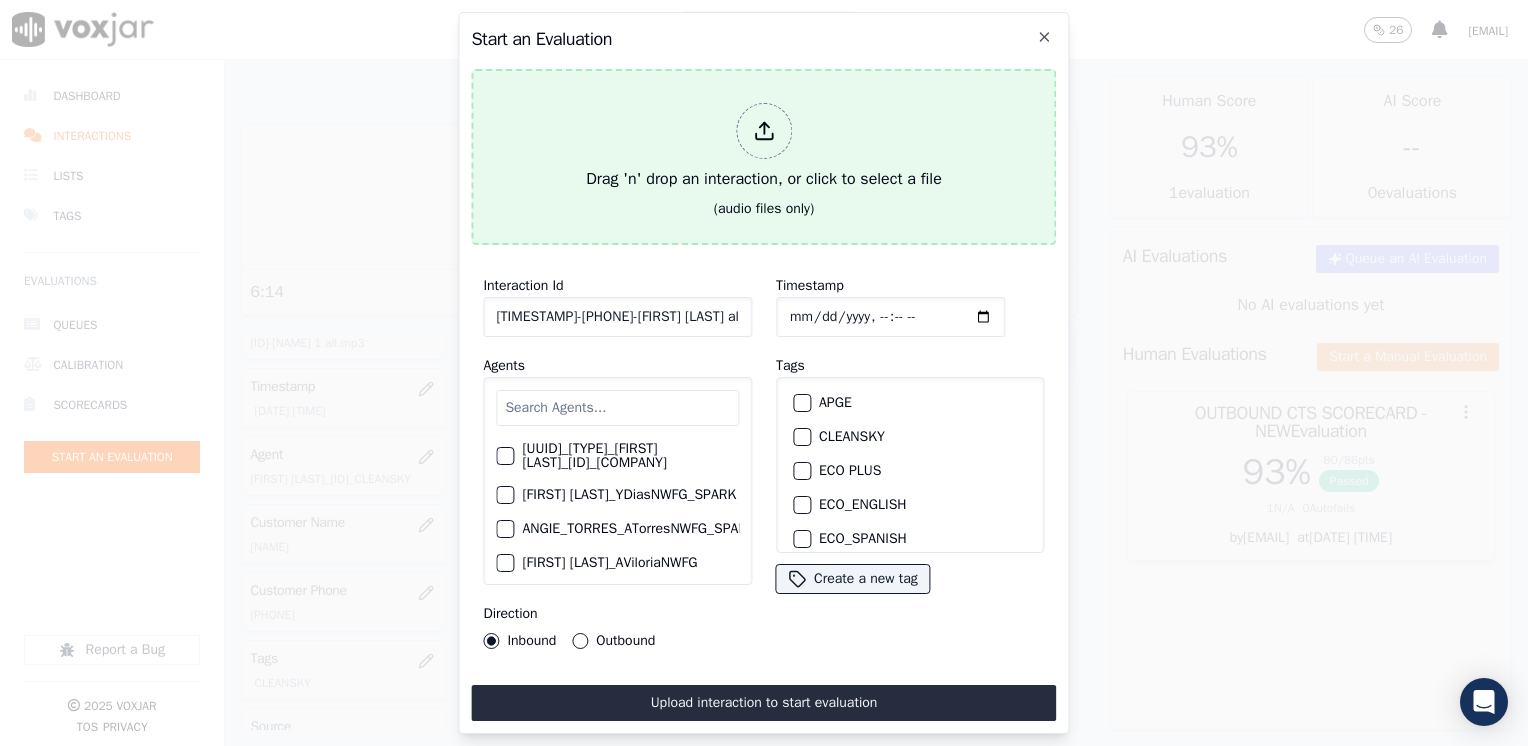 click at bounding box center (764, 131) 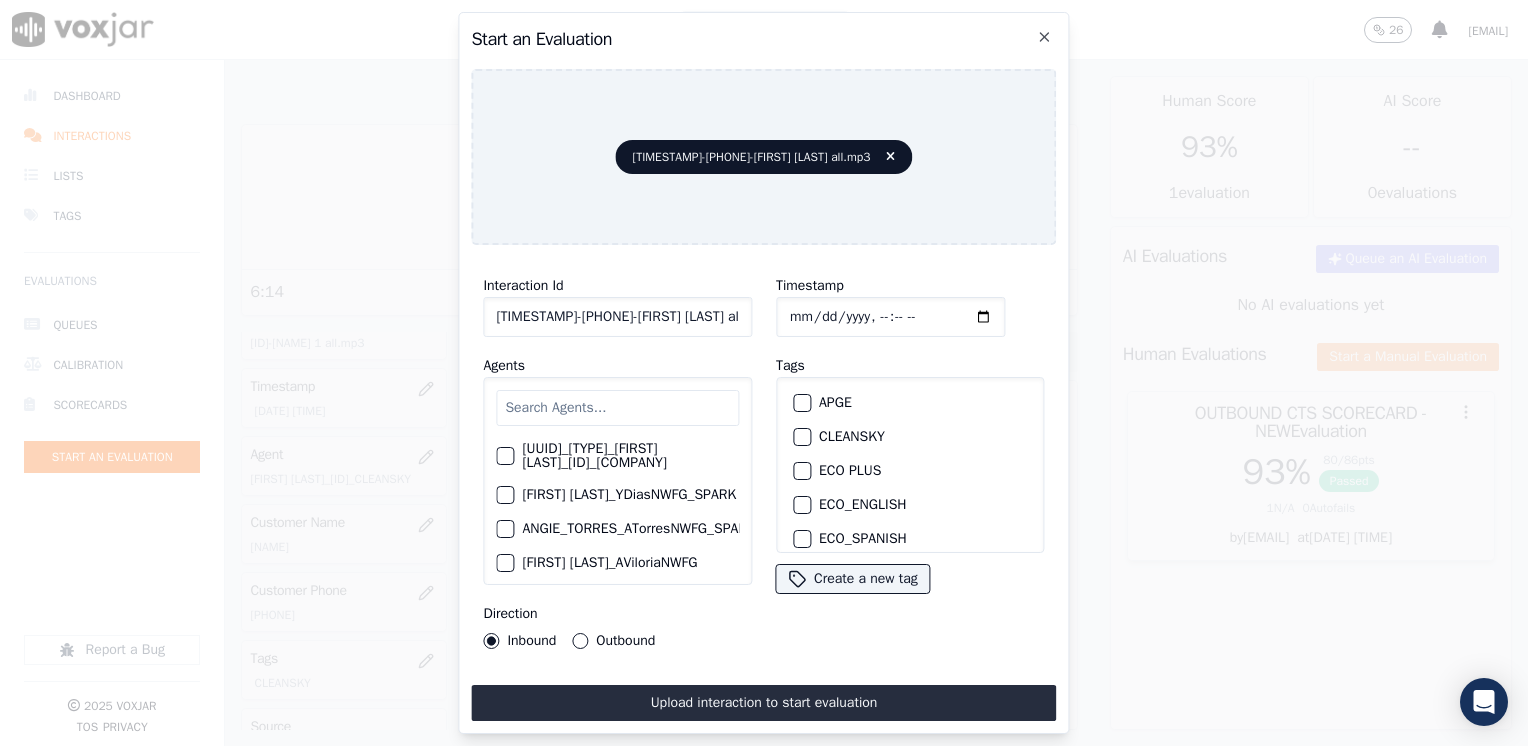 click at bounding box center [617, 408] 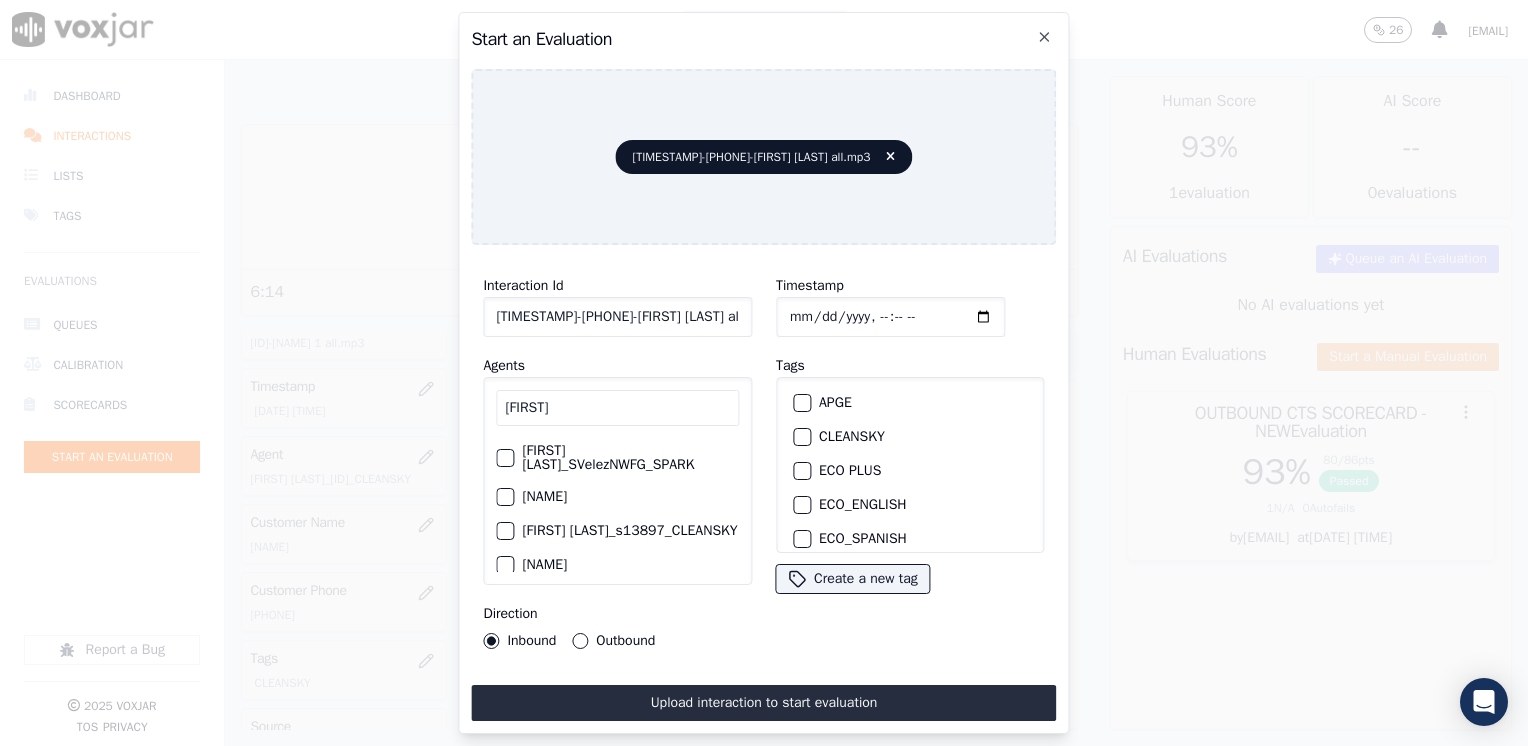 scroll, scrollTop: 161, scrollLeft: 0, axis: vertical 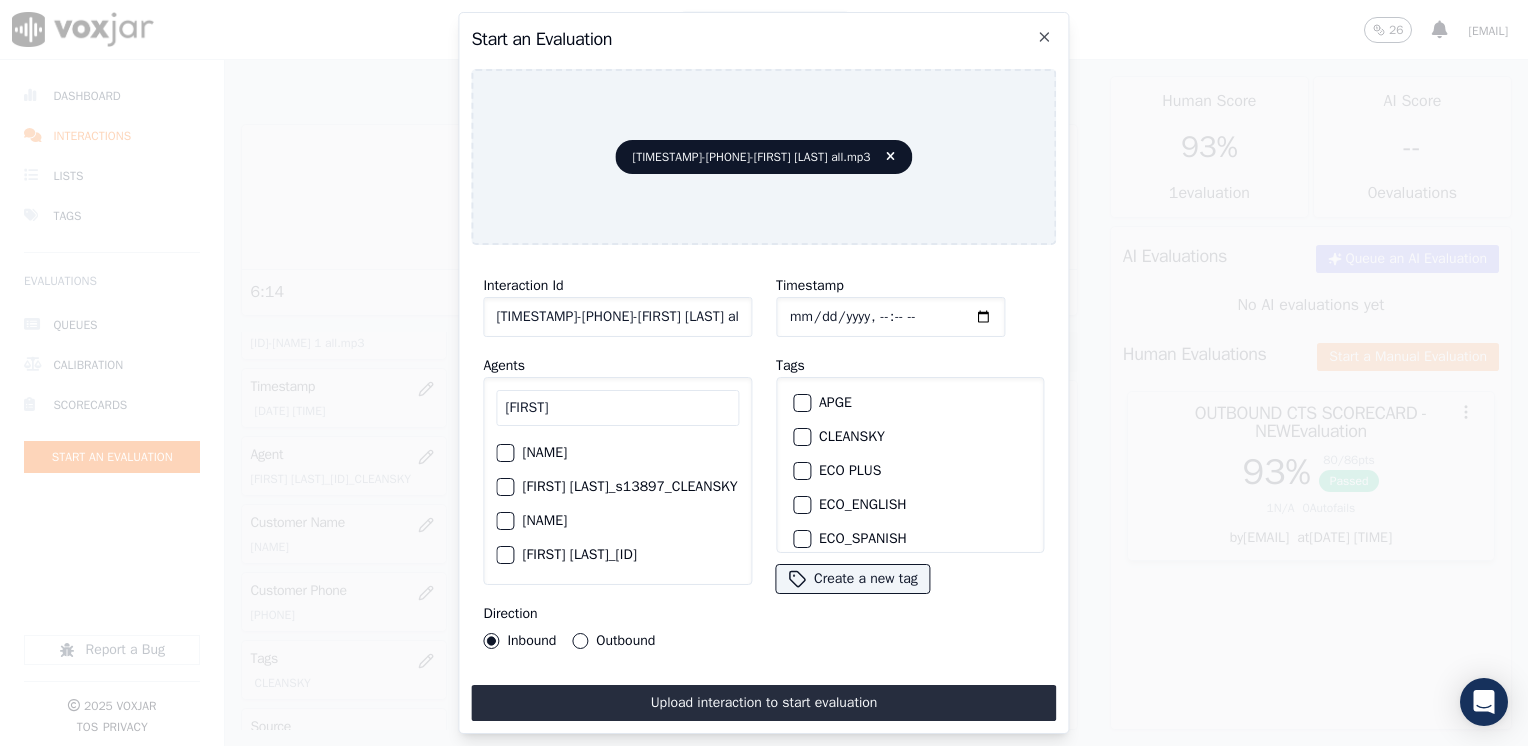 type on "[FIRST]" 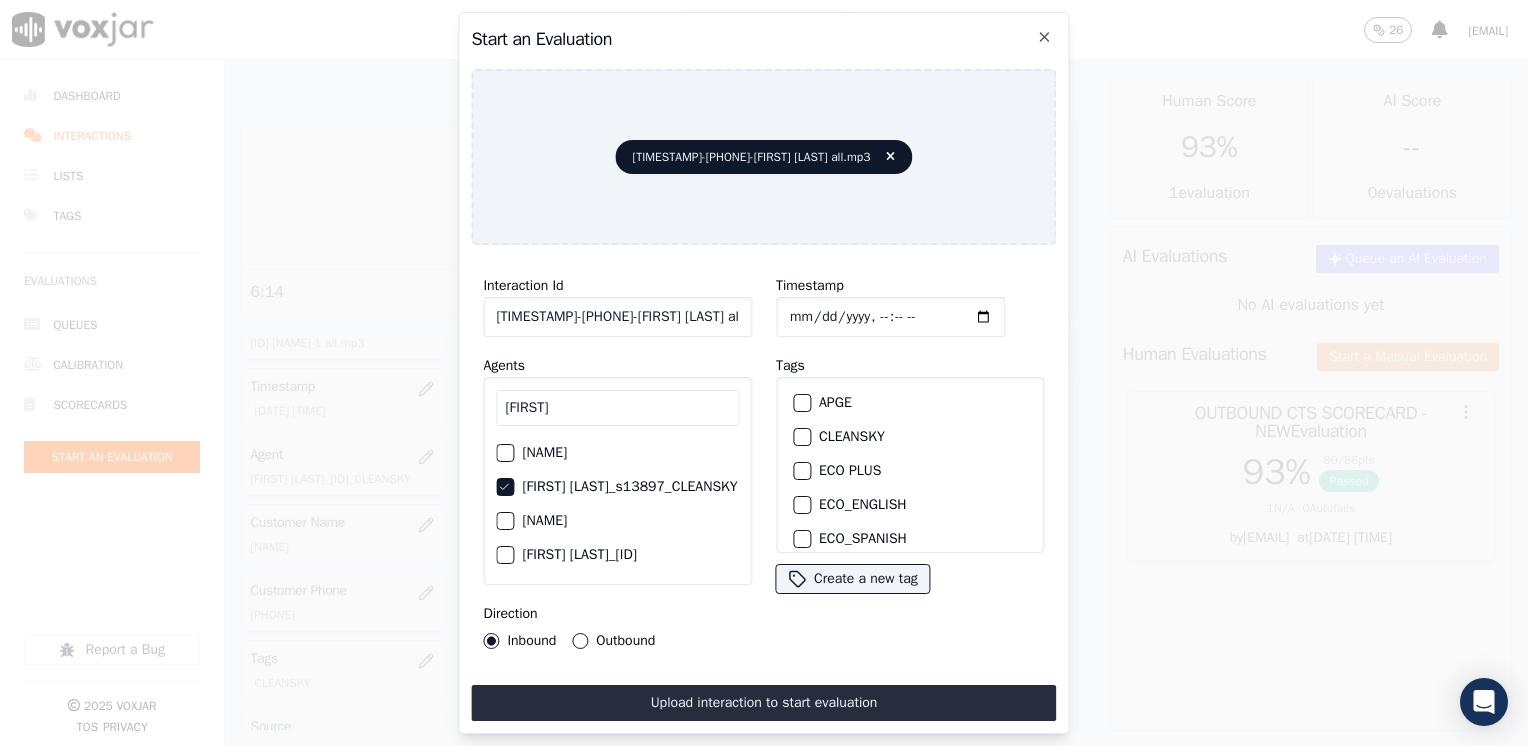 click at bounding box center [801, 437] 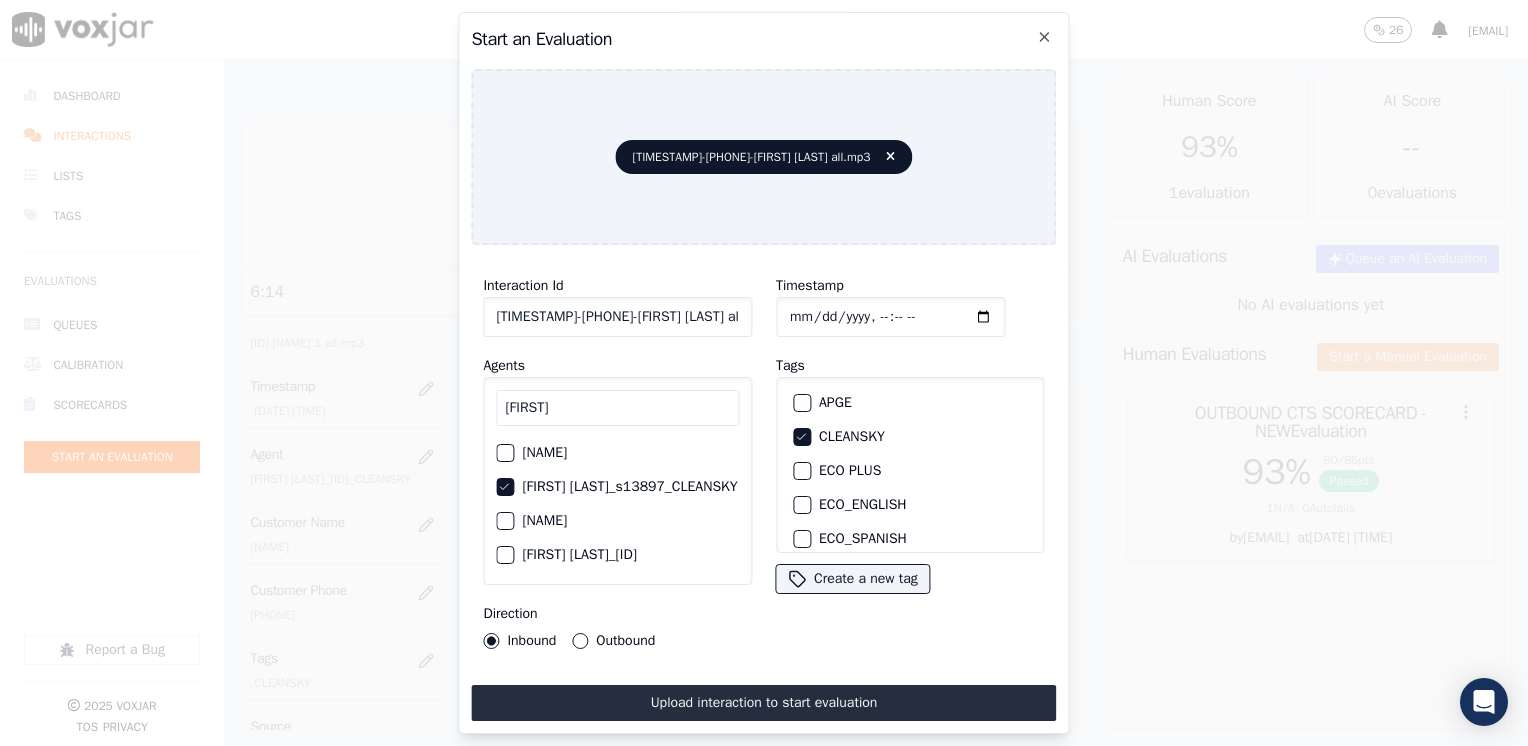 click on "Timestamp" 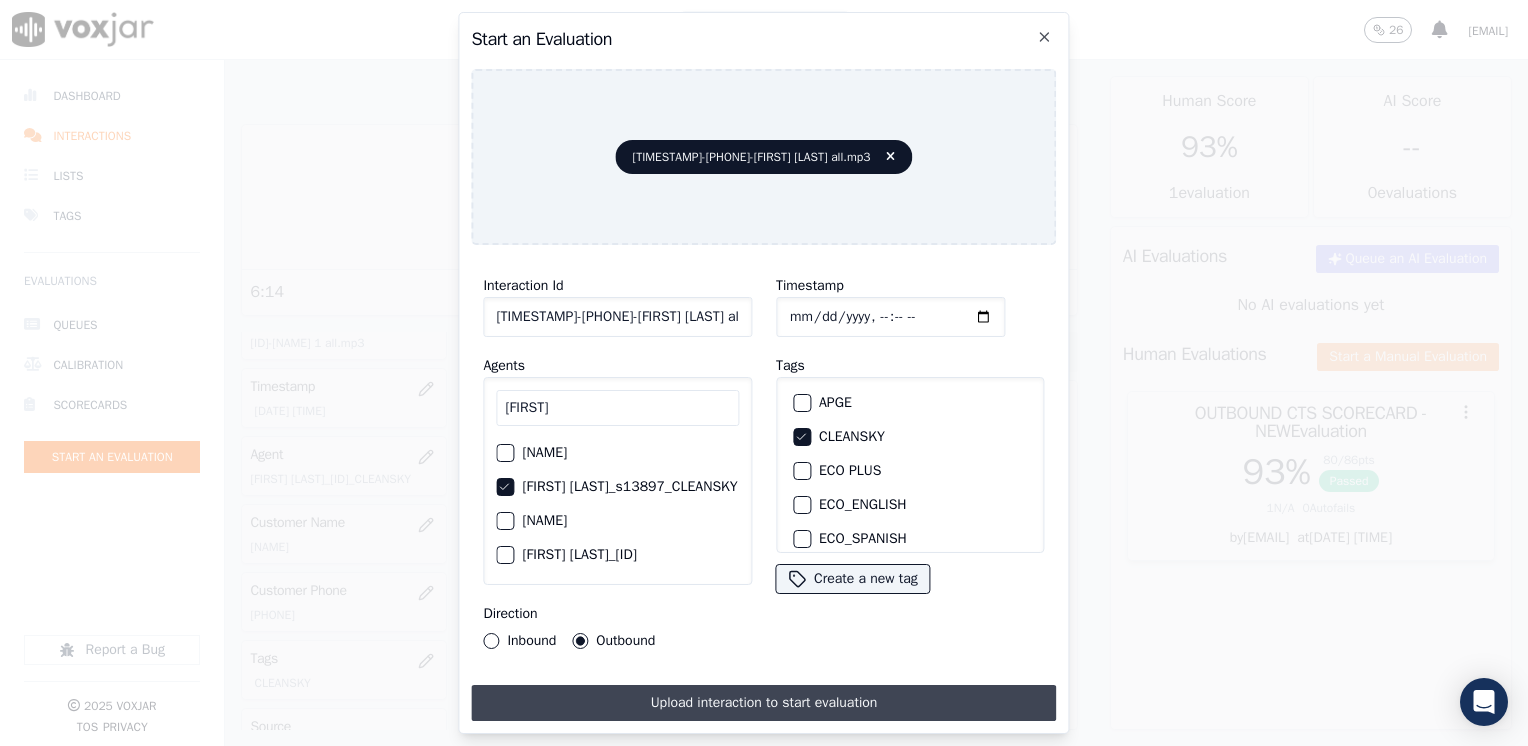 click on "Upload interaction to start evaluation" at bounding box center (763, 703) 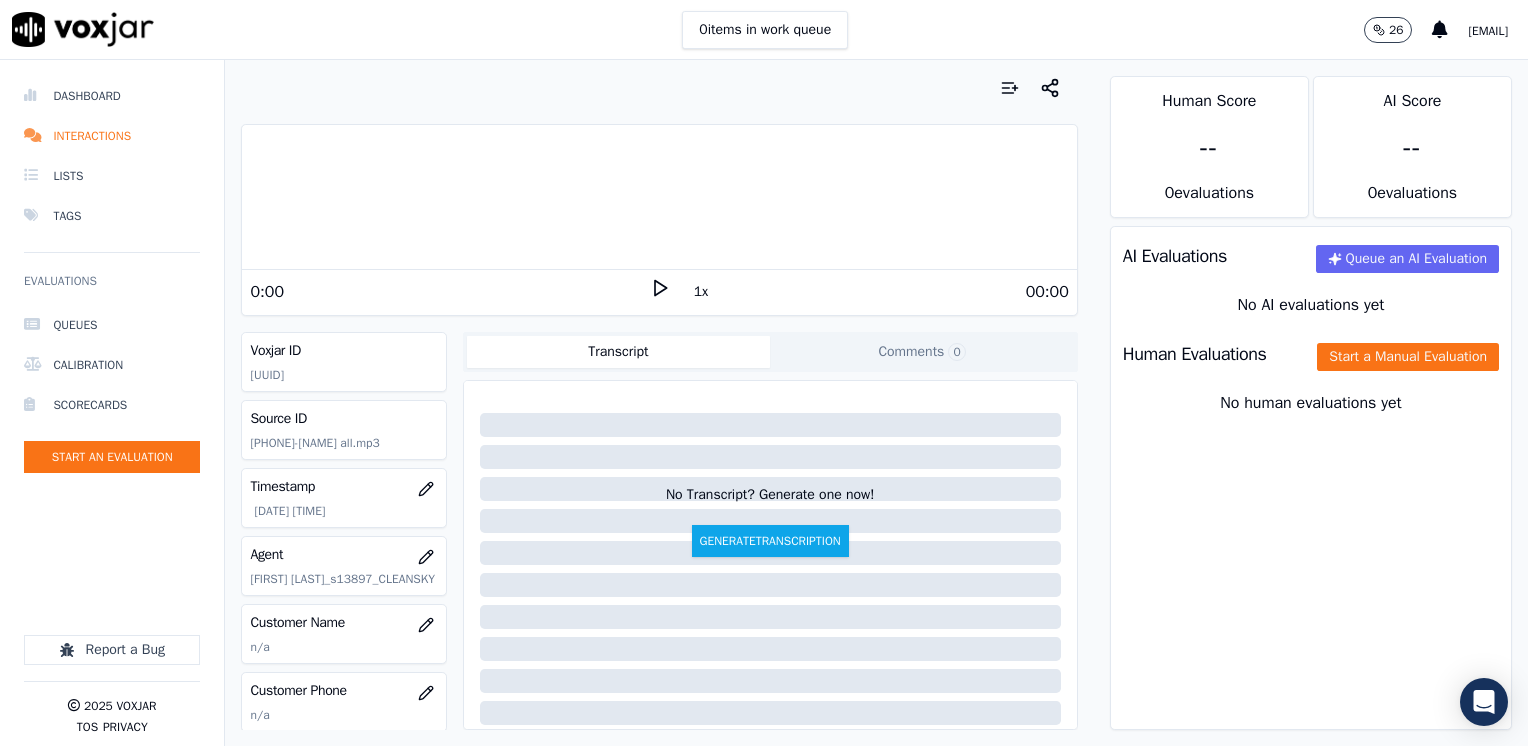 click 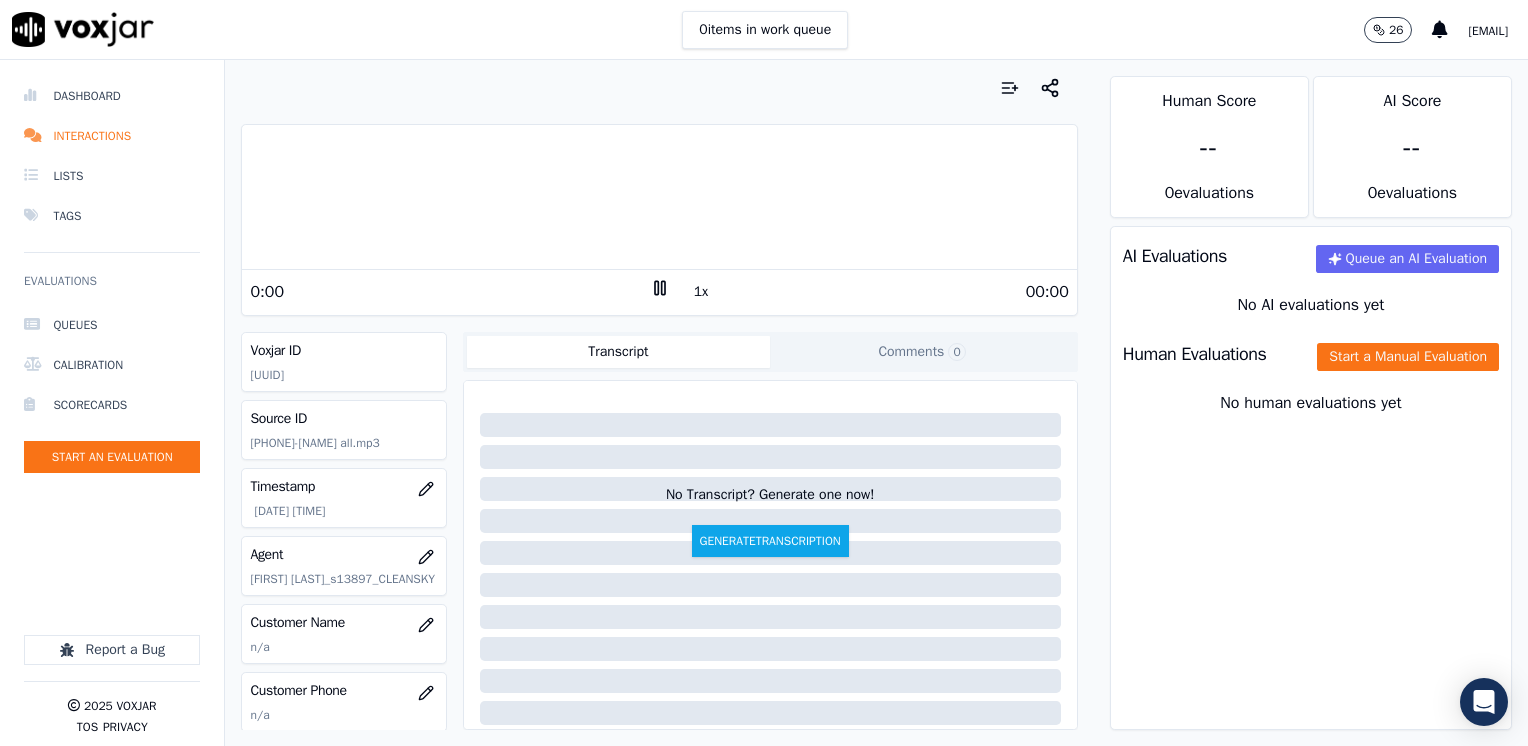 click 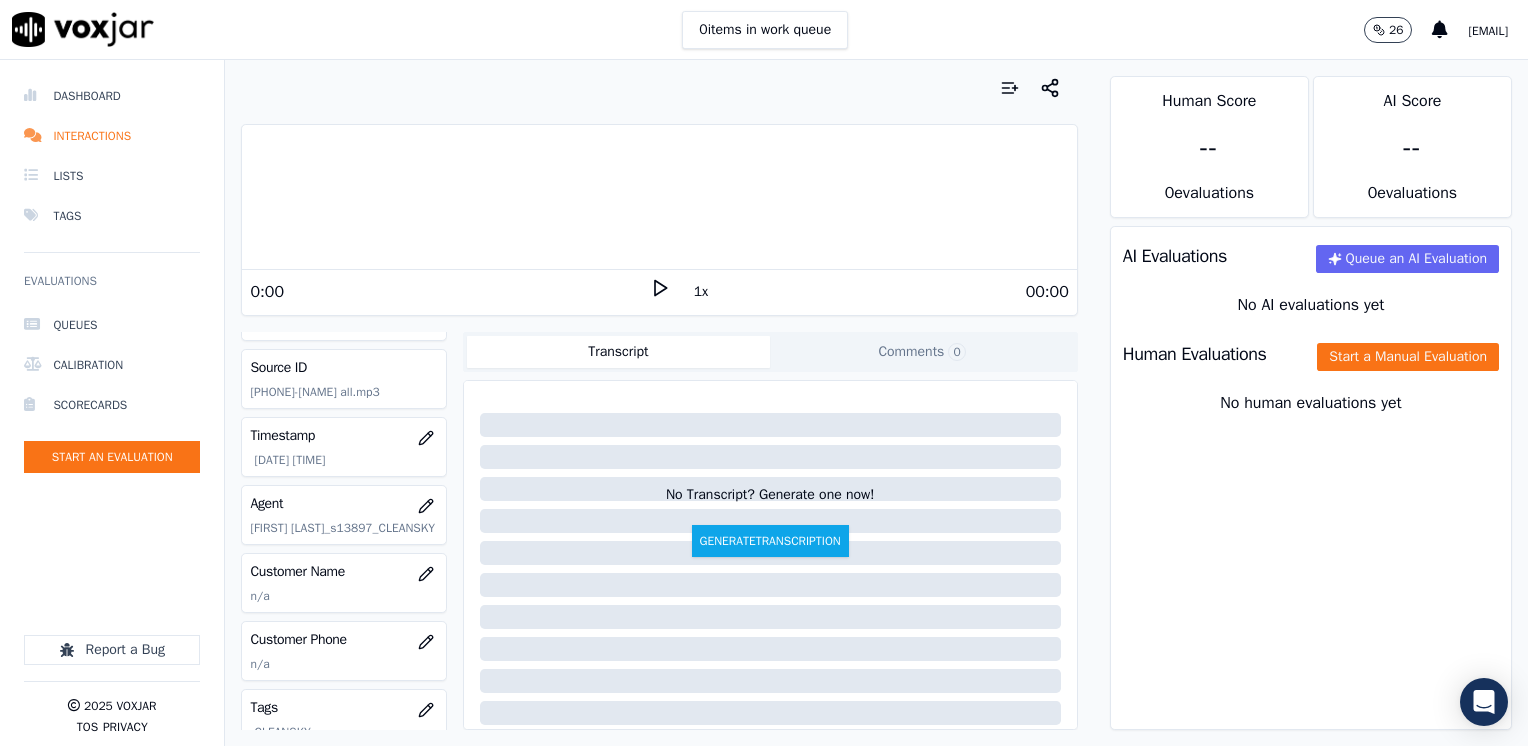 scroll, scrollTop: 100, scrollLeft: 0, axis: vertical 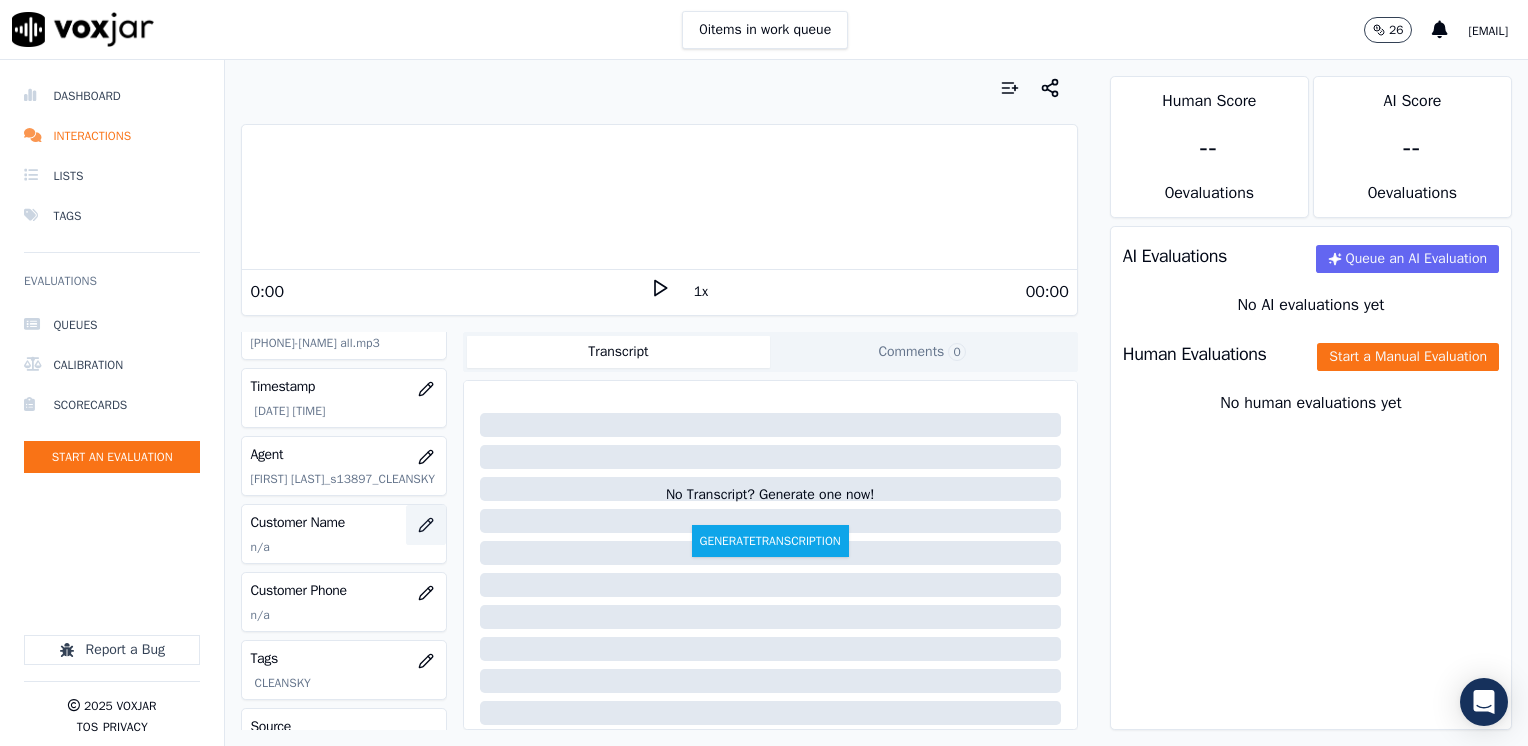 click 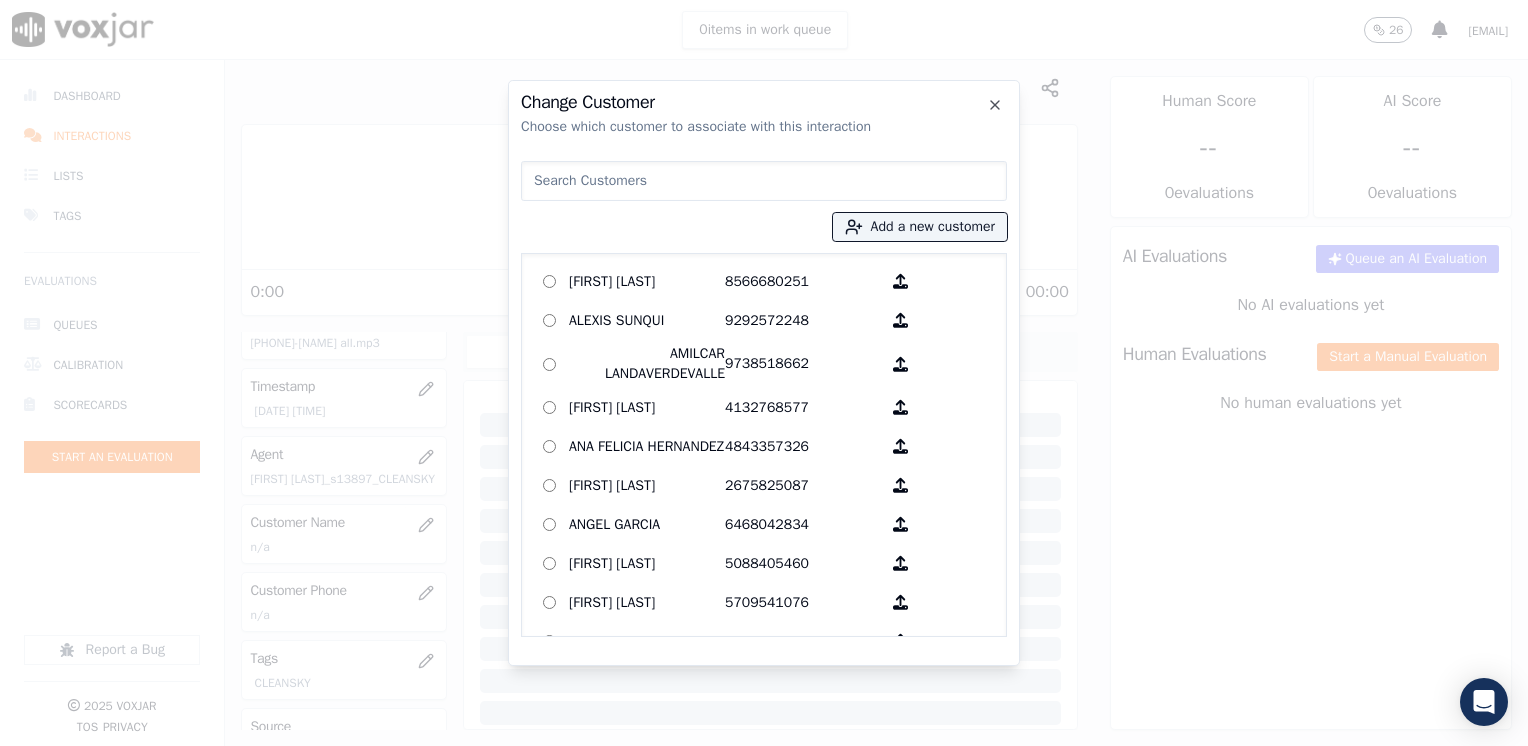 click on "Add a new customer            [NAME]   [PHONE]        [NAME]   [PHONE]        [NAME]   [PHONE]        [NAME]   [PHONE]        [NAME]   [PHONE]        [NAME]   [PHONE]        [NAME]   [PHONE]        [NAME]   [PHONE]        [NAME]   [PHONE]        [NAME]   [PHONE]        [NAME] [LAST]   [PHONE]        [NAME] [LAST]   [PHONE]        [NAME] [LAST]   [PHONE]        [NAME] [LAST]   [PHONE]        [NAME] [LAST]   [PHONE]        [NAME] [LAST]    [PHONE]        [NAME] [LAST]   [PHONE]        [NAME] [LAST]   [PHONE]        [NAME] [LAST]   [PHONE]        [NAME] [LAST]   [PHONE]        [NAME] [LAST] [LAST] [LAST]   [PHONE]        [NAME] [LAST] [LAST] [LAST]    [PHONE]        [NAME] [LAST] [LAST] [LAST]   [PHONE]        [NAME] [LAST] [LAST] [LAST]   [PHONE]        [NAME] [LAST]   [PHONE]        [NAME] [LAST]   [PHONE]        [NAME] [LAST]   [PHONE]        [NAME] [LAST]   [PHONE]        [NAME] [LAST]   [PHONE]        [NAME] [LAST]   [PHONE]        [NAME] [LAST]   [PHONE]        [NAME] [LAST]   [PHONE]" at bounding box center [764, 395] 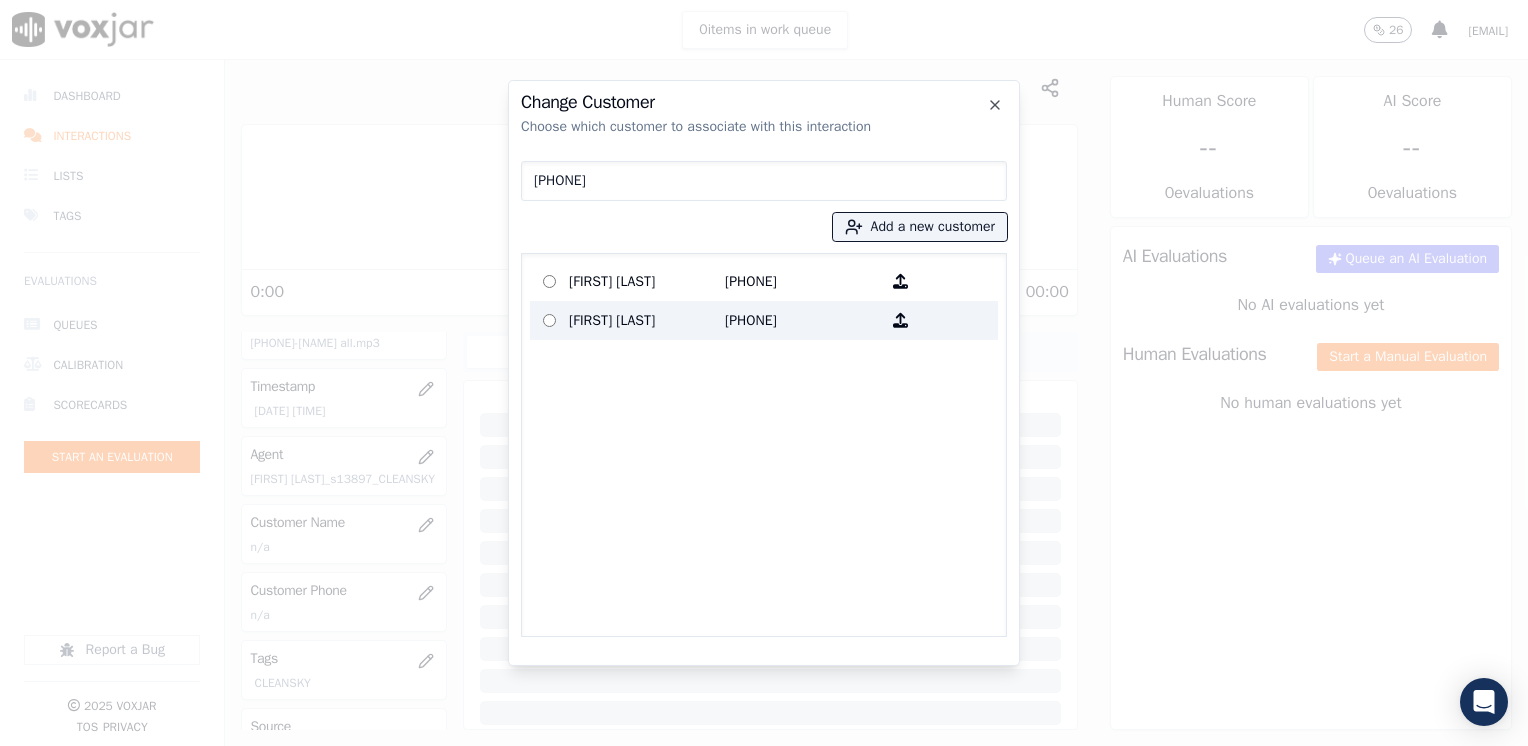 type on "[PHONE]" 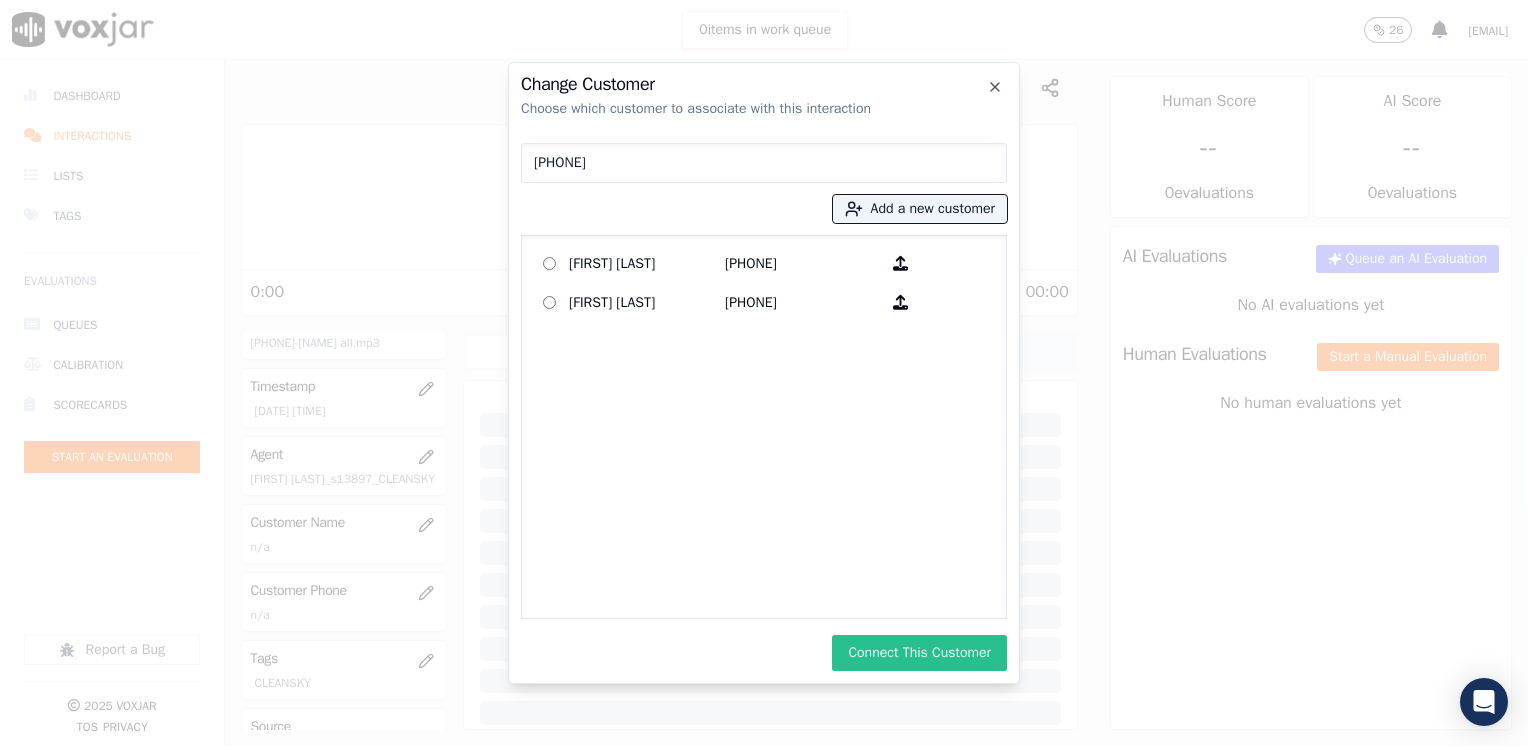 click on "Connect This Customer" at bounding box center [919, 653] 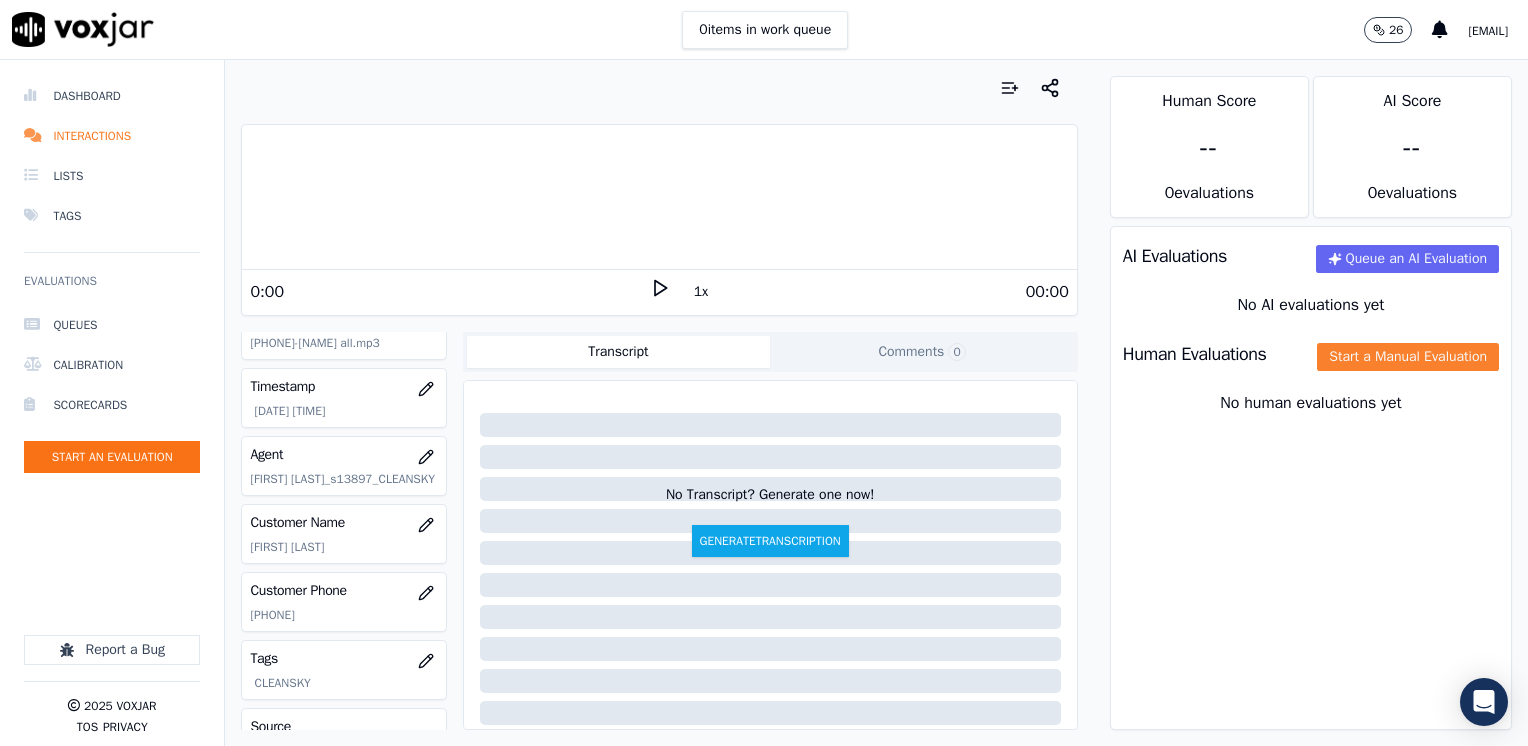 click on "Start a Manual Evaluation" 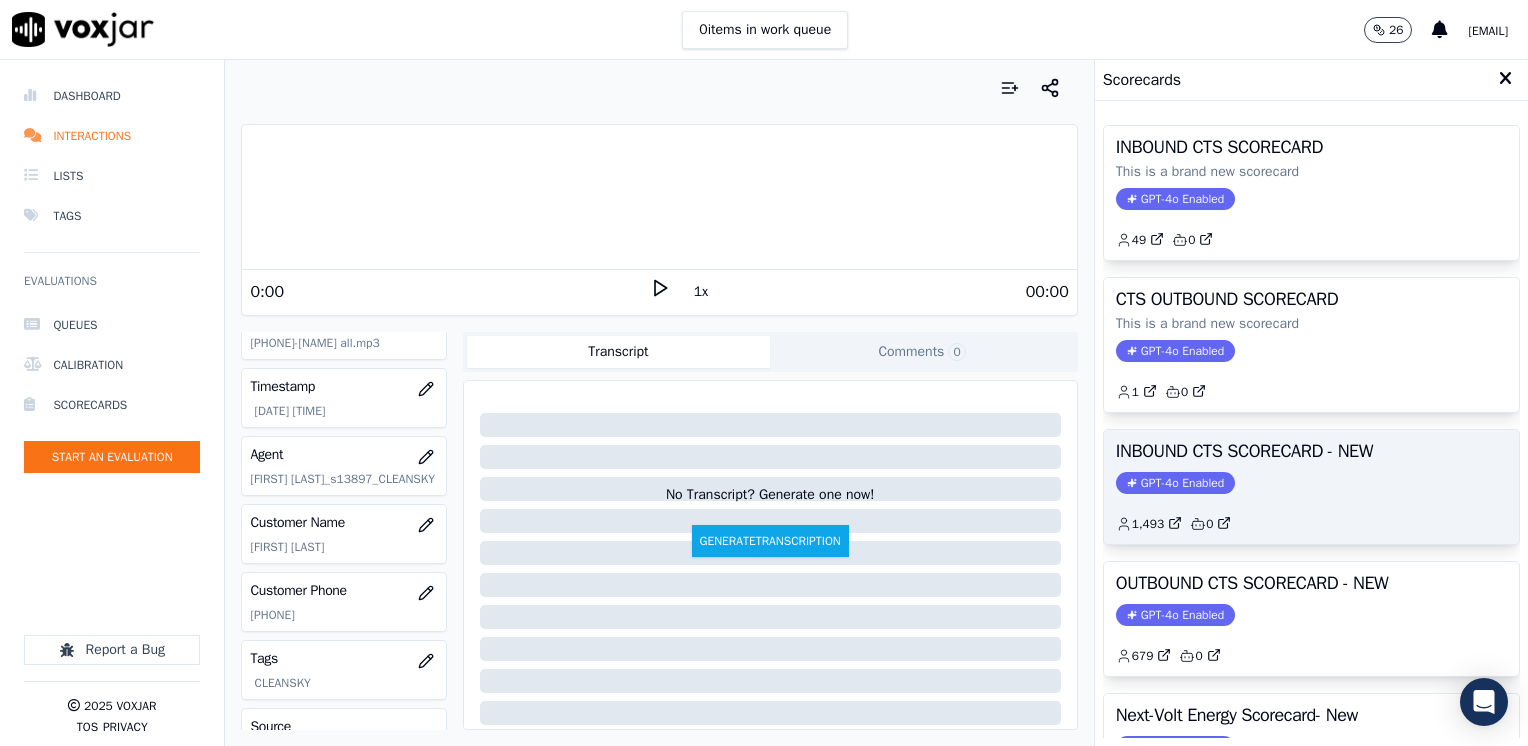 click on "GPT-4o Enabled" at bounding box center (1175, 483) 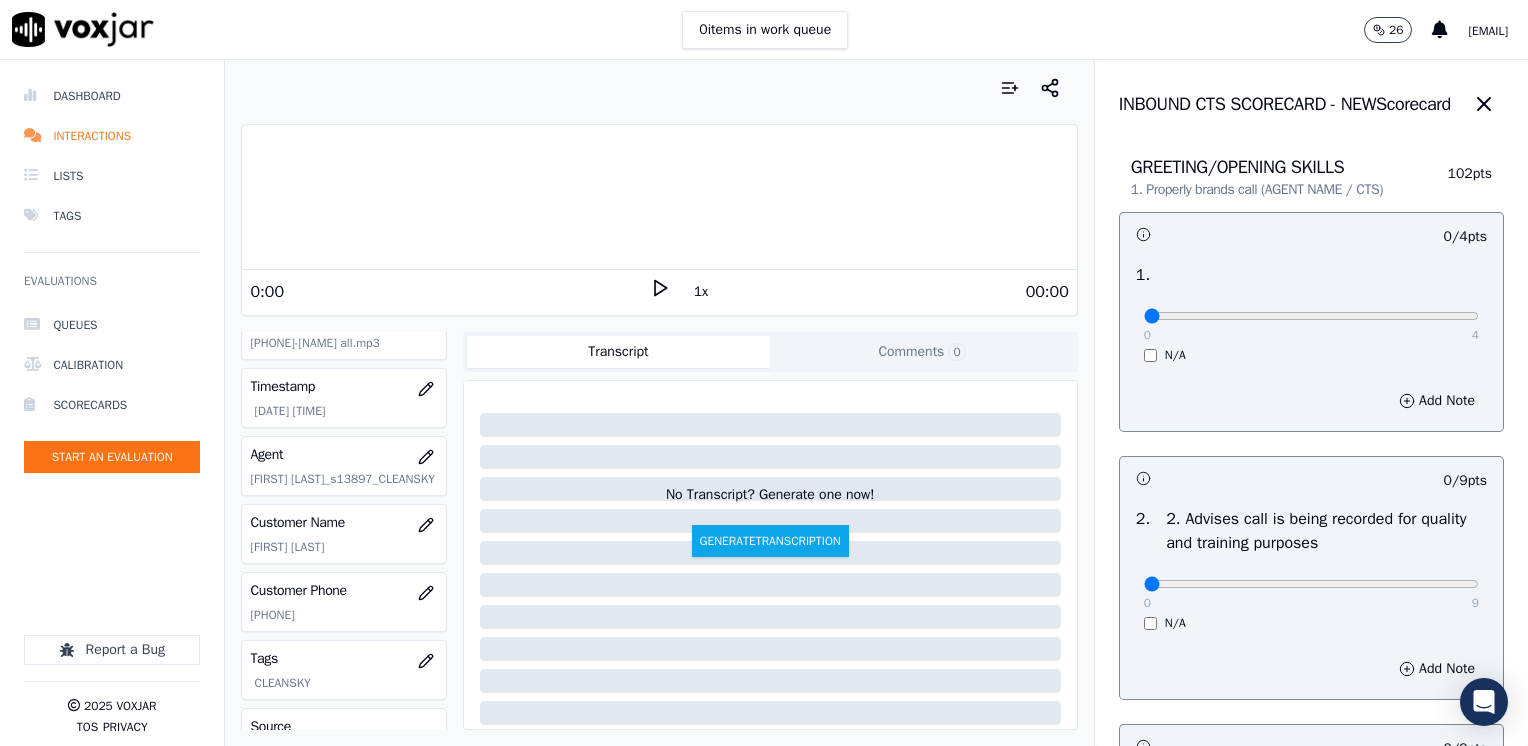 click 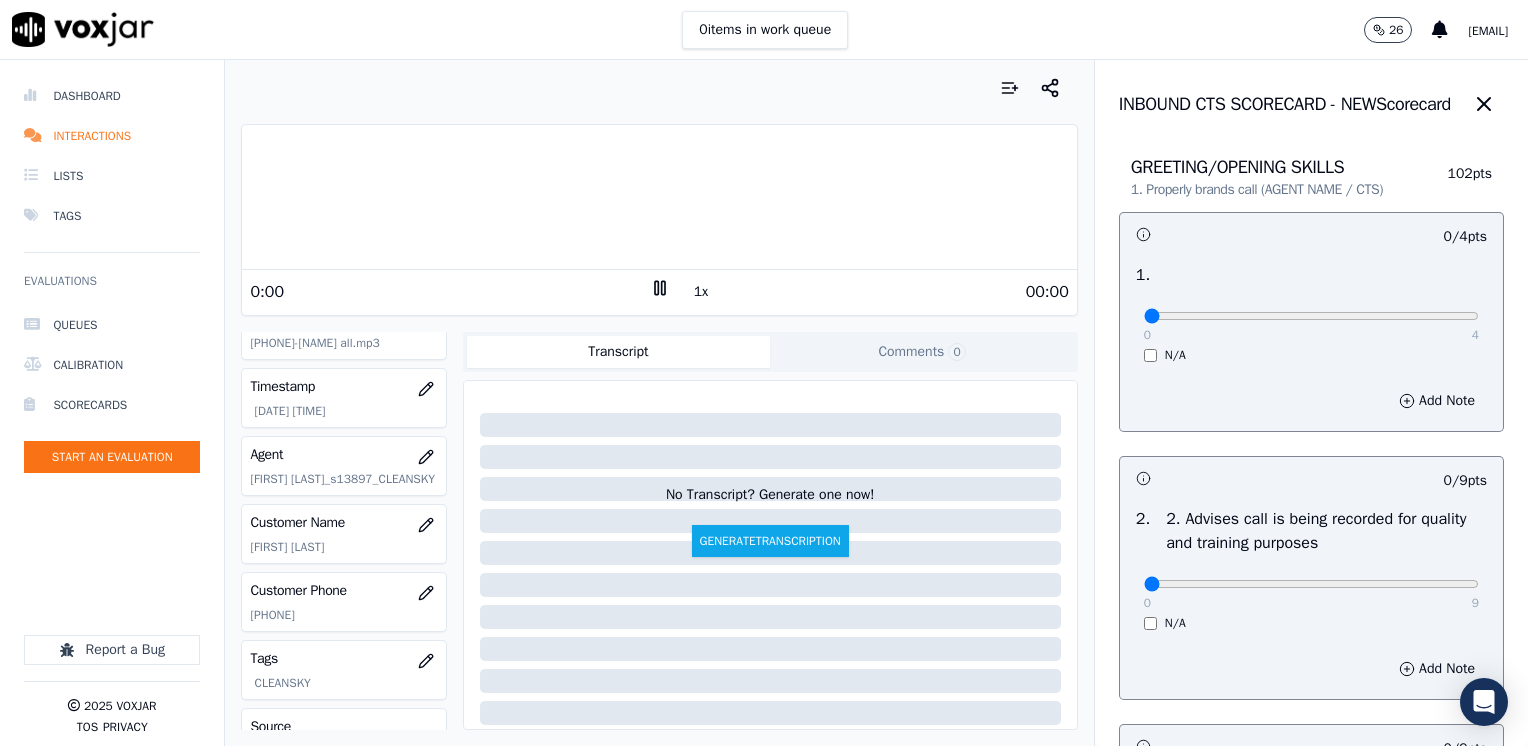 click 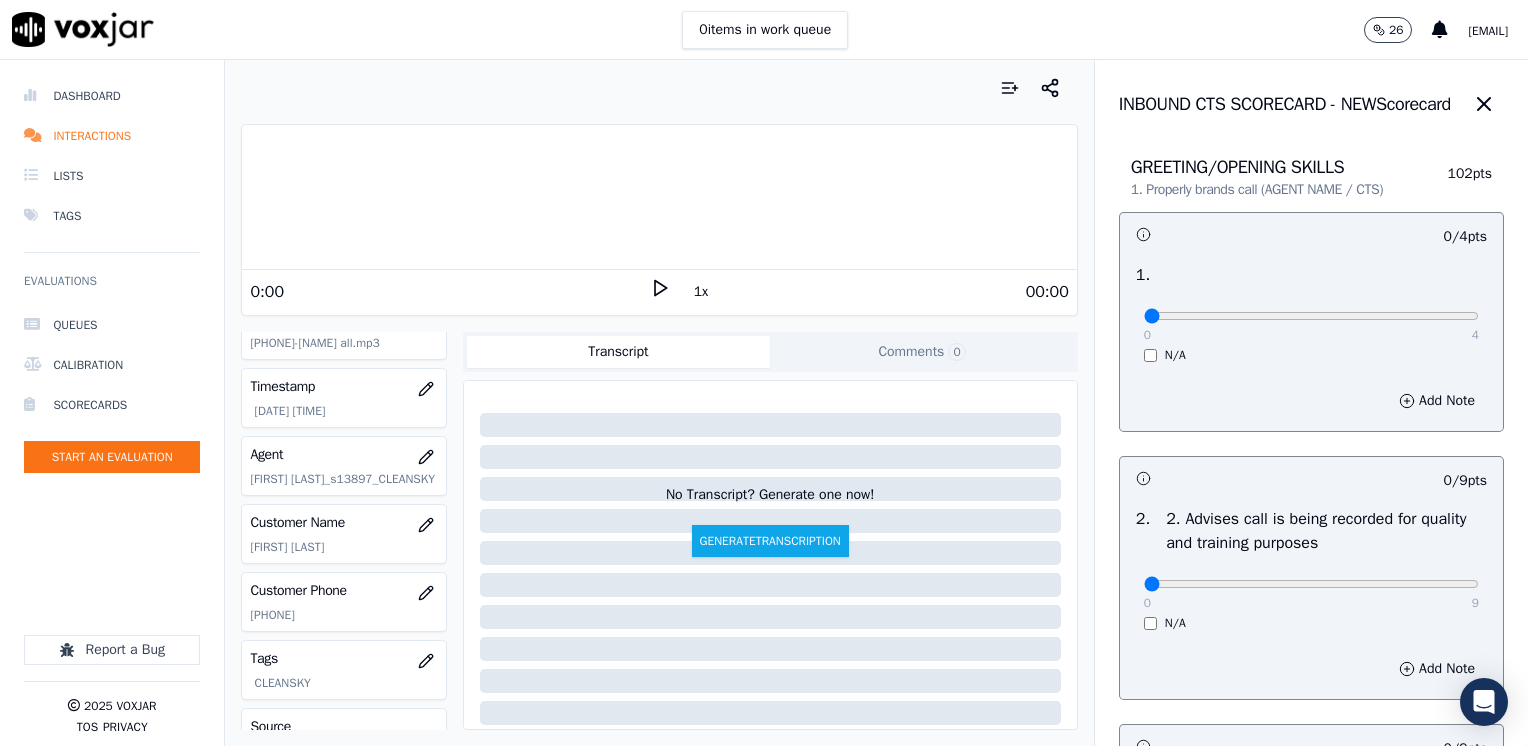 scroll, scrollTop: 200, scrollLeft: 0, axis: vertical 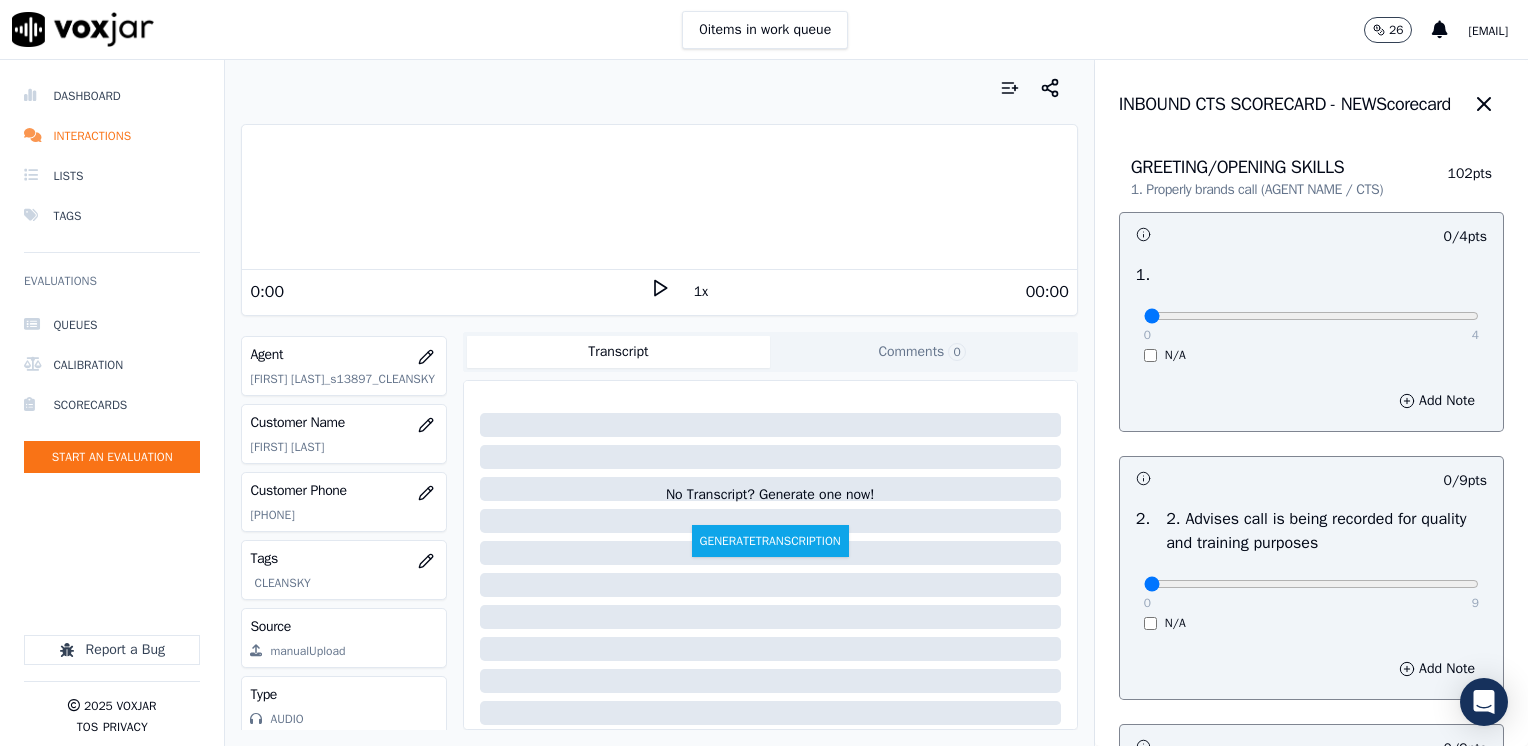 click 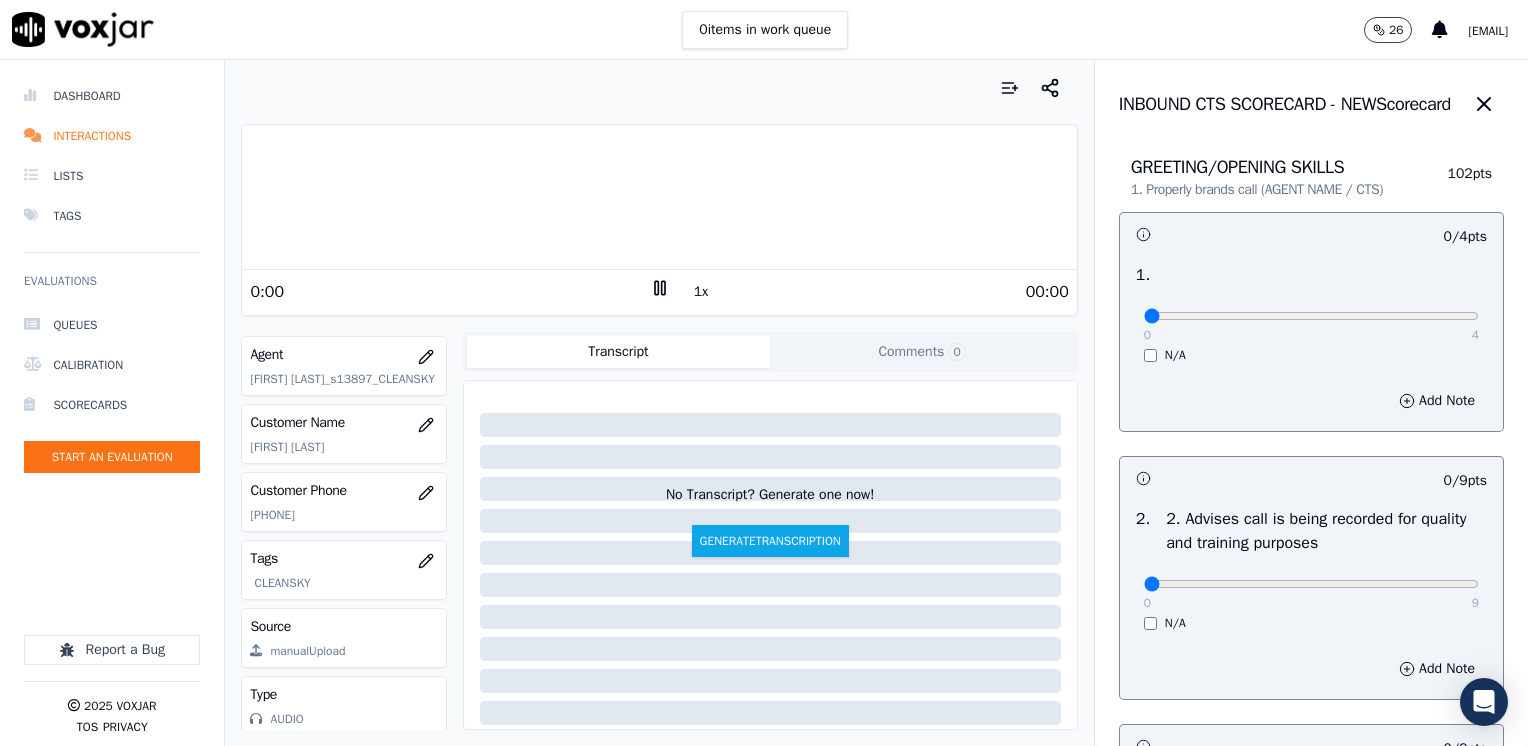 click 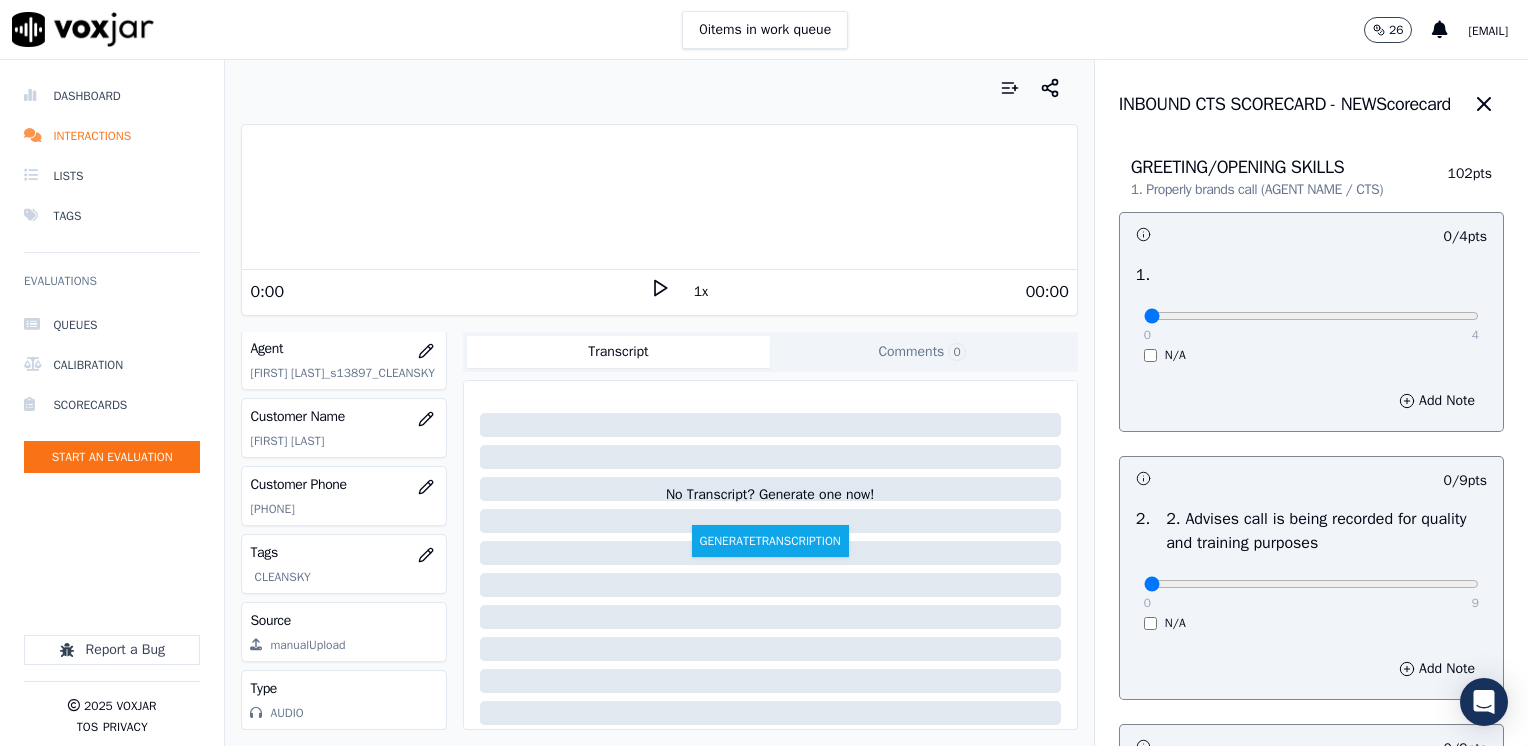 scroll, scrollTop: 295, scrollLeft: 0, axis: vertical 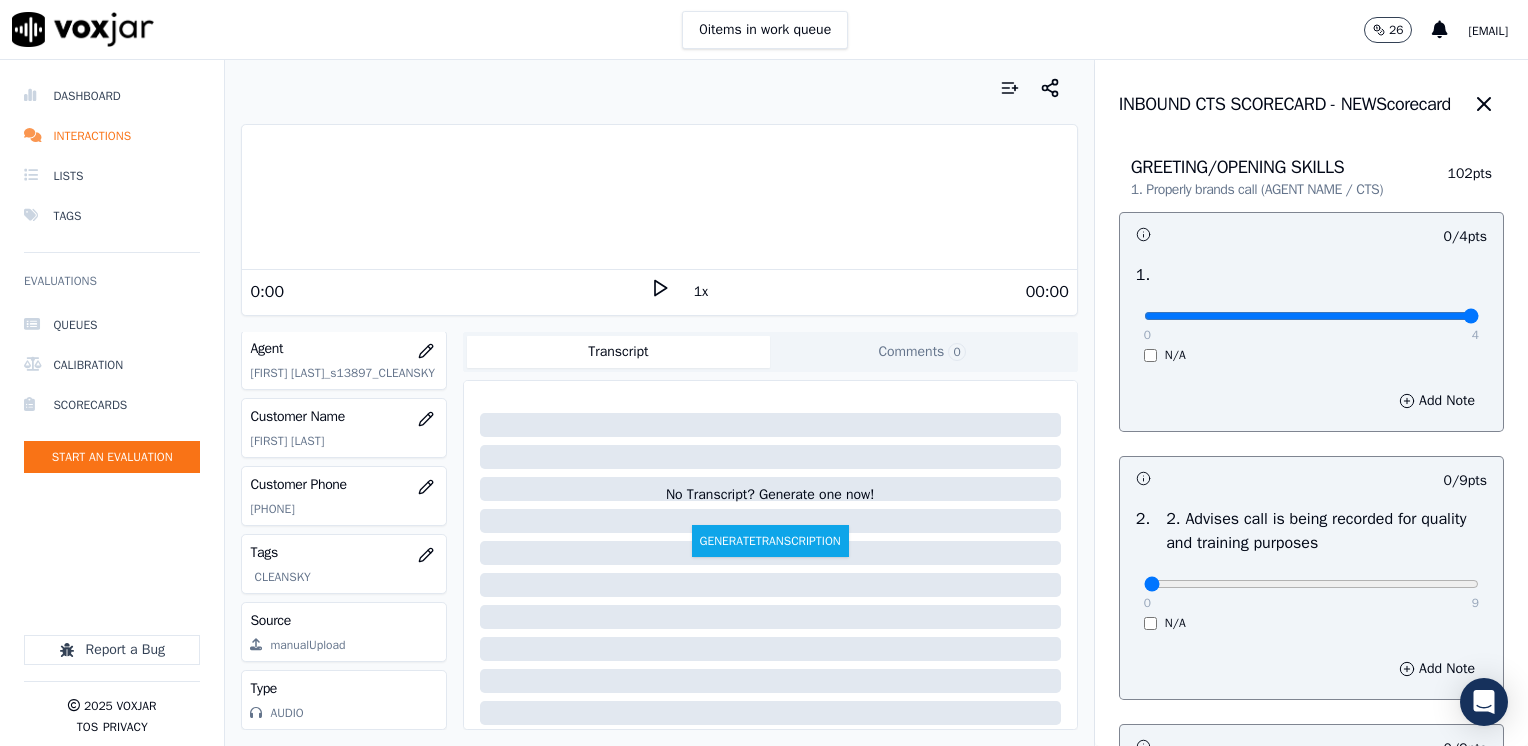drag, startPoint x: 1136, startPoint y: 315, endPoint x: 1531, endPoint y: 318, distance: 395.01138 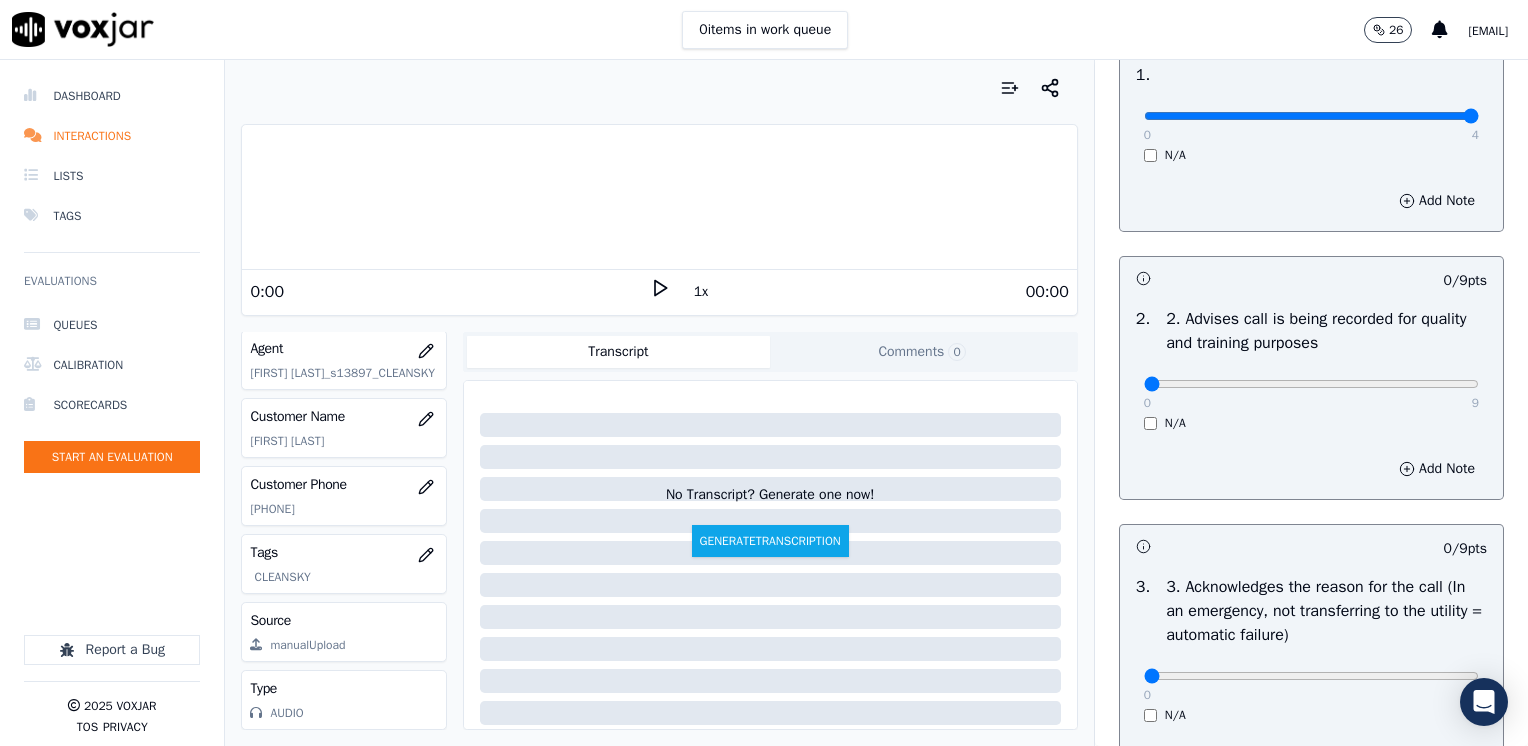 scroll, scrollTop: 400, scrollLeft: 0, axis: vertical 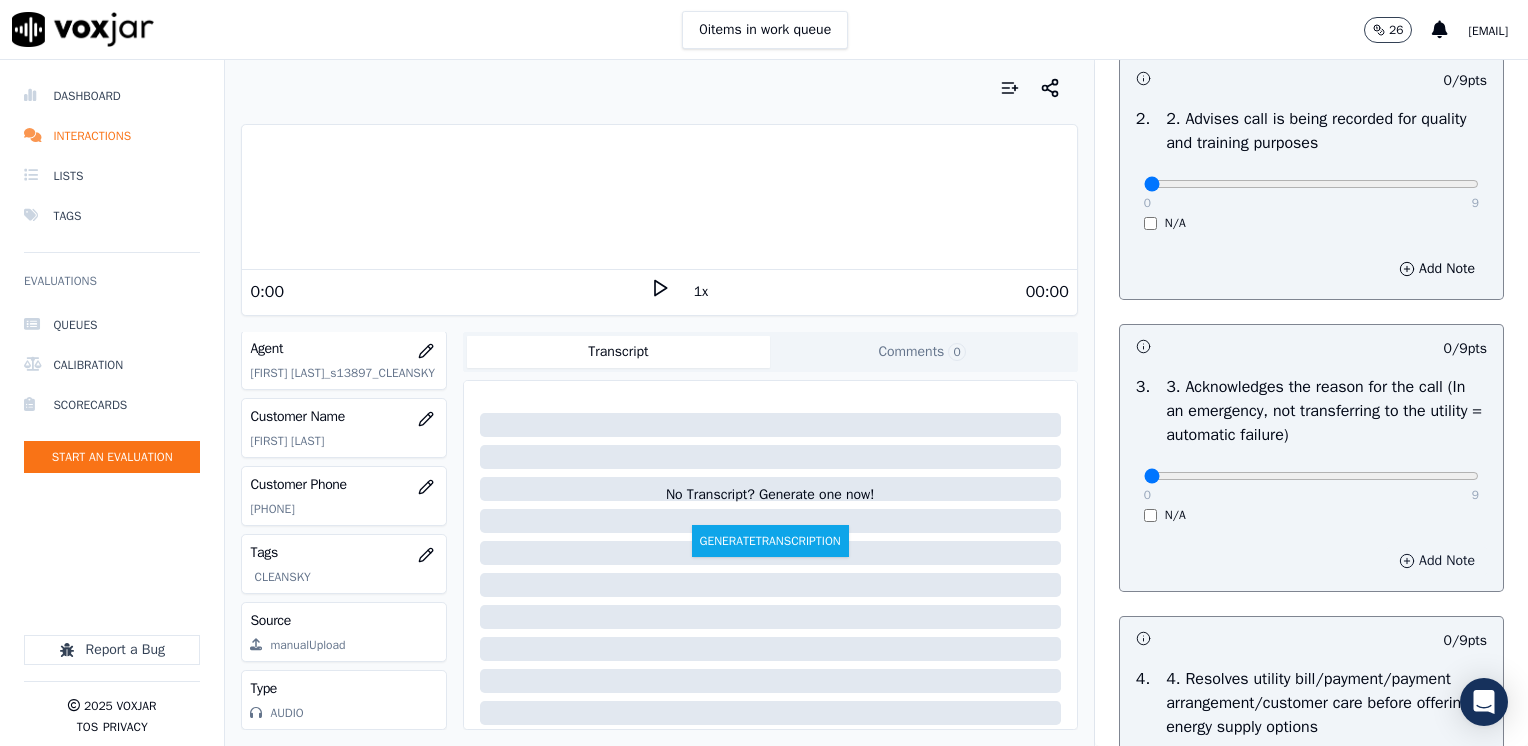 click on "Add Note" at bounding box center [1437, 561] 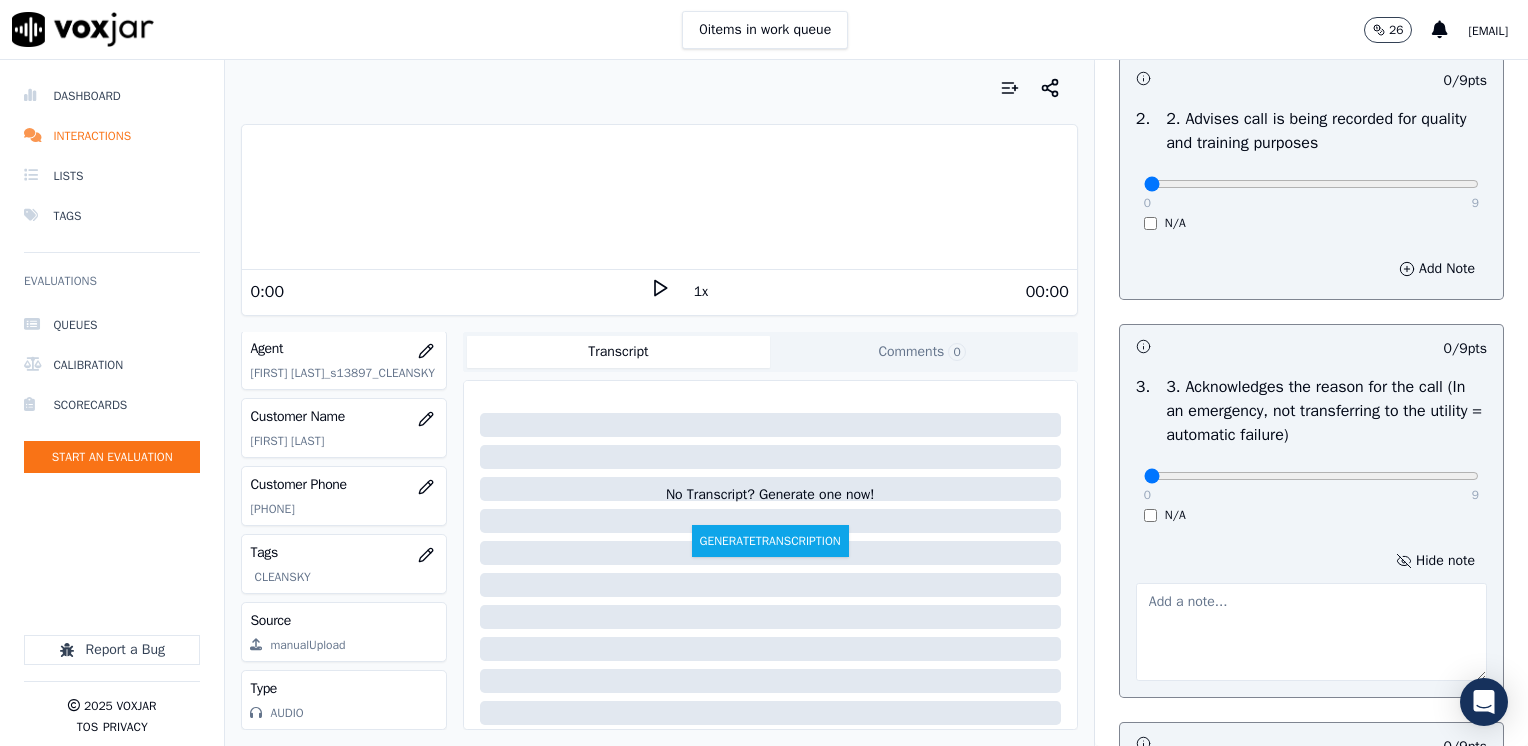 click at bounding box center [1311, 632] 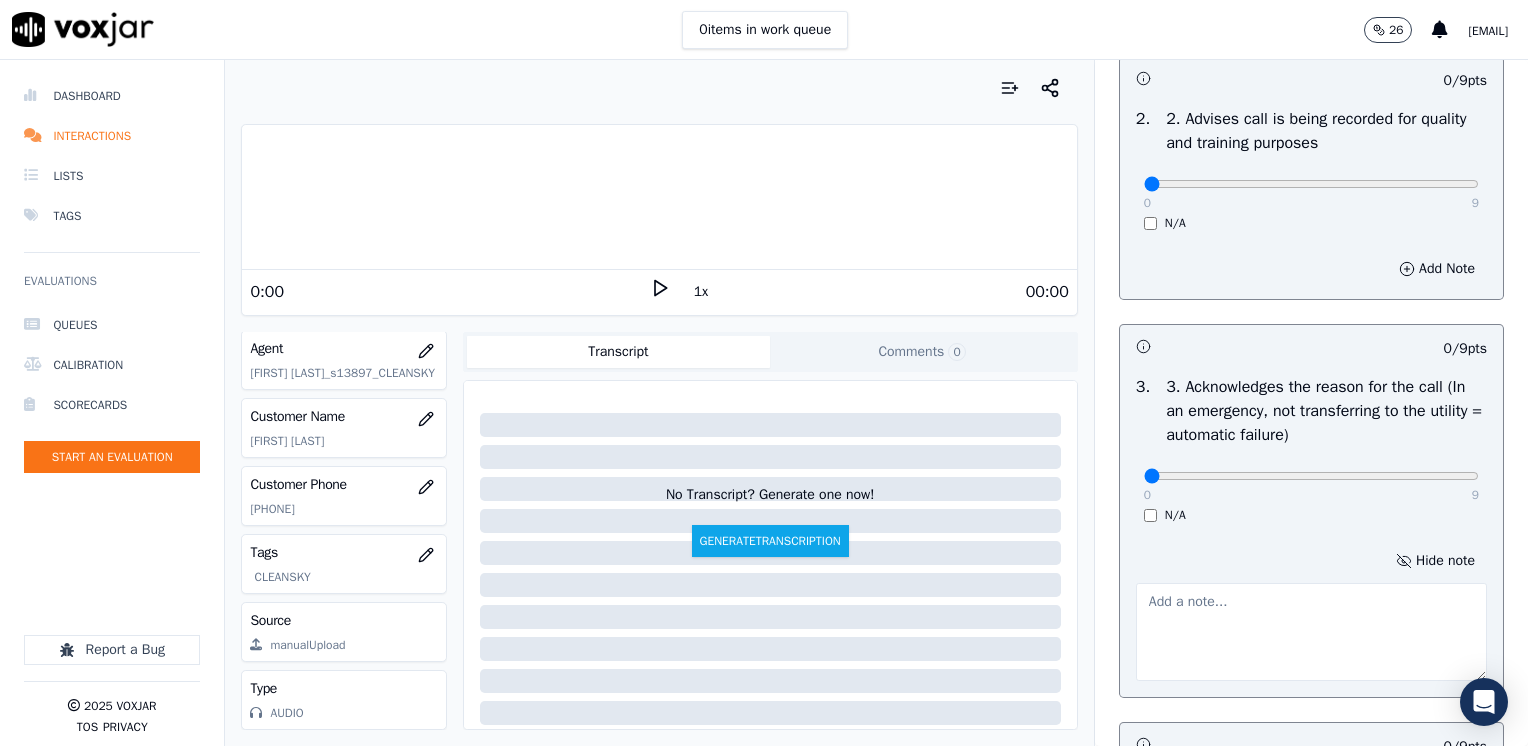 type on "f" 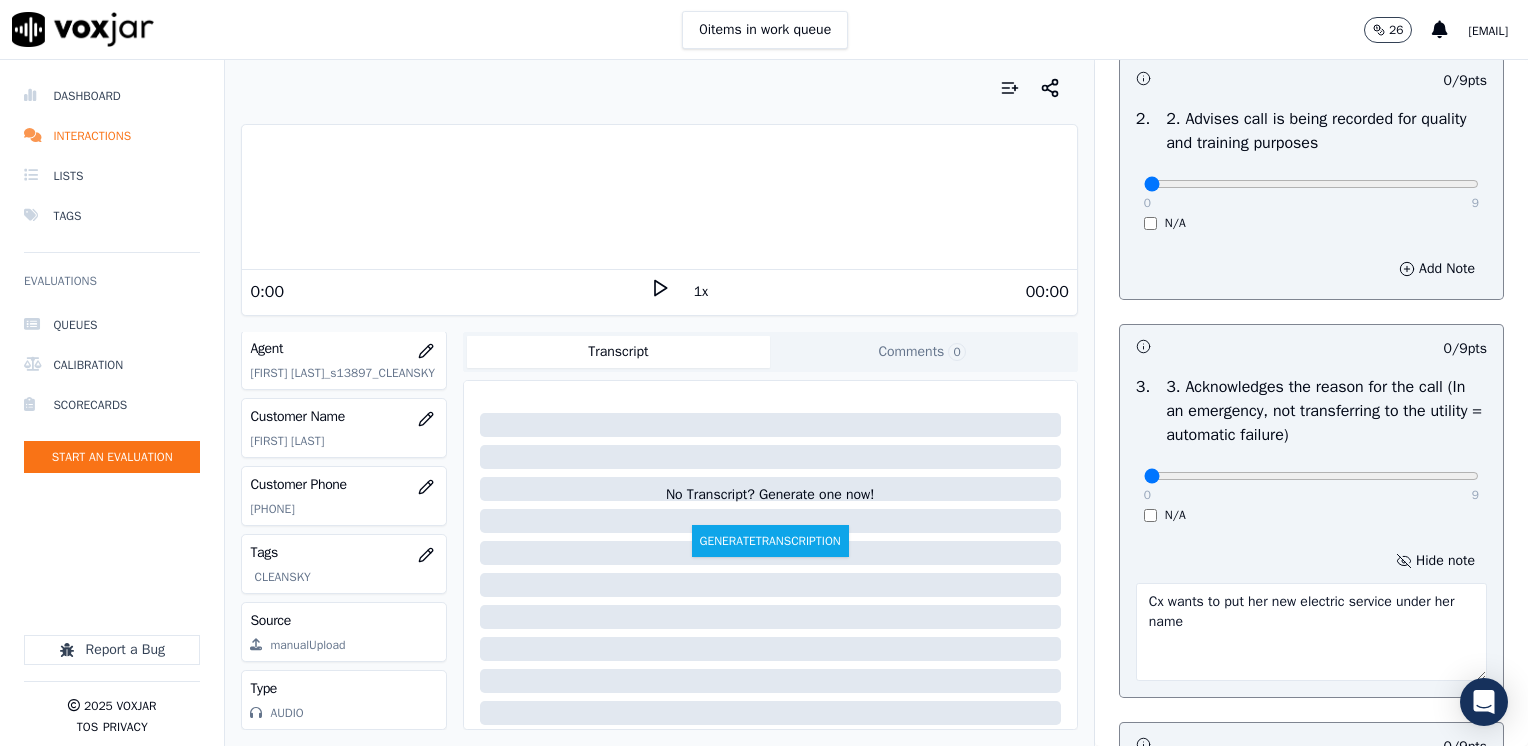 type on "Cx wants to put her new electric service under her name" 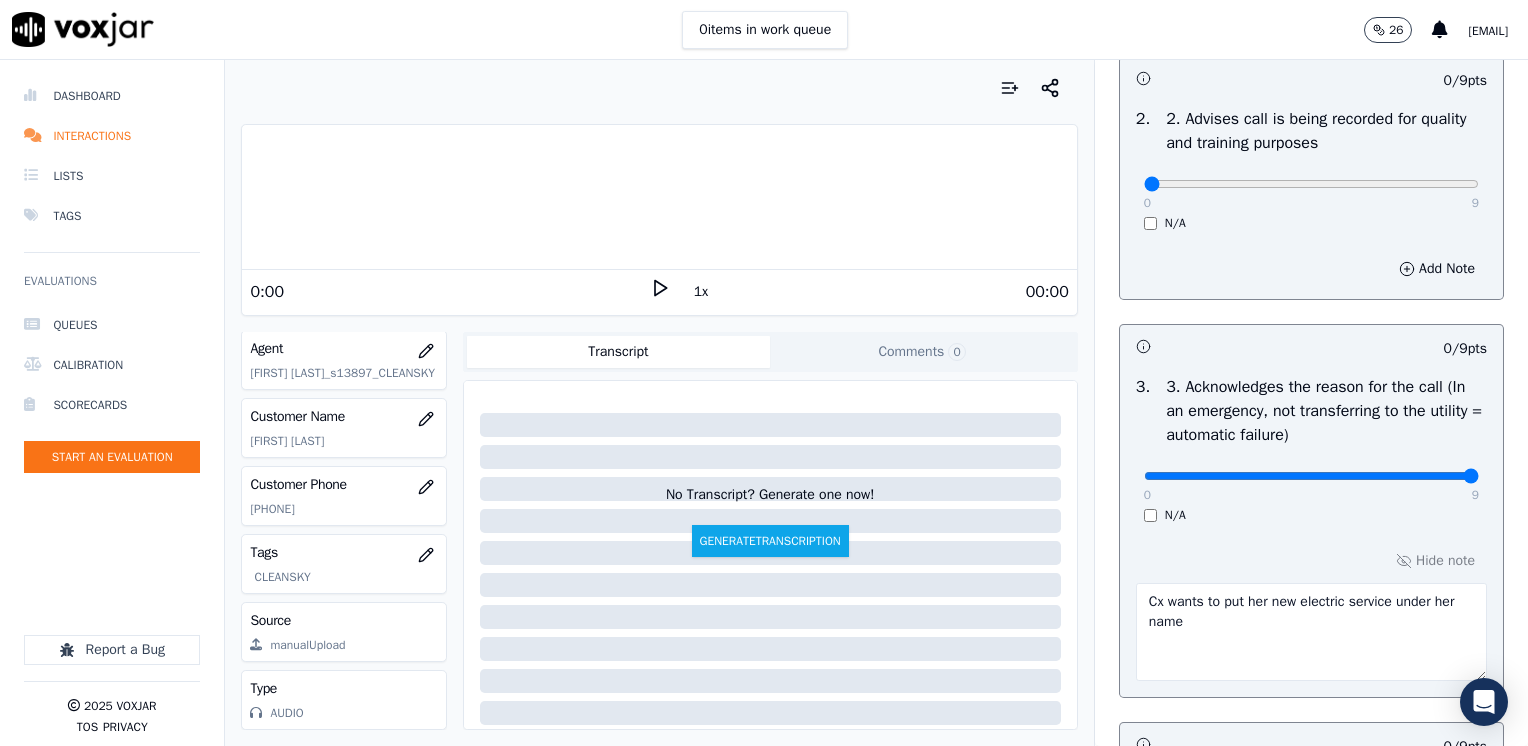 drag, startPoint x: 1134, startPoint y: 473, endPoint x: 1531, endPoint y: 471, distance: 397.00504 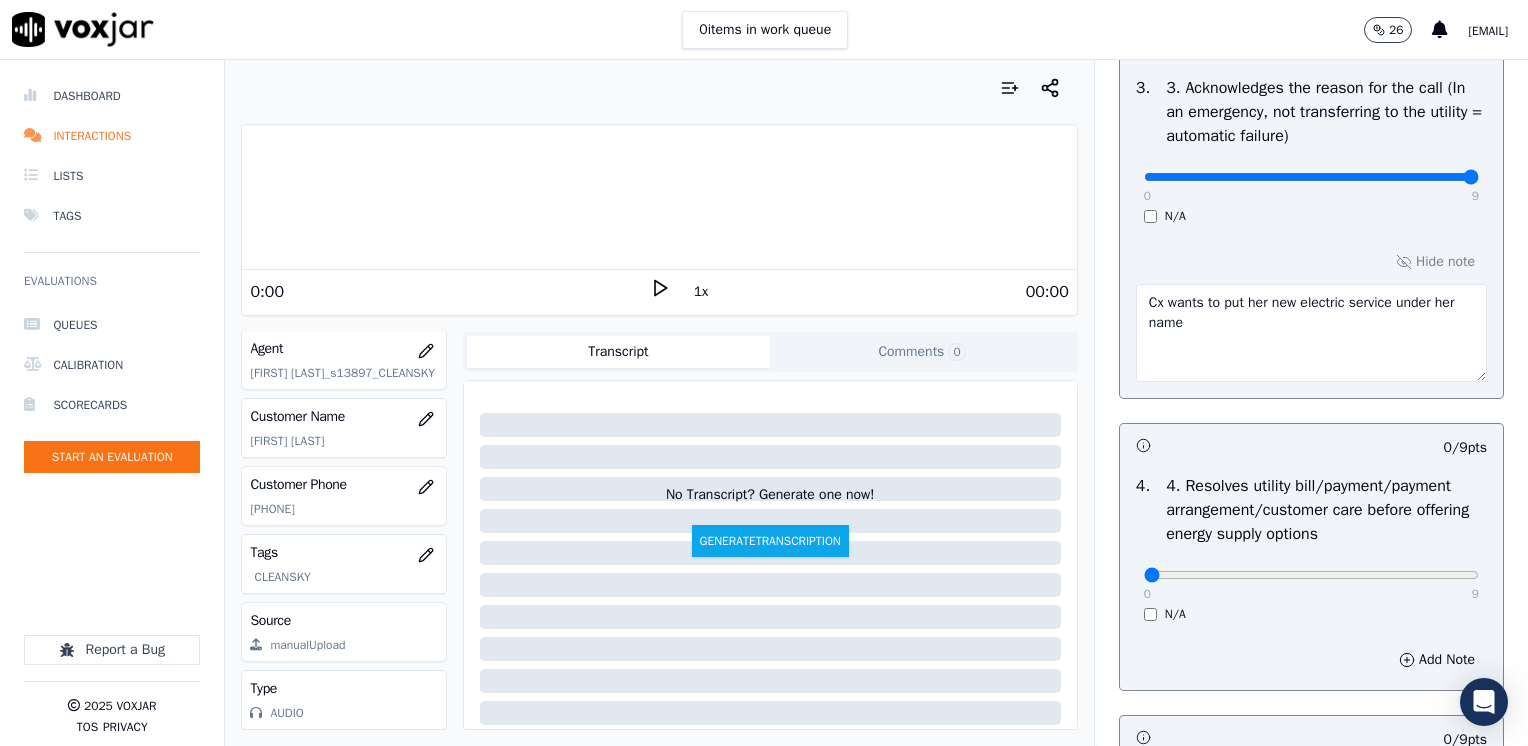 scroll, scrollTop: 700, scrollLeft: 0, axis: vertical 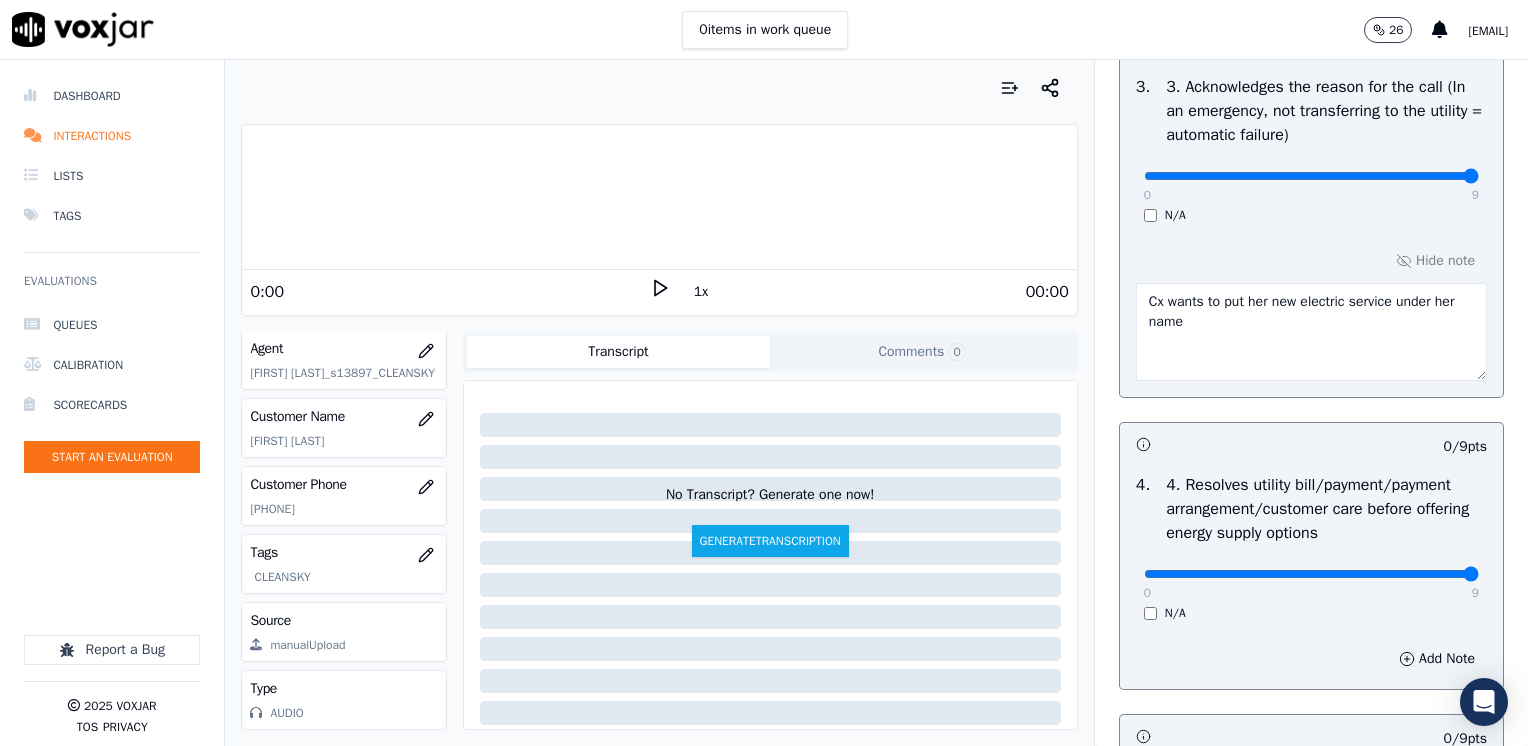 drag, startPoint x: 1128, startPoint y: 566, endPoint x: 1531, endPoint y: 567, distance: 403.00125 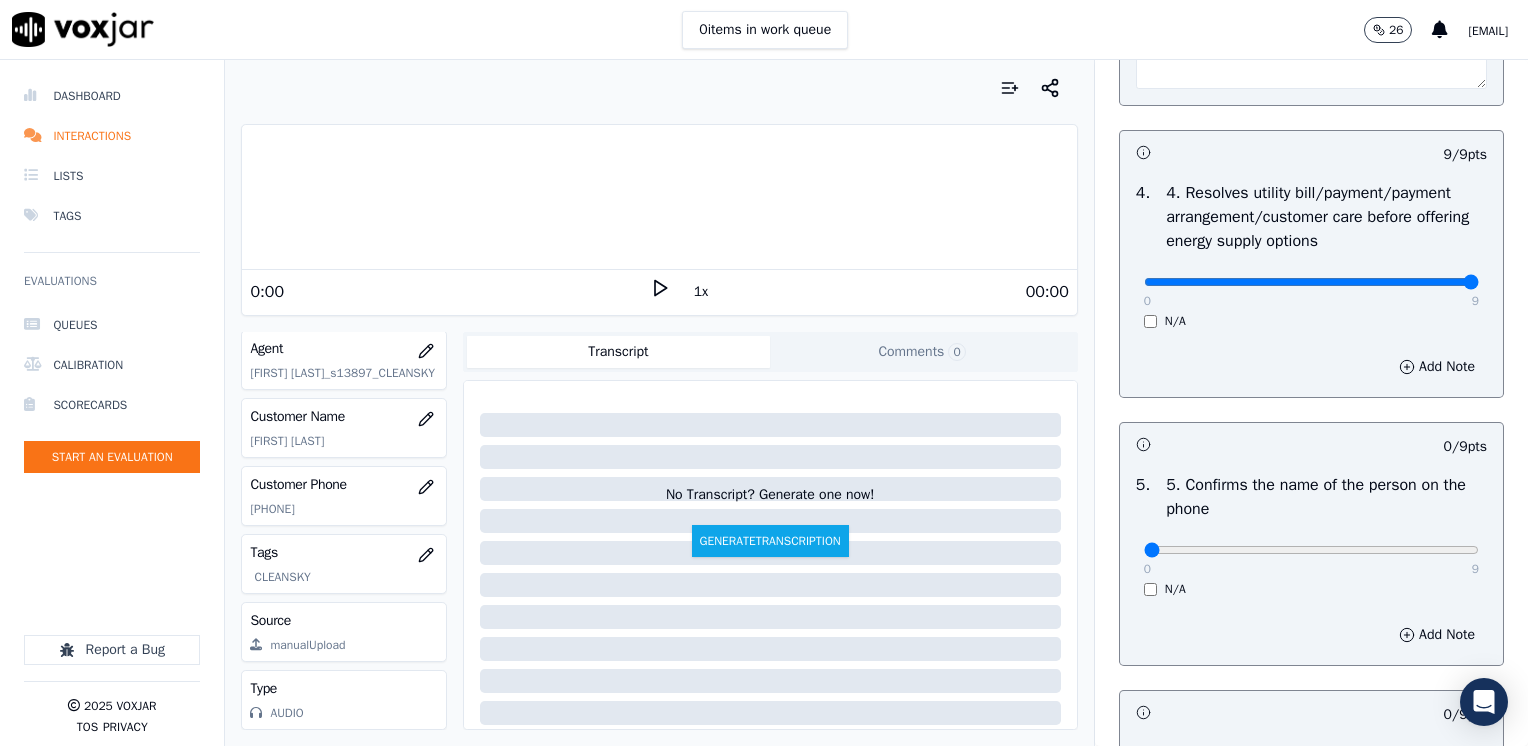 scroll, scrollTop: 1100, scrollLeft: 0, axis: vertical 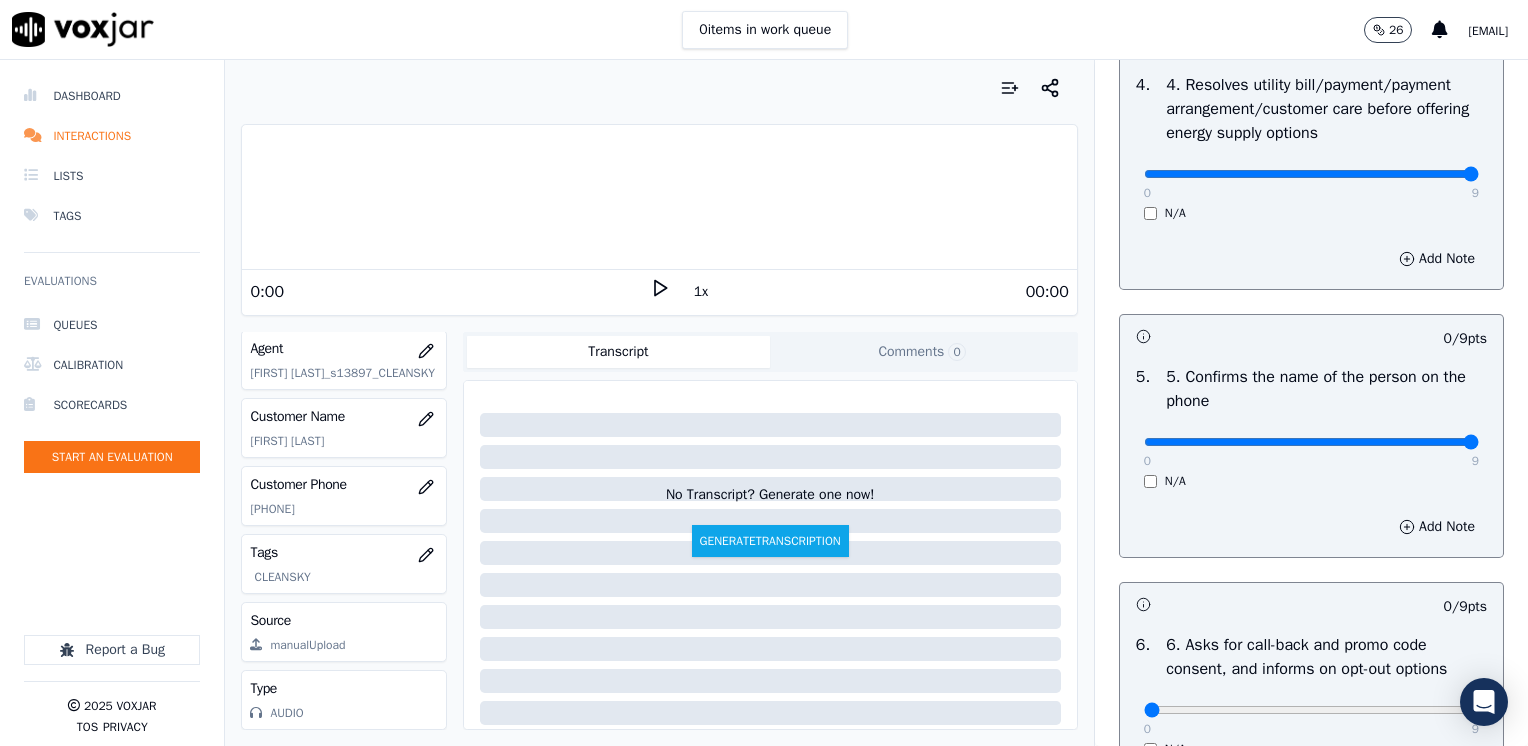 drag, startPoint x: 1132, startPoint y: 442, endPoint x: 1531, endPoint y: 474, distance: 400.28116 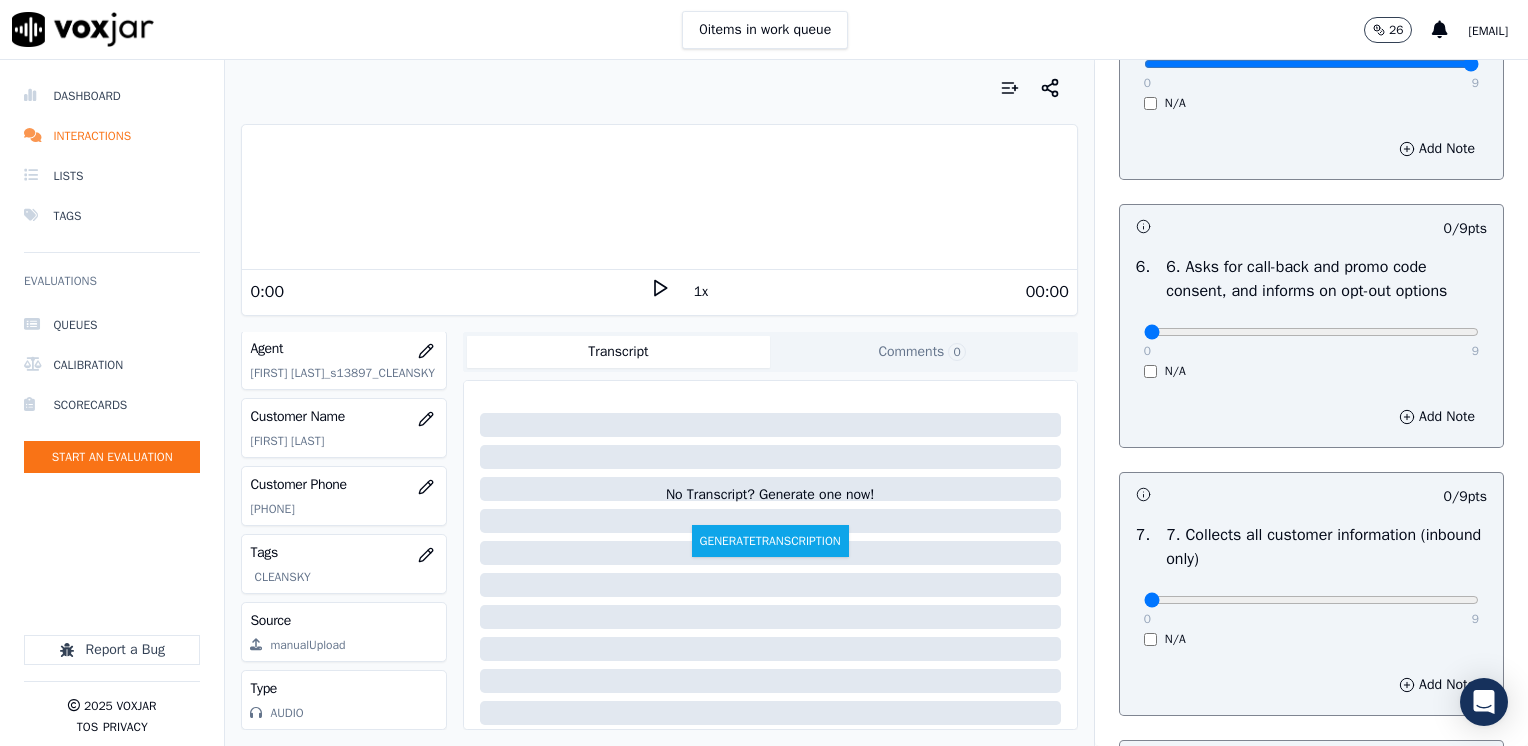 scroll, scrollTop: 1500, scrollLeft: 0, axis: vertical 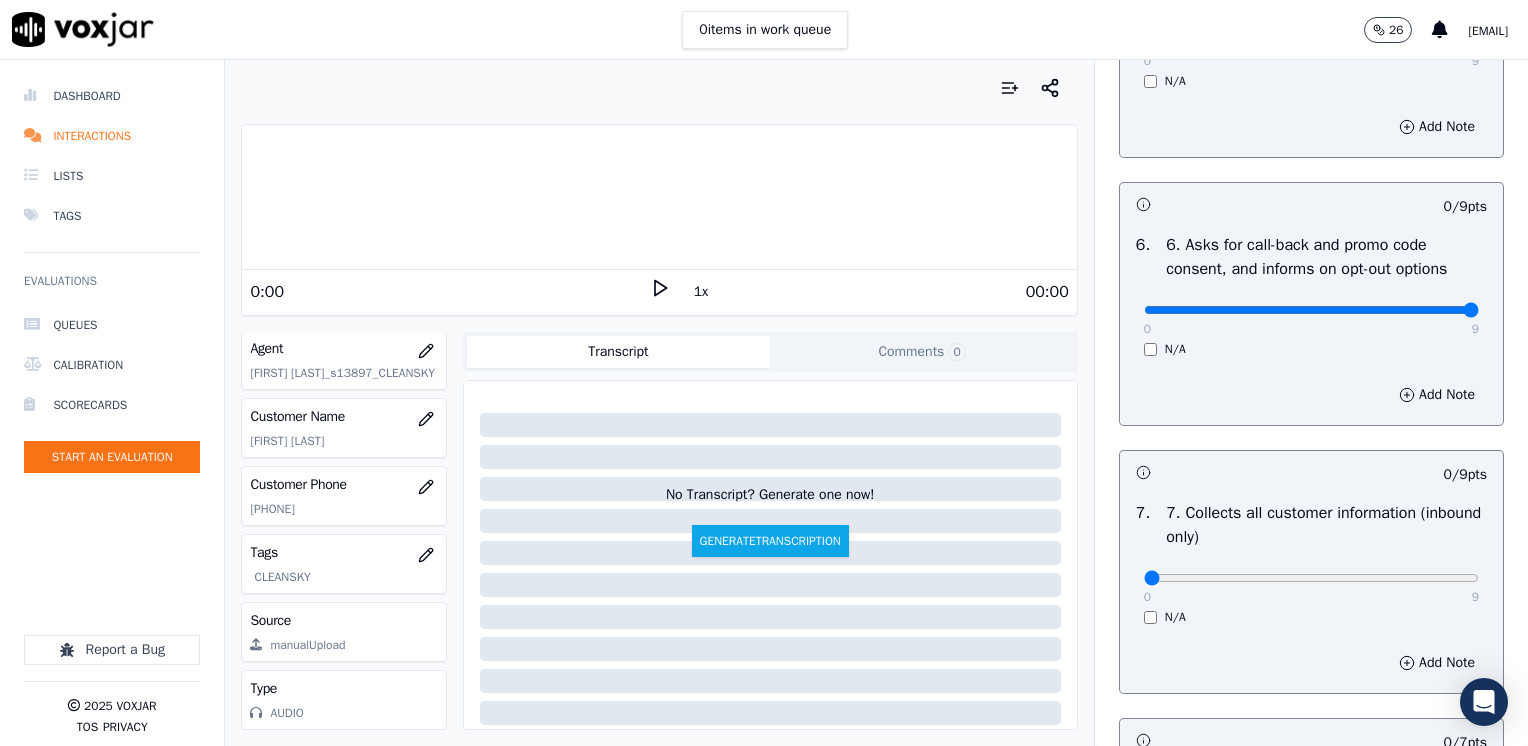 drag, startPoint x: 1129, startPoint y: 310, endPoint x: 1531, endPoint y: 368, distance: 406.16254 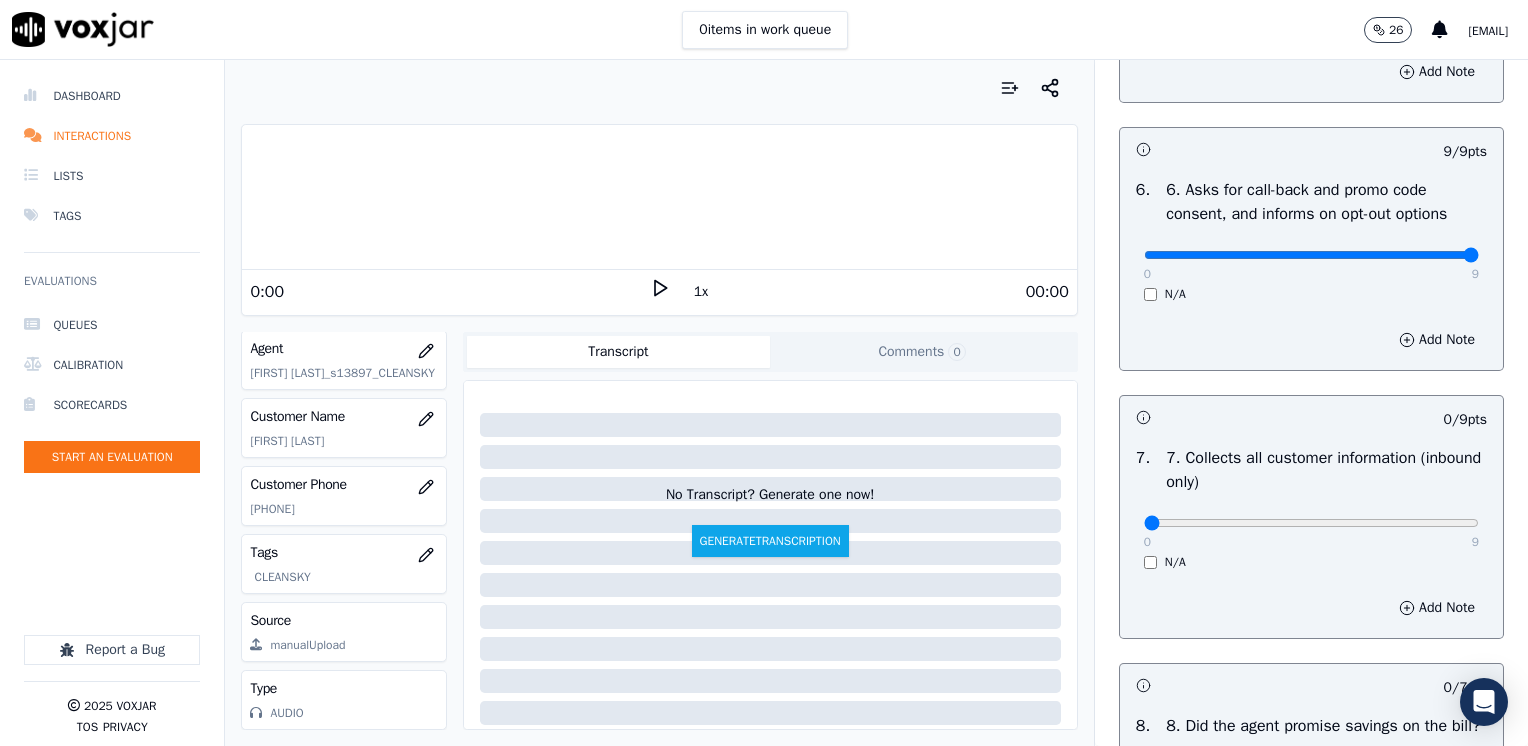 scroll, scrollTop: 1600, scrollLeft: 0, axis: vertical 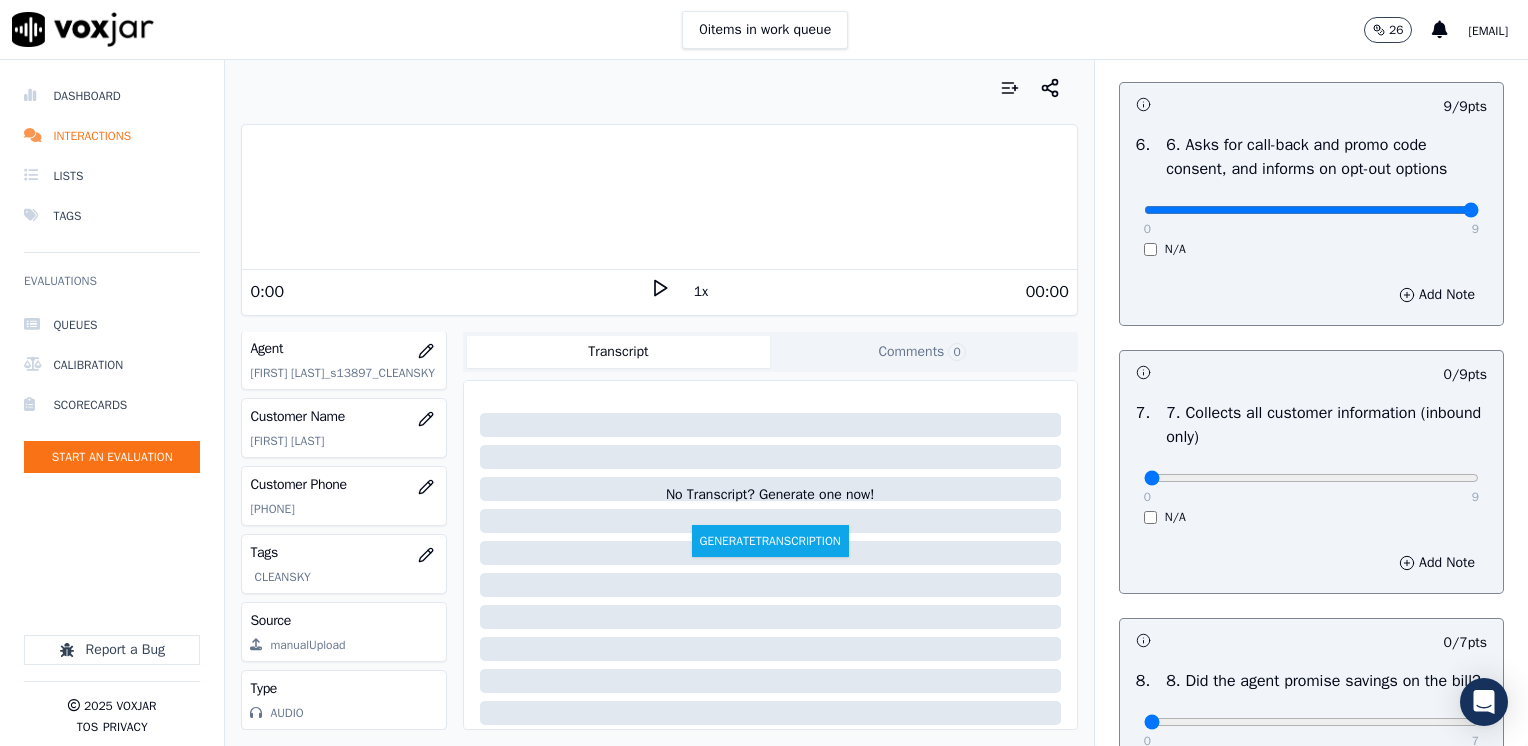 click on "0   9" at bounding box center [1311, 477] 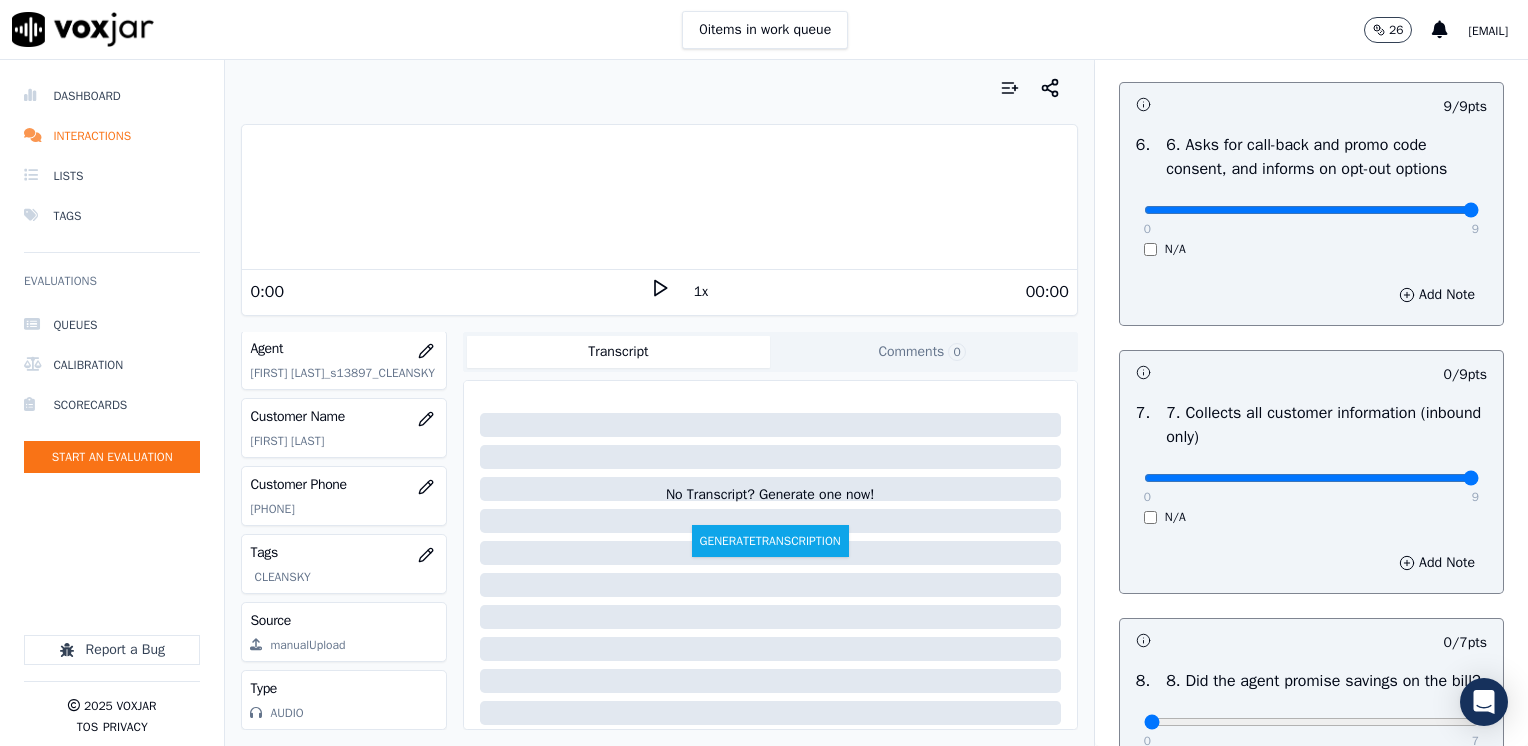 drag, startPoint x: 1131, startPoint y: 474, endPoint x: 1531, endPoint y: 474, distance: 400 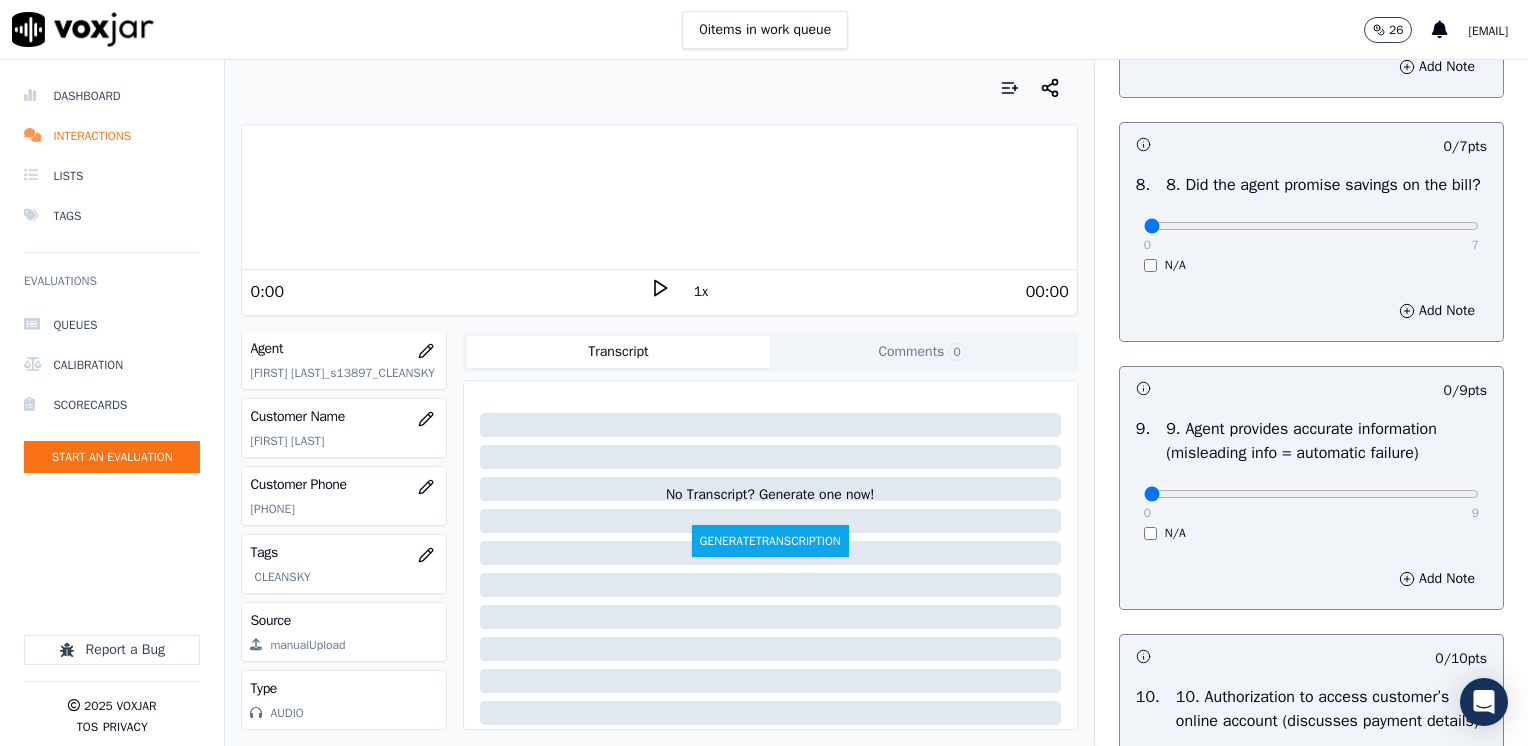 scroll, scrollTop: 2100, scrollLeft: 0, axis: vertical 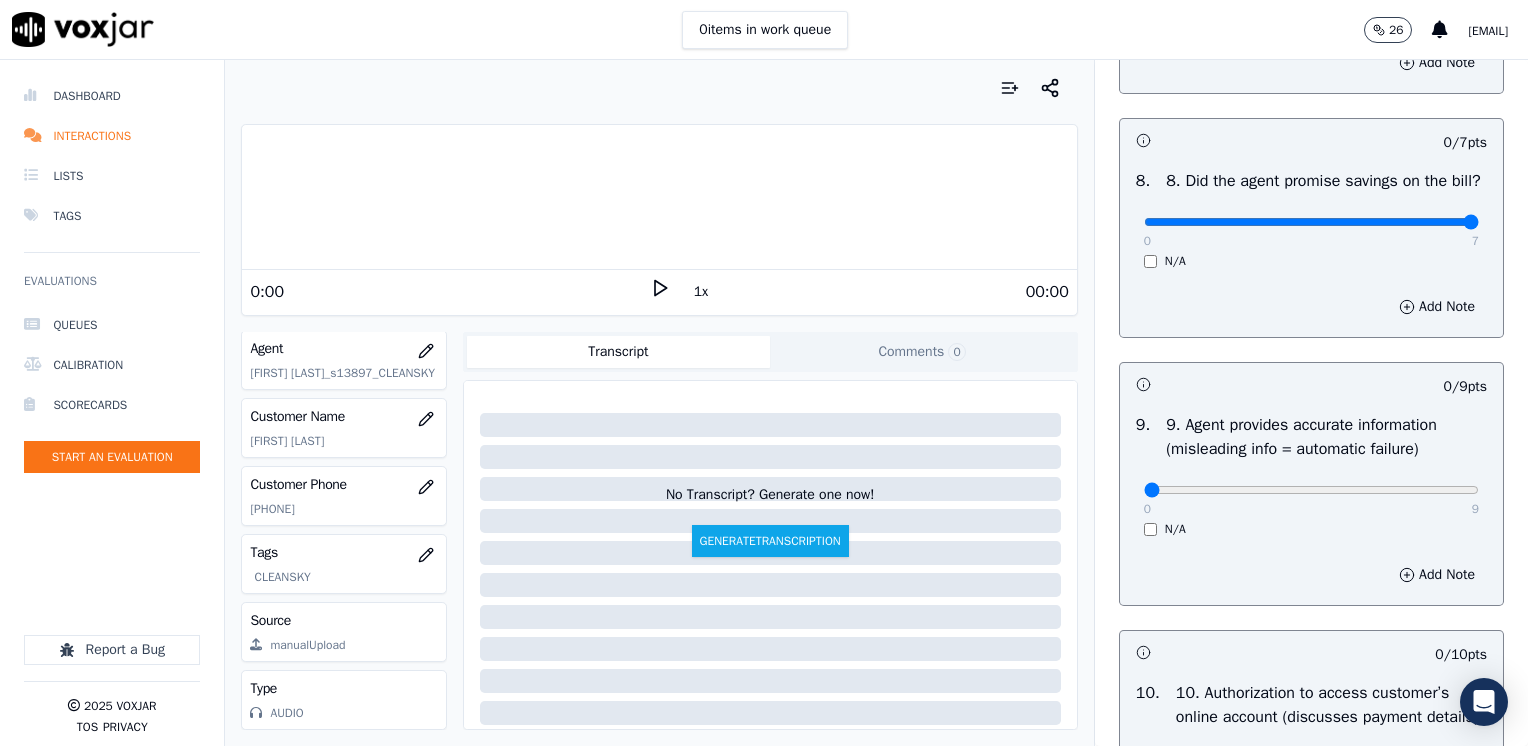 drag, startPoint x: 1250, startPoint y: 243, endPoint x: 1524, endPoint y: 322, distance: 285.16135 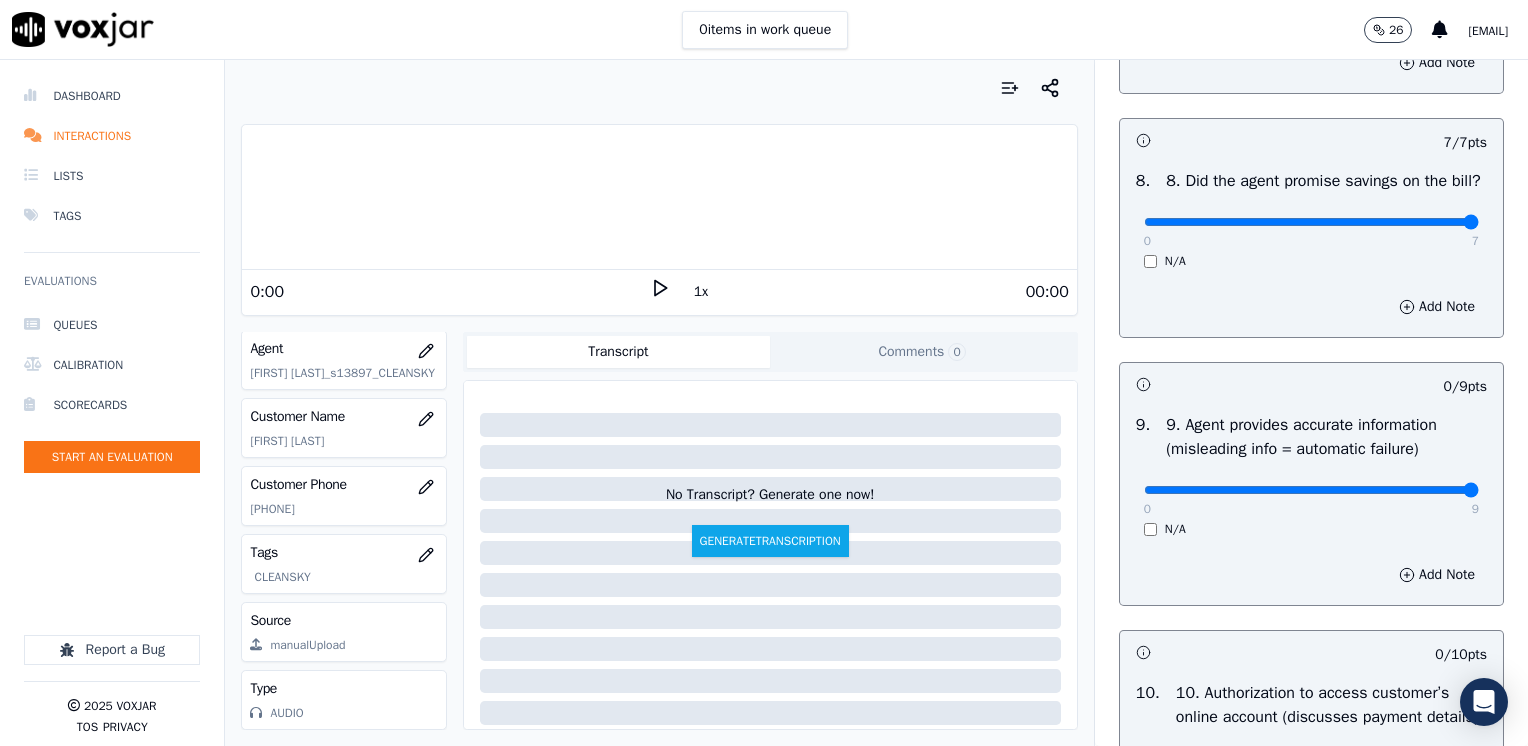 drag, startPoint x: 1131, startPoint y: 515, endPoint x: 1531, endPoint y: 514, distance: 400.00125 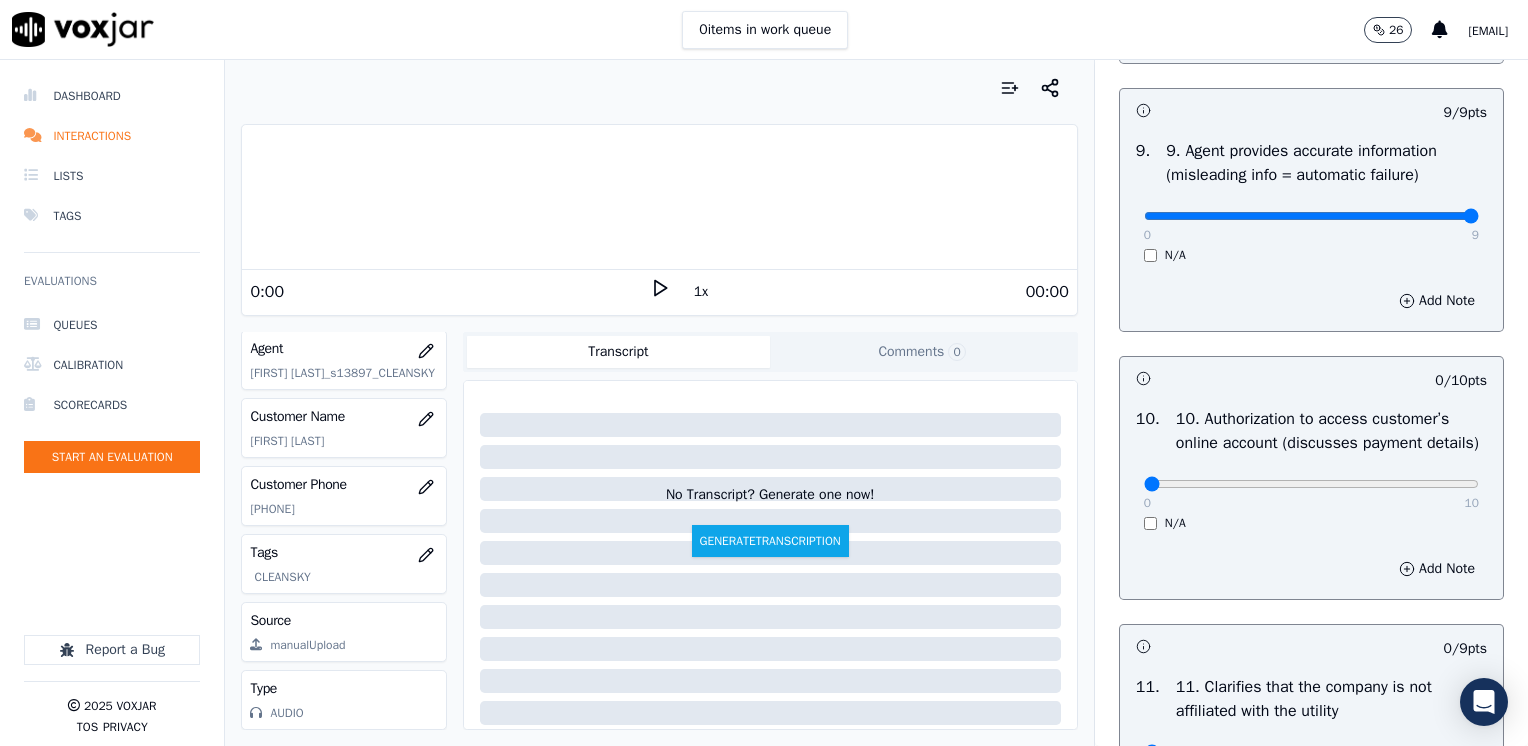 scroll, scrollTop: 2400, scrollLeft: 0, axis: vertical 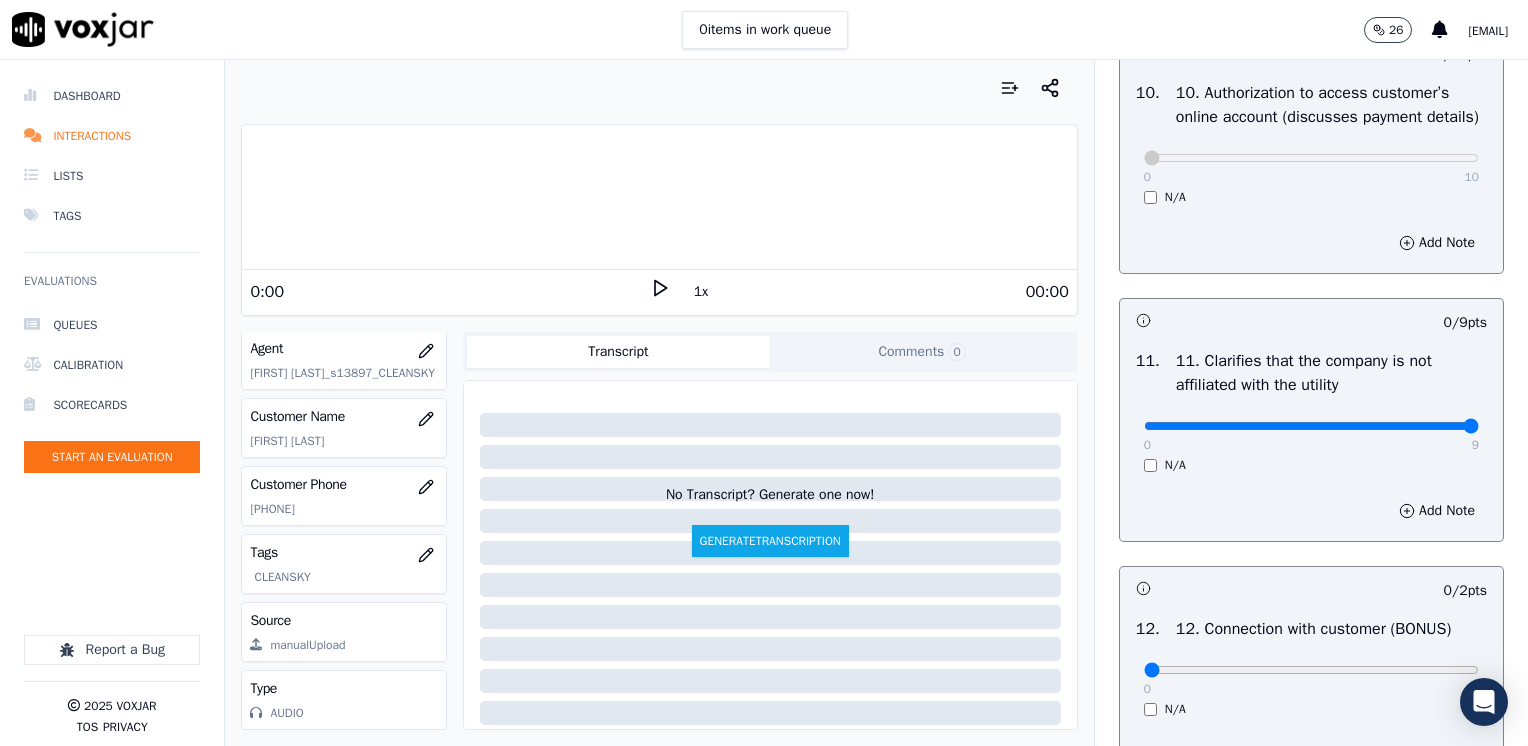 drag, startPoint x: 1153, startPoint y: 470, endPoint x: 1516, endPoint y: 468, distance: 363.00552 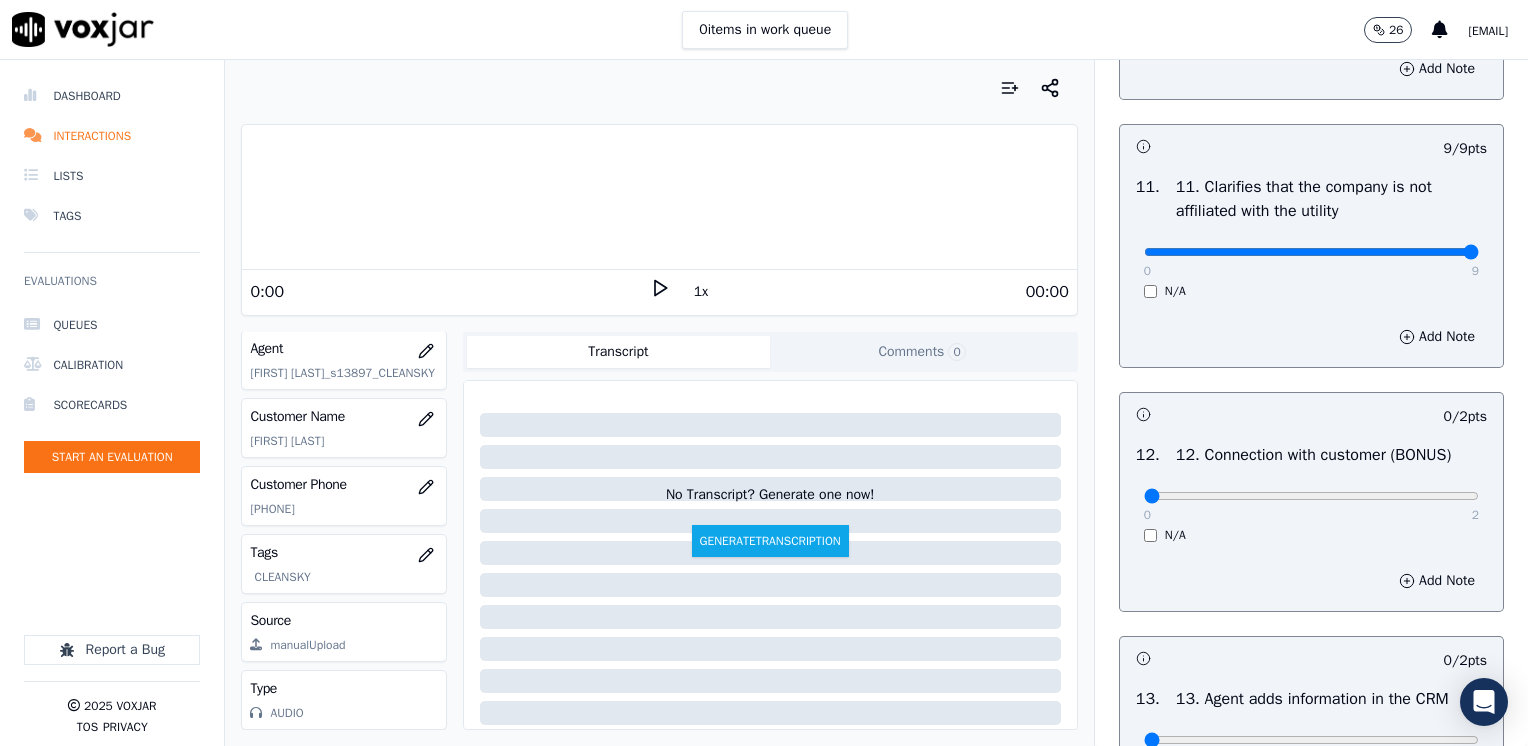 scroll, scrollTop: 3000, scrollLeft: 0, axis: vertical 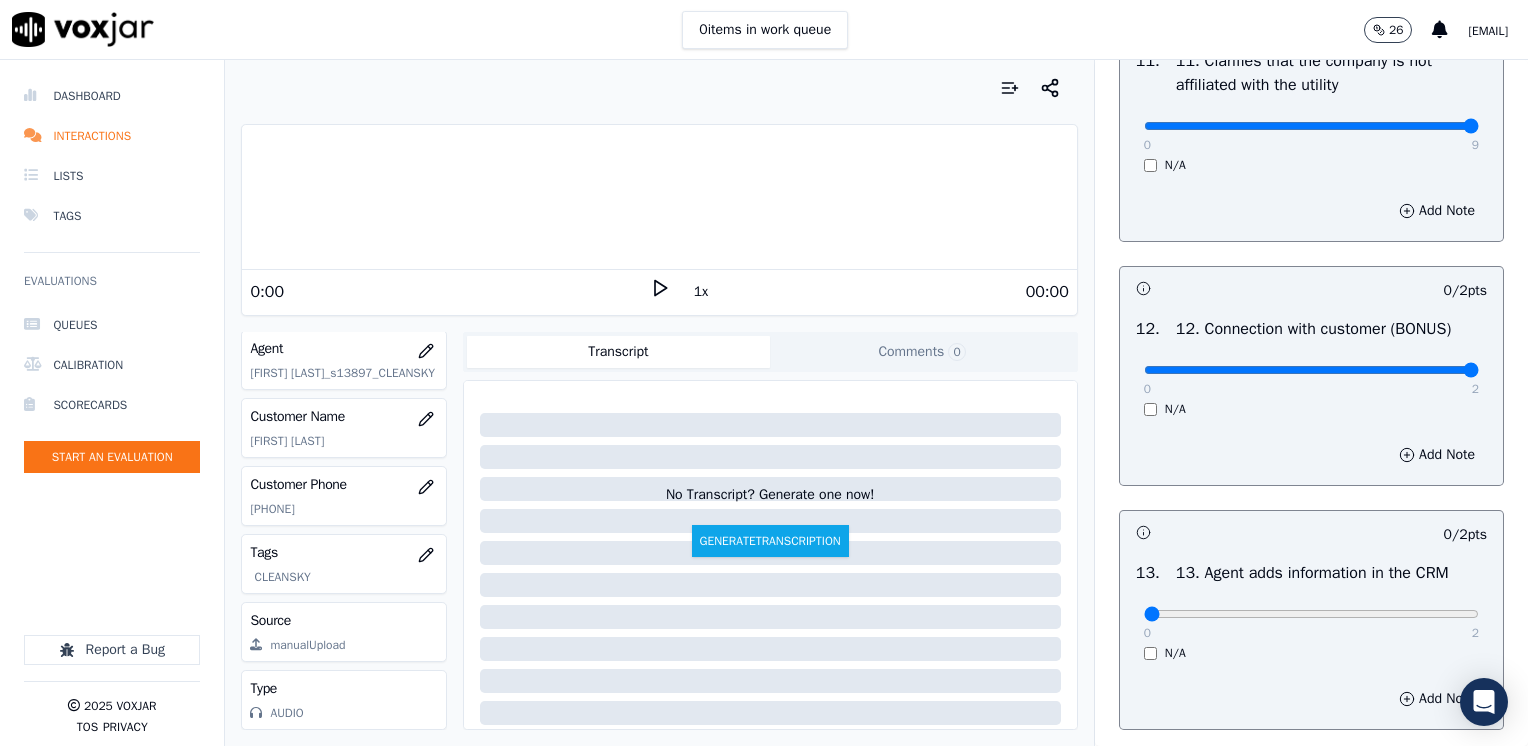 drag, startPoint x: 1140, startPoint y: 421, endPoint x: 1531, endPoint y: 446, distance: 391.79843 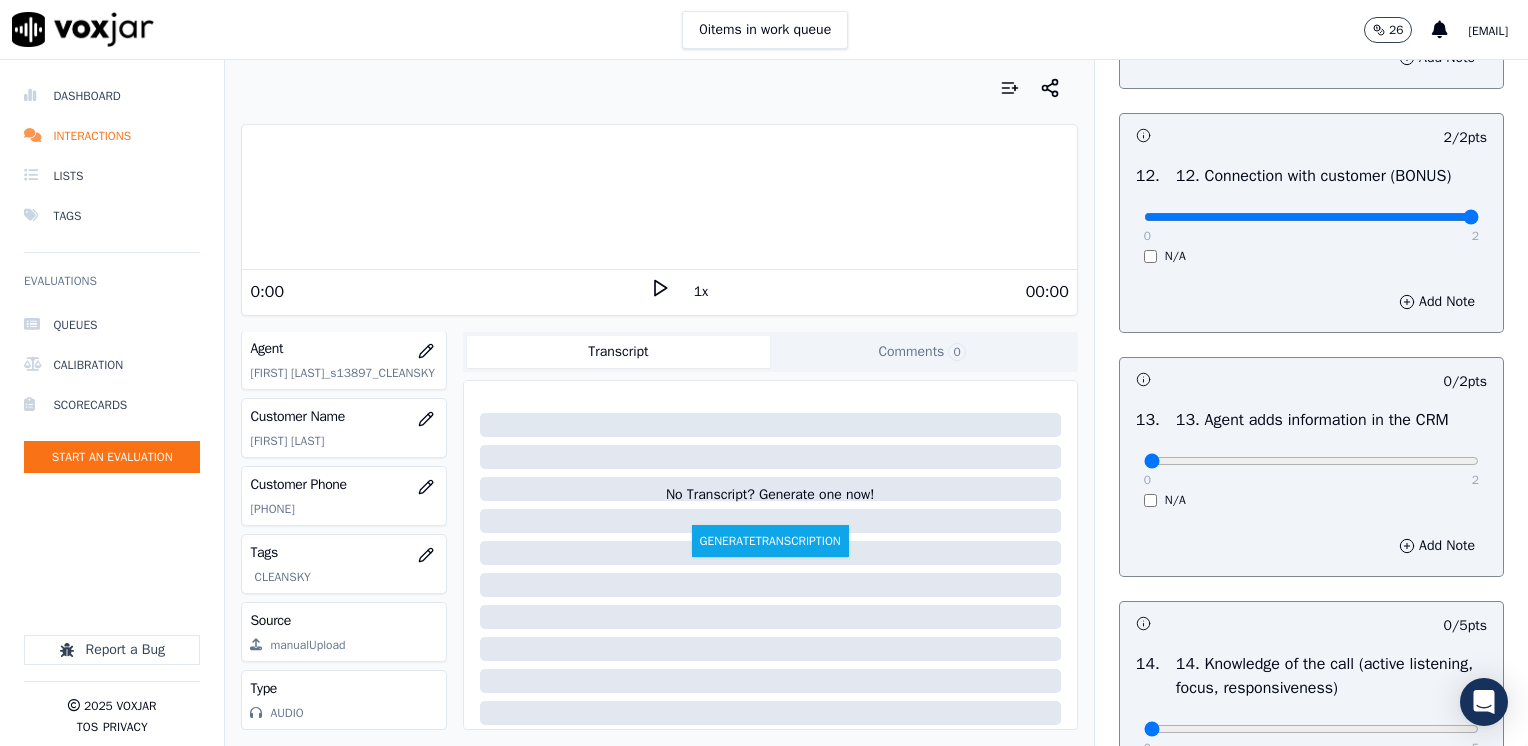 scroll, scrollTop: 3300, scrollLeft: 0, axis: vertical 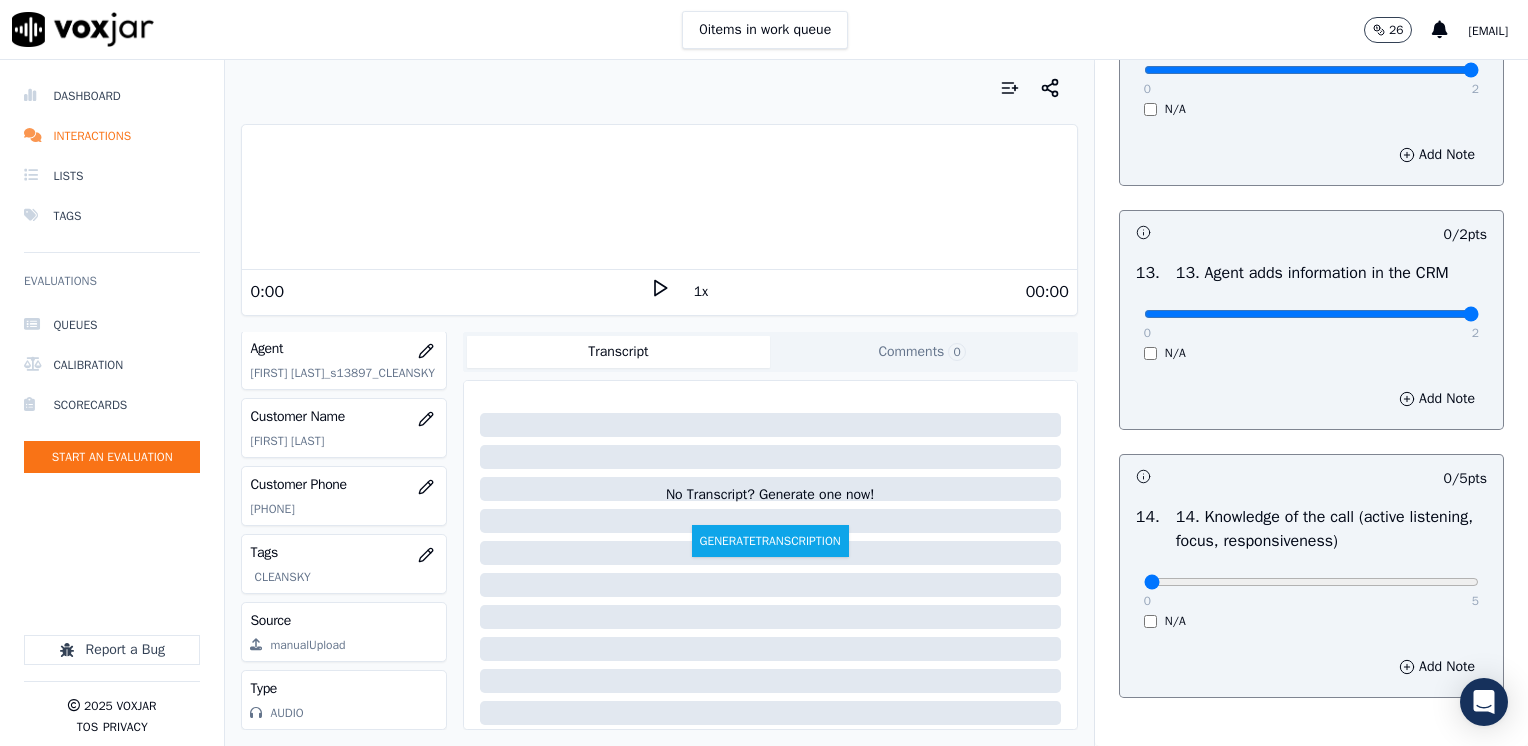 drag, startPoint x: 1129, startPoint y: 356, endPoint x: 1531, endPoint y: 357, distance: 402.00125 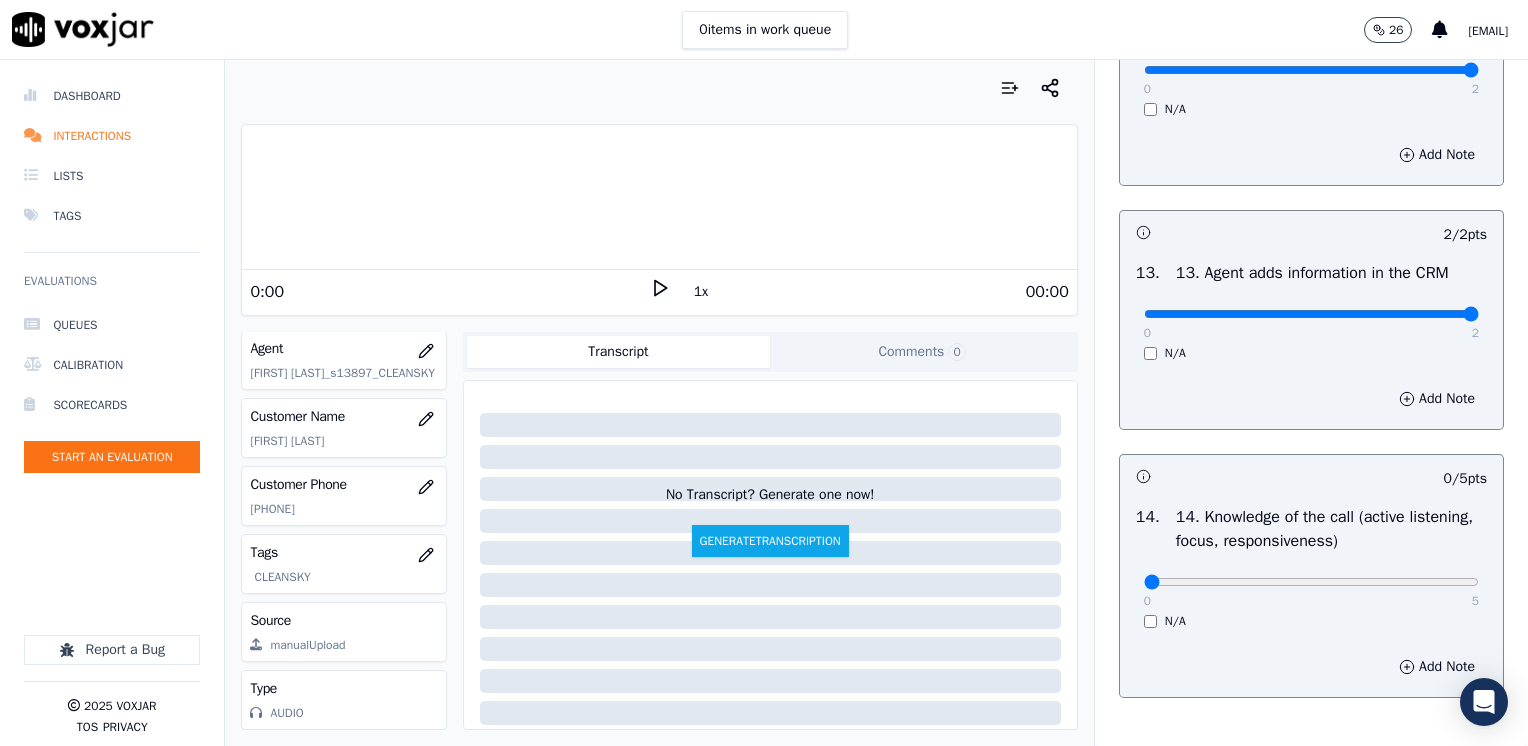 scroll, scrollTop: 3459, scrollLeft: 0, axis: vertical 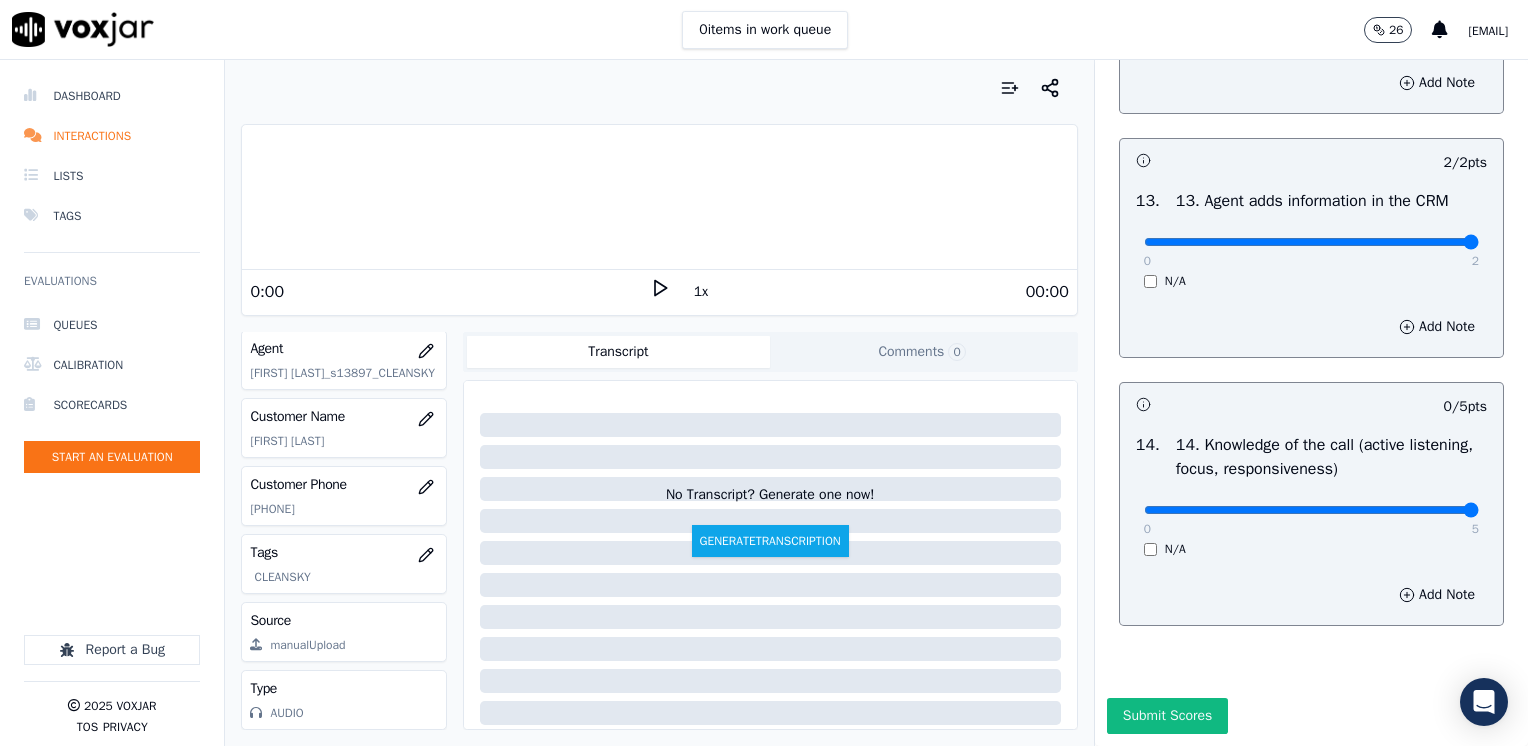 drag, startPoint x: 1132, startPoint y: 466, endPoint x: 1531, endPoint y: 483, distance: 399.362 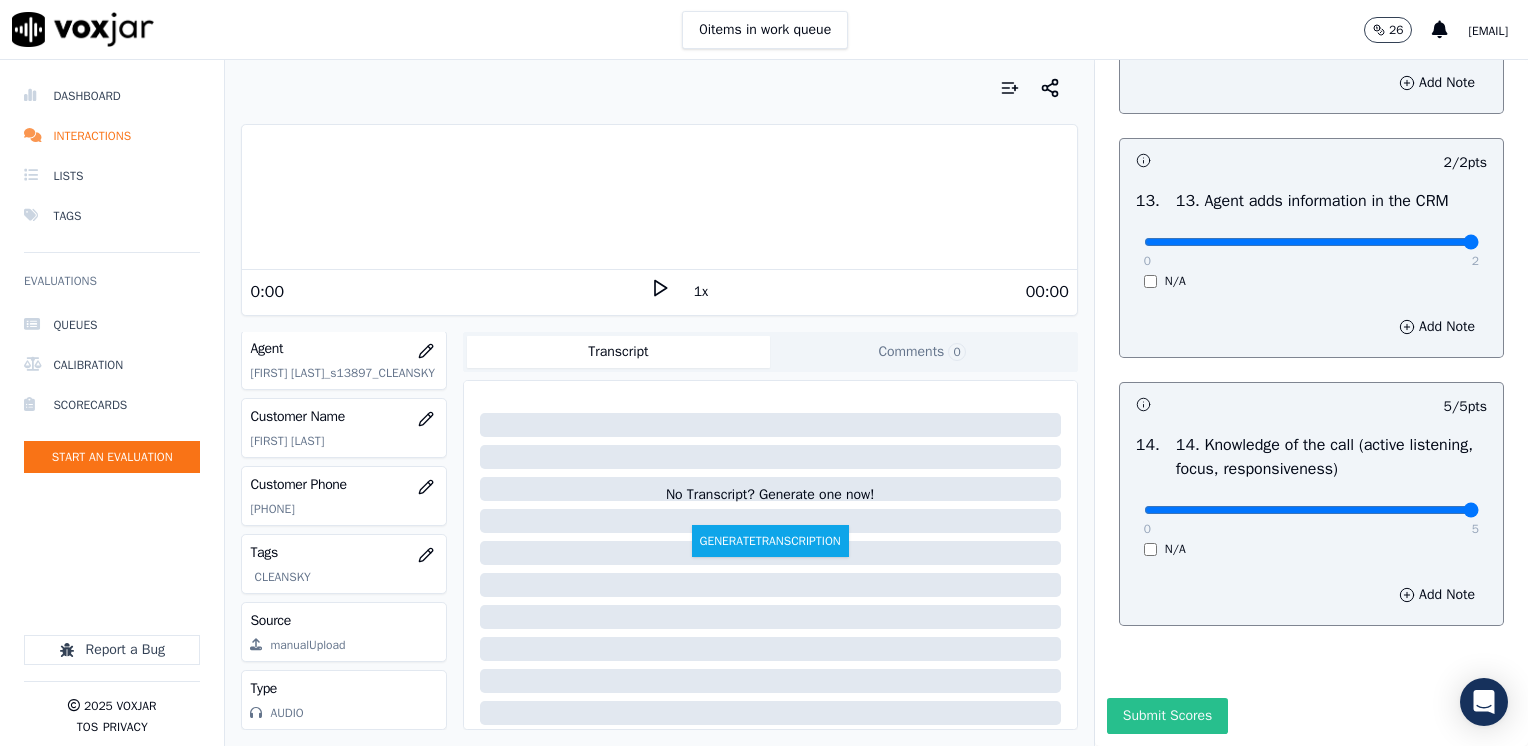 click on "Submit Scores" at bounding box center (1167, 716) 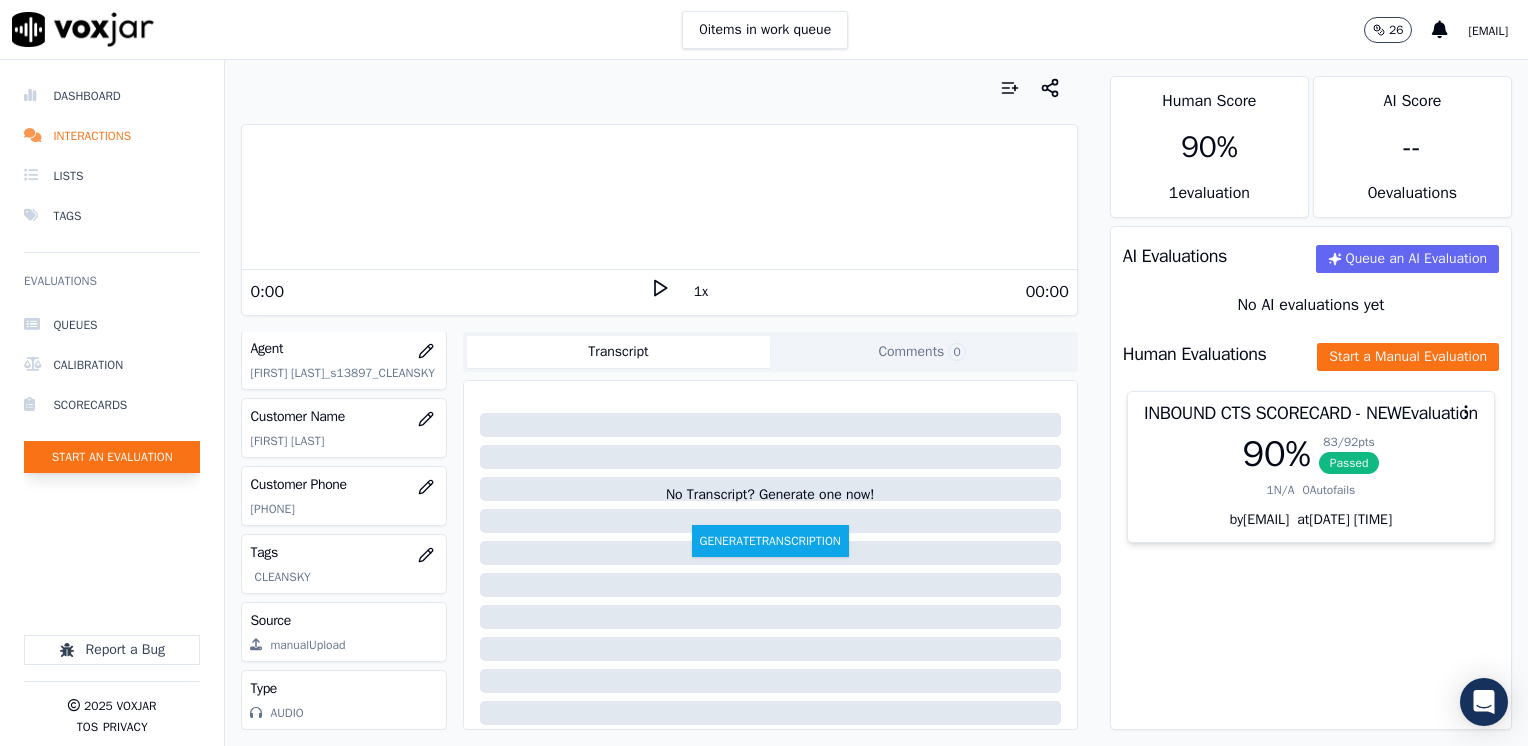 click on "Start an Evaluation" 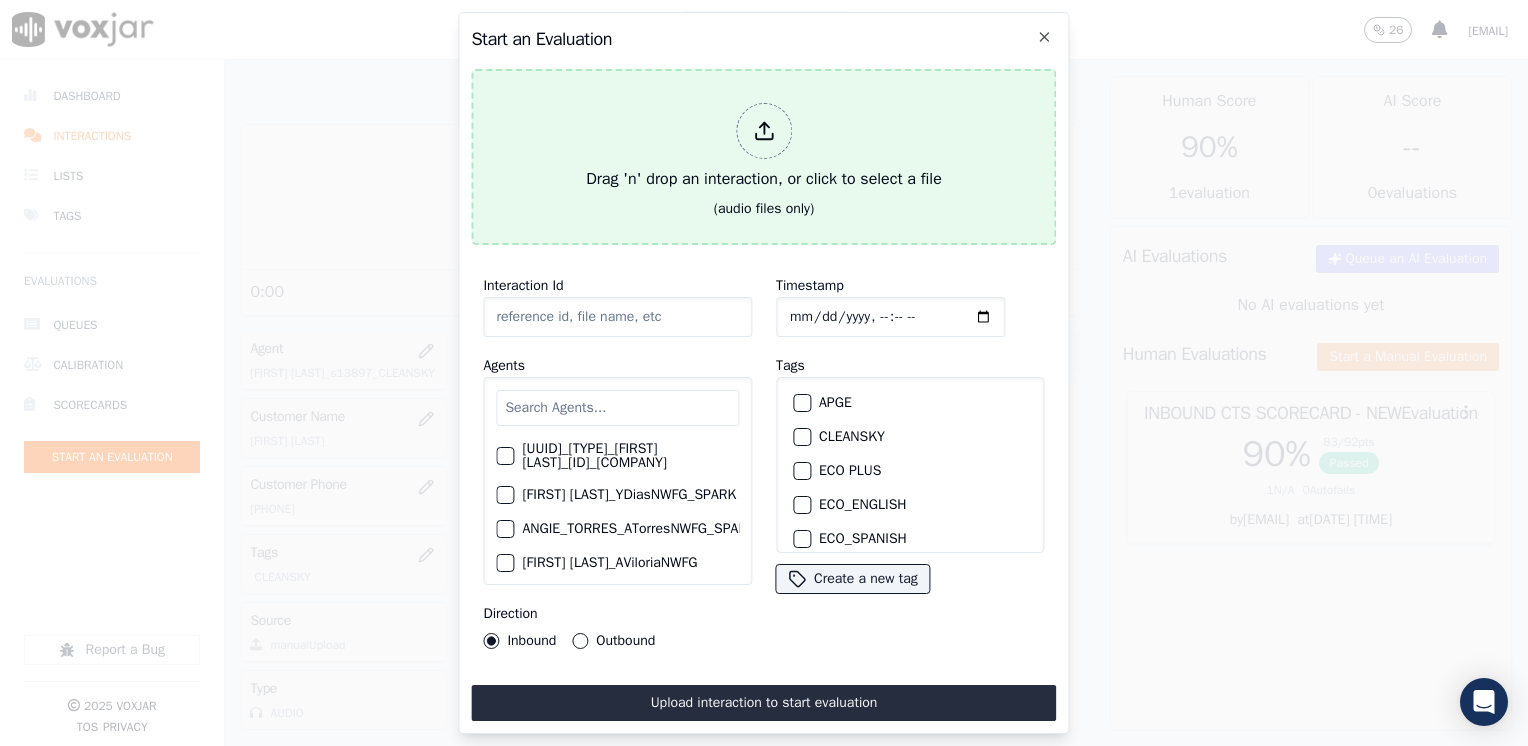 click at bounding box center [764, 131] 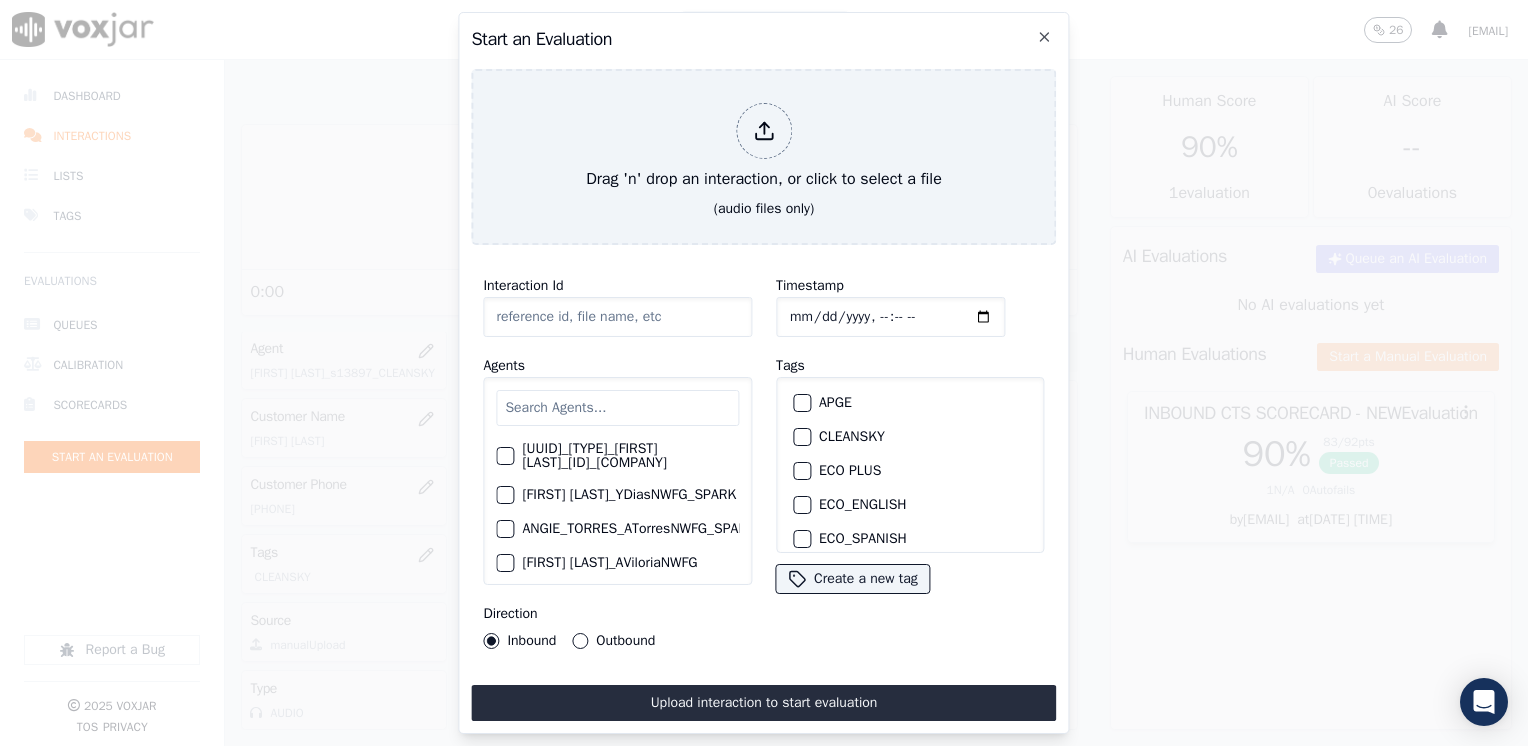 type on "20250807-134038_[PHONE]-[FIRST] [LAST] all.mp3" 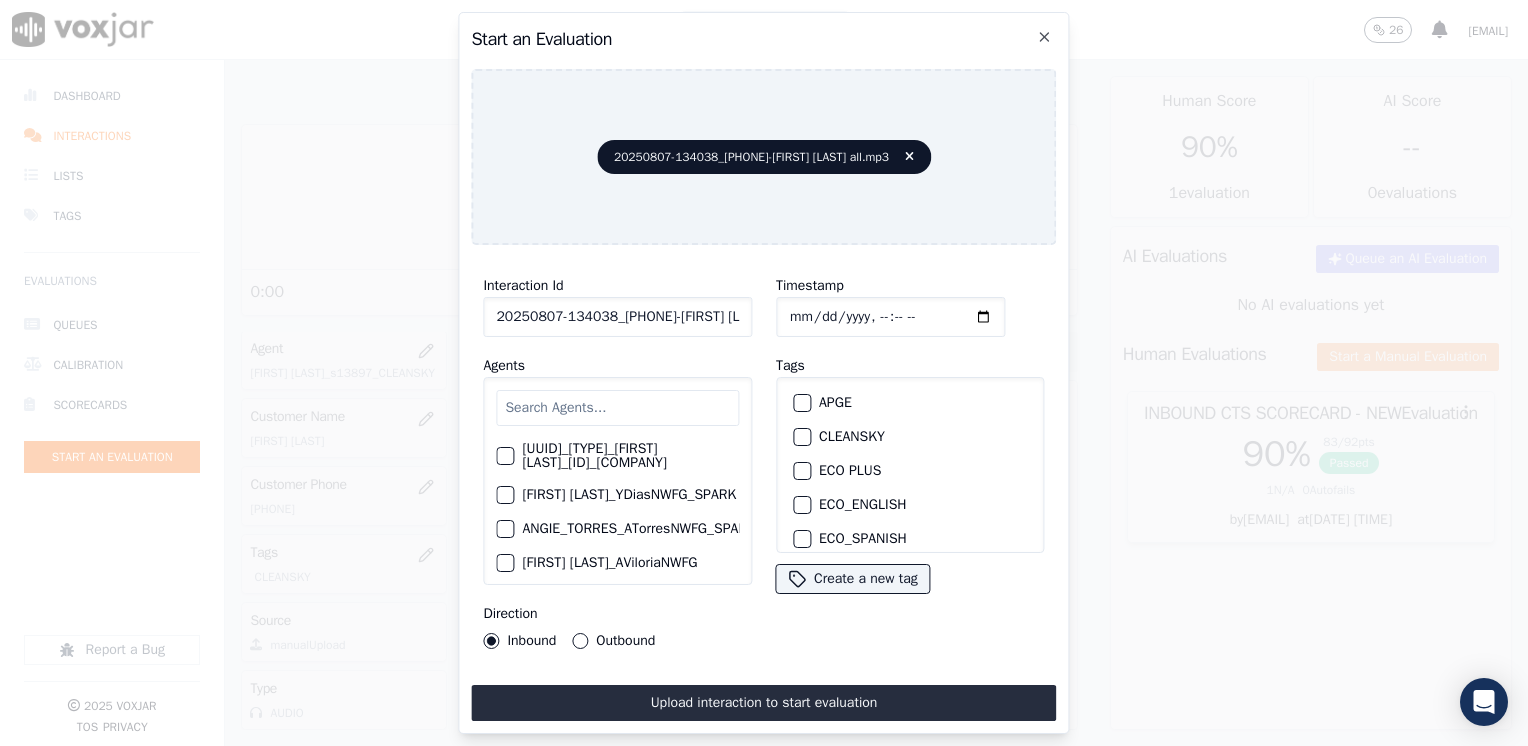 click on "[UUID]_[TYPE]_[FIRST] [LAST]_[ID]_[COMPANY]      [FIRST] [LAST]_[ID]_[COMPANY]     [AGENT_NAME]_[ID]_[COMPANY]     [FIRST] [LAST]_[ID]     [FIRST] [LAST]_[ID]     [FIRST] [LAST]_[ID]_[COMPANY]     [FIRST] [LAST]_[ID]_[COMPANY]     [FIRST] [LAST]_[ID]_[COMPANY]     [FIRST] [LAST]_[ID]_[COMPANY]     [FIRST] [LAST]_[ID]_[COMPANY]     [FIRST] [LAST]_[ID]_[COMPANY]     [FIRST] [LAST]_[ID]_[COMPANY]     [FIRST] [LAST]_[ID]_[COMPANY]     [FIRST] [LAST]_[ID]_[COMPANY]     [FIRST] [LAST]_[ID]_[COMPANY]     [FIRST] [LAST]_[ID]_[COMPANY]     [FIRST] [LAST]_[ID]_[COMPANY]     [FIRST] [LAST]_[ID]_[COMPANY]     [FIRST] [LAST]_[ID]_[COMPANY]     [FIRST] [LAST]_[ID]_[COMPANY]     [FIRST] [LAST]_[ID]_[COMPANY]     [FIRST] [LAST]_[ID]_[COMPANY]     [FIRST] [LAST]_[ID]_[COMPANY]     [FIRST] [LAST]_[ID]_[COMPANY]     [FIRST] [LAST]_[ID]_[COMPANY]     [FIRST] [LAST]_[ID]_[COMPANY]     [FIRST] [LAST]_[ID]_[COMPANY]     [FIRST] [LAST]_[ID]_[COMPANY]     [FIRST] [LAST]_[ID]_[COMPANY]     [FIRST] [LAST]_[ID]_[COMPANY]     [FIRST] [LAST]_[ID]_[COMPANY]     [FIRST] [LAST]_[ID]_[COMPANY]     [FIRST] [LAST]_[ID]_[COMPANY]     [FIRST] [LAST]_[ID]_[COMPANY]     [FIRST] [LAST]_[ID]_[COMPANY]     [FIRST] [LAST]_[ID]_[COMPANY]" 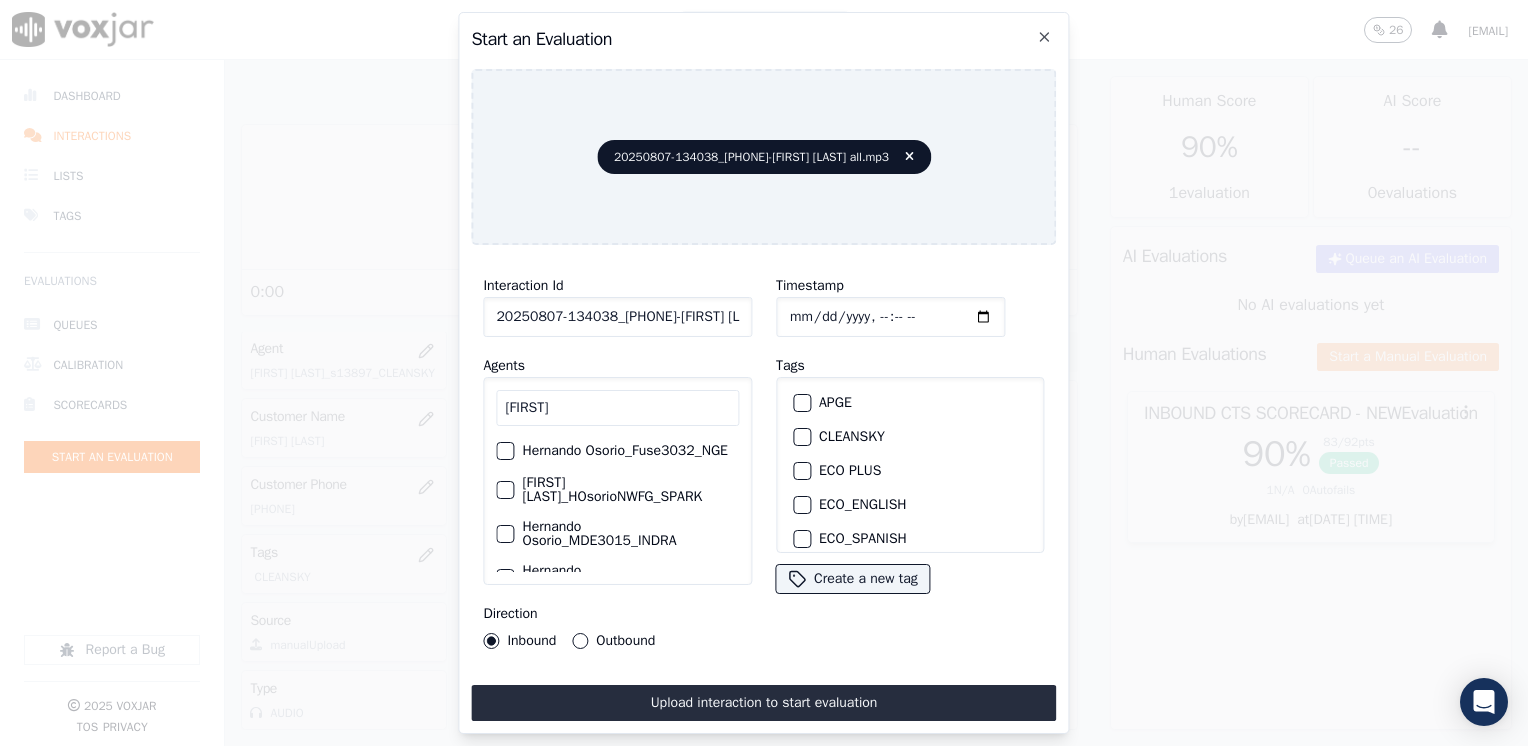 type on "[FIRST]" 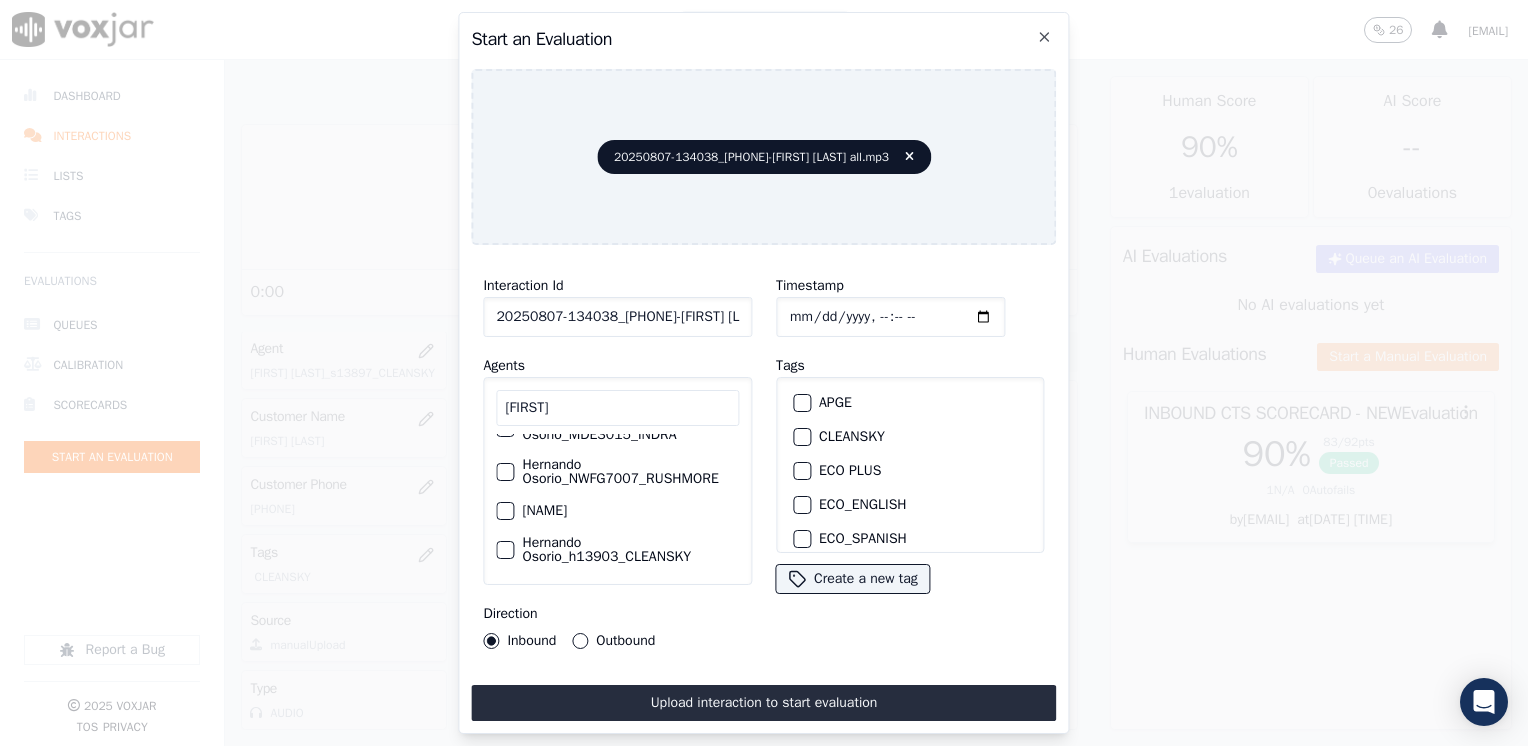 scroll, scrollTop: 130, scrollLeft: 0, axis: vertical 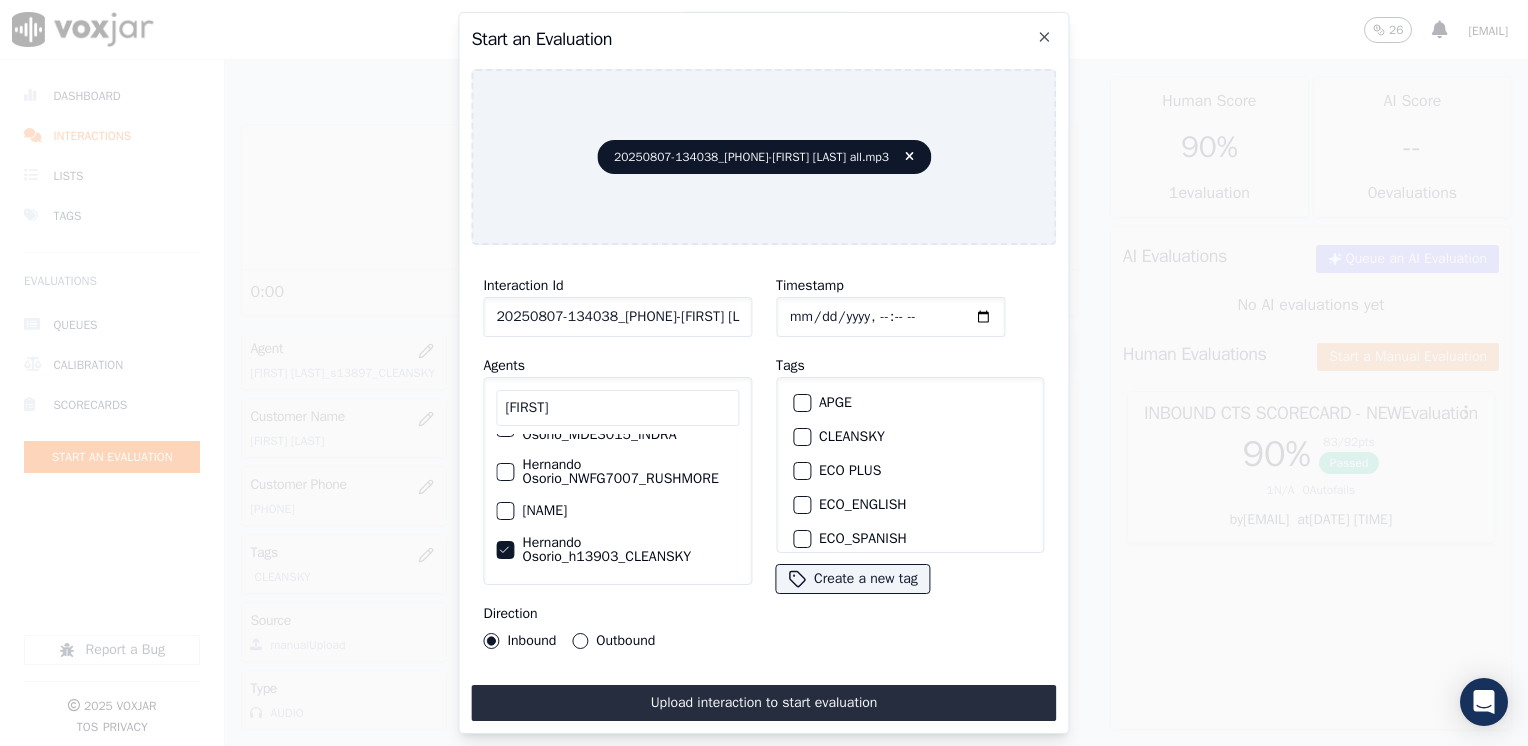 click on "Timestamp" 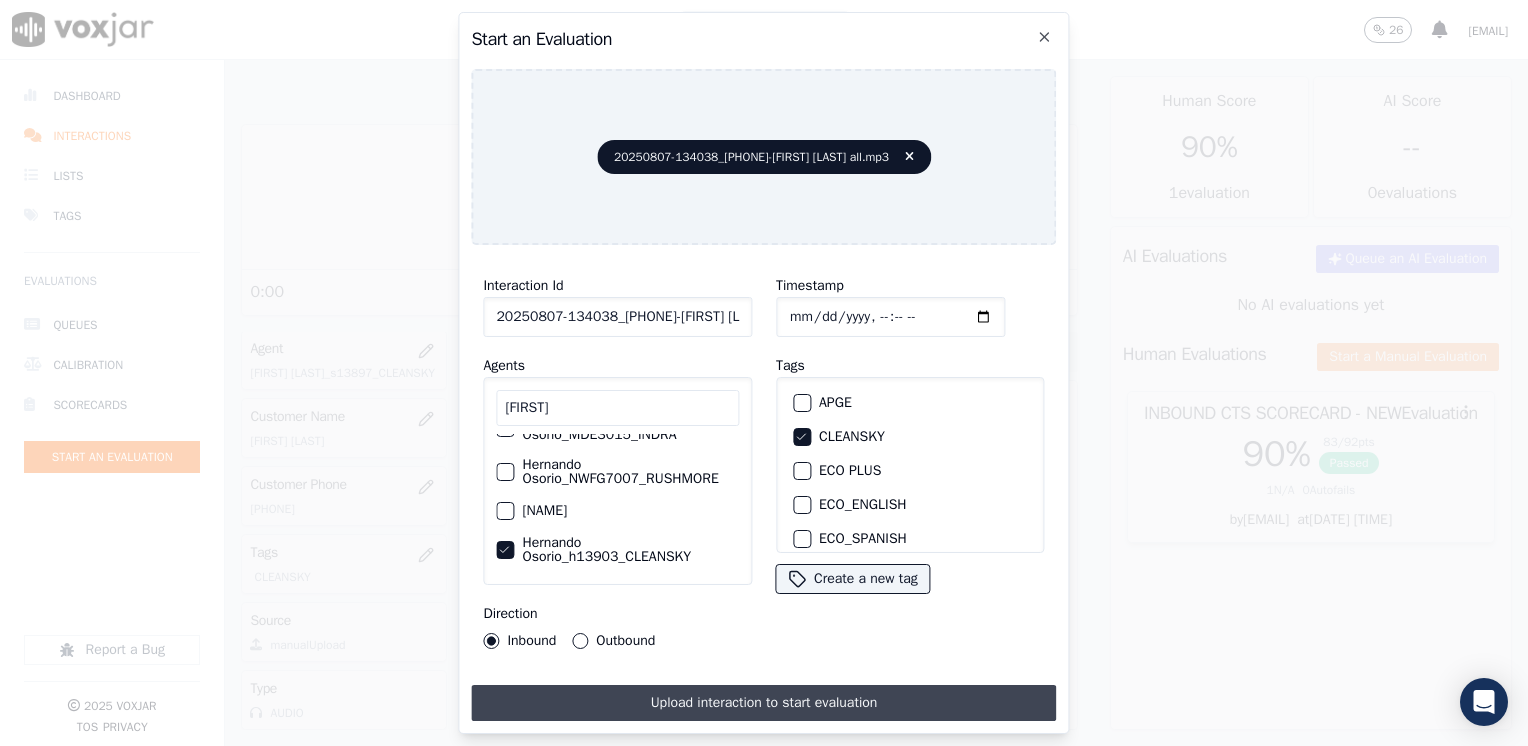 click on "Upload interaction to start evaluation" at bounding box center (763, 703) 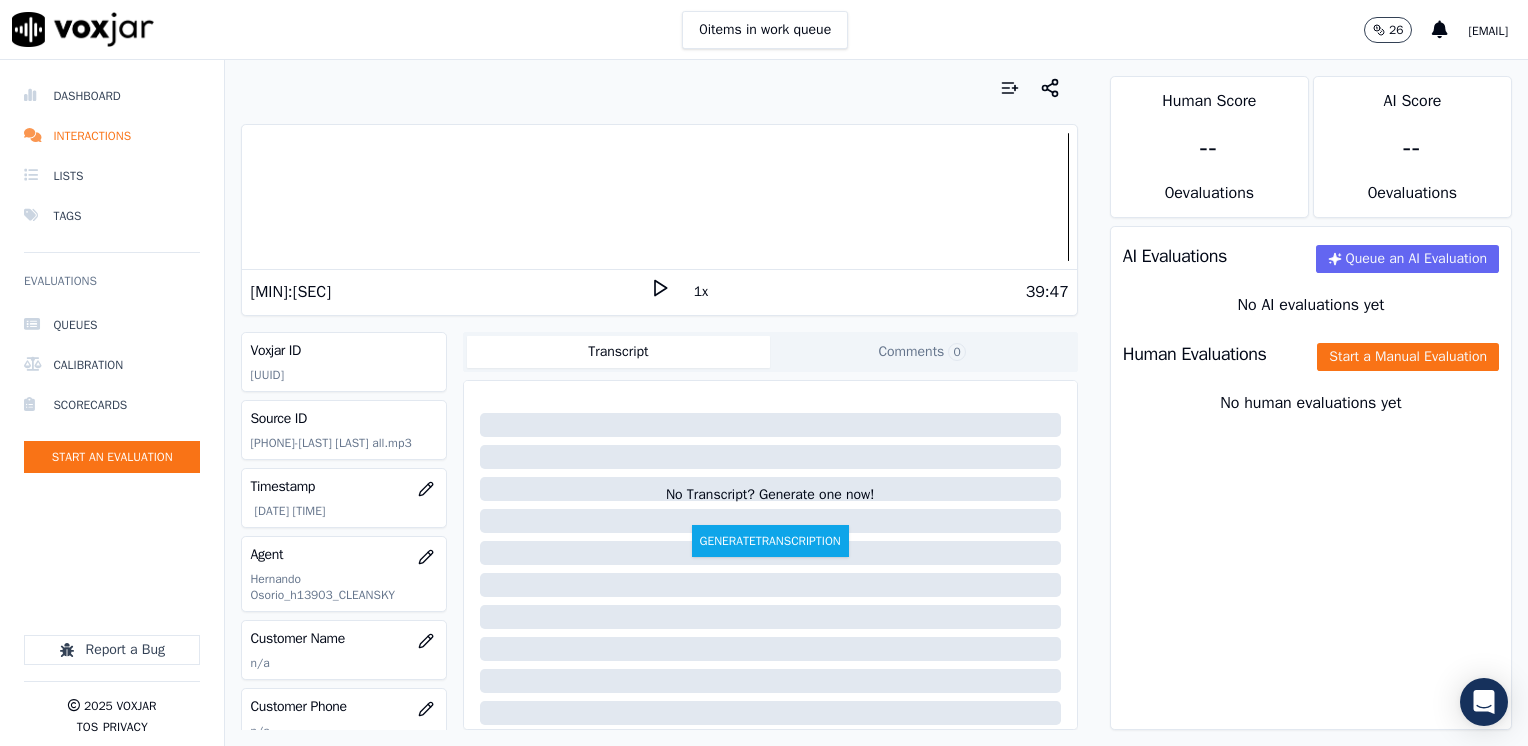scroll, scrollTop: 100, scrollLeft: 0, axis: vertical 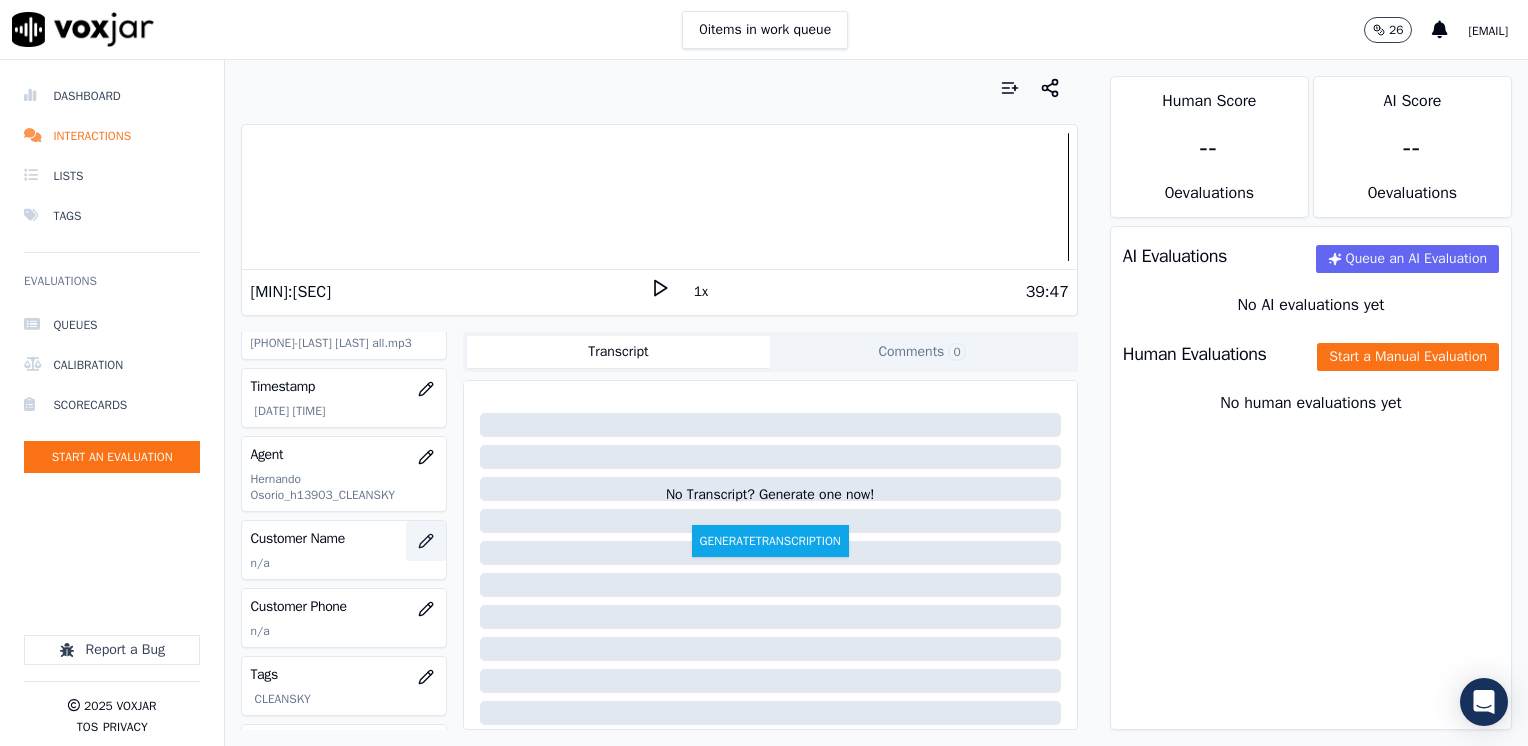 click 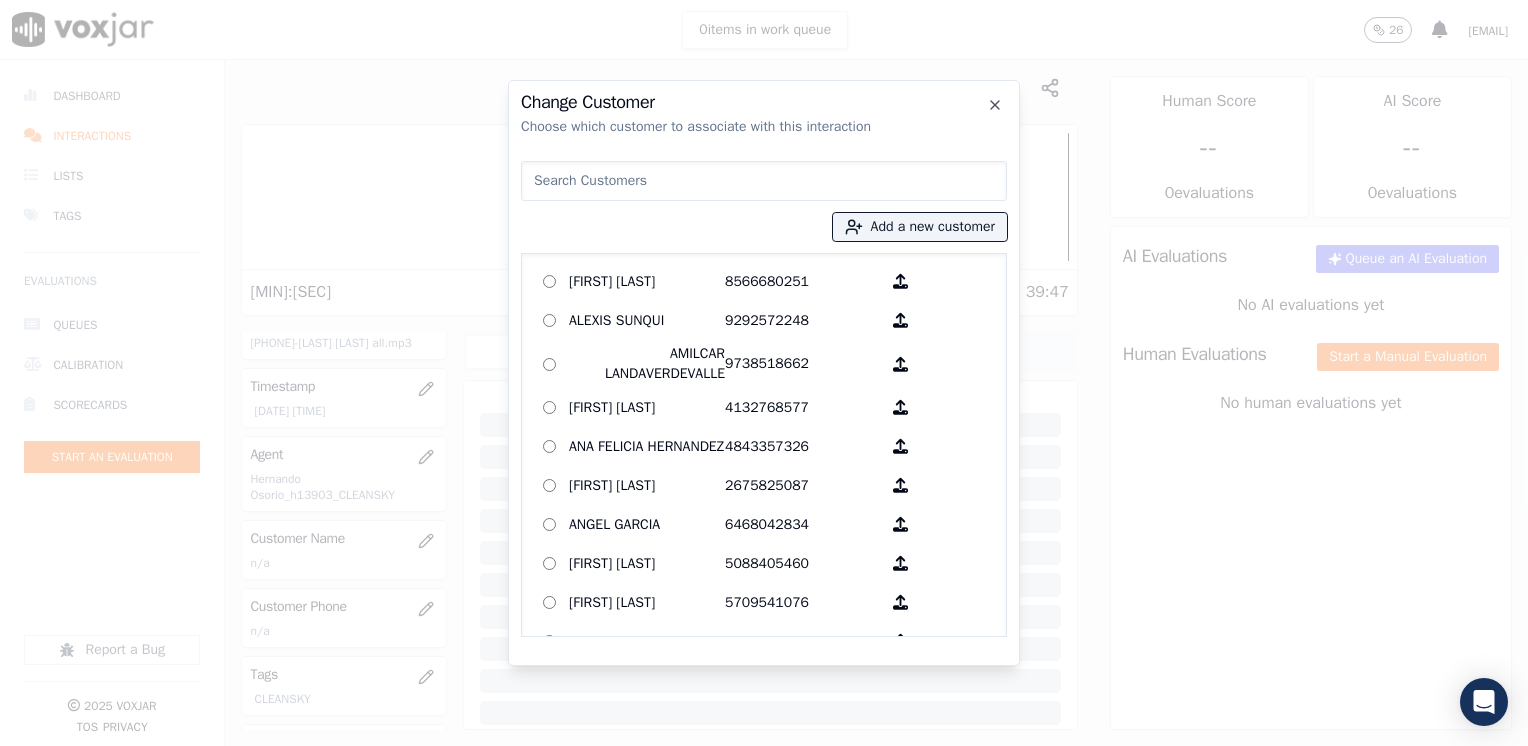 click at bounding box center [764, 181] 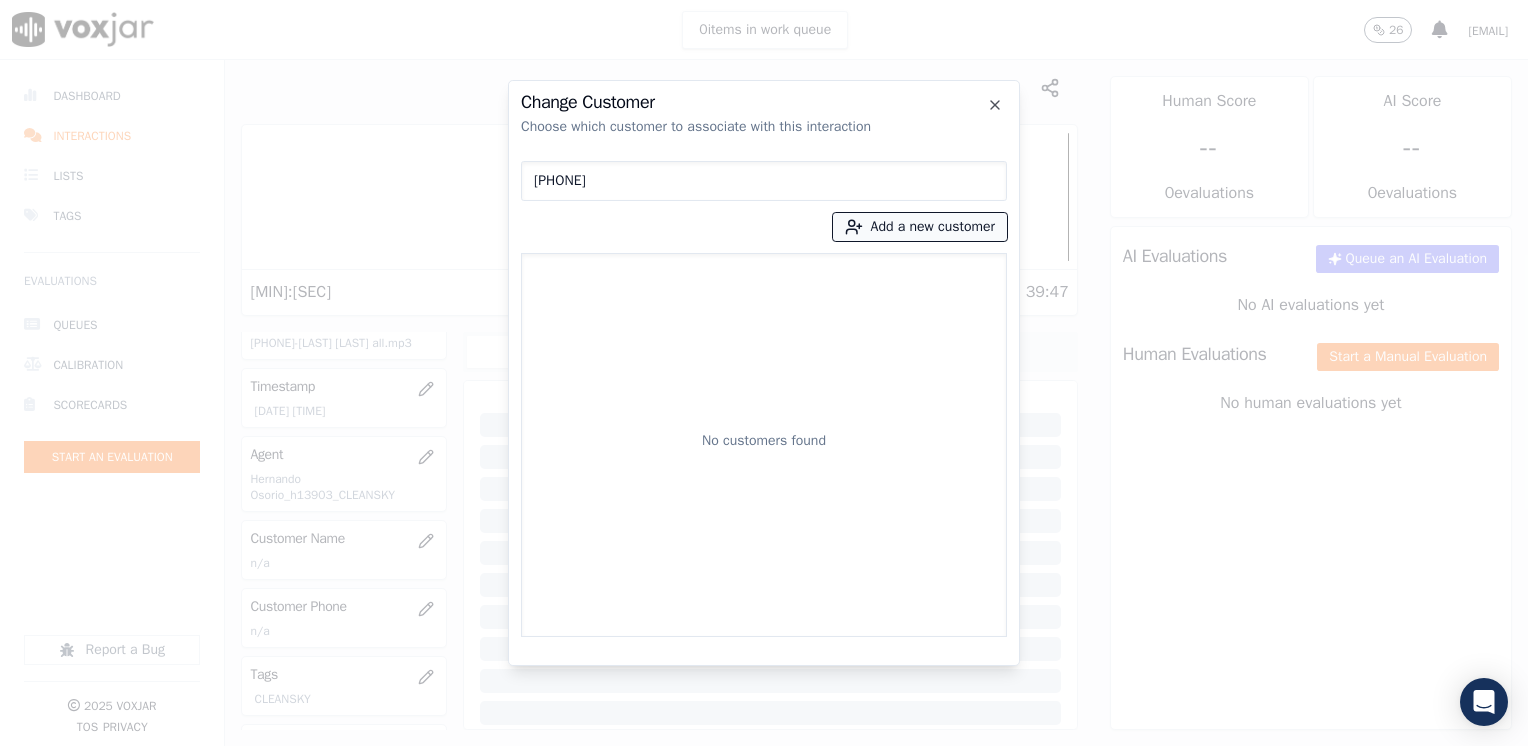 type on "[PHONE]" 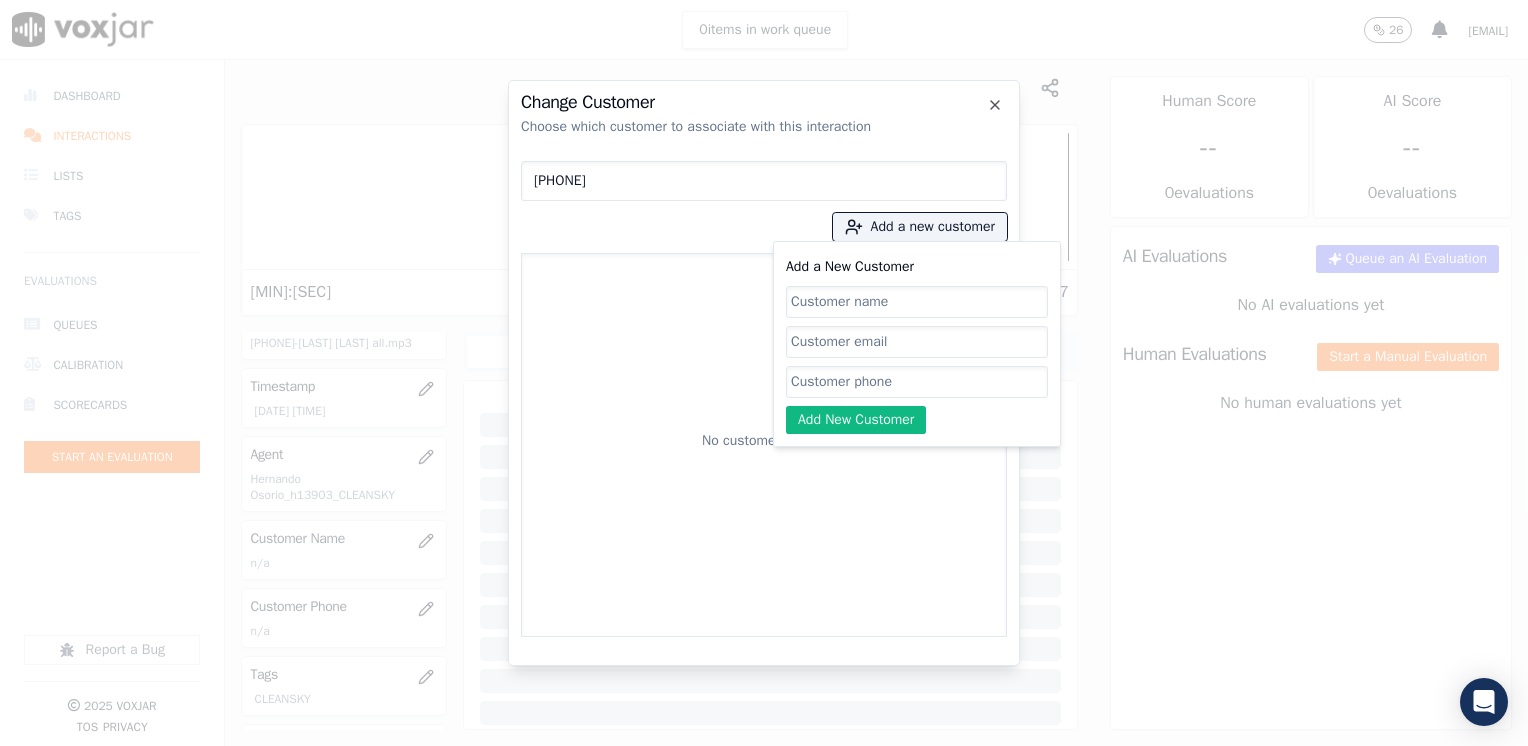 click on "Add a New Customer" 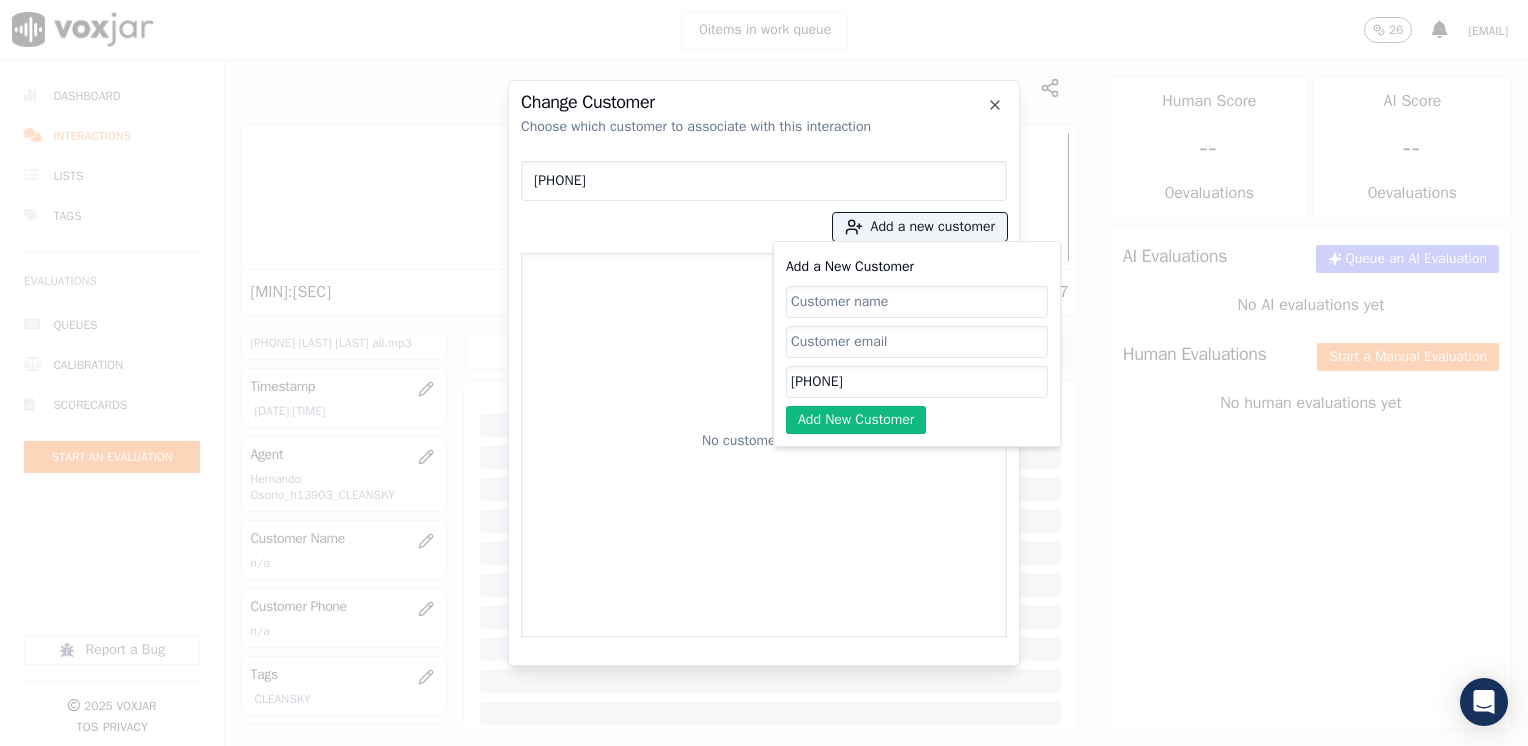 type on "[PHONE]" 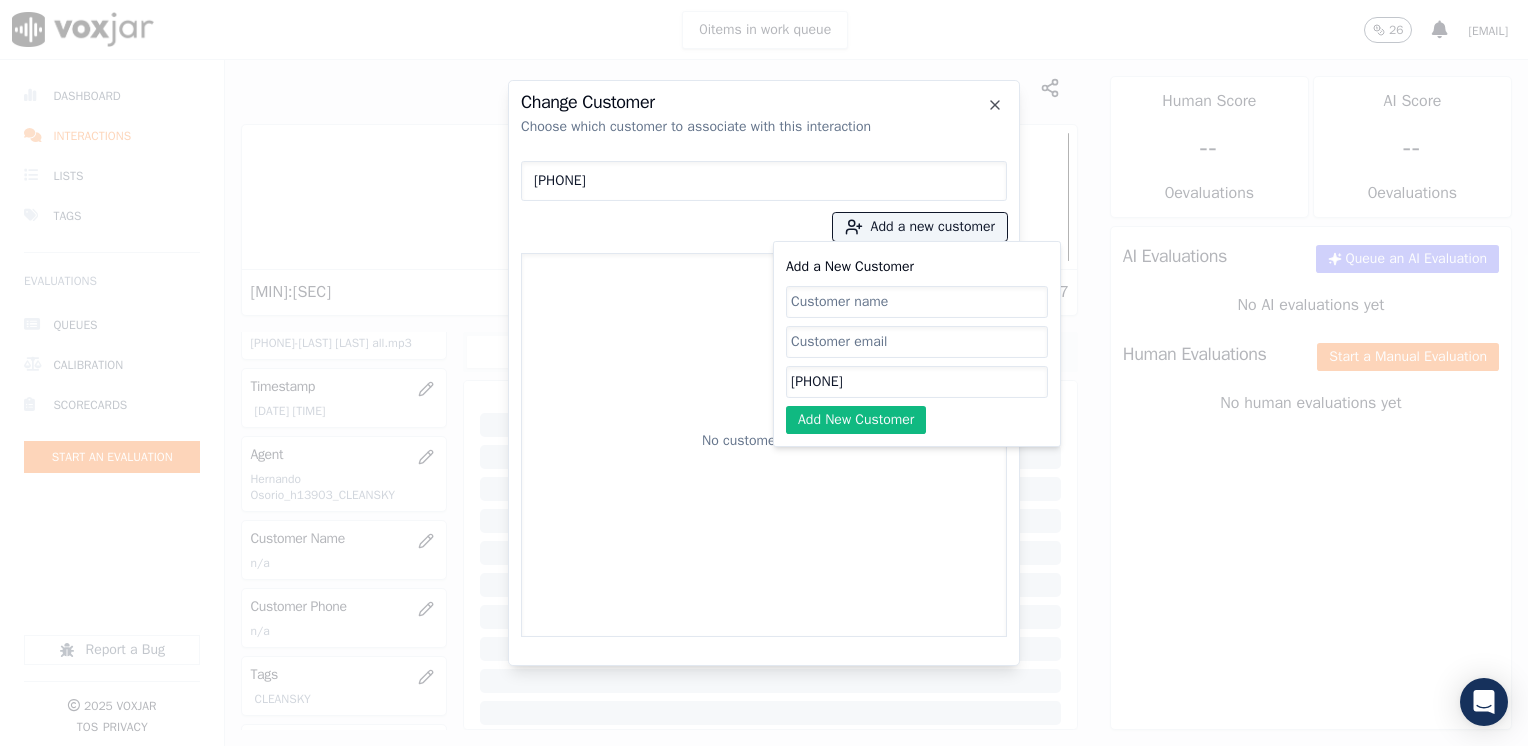click on "Add a New Customer" 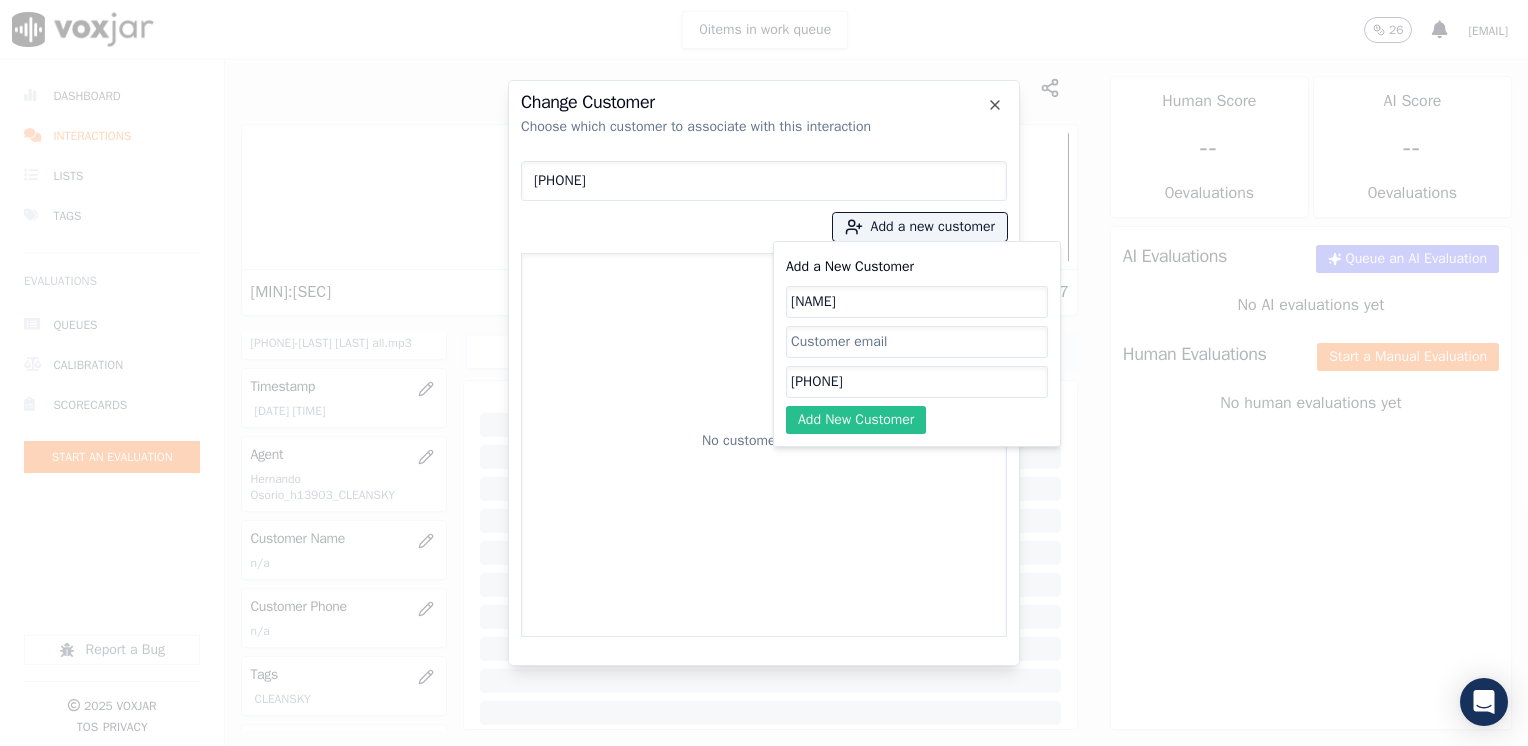 type on "[NAME]" 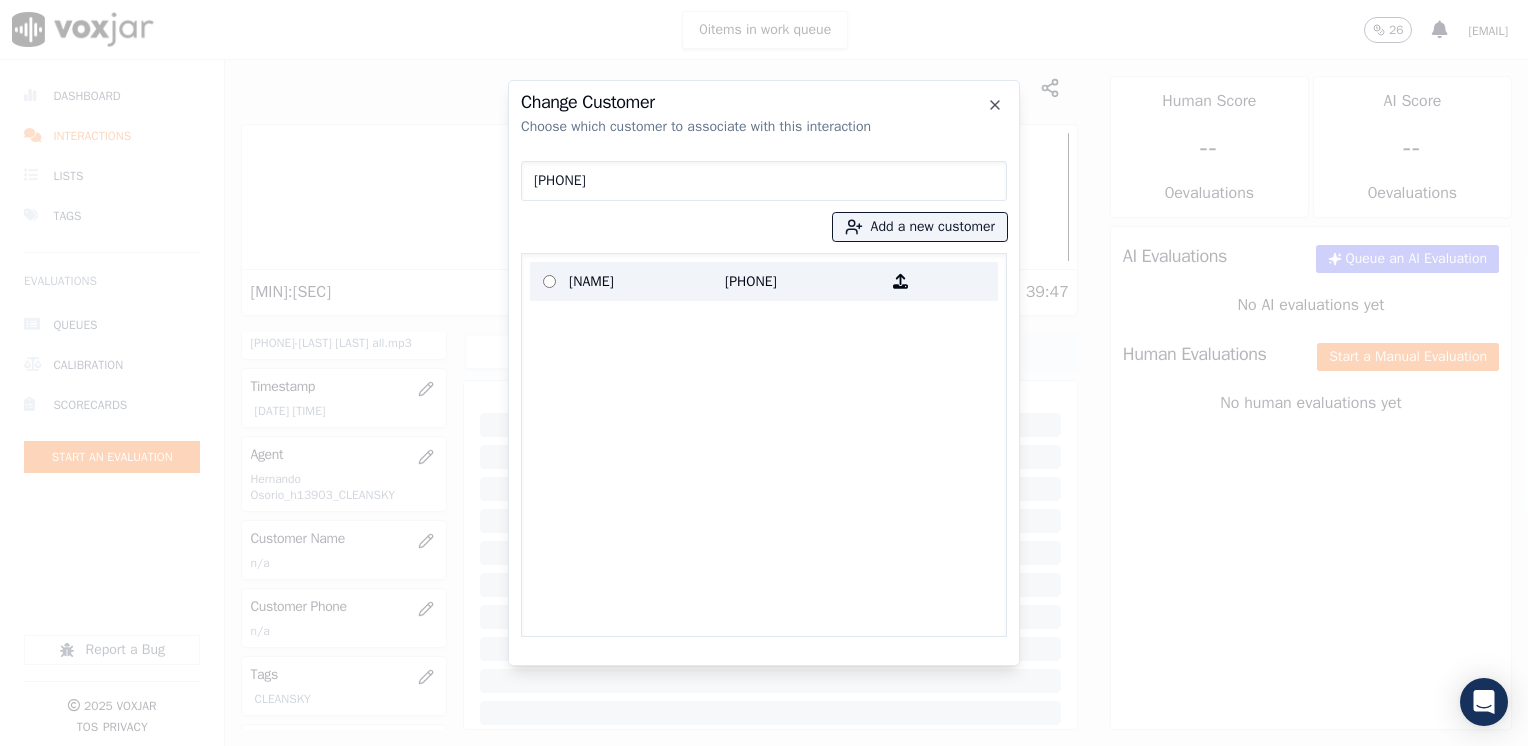 click on "[NAME]" at bounding box center (647, 281) 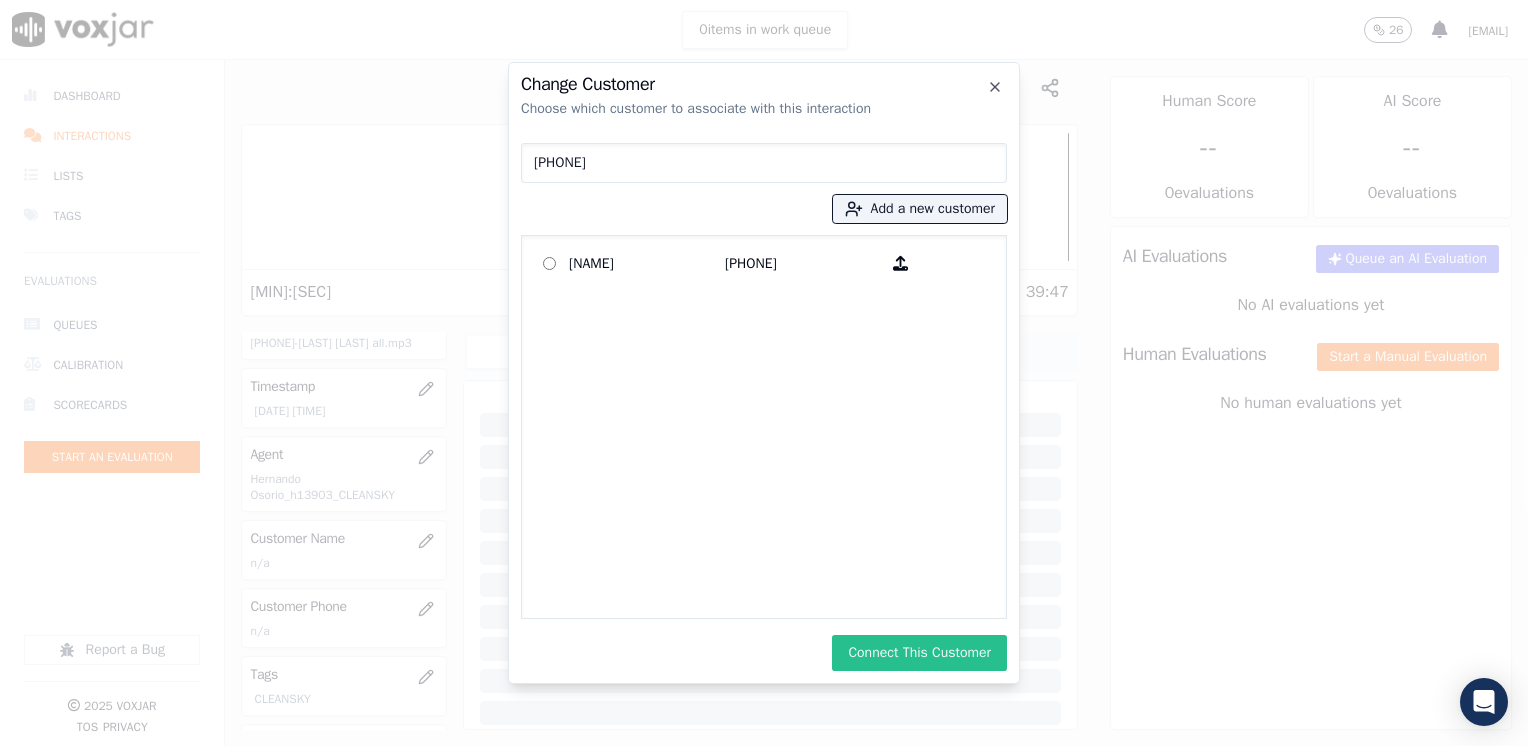 click on "Connect This Customer" at bounding box center [919, 653] 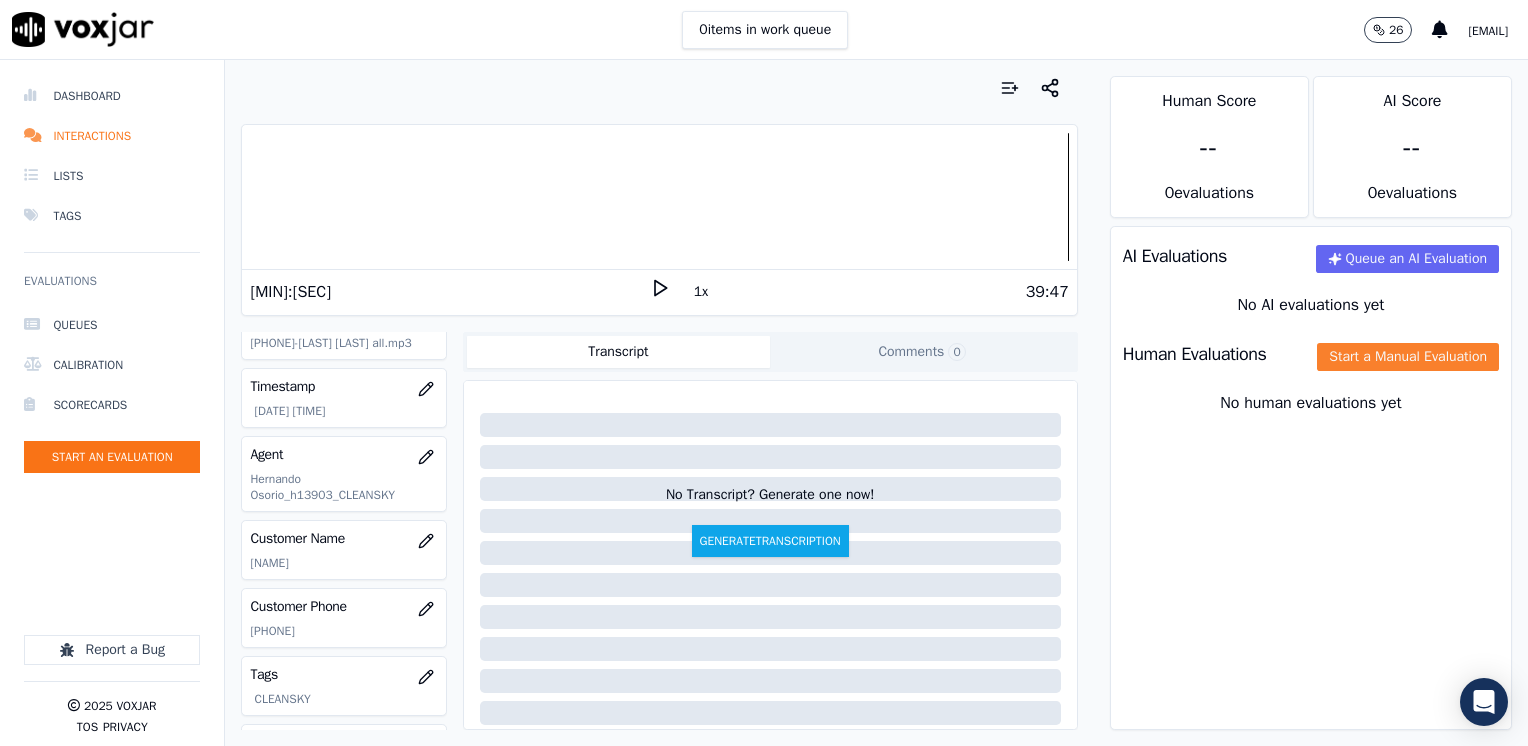 click on "Start a Manual Evaluation" 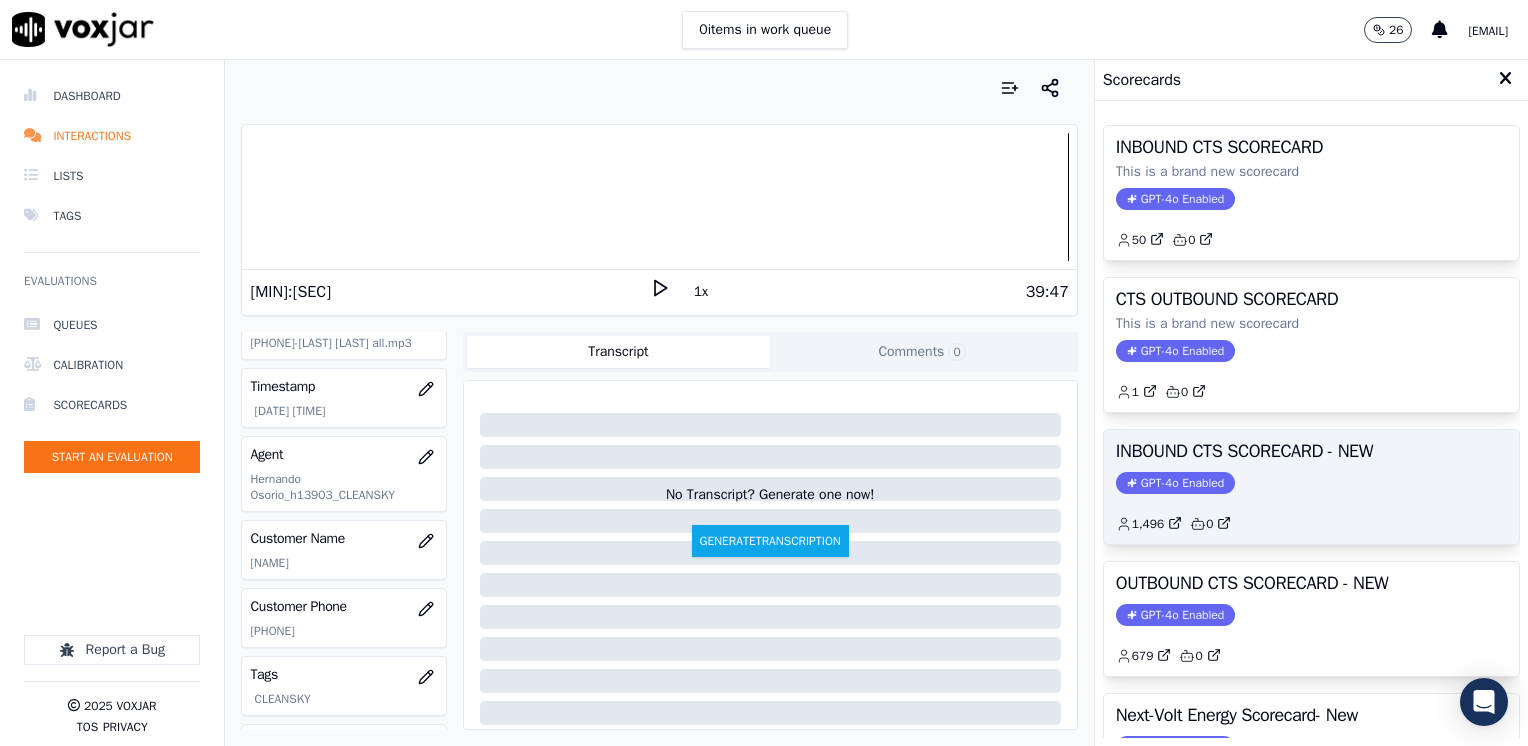 click on "GPT-4o Enabled" at bounding box center [1175, 483] 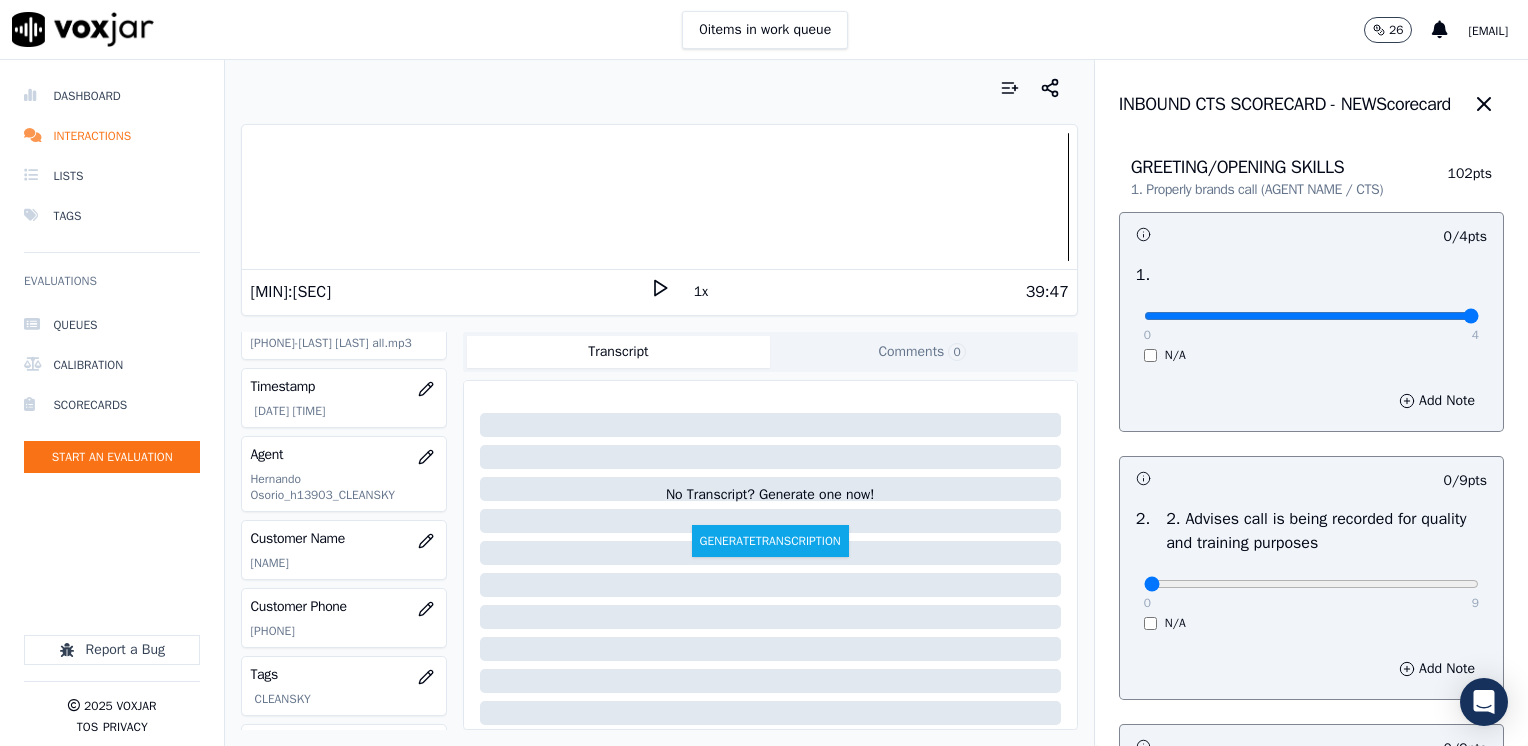 drag, startPoint x: 1136, startPoint y: 318, endPoint x: 1527, endPoint y: 370, distance: 394.44266 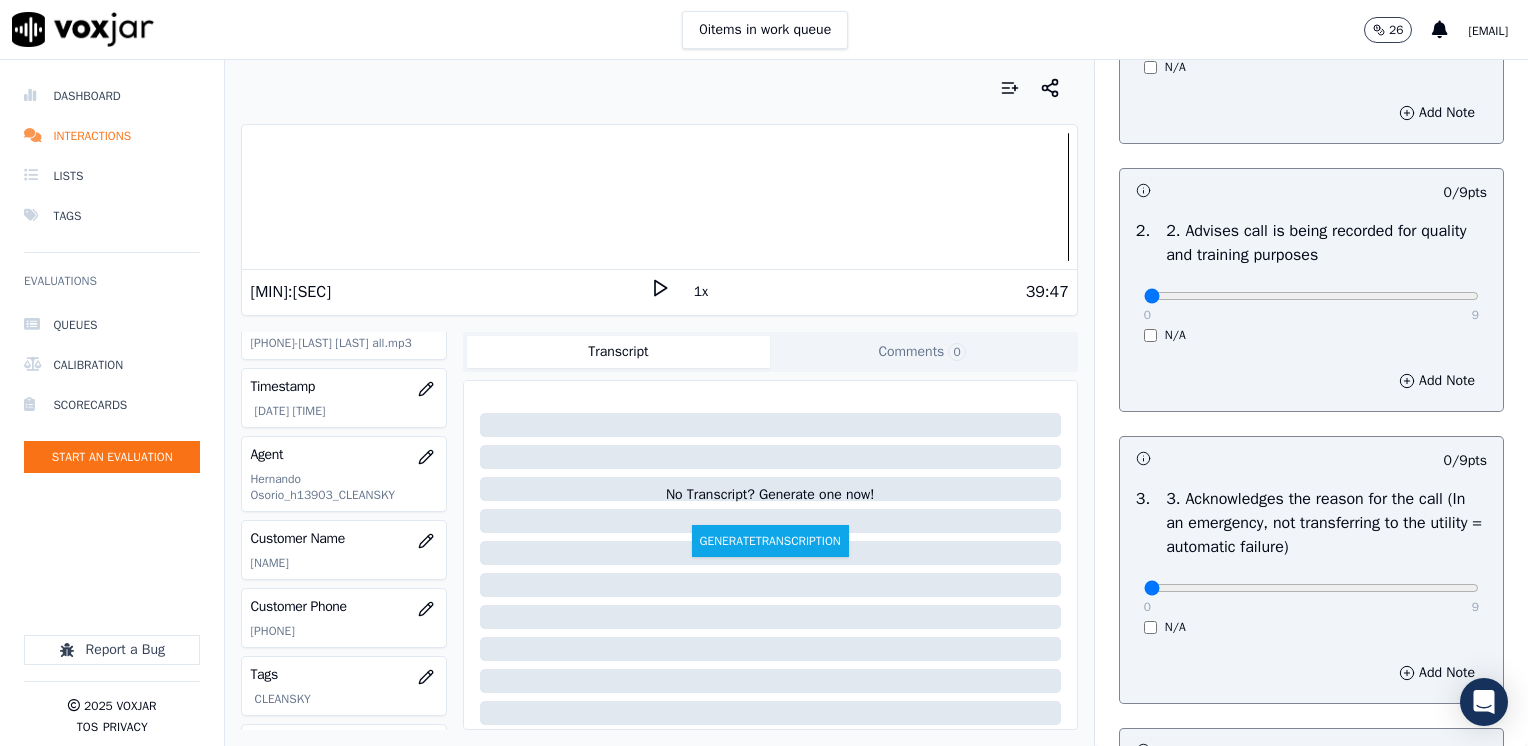 scroll, scrollTop: 400, scrollLeft: 0, axis: vertical 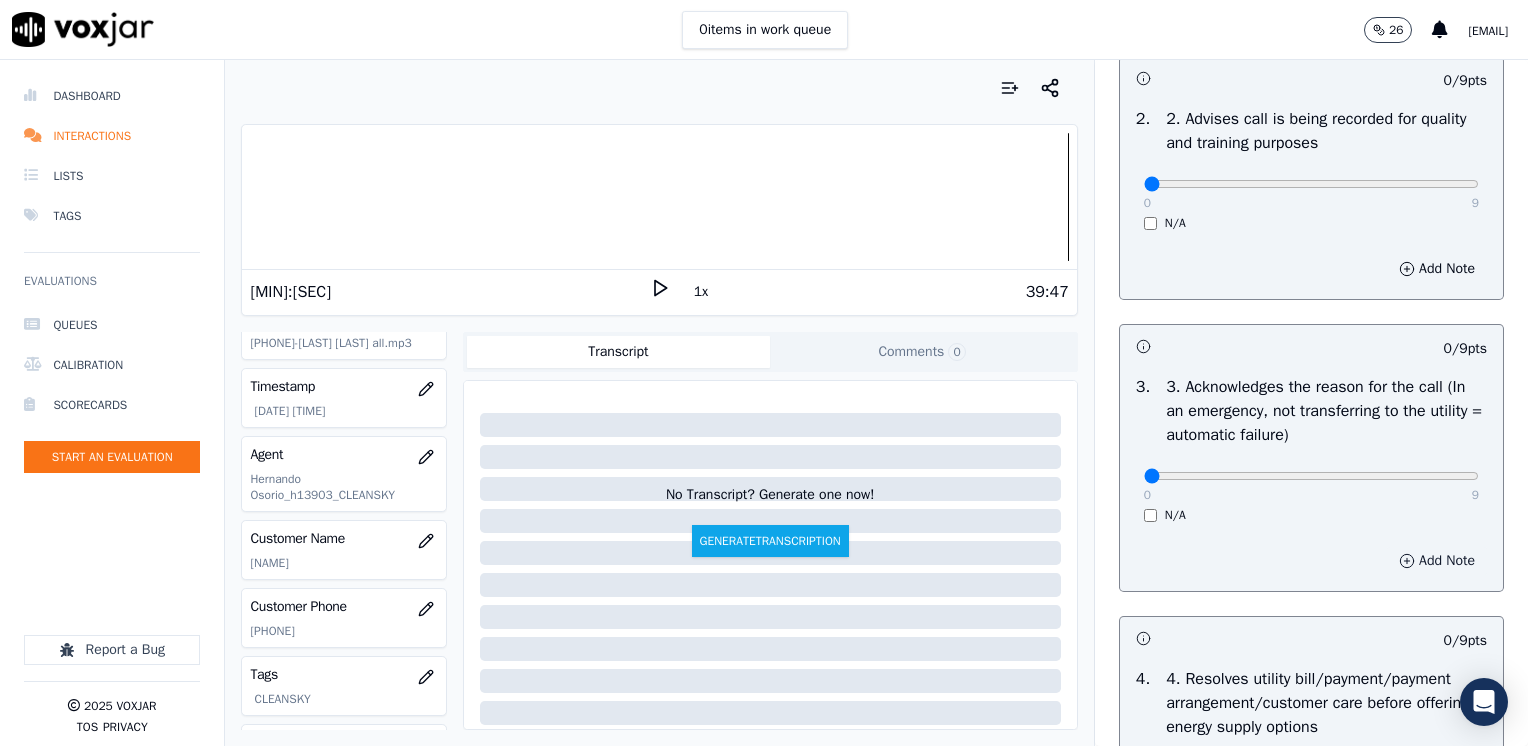 click on "Add Note" at bounding box center (1437, 561) 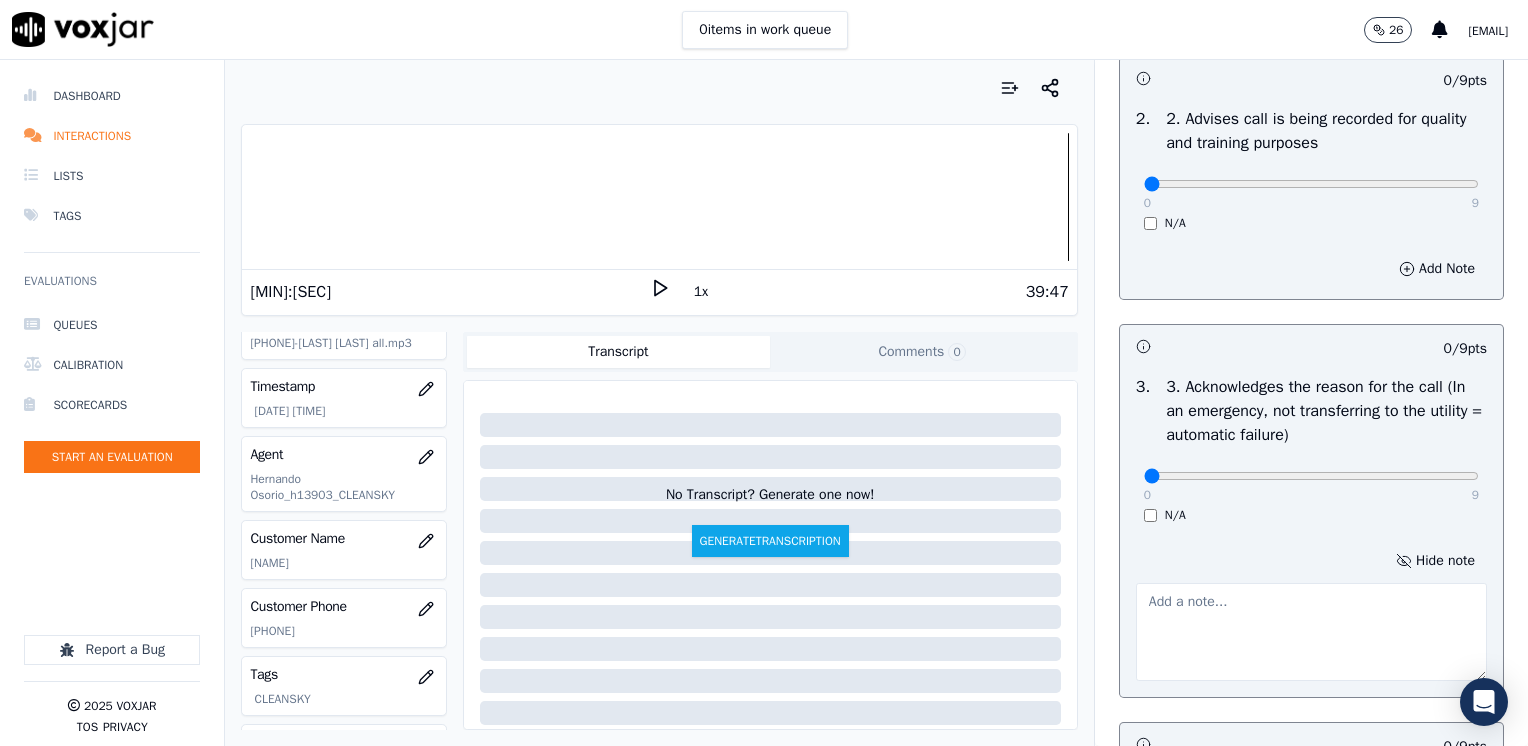 click at bounding box center [1311, 632] 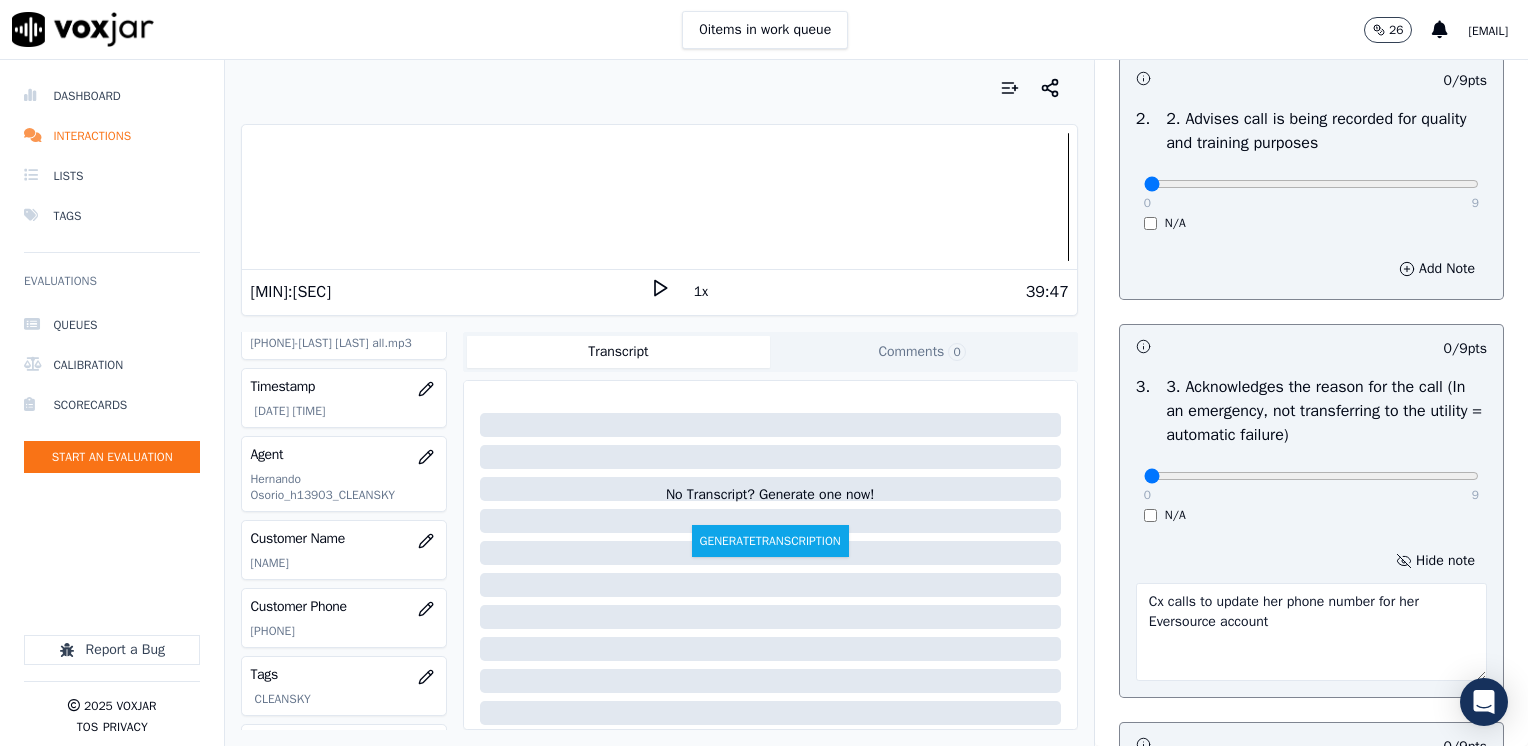 type on "Cx calls to update her phone number for her Eversource account" 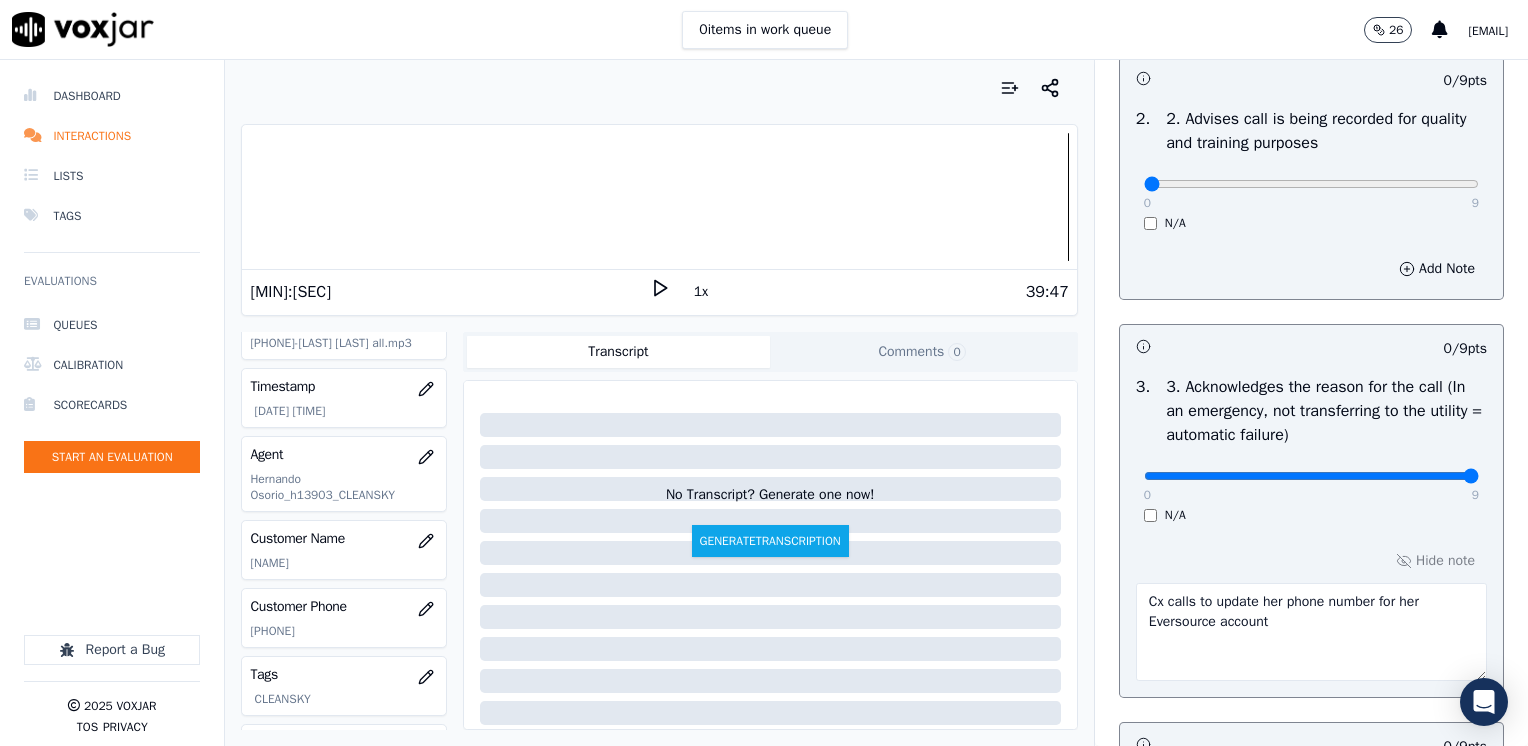 drag, startPoint x: 1128, startPoint y: 473, endPoint x: 1531, endPoint y: 476, distance: 403.01117 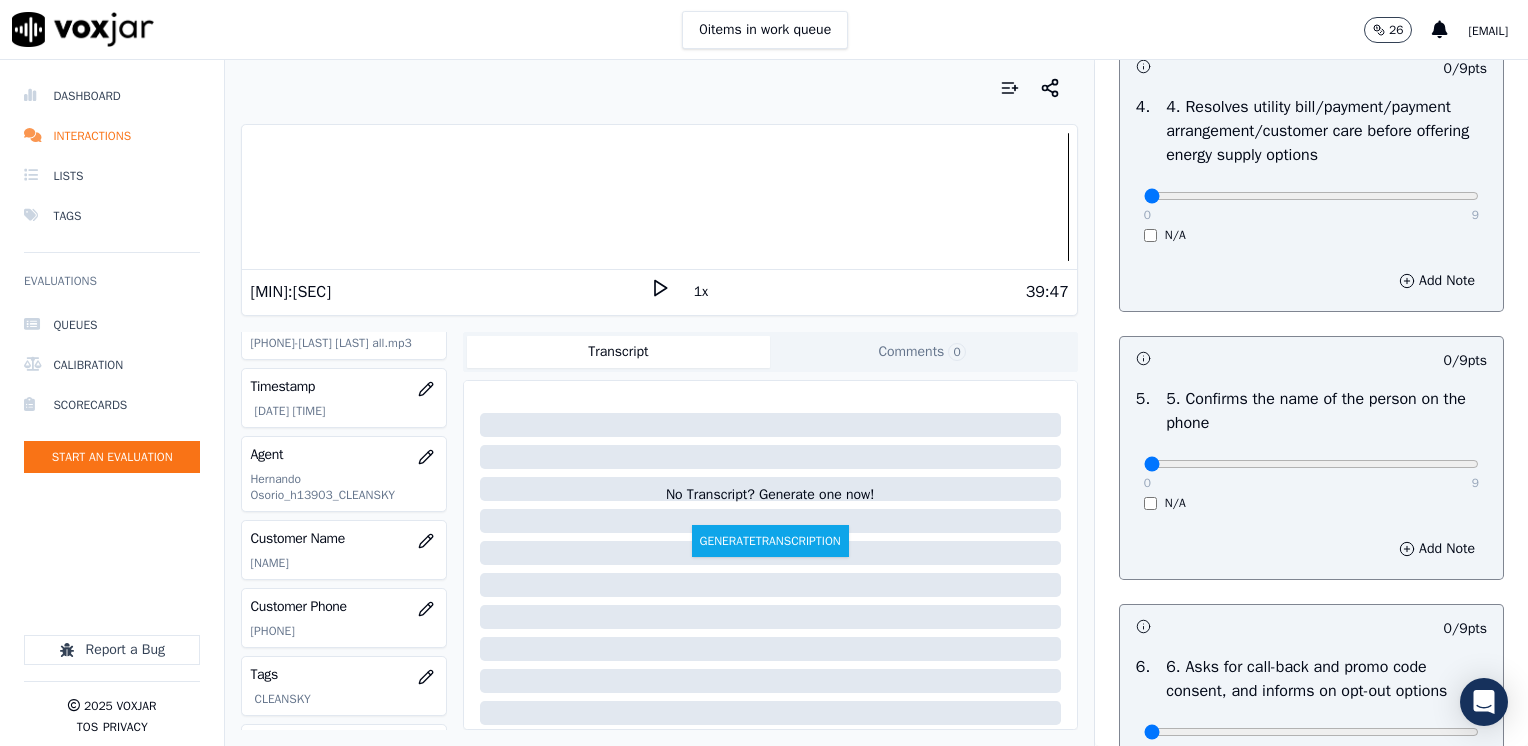 scroll, scrollTop: 1100, scrollLeft: 0, axis: vertical 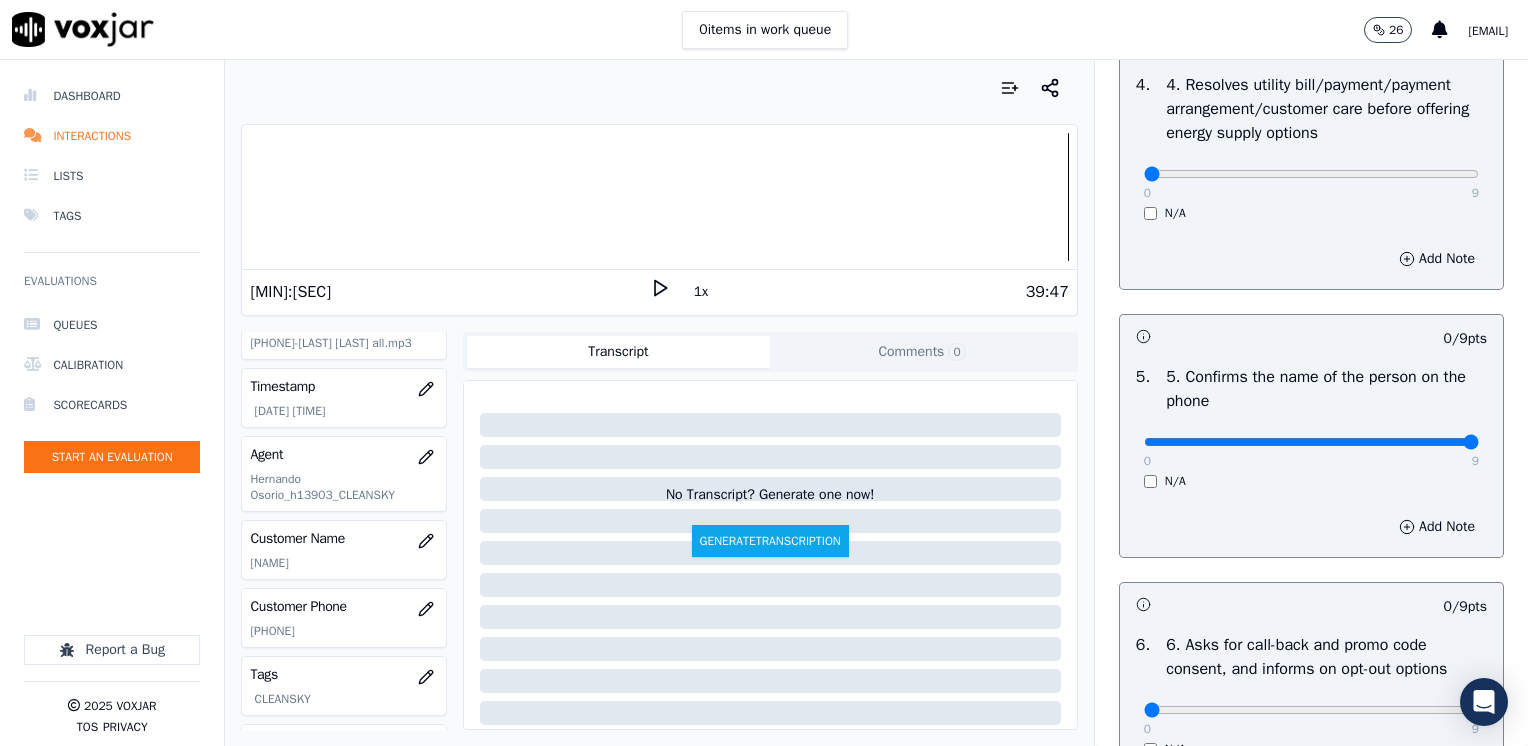 drag, startPoint x: 1136, startPoint y: 445, endPoint x: 1531, endPoint y: 446, distance: 395.00125 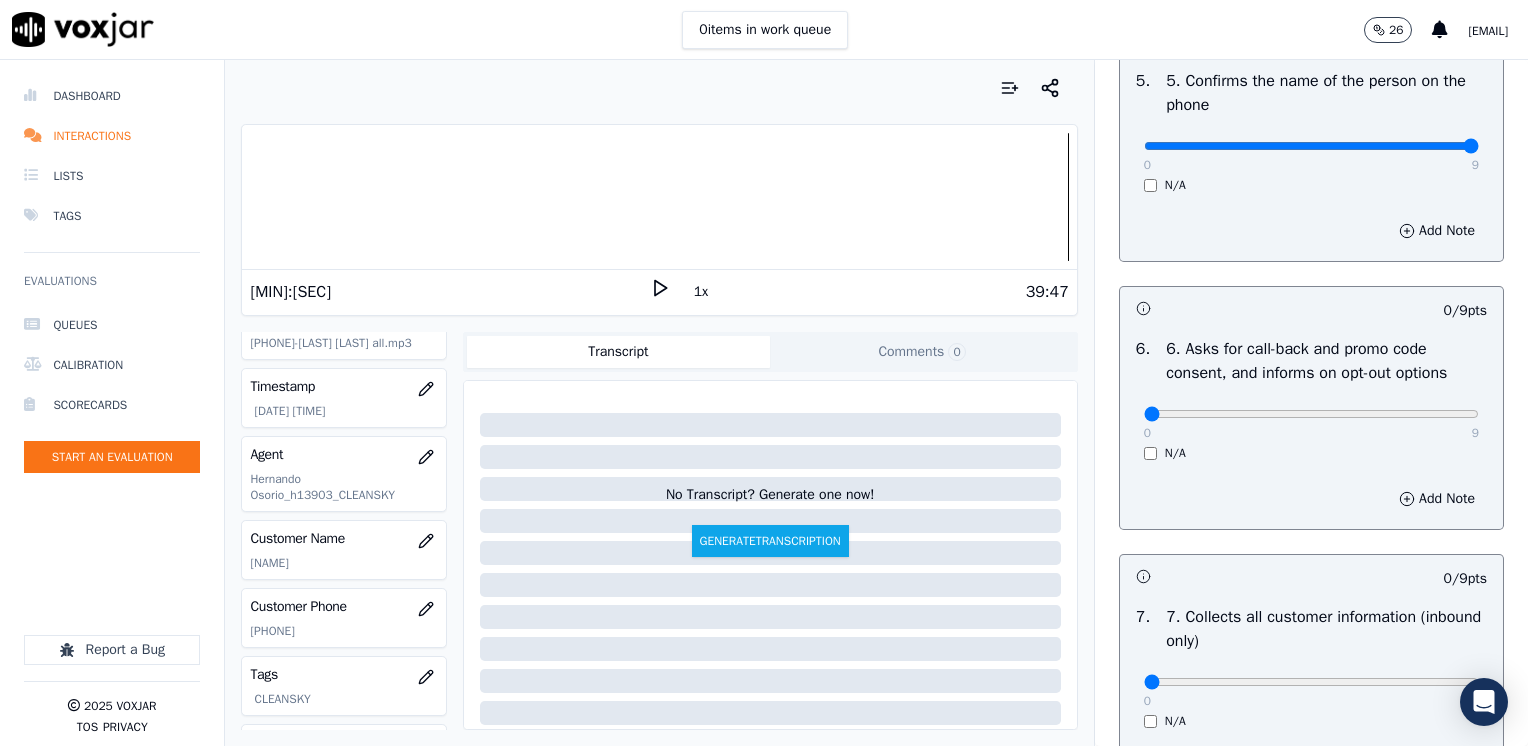 scroll, scrollTop: 1400, scrollLeft: 0, axis: vertical 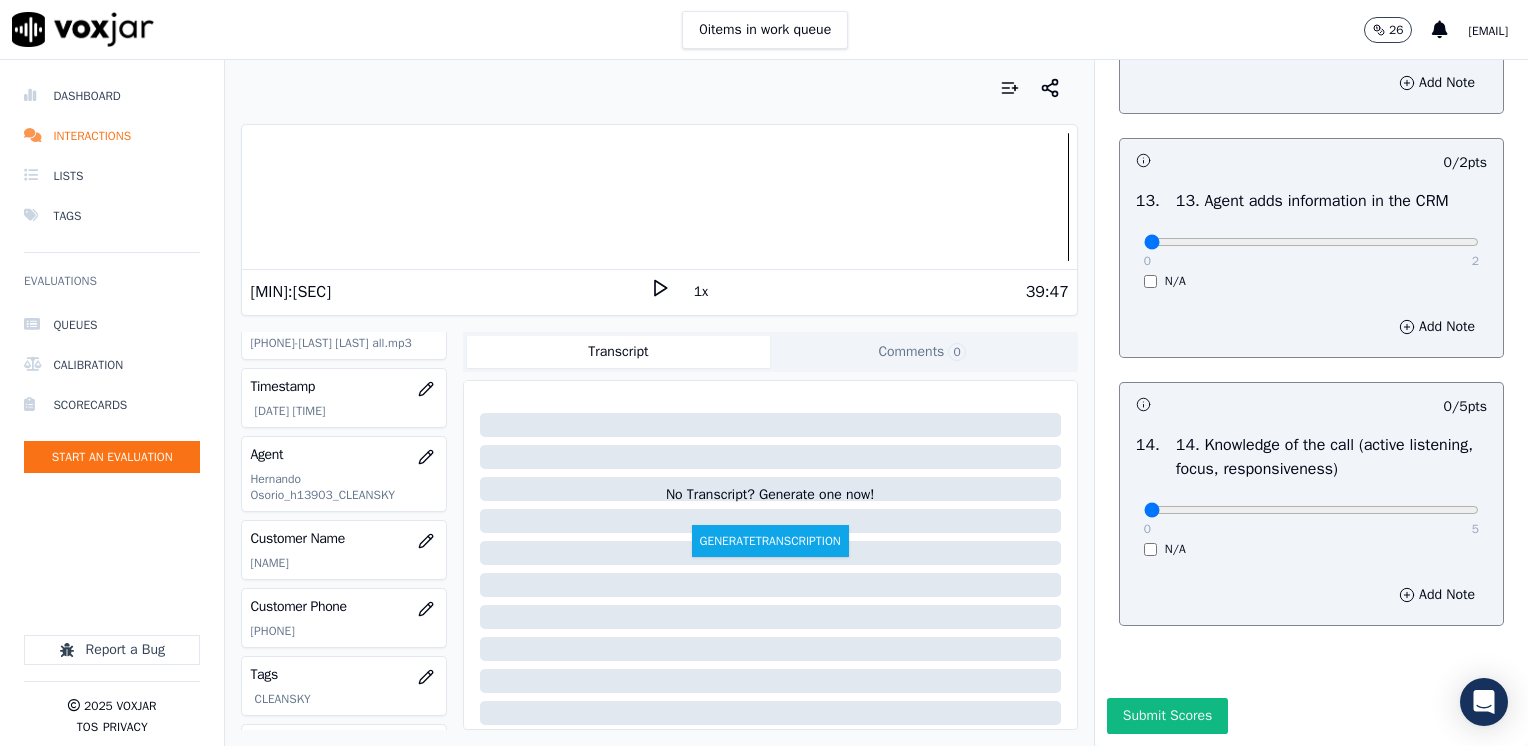 click on "0   5     N/A" at bounding box center [1311, 519] 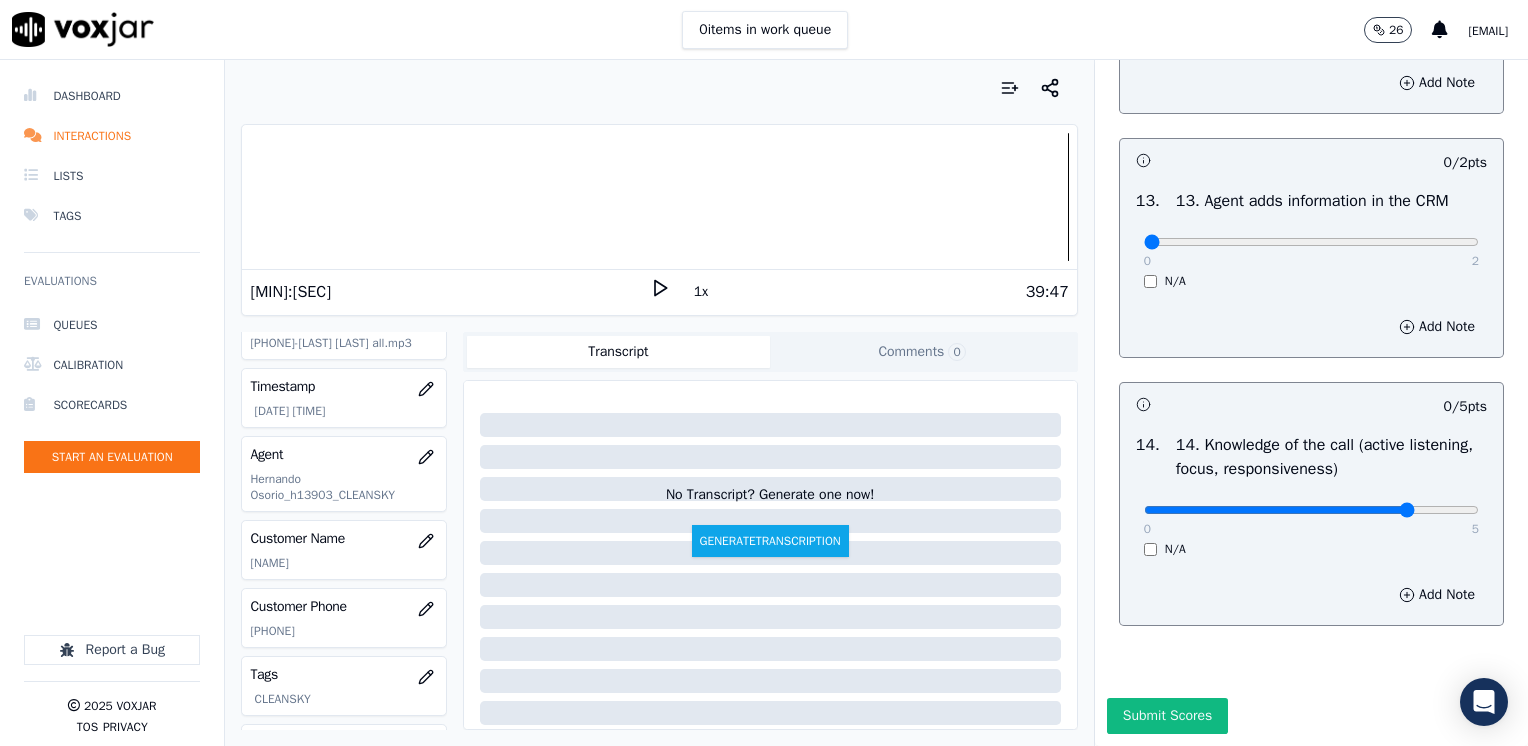 type on "4" 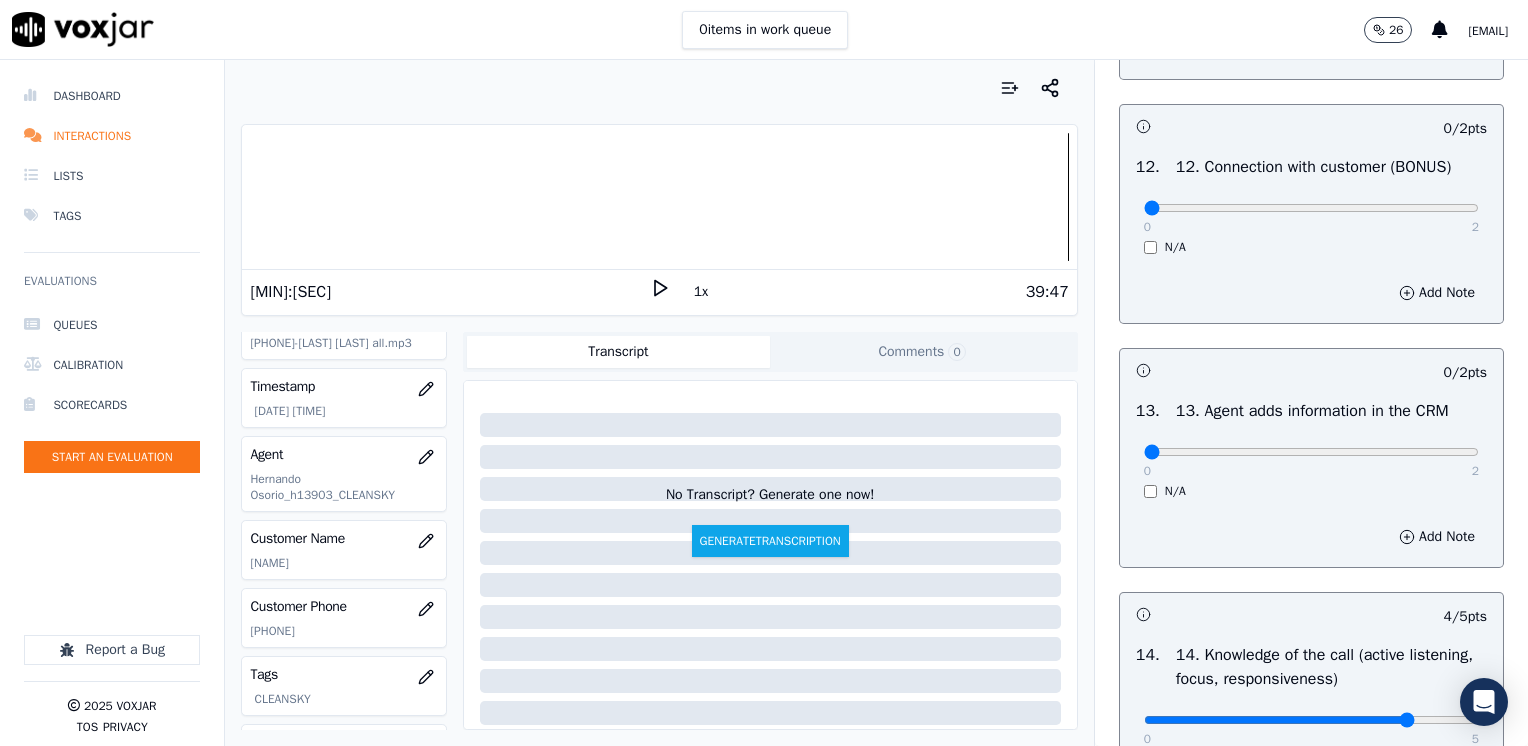 scroll, scrollTop: 3159, scrollLeft: 0, axis: vertical 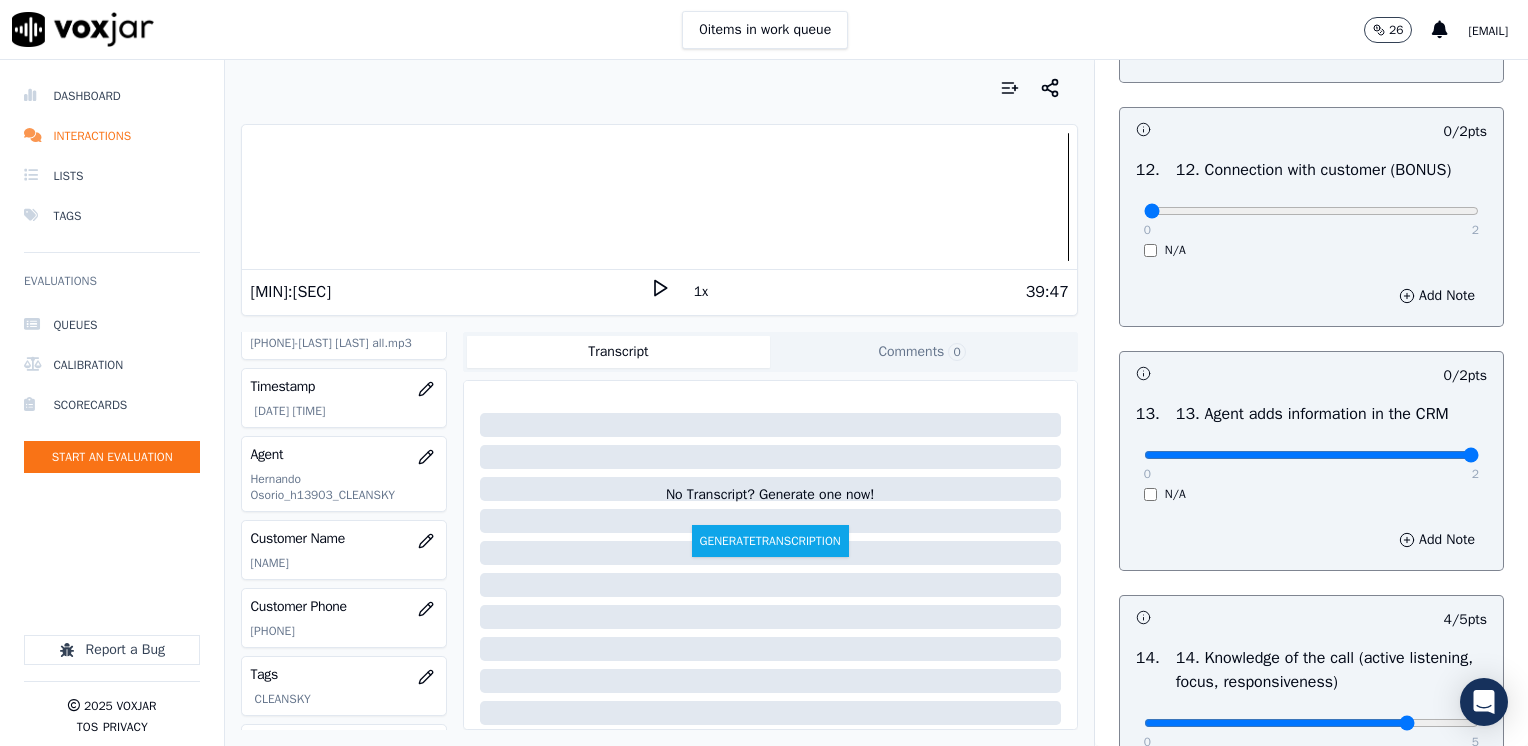 drag, startPoint x: 1136, startPoint y: 503, endPoint x: 1527, endPoint y: 477, distance: 391.8635 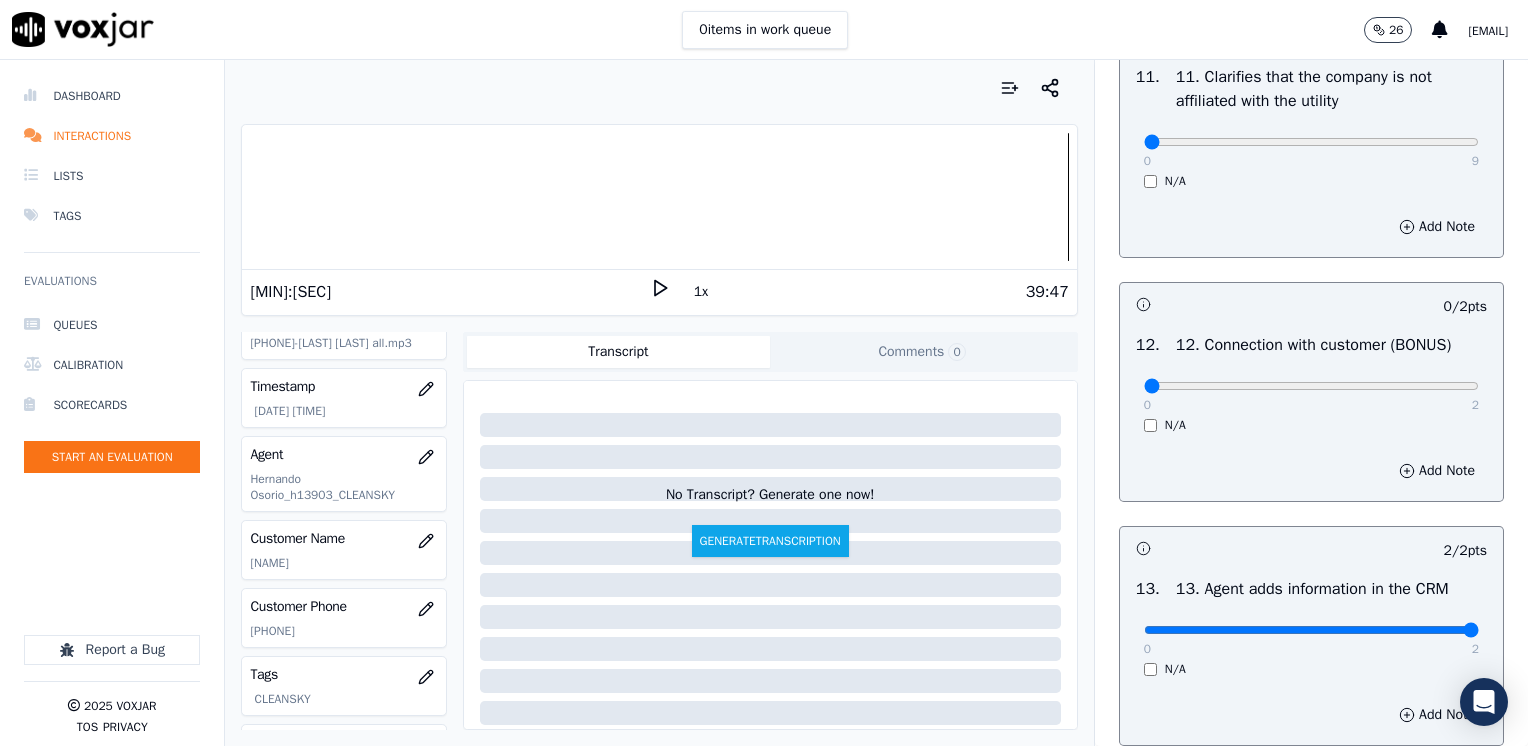 scroll, scrollTop: 2959, scrollLeft: 0, axis: vertical 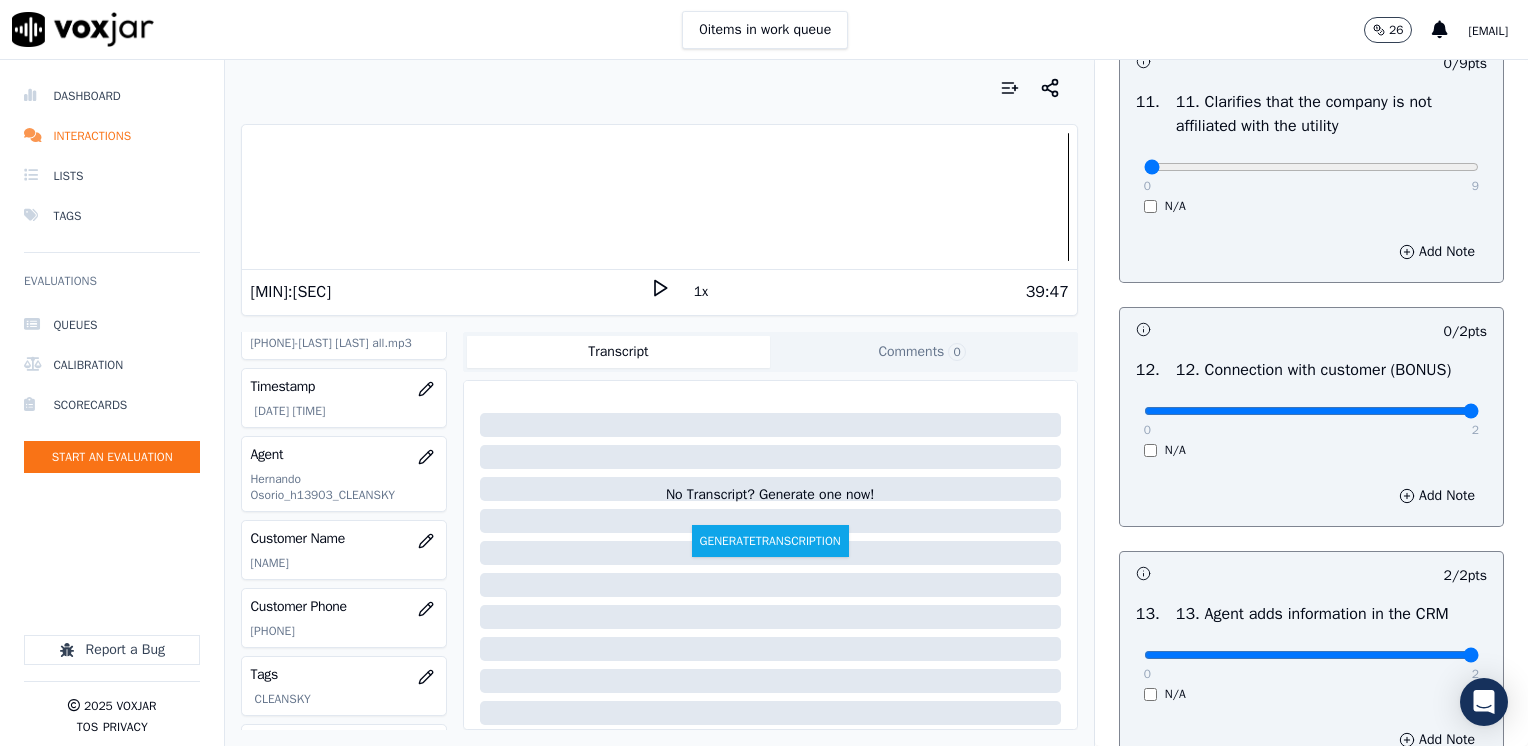 drag, startPoint x: 1133, startPoint y: 459, endPoint x: 1531, endPoint y: 459, distance: 398 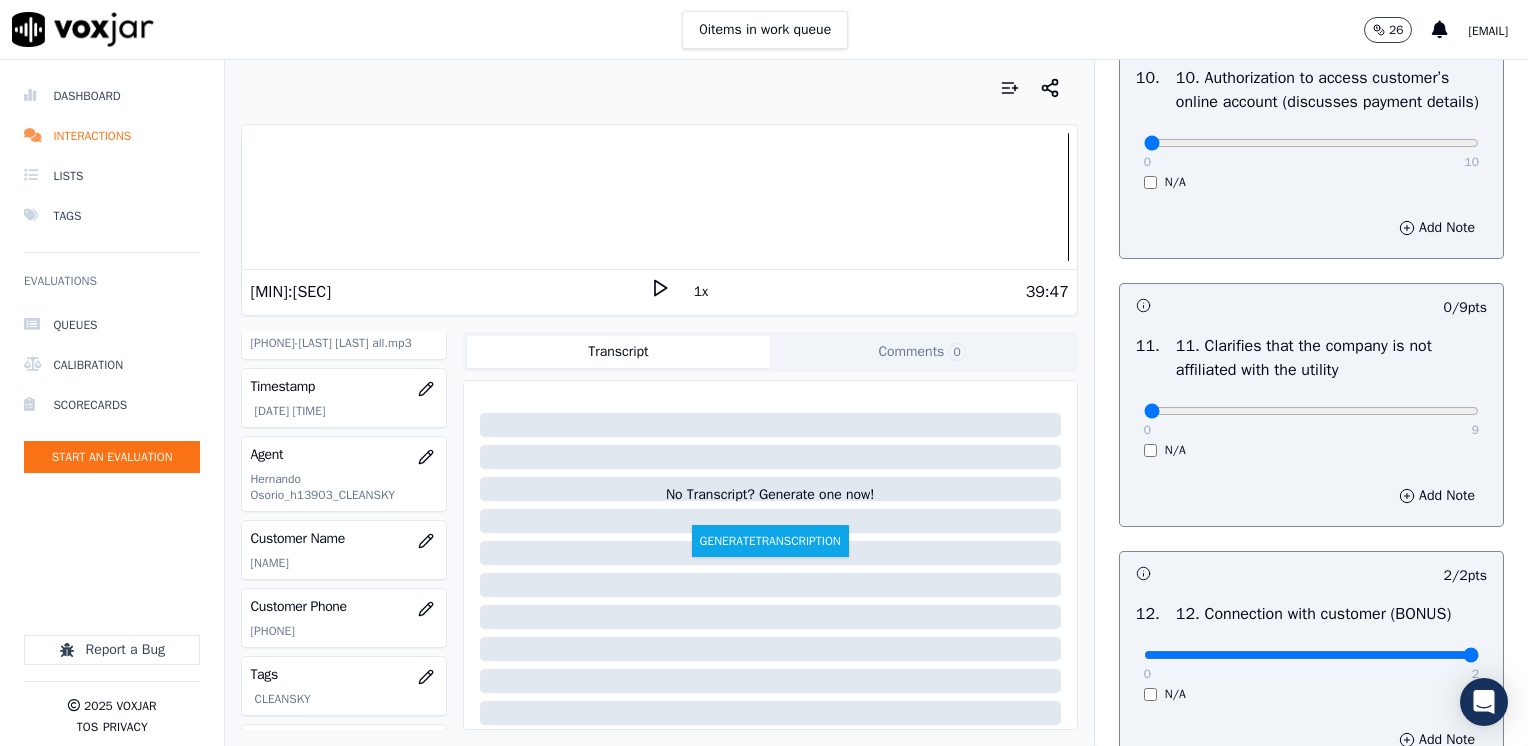 scroll, scrollTop: 2659, scrollLeft: 0, axis: vertical 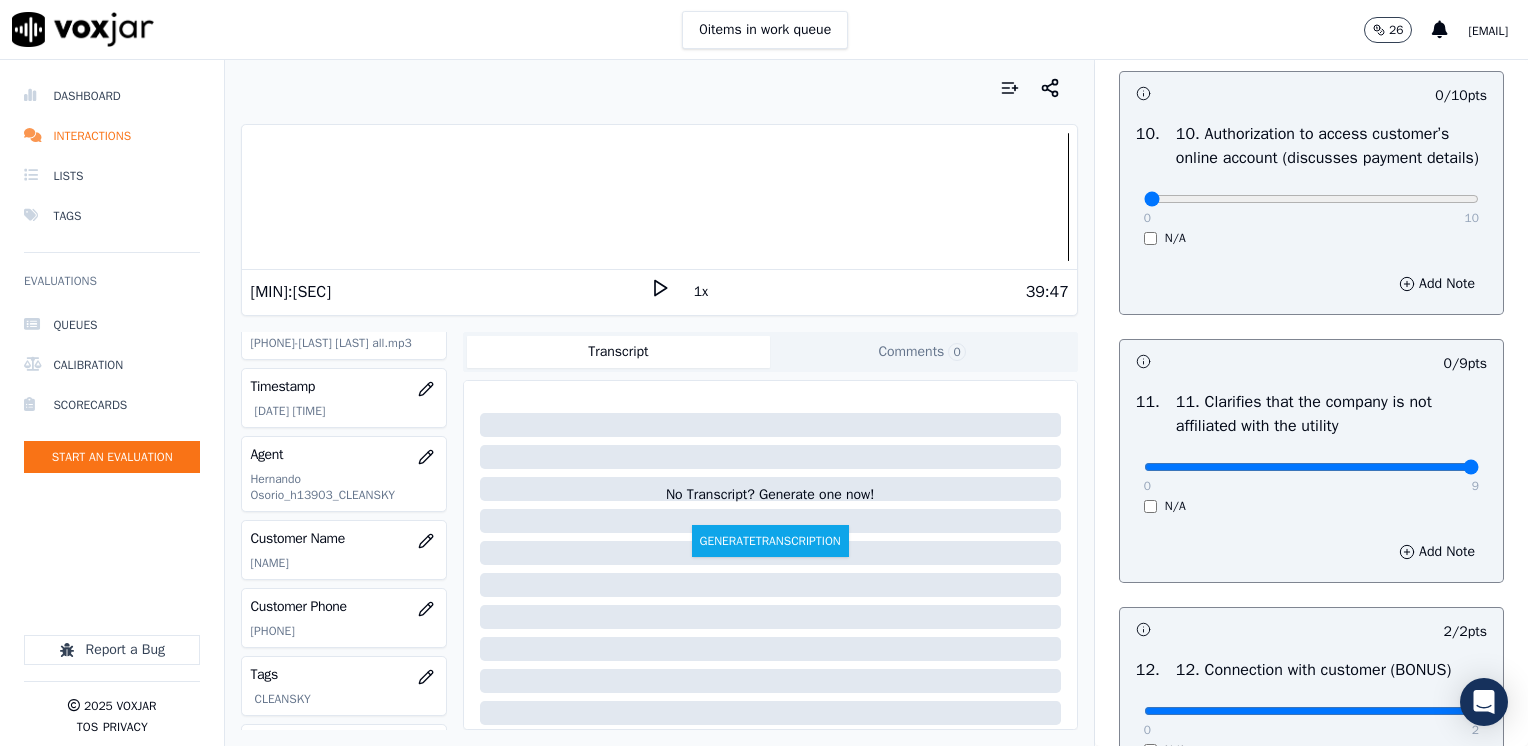 drag, startPoint x: 1125, startPoint y: 515, endPoint x: 1531, endPoint y: 527, distance: 406.1773 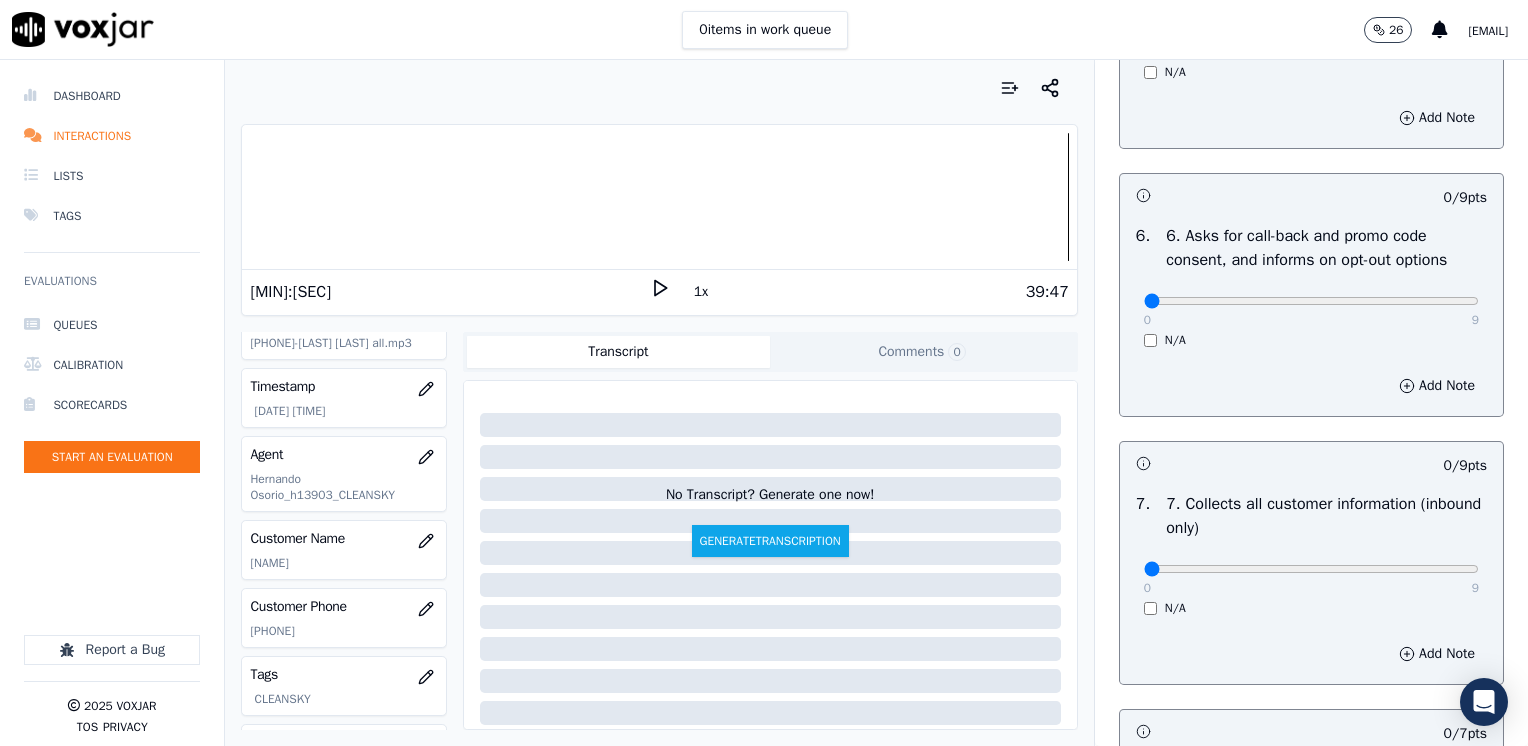 scroll, scrollTop: 1459, scrollLeft: 0, axis: vertical 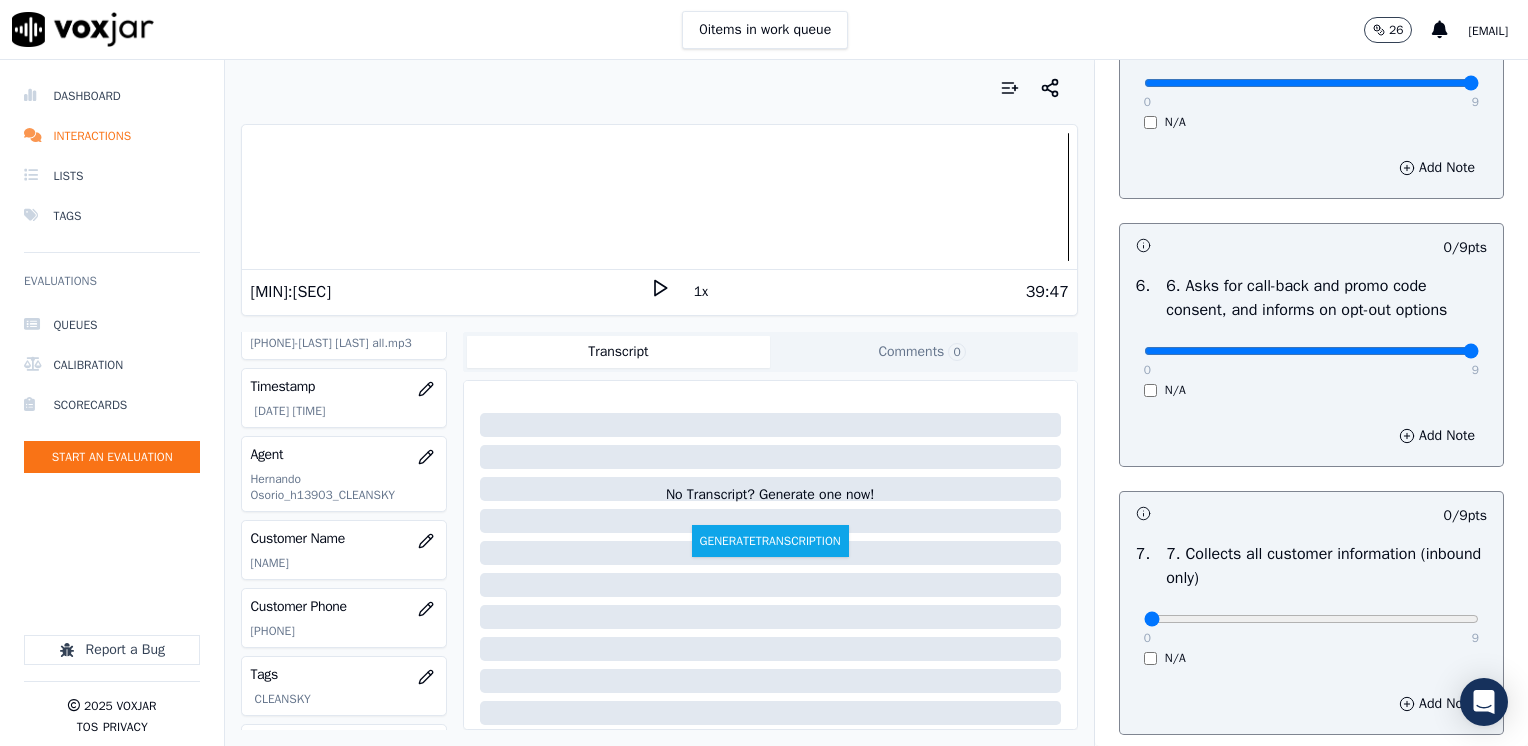 drag, startPoint x: 1128, startPoint y: 347, endPoint x: 1527, endPoint y: 403, distance: 402.91068 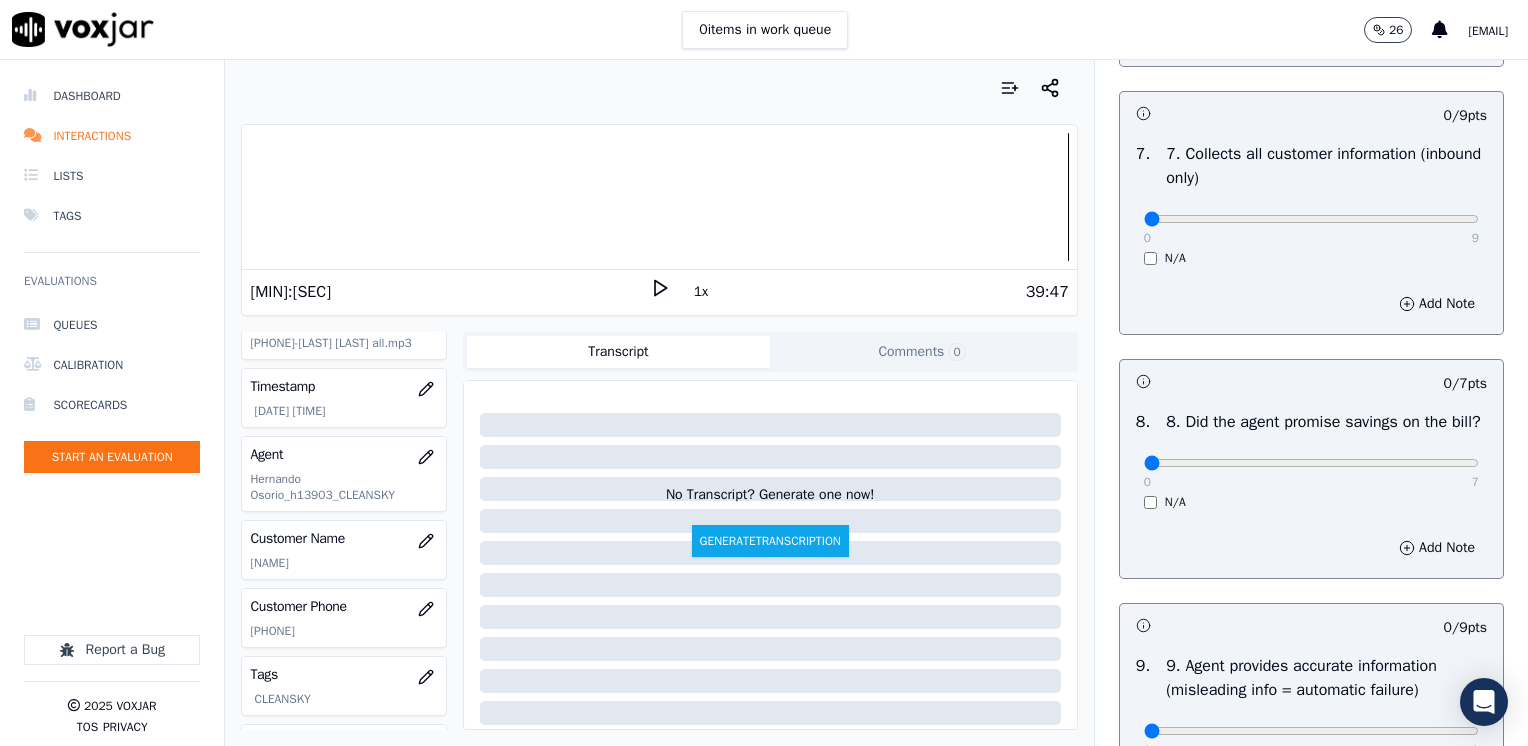 scroll, scrollTop: 2259, scrollLeft: 0, axis: vertical 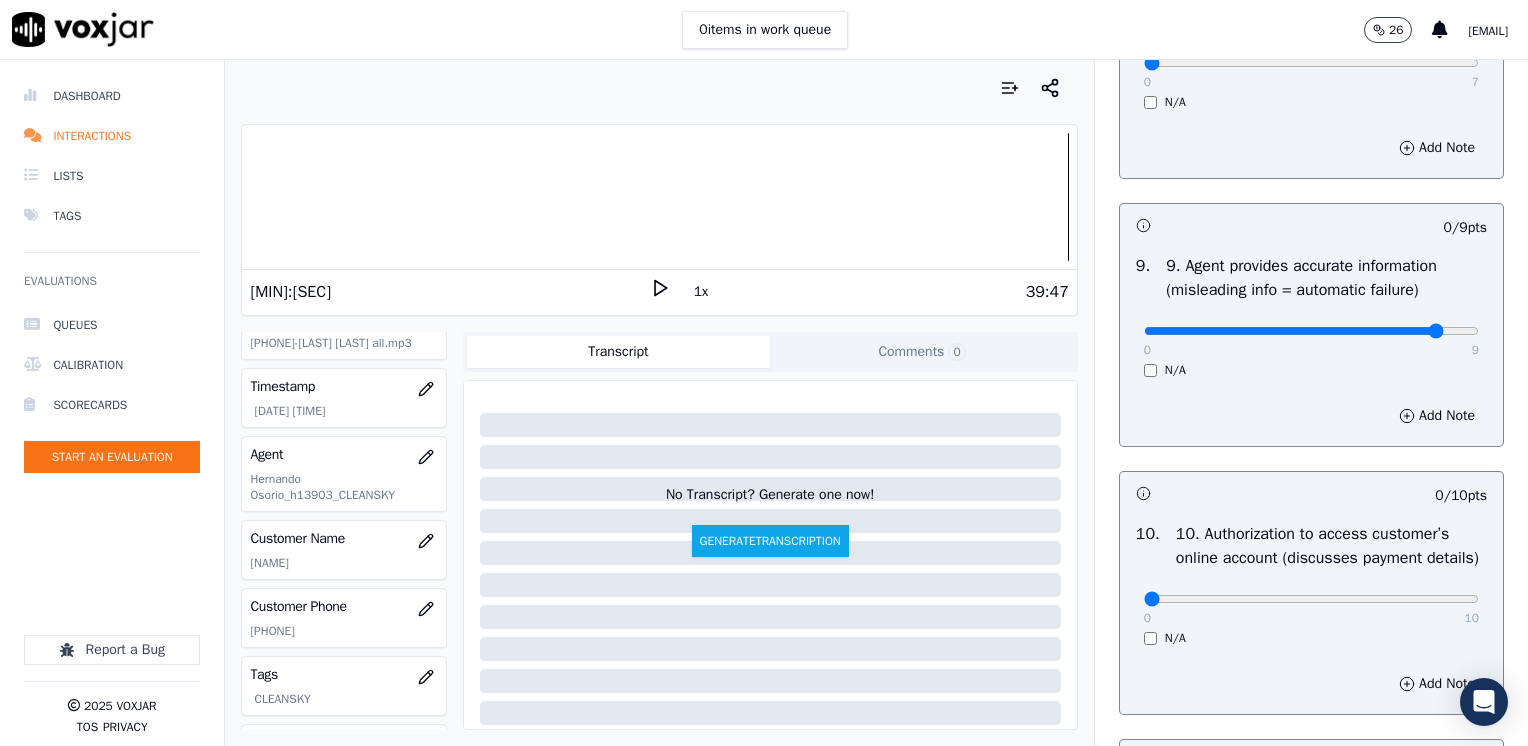 type on "8" 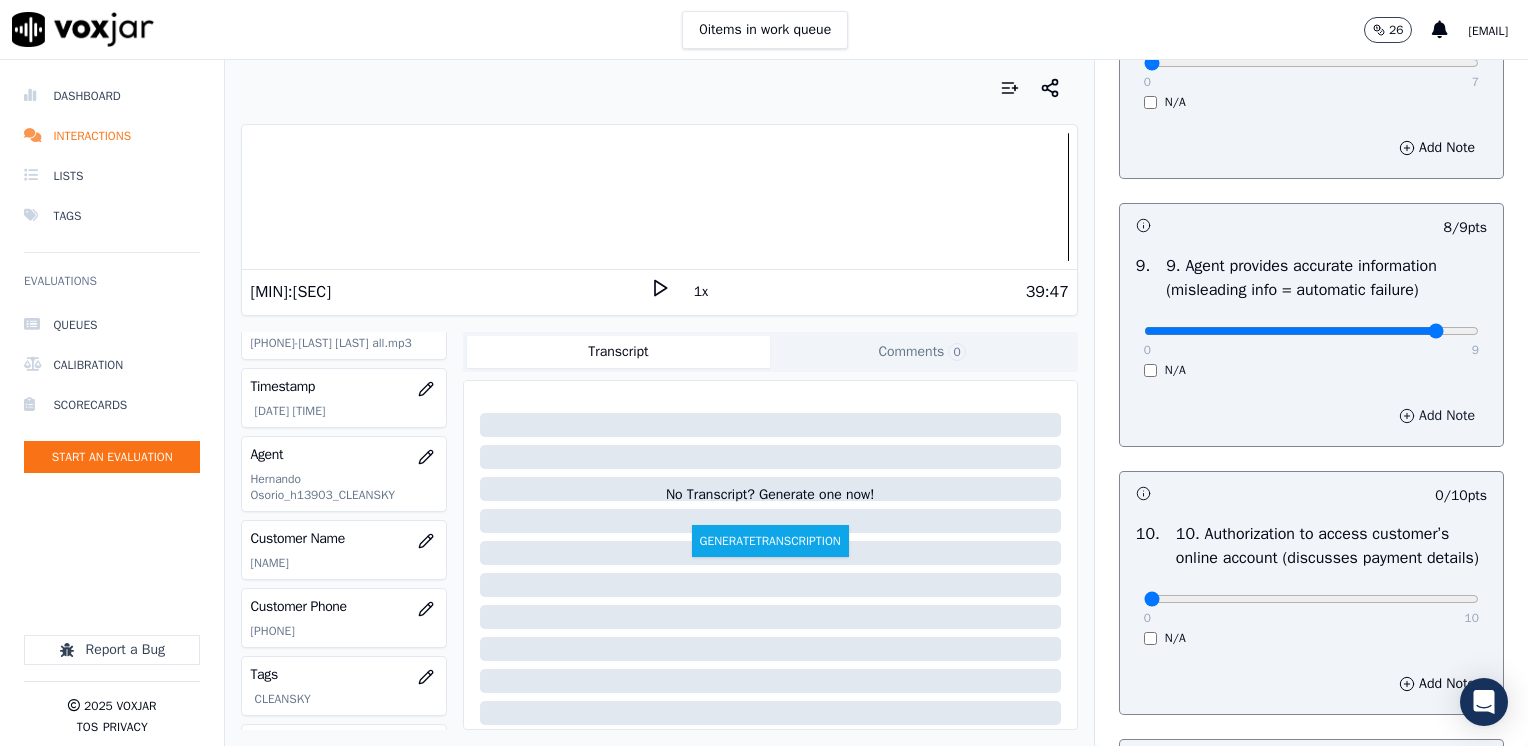 click on "Add Note" at bounding box center (1437, 416) 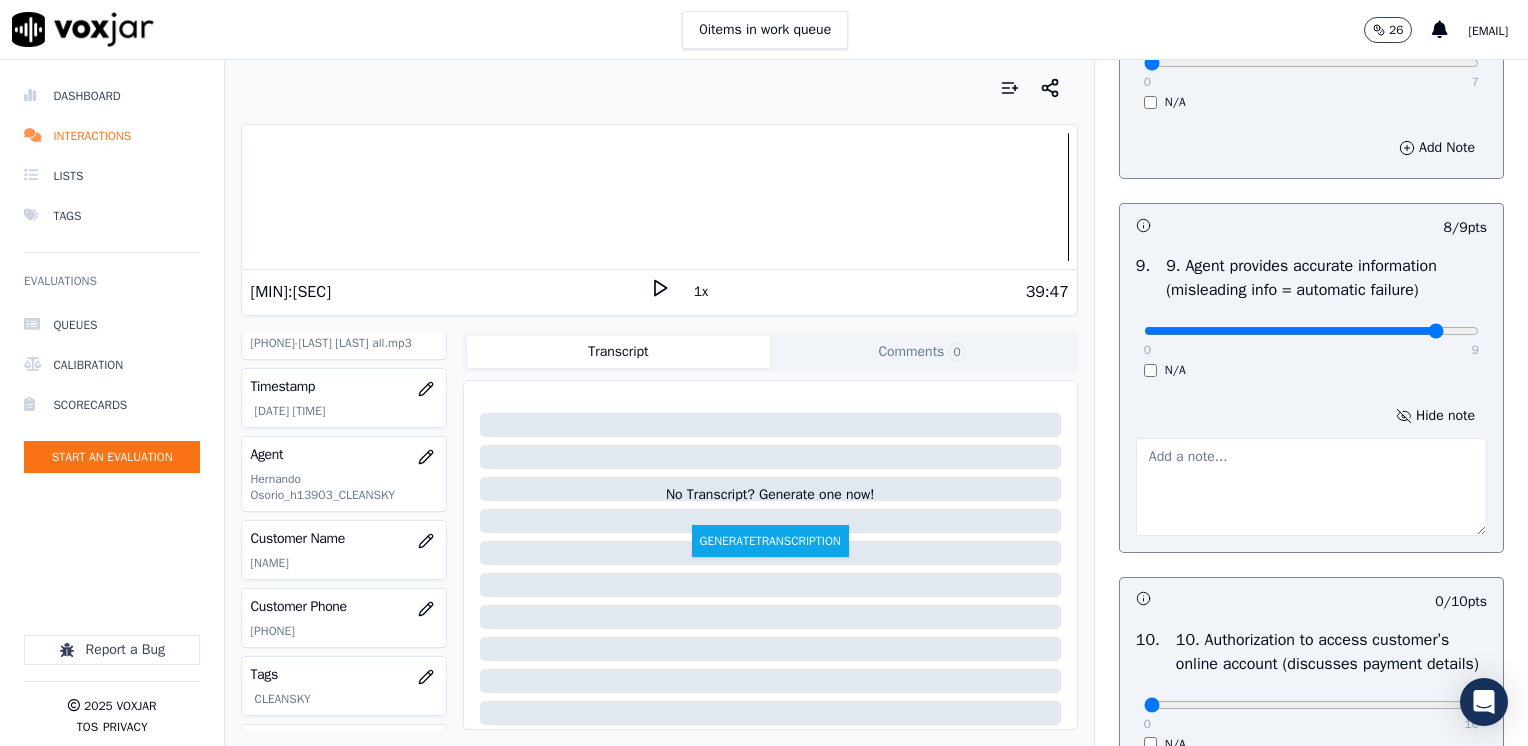 click at bounding box center [1311, 487] 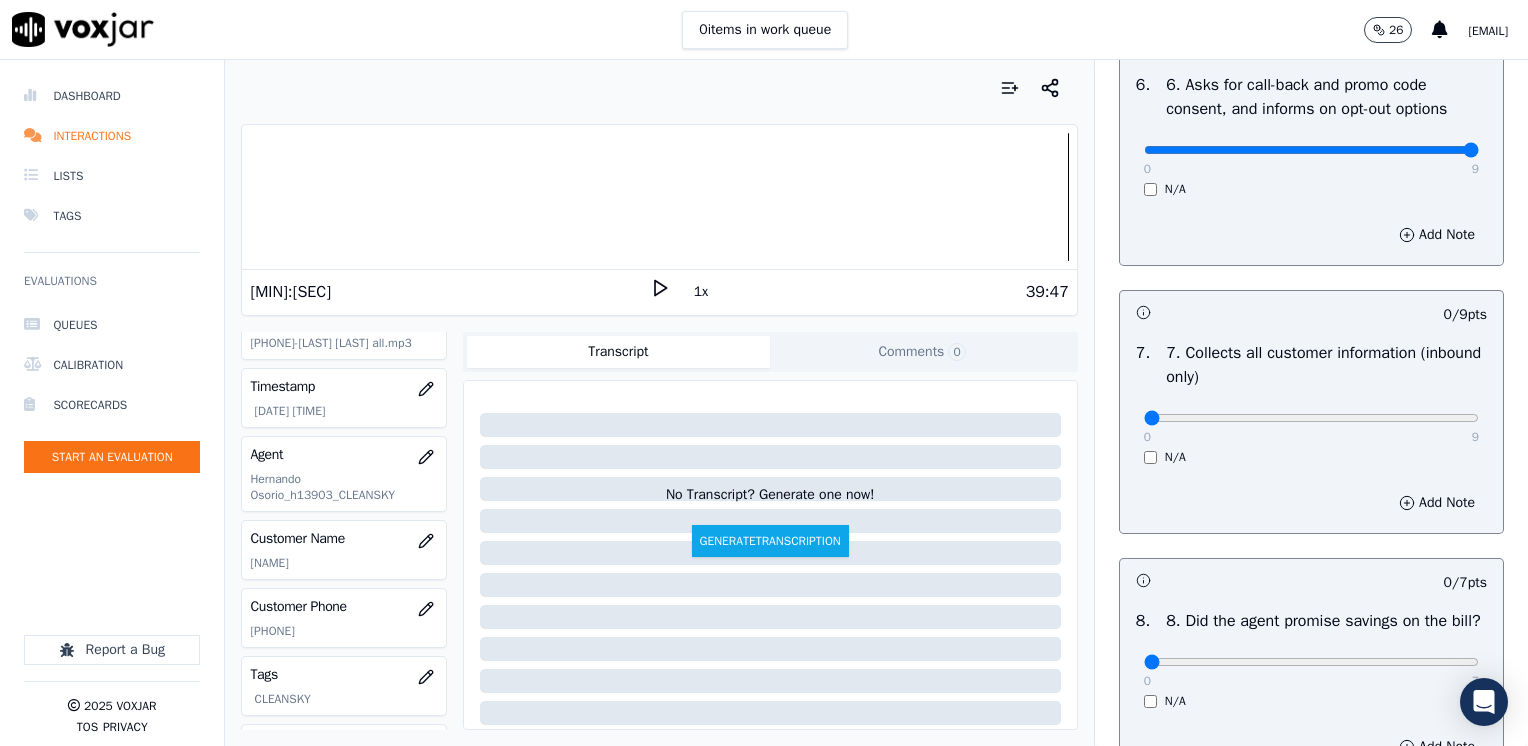 scroll, scrollTop: 1659, scrollLeft: 0, axis: vertical 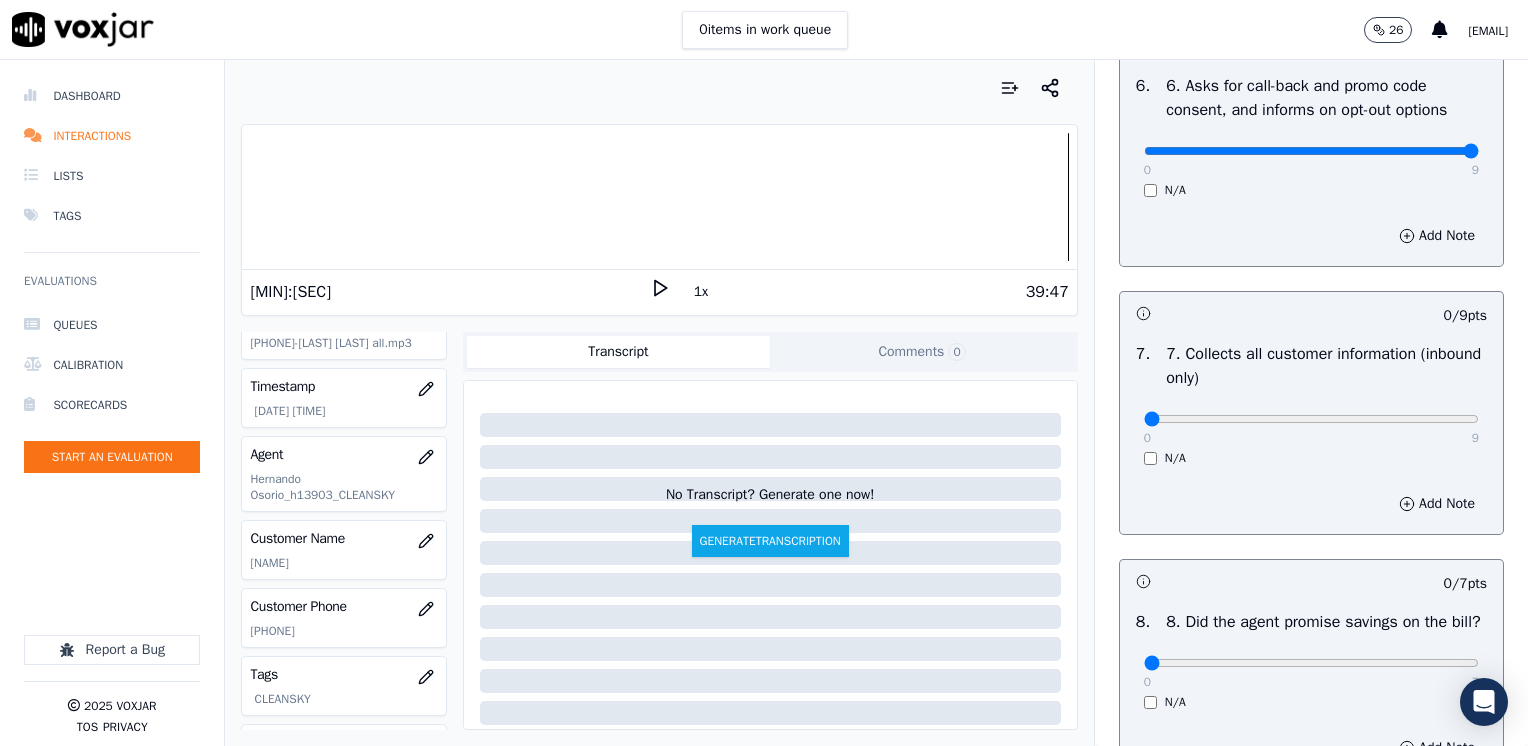 type on "Avoid saying "it's cheaper| referring to the rate" 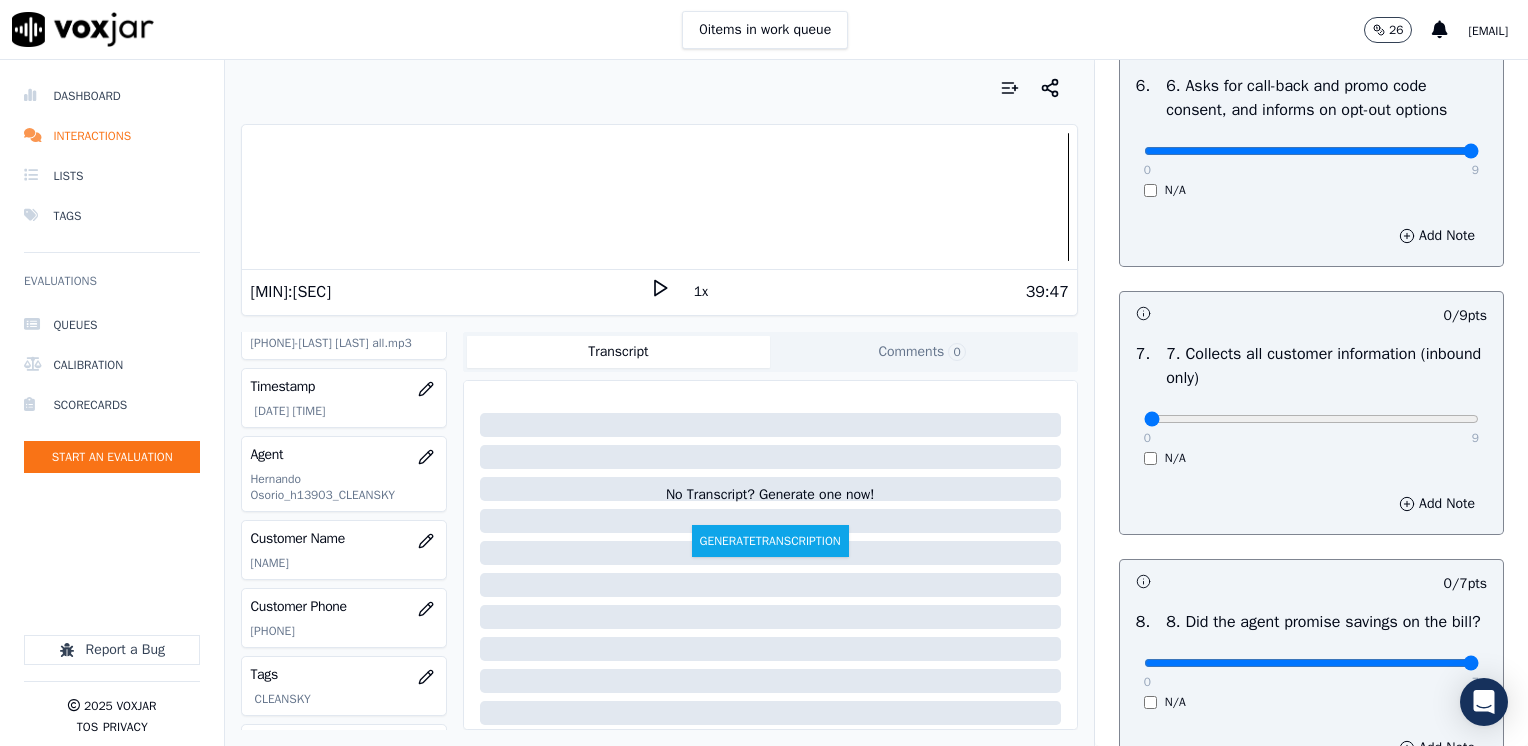 drag, startPoint x: 1129, startPoint y: 683, endPoint x: 1531, endPoint y: 684, distance: 402.00125 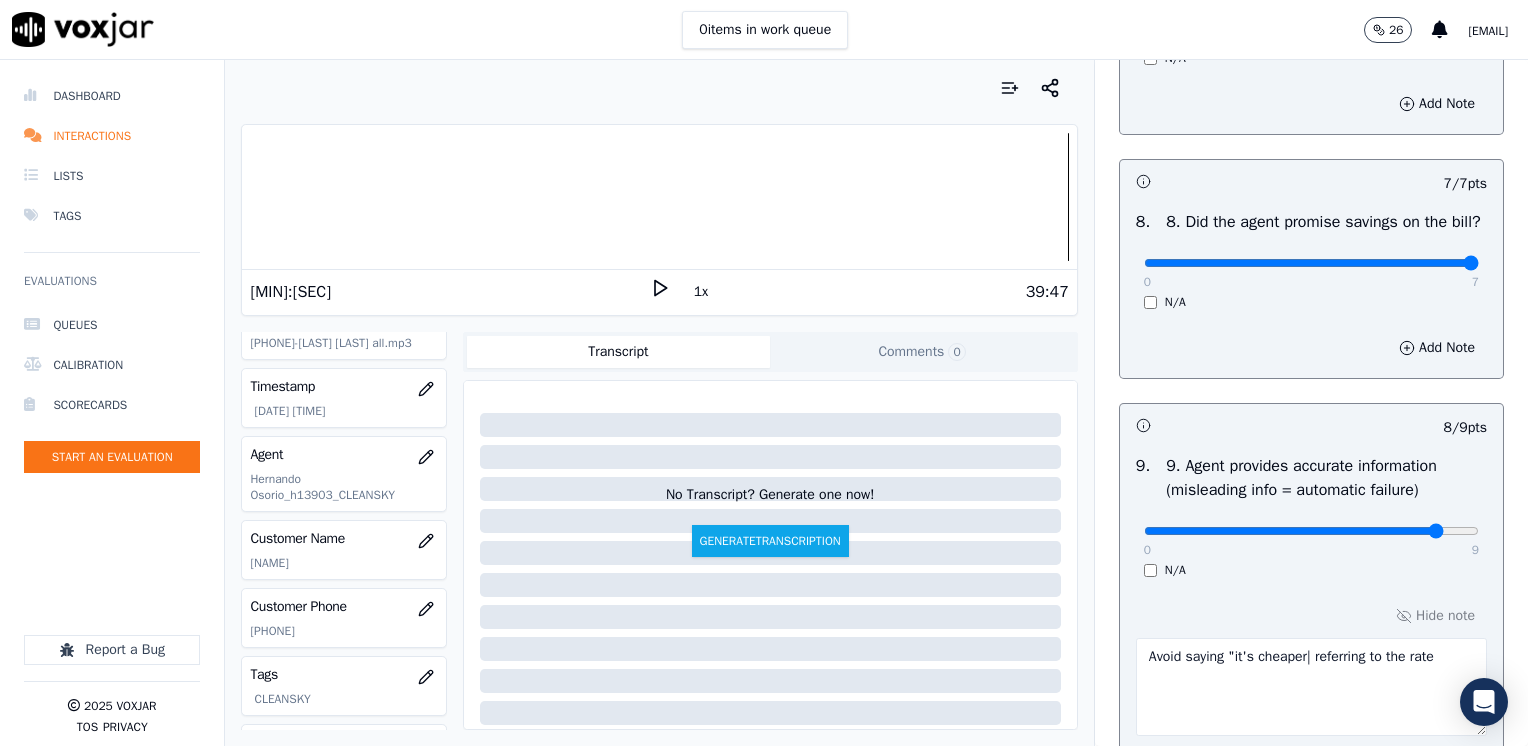 scroll, scrollTop: 2159, scrollLeft: 0, axis: vertical 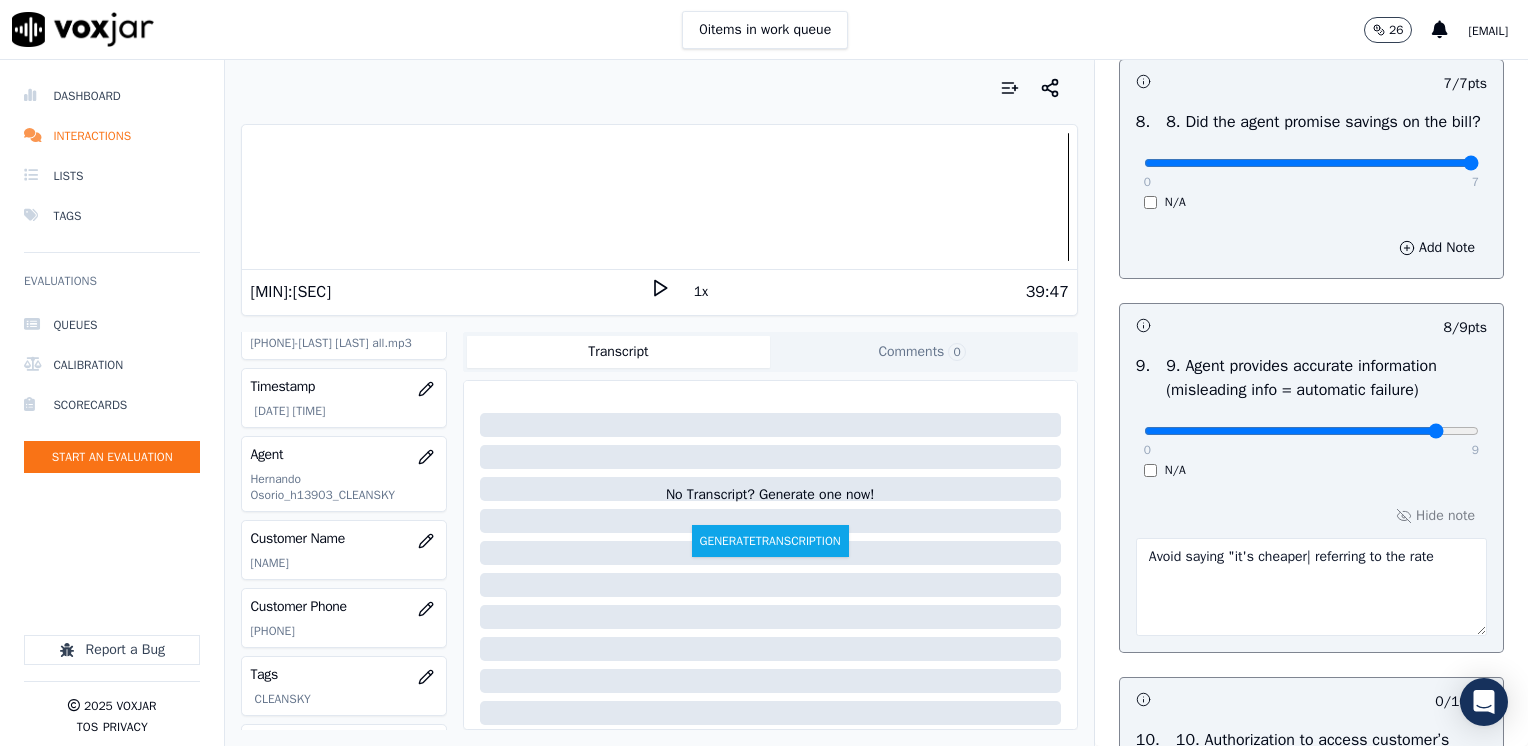 drag, startPoint x: 1428, startPoint y: 582, endPoint x: 1091, endPoint y: 570, distance: 337.2136 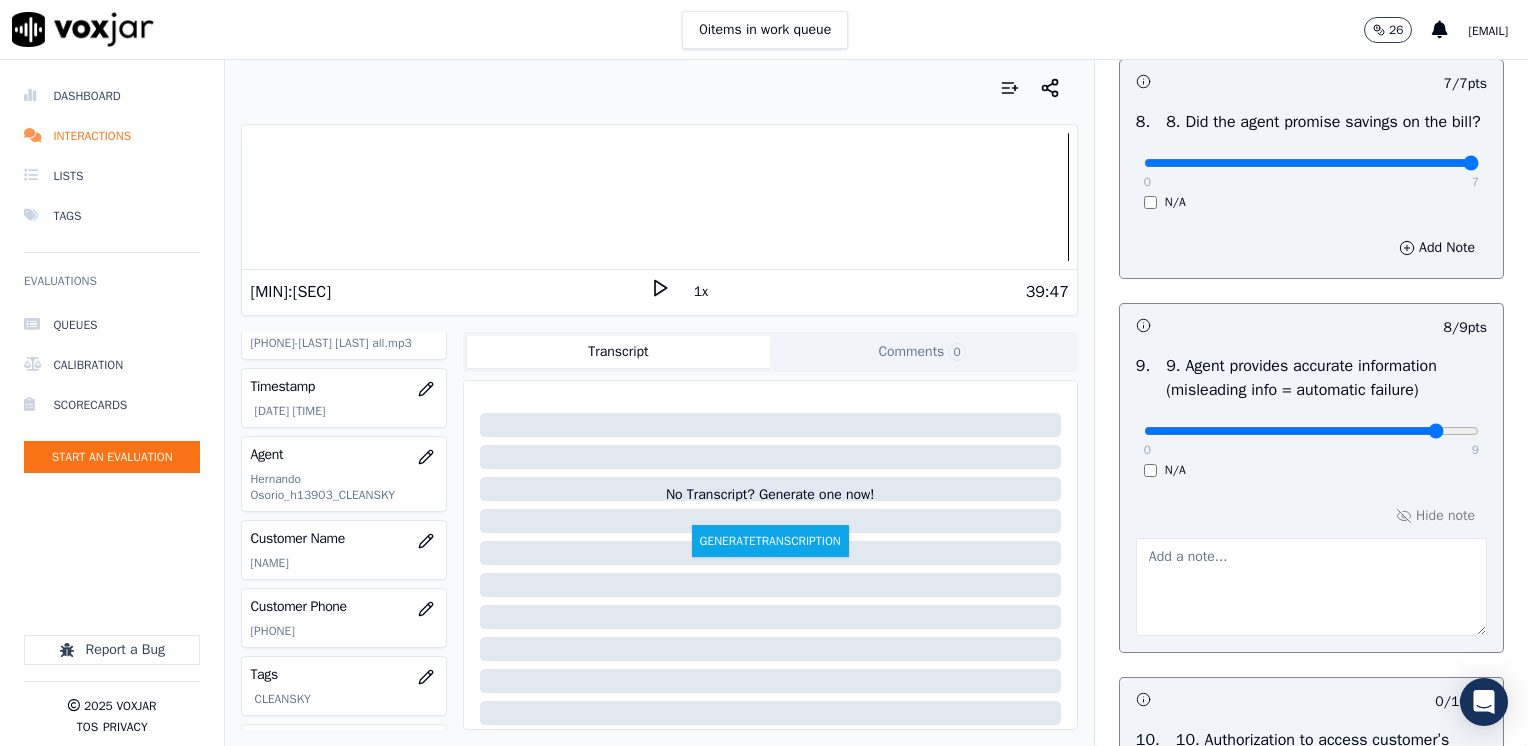 type 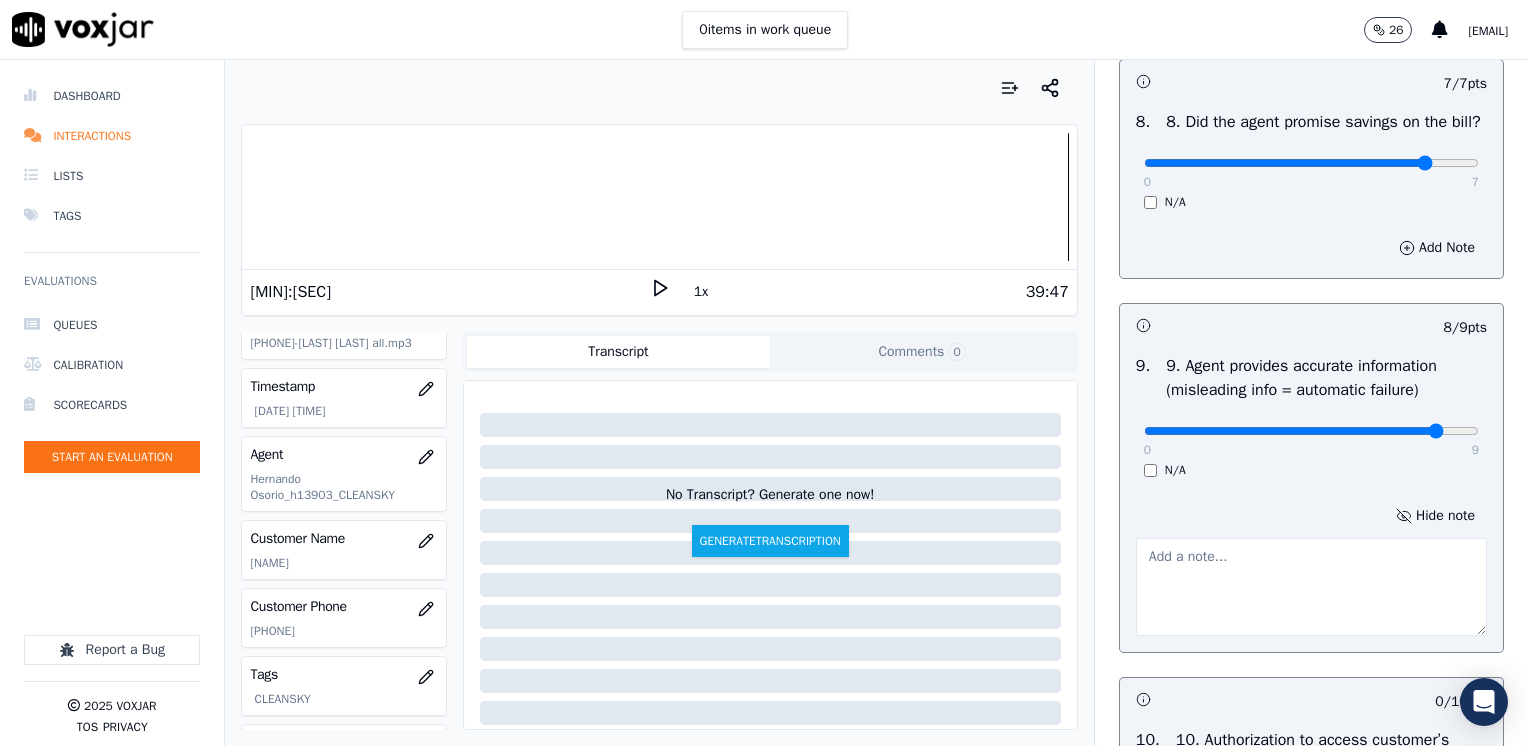 type on "6" 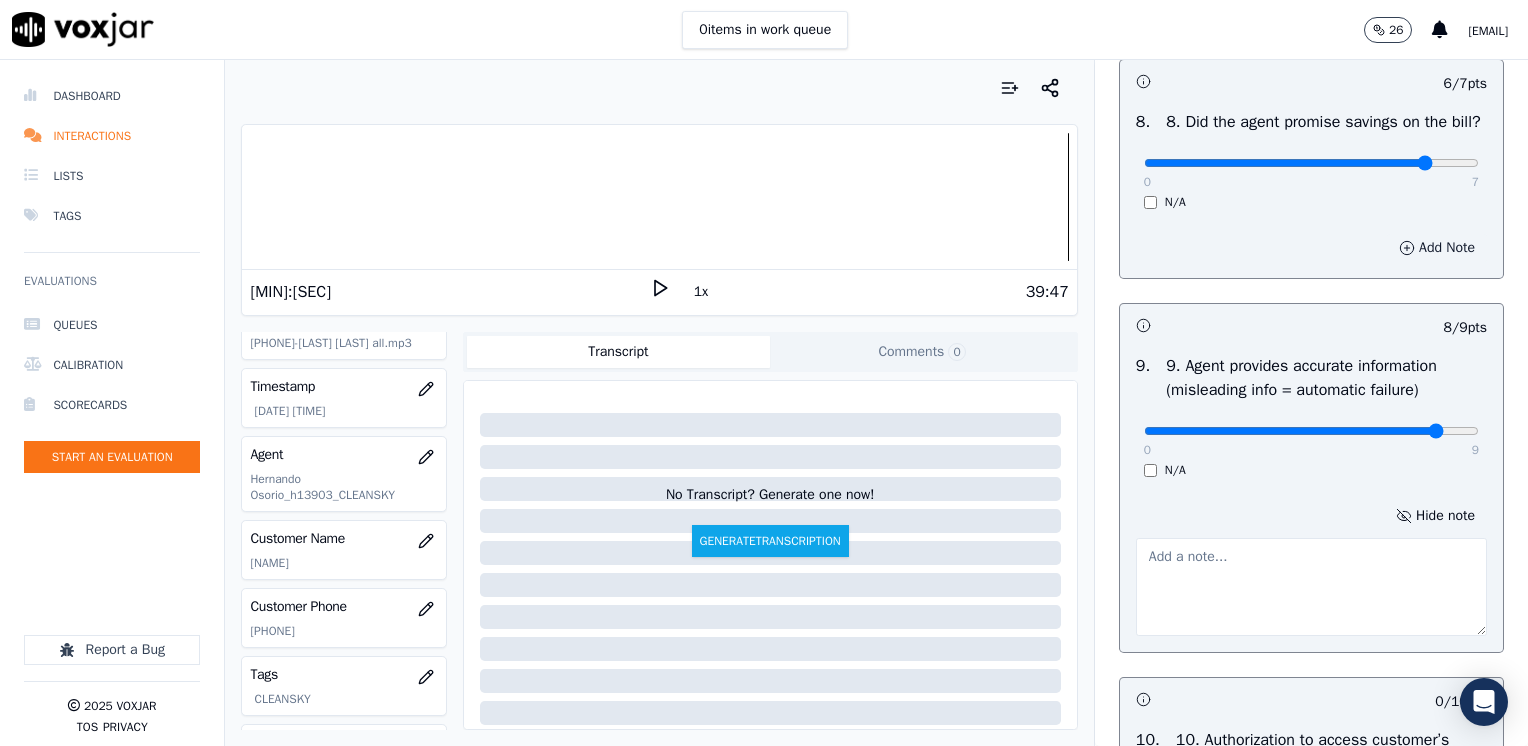 click on "Add Note" at bounding box center [1437, 248] 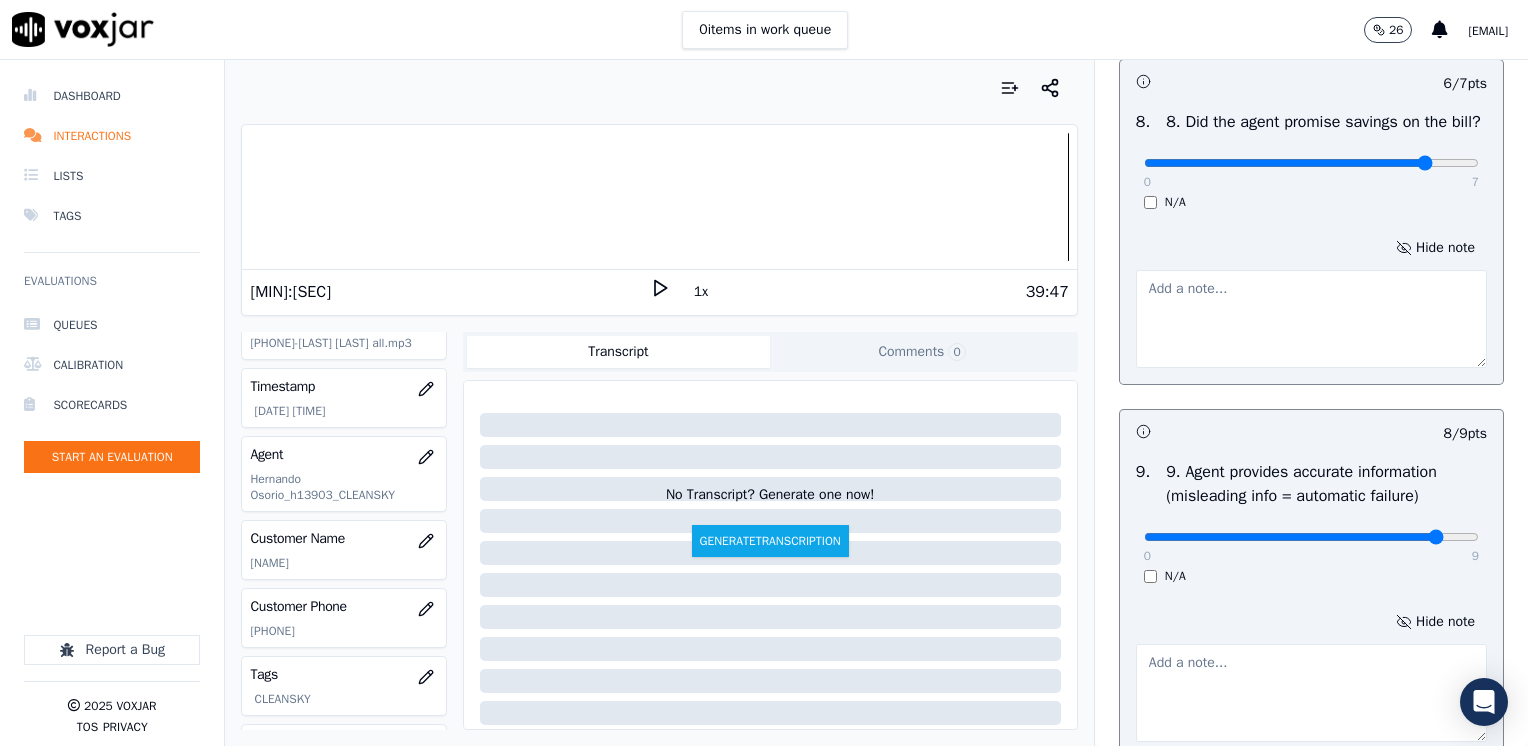 click at bounding box center [1311, 319] 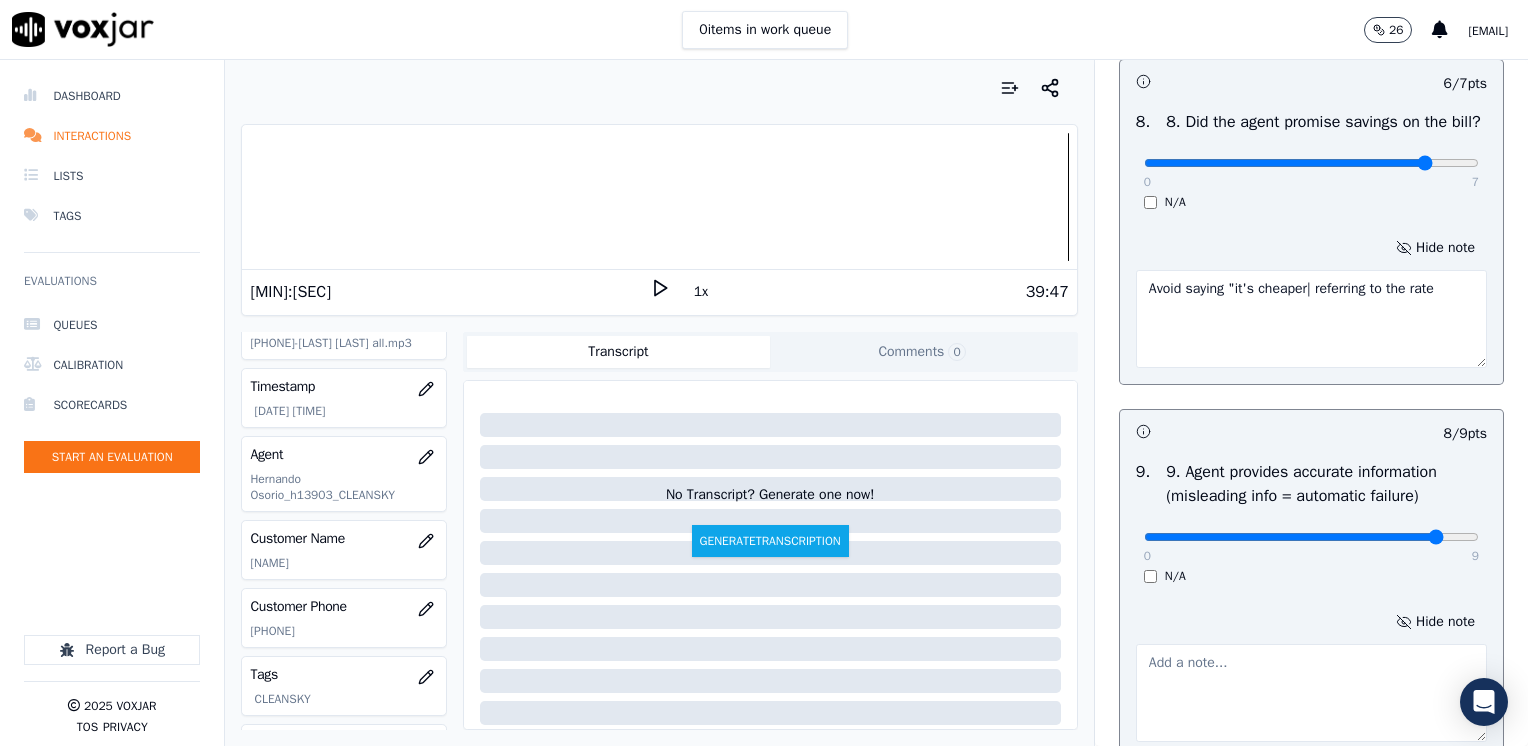 type on "Avoid saying "it's cheaper| referring to the rate" 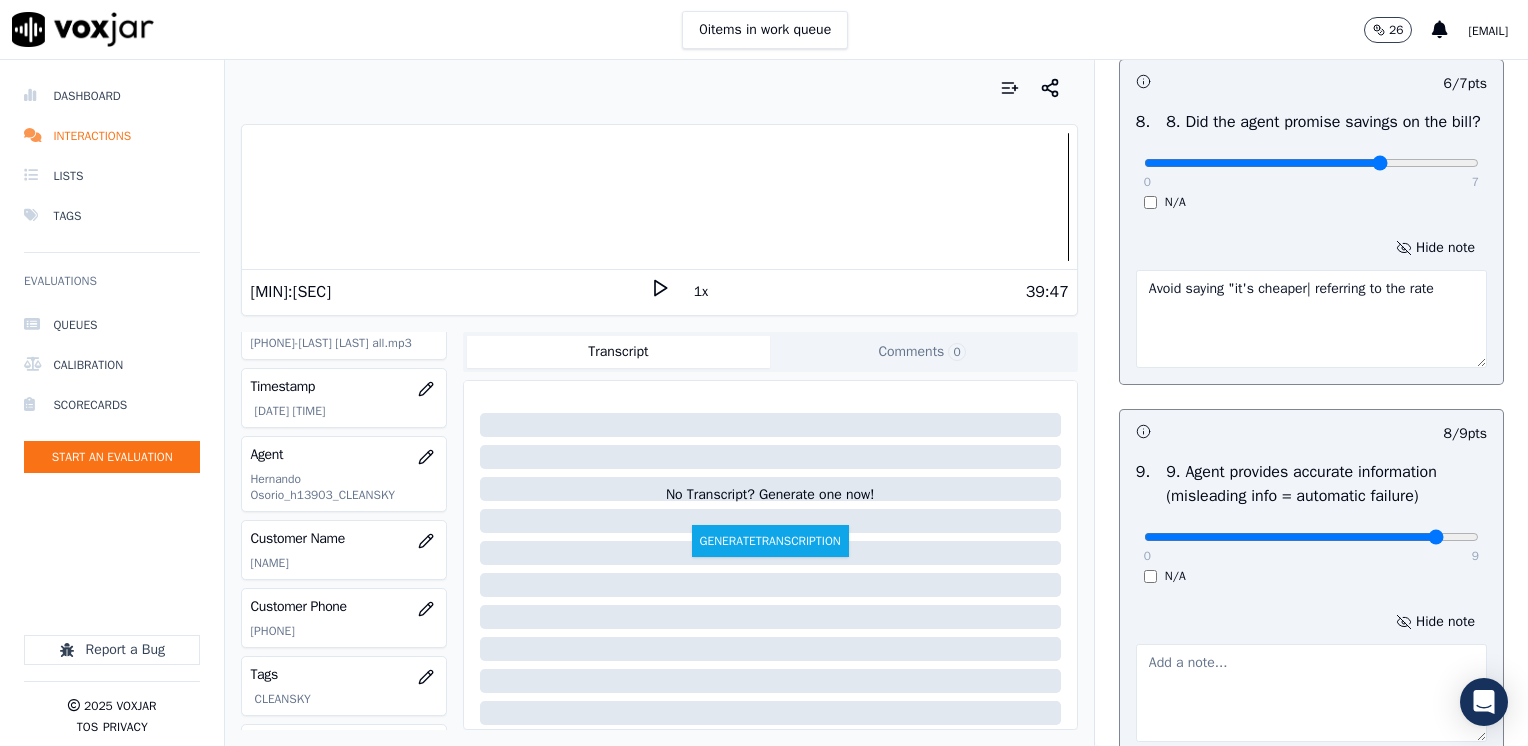 type on "5" 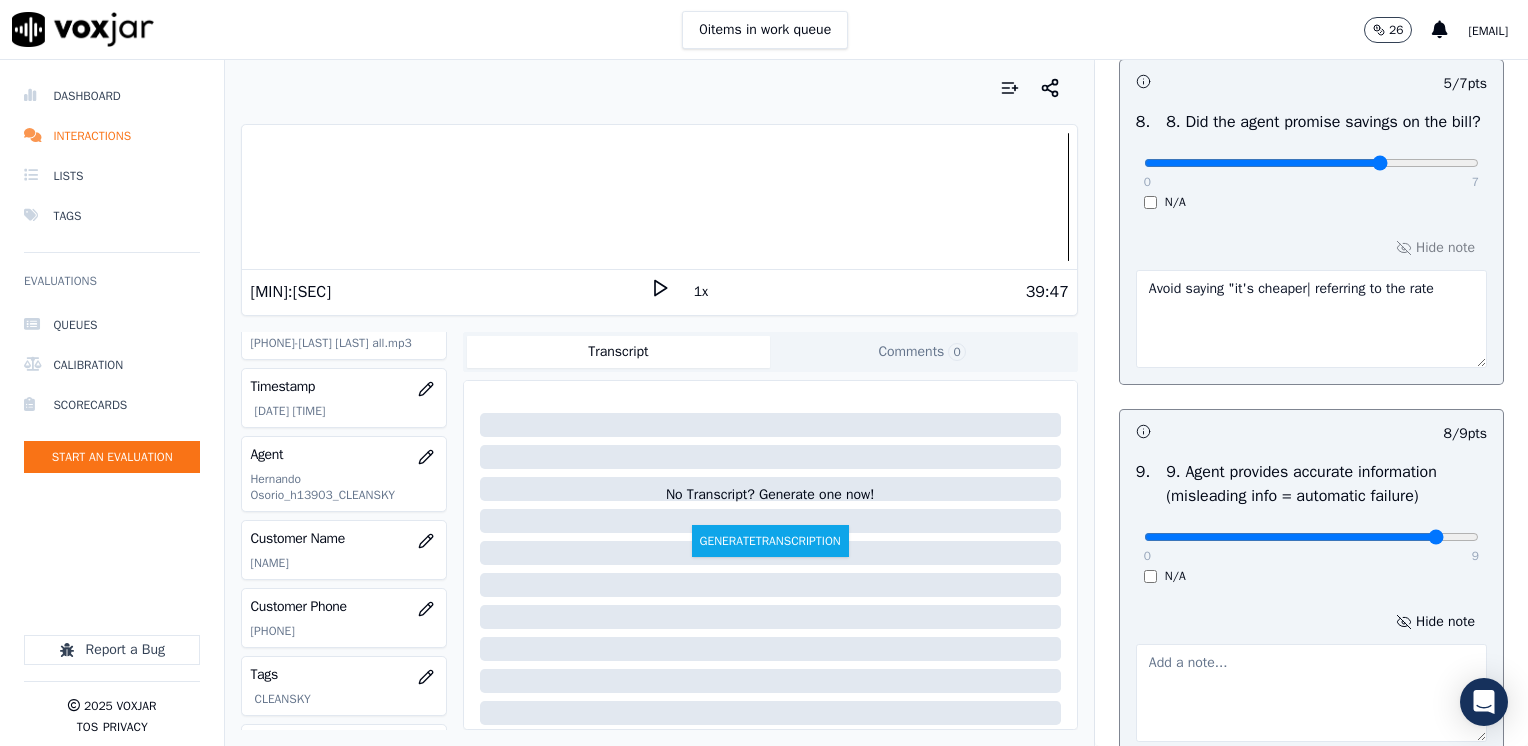 scroll, scrollTop: 2359, scrollLeft: 0, axis: vertical 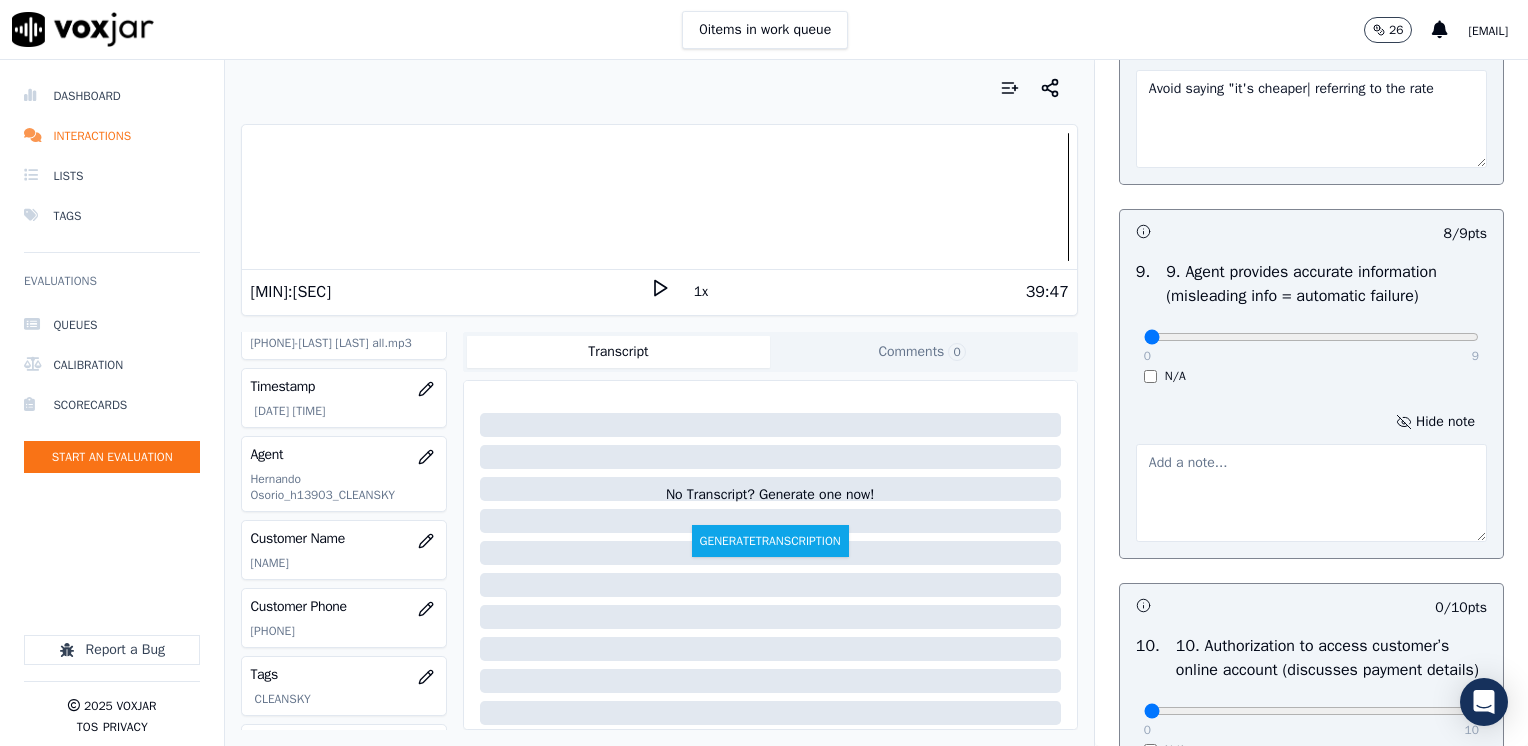 drag, startPoint x: 1388, startPoint y: 353, endPoint x: 776, endPoint y: 371, distance: 612.26465 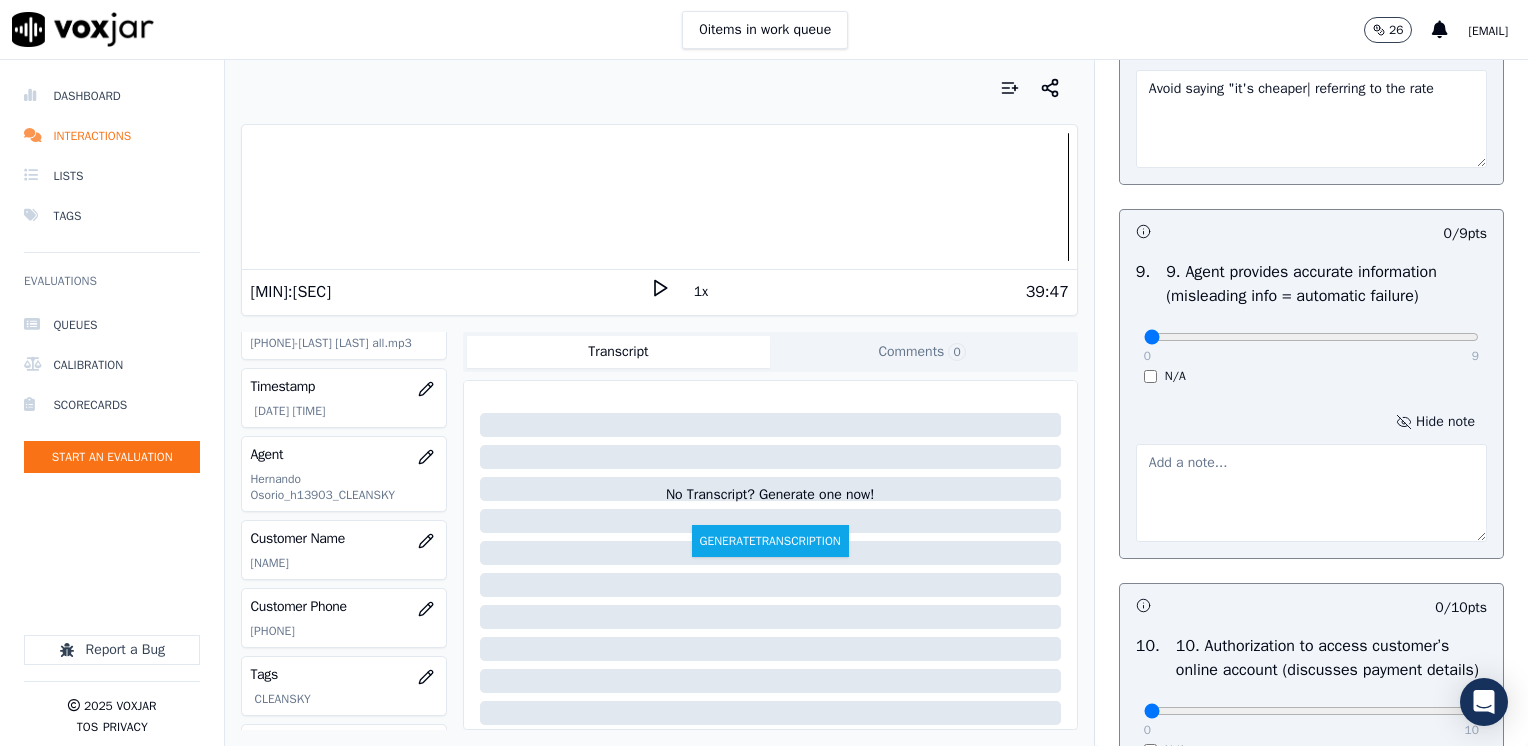 click on "Hide note" at bounding box center [1435, 422] 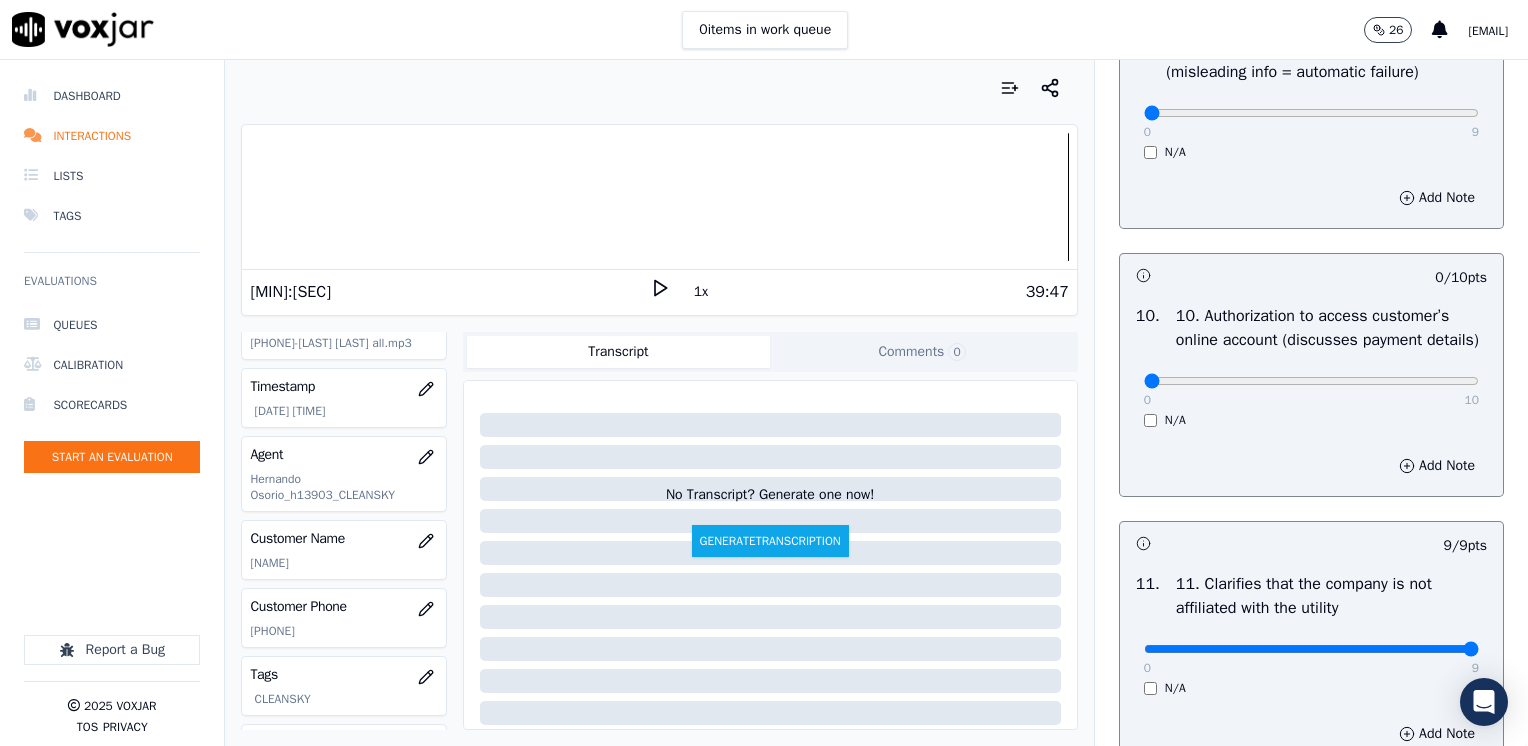 scroll, scrollTop: 2659, scrollLeft: 0, axis: vertical 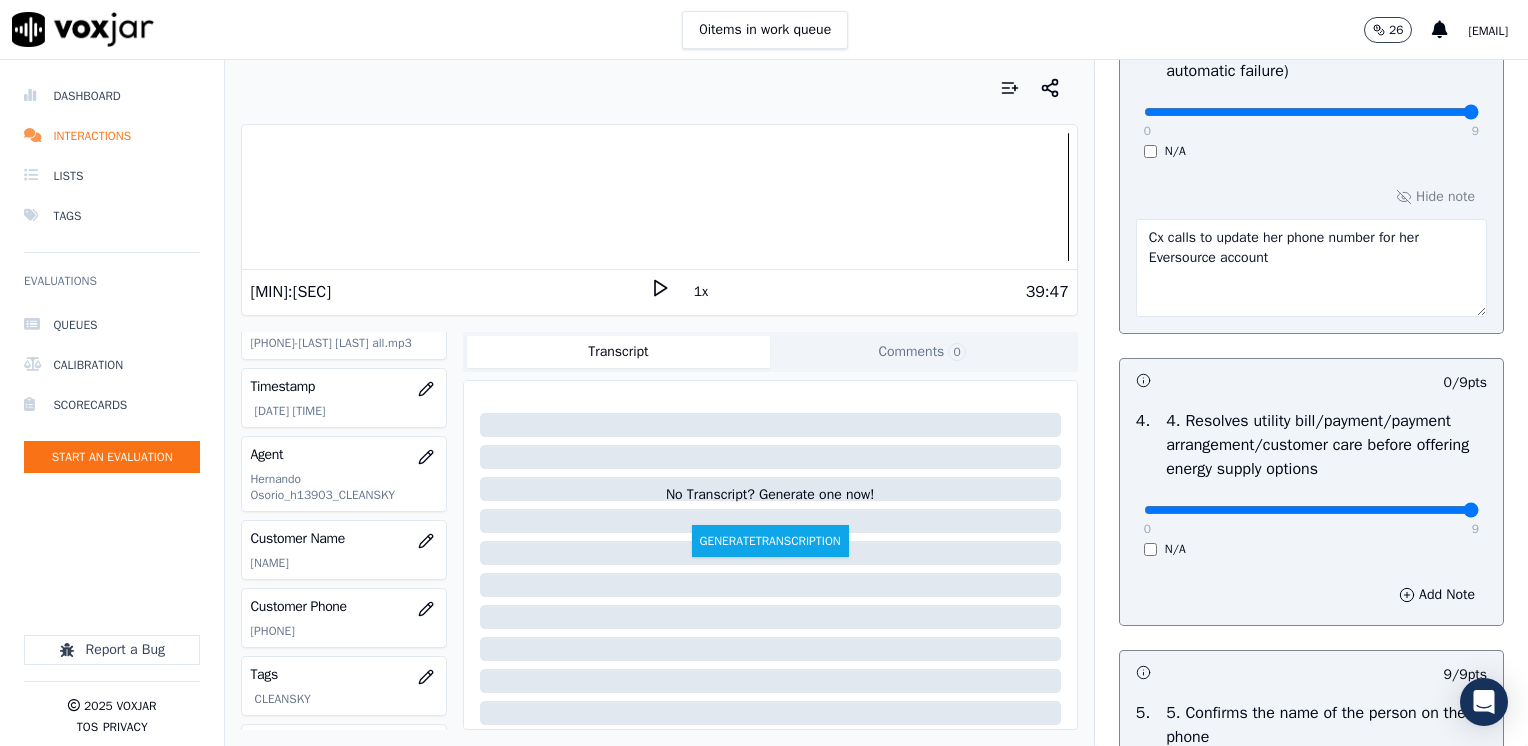 drag, startPoint x: 1134, startPoint y: 512, endPoint x: 1447, endPoint y: 493, distance: 313.57614 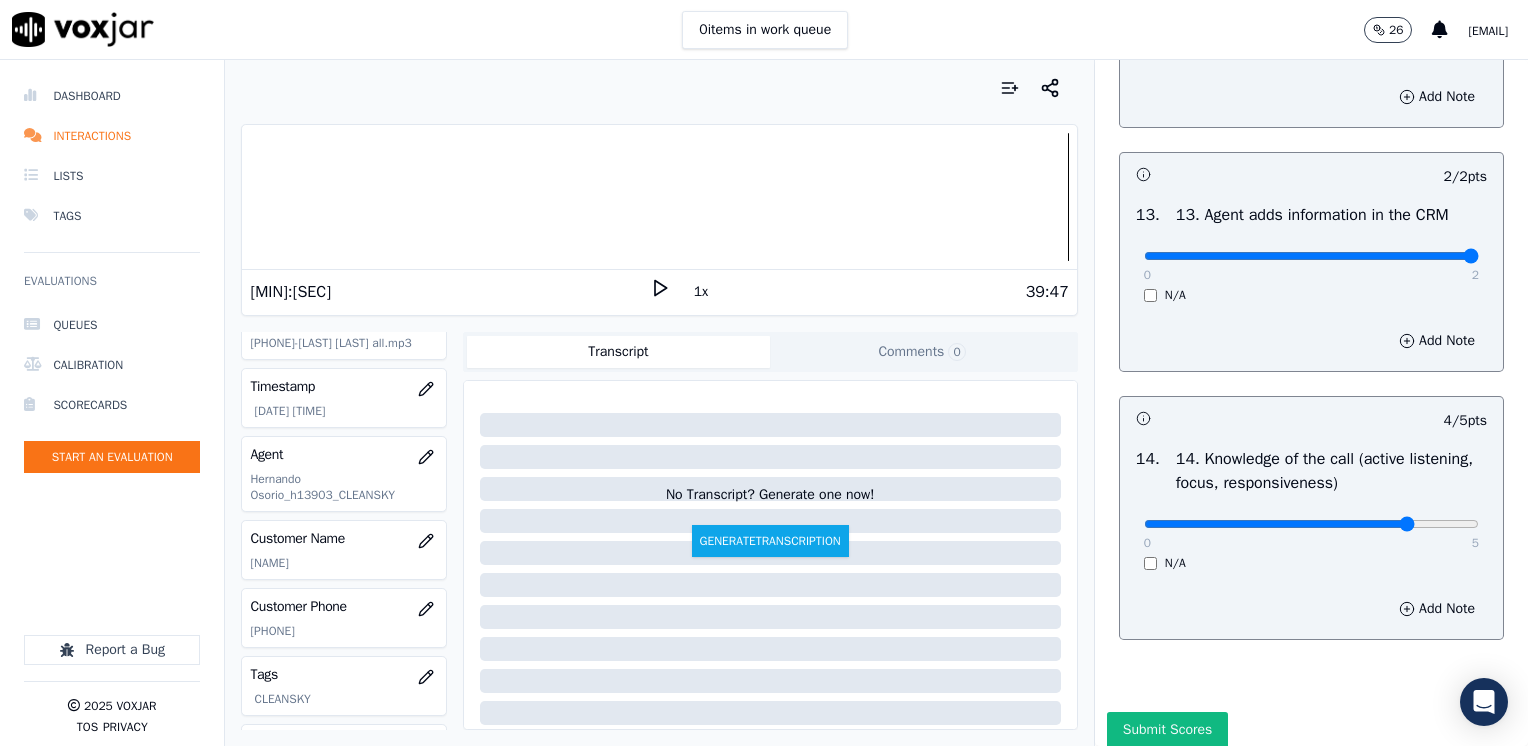 scroll, scrollTop: 3564, scrollLeft: 0, axis: vertical 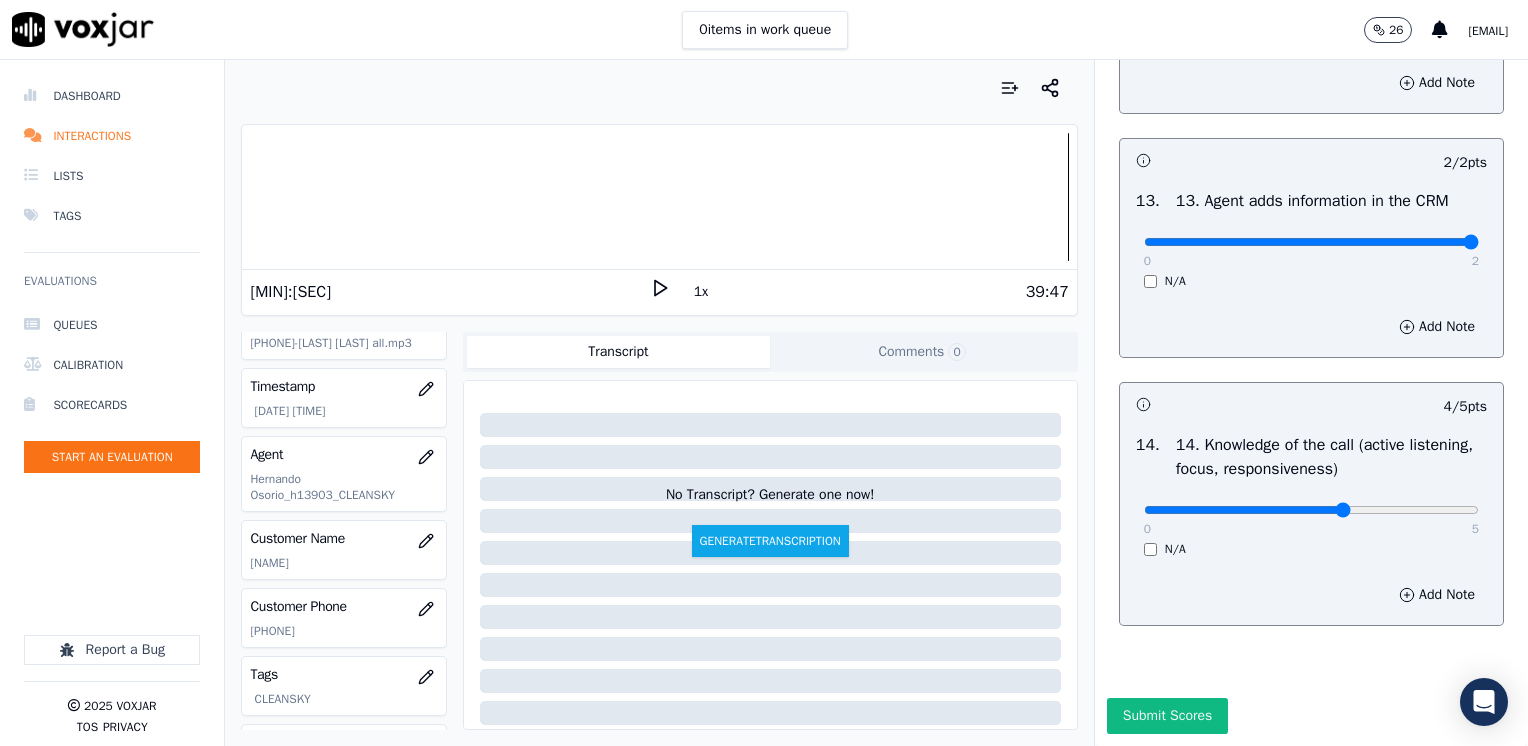 click at bounding box center (1311, -3162) 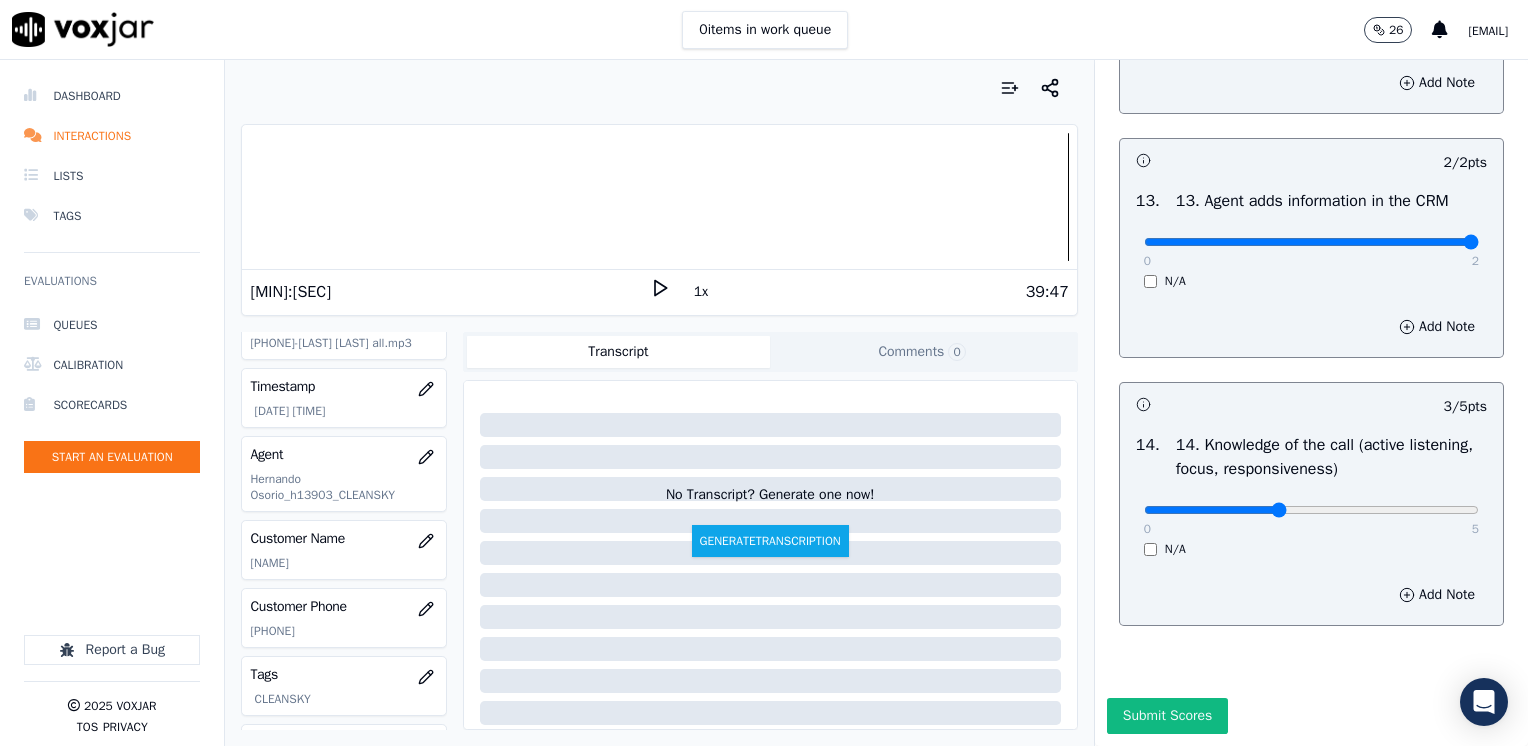 type on "2" 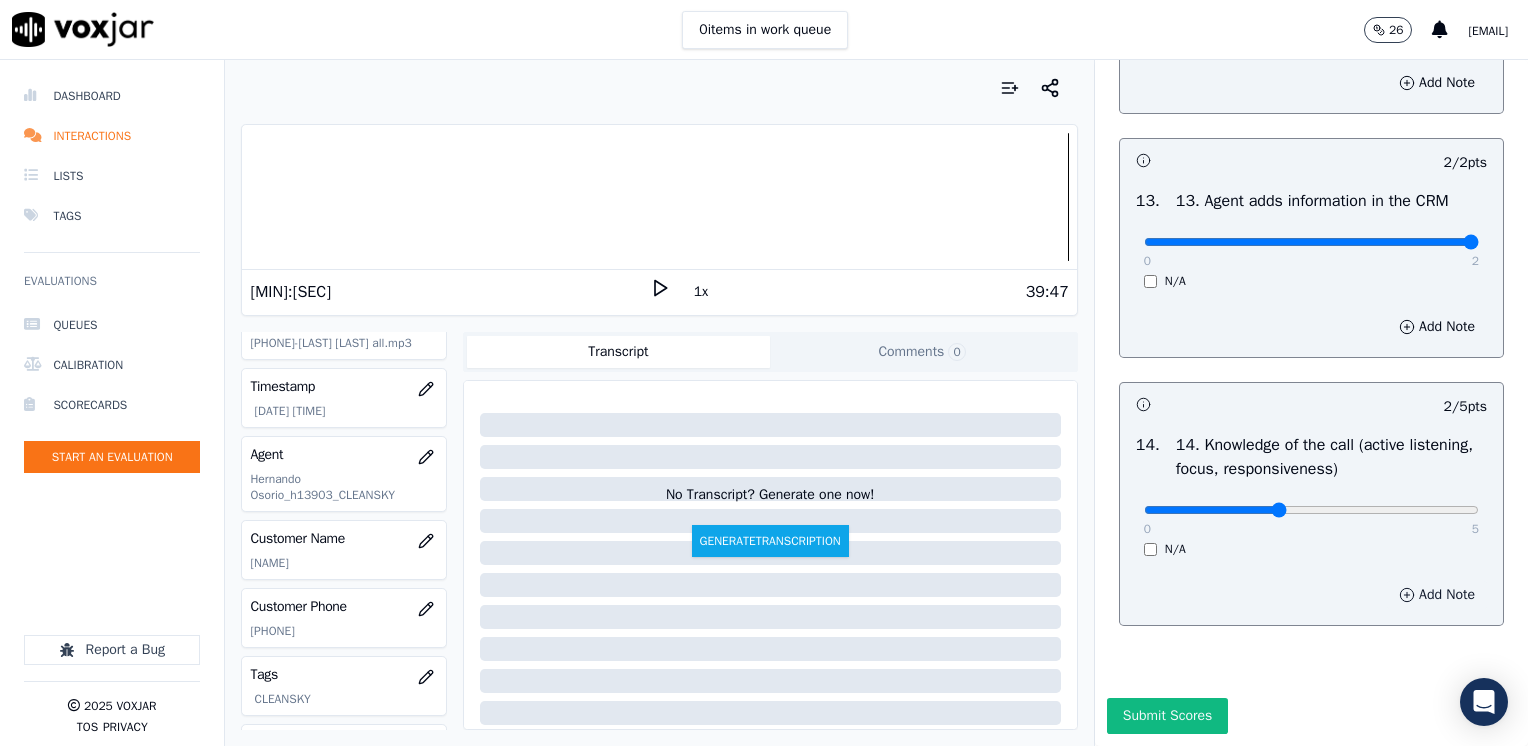 click on "Add Note" at bounding box center [1437, 595] 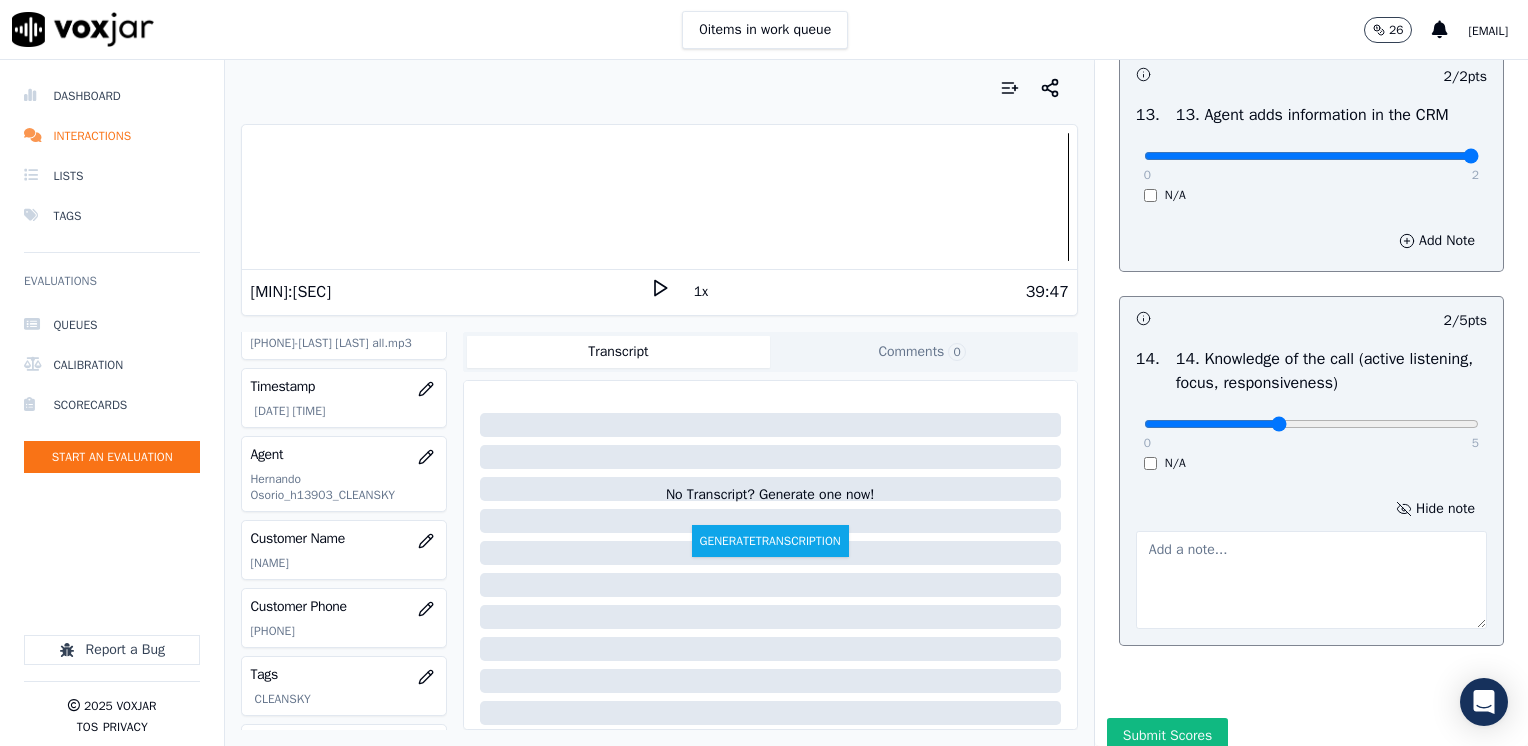 click at bounding box center (1311, 580) 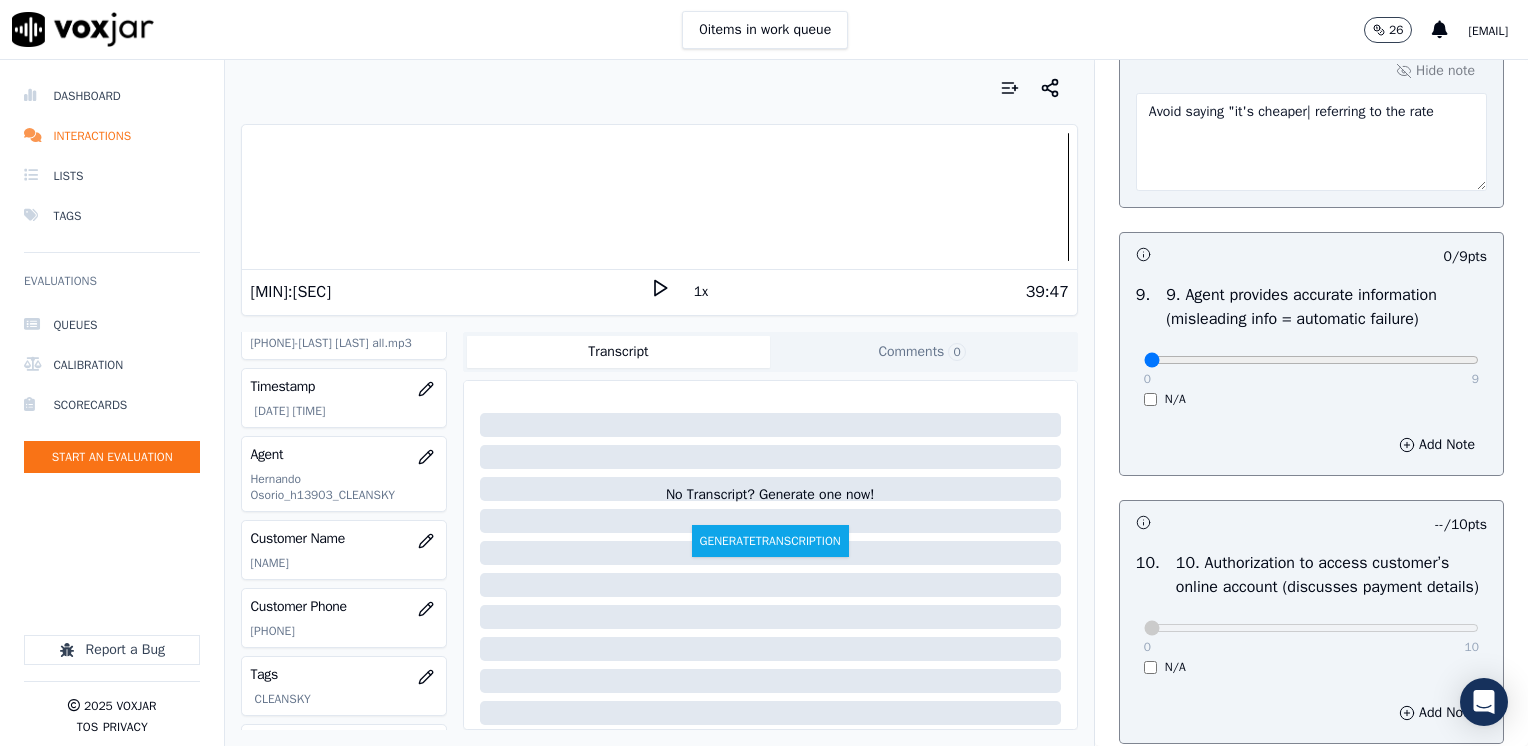 scroll, scrollTop: 2064, scrollLeft: 0, axis: vertical 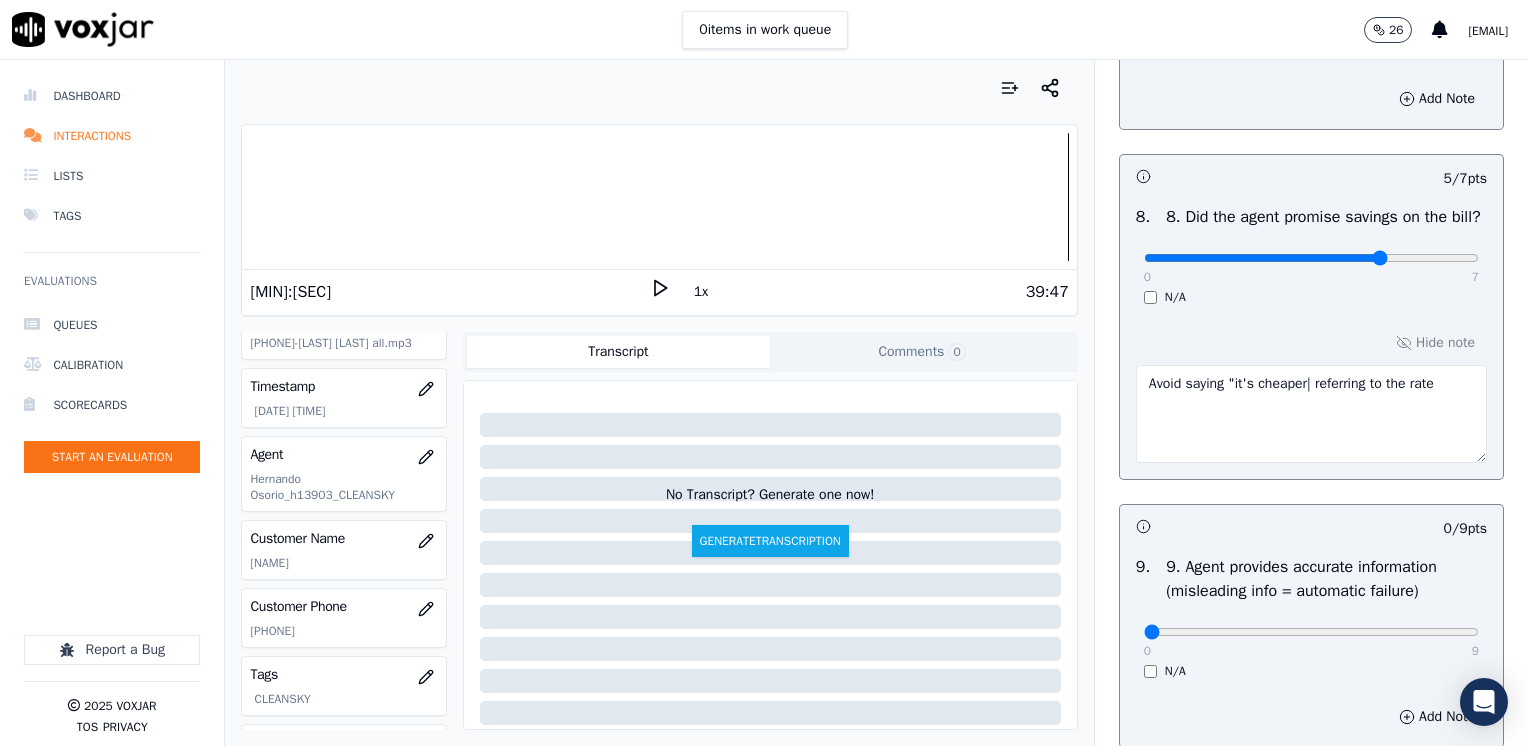 type on "At points, cx asks agent questions, but he avoid to respond. We need to make sure to clarify cx responses" 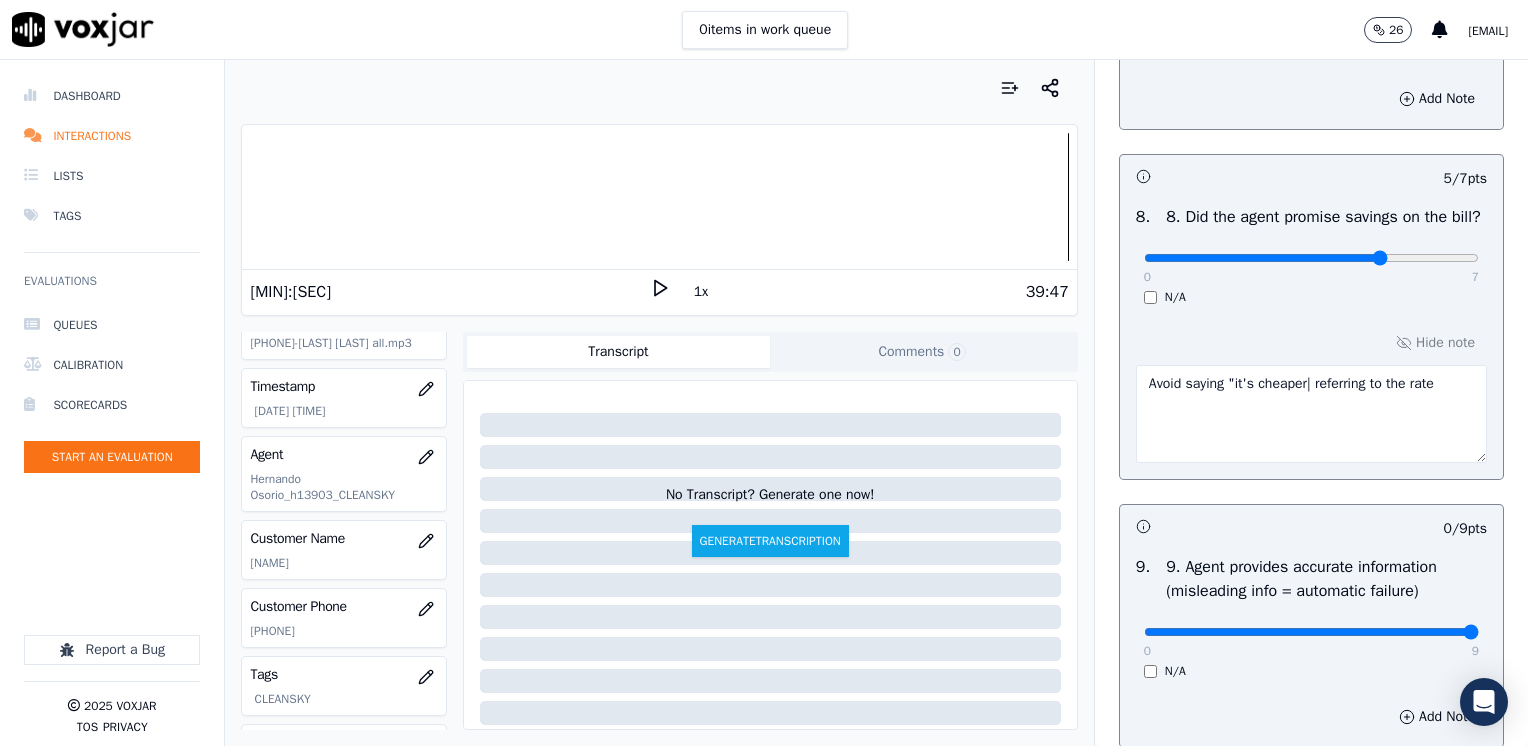 drag, startPoint x: 1131, startPoint y: 651, endPoint x: 1531, endPoint y: 617, distance: 401.4424 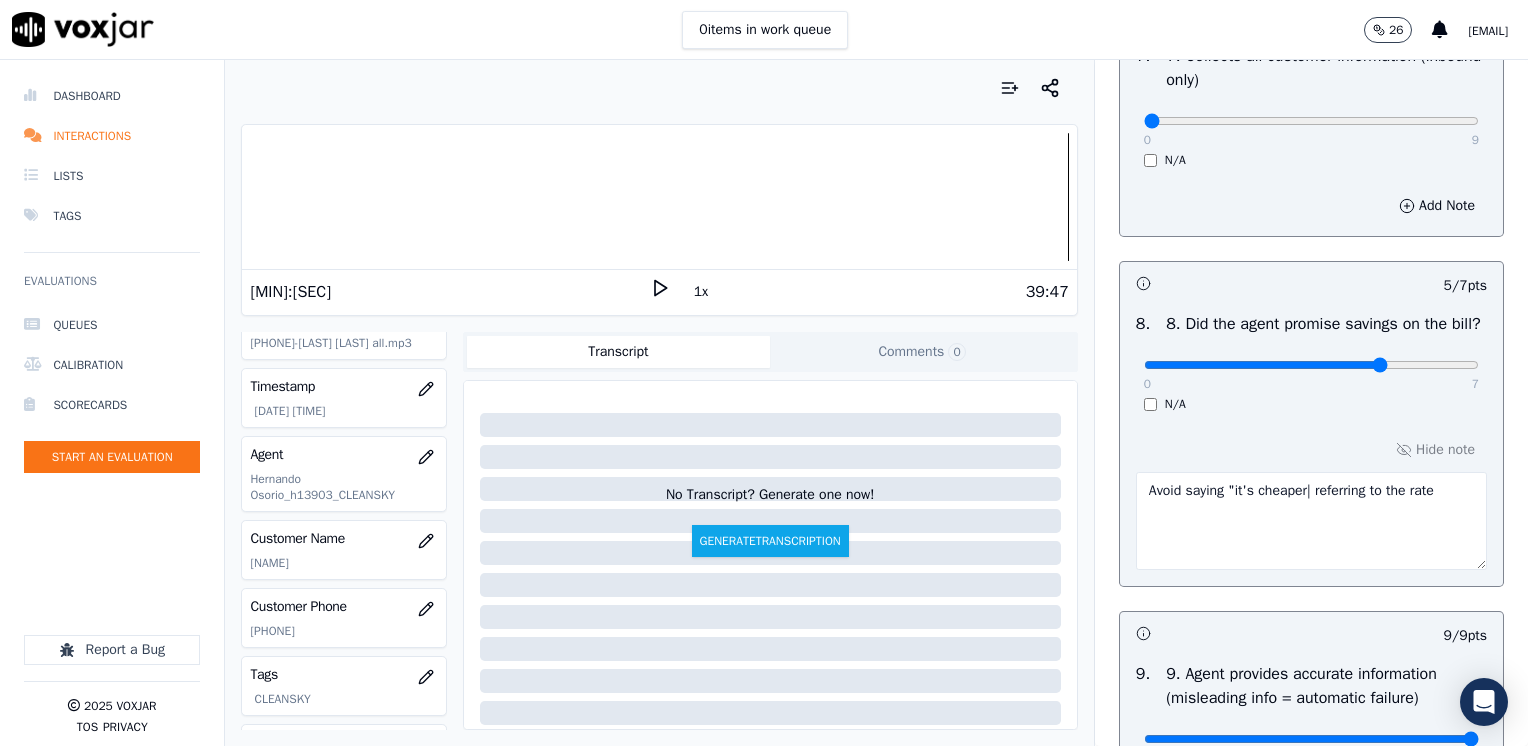 scroll, scrollTop: 1764, scrollLeft: 0, axis: vertical 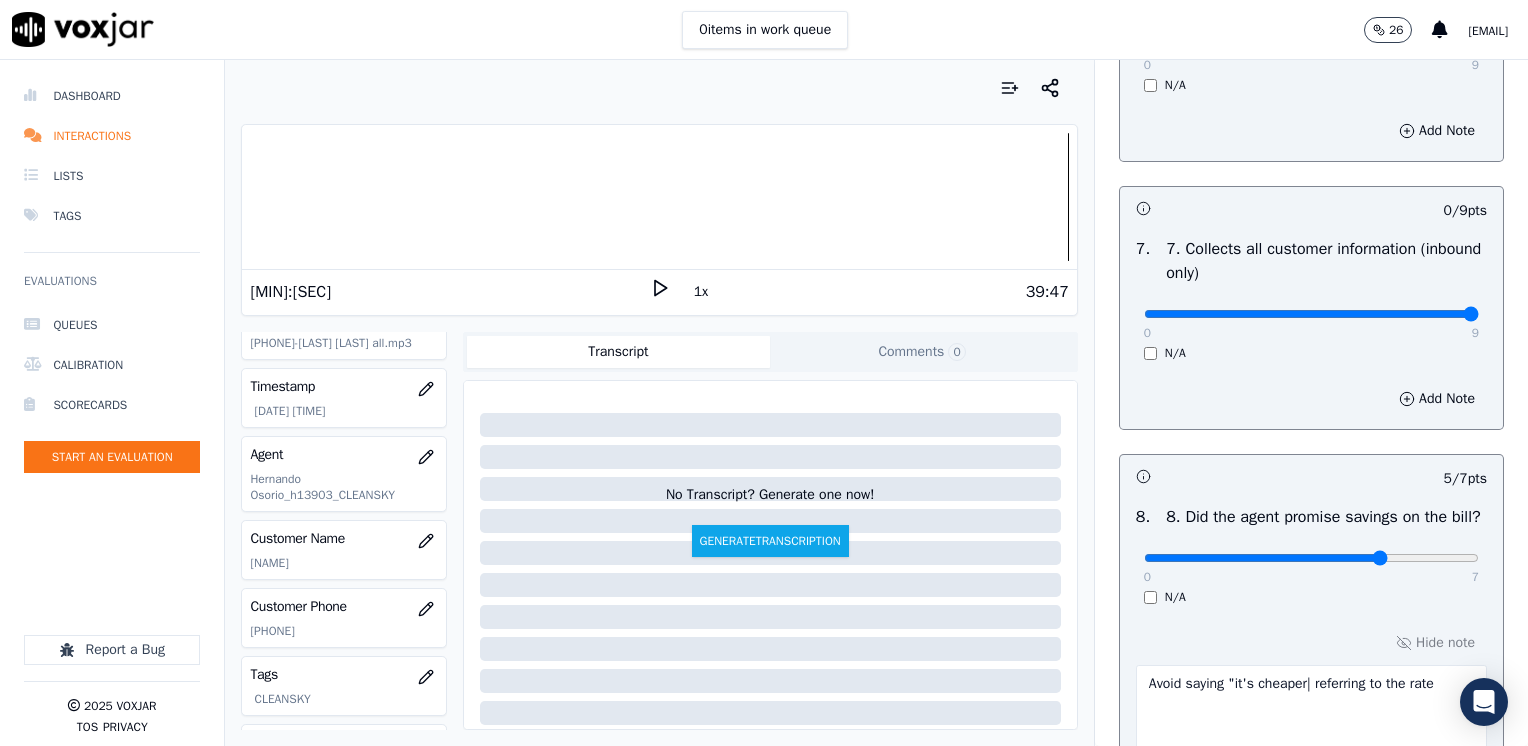 drag, startPoint x: 1134, startPoint y: 312, endPoint x: 1500, endPoint y: 402, distance: 376.90317 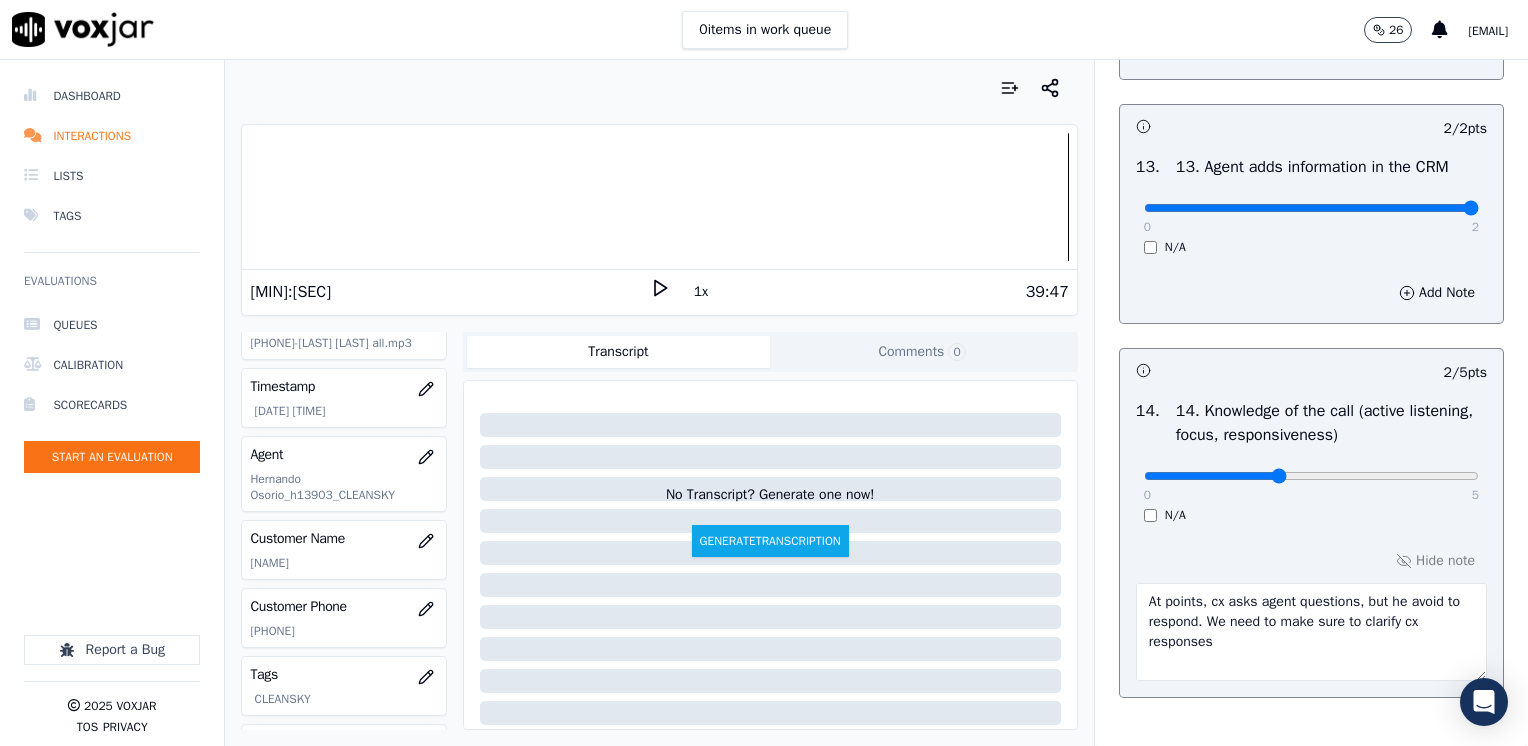 scroll, scrollTop: 3670, scrollLeft: 0, axis: vertical 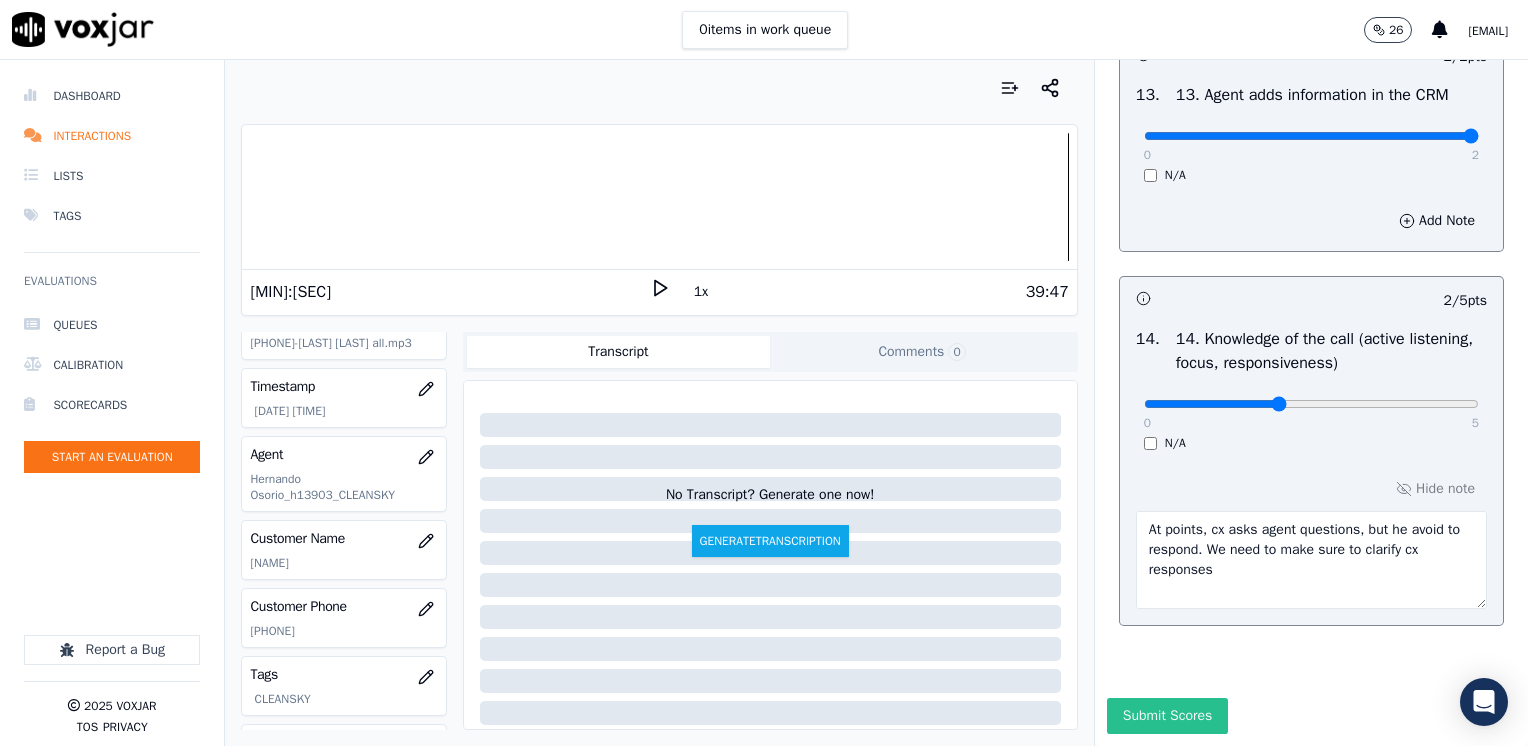 click on "Submit Scores" at bounding box center [1167, 716] 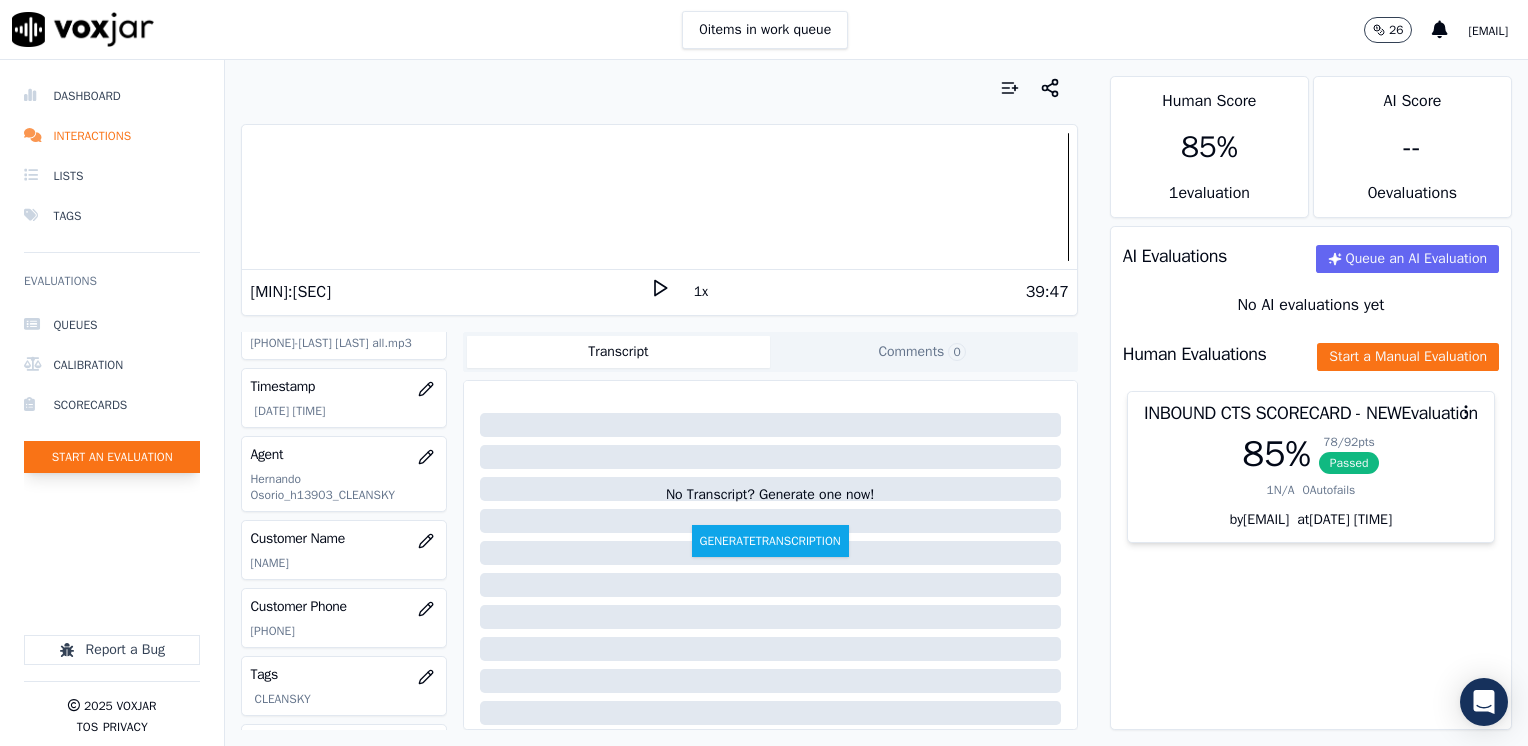 click on "Start an Evaluation" 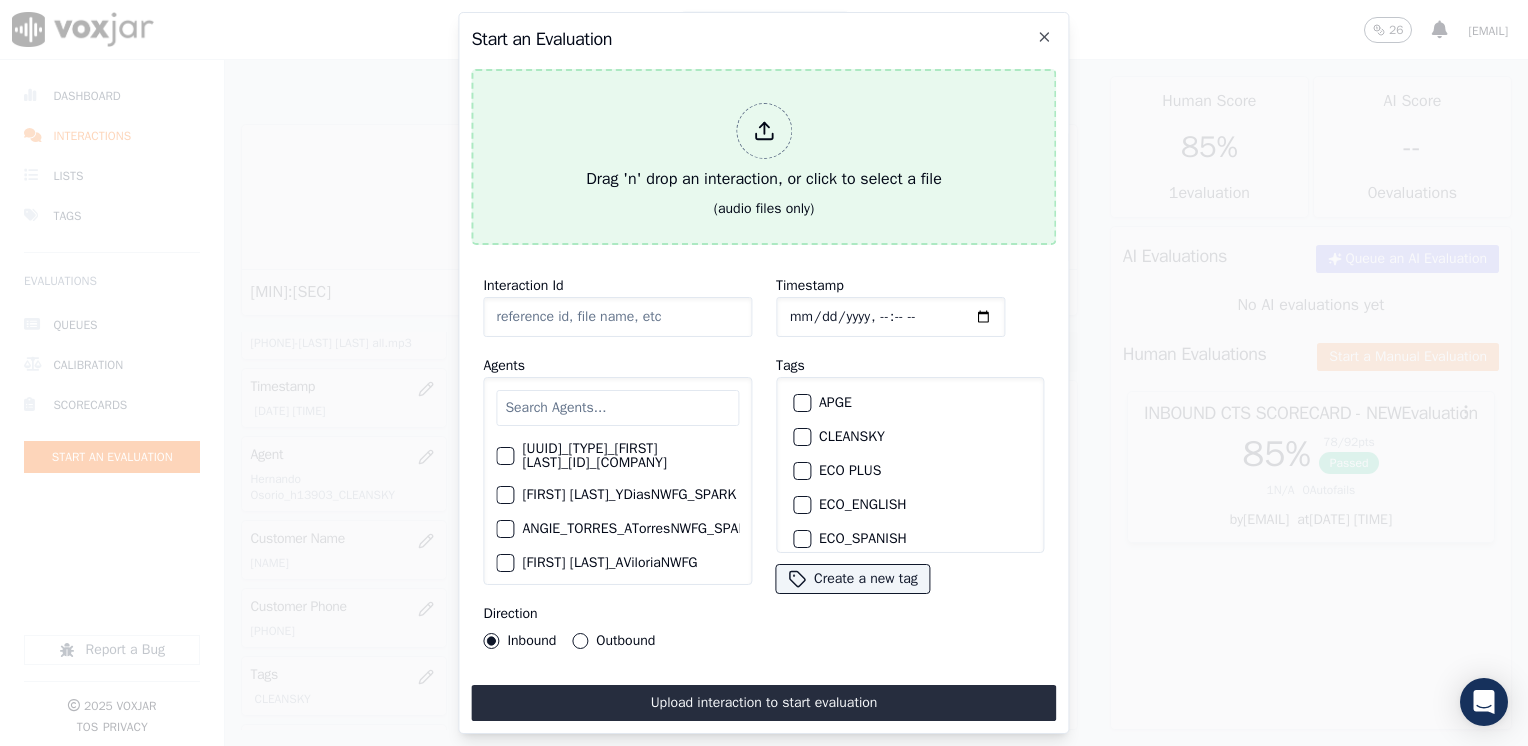 click 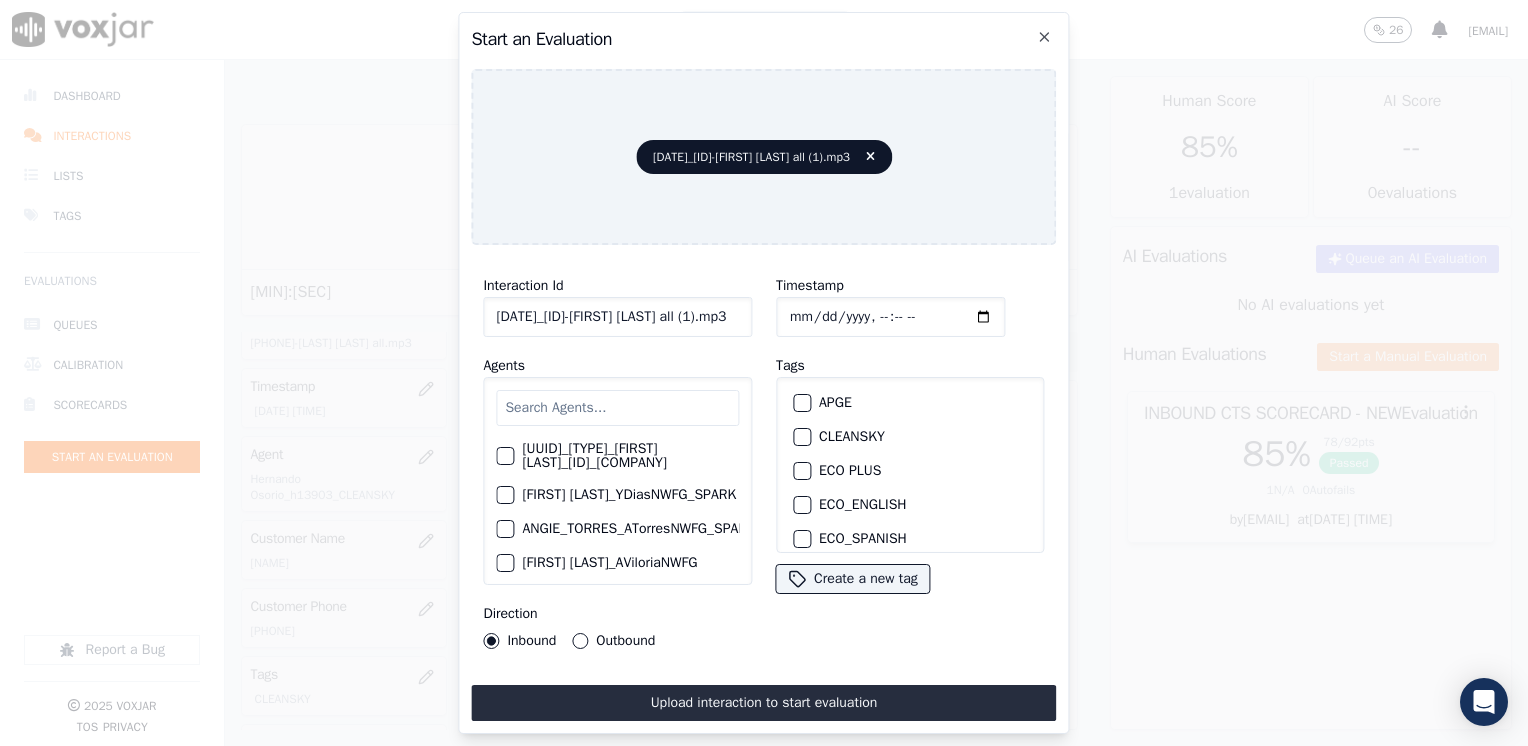 click at bounding box center [617, 408] 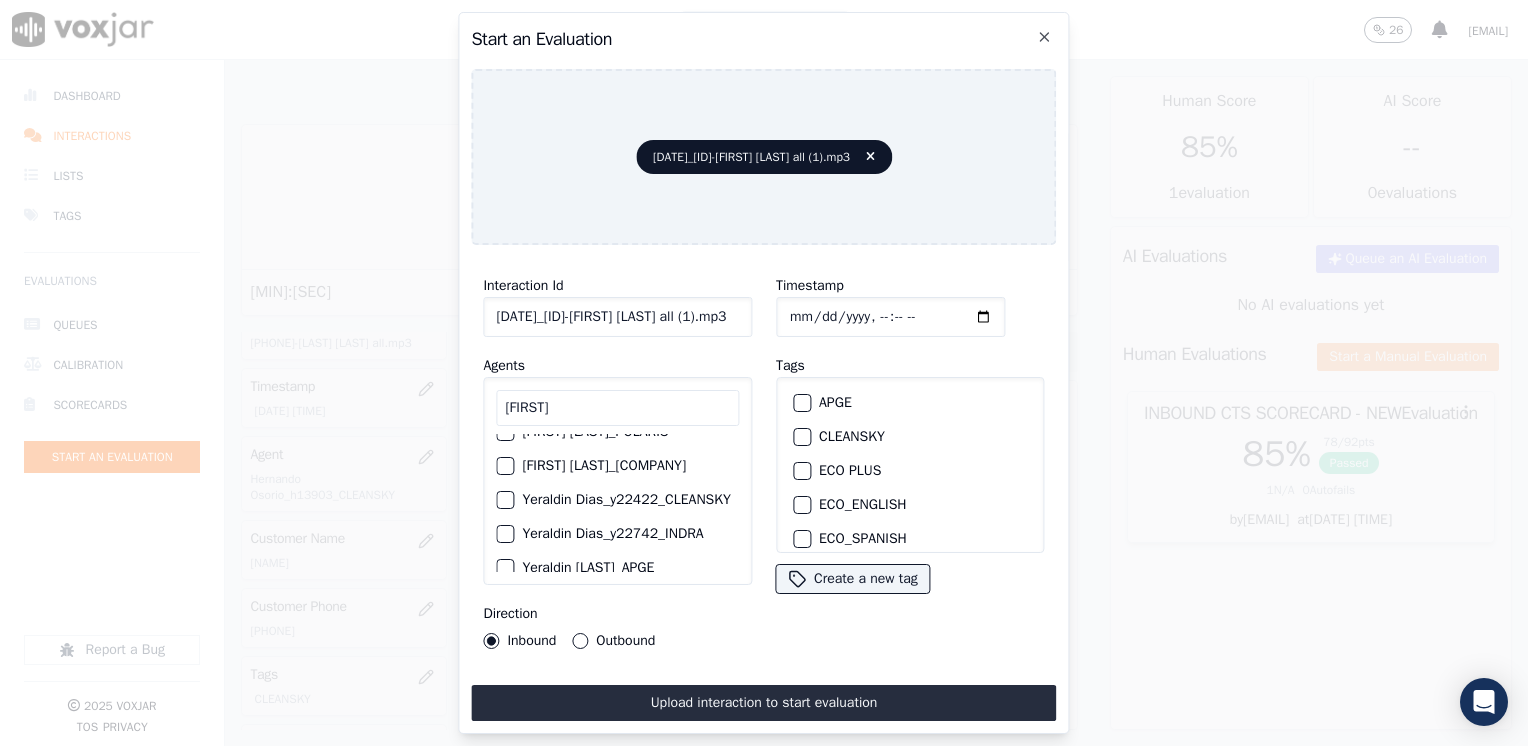 scroll, scrollTop: 184, scrollLeft: 0, axis: vertical 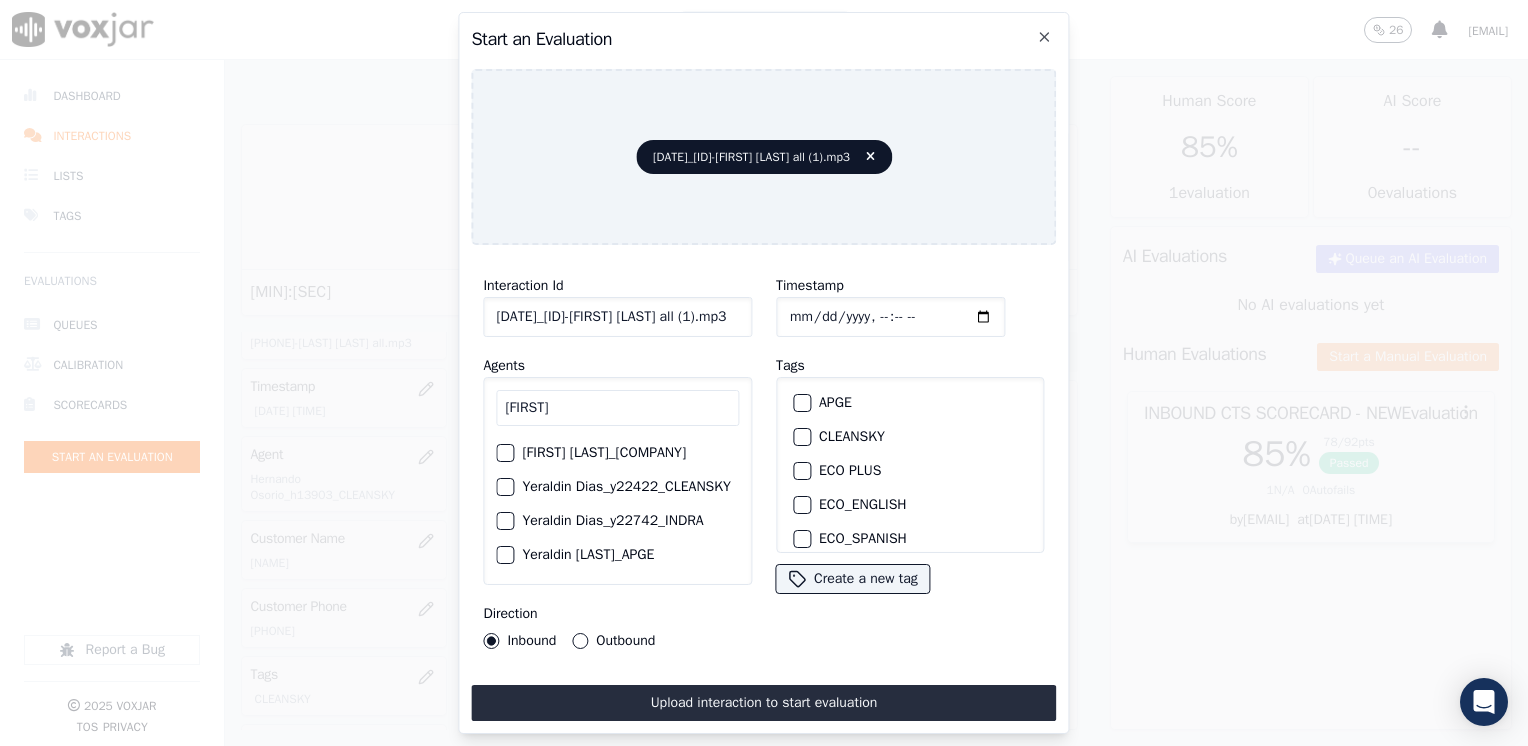 type on "[FIRST]" 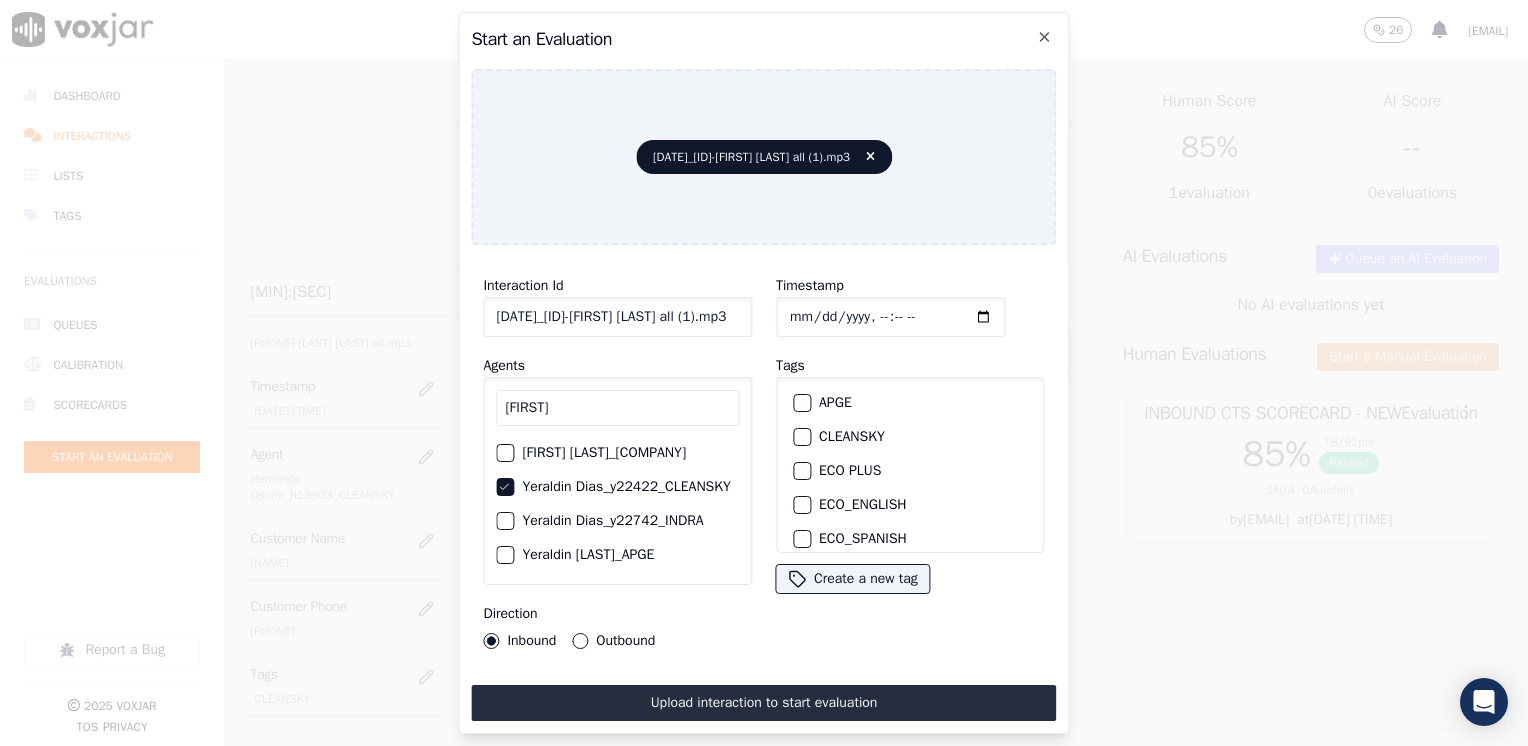 click at bounding box center (801, 437) 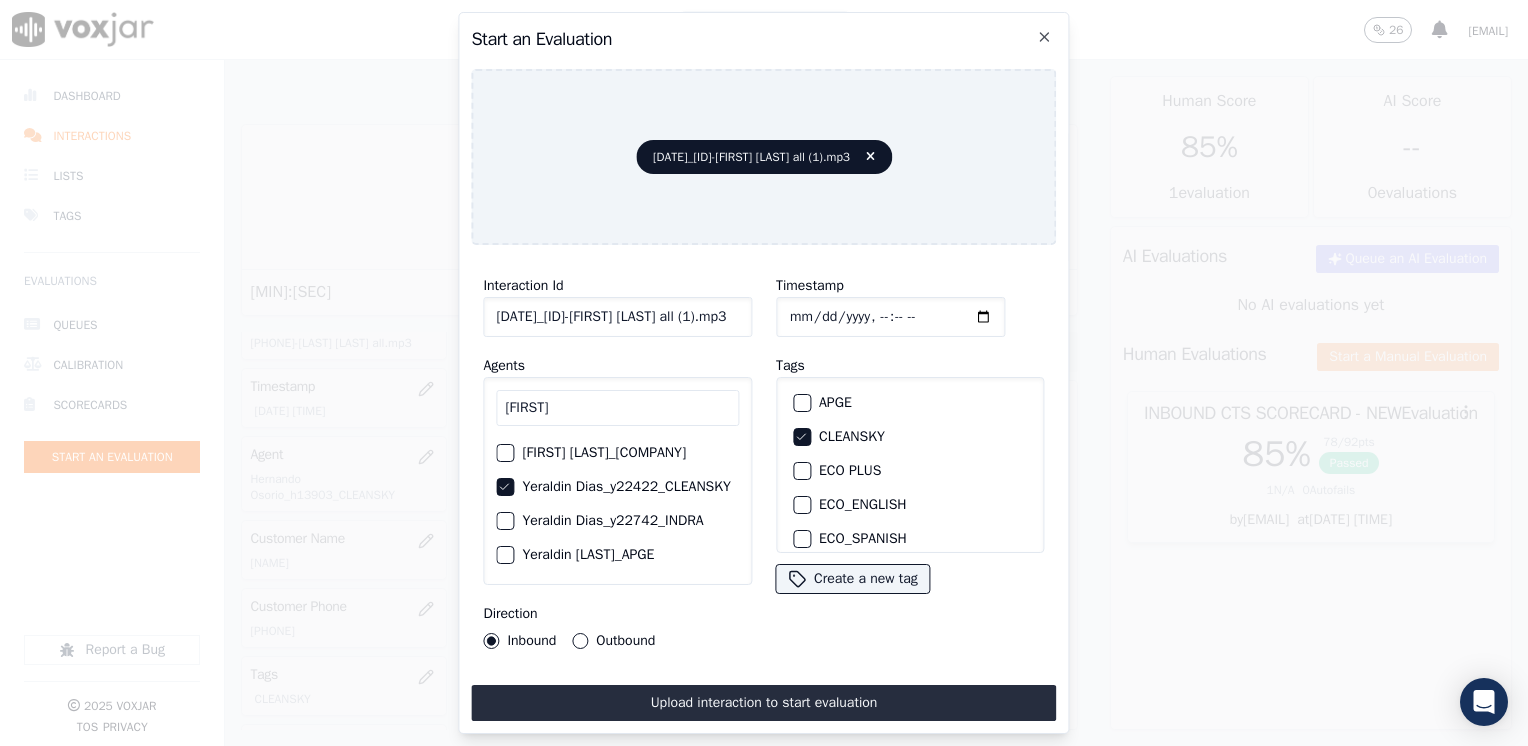 click on "Timestamp" 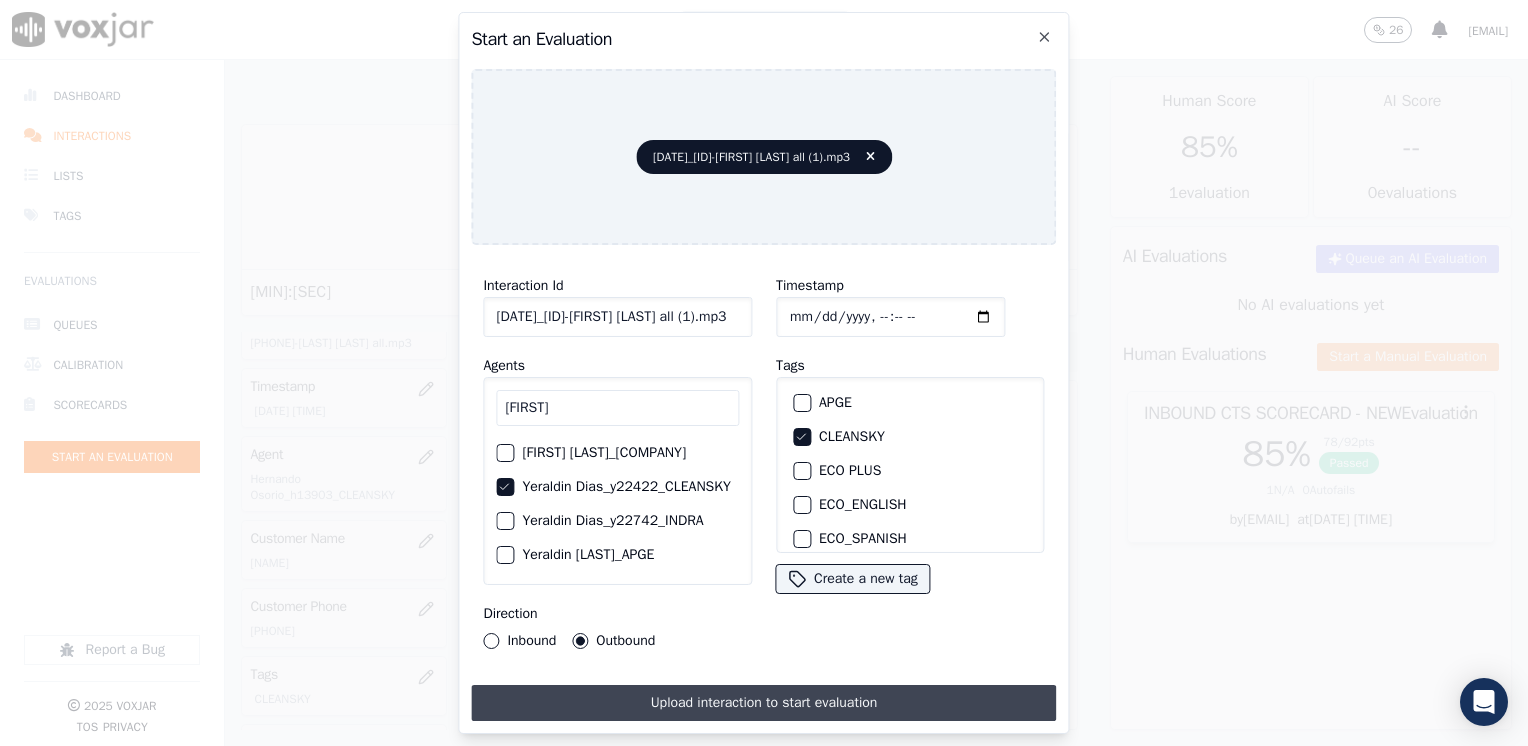 click on "Upload interaction to start evaluation" at bounding box center [763, 703] 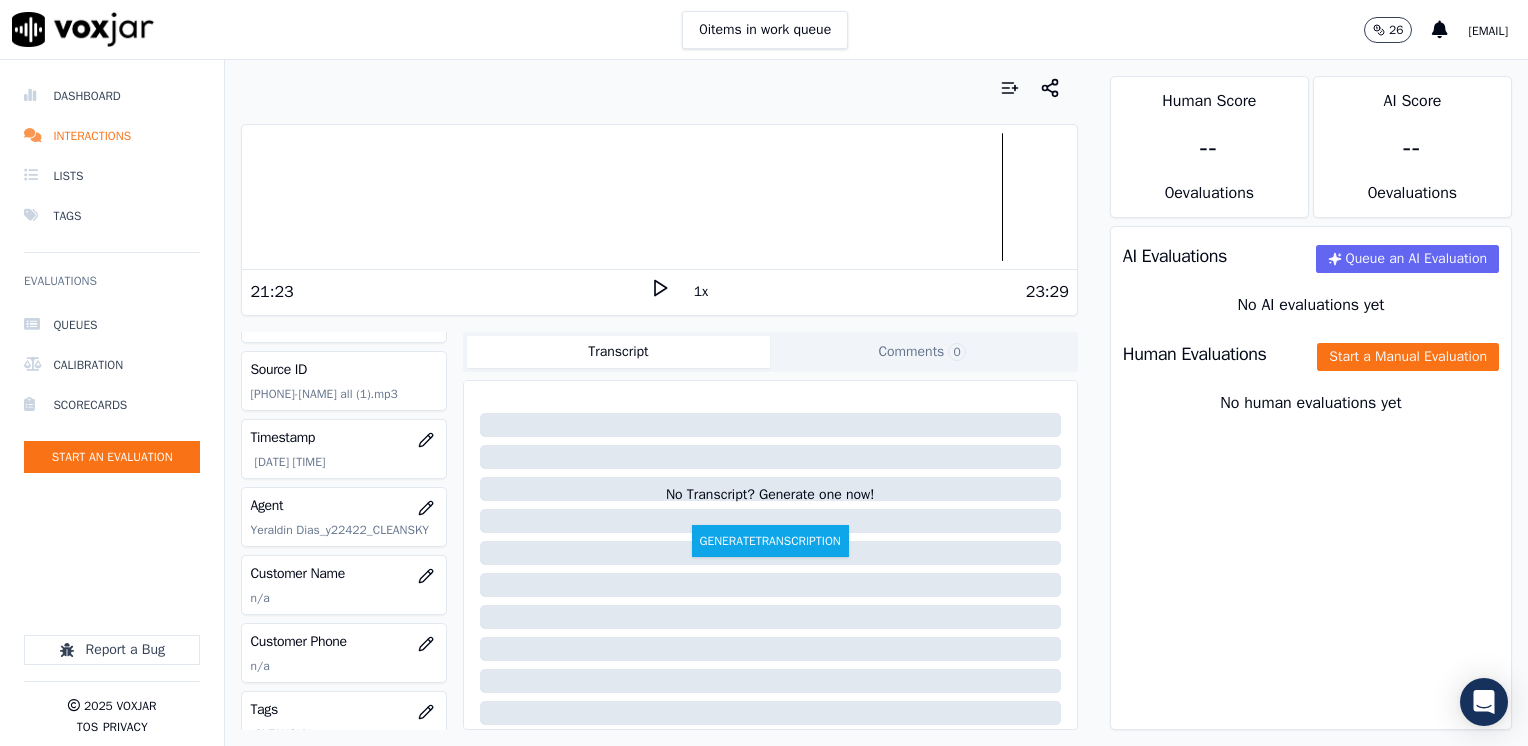 scroll, scrollTop: 100, scrollLeft: 0, axis: vertical 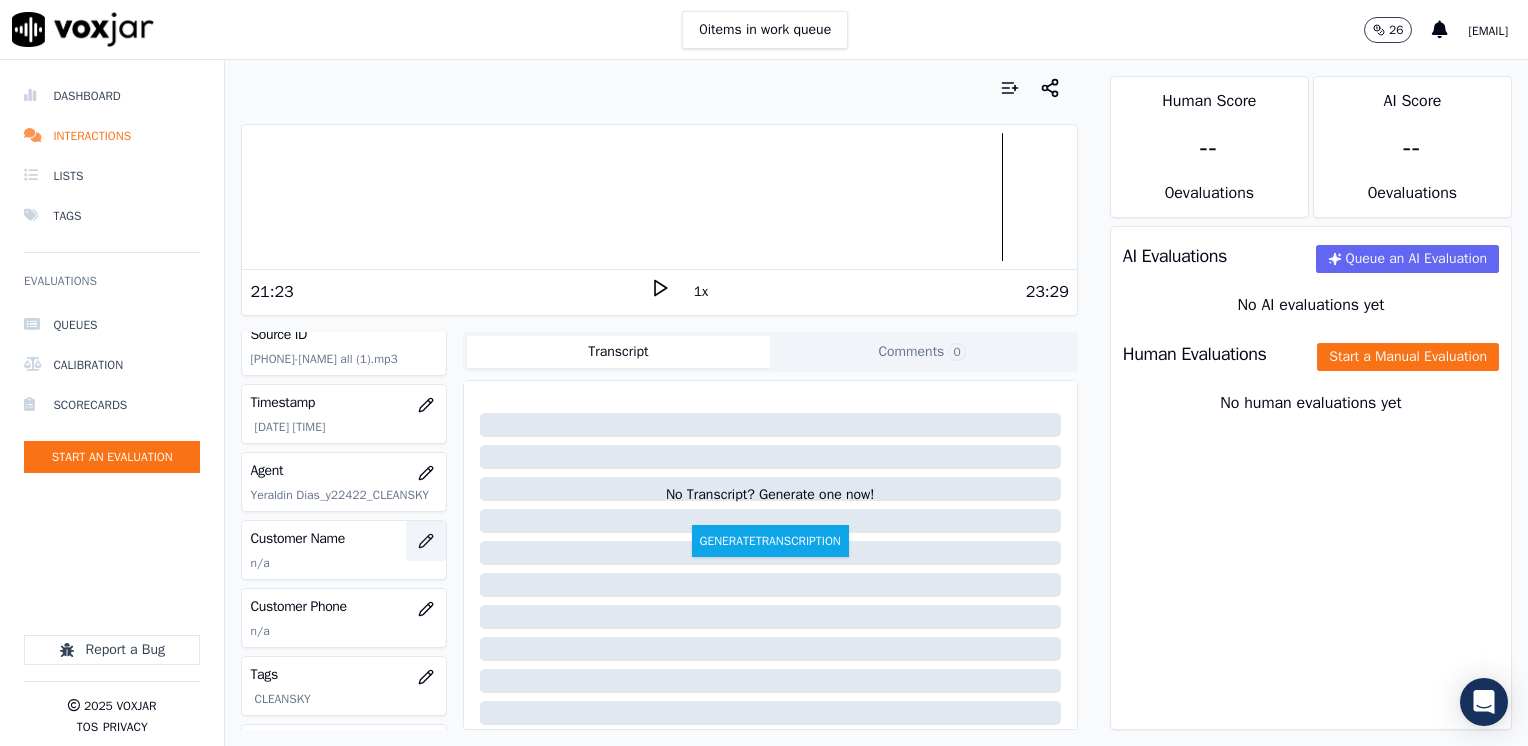 click 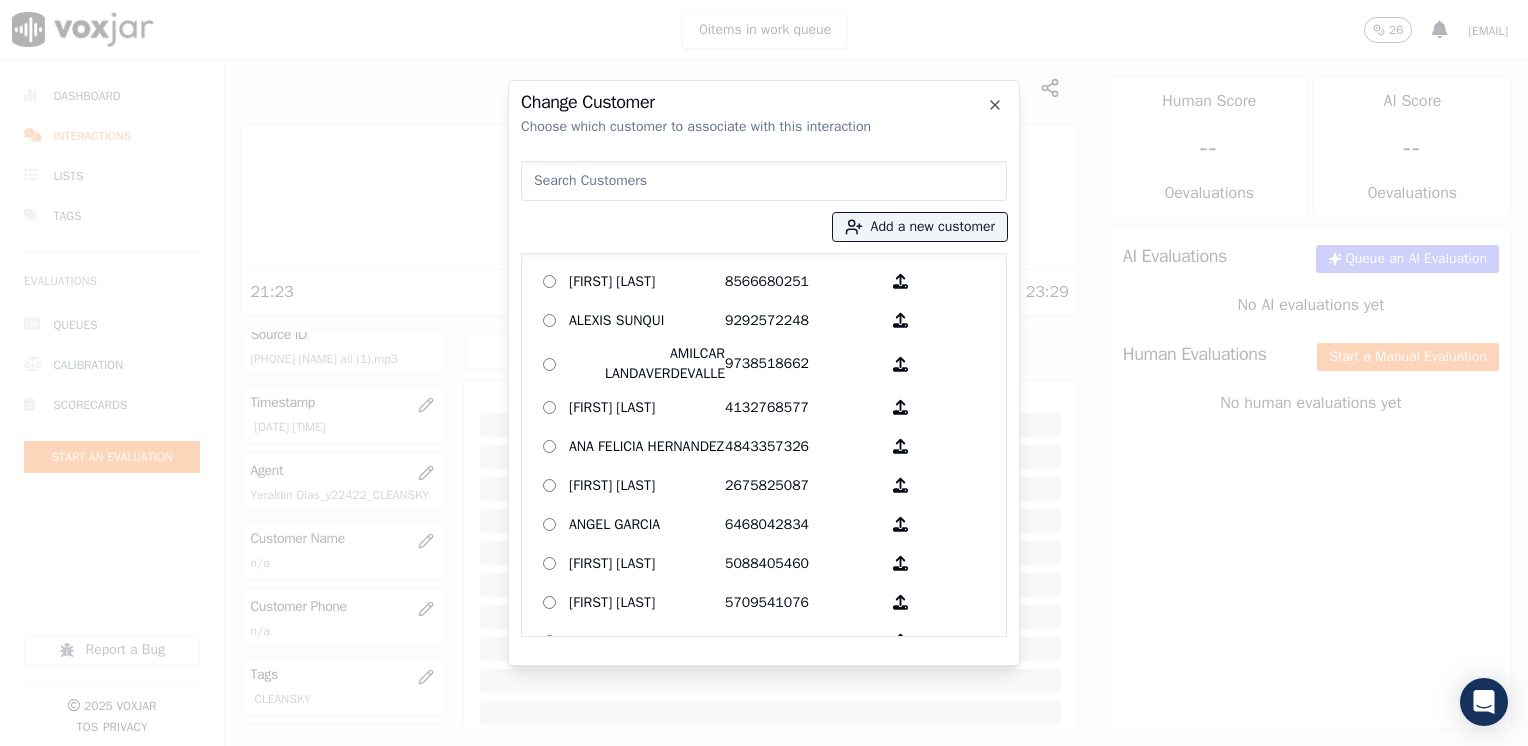 click at bounding box center [764, 181] 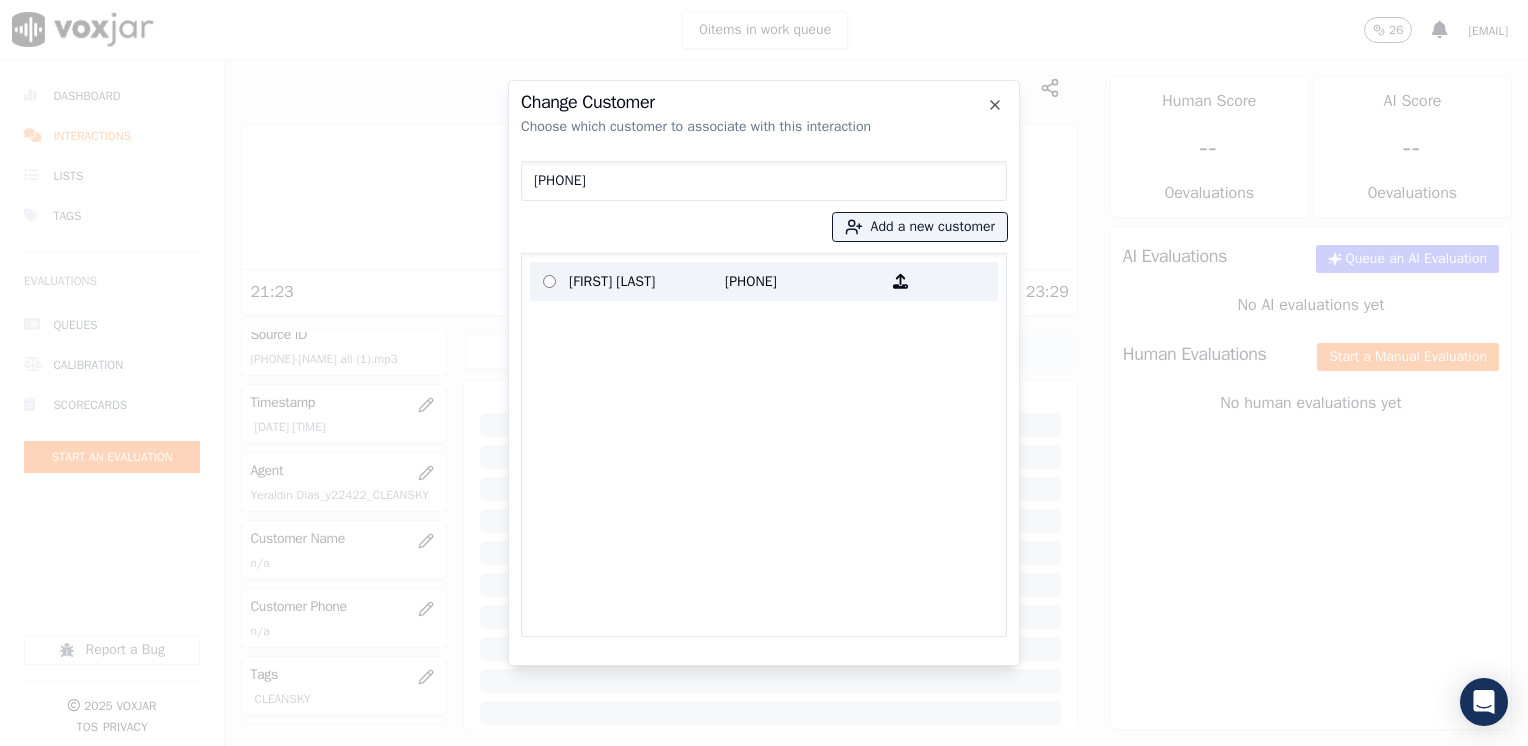 type on "[PHONE]" 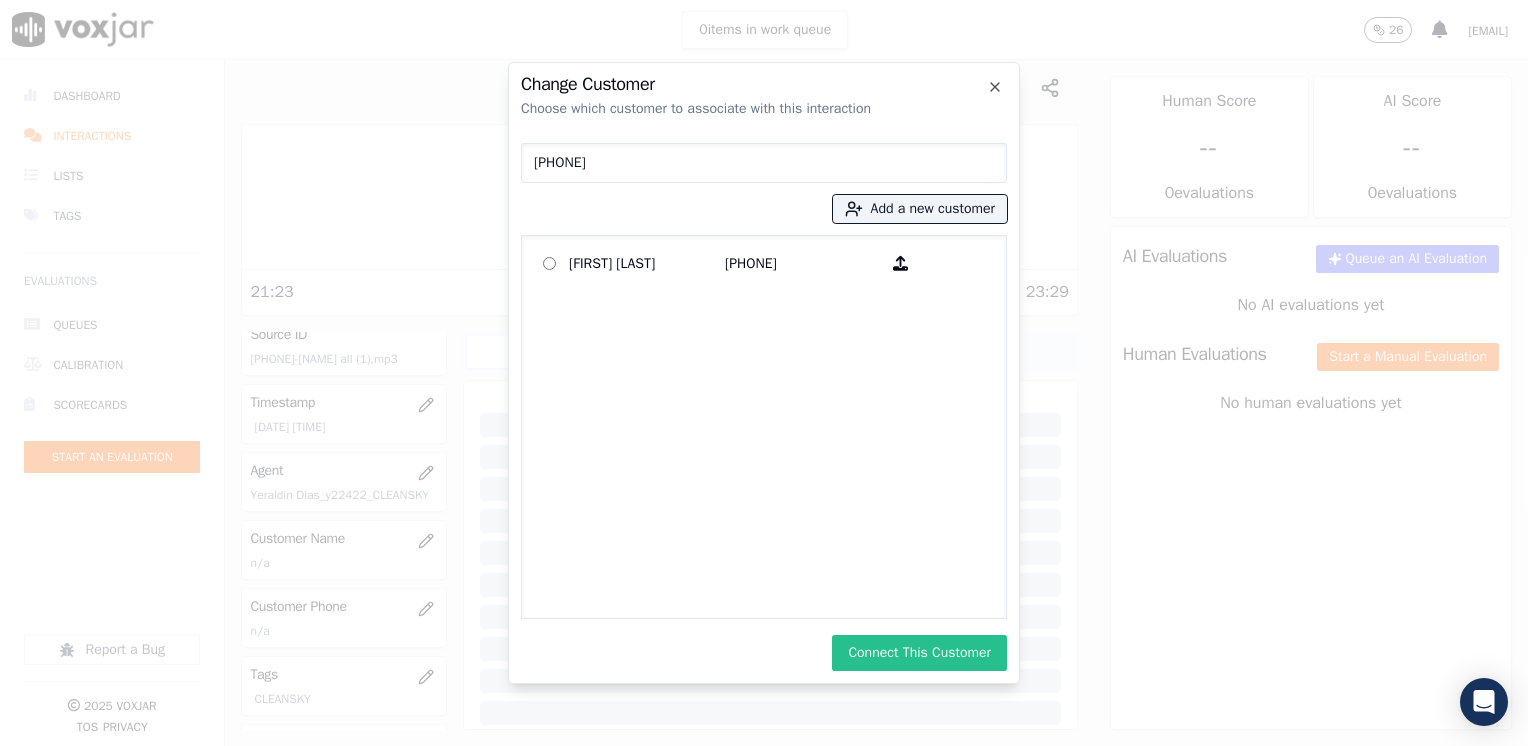click on "Connect This Customer" at bounding box center (919, 653) 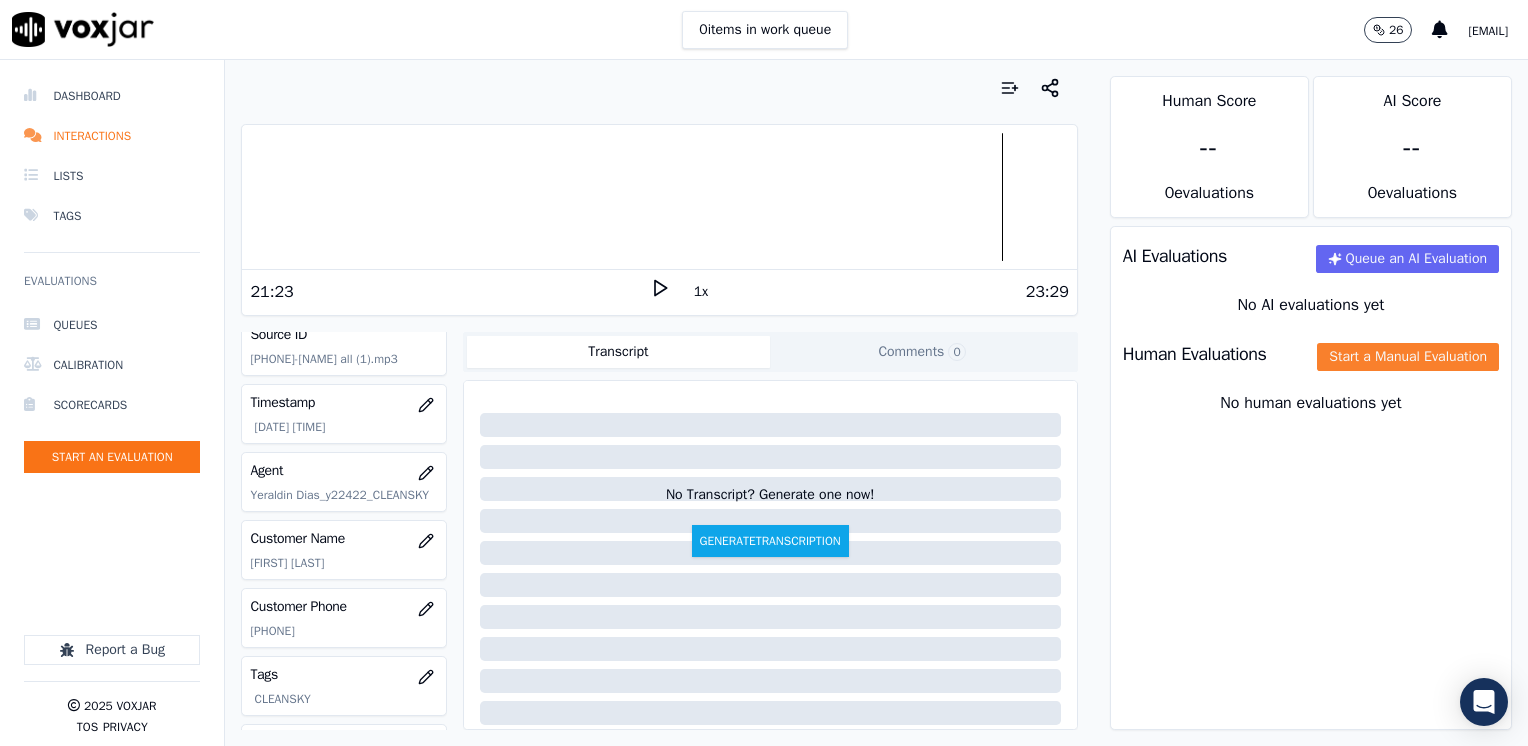 click on "Start a Manual Evaluation" 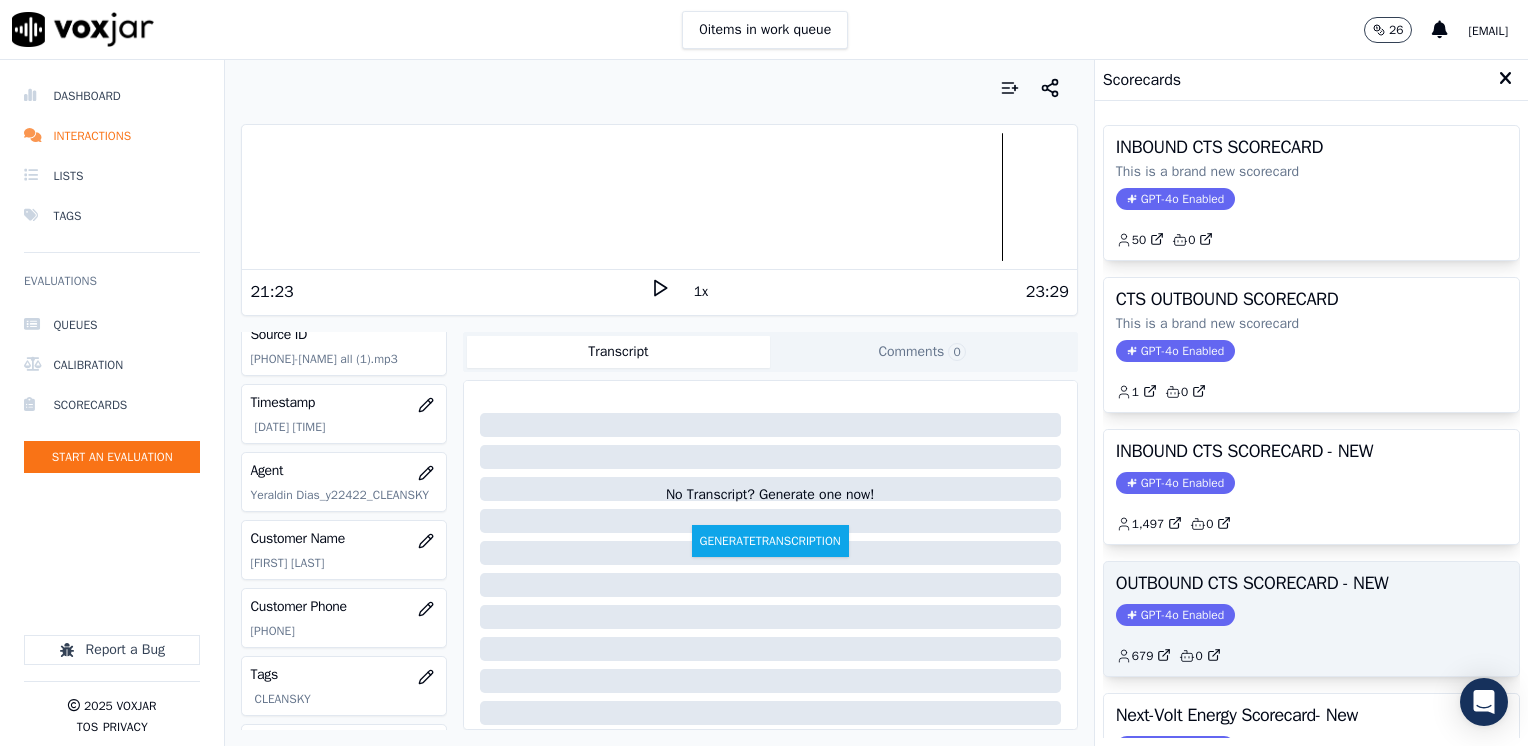 click on "GPT-4o Enabled" at bounding box center (1175, 615) 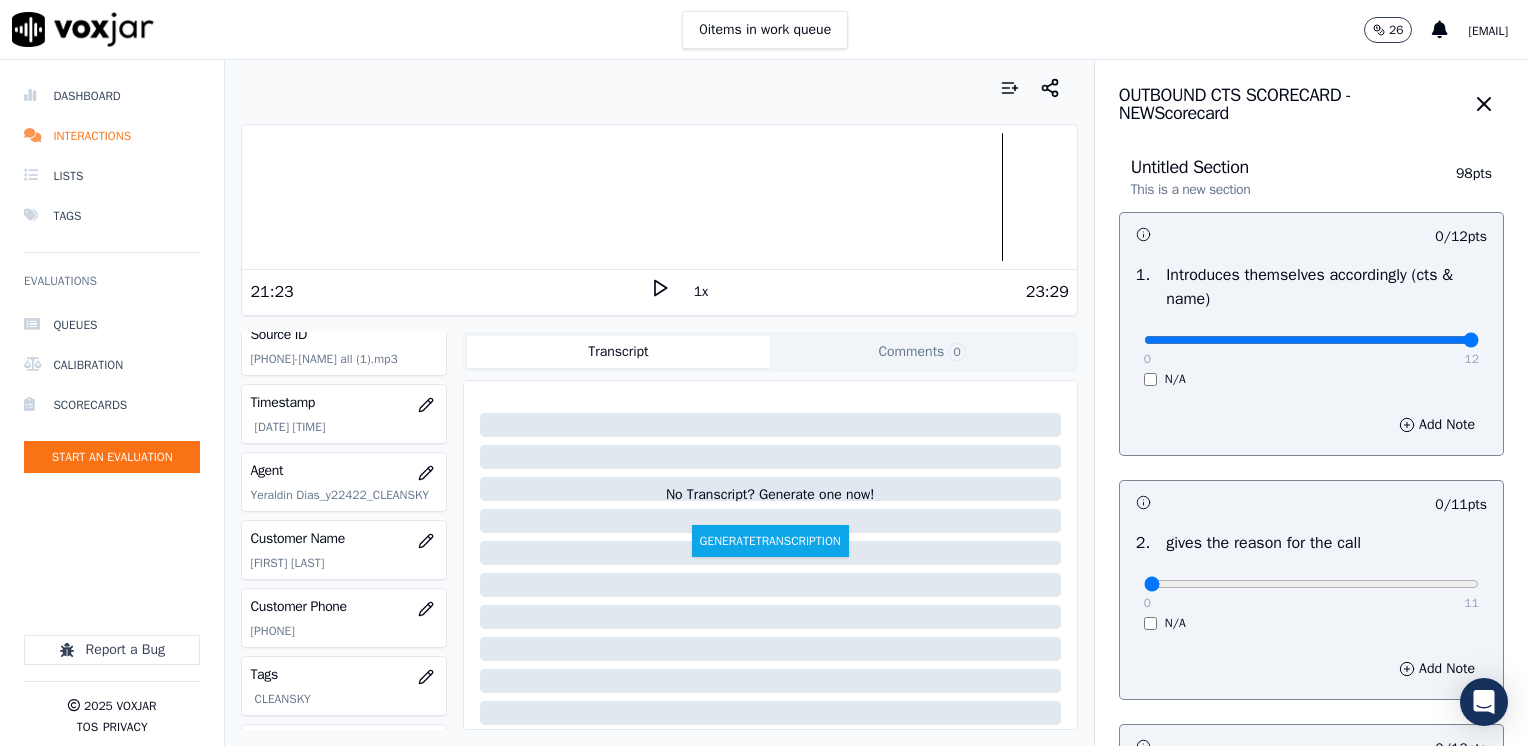 drag, startPoint x: 1135, startPoint y: 346, endPoint x: 1527, endPoint y: 344, distance: 392.0051 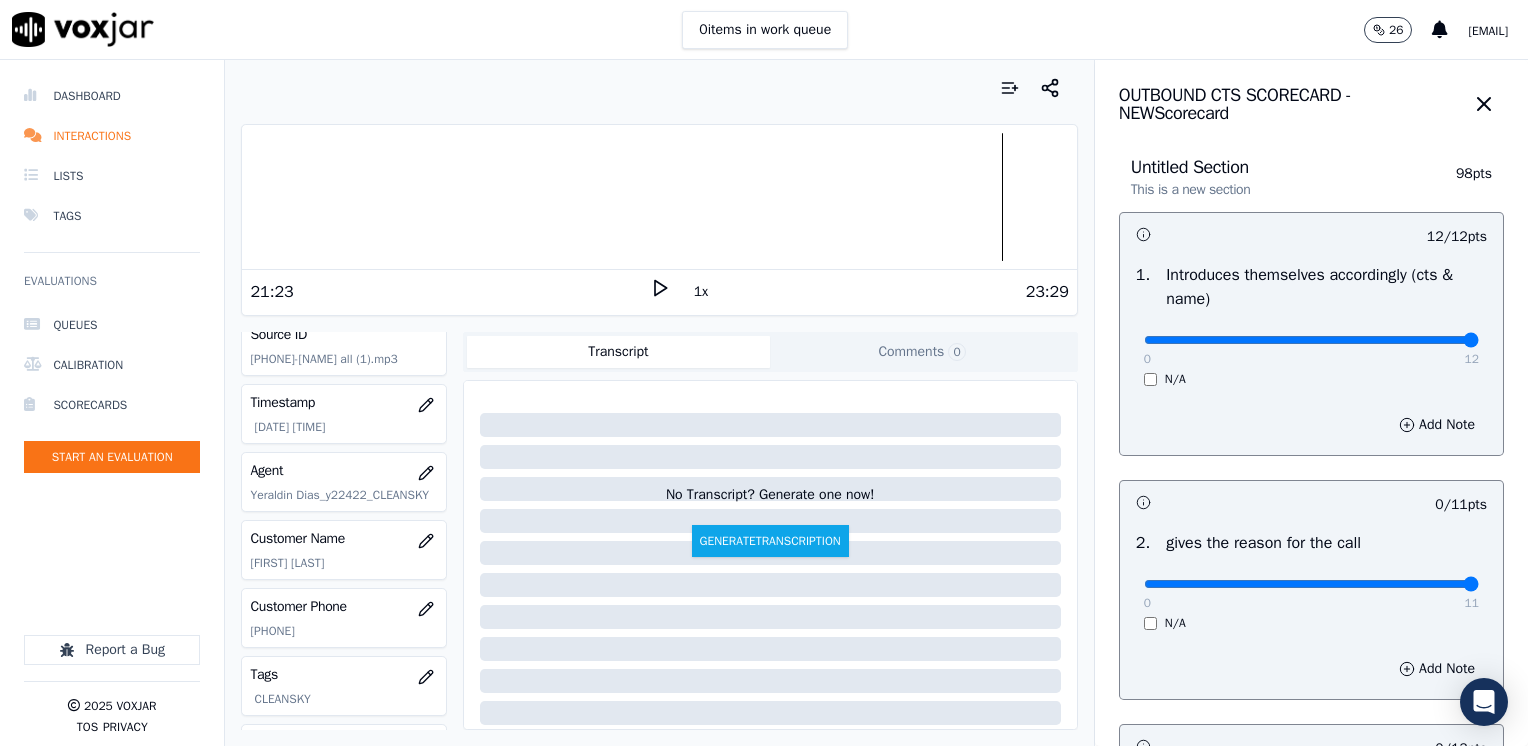 drag, startPoint x: 1136, startPoint y: 583, endPoint x: 1509, endPoint y: 537, distance: 375.82574 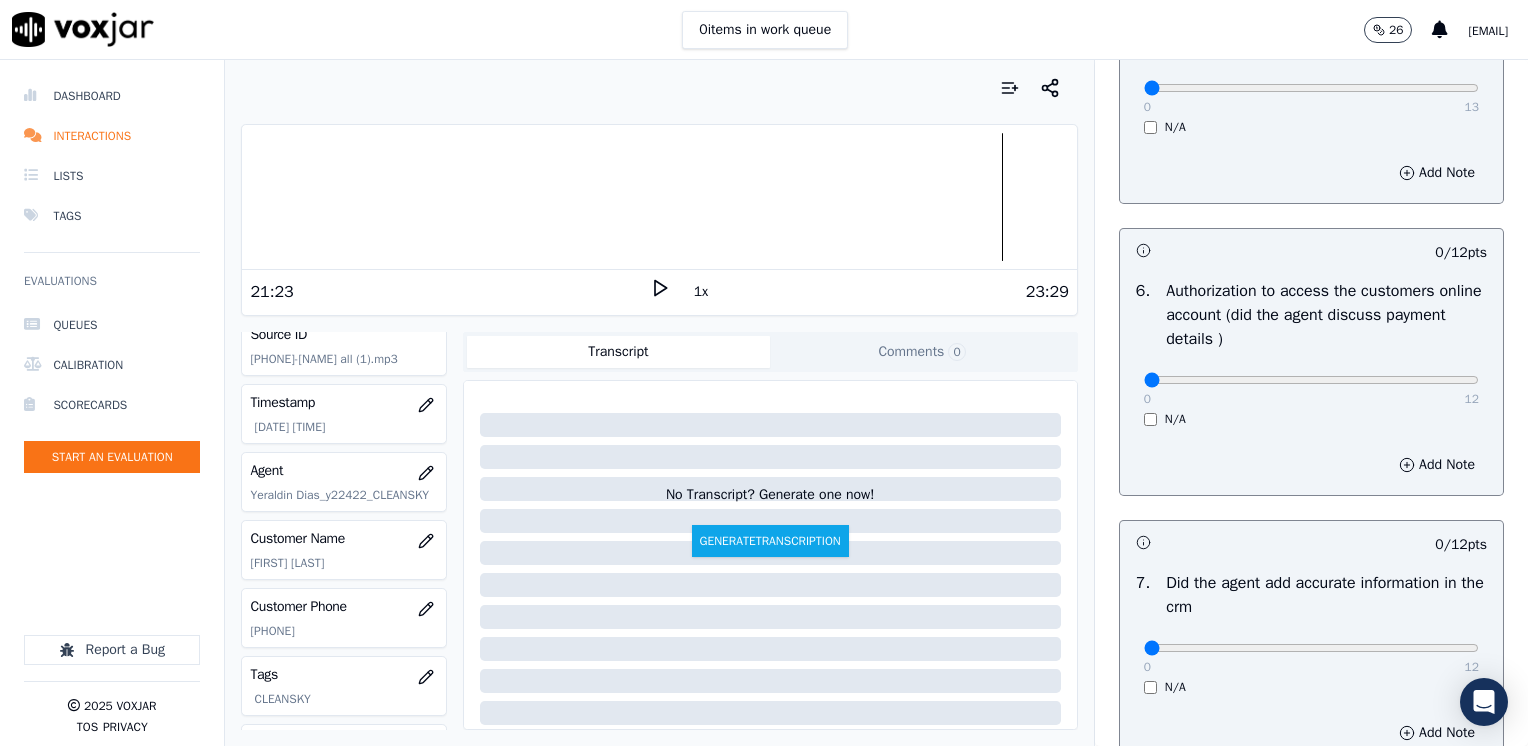 scroll, scrollTop: 1700, scrollLeft: 0, axis: vertical 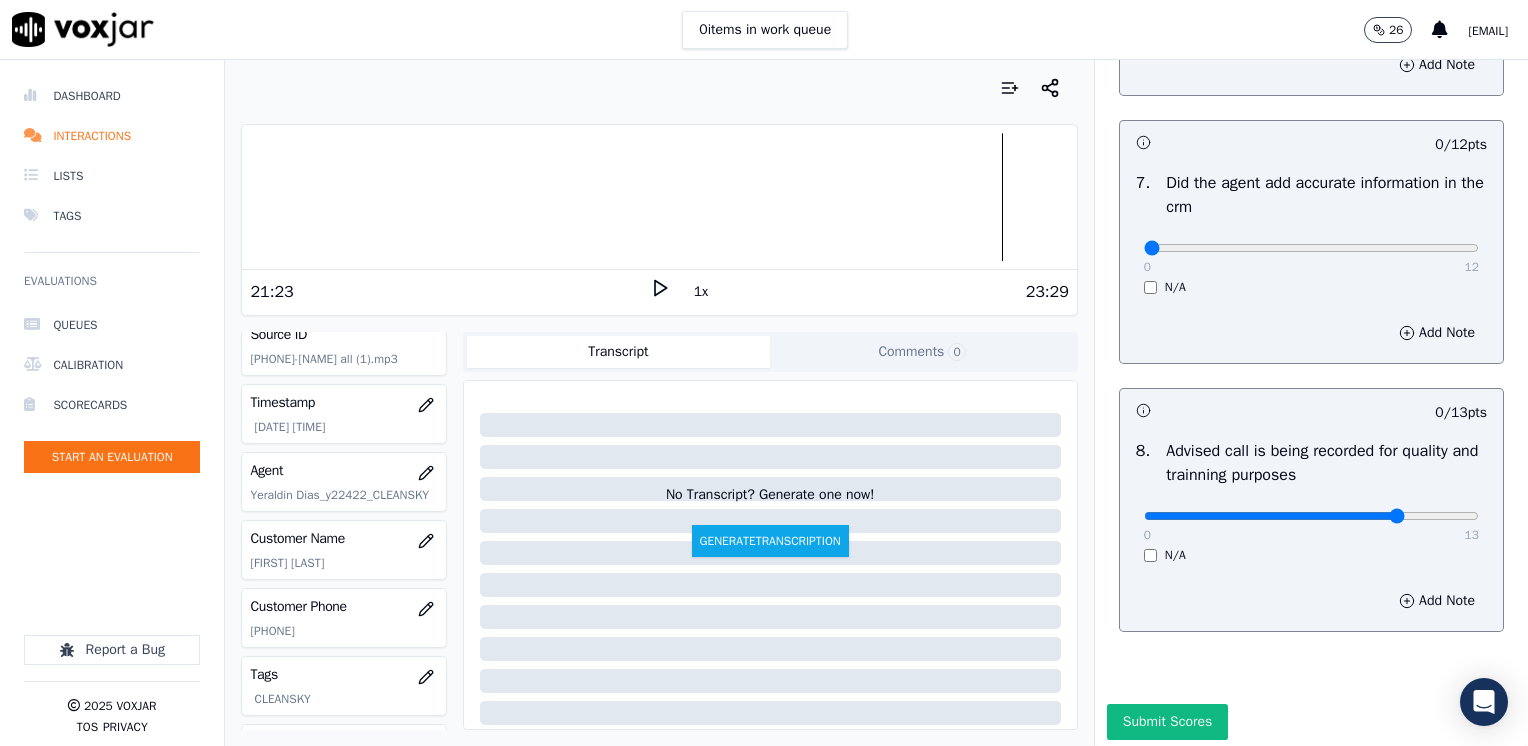 type on "10" 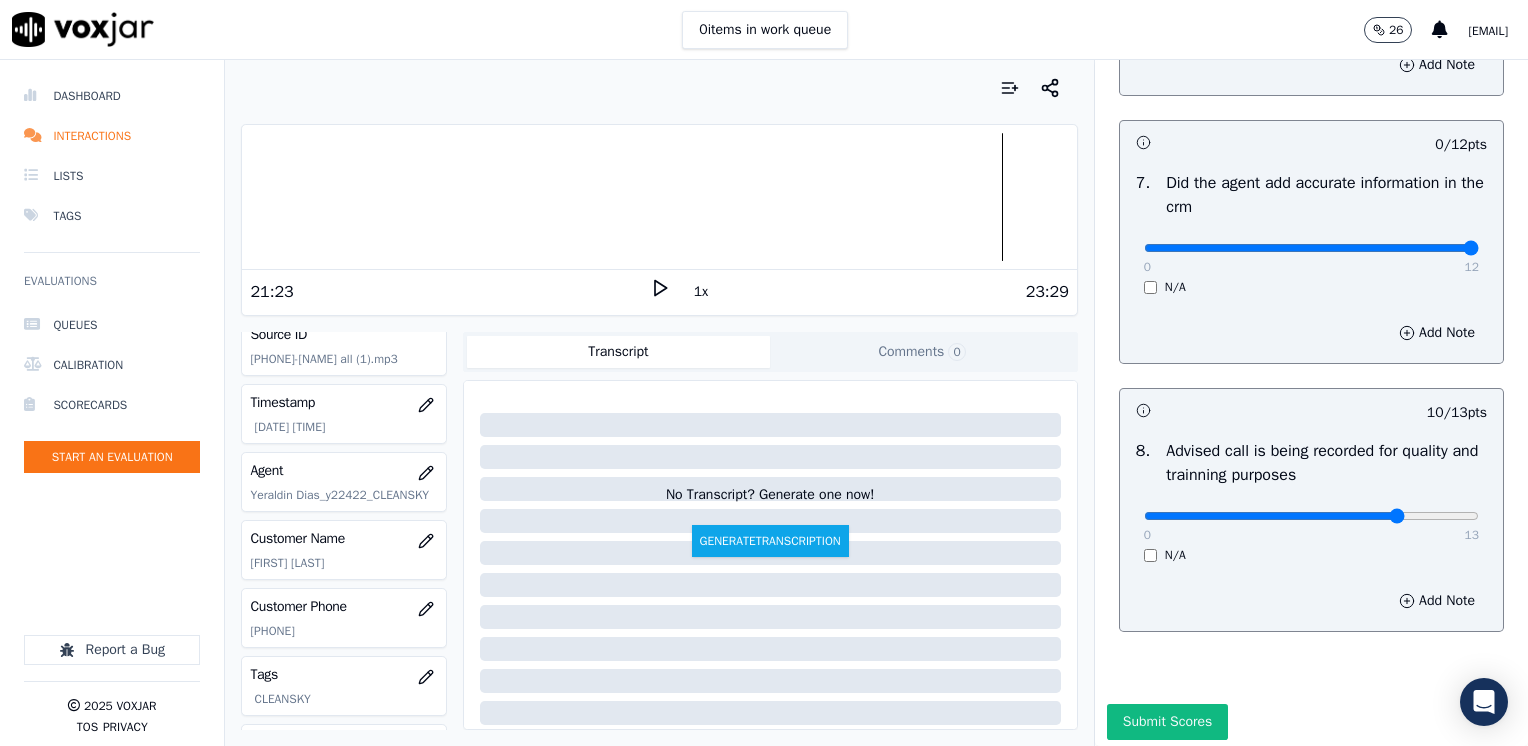 drag, startPoint x: 1127, startPoint y: 248, endPoint x: 1531, endPoint y: 246, distance: 404.00494 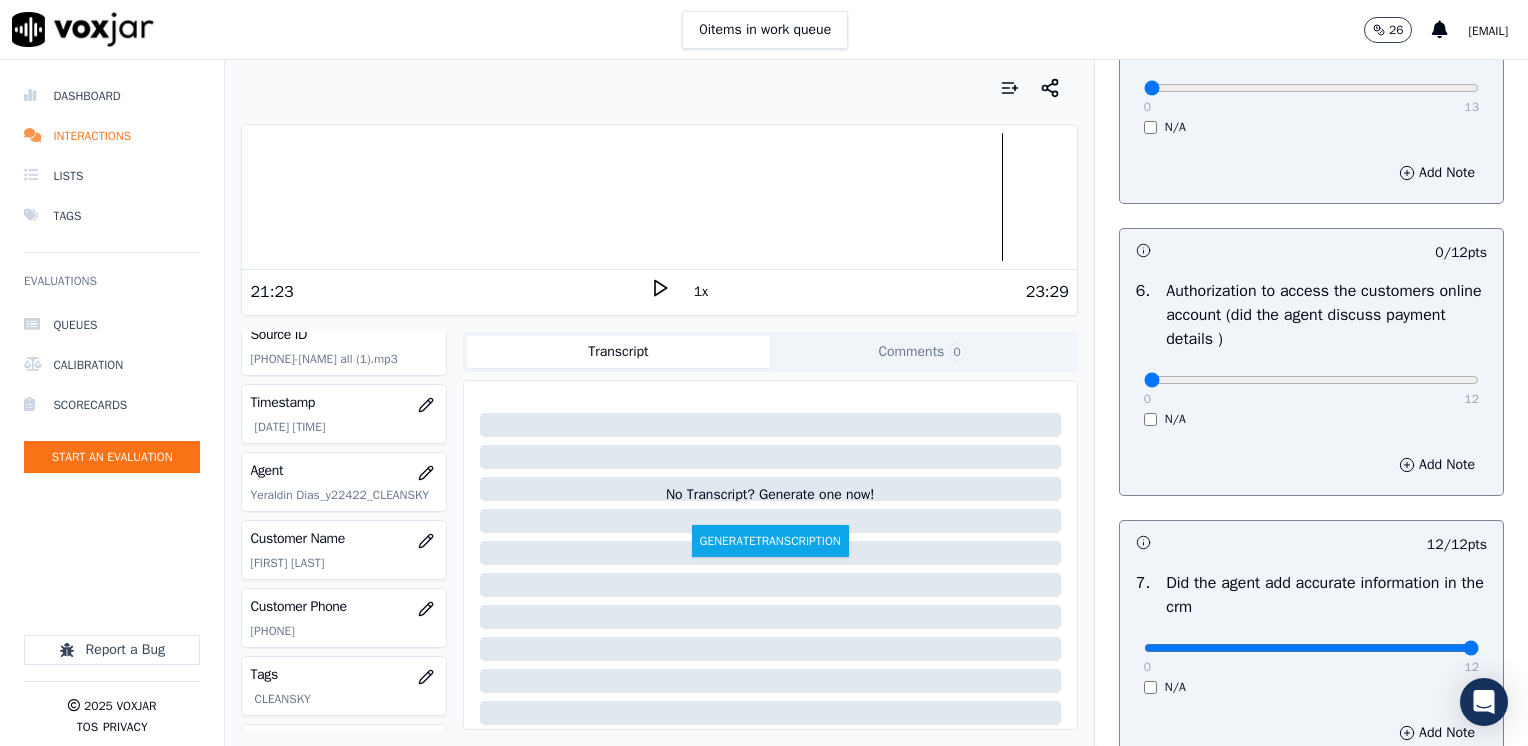 scroll, scrollTop: 1200, scrollLeft: 0, axis: vertical 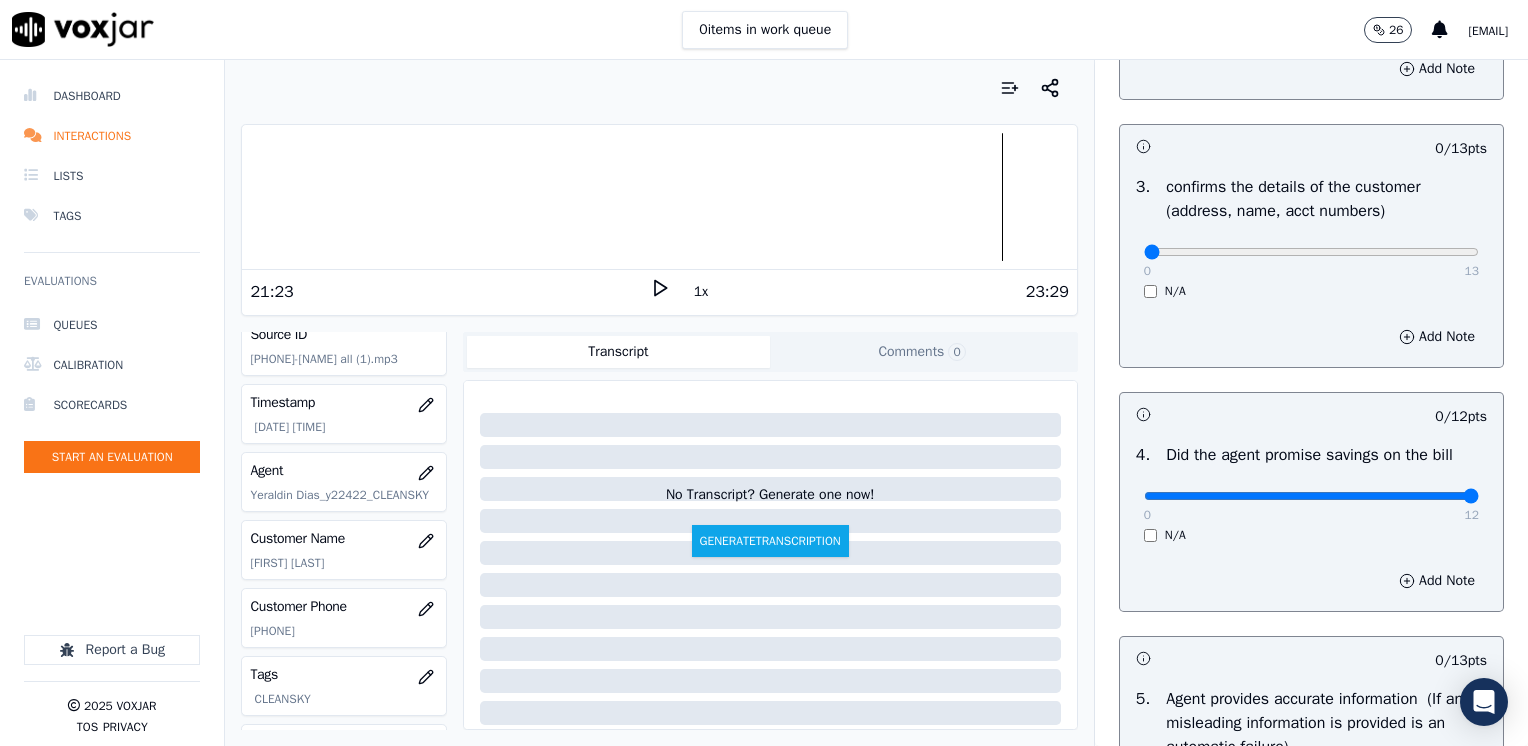 drag, startPoint x: 1130, startPoint y: 489, endPoint x: 1509, endPoint y: 499, distance: 379.1319 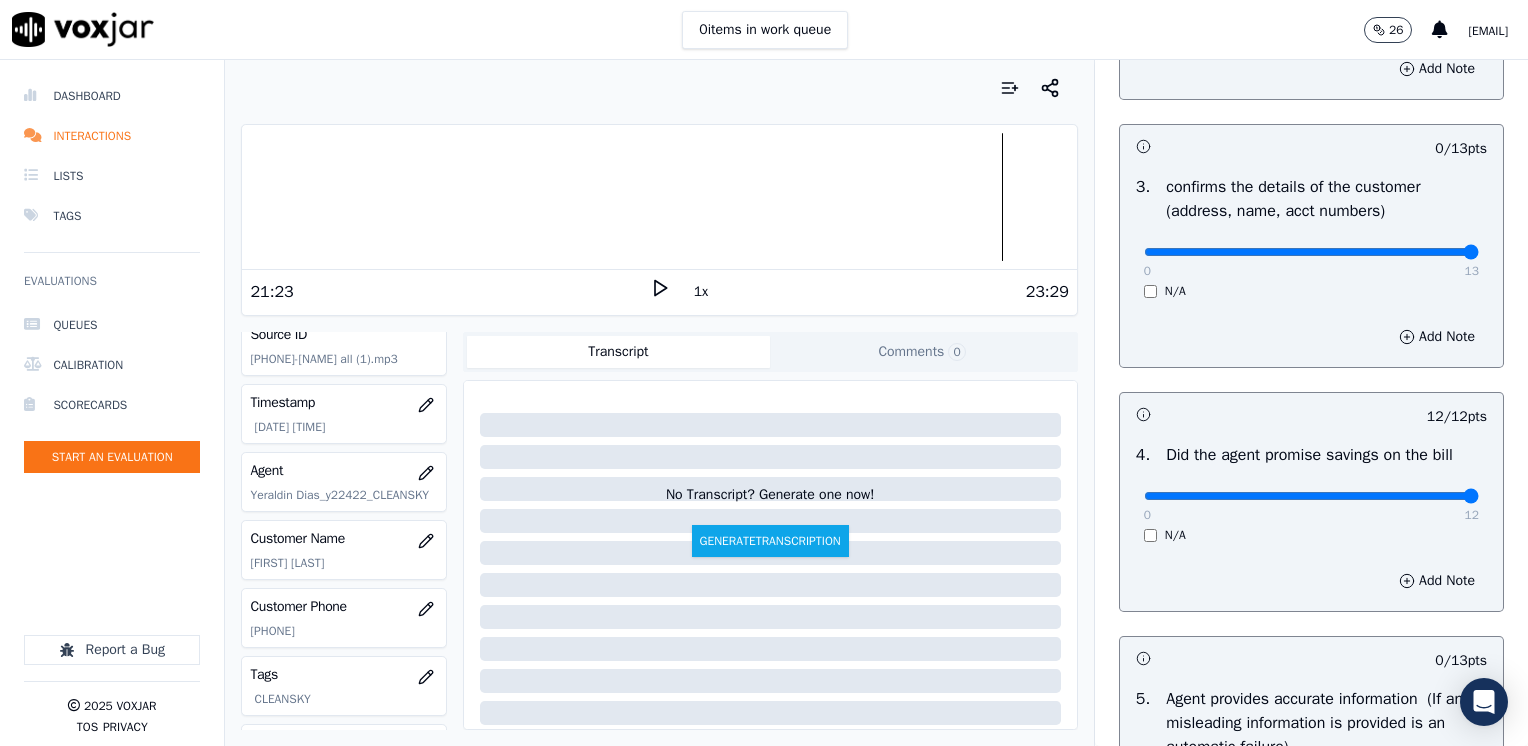 drag, startPoint x: 1135, startPoint y: 248, endPoint x: 1531, endPoint y: 248, distance: 396 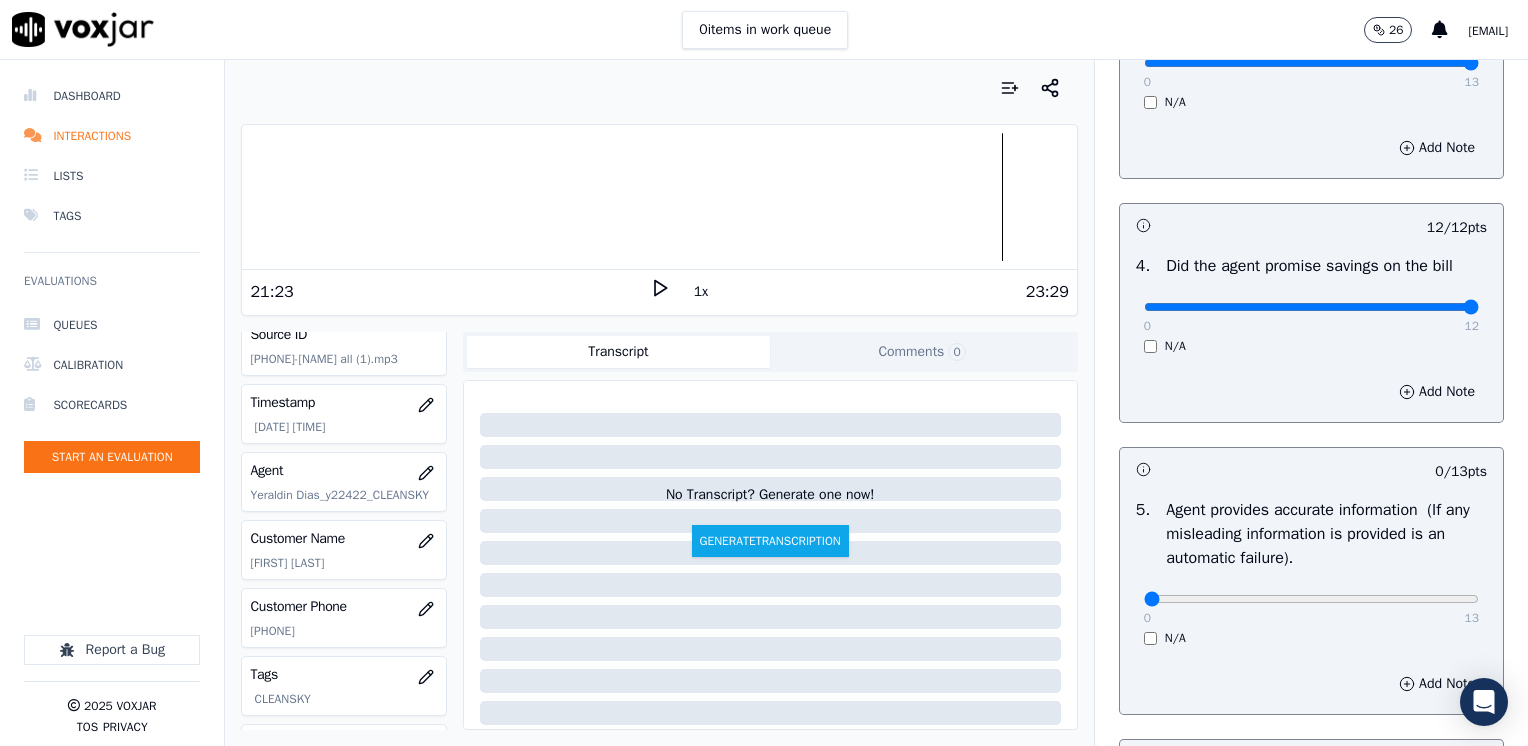 scroll, scrollTop: 1000, scrollLeft: 0, axis: vertical 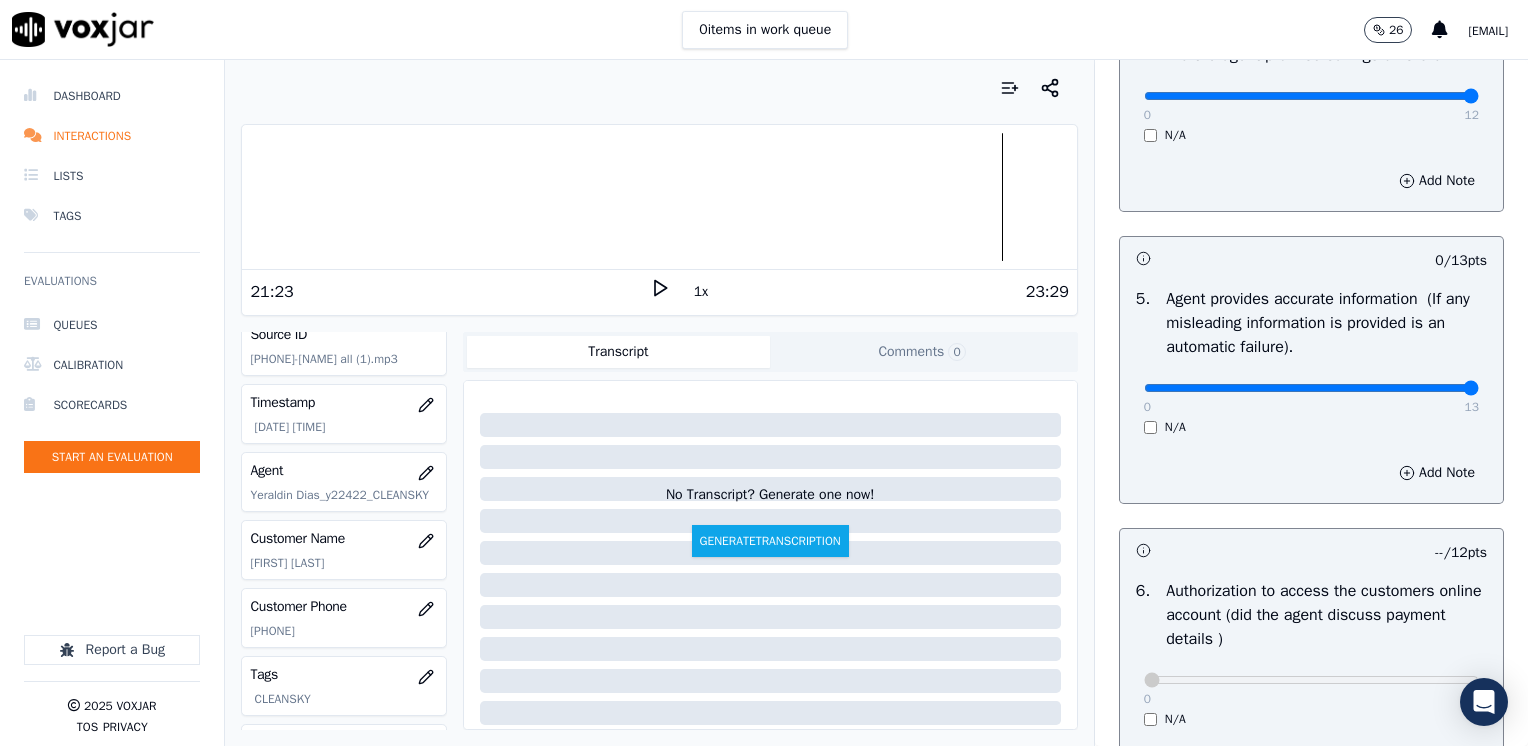 drag, startPoint x: 1132, startPoint y: 385, endPoint x: 1531, endPoint y: 412, distance: 399.91248 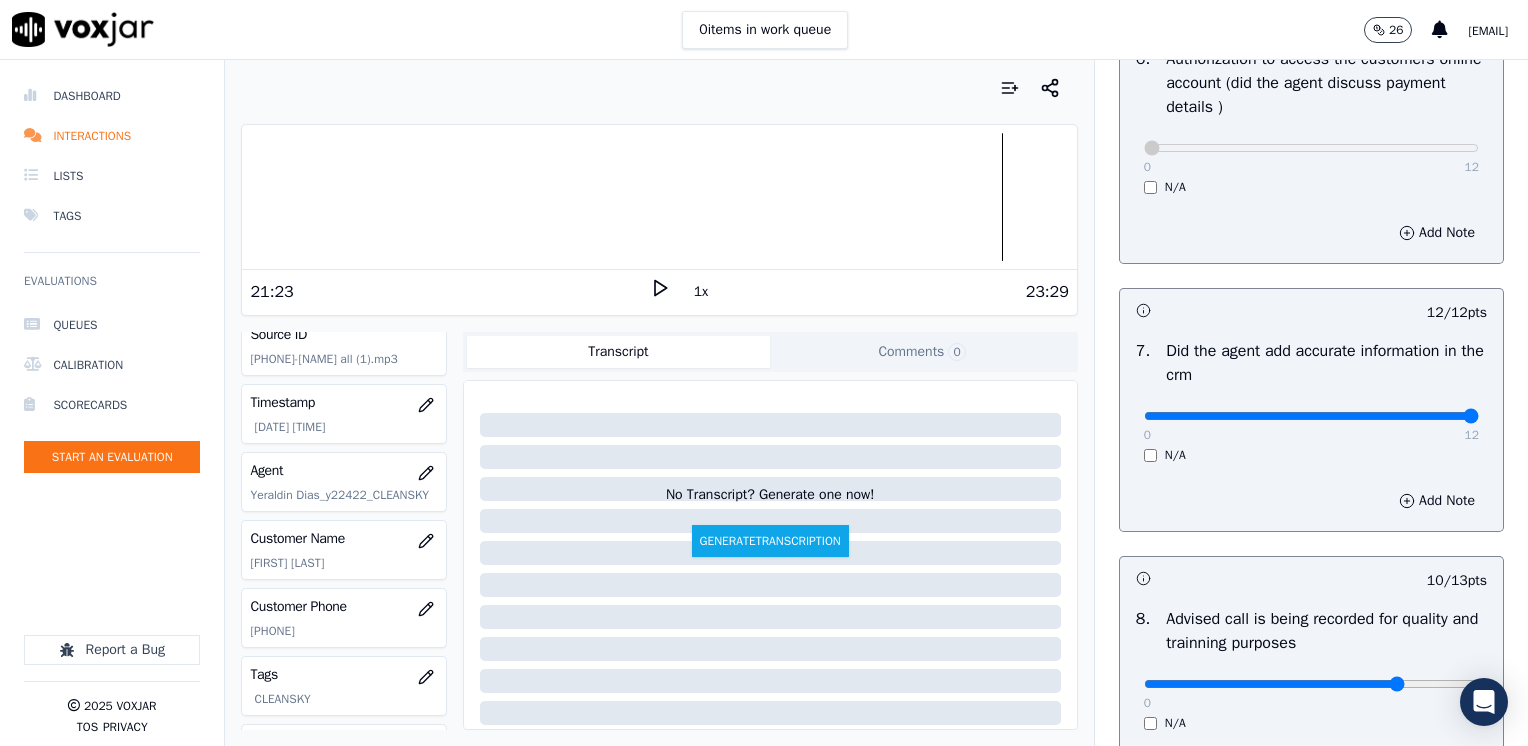 scroll, scrollTop: 1748, scrollLeft: 0, axis: vertical 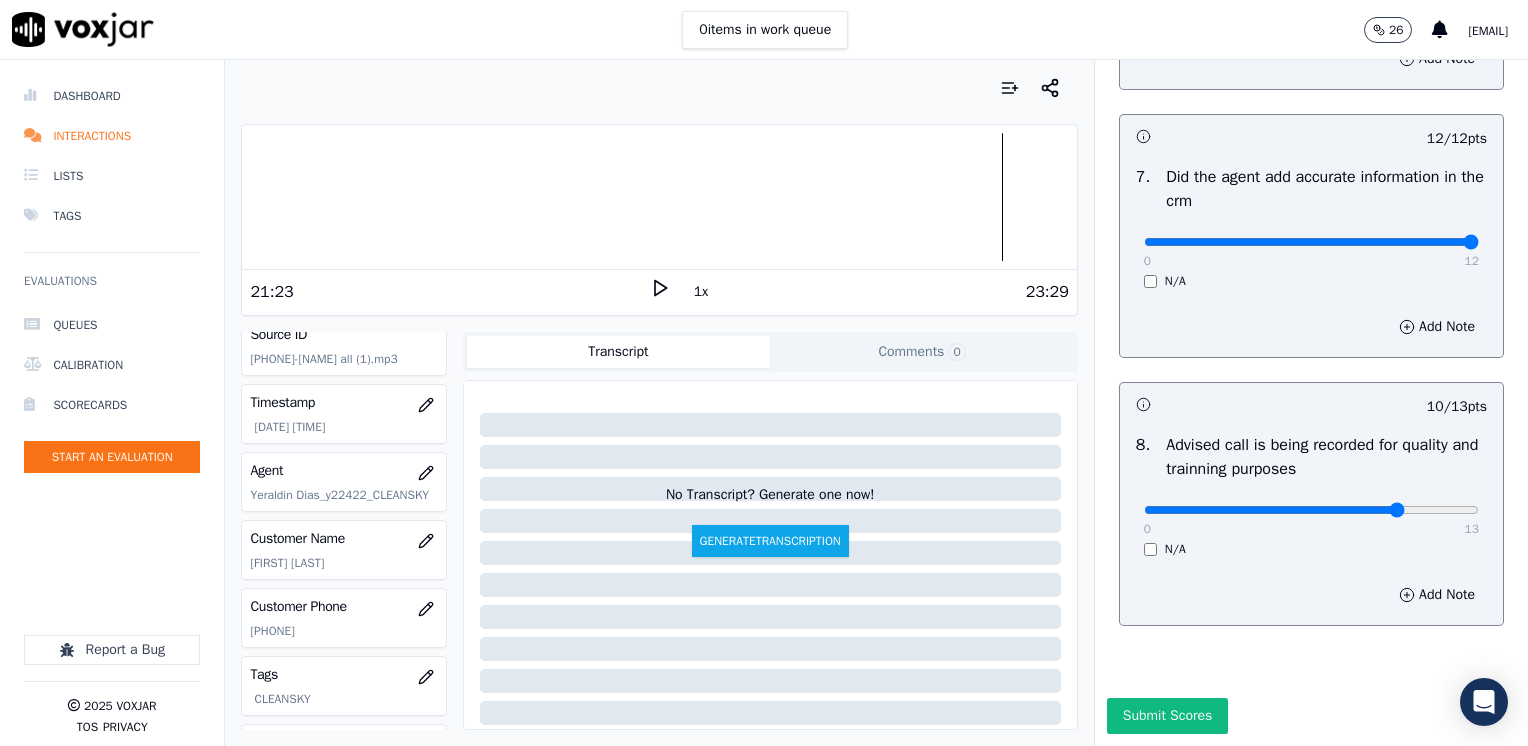 drag, startPoint x: 1162, startPoint y: 661, endPoint x: 667, endPoint y: 715, distance: 497.93674 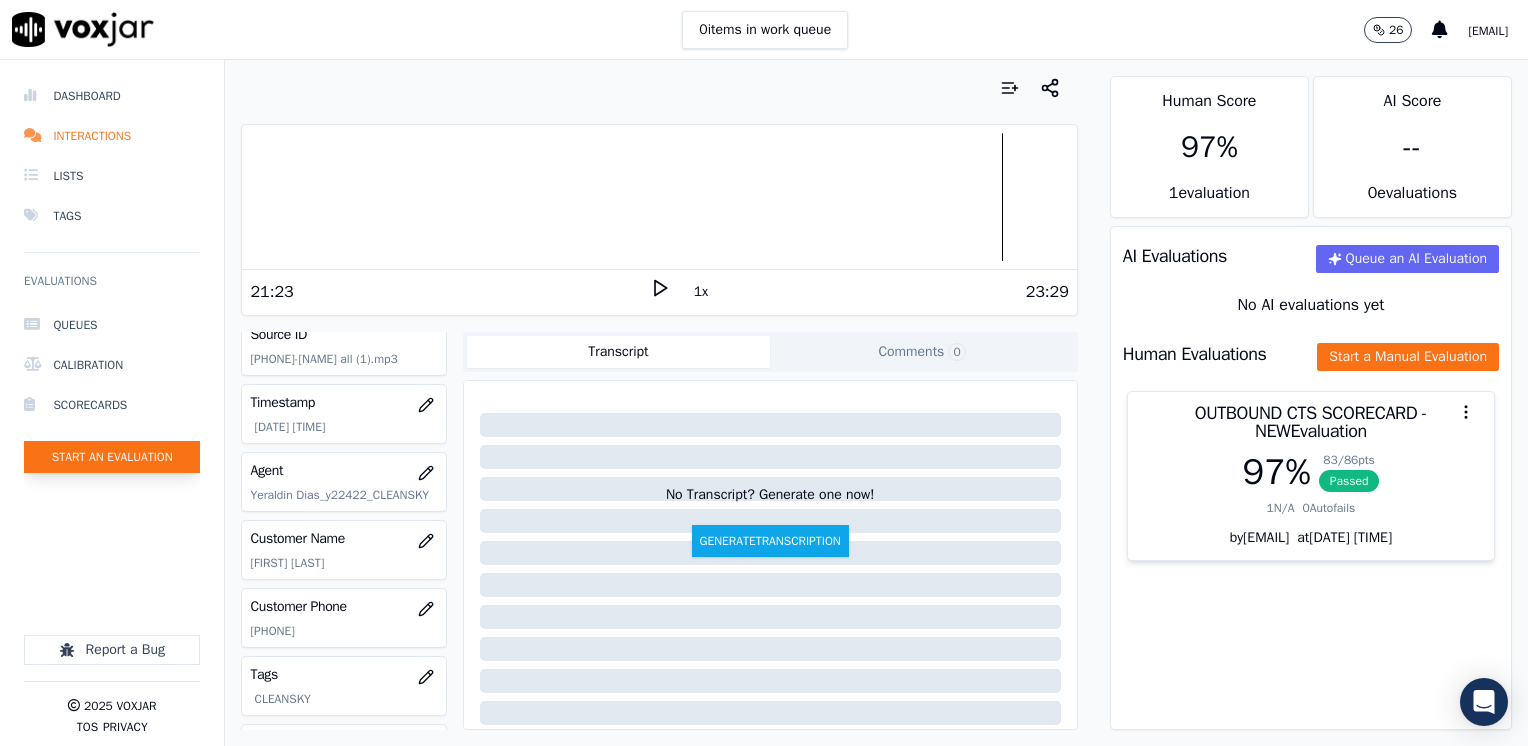 click on "Start an Evaluation" 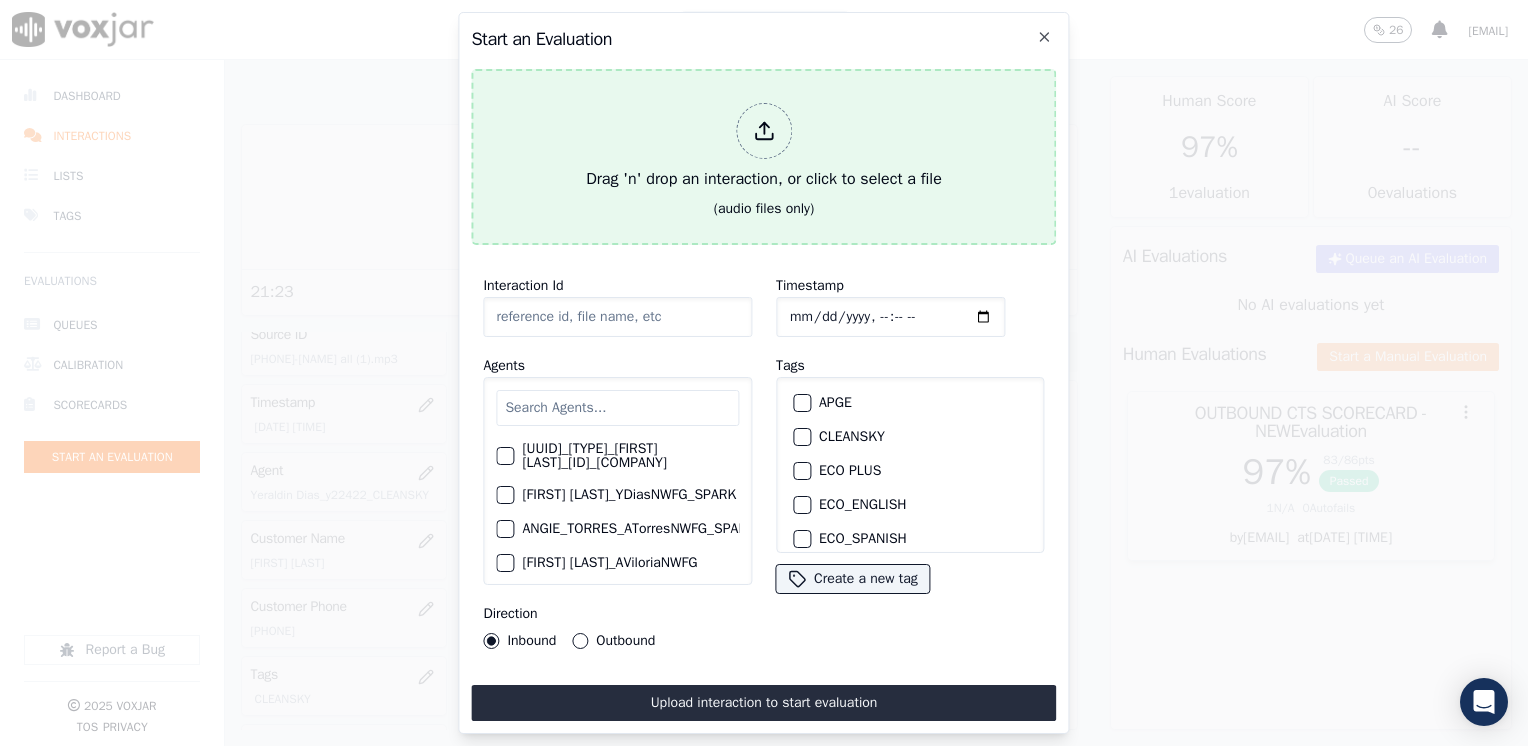 click 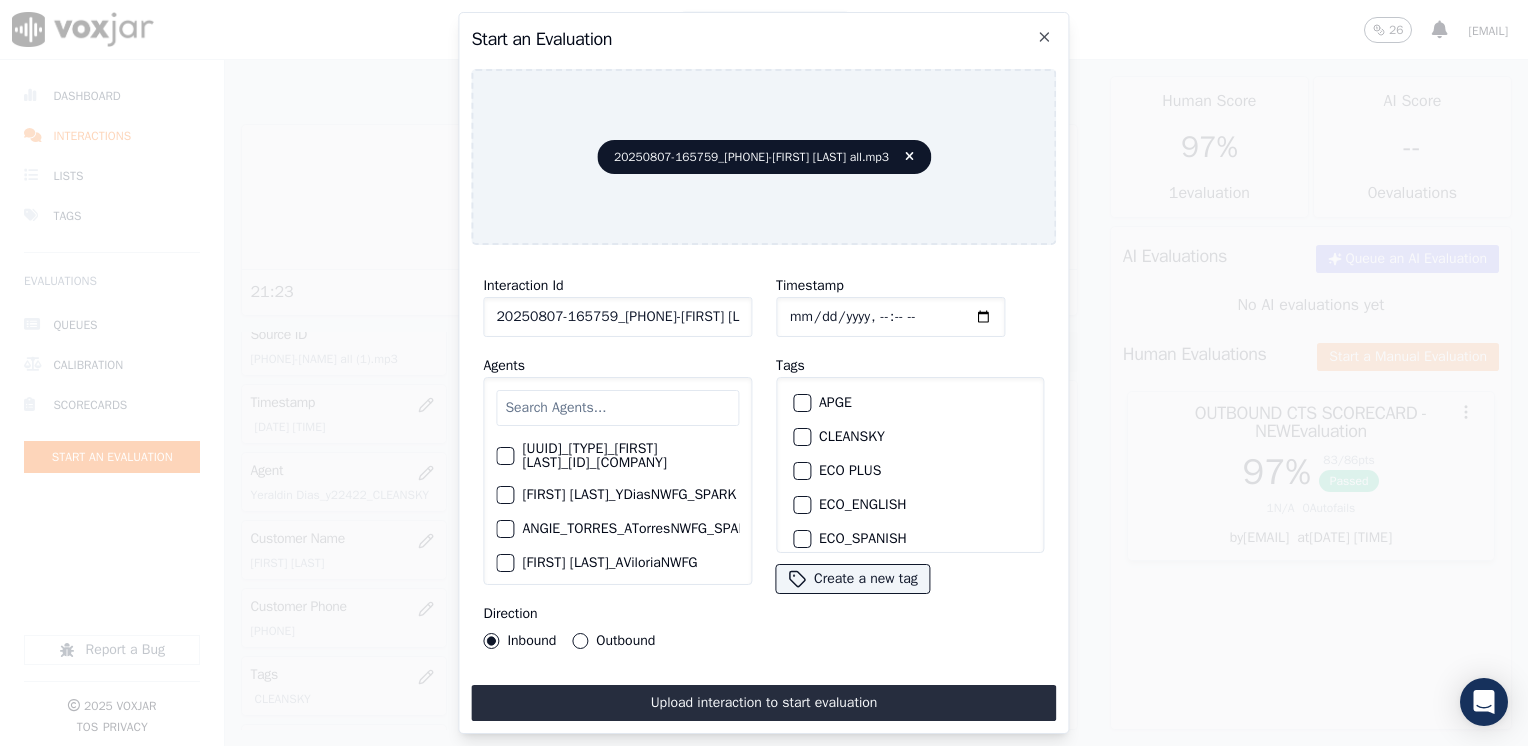 click at bounding box center [617, 408] 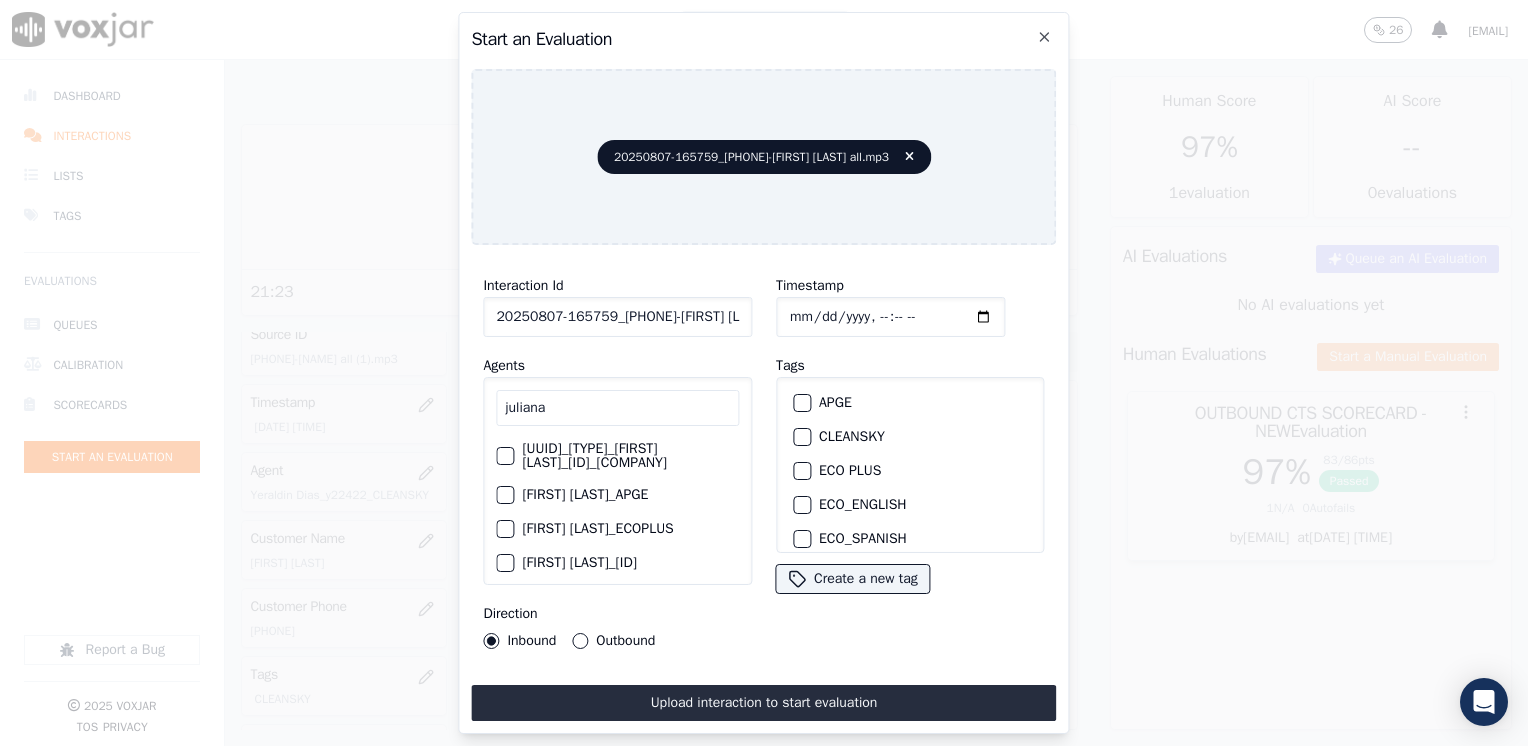 type on "juliana" 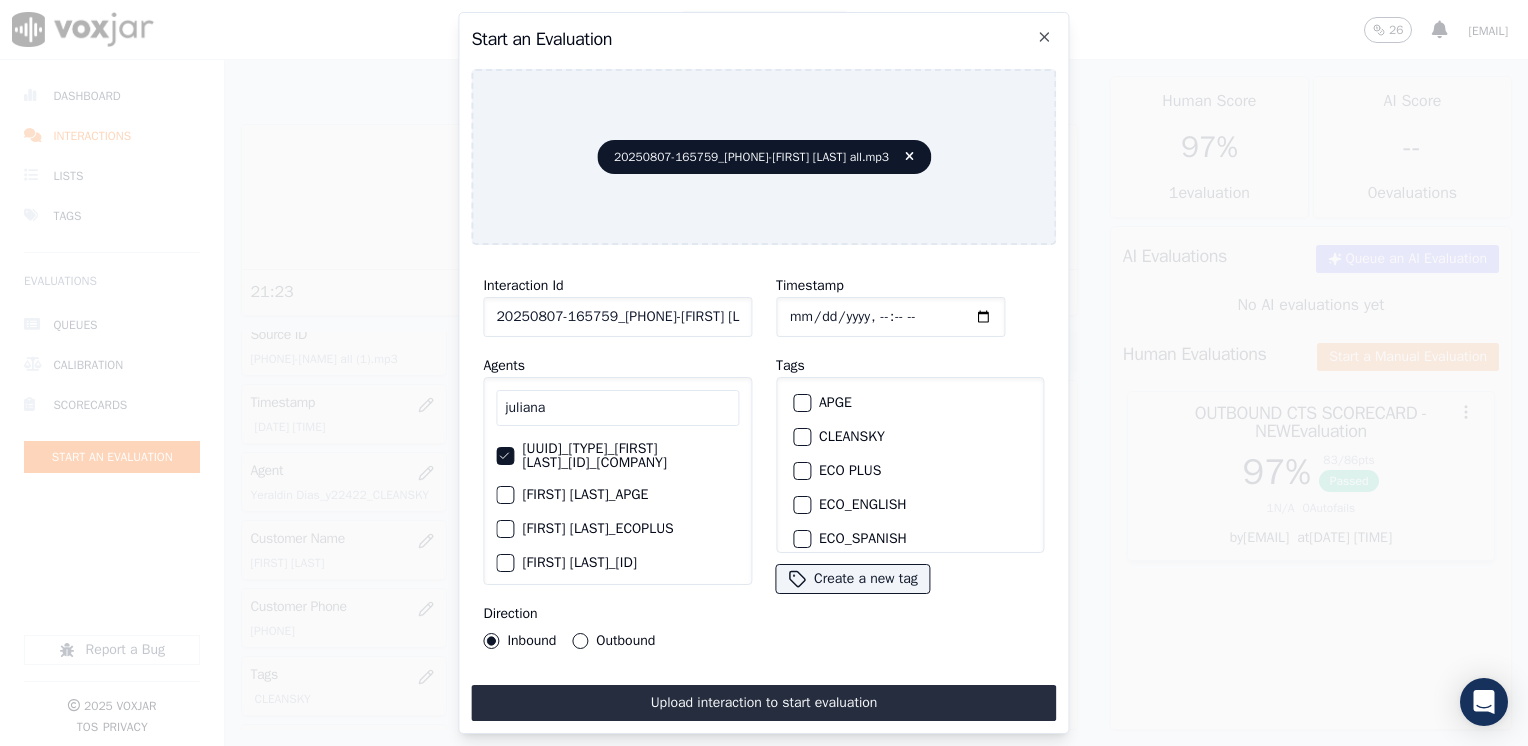 click on "Outbound" at bounding box center (580, 641) 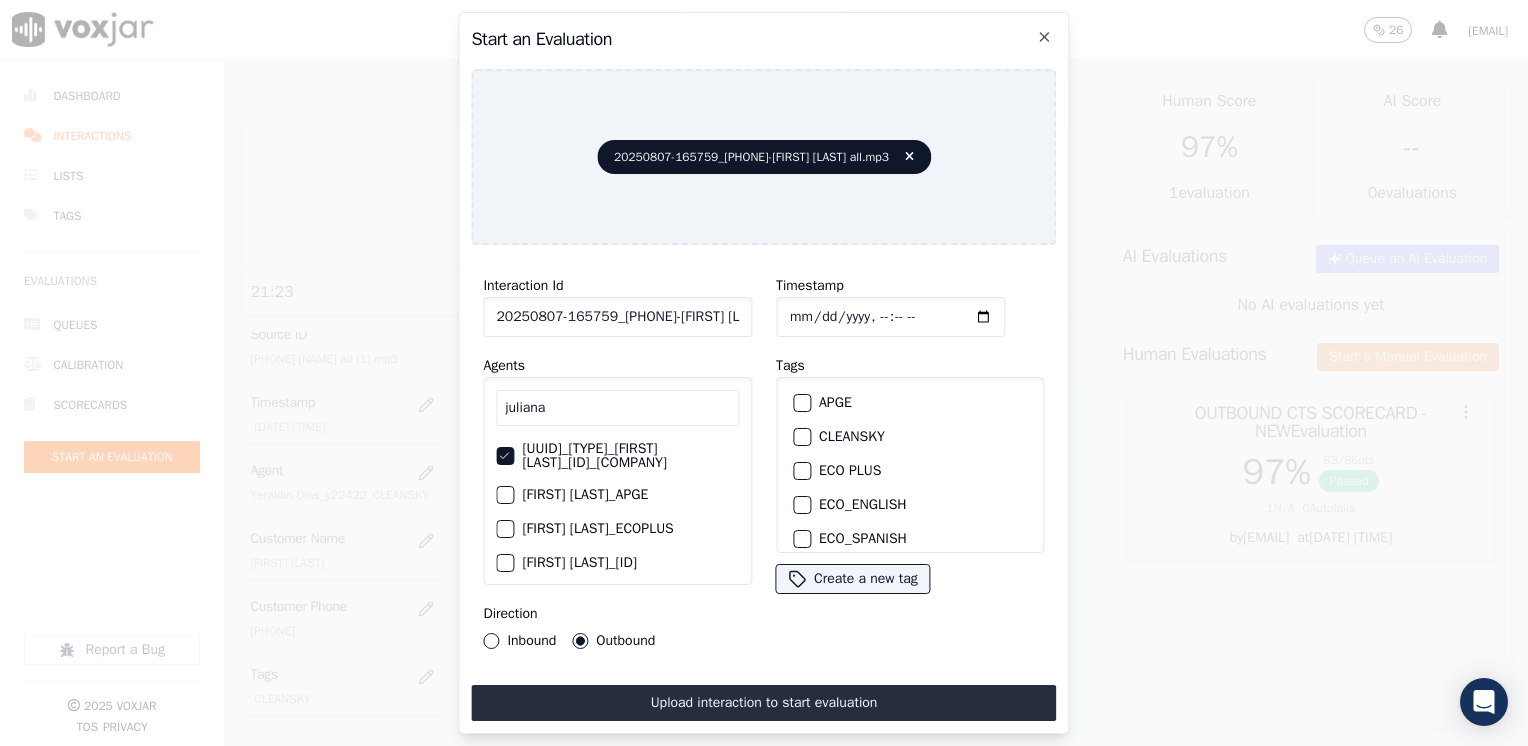 click at bounding box center [801, 437] 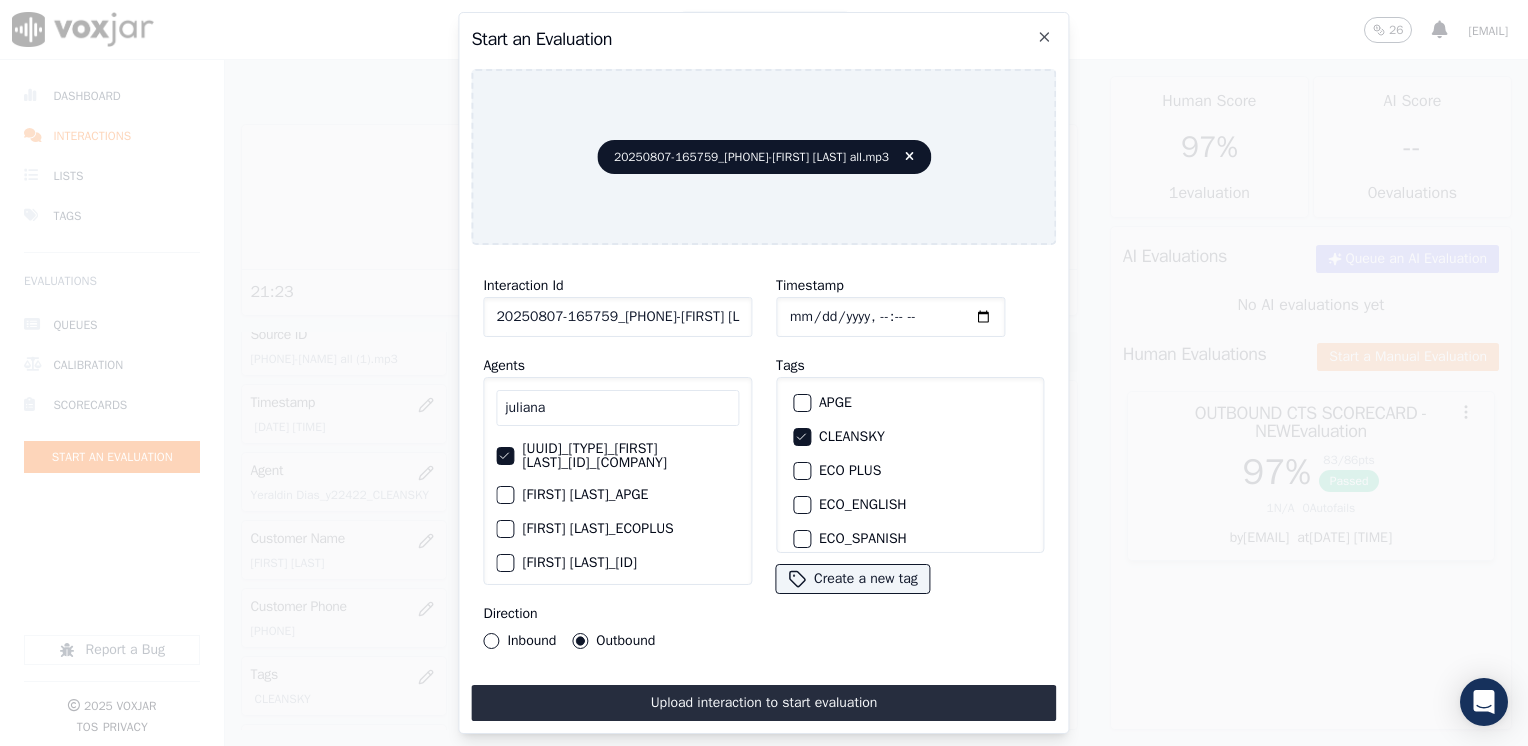 click on "Timestamp" 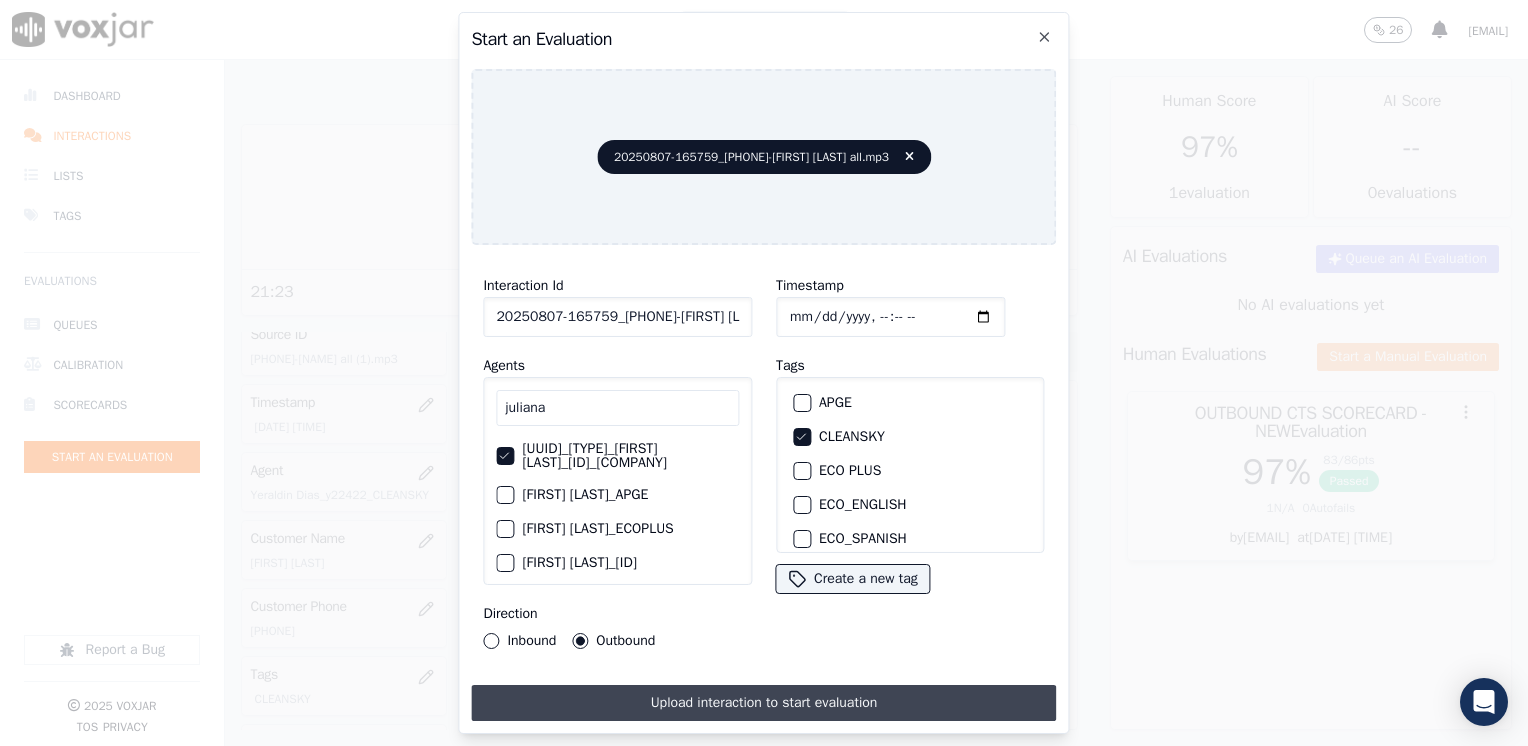 type on "[DATE]T[TIME]" 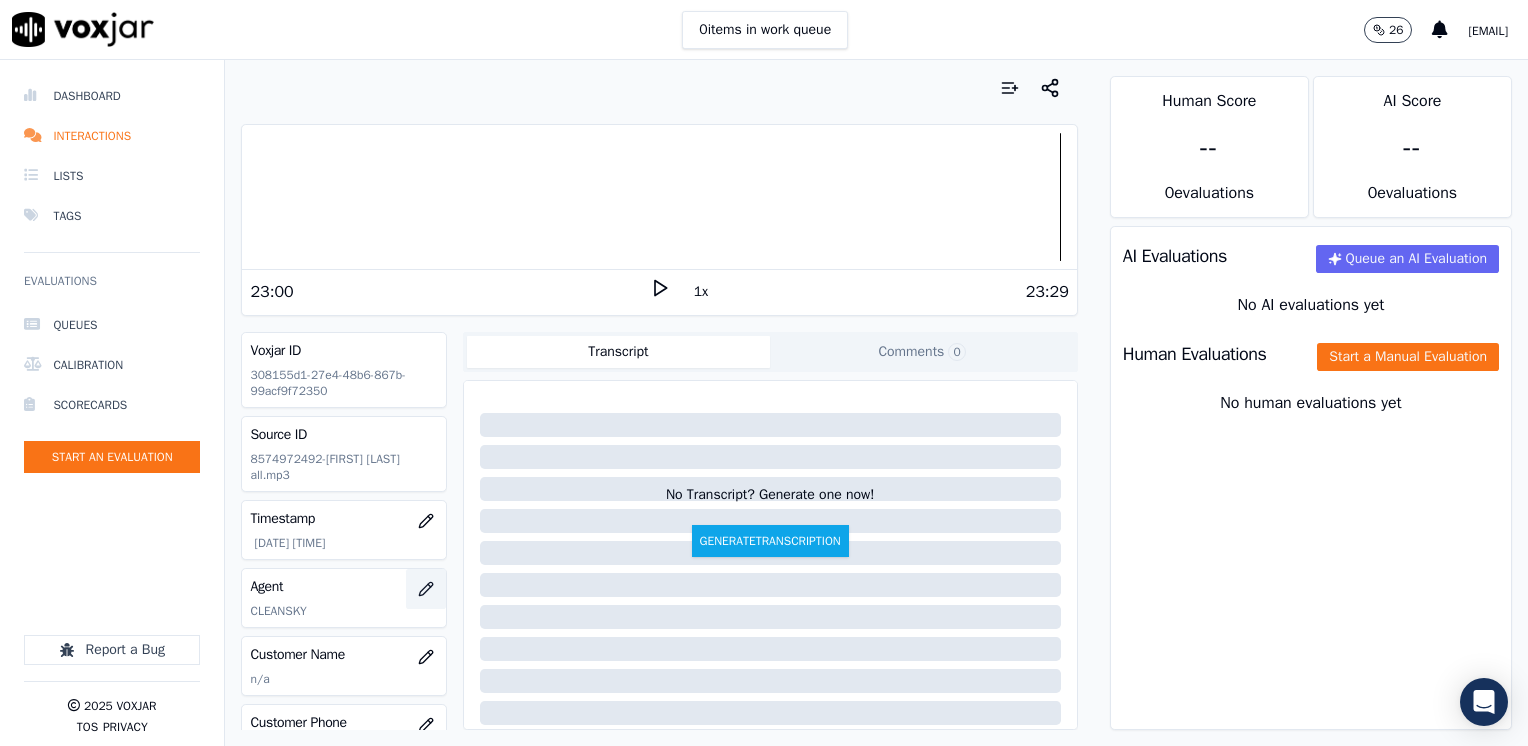 scroll, scrollTop: 100, scrollLeft: 0, axis: vertical 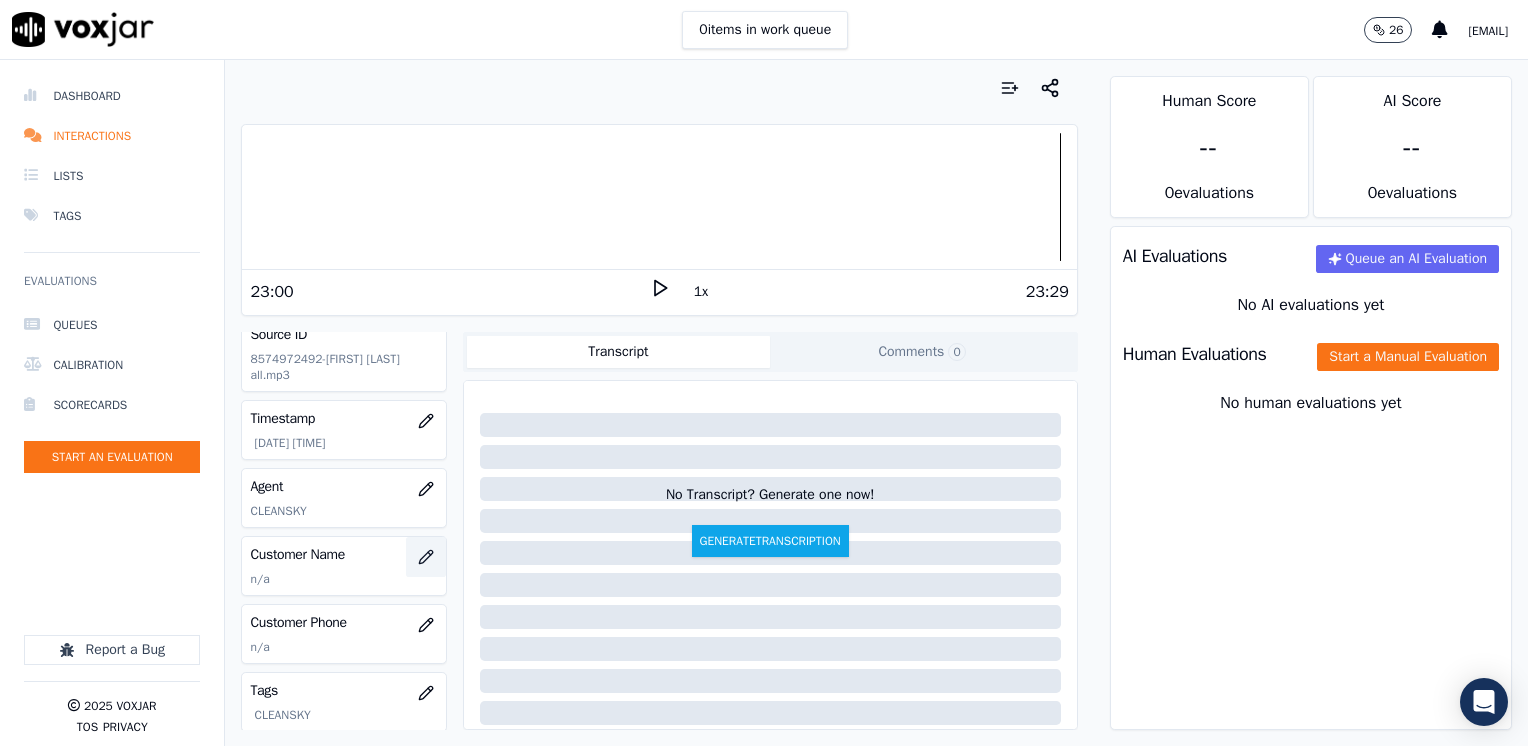 click 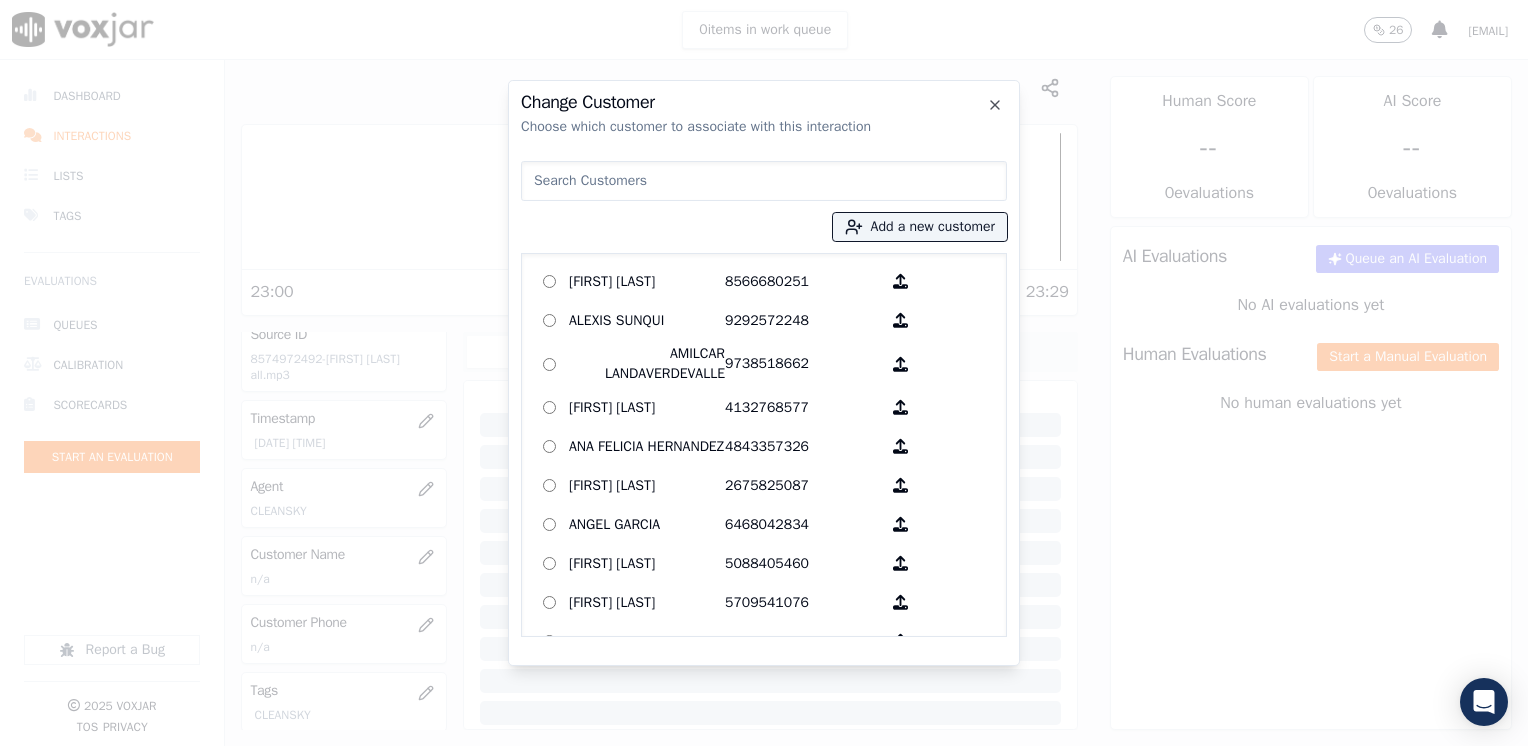 click at bounding box center (764, 181) 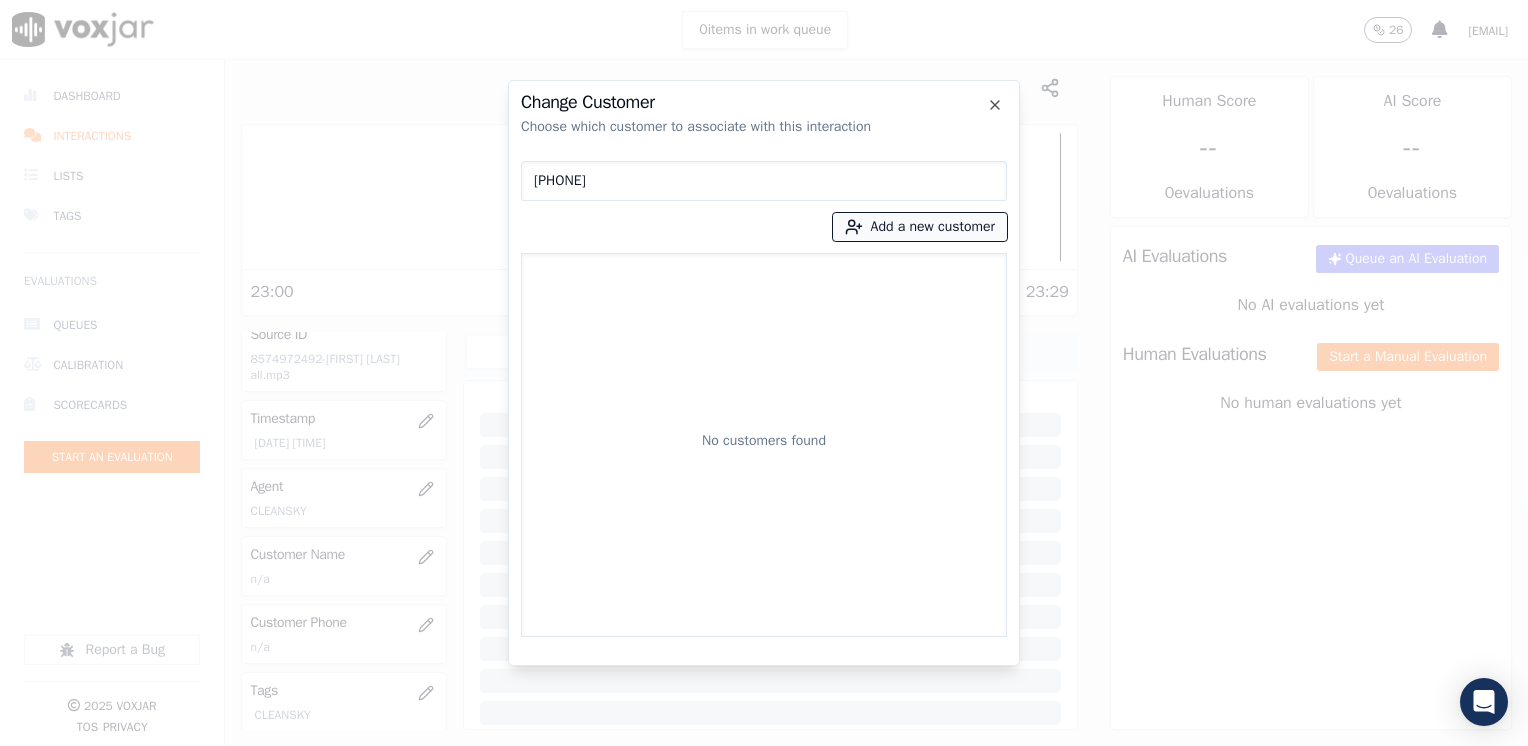 type 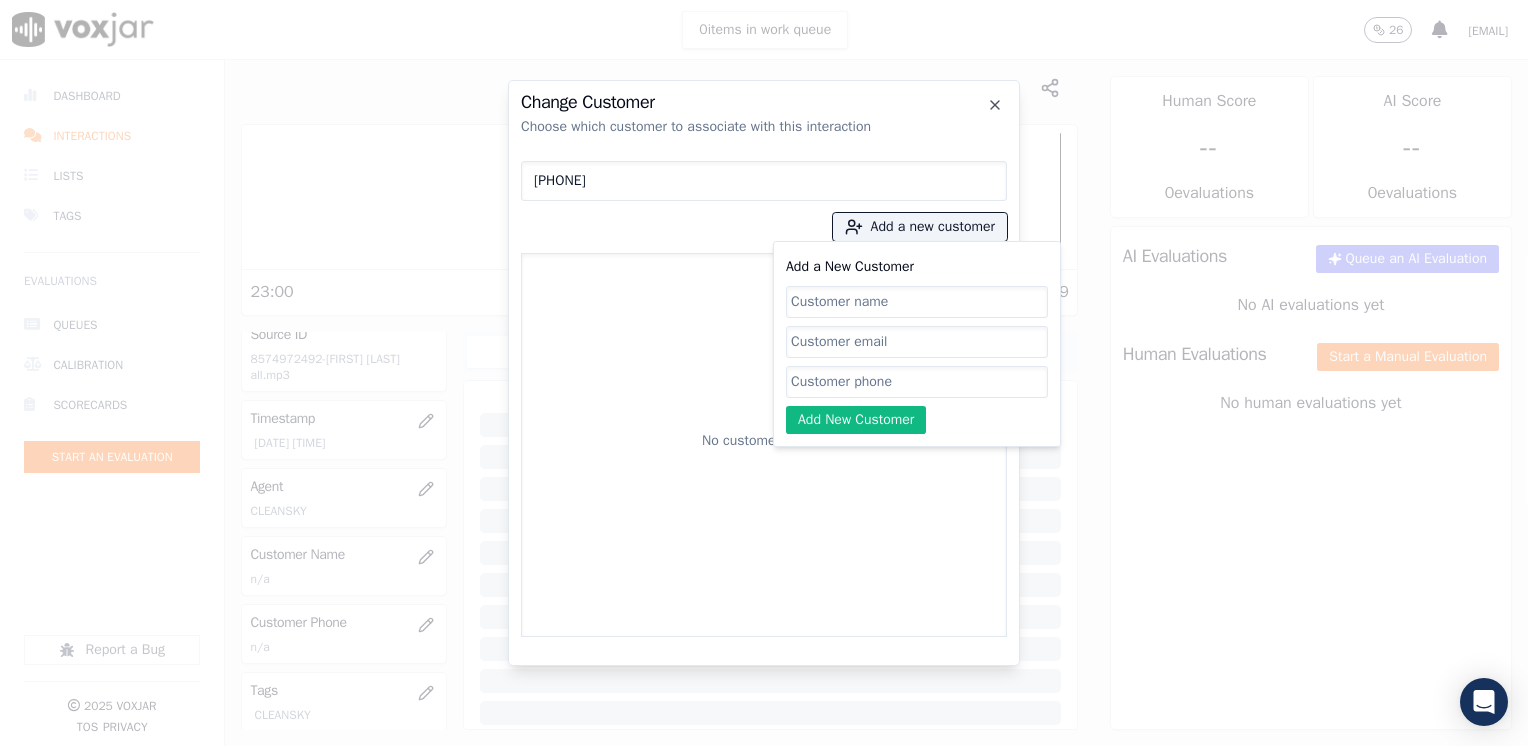 click on "Add a New Customer" 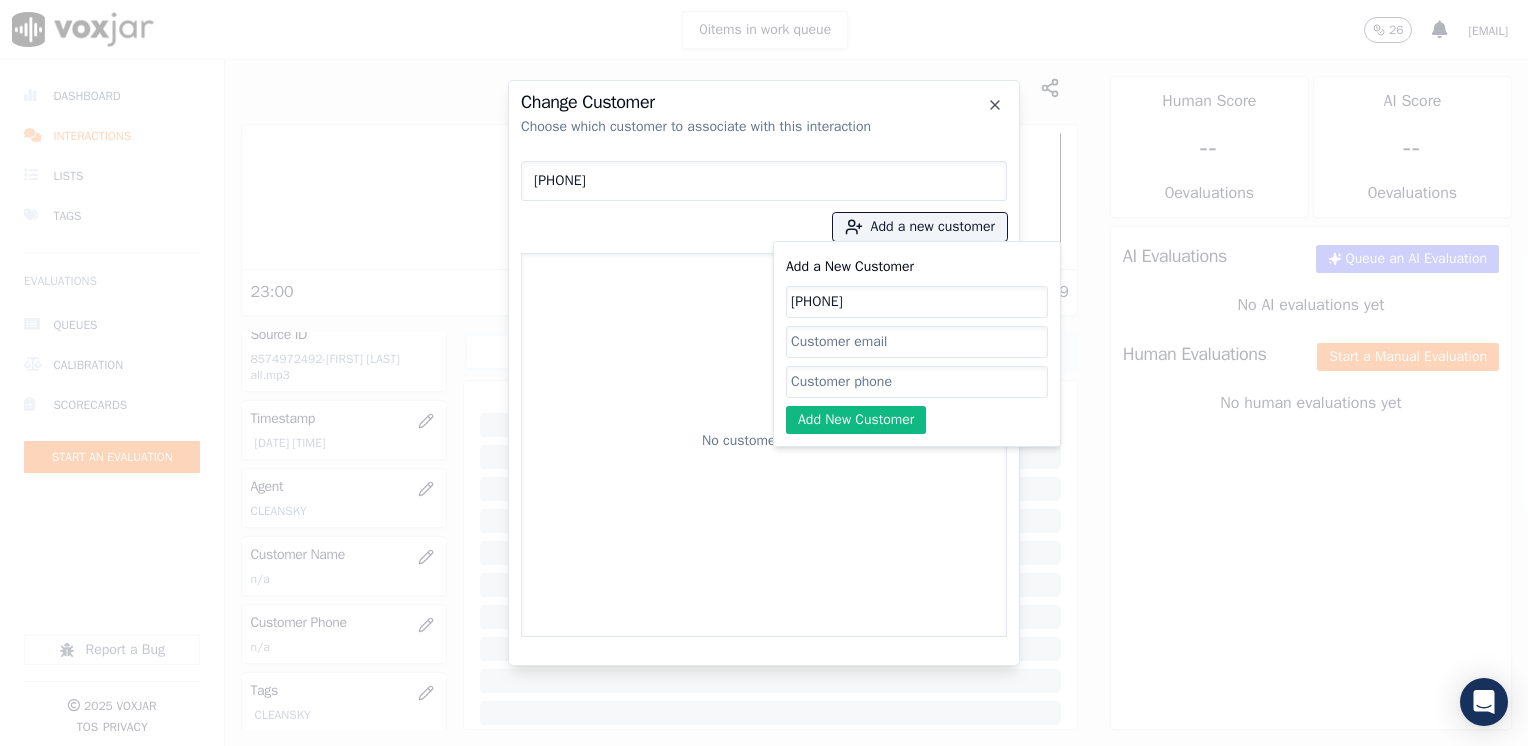 drag, startPoint x: 895, startPoint y: 306, endPoint x: 581, endPoint y: 294, distance: 314.22922 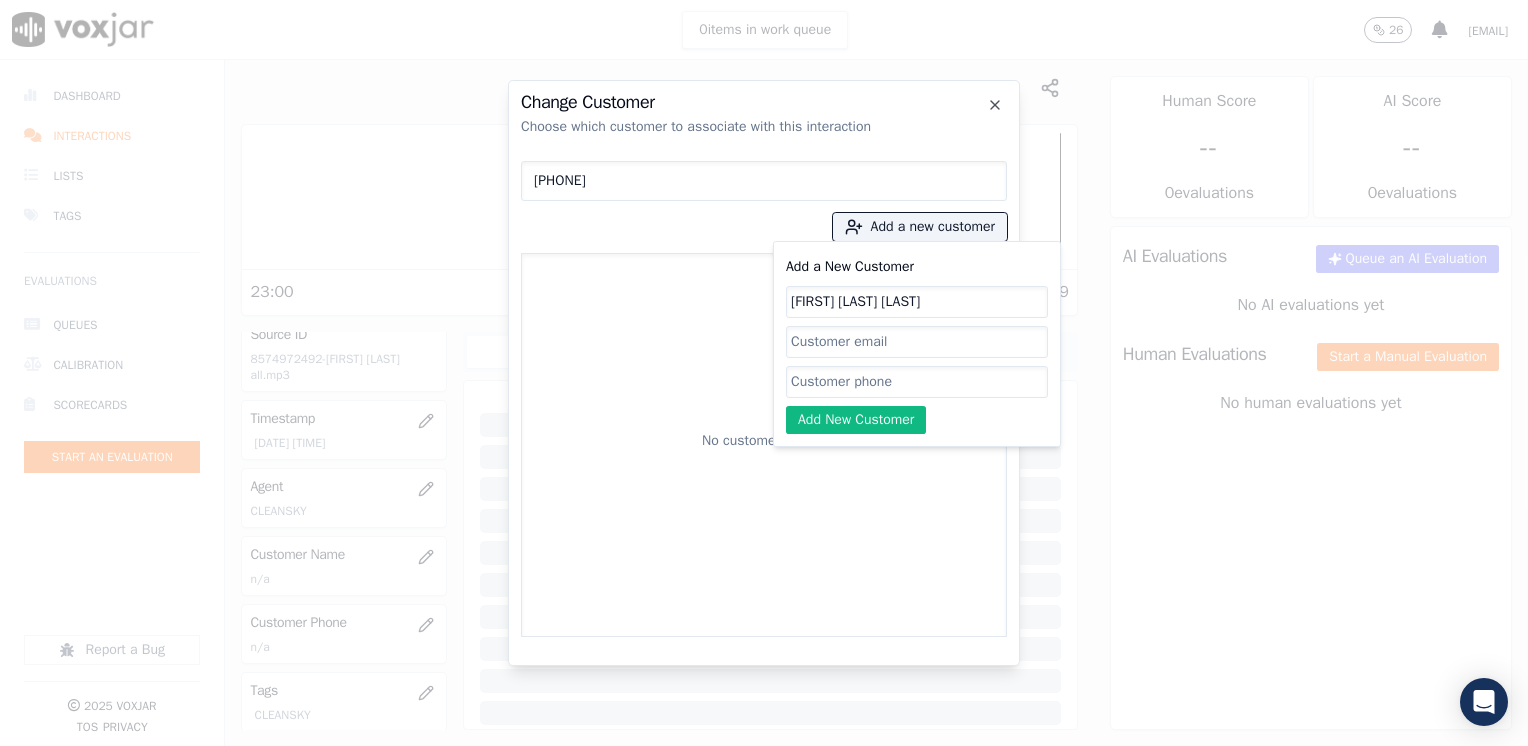 click on "Add a New Customer" 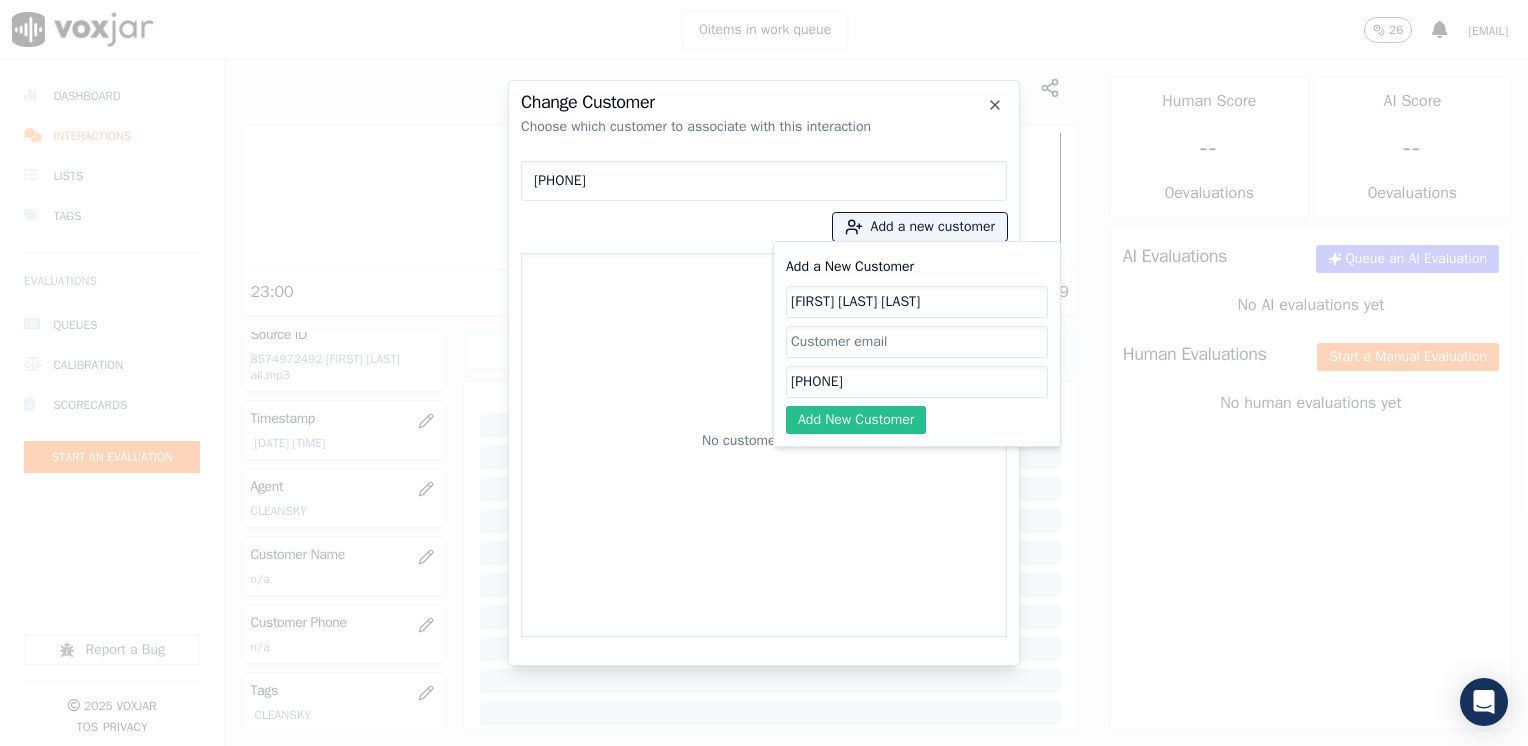click on "Add New Customer" 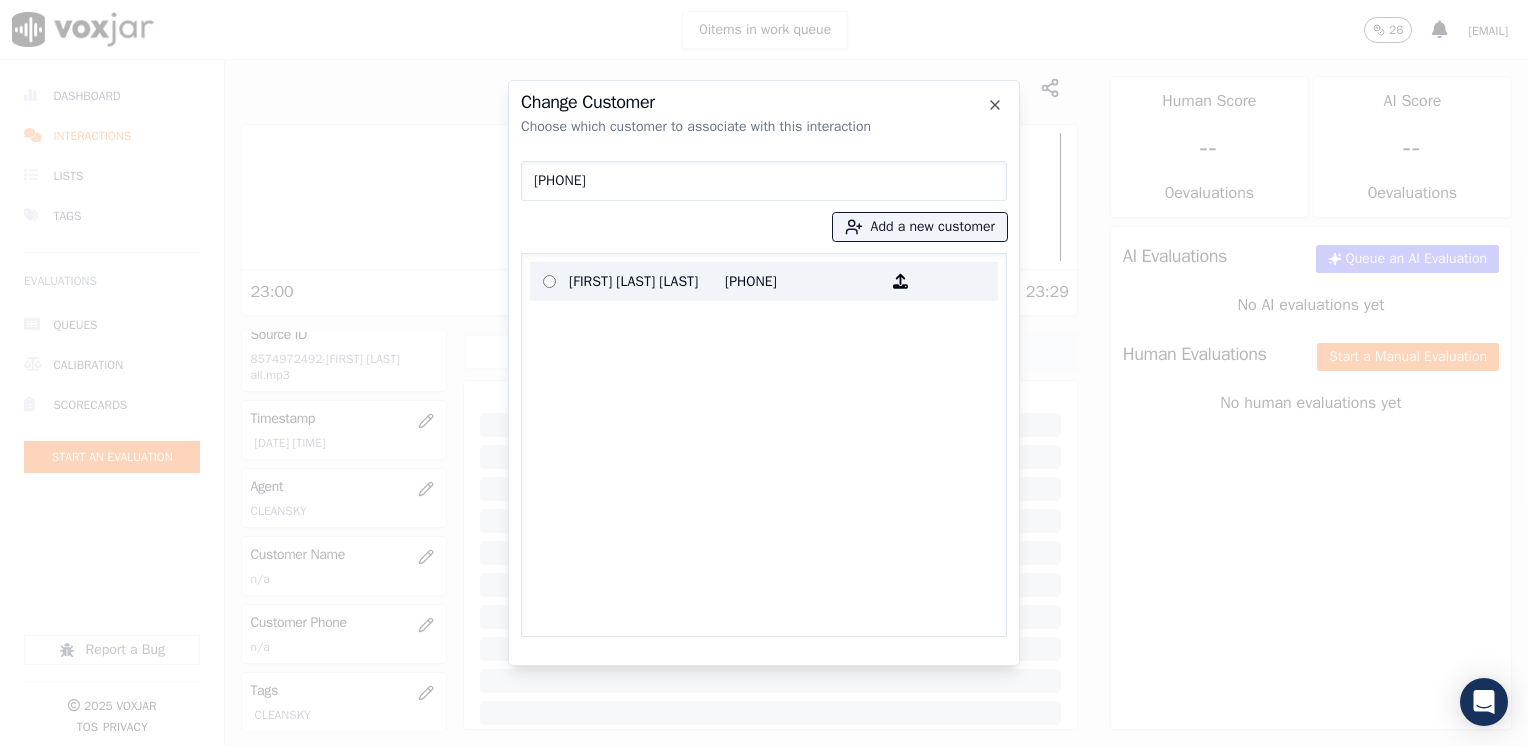 click on "[PHONE]" at bounding box center [803, 281] 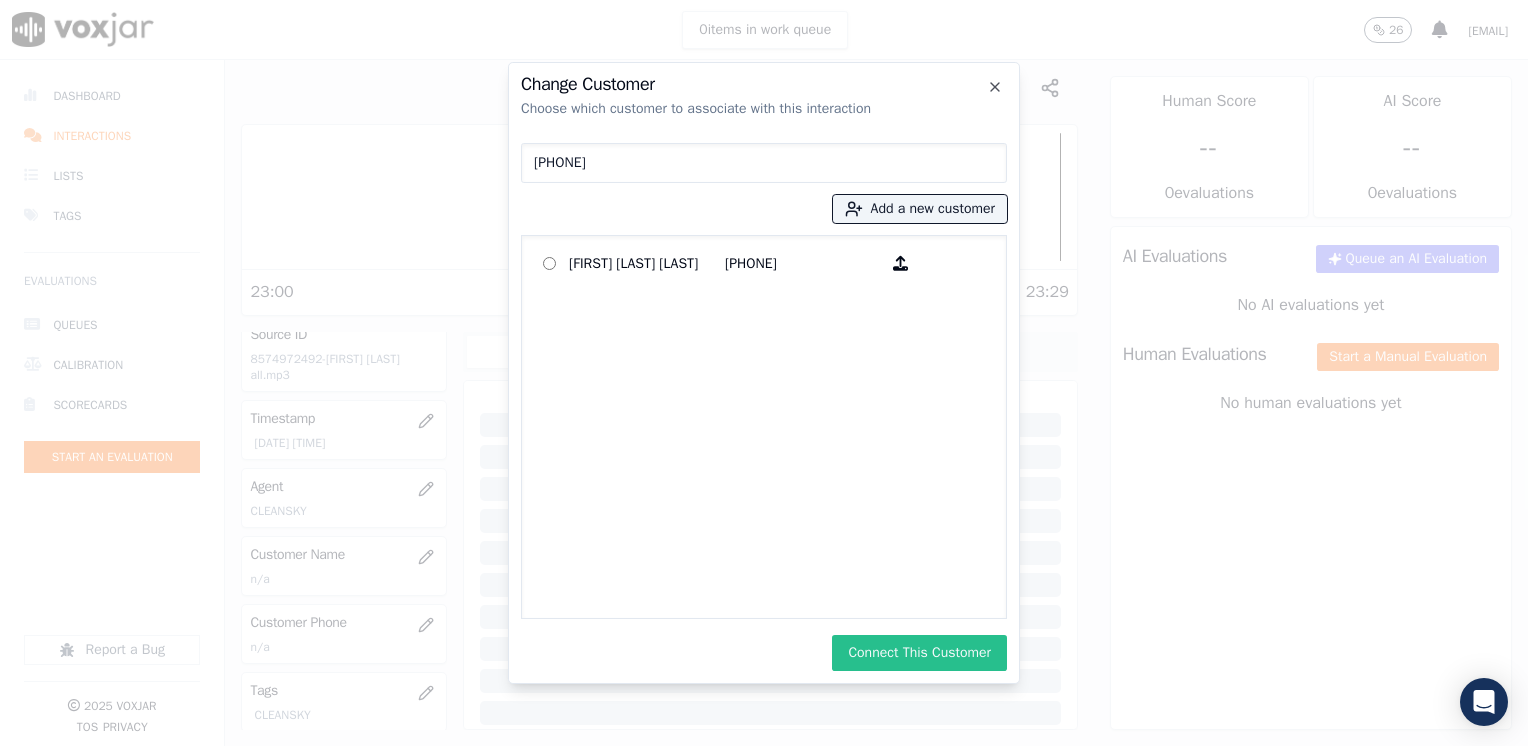 click on "Connect This Customer" at bounding box center [919, 653] 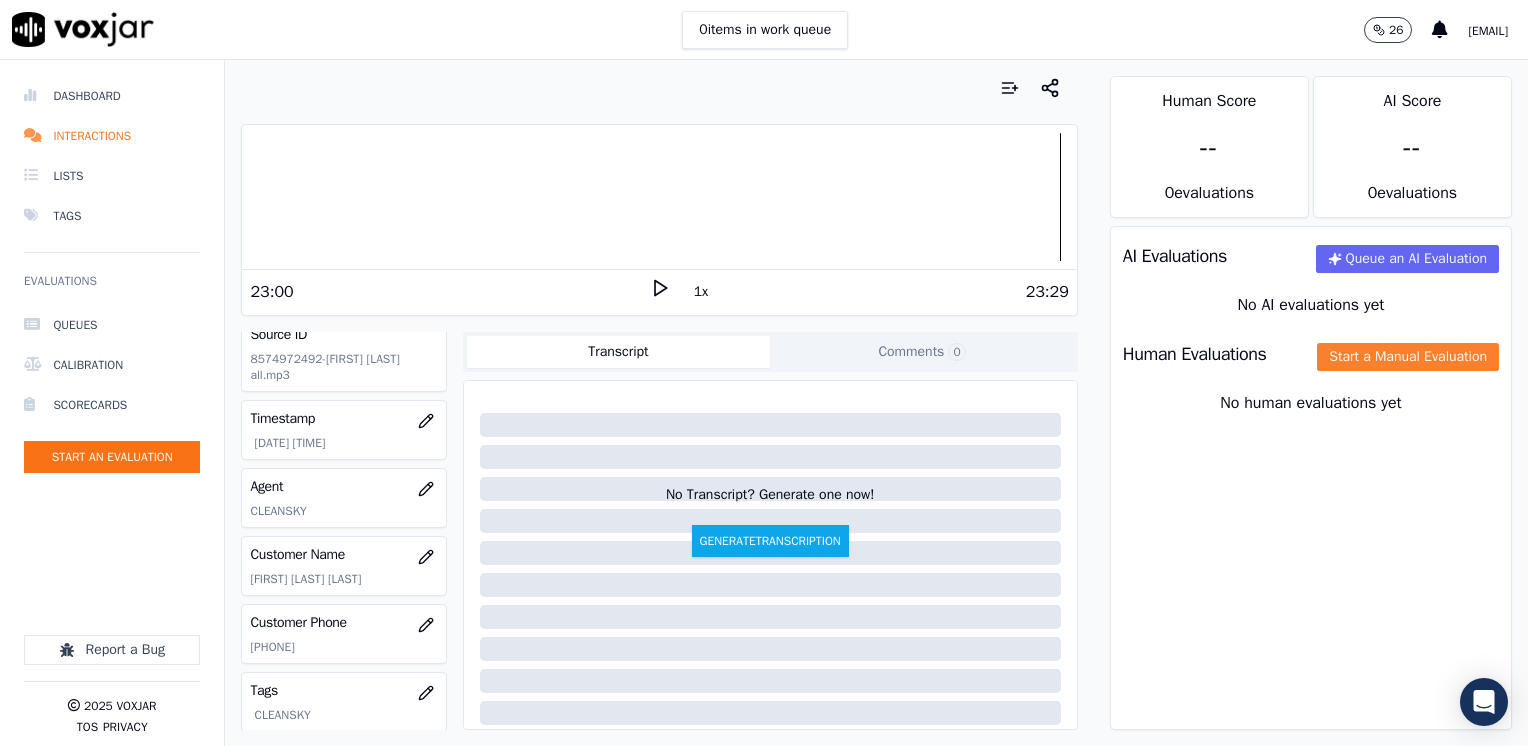 click on "Start a Manual Evaluation" 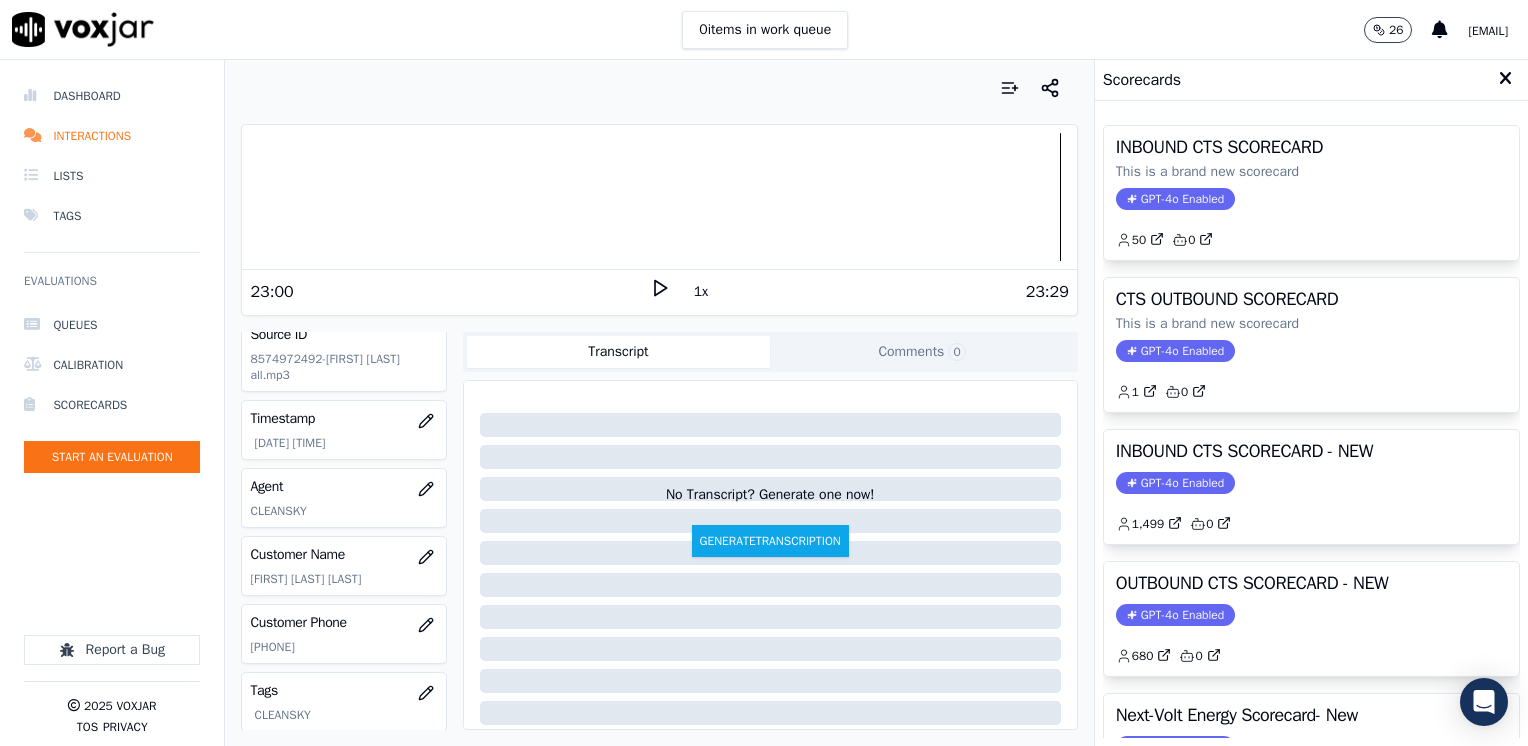 click on "GPT-4o Enabled" at bounding box center [1175, 615] 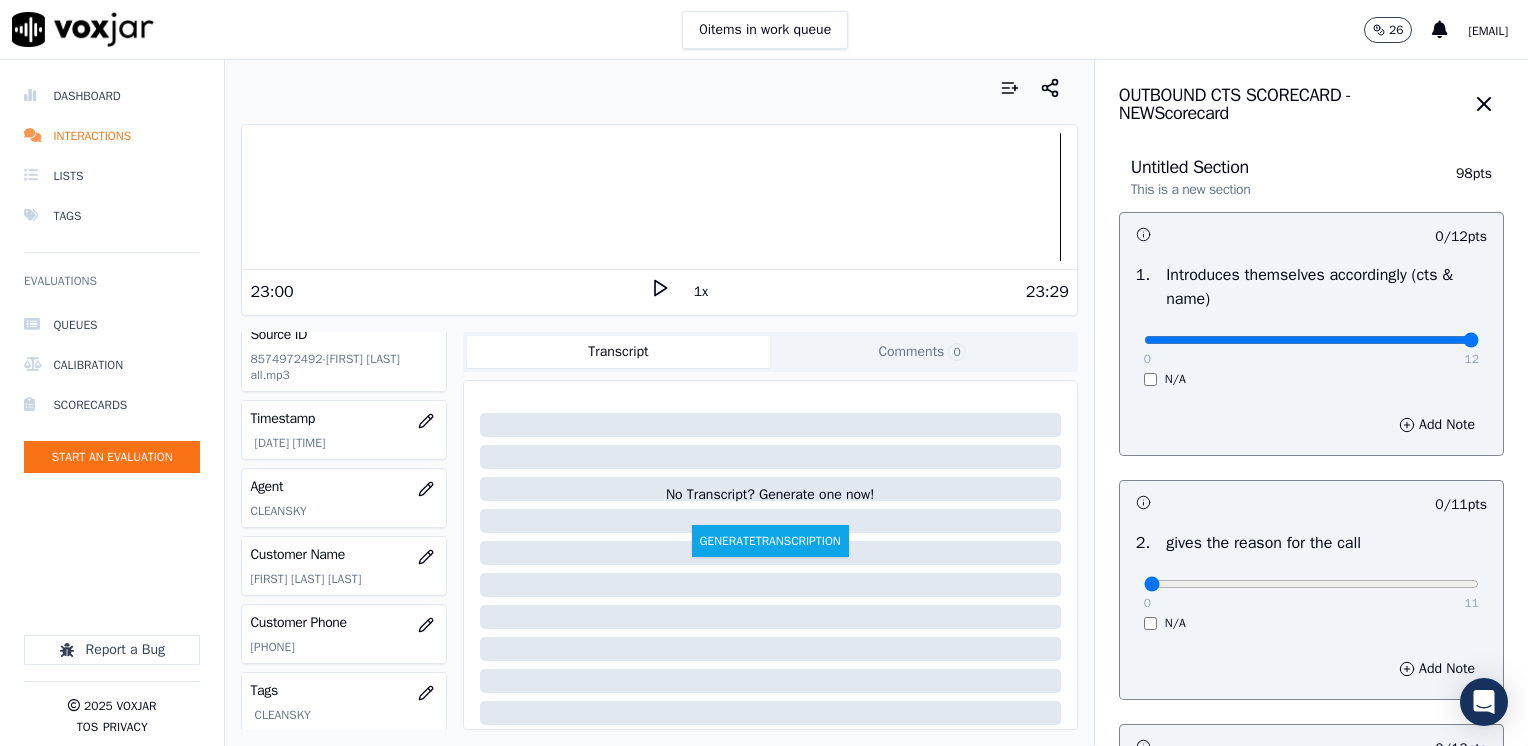 drag, startPoint x: 1134, startPoint y: 336, endPoint x: 1531, endPoint y: 363, distance: 397.91708 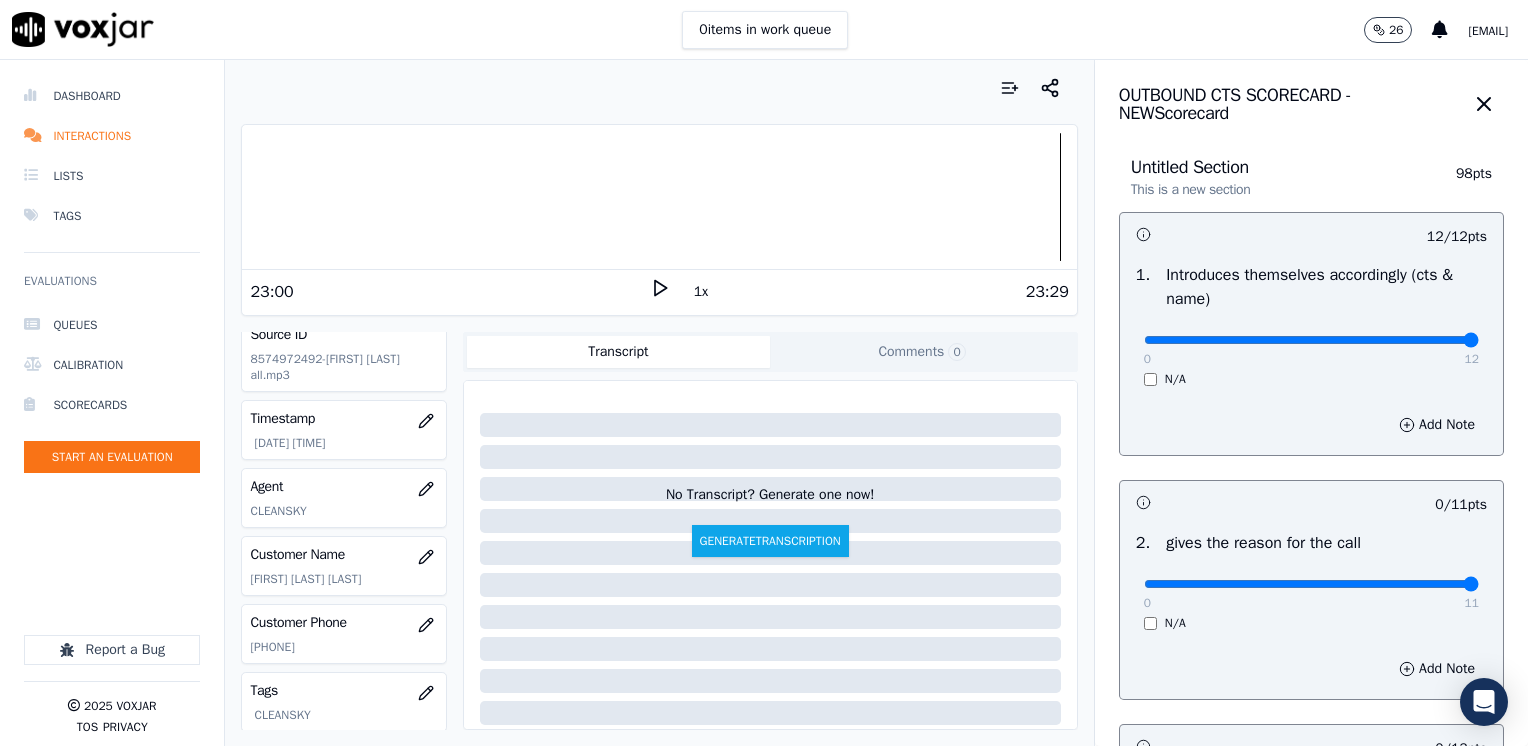 drag, startPoint x: 1130, startPoint y: 585, endPoint x: 1524, endPoint y: 534, distance: 397.28705 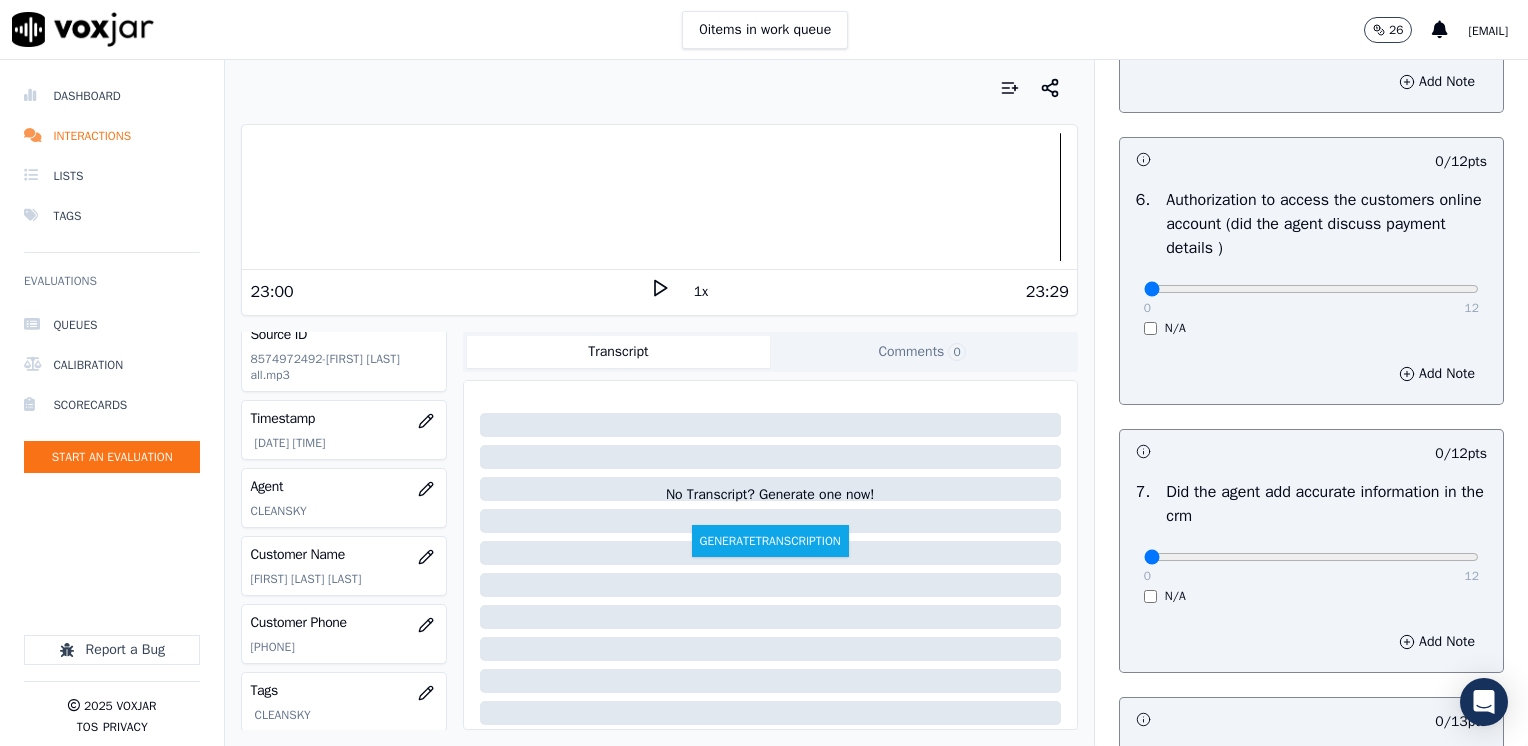 scroll, scrollTop: 1400, scrollLeft: 0, axis: vertical 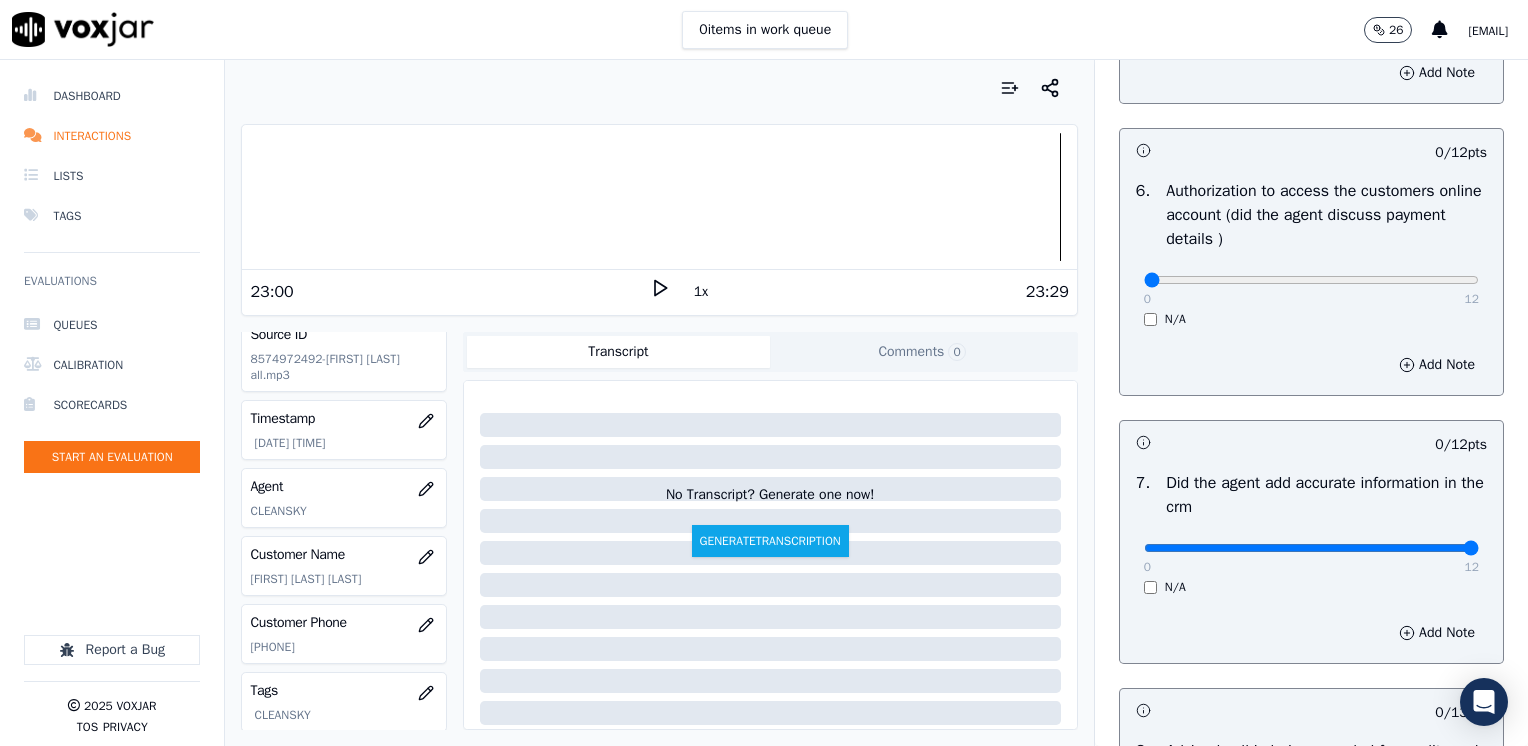 drag, startPoint x: 1135, startPoint y: 549, endPoint x: 1531, endPoint y: 553, distance: 396.0202 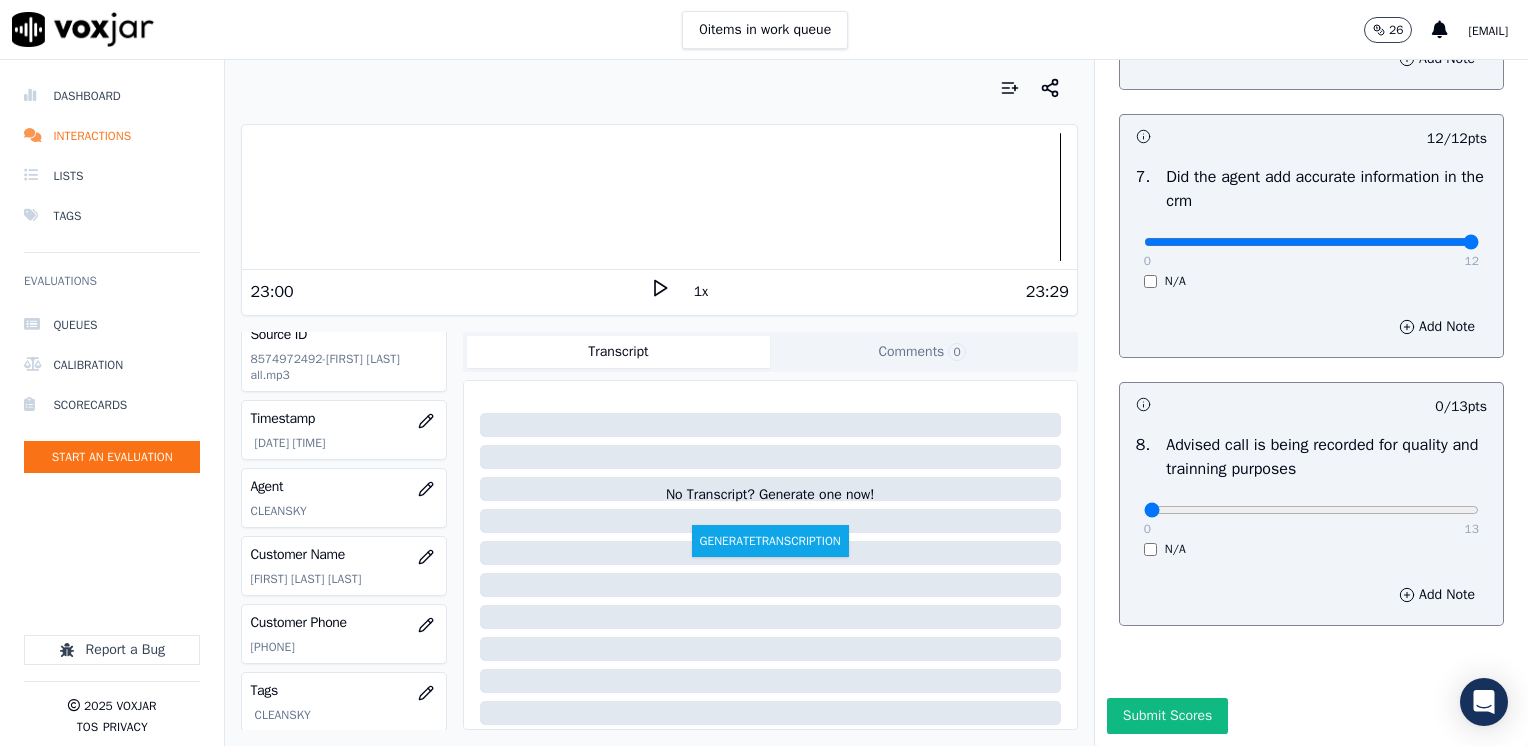 scroll, scrollTop: 1748, scrollLeft: 0, axis: vertical 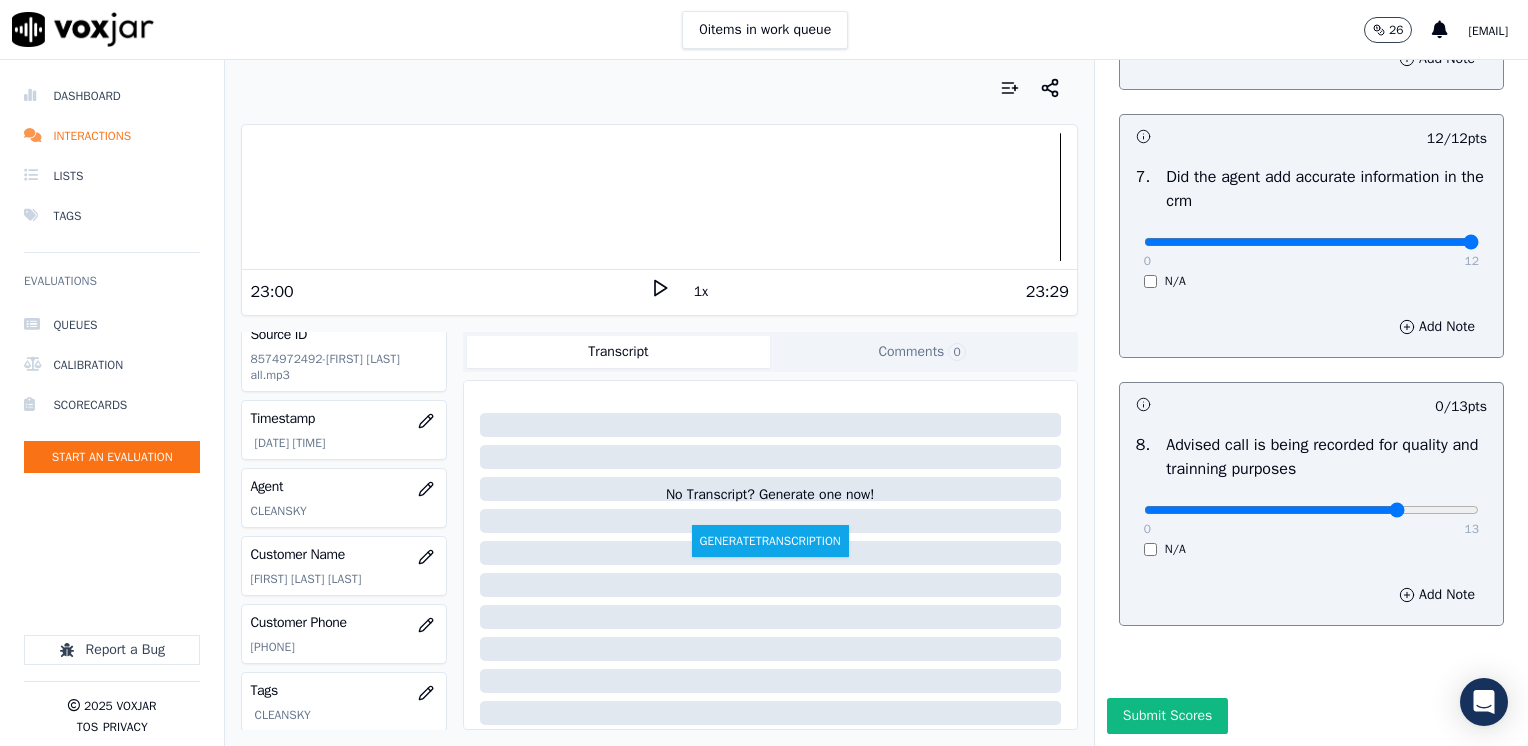 click at bounding box center (1311, -1366) 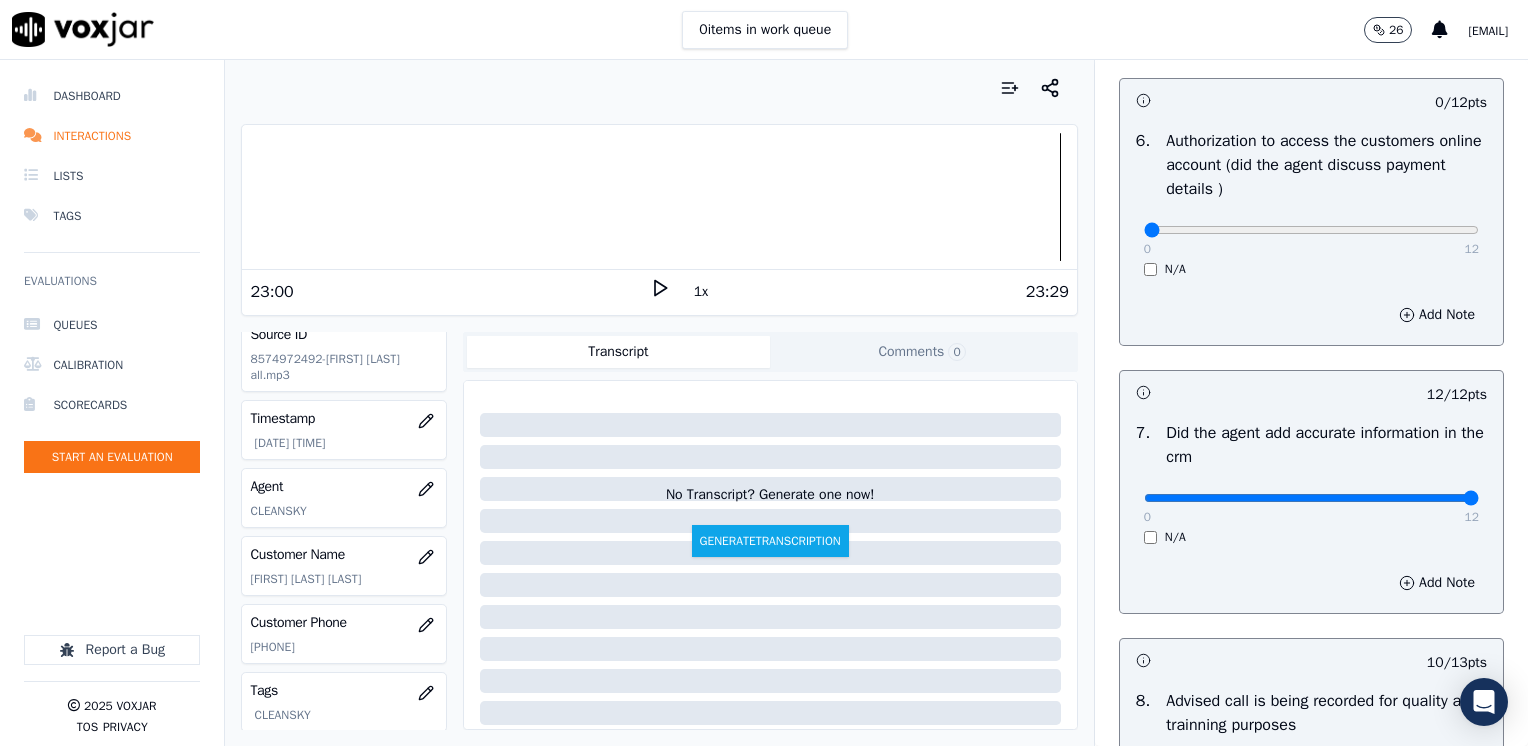 scroll, scrollTop: 1448, scrollLeft: 0, axis: vertical 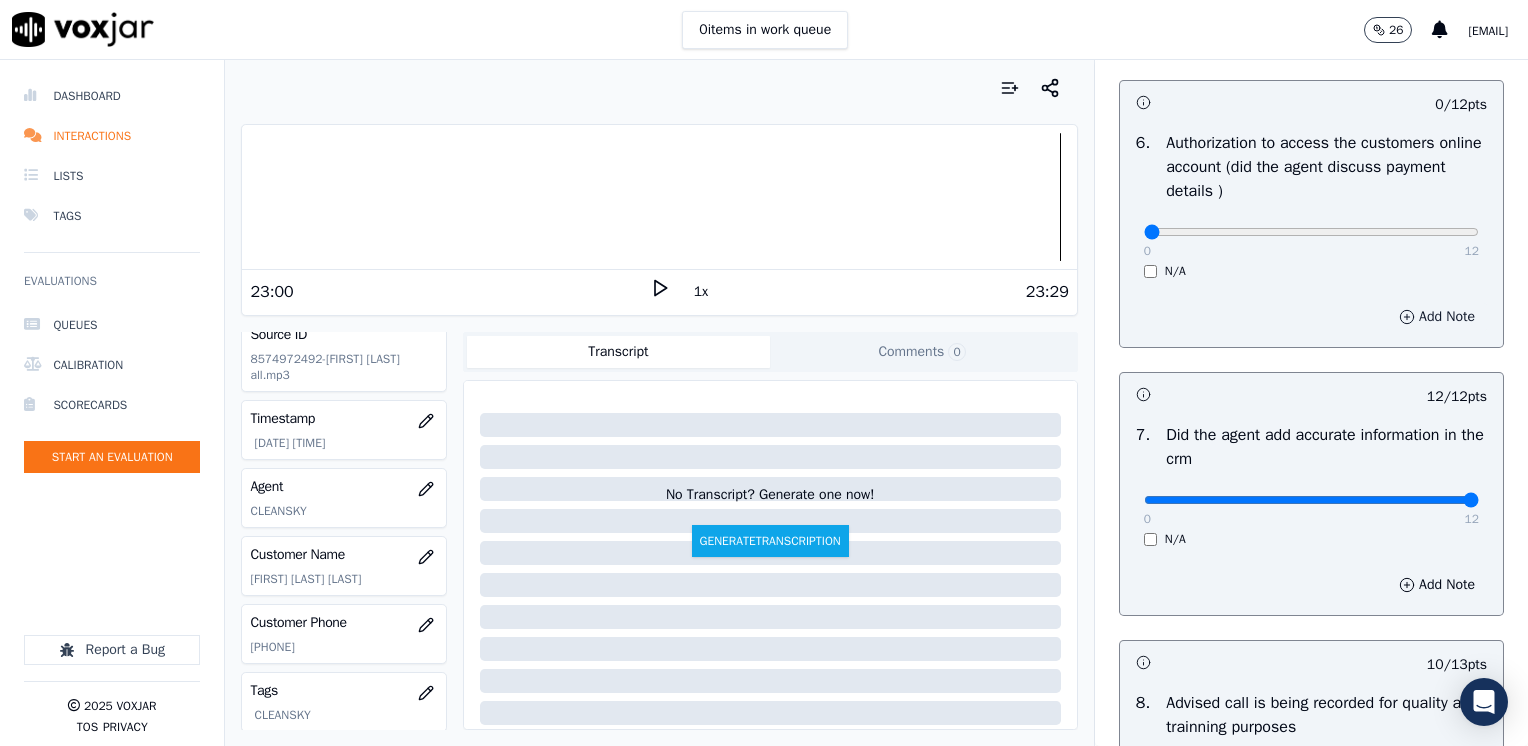 click on "Add Note" at bounding box center (1437, 317) 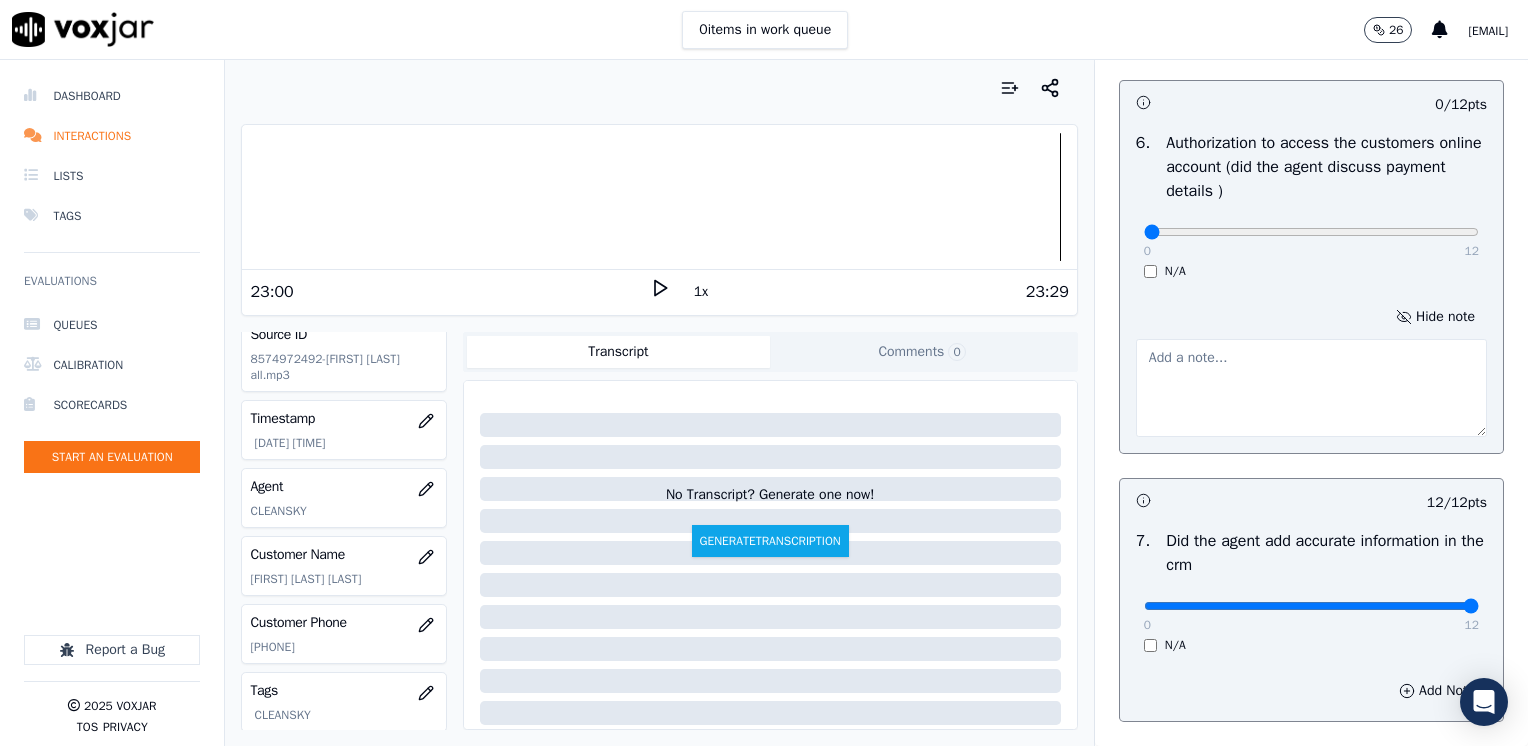 click at bounding box center (1311, 388) 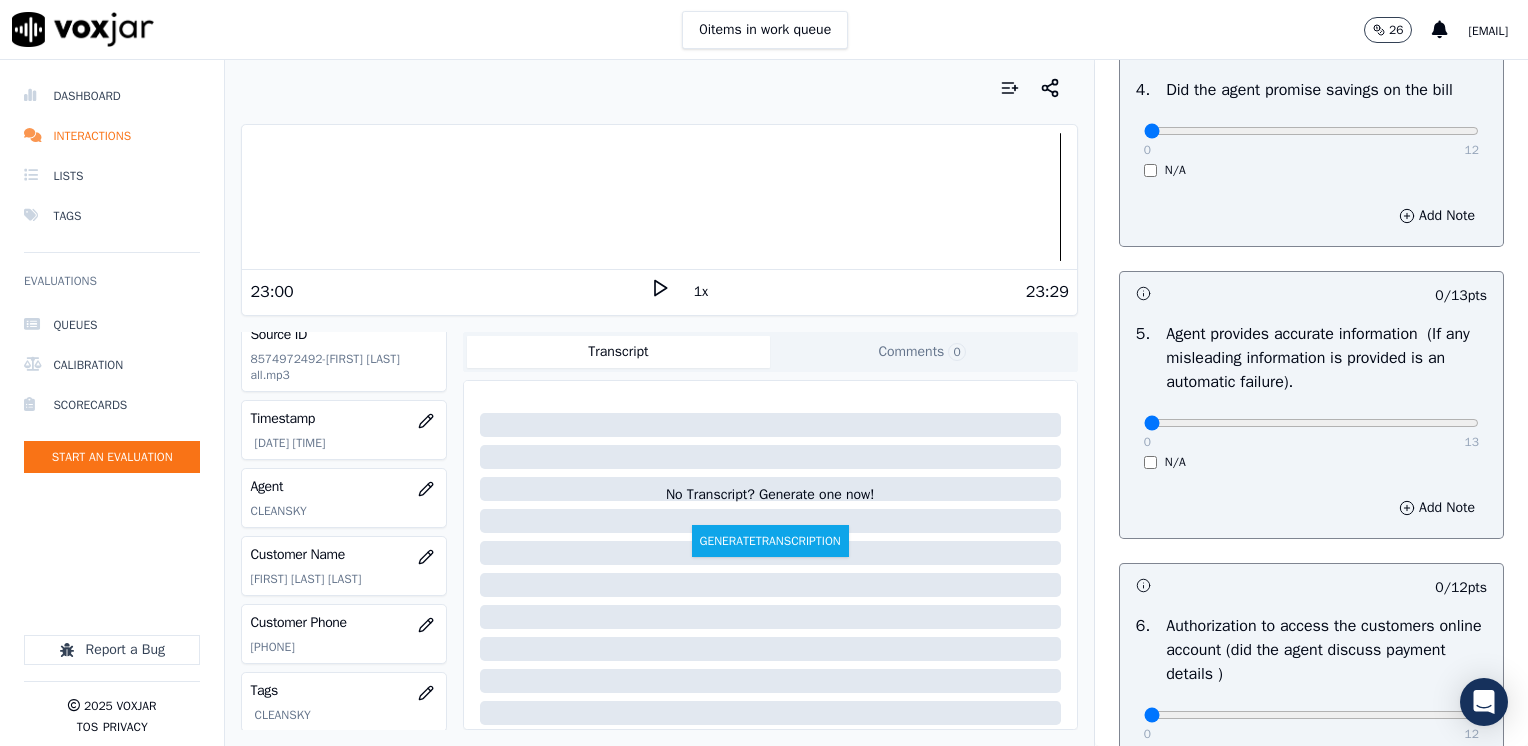scroll, scrollTop: 948, scrollLeft: 0, axis: vertical 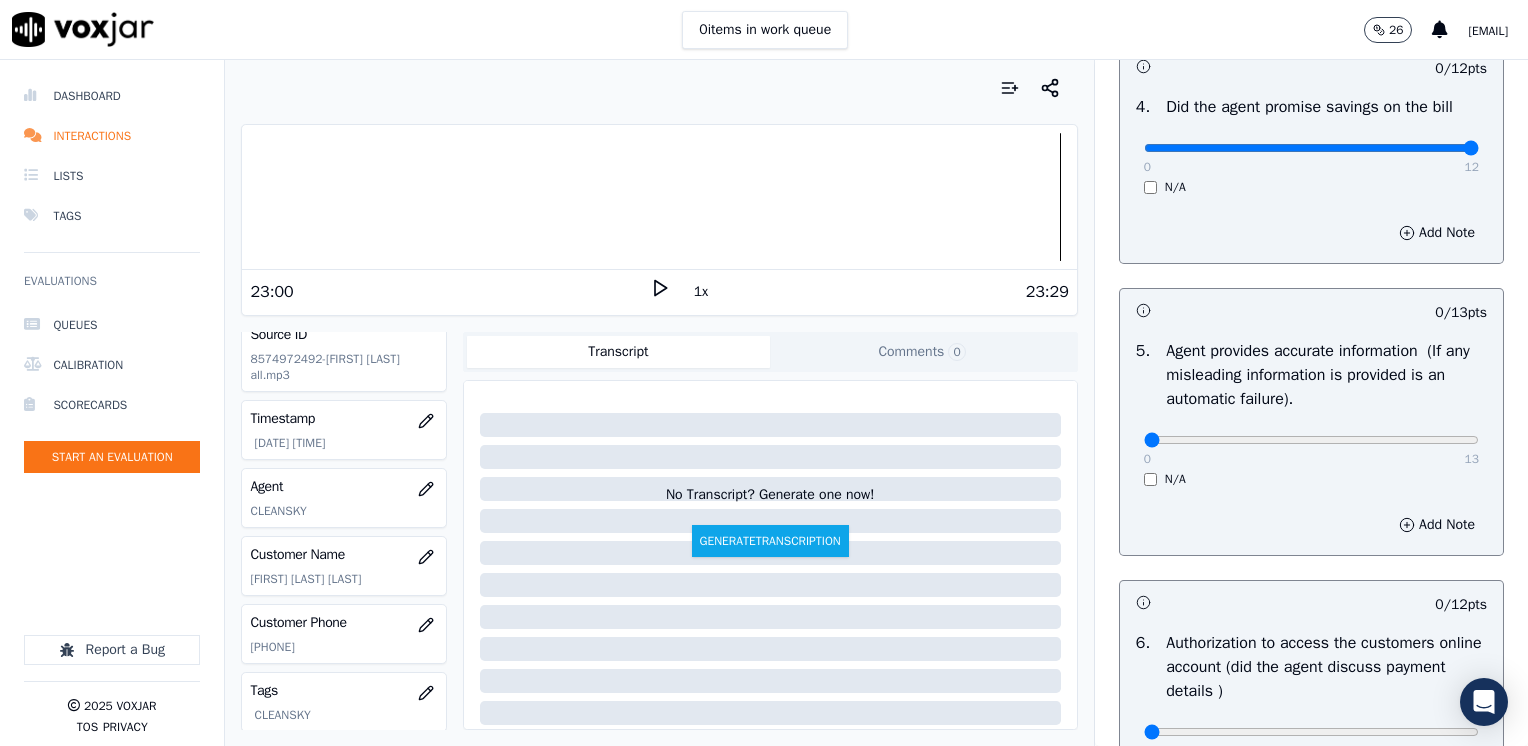 drag, startPoint x: 1137, startPoint y: 149, endPoint x: 1531, endPoint y: 200, distance: 397.28705 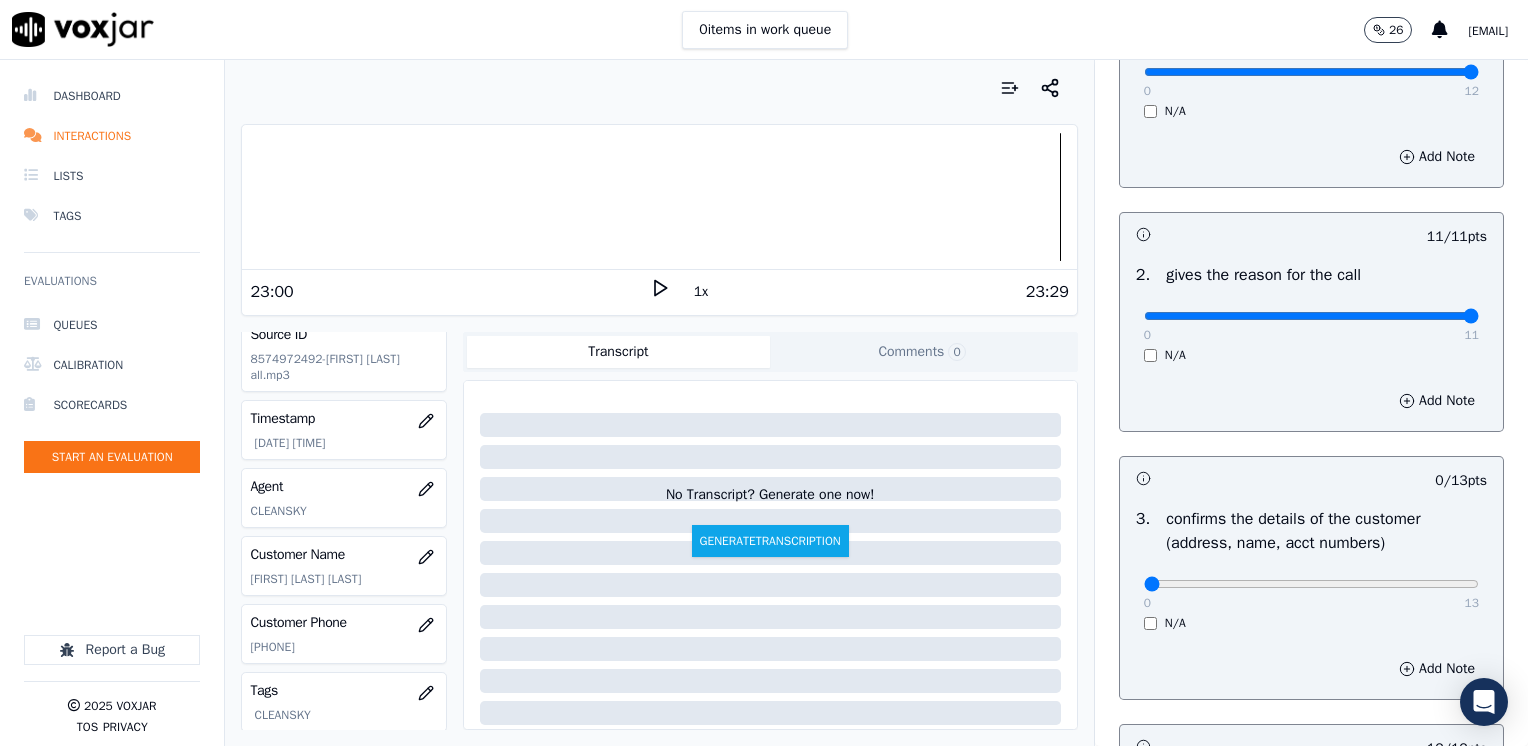 scroll, scrollTop: 348, scrollLeft: 0, axis: vertical 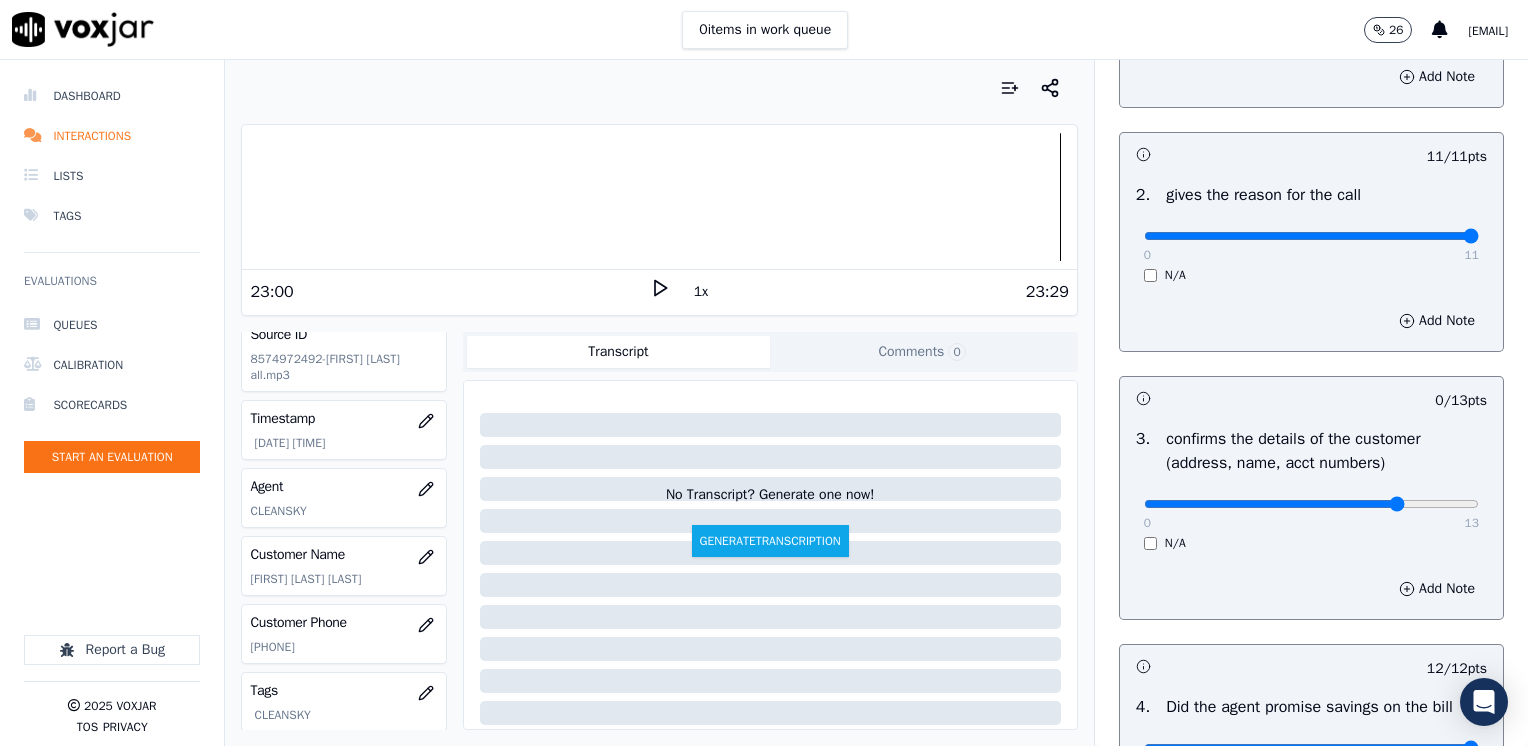 click at bounding box center (1311, -8) 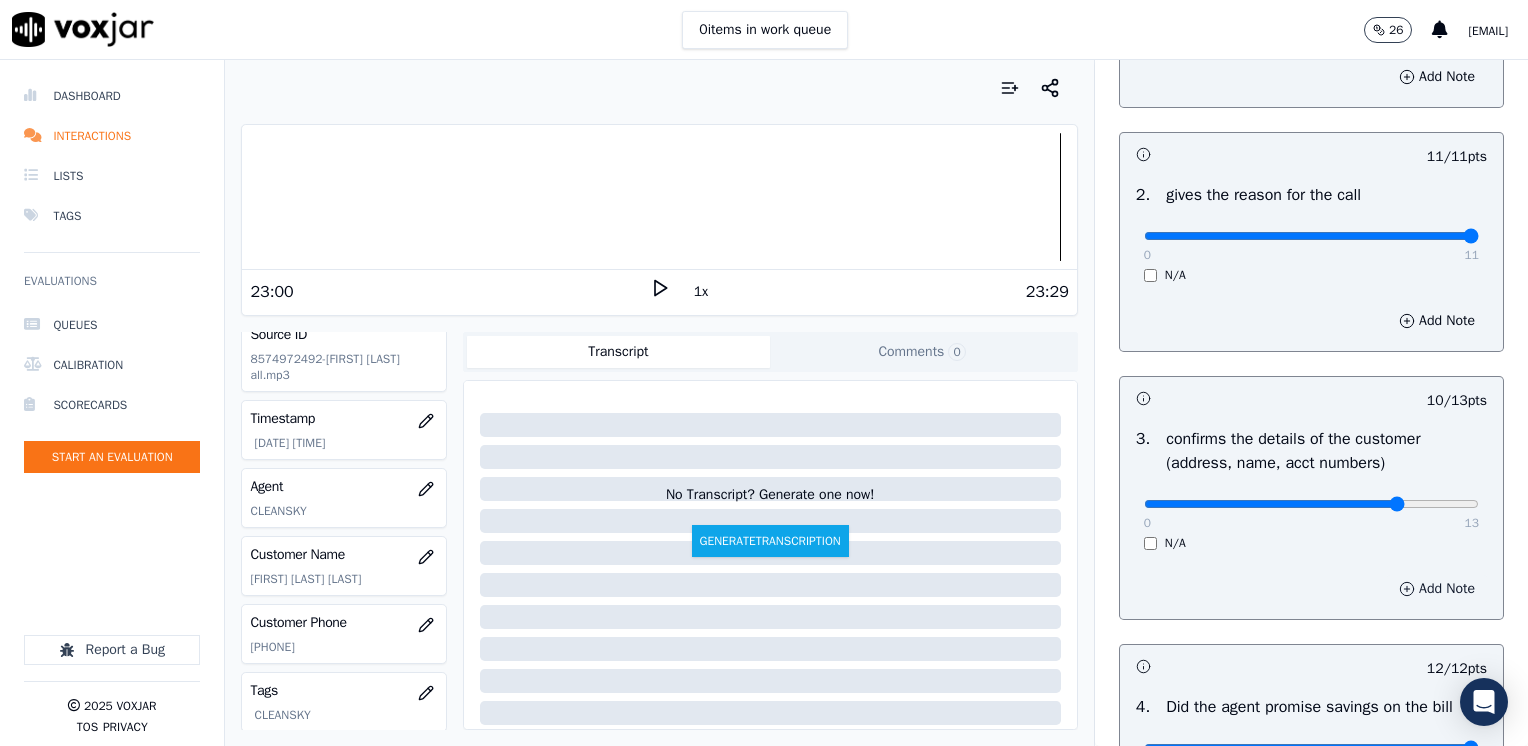 click on "Add Note" at bounding box center [1437, 589] 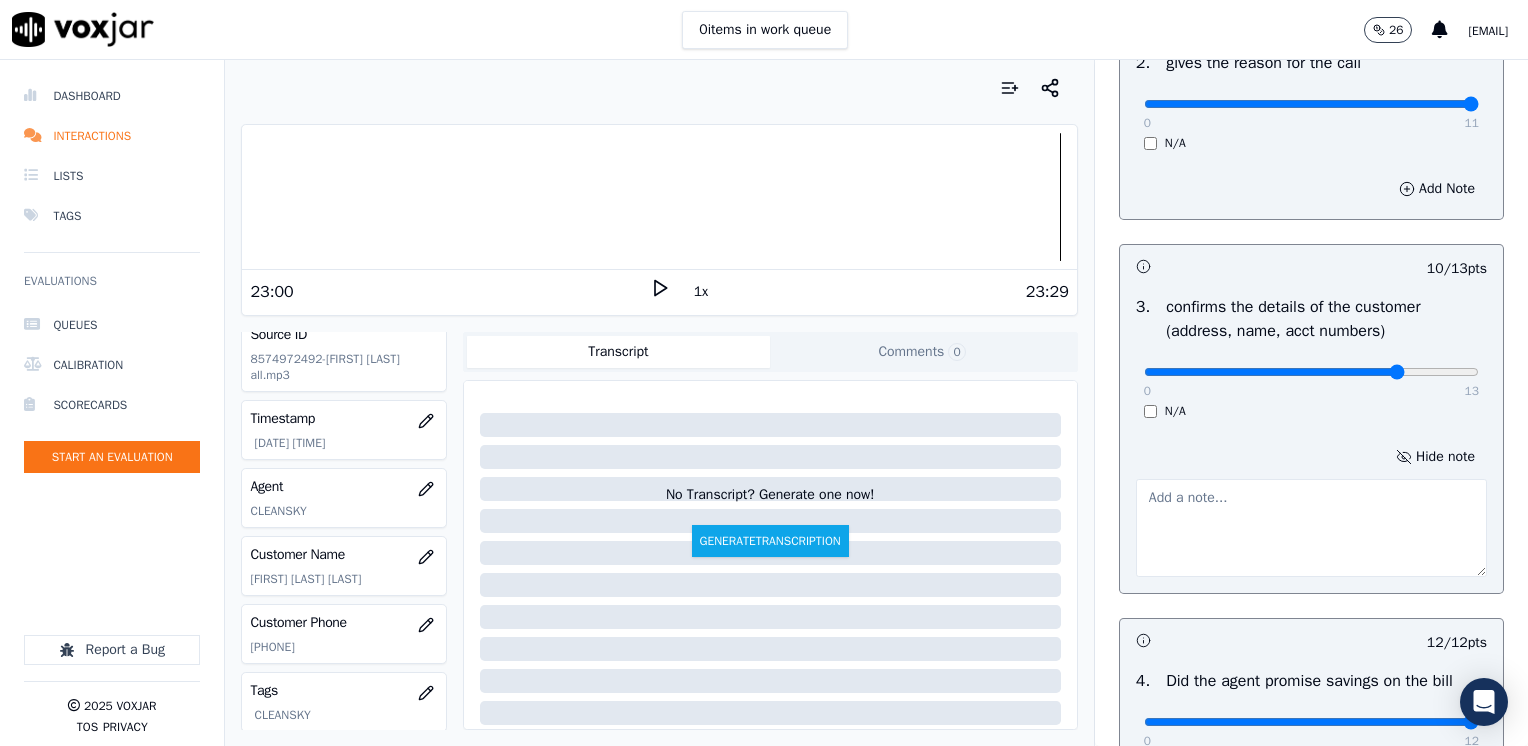 scroll, scrollTop: 648, scrollLeft: 0, axis: vertical 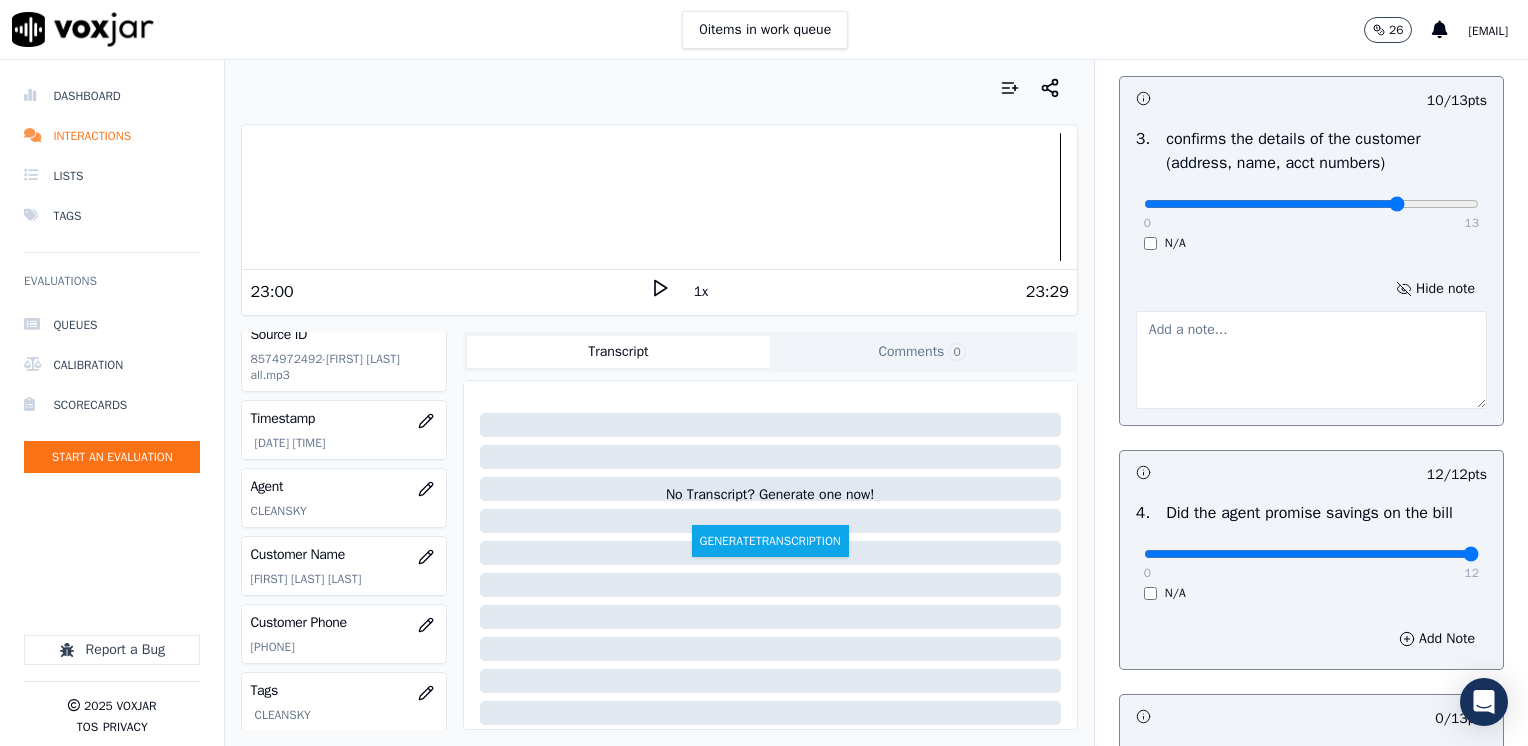 click at bounding box center [1311, 360] 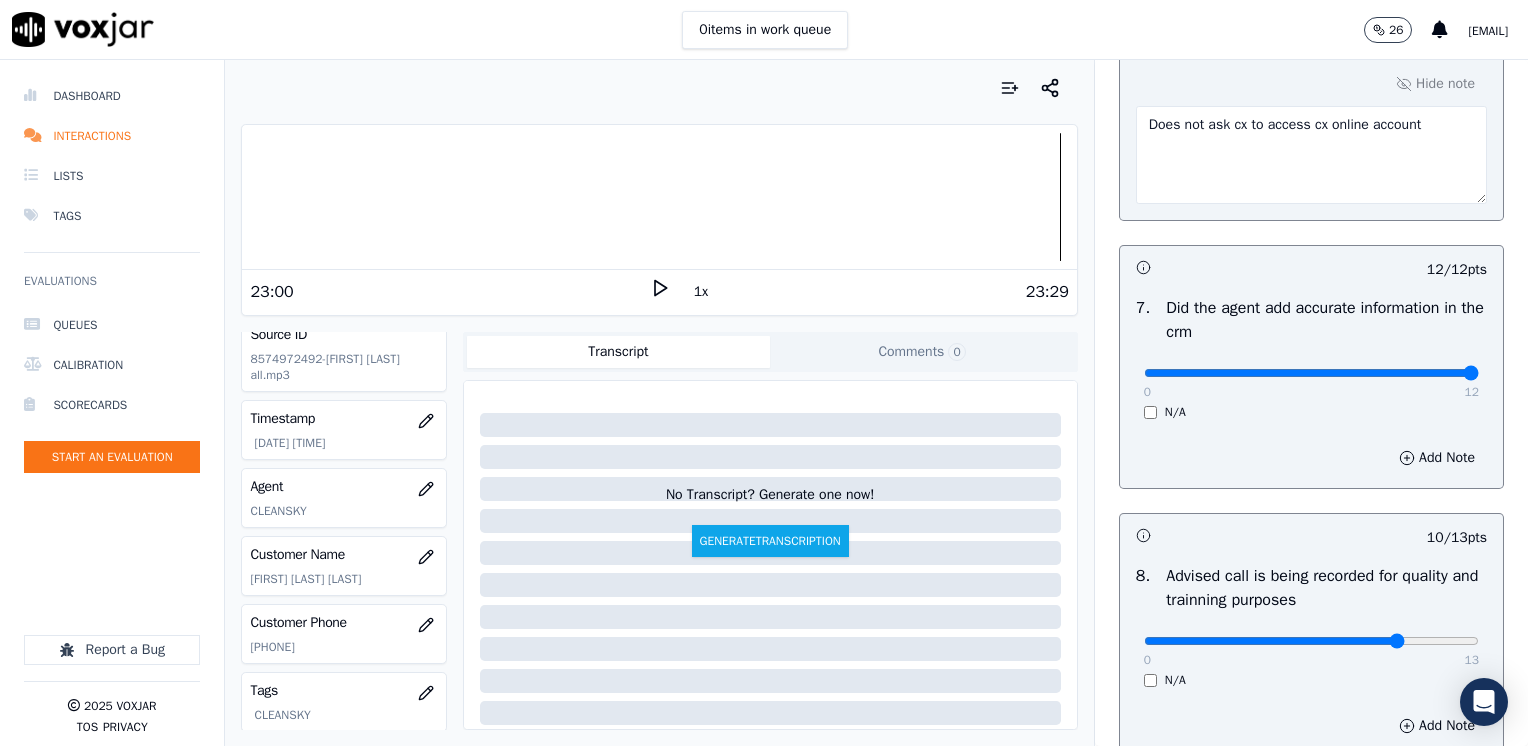 scroll, scrollTop: 1359, scrollLeft: 0, axis: vertical 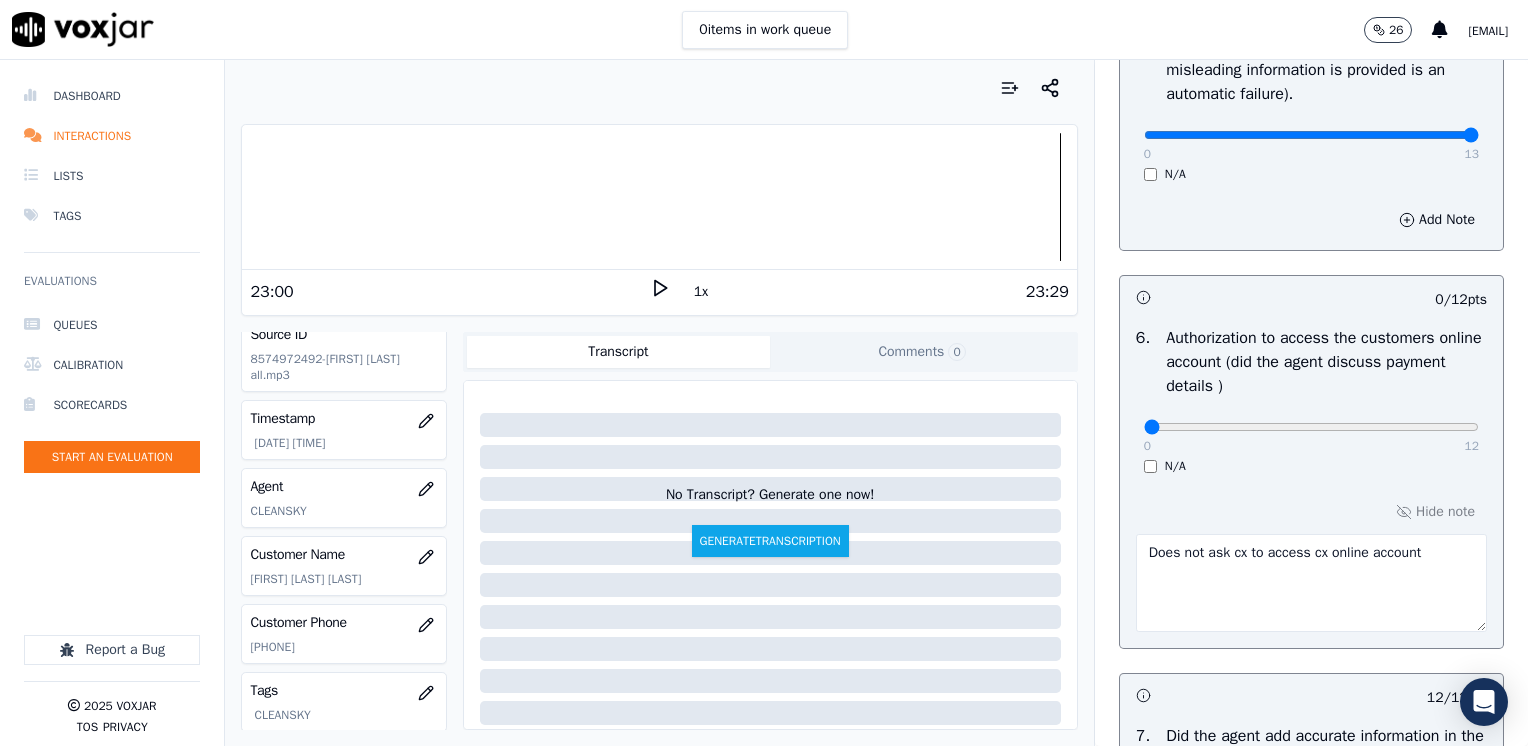 drag, startPoint x: 1128, startPoint y: 131, endPoint x: 1531, endPoint y: 222, distance: 413.14645 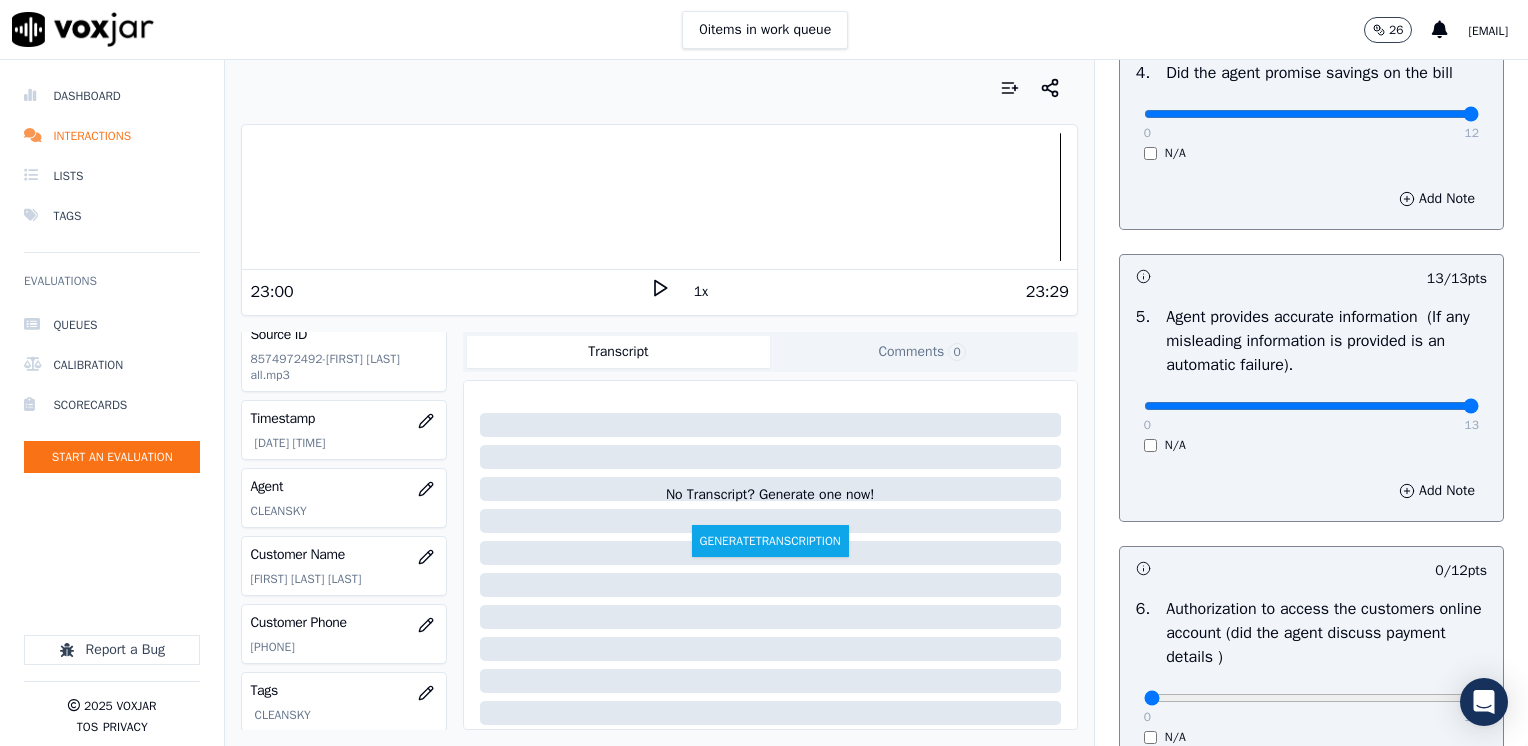 scroll, scrollTop: 1159, scrollLeft: 0, axis: vertical 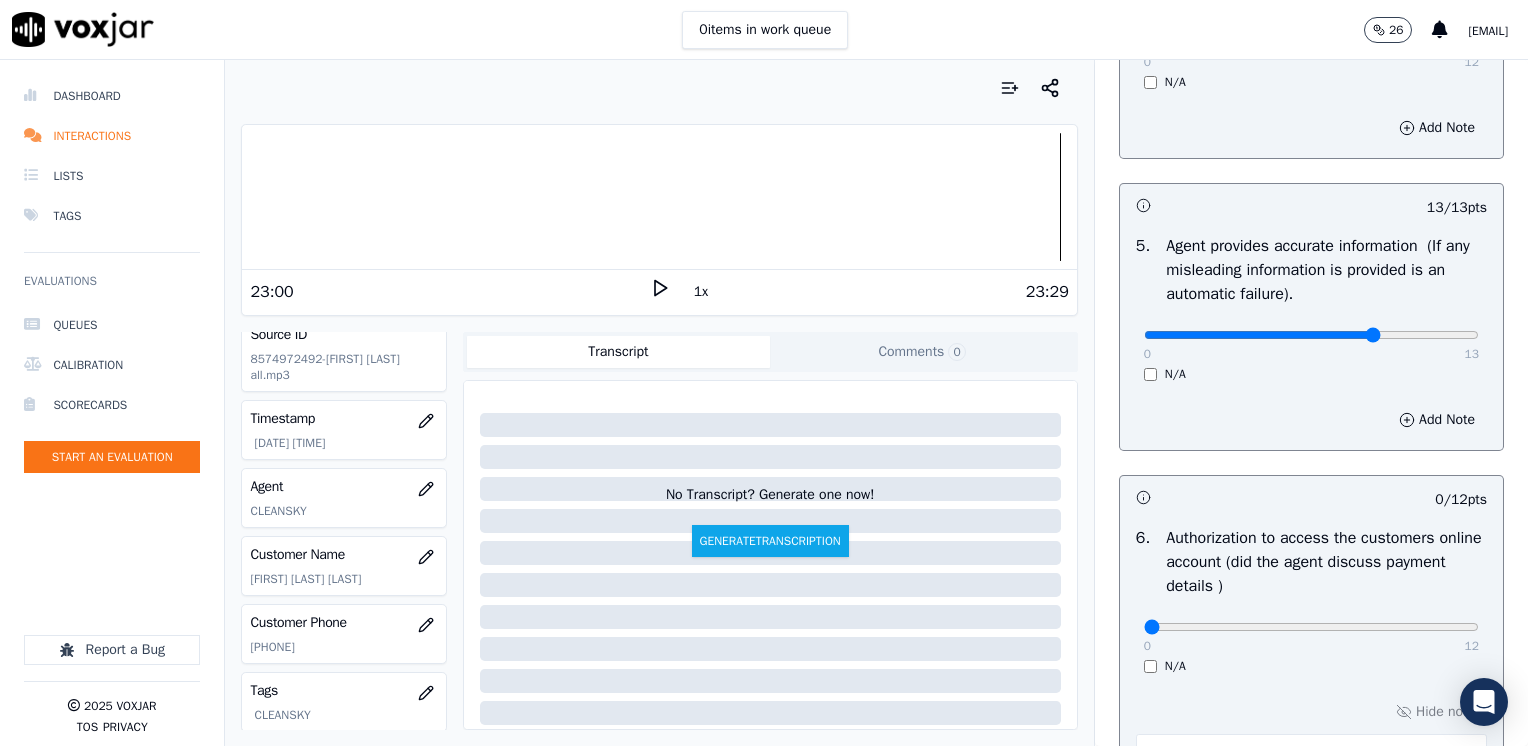 click at bounding box center [1311, -819] 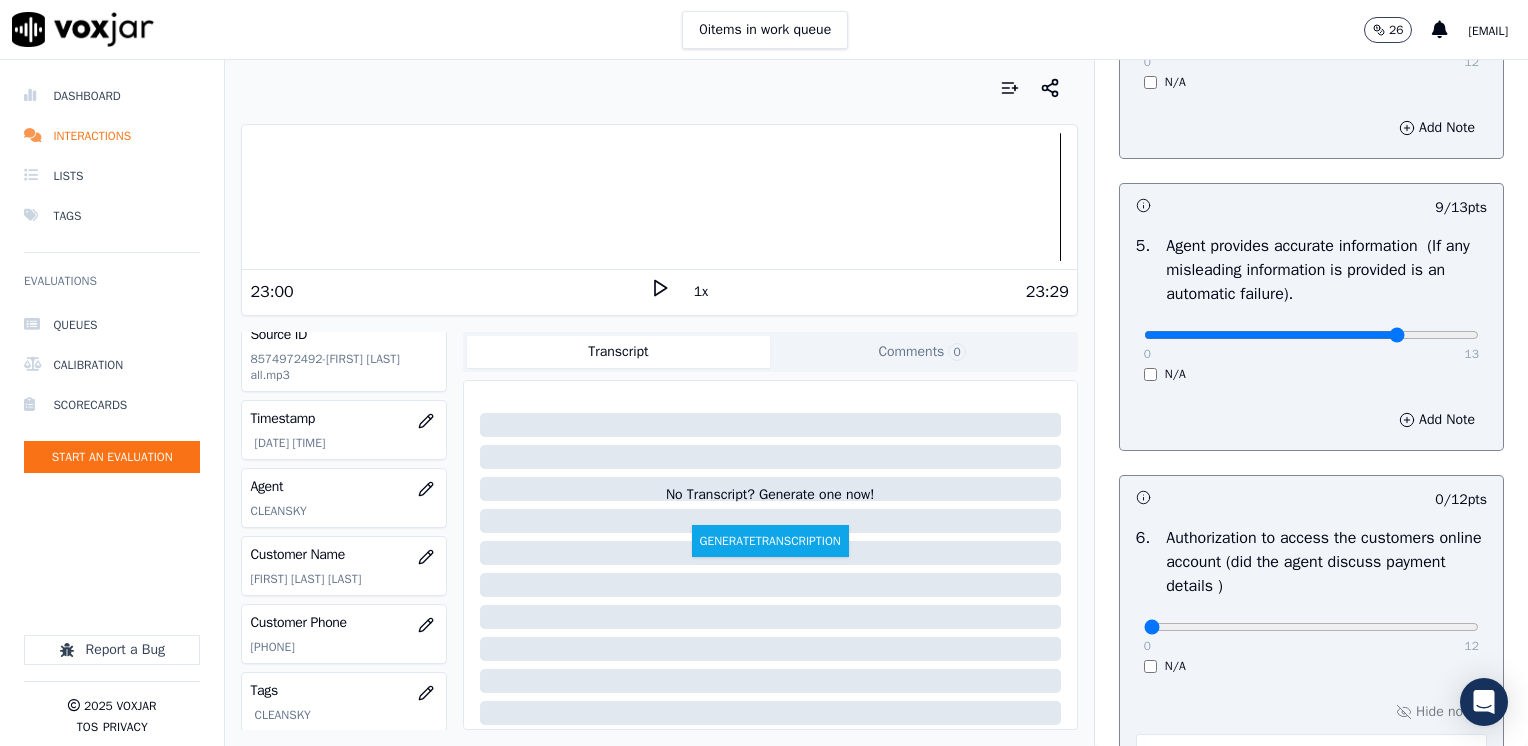 click at bounding box center (1311, -819) 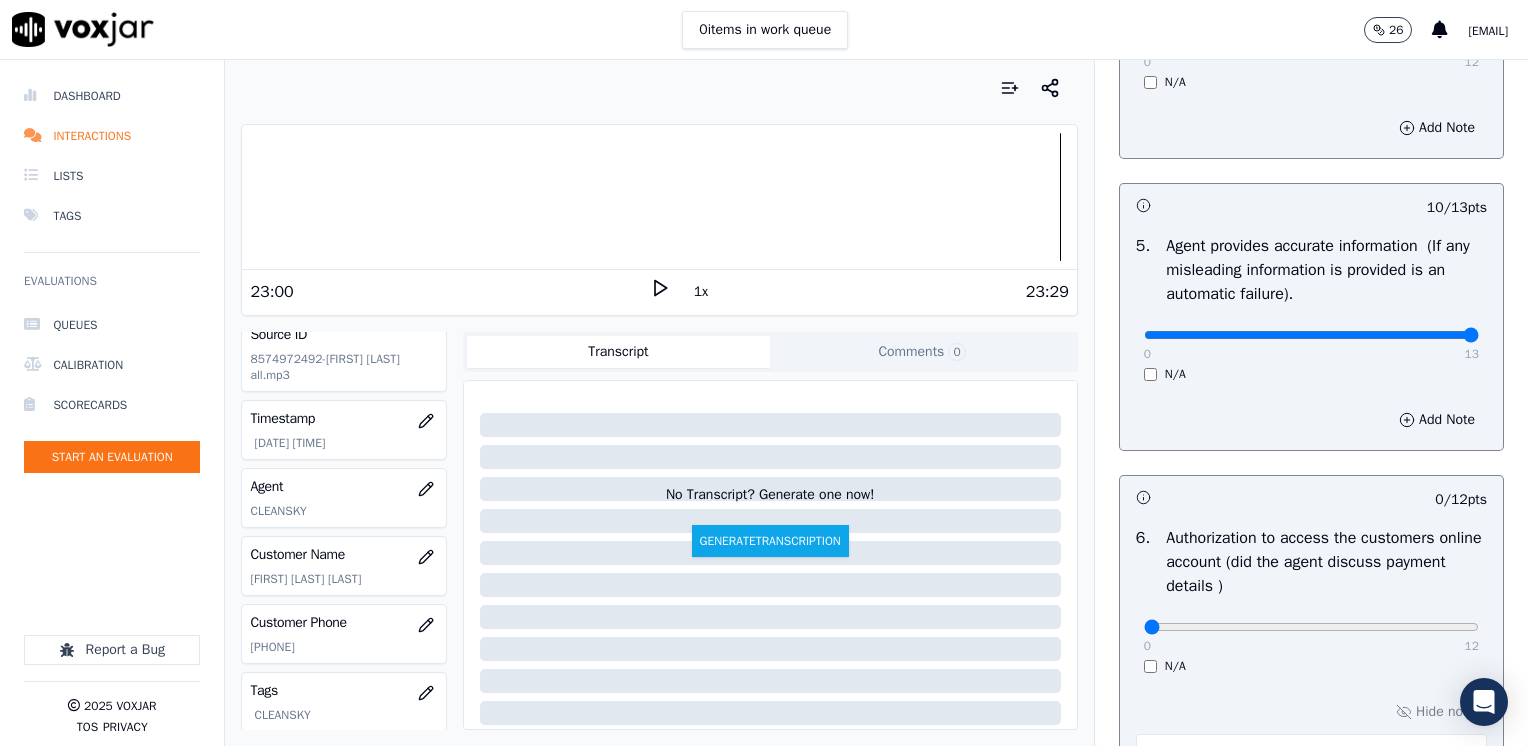drag, startPoint x: 1353, startPoint y: 330, endPoint x: 1531, endPoint y: 342, distance: 178.40404 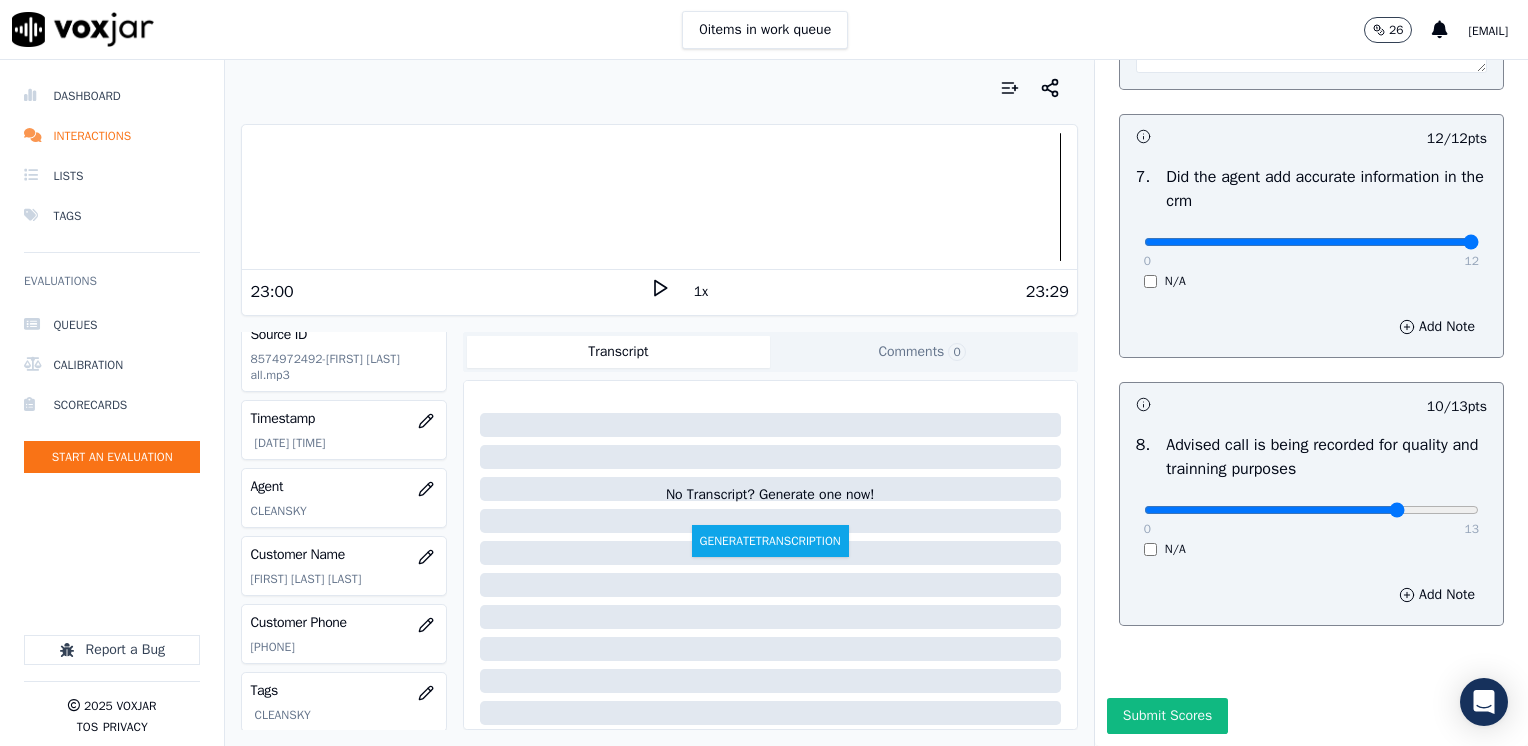 scroll, scrollTop: 1959, scrollLeft: 0, axis: vertical 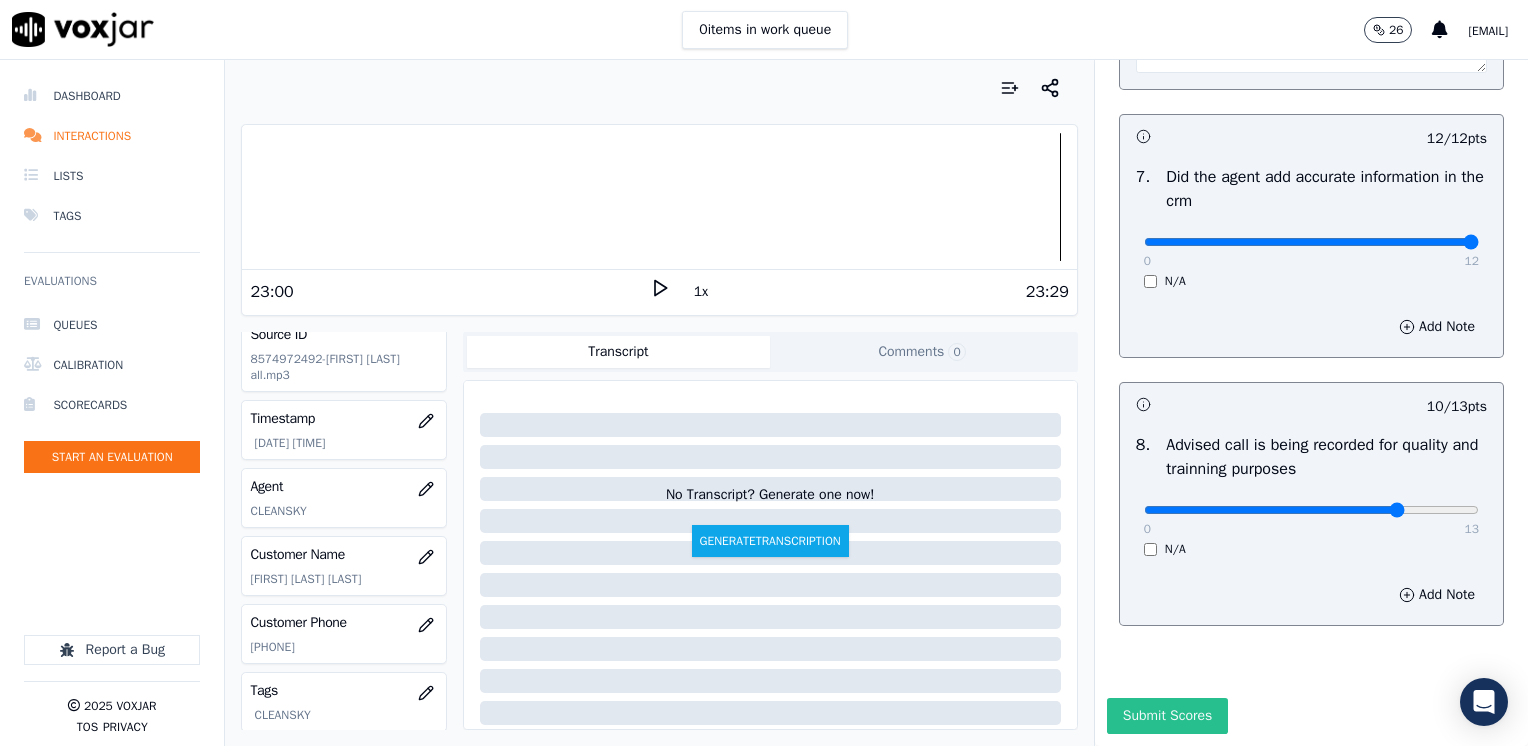click on "Submit Scores" at bounding box center (1167, 716) 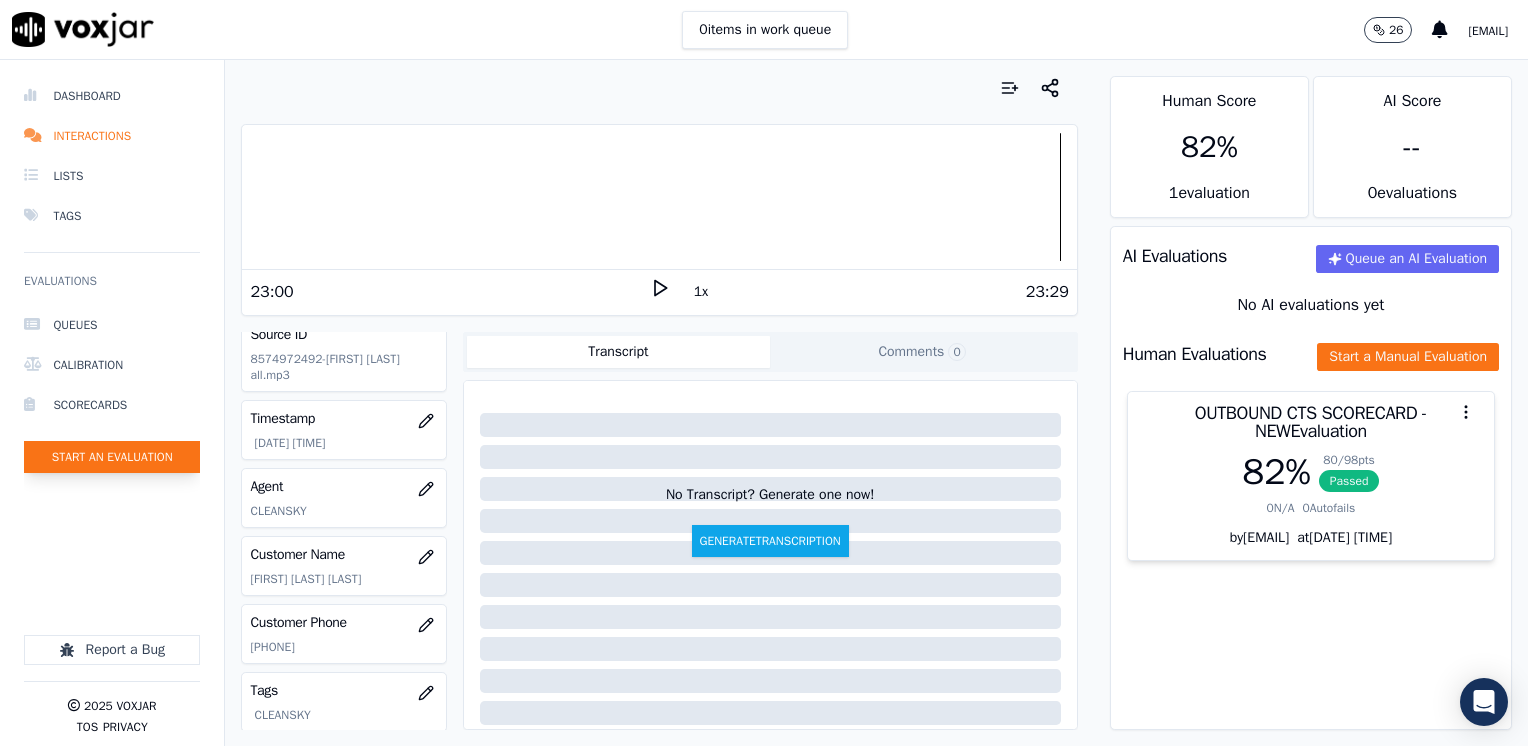 click on "Start an Evaluation" 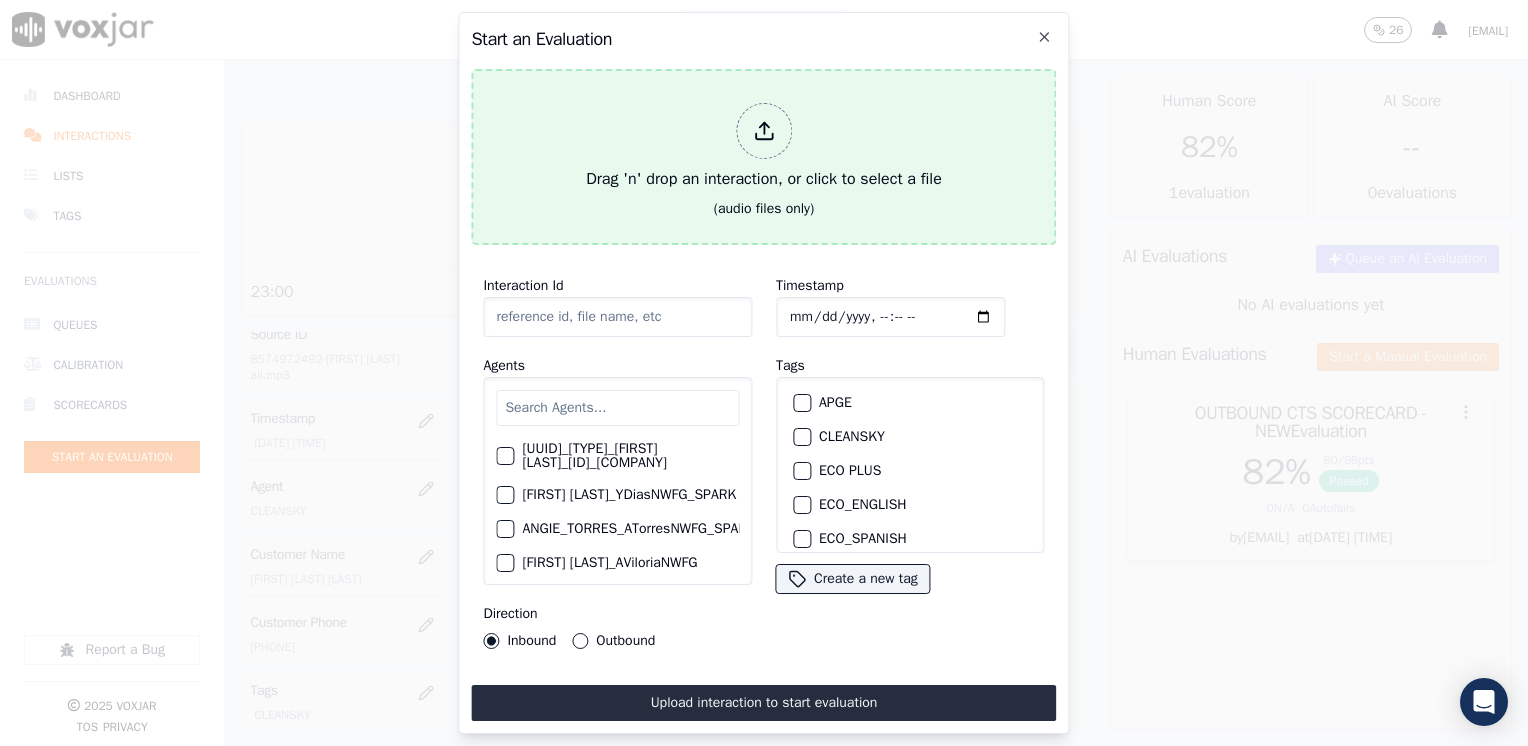 click at bounding box center [764, 131] 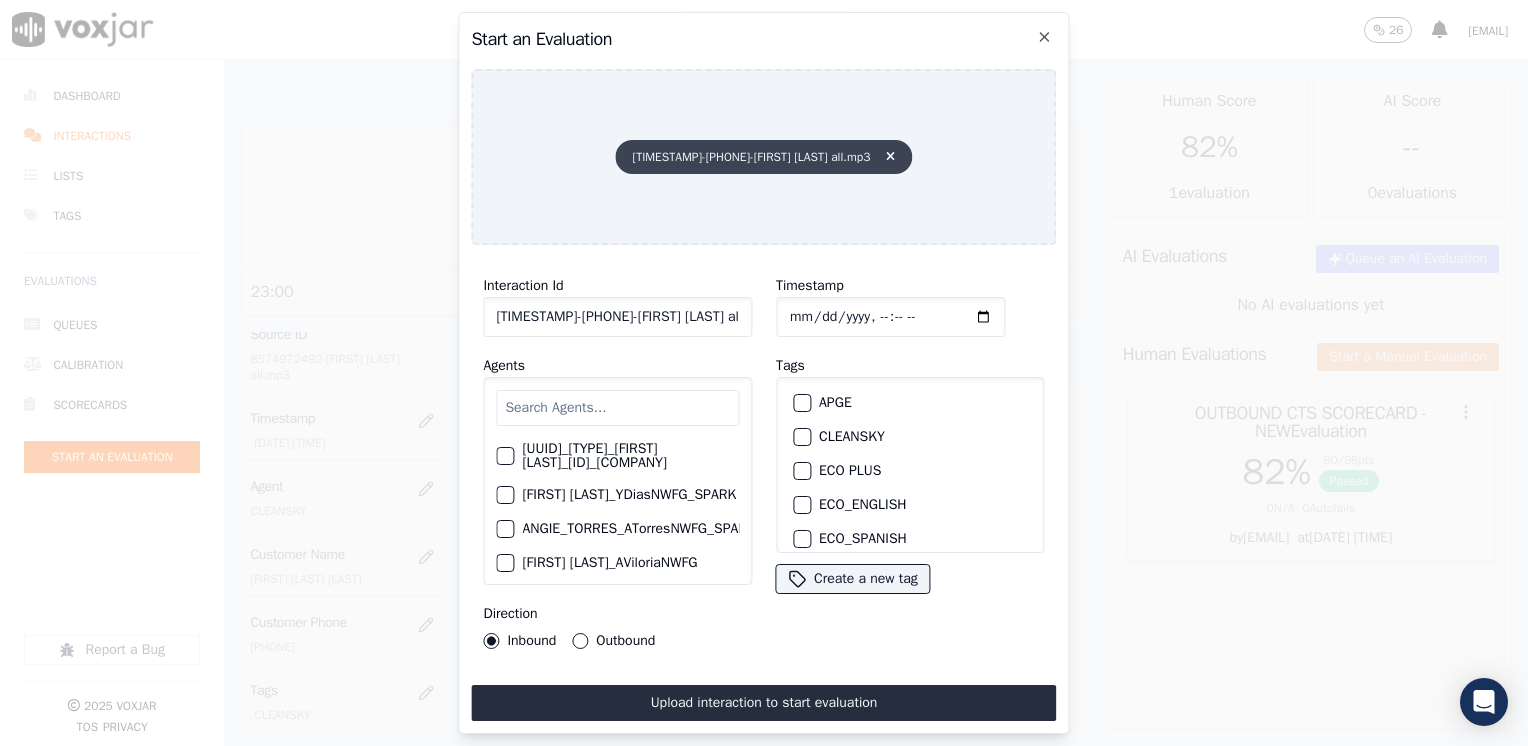 click on "[TIMESTAMP]-[PHONE]-[FIRST] [LAST] all.mp3" at bounding box center [764, 157] 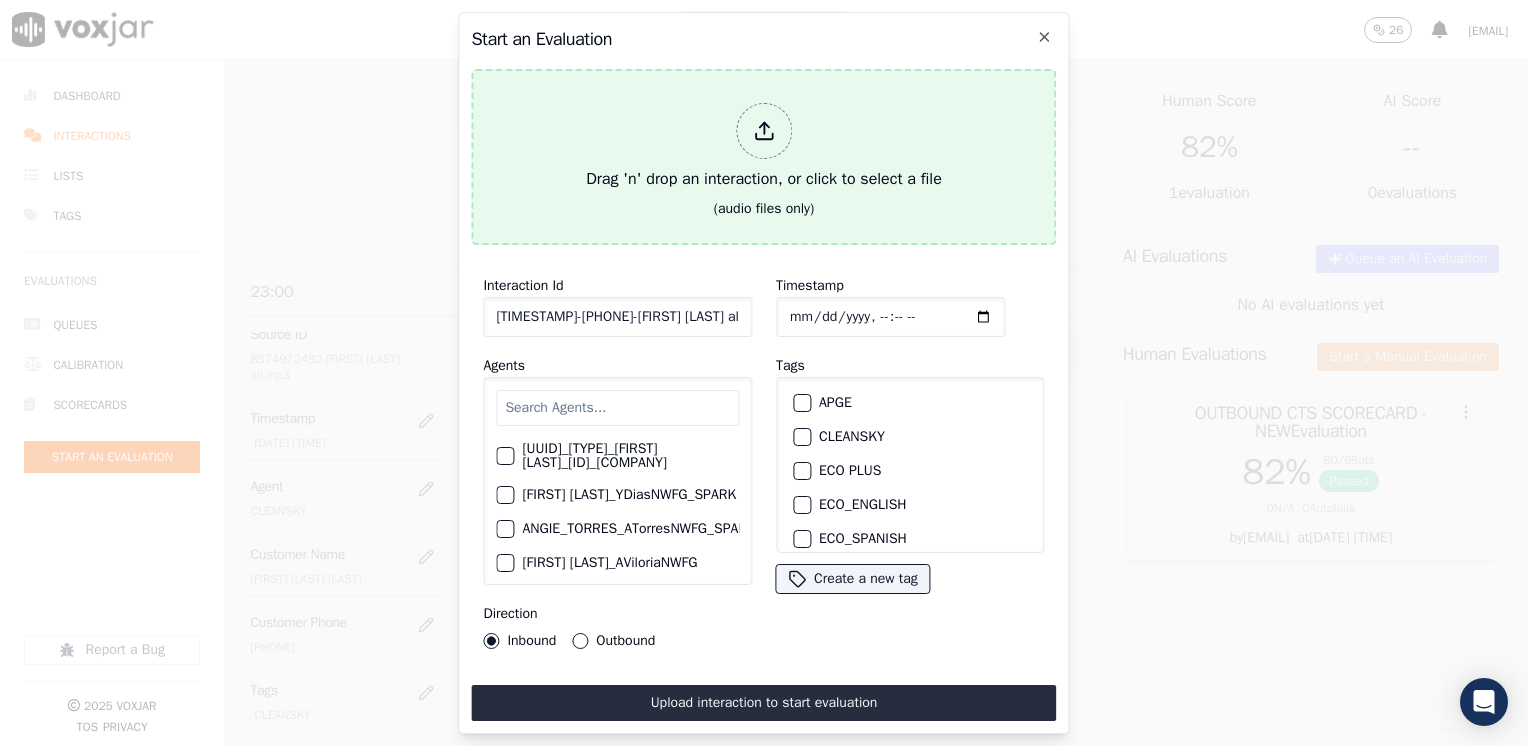 click on "Drag 'n' drop an interaction, or click to select a file" at bounding box center [764, 147] 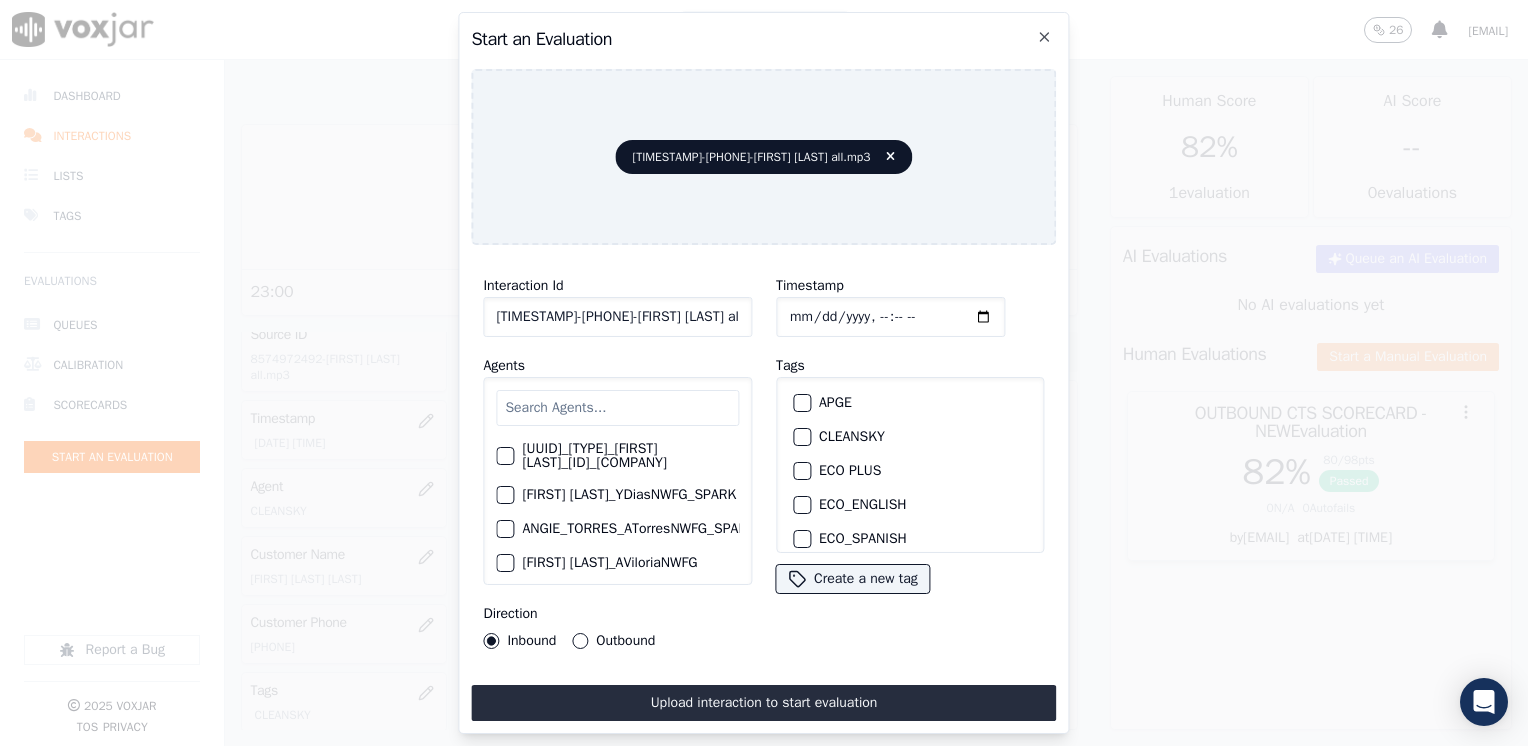 click at bounding box center [617, 408] 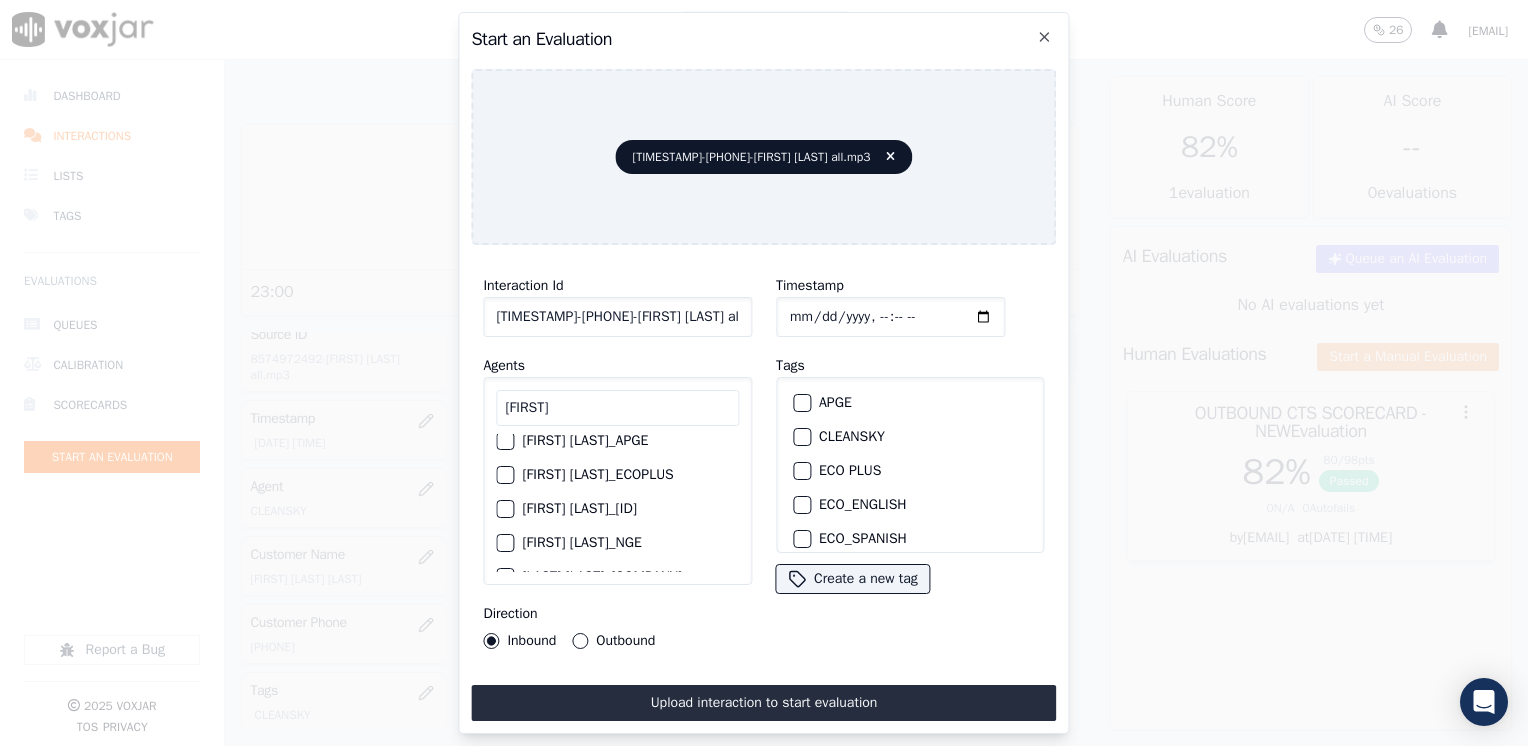scroll, scrollTop: 100, scrollLeft: 0, axis: vertical 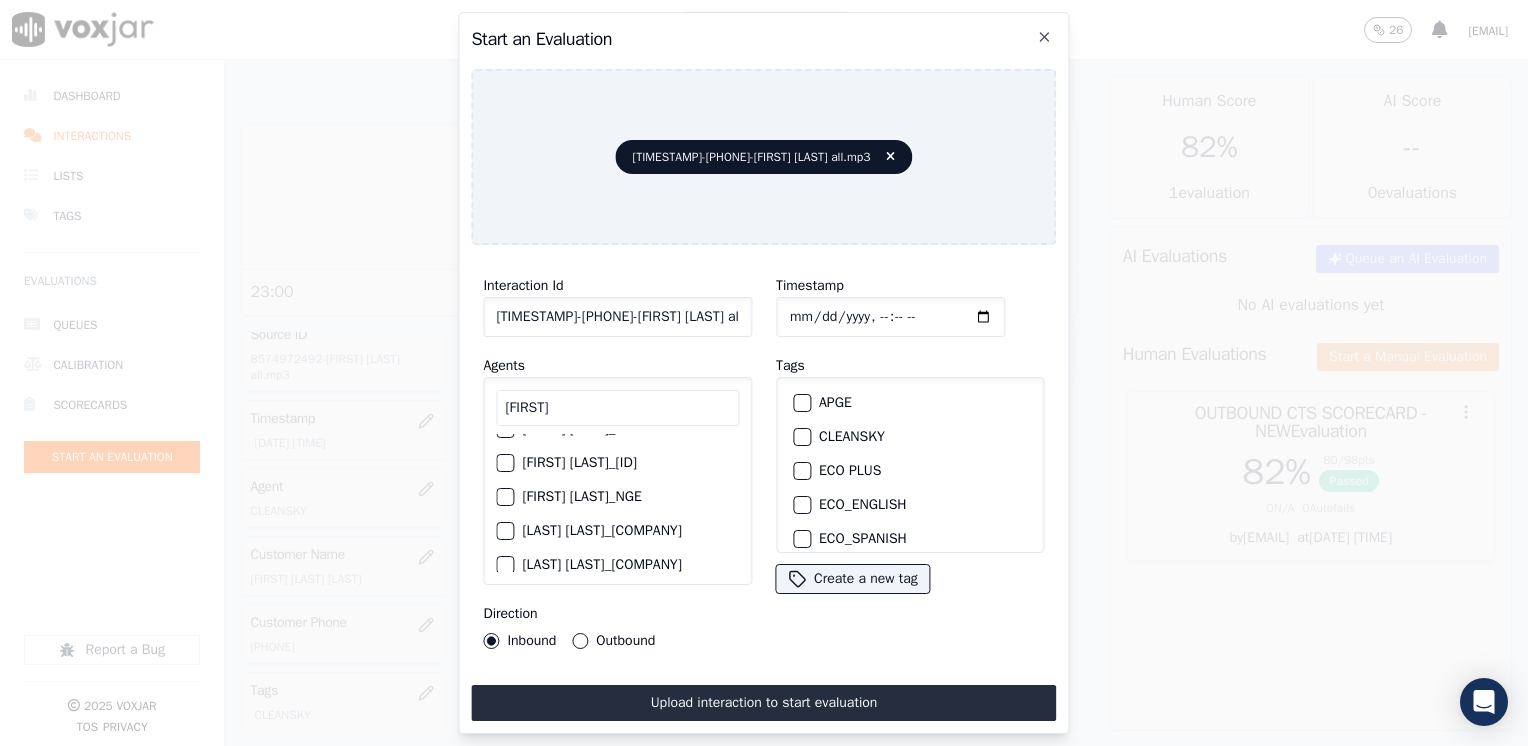 click at bounding box center (504, 463) 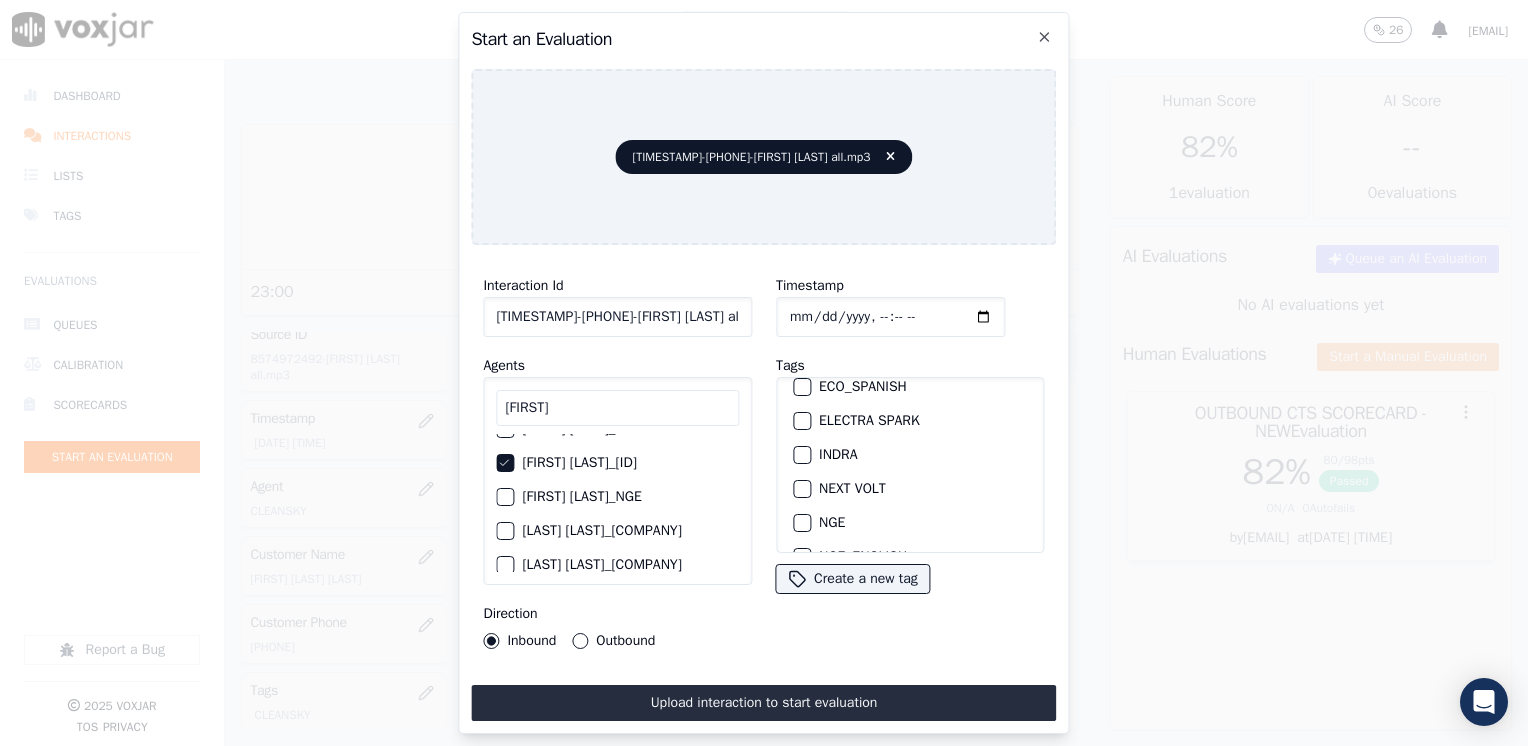 scroll, scrollTop: 200, scrollLeft: 0, axis: vertical 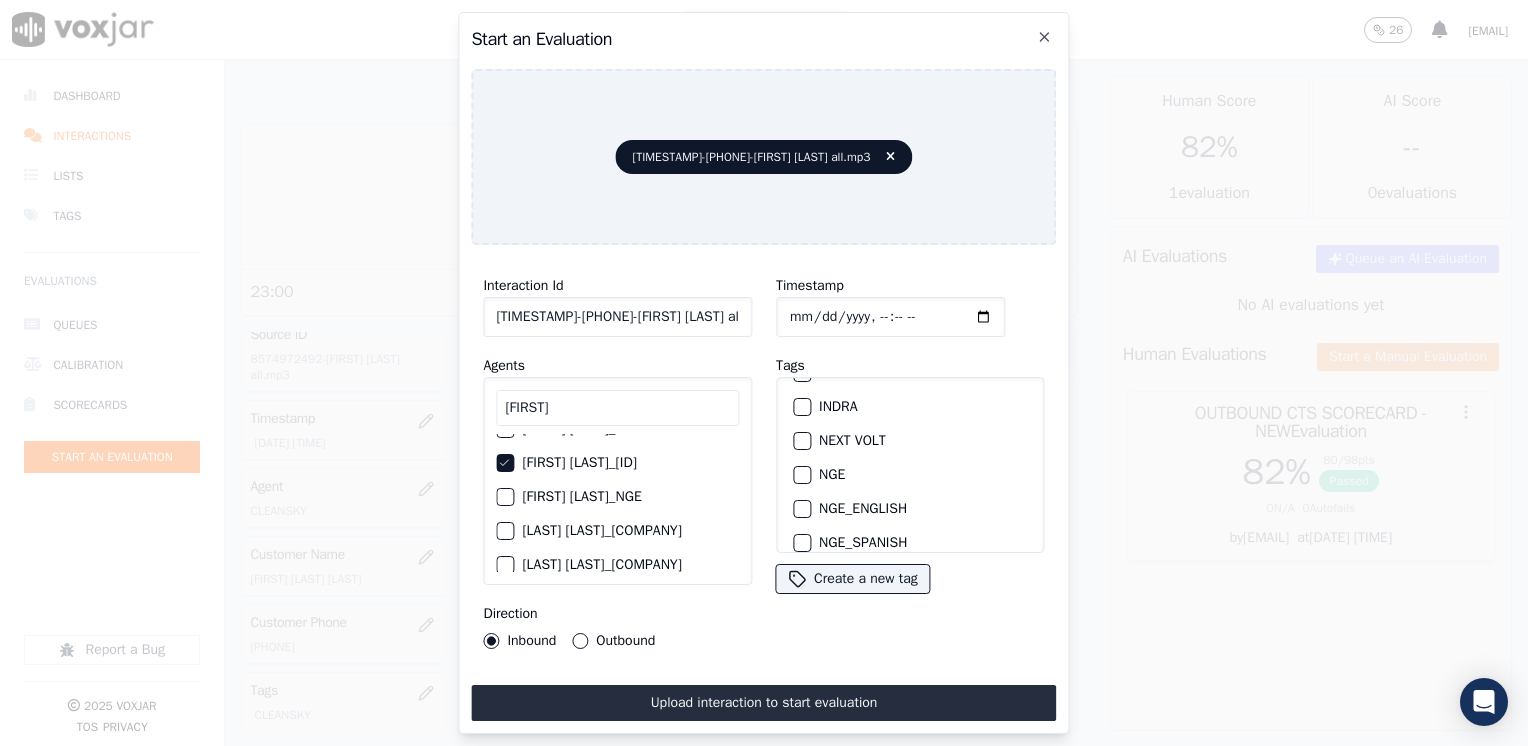 click at bounding box center (801, 441) 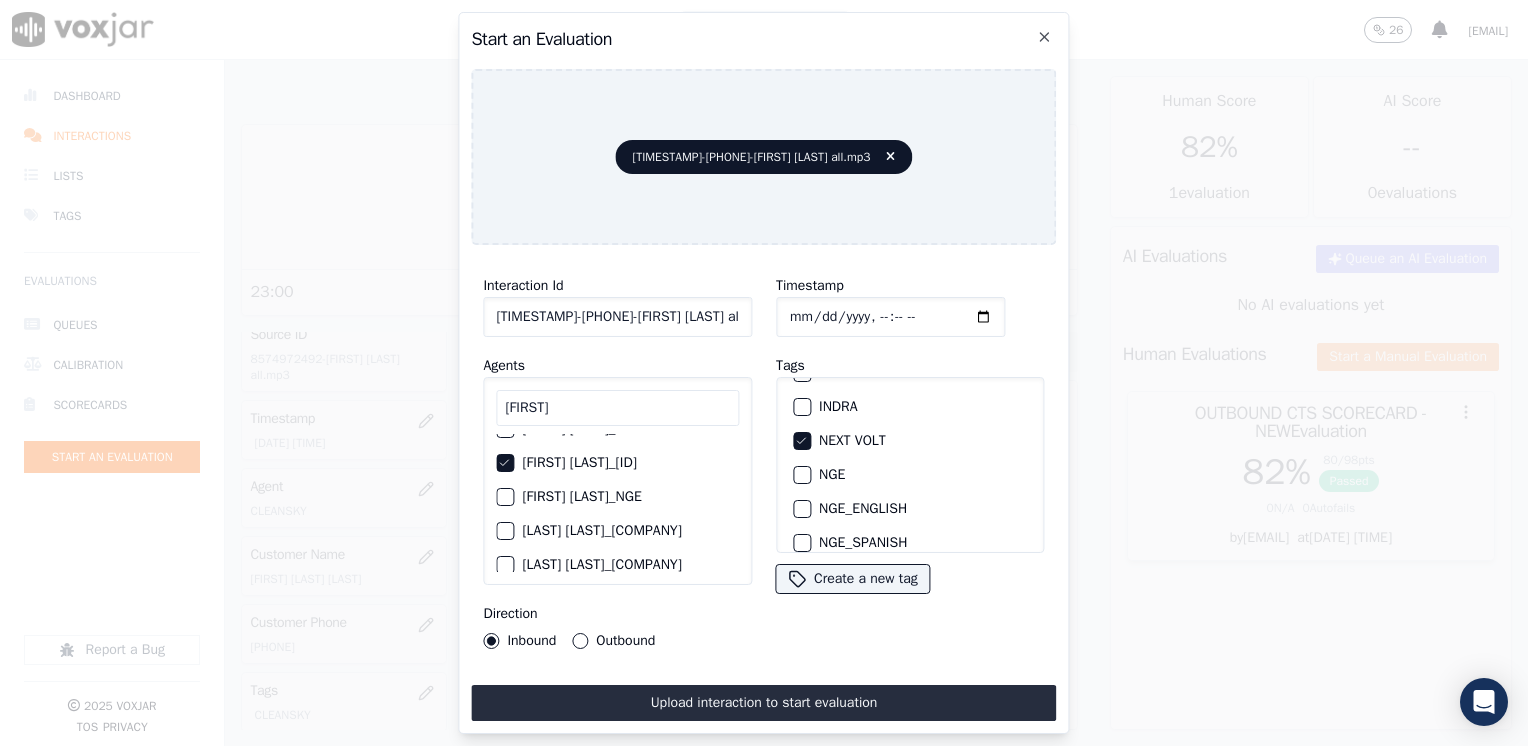 click on "Timestamp" 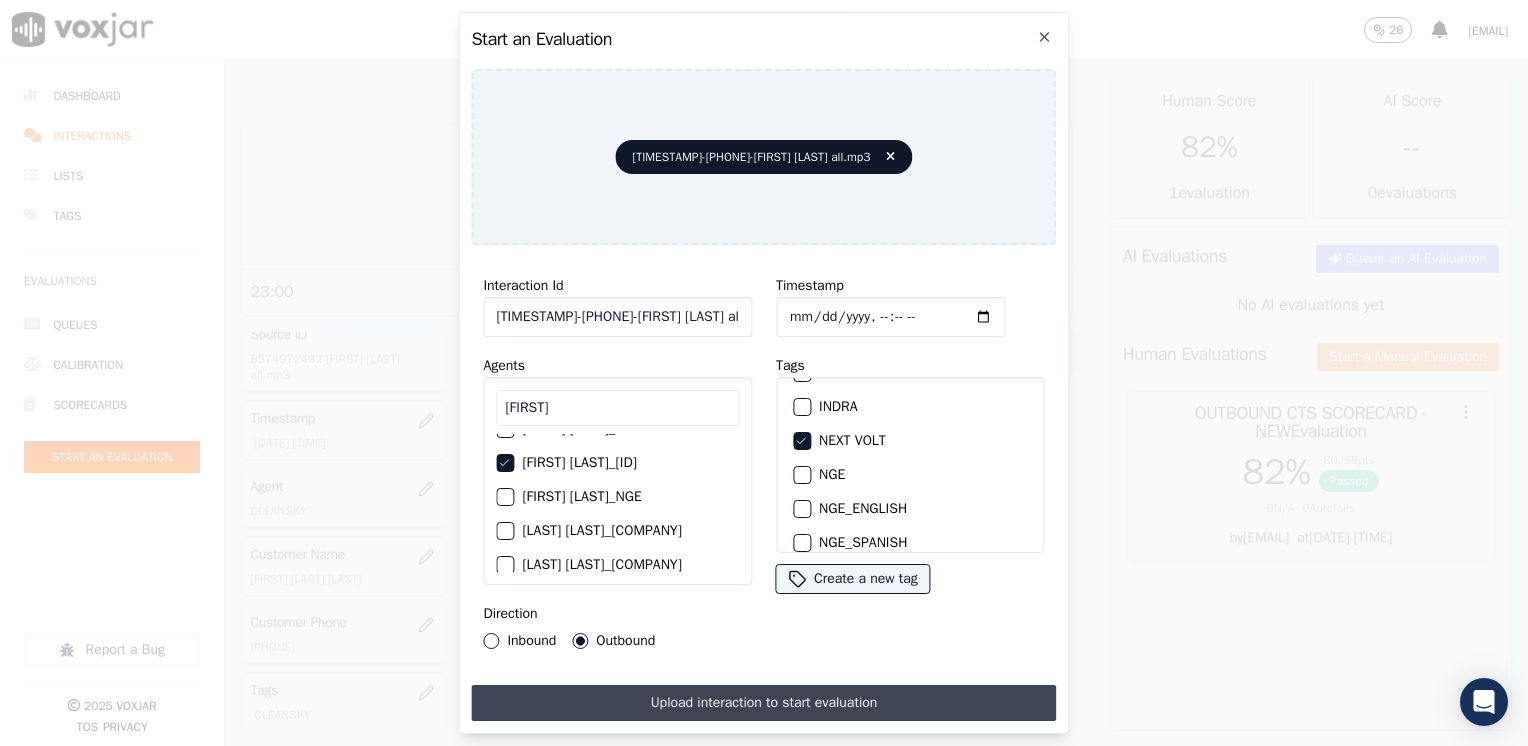 click on "Upload interaction to start evaluation" at bounding box center [763, 703] 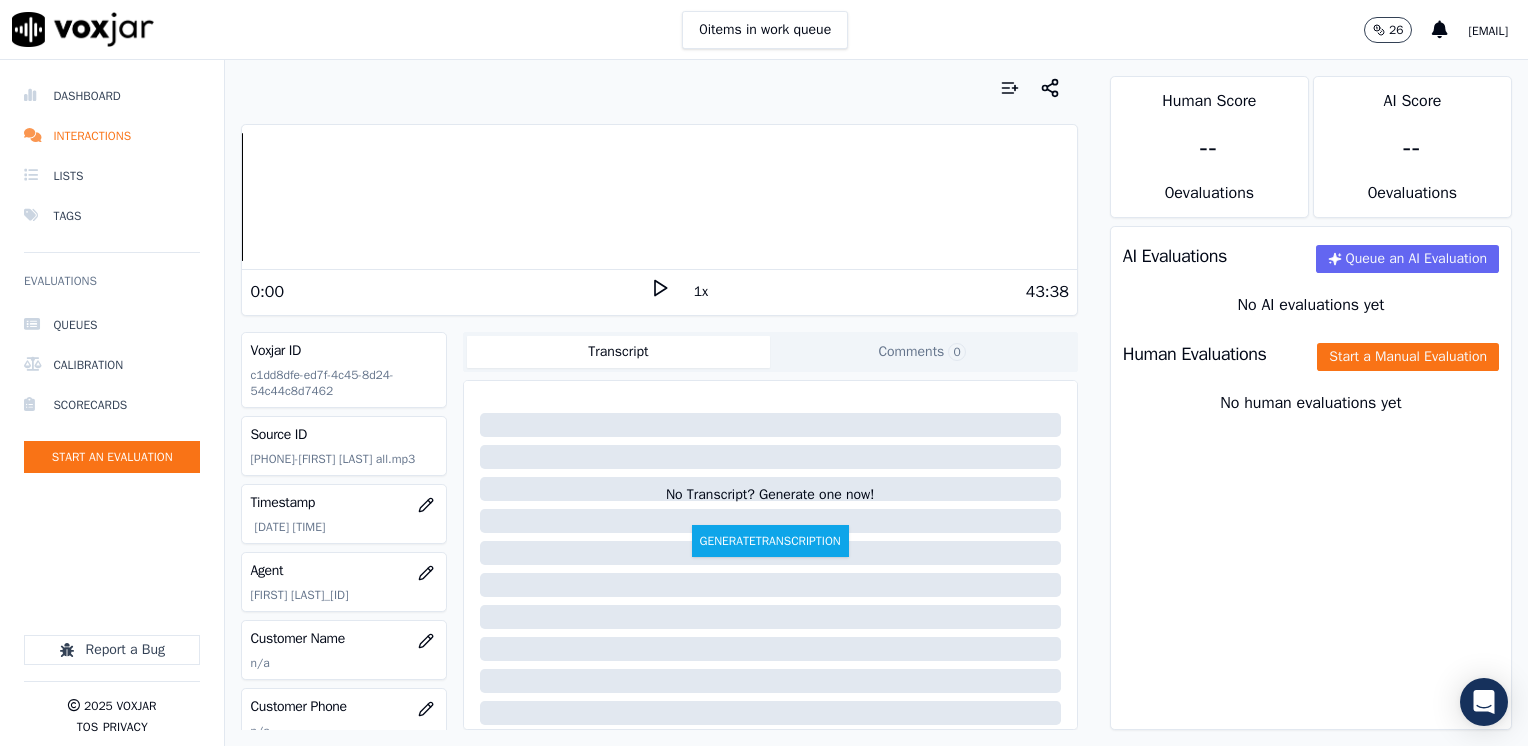 click on "Your browser does not support the audio element.   0:00     1x   43:38   Voxjar ID   [UUID]   Source ID   [PHONE]-[LAST] [LAST] all.mp3   Timestamp
[DATE] [TIME]     Agent
[LAST] [LAST]     Customer Name     n/a     Customer Phone     n/a     Tags
NEXT VOLT     Source     manualUpload   Type     AUDIO       Transcript   Comments  0   No Transcript? Generate one now!   Generate  Transcription         Add Comment" at bounding box center [659, 403] 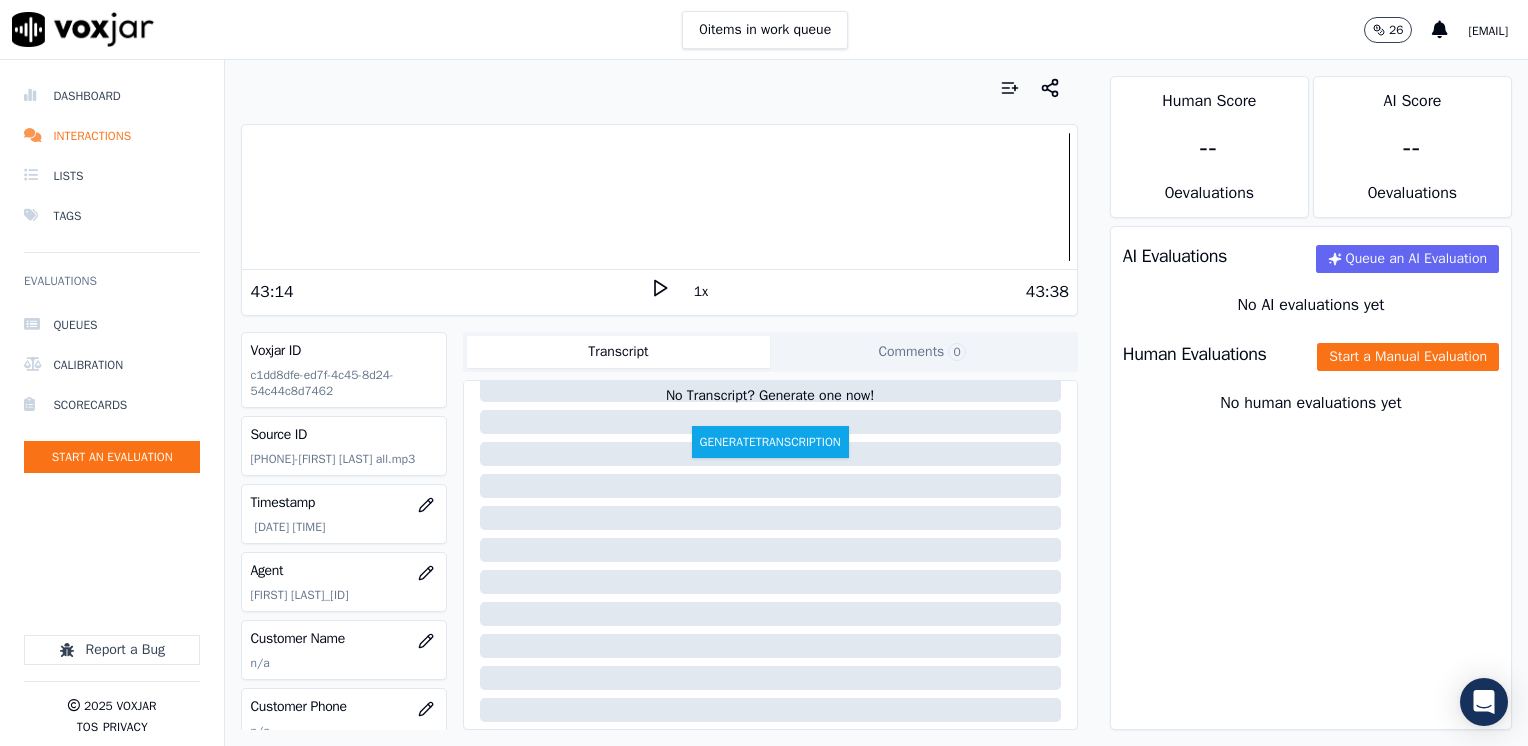scroll, scrollTop: 100, scrollLeft: 0, axis: vertical 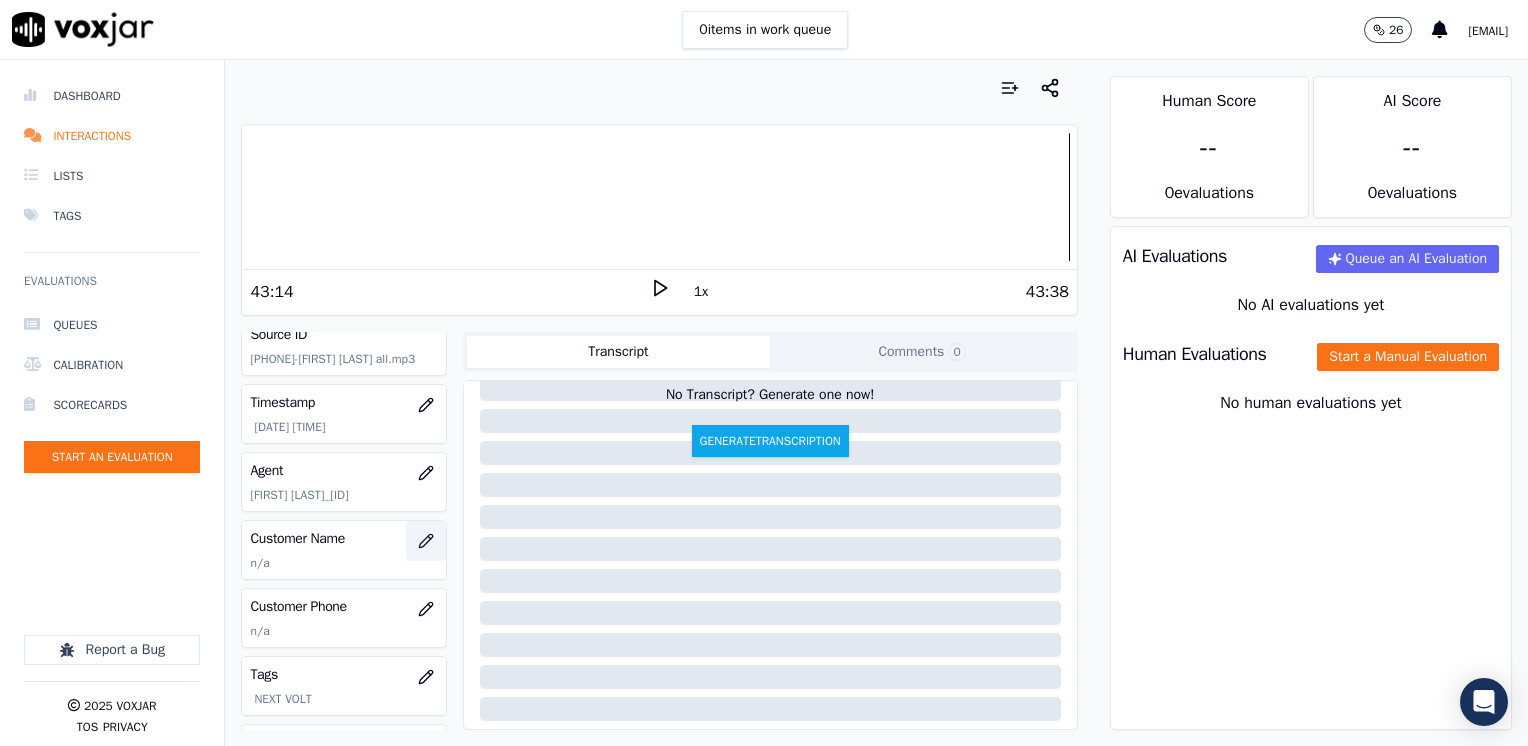 click 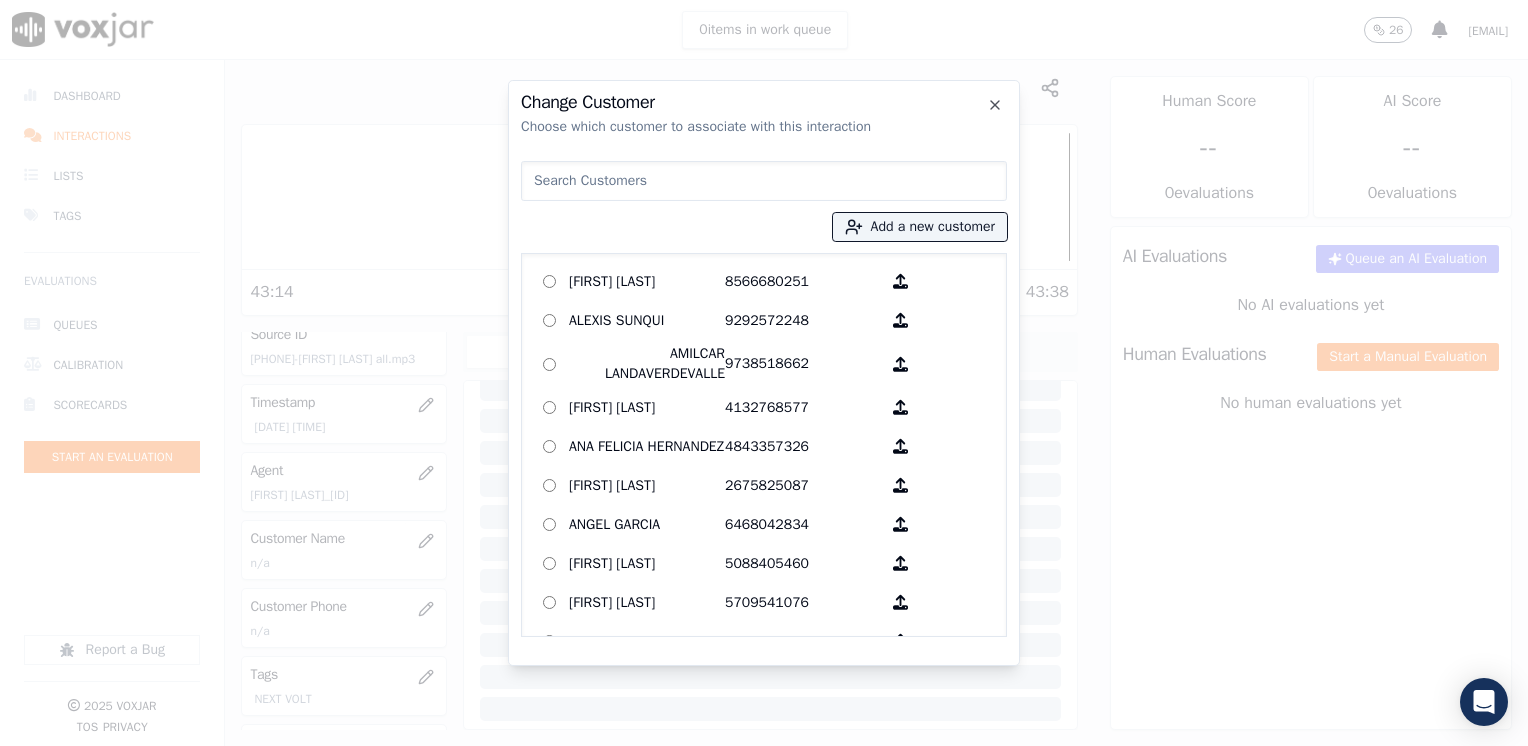 click at bounding box center (764, 181) 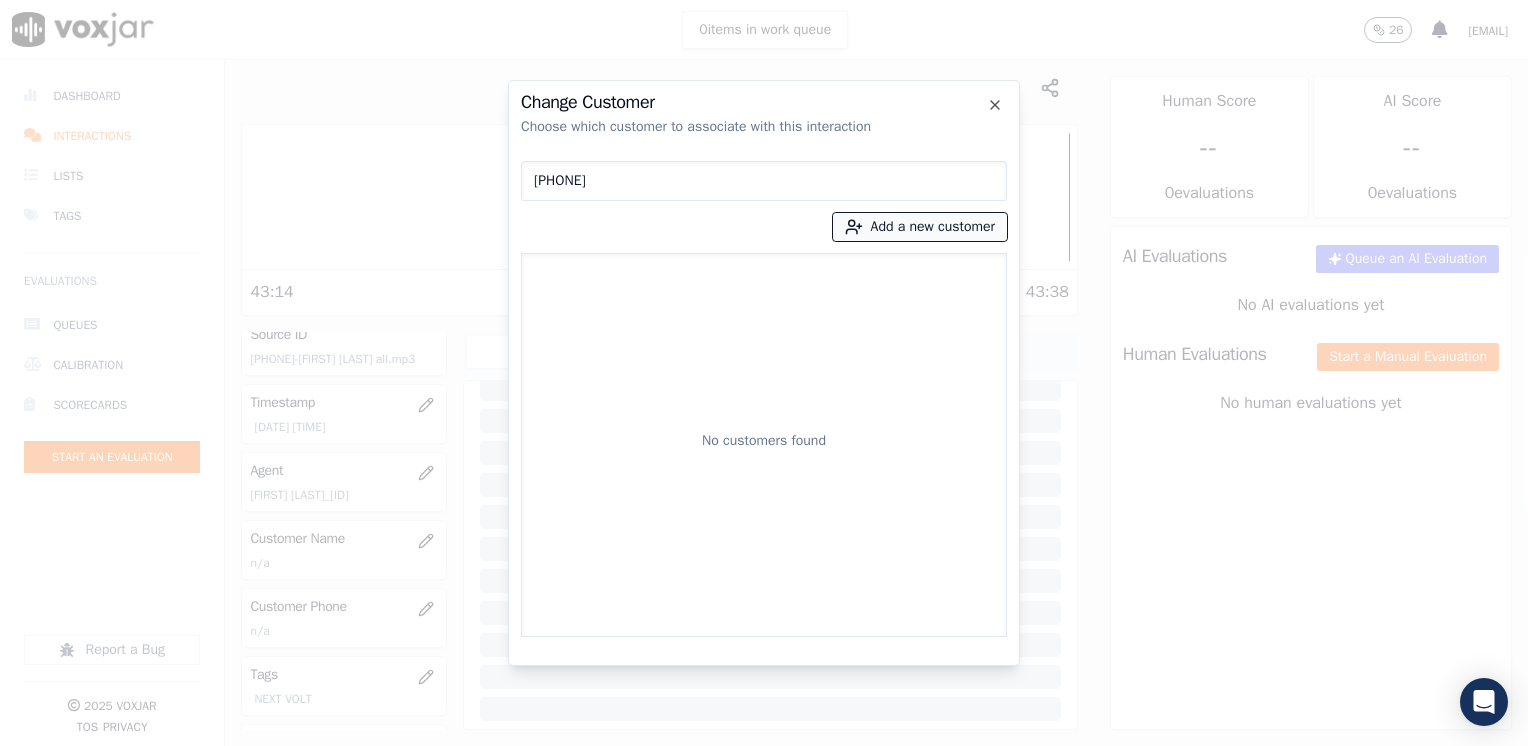 click on "Add a new customer" at bounding box center (920, 227) 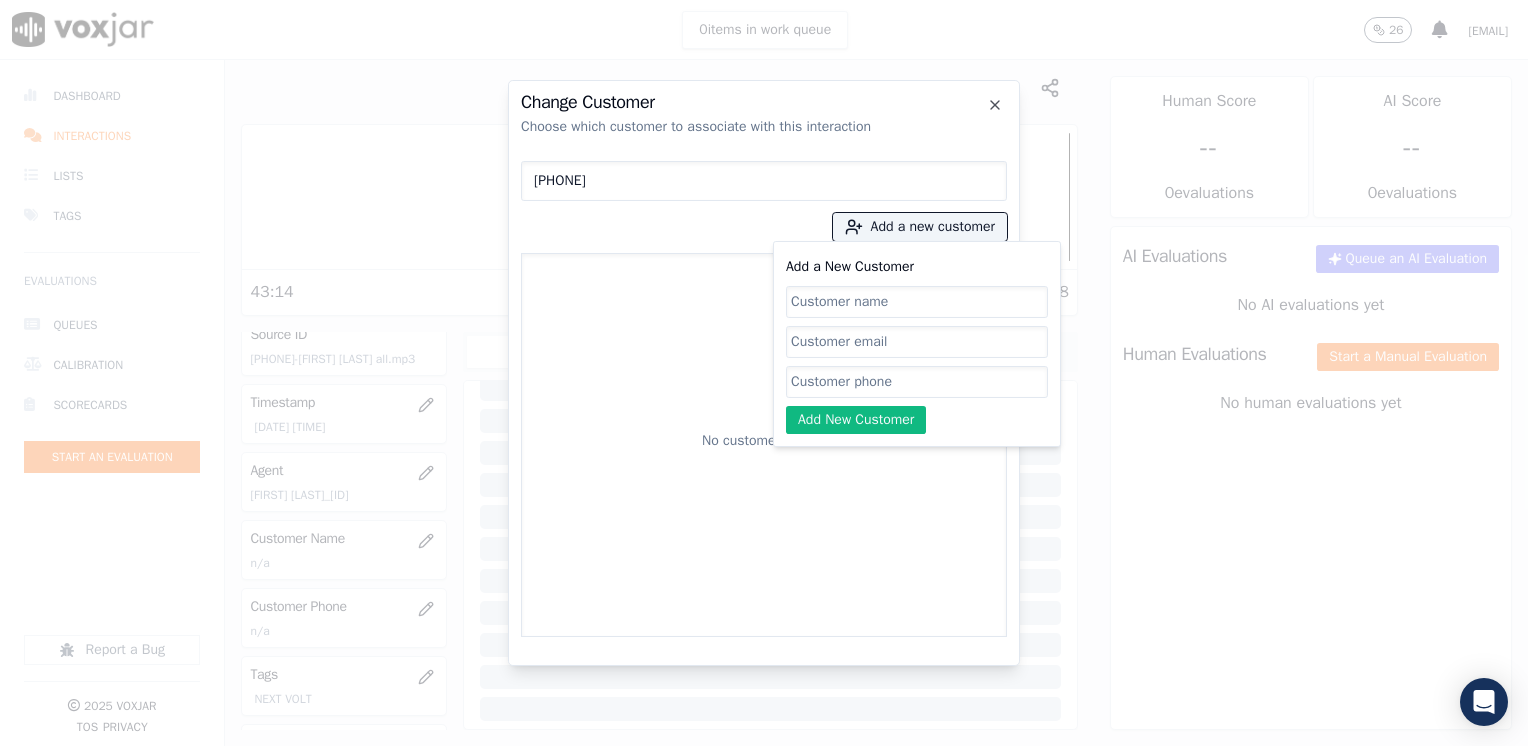 click on "Add a New Customer" 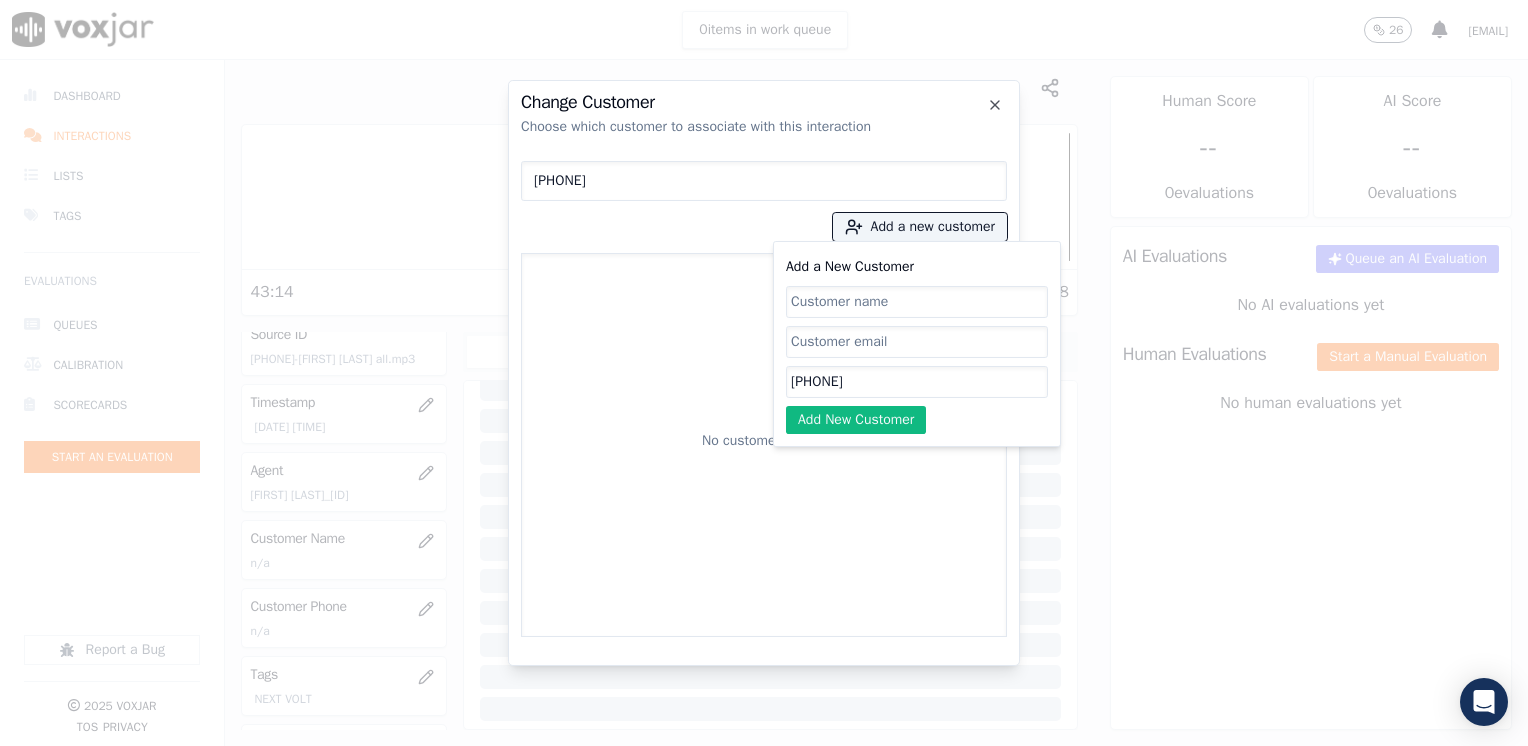 click on "Add a New Customer" 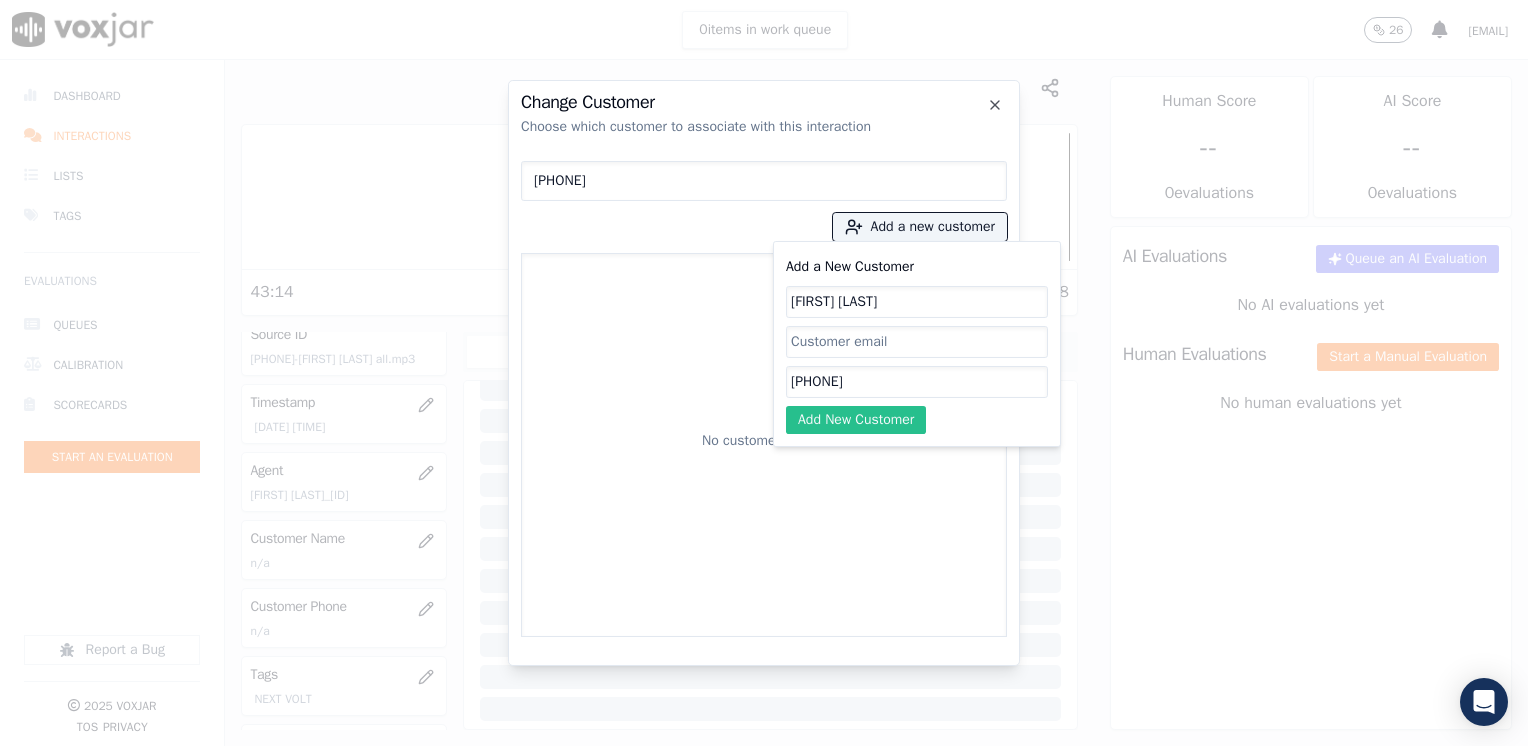 click on "Add New Customer" 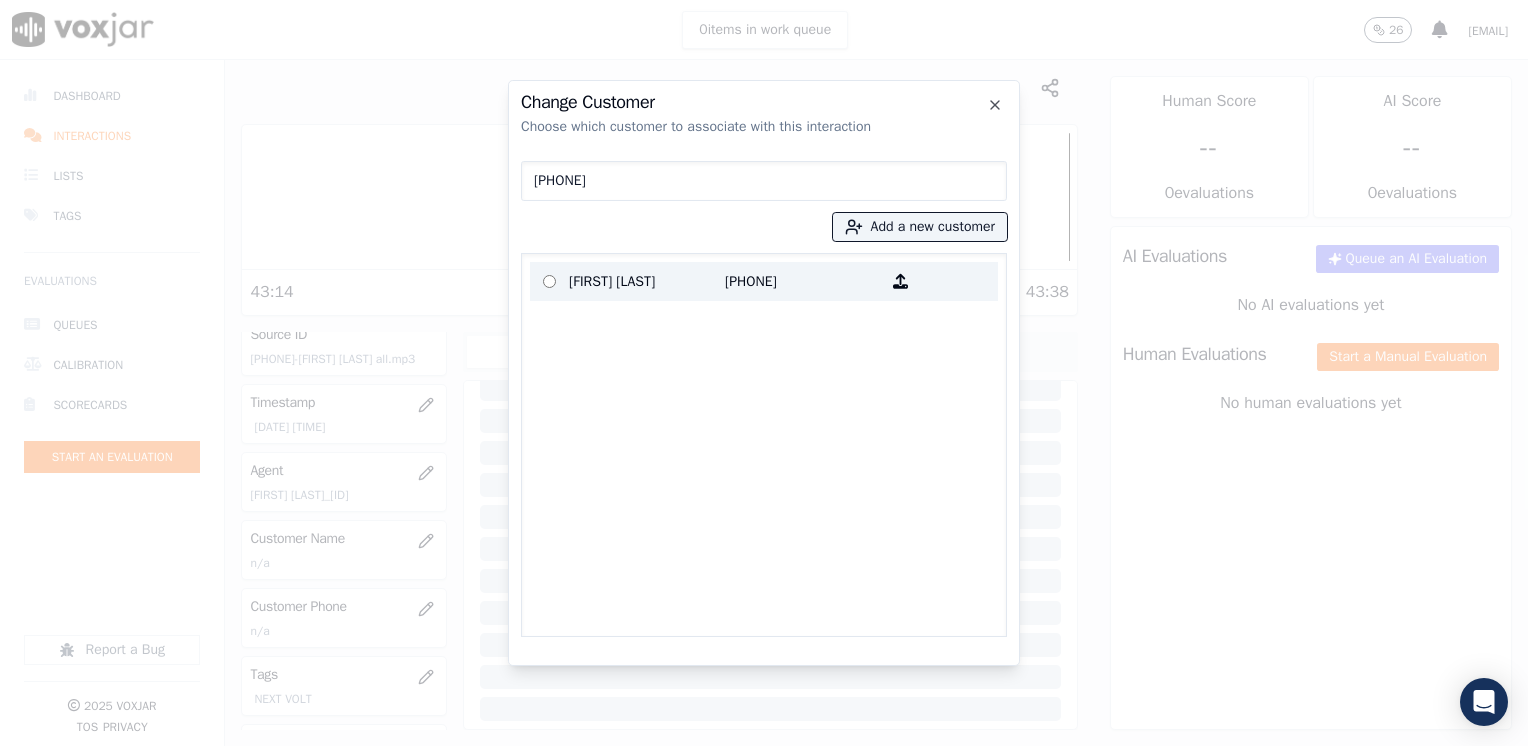 click on "[PHONE]" at bounding box center [803, 281] 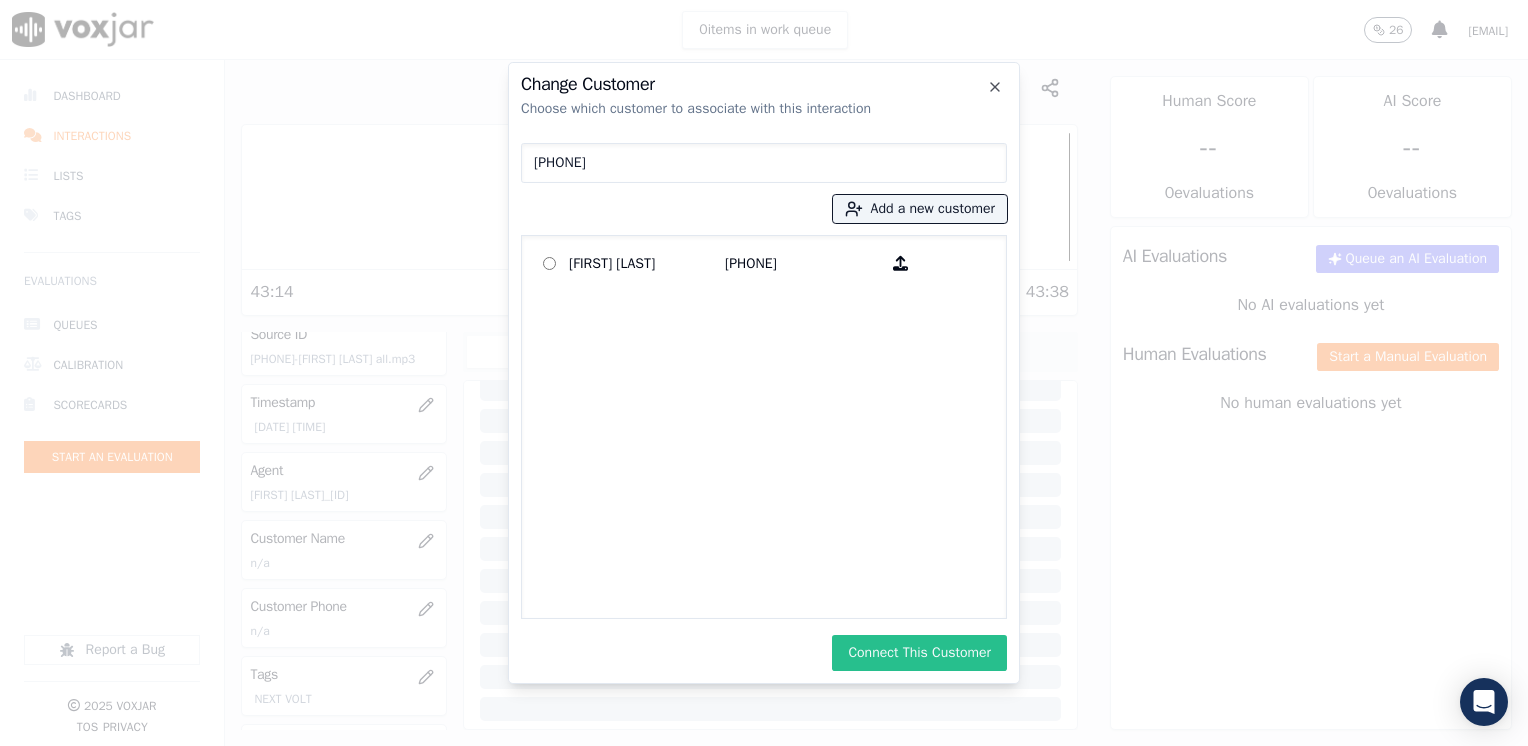 click on "Connect This Customer" at bounding box center (919, 653) 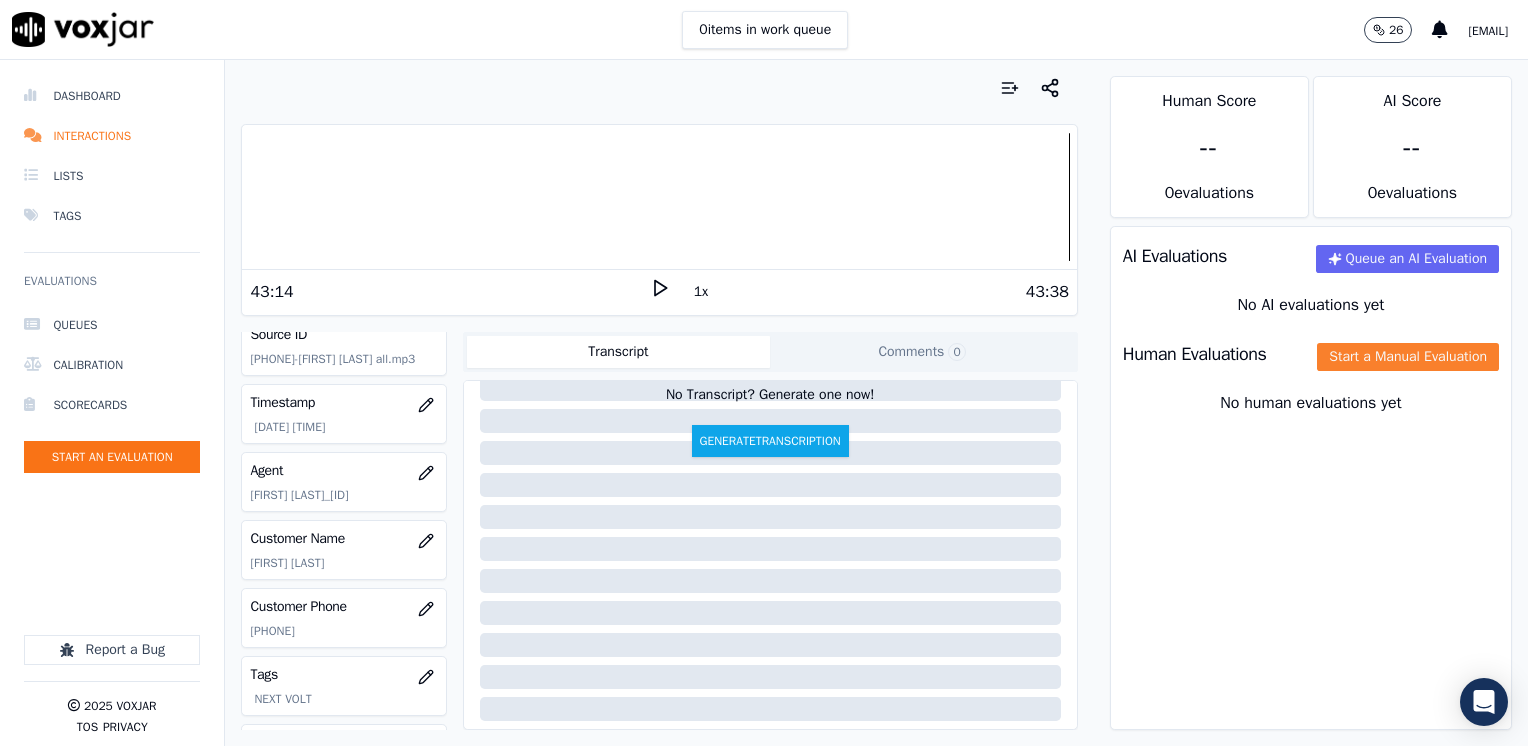 click on "Start a Manual Evaluation" 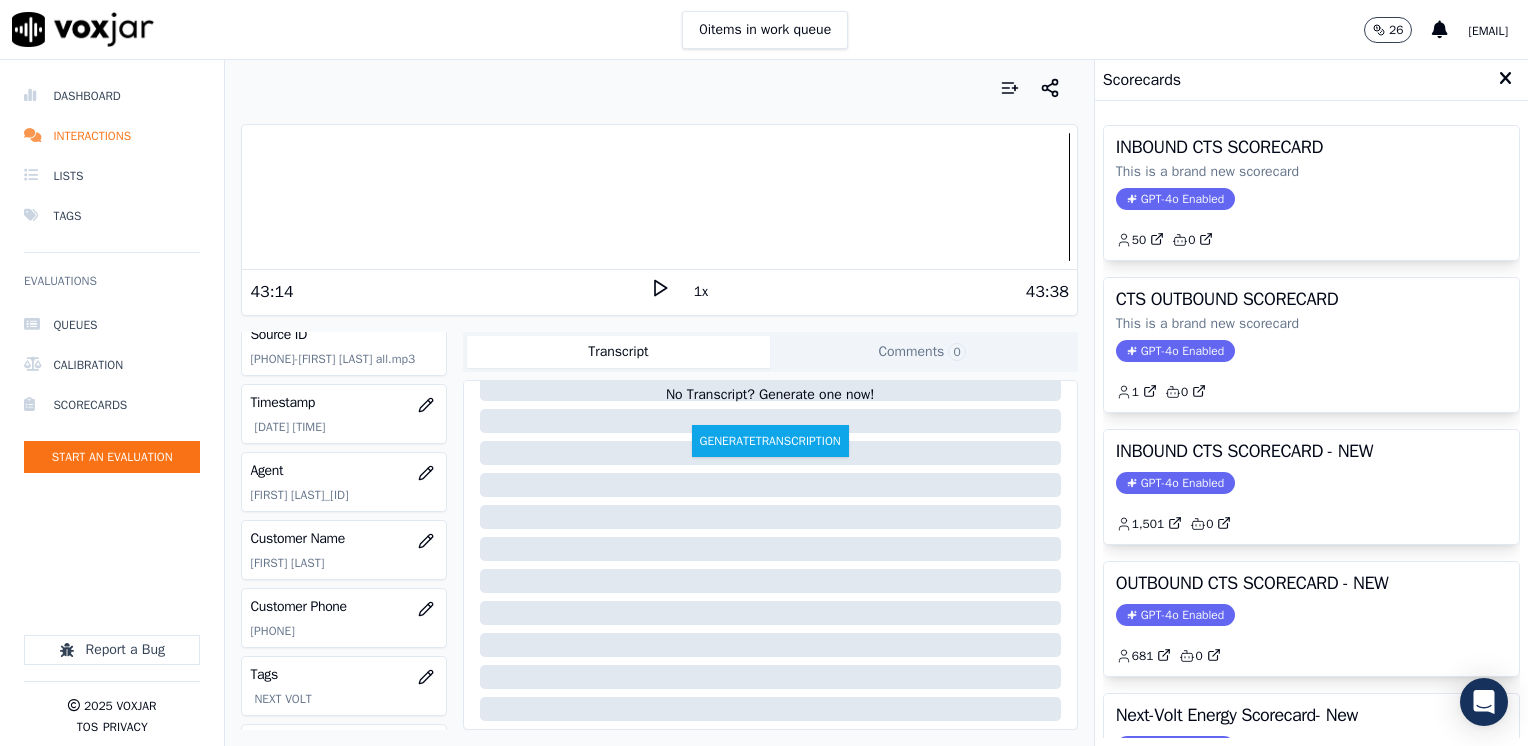 click on "GPT-4o Enabled" at bounding box center (1175, 615) 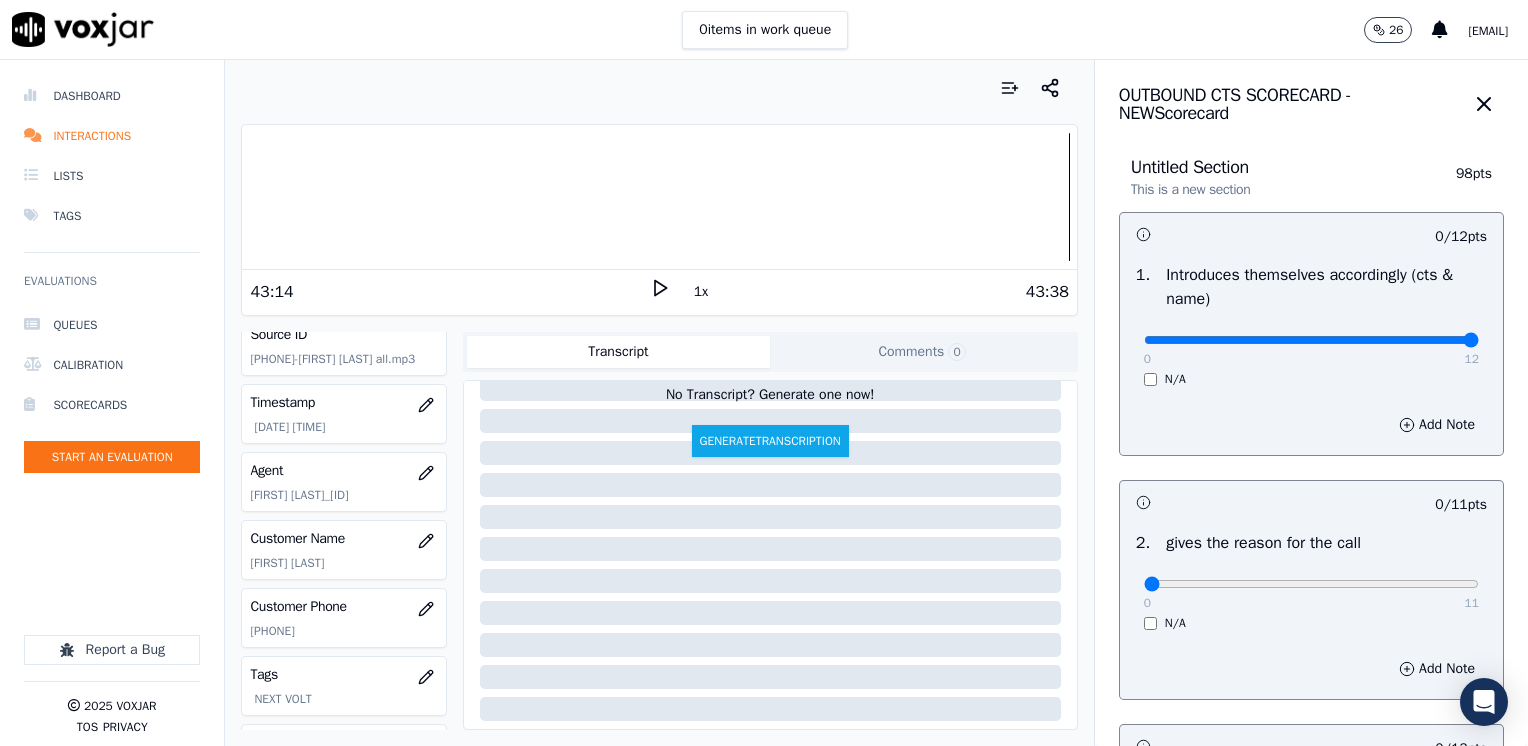 drag, startPoint x: 1140, startPoint y: 336, endPoint x: 1531, endPoint y: 346, distance: 391.12787 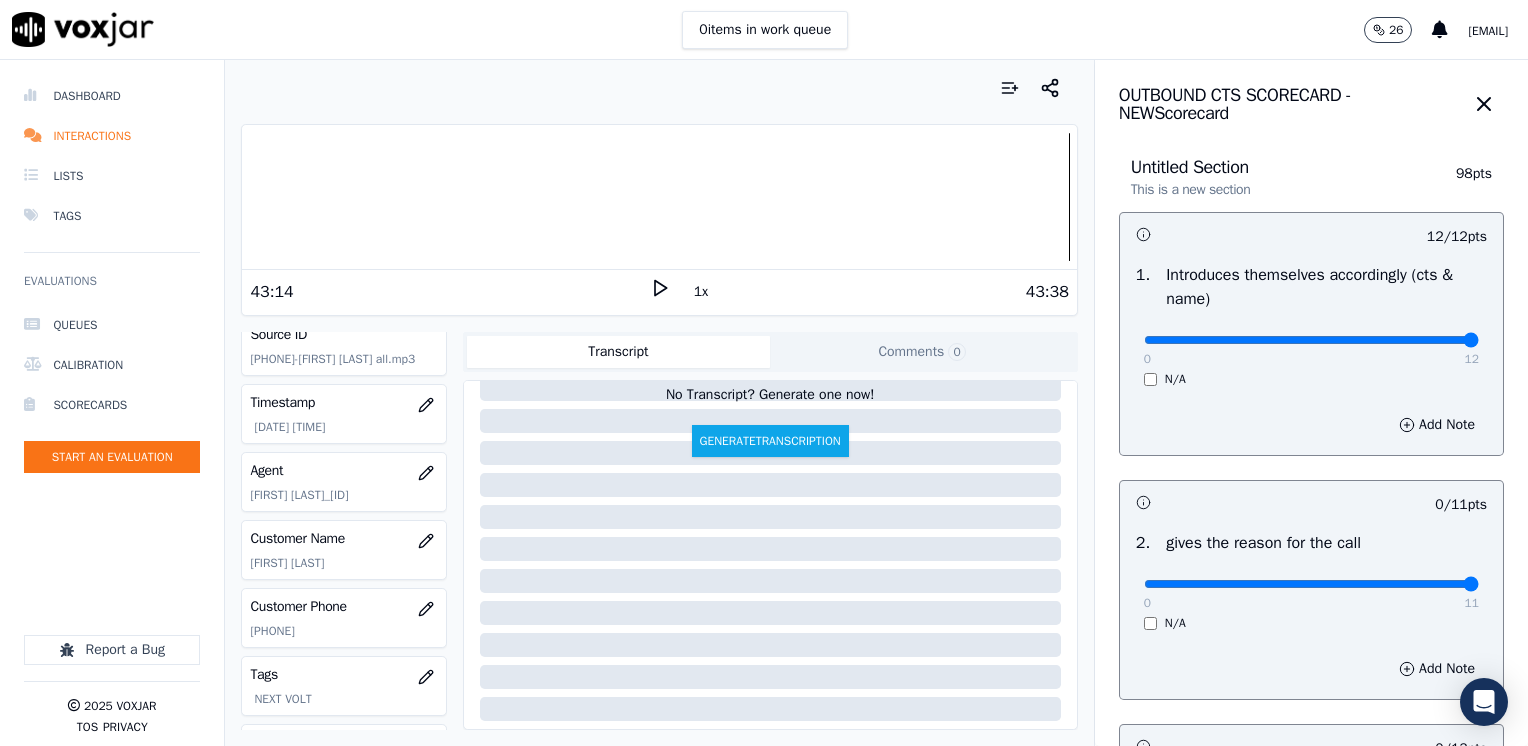 drag, startPoint x: 1155, startPoint y: 578, endPoint x: 1531, endPoint y: 538, distance: 378.12167 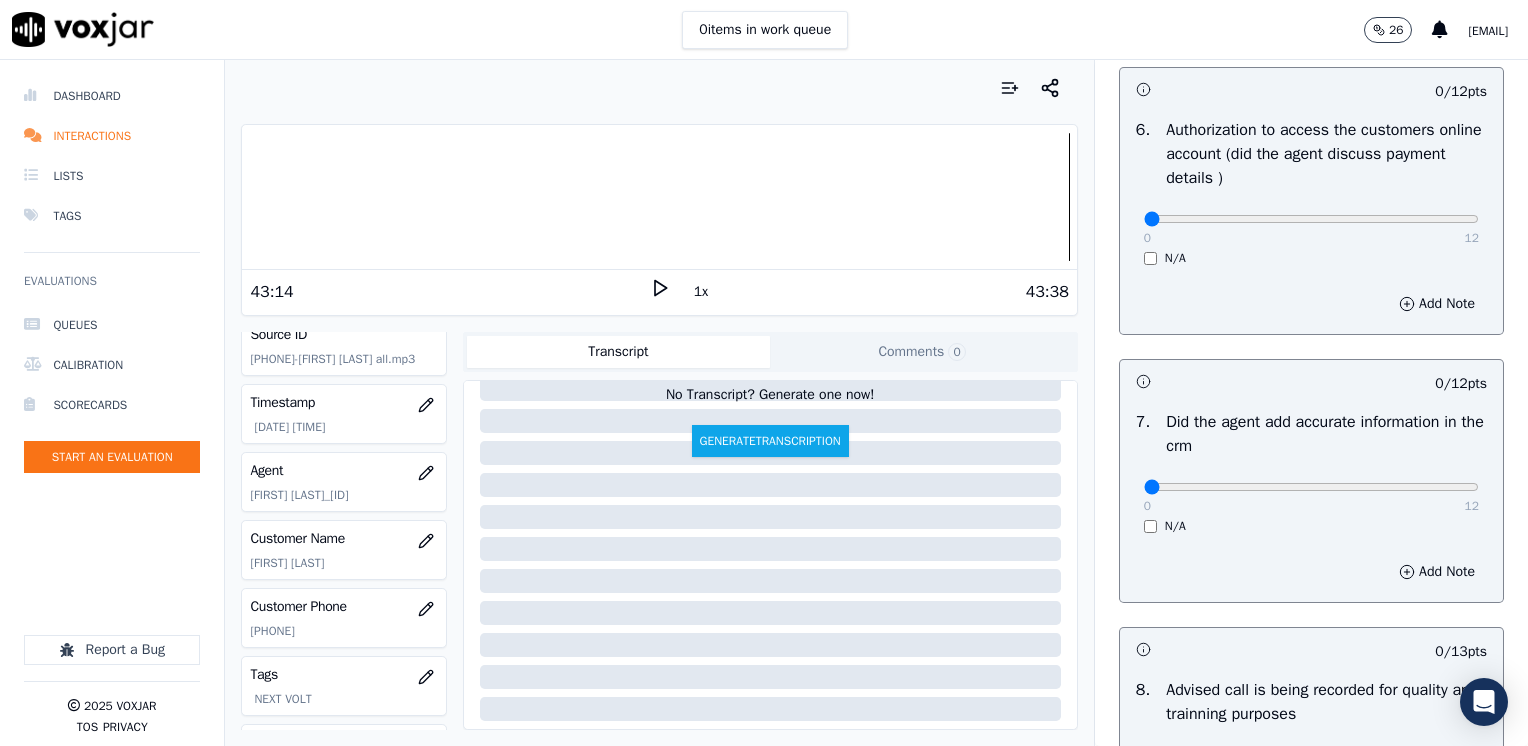 scroll, scrollTop: 1700, scrollLeft: 0, axis: vertical 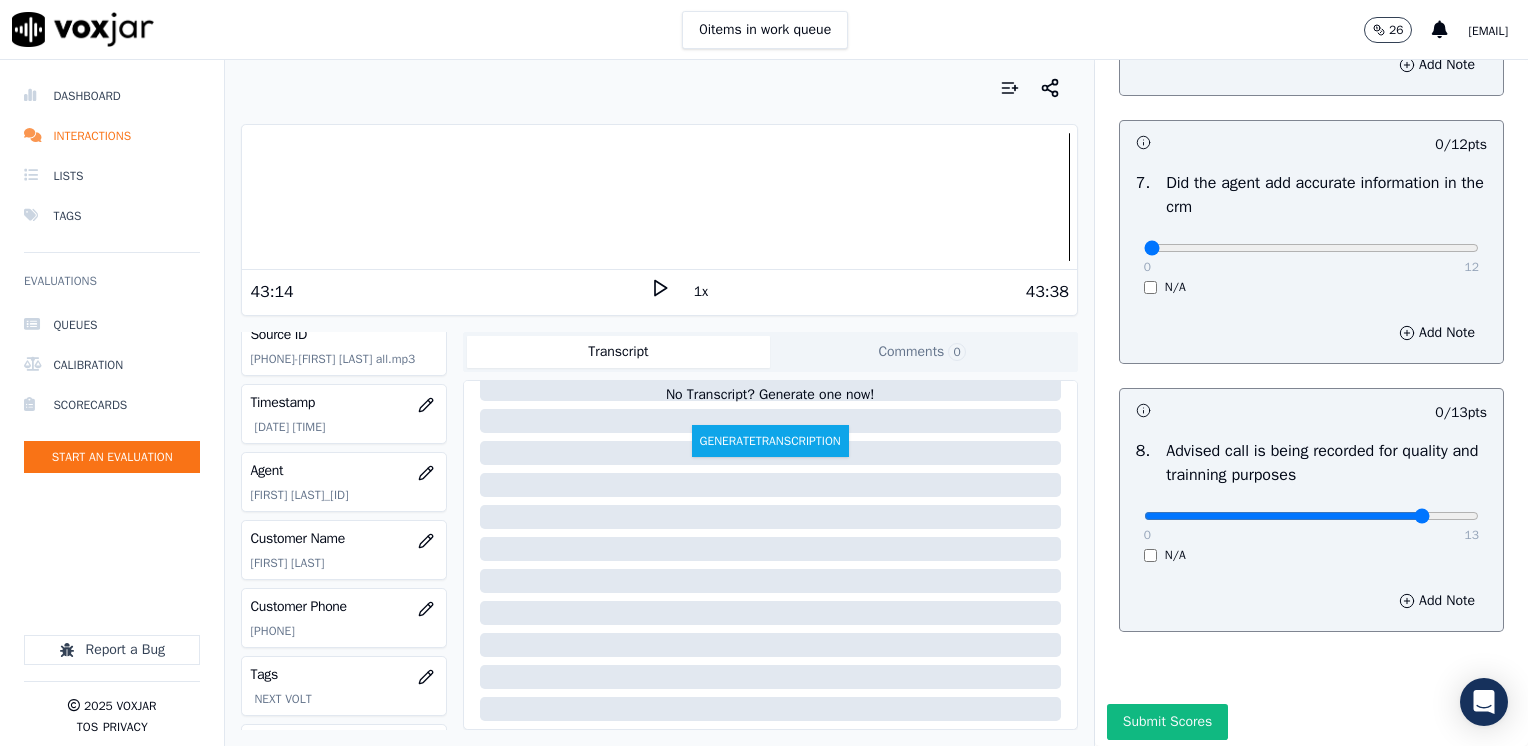 click at bounding box center [1311, -1360] 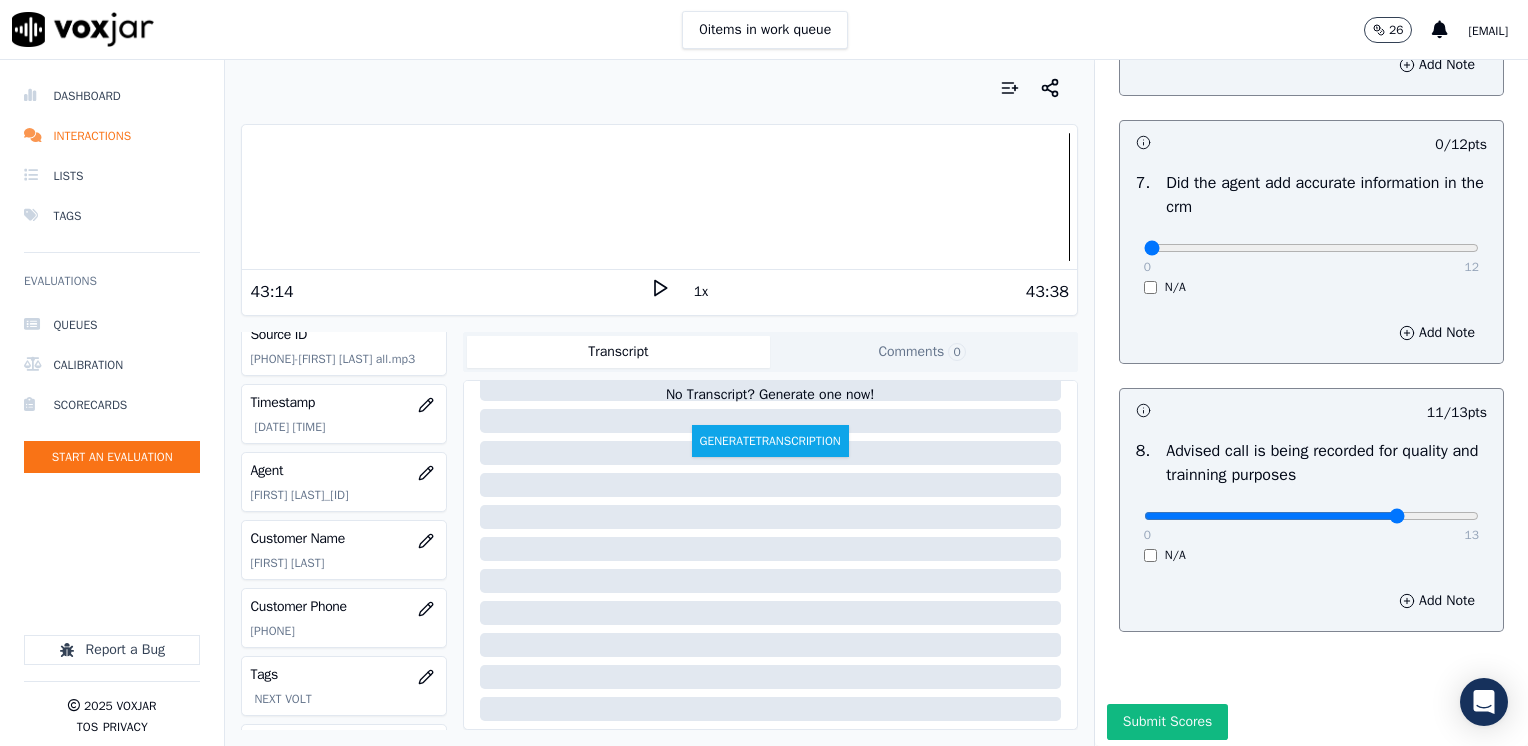 click at bounding box center (1311, -1360) 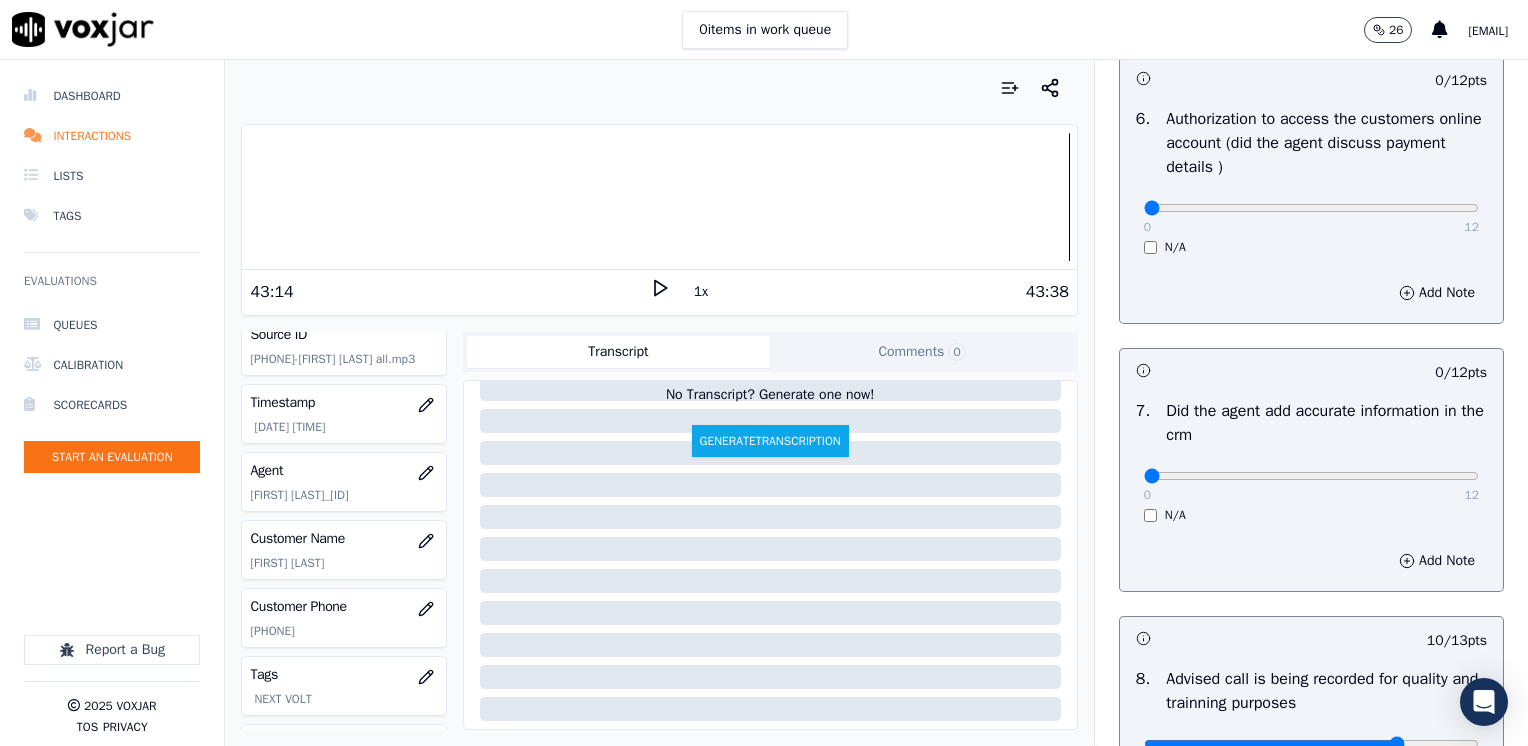 scroll, scrollTop: 1400, scrollLeft: 0, axis: vertical 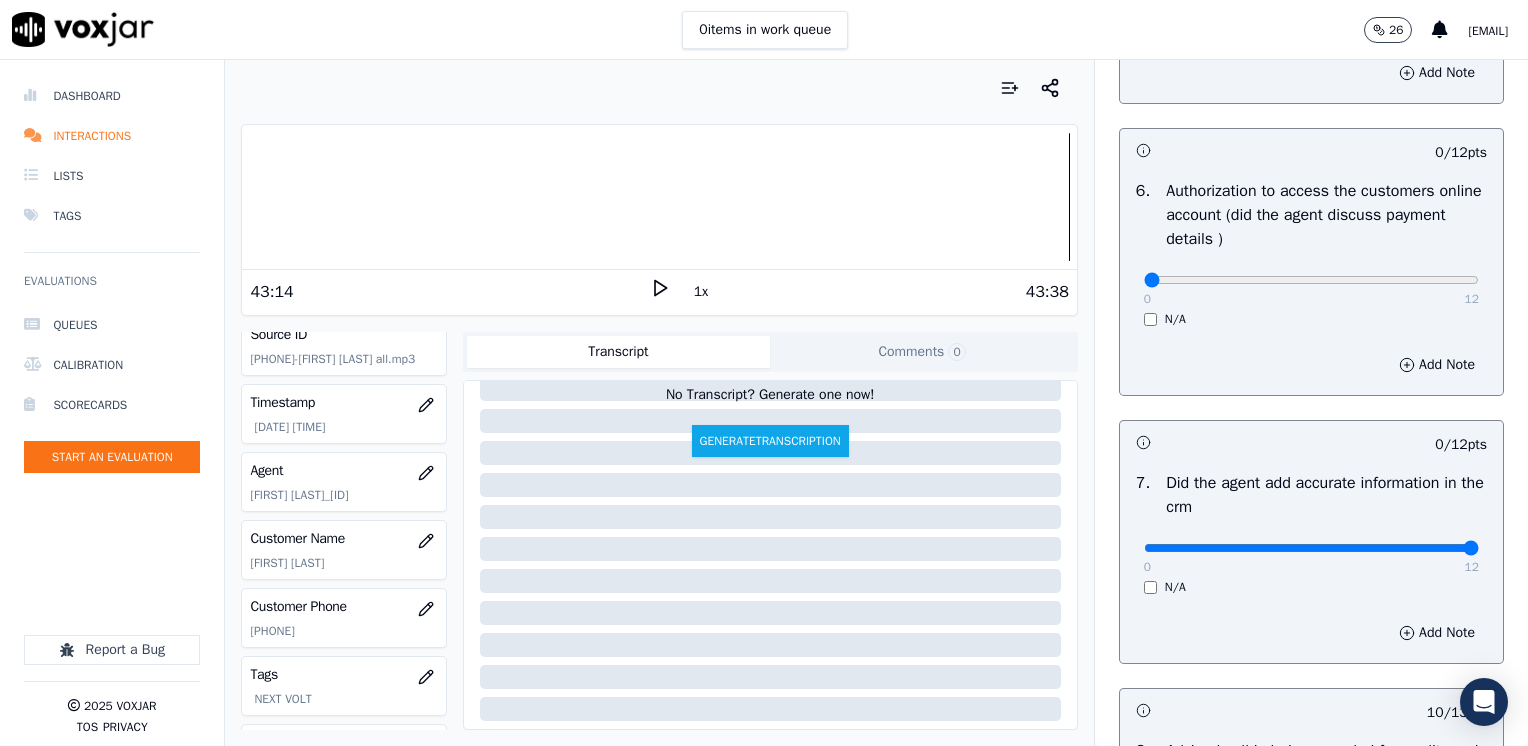 drag, startPoint x: 1130, startPoint y: 540, endPoint x: 1531, endPoint y: 507, distance: 402.35556 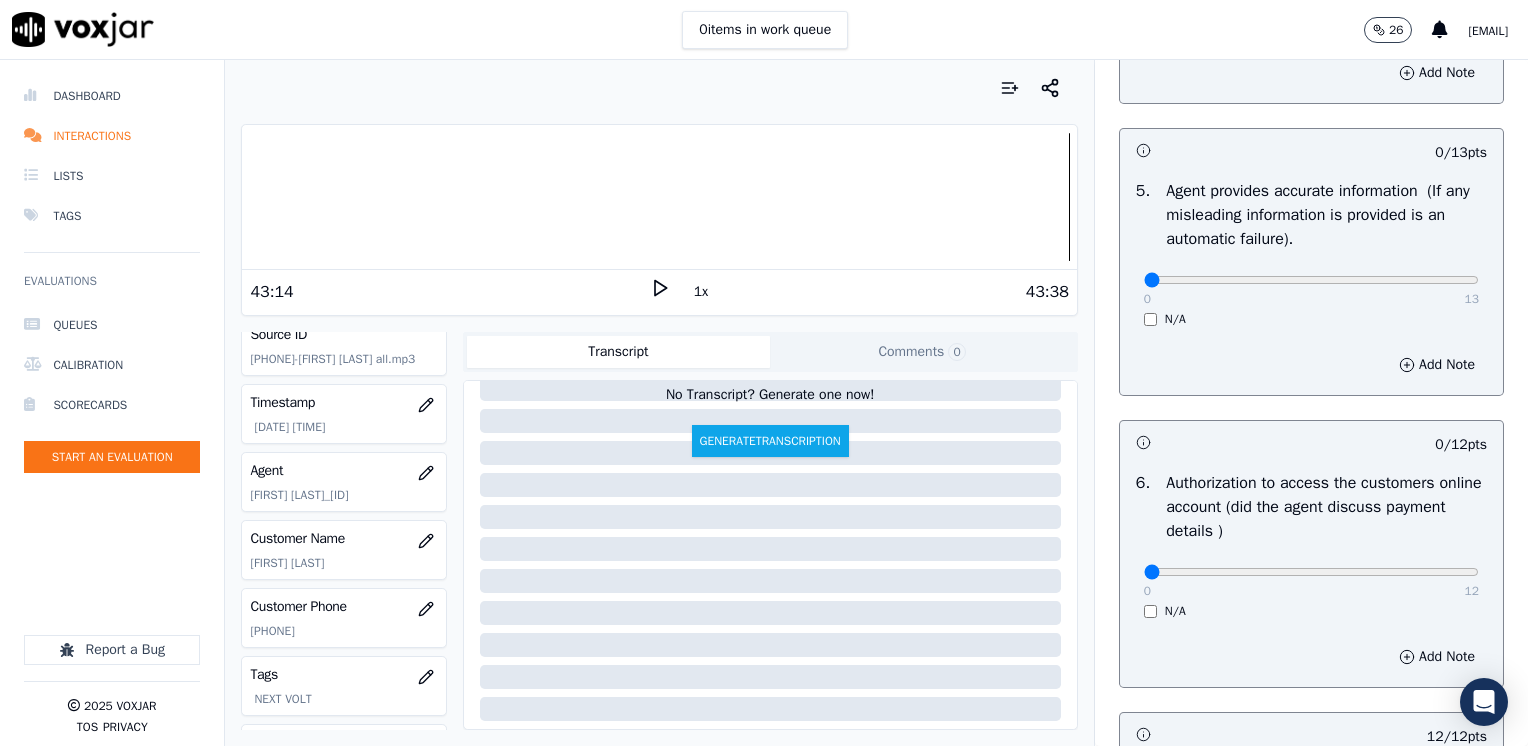 scroll, scrollTop: 1100, scrollLeft: 0, axis: vertical 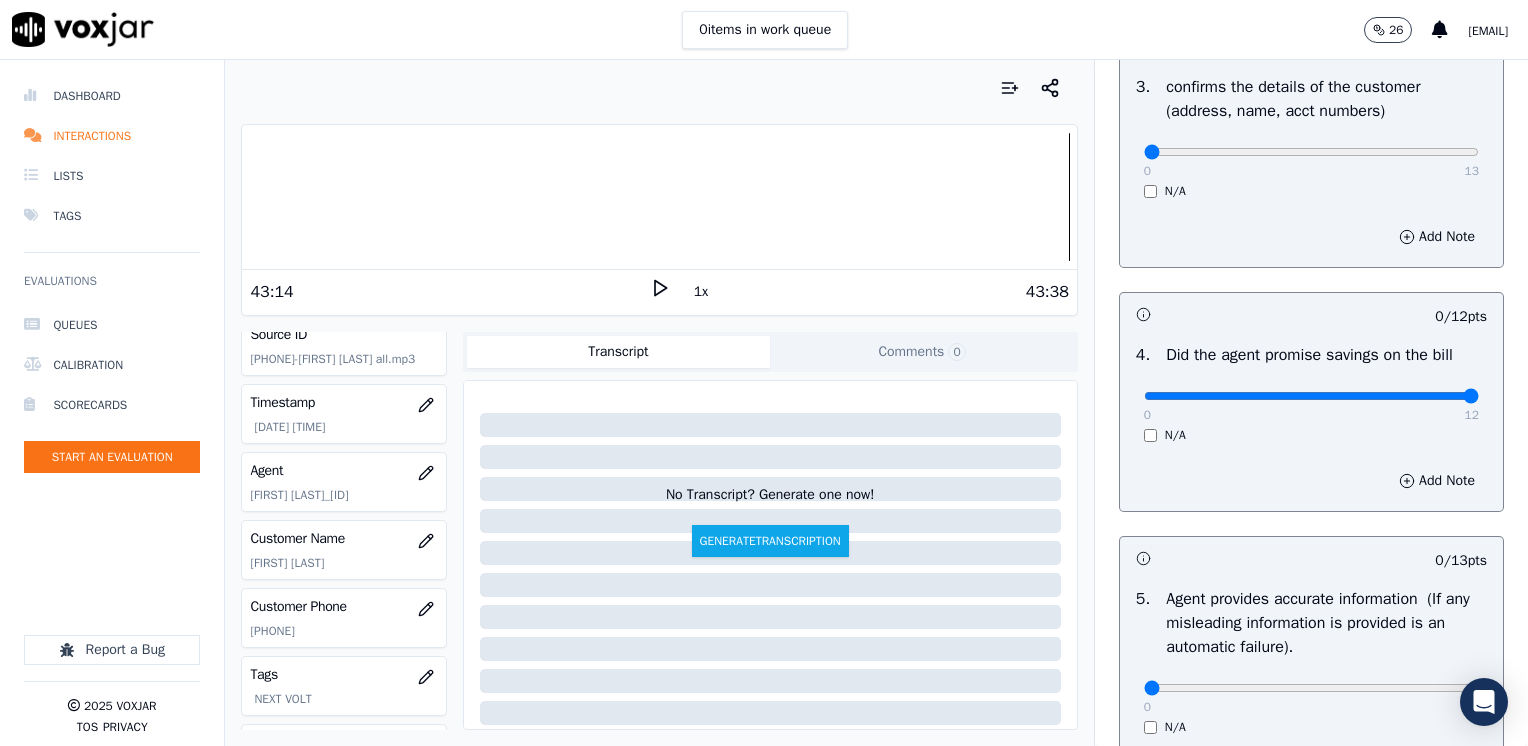 drag, startPoint x: 1134, startPoint y: 399, endPoint x: 1531, endPoint y: 478, distance: 404.7839 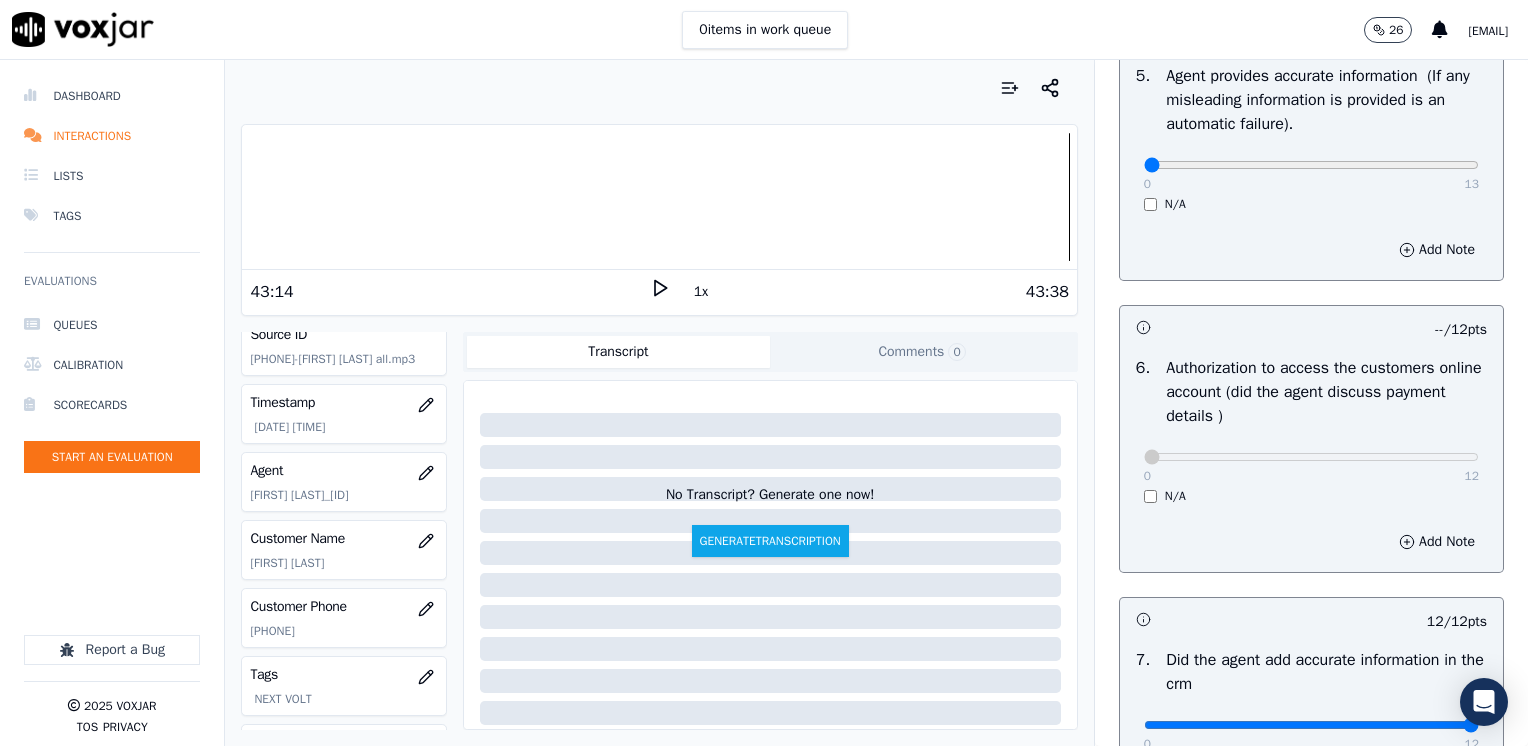 scroll, scrollTop: 1148, scrollLeft: 0, axis: vertical 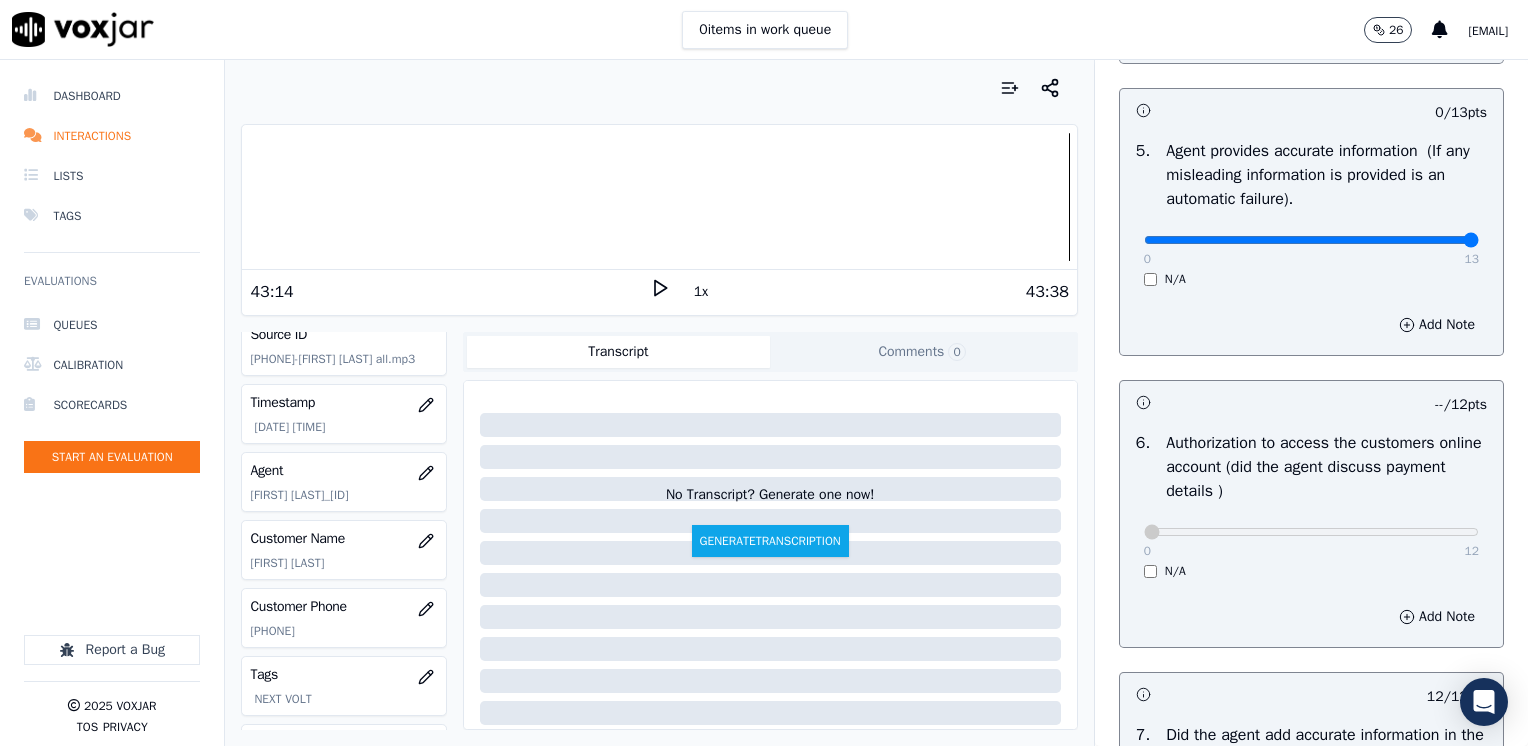 drag, startPoint x: 1133, startPoint y: 241, endPoint x: 1531, endPoint y: 276, distance: 399.53598 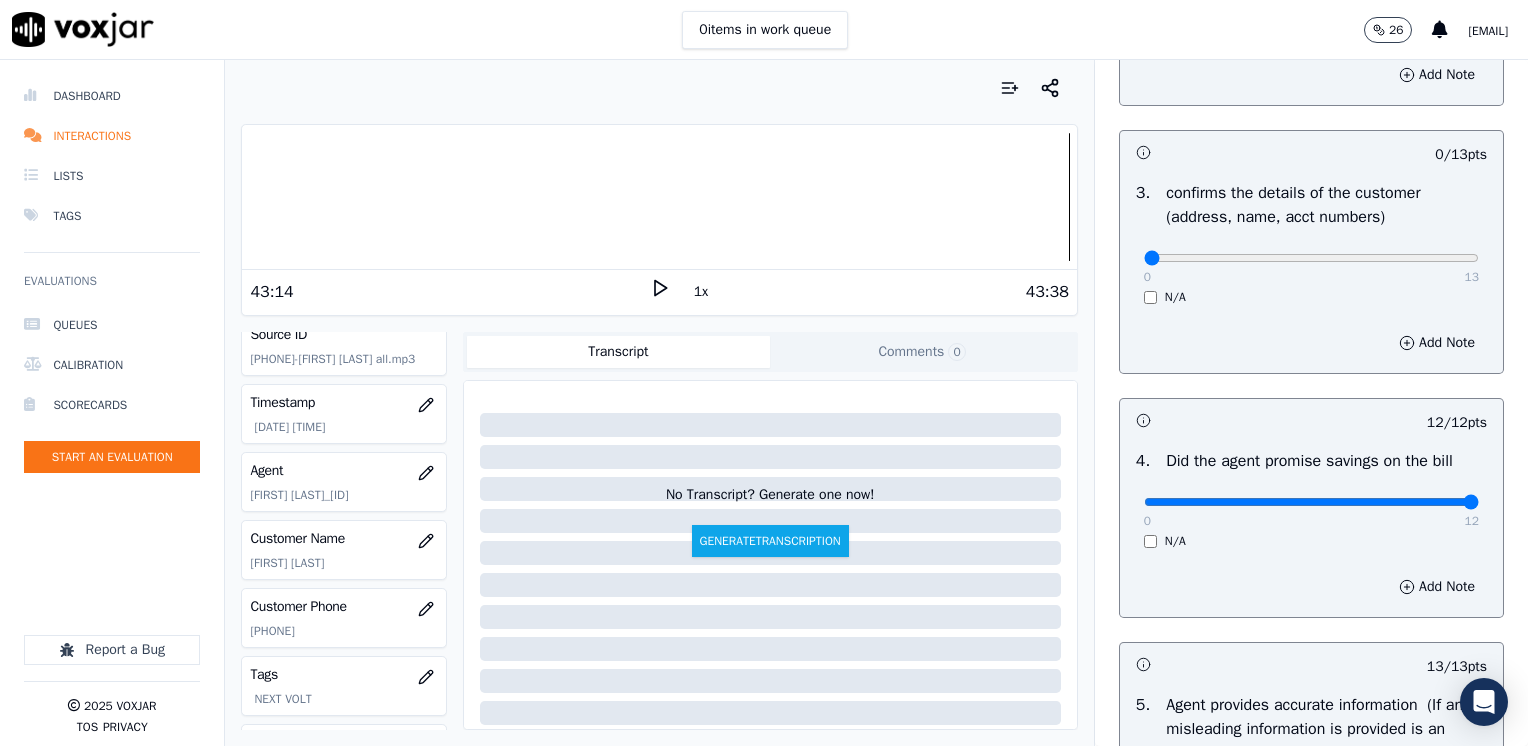 scroll, scrollTop: 548, scrollLeft: 0, axis: vertical 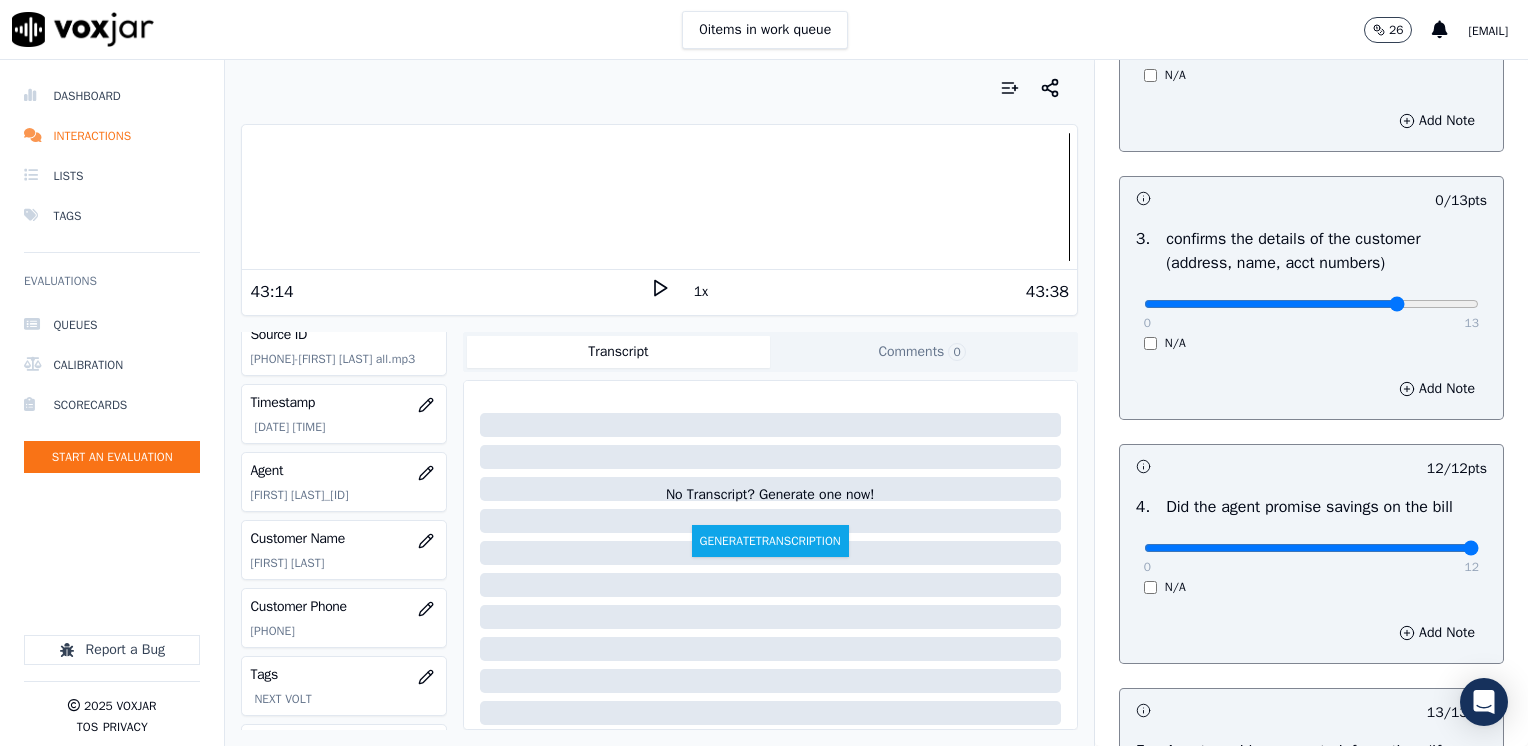 click at bounding box center (1311, -208) 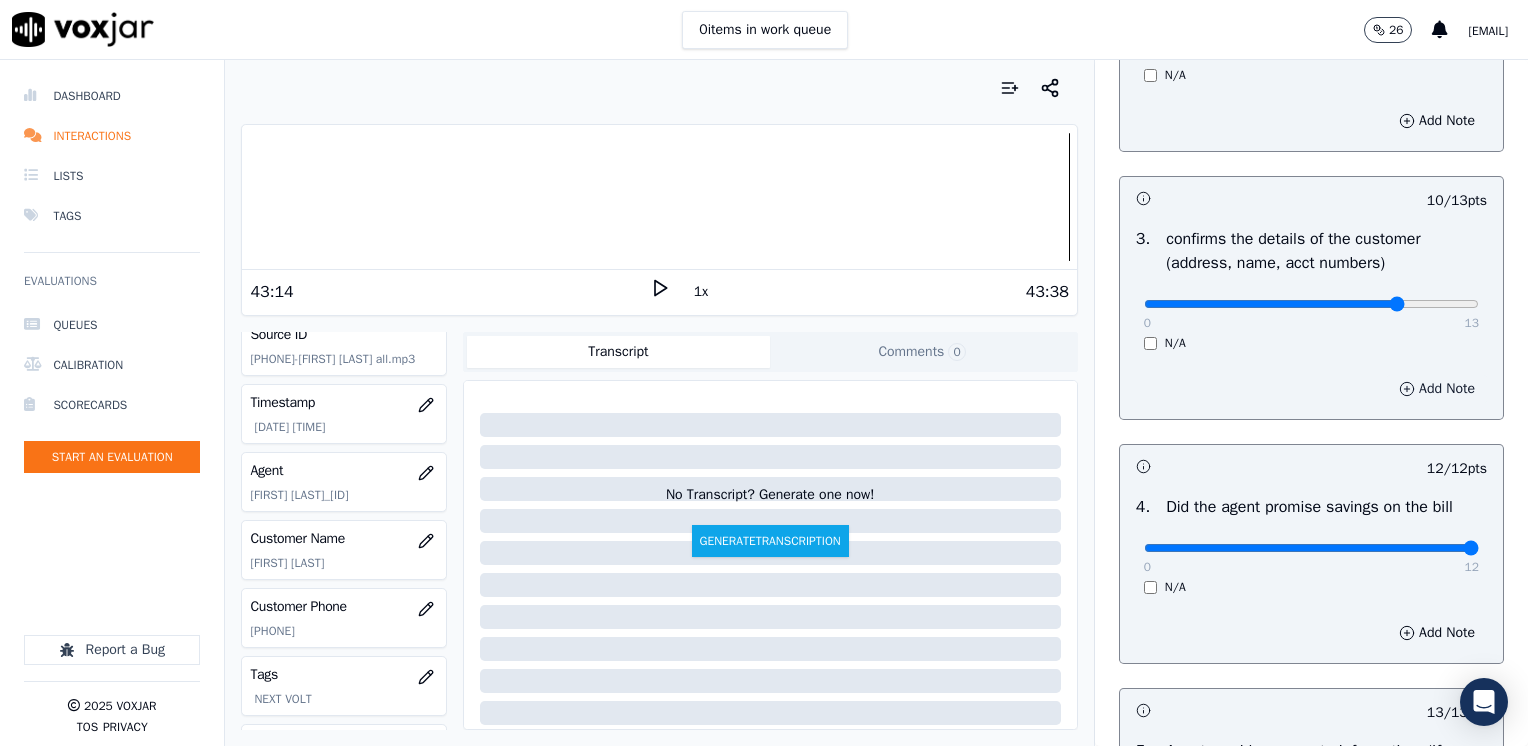 click on "Add Note" at bounding box center (1437, 389) 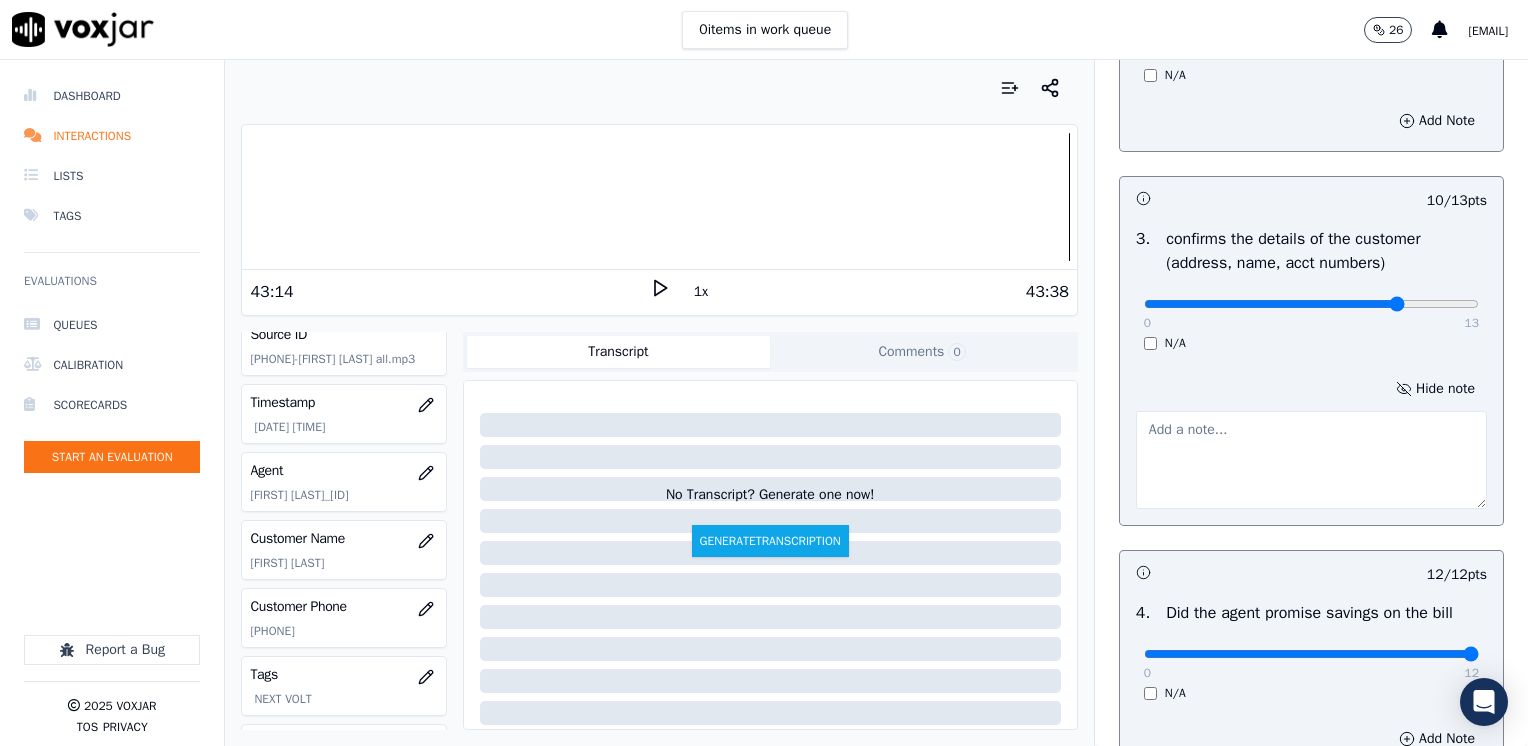 click at bounding box center [1311, 460] 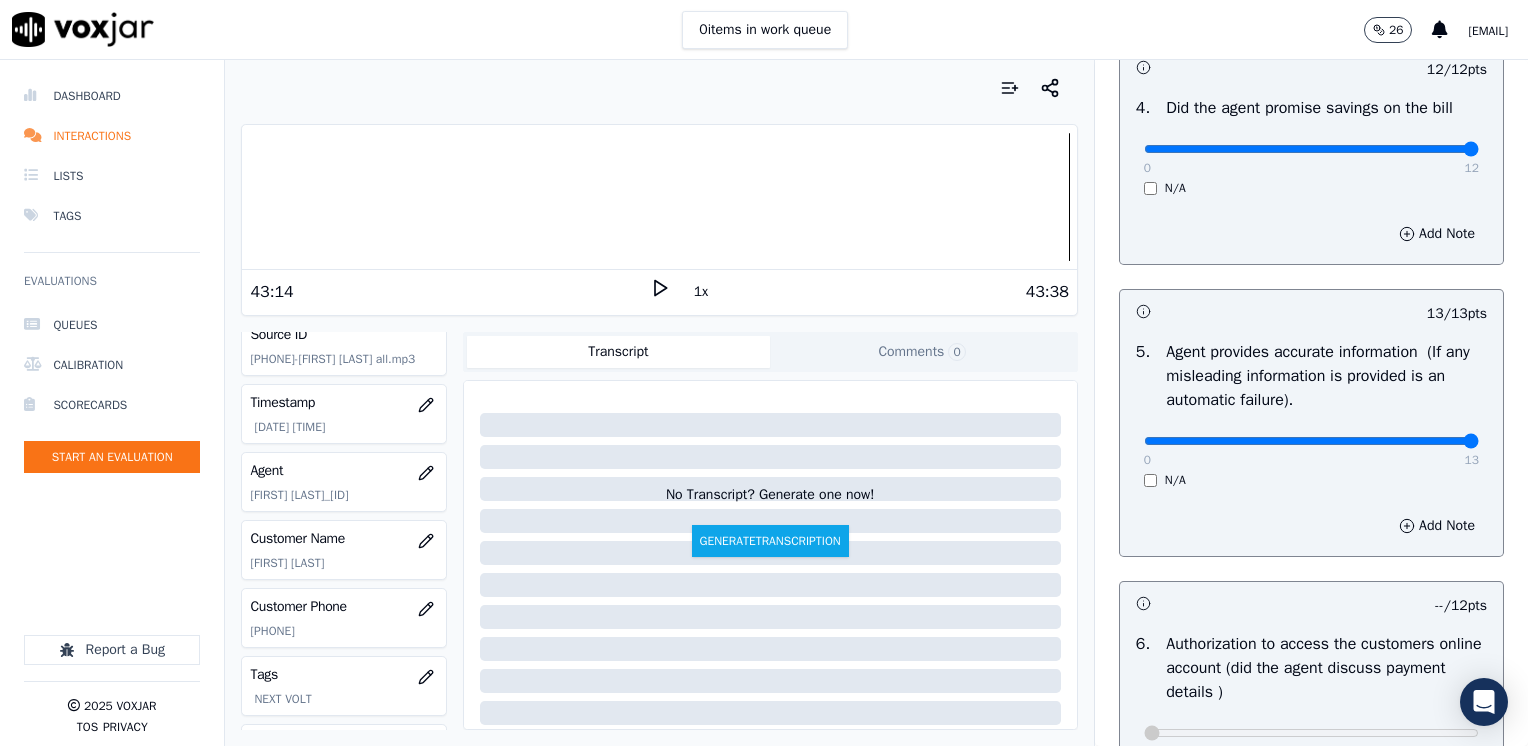 scroll, scrollTop: 653, scrollLeft: 0, axis: vertical 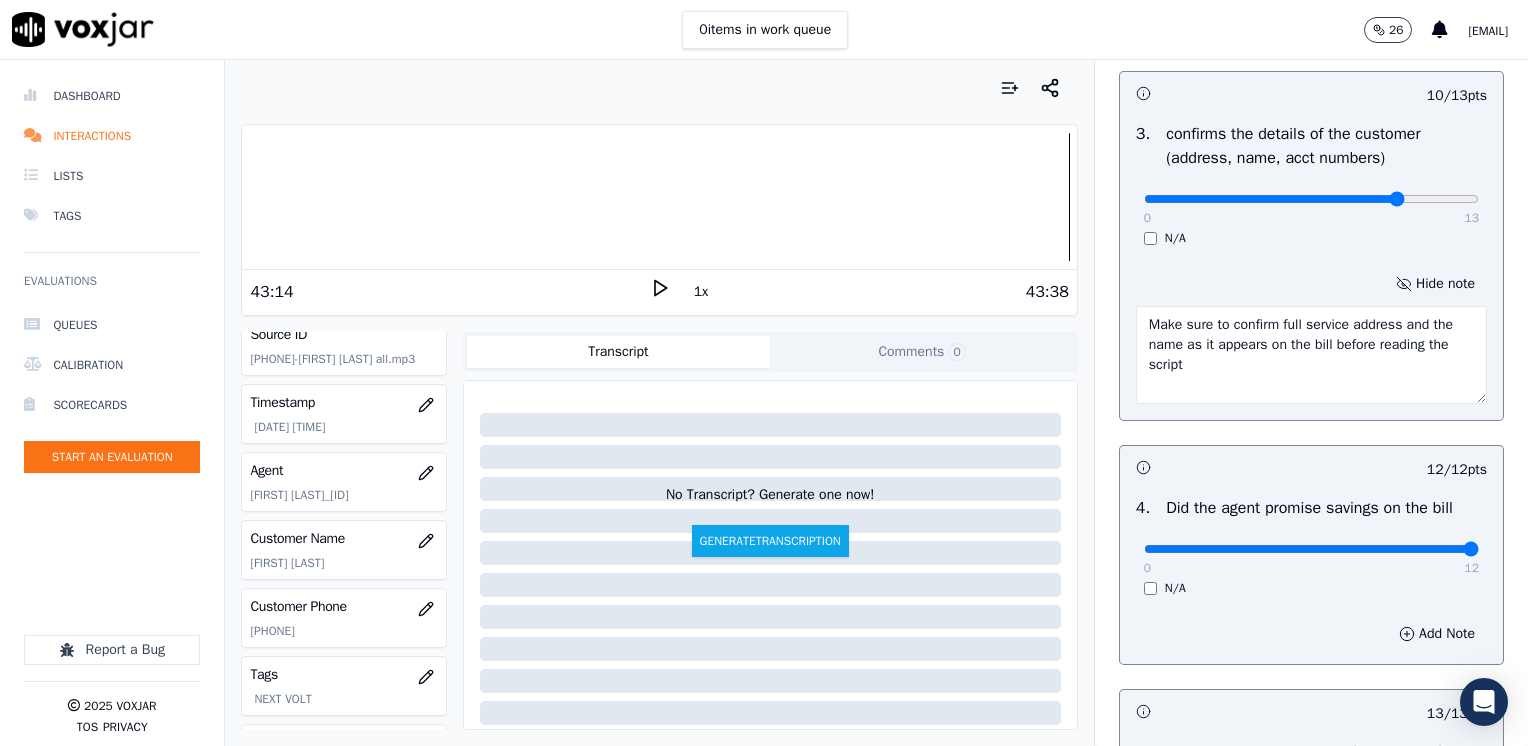 click on "Make sure to confirm full service address and the name as it appears on the bill before reading the script" at bounding box center (1311, 355) 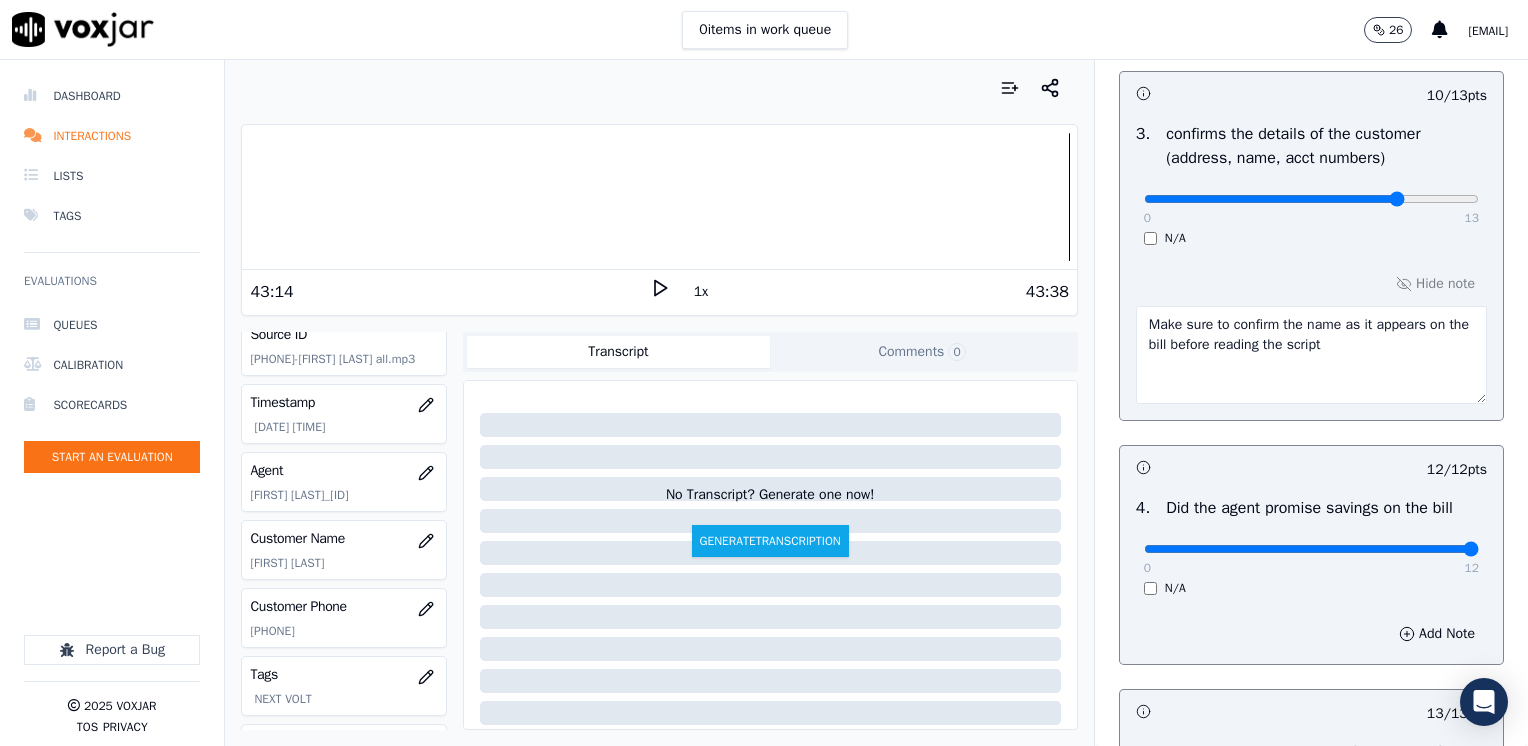 click on "0   13" at bounding box center [1311, 198] 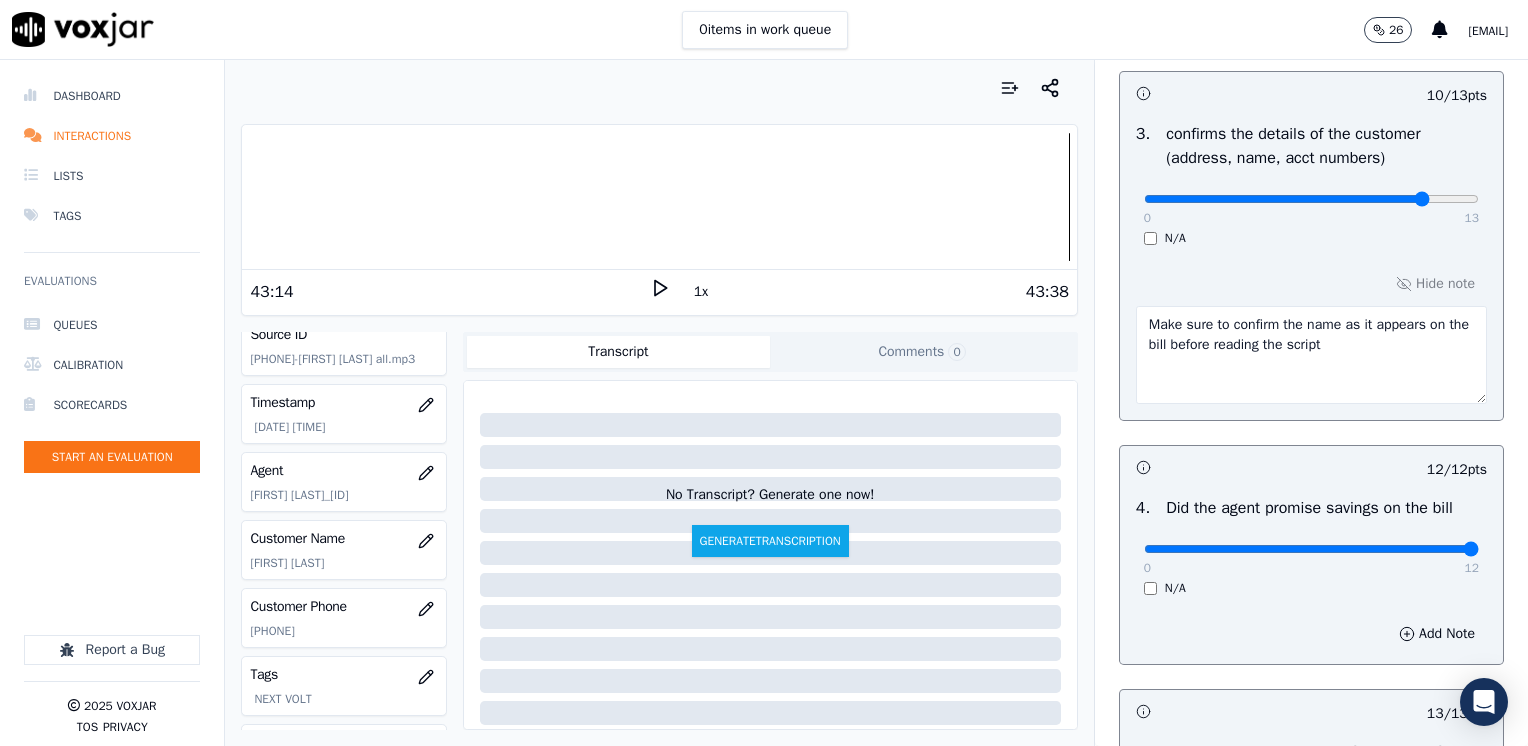 click at bounding box center [1311, -313] 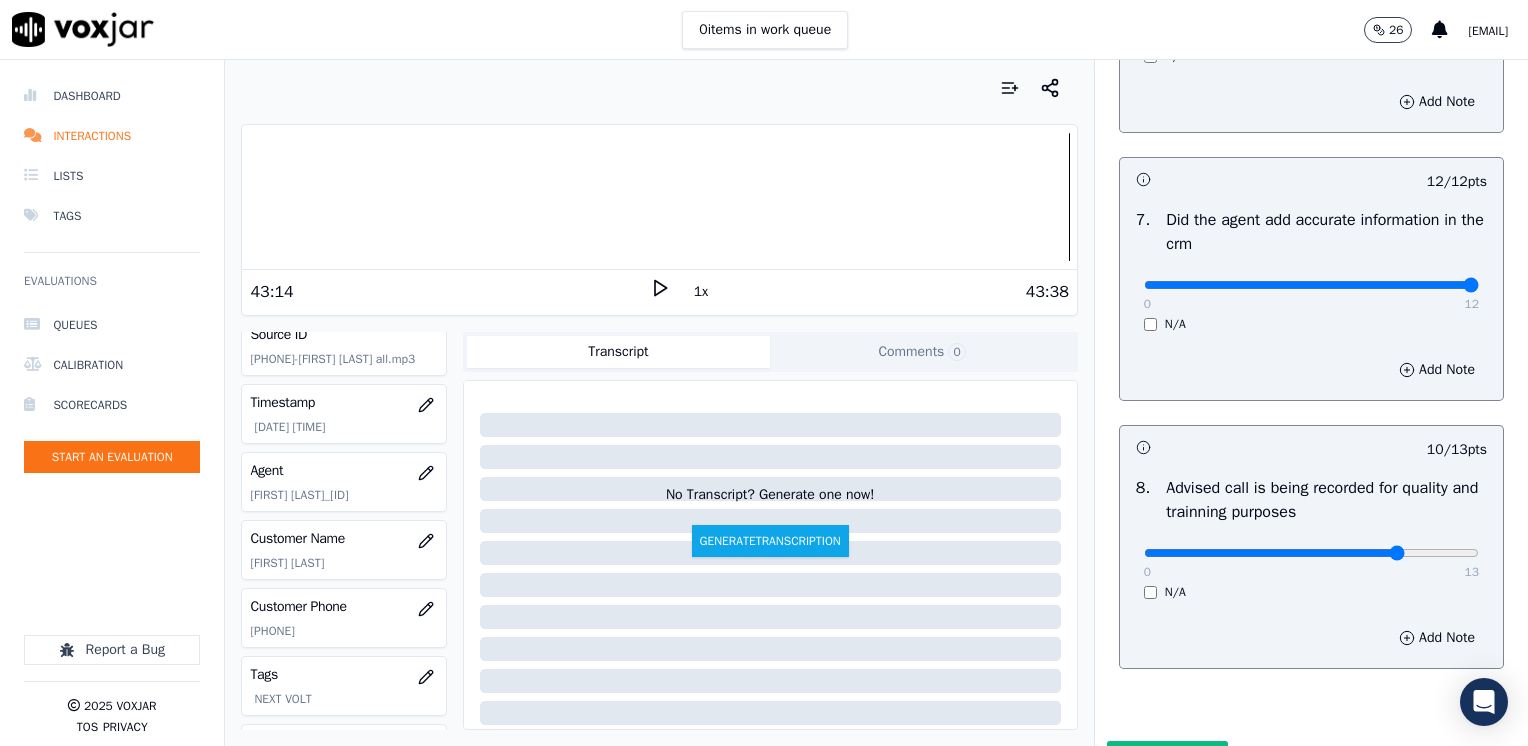 scroll, scrollTop: 1853, scrollLeft: 0, axis: vertical 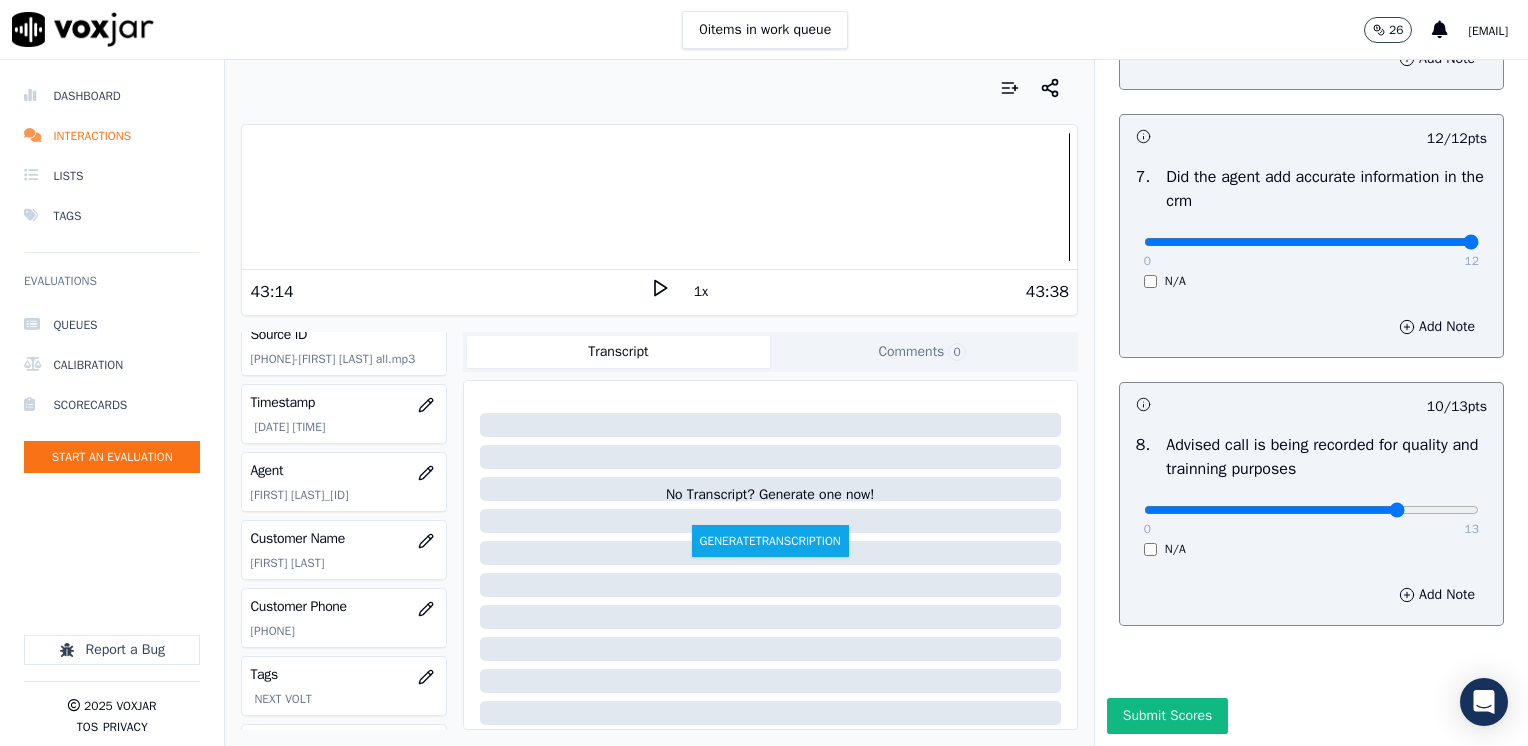 click on "Submit Scores" at bounding box center [1311, 722] 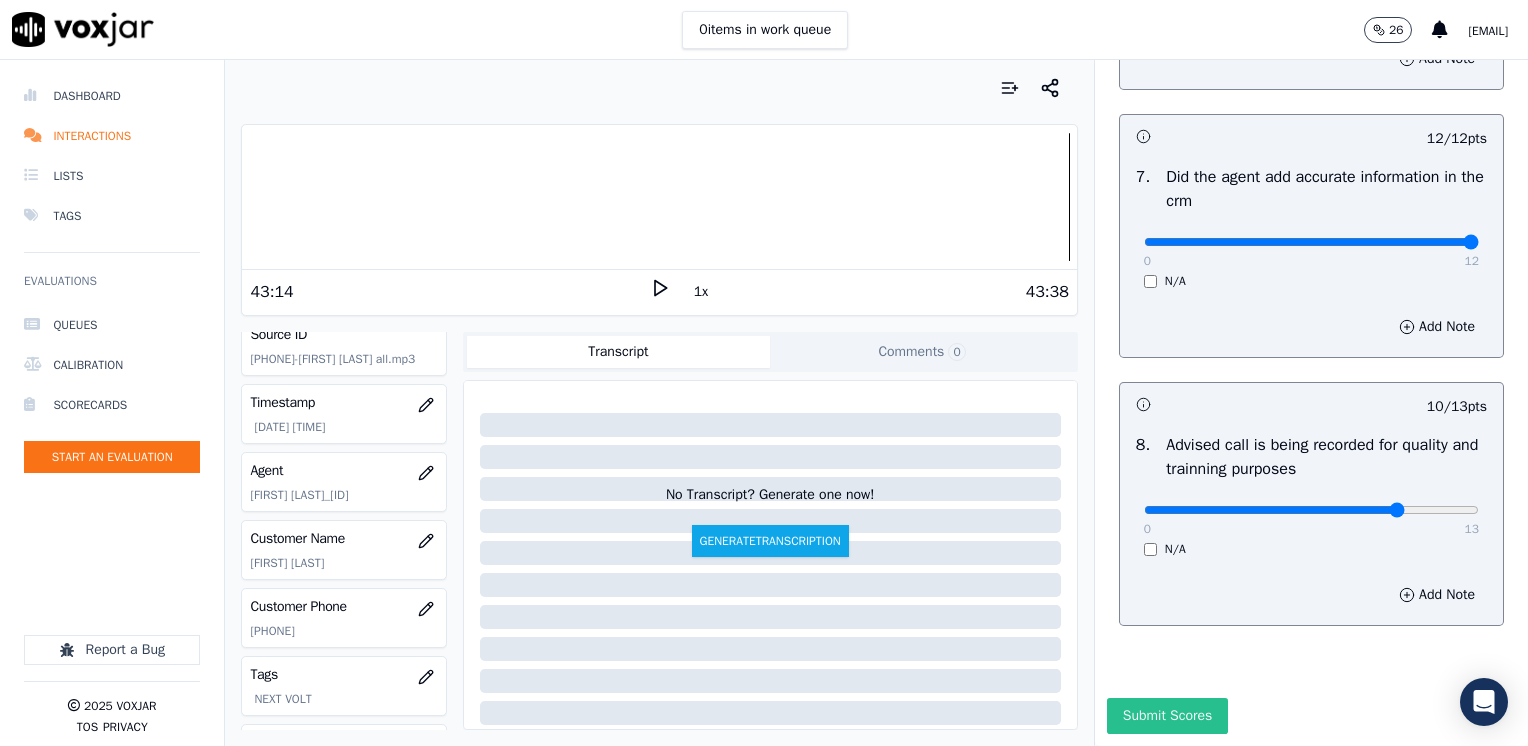 click on "Submit Scores" at bounding box center (1167, 716) 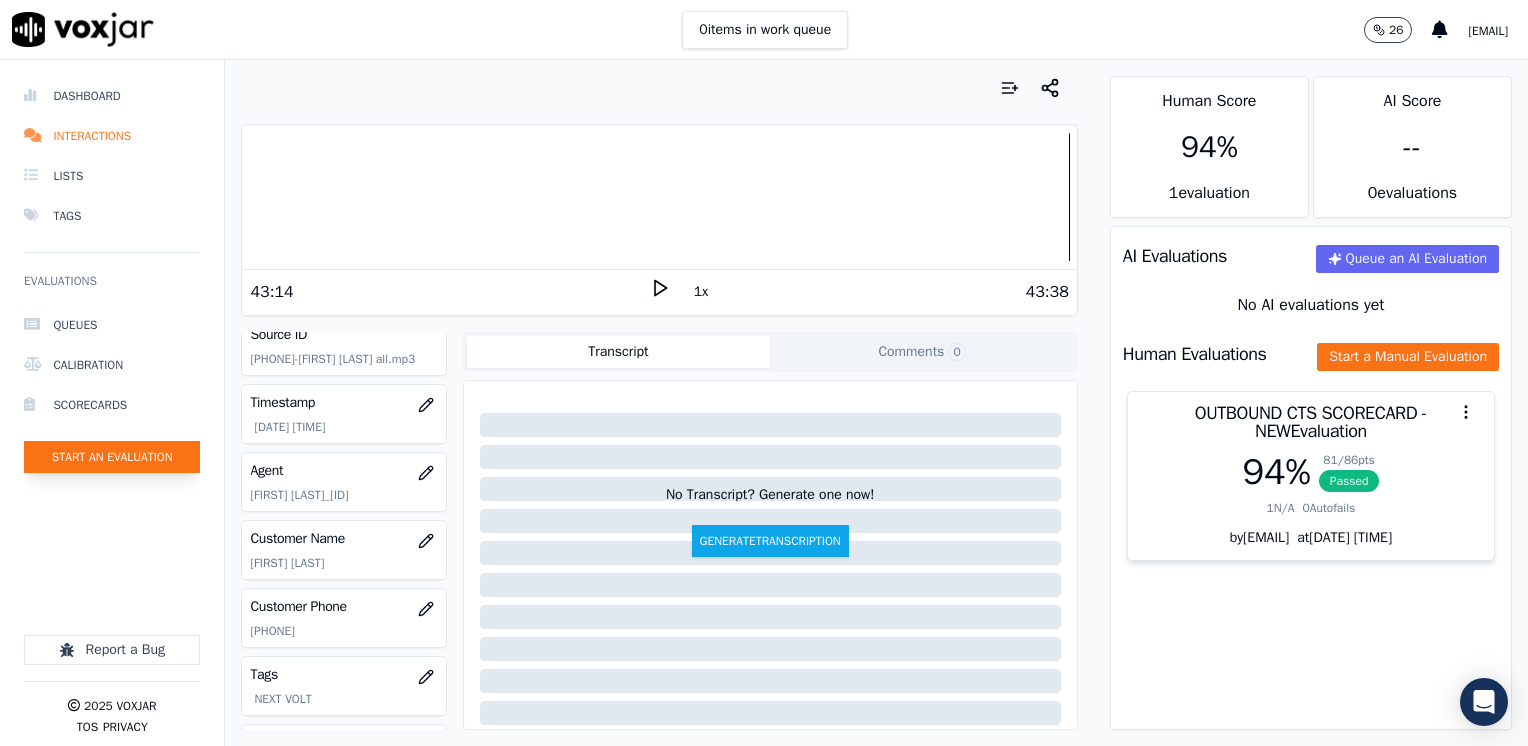 click on "Start an Evaluation" 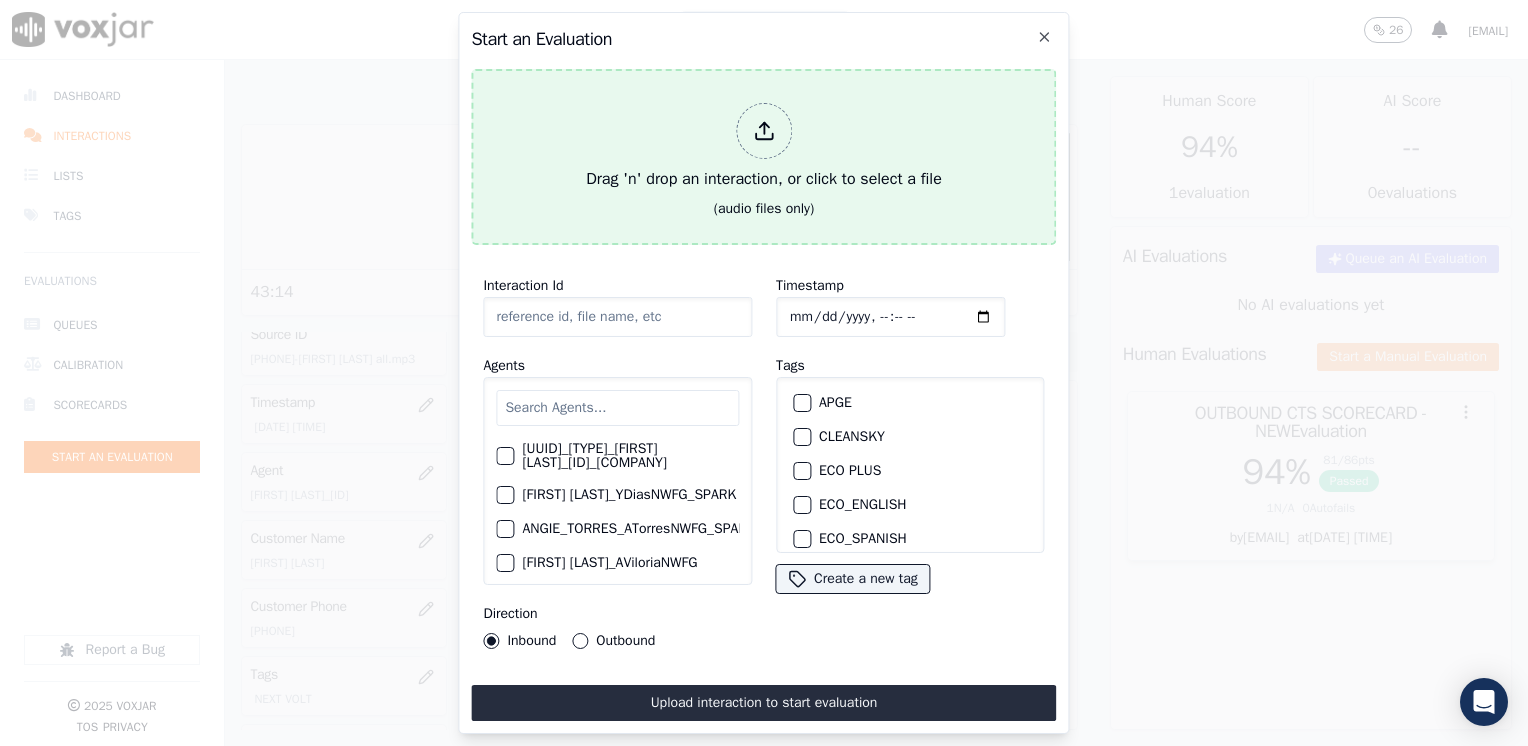 click 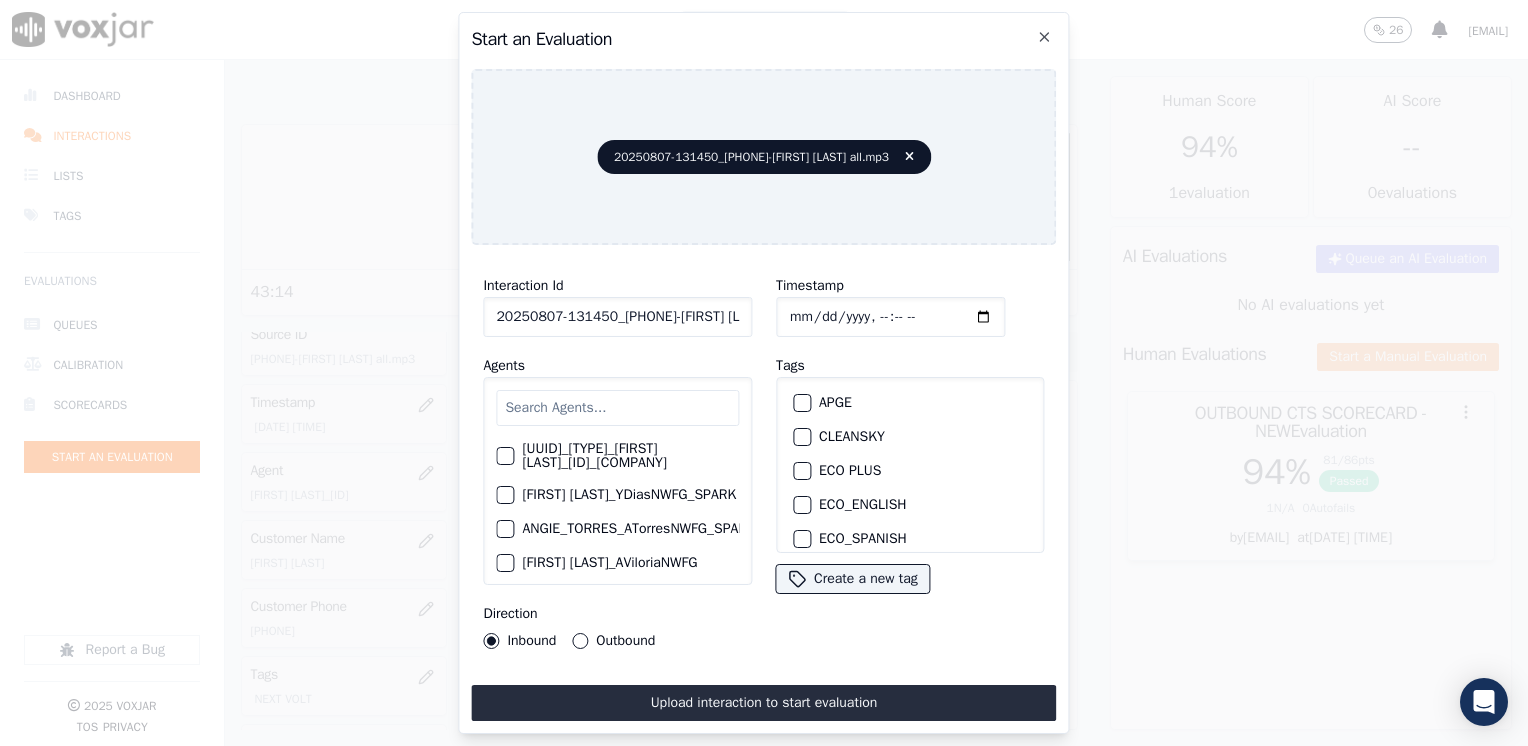 click at bounding box center (617, 408) 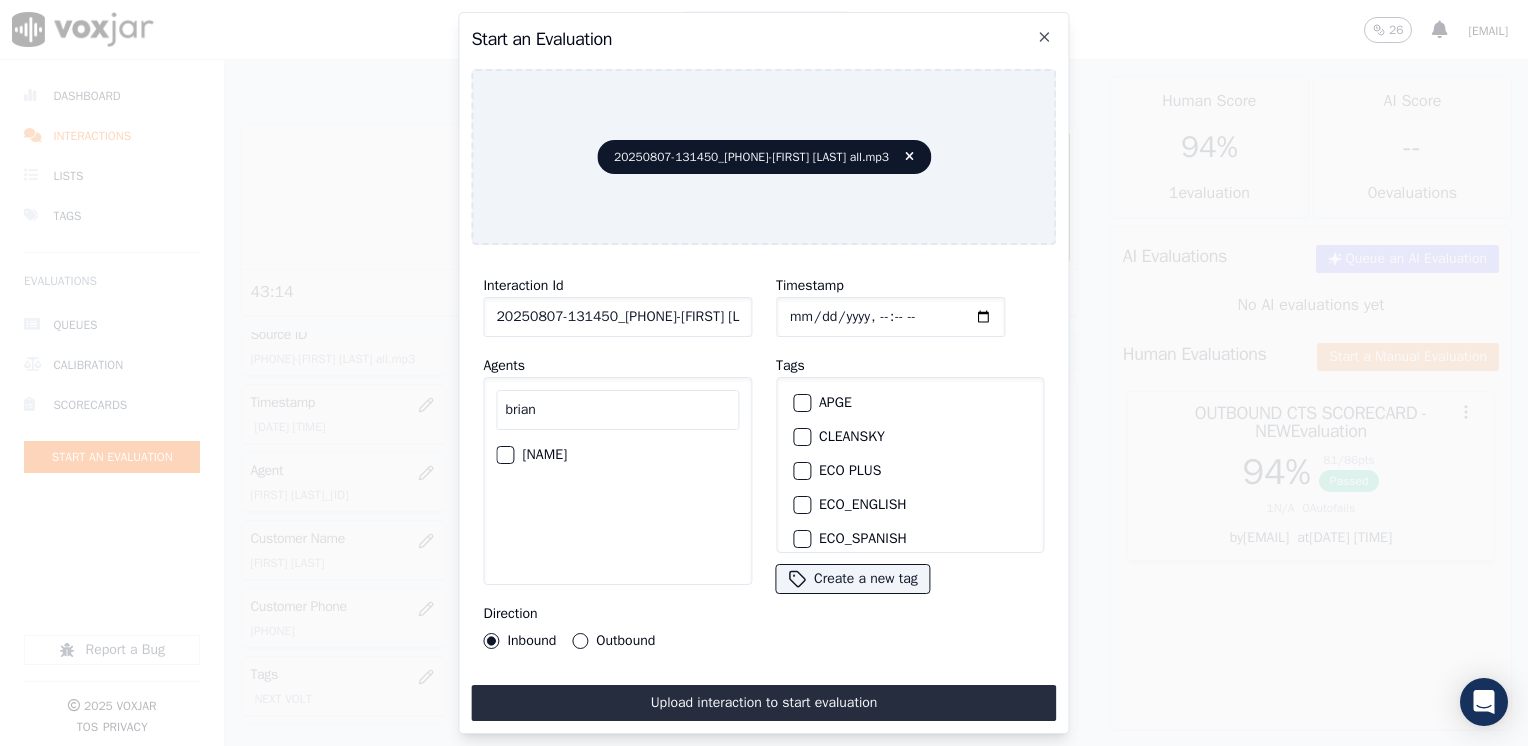 click at bounding box center (504, 455) 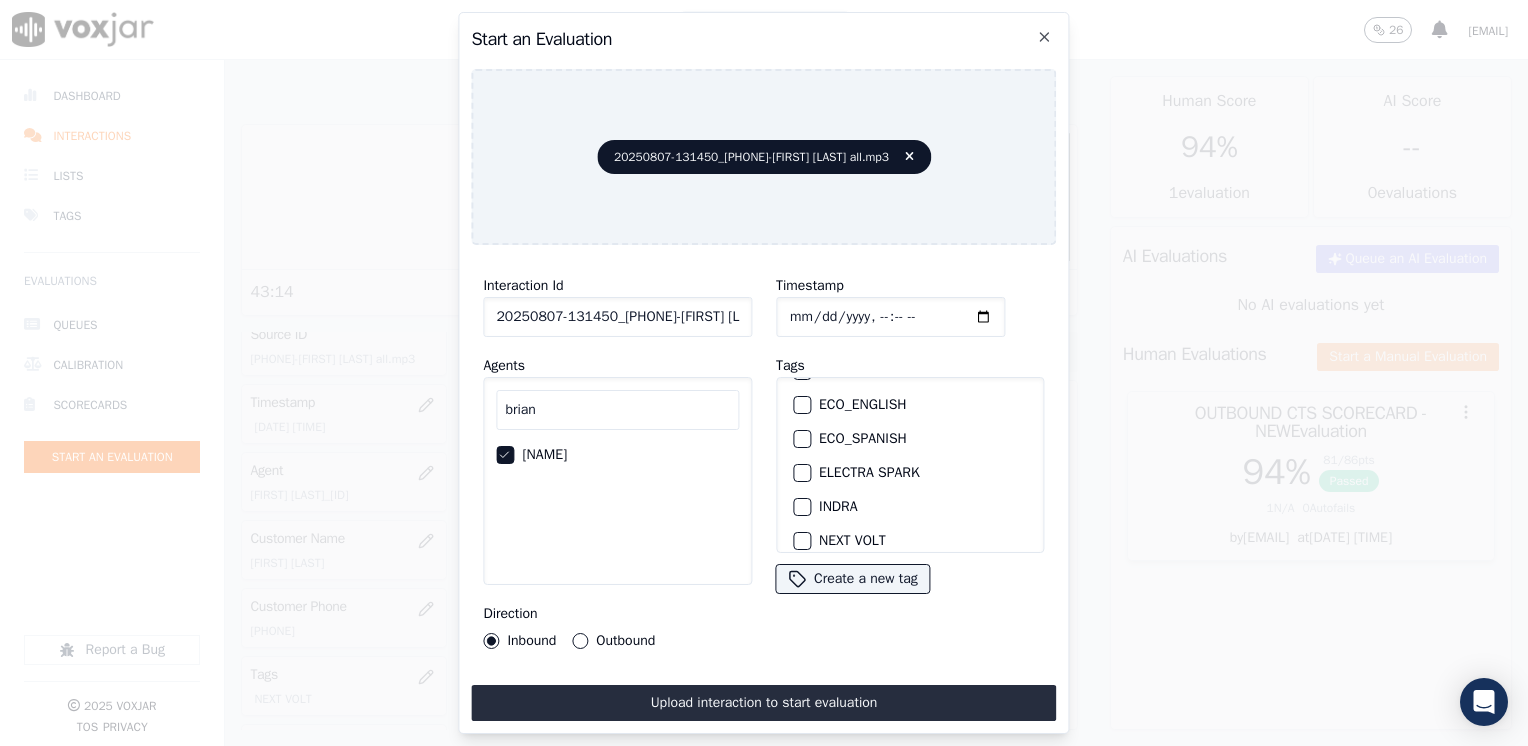 scroll, scrollTop: 200, scrollLeft: 0, axis: vertical 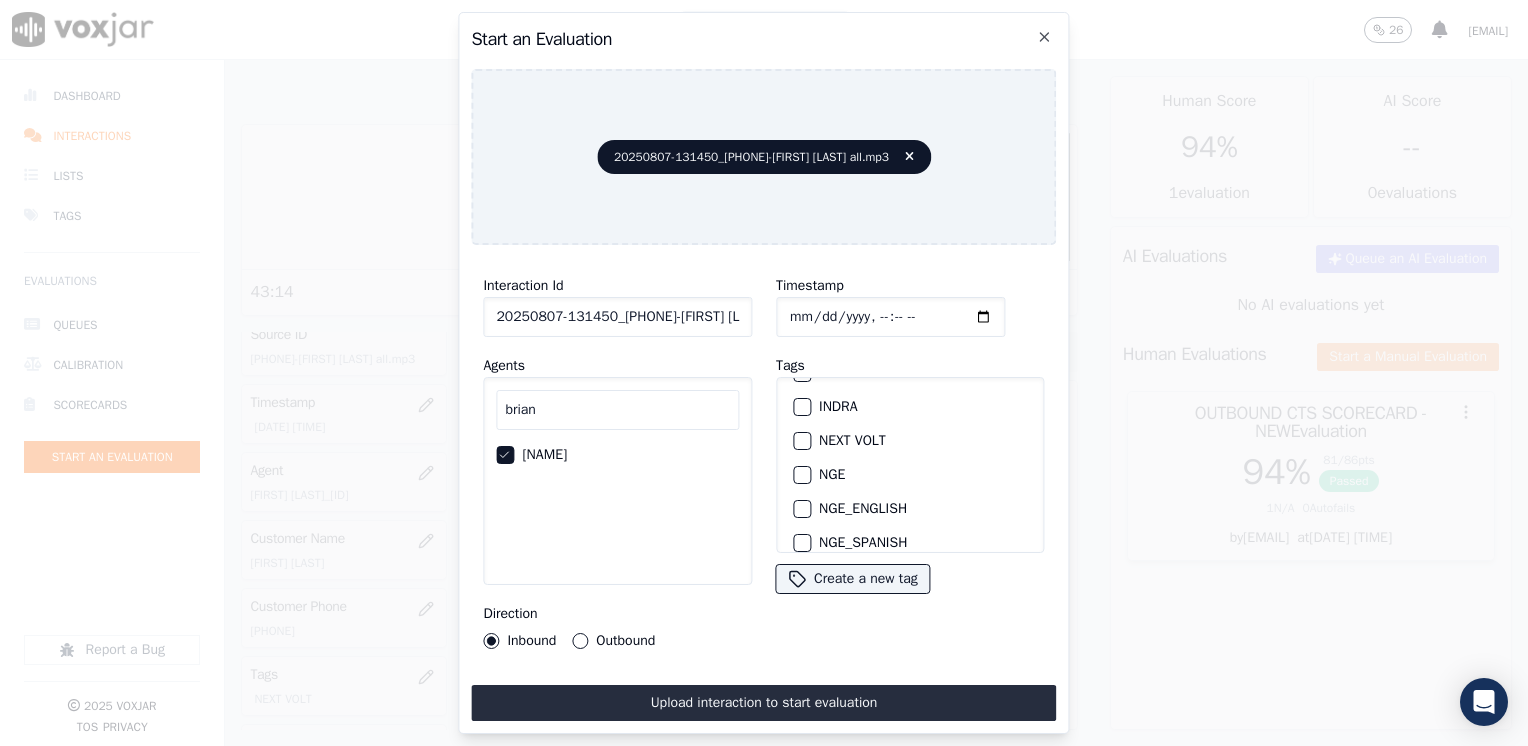 click at bounding box center [801, 441] 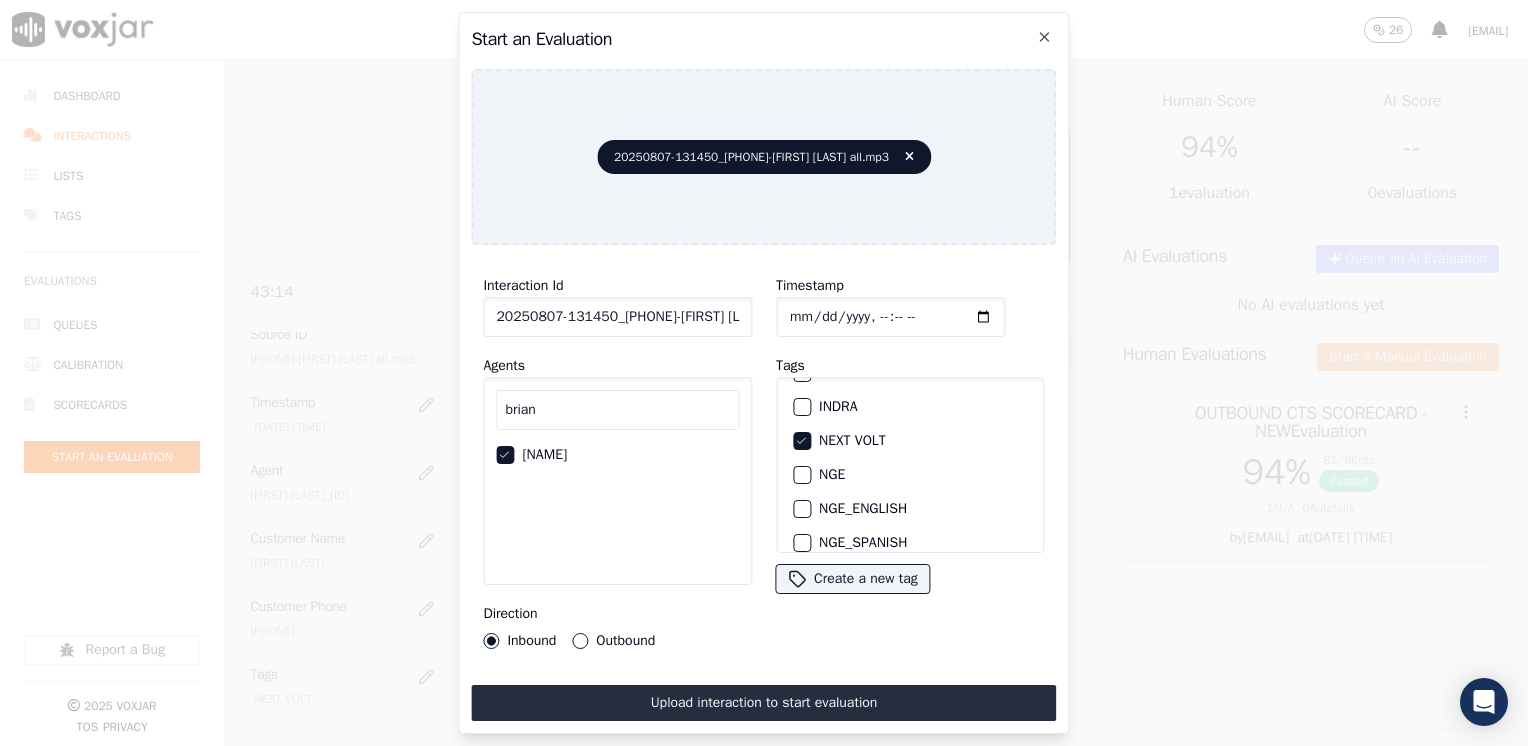 click on "Timestamp" 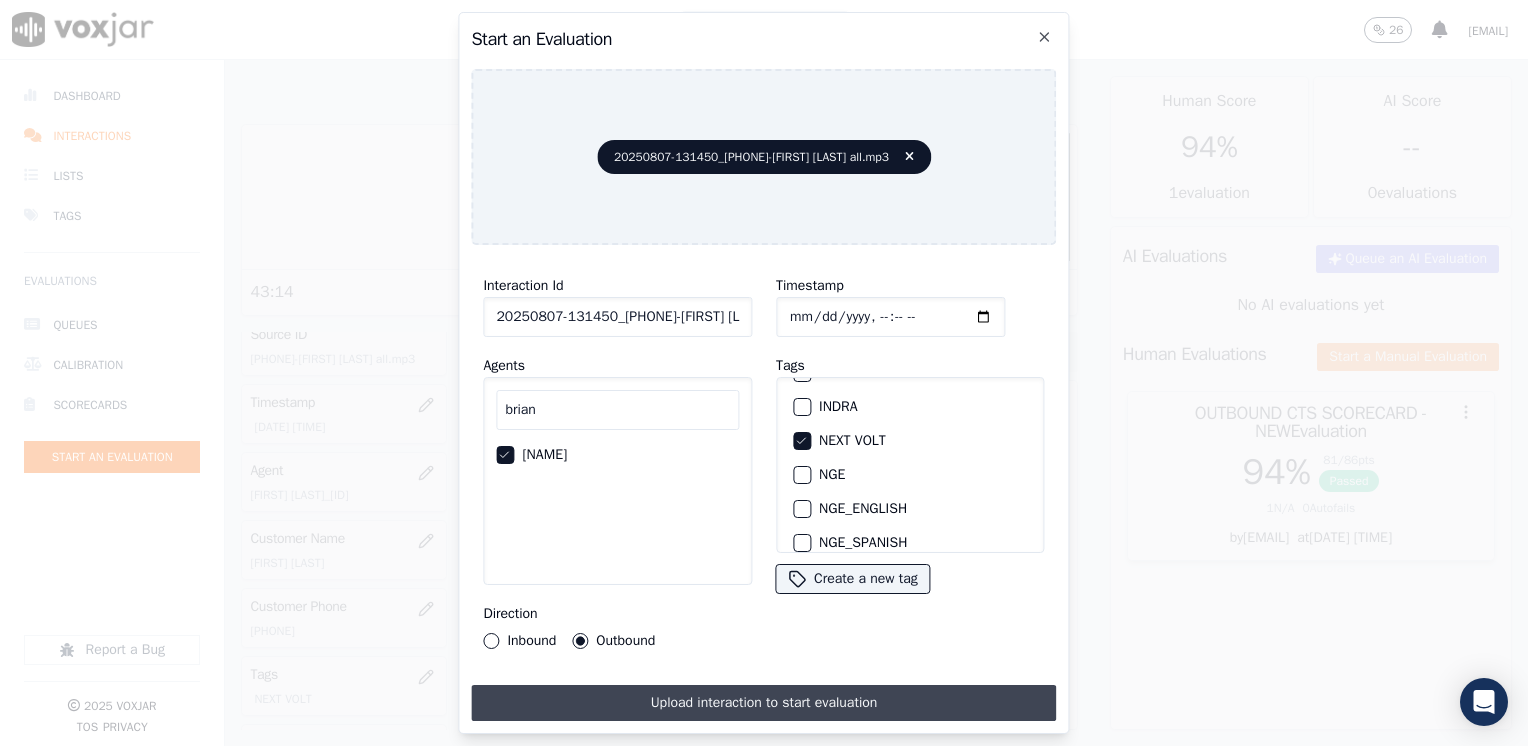 click on "Upload interaction to start evaluation" at bounding box center [763, 703] 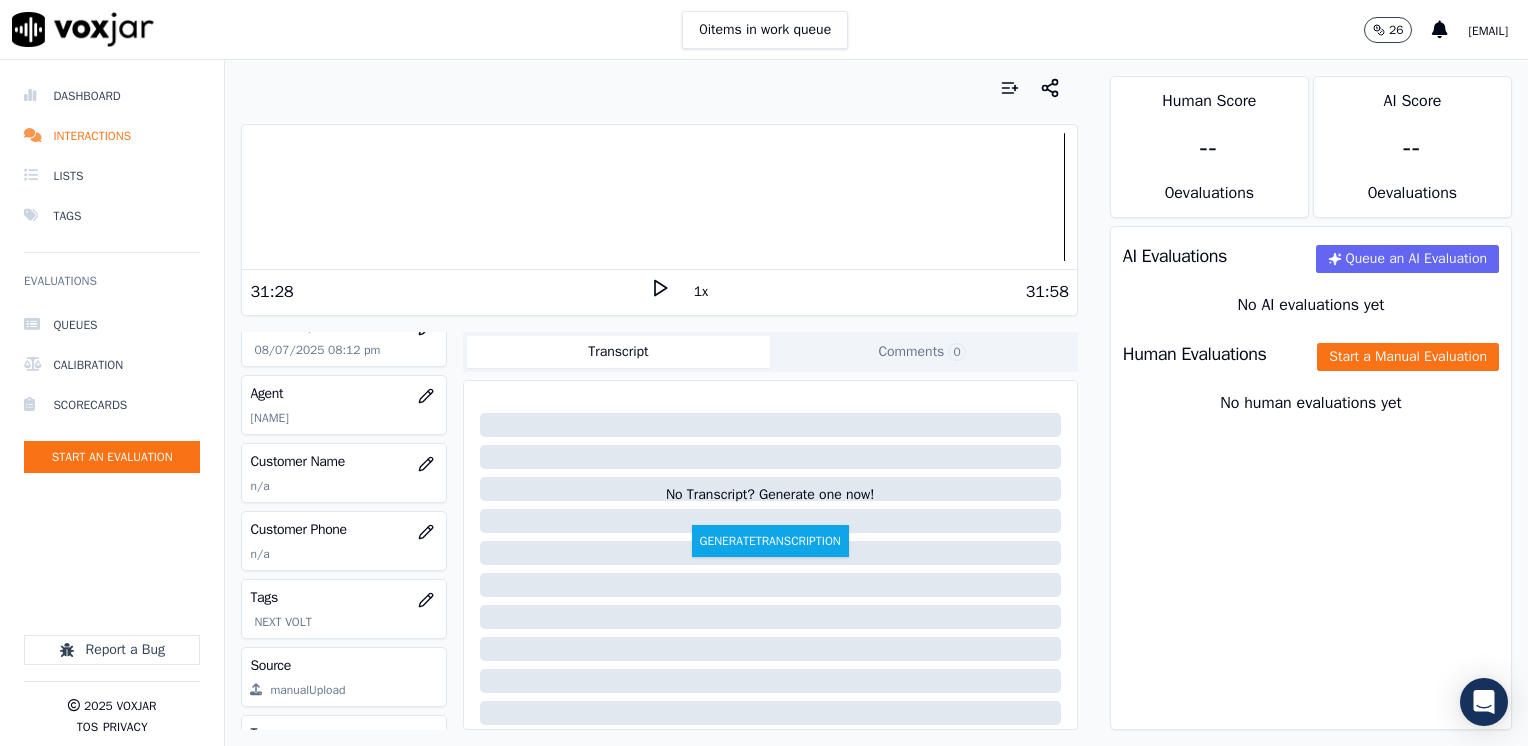 scroll, scrollTop: 200, scrollLeft: 0, axis: vertical 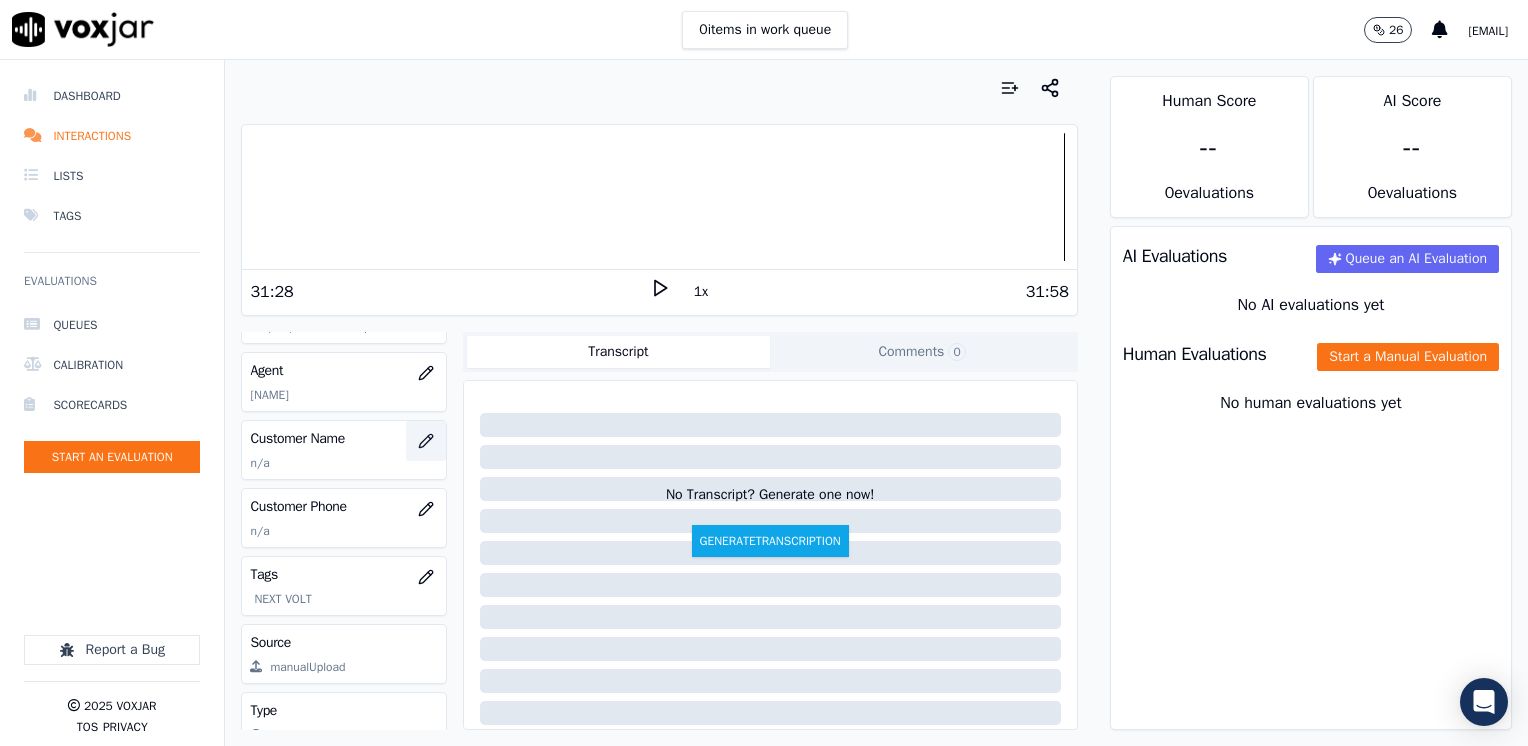 click at bounding box center [426, 441] 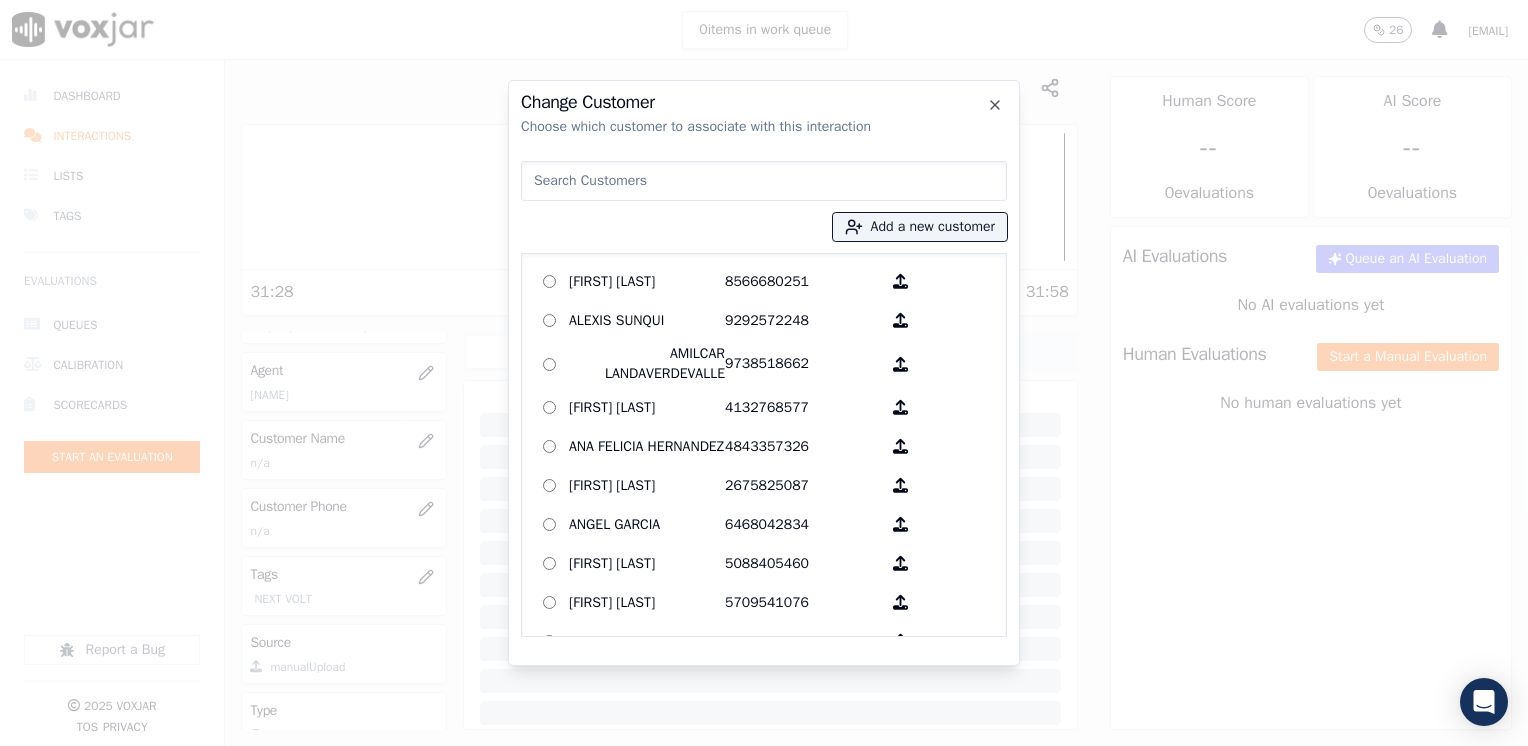 click at bounding box center [764, 181] 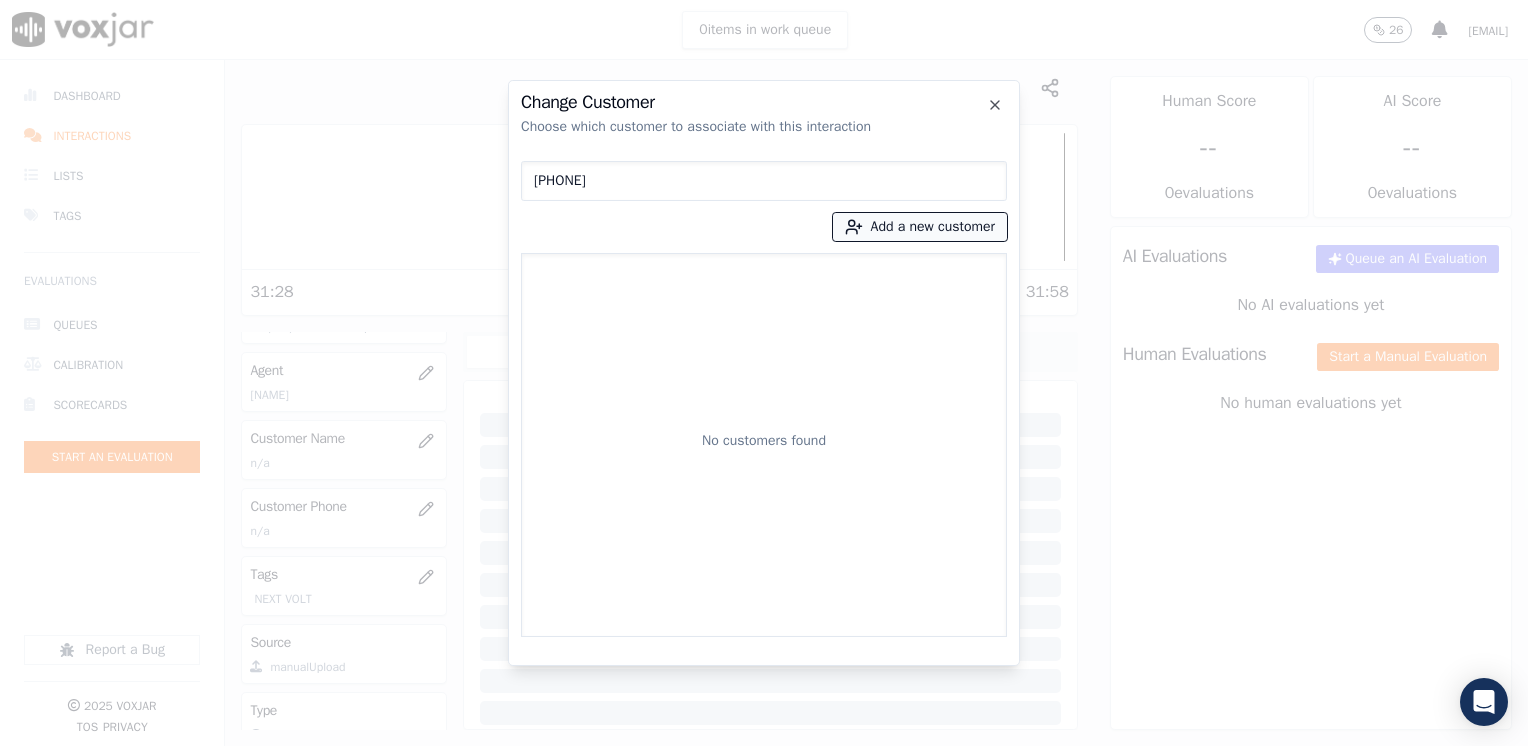 click on "Add a new customer" at bounding box center [920, 227] 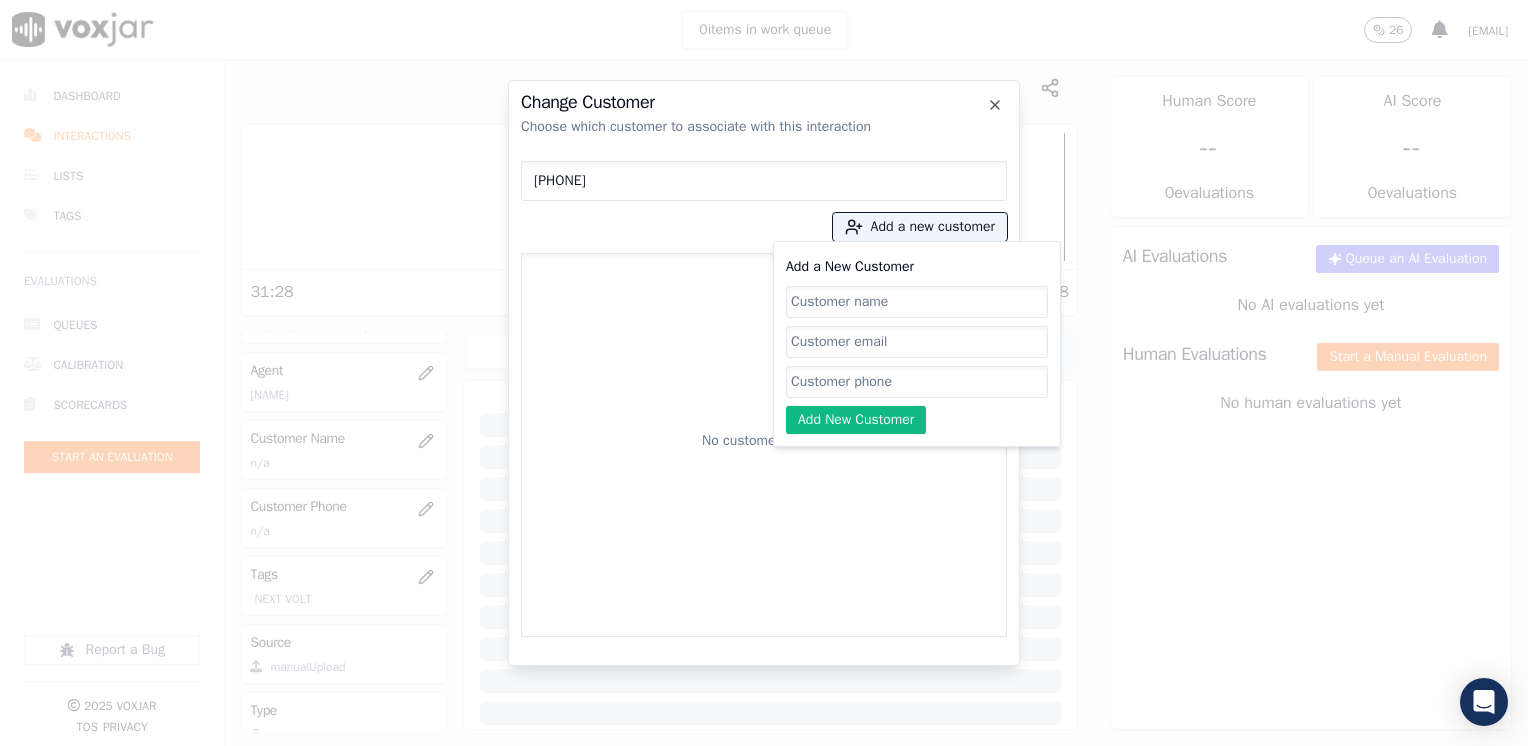 click on "Add a New Customer" 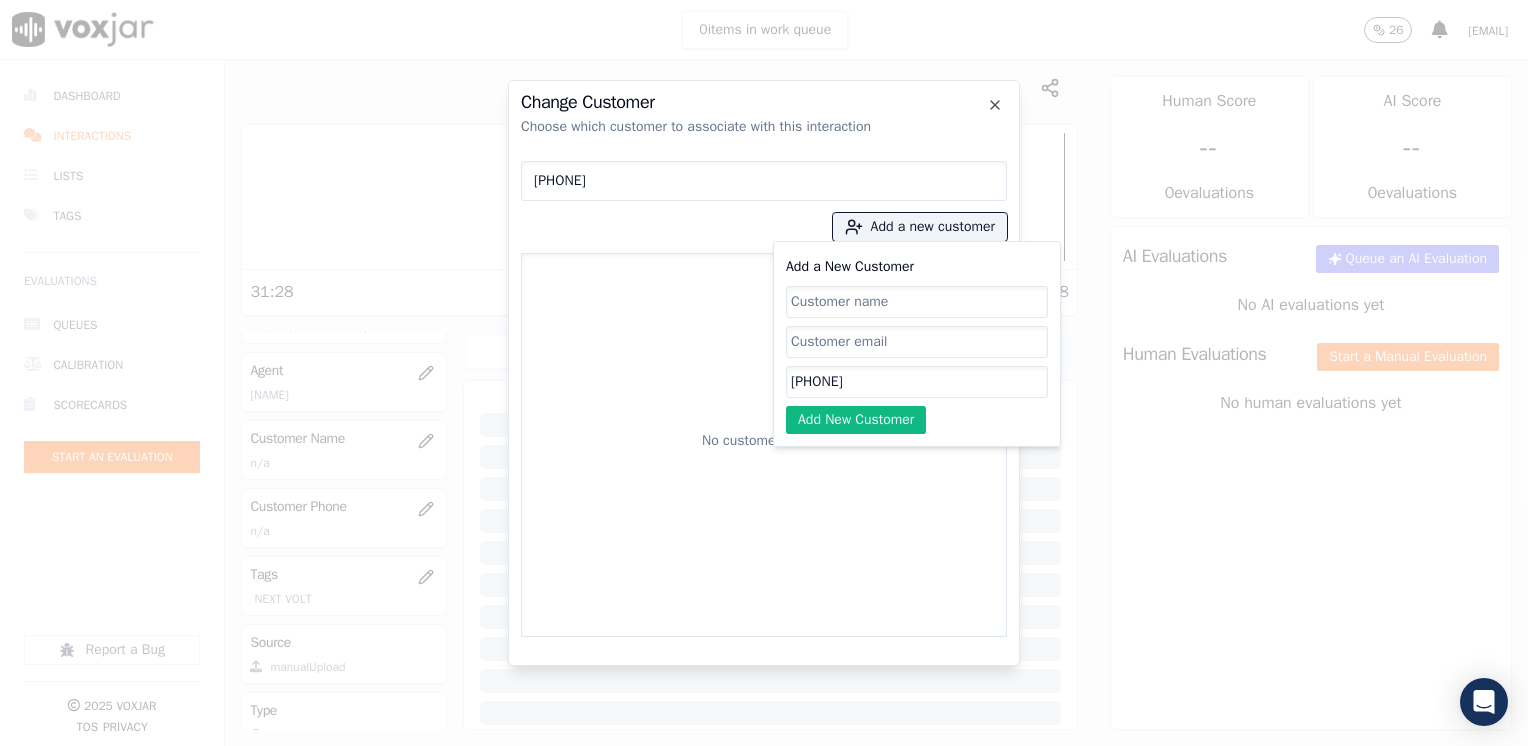 click on "Add a New Customer" 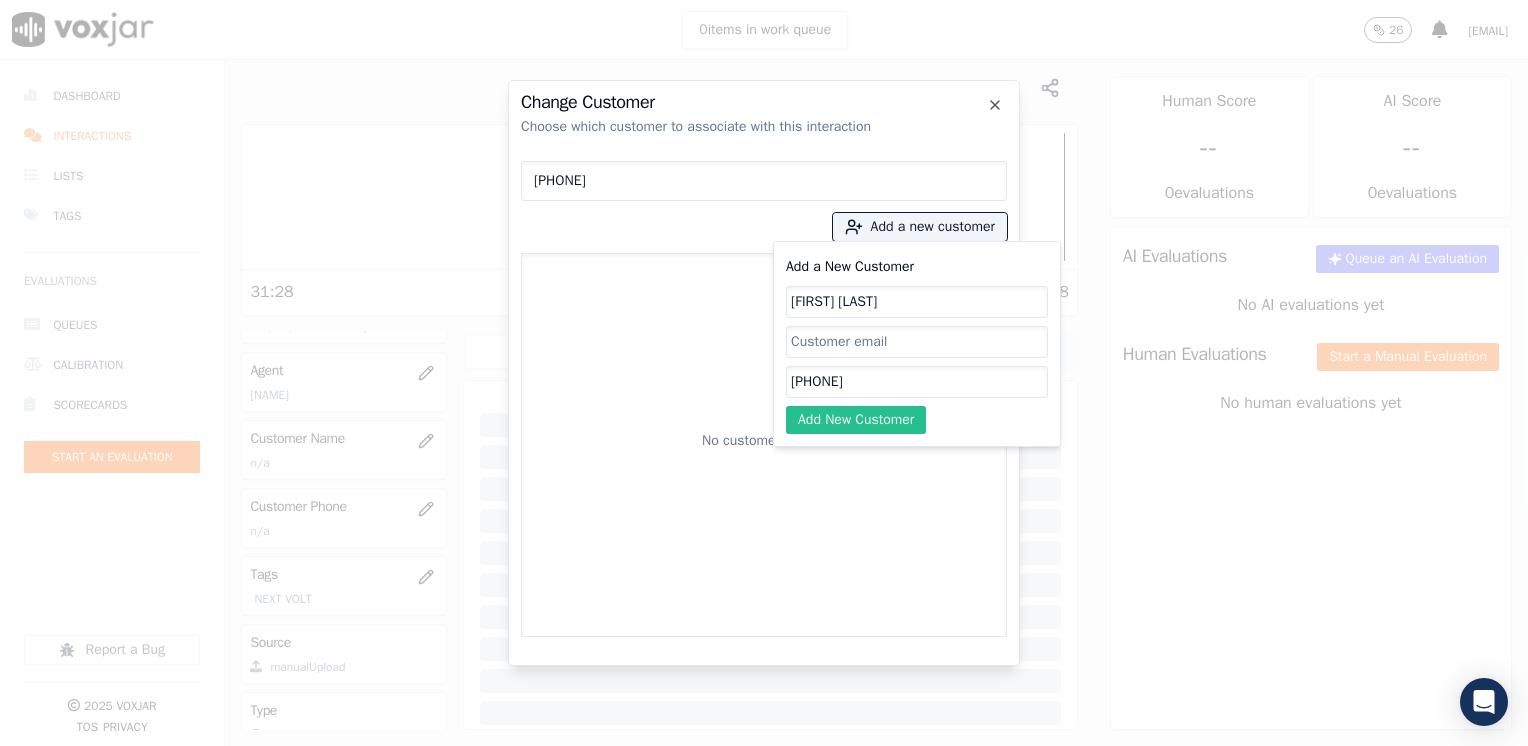 click on "Add New Customer" 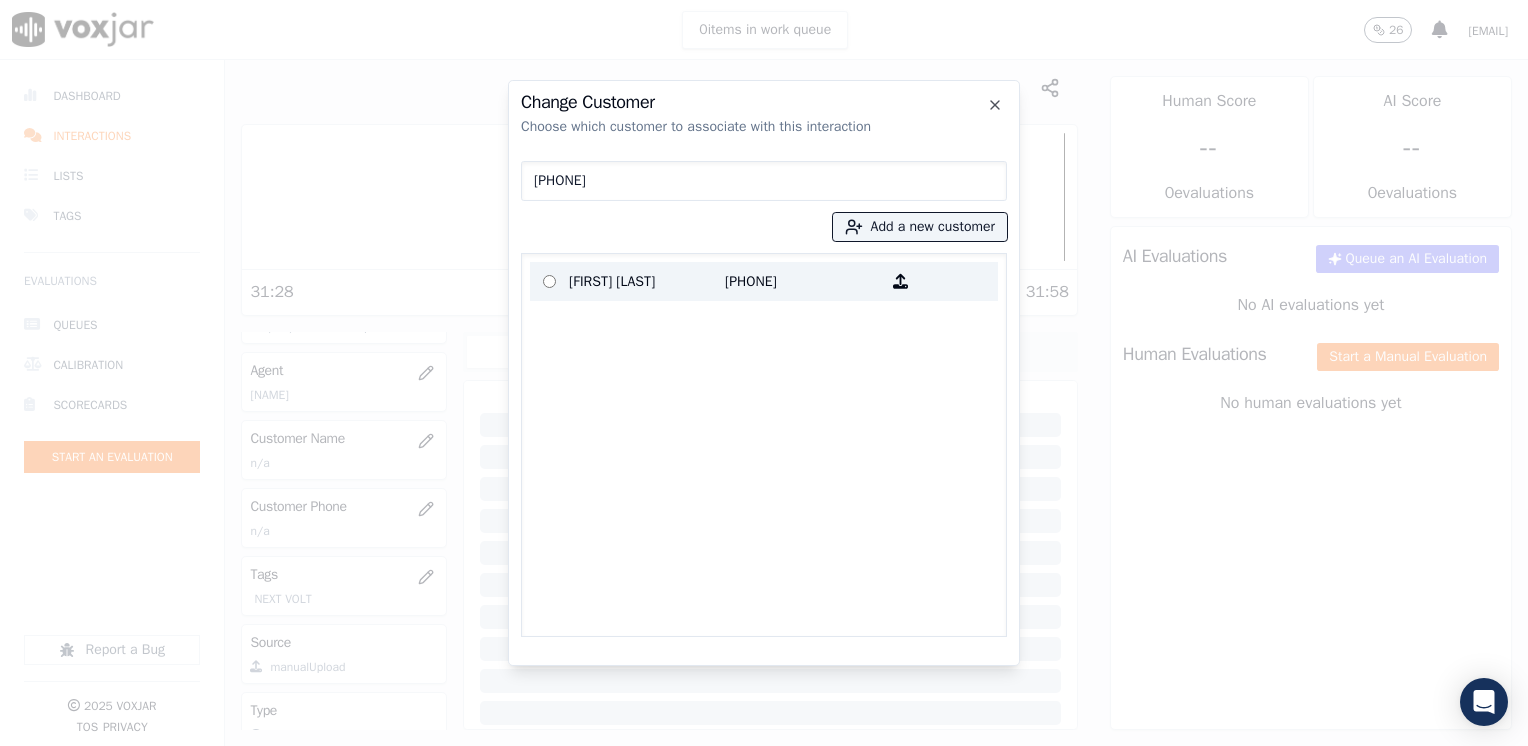 click on "[PHONE]" at bounding box center [803, 281] 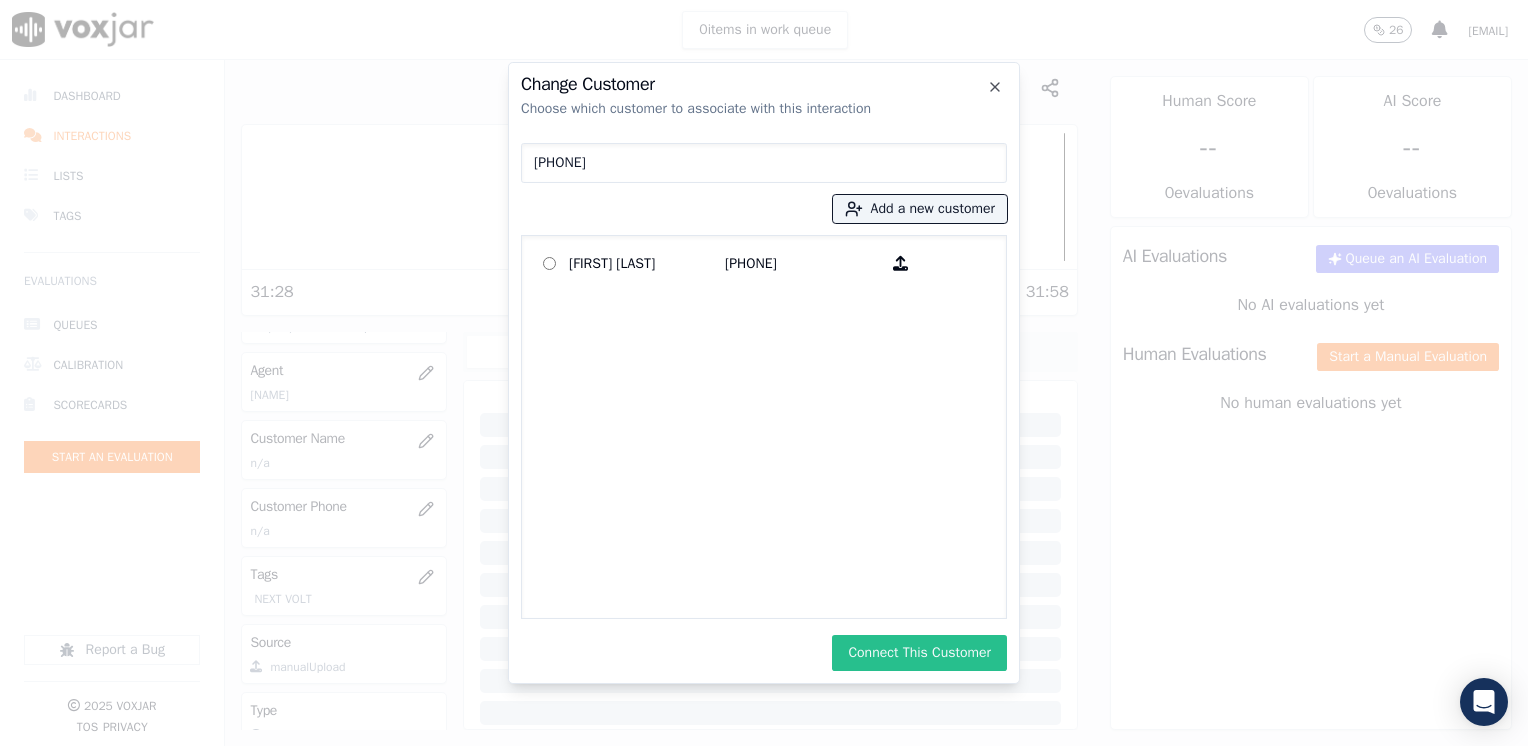 click on "Connect This Customer" at bounding box center (919, 653) 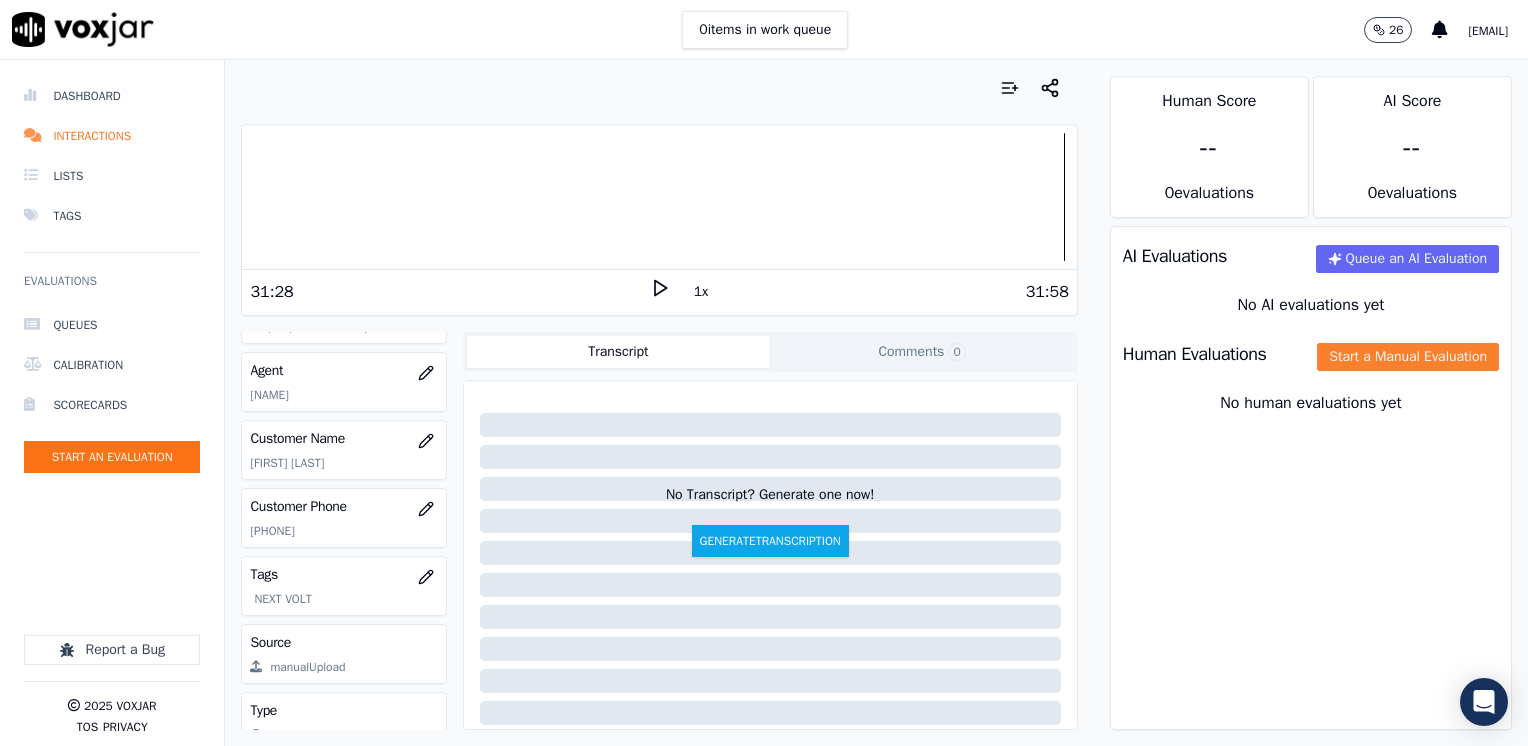 click on "Start a Manual Evaluation" 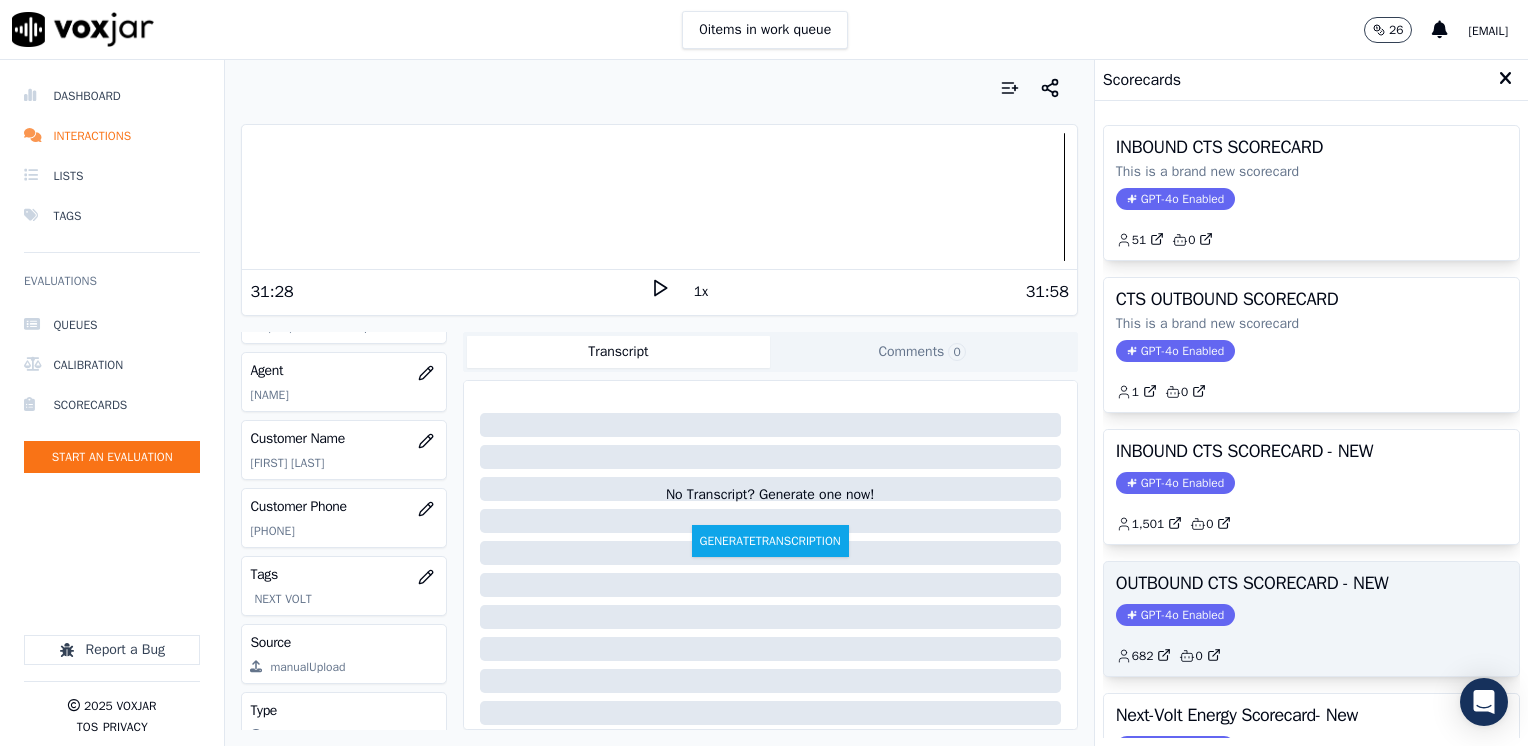 click on "GPT-4o Enabled" at bounding box center [1175, 615] 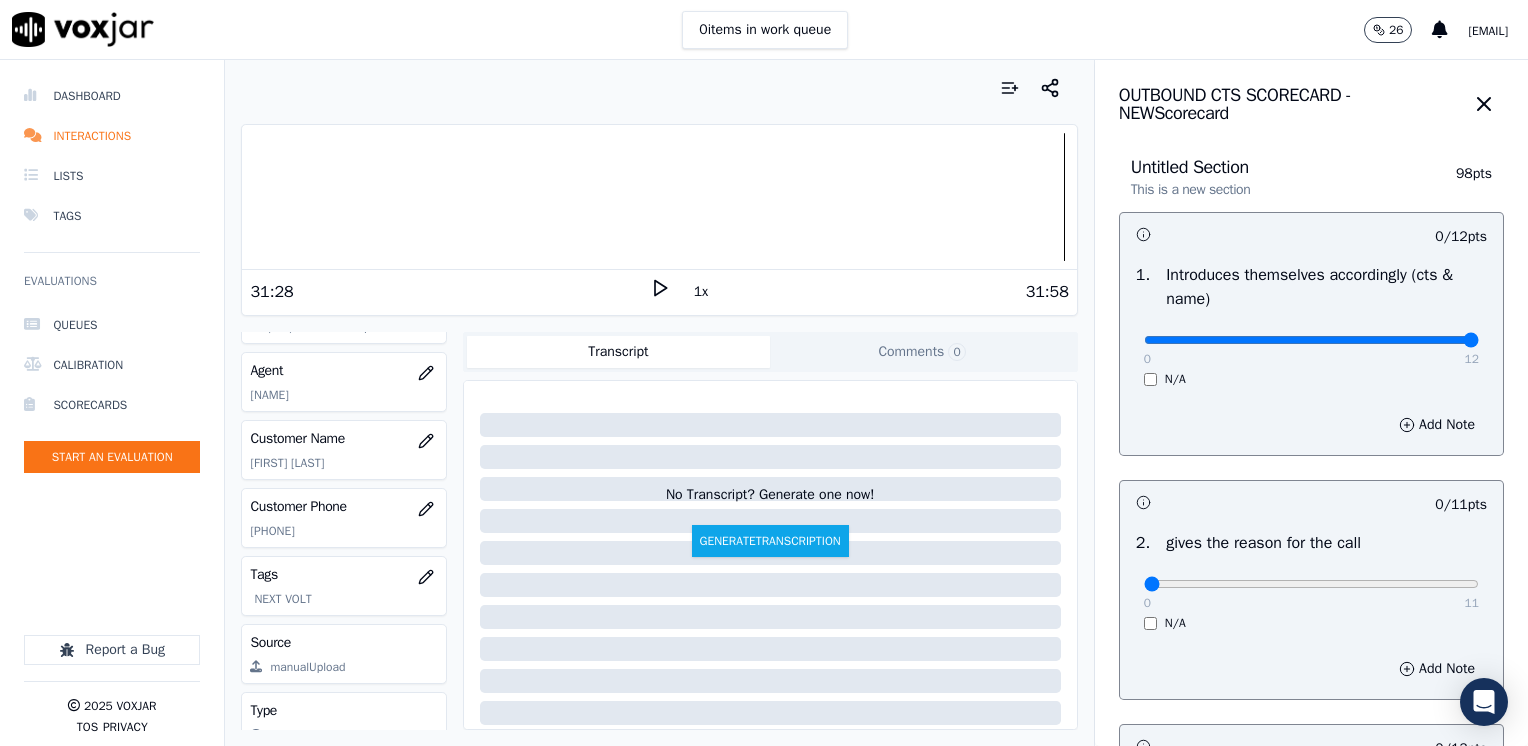drag, startPoint x: 1140, startPoint y: 340, endPoint x: 1531, endPoint y: 368, distance: 392.00128 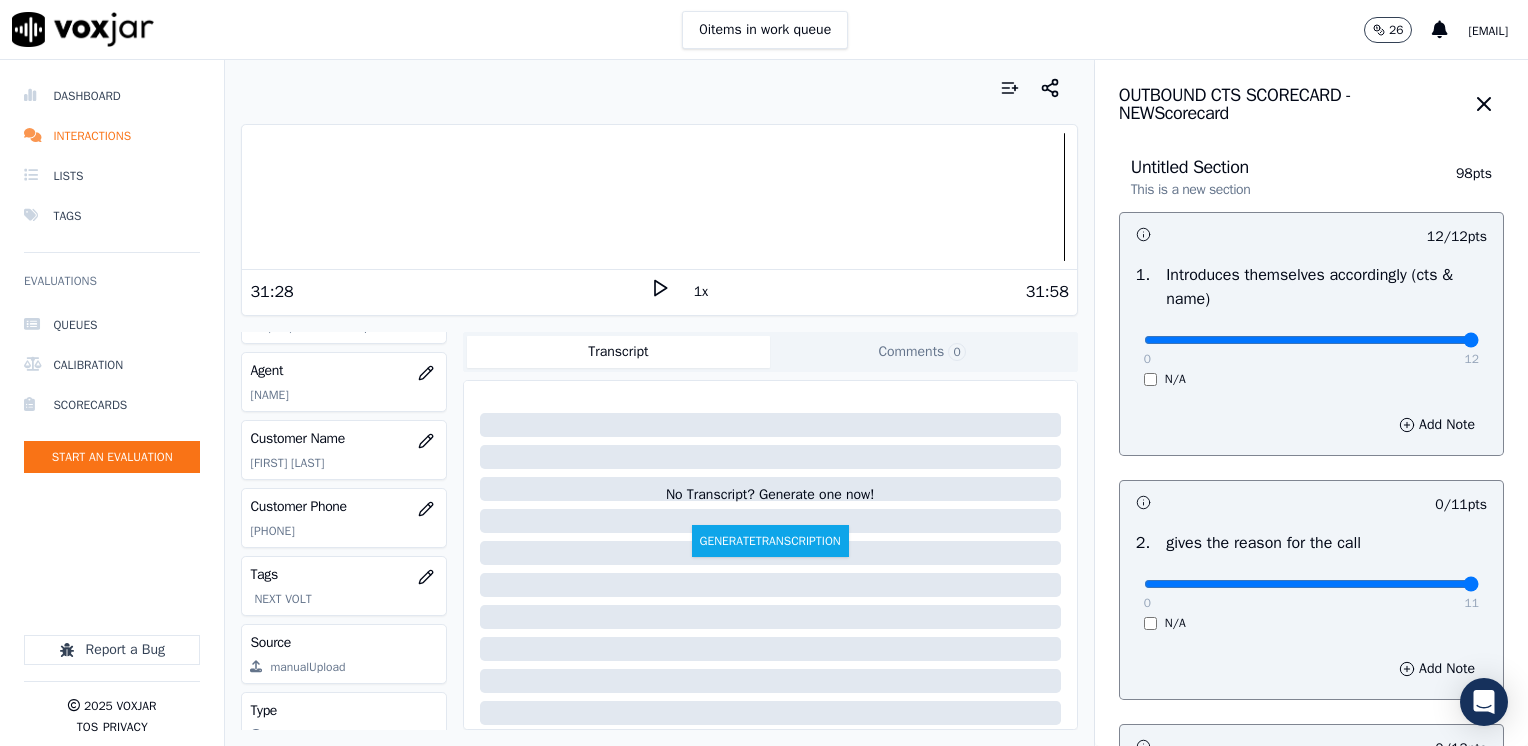 drag, startPoint x: 1133, startPoint y: 588, endPoint x: 1489, endPoint y: 578, distance: 356.1404 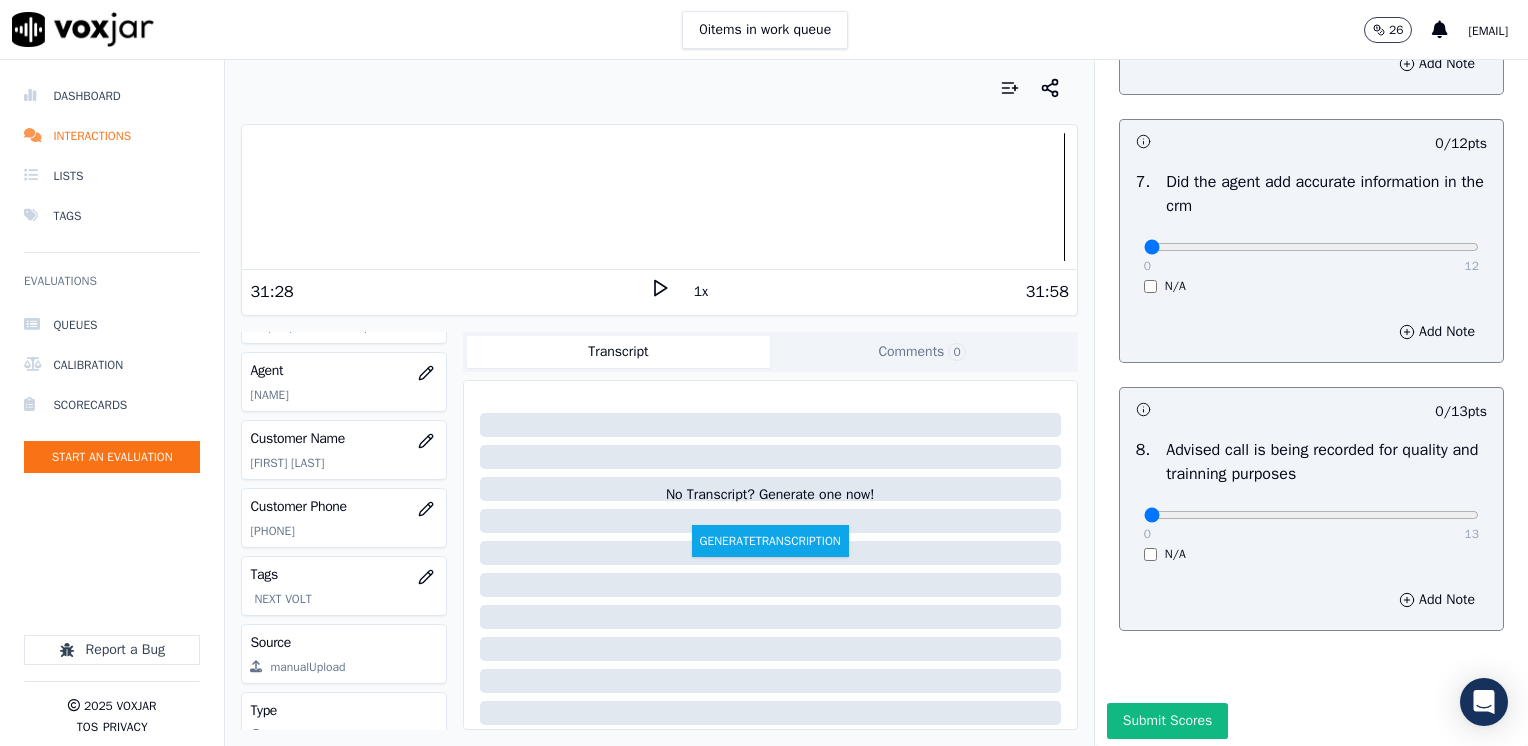 scroll, scrollTop: 1748, scrollLeft: 0, axis: vertical 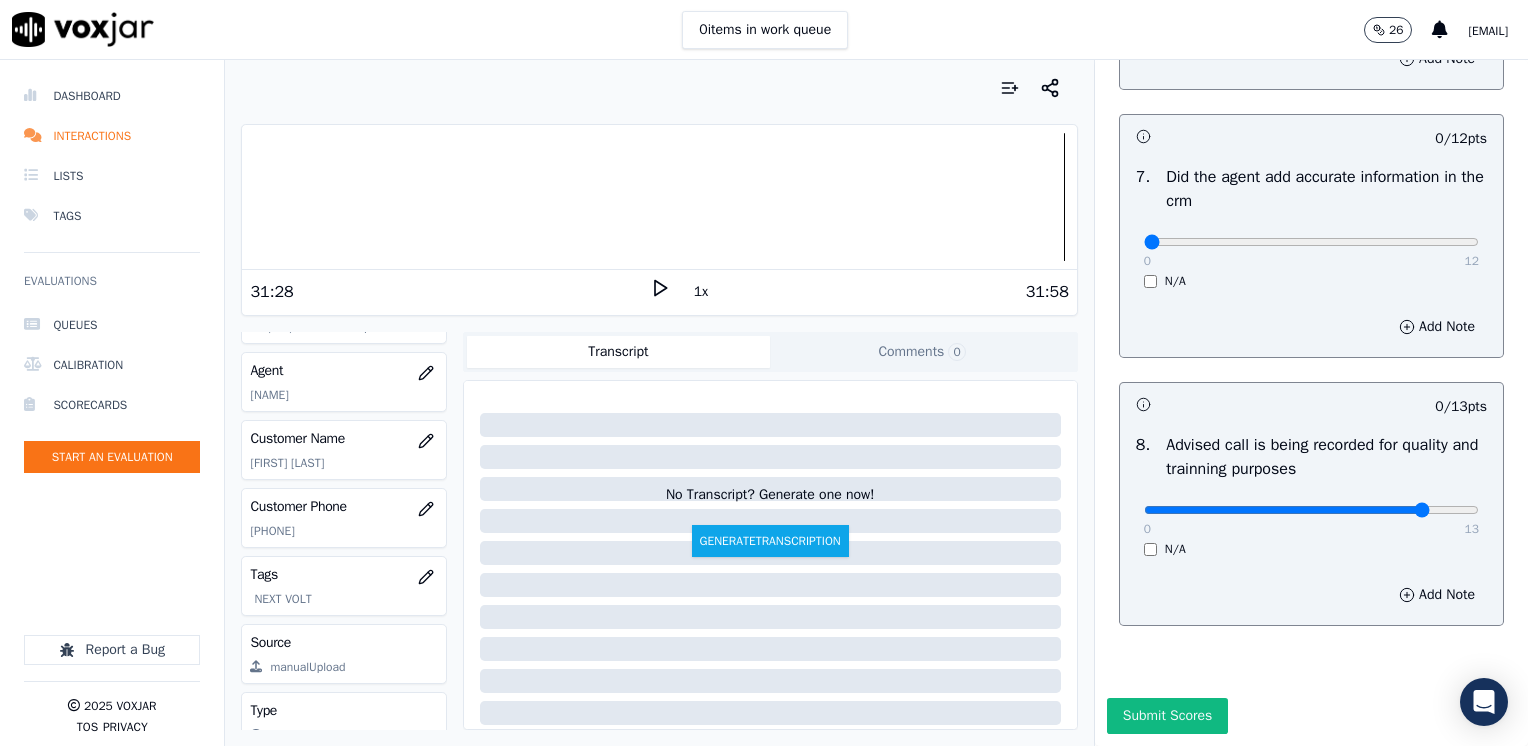click at bounding box center [1311, -1366] 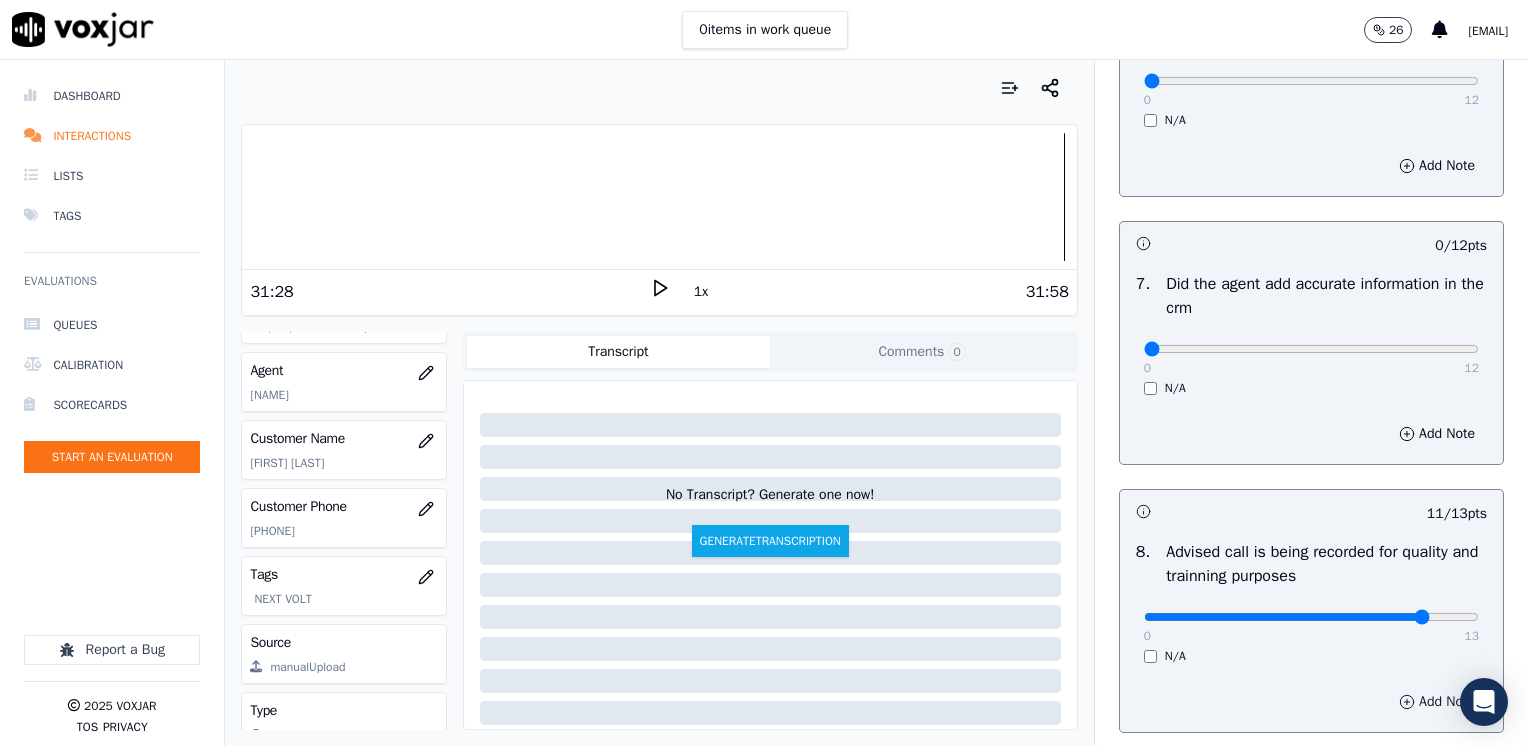 scroll, scrollTop: 1548, scrollLeft: 0, axis: vertical 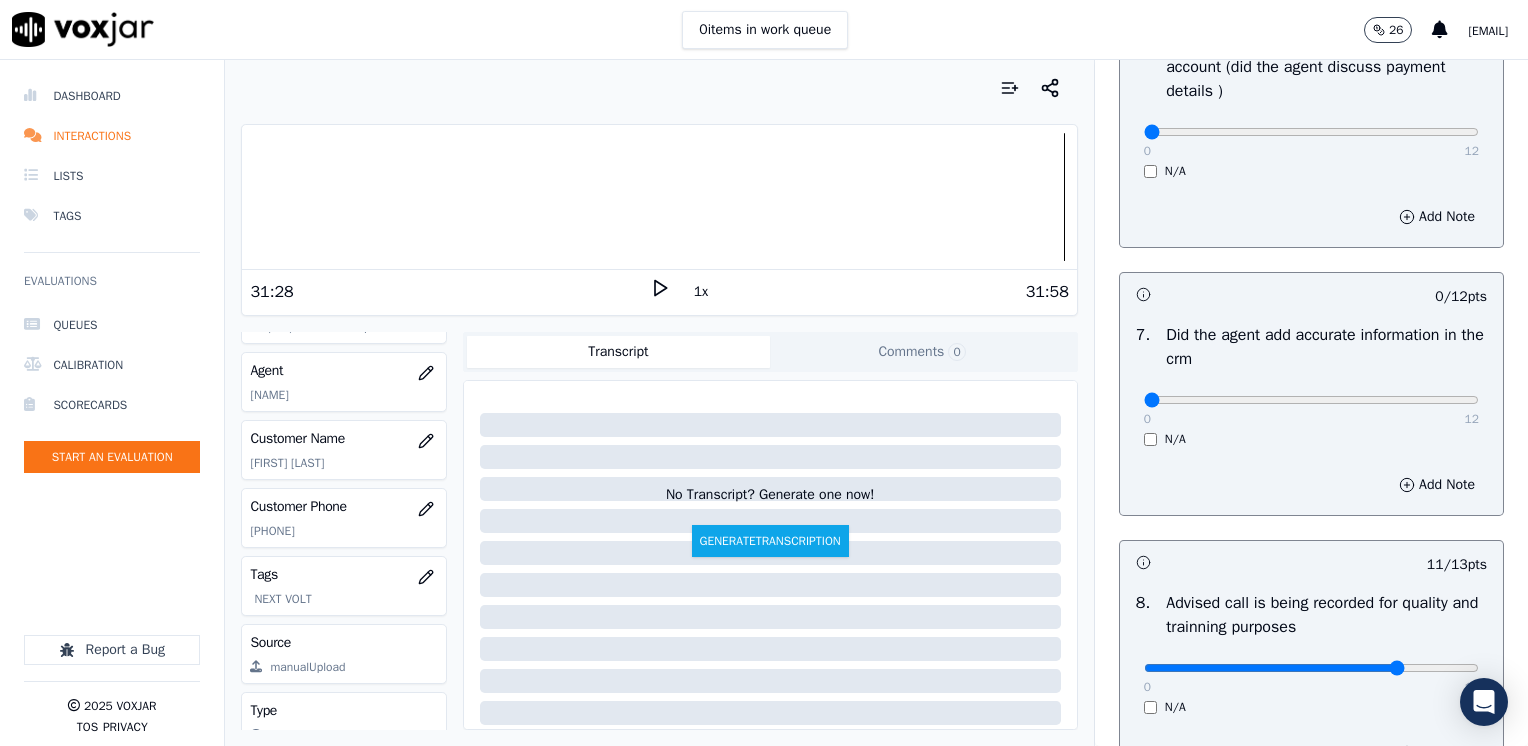 click at bounding box center [1311, -1208] 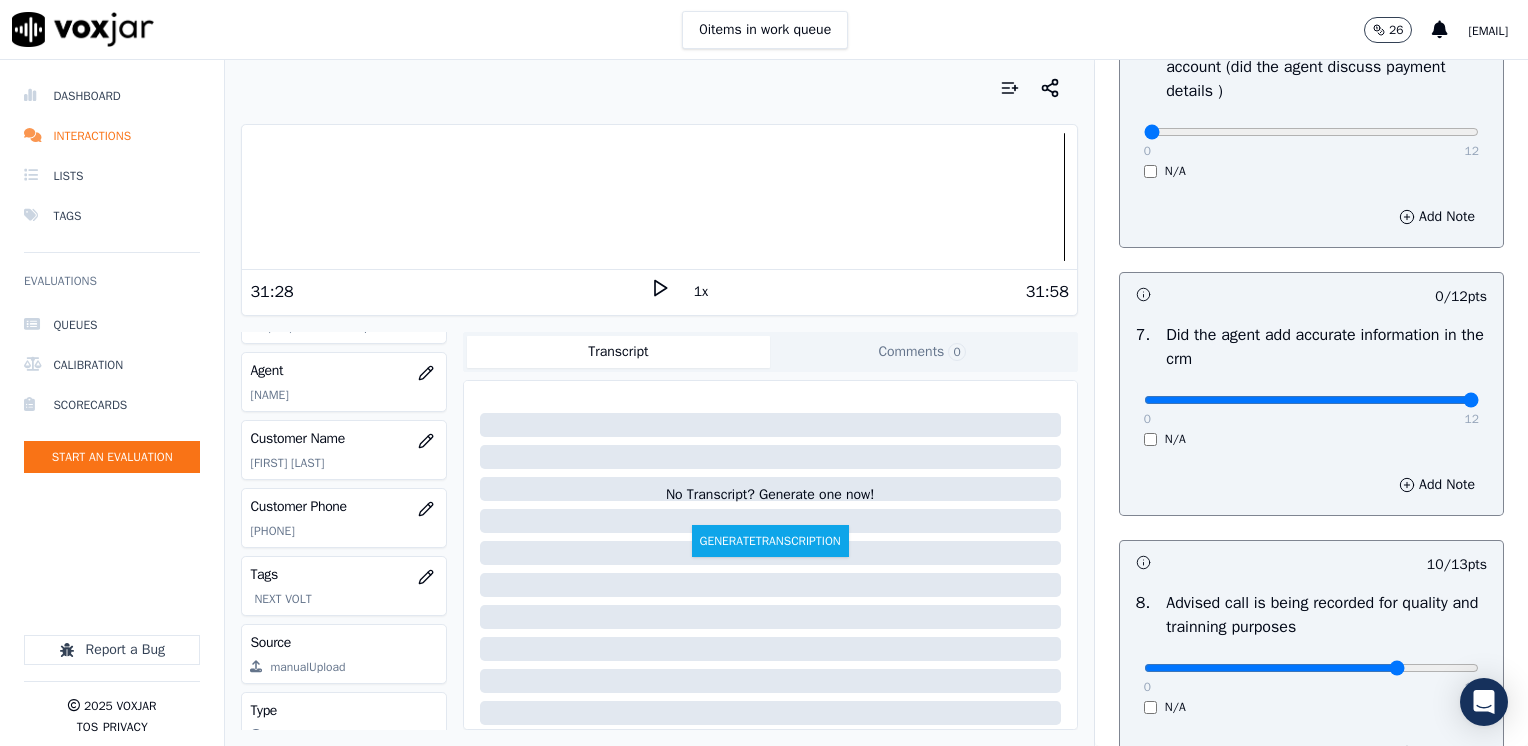 drag, startPoint x: 1134, startPoint y: 400, endPoint x: 1527, endPoint y: 398, distance: 393.0051 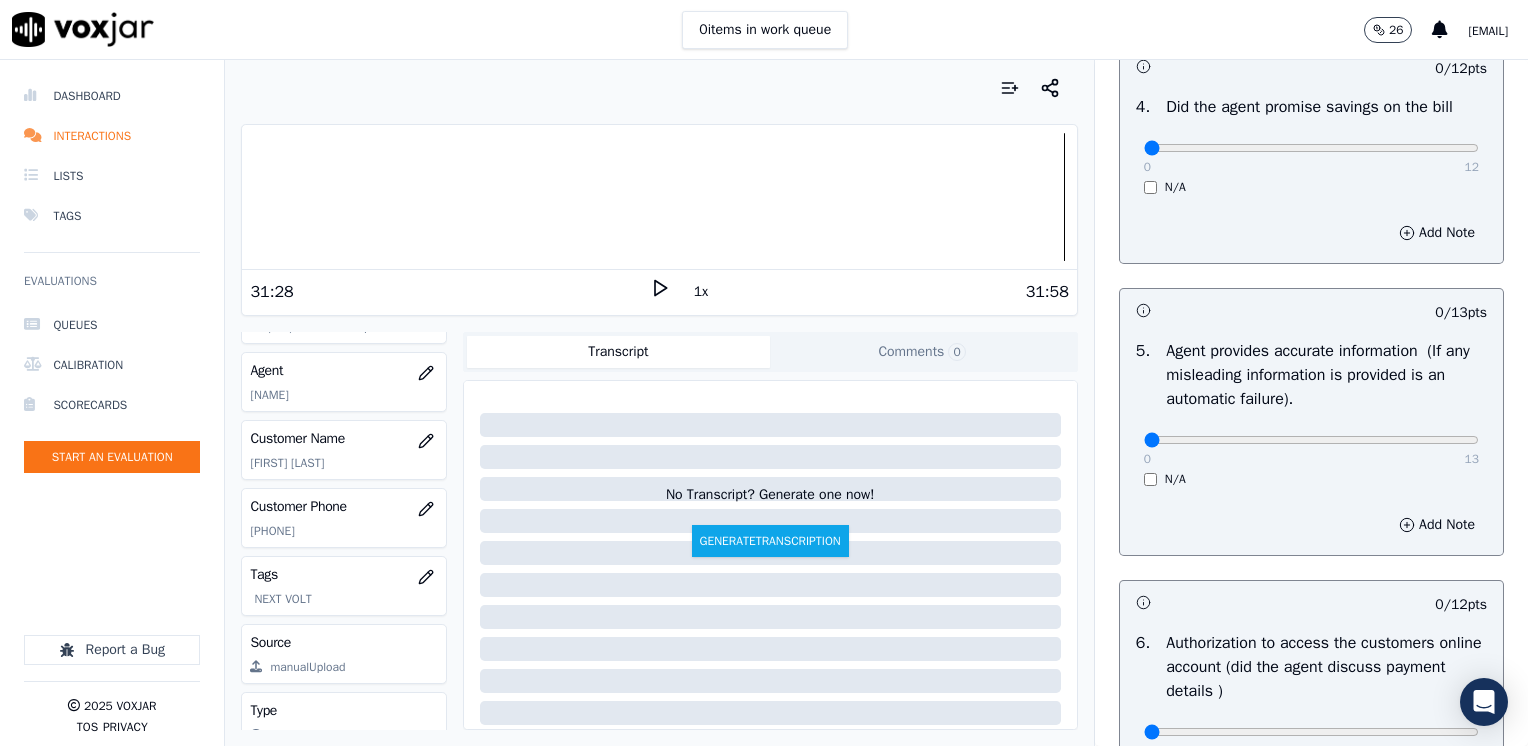 scroll, scrollTop: 1148, scrollLeft: 0, axis: vertical 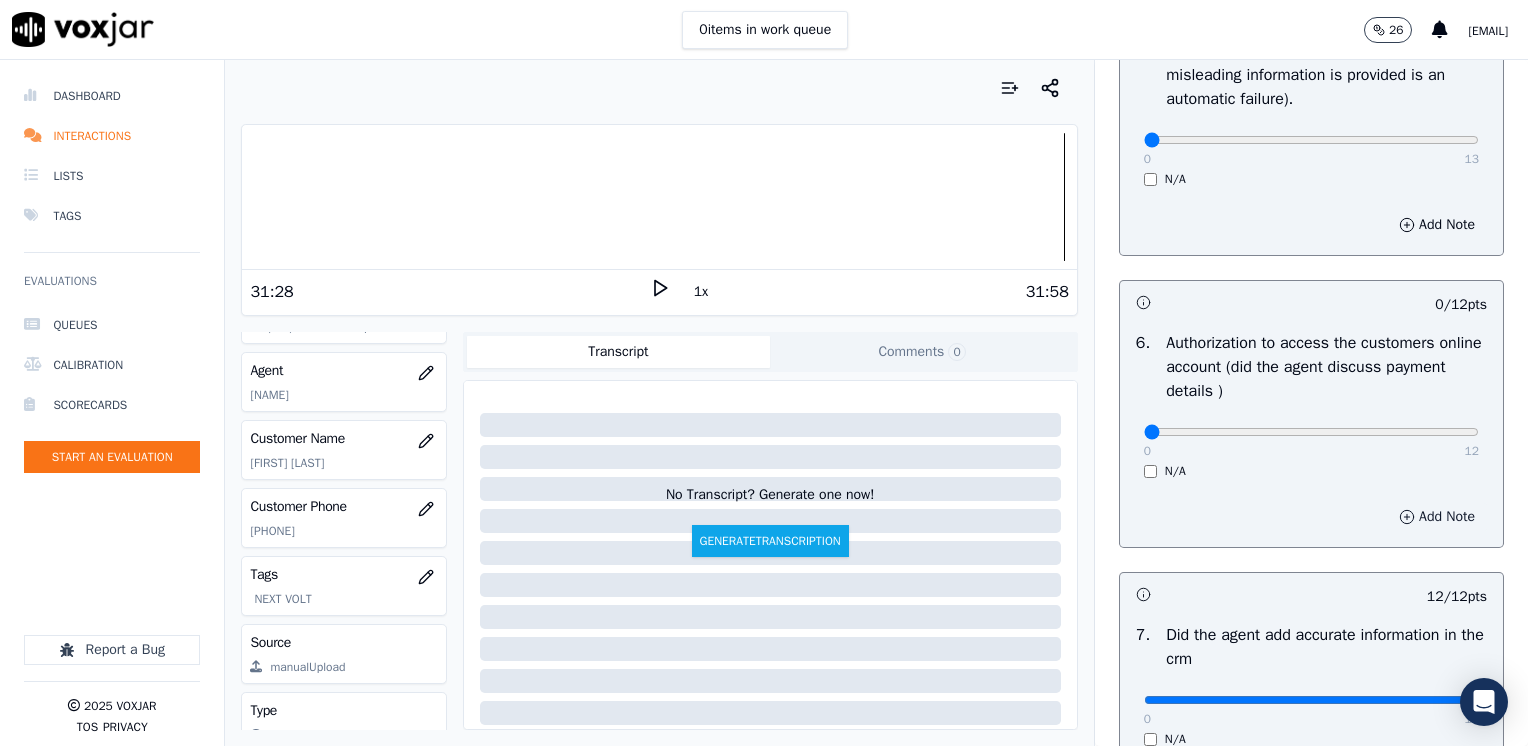 click on "Add Note" at bounding box center (1437, 517) 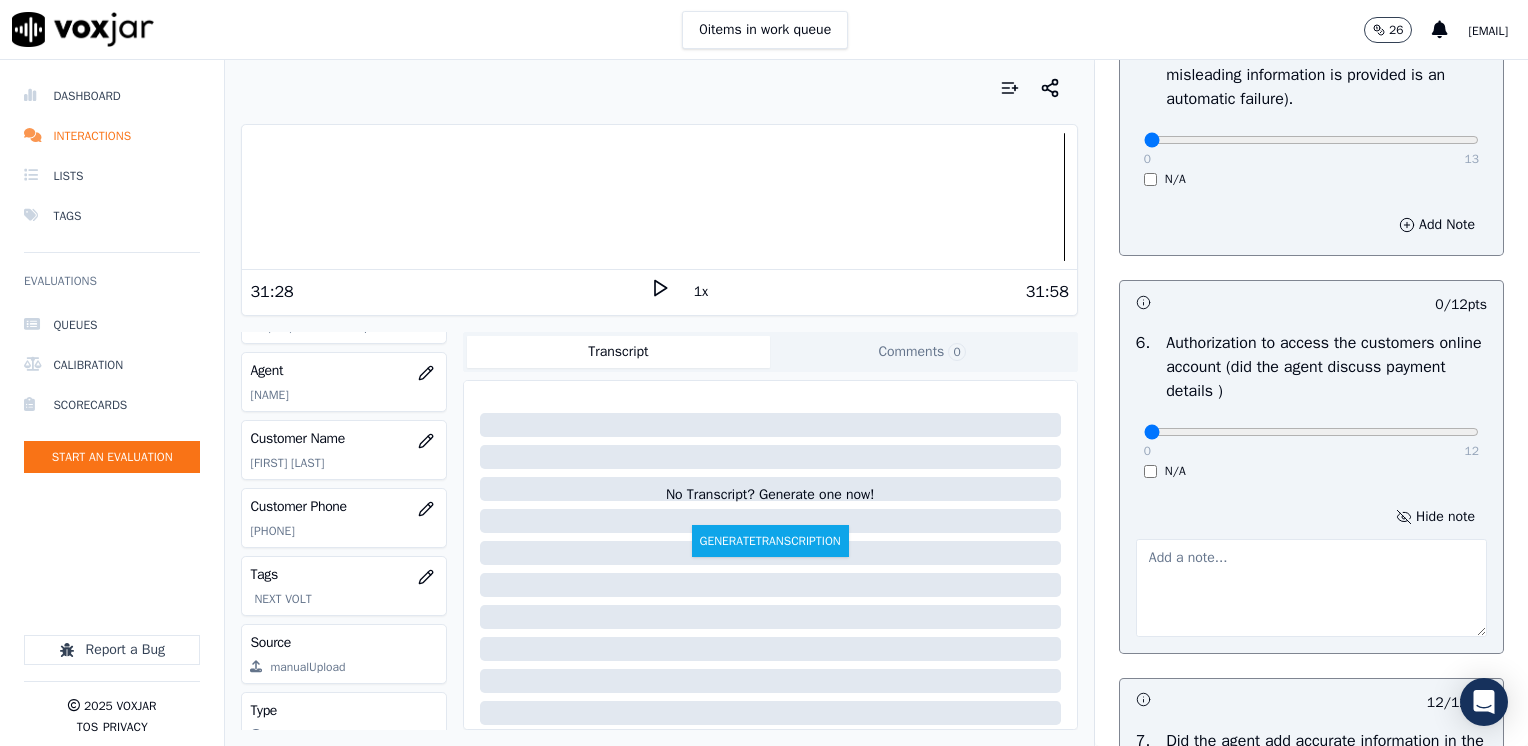 click at bounding box center (1311, 588) 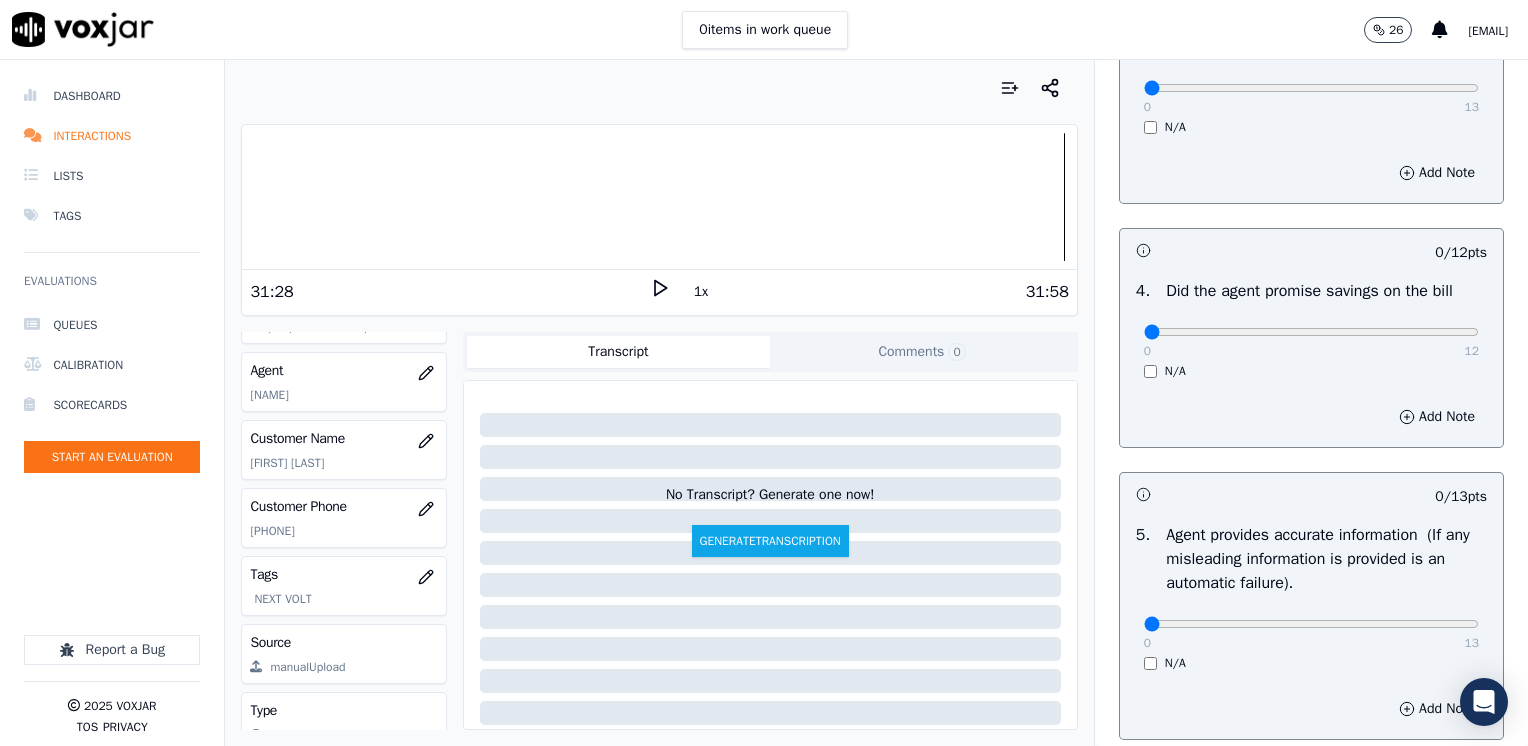 scroll, scrollTop: 748, scrollLeft: 0, axis: vertical 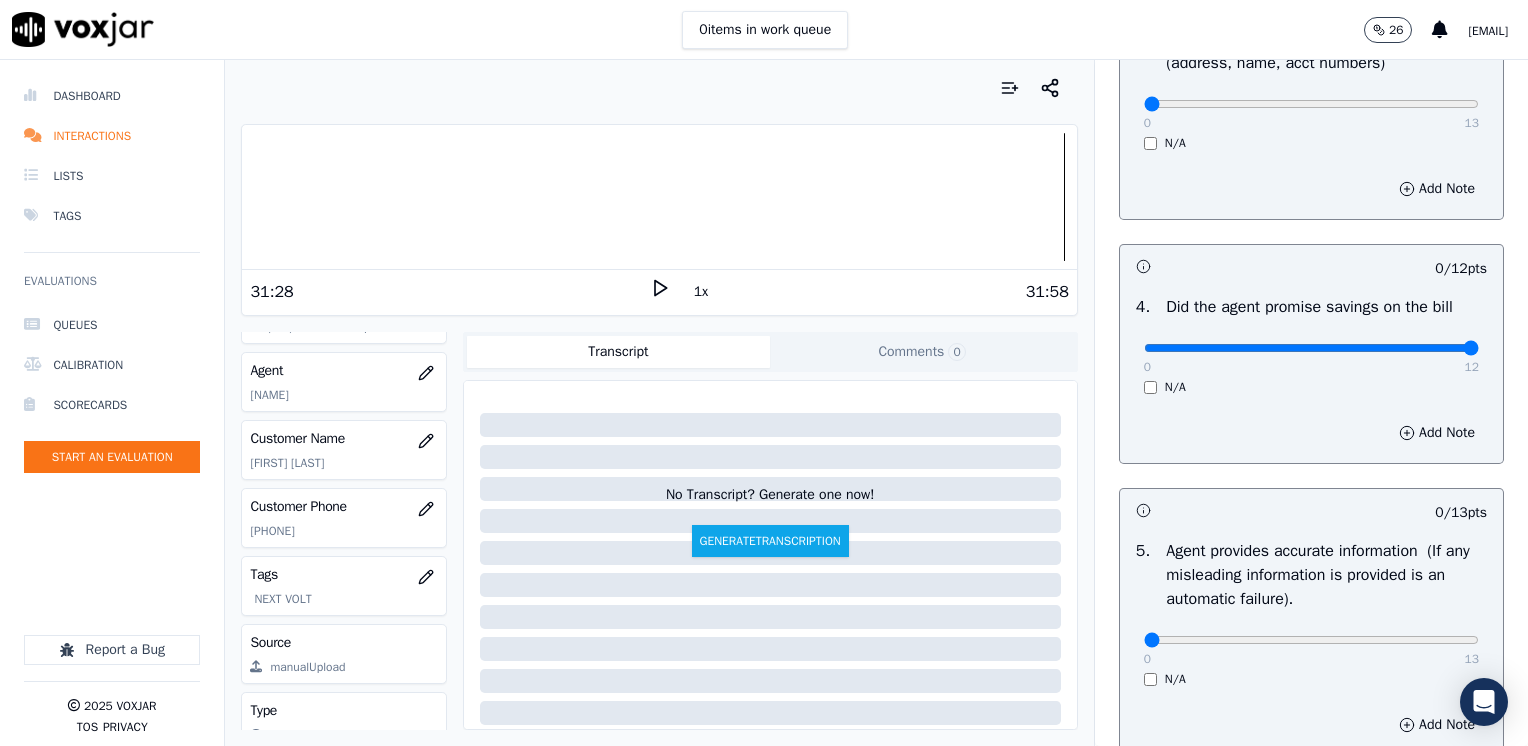 drag, startPoint x: 1127, startPoint y: 346, endPoint x: 1531, endPoint y: 413, distance: 409.518 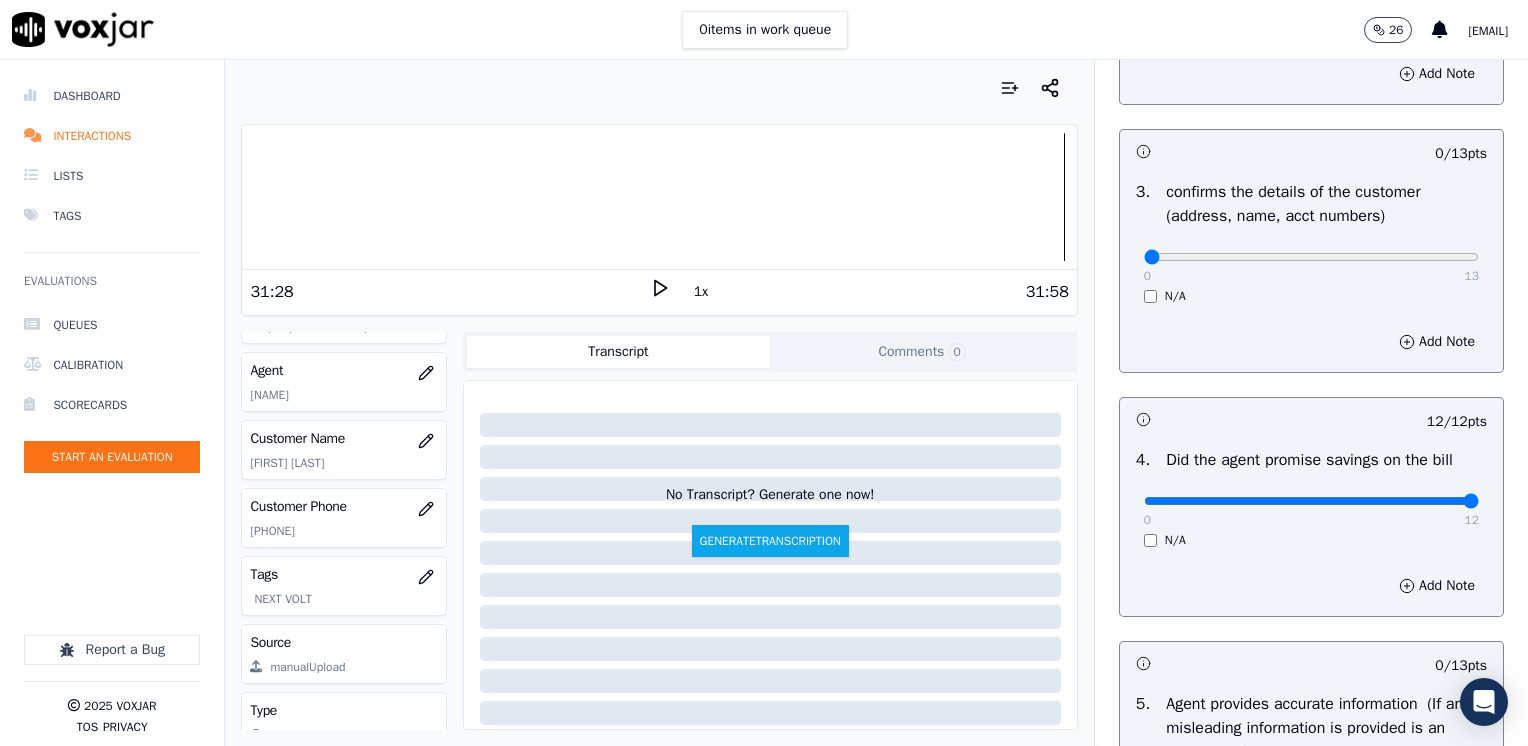scroll, scrollTop: 448, scrollLeft: 0, axis: vertical 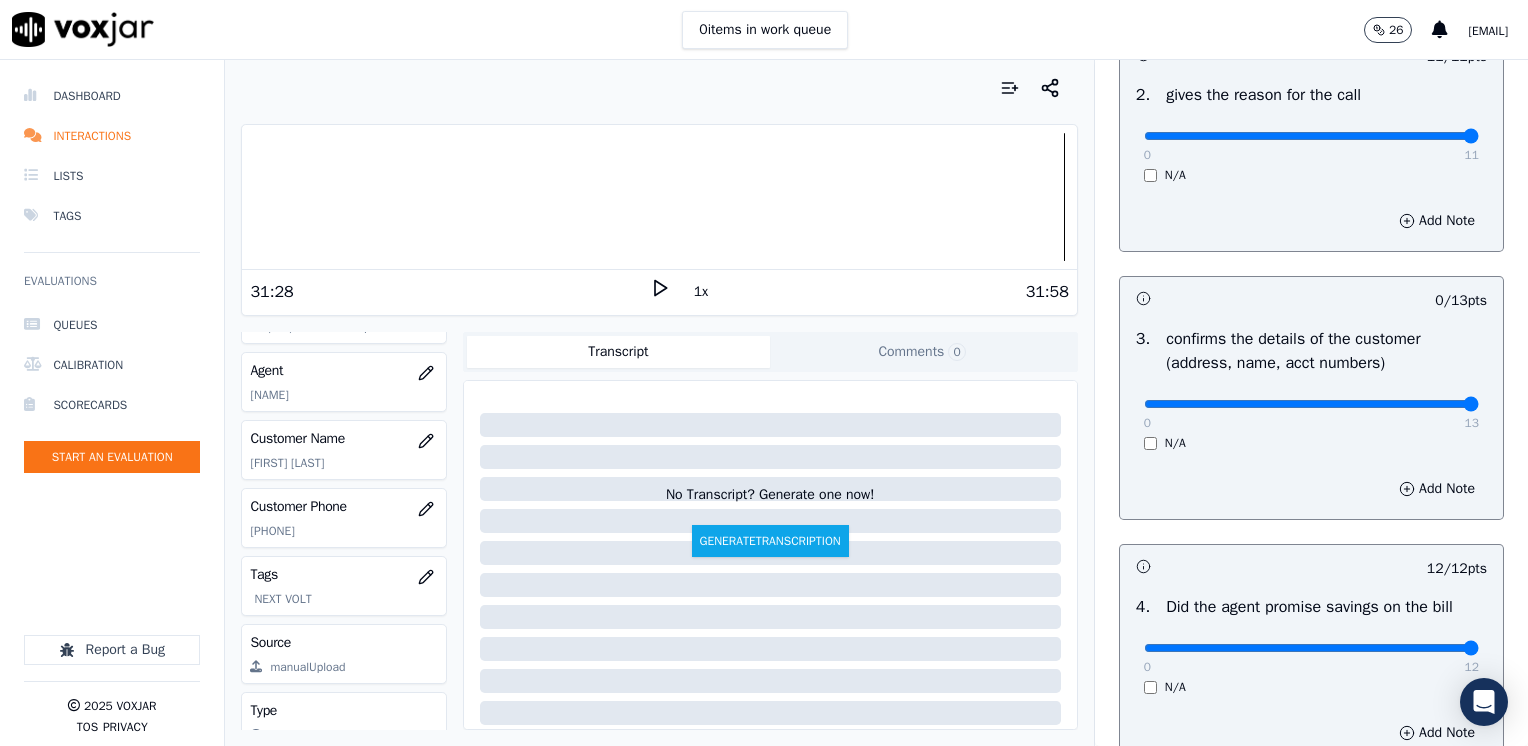 drag, startPoint x: 1132, startPoint y: 406, endPoint x: 1531, endPoint y: 394, distance: 399.18042 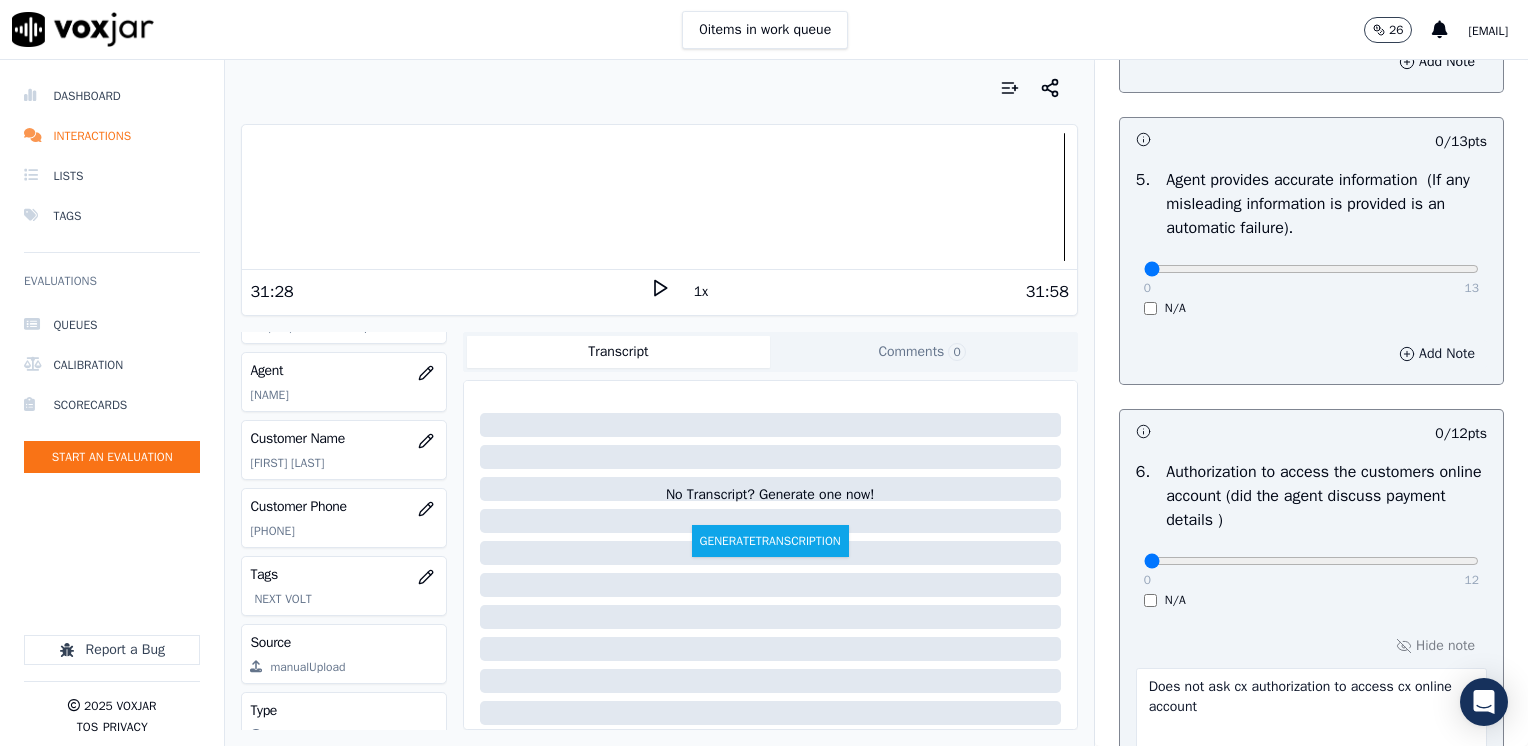 scroll, scrollTop: 1048, scrollLeft: 0, axis: vertical 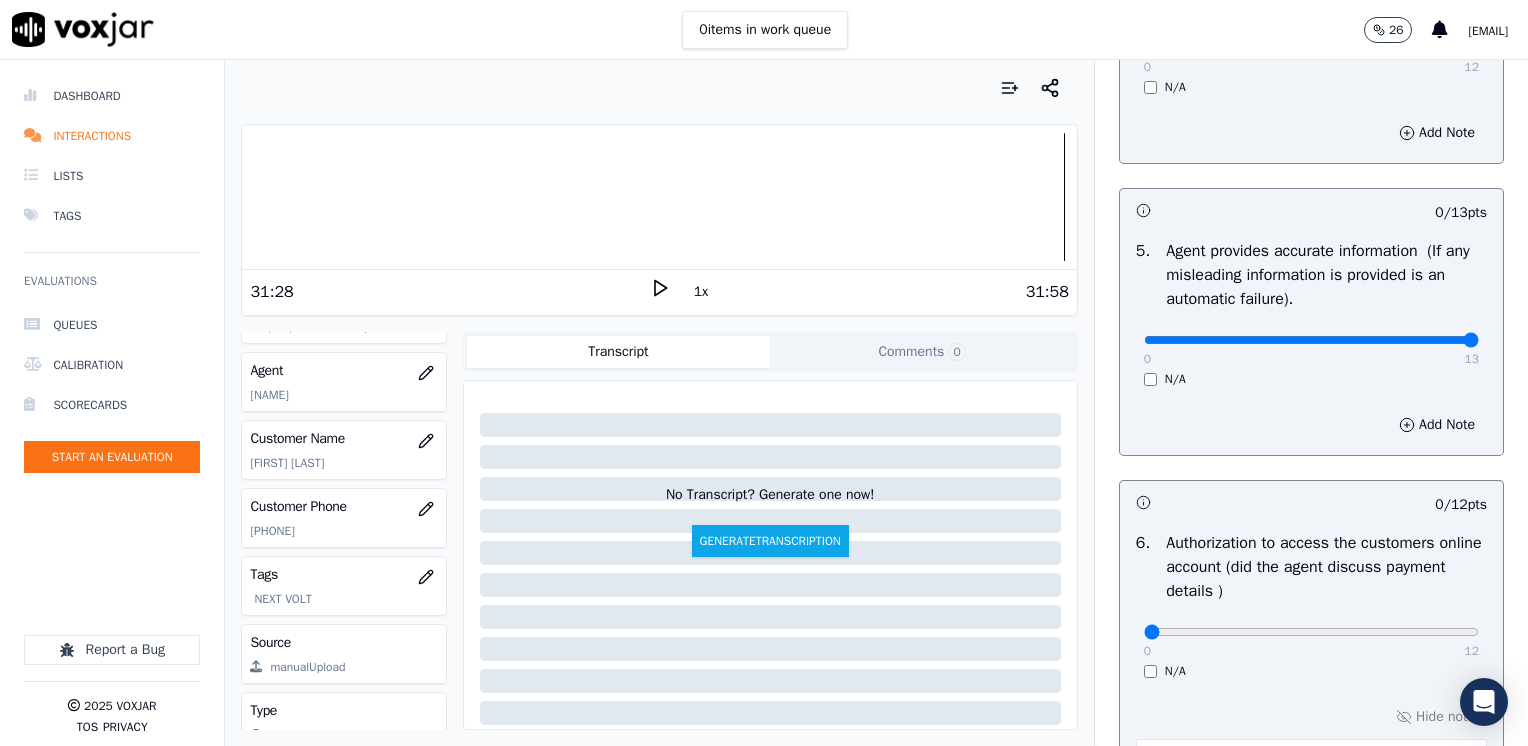 drag, startPoint x: 1127, startPoint y: 337, endPoint x: 1531, endPoint y: 337, distance: 404 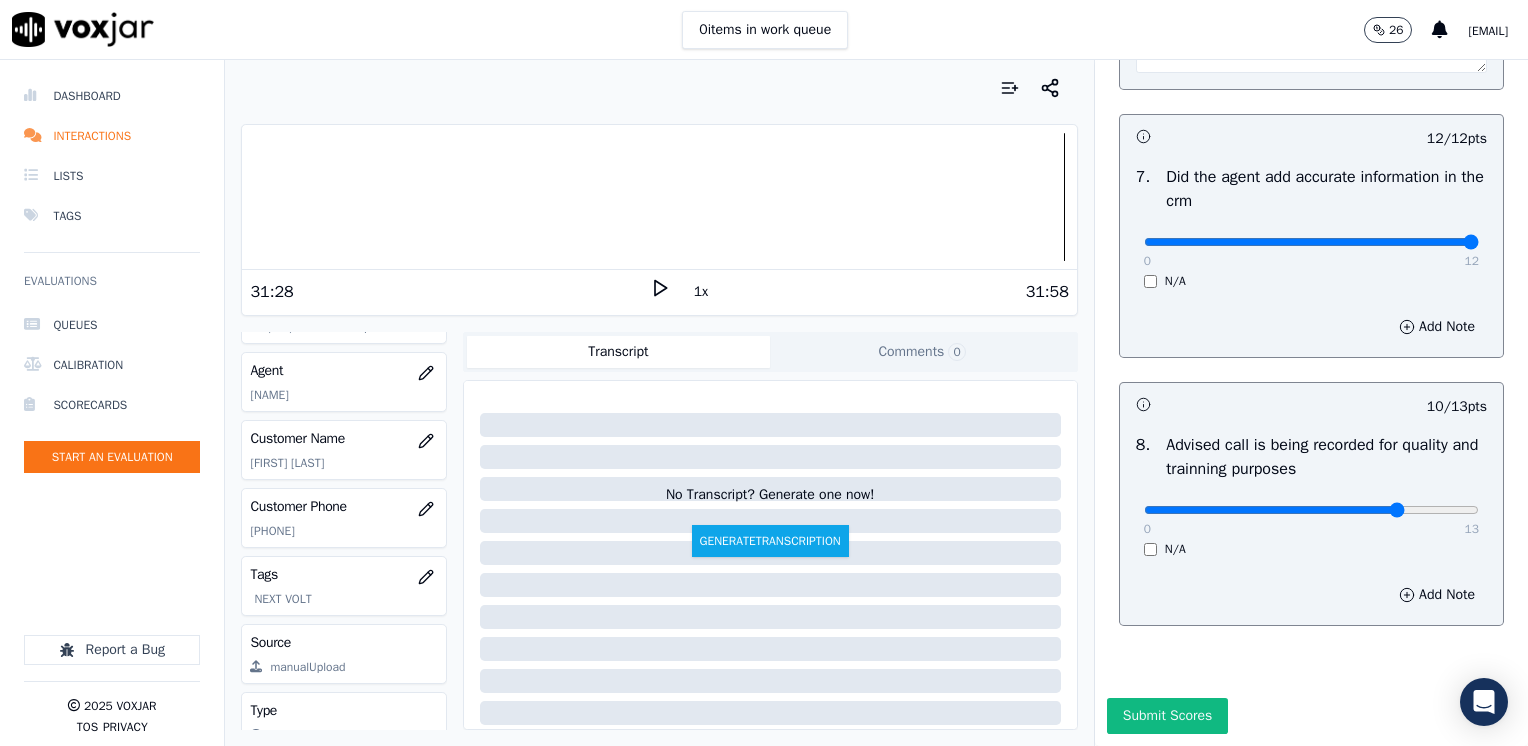 scroll, scrollTop: 1848, scrollLeft: 0, axis: vertical 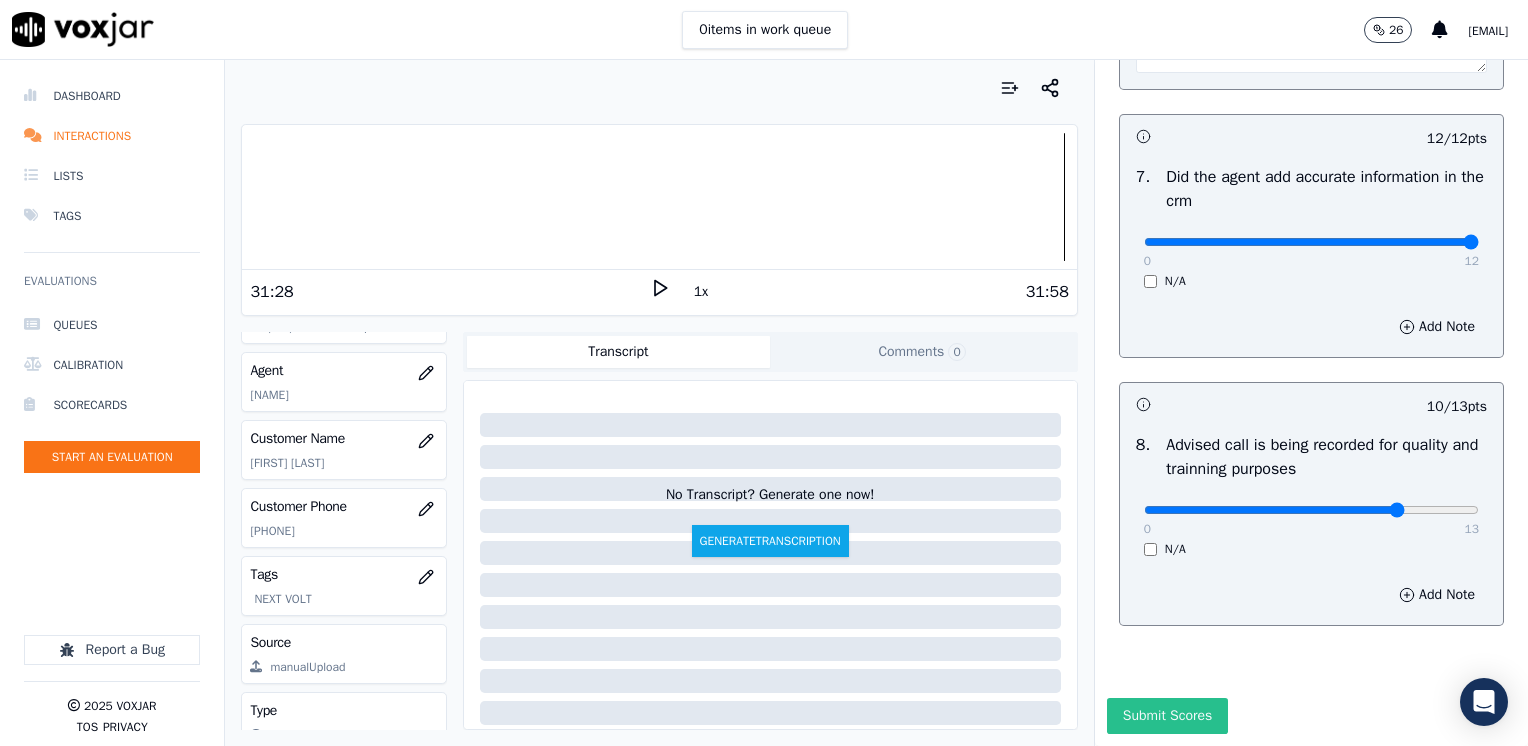 click on "Submit Scores" at bounding box center [1167, 716] 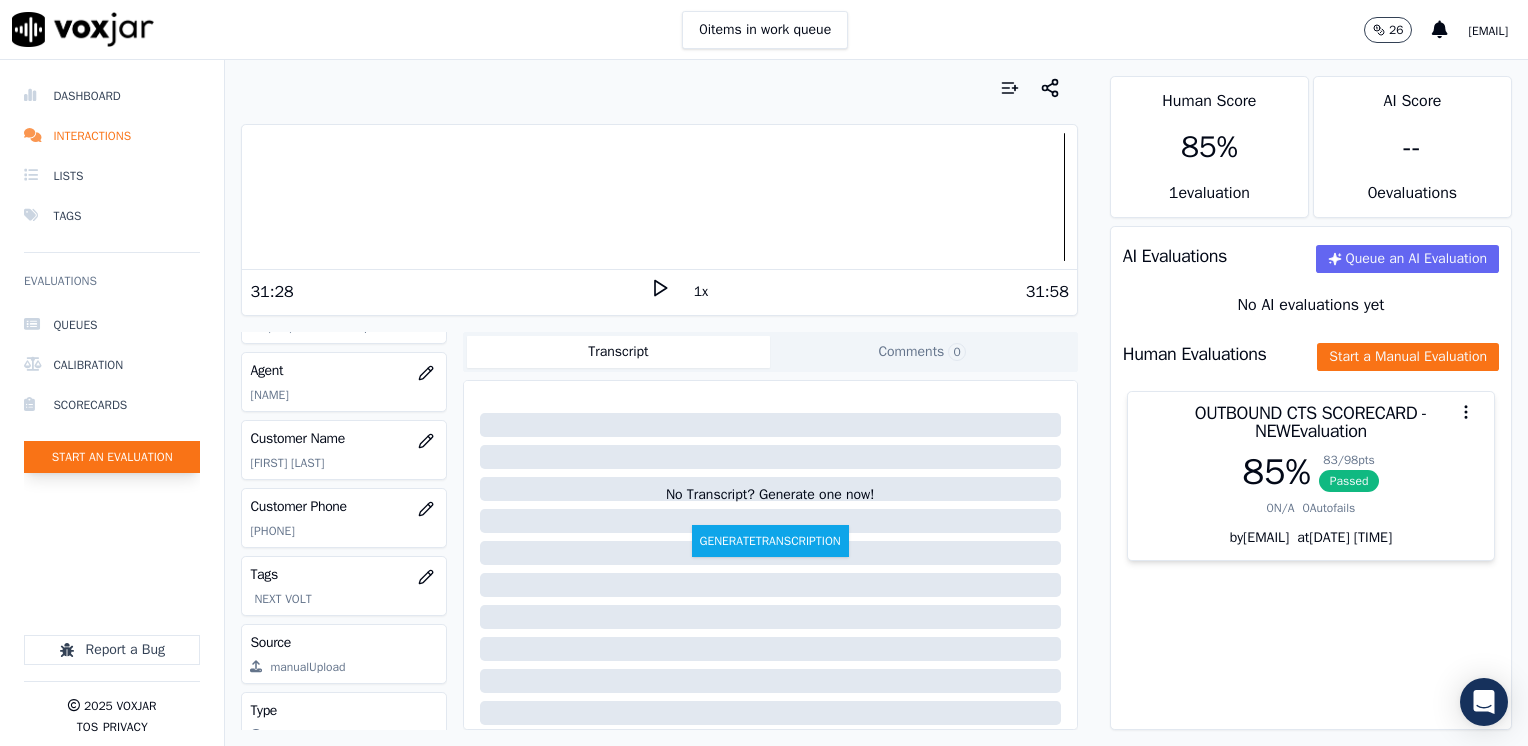 click on "Start an Evaluation" 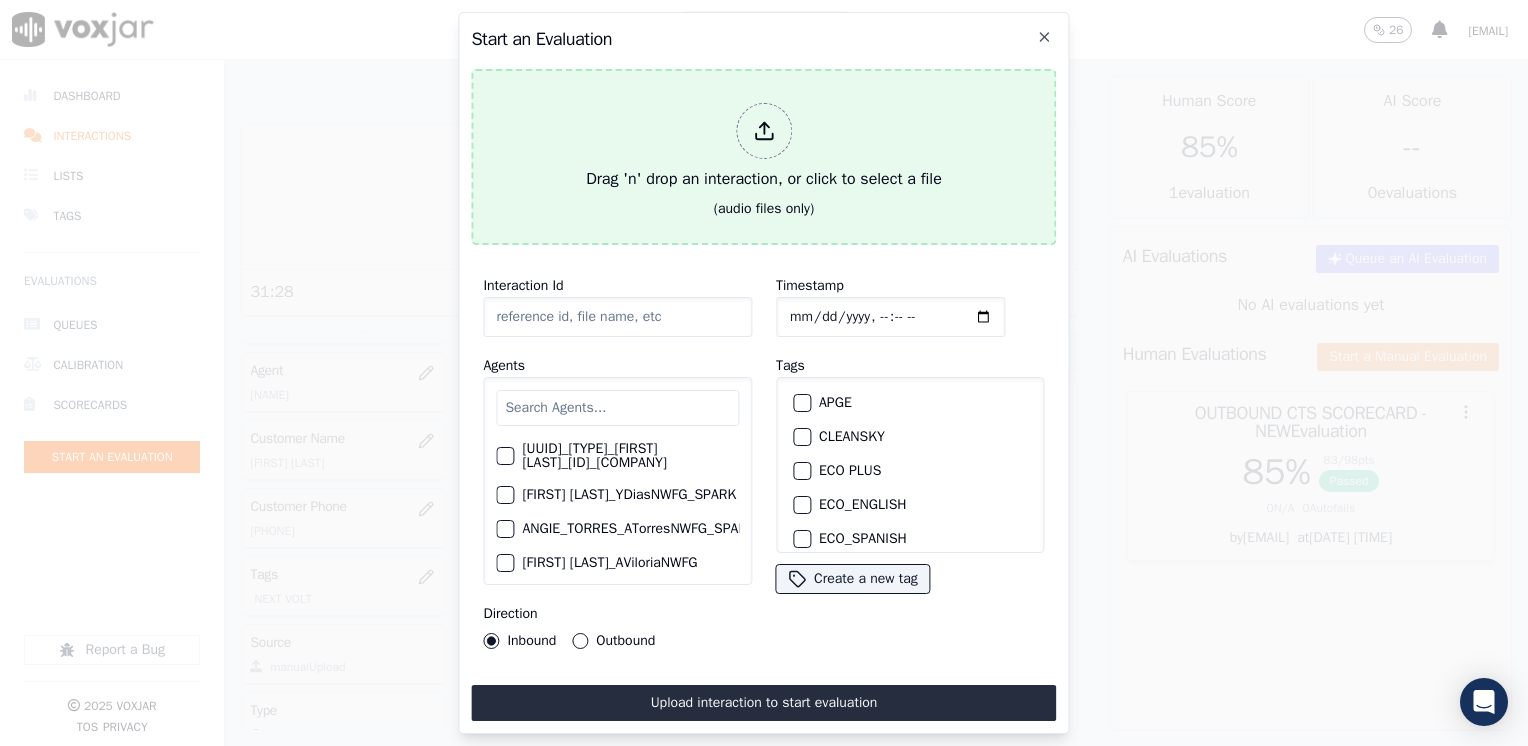click 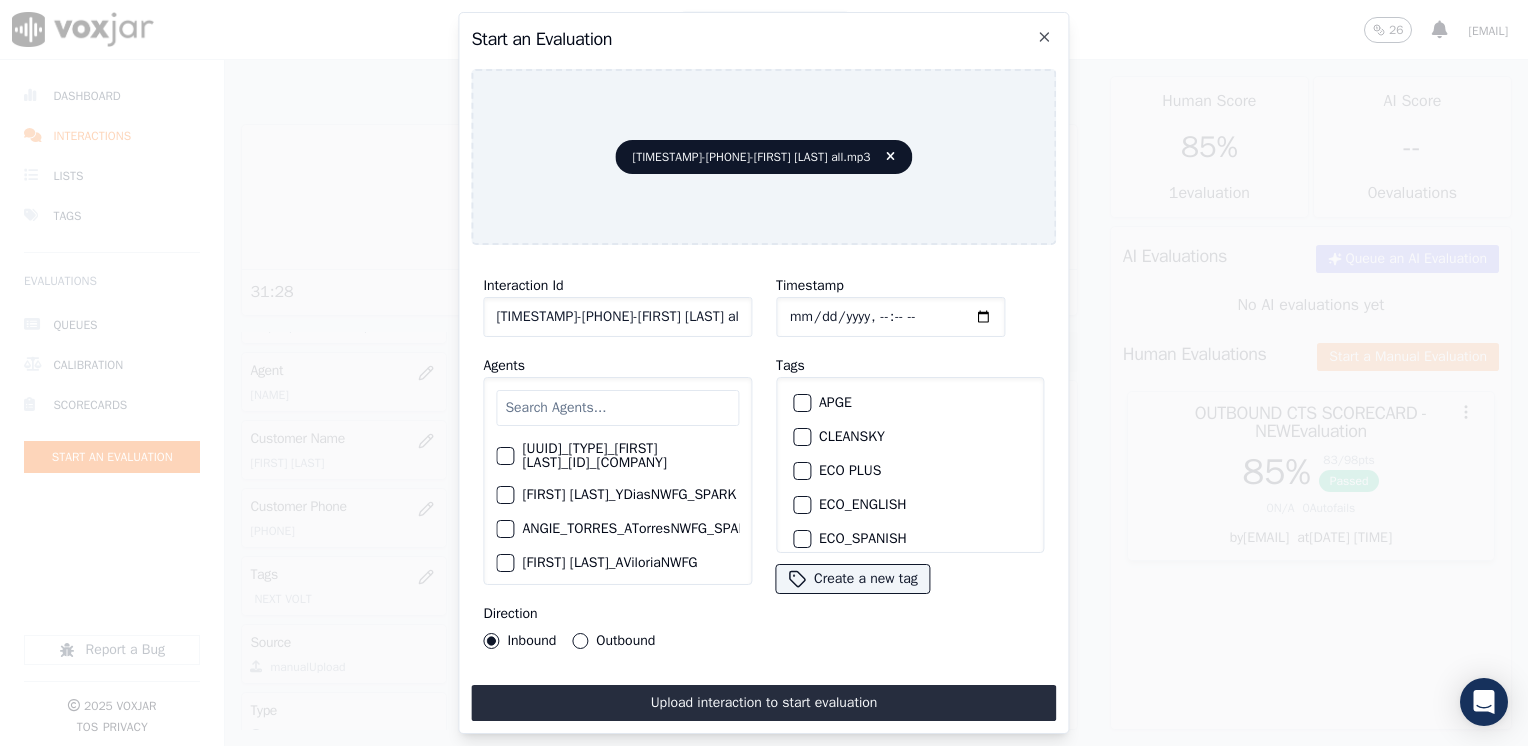 click at bounding box center (617, 408) 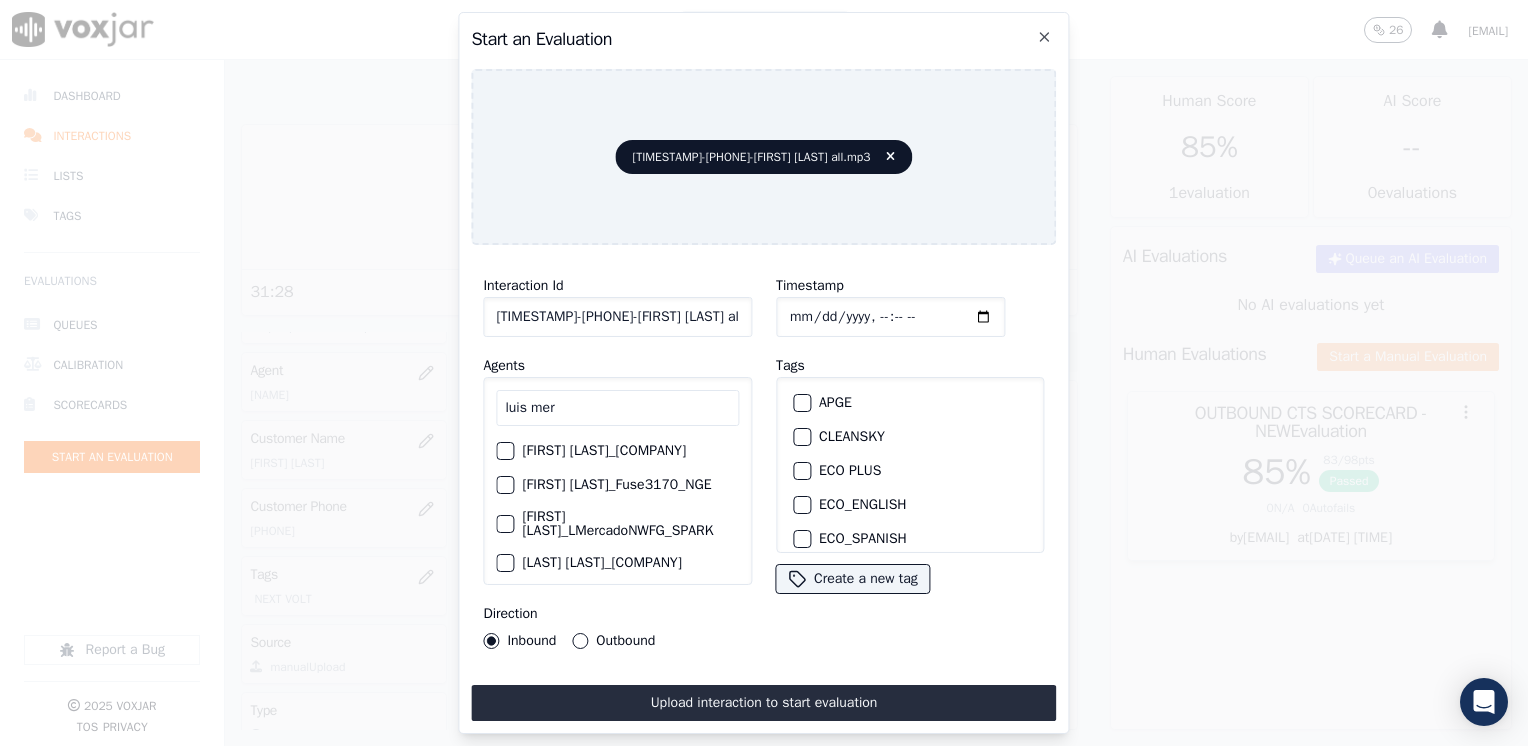 scroll, scrollTop: 0, scrollLeft: 0, axis: both 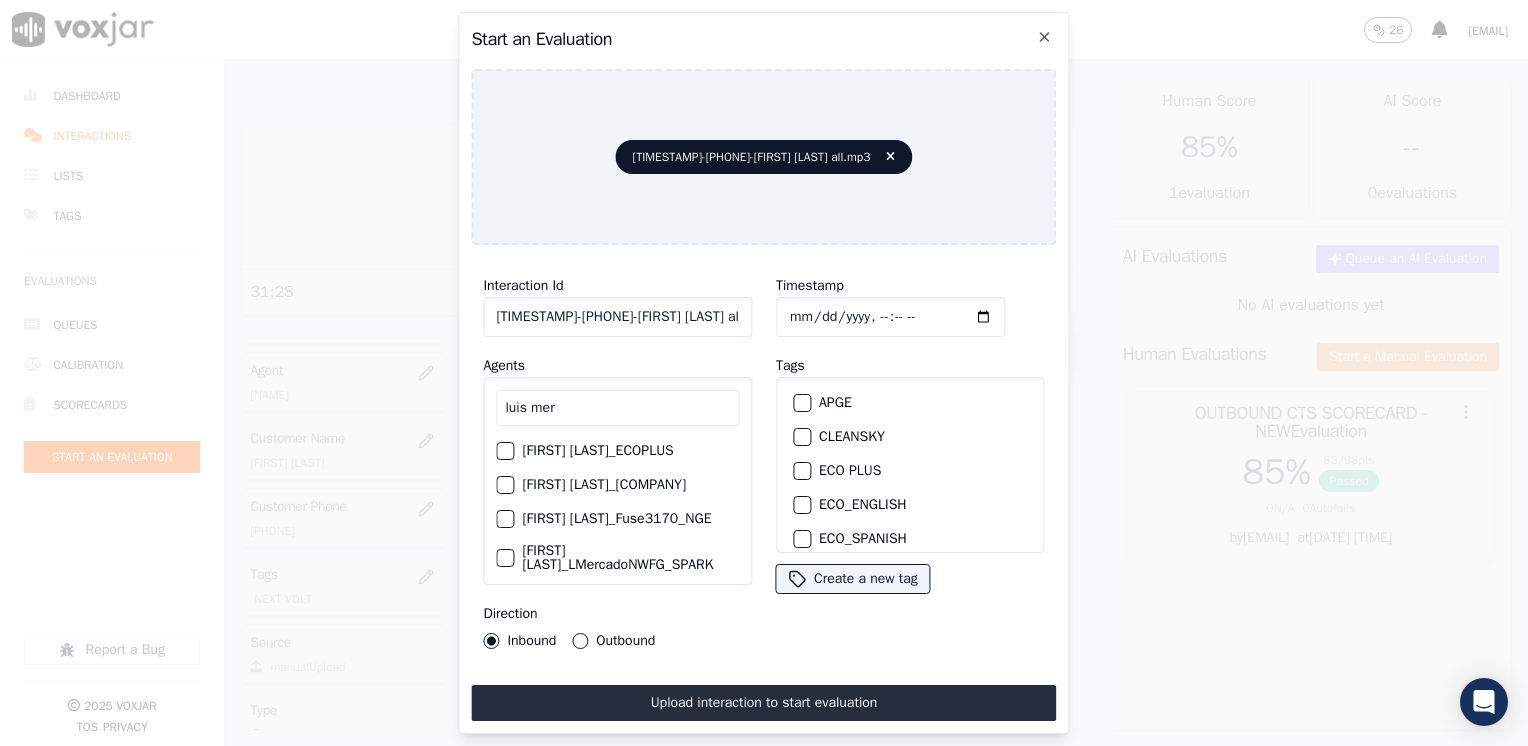 click at bounding box center [504, 485] 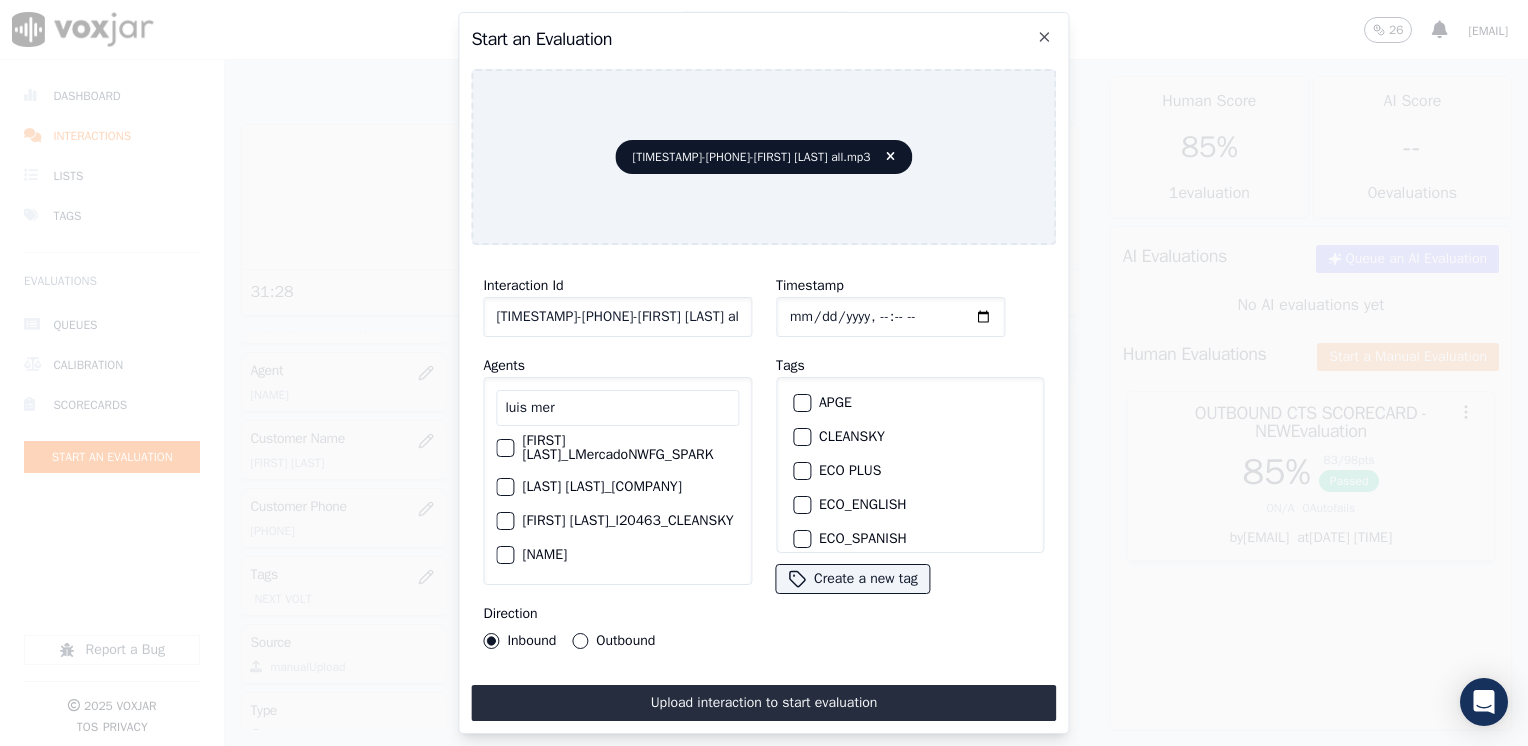scroll, scrollTop: 132, scrollLeft: 0, axis: vertical 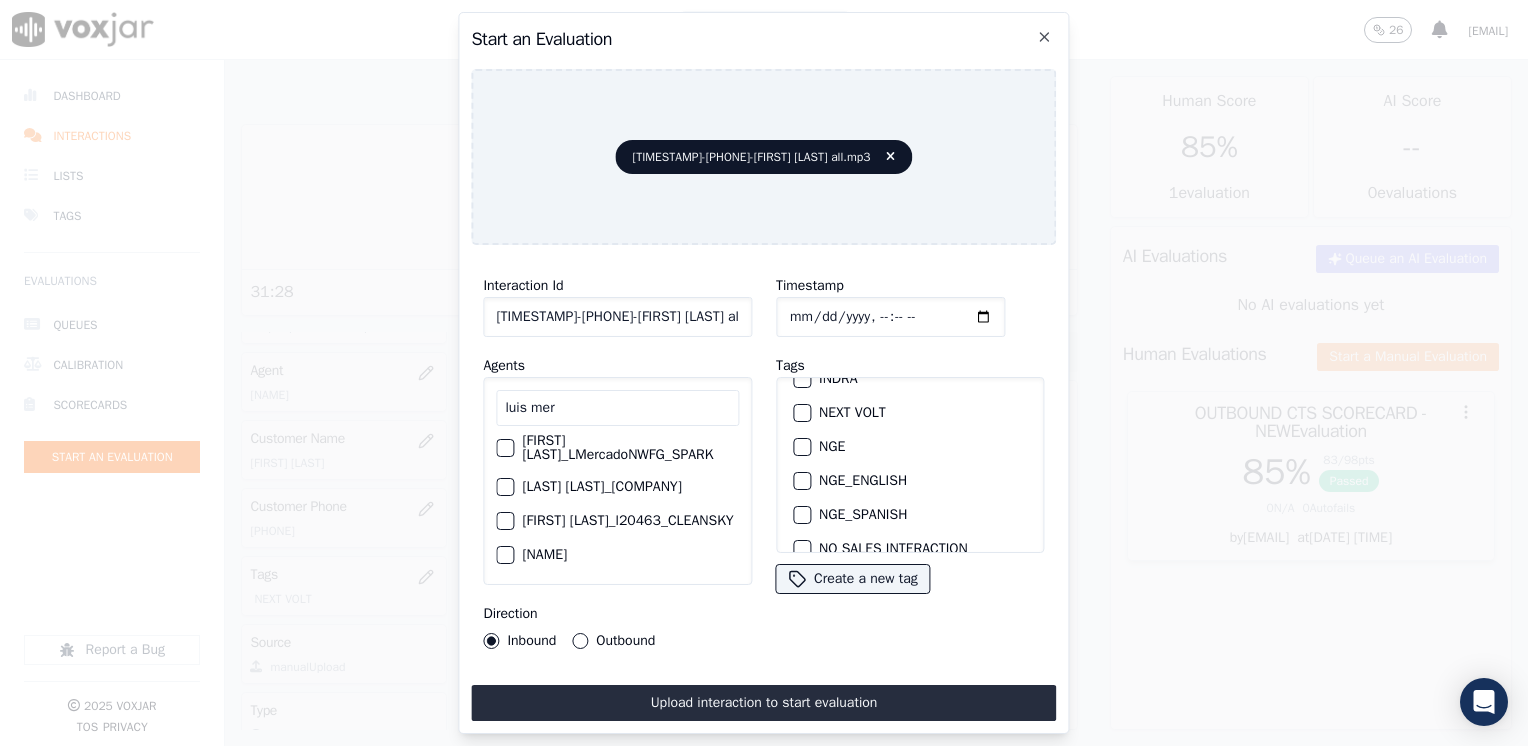 click at bounding box center [801, 413] 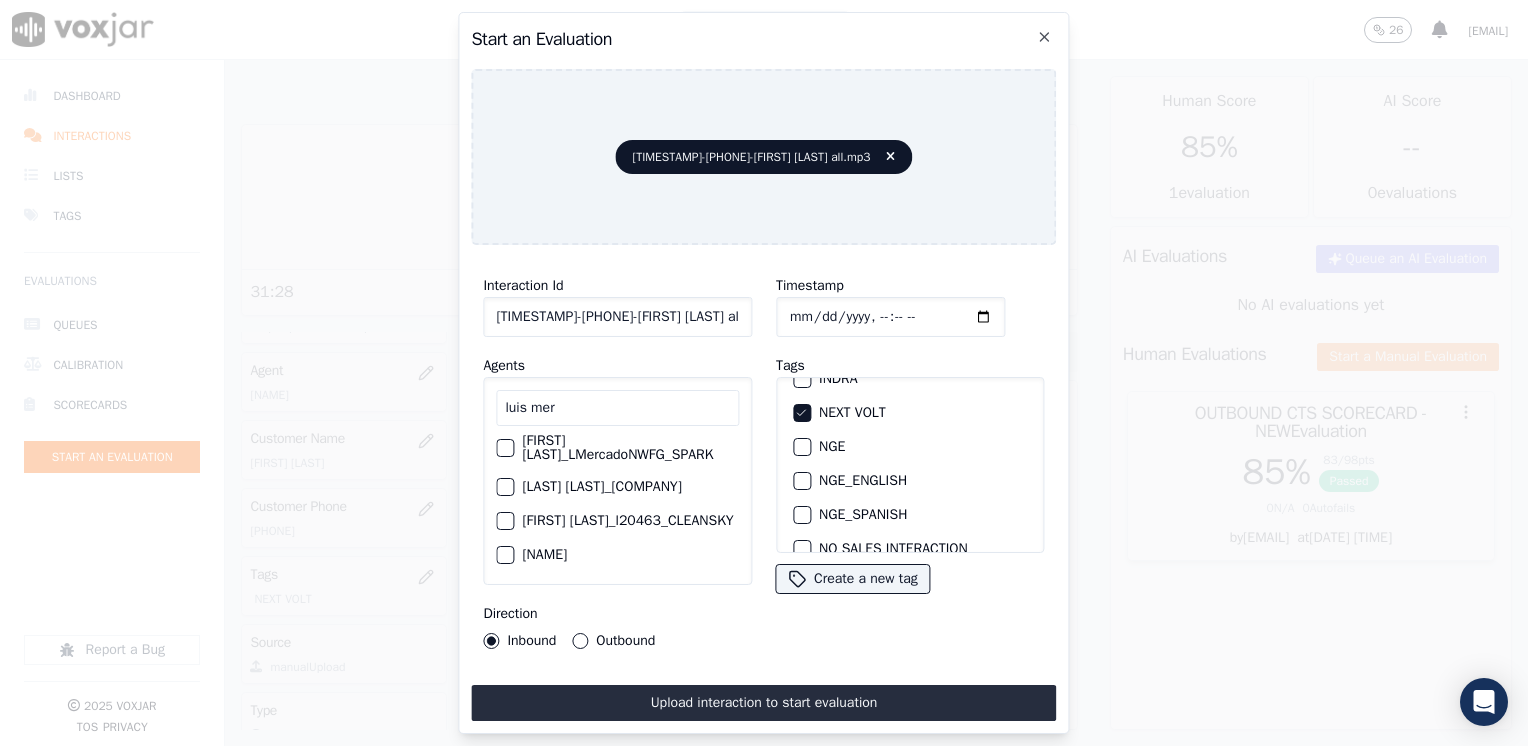 click on "Outbound" at bounding box center [580, 641] 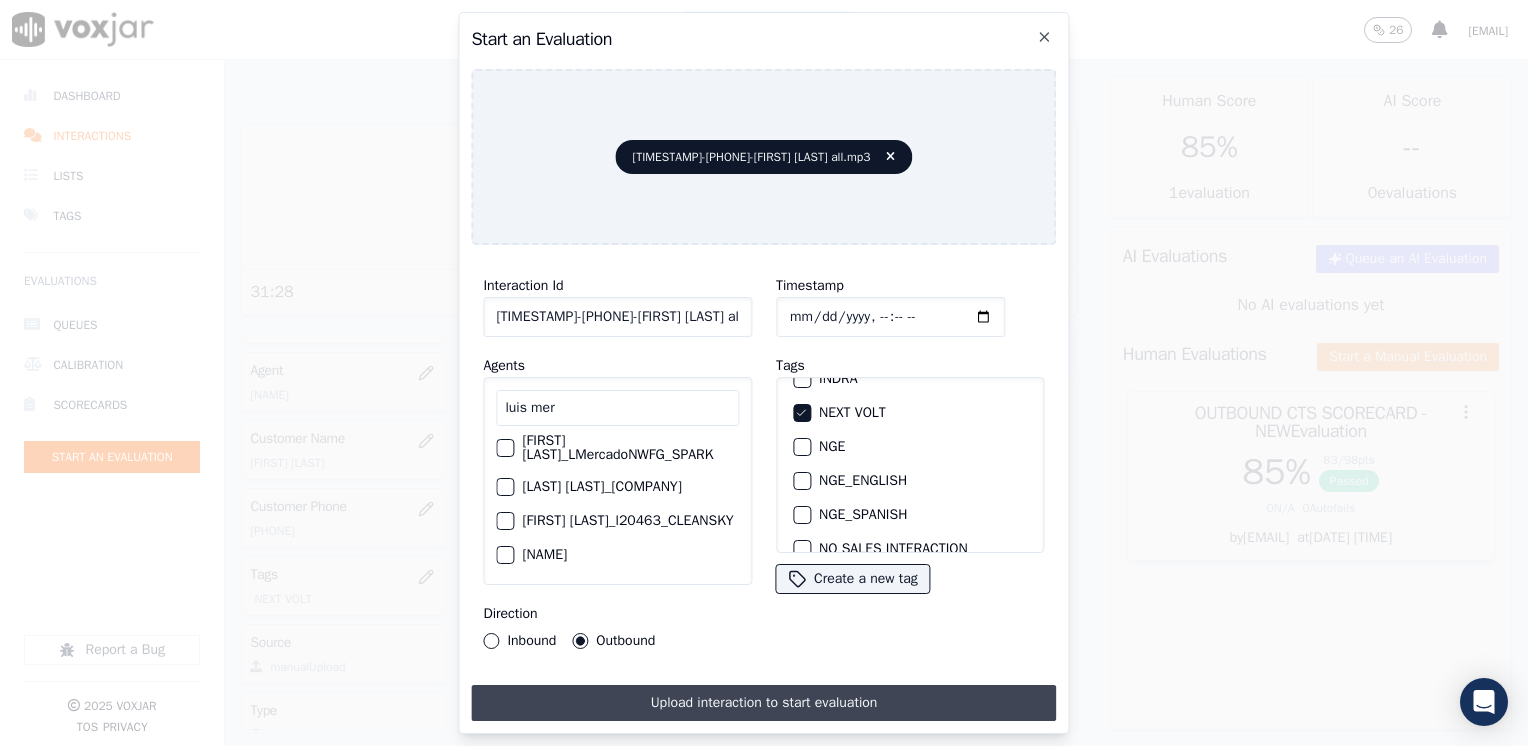 click on "Upload interaction to start evaluation" at bounding box center (763, 703) 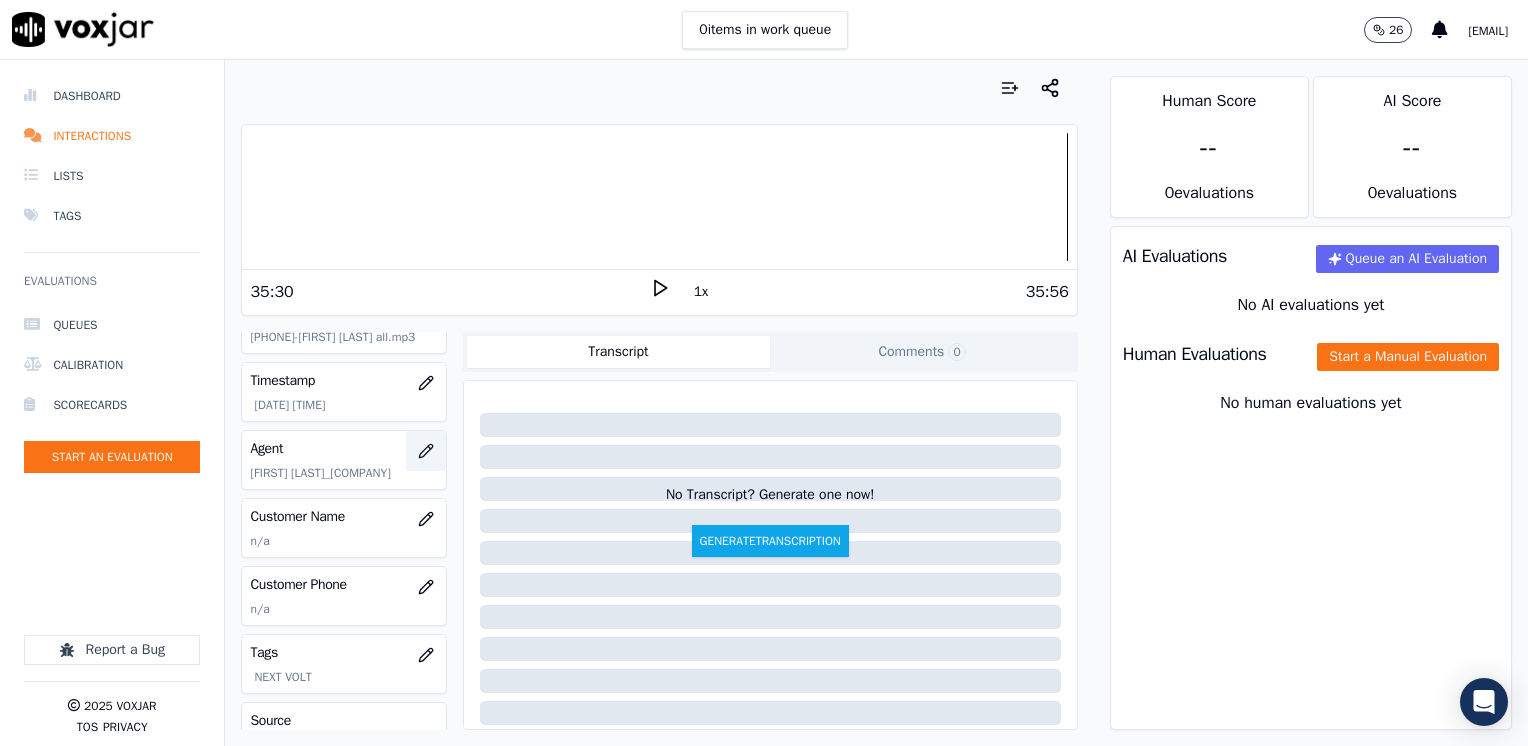 scroll, scrollTop: 200, scrollLeft: 0, axis: vertical 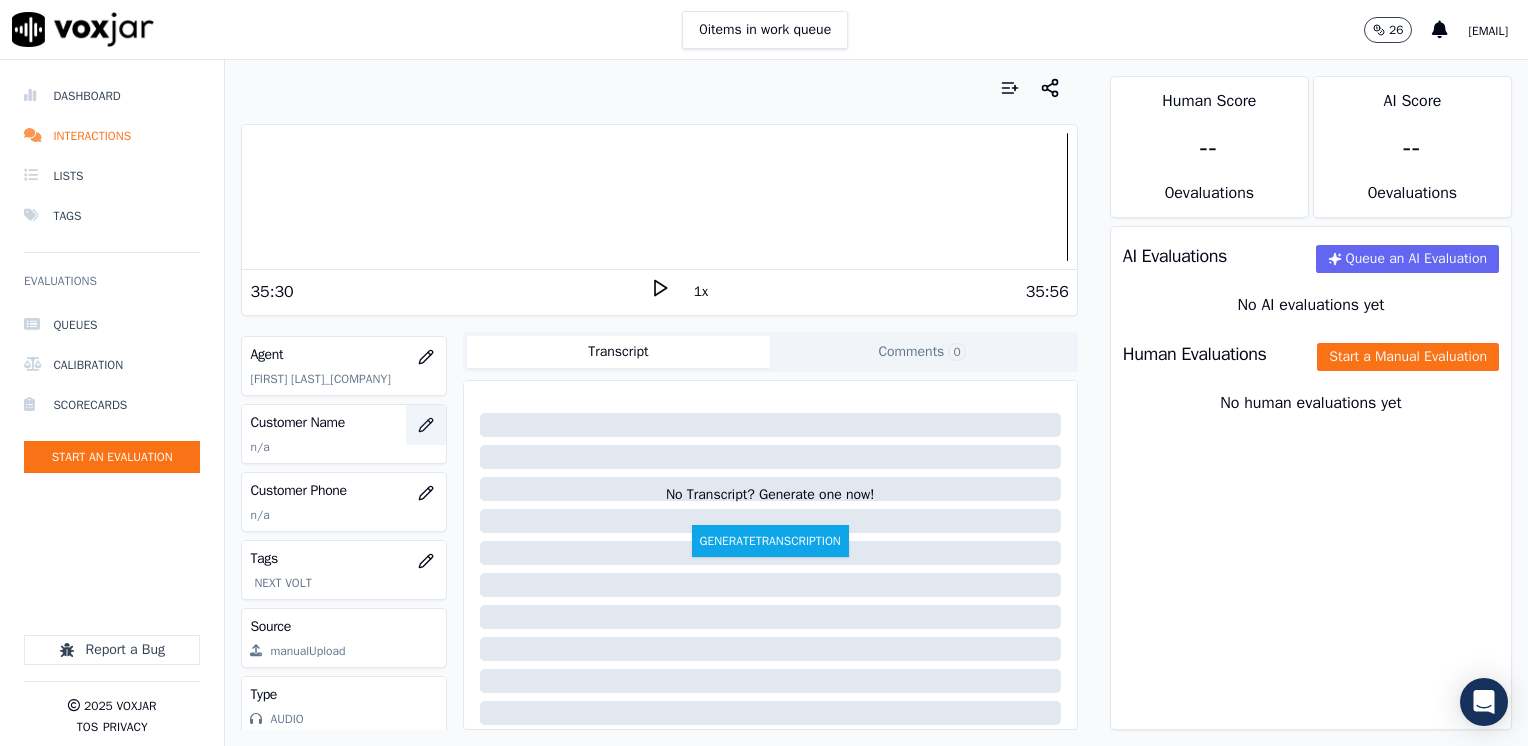 click at bounding box center (426, 425) 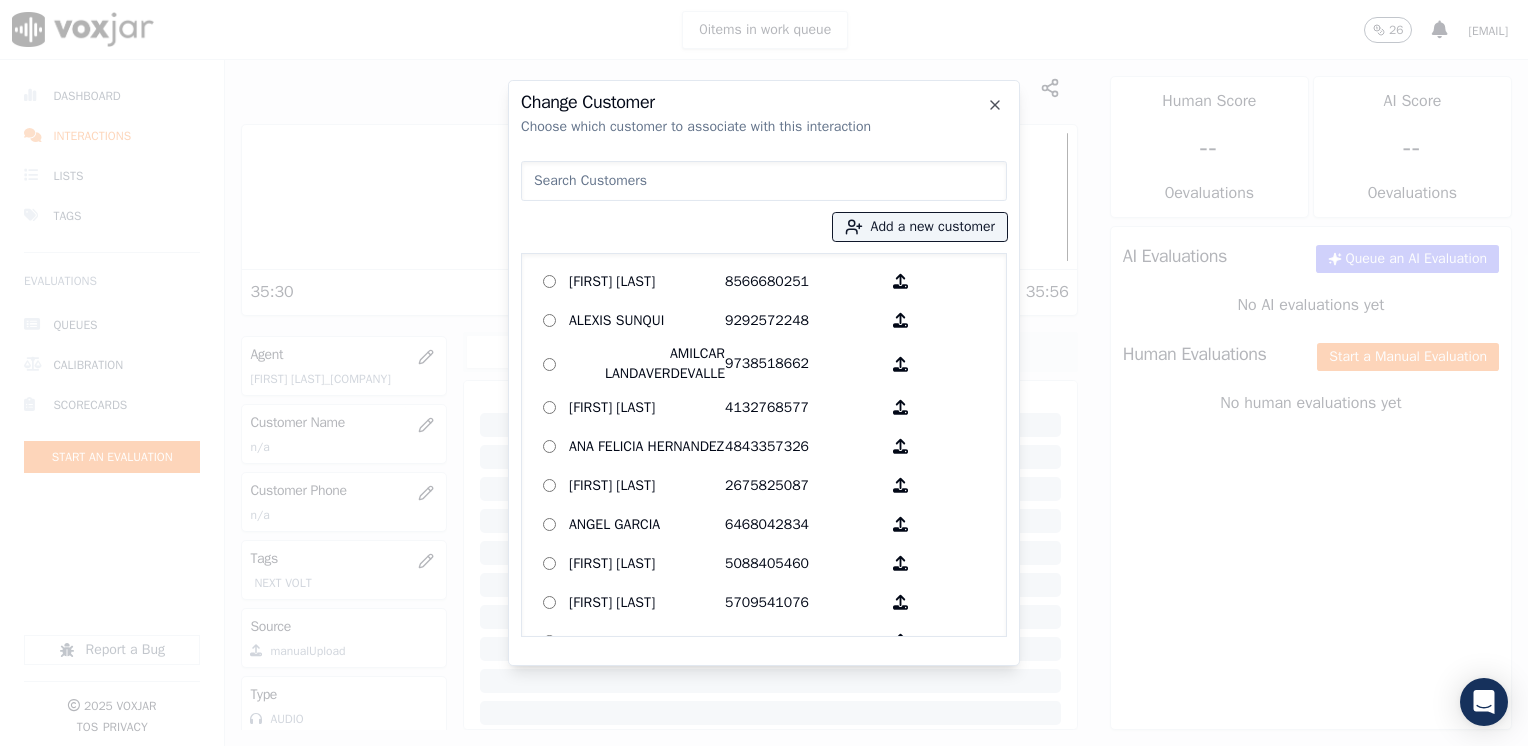 click at bounding box center [764, 181] 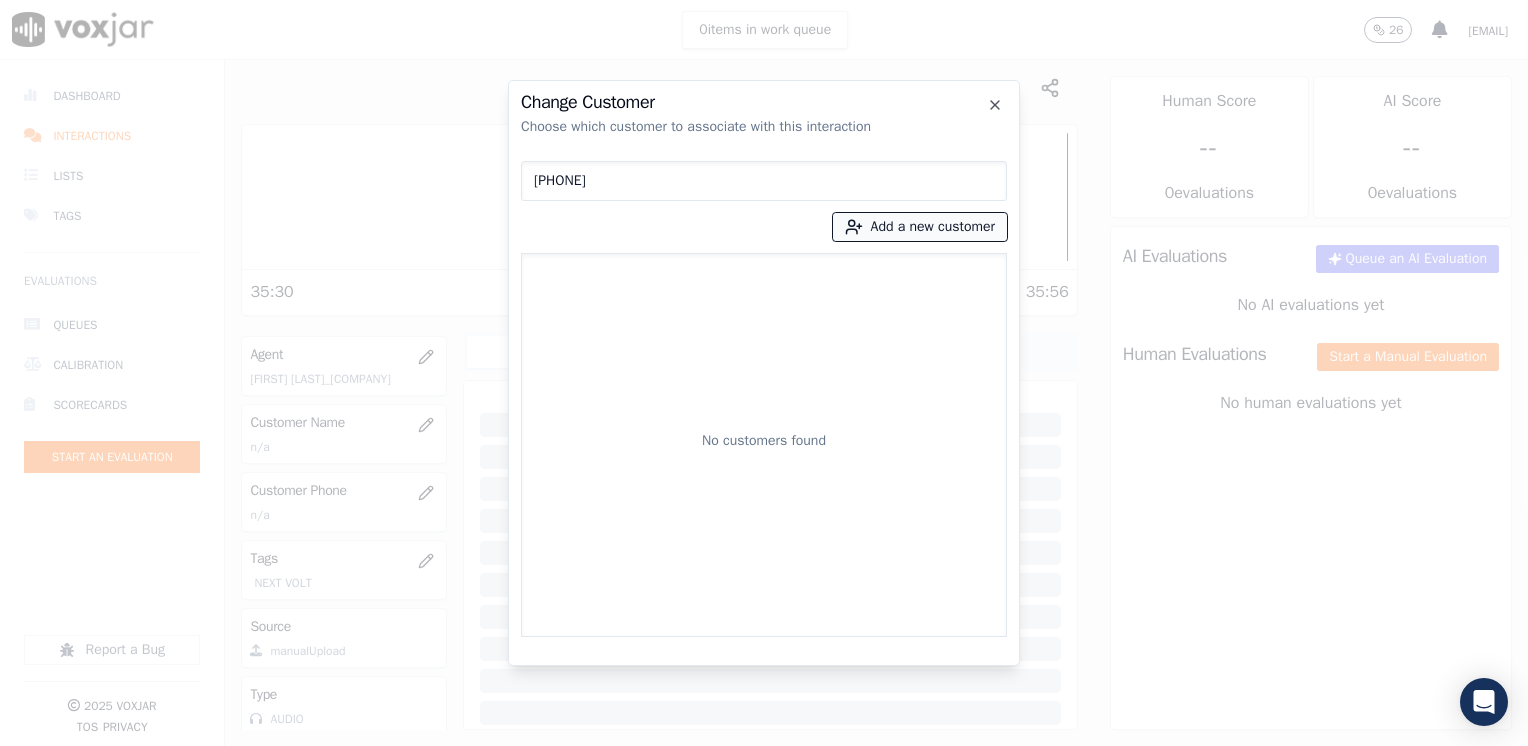 click on "Add a new customer" at bounding box center (920, 227) 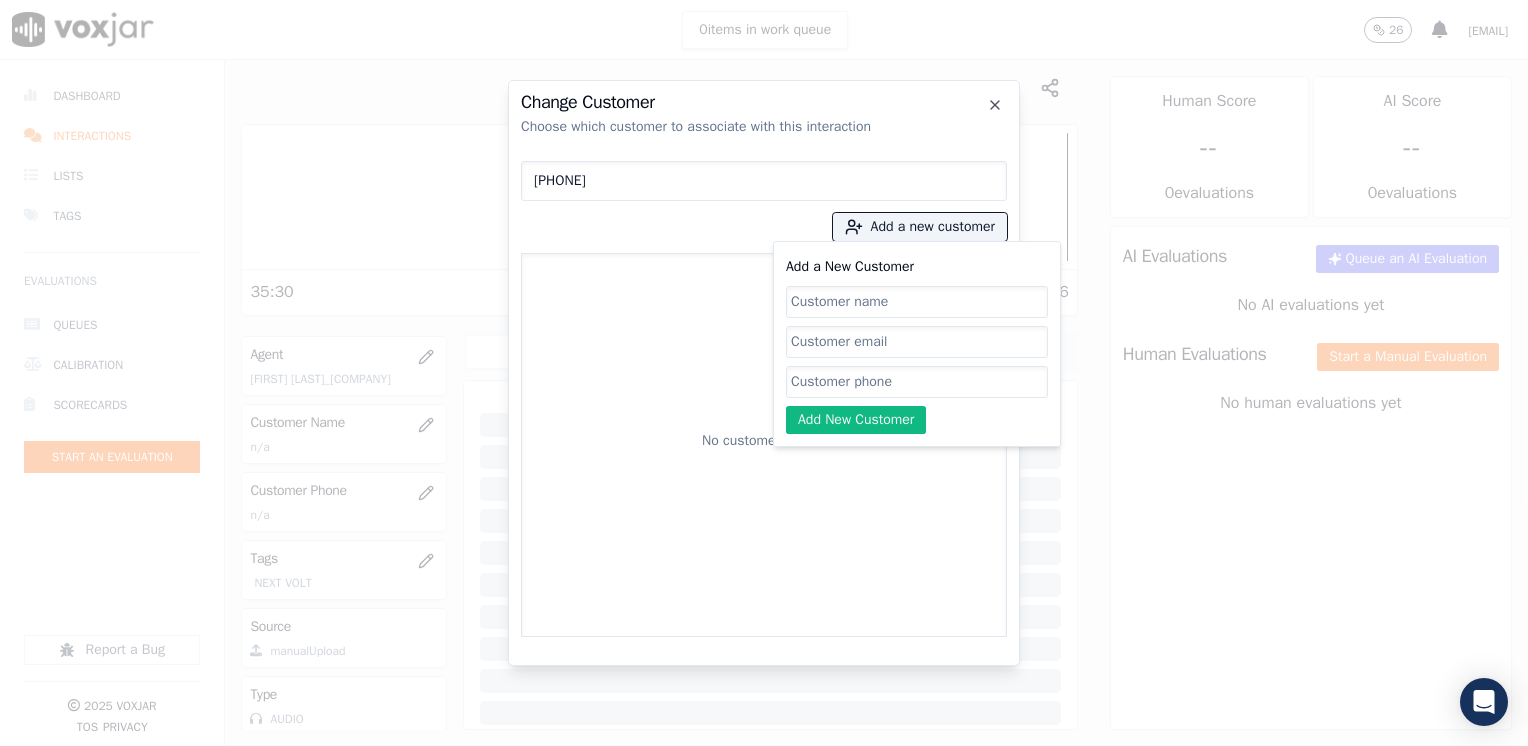click on "Add a New Customer" 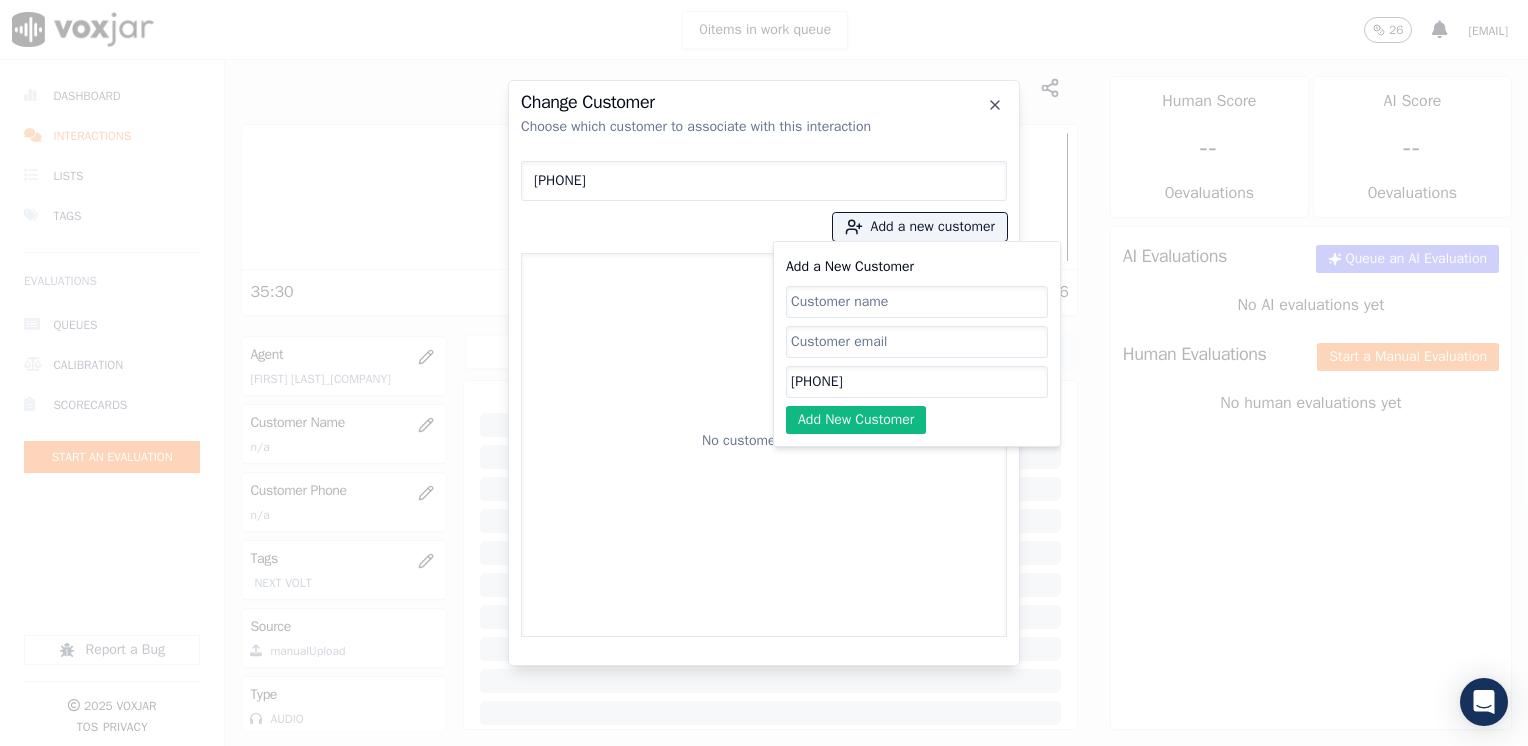 click on "Add a New Customer" 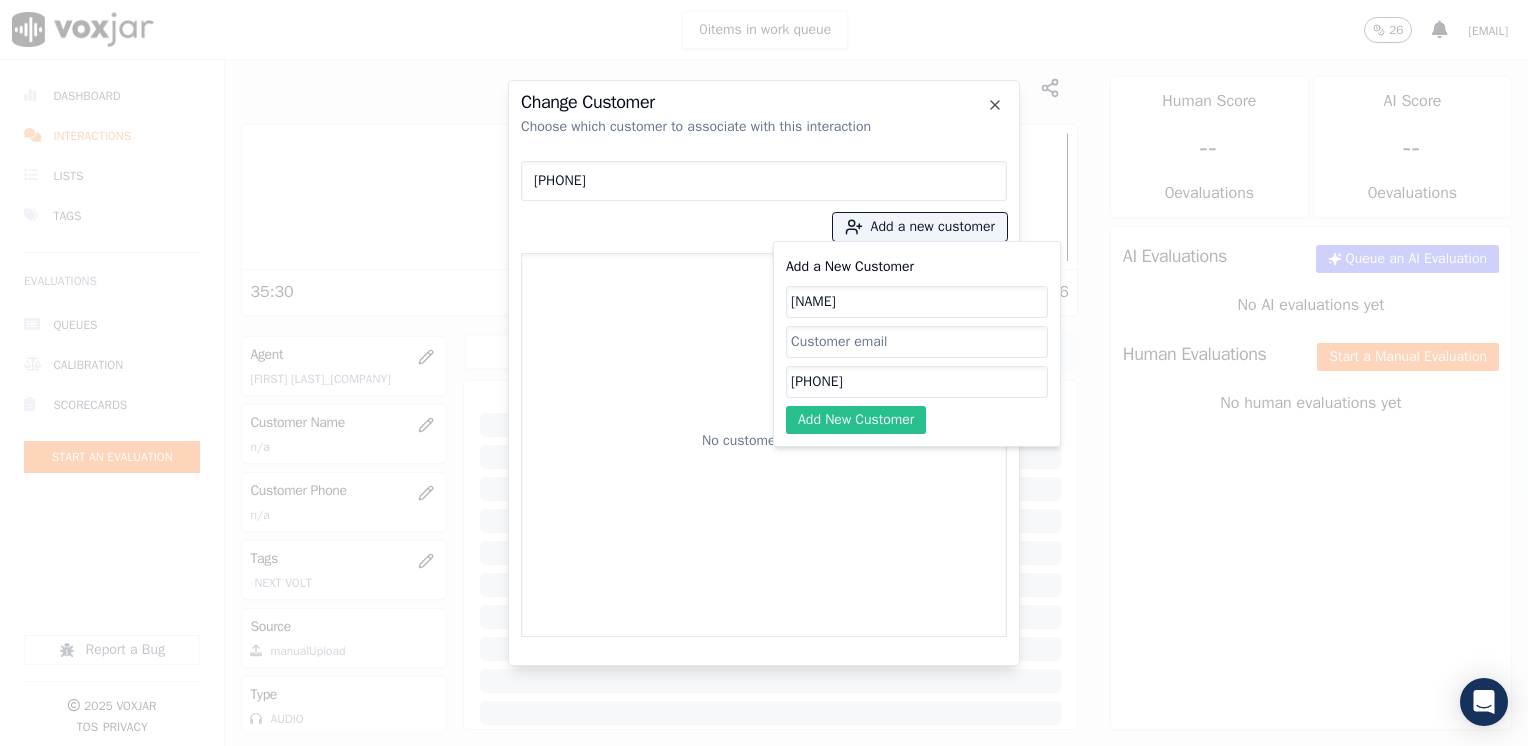 click on "Add New Customer" 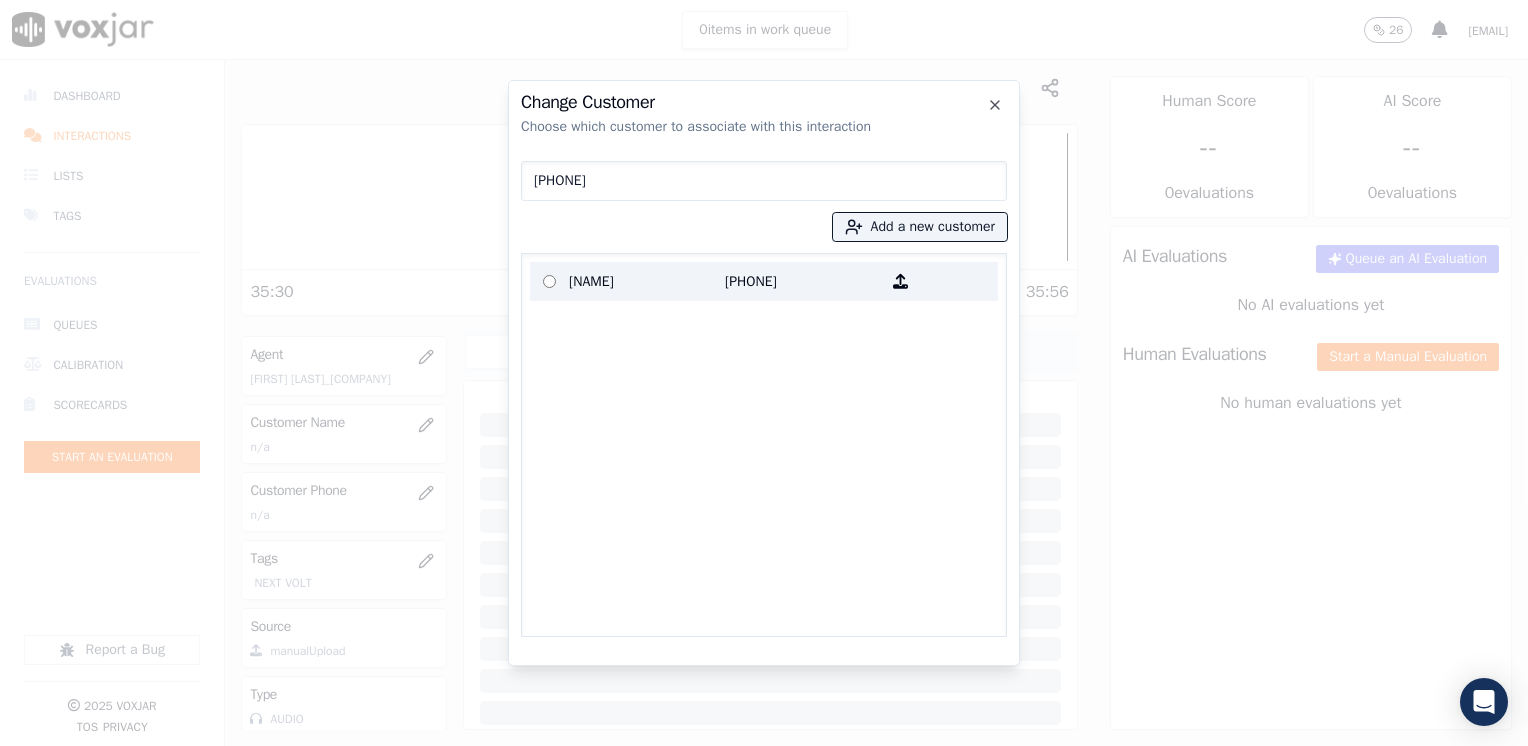 click on "[PHONE]" at bounding box center [803, 281] 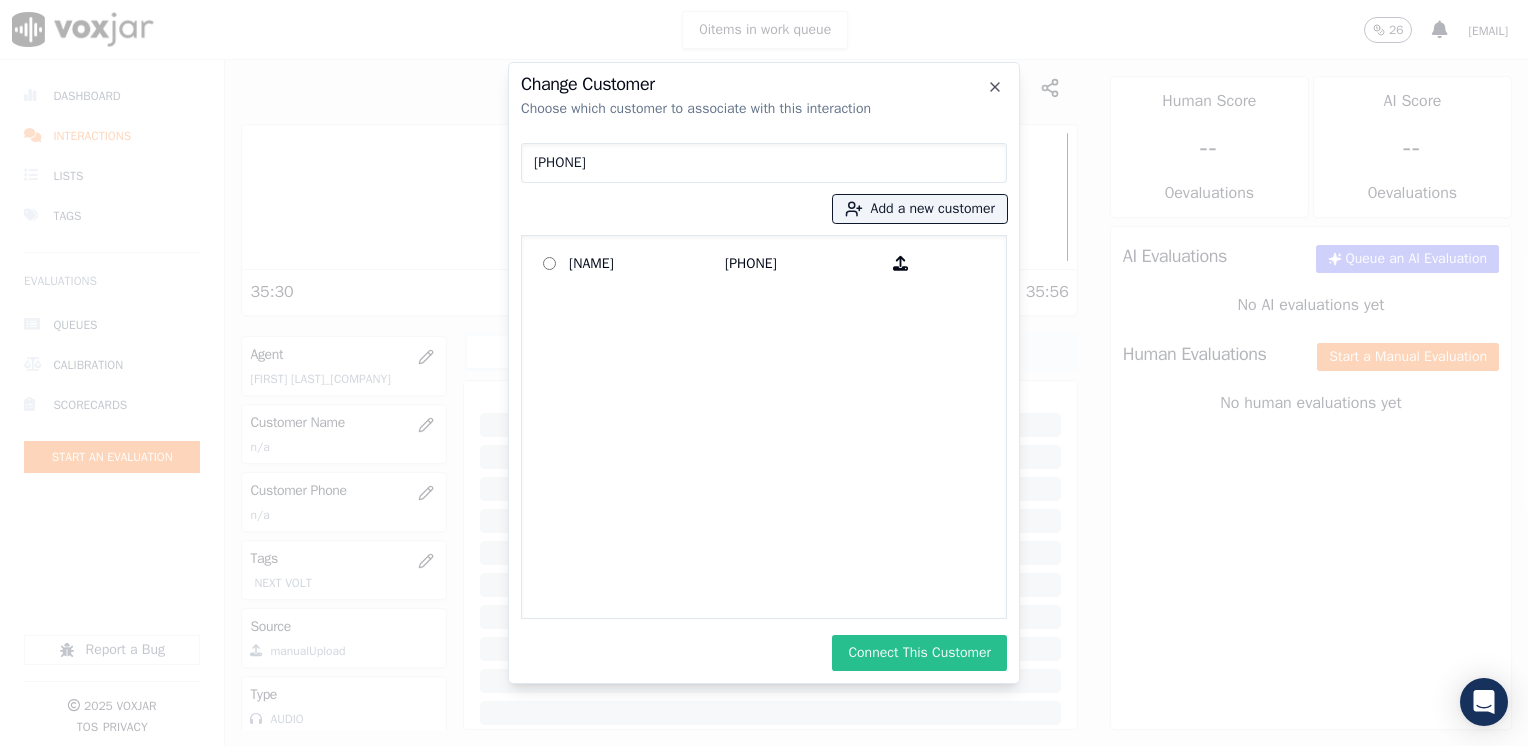 click on "Connect This Customer" at bounding box center [919, 653] 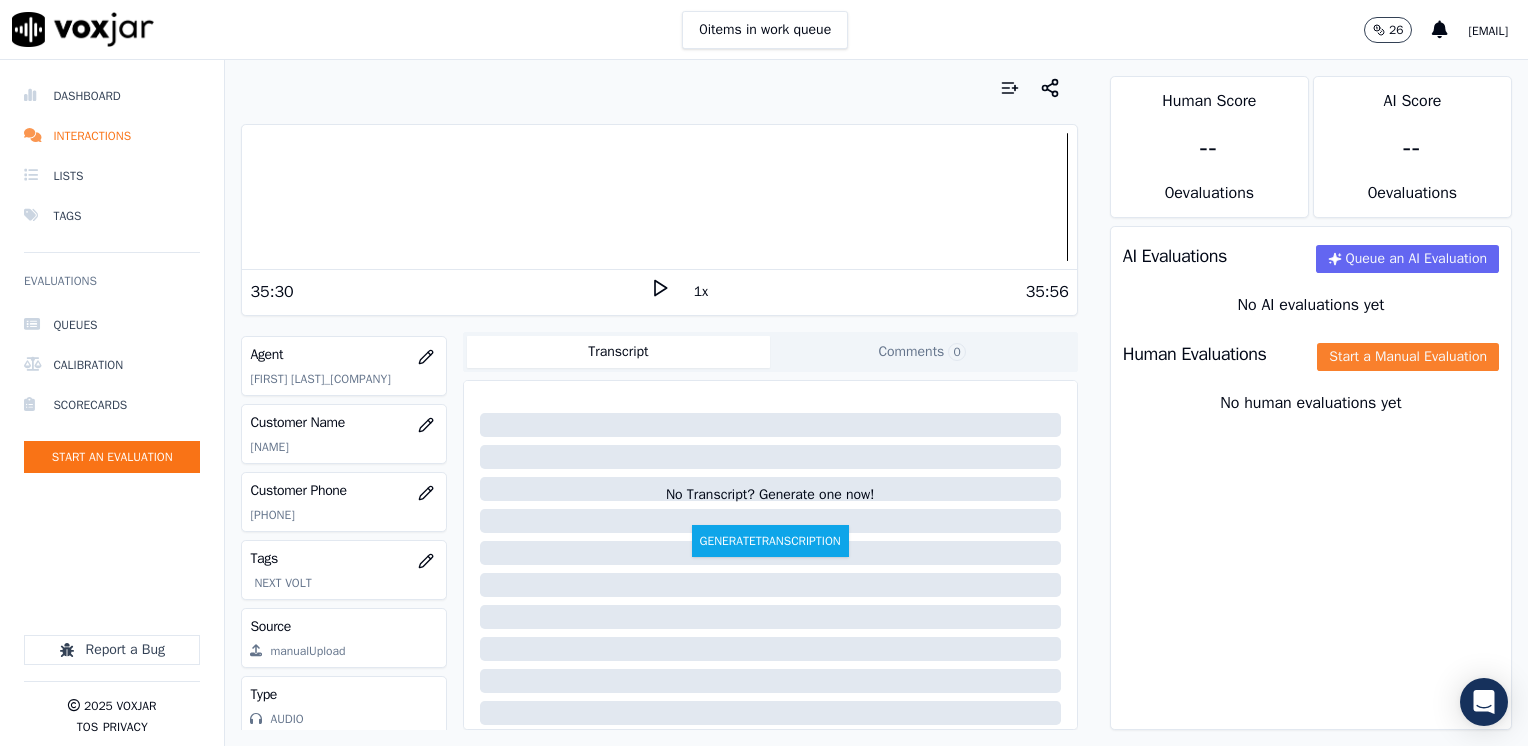 click on "Start a Manual Evaluation" 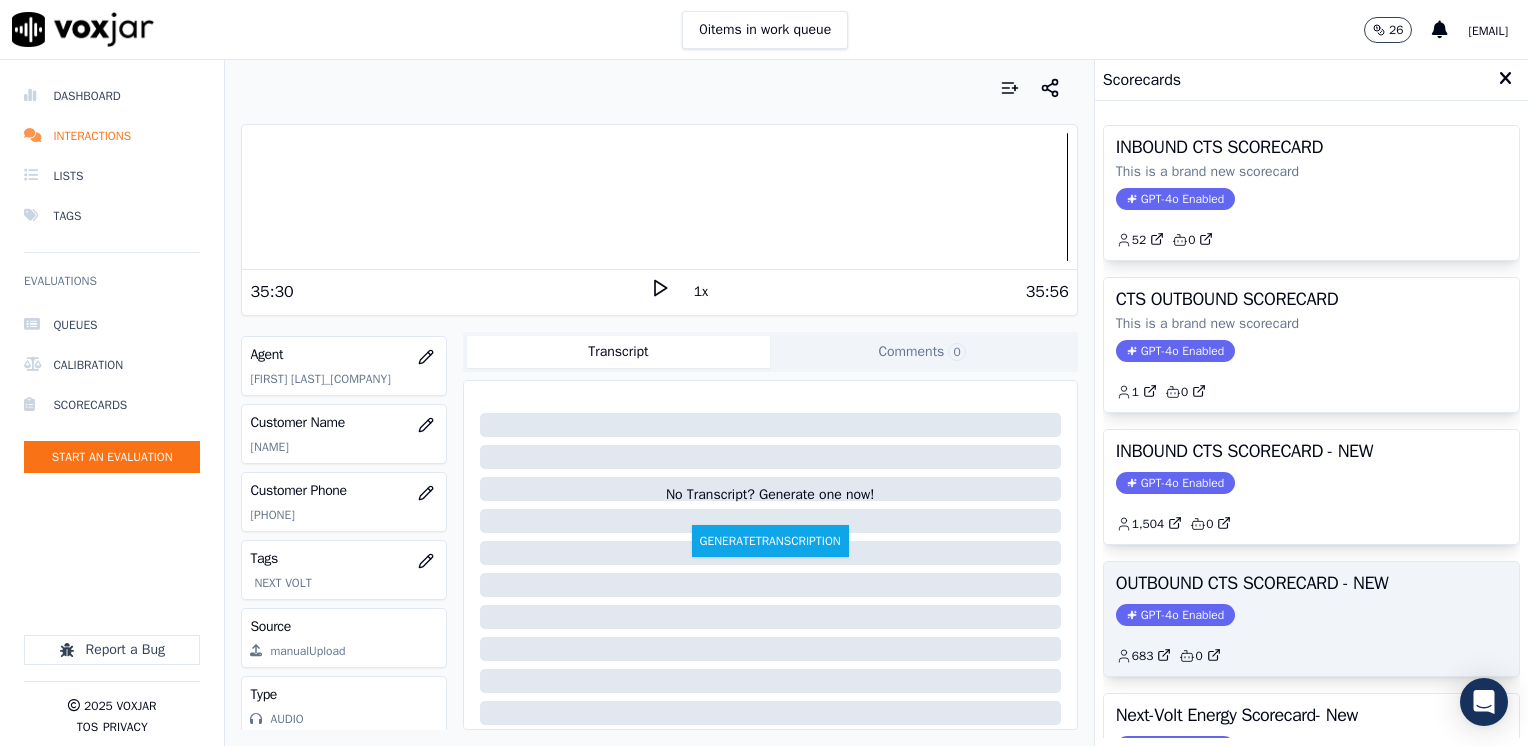 click on "GPT-4o Enabled" at bounding box center [1175, 615] 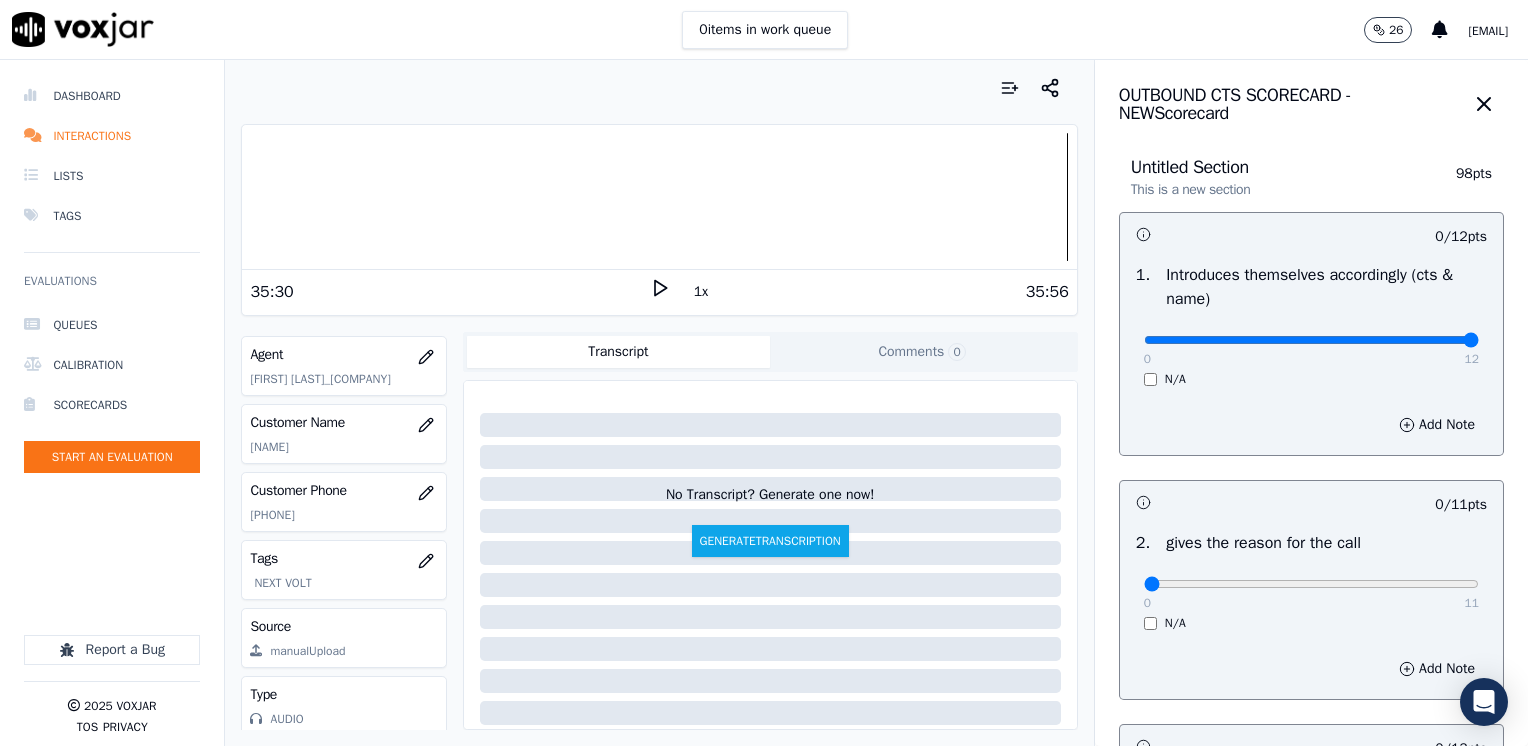drag, startPoint x: 1124, startPoint y: 342, endPoint x: 1531, endPoint y: 387, distance: 409.48016 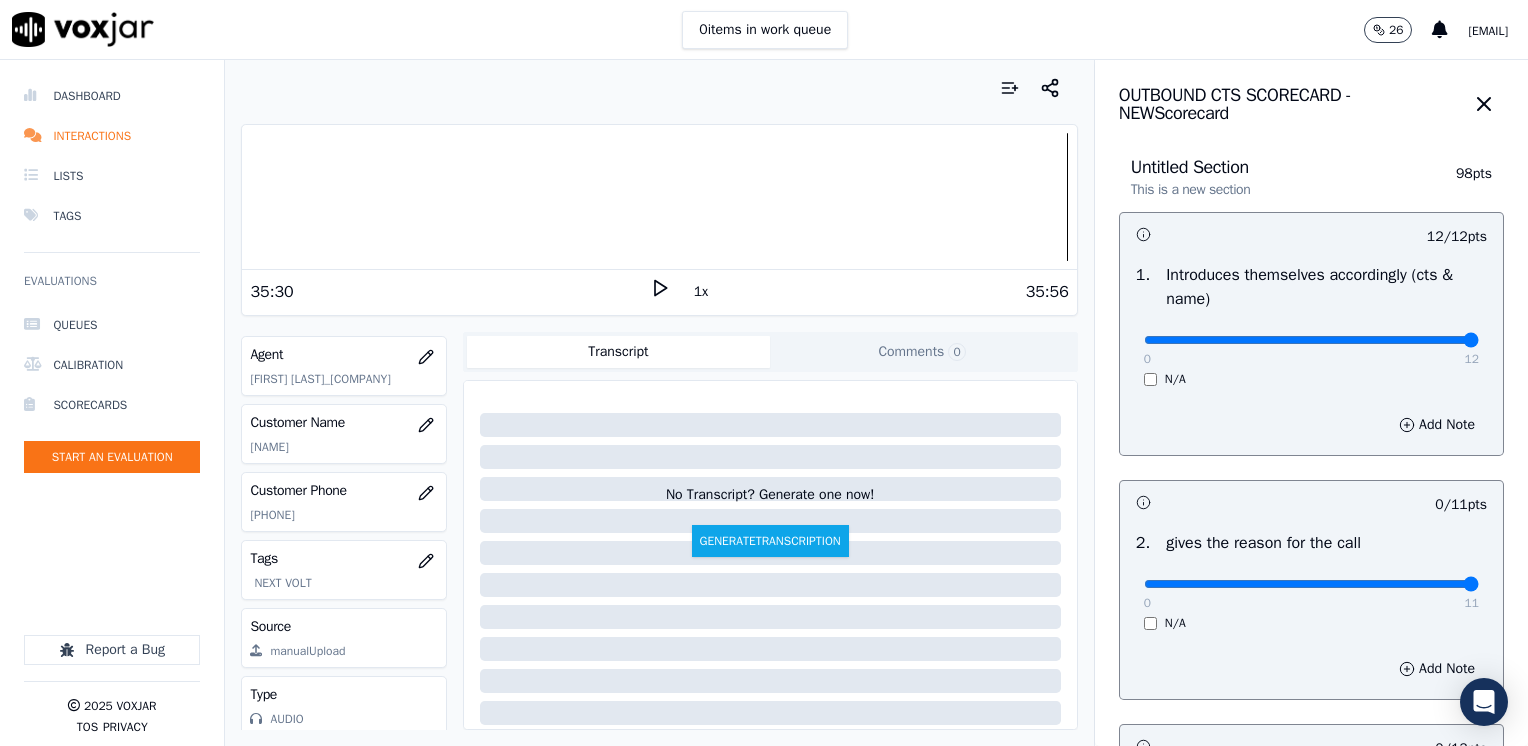 drag, startPoint x: 1136, startPoint y: 585, endPoint x: 1531, endPoint y: 580, distance: 395.03165 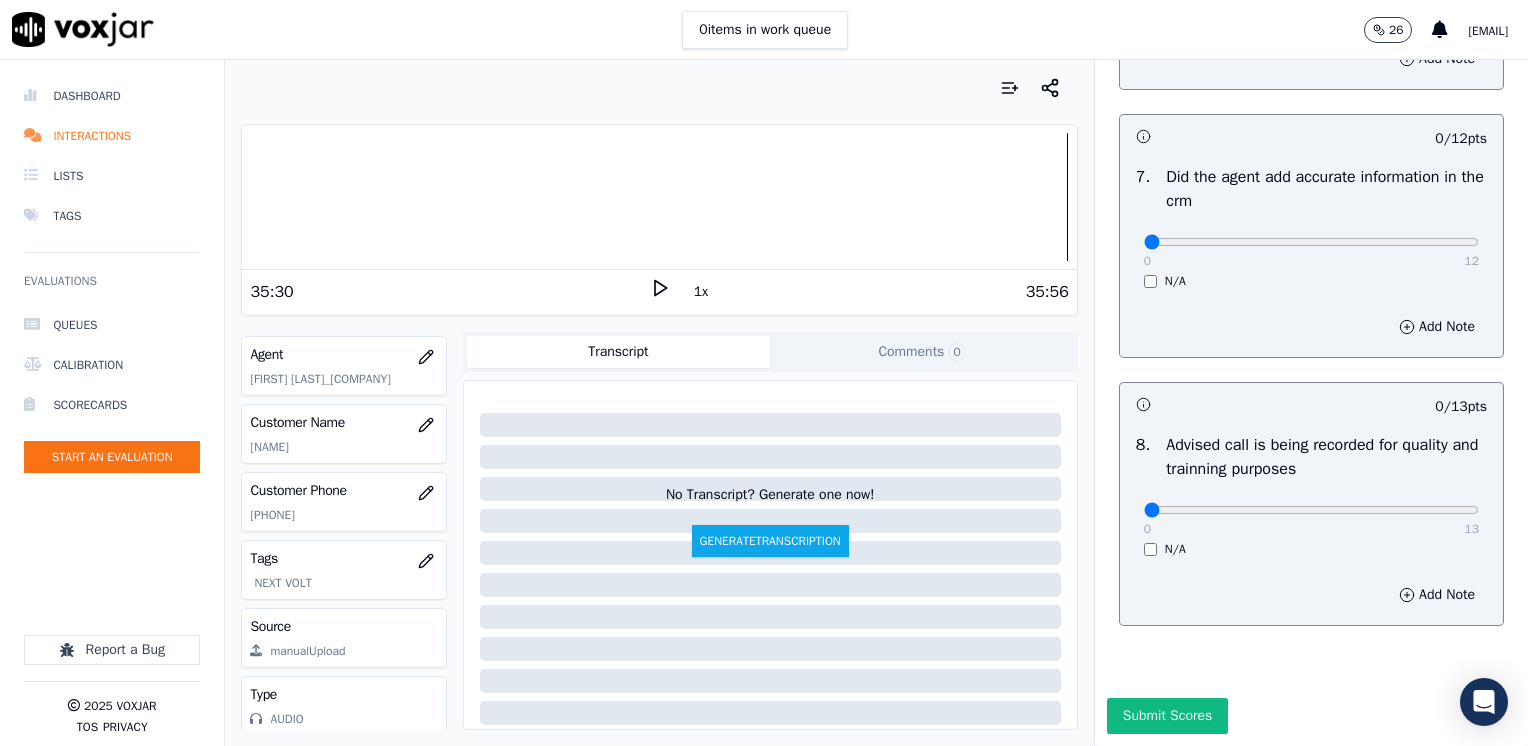 scroll, scrollTop: 1748, scrollLeft: 0, axis: vertical 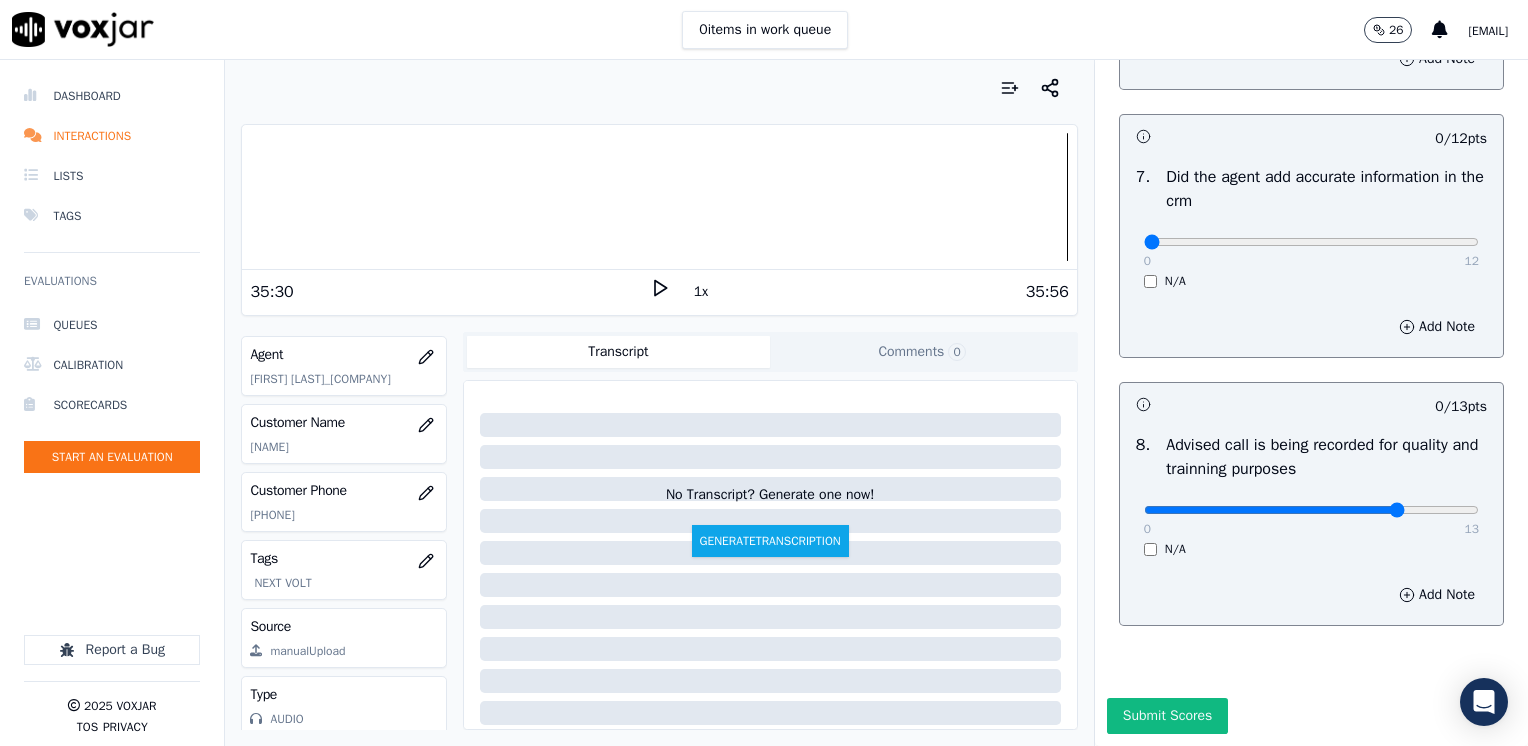 click at bounding box center (1311, -1366) 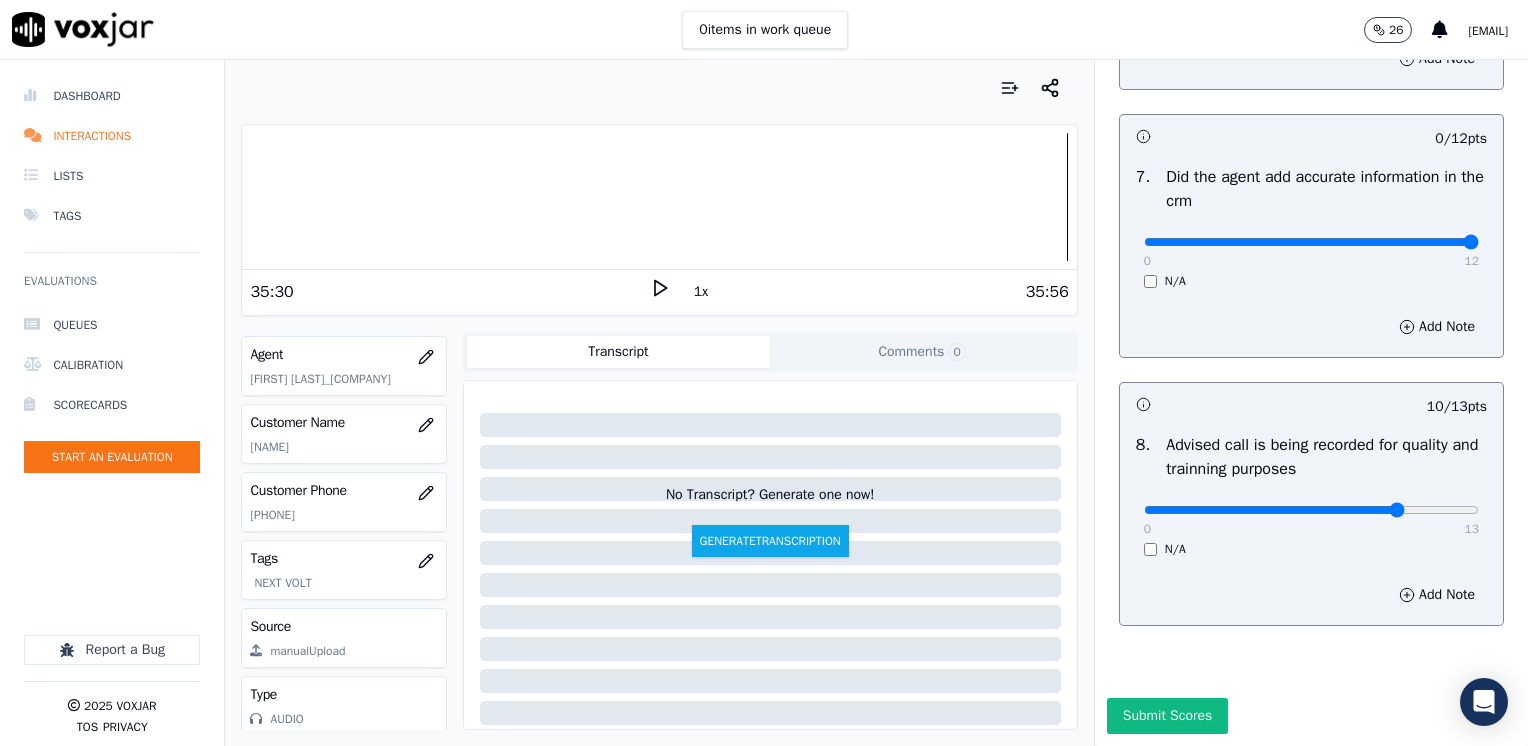 drag, startPoint x: 1134, startPoint y: 199, endPoint x: 1531, endPoint y: 266, distance: 402.61395 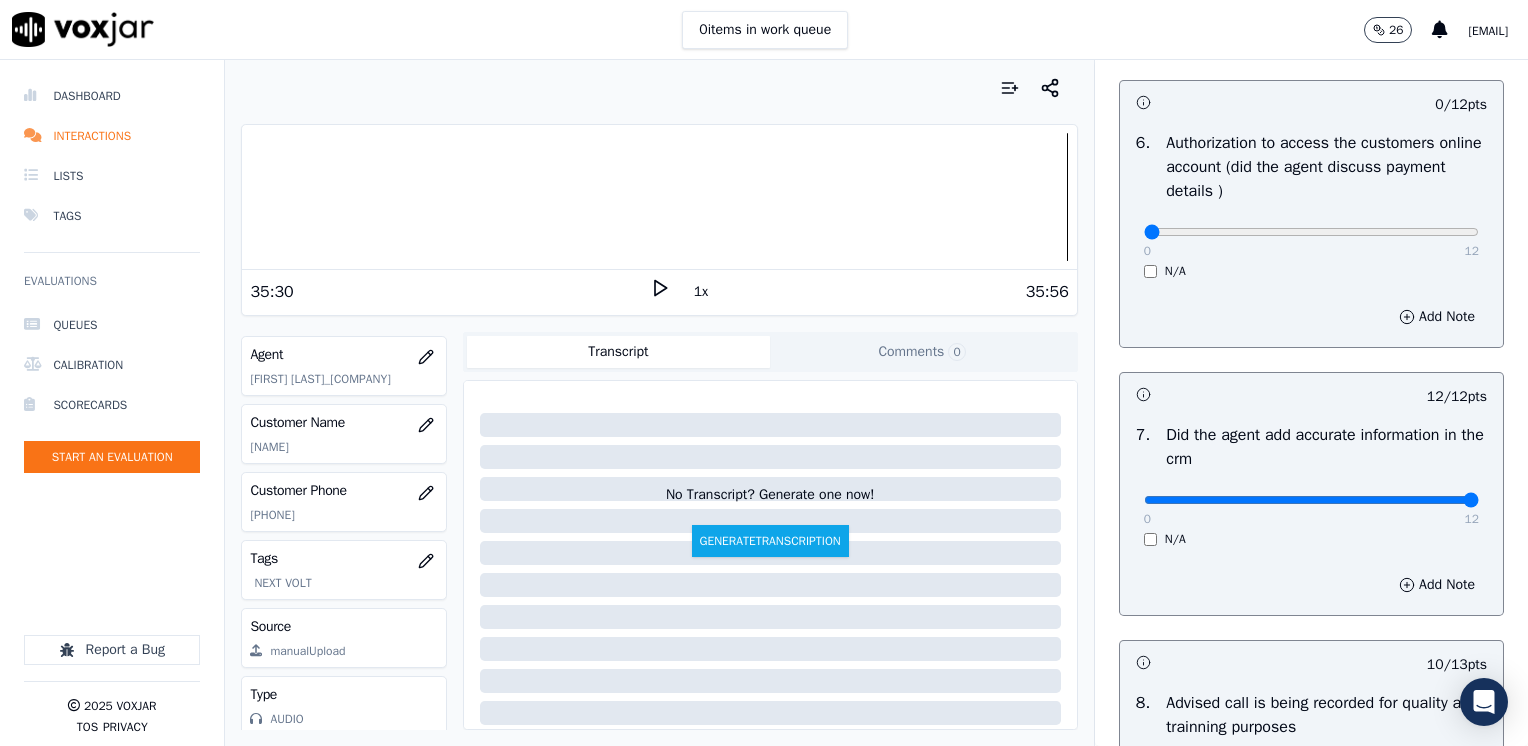 scroll, scrollTop: 1248, scrollLeft: 0, axis: vertical 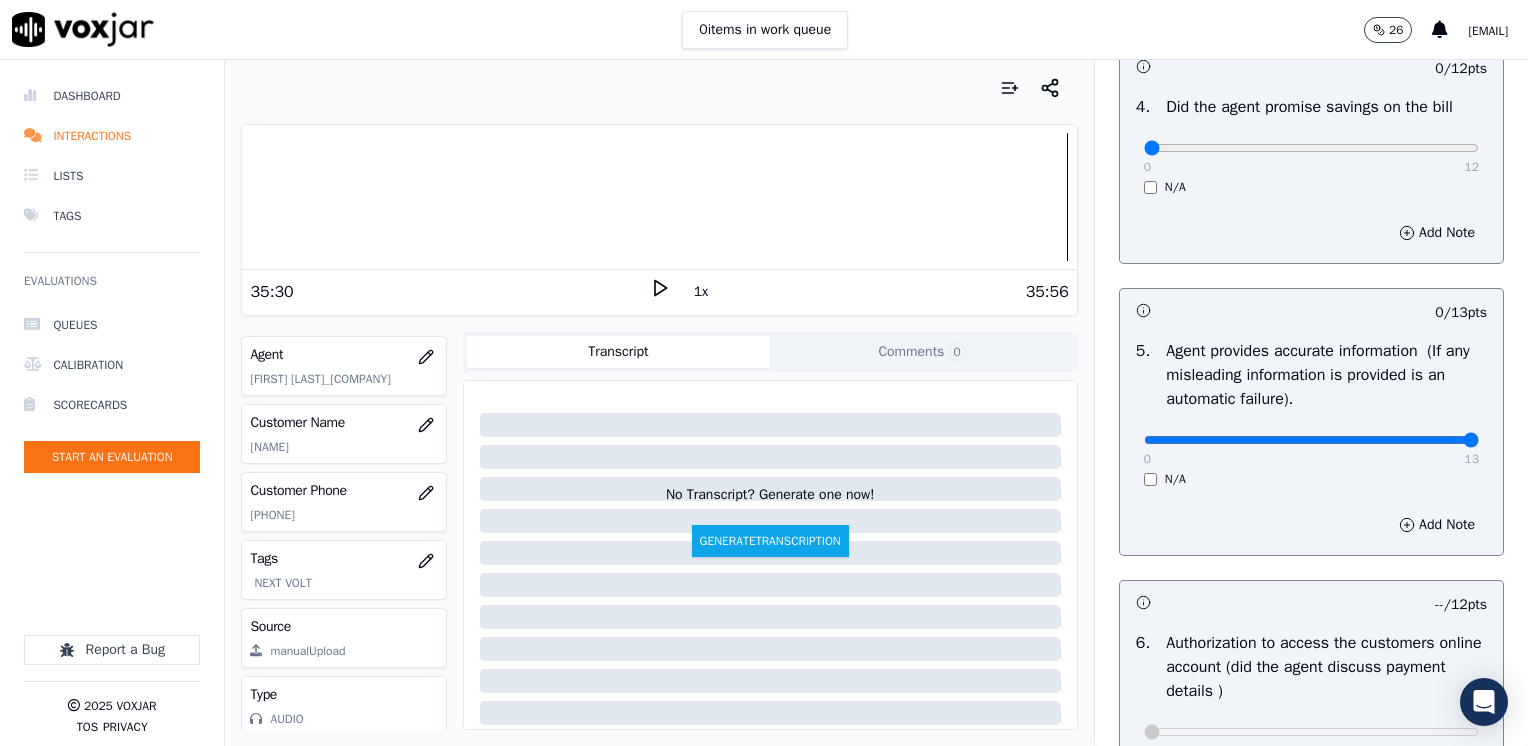 drag, startPoint x: 1531, startPoint y: 432, endPoint x: 1404, endPoint y: 462, distance: 130.49521 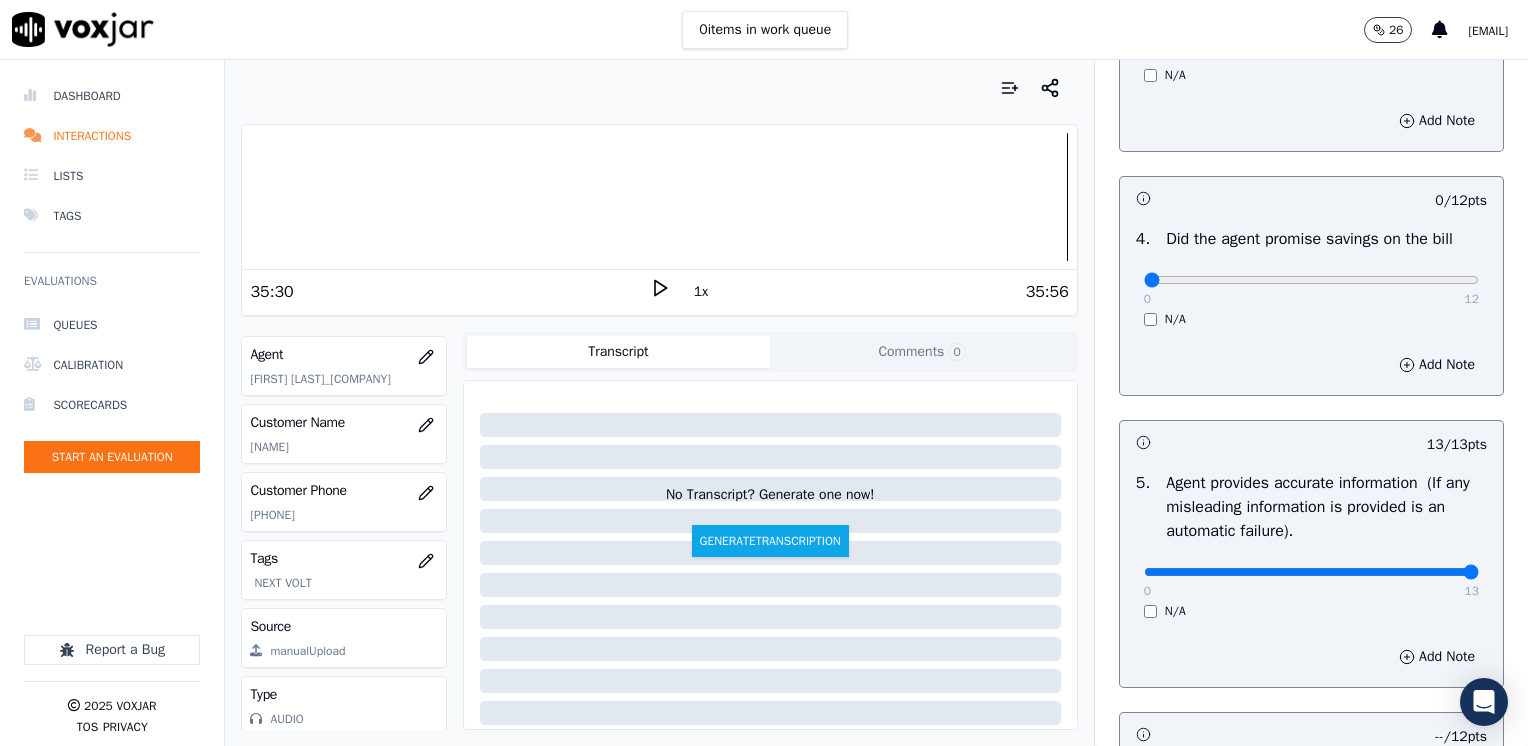scroll, scrollTop: 648, scrollLeft: 0, axis: vertical 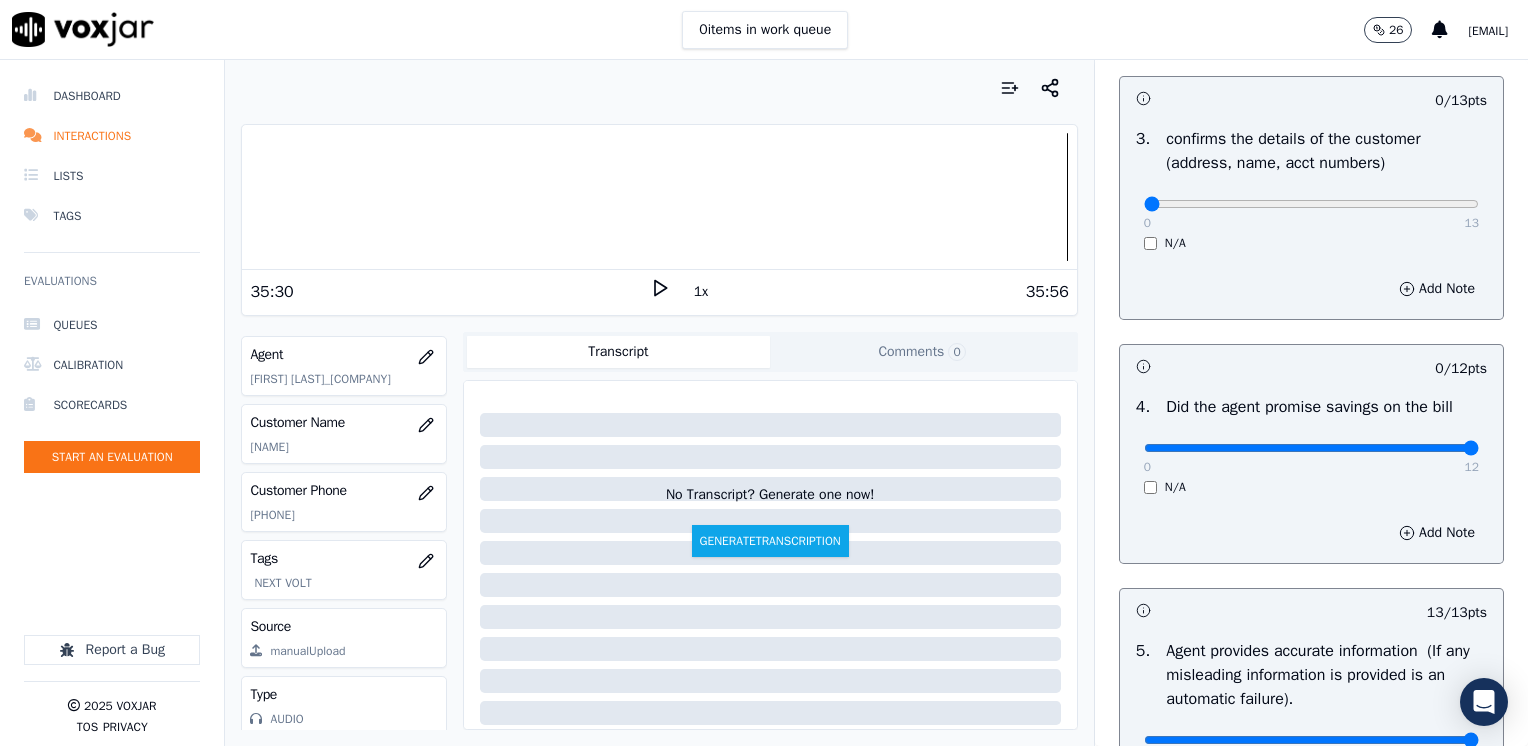 drag, startPoint x: 1127, startPoint y: 451, endPoint x: 1465, endPoint y: 369, distance: 347.80453 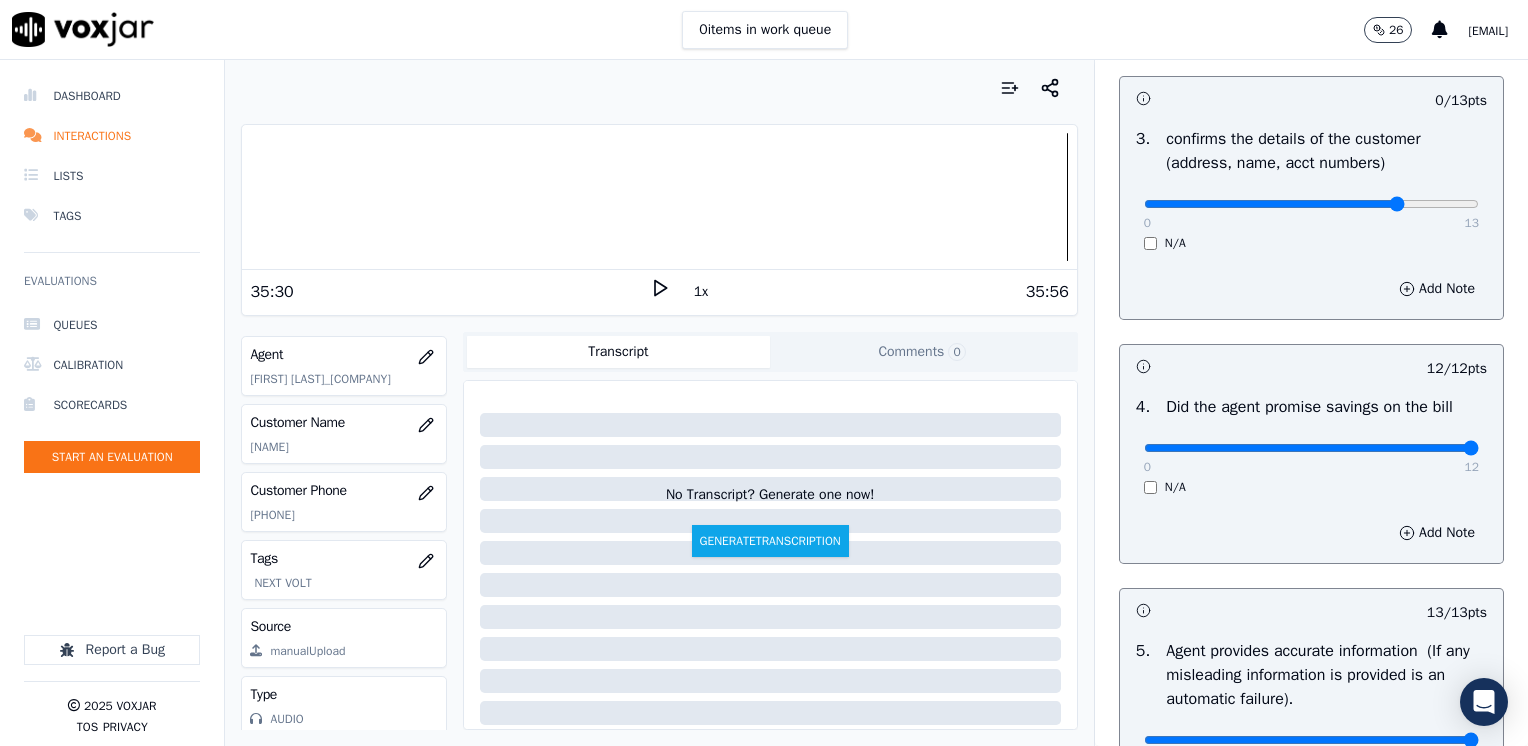 click at bounding box center [1311, -308] 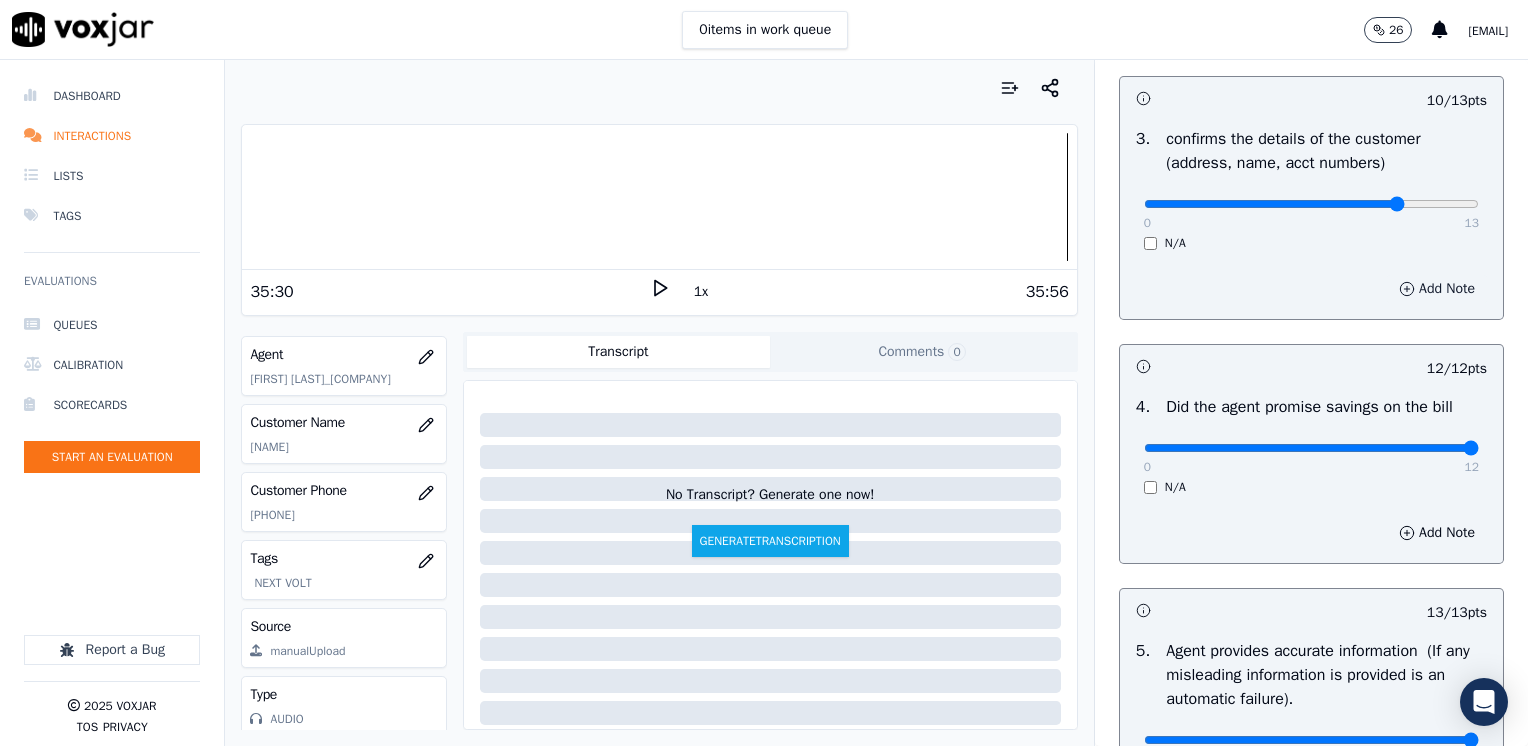 click on "Add Note" at bounding box center [1437, 289] 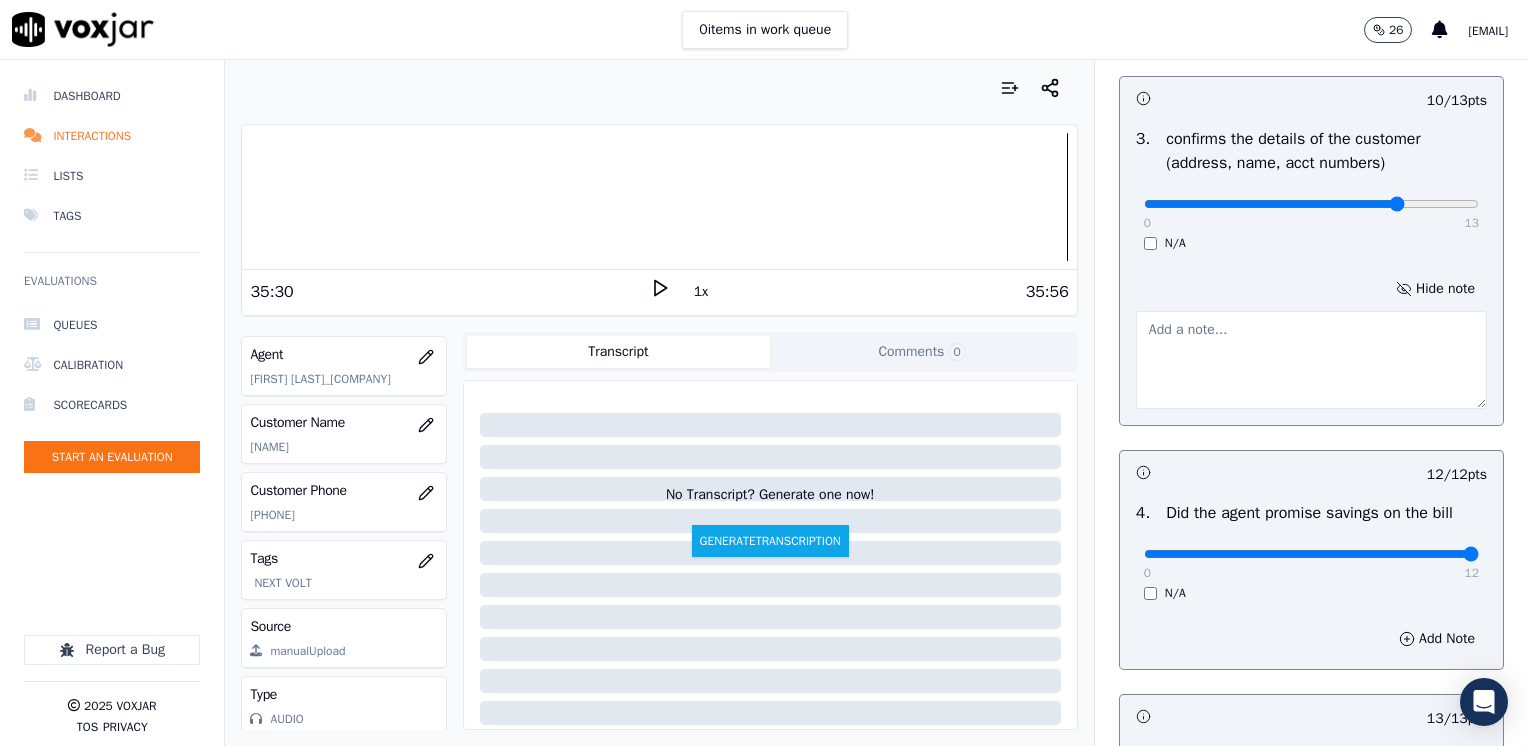click at bounding box center [1311, 360] 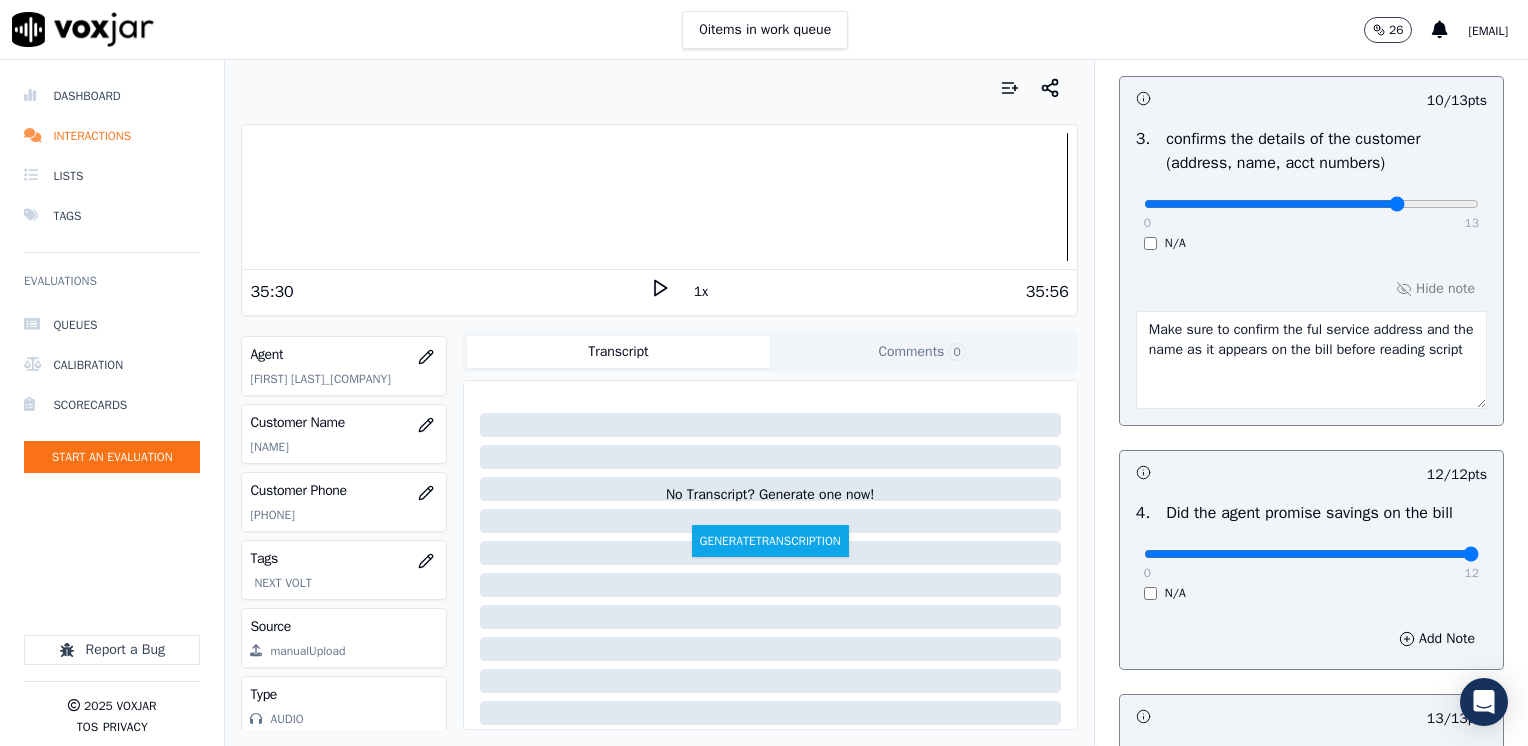drag, startPoint x: 1332, startPoint y: 346, endPoint x: 1400, endPoint y: 322, distance: 72.11102 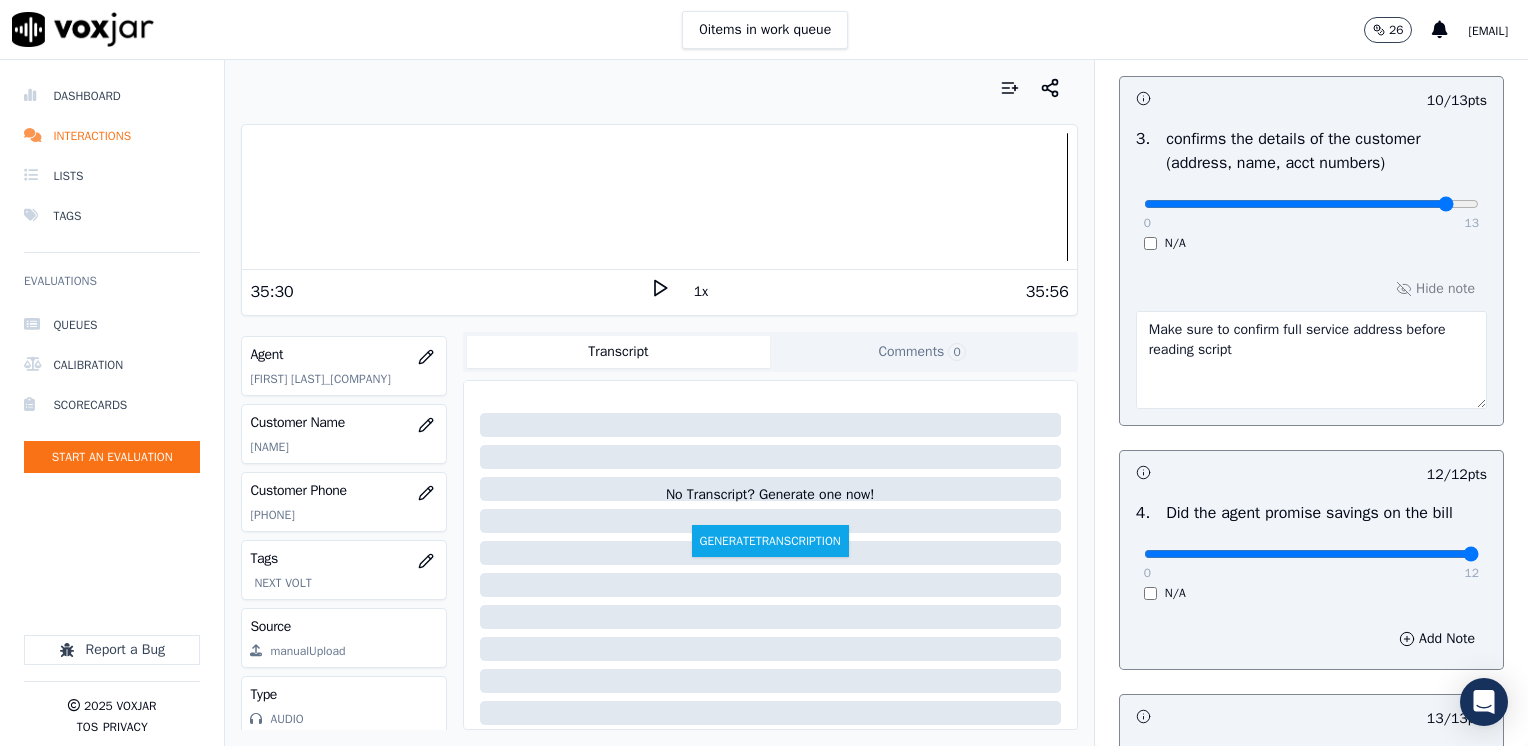 click at bounding box center (1311, -308) 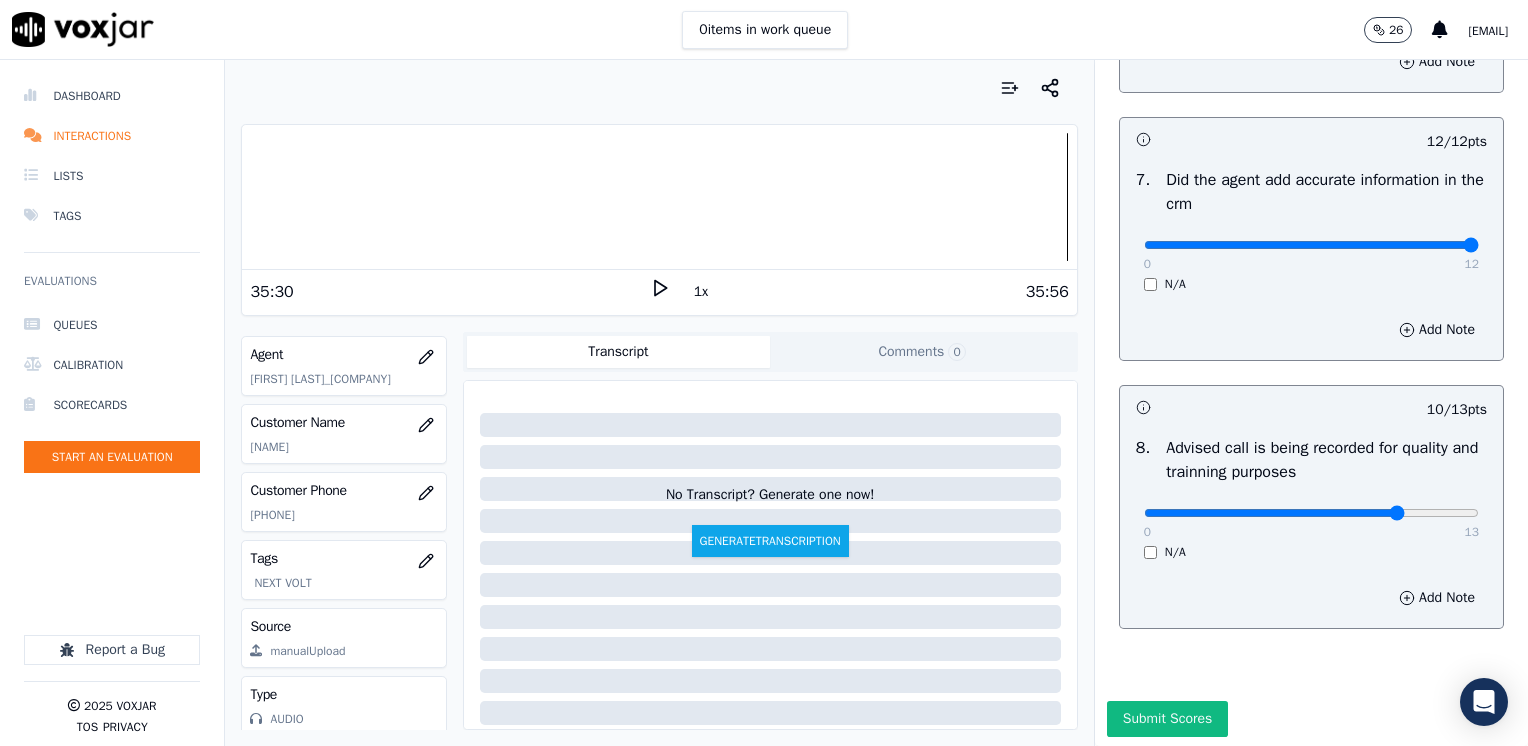 scroll, scrollTop: 1853, scrollLeft: 0, axis: vertical 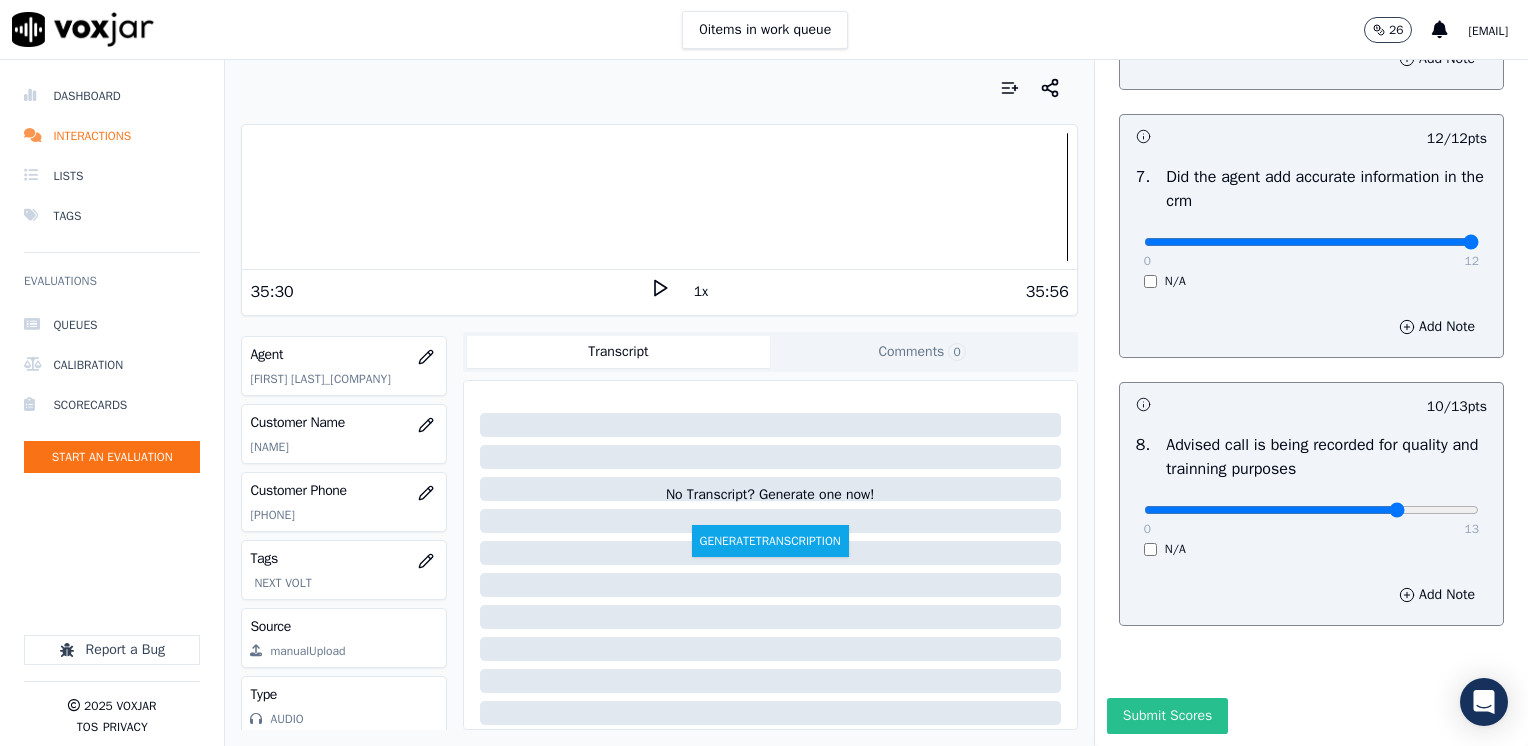 click on "Submit Scores" at bounding box center [1167, 716] 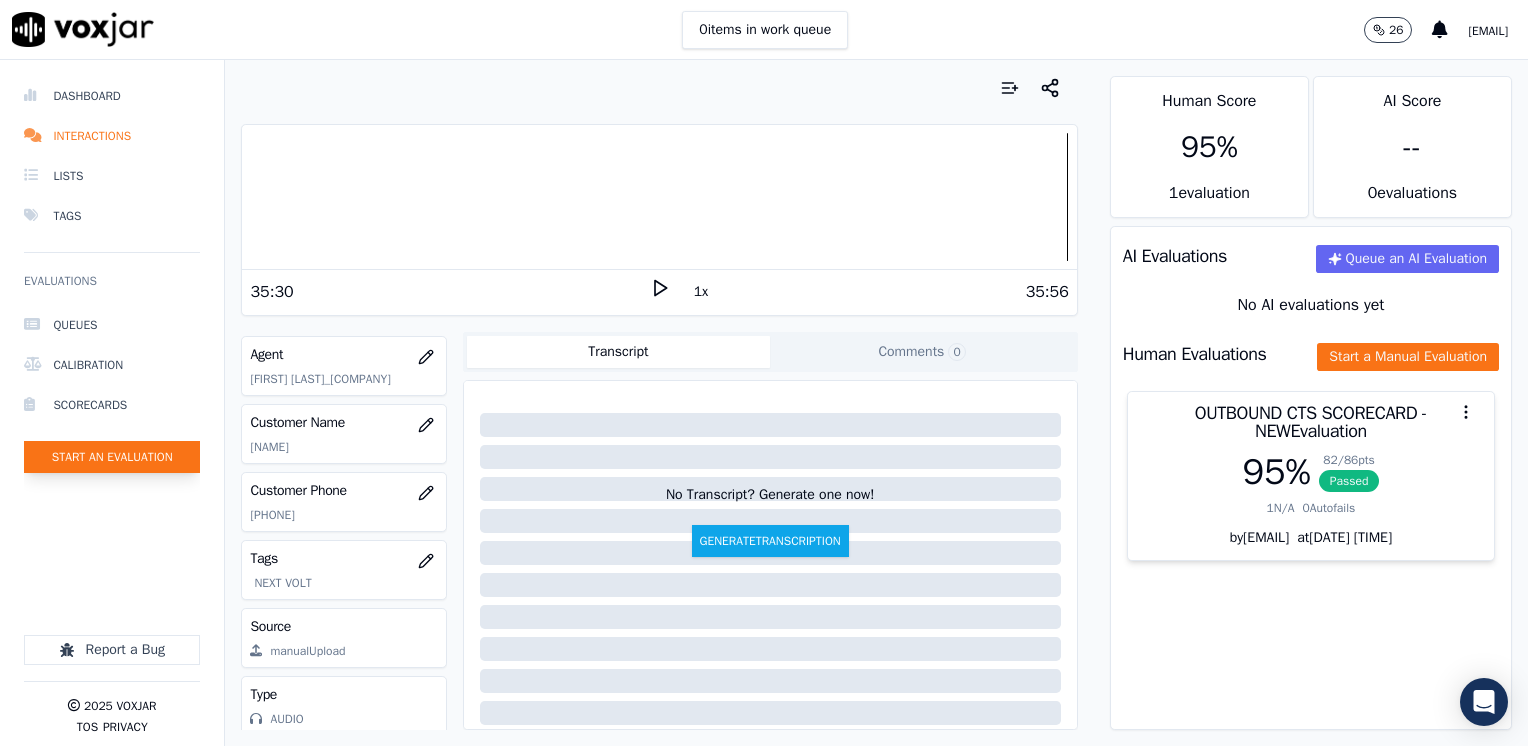 click on "Start an Evaluation" 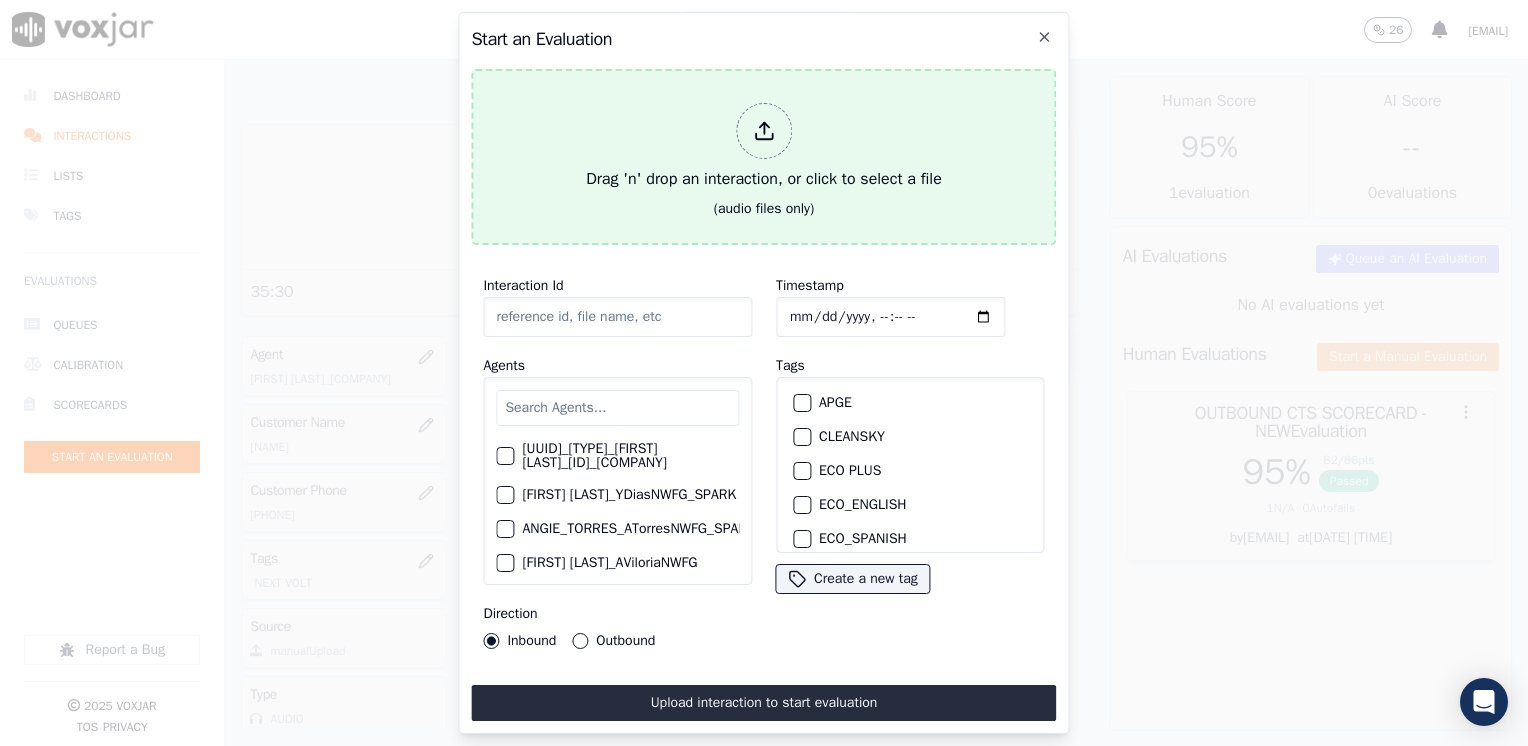 click at bounding box center [764, 131] 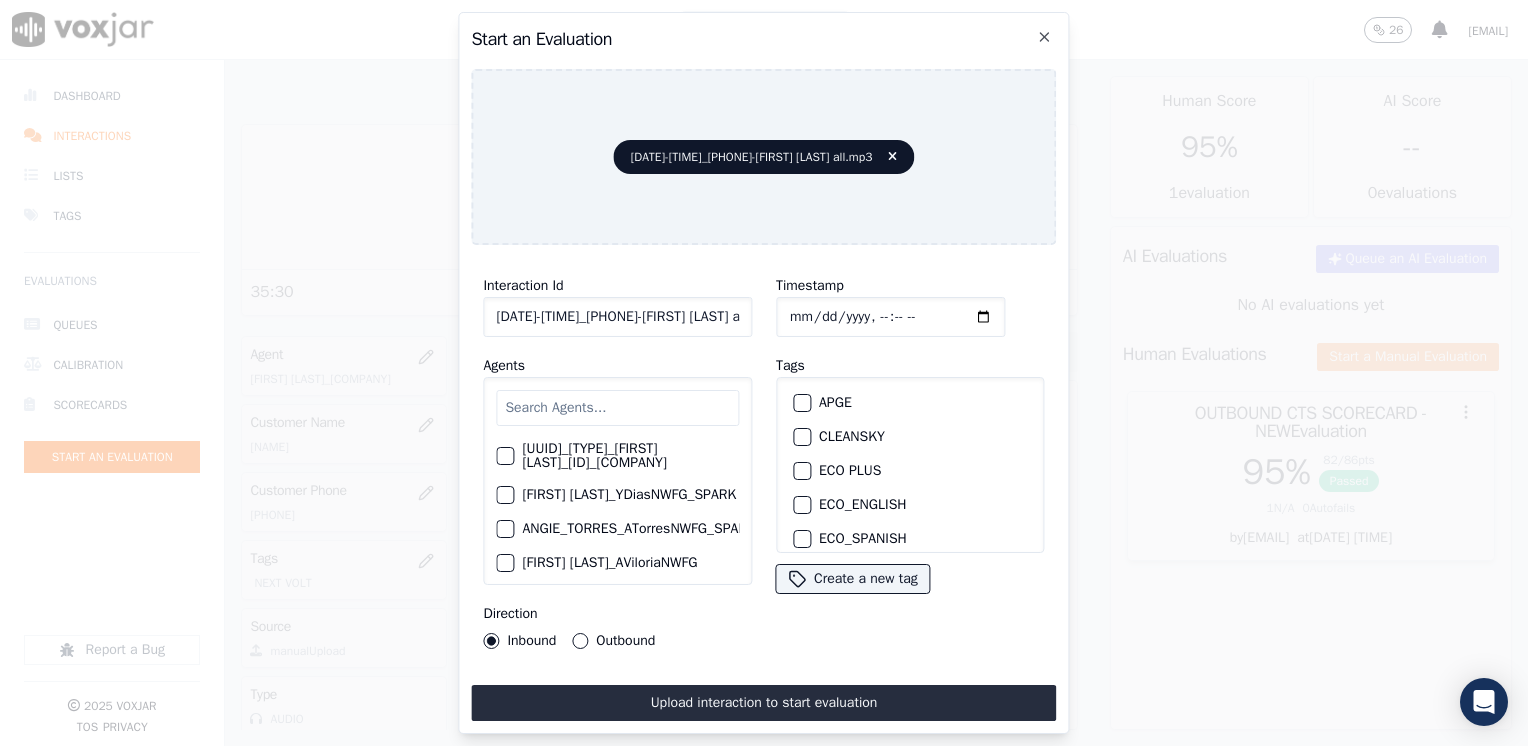 click on "[UUID]_[TYPE]_[FIRST] [LAST]_[ID]_[COMPANY]      [FIRST] [LAST]_[ID]_[COMPANY]     [AGENT_NAME]_[ID]_[COMPANY]     [FIRST] [LAST]_[ID]     [FIRST] [LAST]_[ID]     [FIRST] [LAST]_[ID]_[COMPANY]     [FIRST] [LAST]_[ID]_[COMPANY]     [FIRST] [LAST]_[ID]_[COMPANY]     [FIRST] [LAST]_[ID]_[COMPANY]     [FIRST] [LAST]_[ID]_[COMPANY]     [FIRST] [LAST]_[ID]_[COMPANY]     [FIRST] [LAST]_[ID]_[COMPANY]     [FIRST] [LAST]_[ID]_[COMPANY]     [FIRST] [LAST]_[ID]_[COMPANY]     [FIRST] [LAST]_[ID]_[COMPANY]     [FIRST] [LAST]_[ID]_[COMPANY]     [FIRST] [LAST]_[ID]_[COMPANY]     [FIRST] [LAST]_[ID]_[COMPANY]     [FIRST] [LAST]_[ID]_[COMPANY]     [FIRST] [LAST]_[ID]_[COMPANY]     [FIRST] [LAST]_[ID]_[COMPANY]     [FIRST] [LAST]_[ID]_[COMPANY]     [FIRST] [LAST]_[ID]_[COMPANY]     [FIRST] [LAST]_[ID]_[COMPANY]     [FIRST] [LAST]_[ID]_[COMPANY]     [FIRST] [LAST]_[ID]_[COMPANY]     [FIRST] [LAST]_[ID]_[COMPANY]     [FIRST] [LAST]_[ID]_[COMPANY]     [FIRST] [LAST]_[ID]_[COMPANY]     [FIRST] [LAST]_[ID]_[COMPANY]     [FIRST] [LAST]_[ID]_[COMPANY]     [FIRST] [LAST]_[ID]_[COMPANY]     [FIRST] [LAST]_[ID]_[COMPANY]     [FIRST] [LAST]_[ID]_[COMPANY]     [FIRST] [LAST]_[ID]_[COMPANY]     [FIRST] [LAST]_[ID]_[COMPANY]" 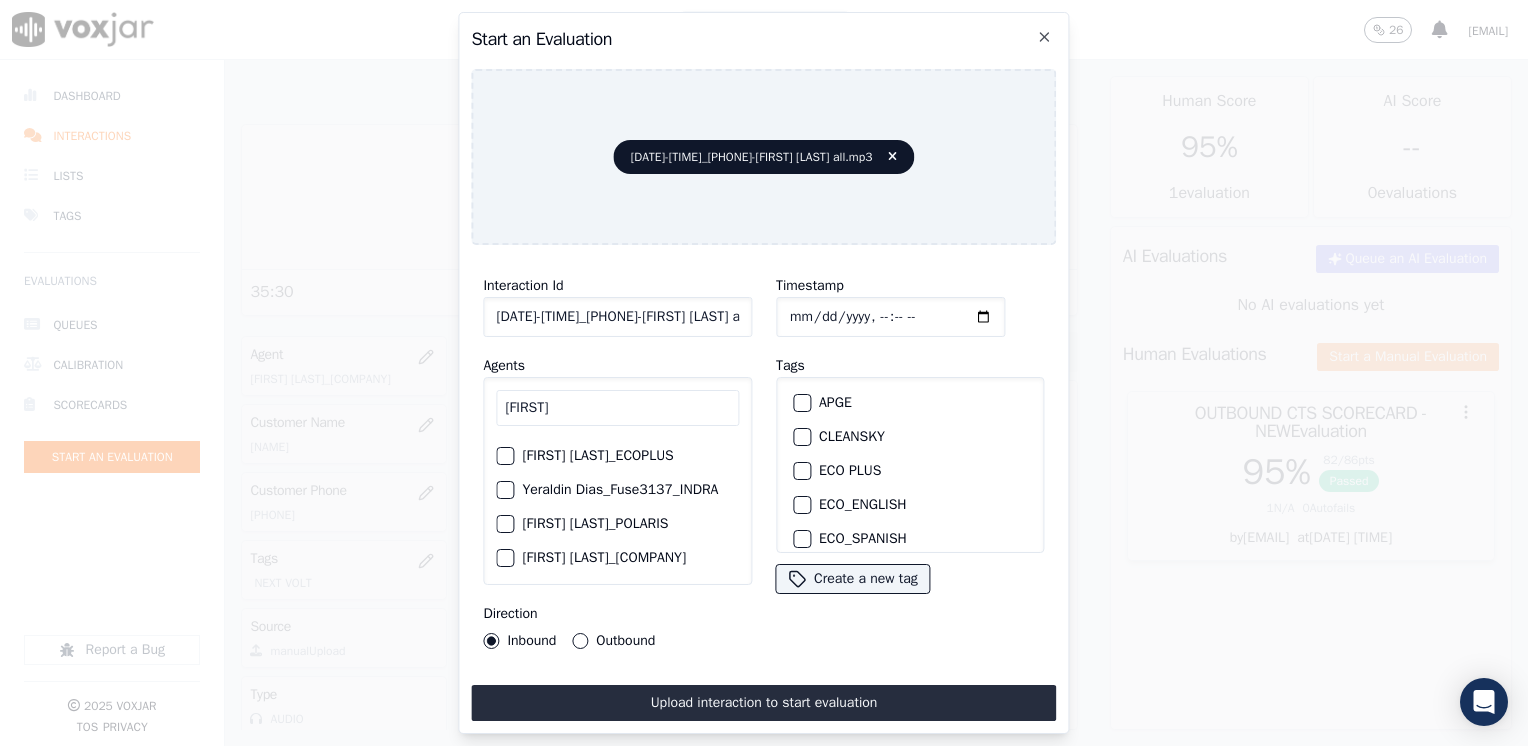 scroll, scrollTop: 0, scrollLeft: 0, axis: both 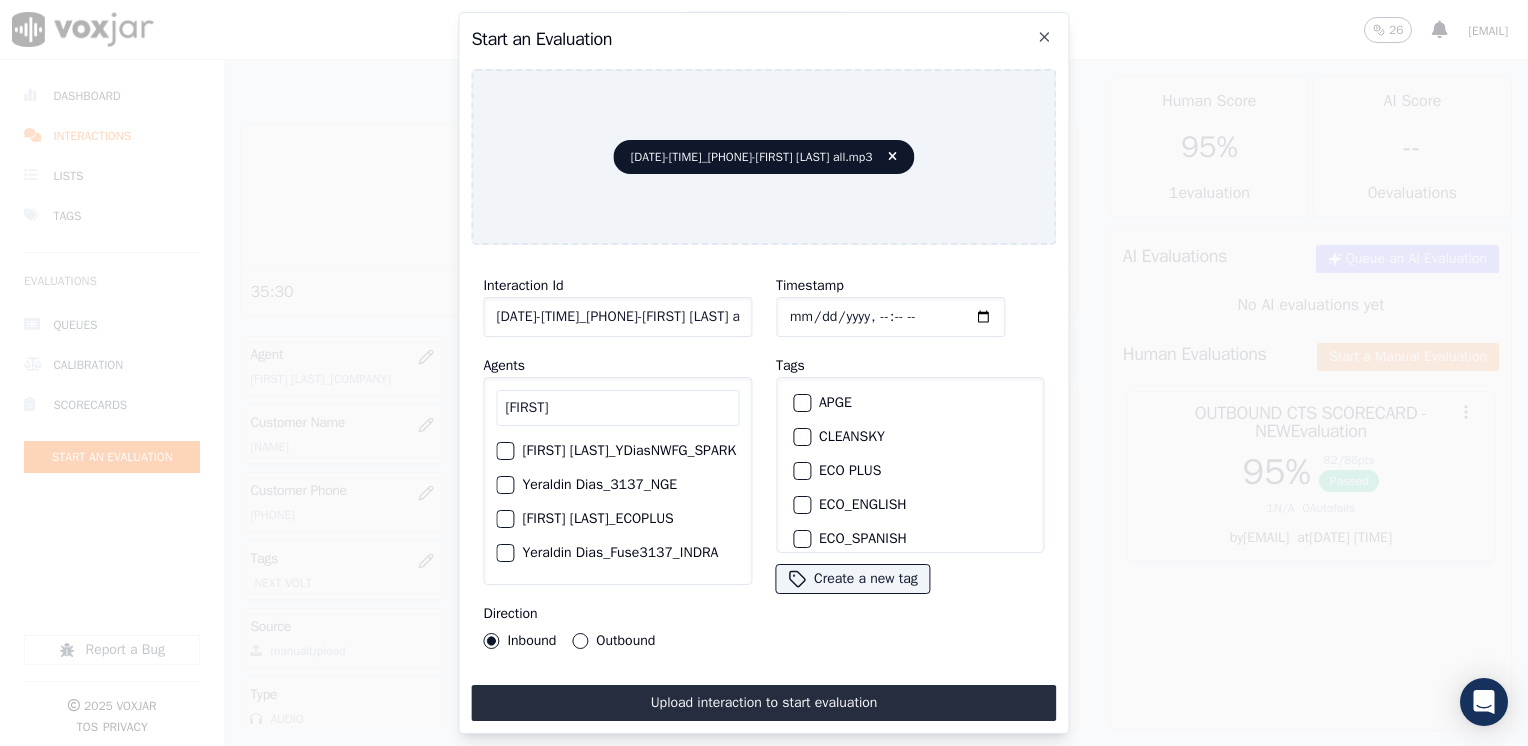click at bounding box center (504, 485) 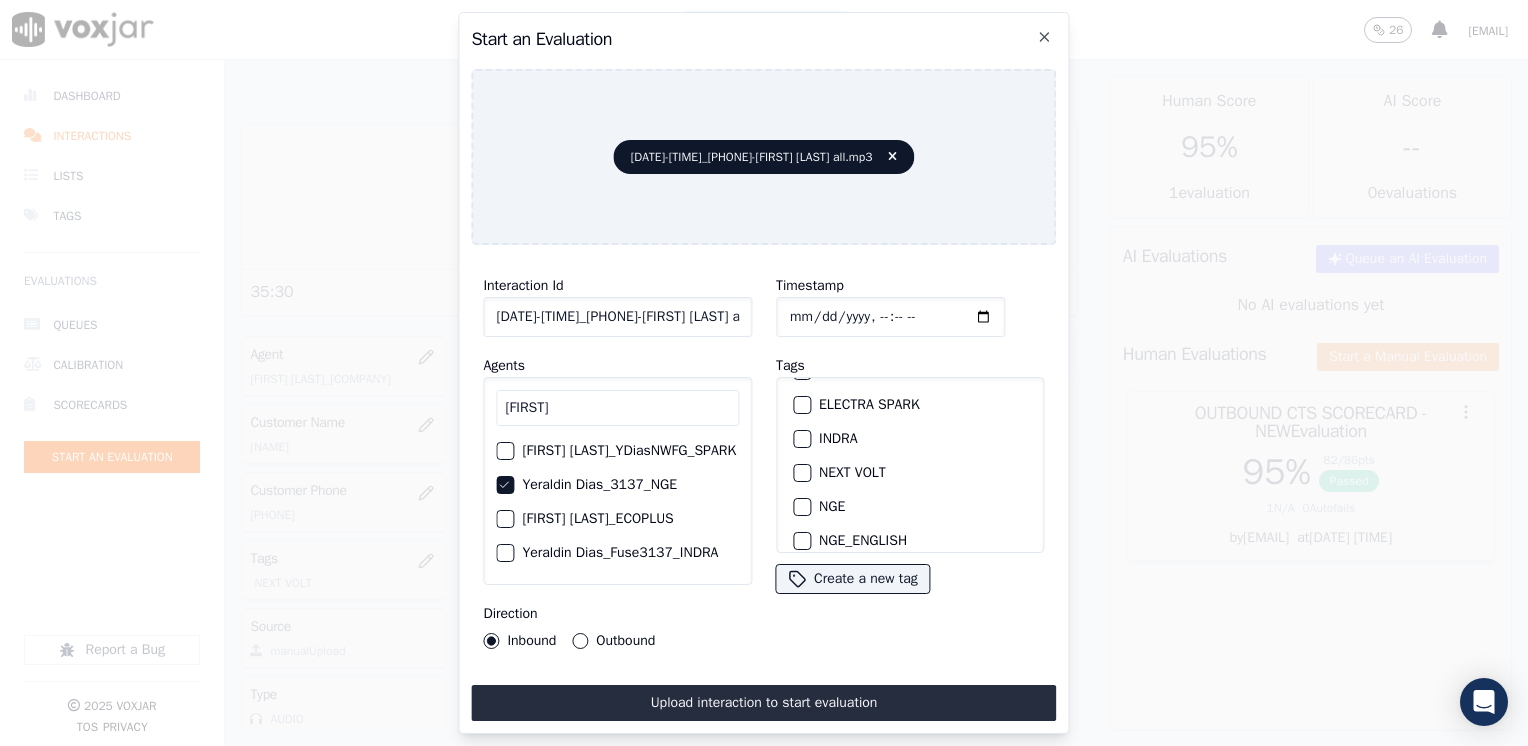 scroll, scrollTop: 200, scrollLeft: 0, axis: vertical 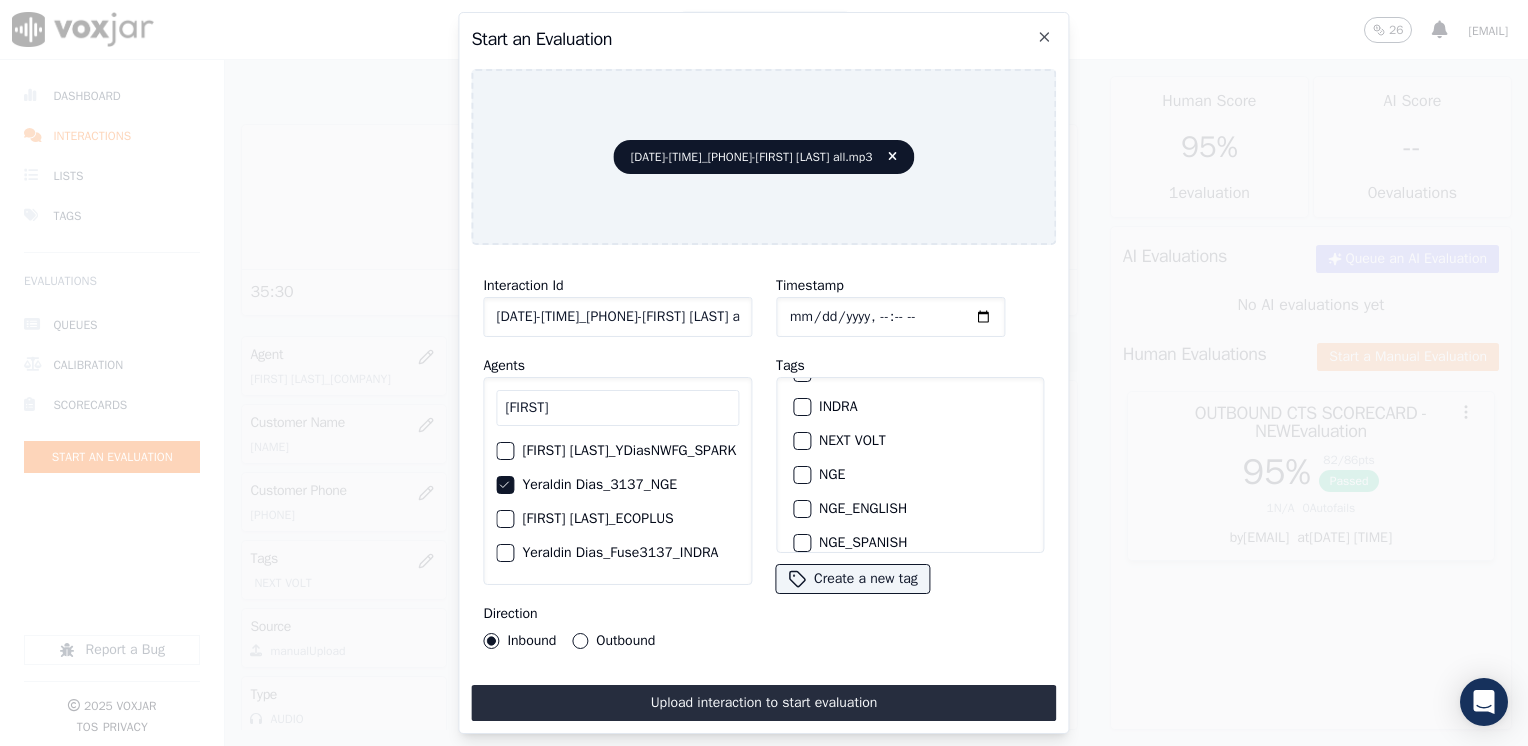 click at bounding box center (801, 441) 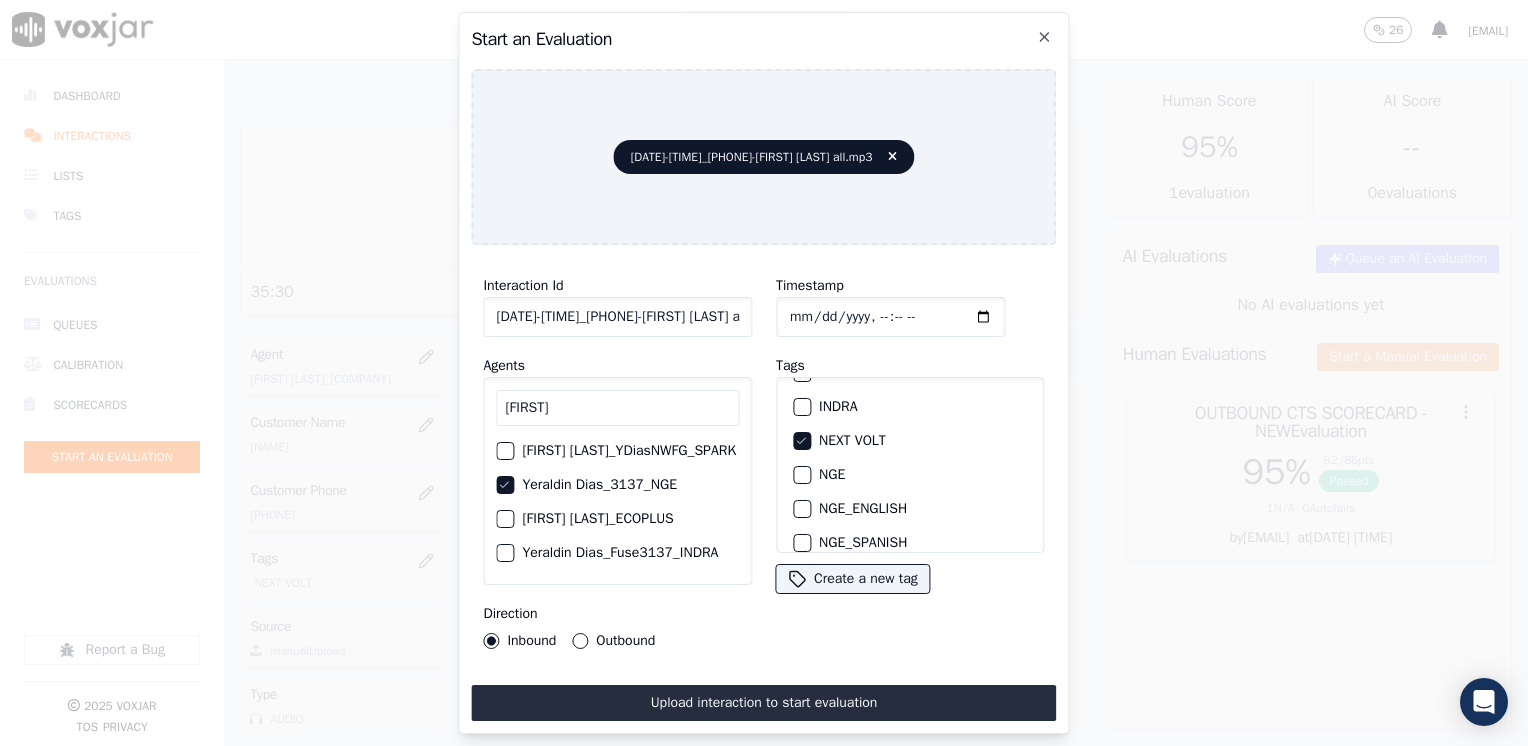 click on "Timestamp" 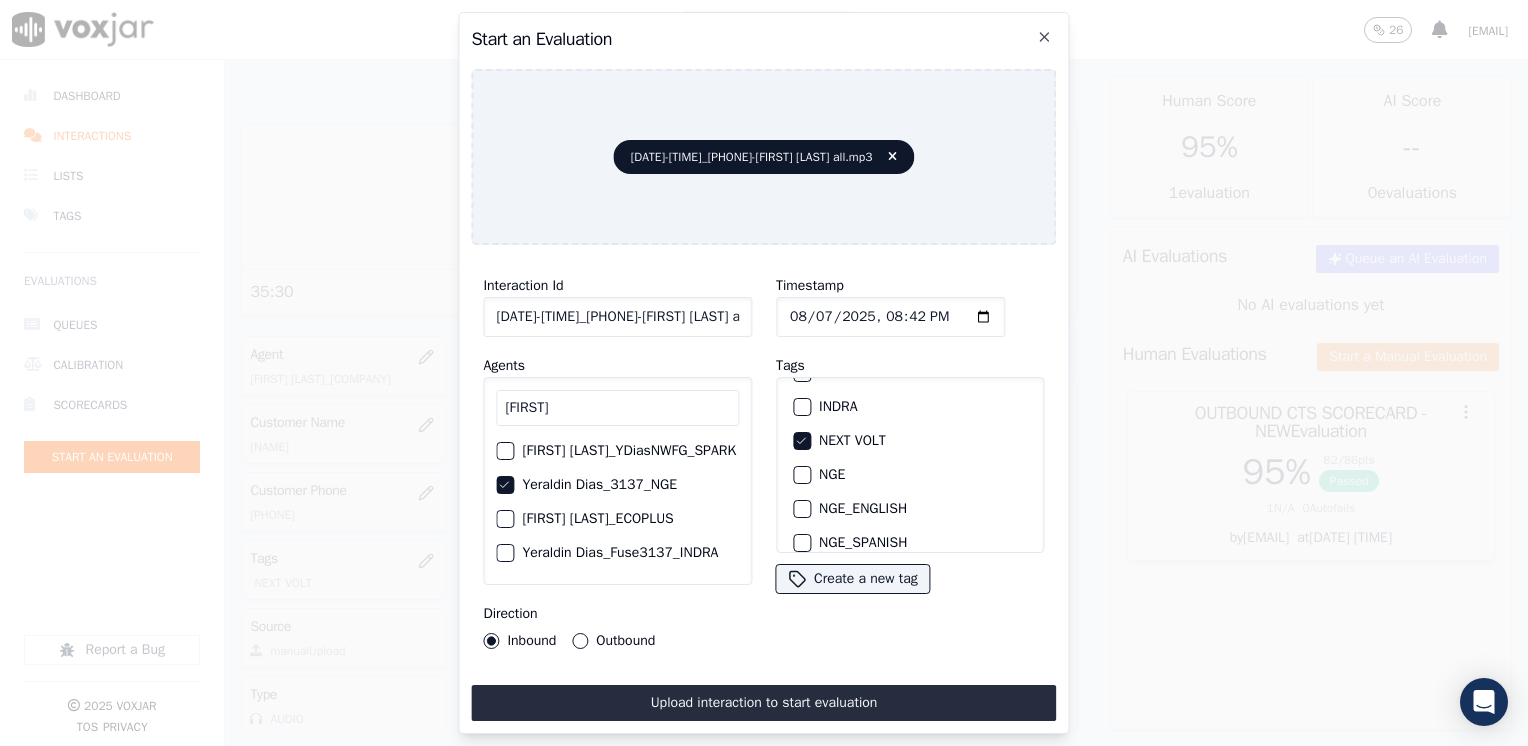 click on "Interaction Id   20250807-175806_9739167559-[FIRST] [LAST] all.mp3     Agents   yeraldin      Yeraldin [LAST]_YDiasNWFG_SPARK     Yeraldin [LAST]_3137_NGE     Yeraldin [LAST]_ECOPLUS     Yeraldin [LAST]_Fuse3137_INDRA     Yeraldin [LAST]_POLARIS     Yeraldin [LAST]_SYMMETRY     Yeraldin [LAST]_y22422_CLEANSKY     Yeraldin [LAST]_y22742_INDRA     Yeraldin [LAST]_APGE     Direction     Inbound     Outbound" at bounding box center (617, 461) 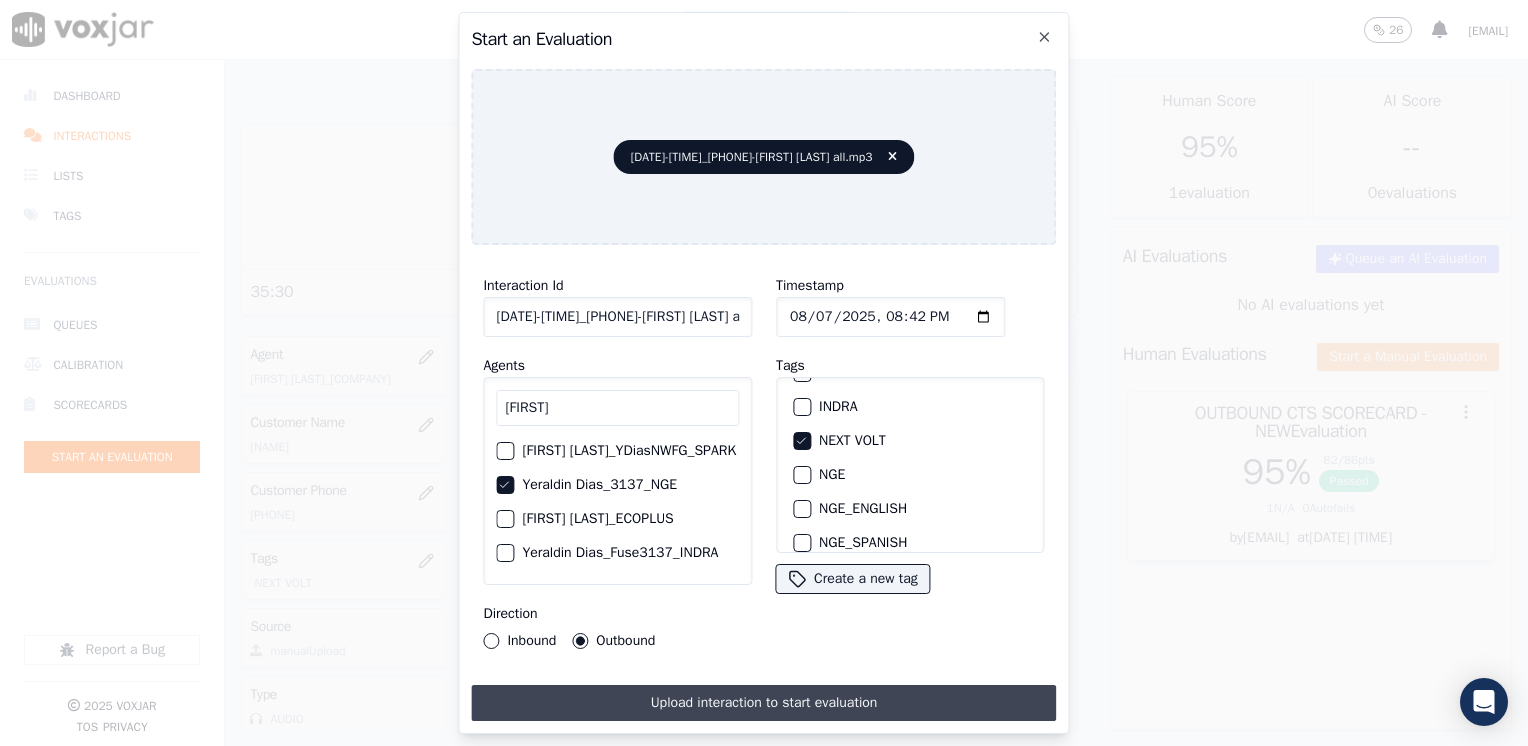 click on "Upload interaction to start evaluation" at bounding box center (763, 703) 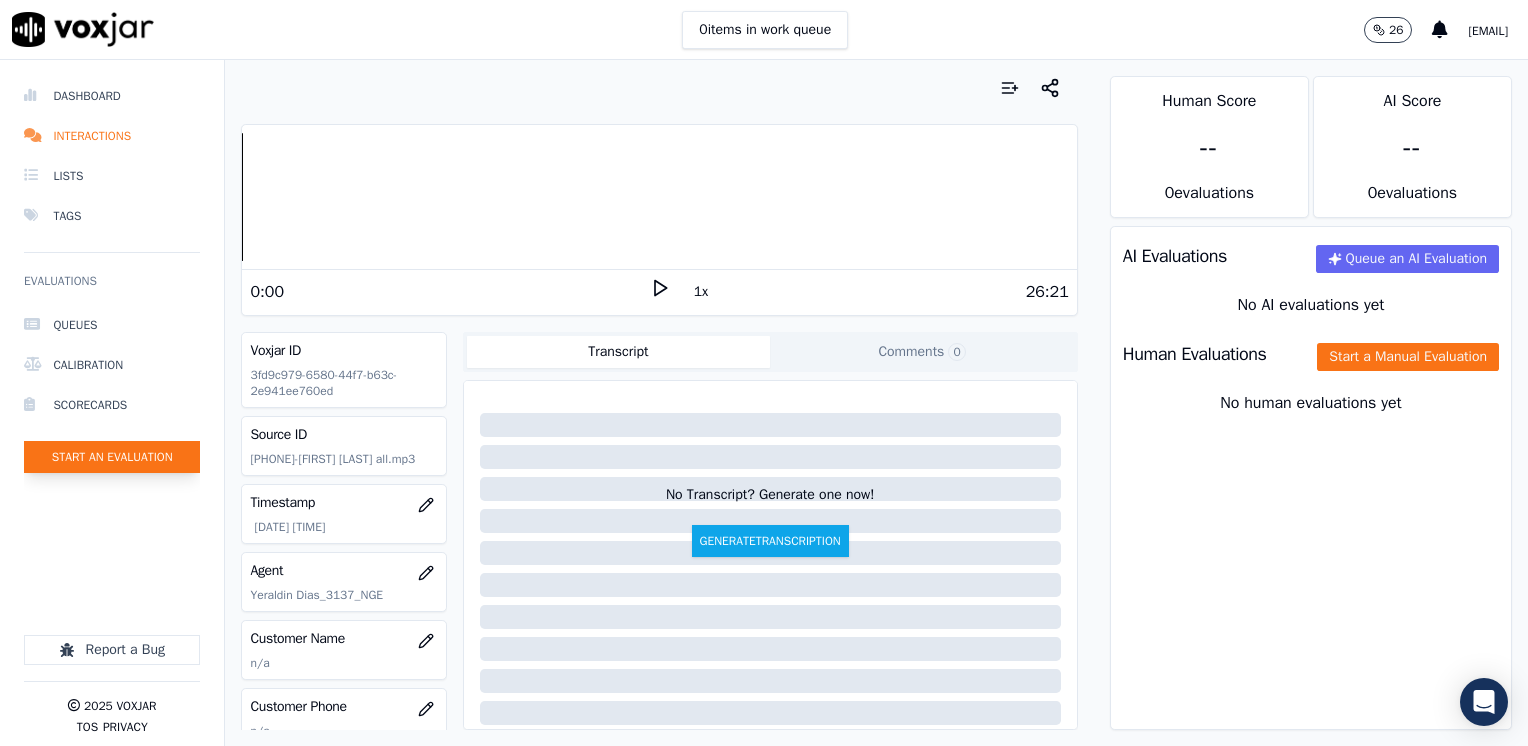click on "Start an Evaluation" 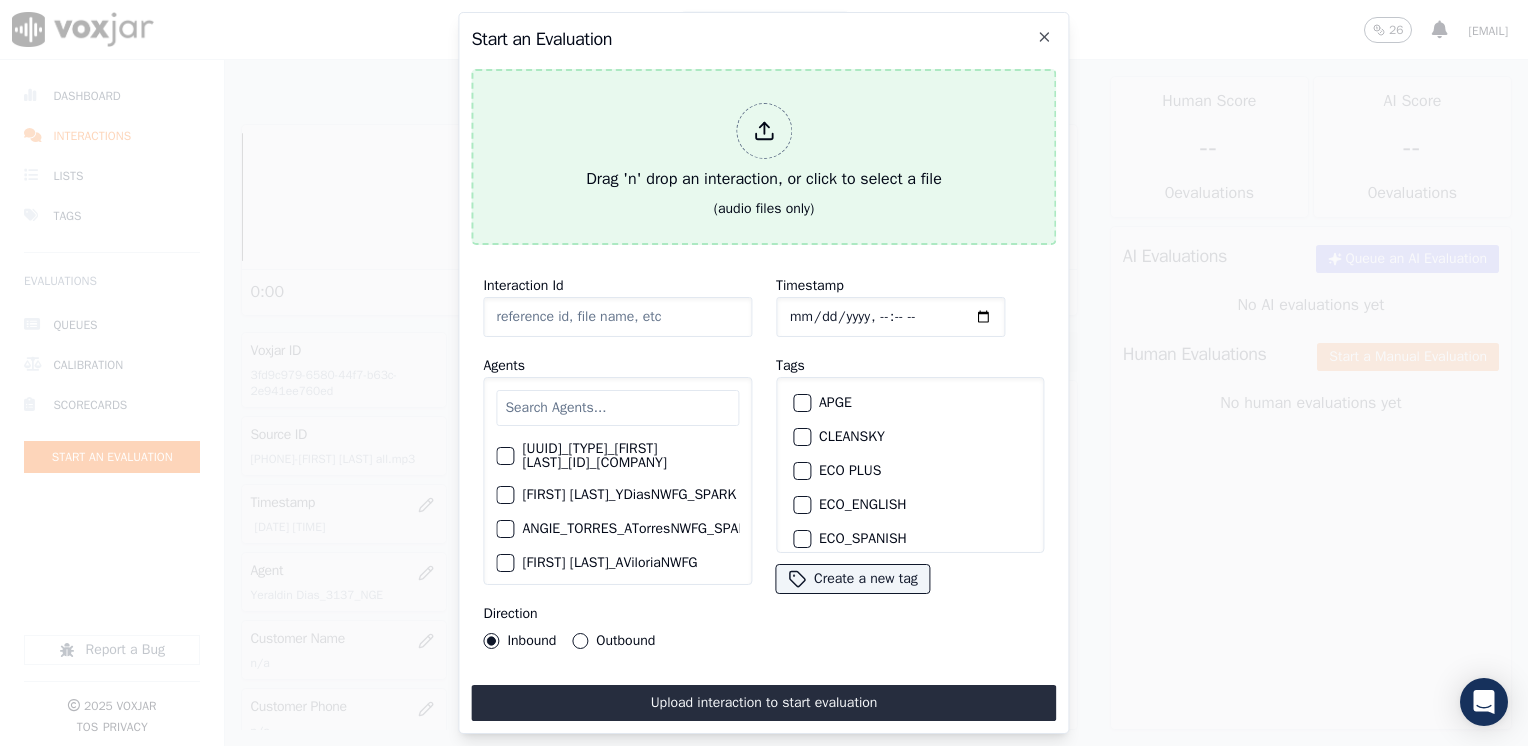 click at bounding box center [764, 131] 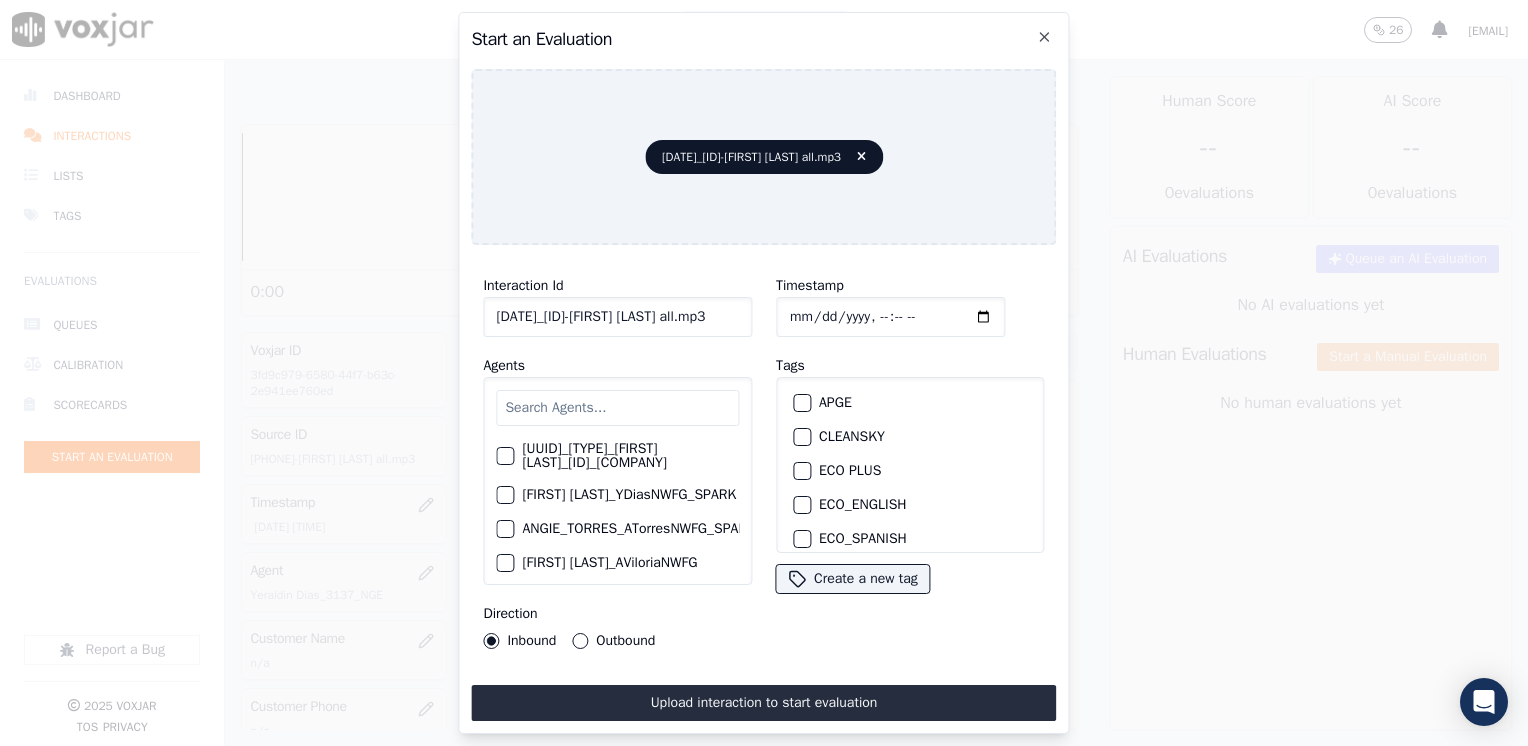 click at bounding box center [617, 408] 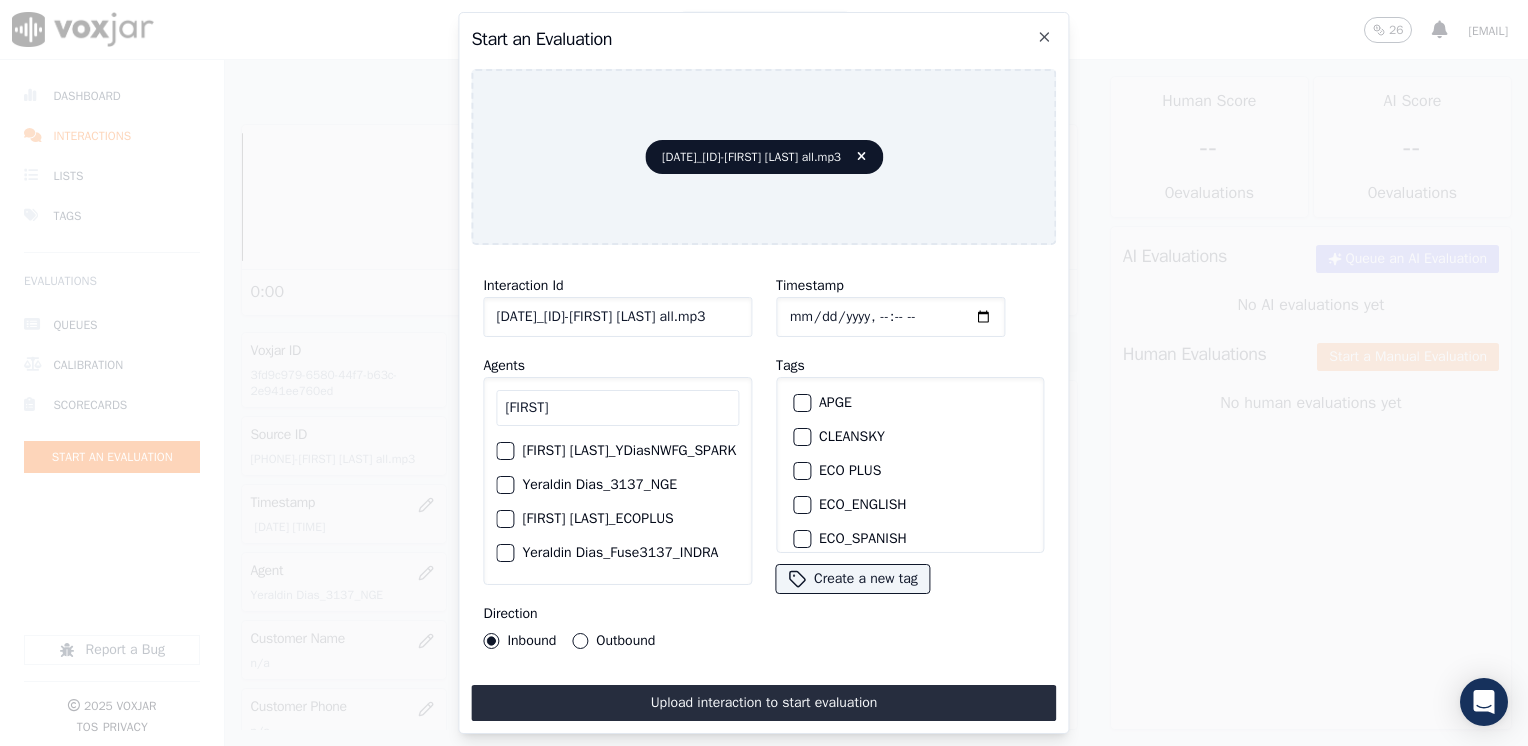 click on "Yeraldin Dias_3137_NGE" at bounding box center (505, 485) 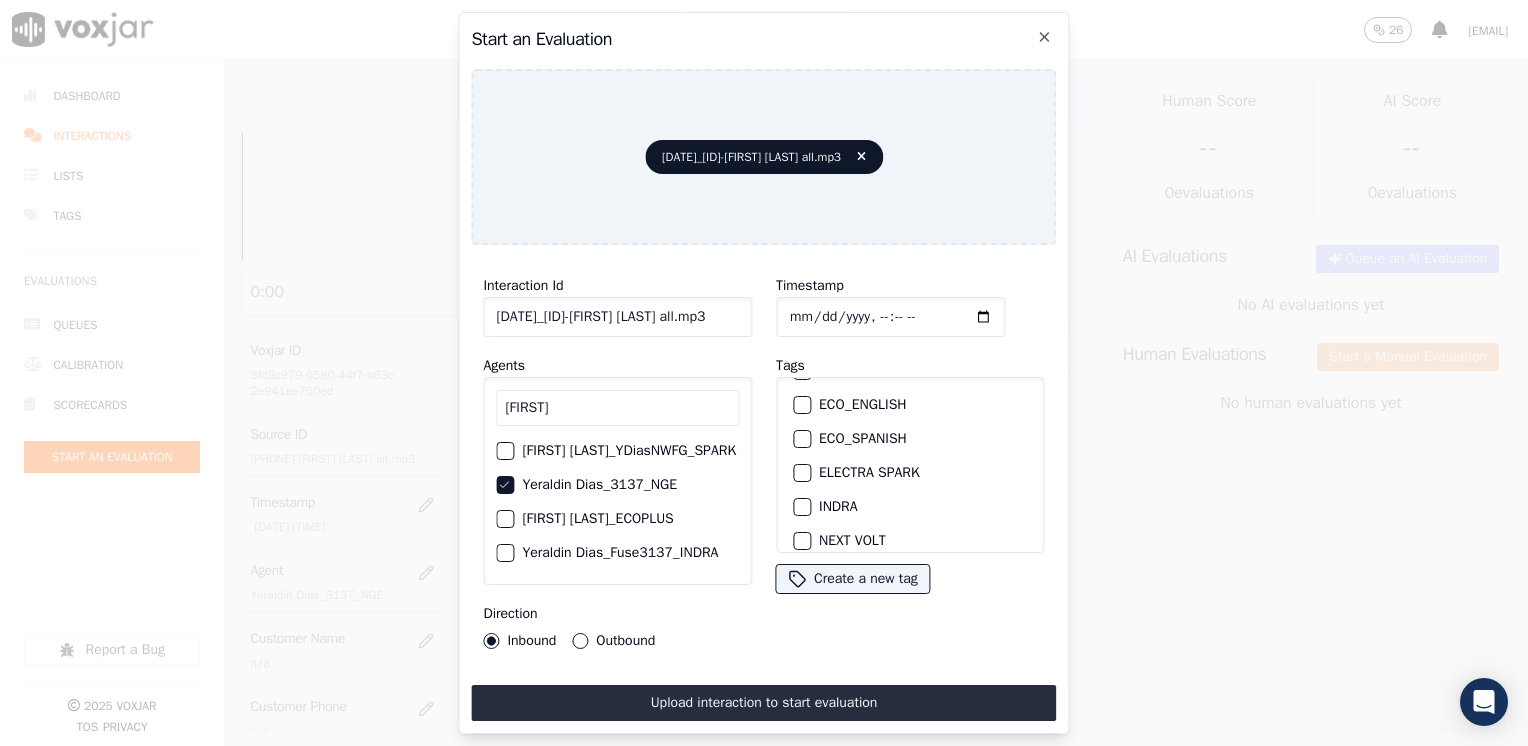 scroll, scrollTop: 200, scrollLeft: 0, axis: vertical 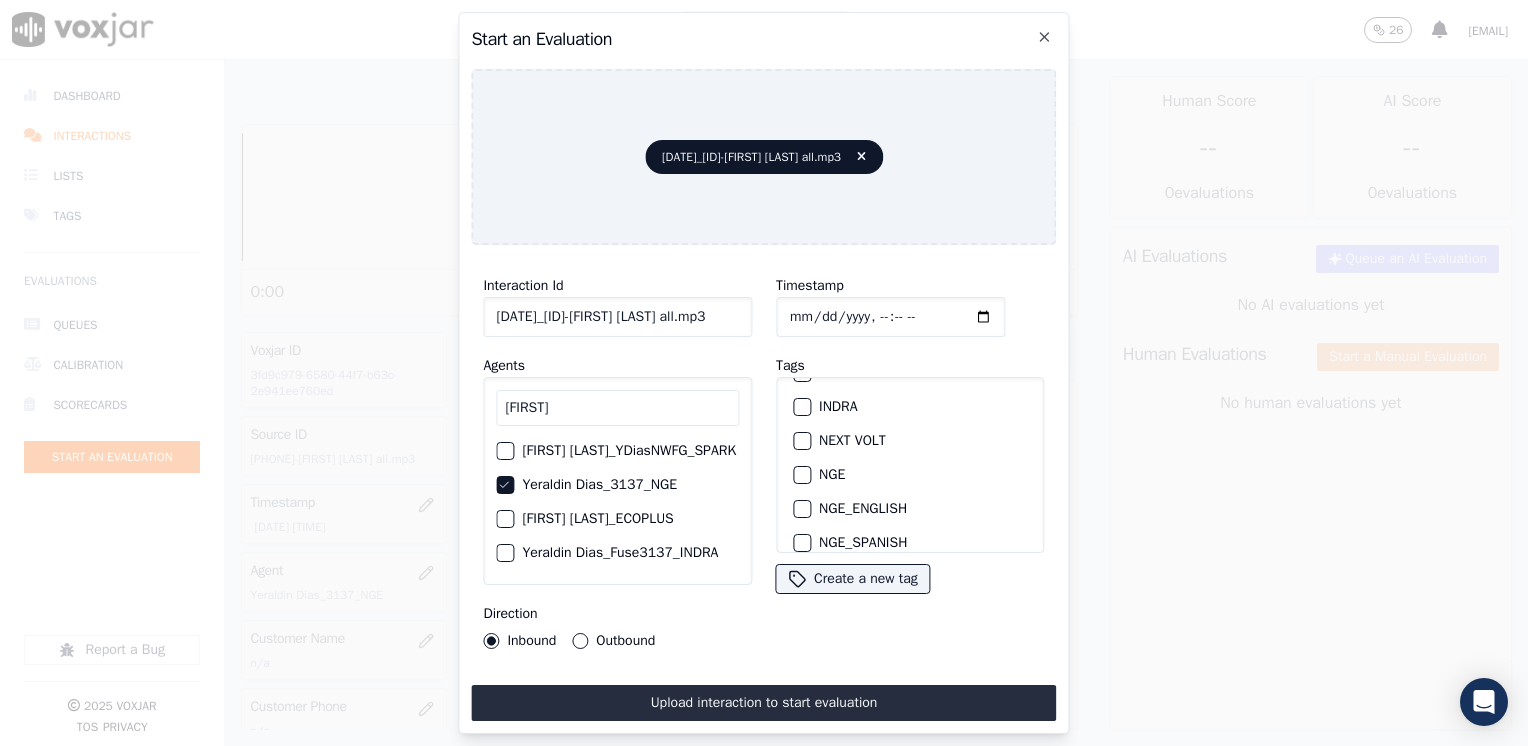 click at bounding box center (801, 441) 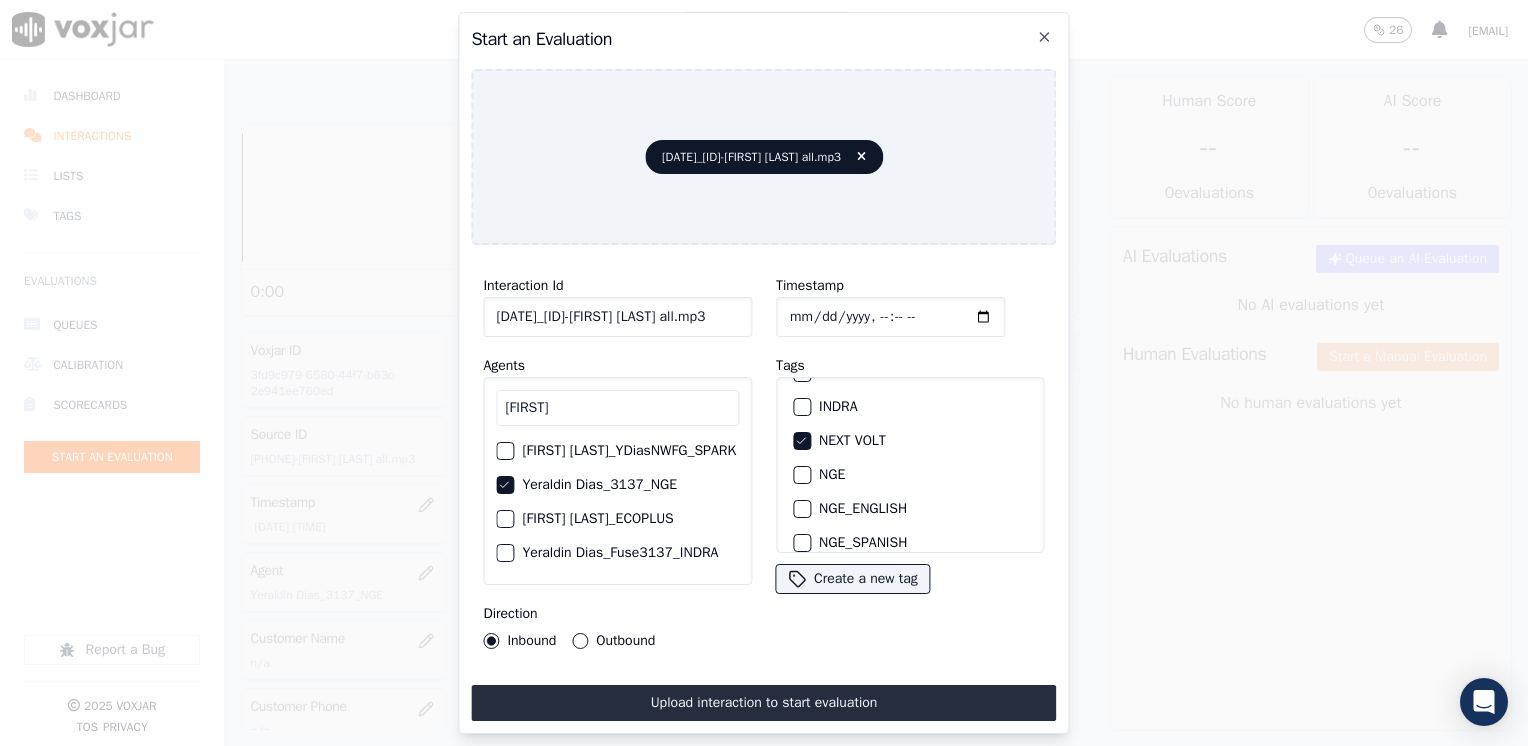 click on "Timestamp" 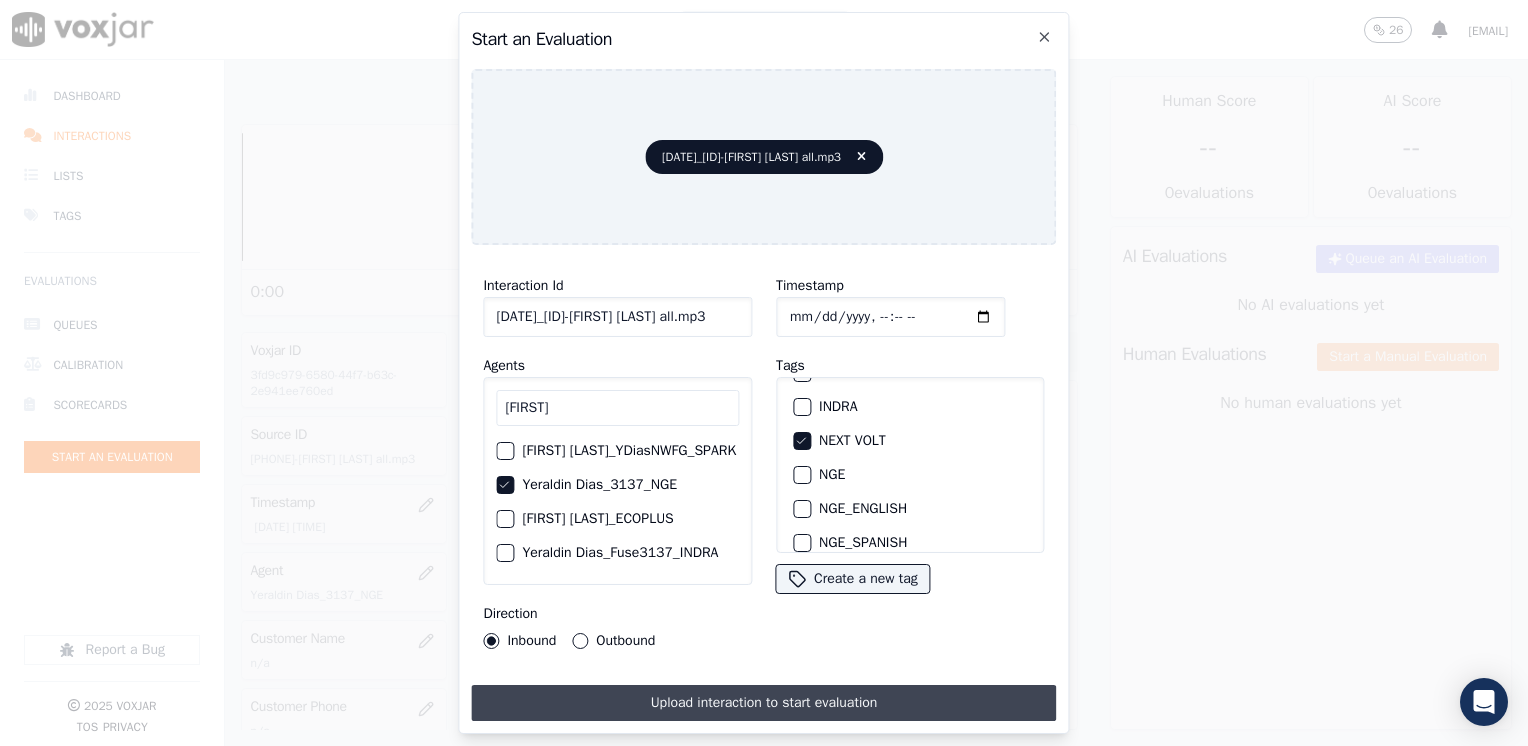 click on "Upload interaction to start evaluation" at bounding box center [763, 703] 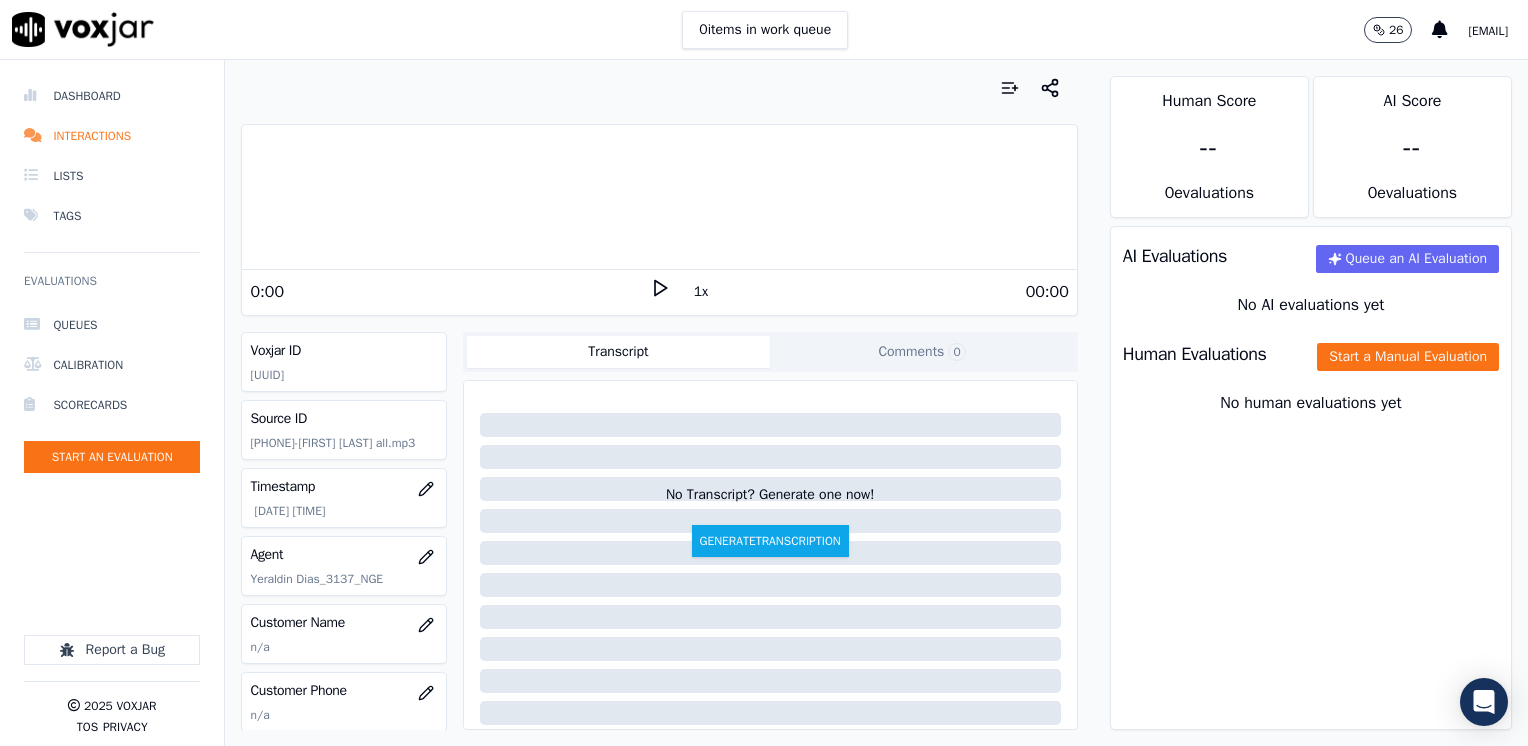 click 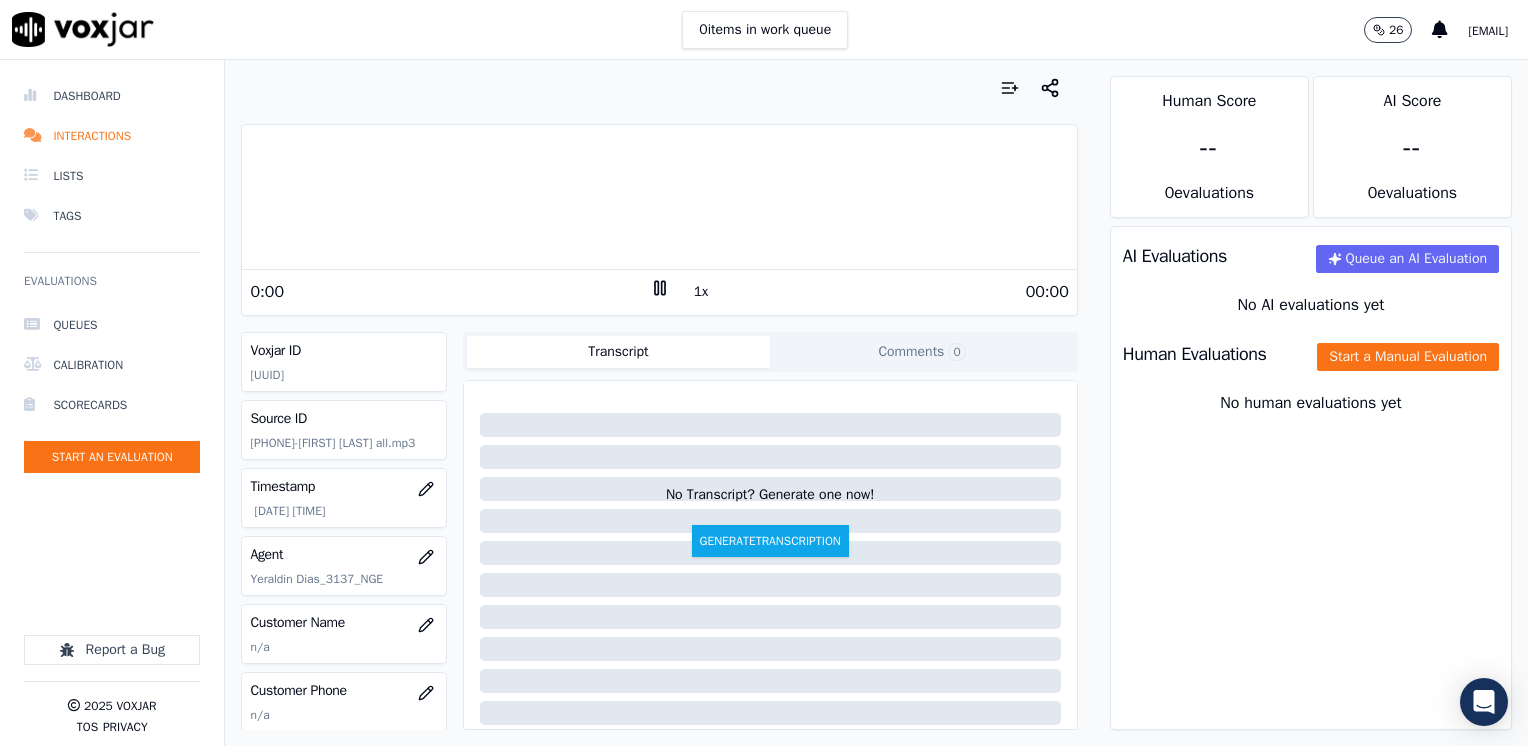 click 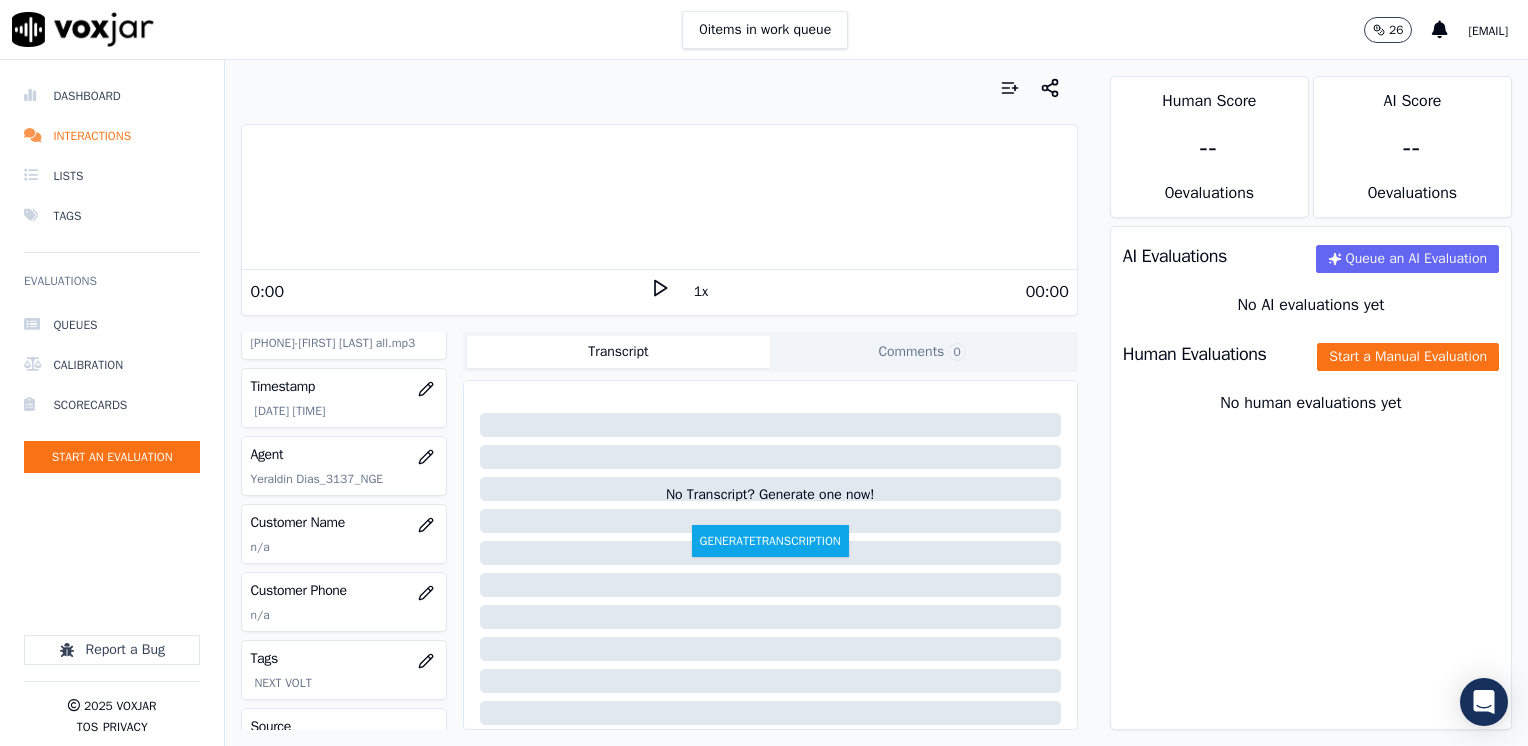 scroll, scrollTop: 200, scrollLeft: 0, axis: vertical 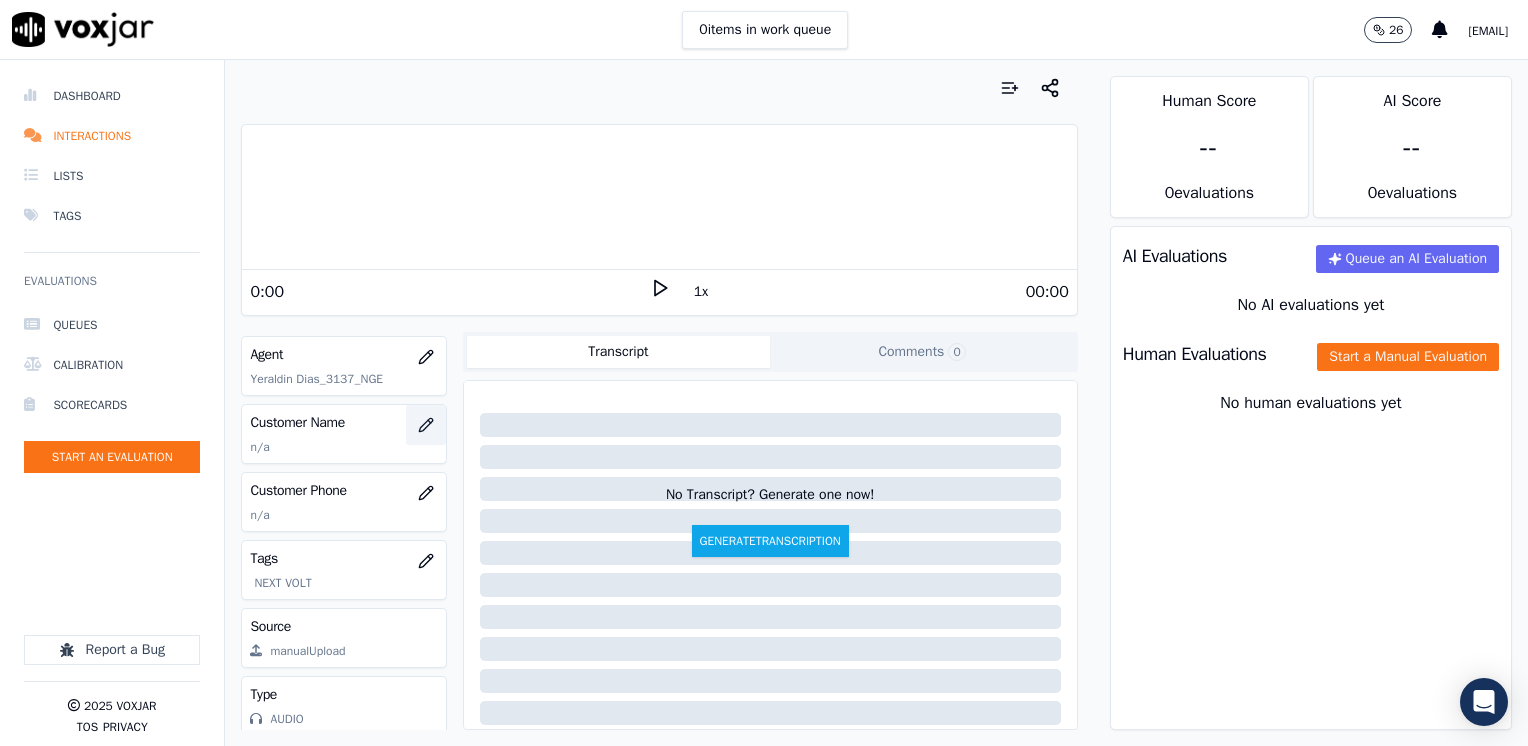 click 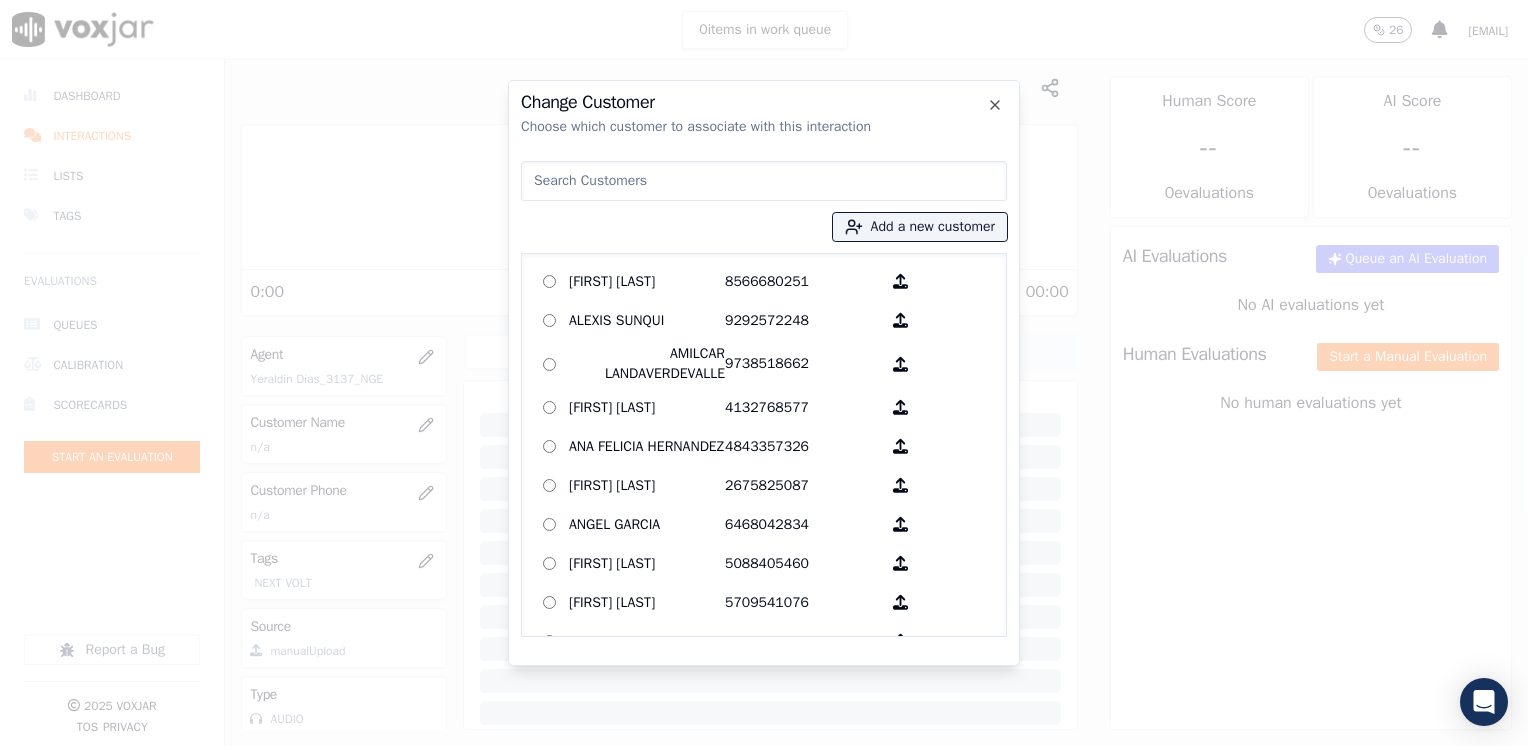 click at bounding box center [764, 181] 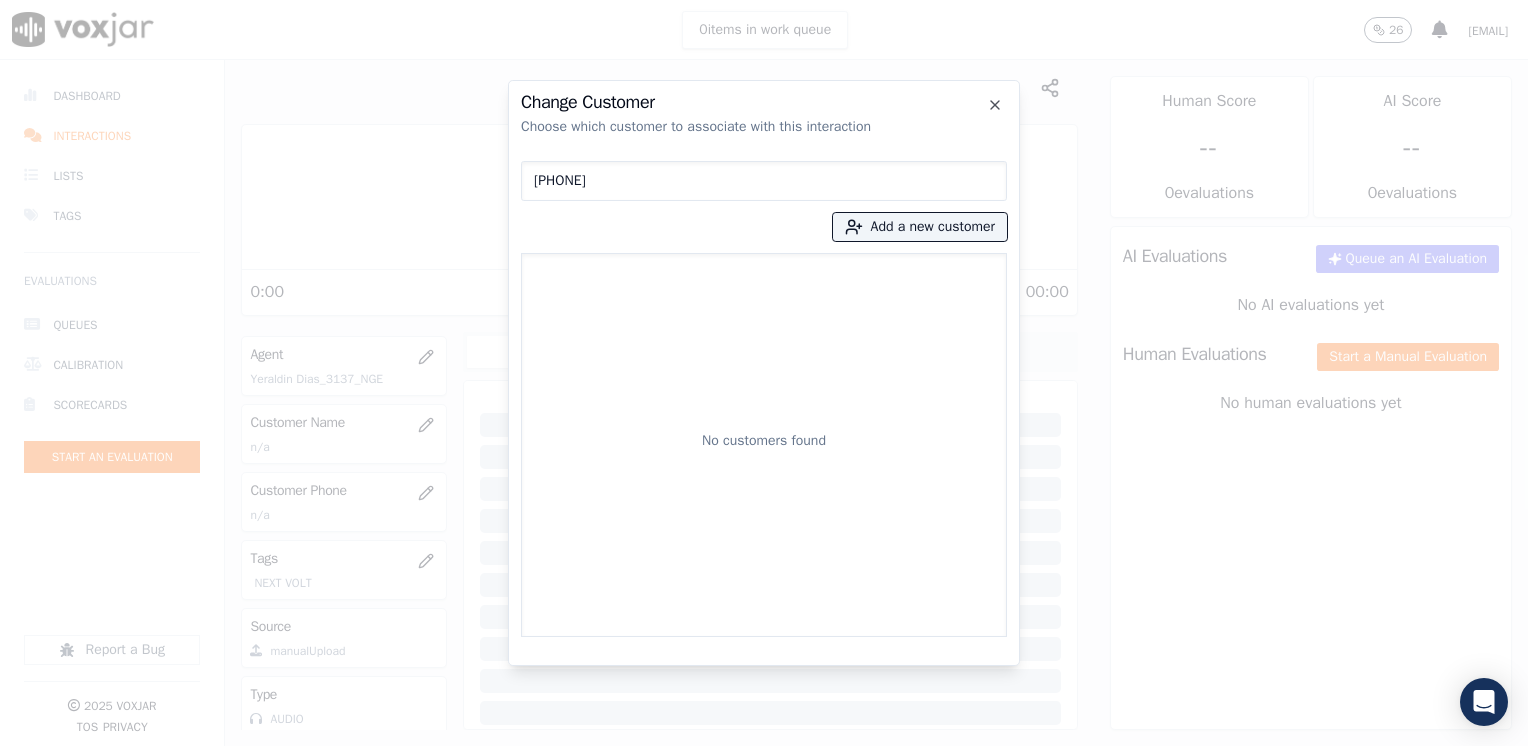 click on "[PHONE]
Add a new customer         No customers found" at bounding box center [764, 395] 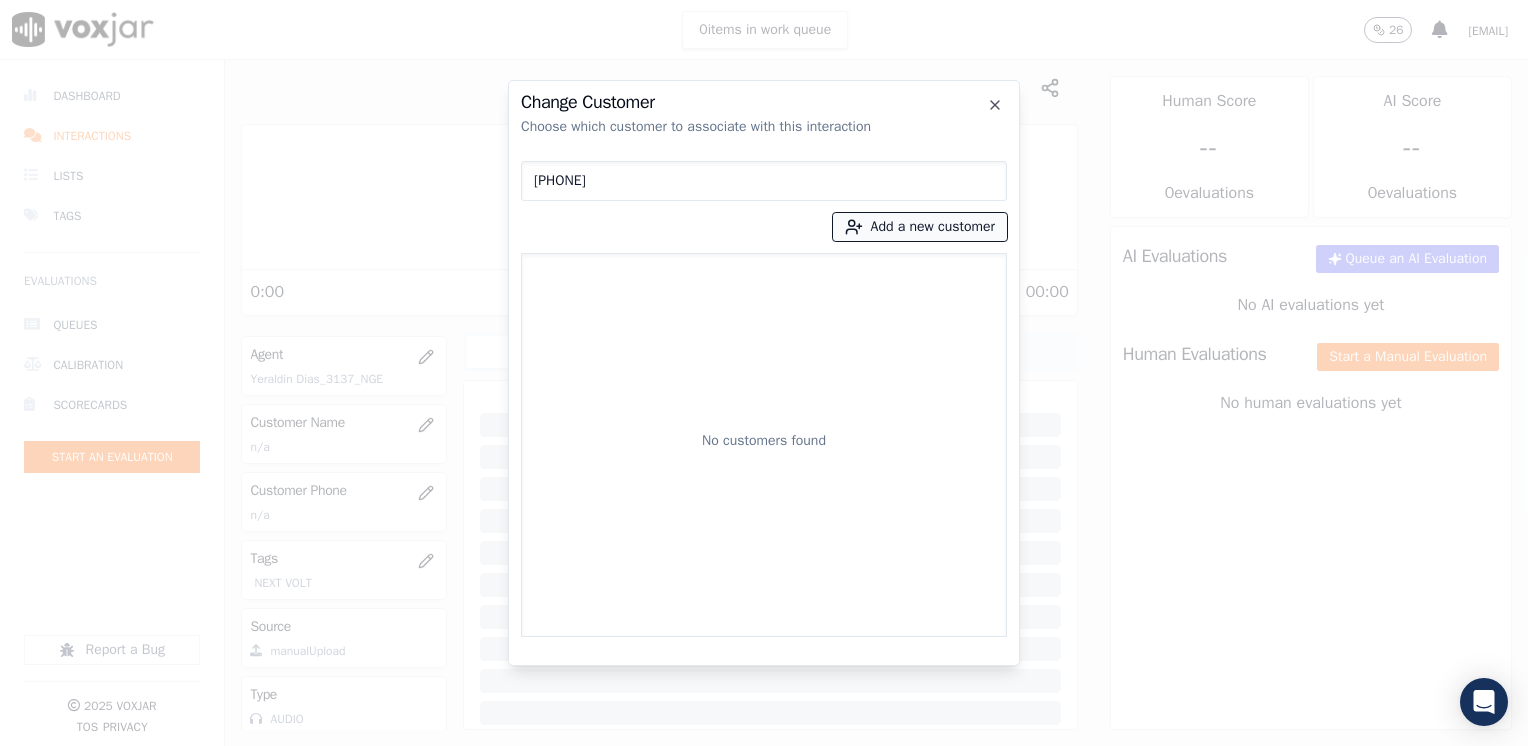 click on "Add a new customer" at bounding box center (920, 227) 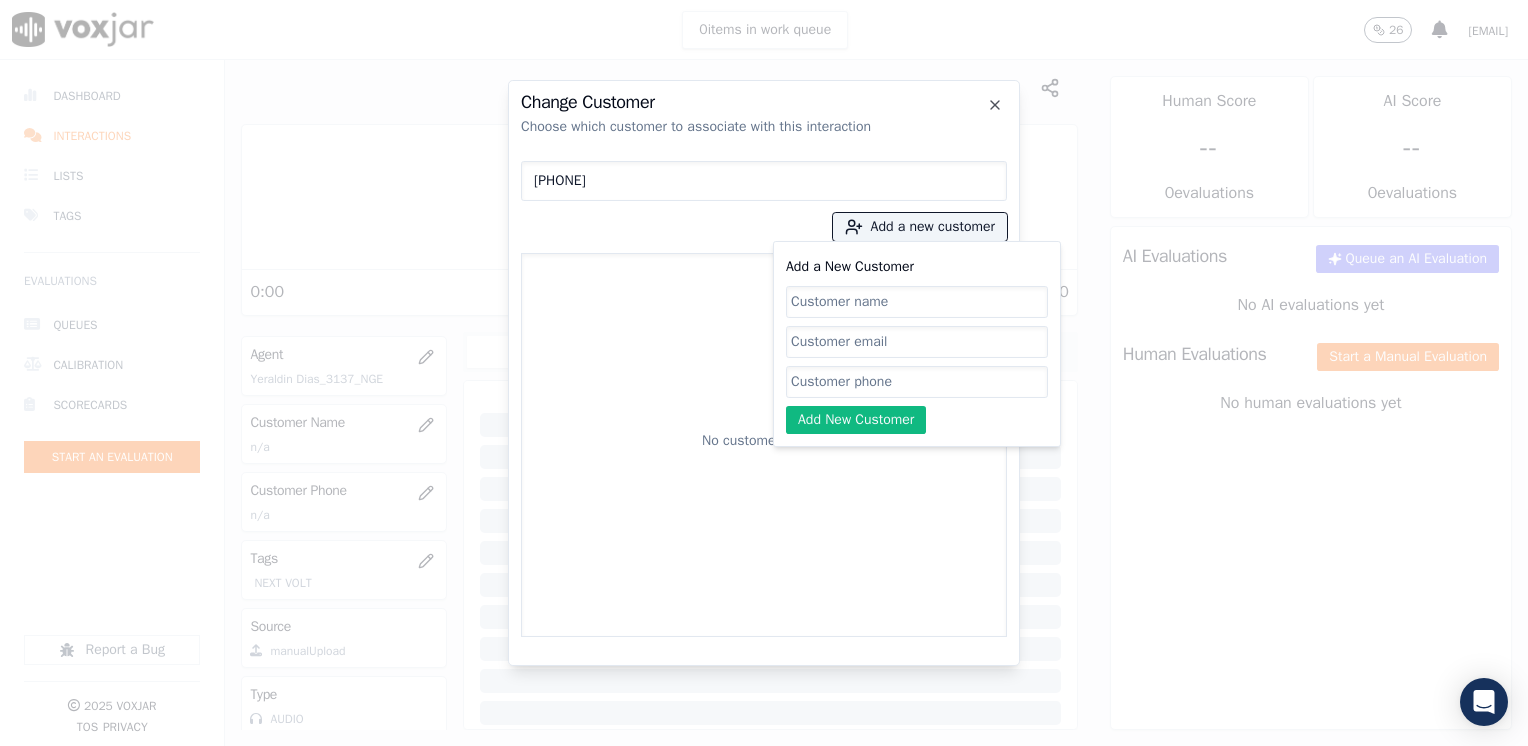 click on "Add a New Customer" 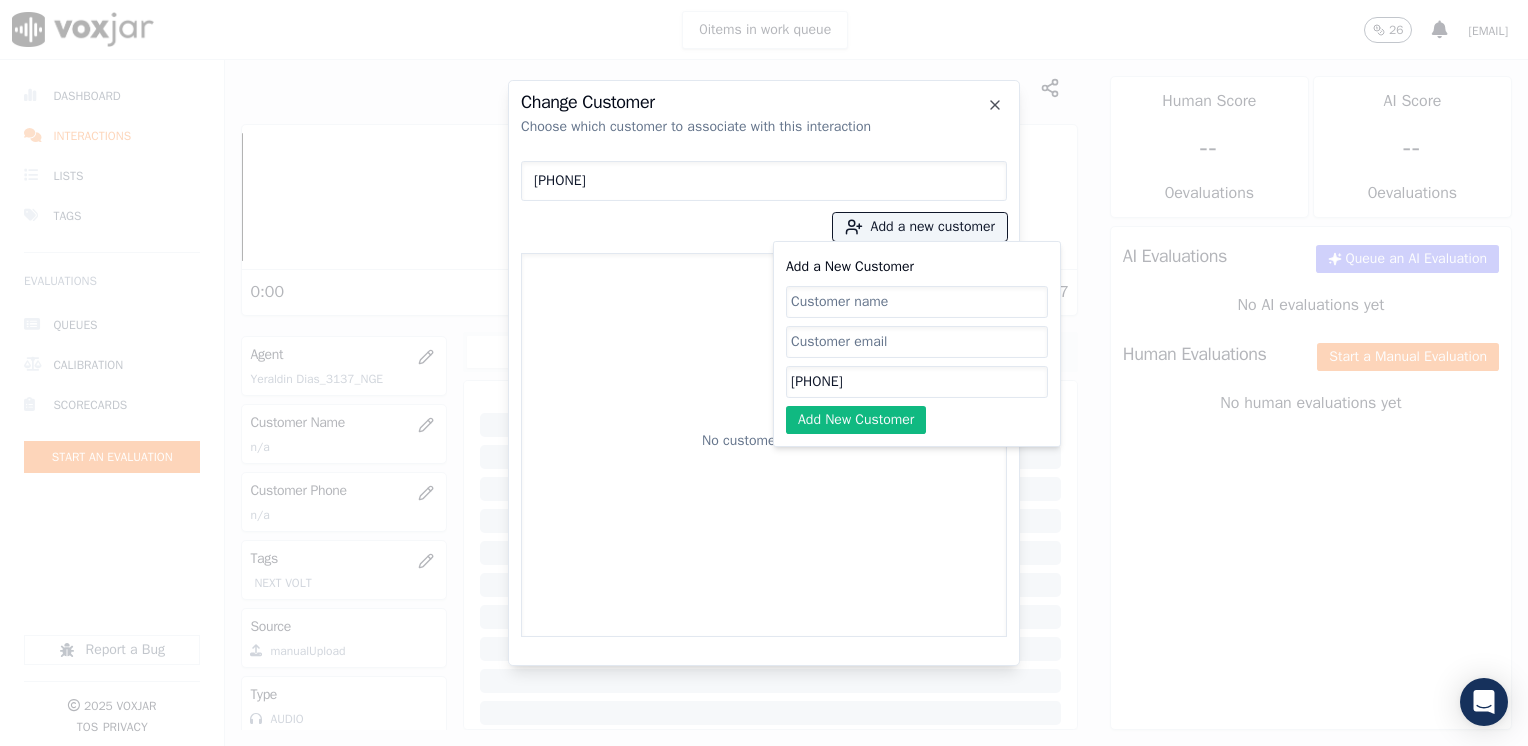 click on "Add a New Customer" 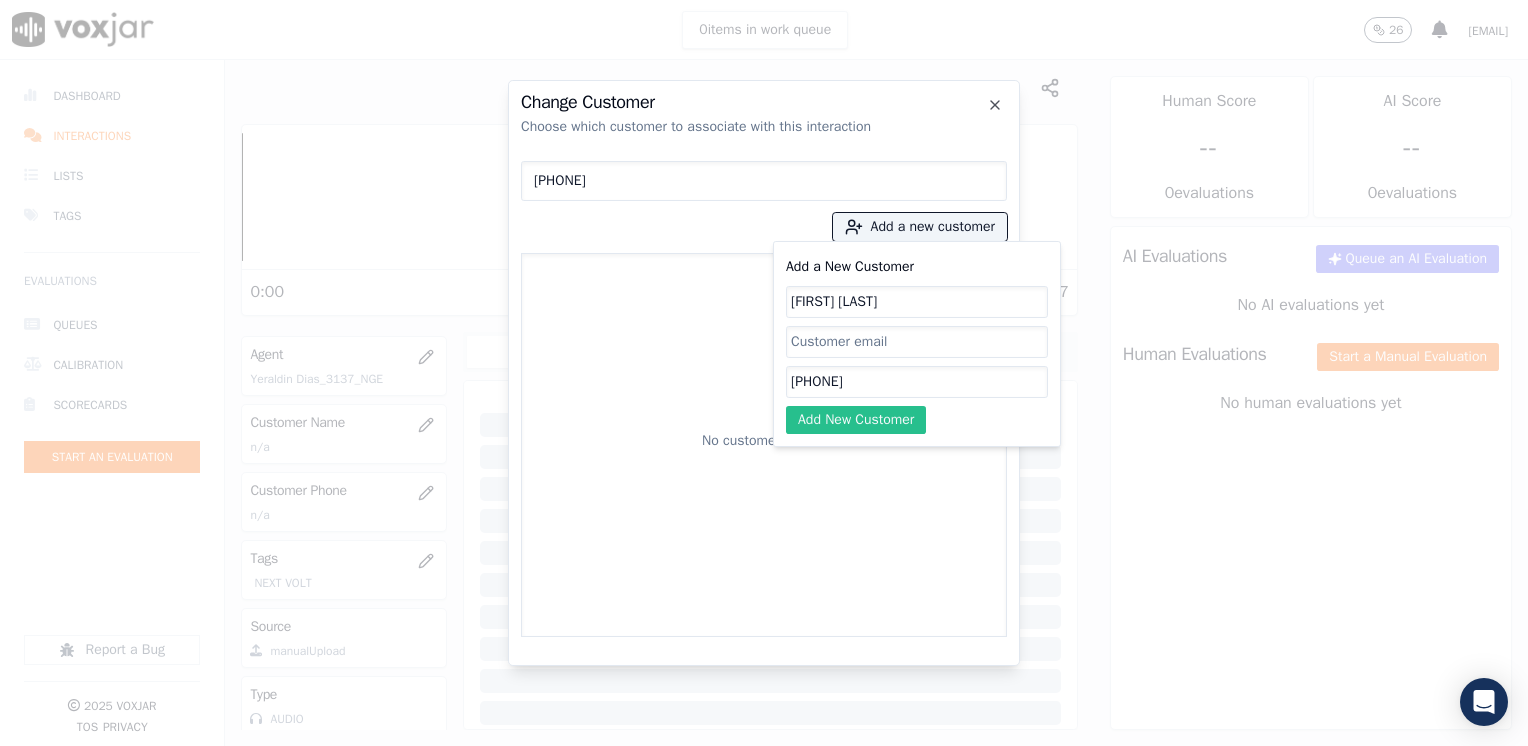 click on "Add New Customer" 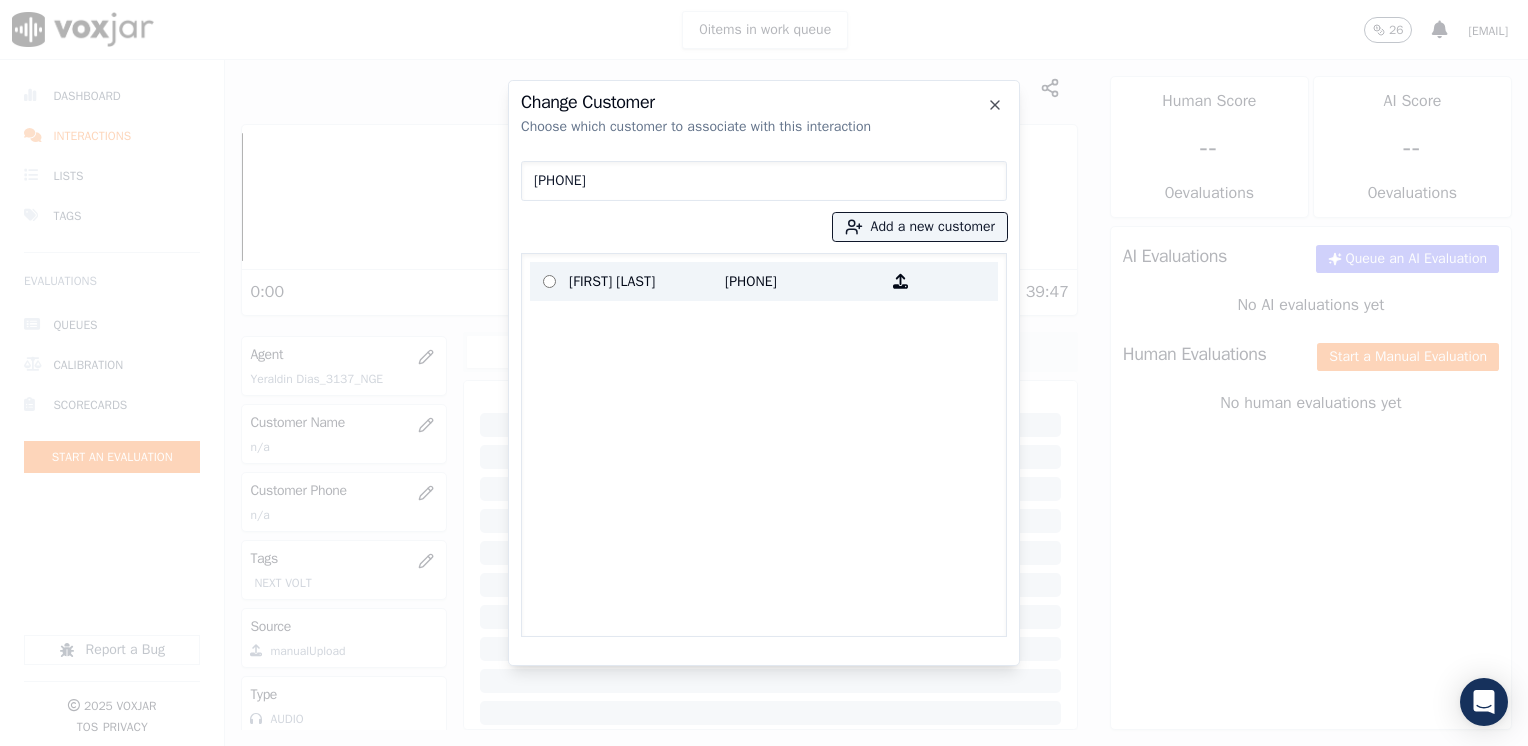 click on "[FIRST] [LAST]" at bounding box center (647, 281) 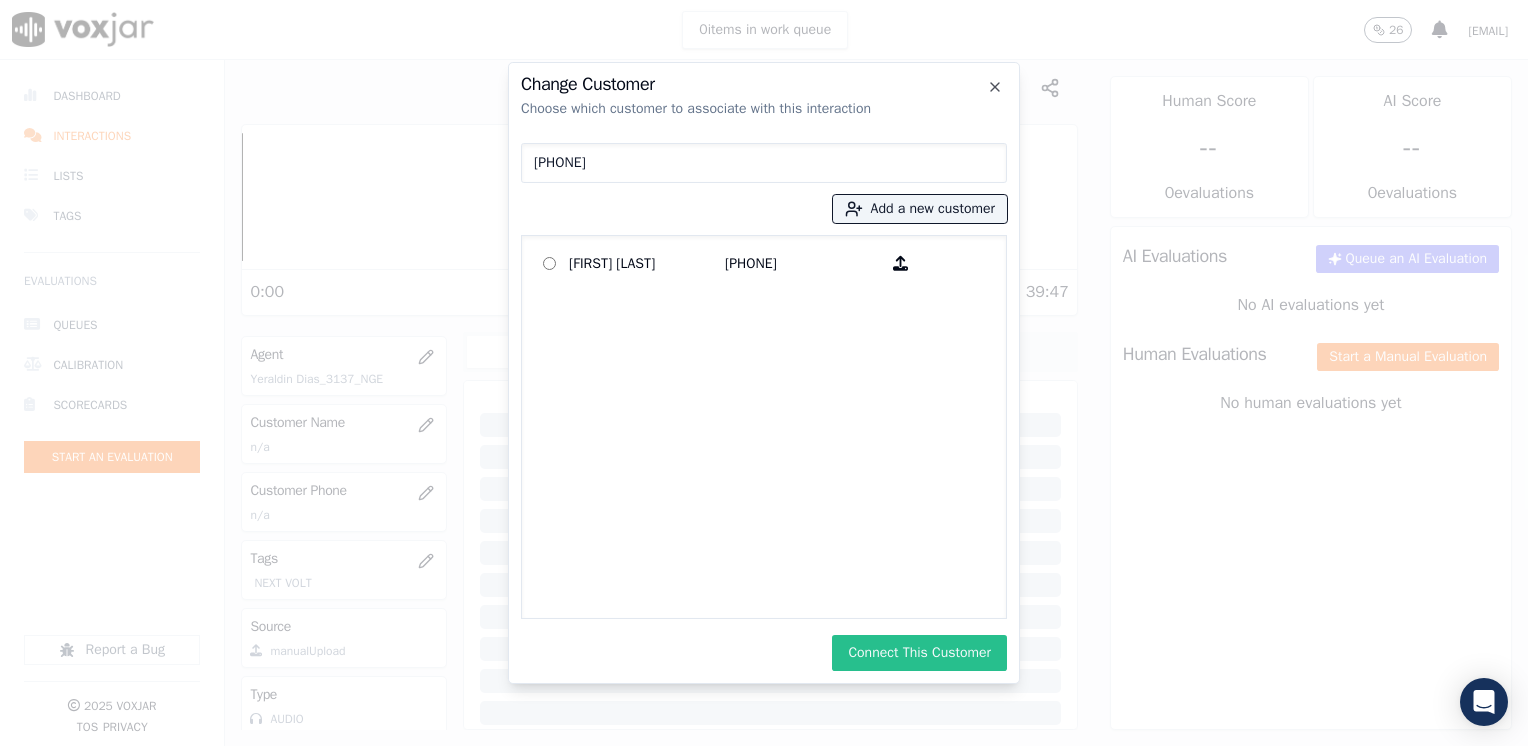 click on "Connect This Customer" at bounding box center (919, 653) 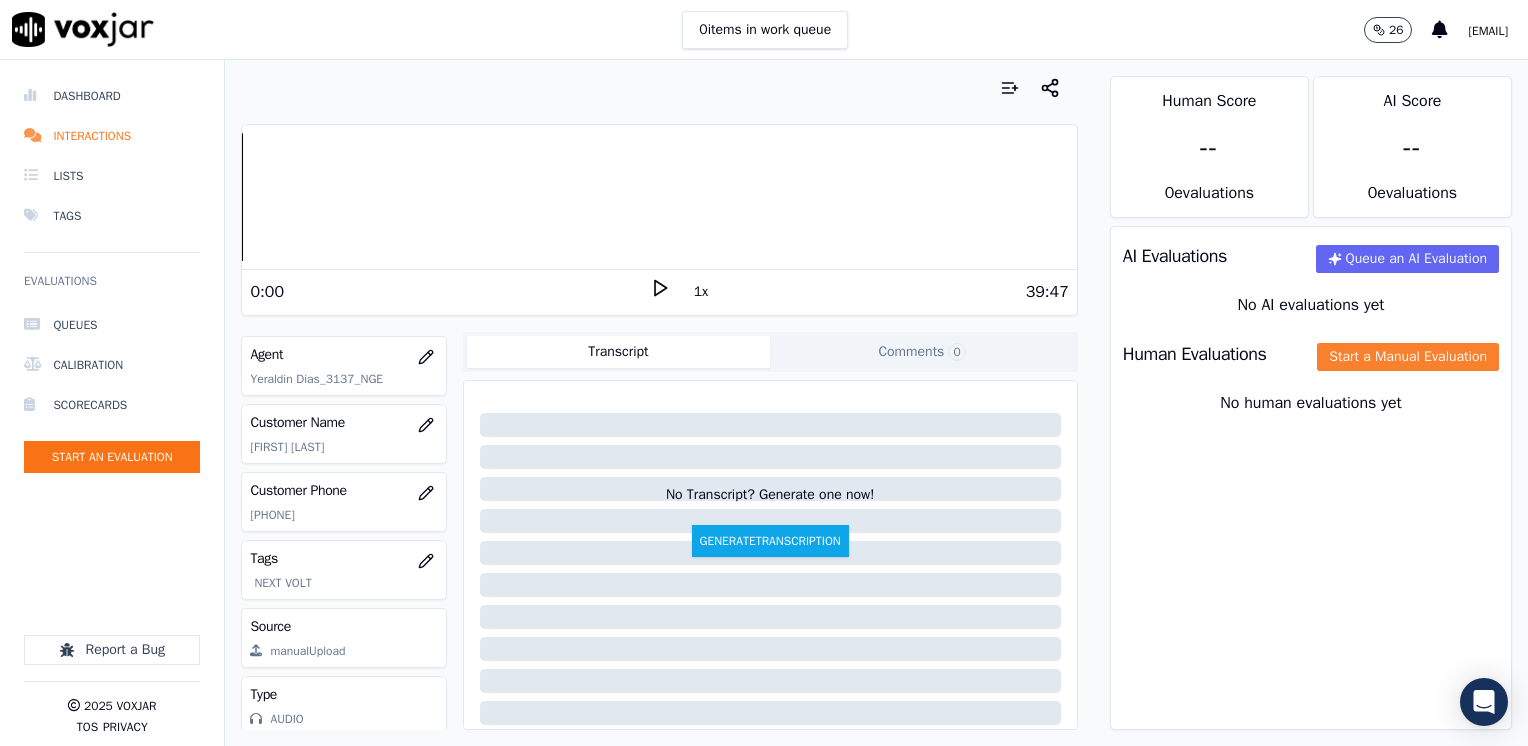 click on "Start a Manual Evaluation" 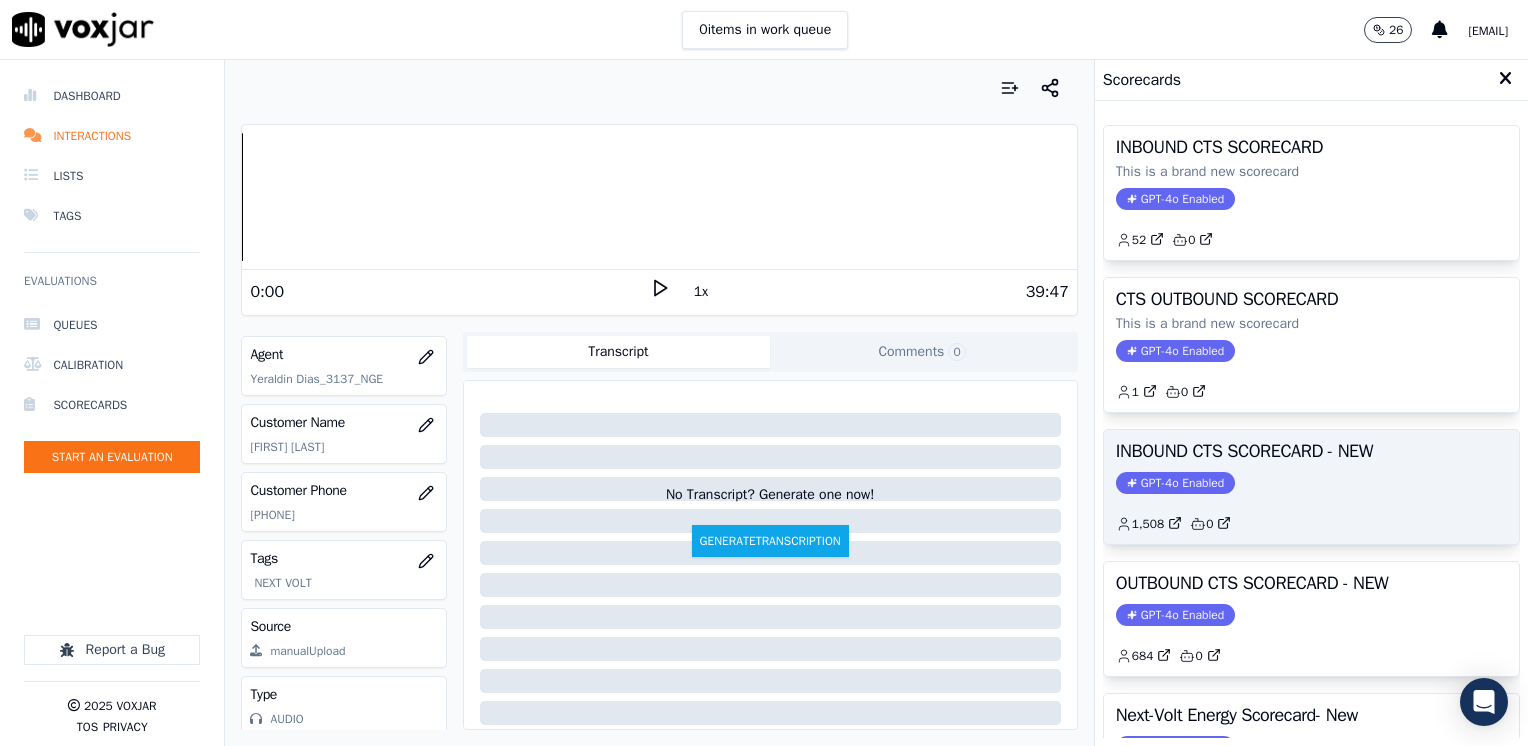 click on "GPT-4o Enabled" at bounding box center [1175, 483] 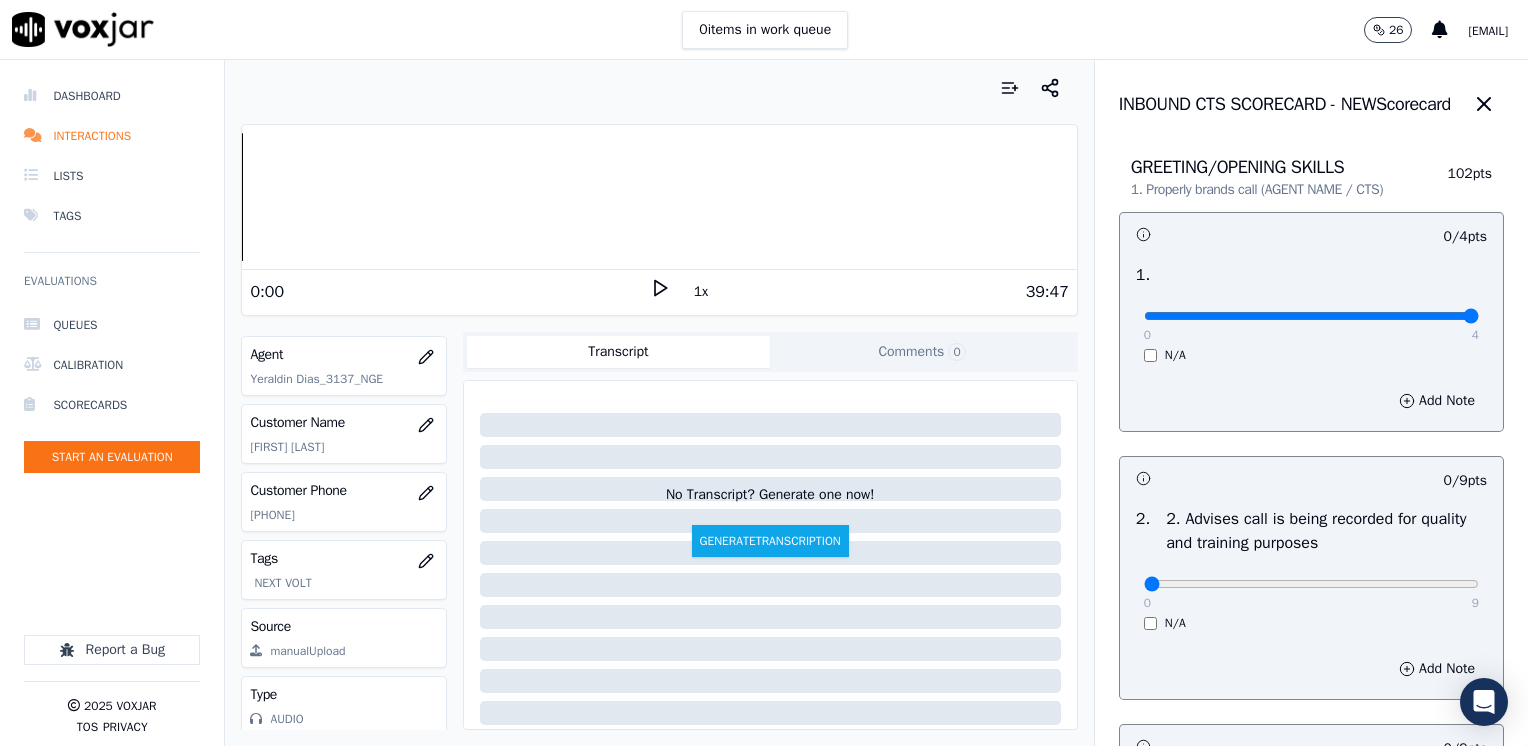 drag, startPoint x: 1126, startPoint y: 319, endPoint x: 1531, endPoint y: 350, distance: 406.1847 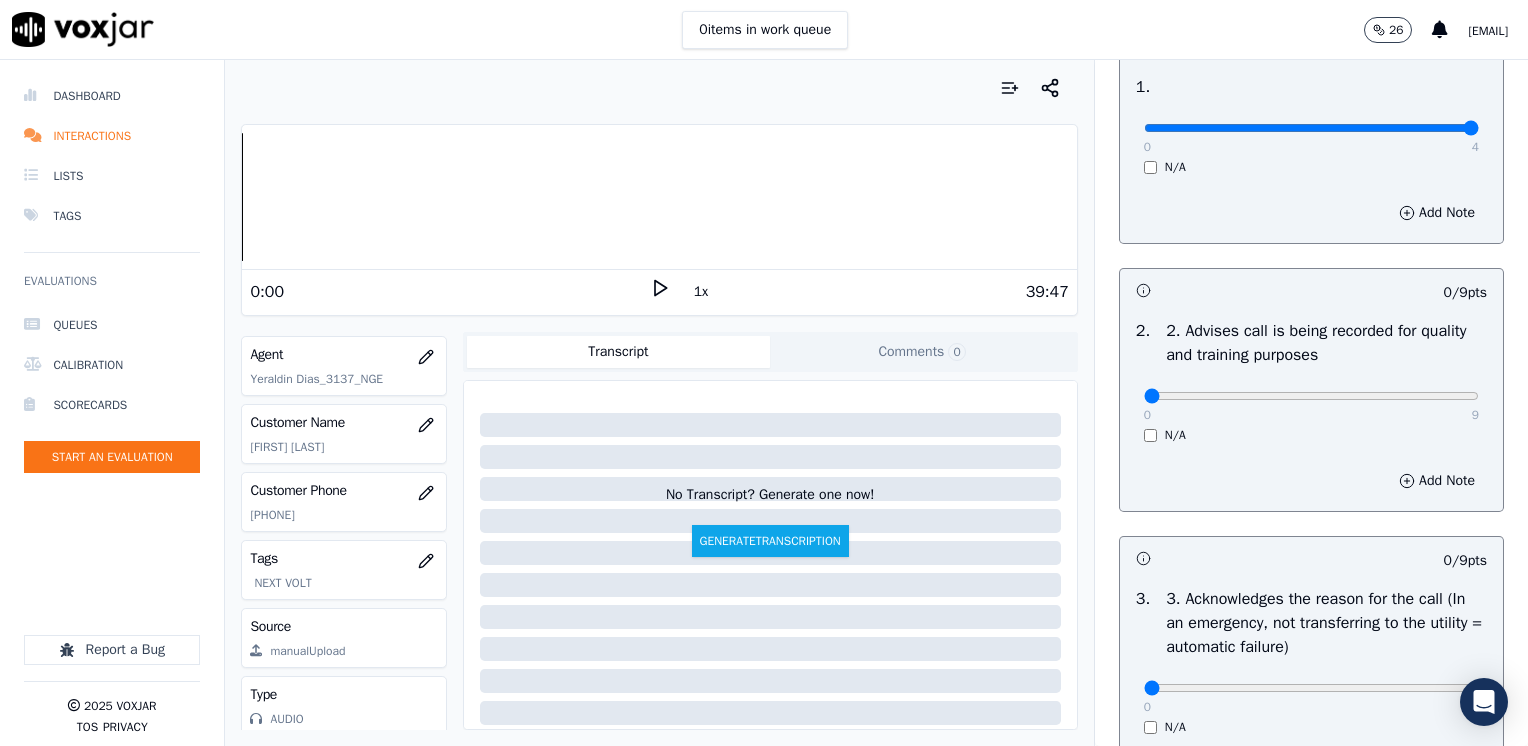 scroll, scrollTop: 400, scrollLeft: 0, axis: vertical 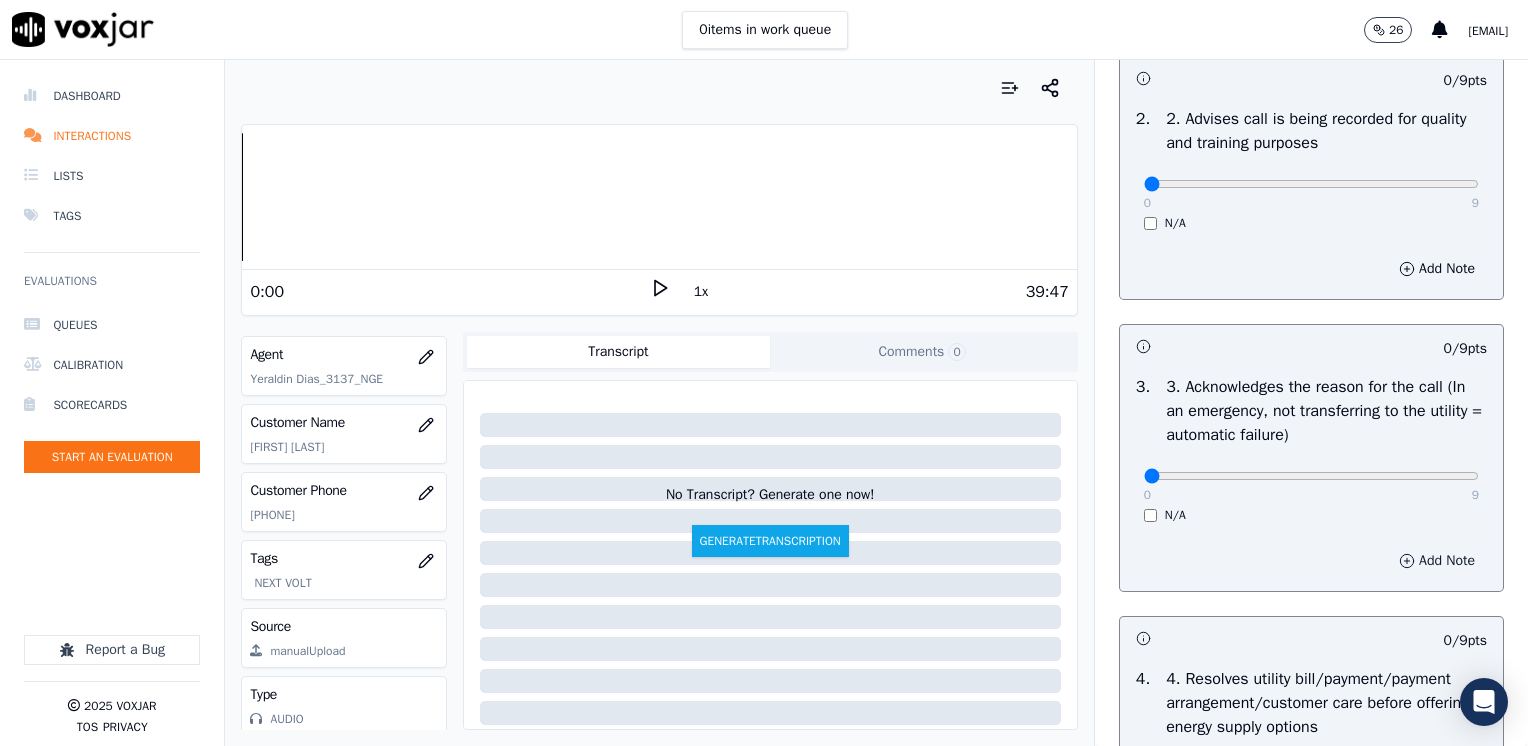 click on "Add Note" at bounding box center [1437, 561] 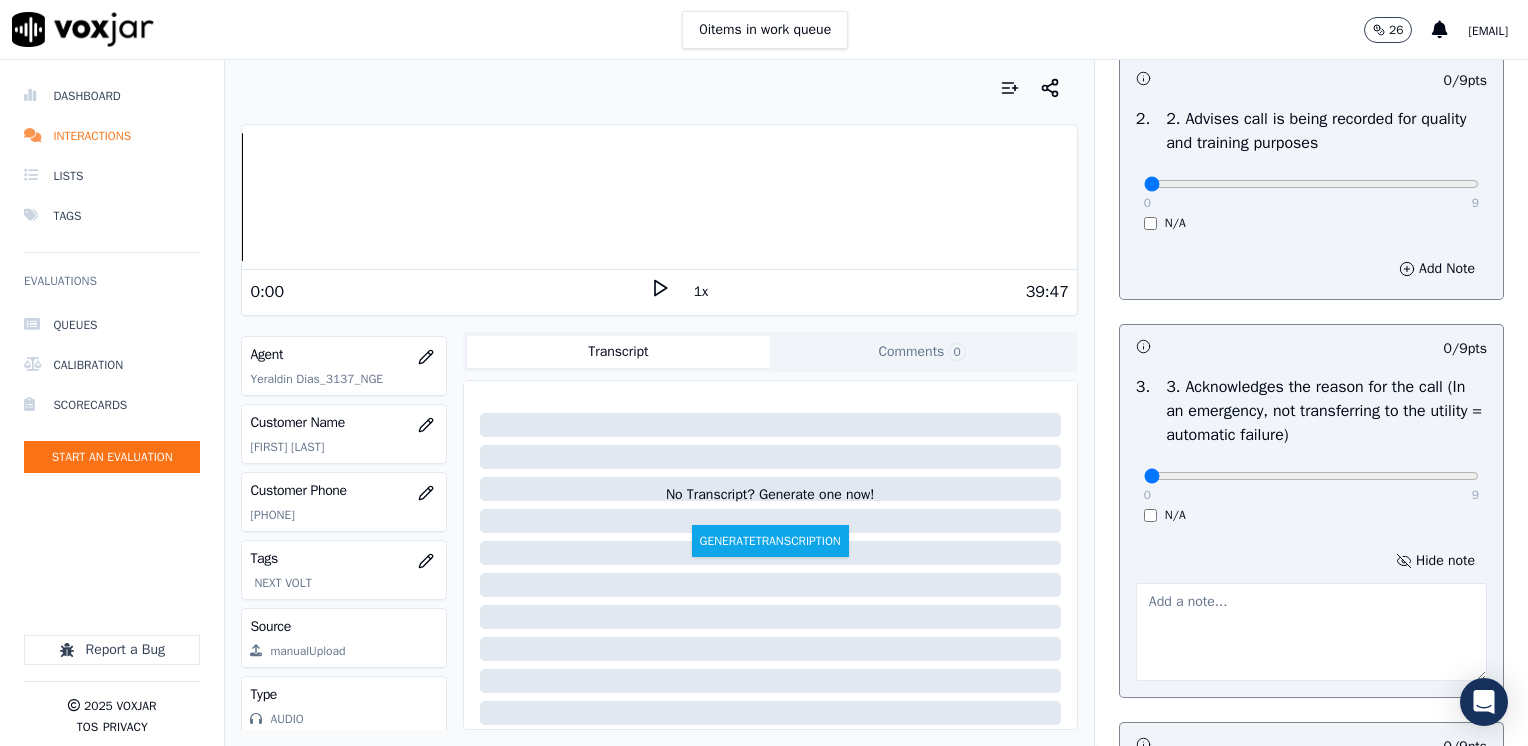 click at bounding box center (1311, 632) 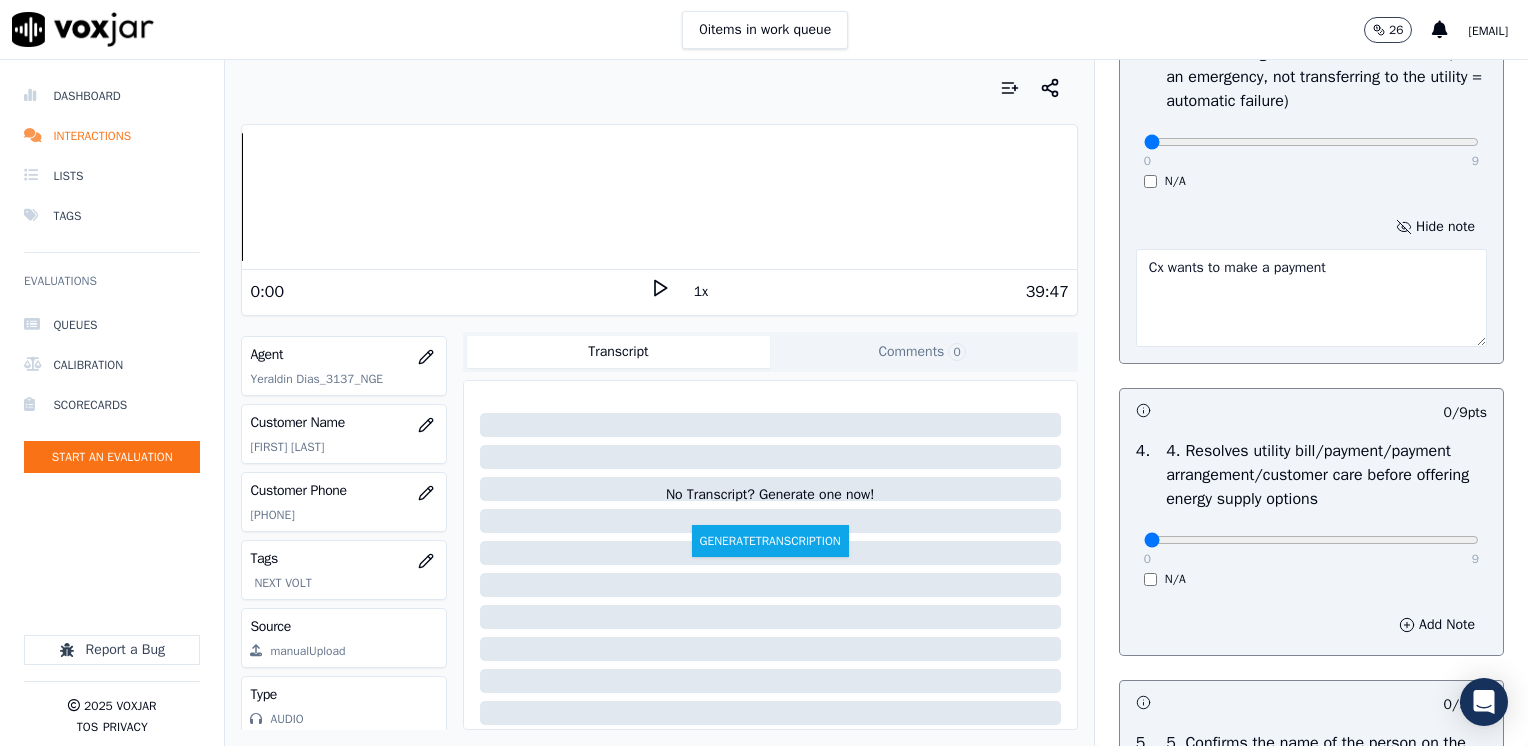 scroll, scrollTop: 700, scrollLeft: 0, axis: vertical 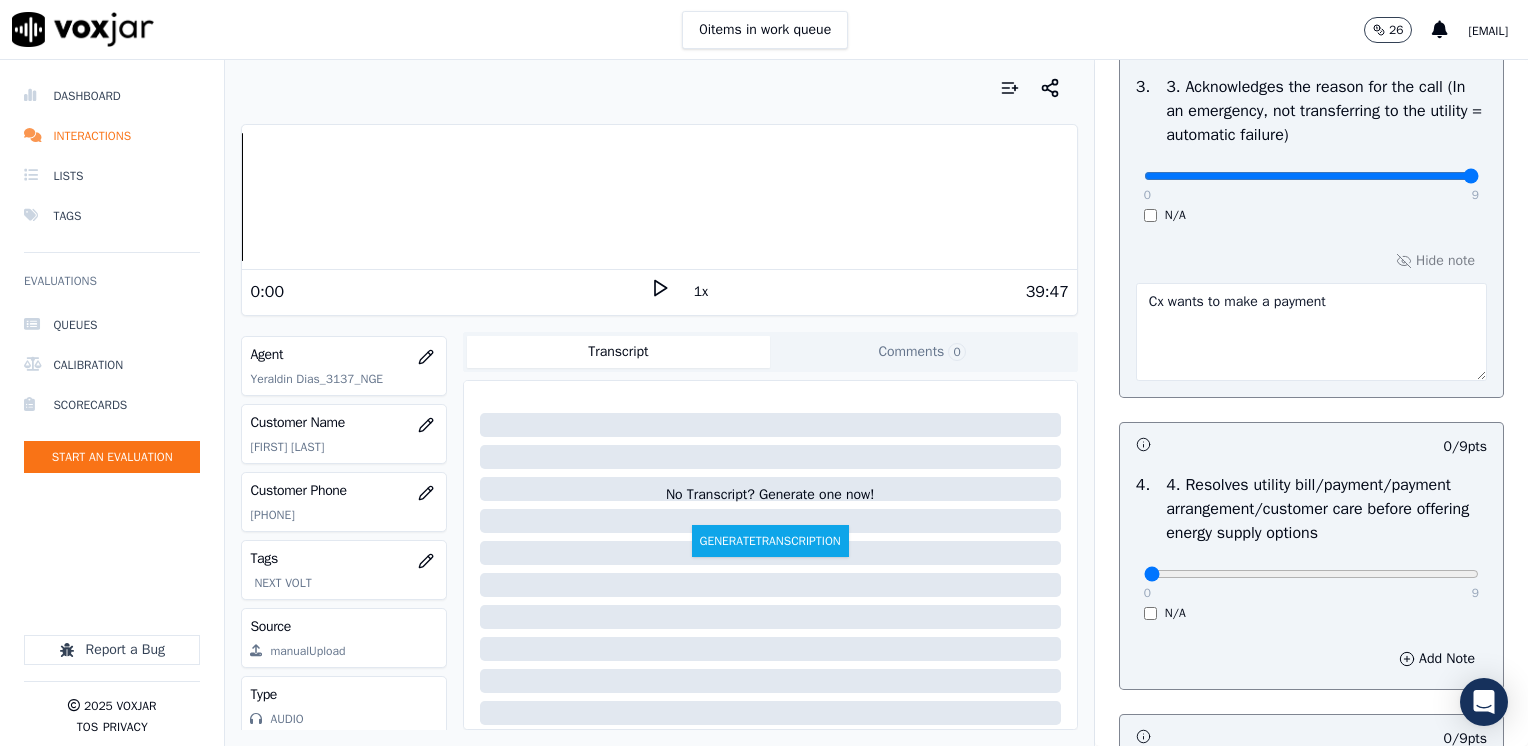 drag, startPoint x: 1129, startPoint y: 174, endPoint x: 1527, endPoint y: 249, distance: 405.00494 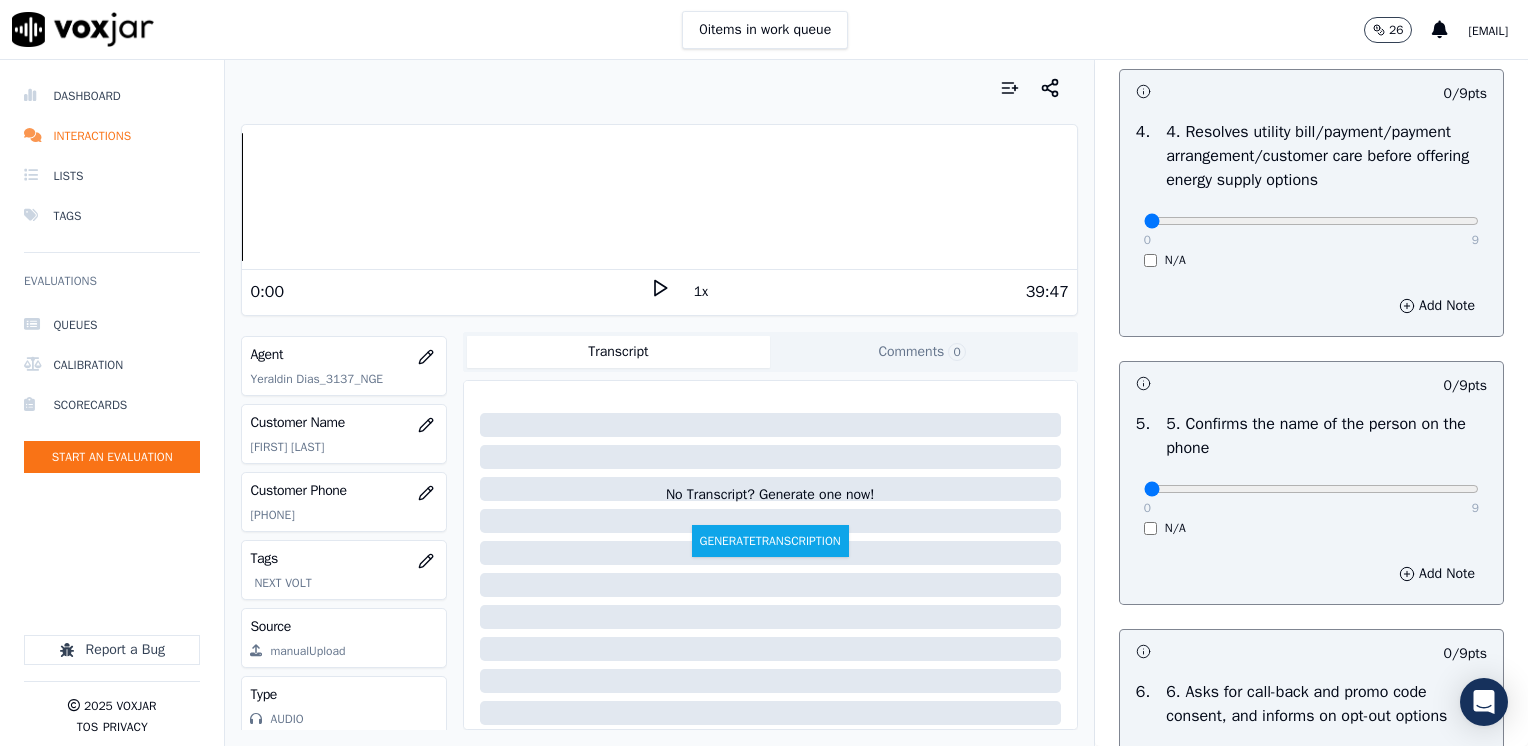 scroll, scrollTop: 1100, scrollLeft: 0, axis: vertical 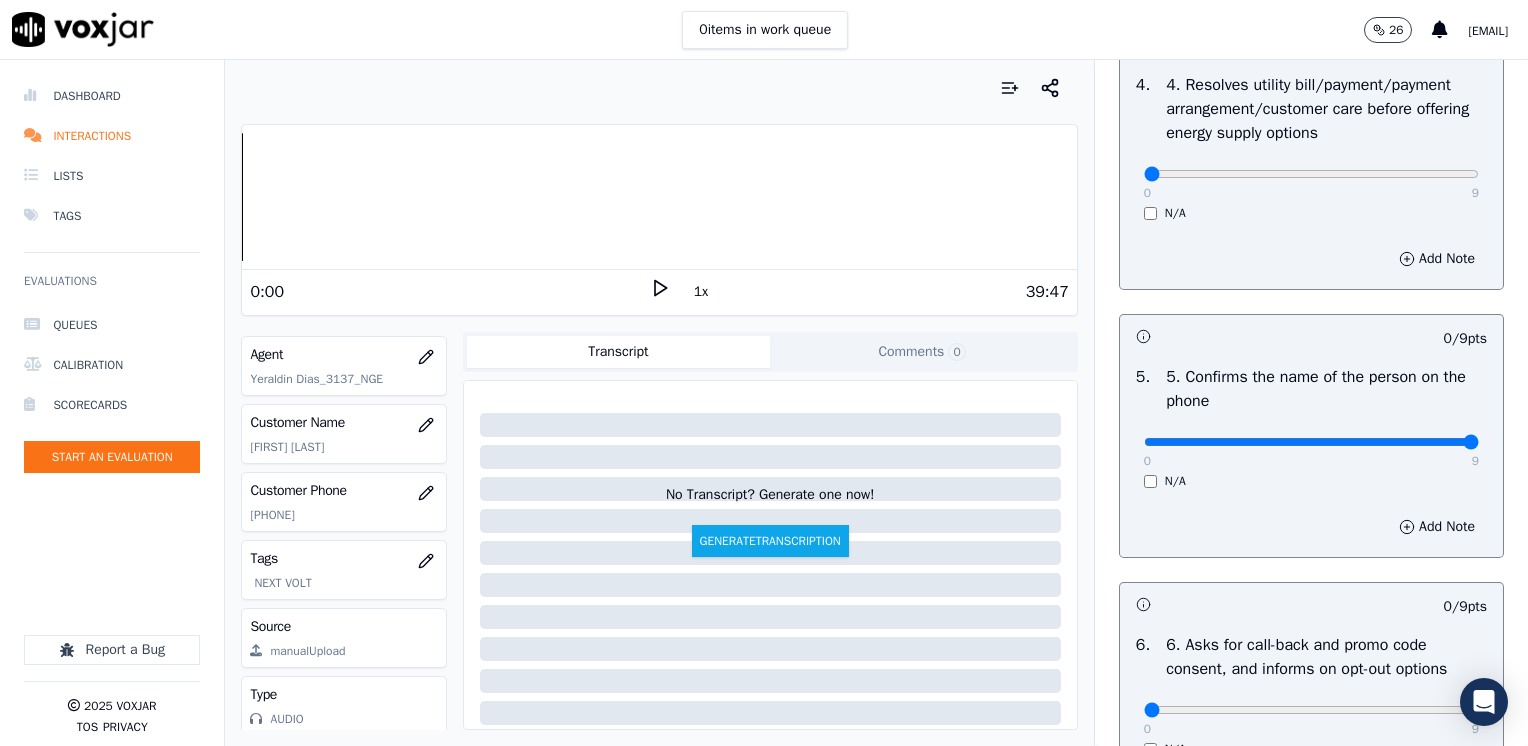 drag, startPoint x: 1131, startPoint y: 441, endPoint x: 1531, endPoint y: 441, distance: 400 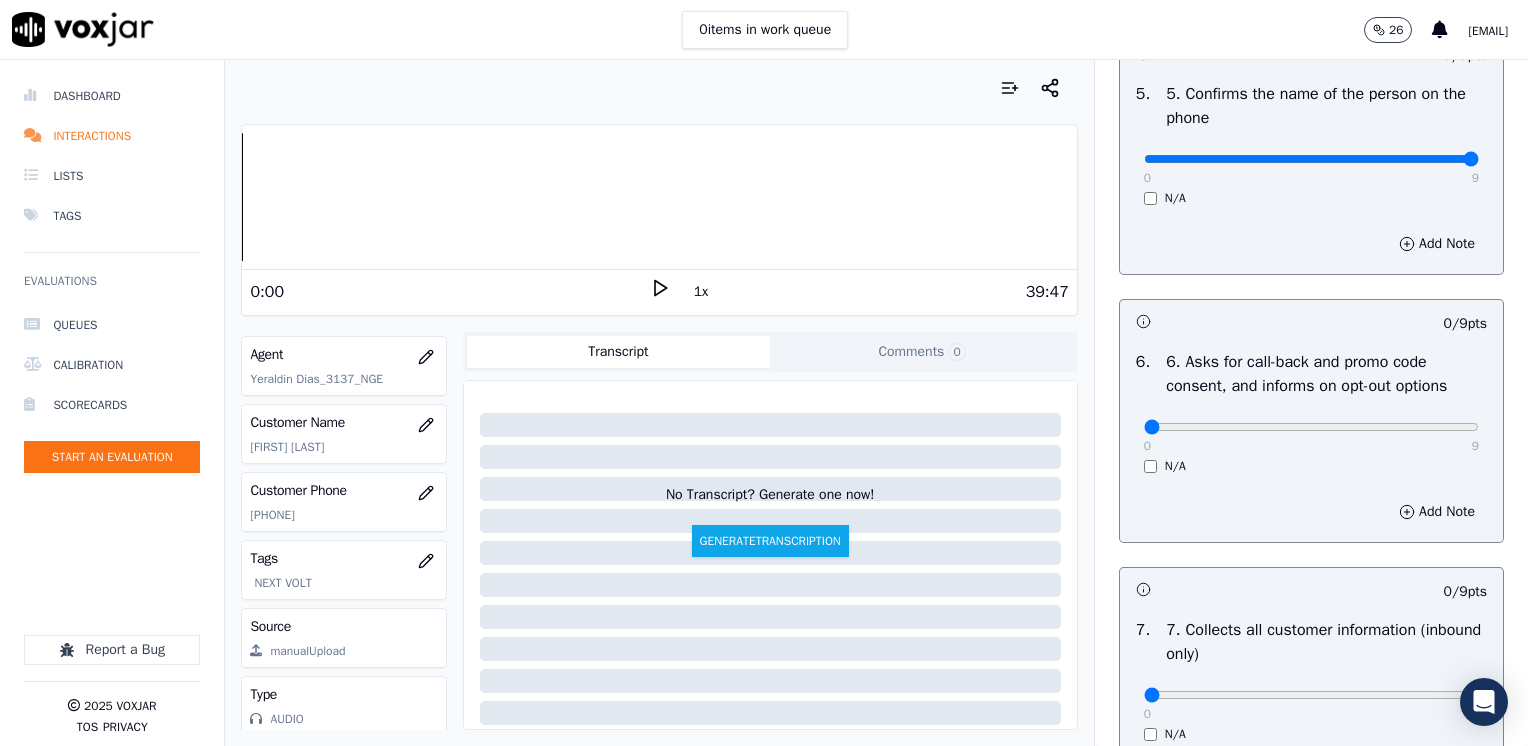 scroll, scrollTop: 1400, scrollLeft: 0, axis: vertical 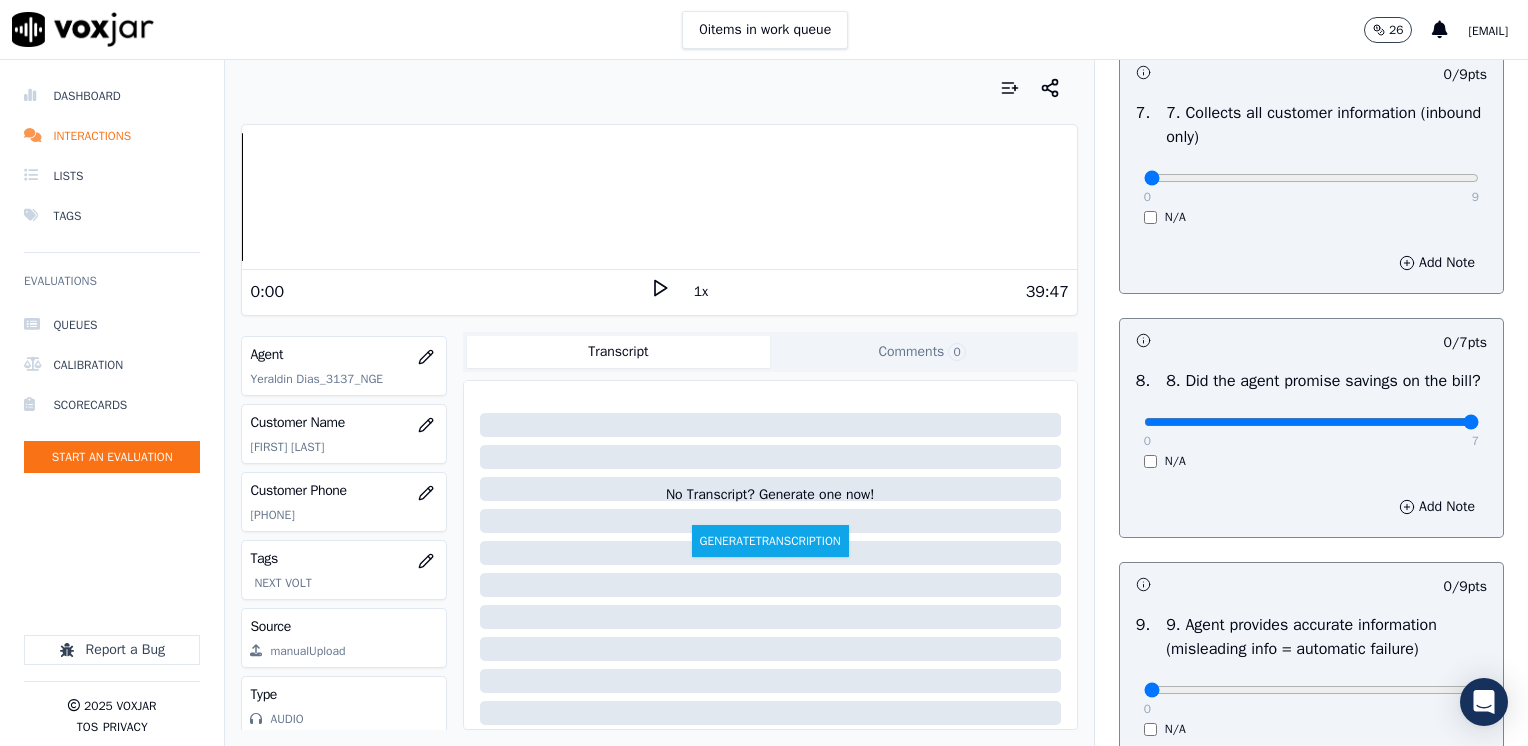 drag, startPoint x: 1127, startPoint y: 438, endPoint x: 1466, endPoint y: 418, distance: 339.58945 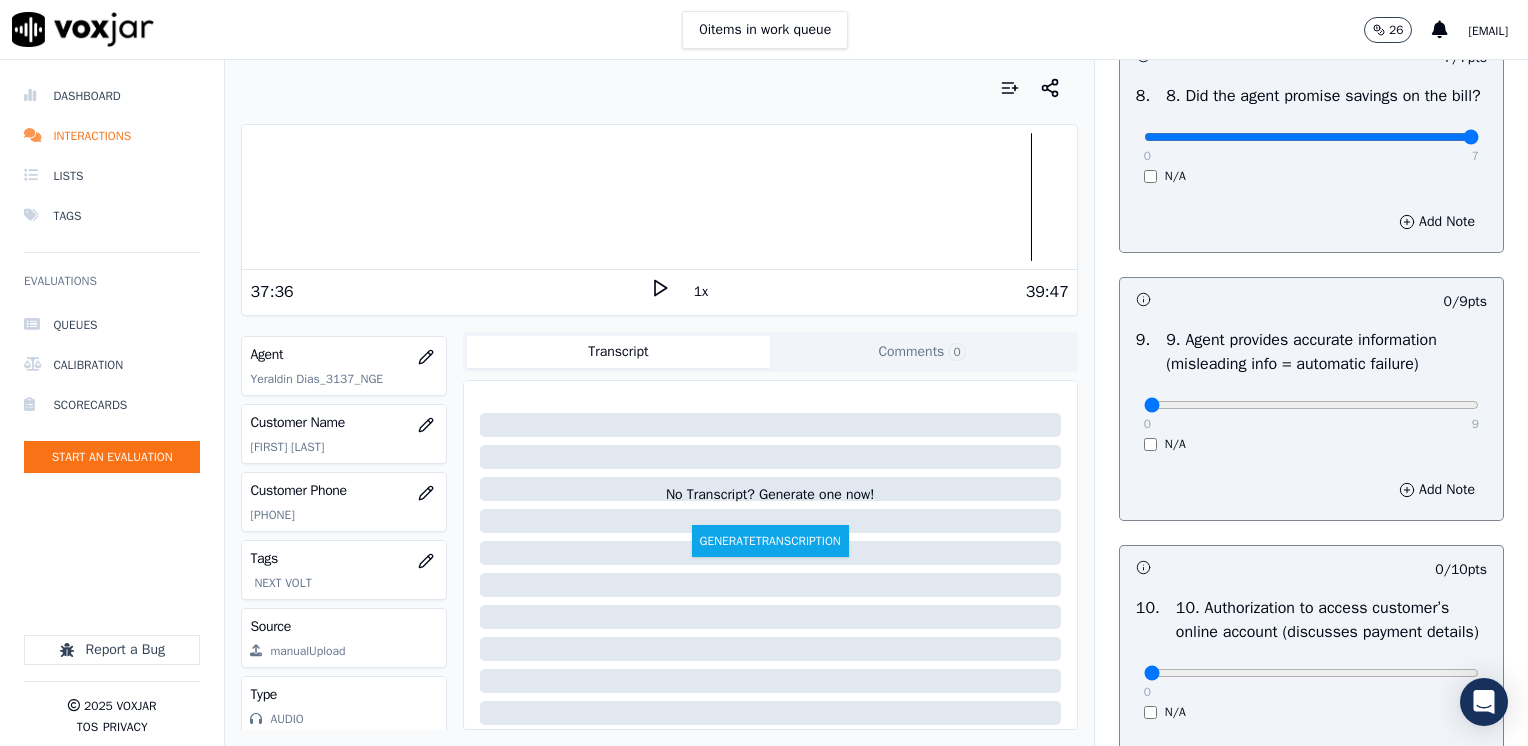 scroll, scrollTop: 2300, scrollLeft: 0, axis: vertical 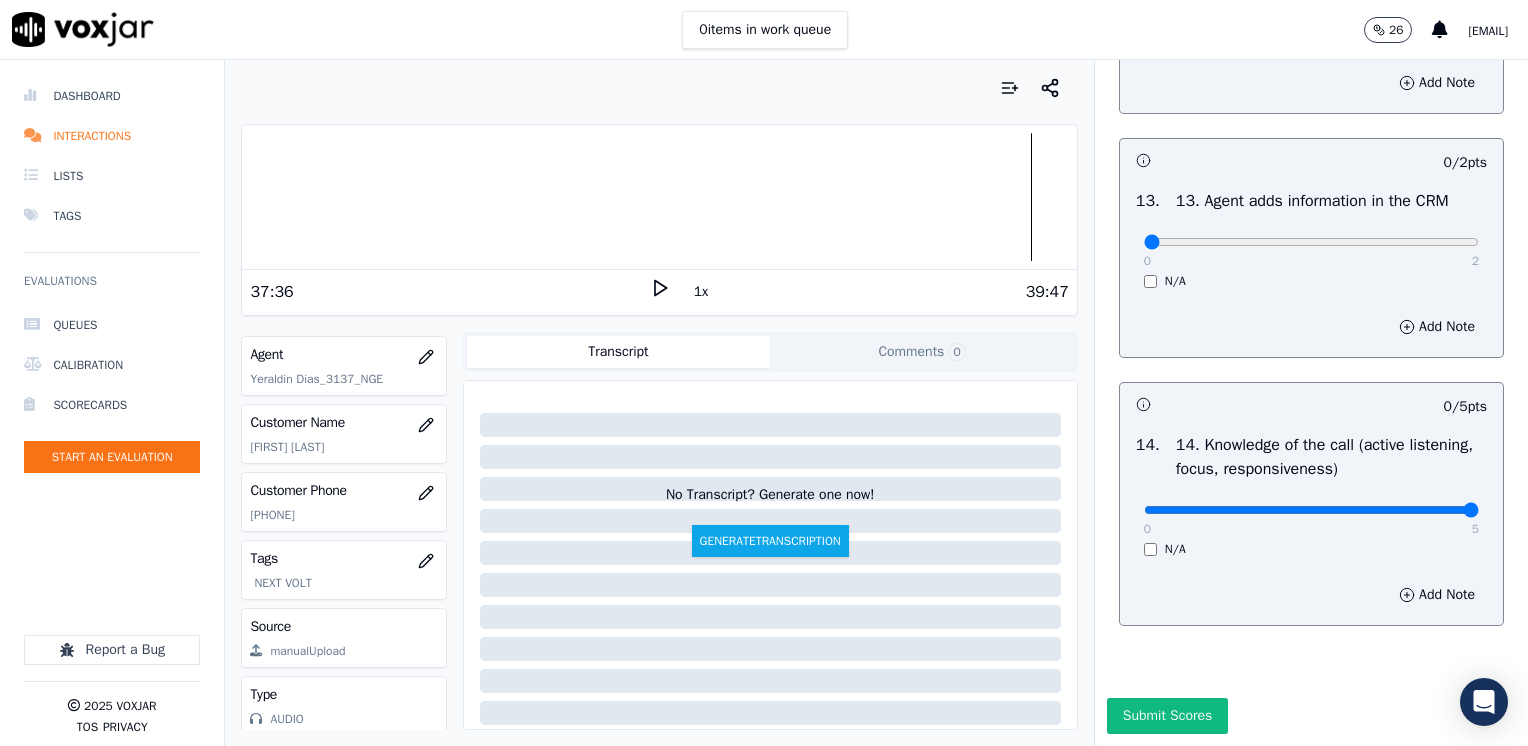 drag, startPoint x: 1135, startPoint y: 469, endPoint x: 1531, endPoint y: 419, distance: 399.14407 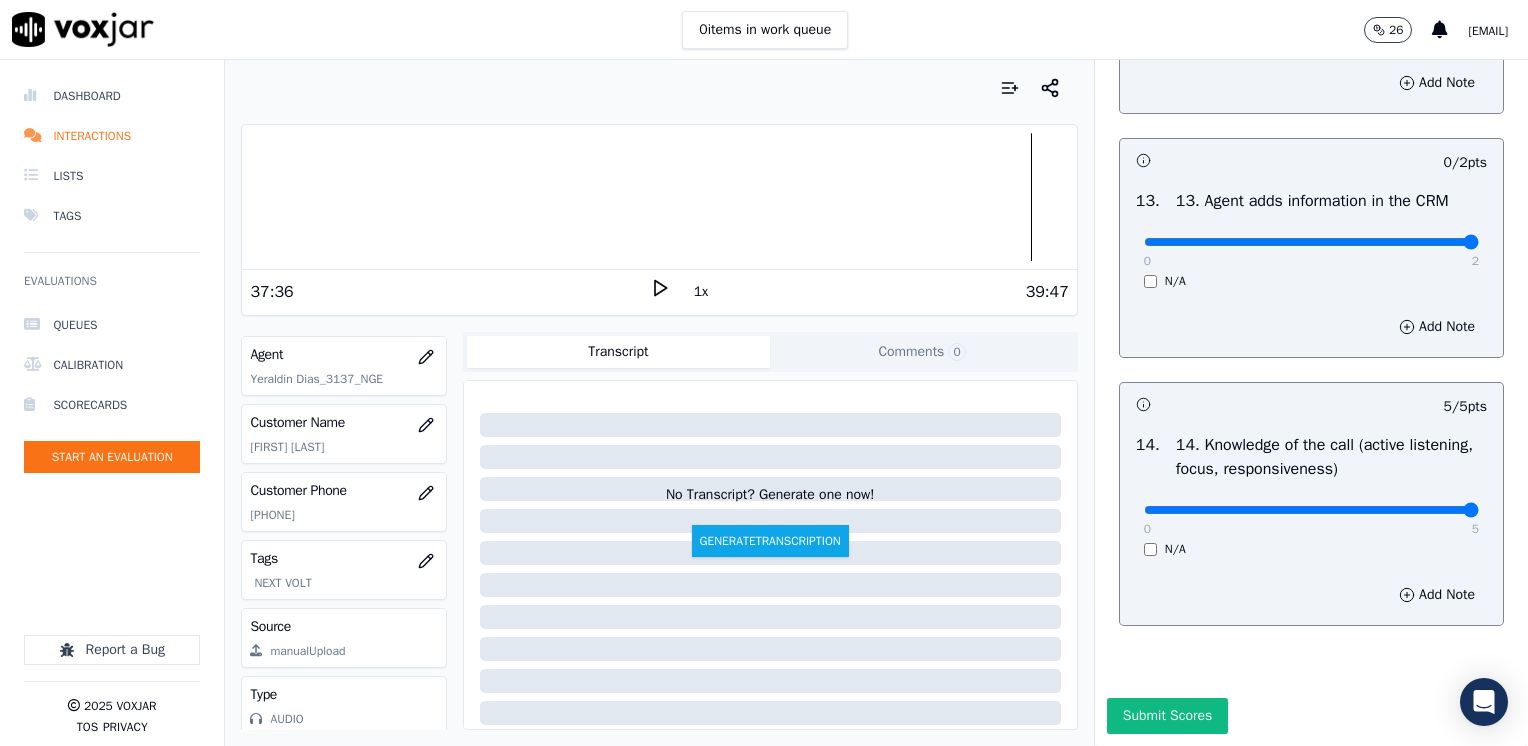 drag, startPoint x: 1135, startPoint y: 198, endPoint x: 1531, endPoint y: 198, distance: 396 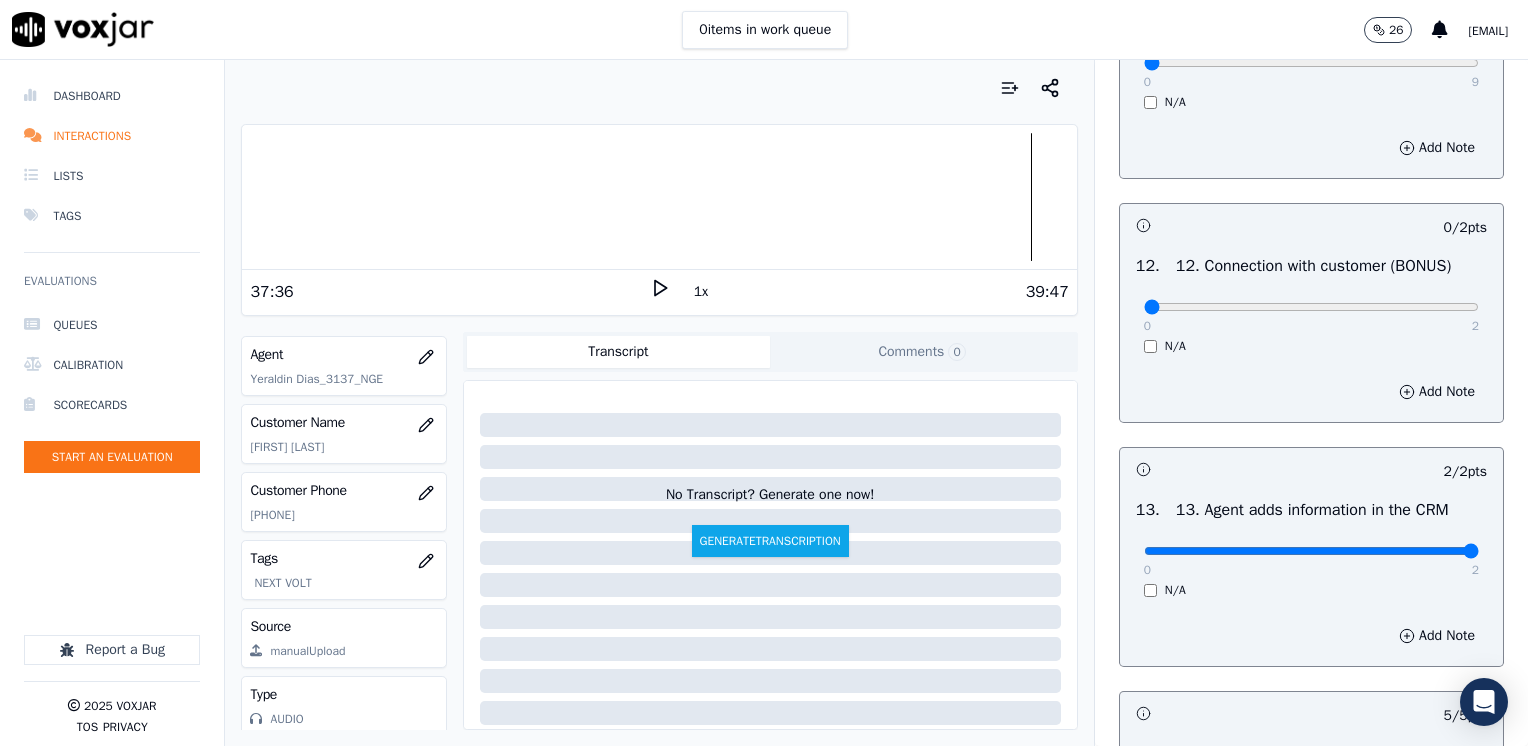 scroll, scrollTop: 3059, scrollLeft: 0, axis: vertical 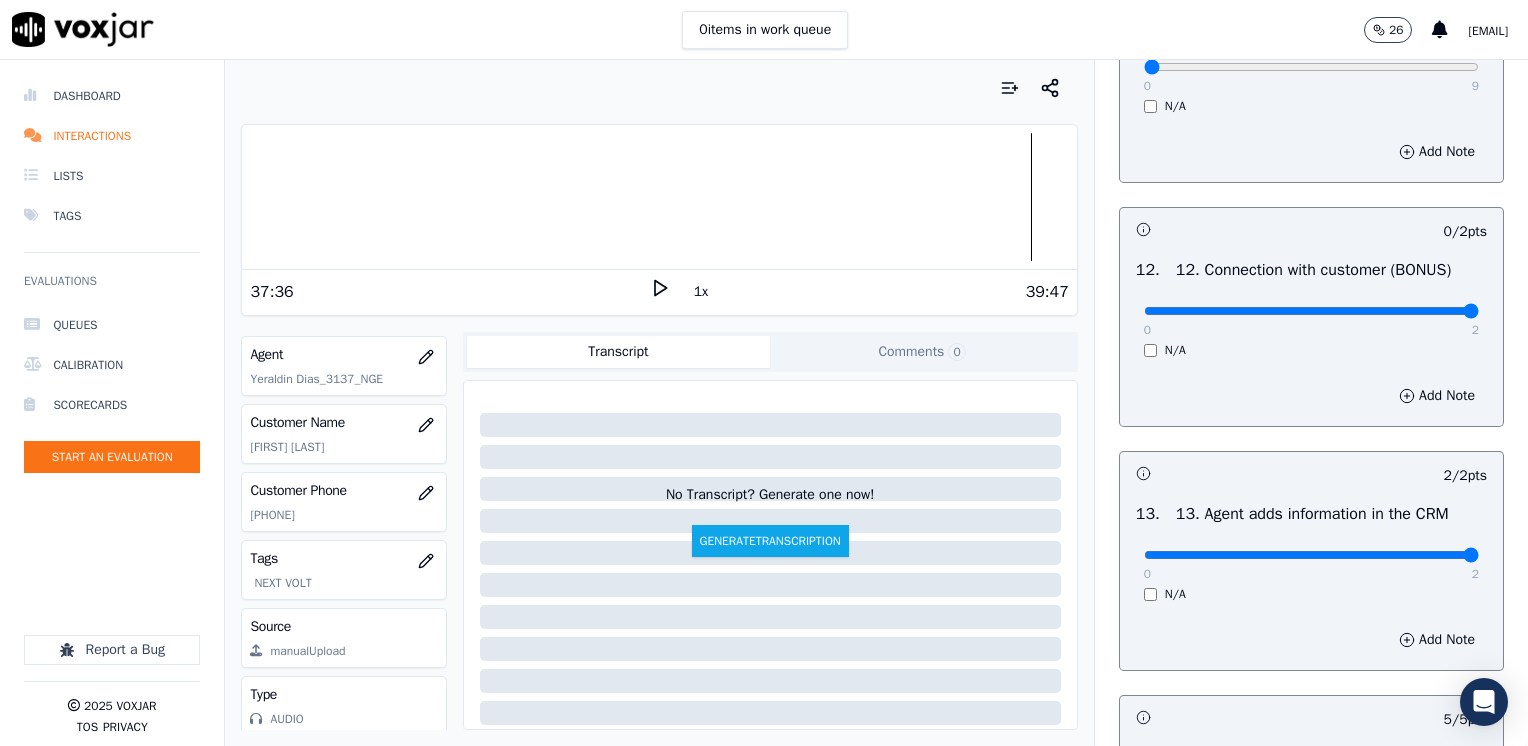 drag, startPoint x: 1130, startPoint y: 349, endPoint x: 1531, endPoint y: 394, distance: 403.51703 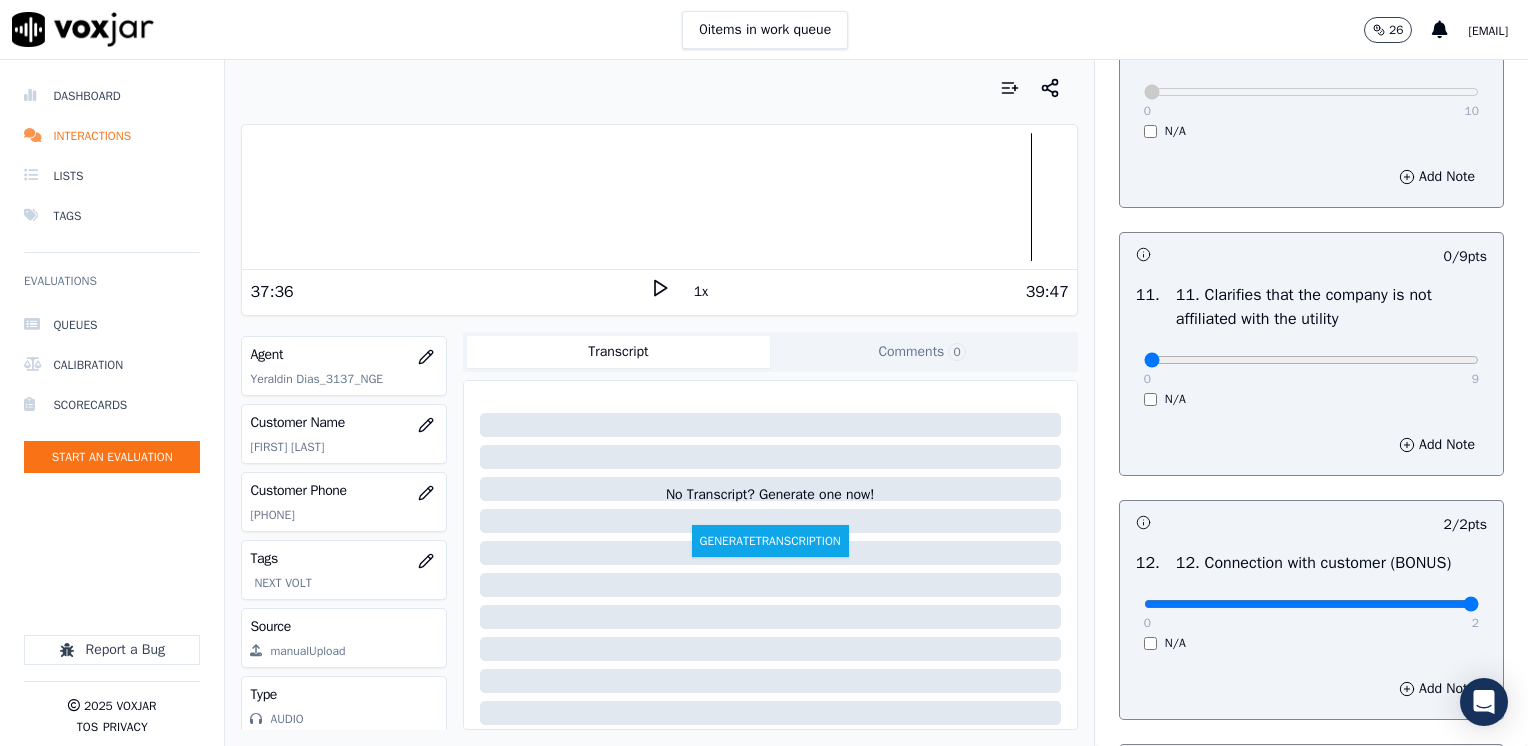 scroll, scrollTop: 2759, scrollLeft: 0, axis: vertical 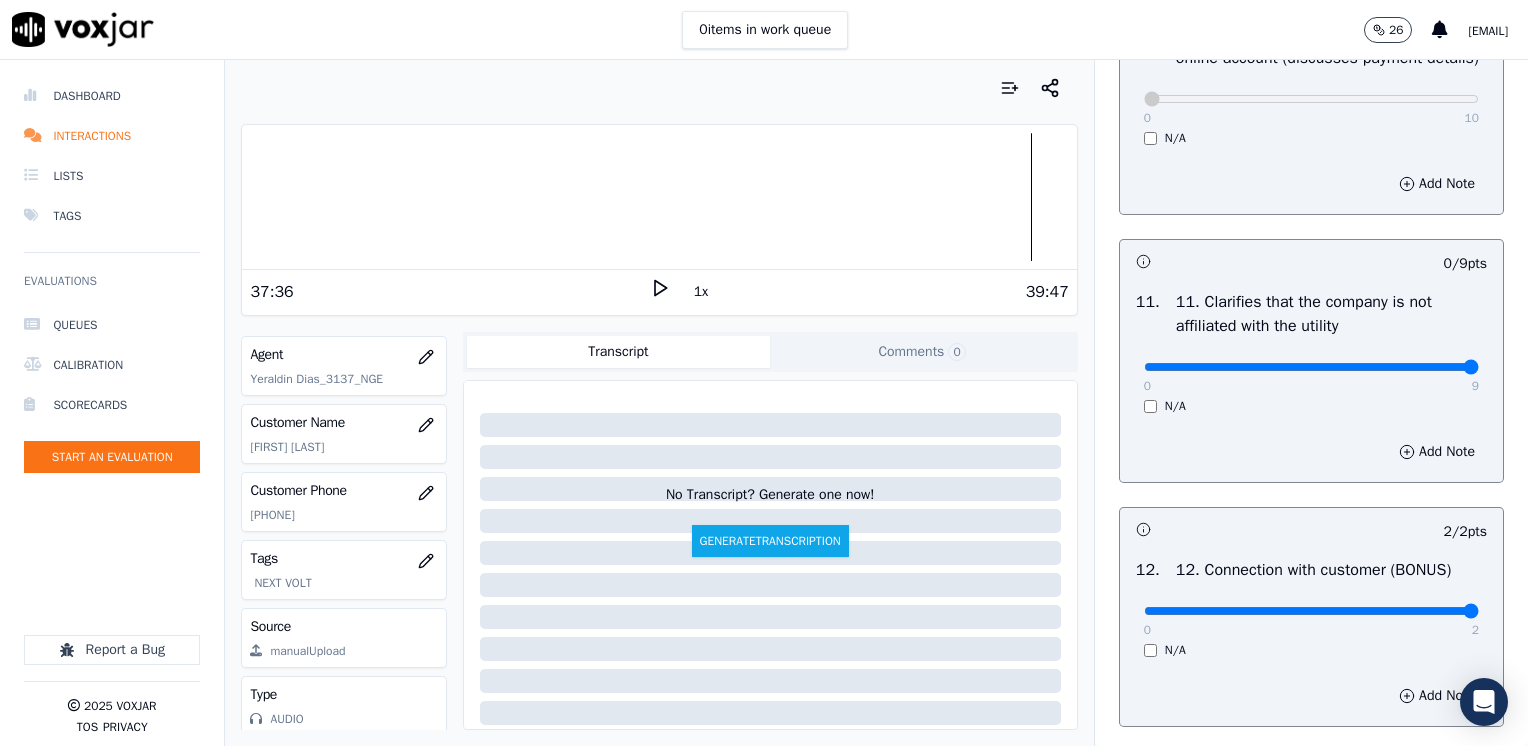drag, startPoint x: 1129, startPoint y: 413, endPoint x: 1531, endPoint y: 414, distance: 402.00125 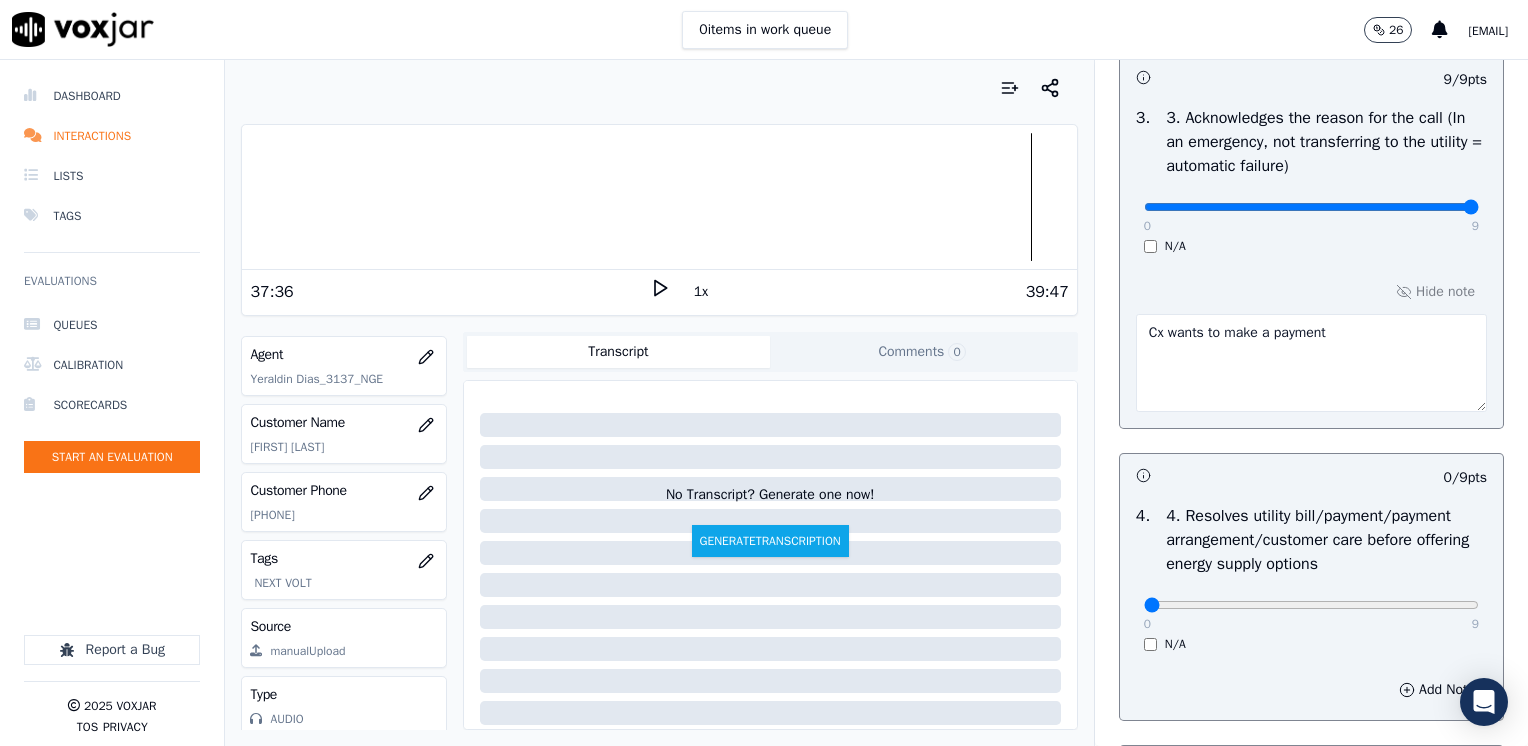 scroll, scrollTop: 659, scrollLeft: 0, axis: vertical 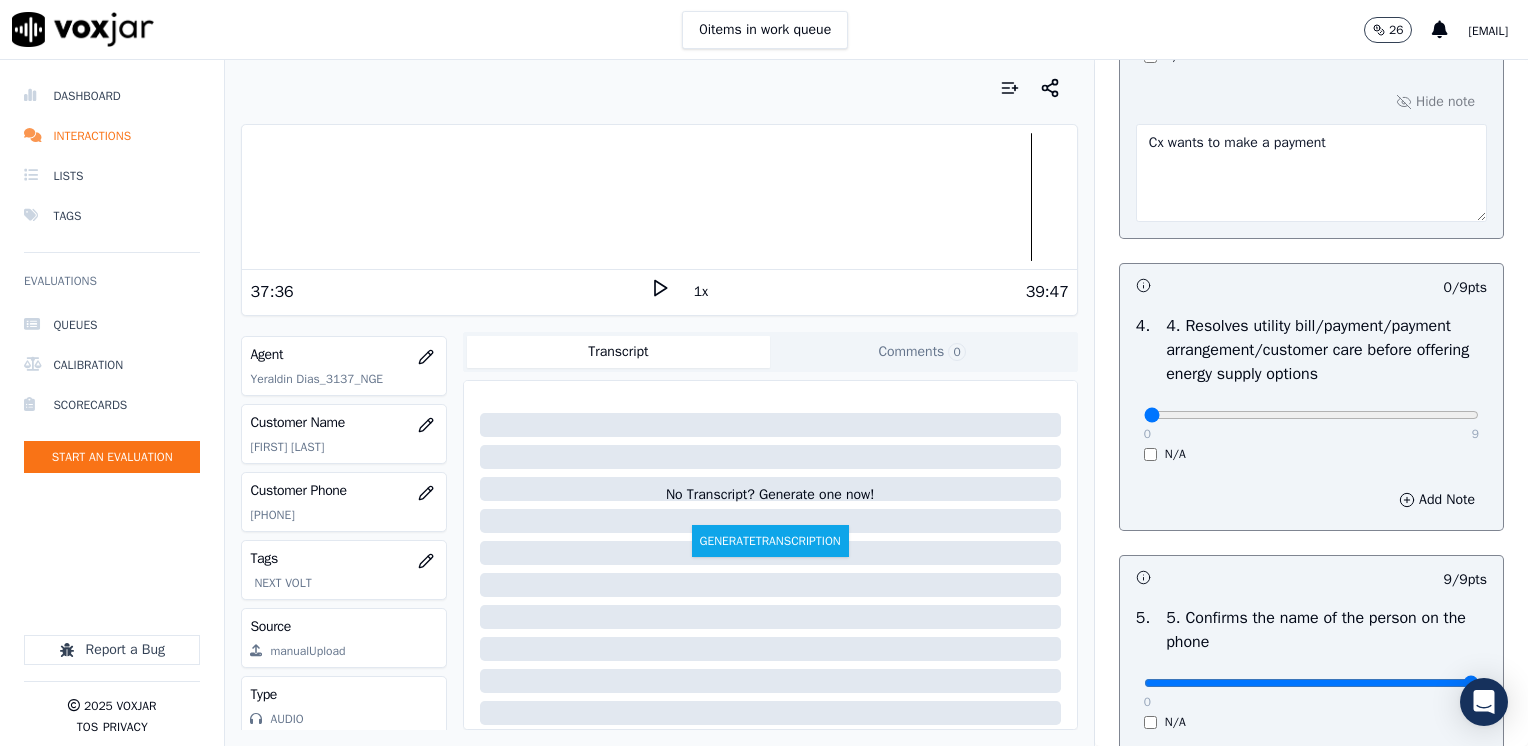 drag, startPoint x: 1133, startPoint y: 415, endPoint x: 1057, endPoint y: 442, distance: 80.65358 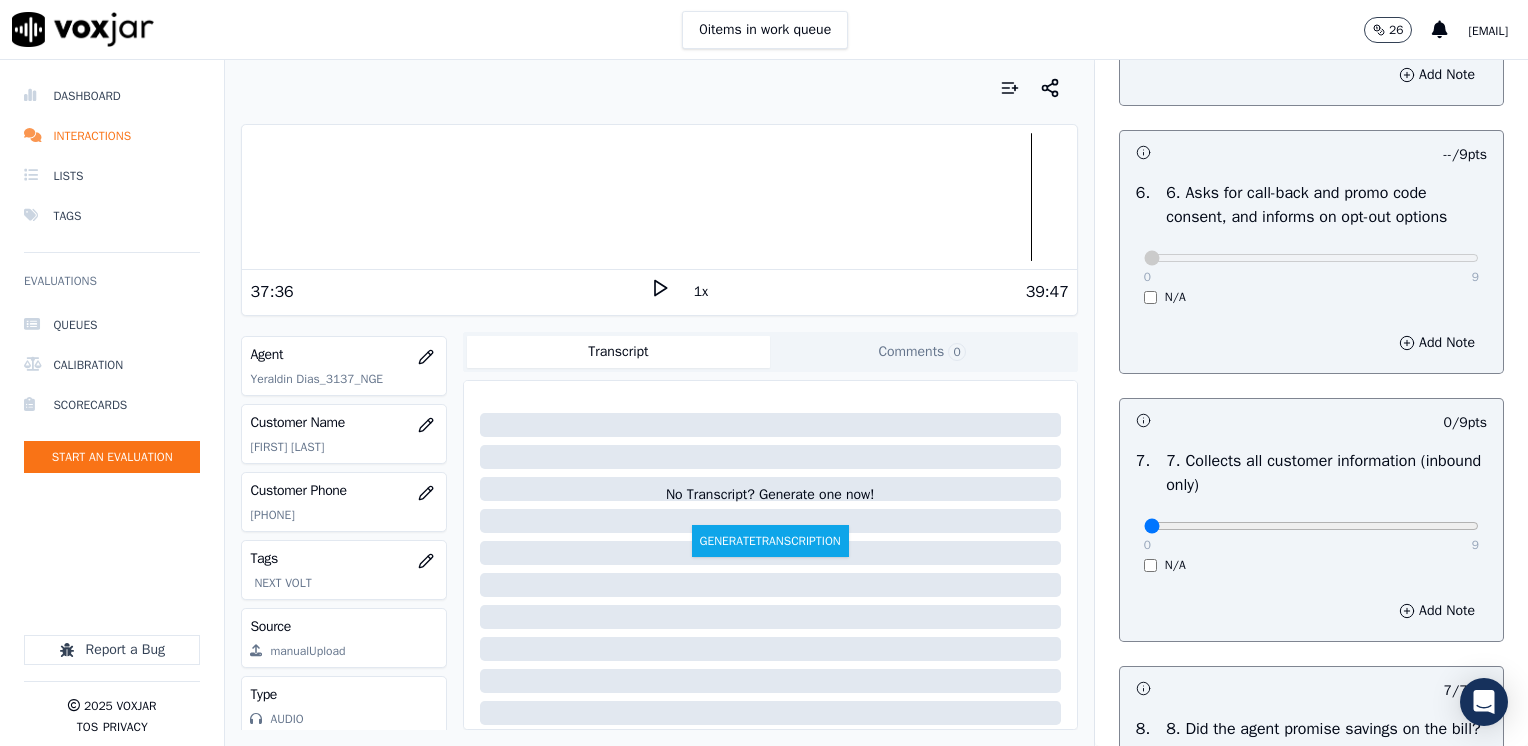 scroll, scrollTop: 1659, scrollLeft: 0, axis: vertical 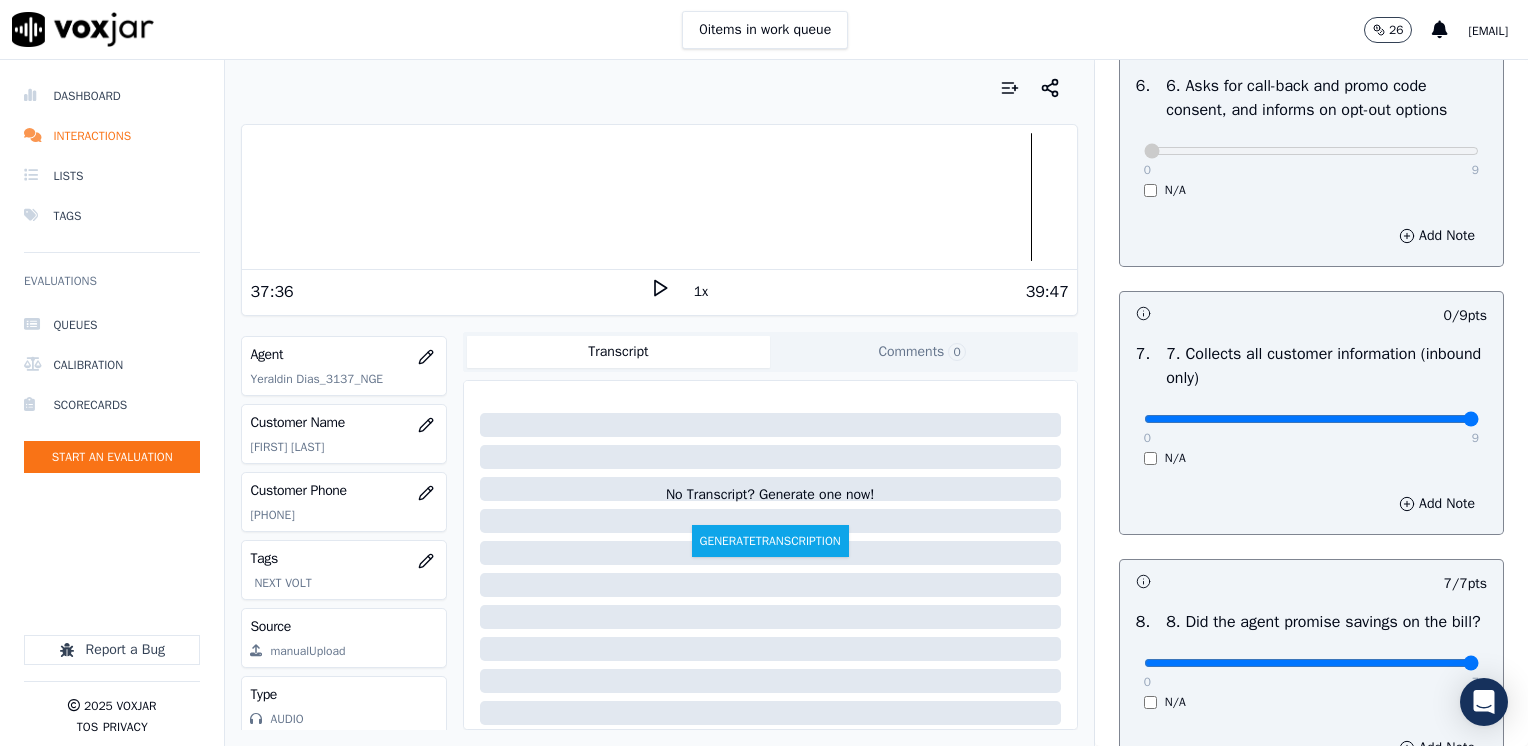 click at bounding box center (1311, -1343) 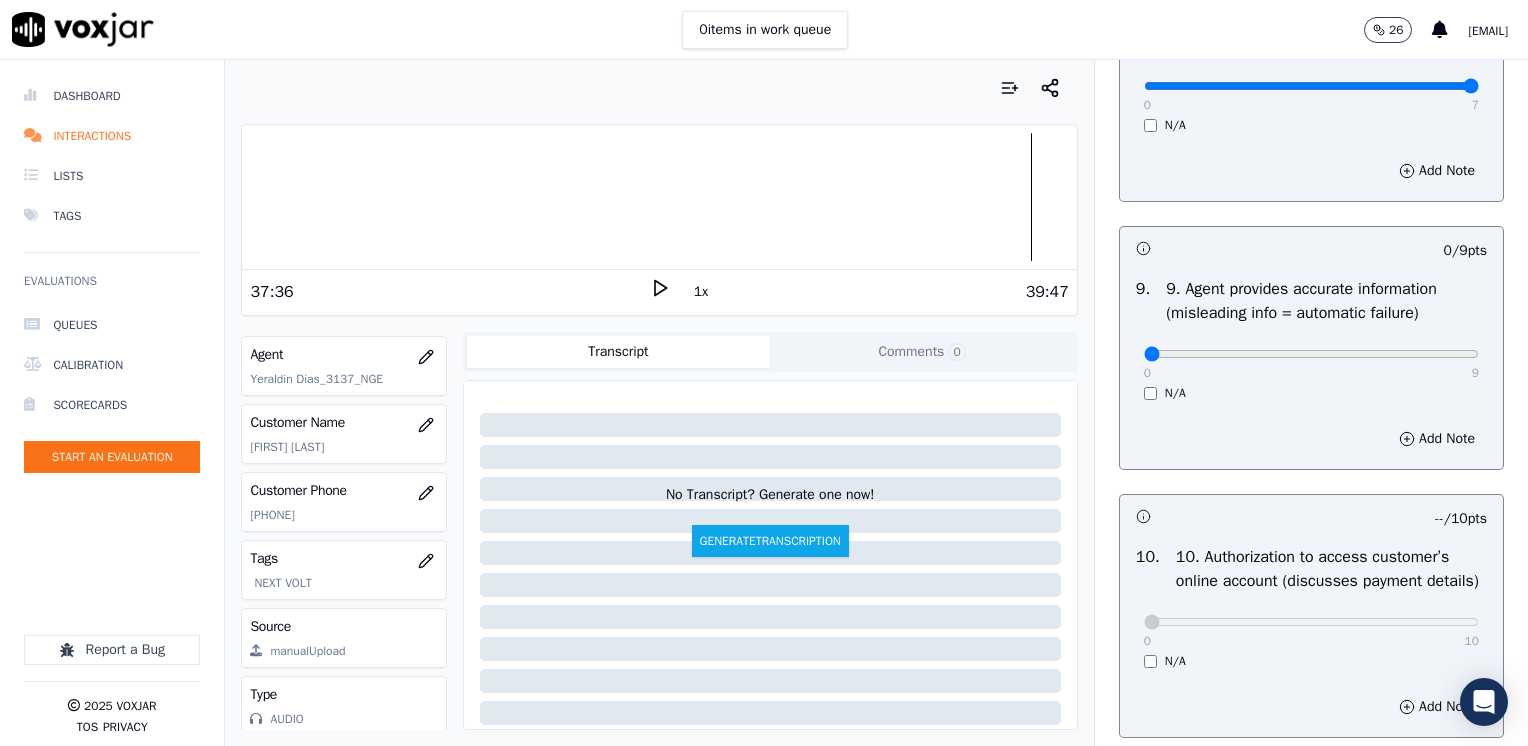 scroll, scrollTop: 2259, scrollLeft: 0, axis: vertical 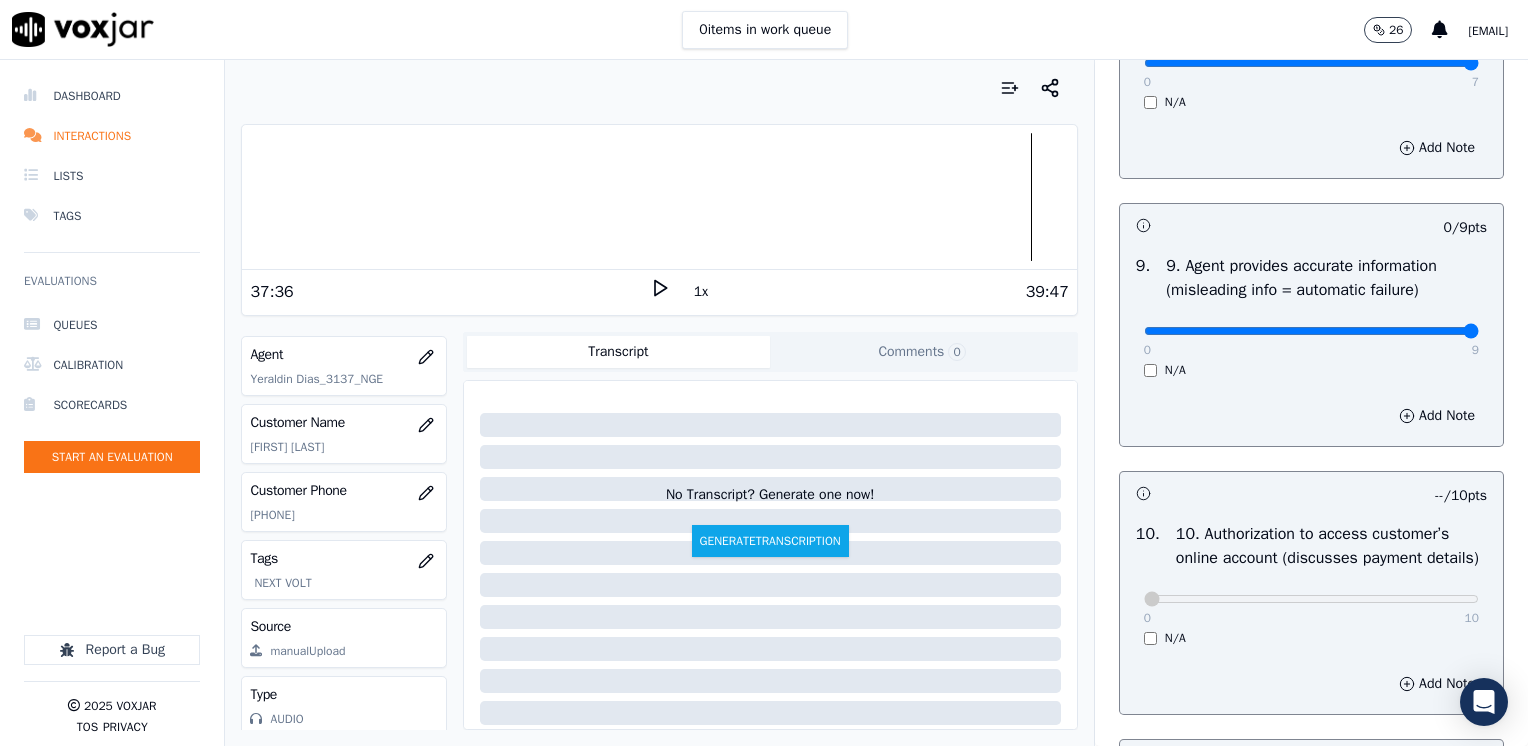 drag, startPoint x: 1136, startPoint y: 356, endPoint x: 1531, endPoint y: 490, distance: 417.1103 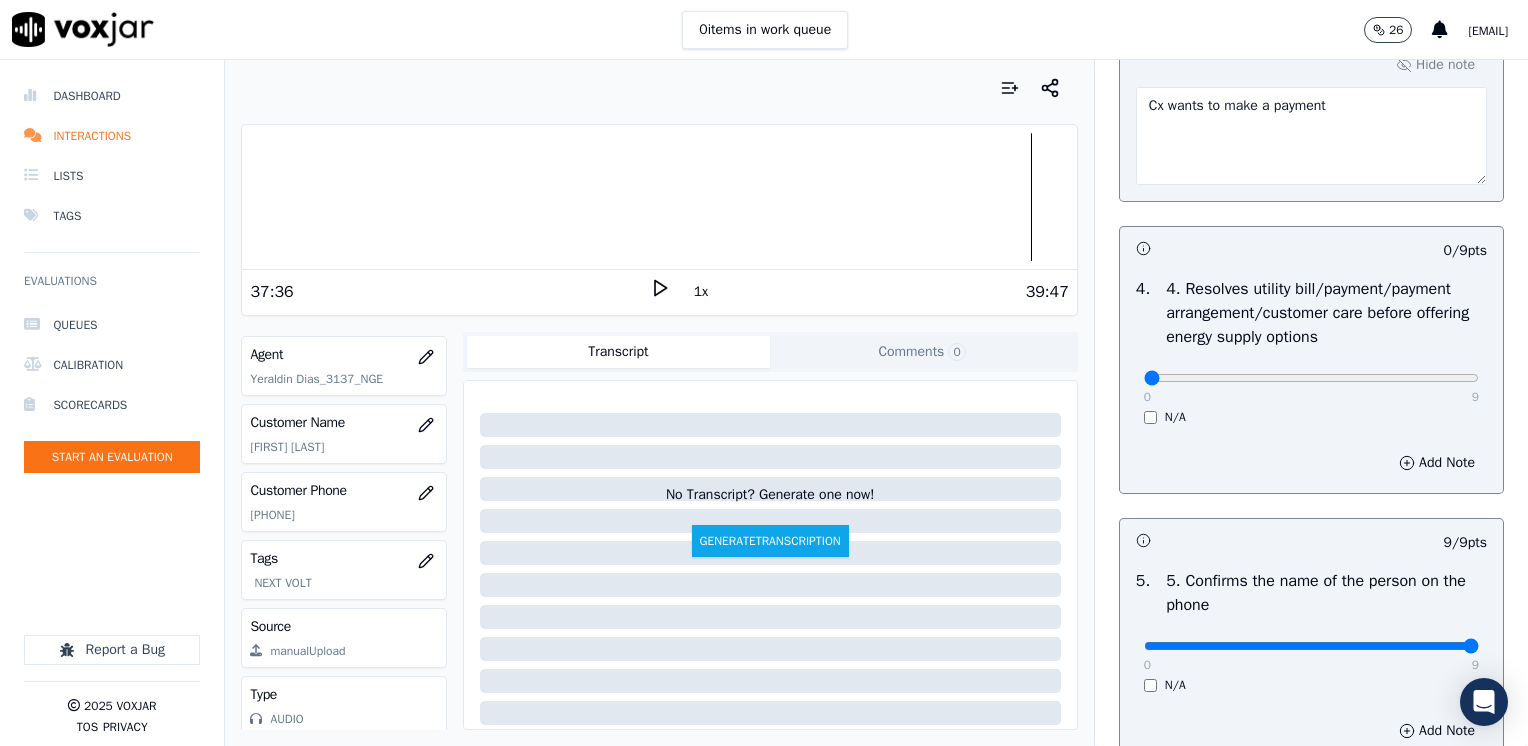 scroll, scrollTop: 900, scrollLeft: 0, axis: vertical 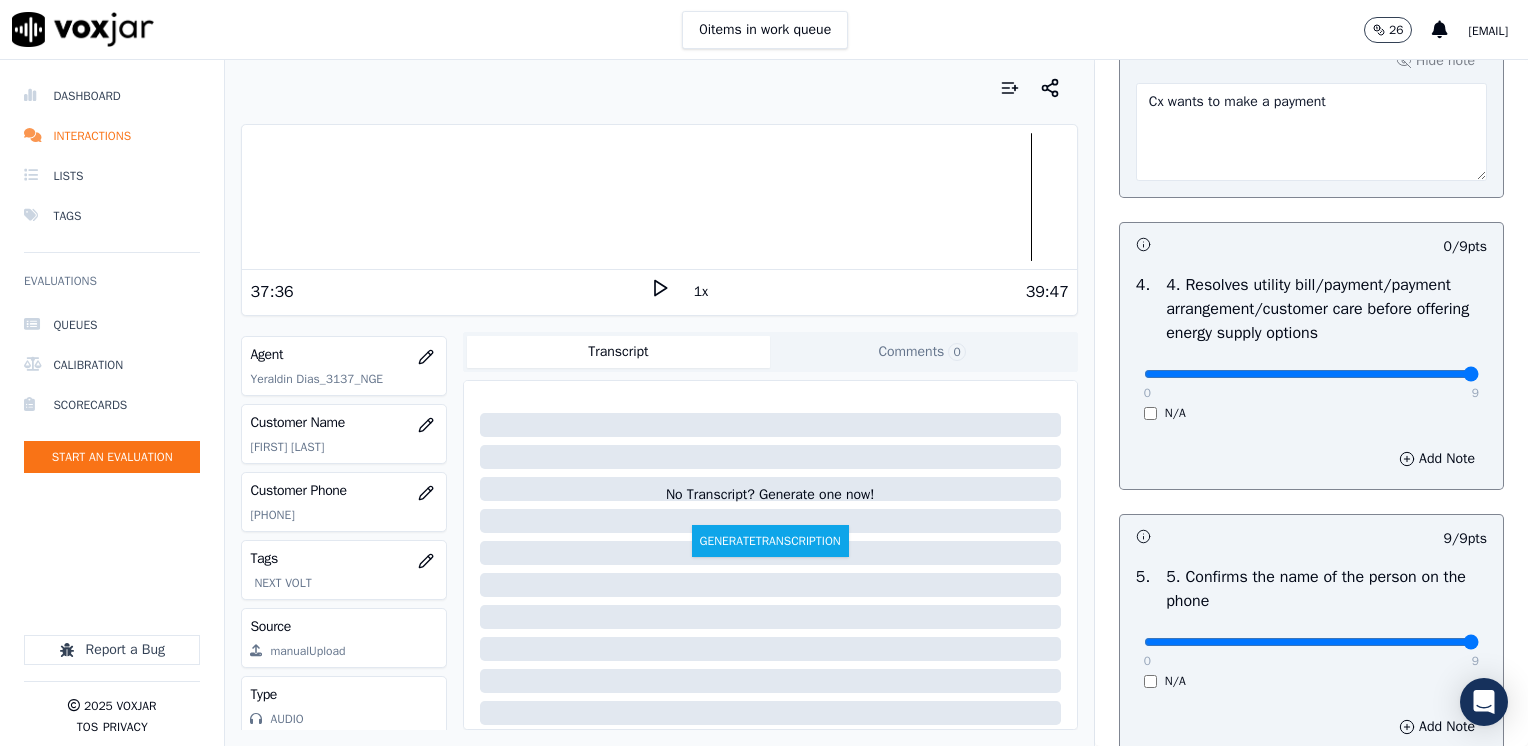 drag, startPoint x: 1131, startPoint y: 369, endPoint x: 1531, endPoint y: 410, distance: 402.09576 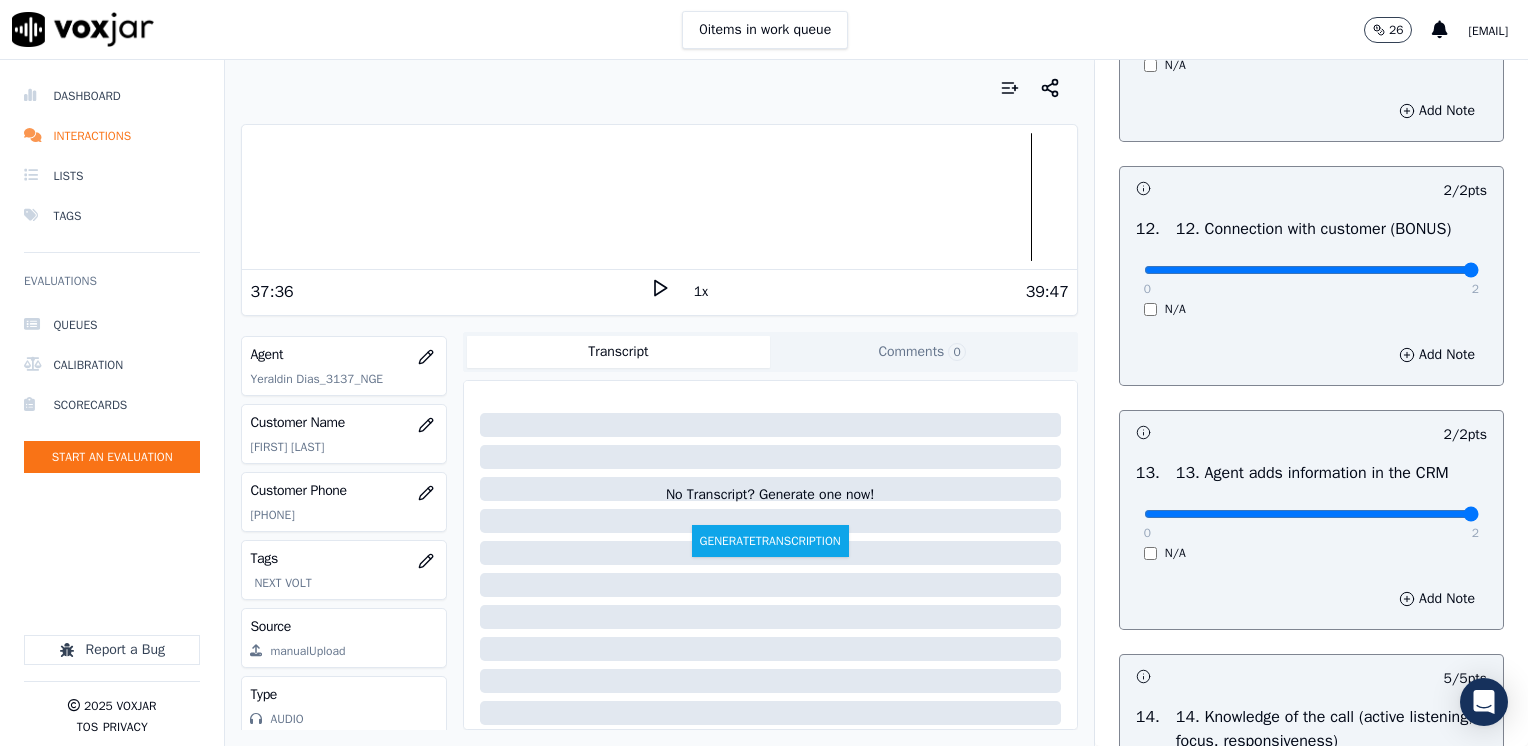 scroll, scrollTop: 3459, scrollLeft: 0, axis: vertical 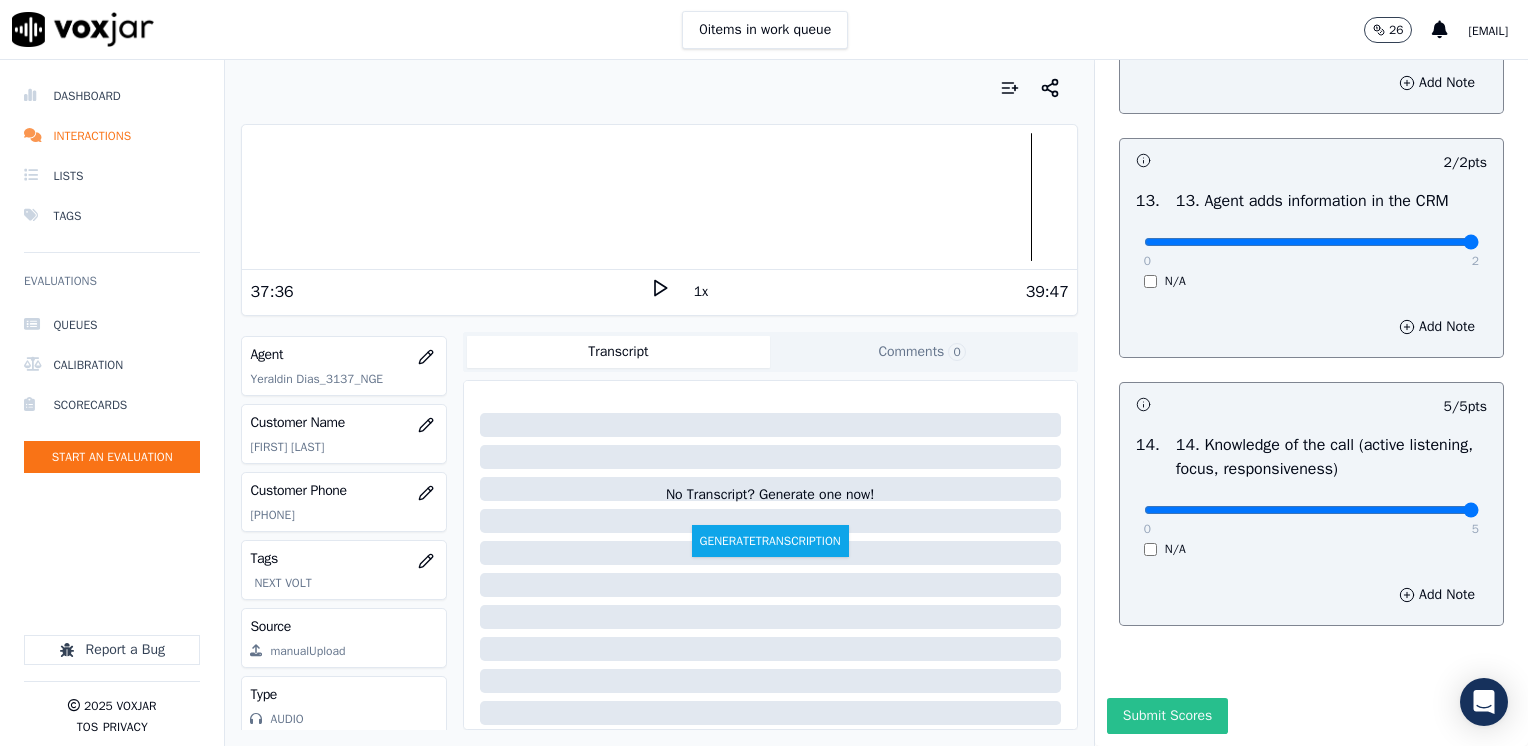 click on "Submit Scores" at bounding box center (1167, 716) 